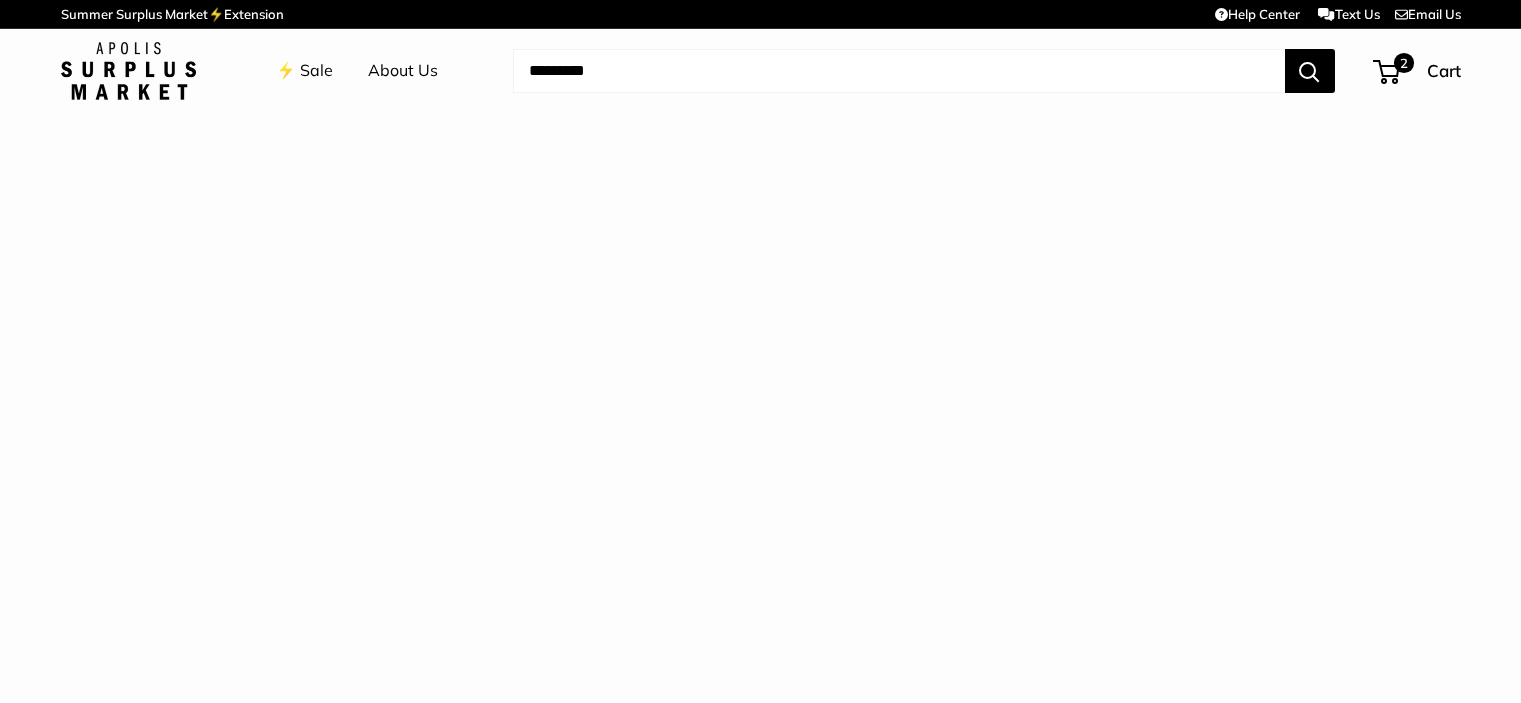 scroll, scrollTop: 0, scrollLeft: 0, axis: both 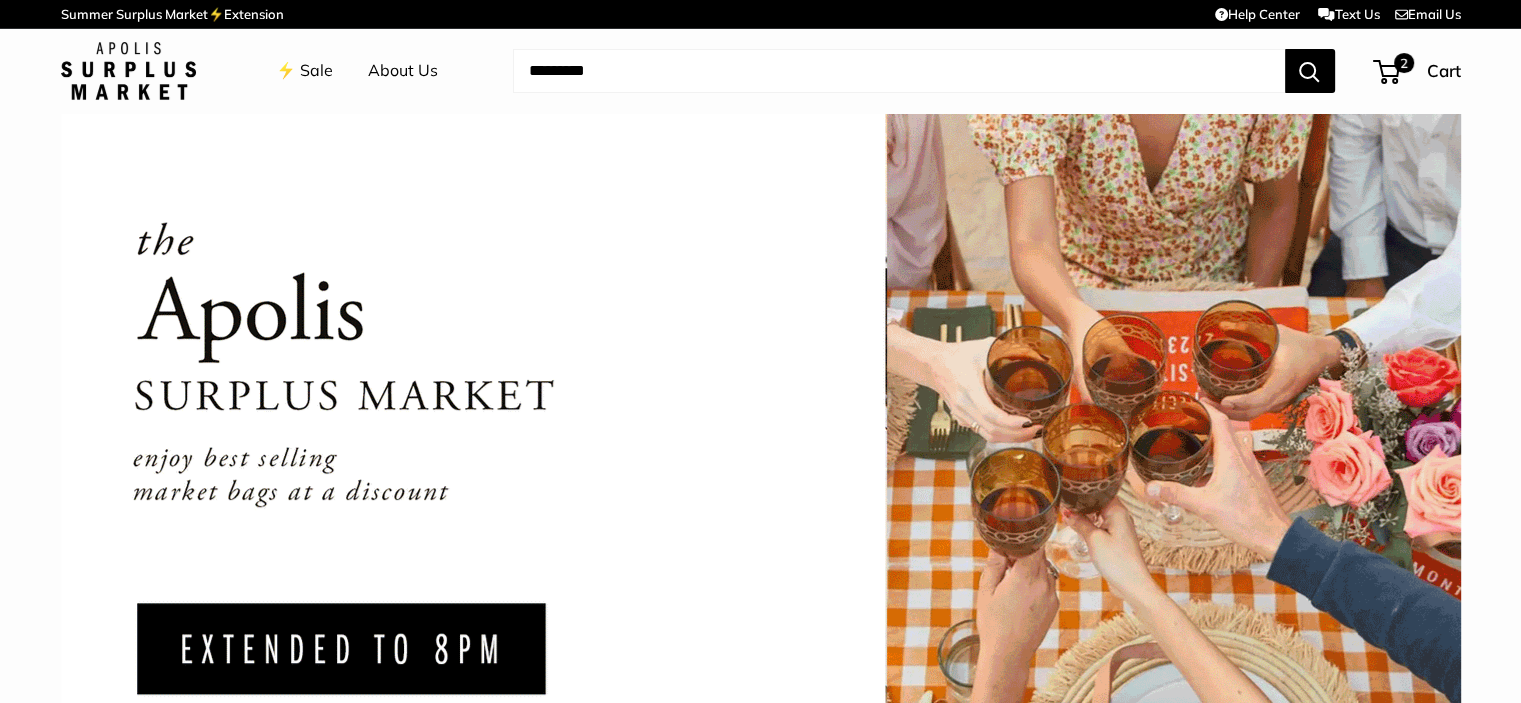 click at bounding box center [899, 71] 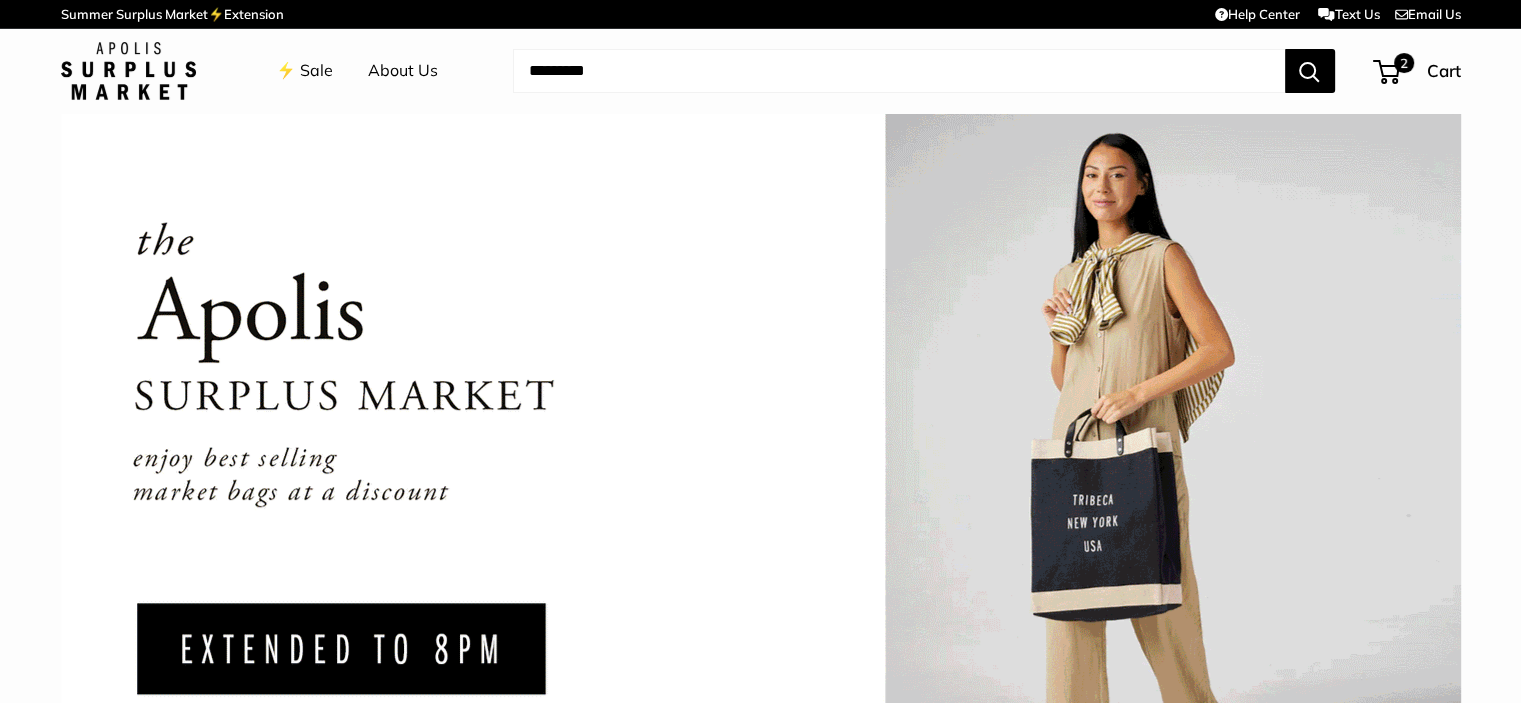 paste on "**********" 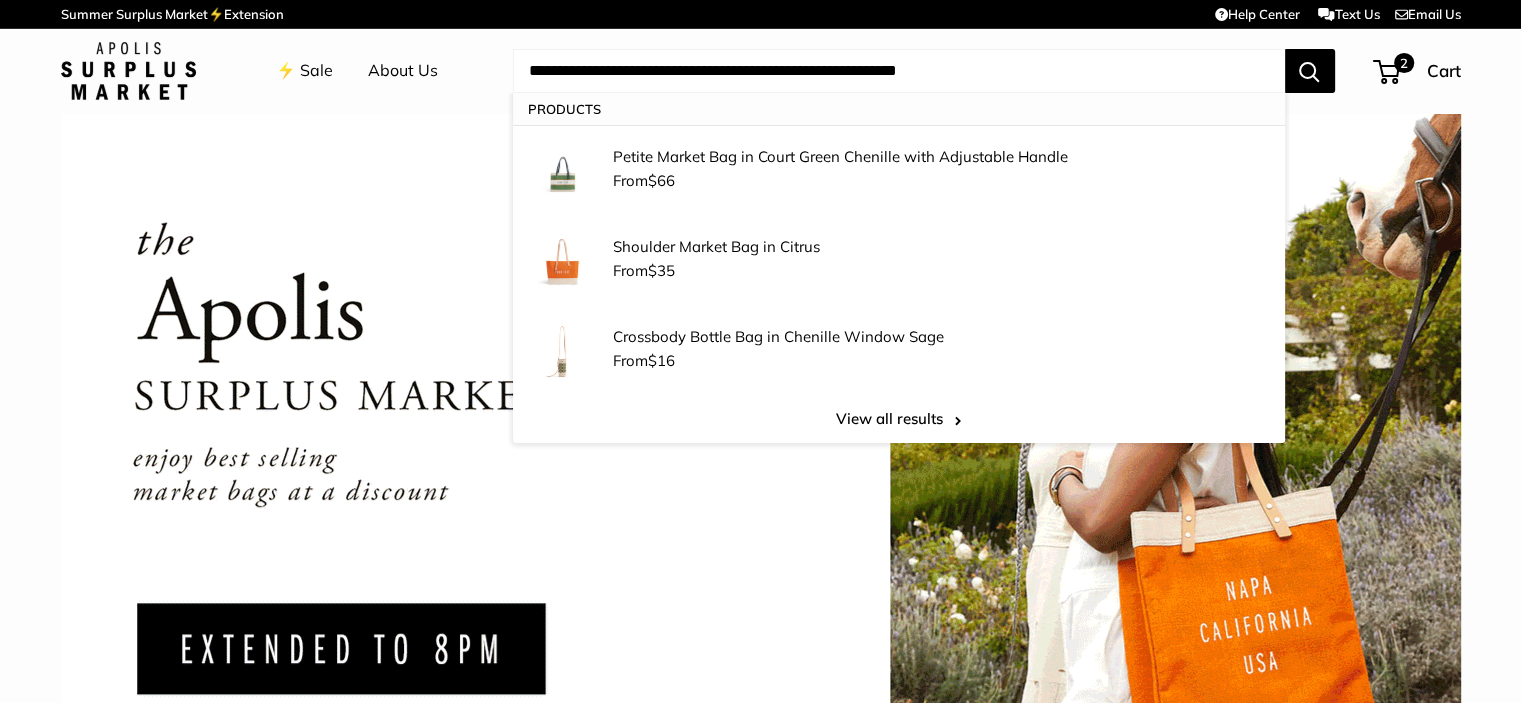 type on "**********" 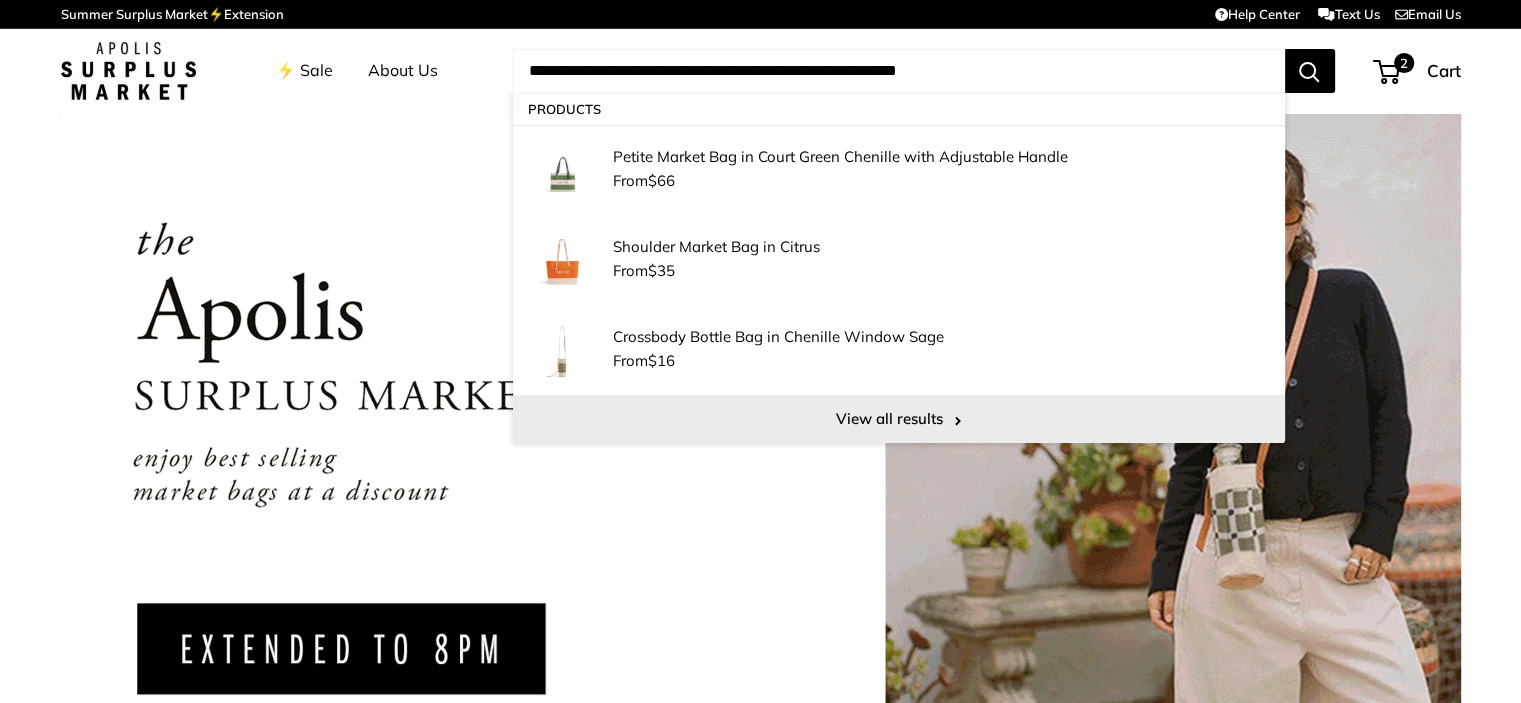 click on "View all results" at bounding box center (899, 419) 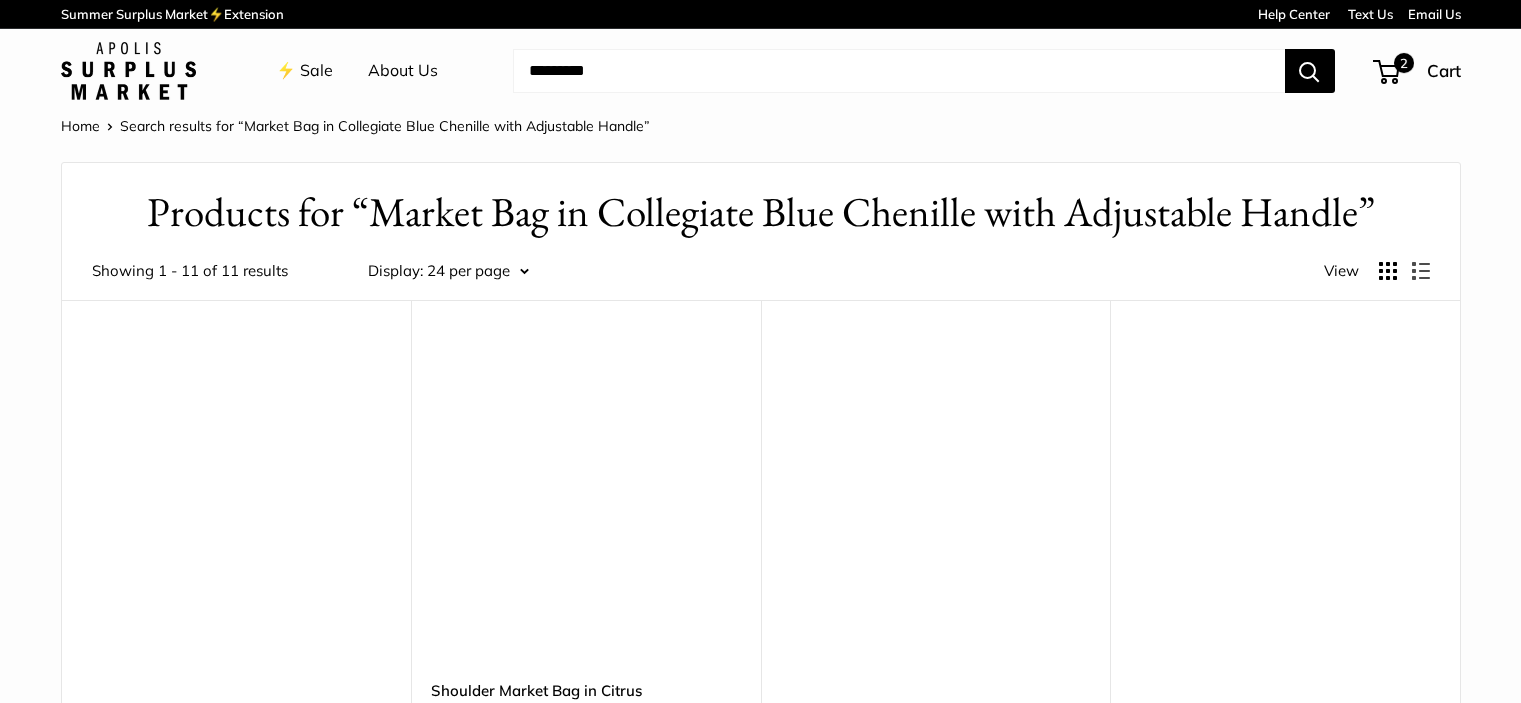 scroll, scrollTop: 0, scrollLeft: 0, axis: both 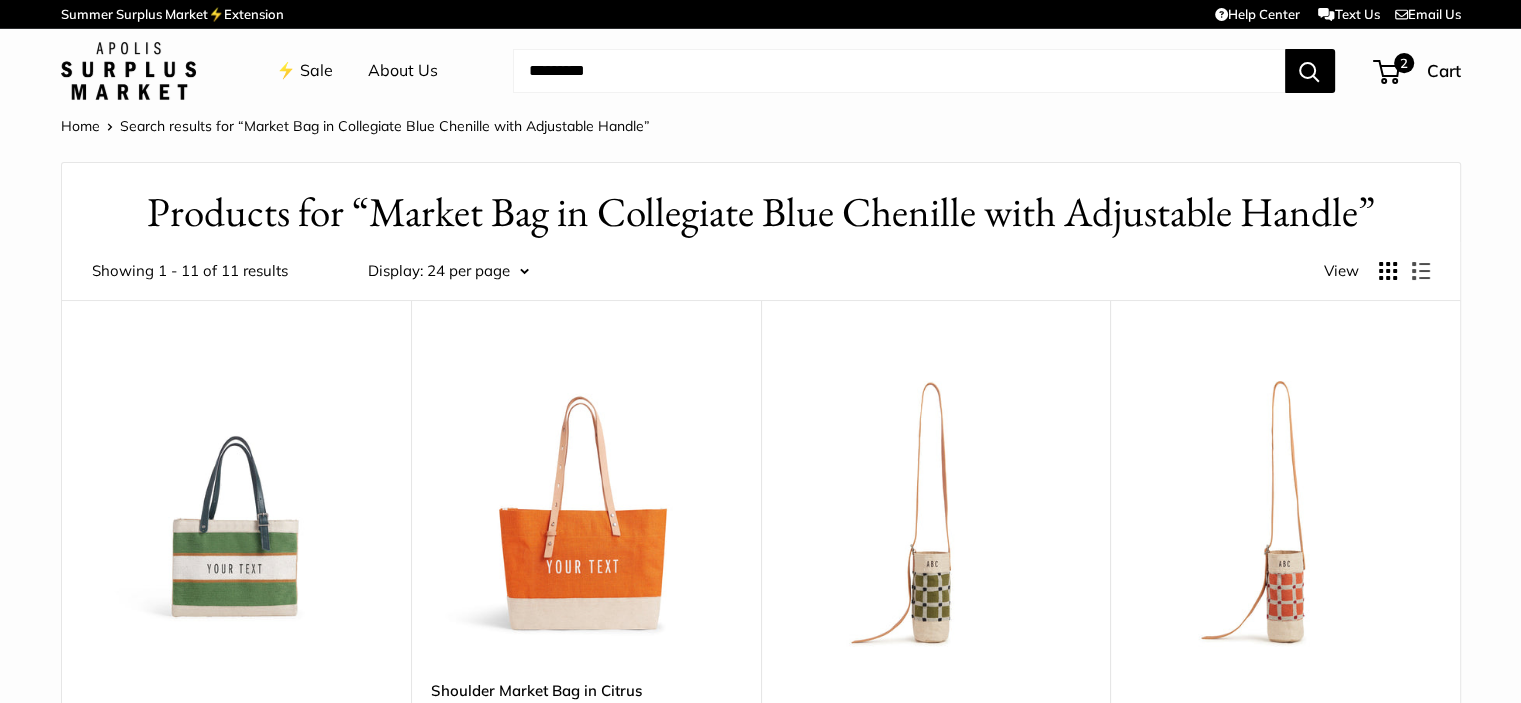 click at bounding box center [899, 71] 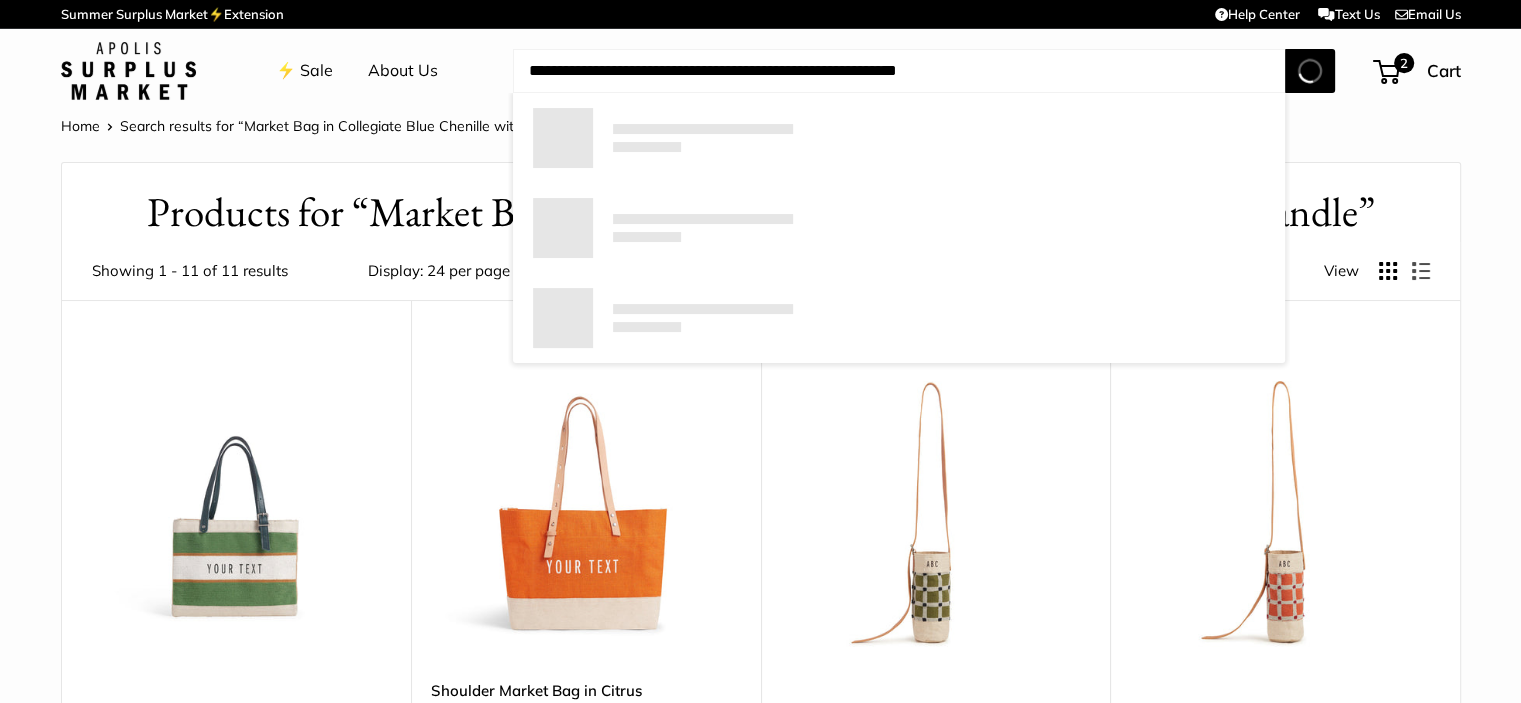 type on "**********" 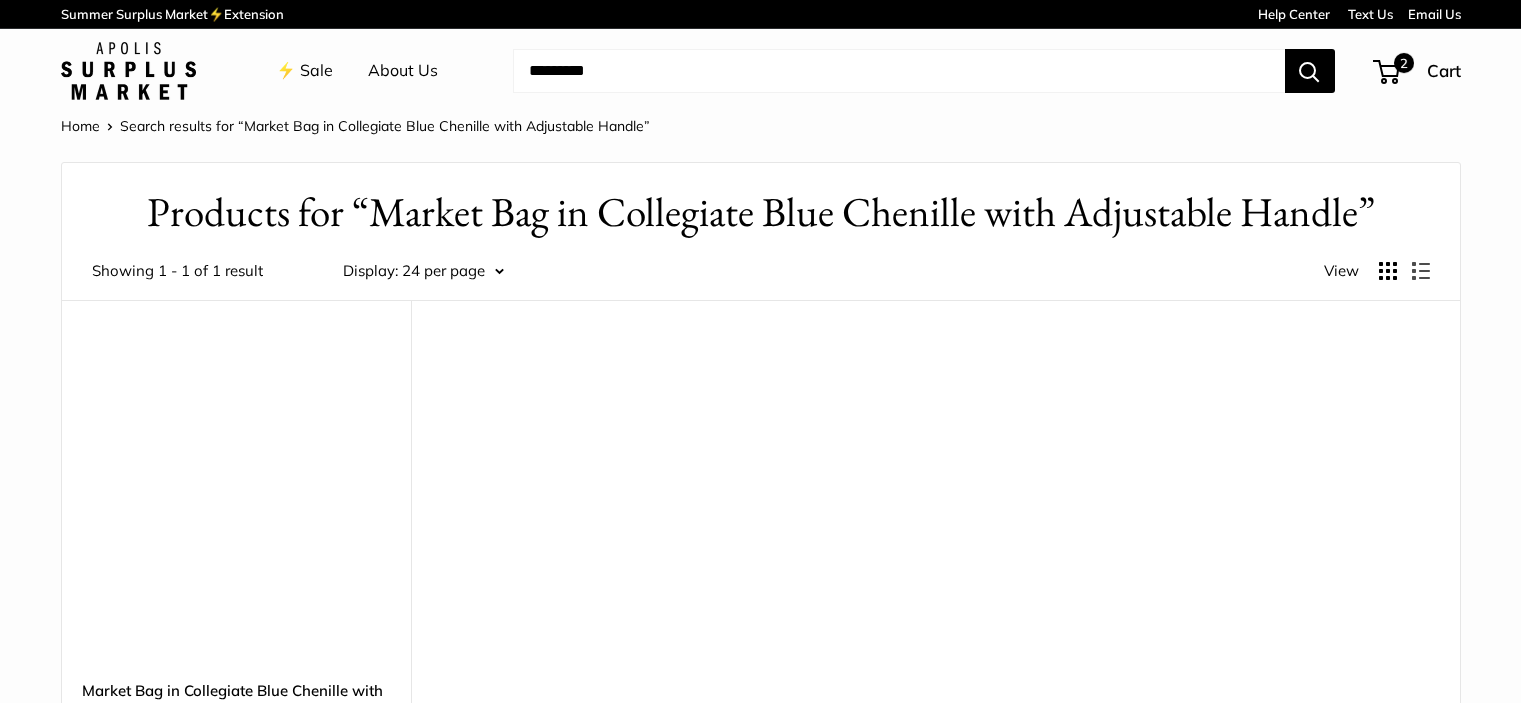 scroll, scrollTop: 0, scrollLeft: 0, axis: both 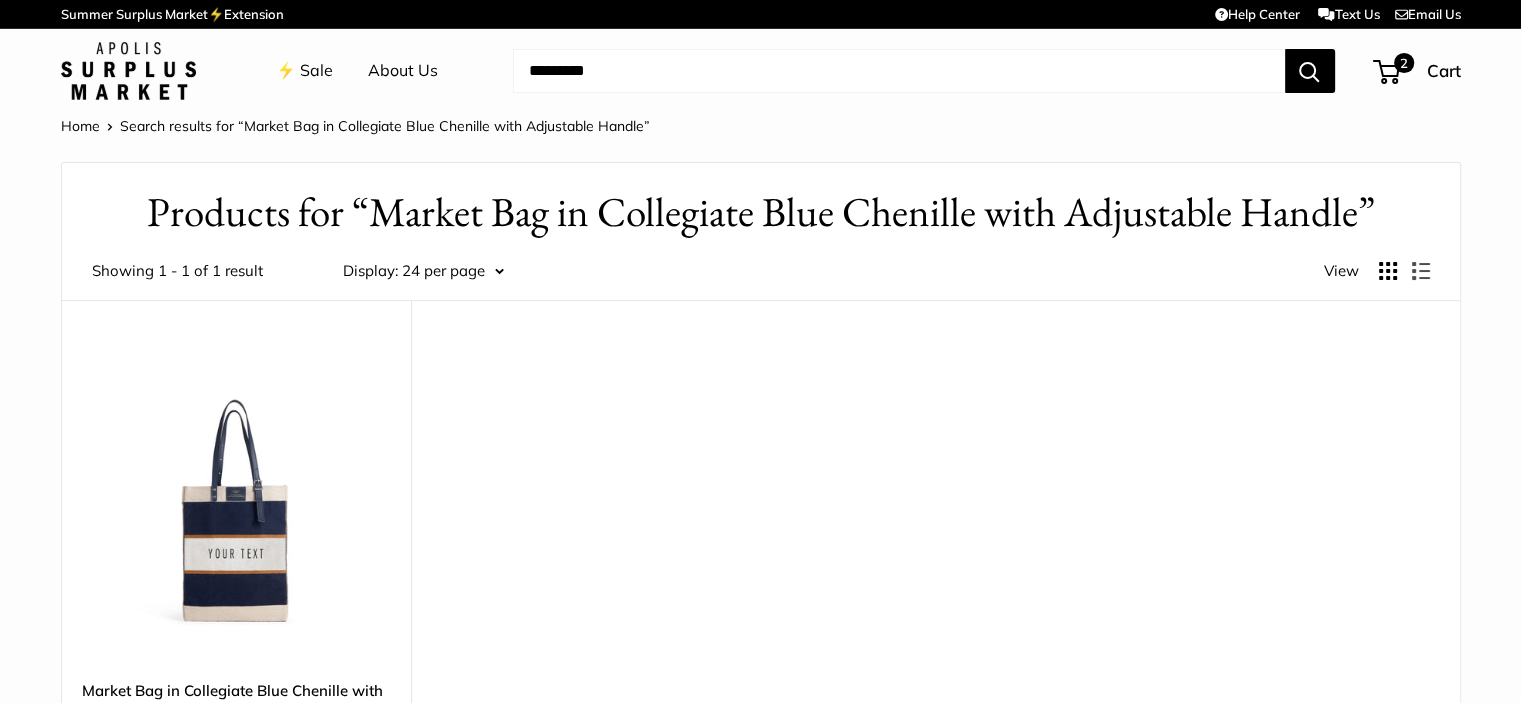 click at bounding box center (237, 505) 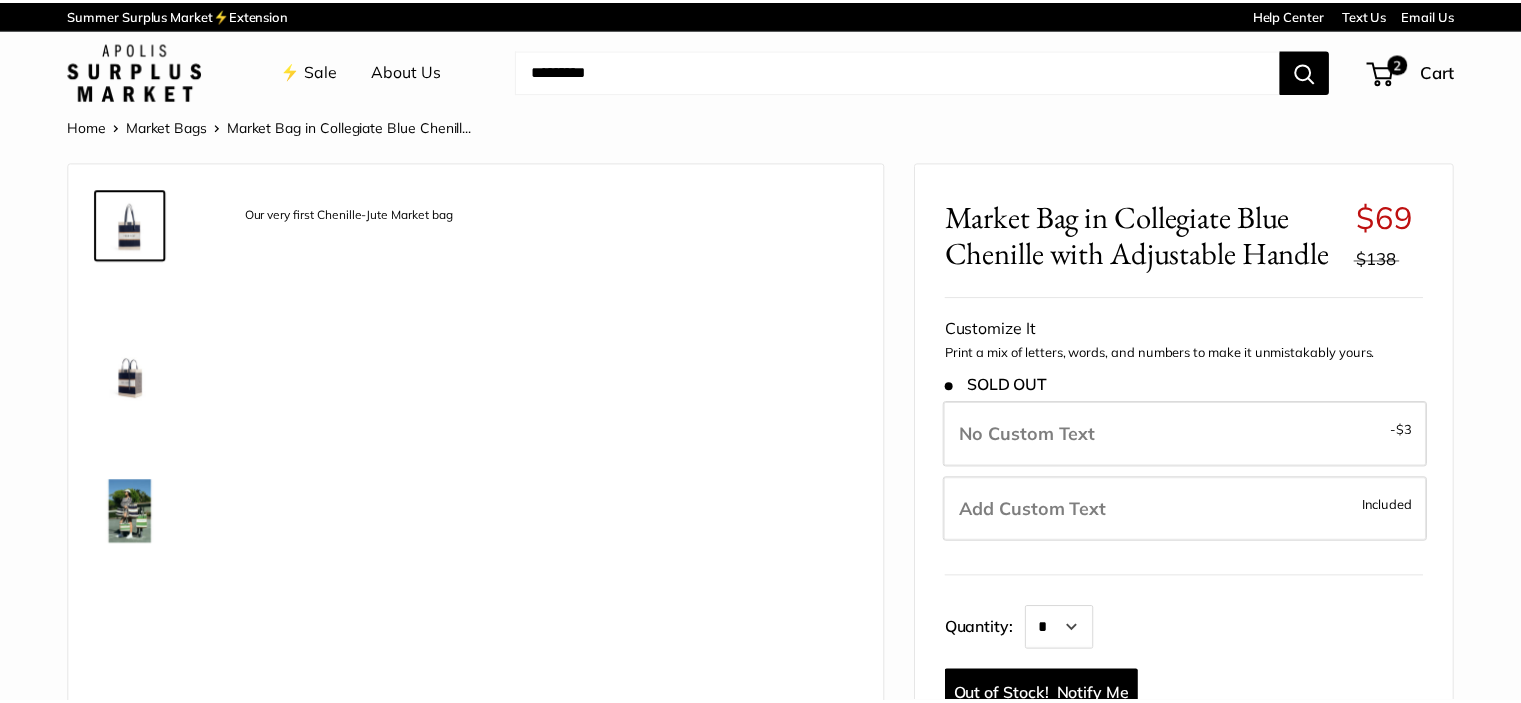 scroll, scrollTop: 0, scrollLeft: 0, axis: both 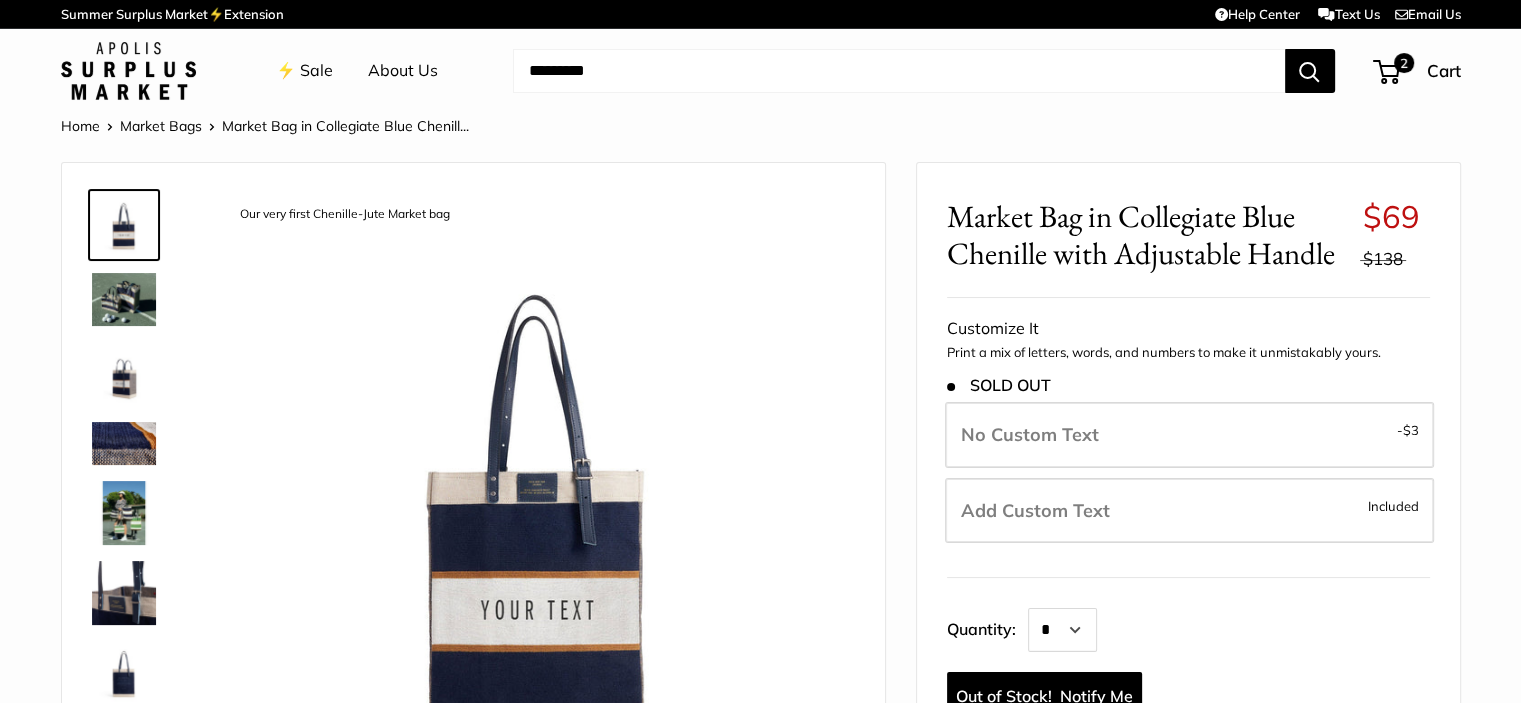 click on "Add Custom Text
Included" at bounding box center (1189, 511) 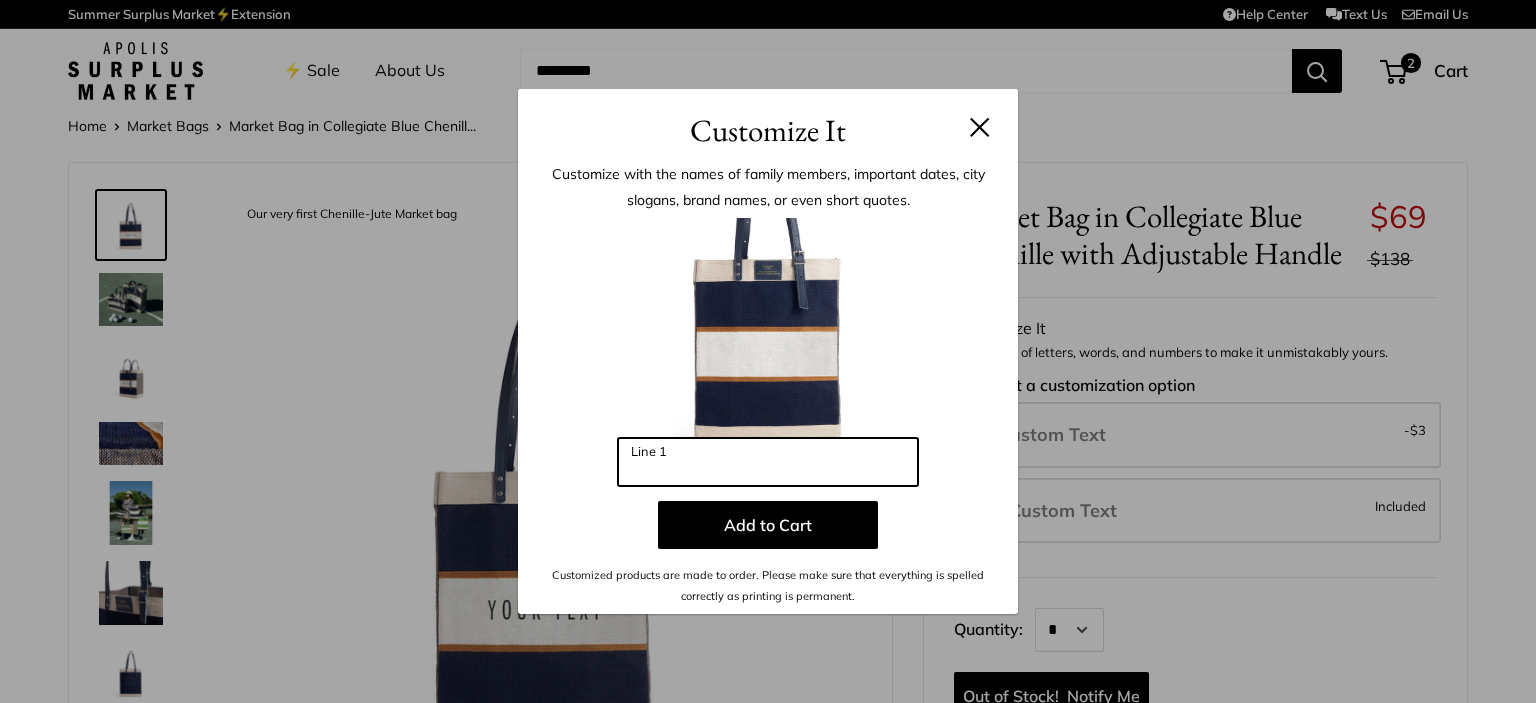 click on "Line 1" at bounding box center [768, 462] 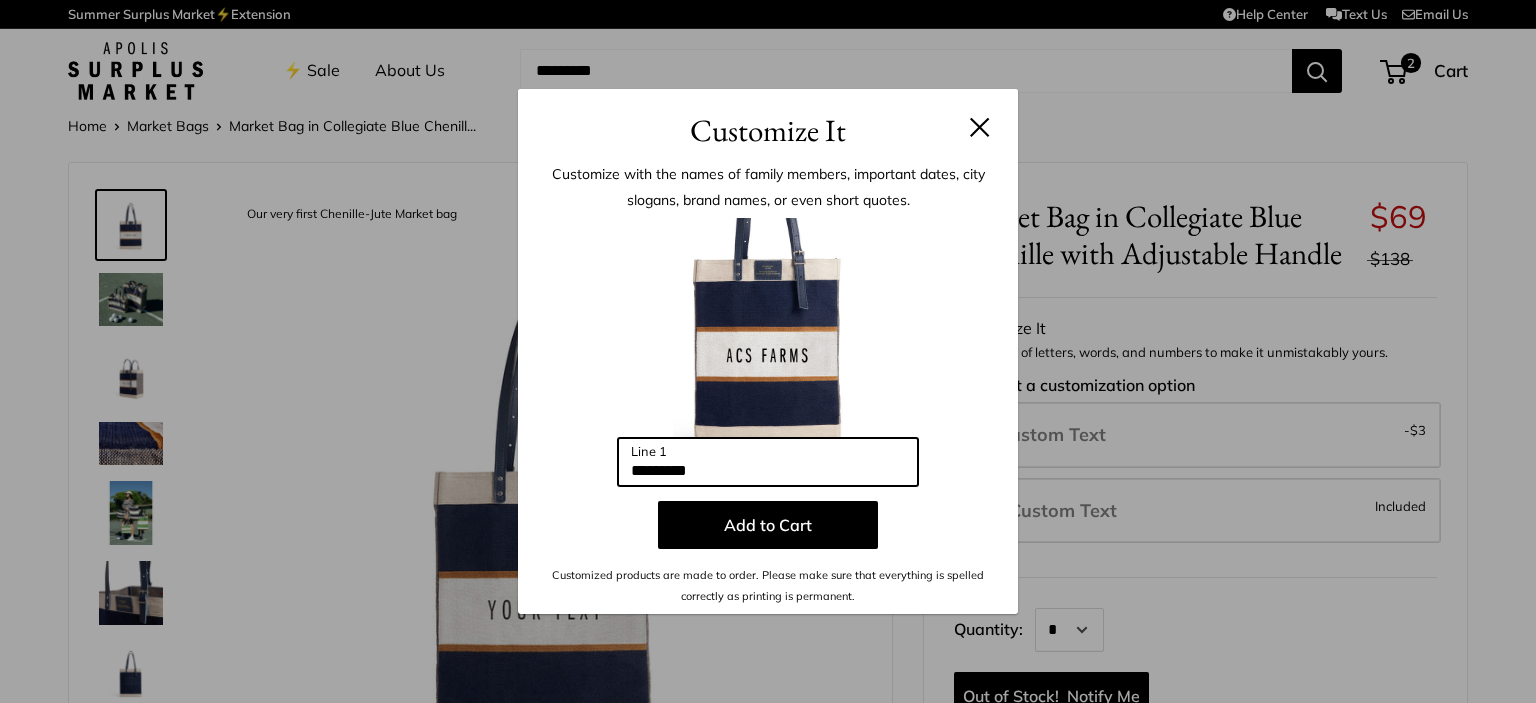 type on "*********" 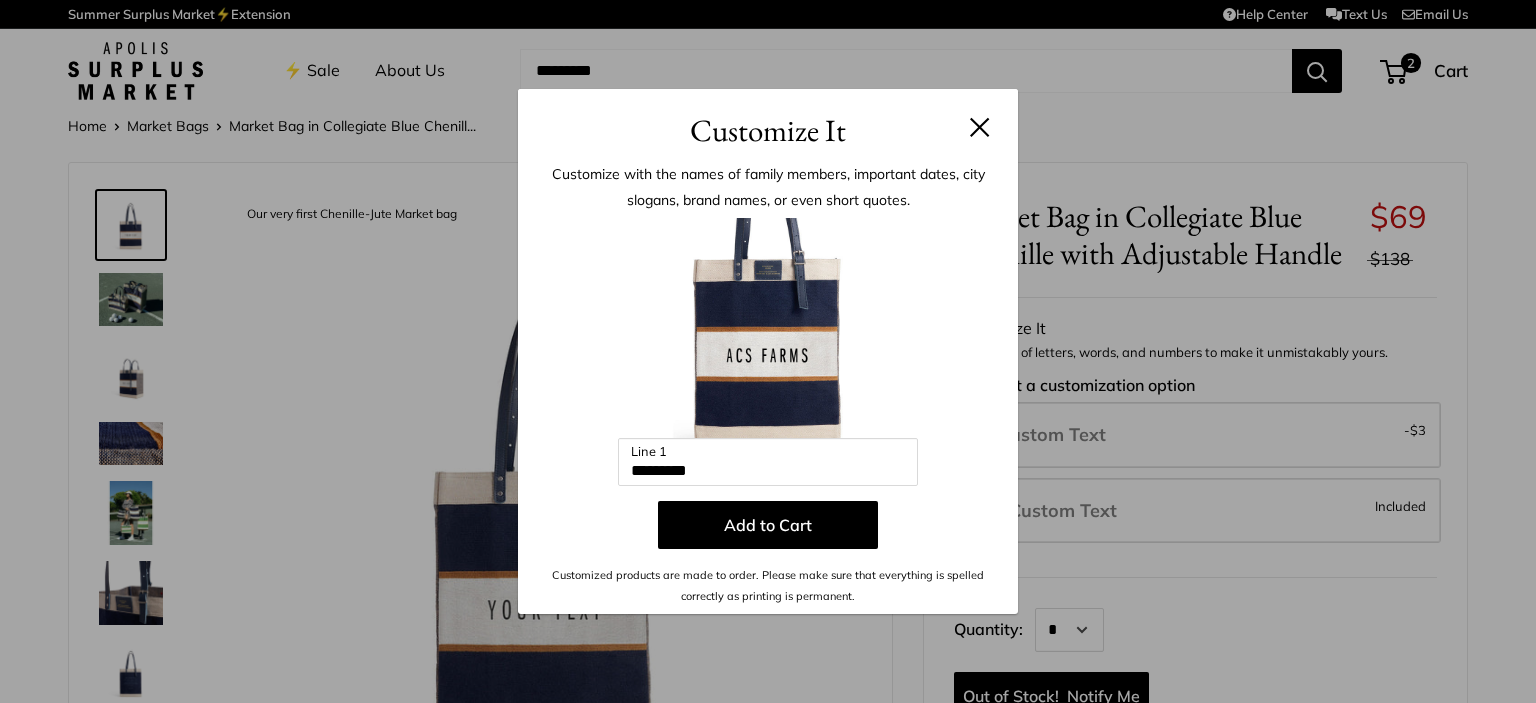 click on "Add to Cart" at bounding box center [768, 525] 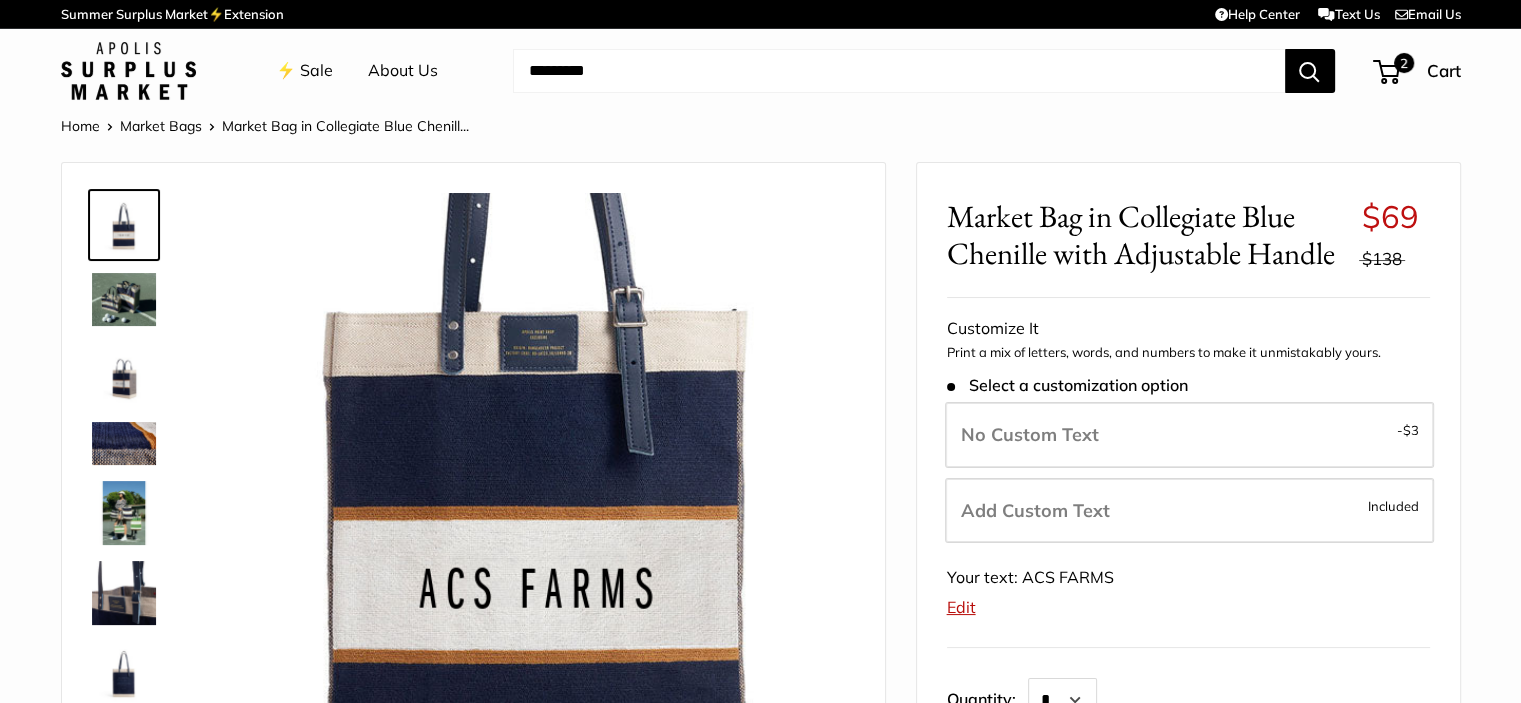 click at bounding box center (899, 71) 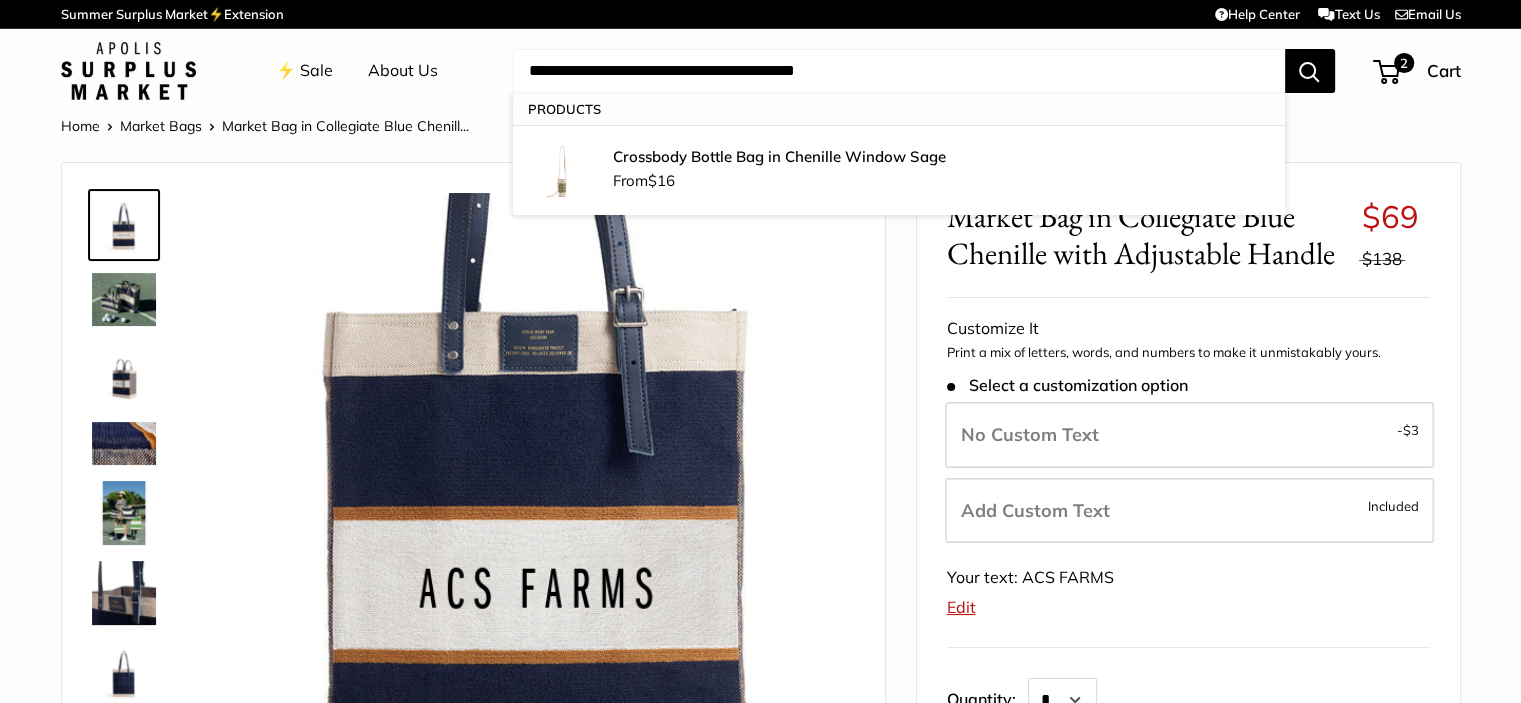 type on "**********" 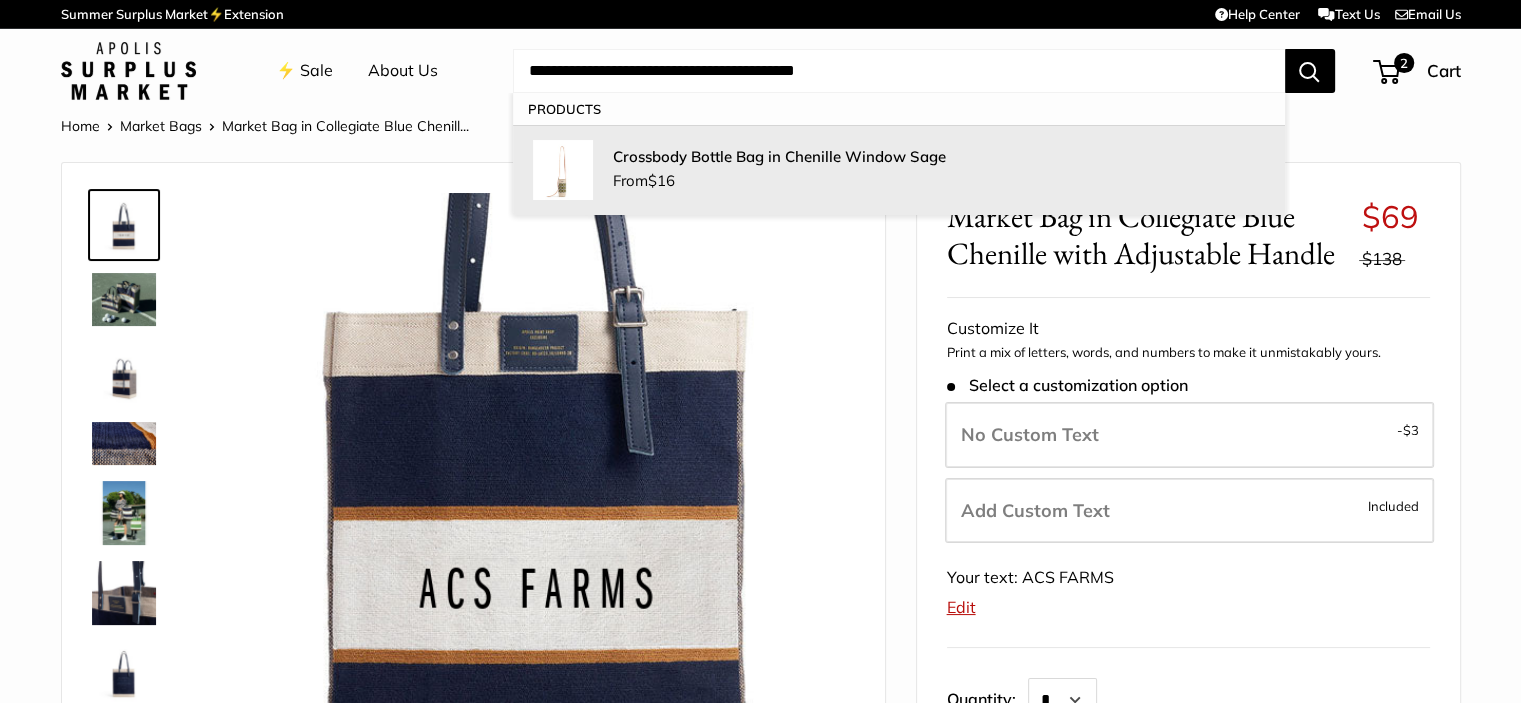 click on "Crossbody Bottle Bag in Chenille Window Sage" at bounding box center [939, 156] 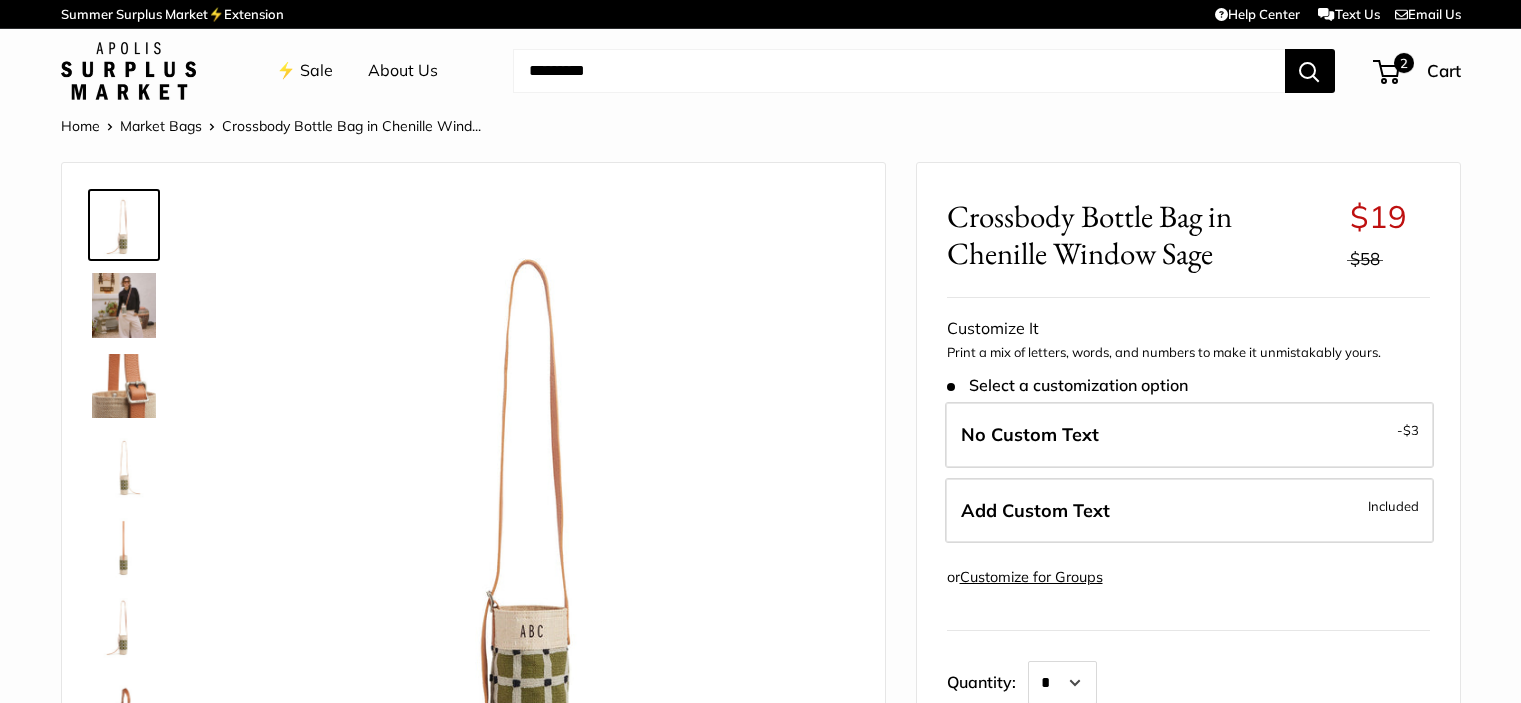 scroll, scrollTop: 0, scrollLeft: 0, axis: both 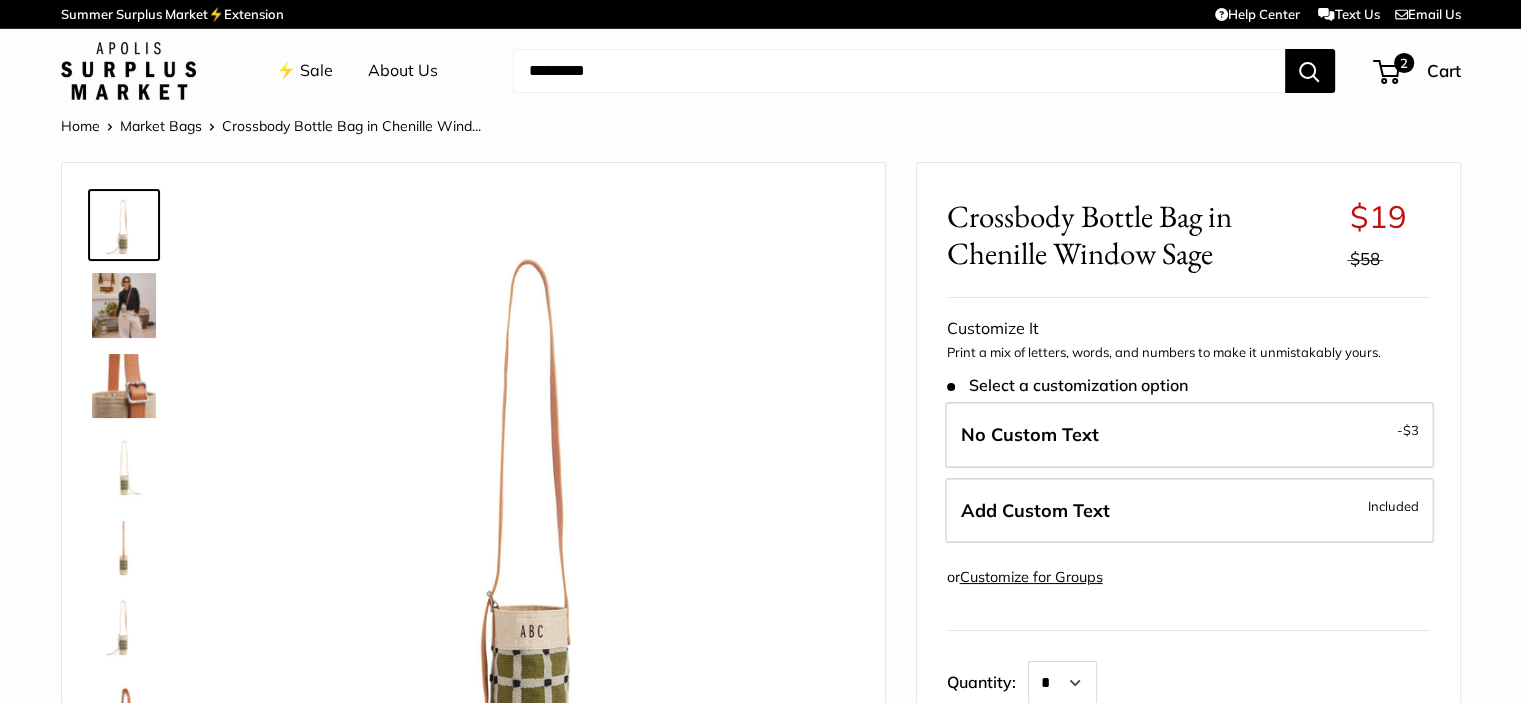 click at bounding box center (899, 71) 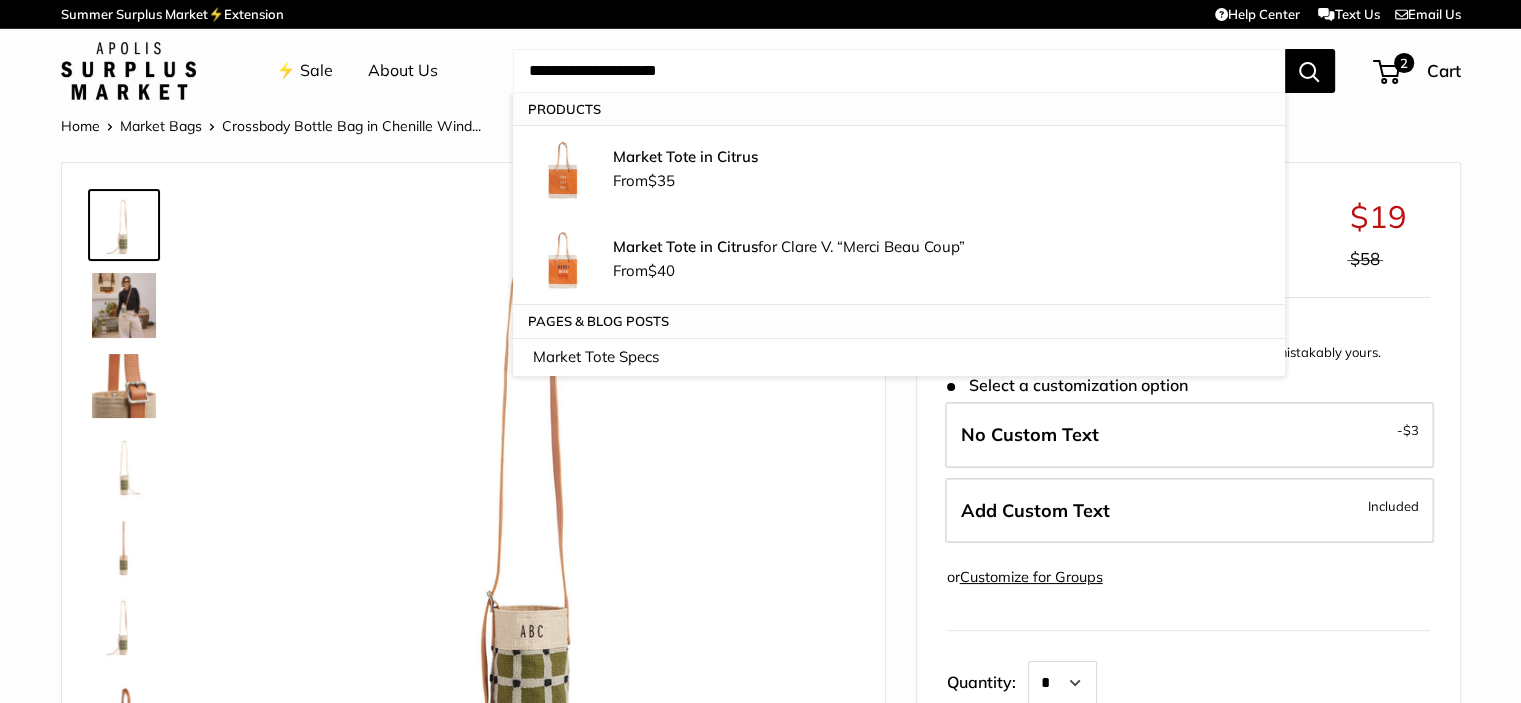 type on "**********" 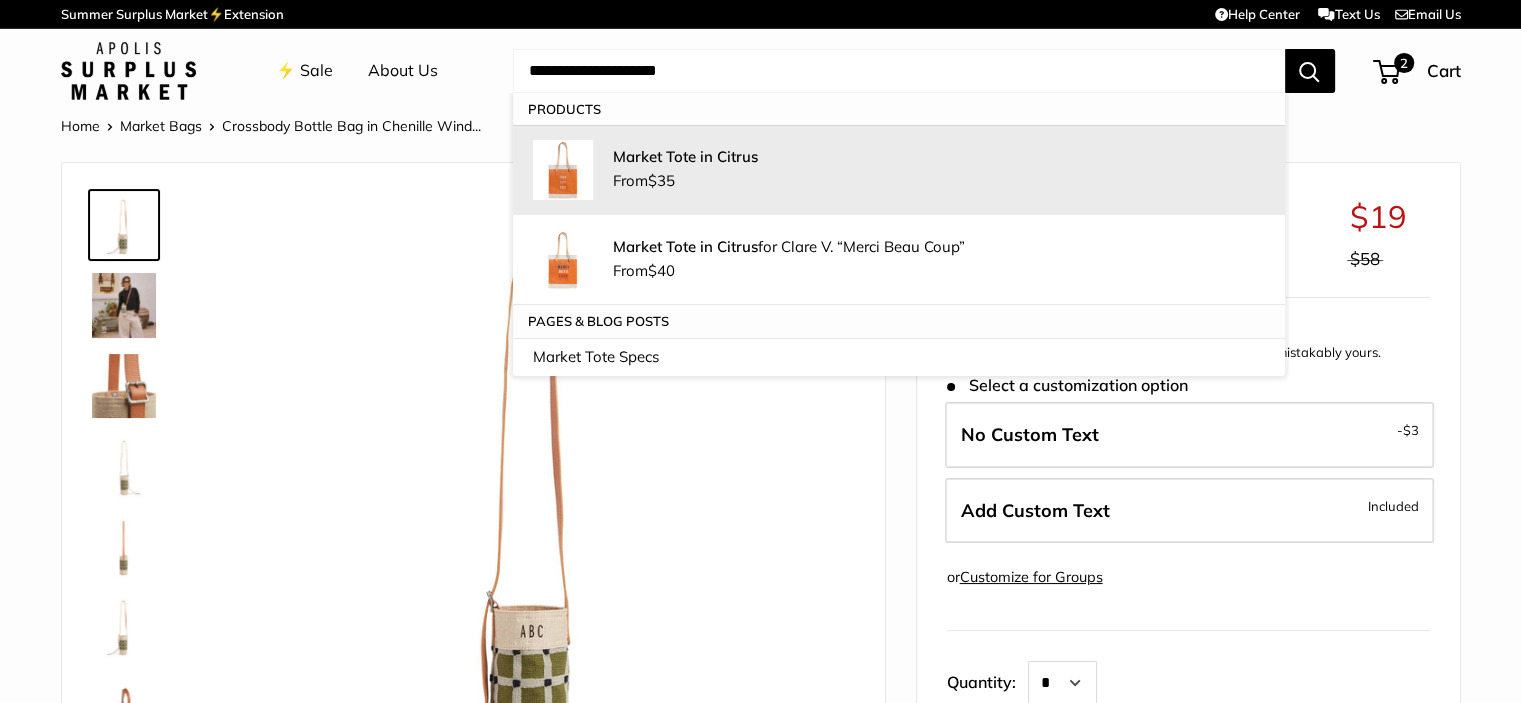 click on "Market Tote in Citrus
From  $35" at bounding box center [939, 170] 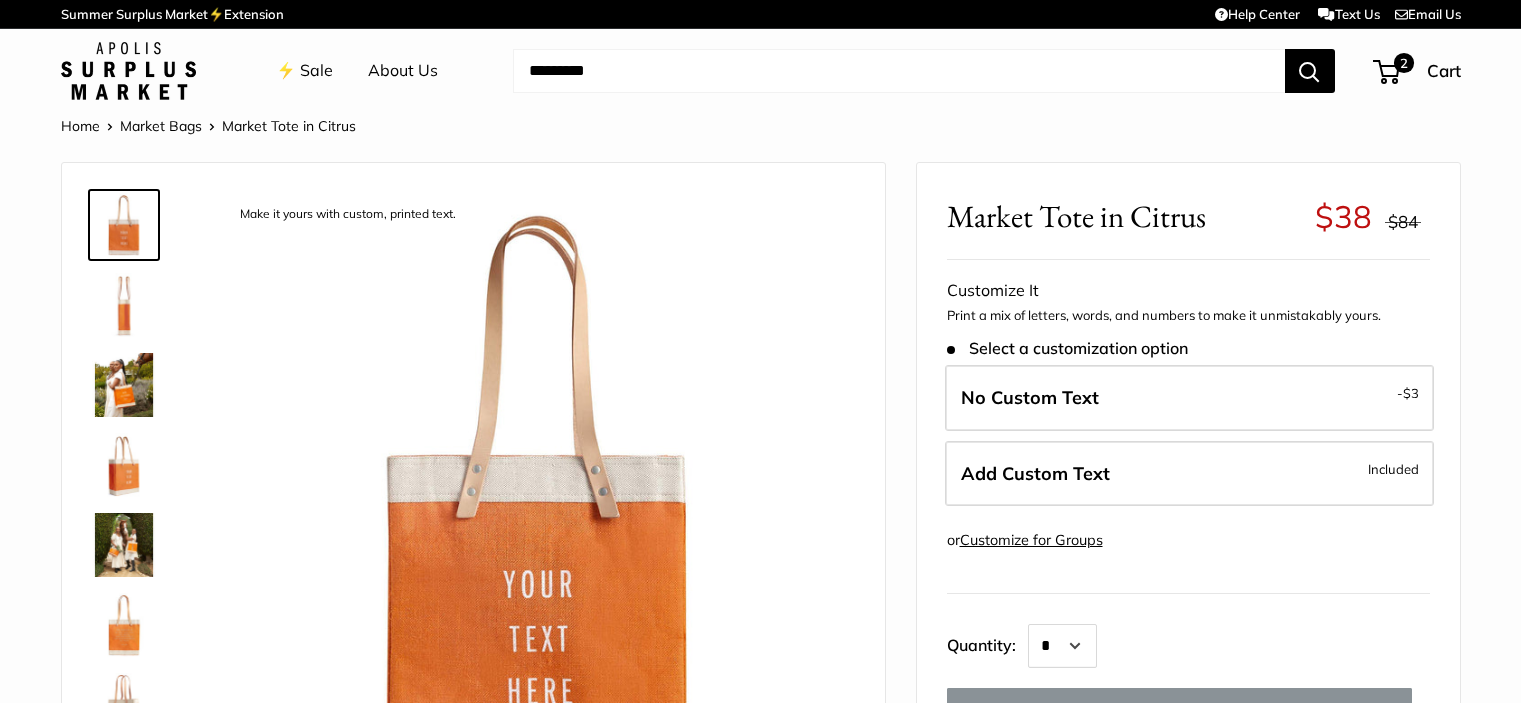 scroll, scrollTop: 0, scrollLeft: 0, axis: both 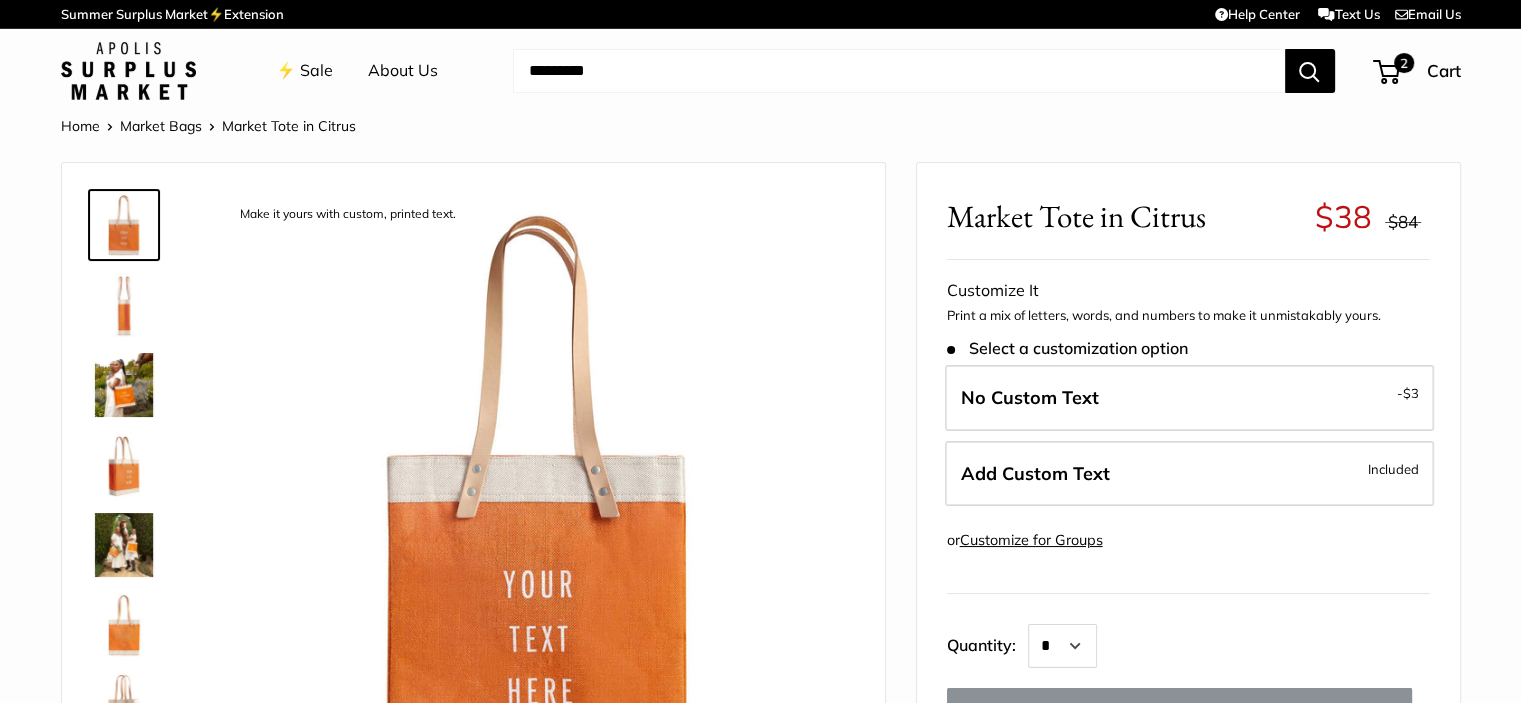 click on "Add Custom Text
Included" at bounding box center (1189, 474) 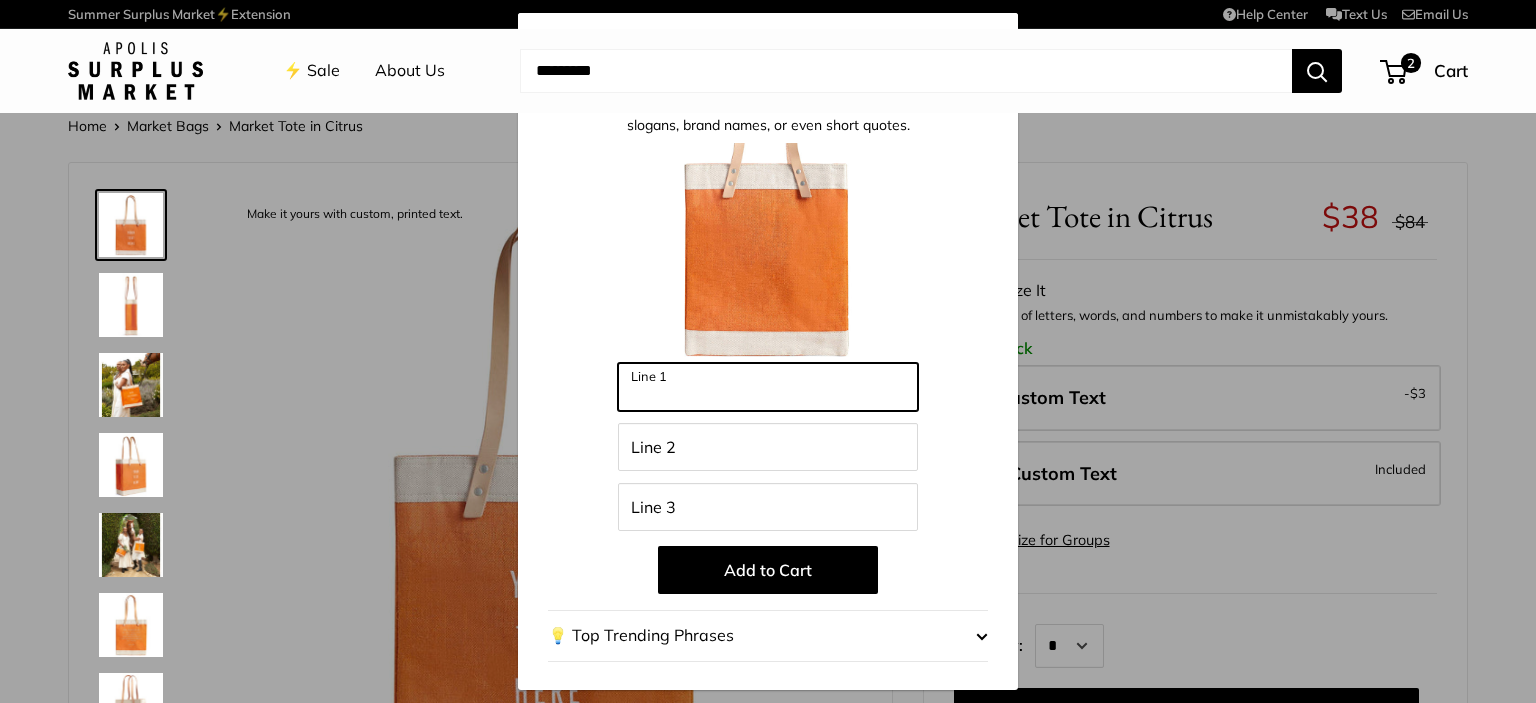 click on "Line 1" at bounding box center [768, 387] 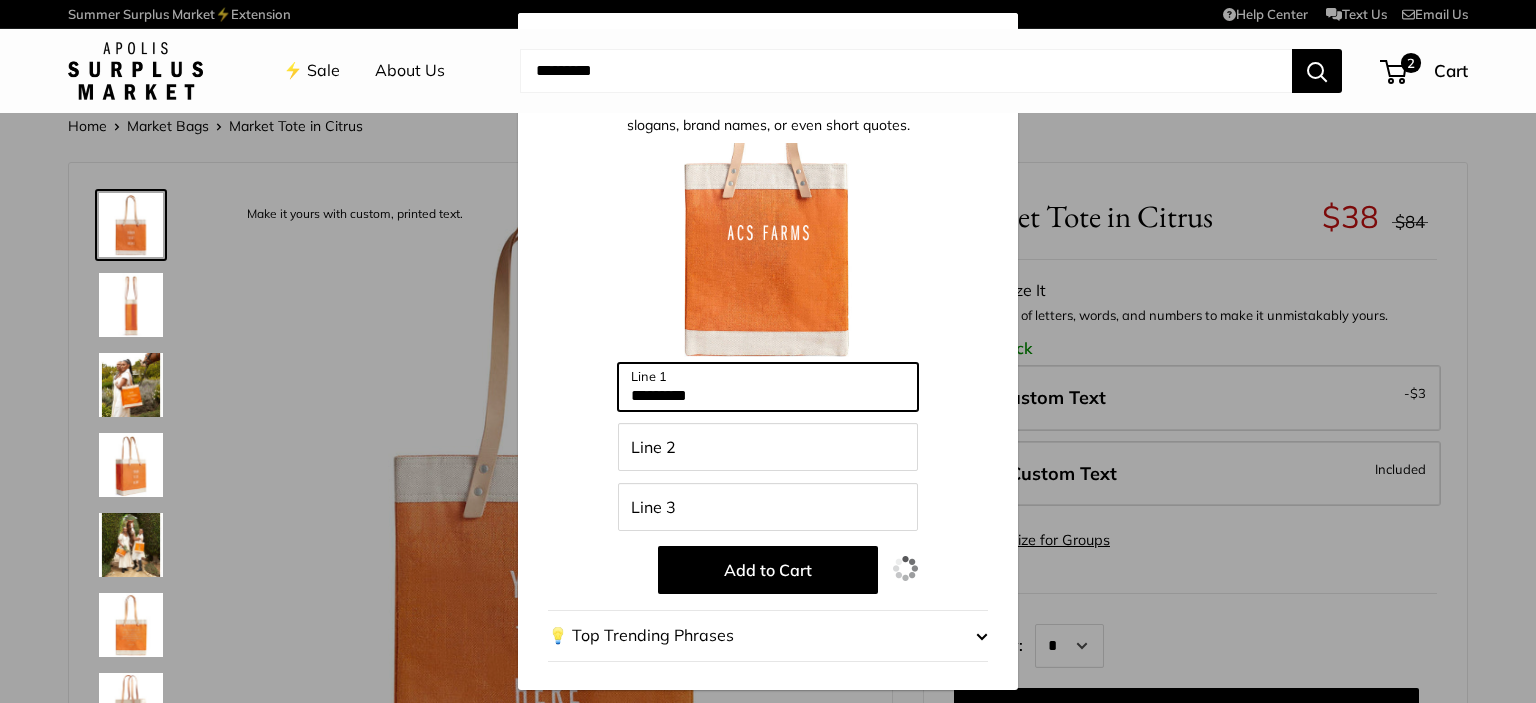 type on "*********" 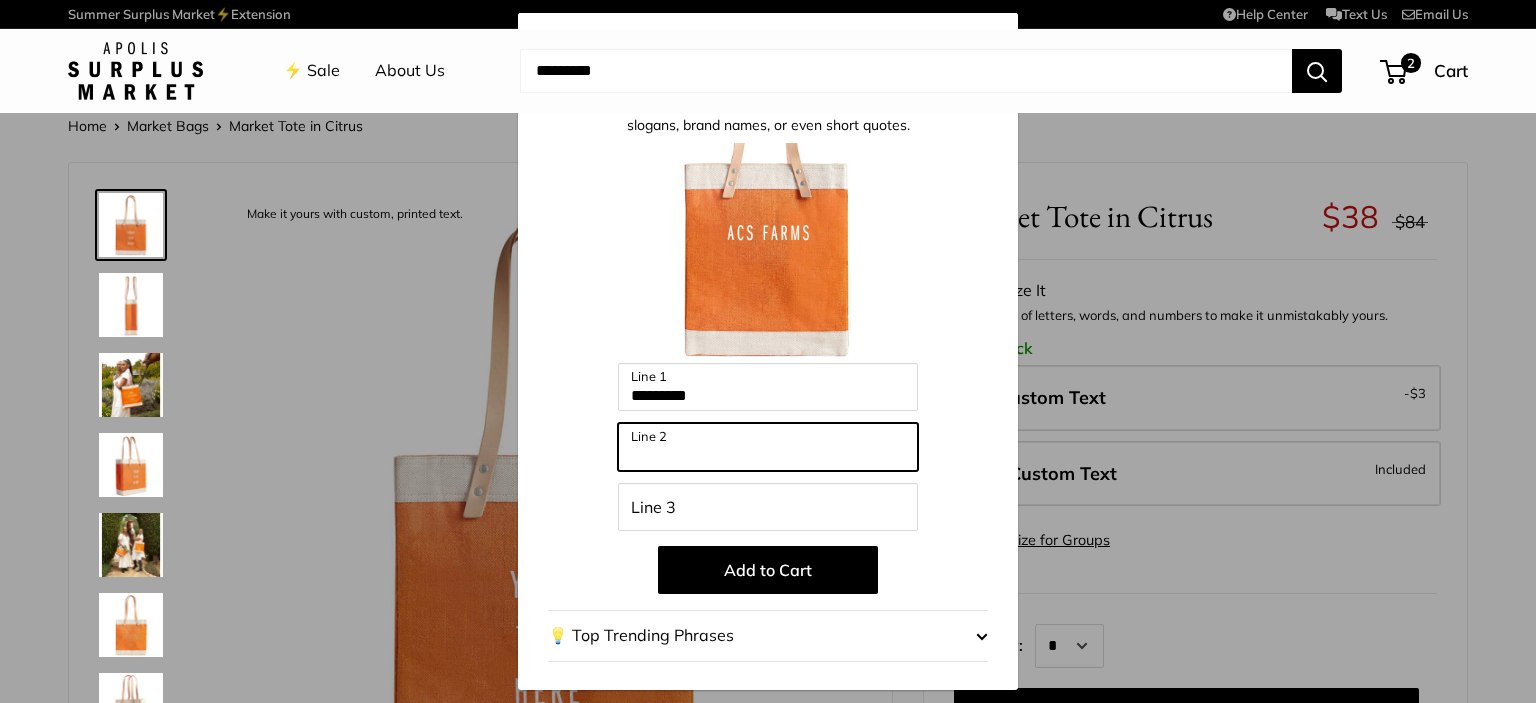 click on "Line 2" at bounding box center [768, 447] 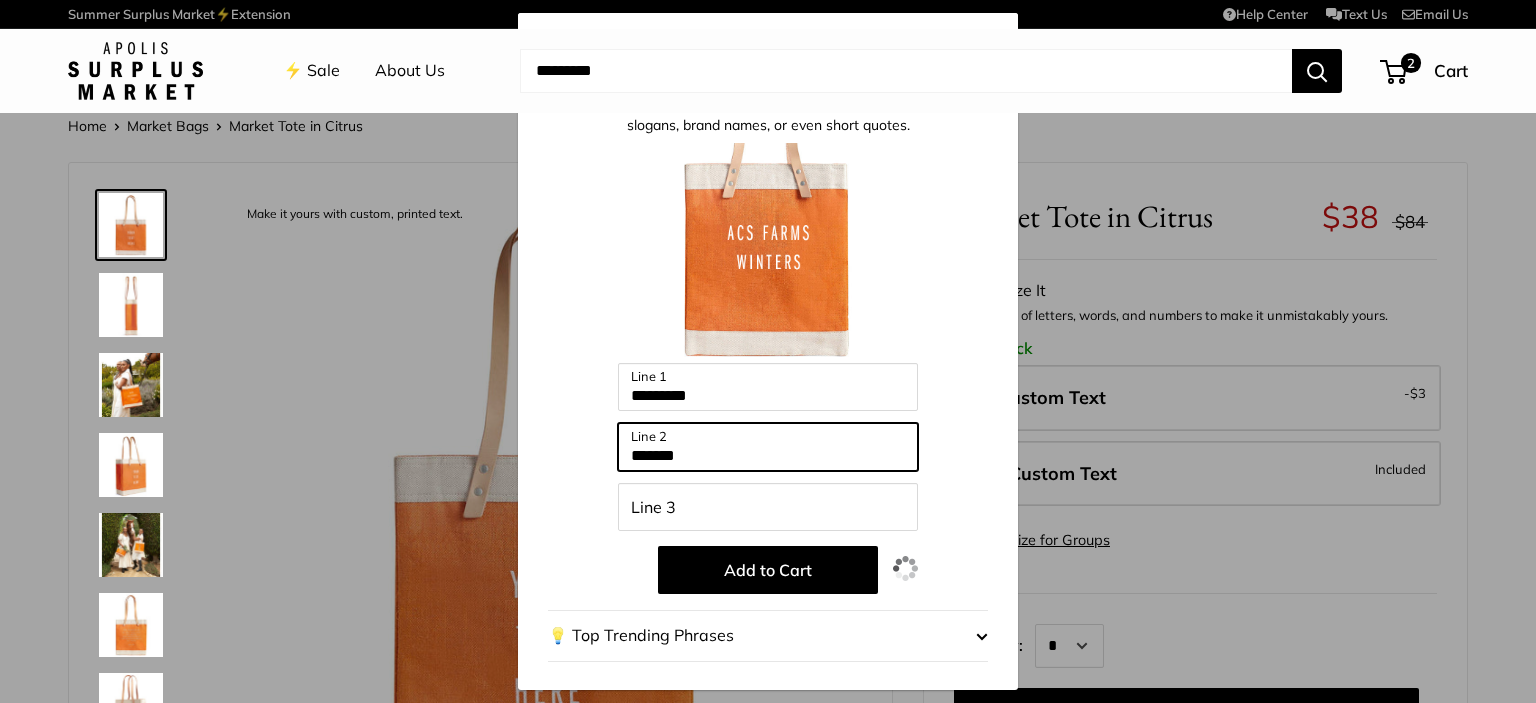 type on "*******" 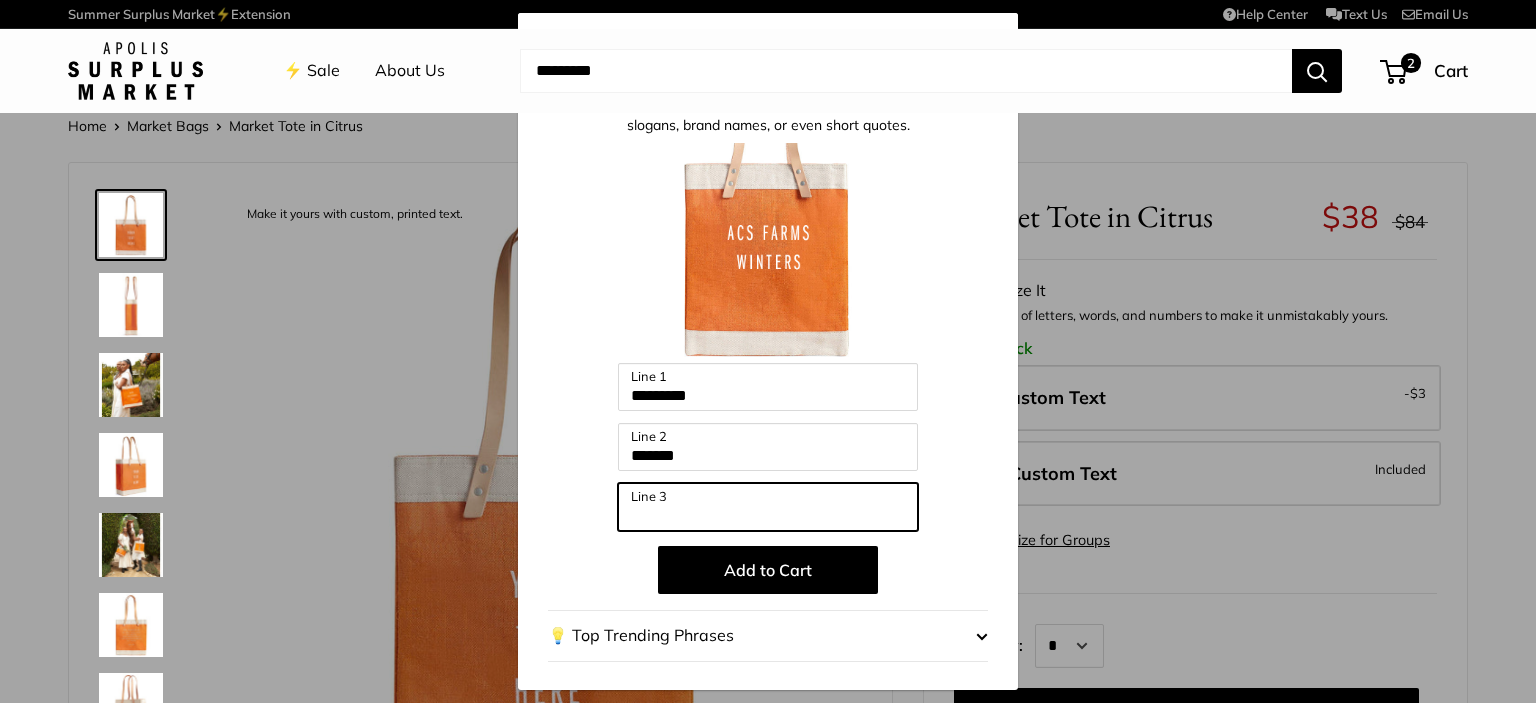 click on "Line 3" at bounding box center [768, 507] 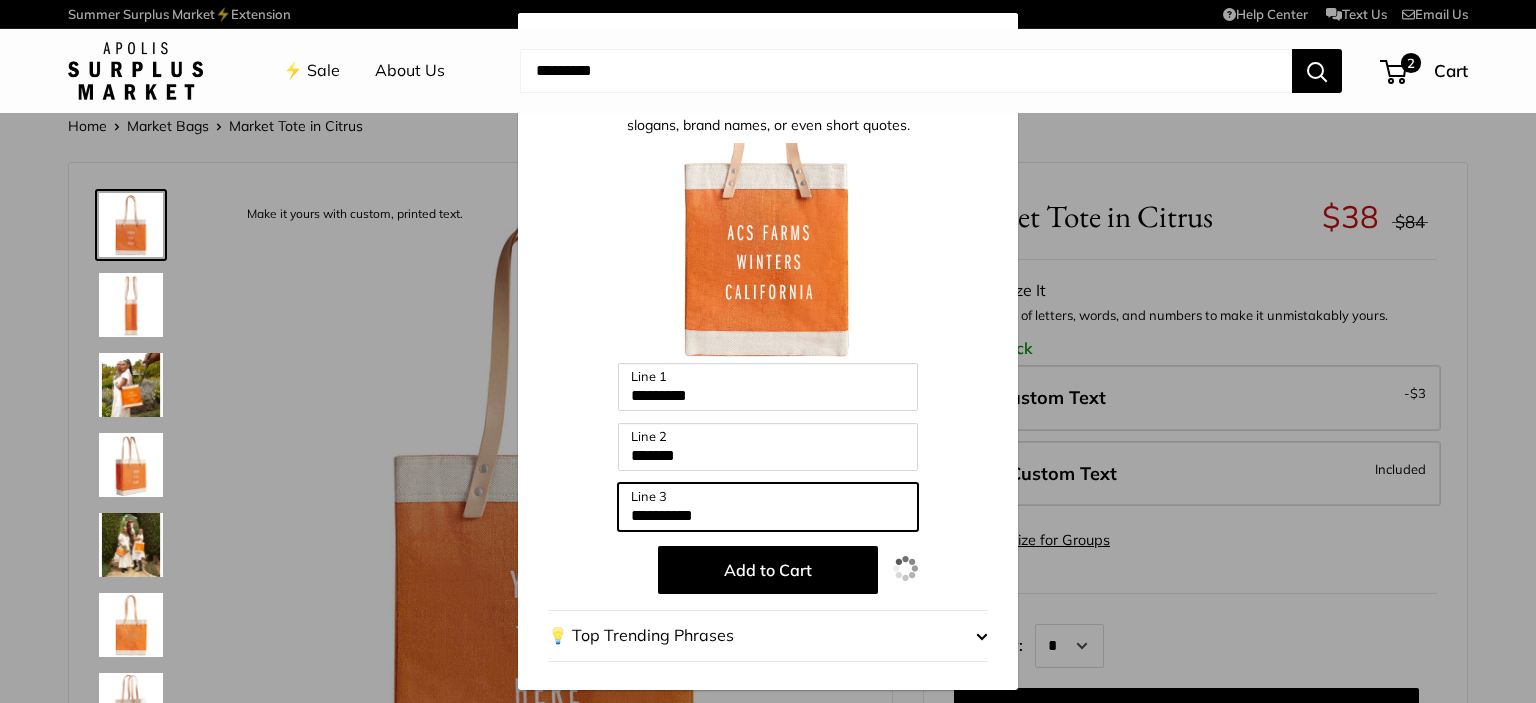 type on "**********" 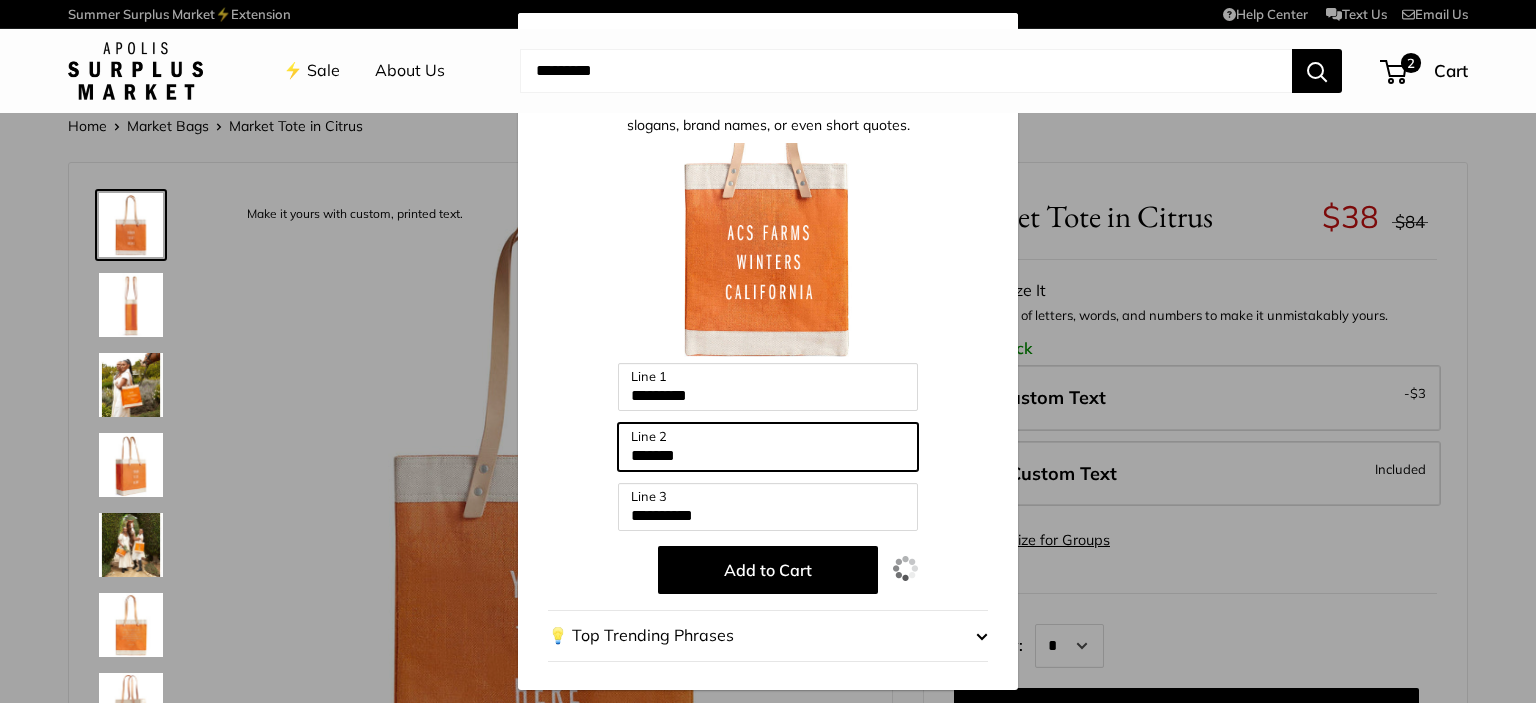 click on "*******" at bounding box center (768, 447) 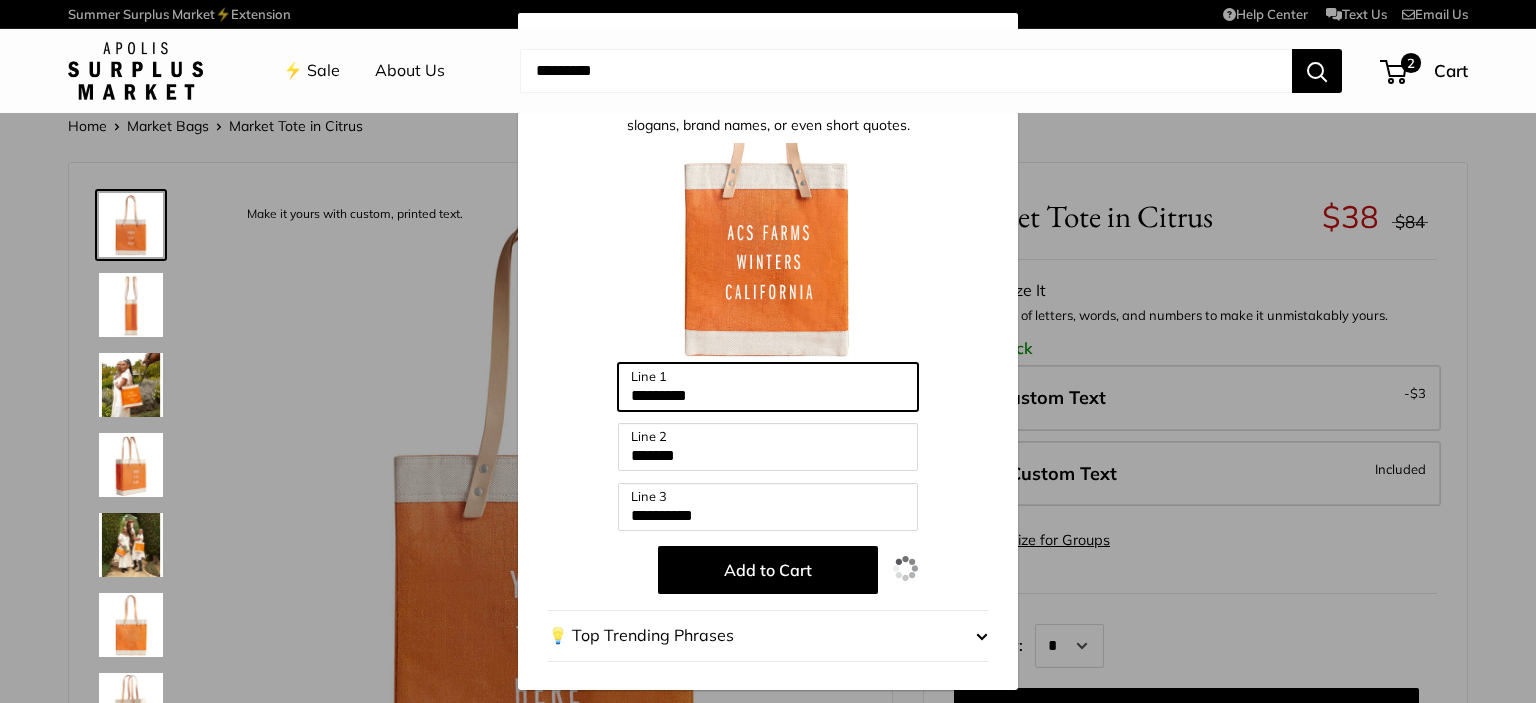 click on "*********" at bounding box center (768, 387) 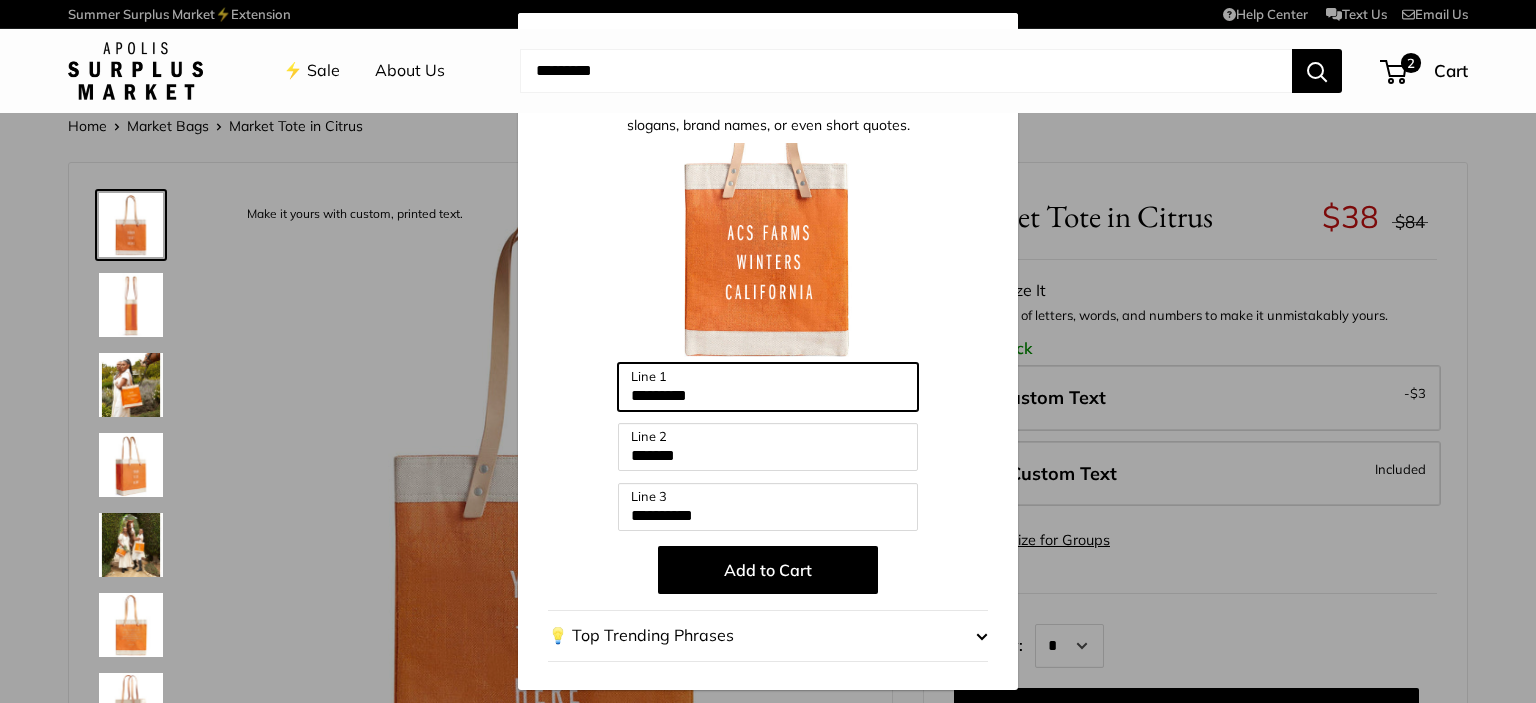 click on "*********" at bounding box center (768, 387) 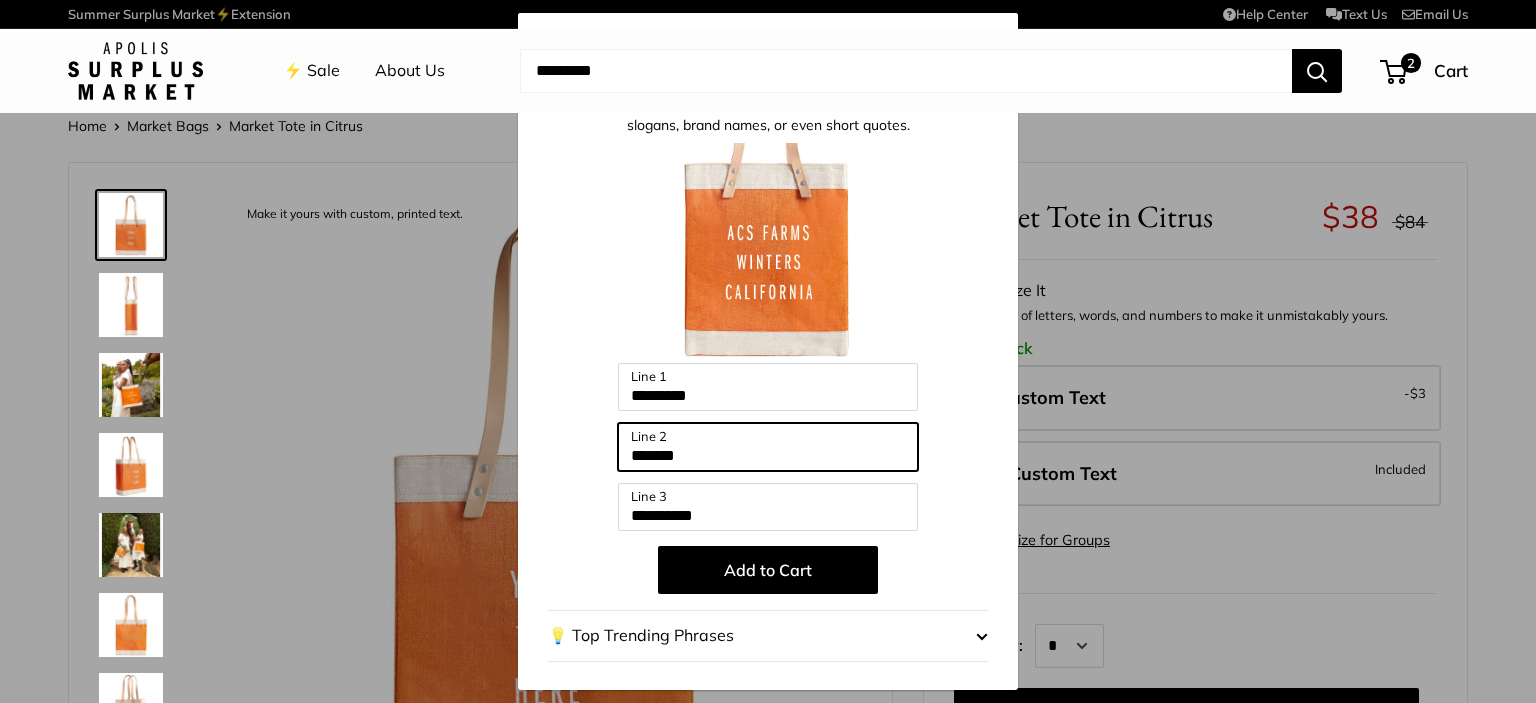 click on "*******" at bounding box center [768, 447] 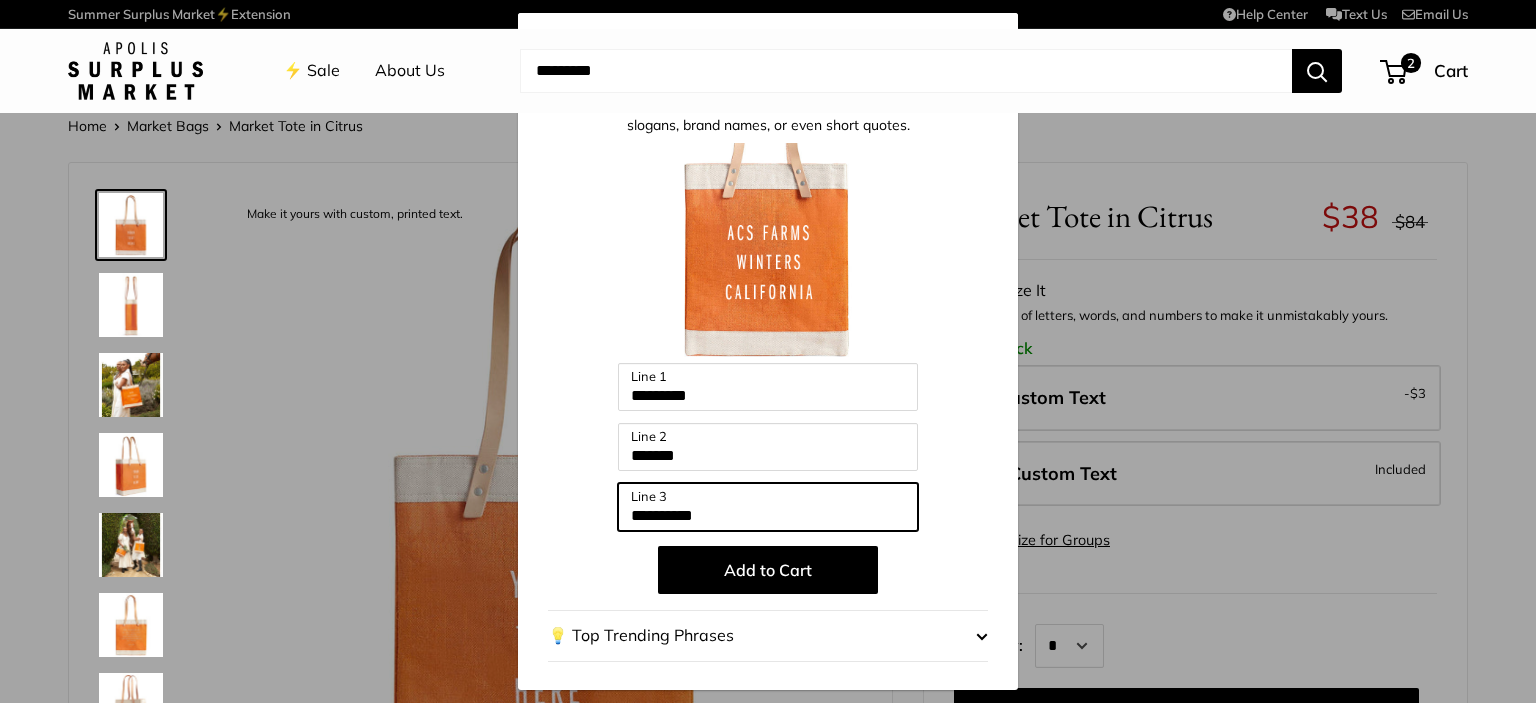 click on "**********" at bounding box center [768, 507] 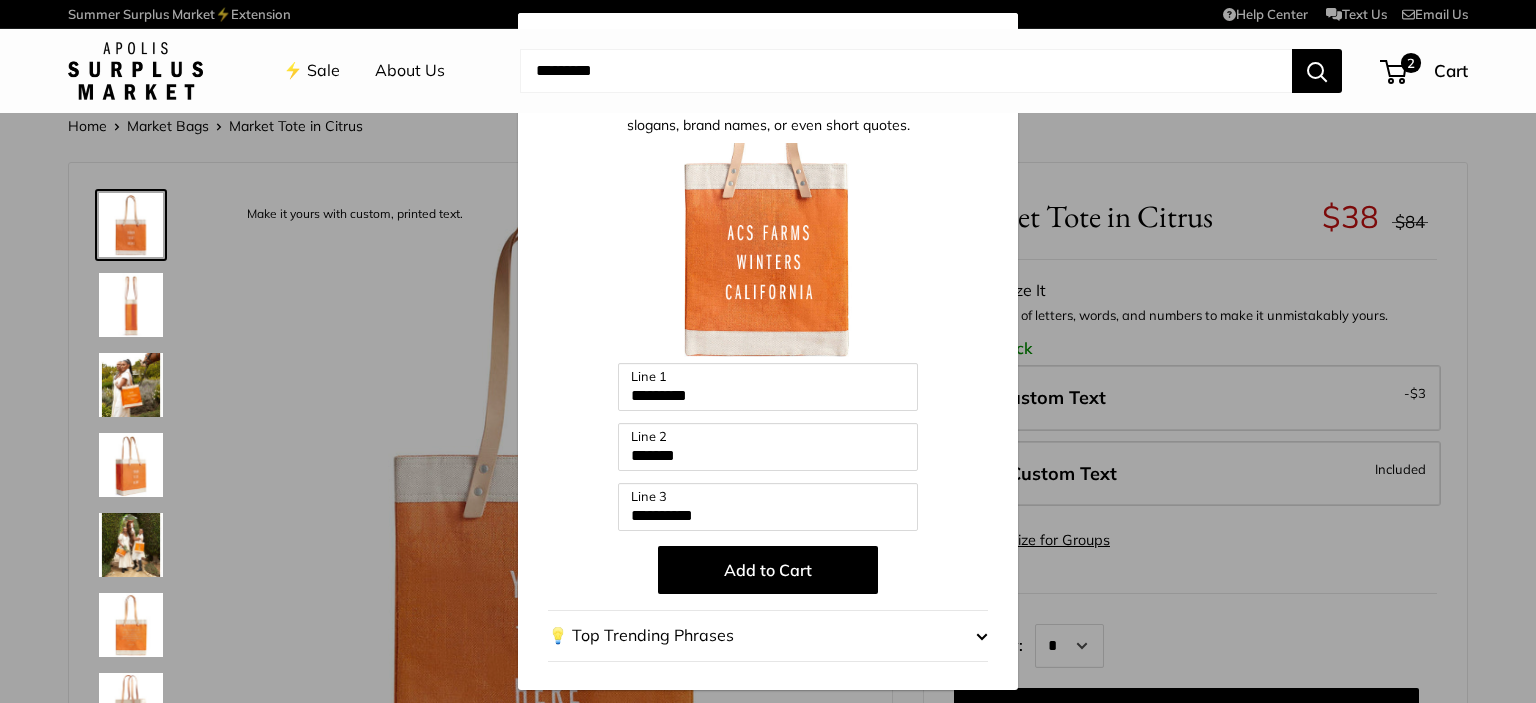 click on "Add to Cart" at bounding box center [768, 570] 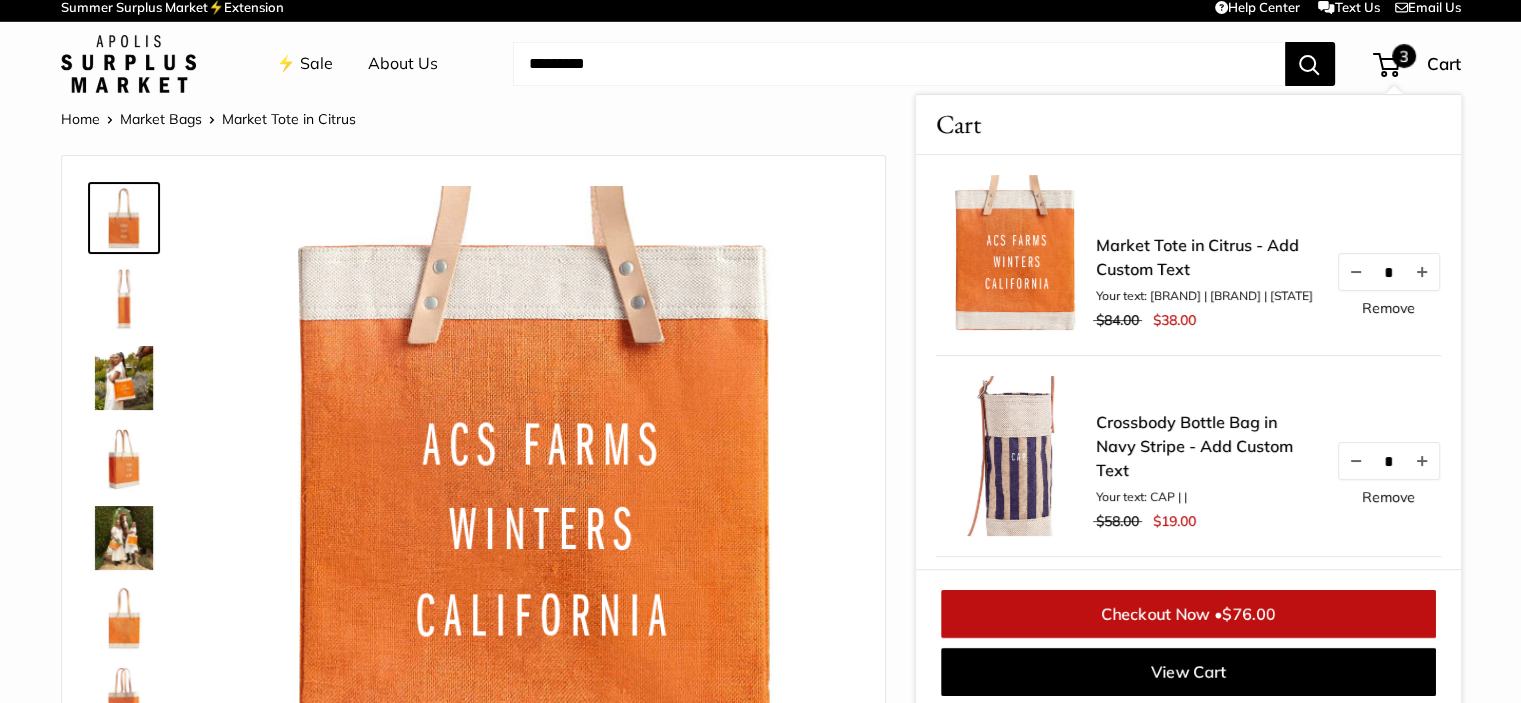 scroll, scrollTop: 15, scrollLeft: 0, axis: vertical 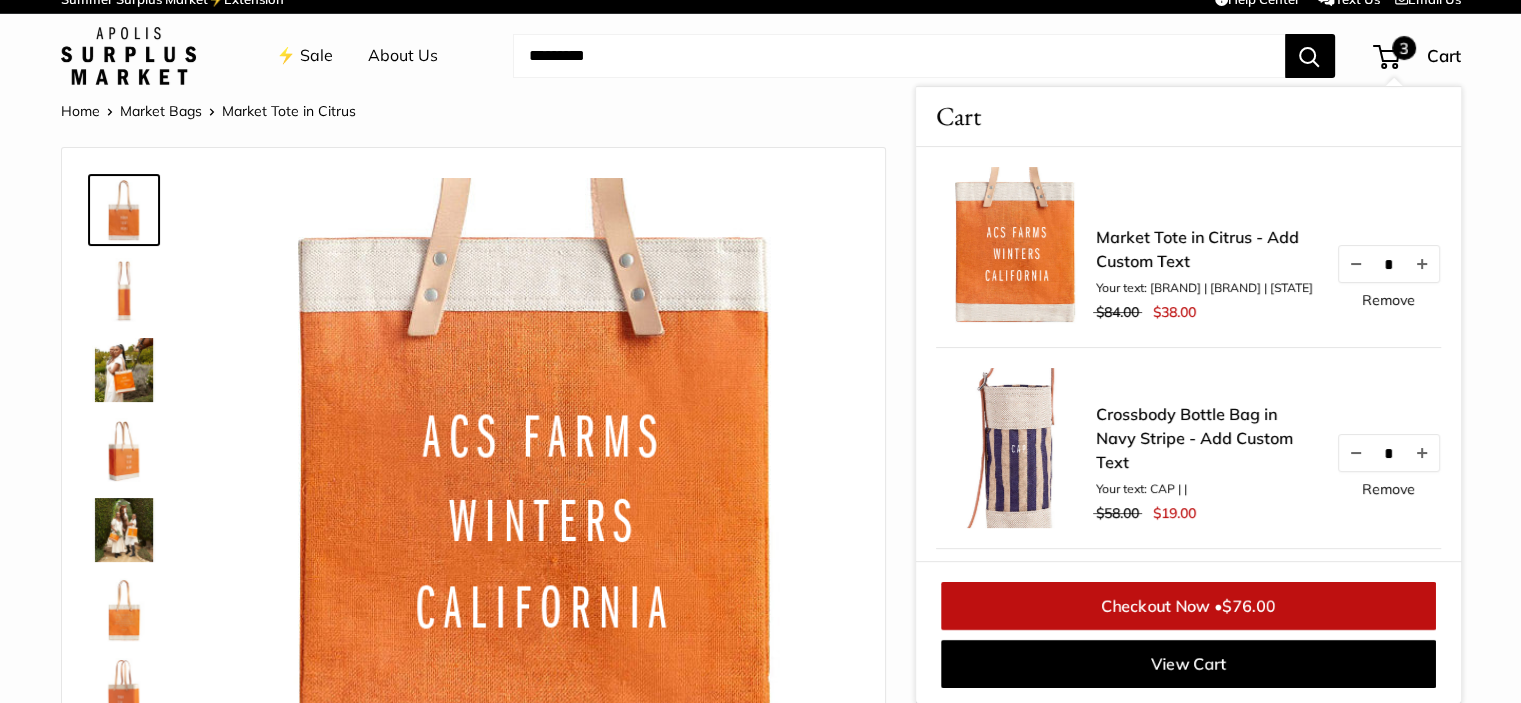 click at bounding box center (899, 56) 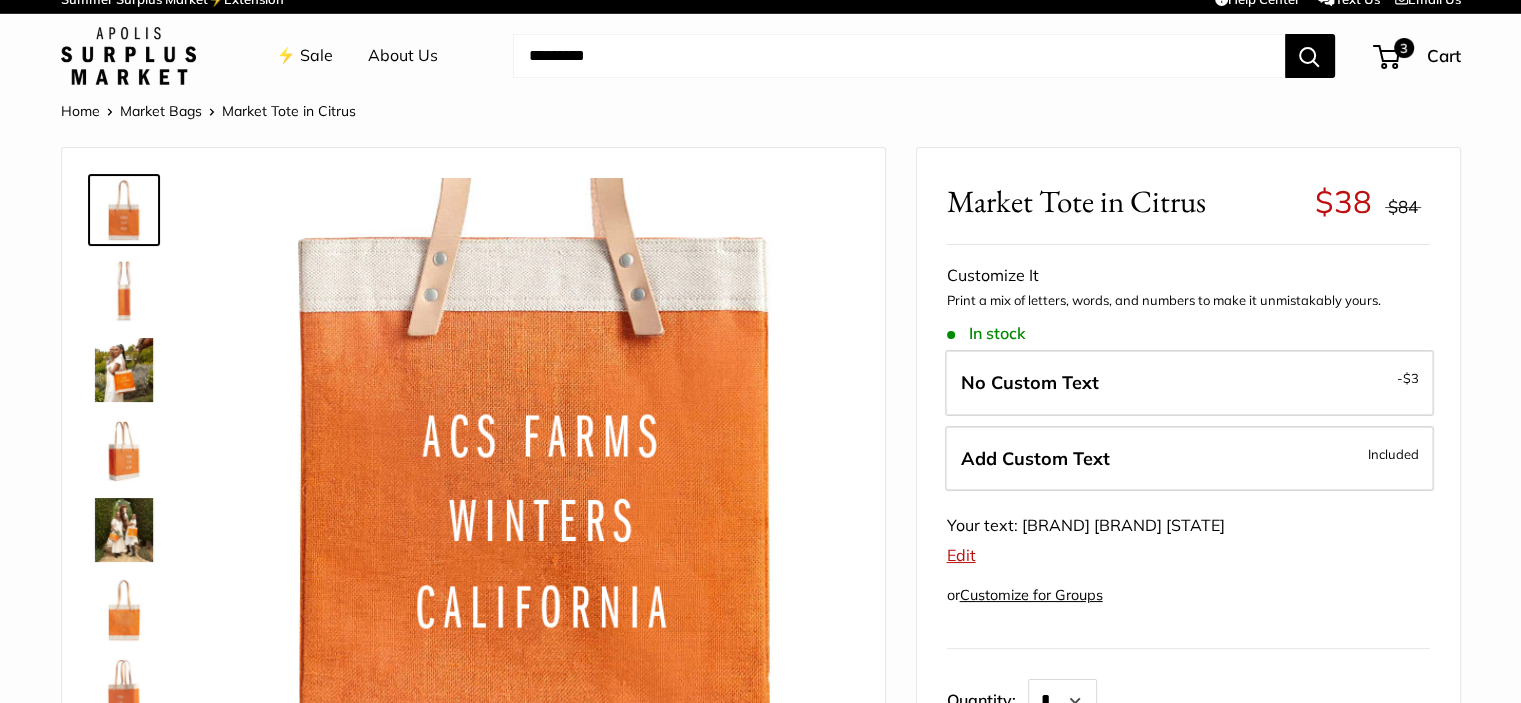 click at bounding box center [899, 56] 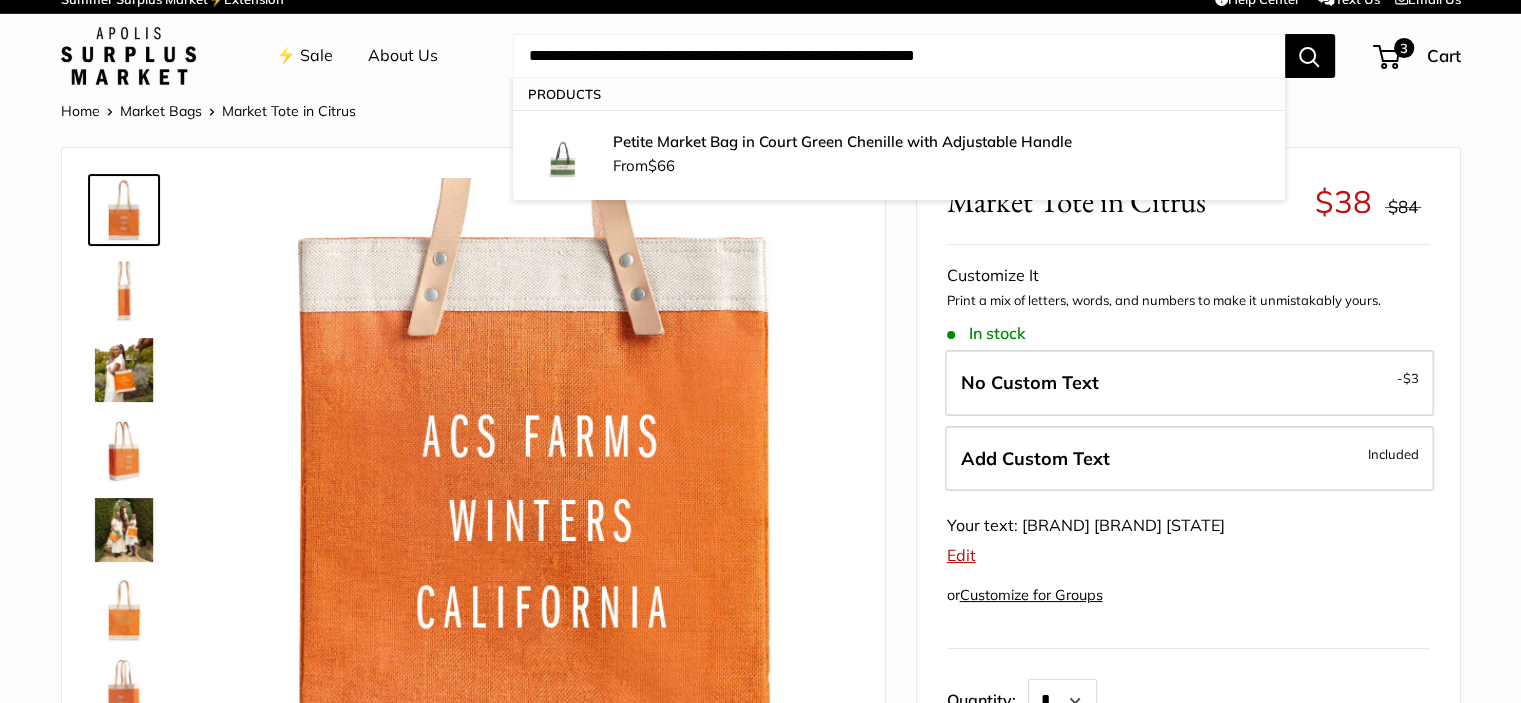 type on "**********" 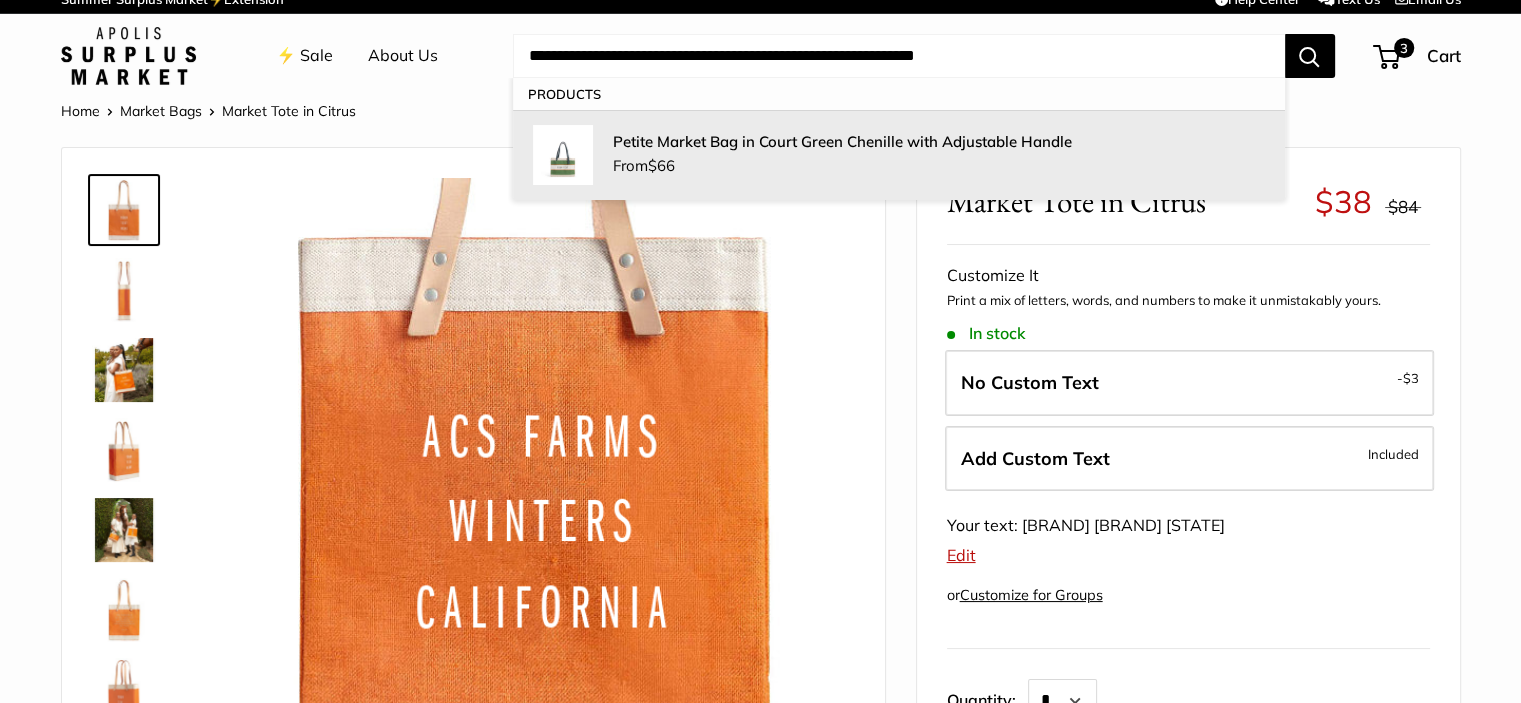click on "Petite Market Bag in Court Green Chenille with Adjustable Handle" at bounding box center [842, 141] 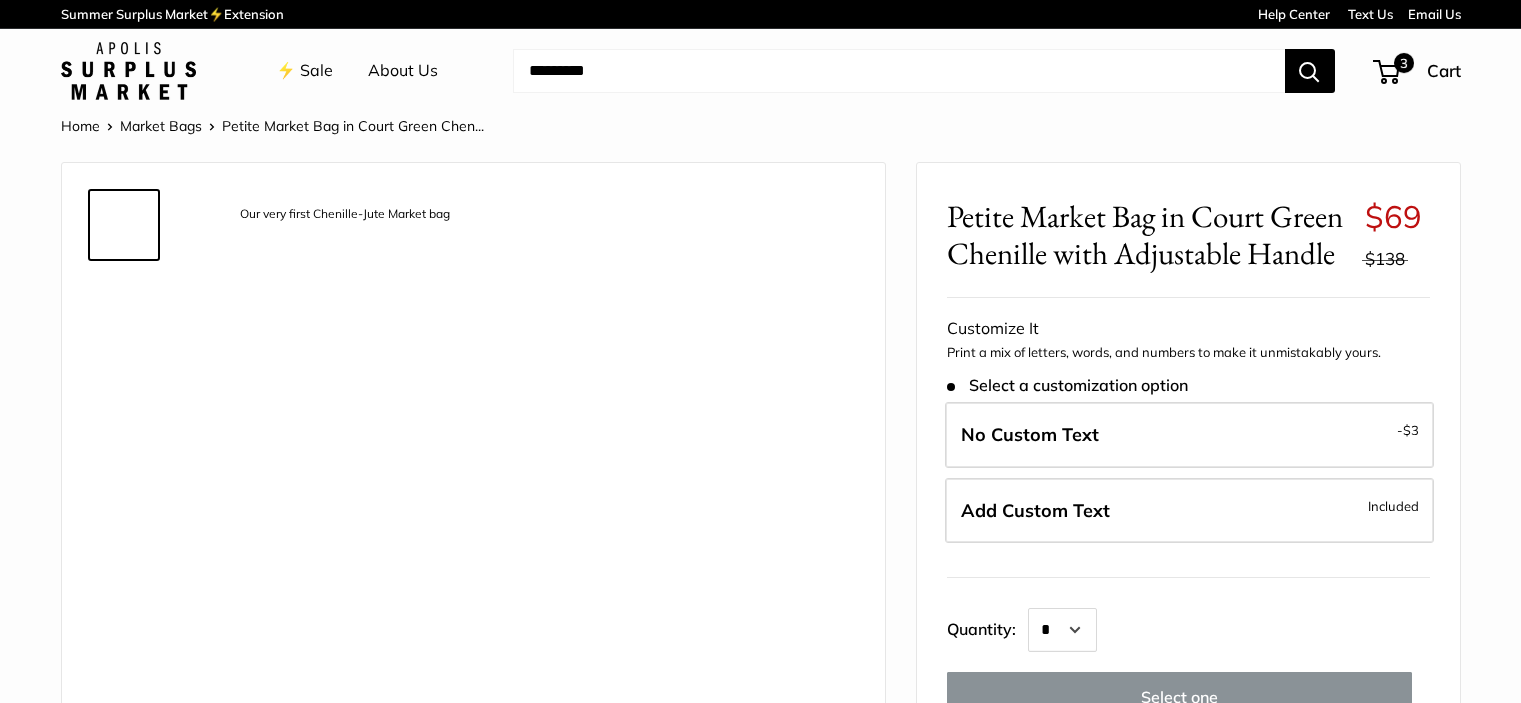 scroll, scrollTop: 0, scrollLeft: 0, axis: both 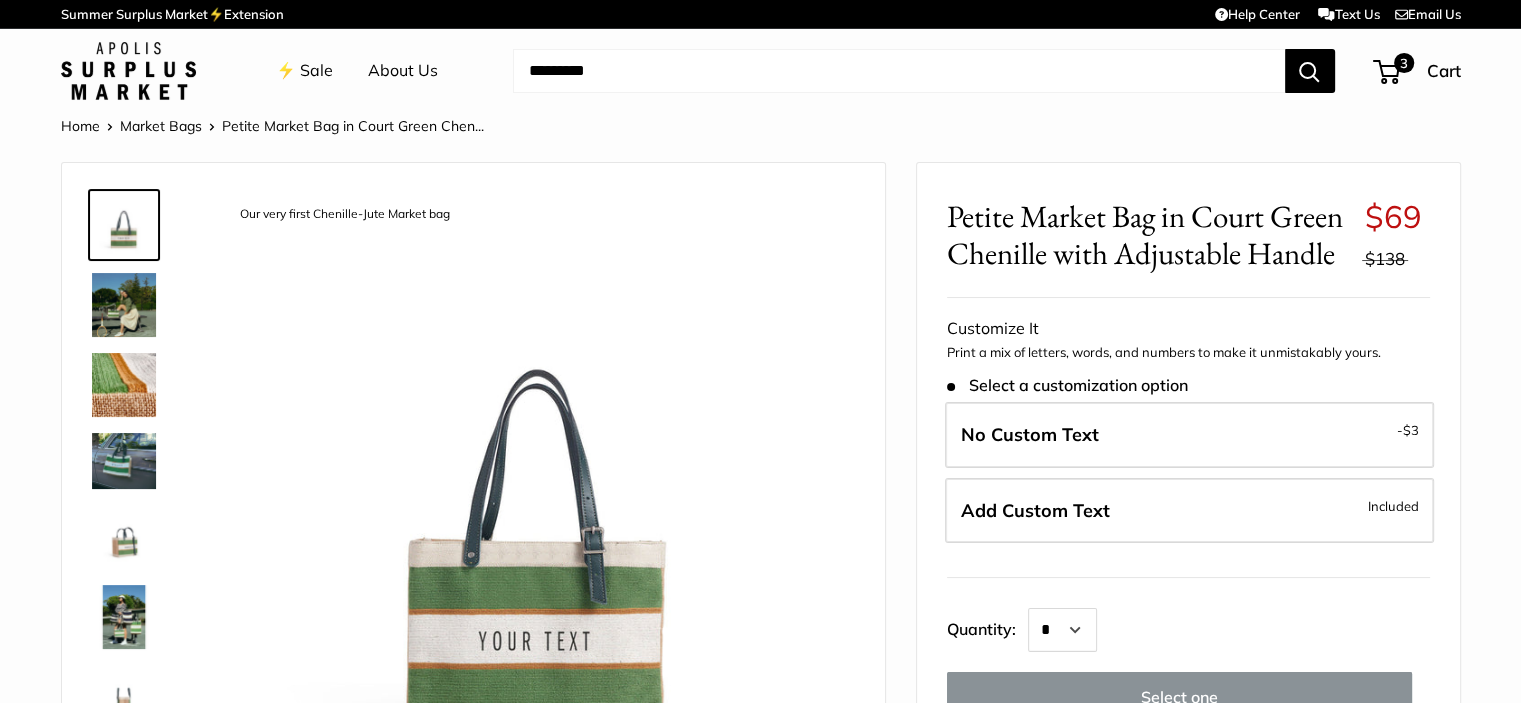 click on "Add Custom Text
Included" at bounding box center [1189, 511] 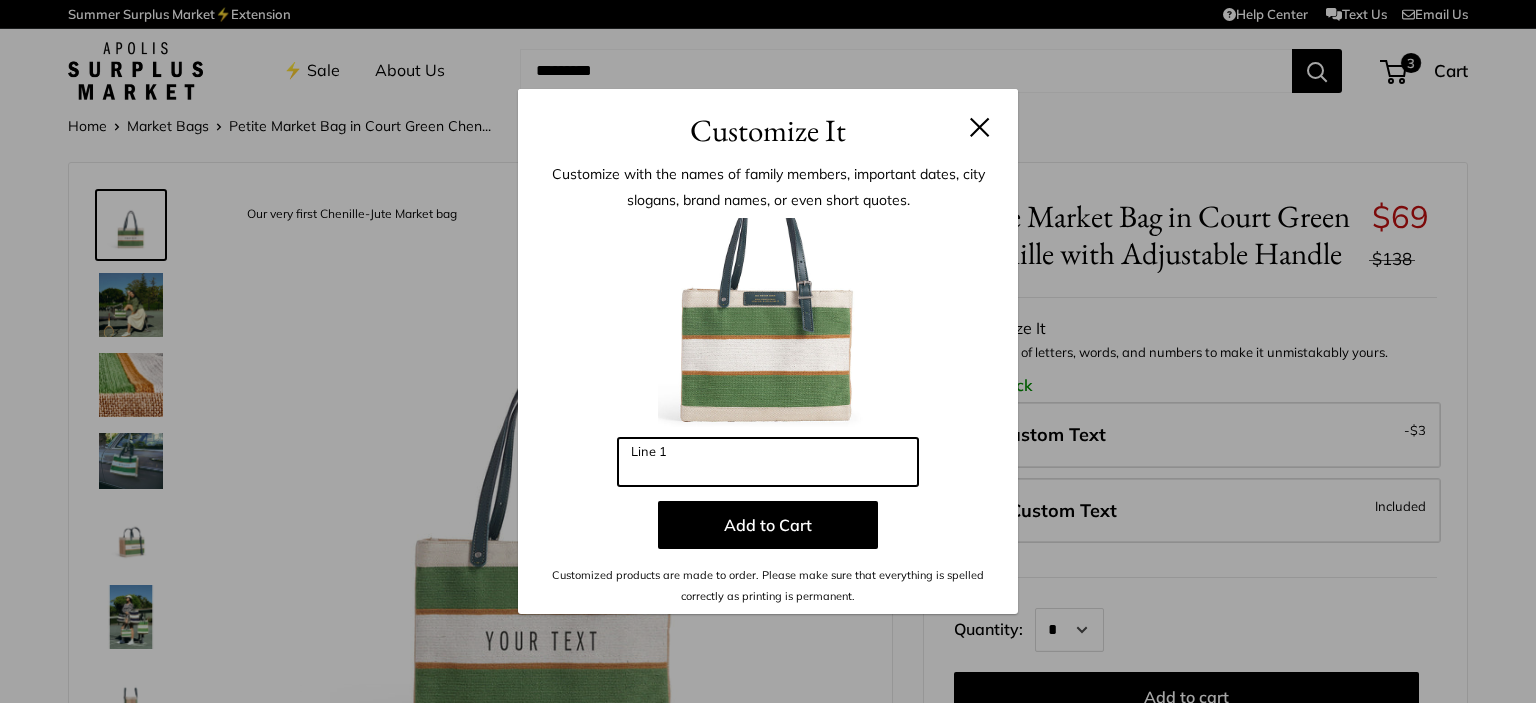 click on "Line 1" at bounding box center (768, 462) 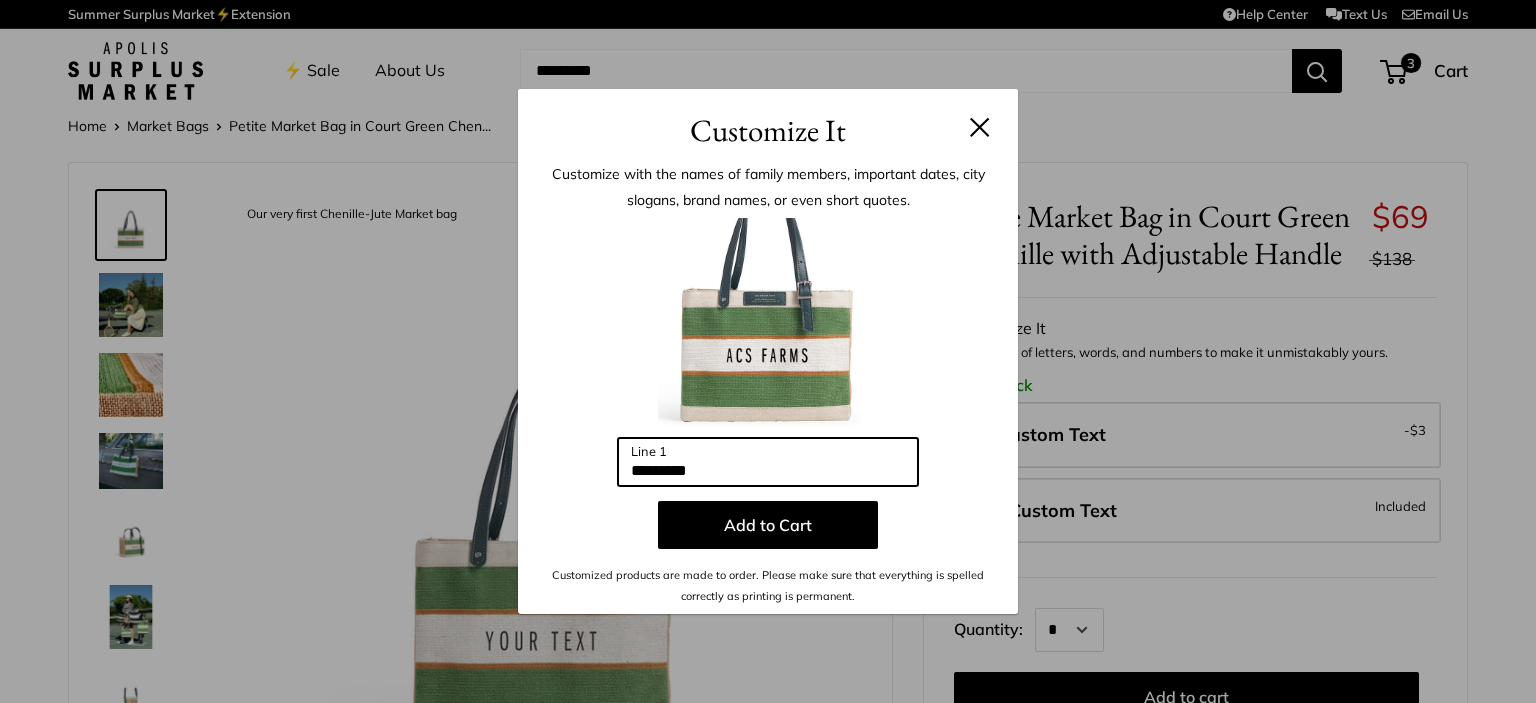 type on "*********" 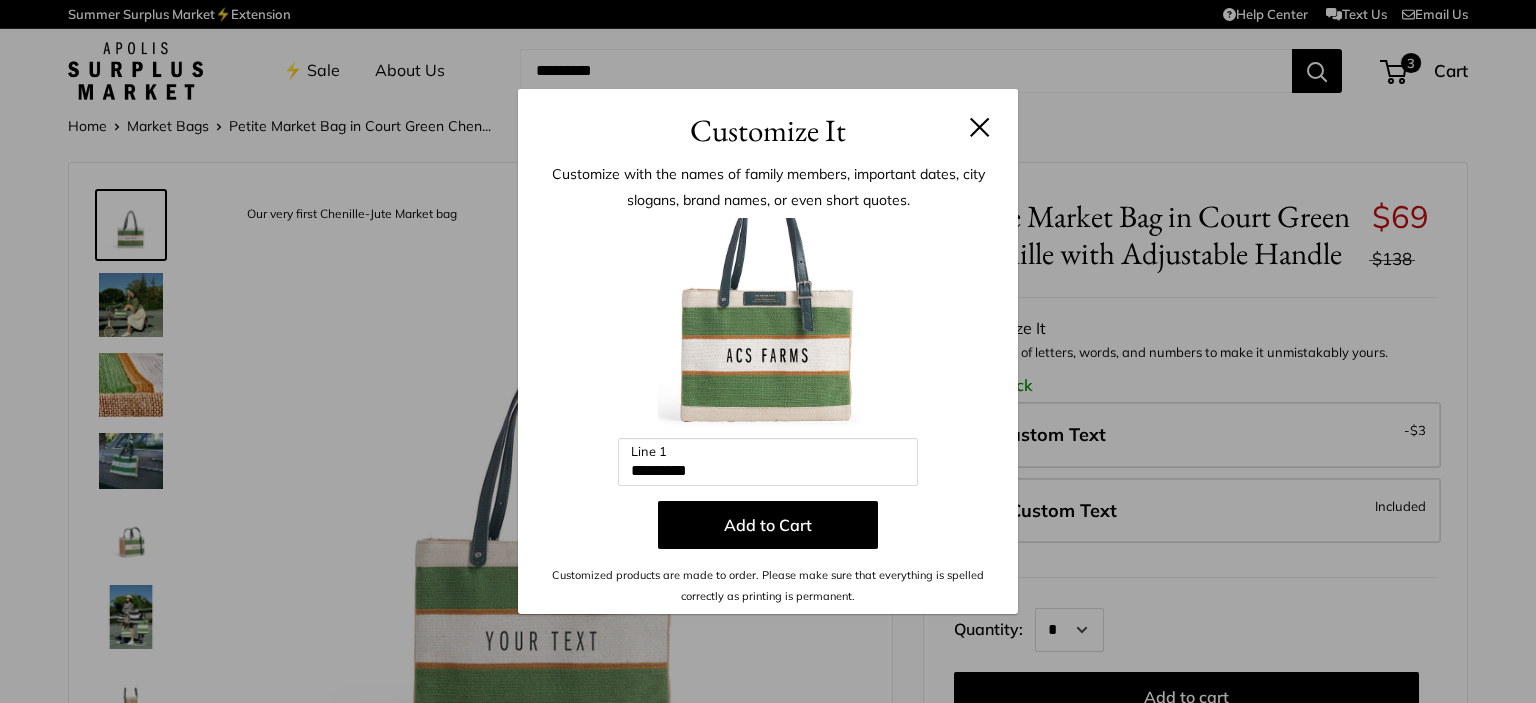 click on "Add to Cart" at bounding box center (768, 525) 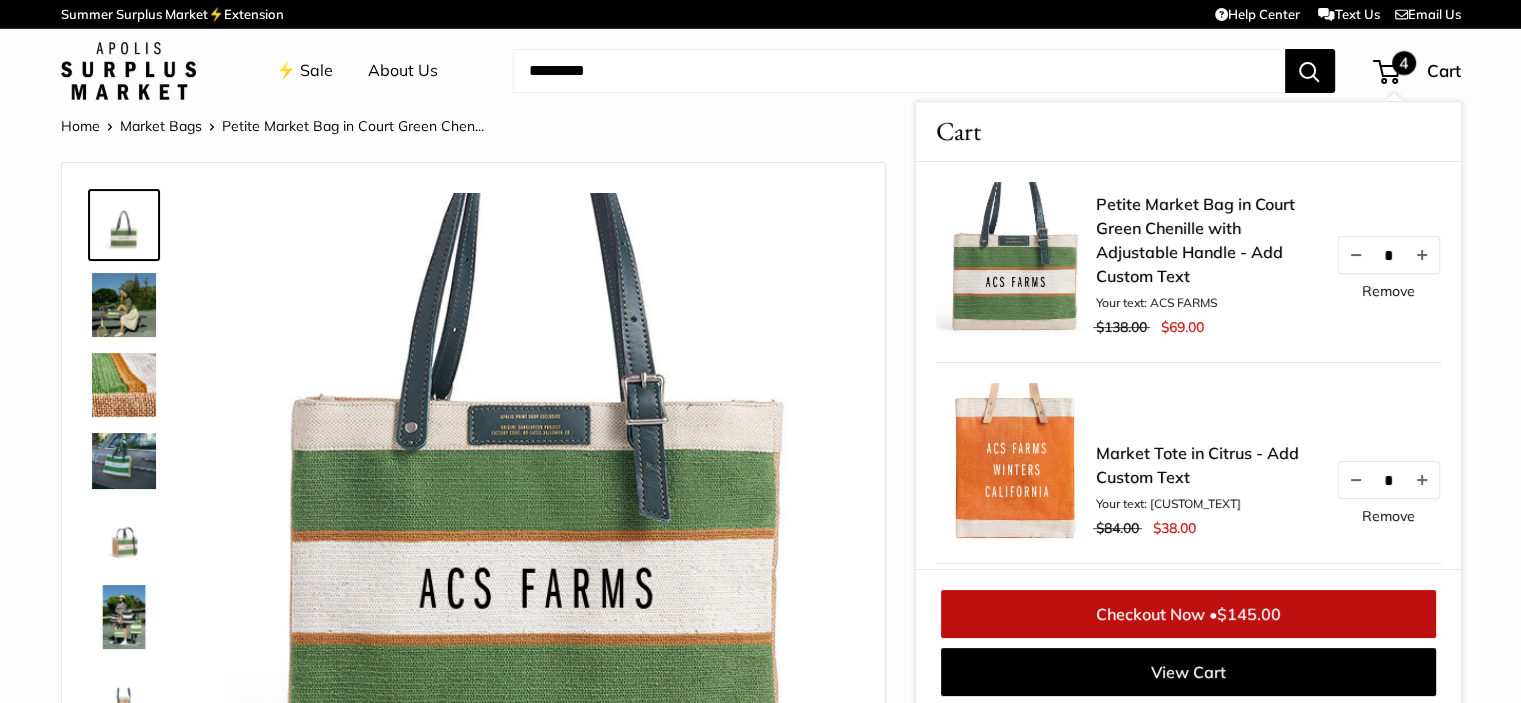 scroll, scrollTop: 8, scrollLeft: 0, axis: vertical 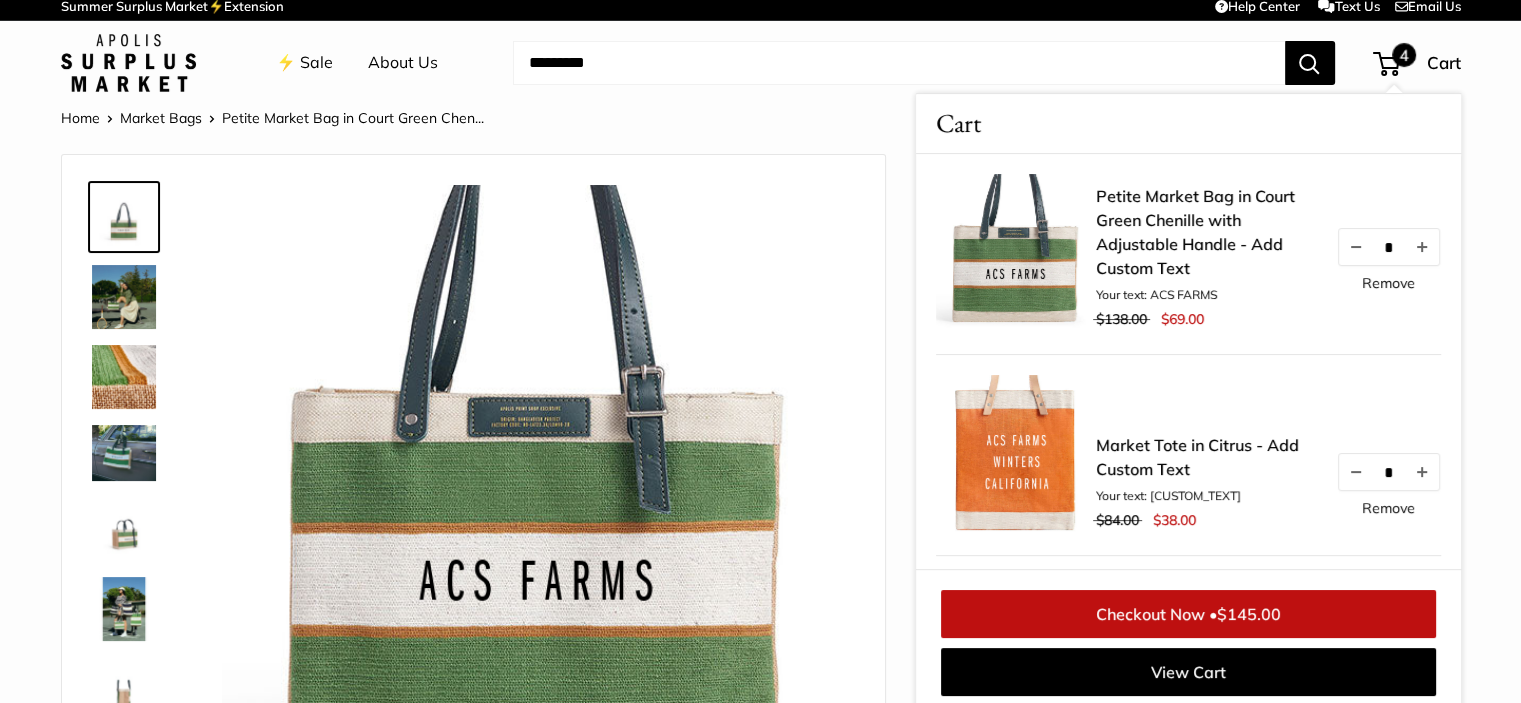 click on "Remove" at bounding box center (1388, 508) 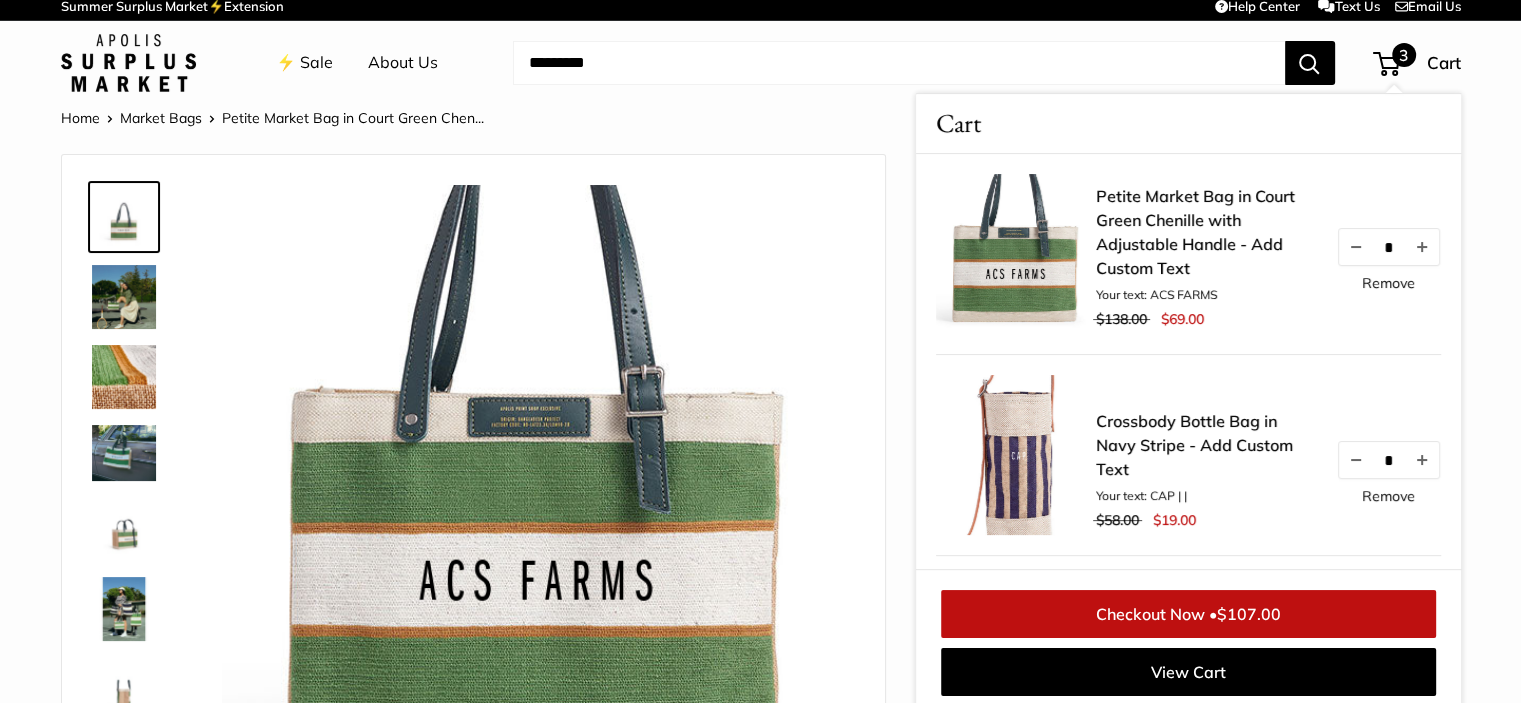 click on "Remove" at bounding box center (1388, 283) 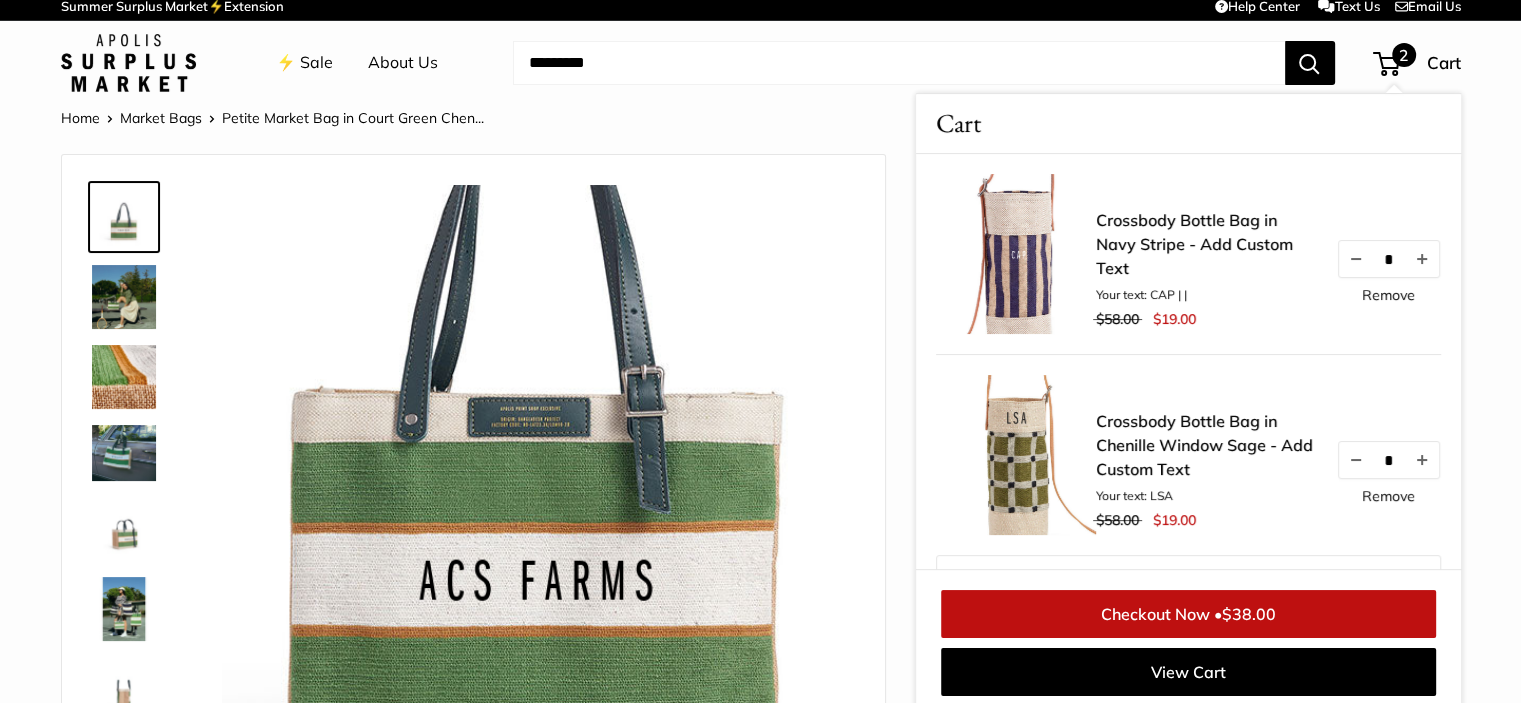click on "Remove" at bounding box center [1388, 295] 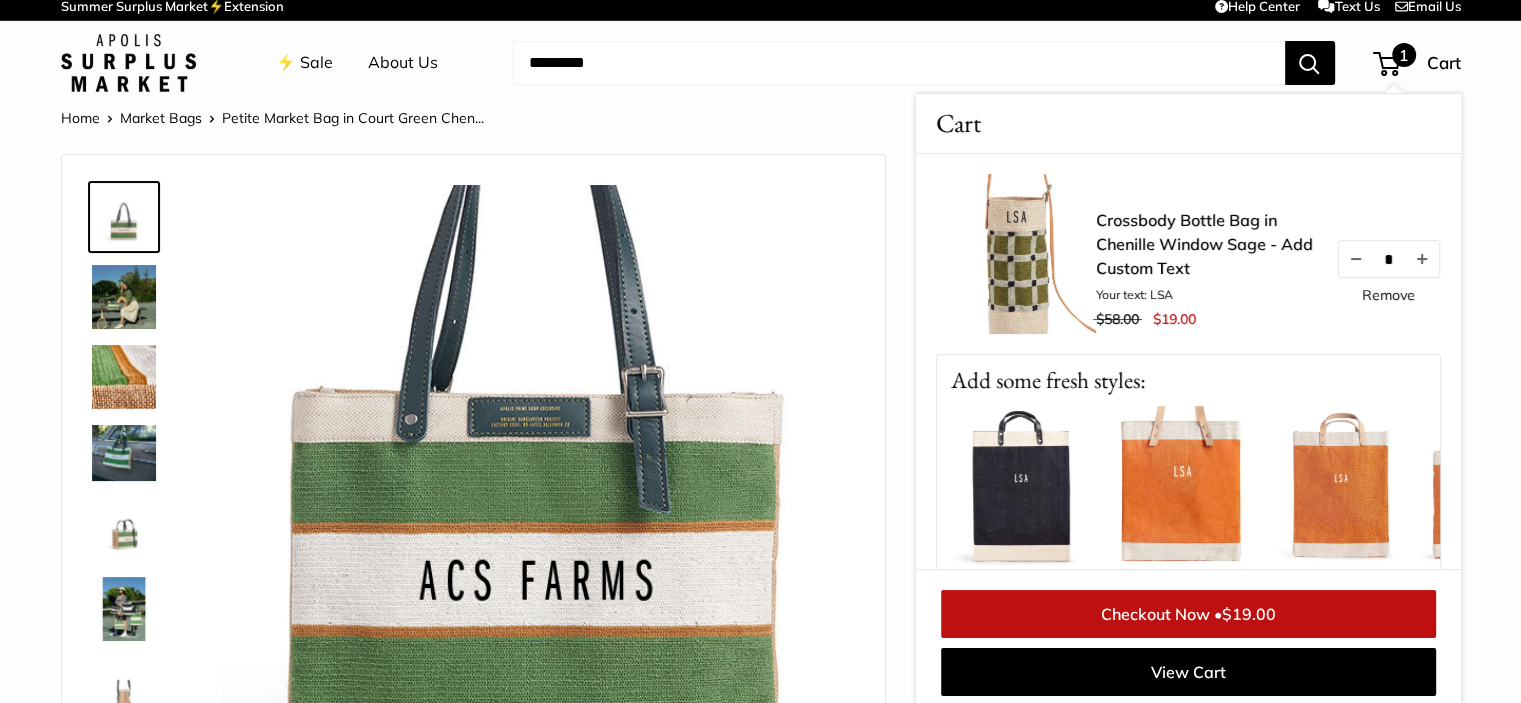 click on "Remove" at bounding box center (1388, 295) 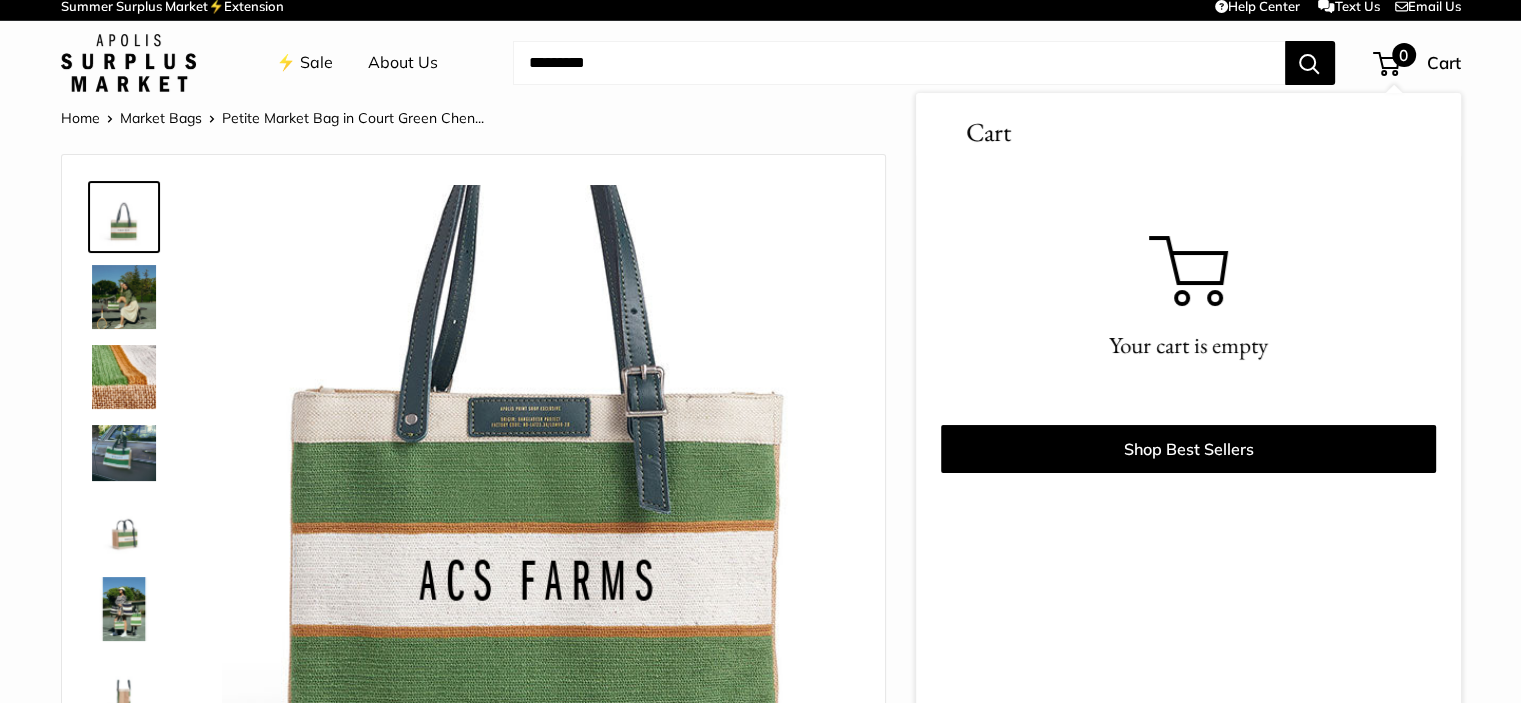 scroll, scrollTop: 16, scrollLeft: 0, axis: vertical 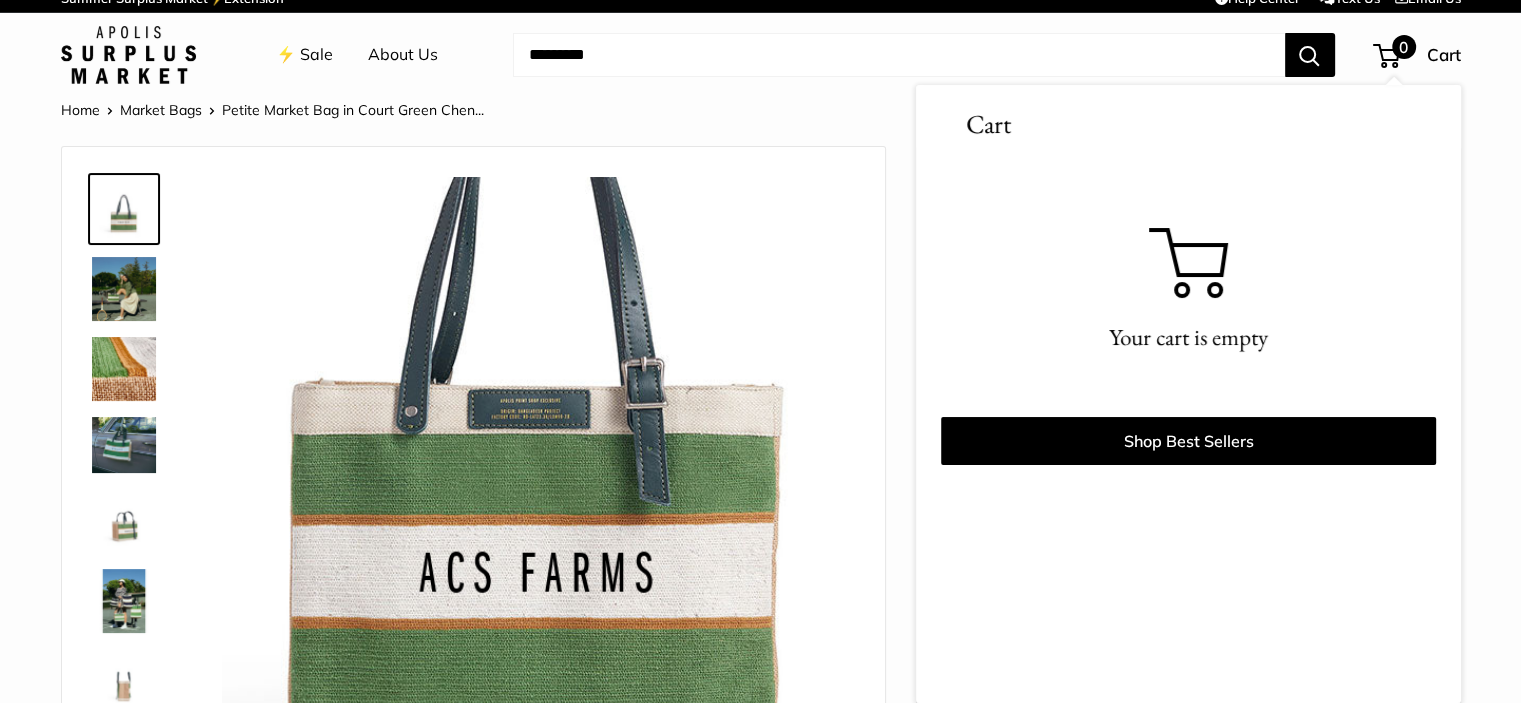 click at bounding box center (899, 55) 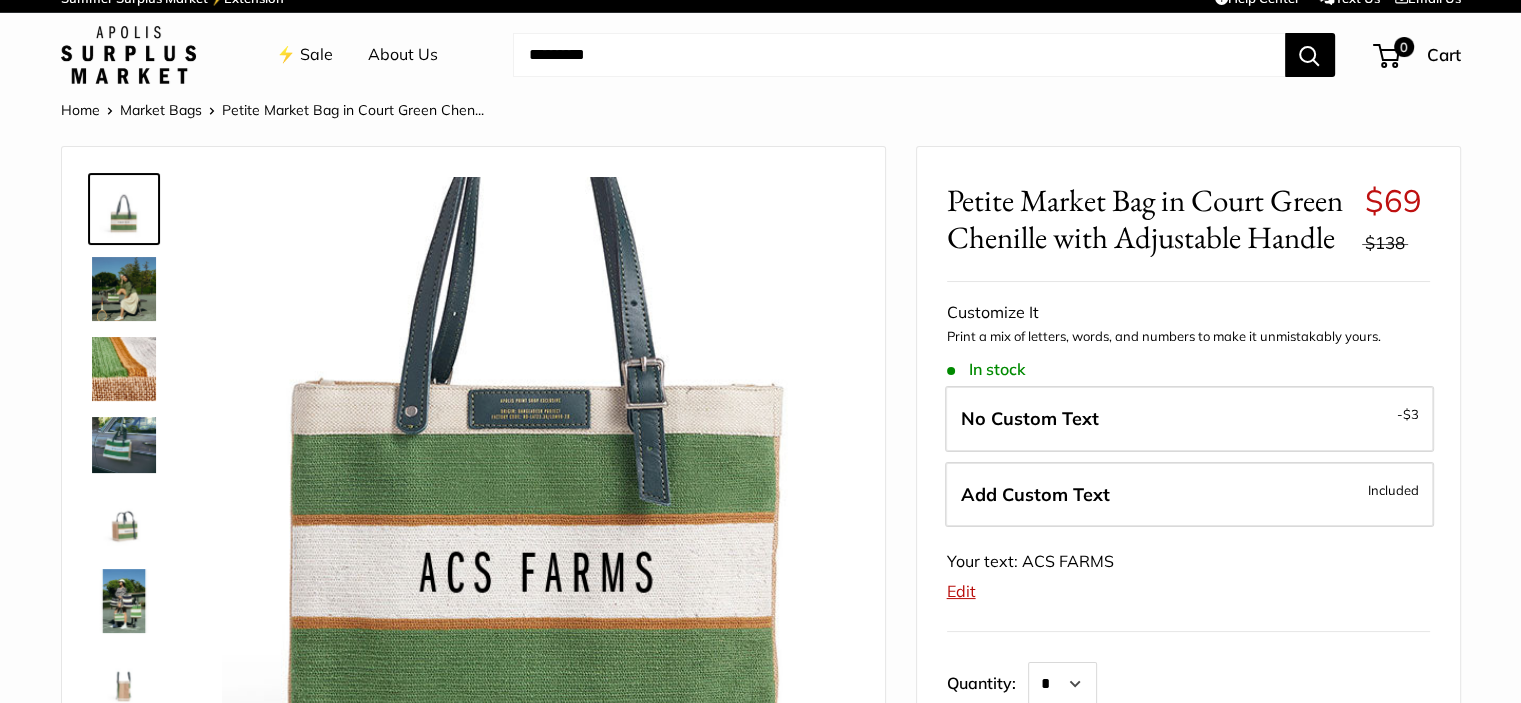 click at bounding box center [899, 55] 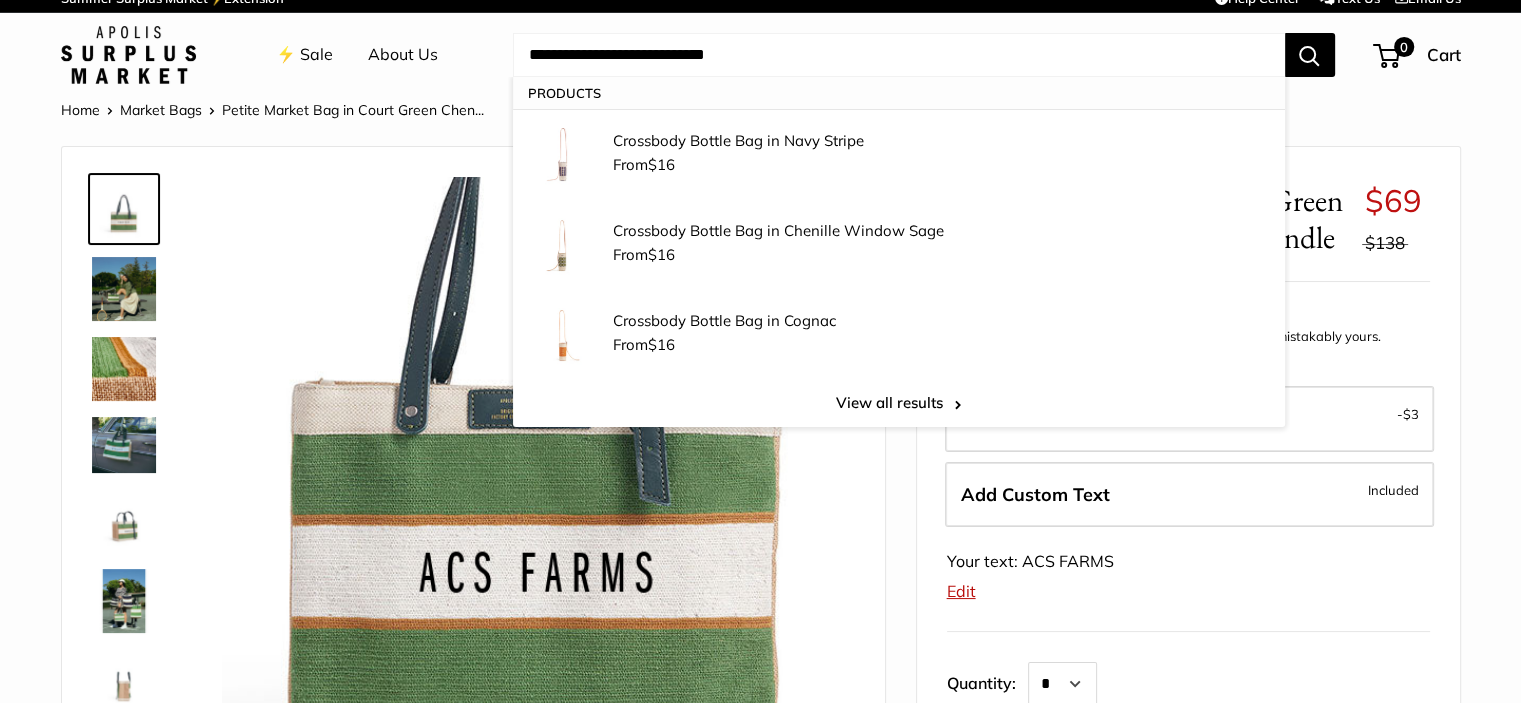 type on "**********" 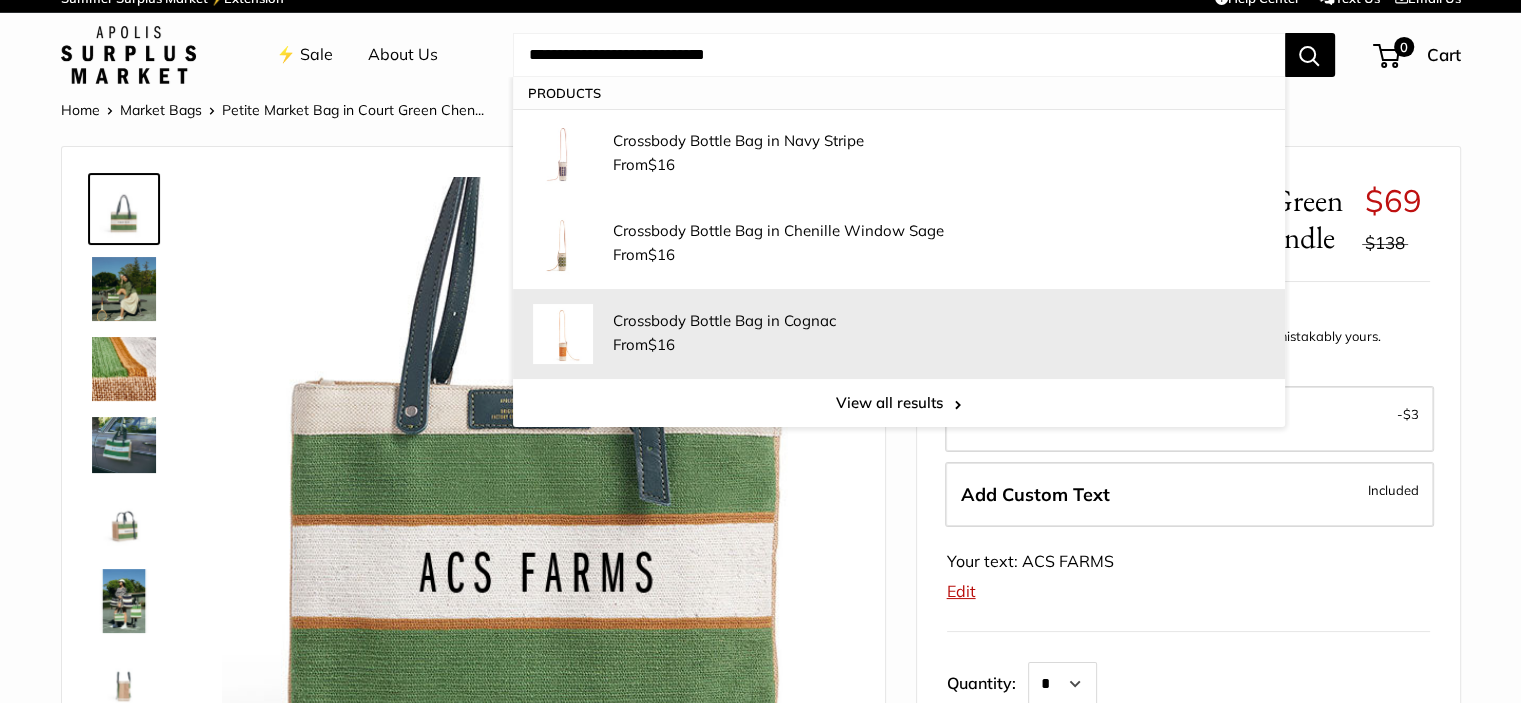 click on "Crossbody Bottle Bag in Cognac
From  $16" at bounding box center [939, 334] 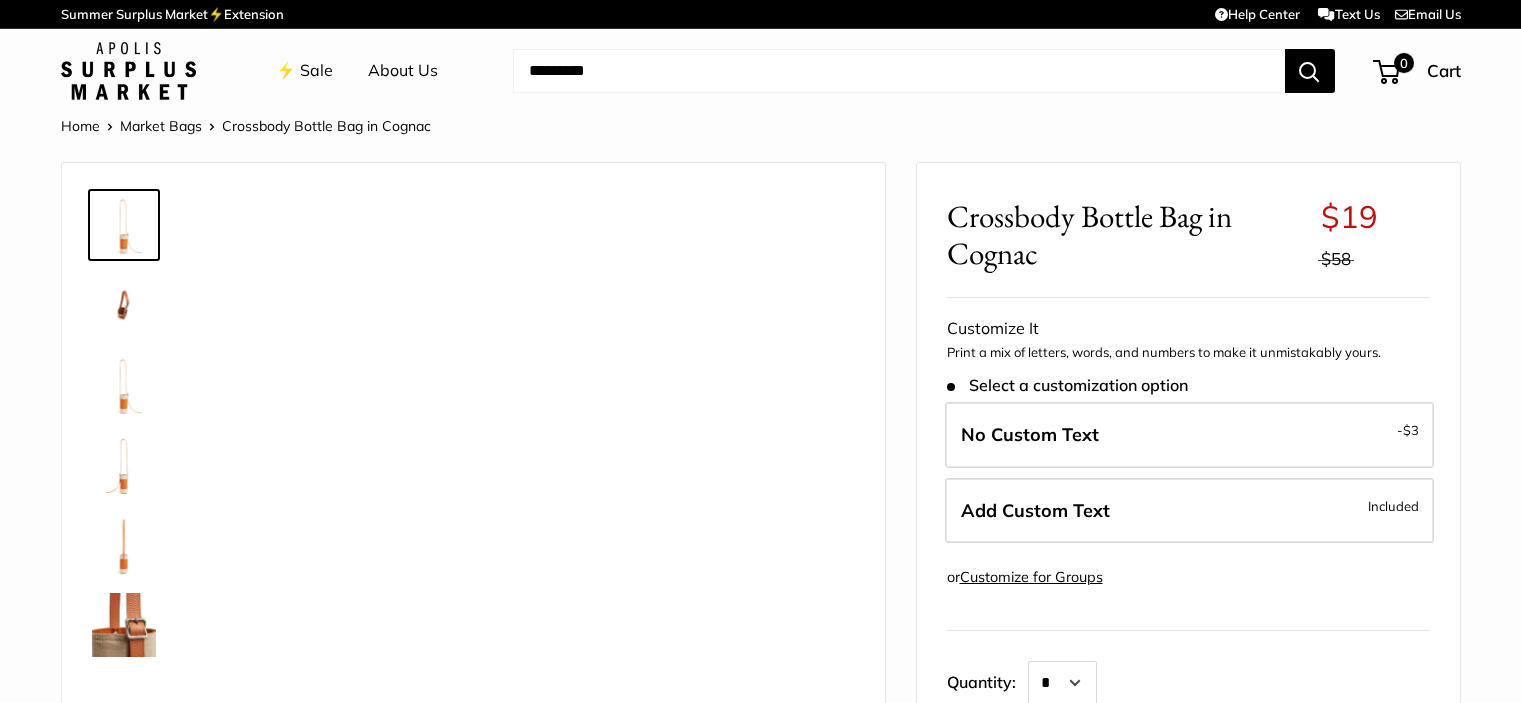 scroll, scrollTop: 0, scrollLeft: 0, axis: both 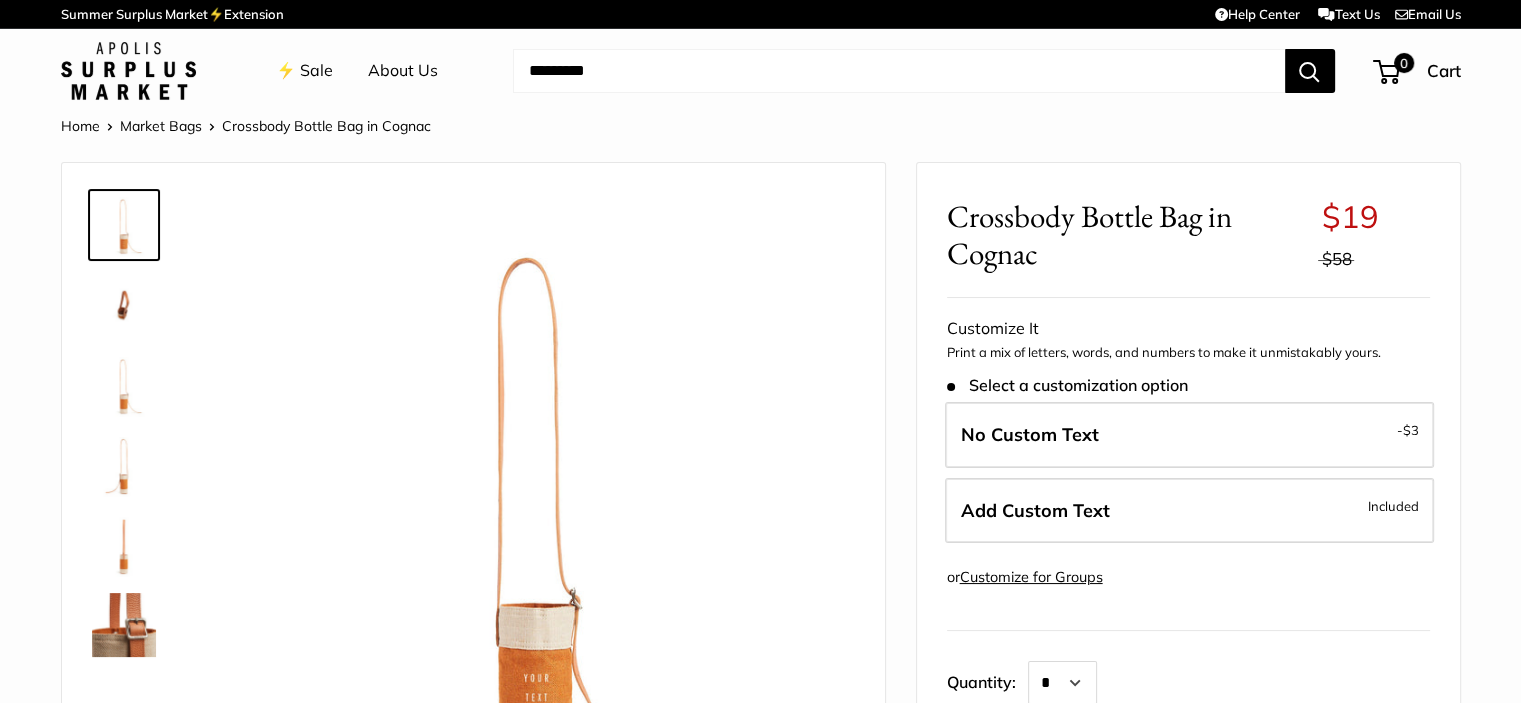 click on "No Custom Text
- $3
No Custom Text
- $3
Add Custom Text
Included" at bounding box center (1188, 477) 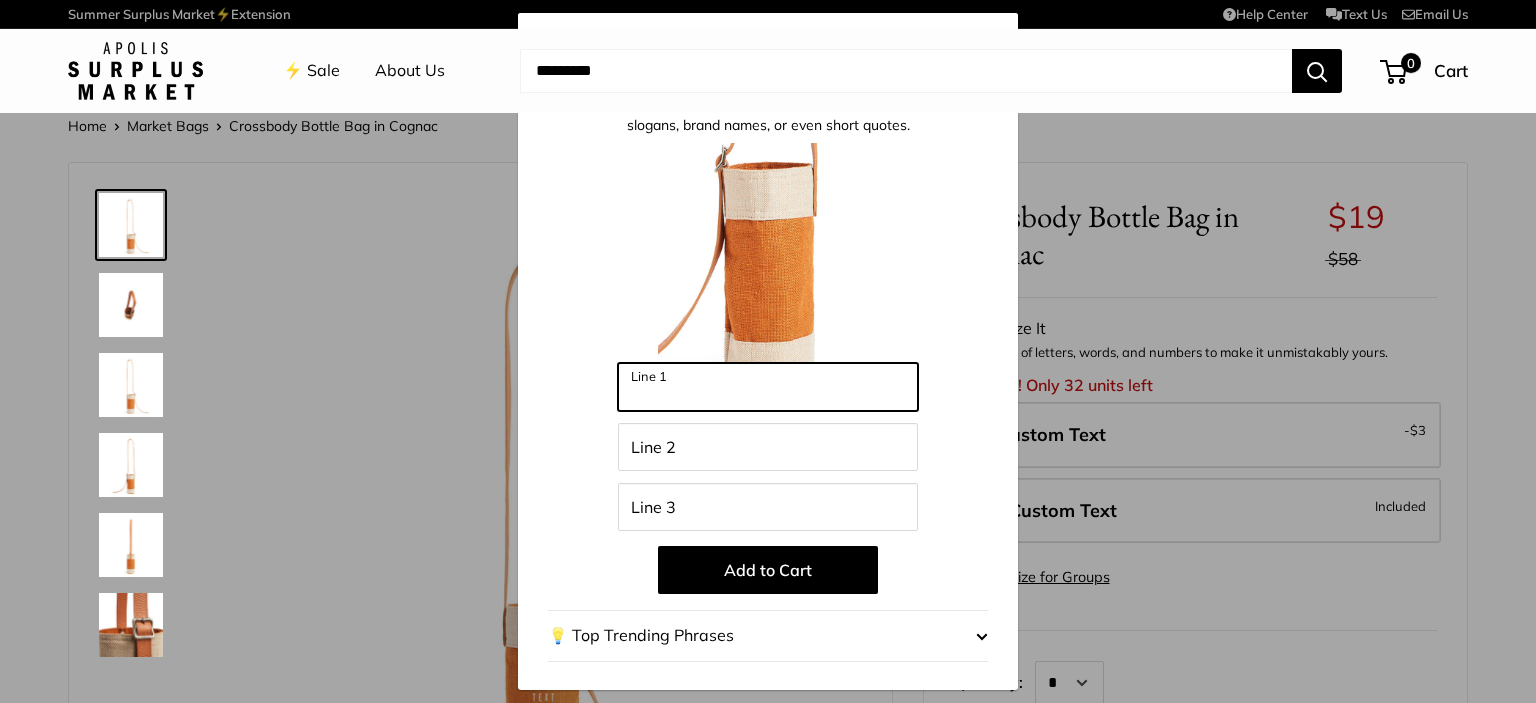click on "Line 1" at bounding box center (768, 387) 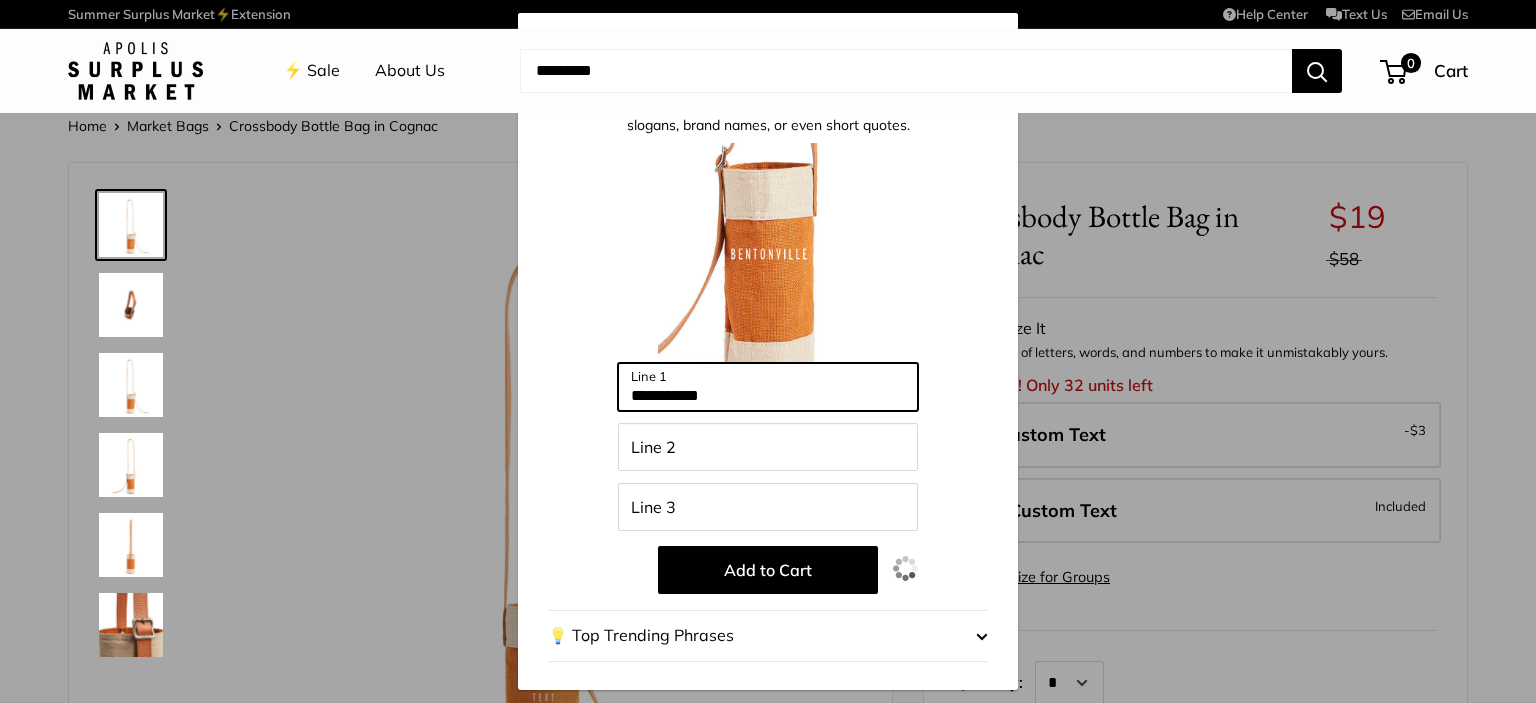 type on "**********" 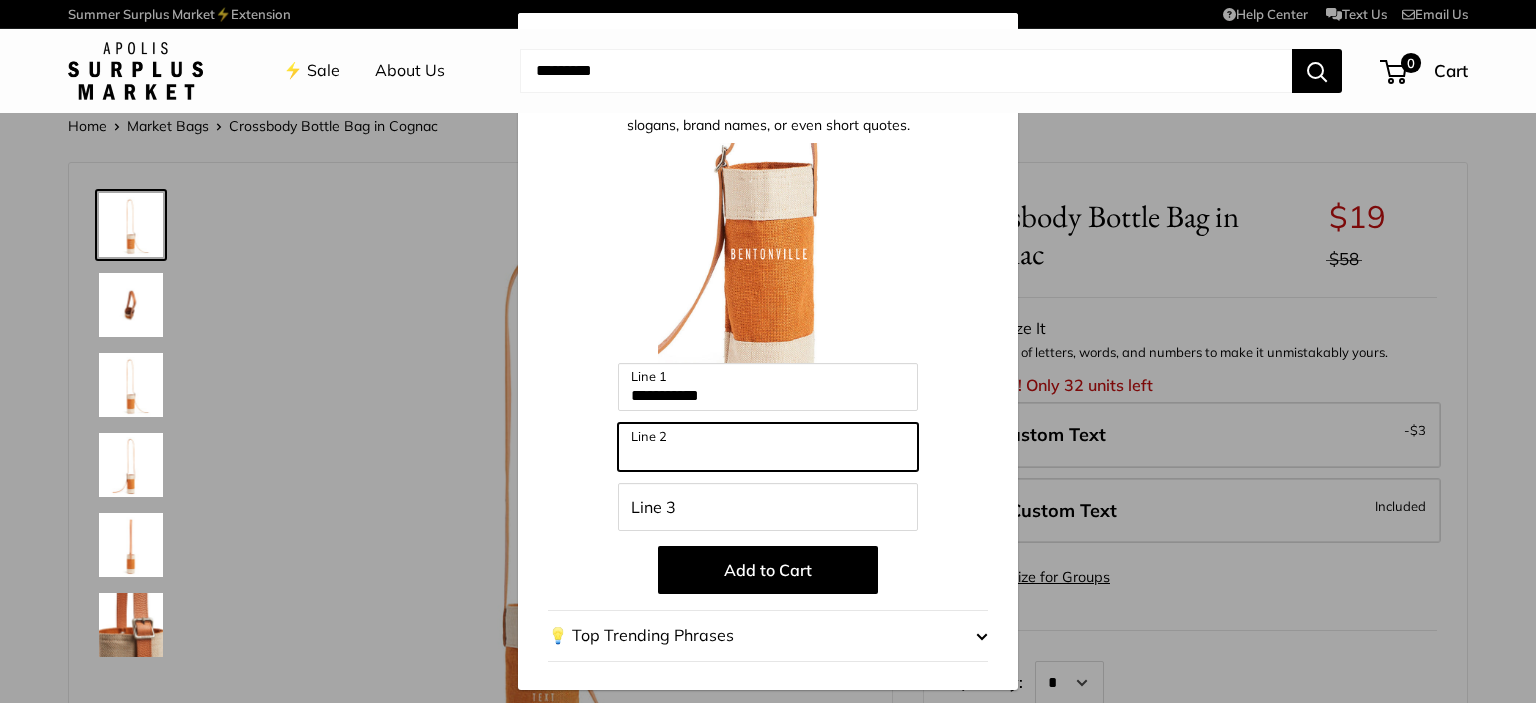 click on "Line 2" at bounding box center [768, 447] 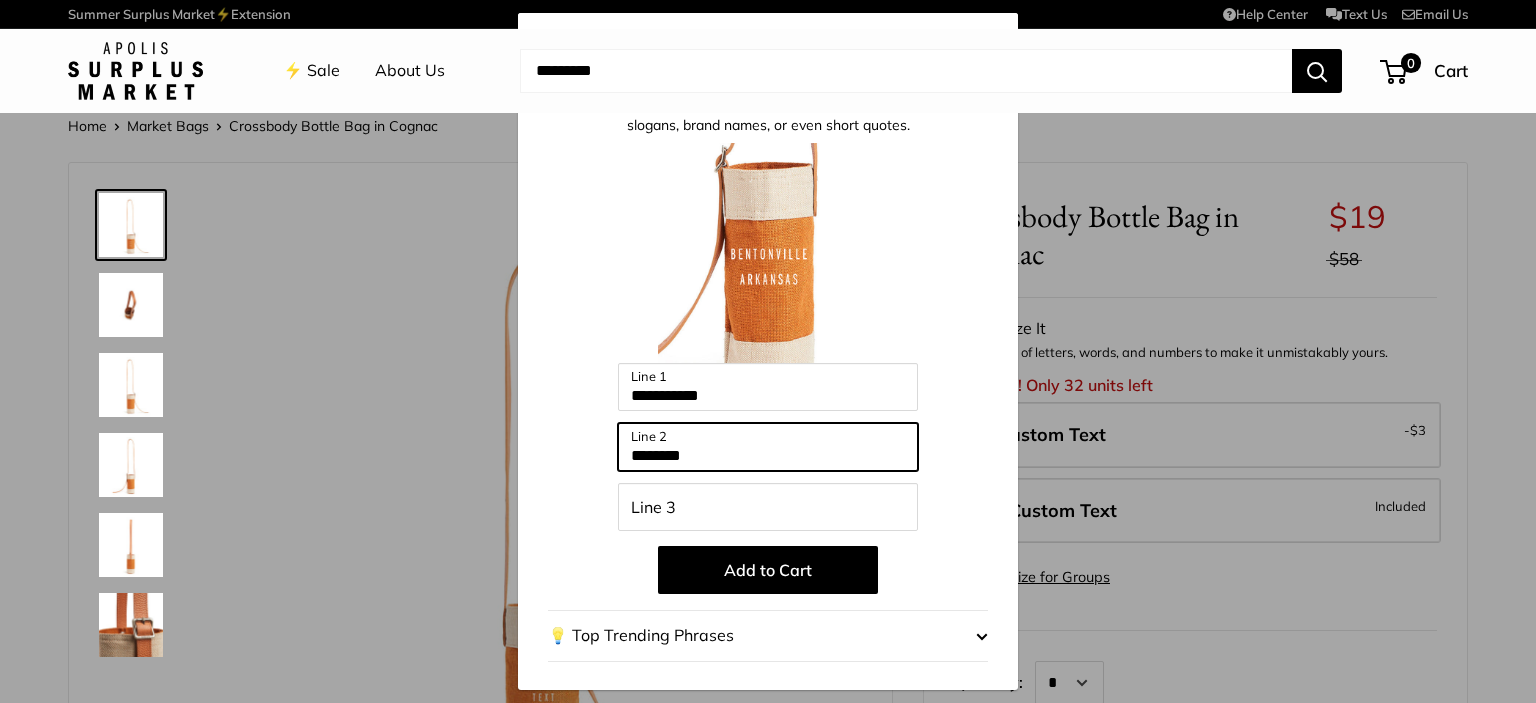 type on "********" 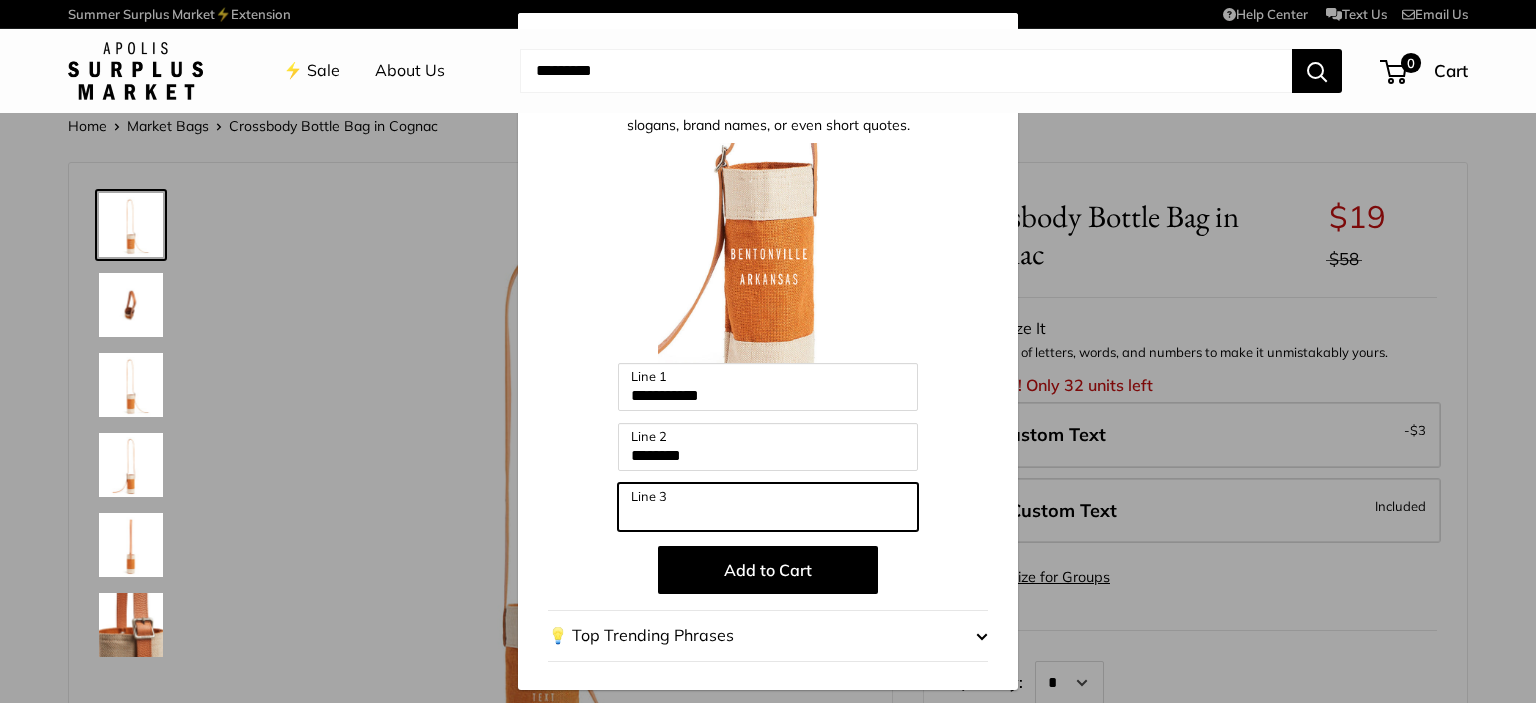 click on "Line 3" at bounding box center (768, 507) 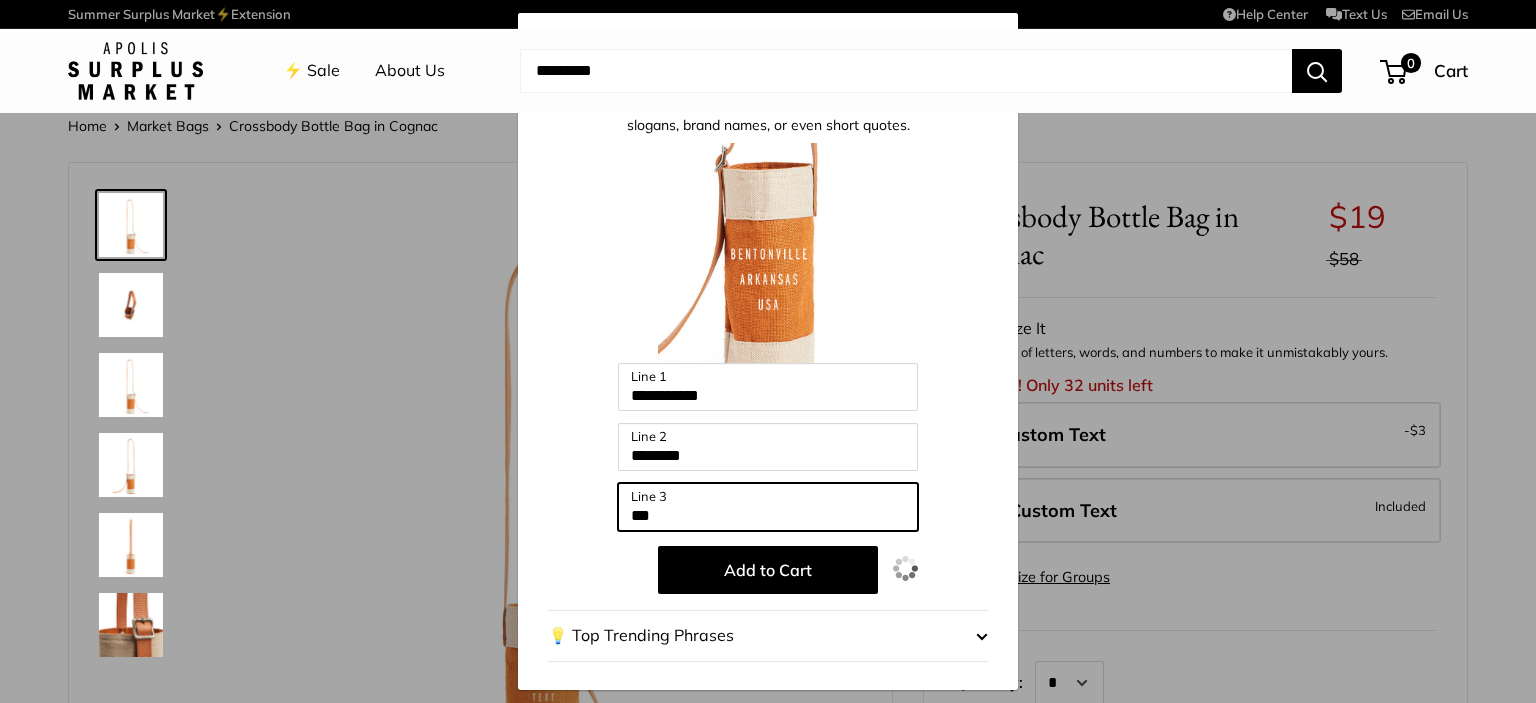 type on "***" 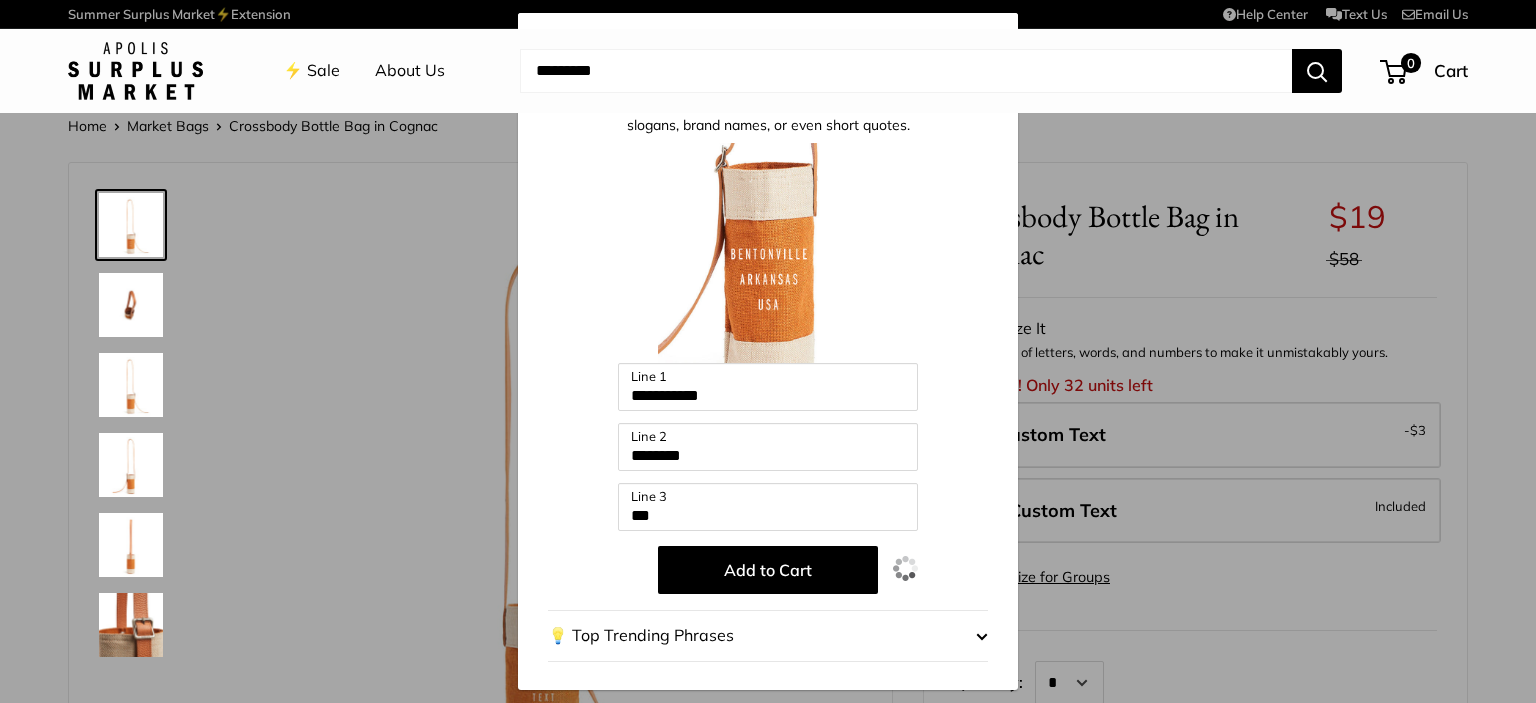 click on "Add to Cart" at bounding box center (768, 570) 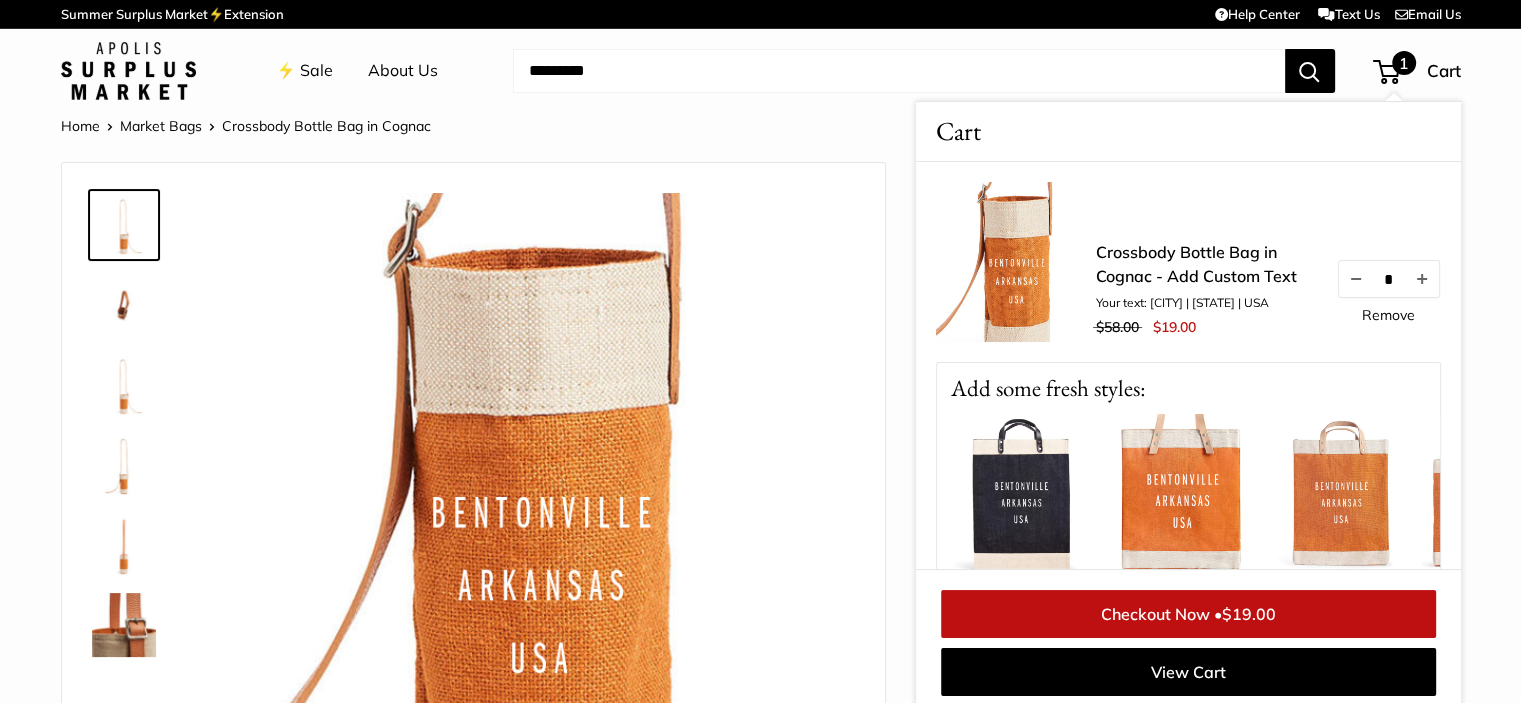 scroll, scrollTop: 8, scrollLeft: 0, axis: vertical 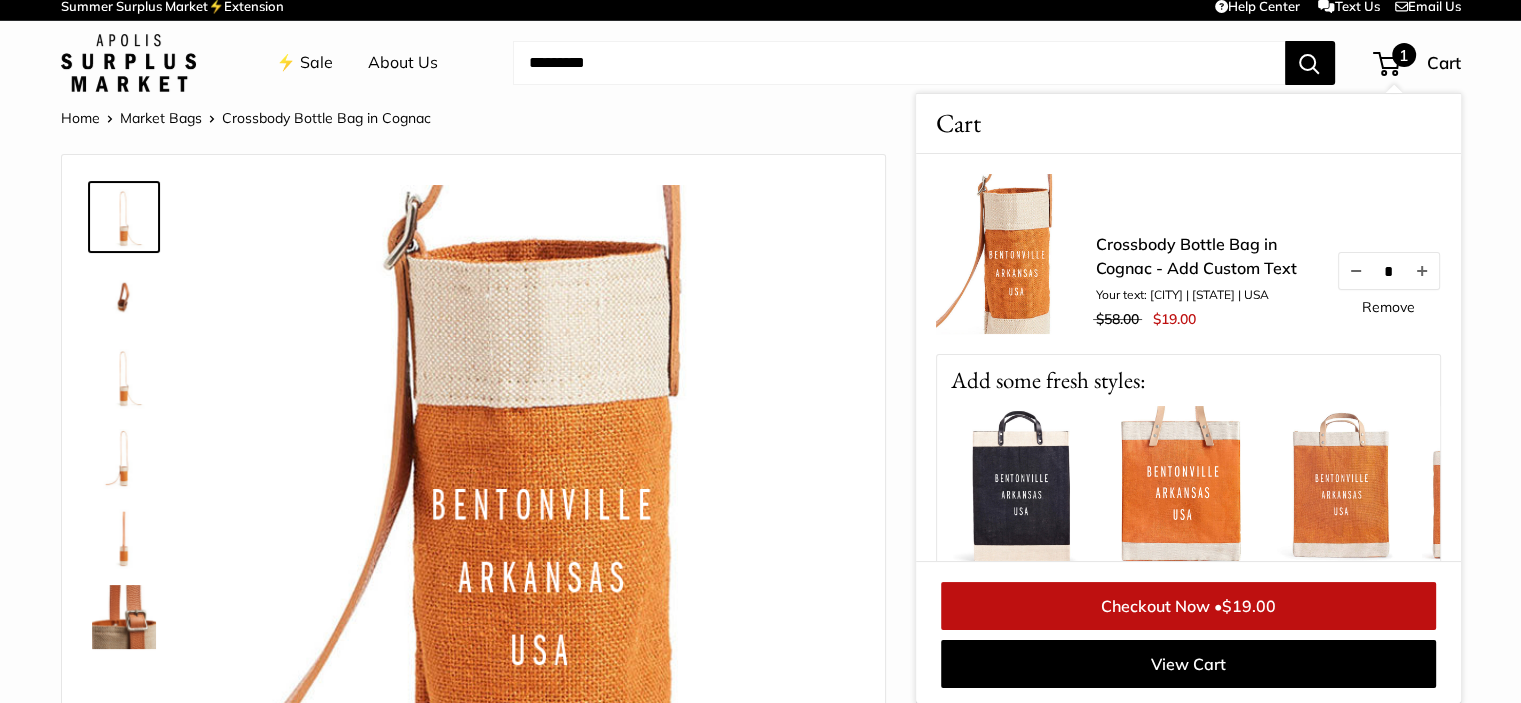click on "Remove" at bounding box center (1388, 307) 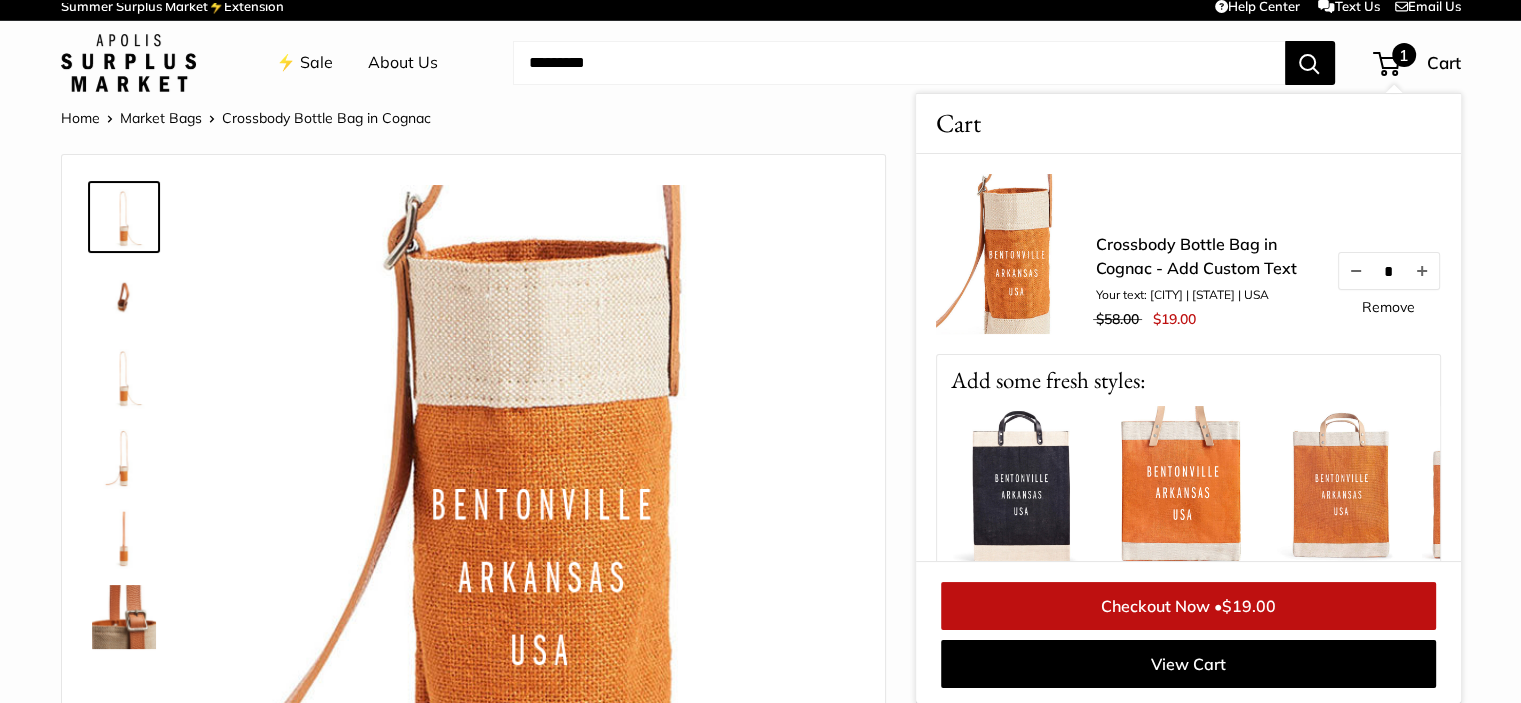 click on "Remove" at bounding box center [1388, 307] 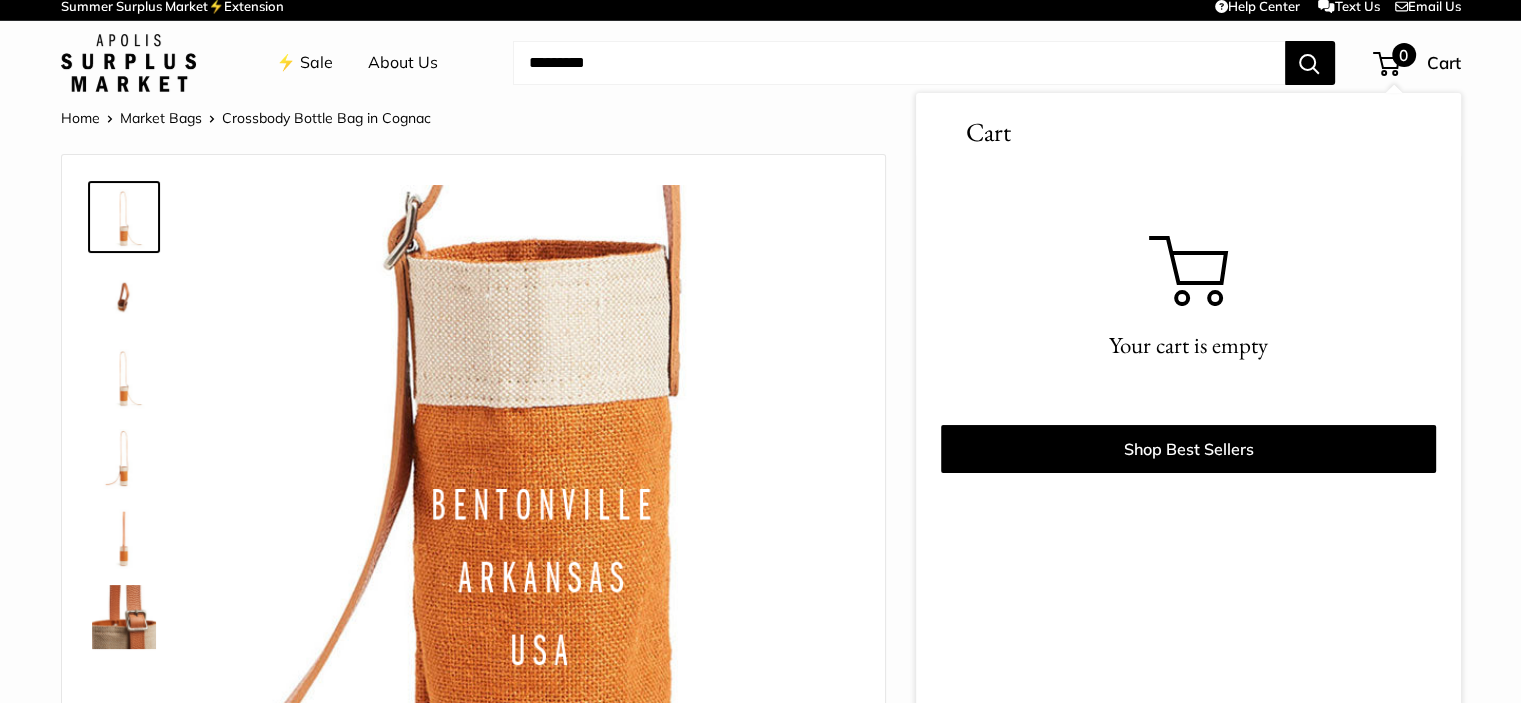 scroll, scrollTop: 16, scrollLeft: 0, axis: vertical 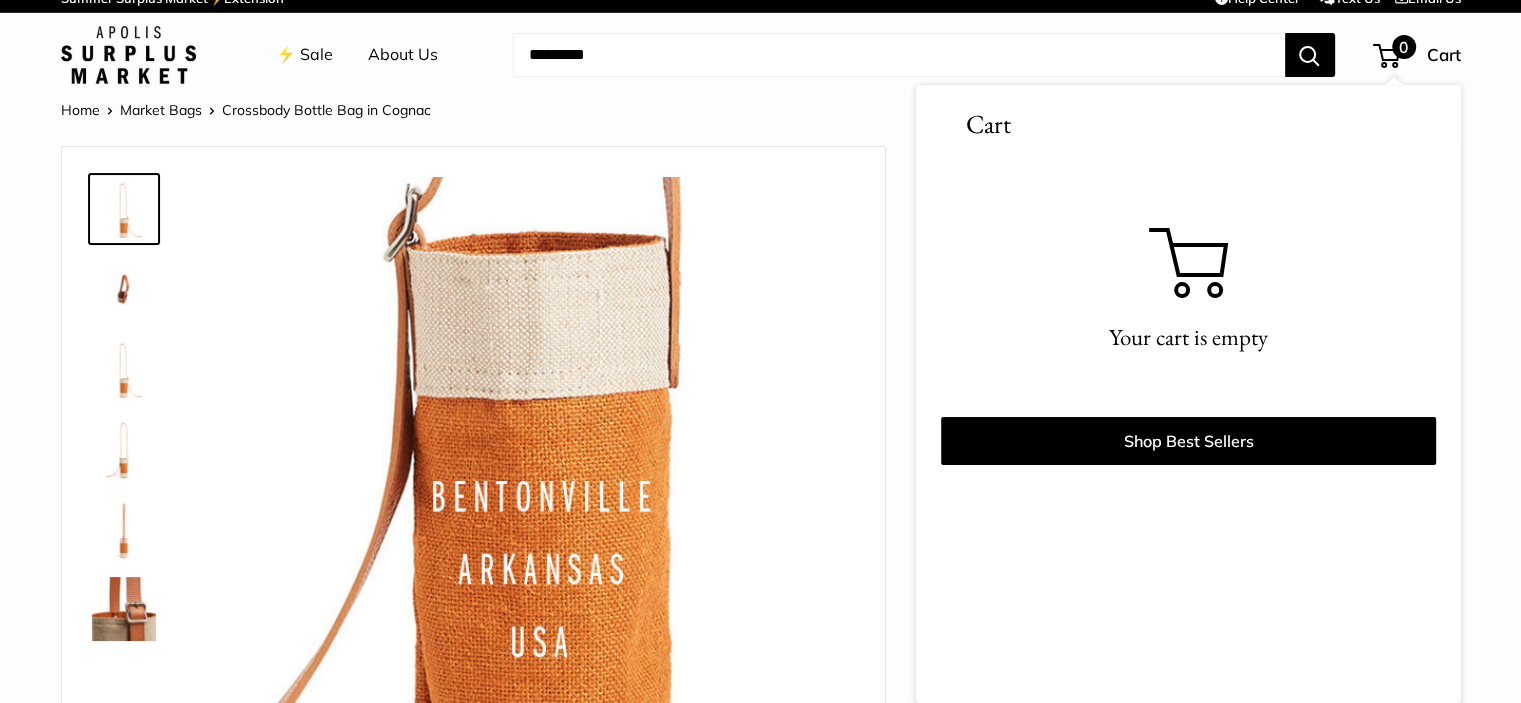 click at bounding box center [899, 55] 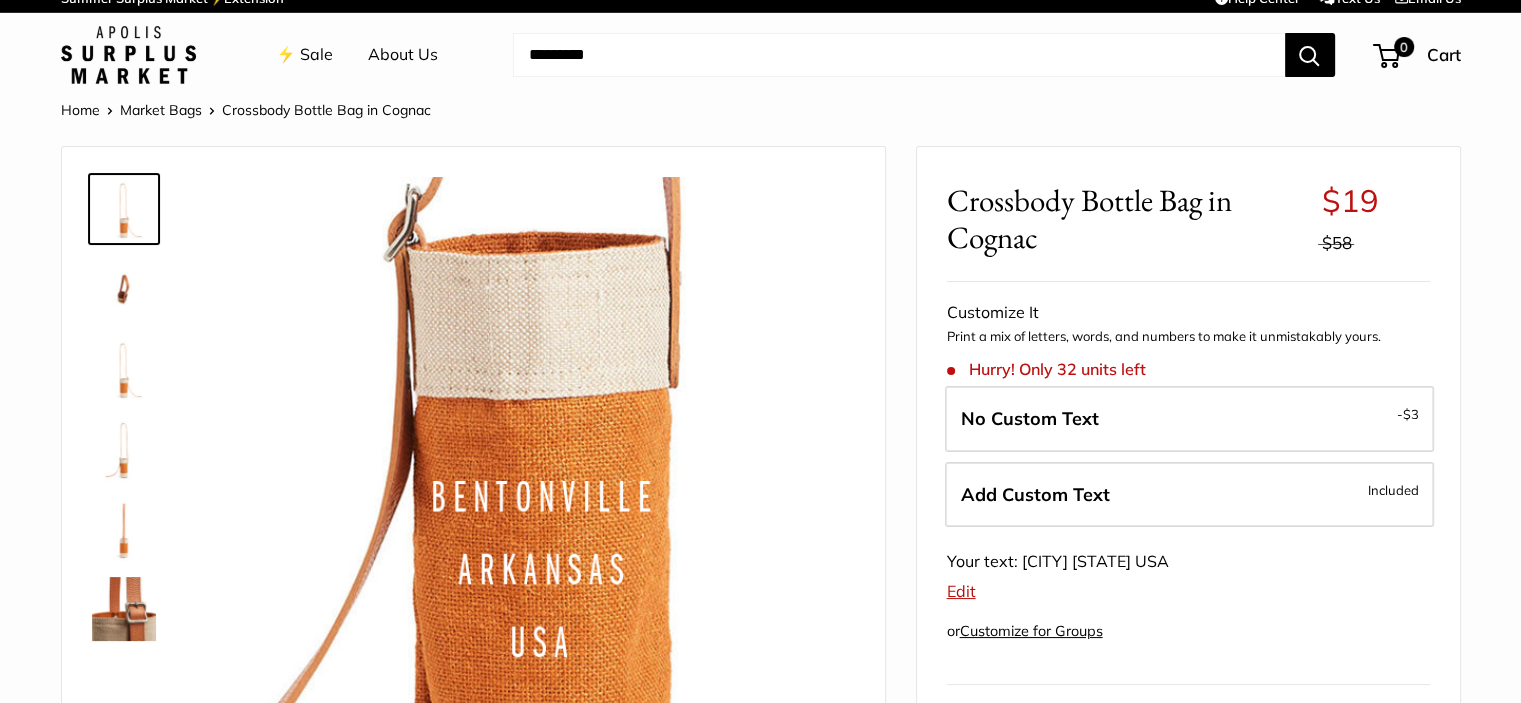 click at bounding box center (899, 55) 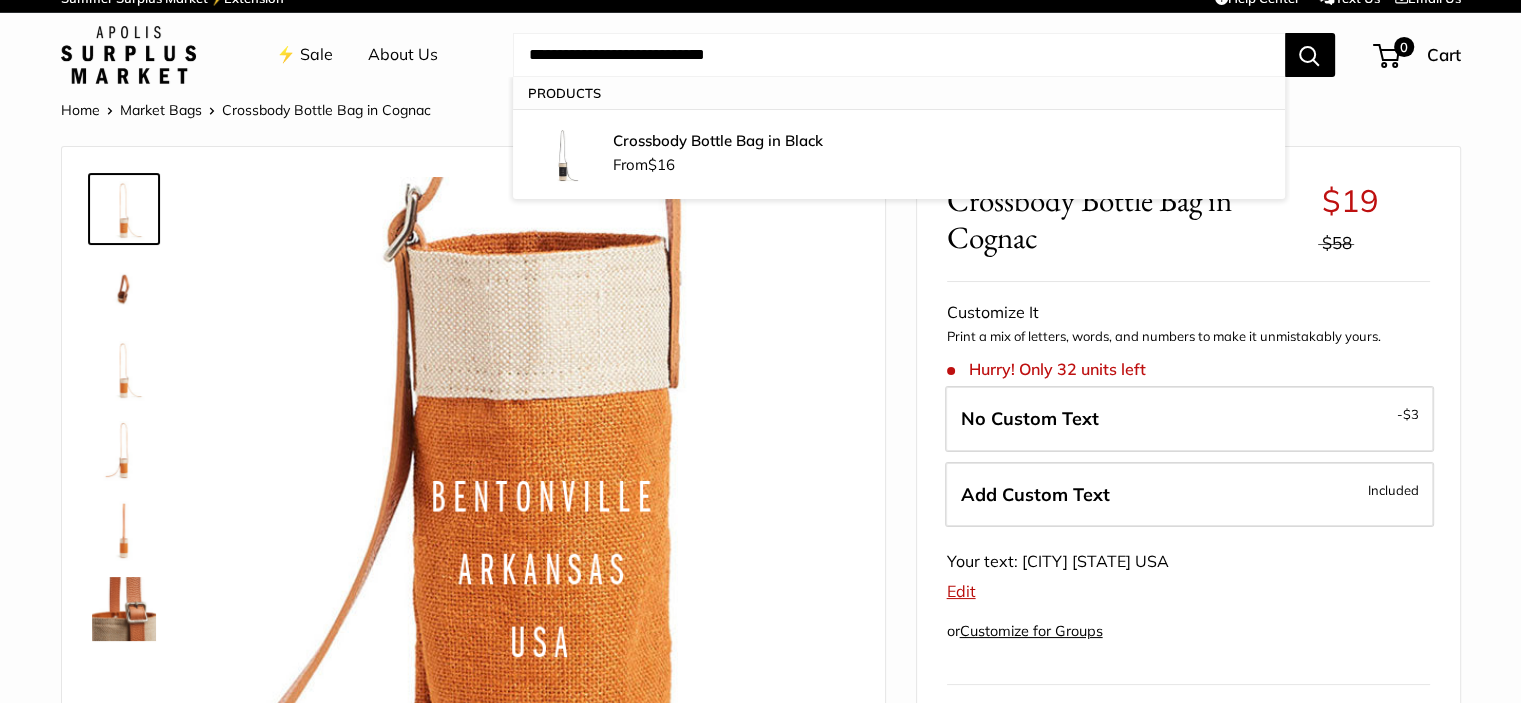 type on "**********" 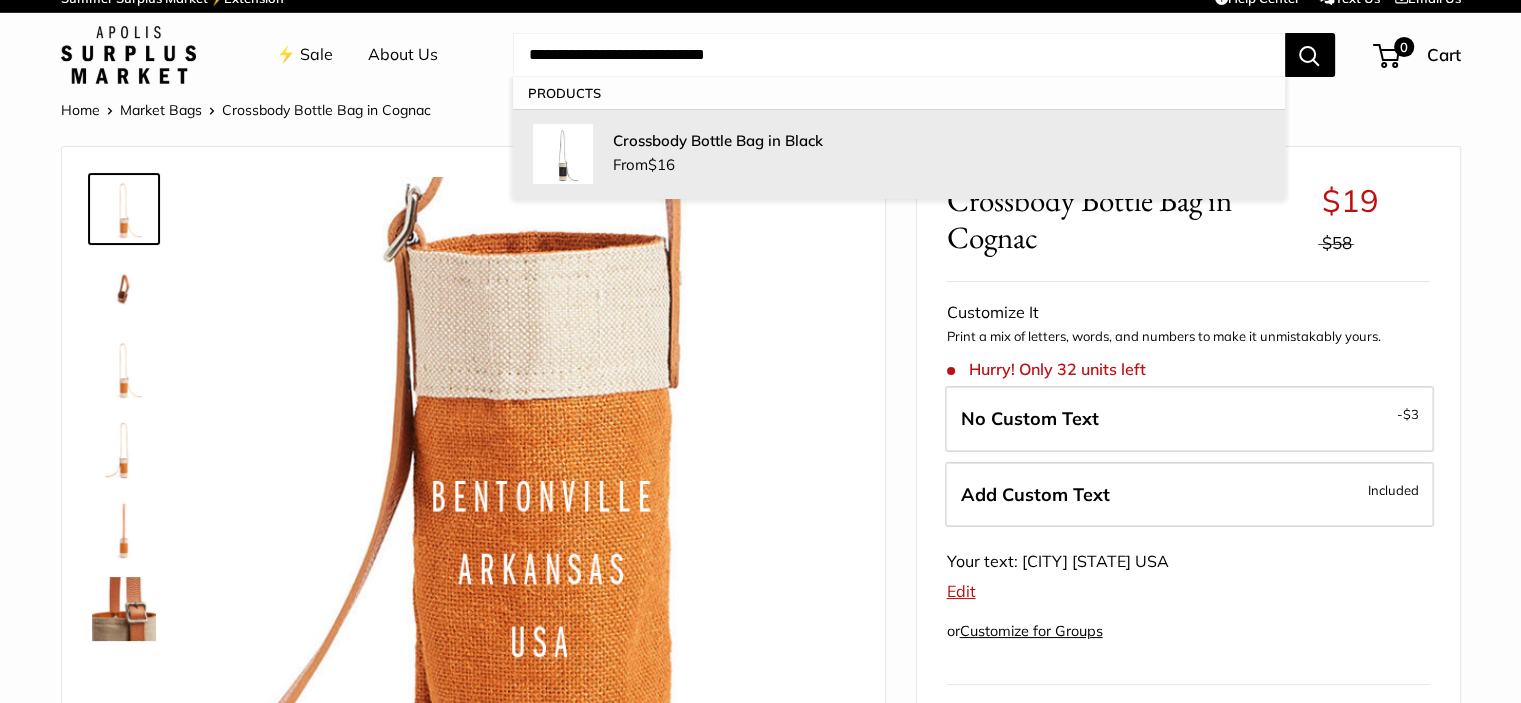 click on "Crossbody Bottle Bag in Black
From  $16" at bounding box center [939, 154] 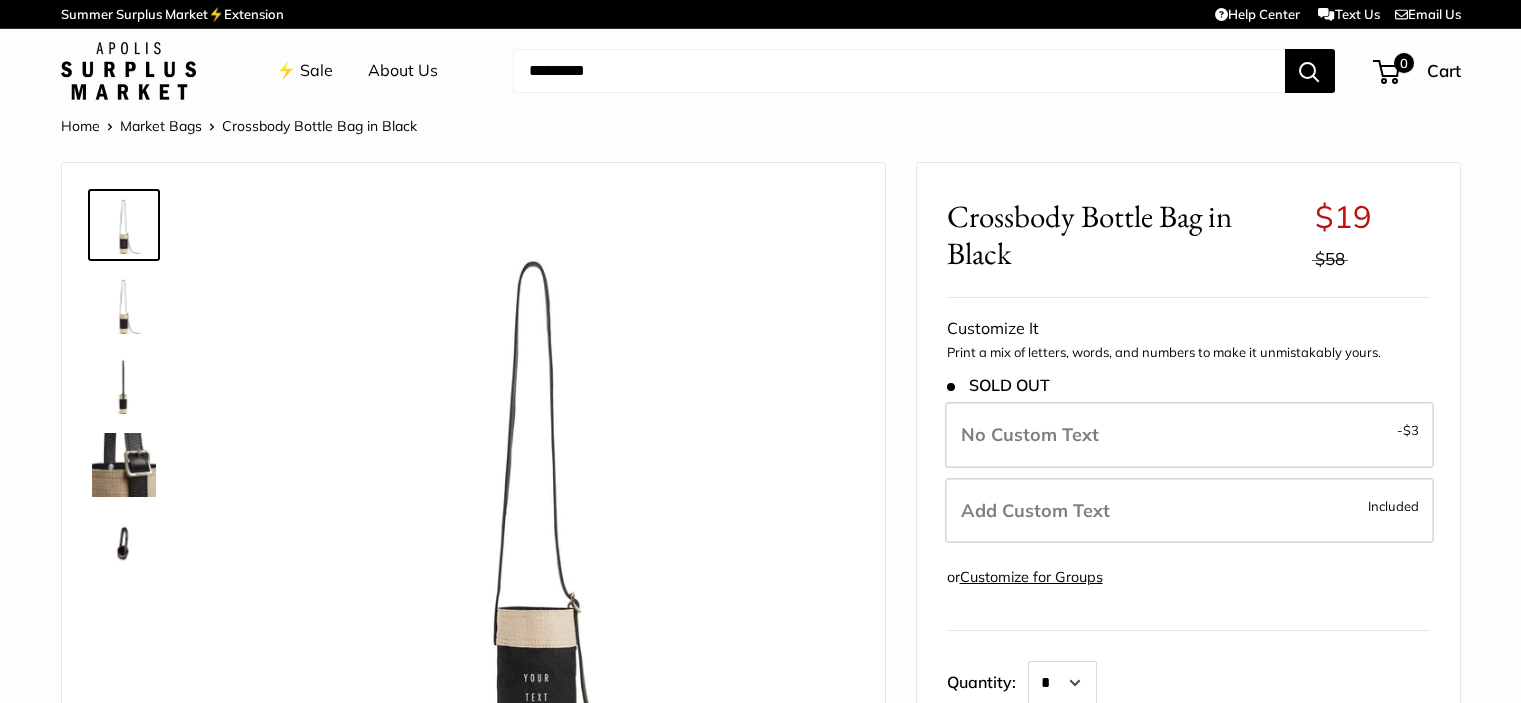 scroll, scrollTop: 0, scrollLeft: 0, axis: both 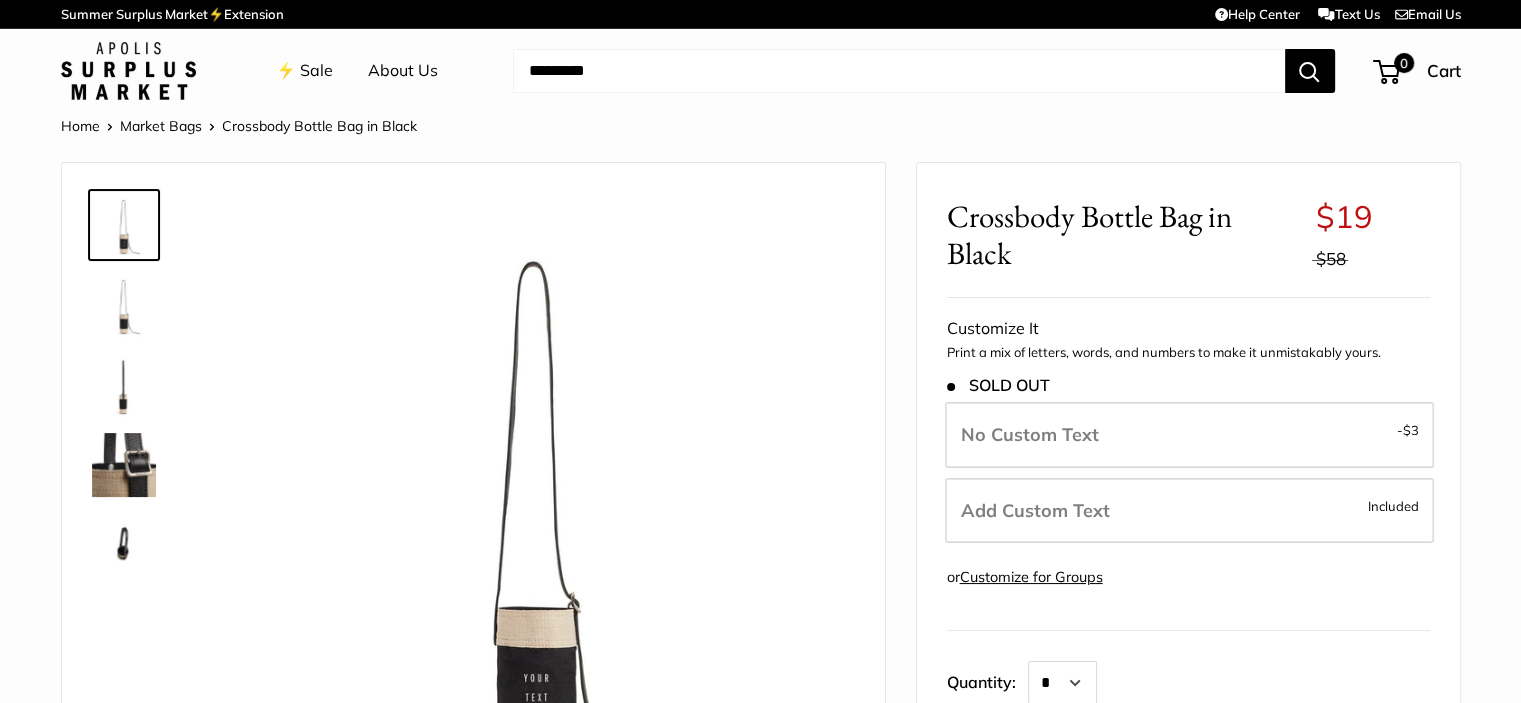click on "Add Custom Text" at bounding box center (1035, 510) 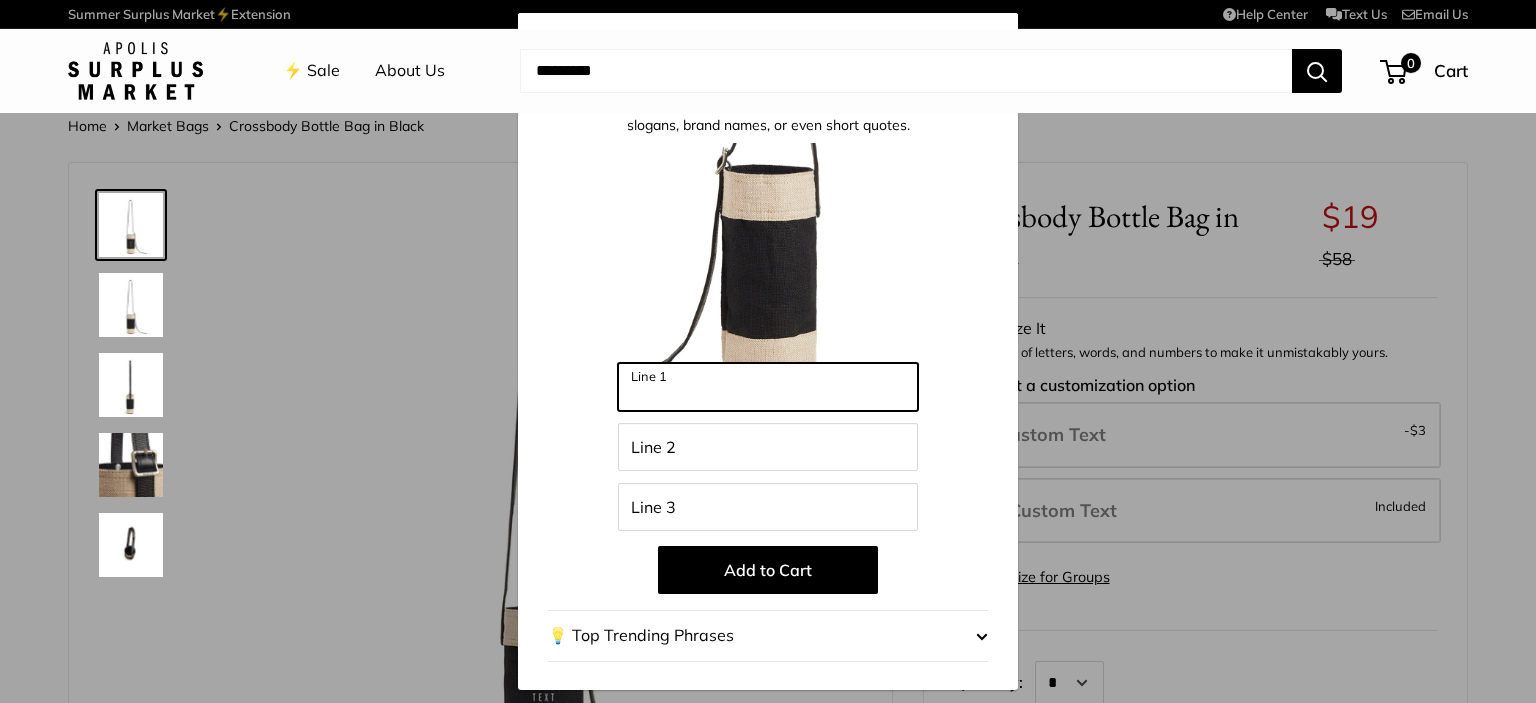 click on "Line 1" at bounding box center (768, 387) 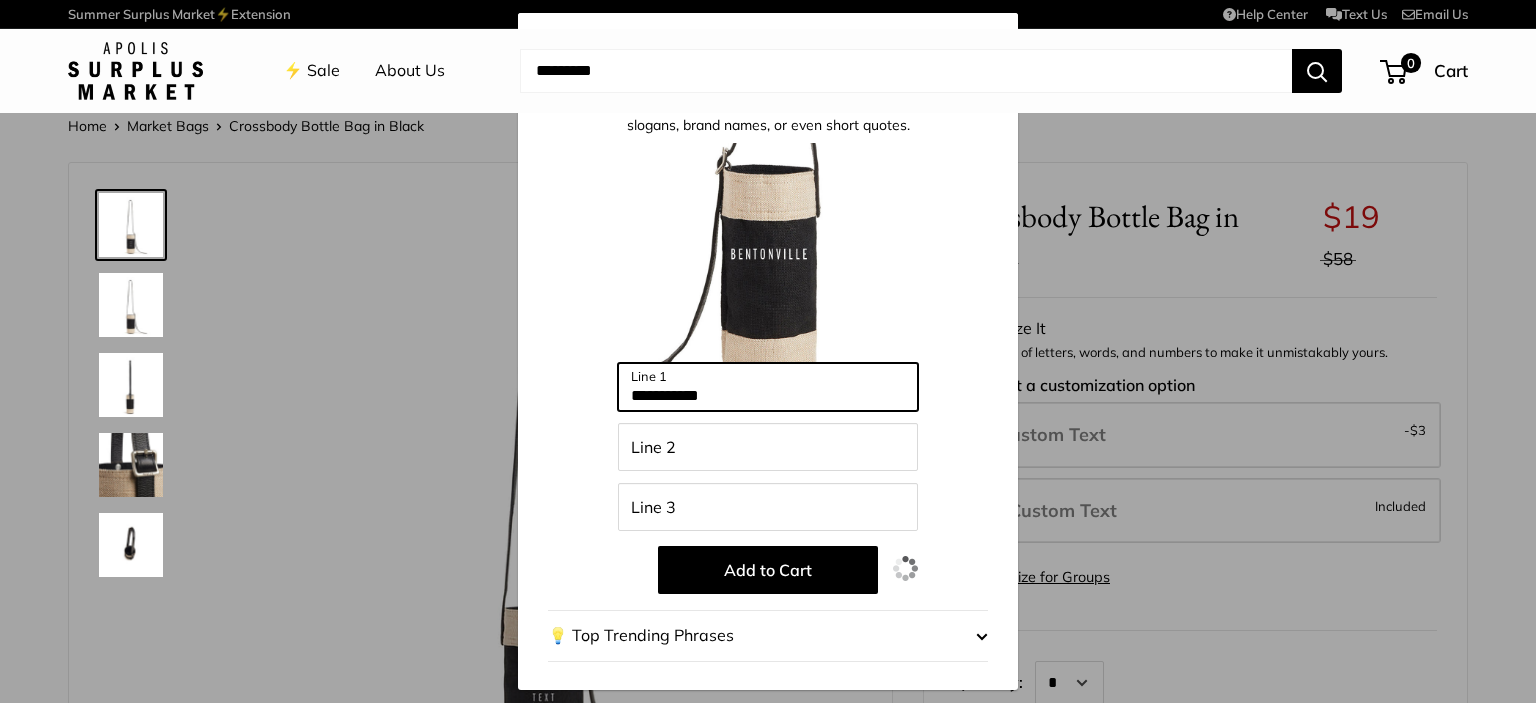 type on "**********" 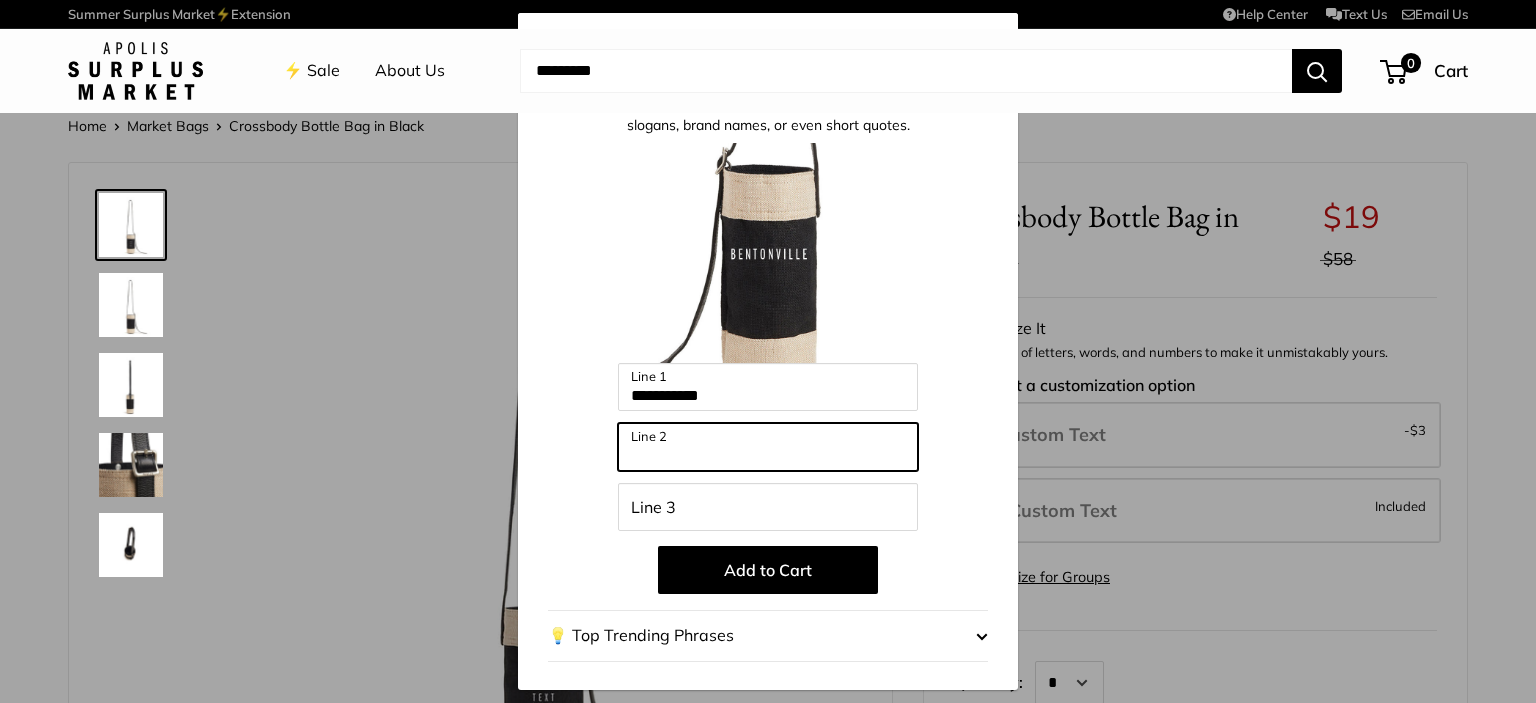 click on "Line 2" at bounding box center [768, 447] 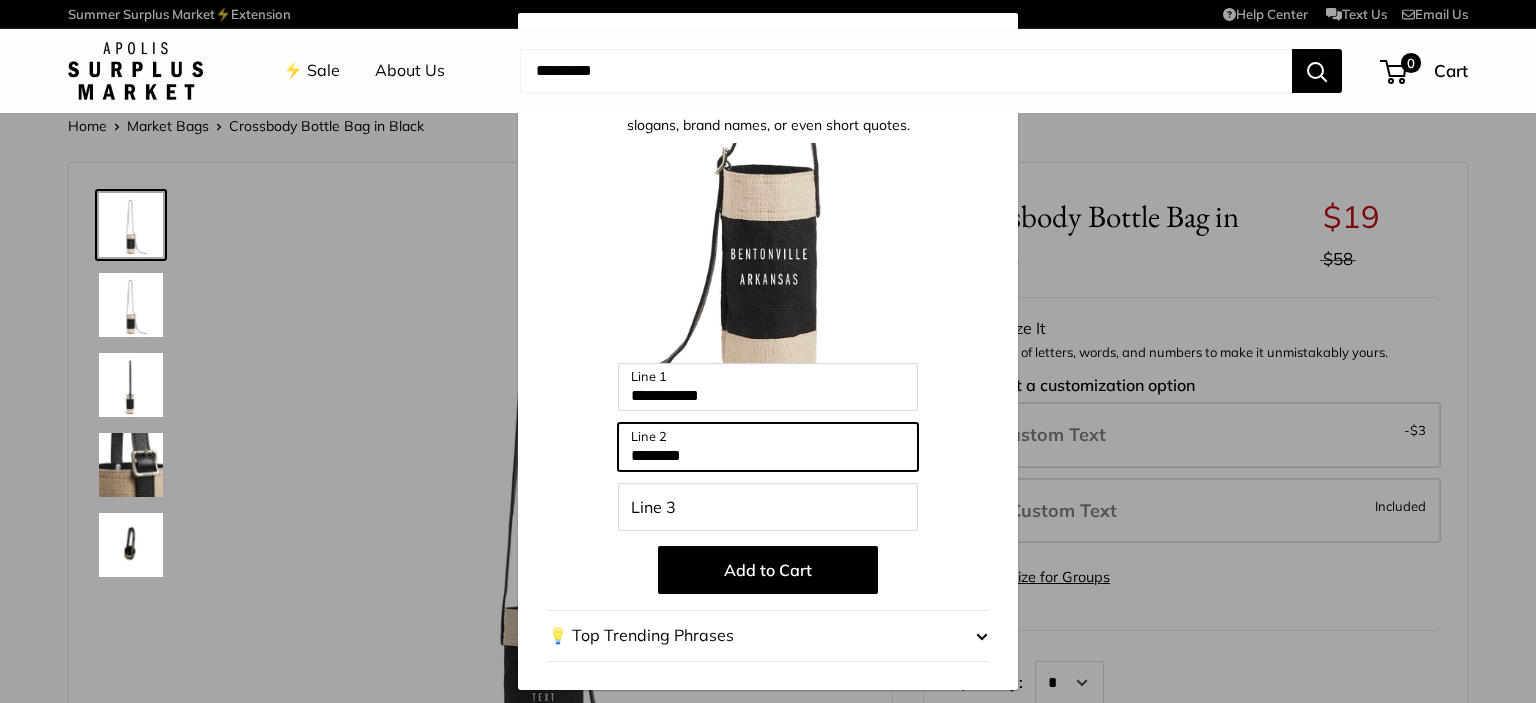 type on "********" 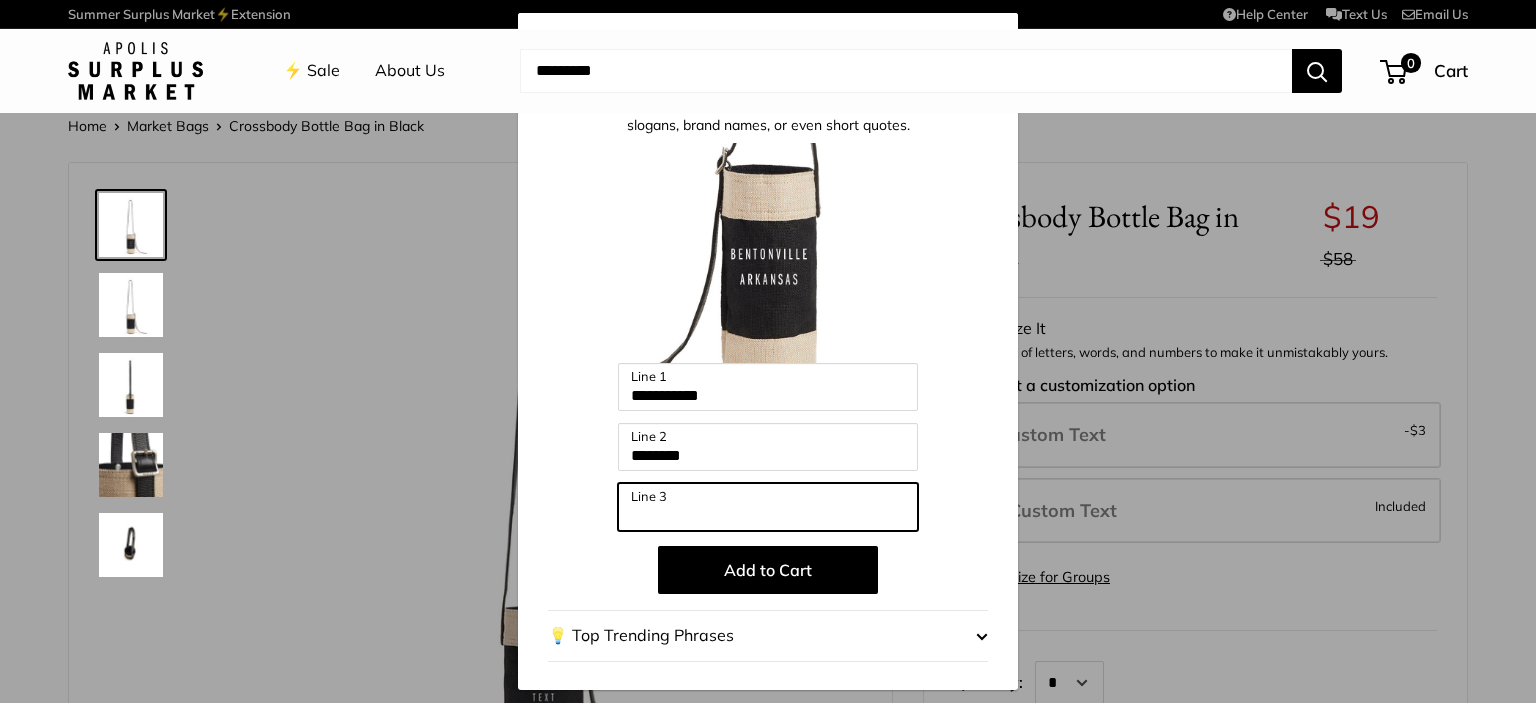 click on "Line 3" at bounding box center (768, 507) 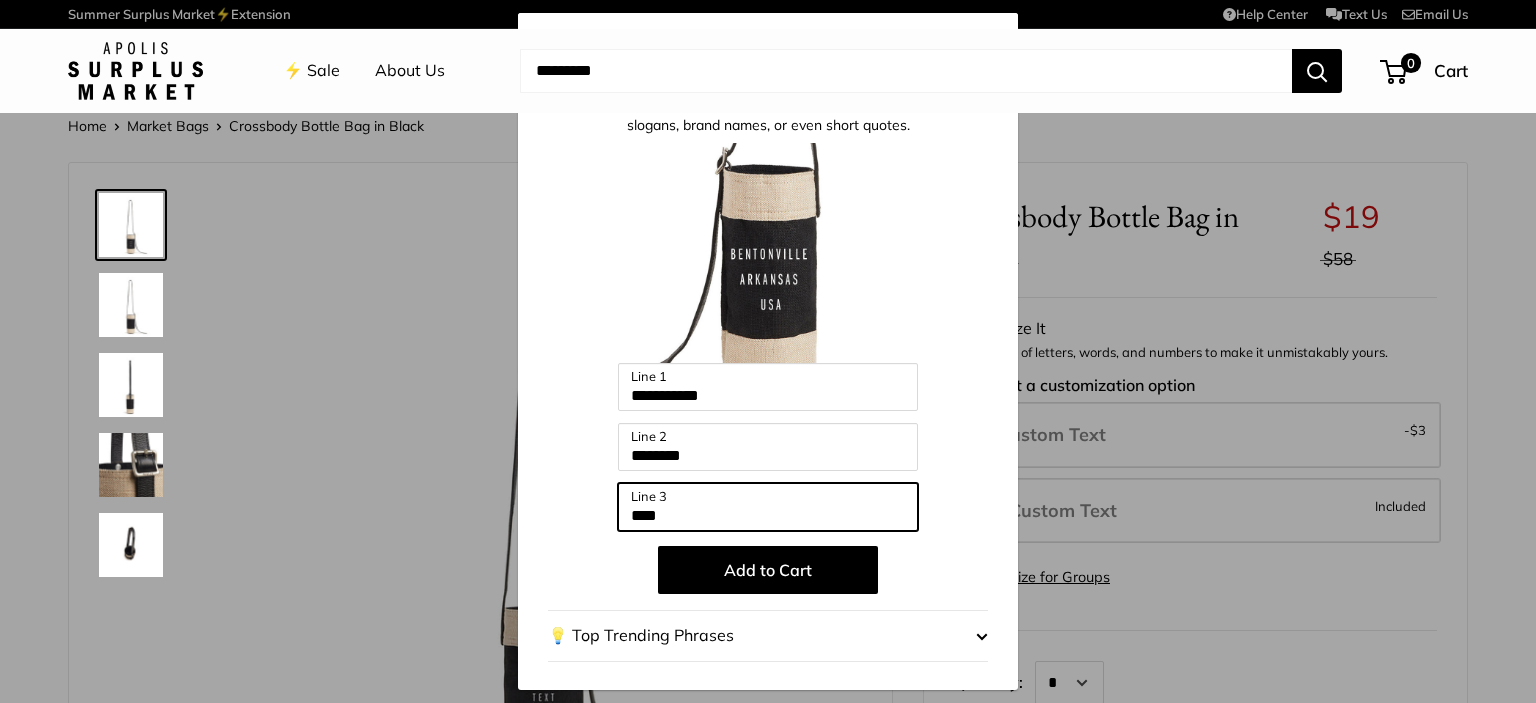 type on "***" 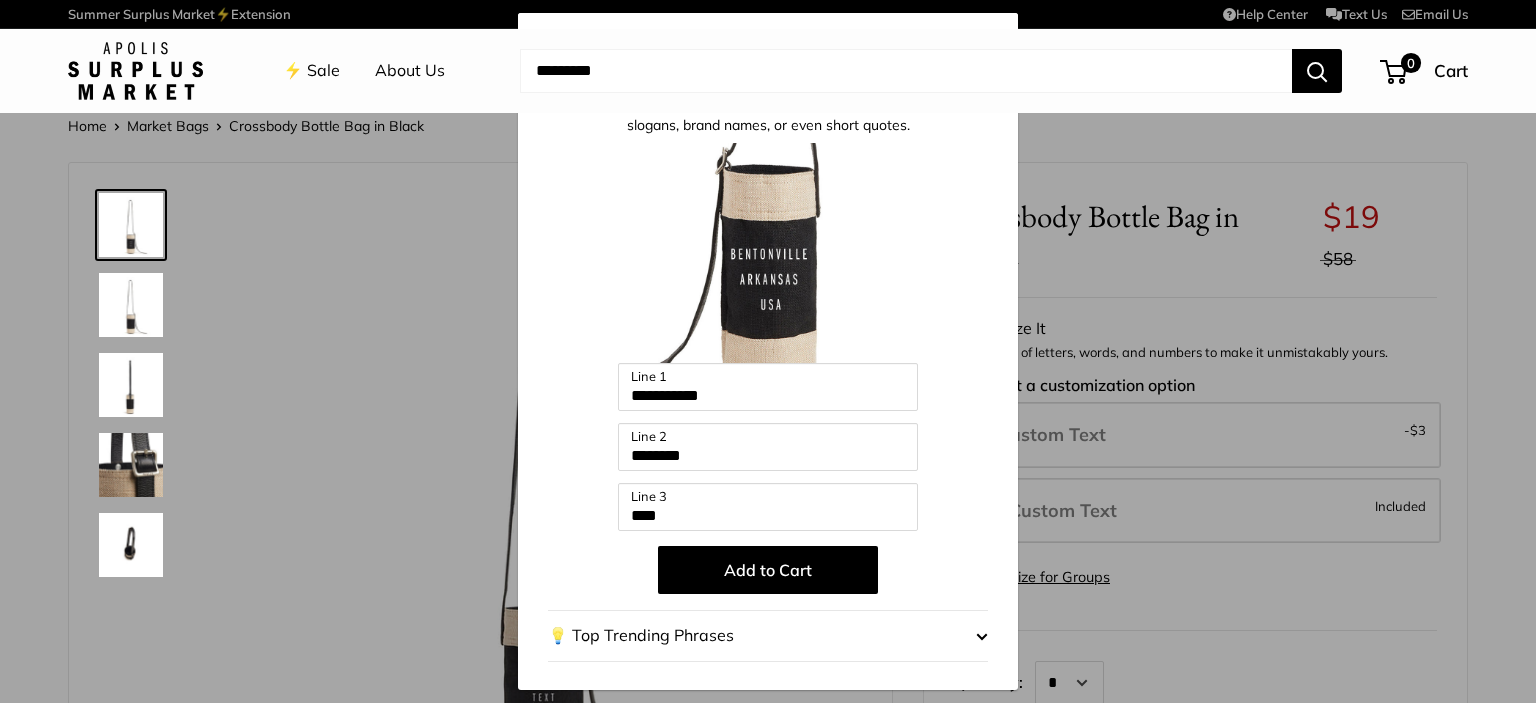 click on "Add to Cart" at bounding box center [768, 570] 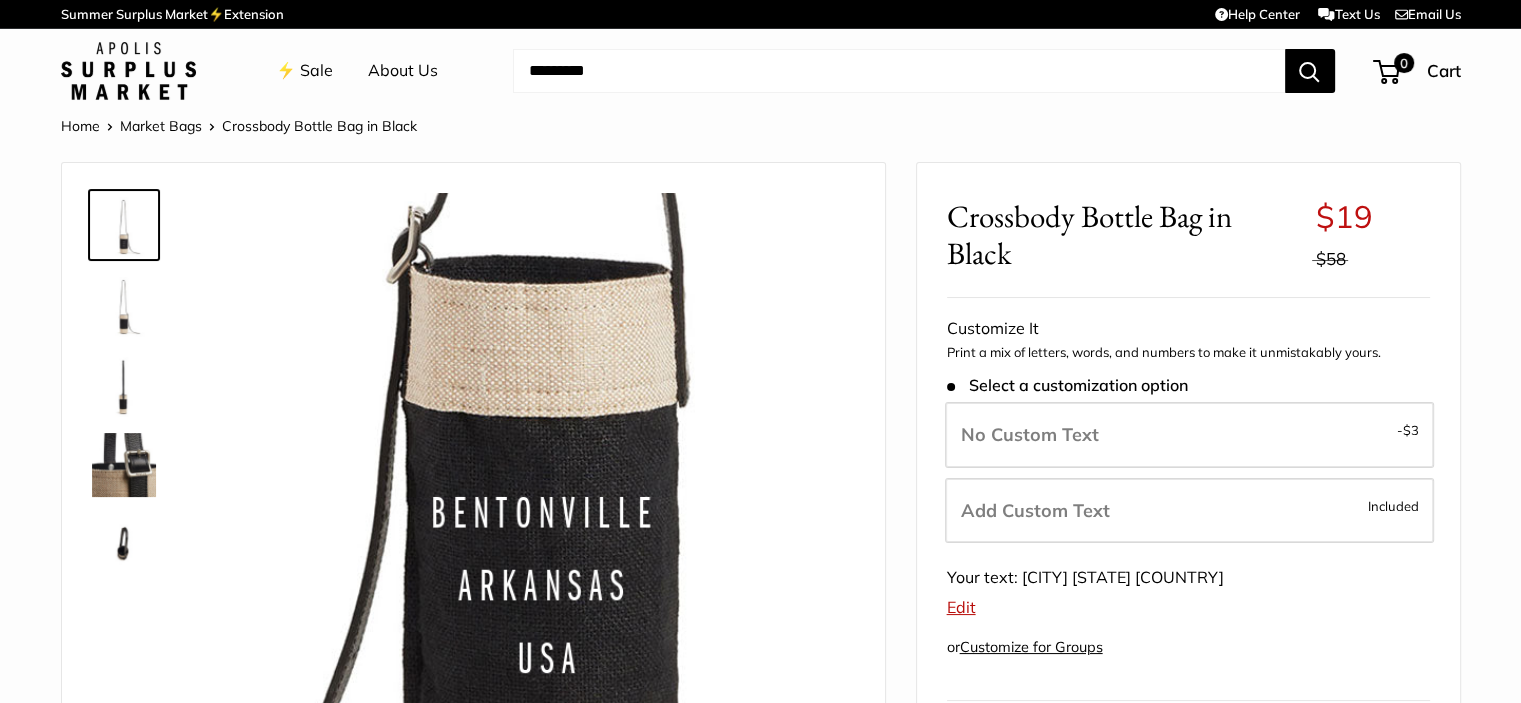 click at bounding box center [899, 71] 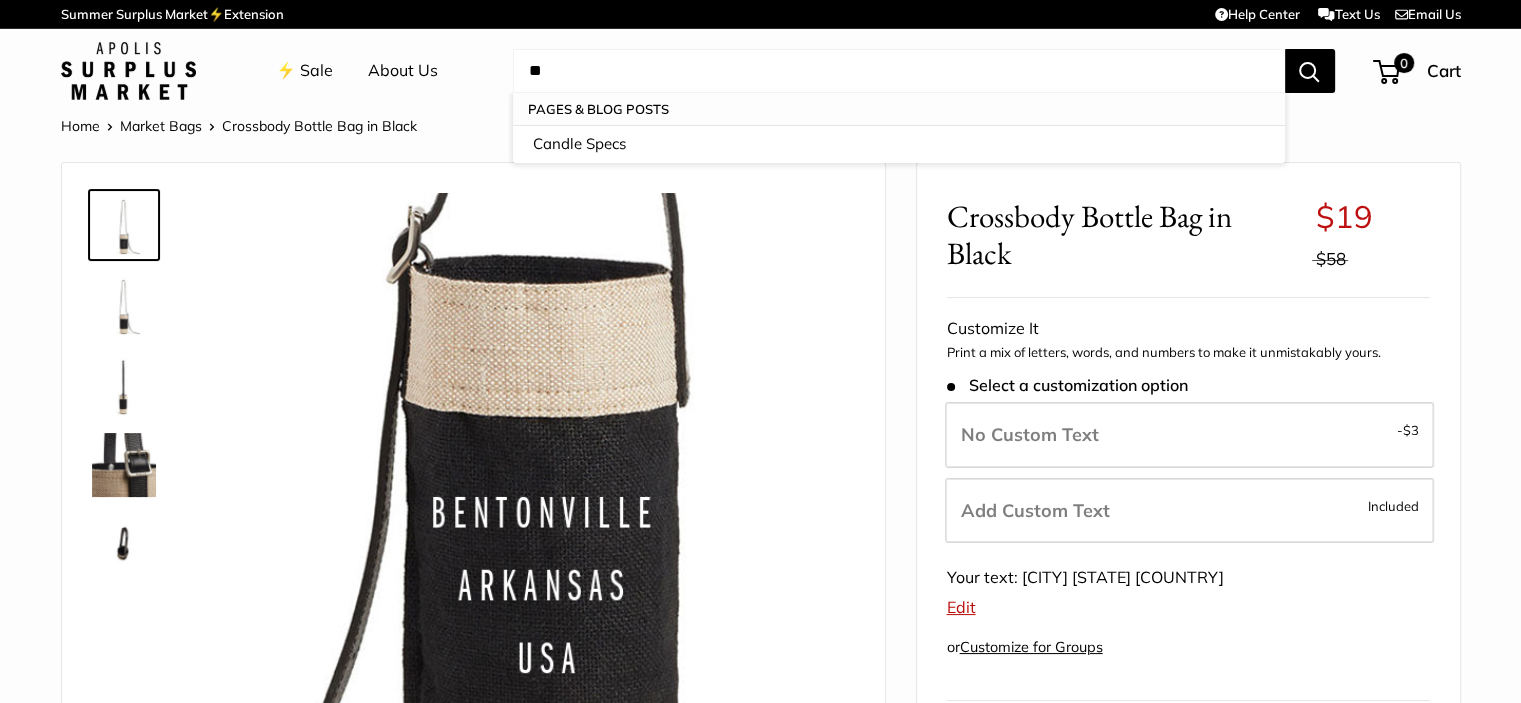 type on "*" 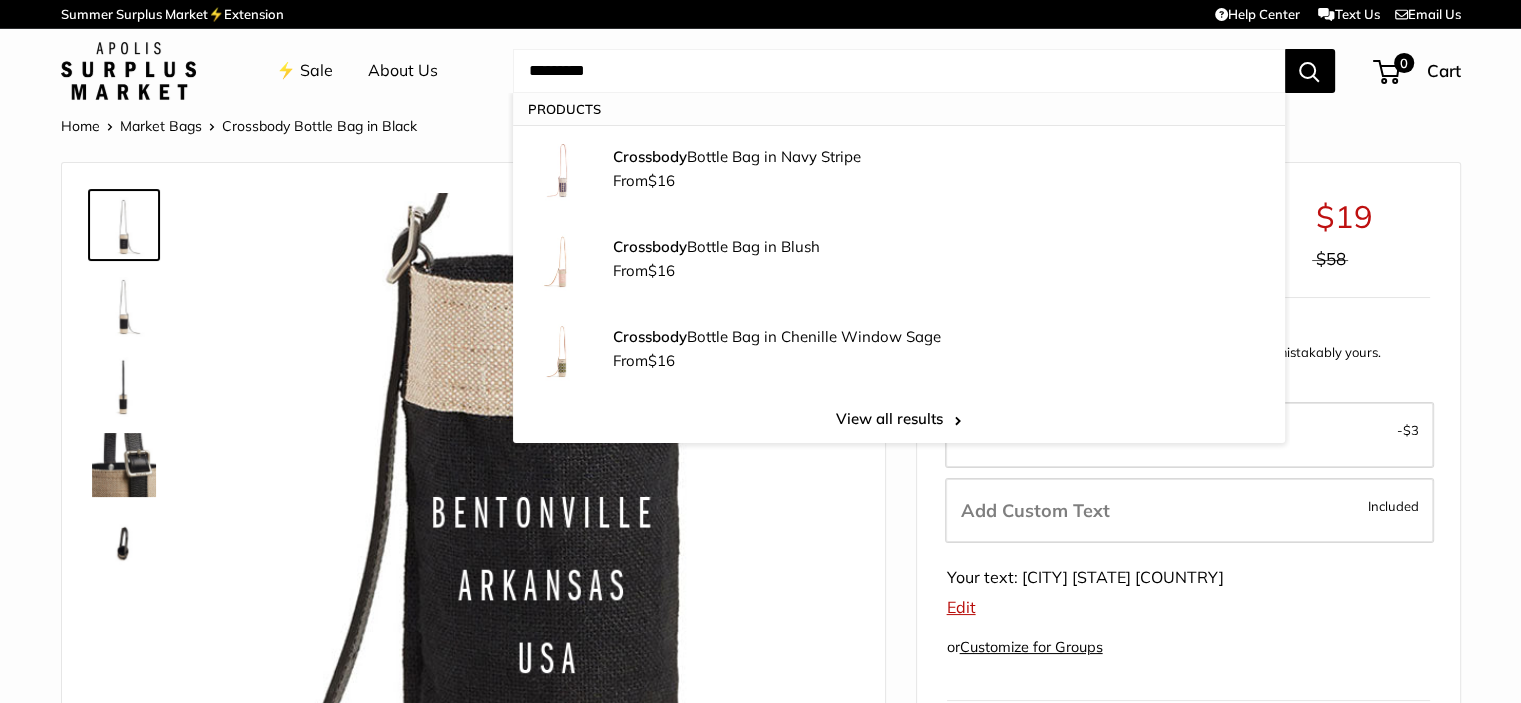 type on "*********" 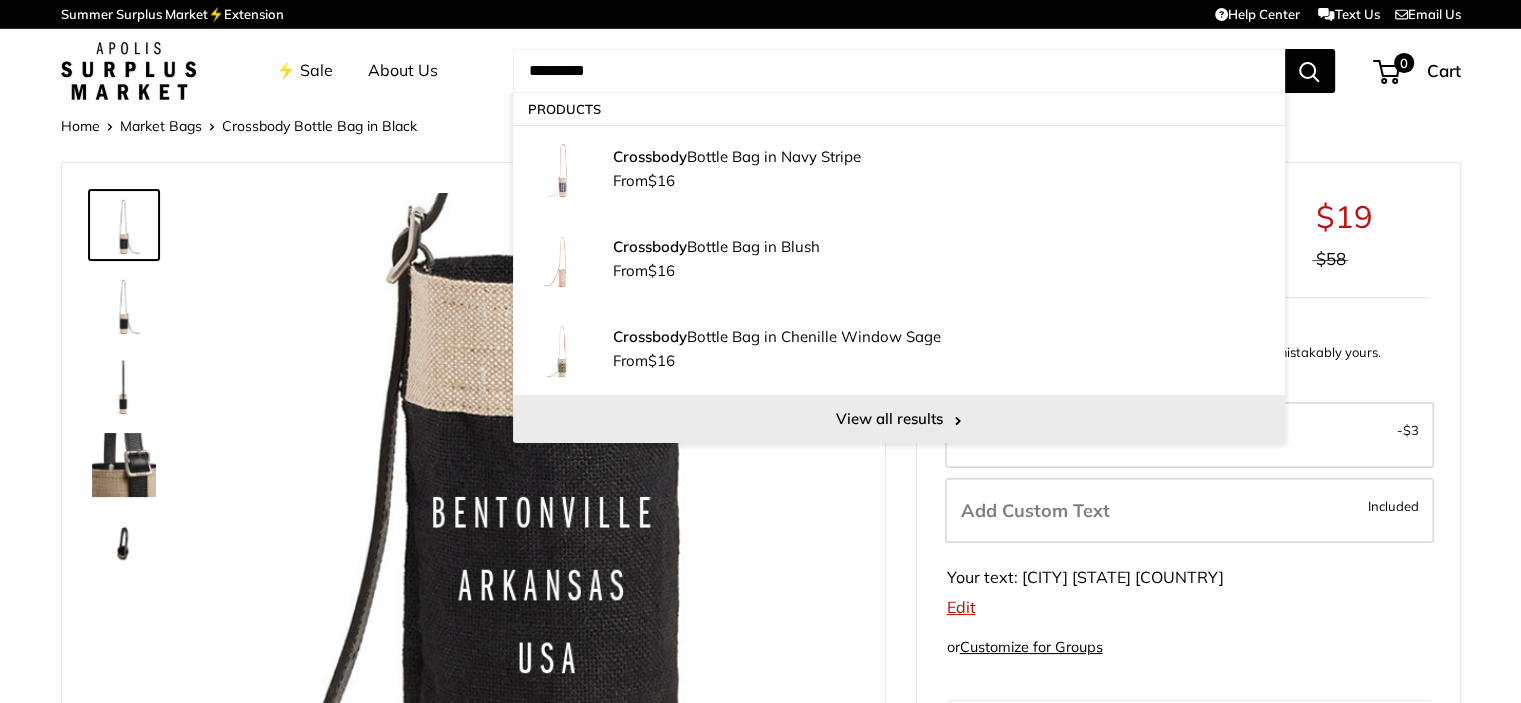 click on "View all results" at bounding box center [899, 419] 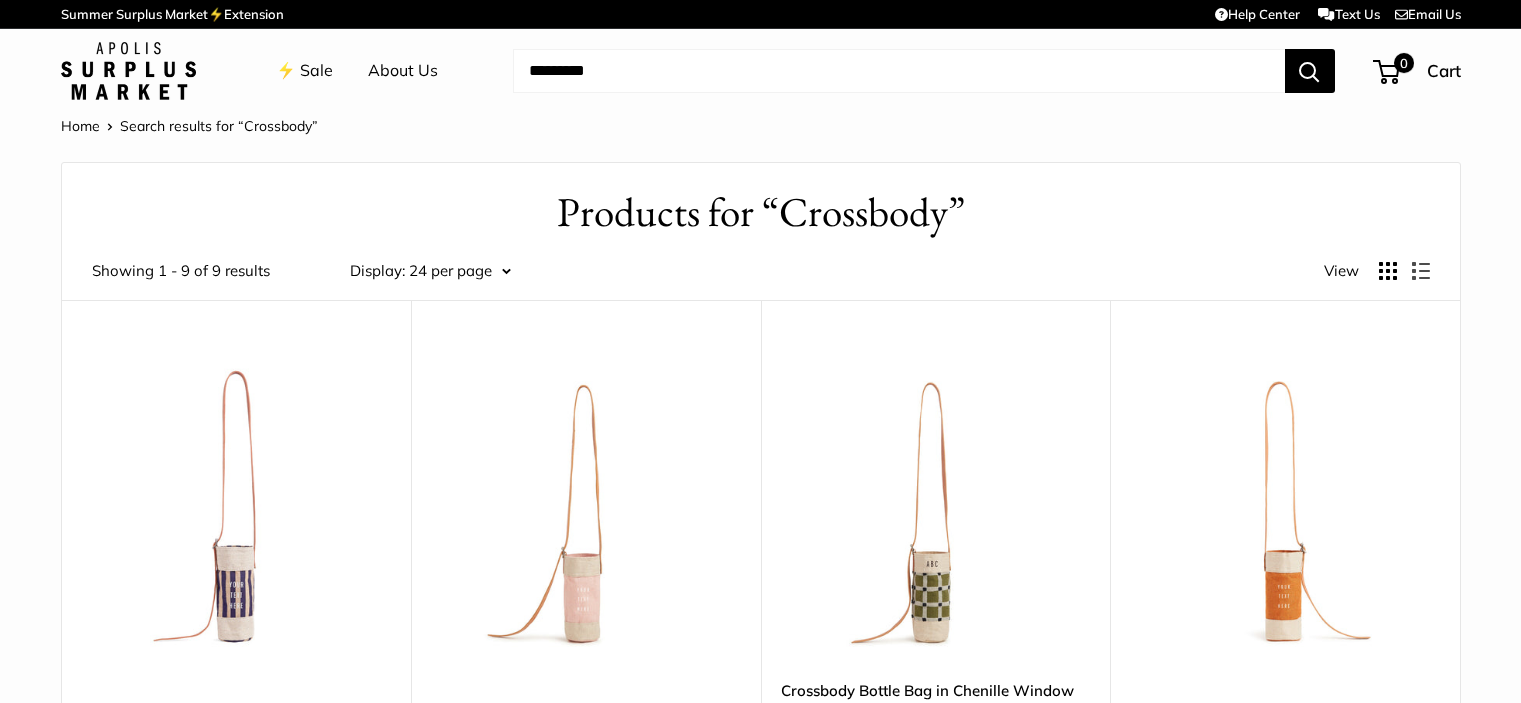 scroll, scrollTop: 0, scrollLeft: 0, axis: both 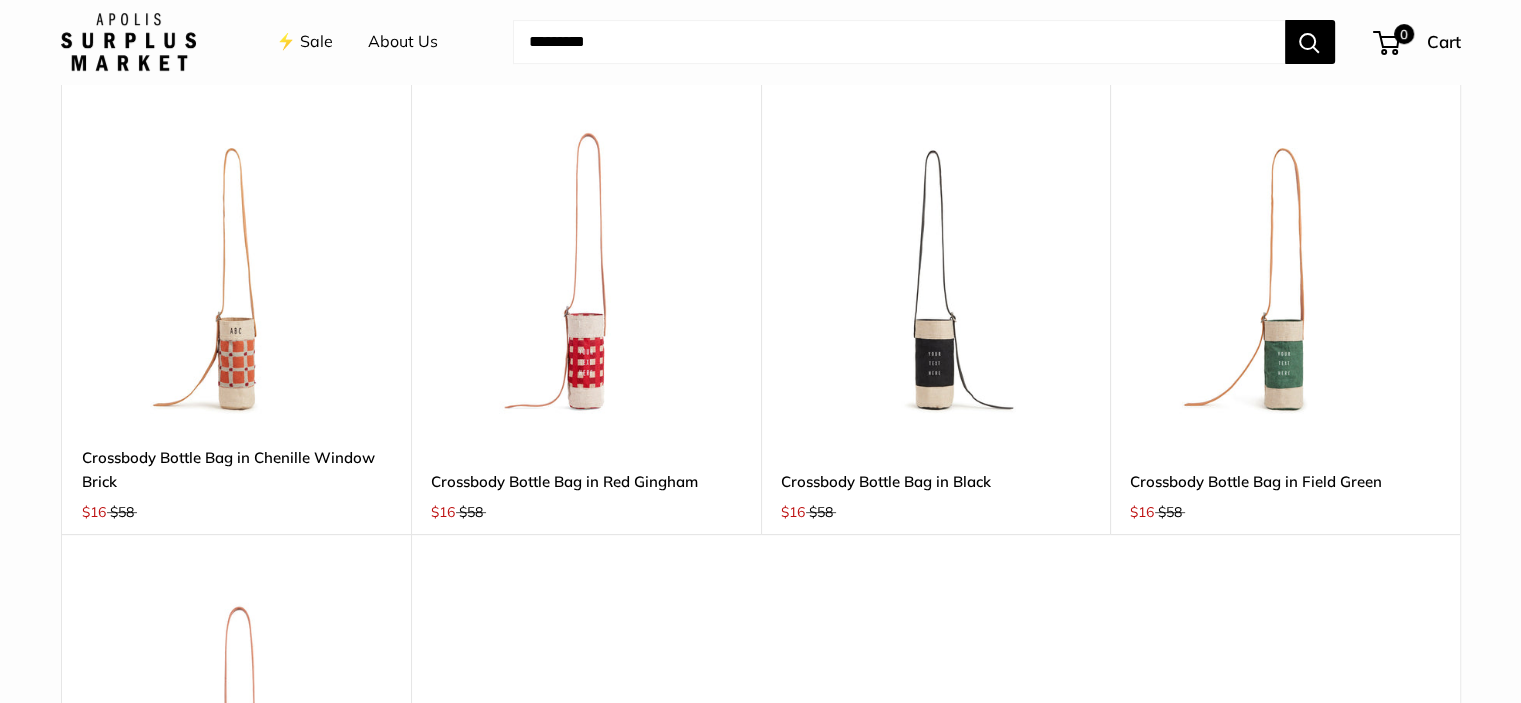click at bounding box center (1285, 272) 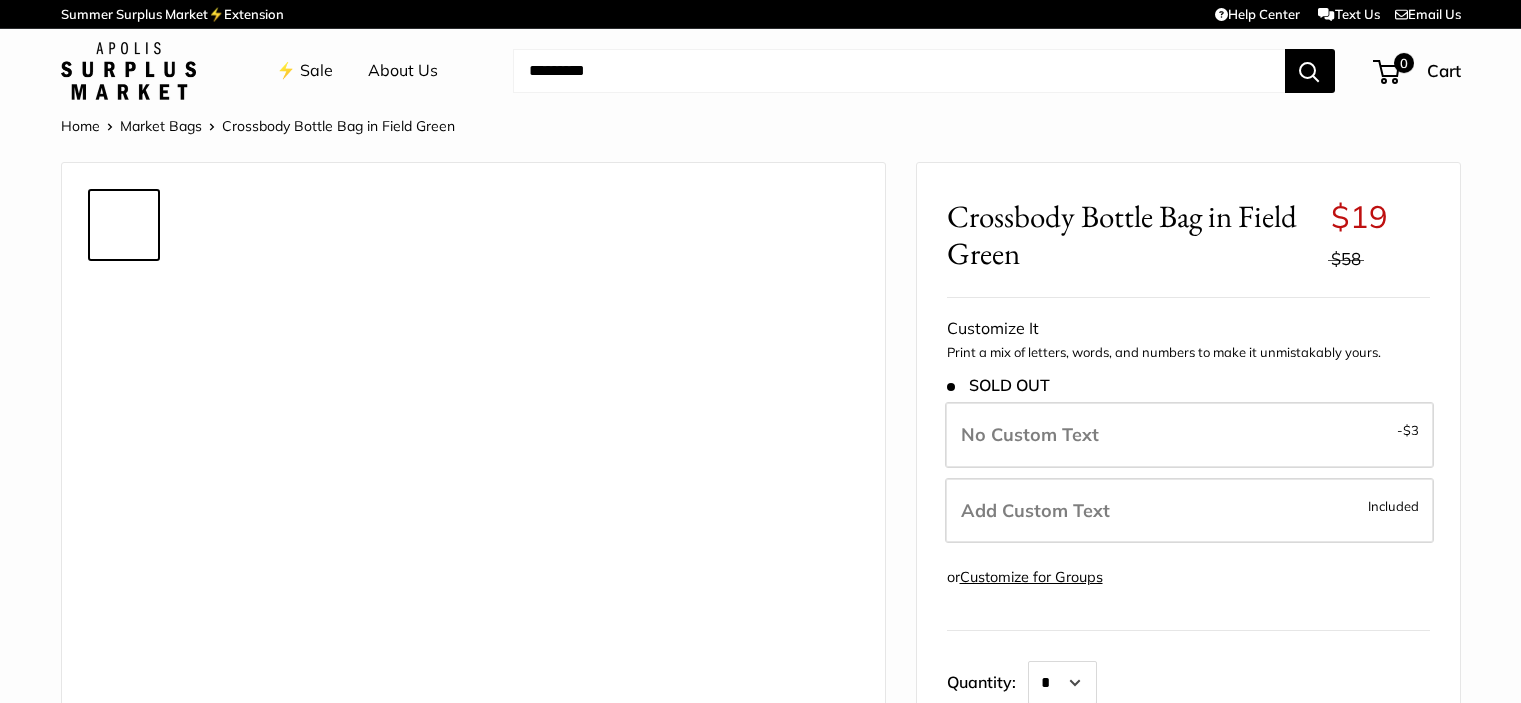 scroll, scrollTop: 0, scrollLeft: 0, axis: both 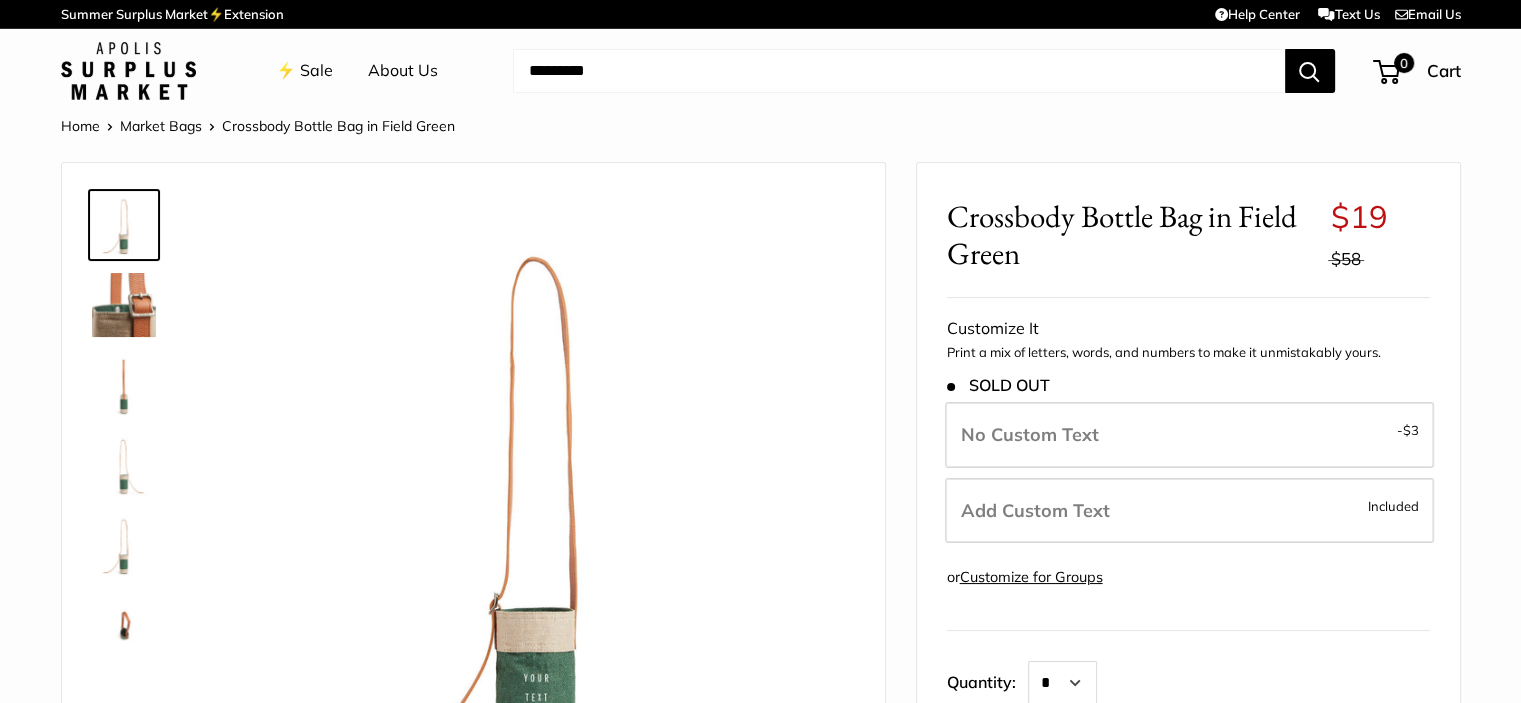 click on "Add Custom Text
Included" at bounding box center (1189, 511) 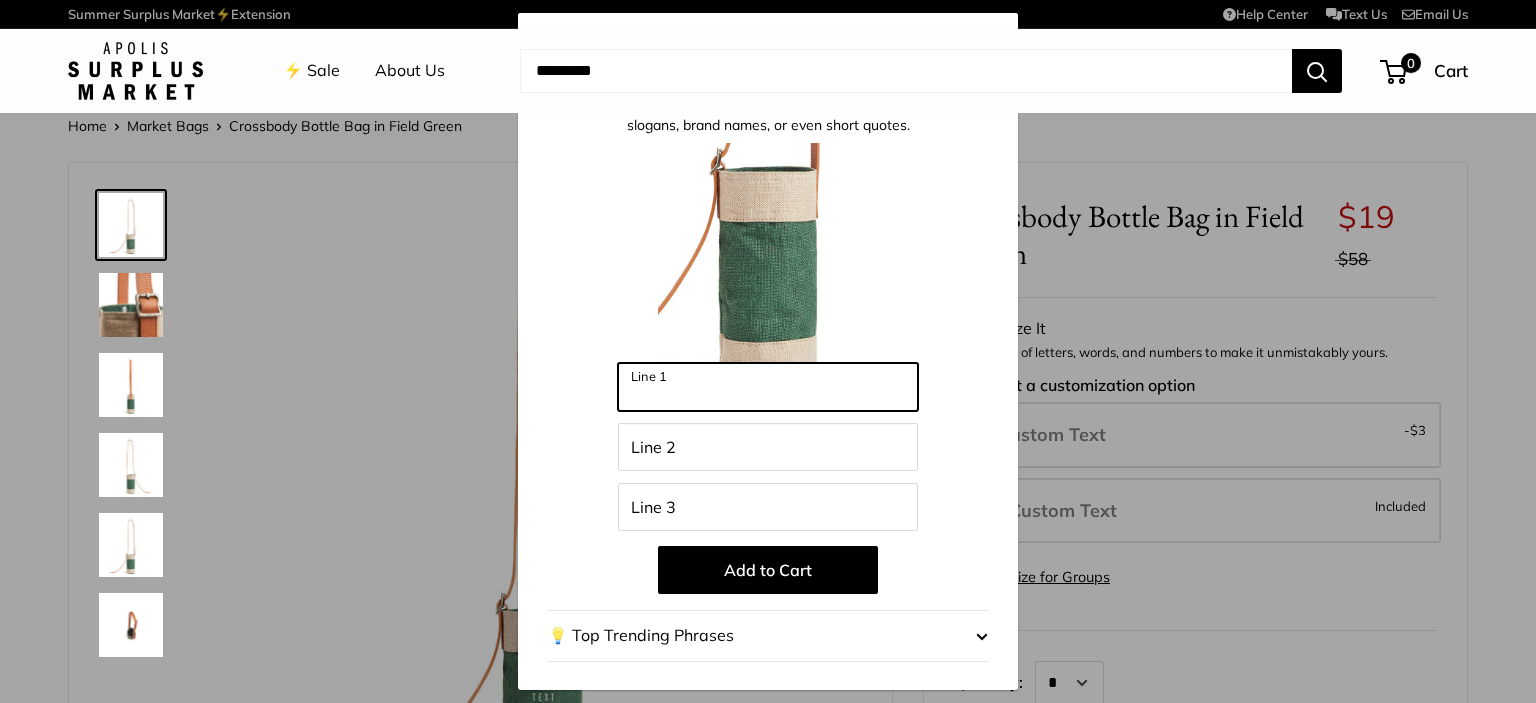 click on "Line 1" at bounding box center (768, 387) 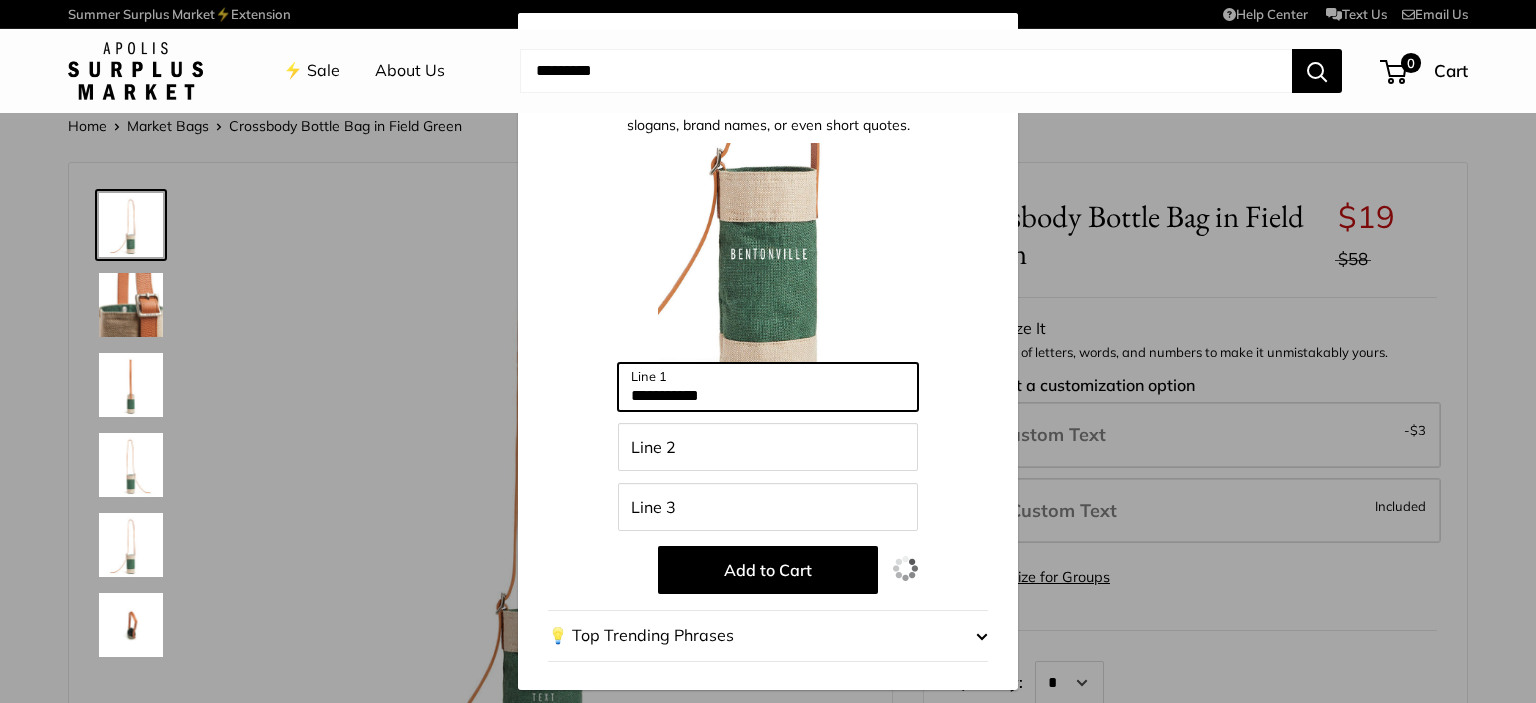 type on "**********" 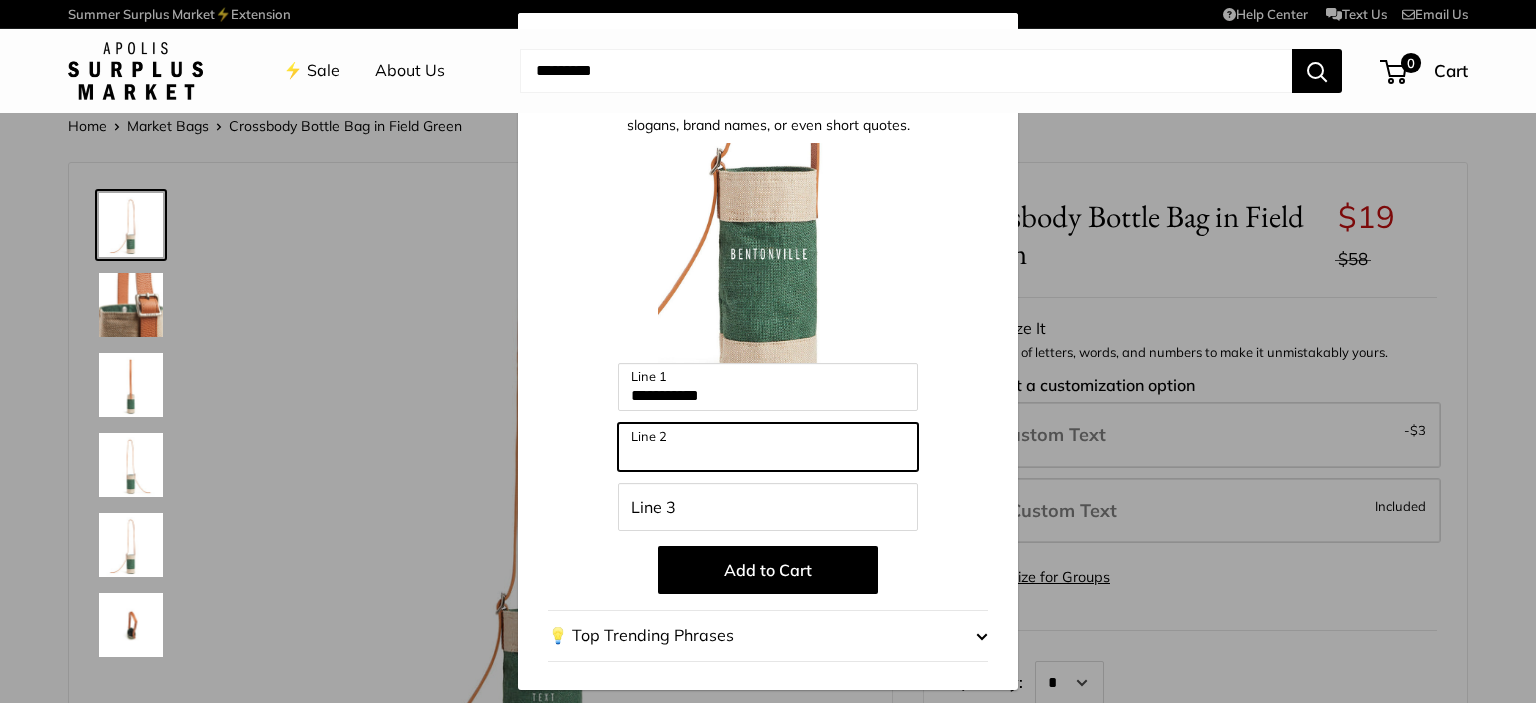 click on "Line 2" at bounding box center [768, 447] 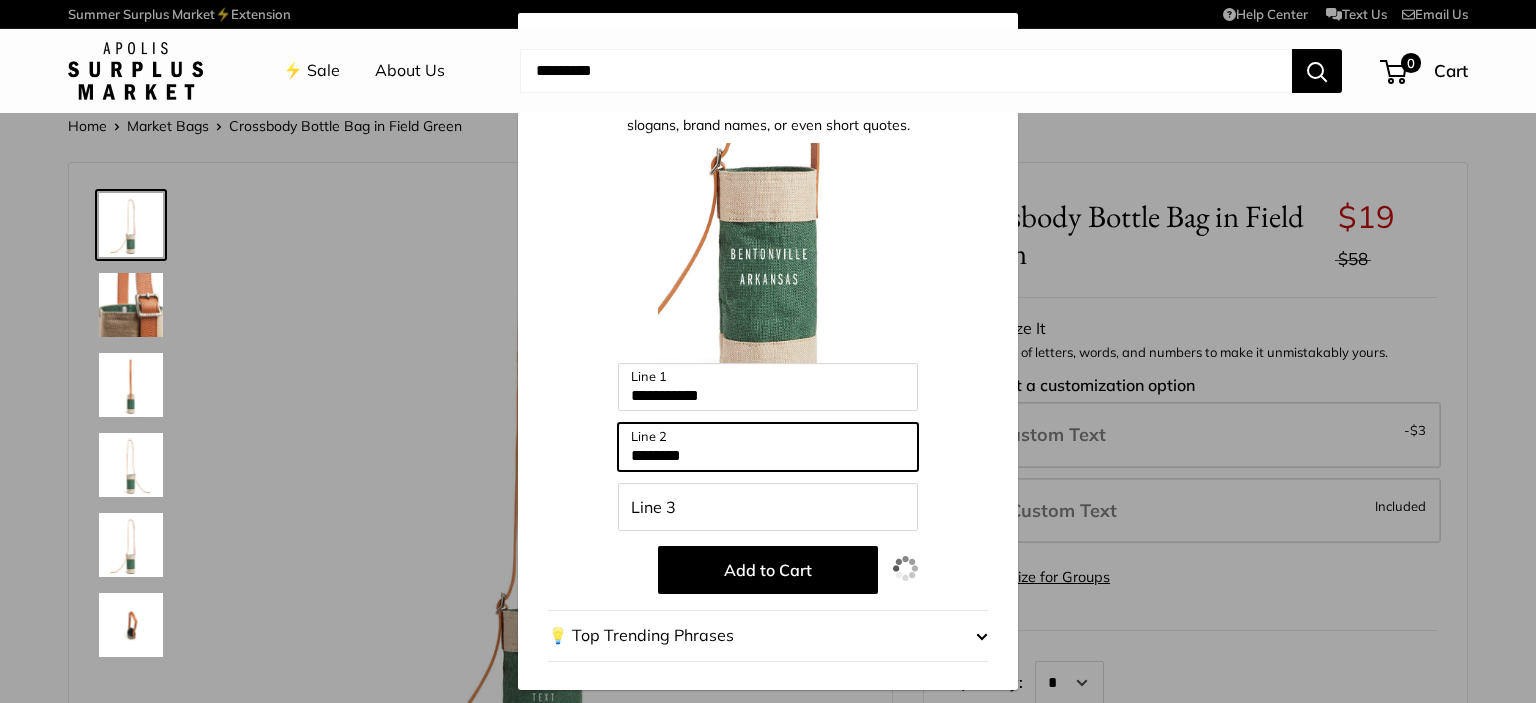 type on "********" 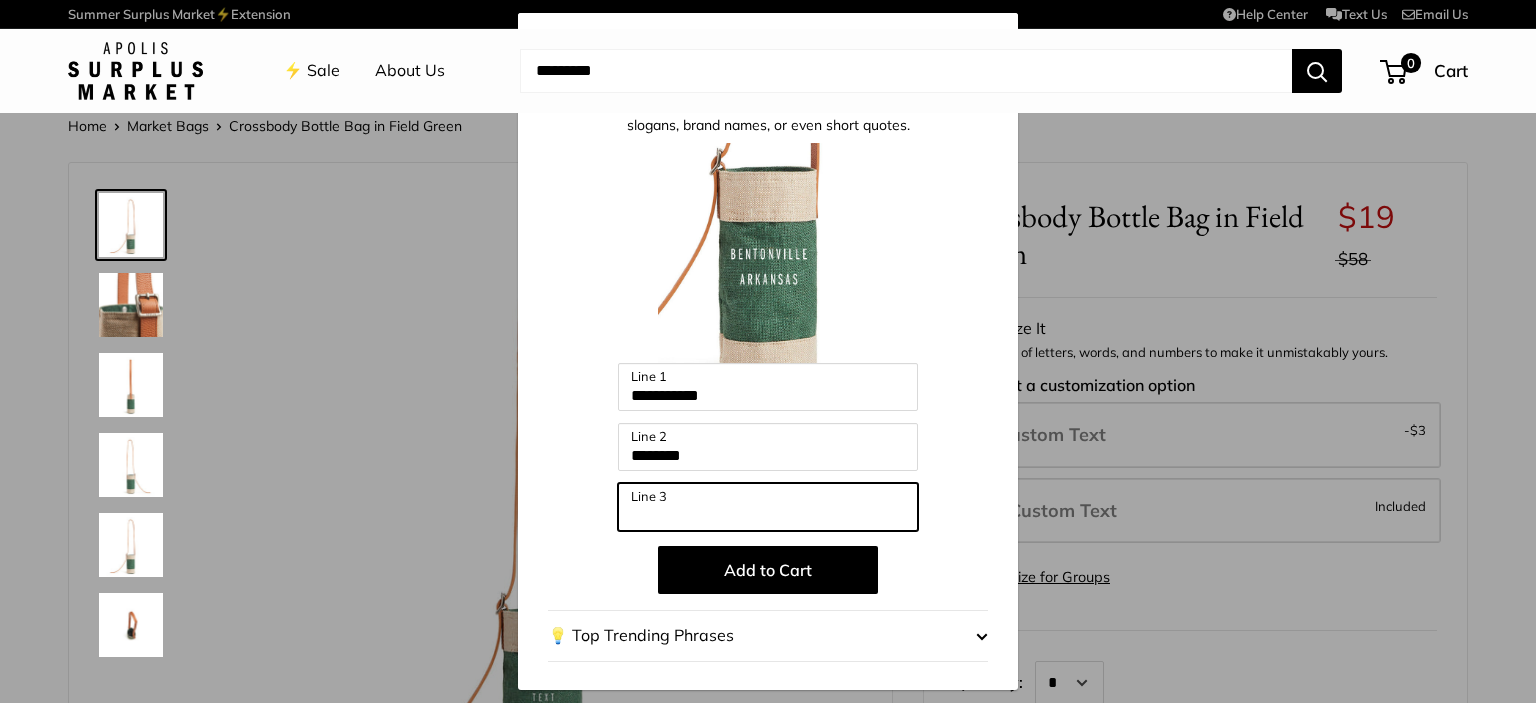 click on "Line 3" at bounding box center [768, 507] 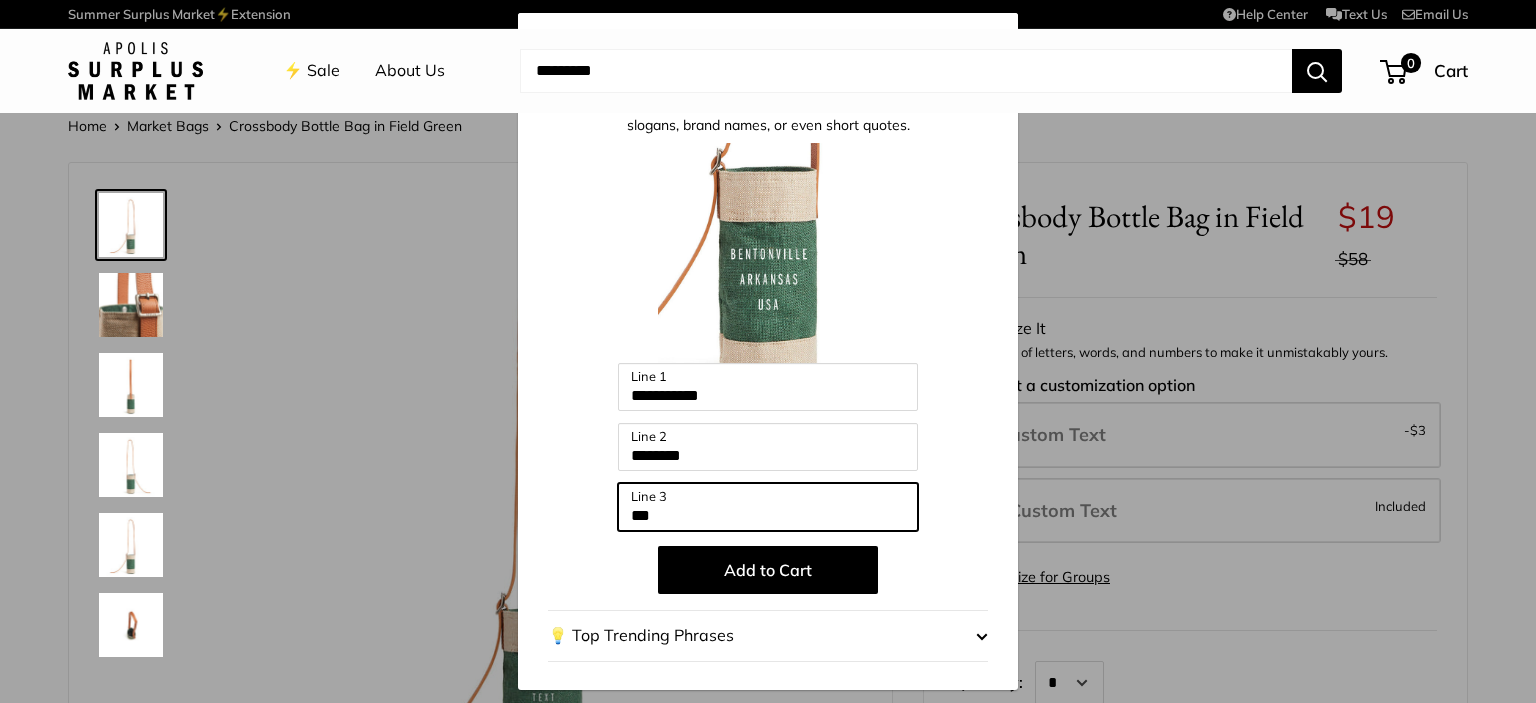 type on "***" 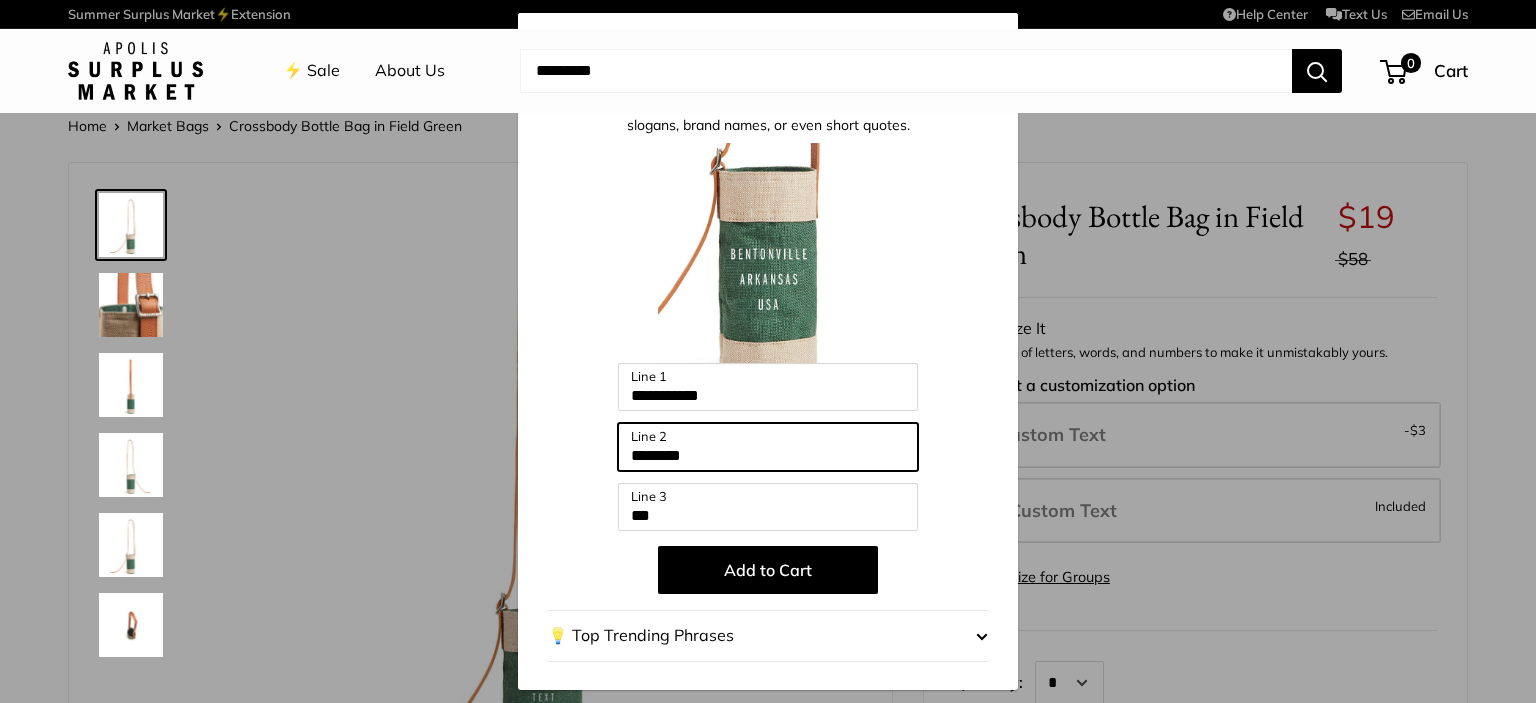 click on "********" at bounding box center (768, 447) 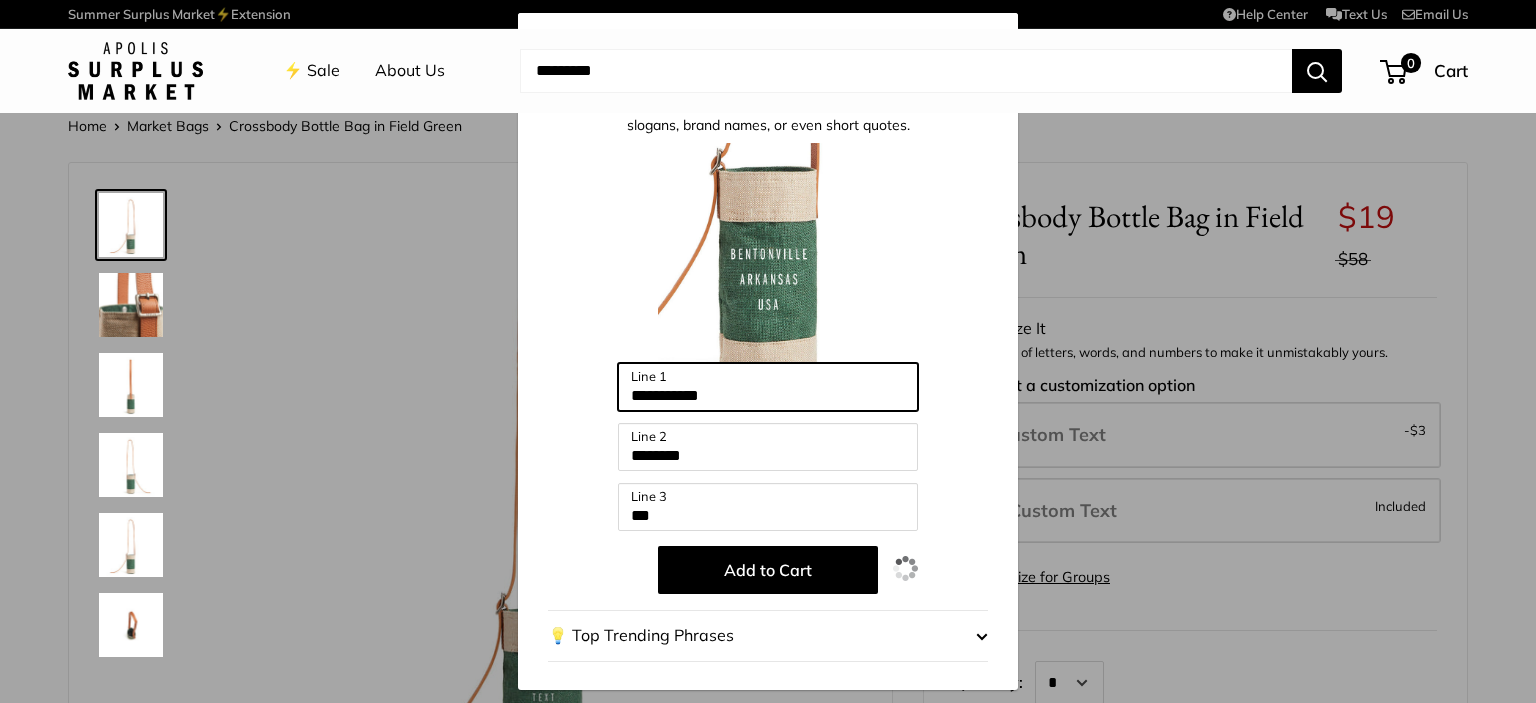 click on "**********" at bounding box center (768, 387) 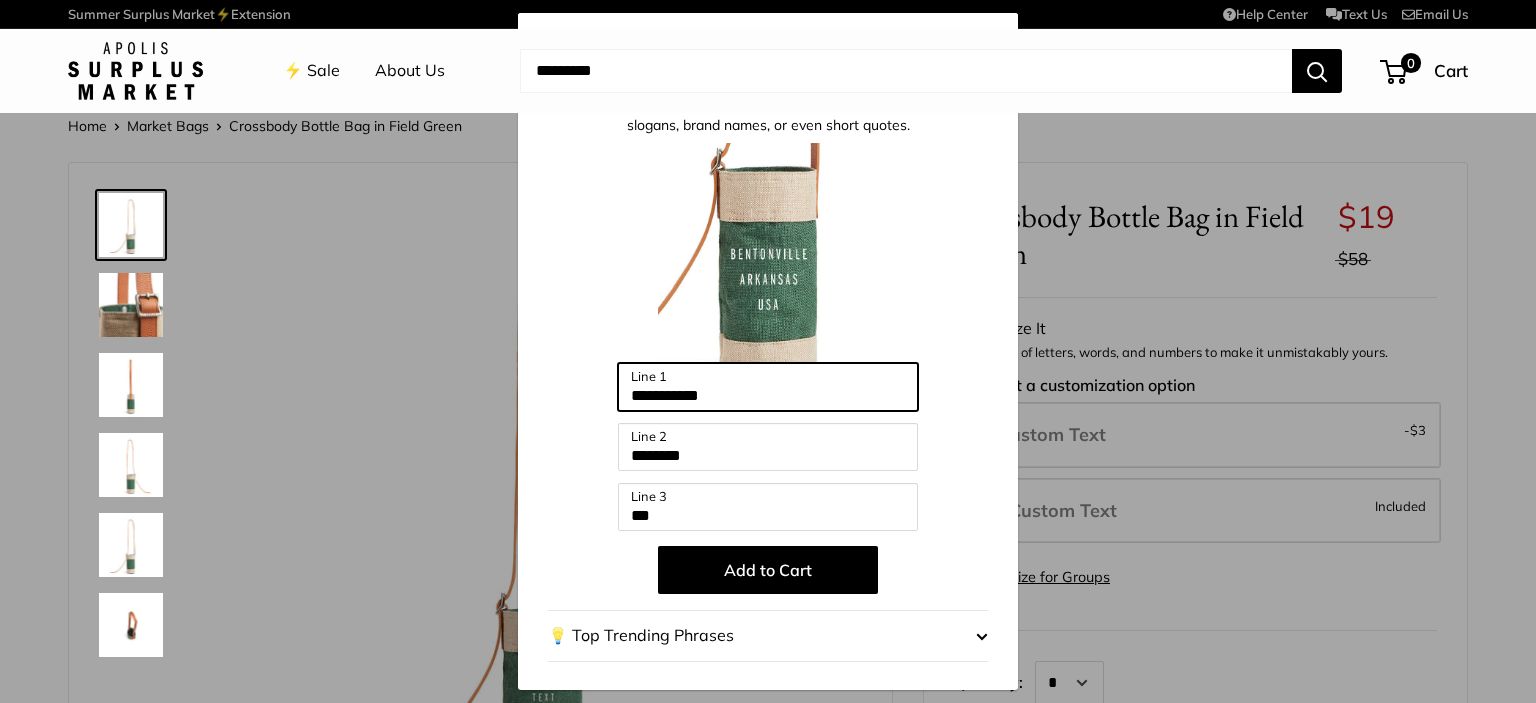 click on "**********" at bounding box center (768, 387) 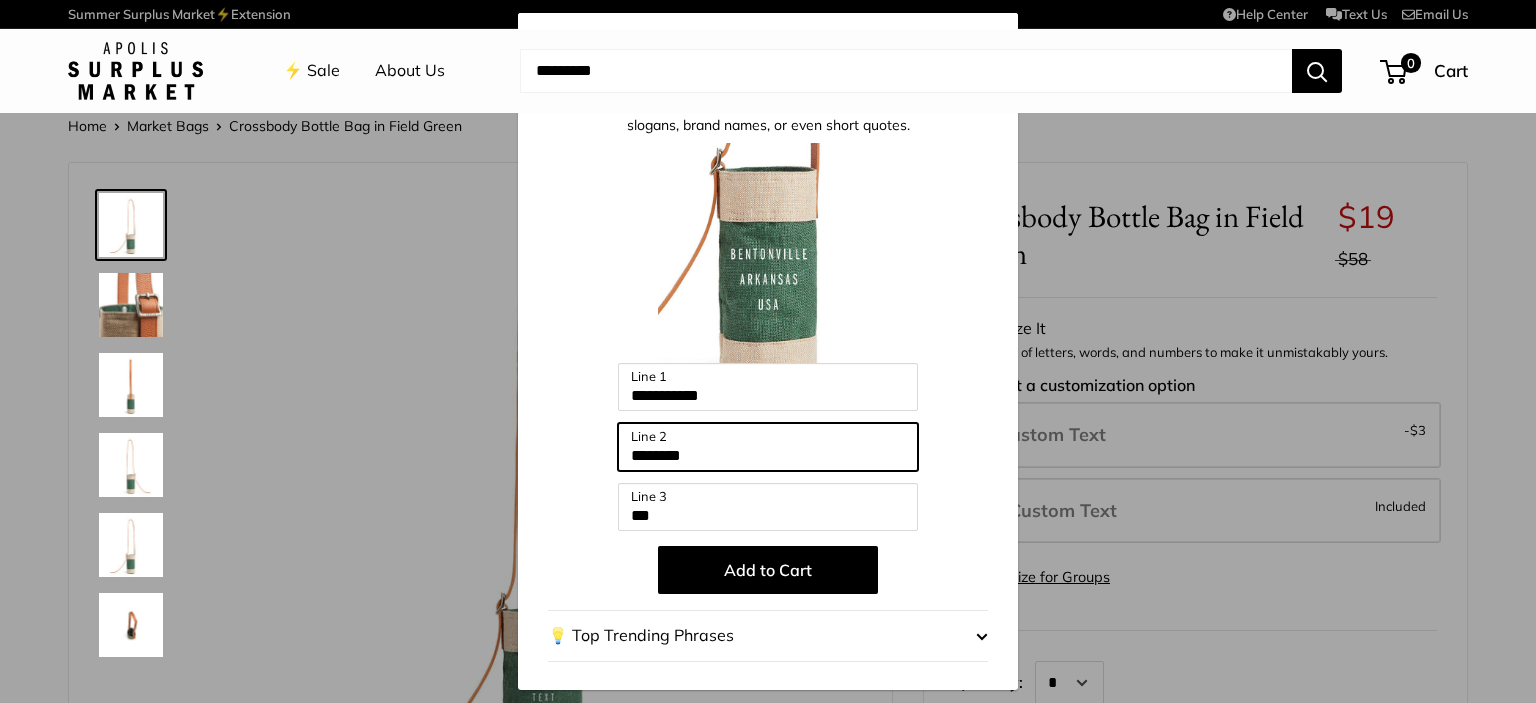 click on "********" at bounding box center (768, 447) 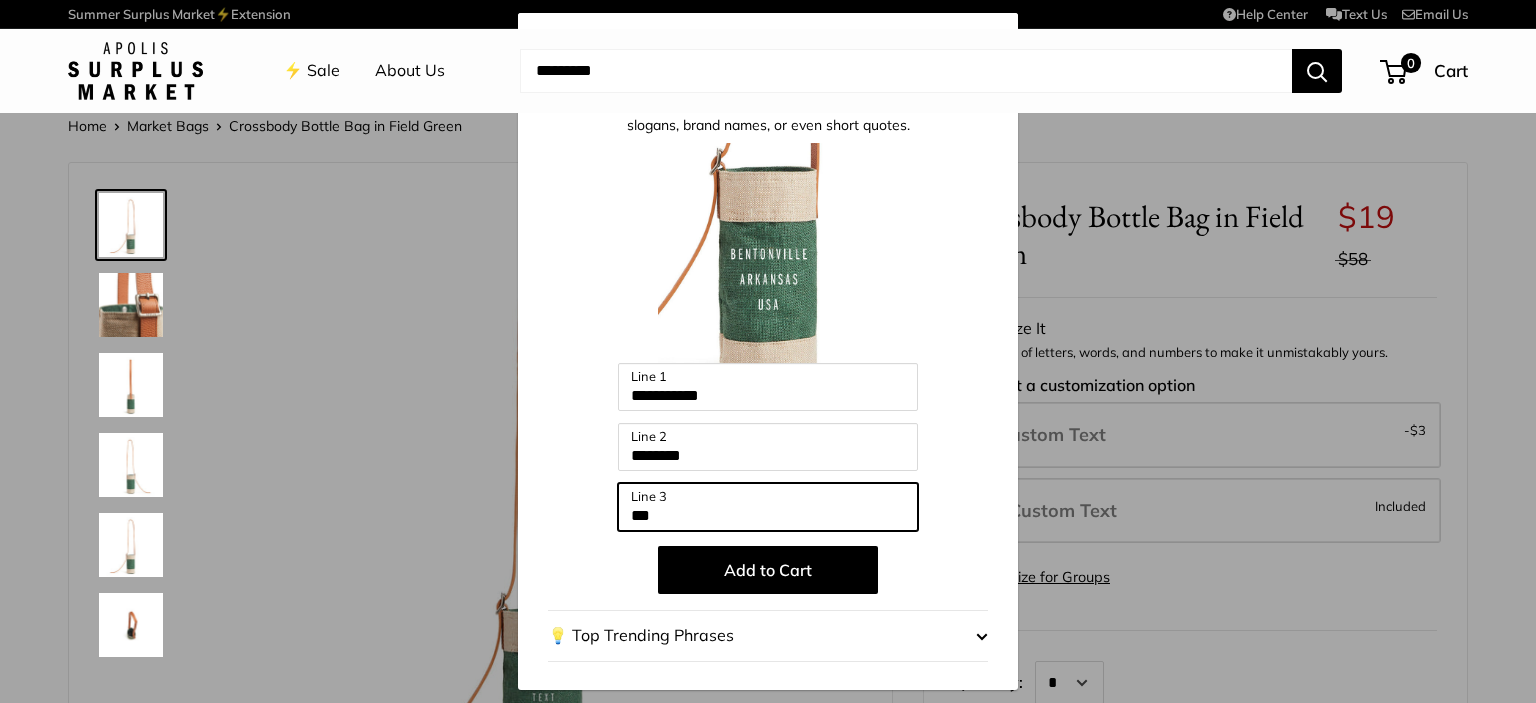 click on "***" at bounding box center (768, 507) 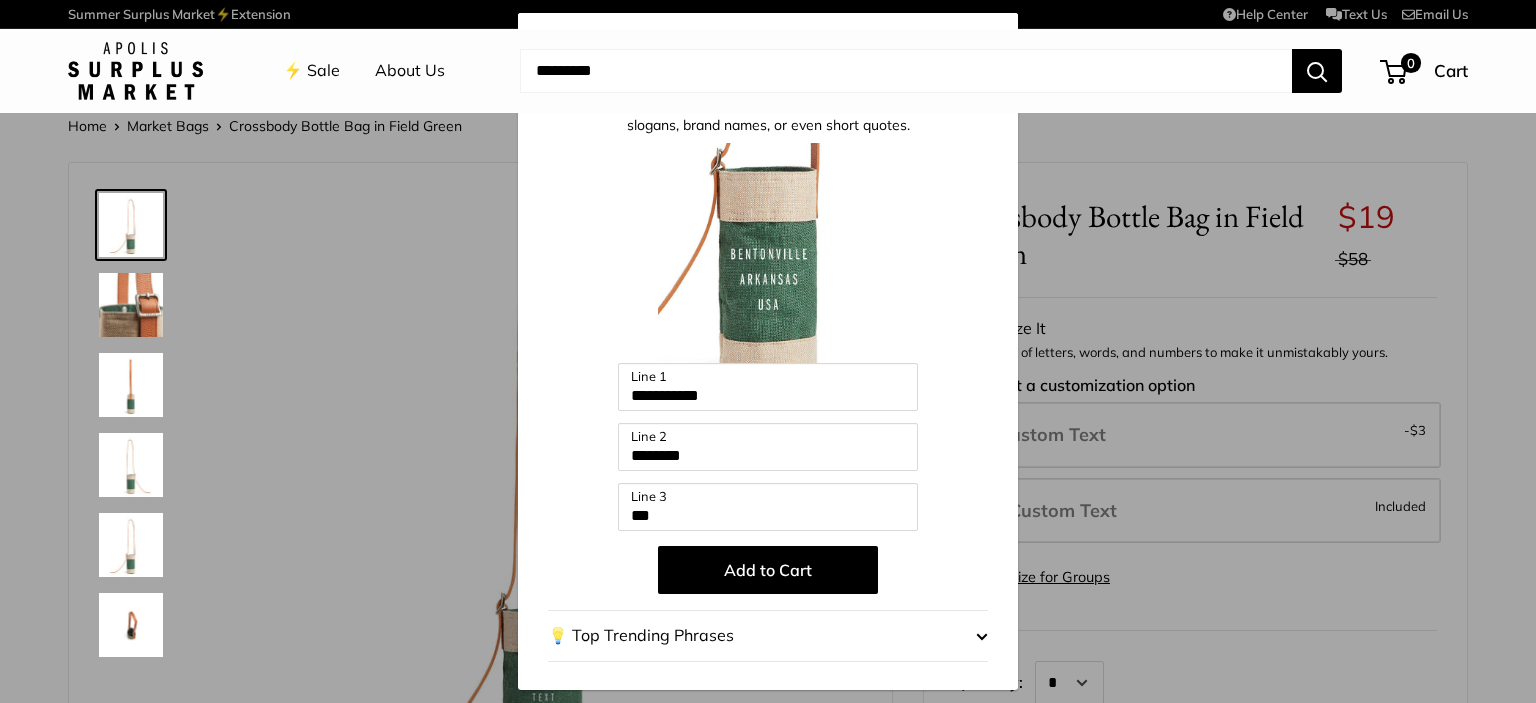 click on "Add to Cart" at bounding box center [768, 570] 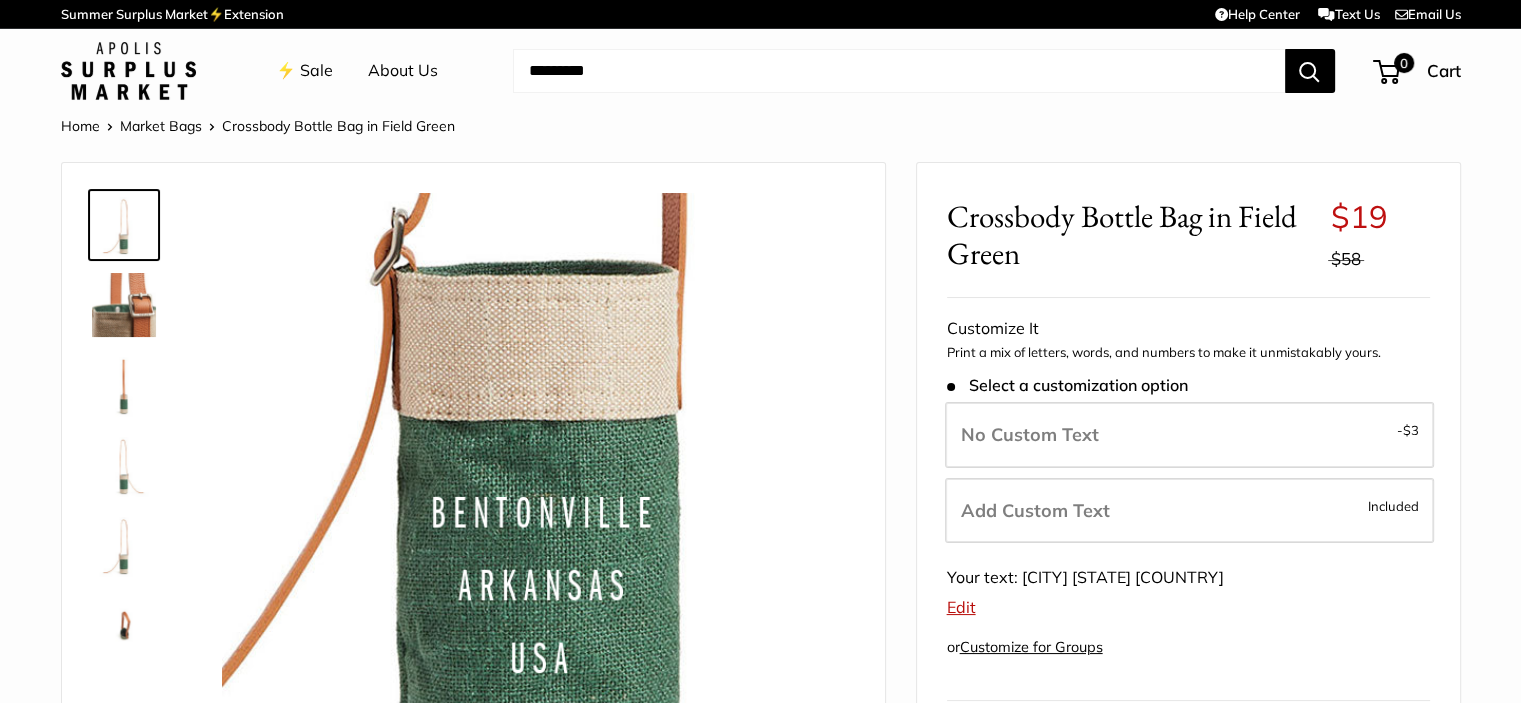 click on "Edit" at bounding box center (961, 607) 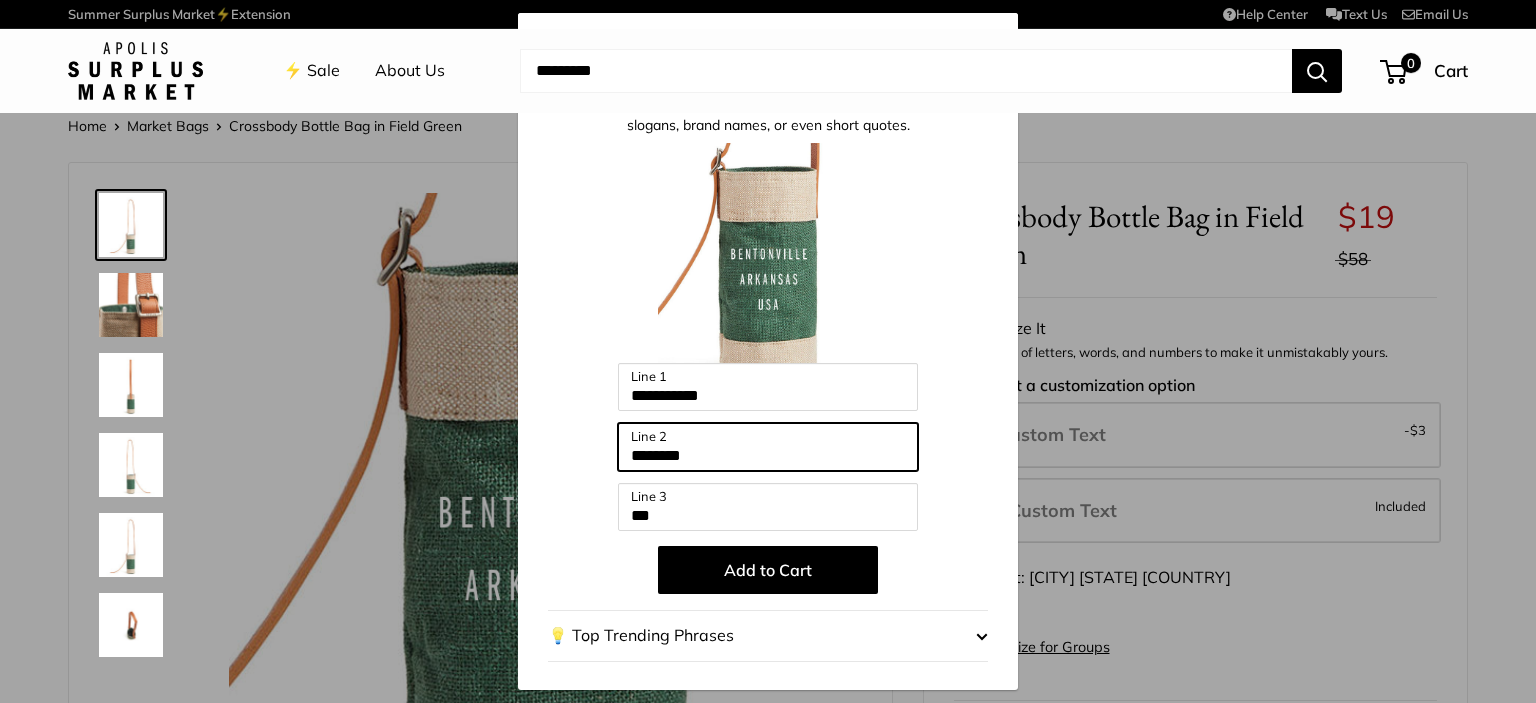 click on "********" at bounding box center [768, 447] 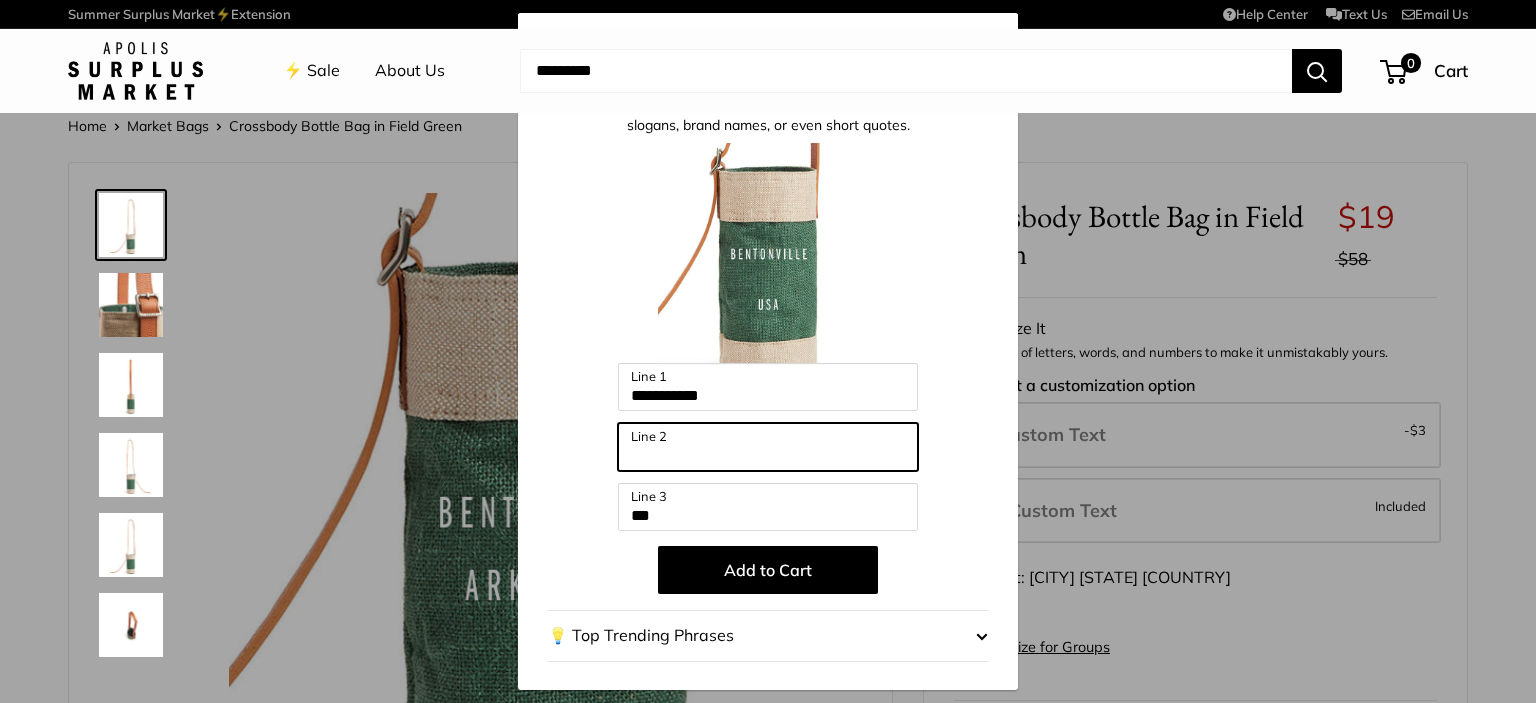 type 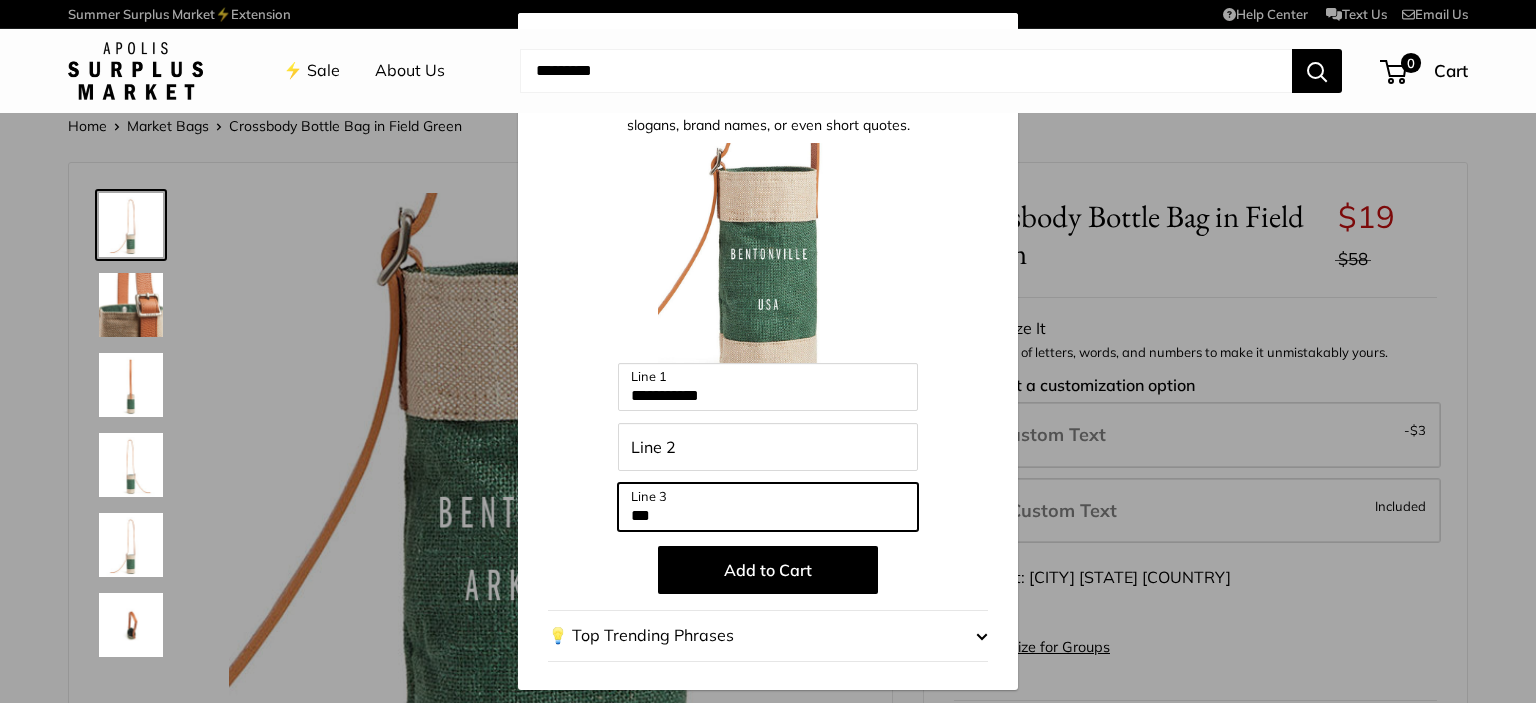 click on "***" at bounding box center (768, 507) 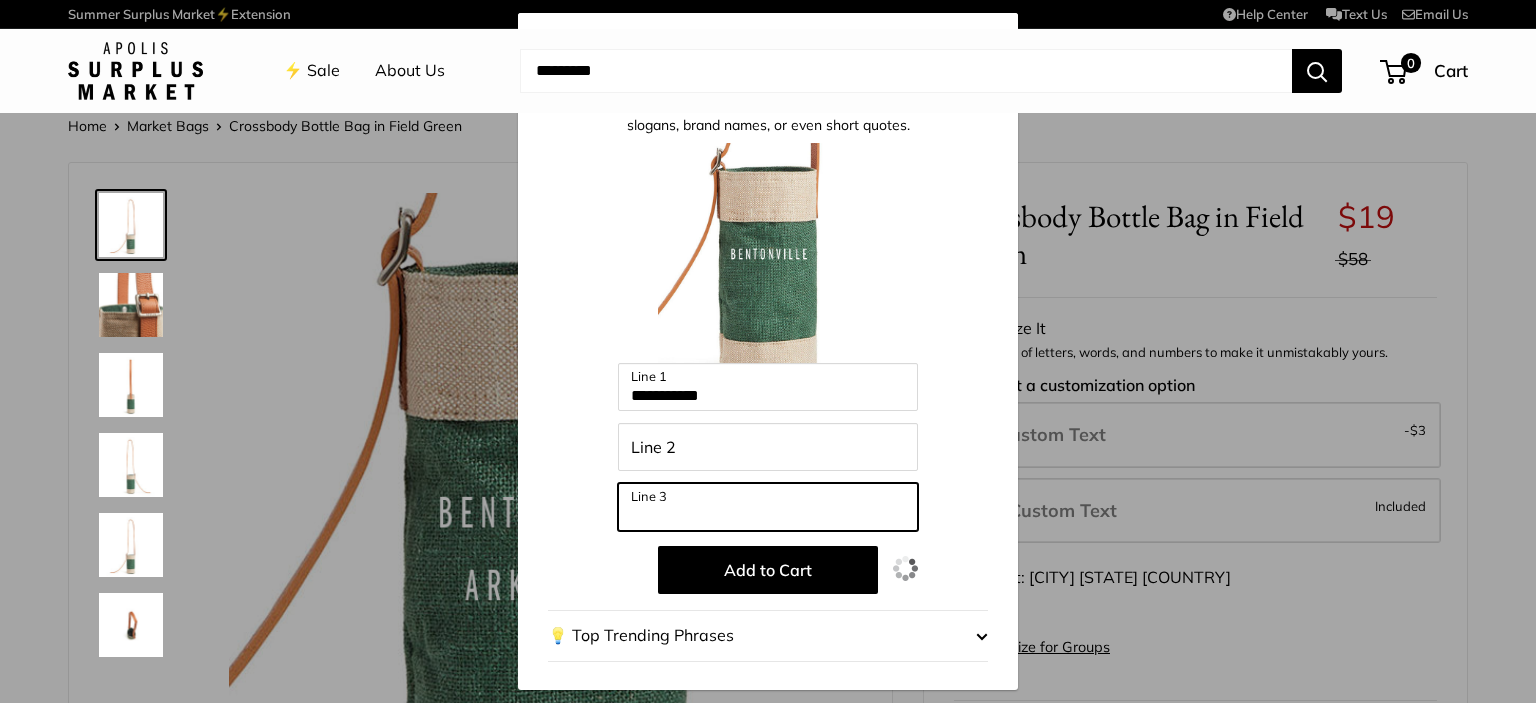 type 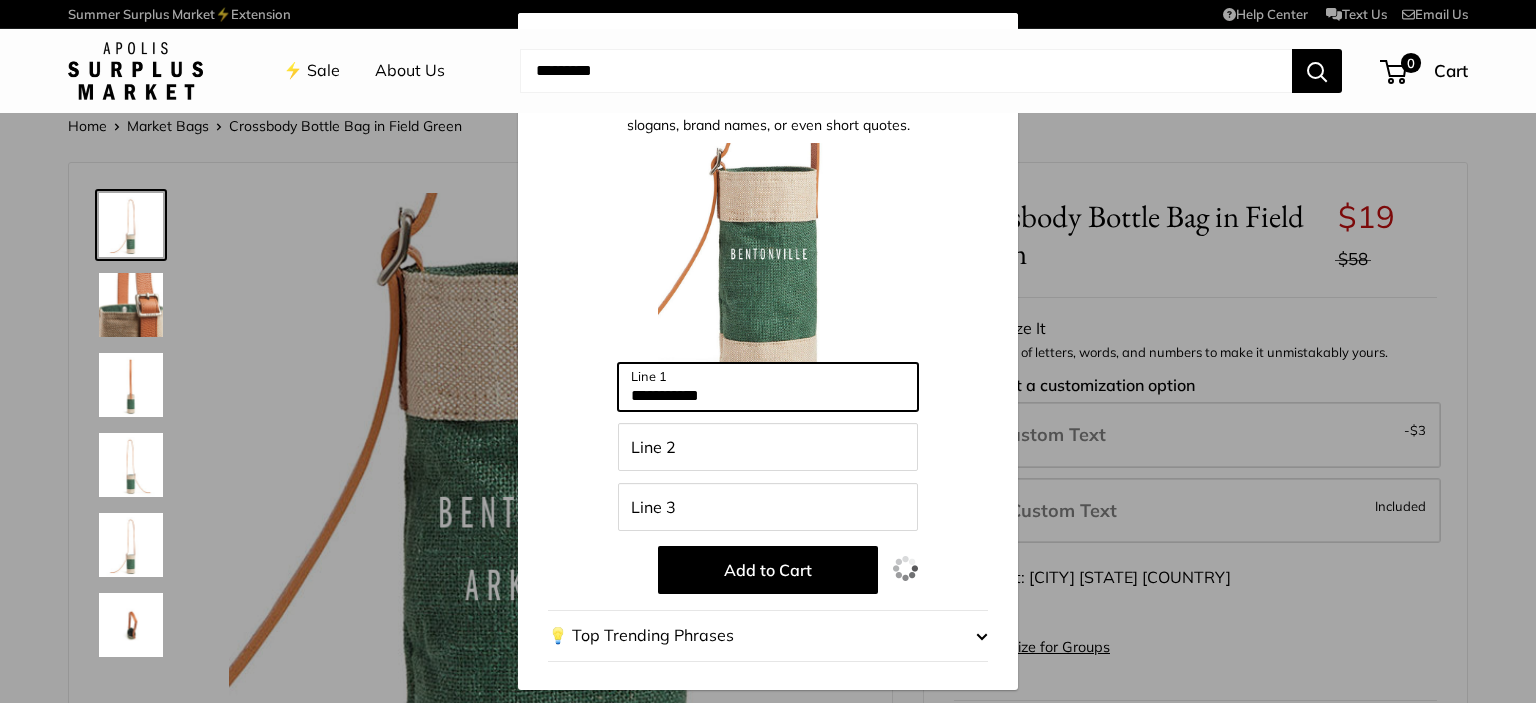 click on "**********" at bounding box center [768, 387] 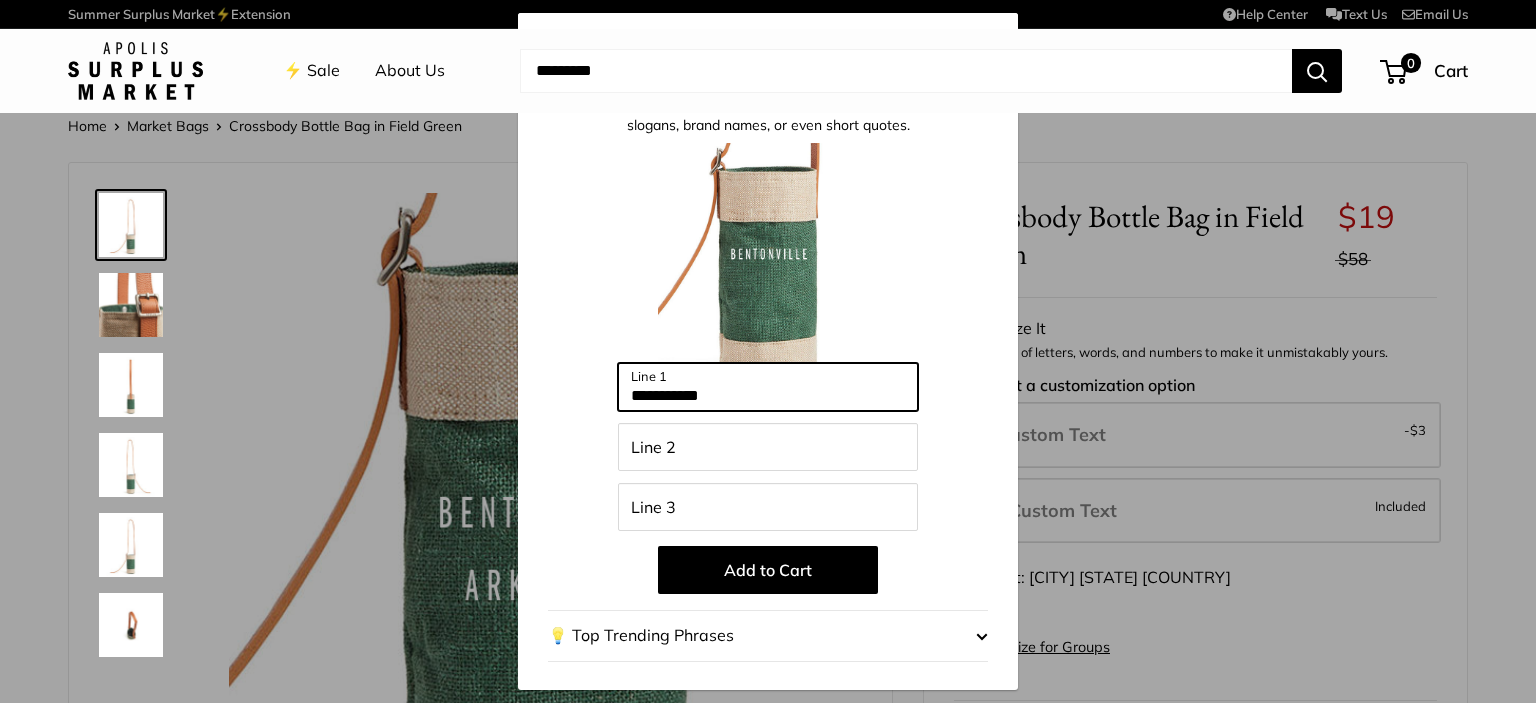 paste 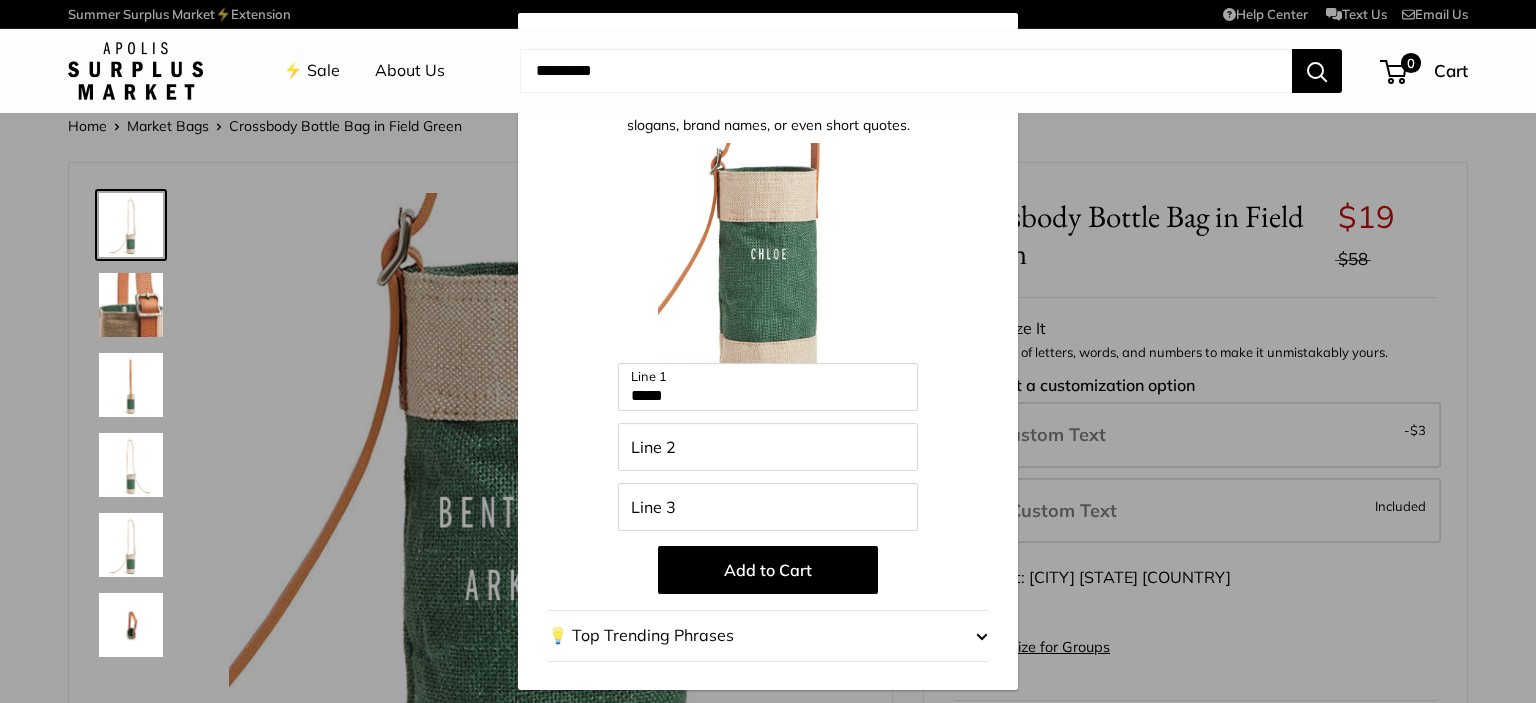 click on "Add to Cart" at bounding box center [768, 570] 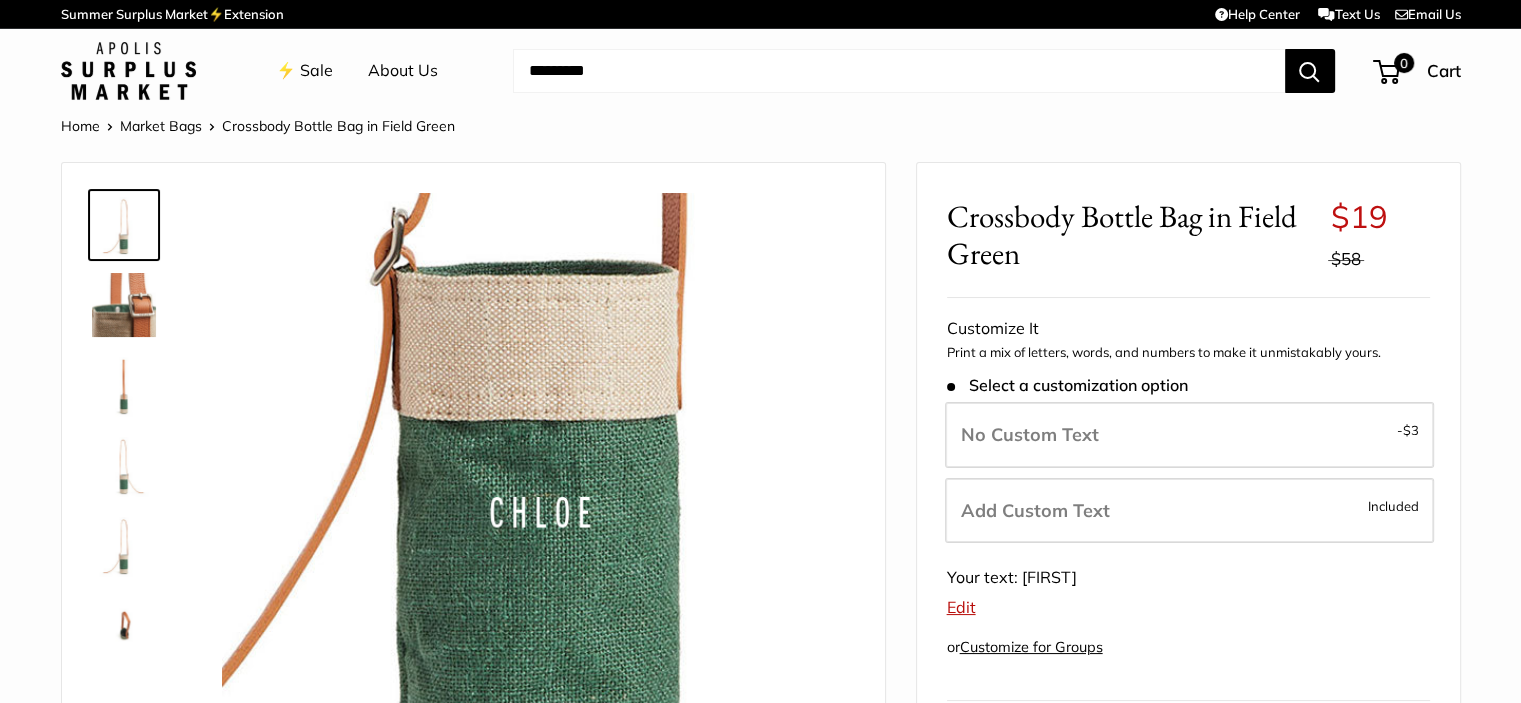 click on "Edit" at bounding box center (961, 607) 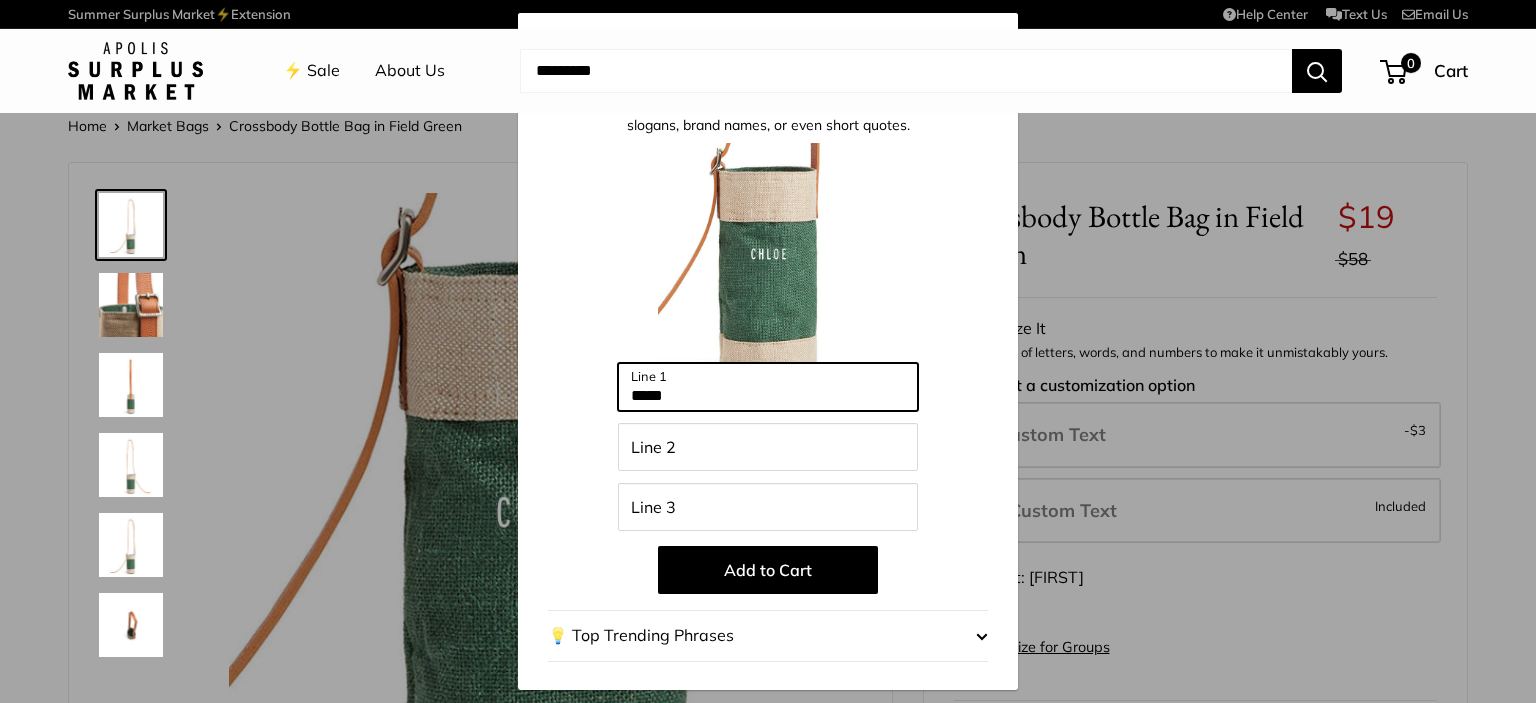 click on "*****" at bounding box center (768, 387) 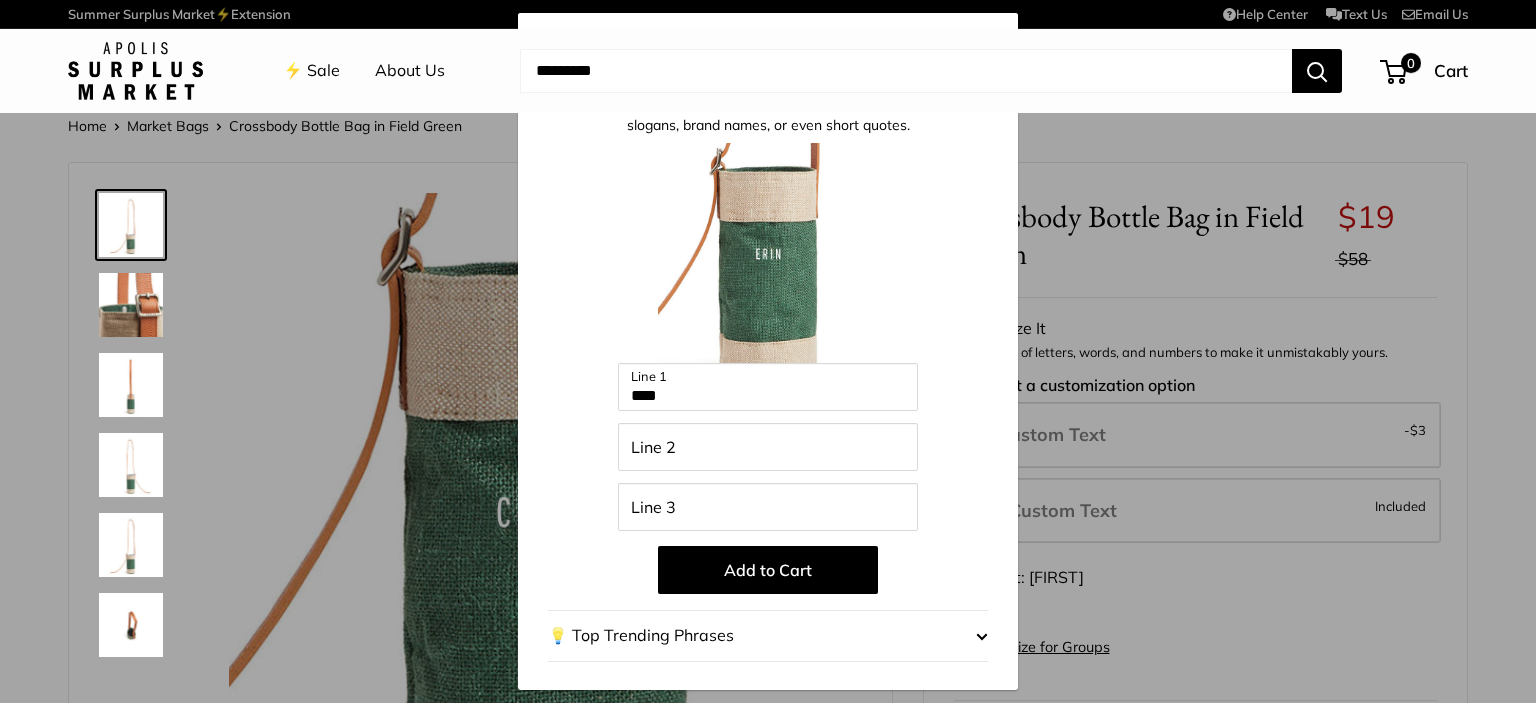 click on "Add to Cart" at bounding box center [768, 570] 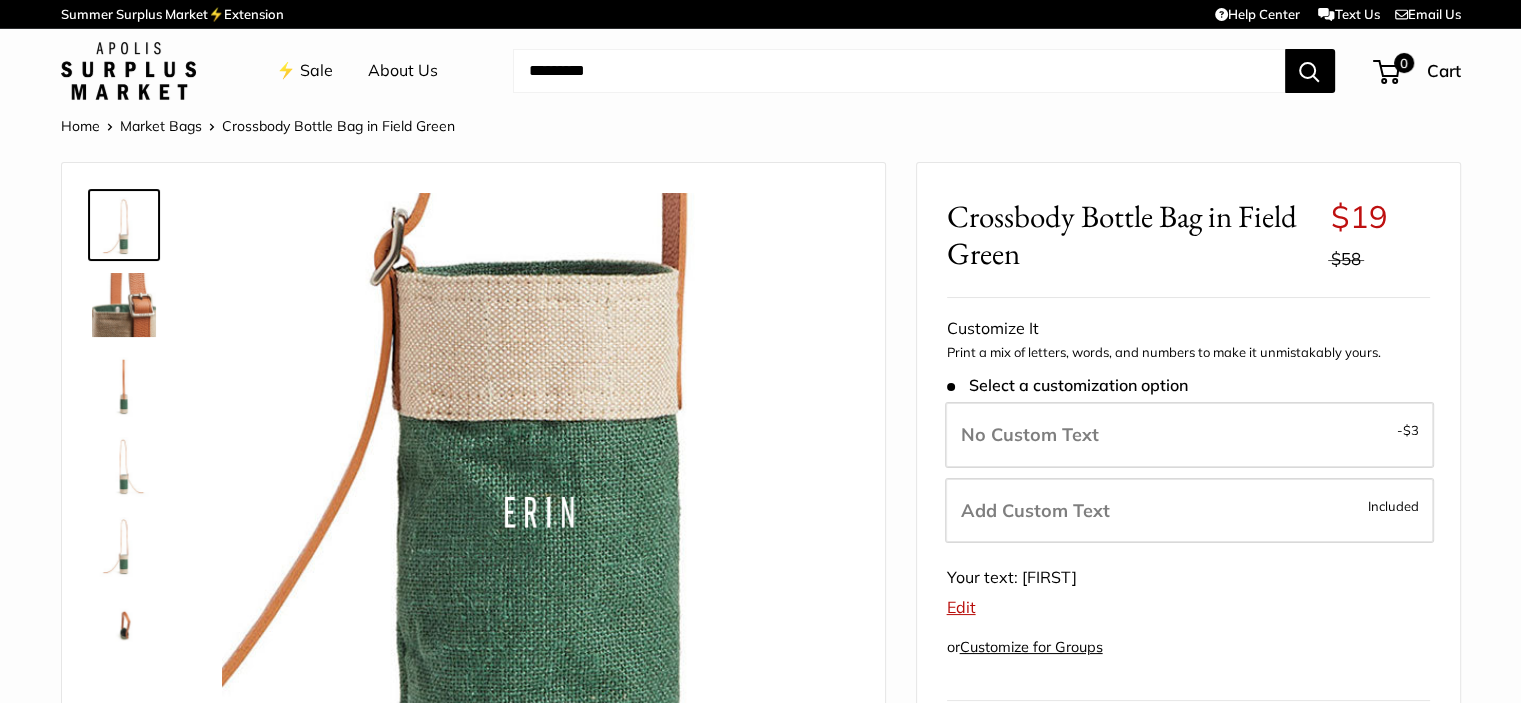 click on "Edit" at bounding box center [961, 607] 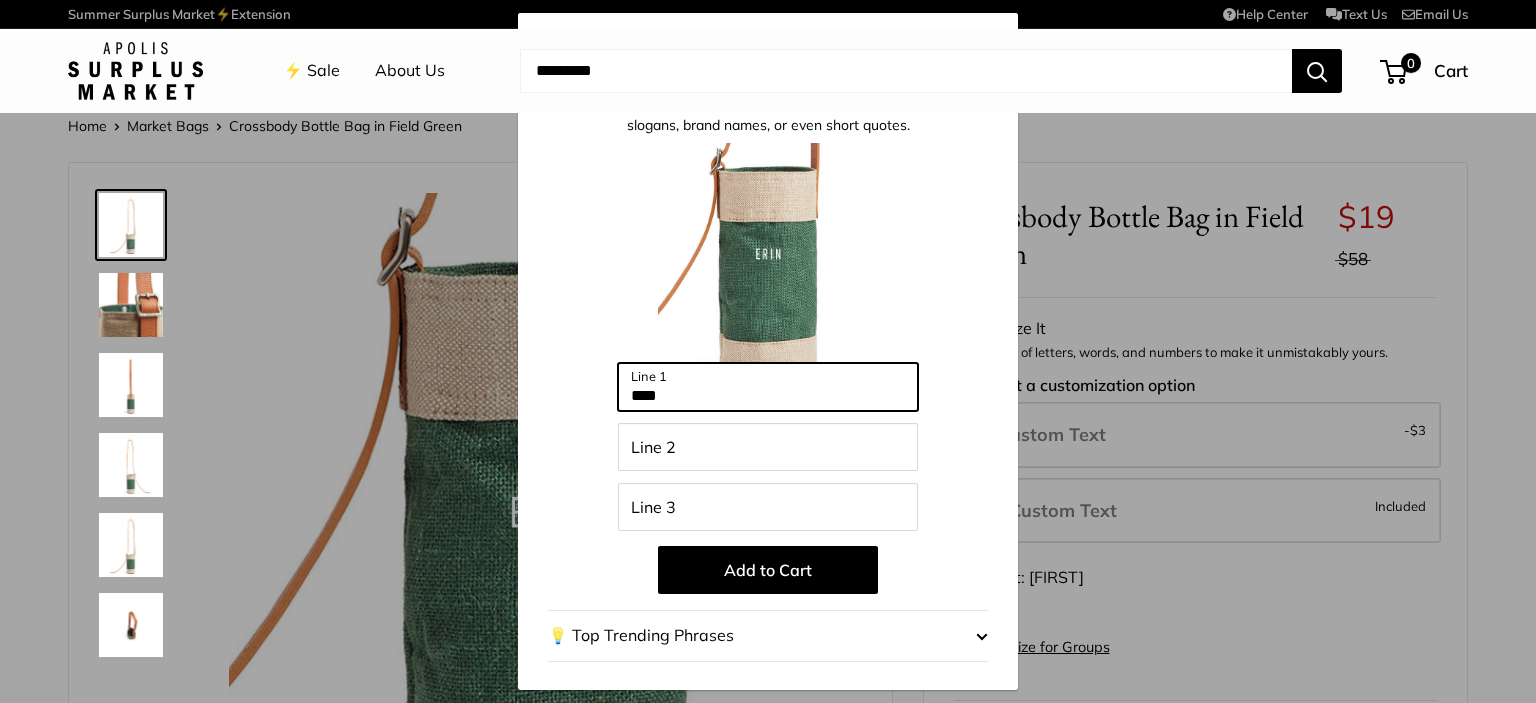 click on "****" at bounding box center (768, 387) 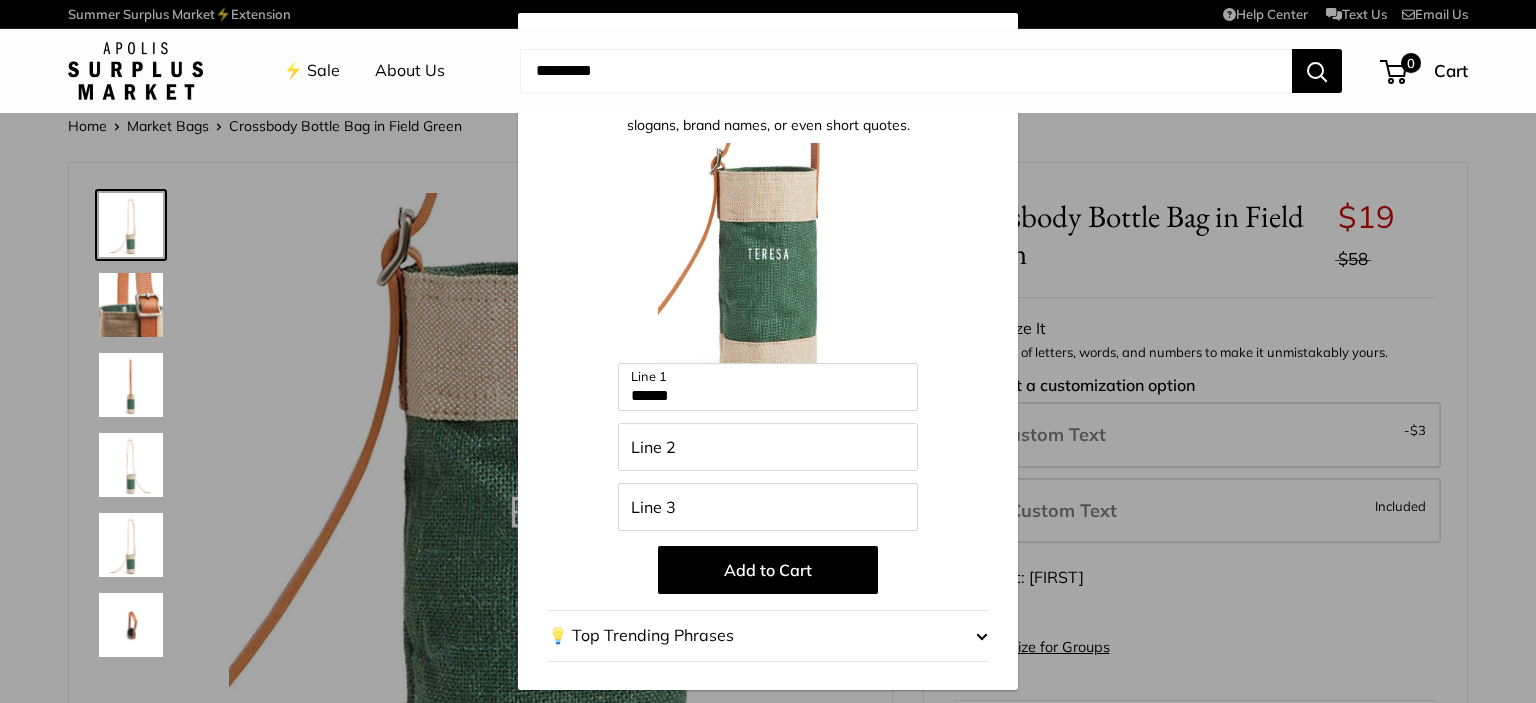 click on "Add to Cart" at bounding box center (768, 570) 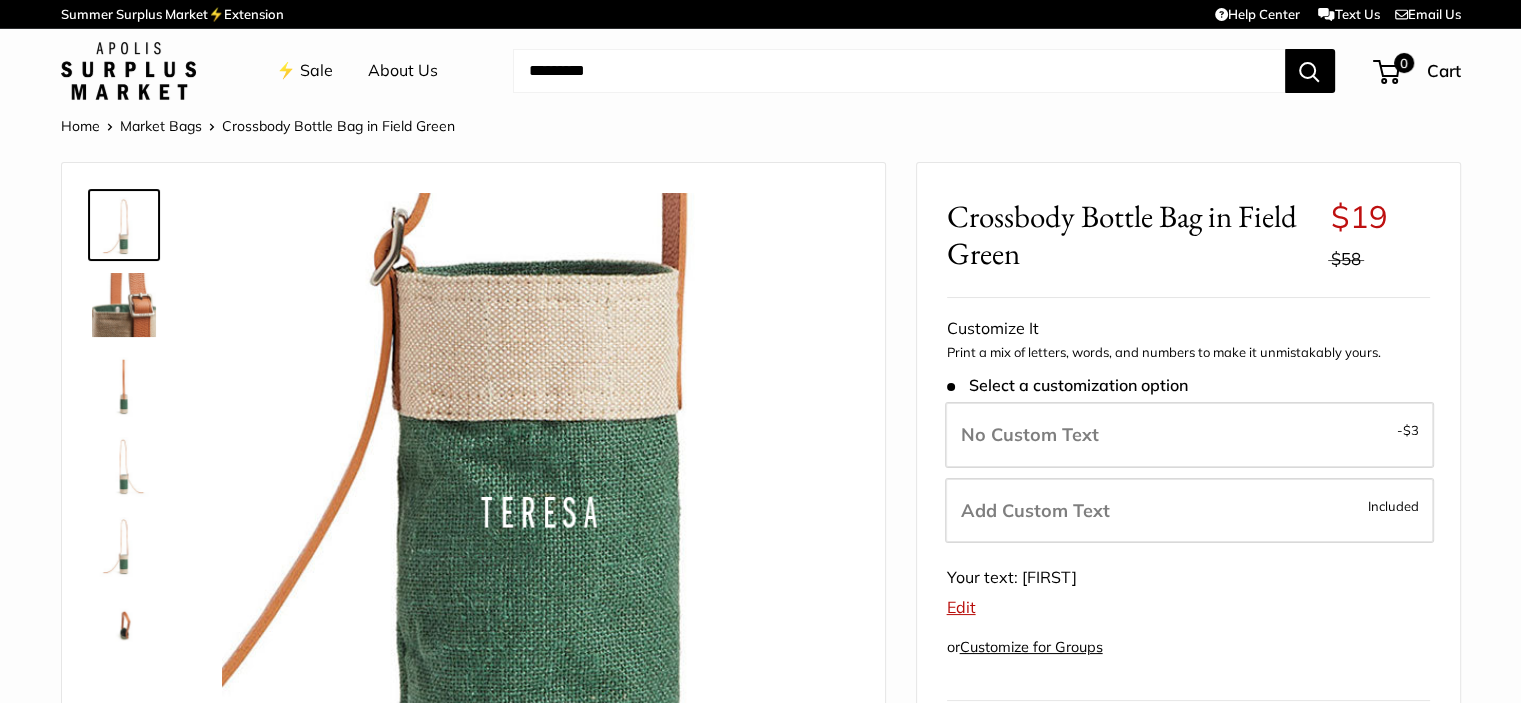 click on "Edit" at bounding box center (961, 607) 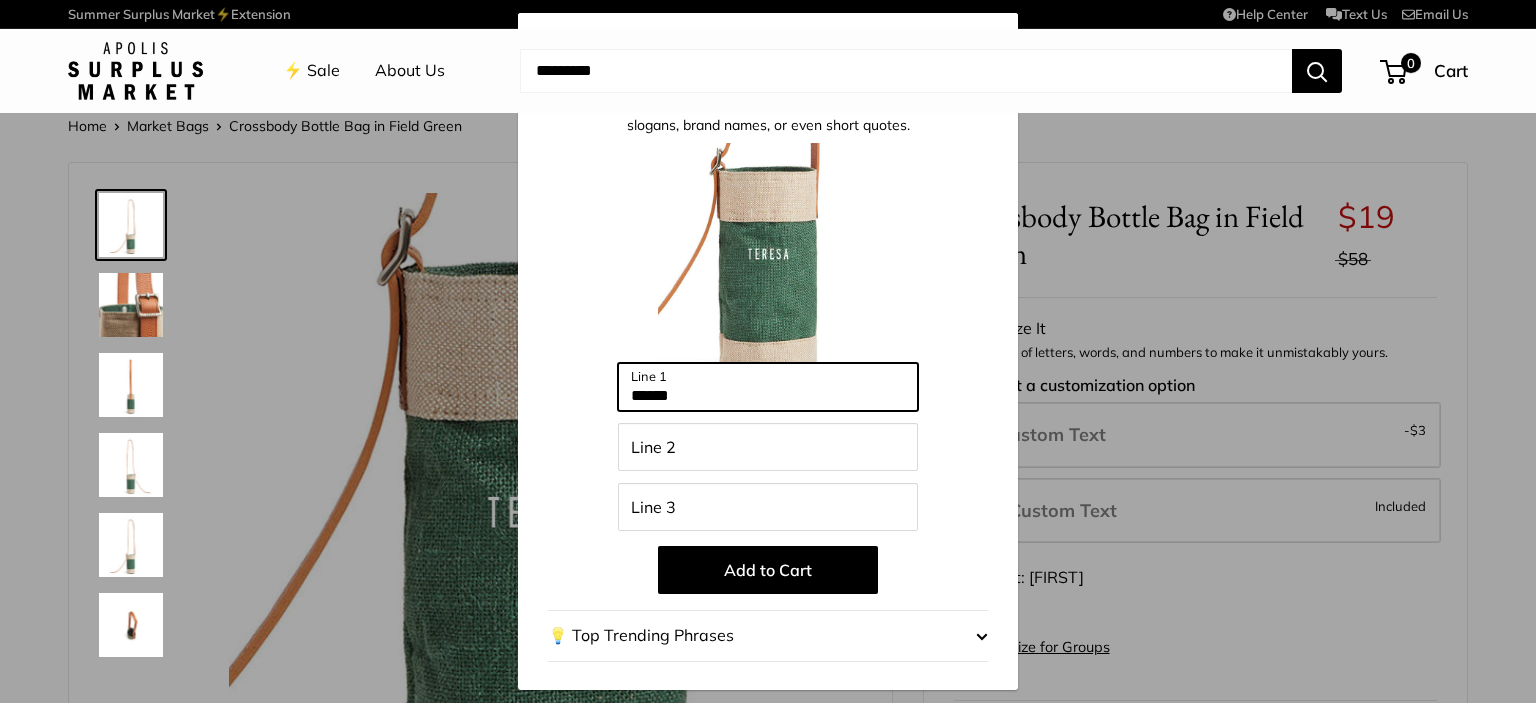 click on "******" at bounding box center [768, 387] 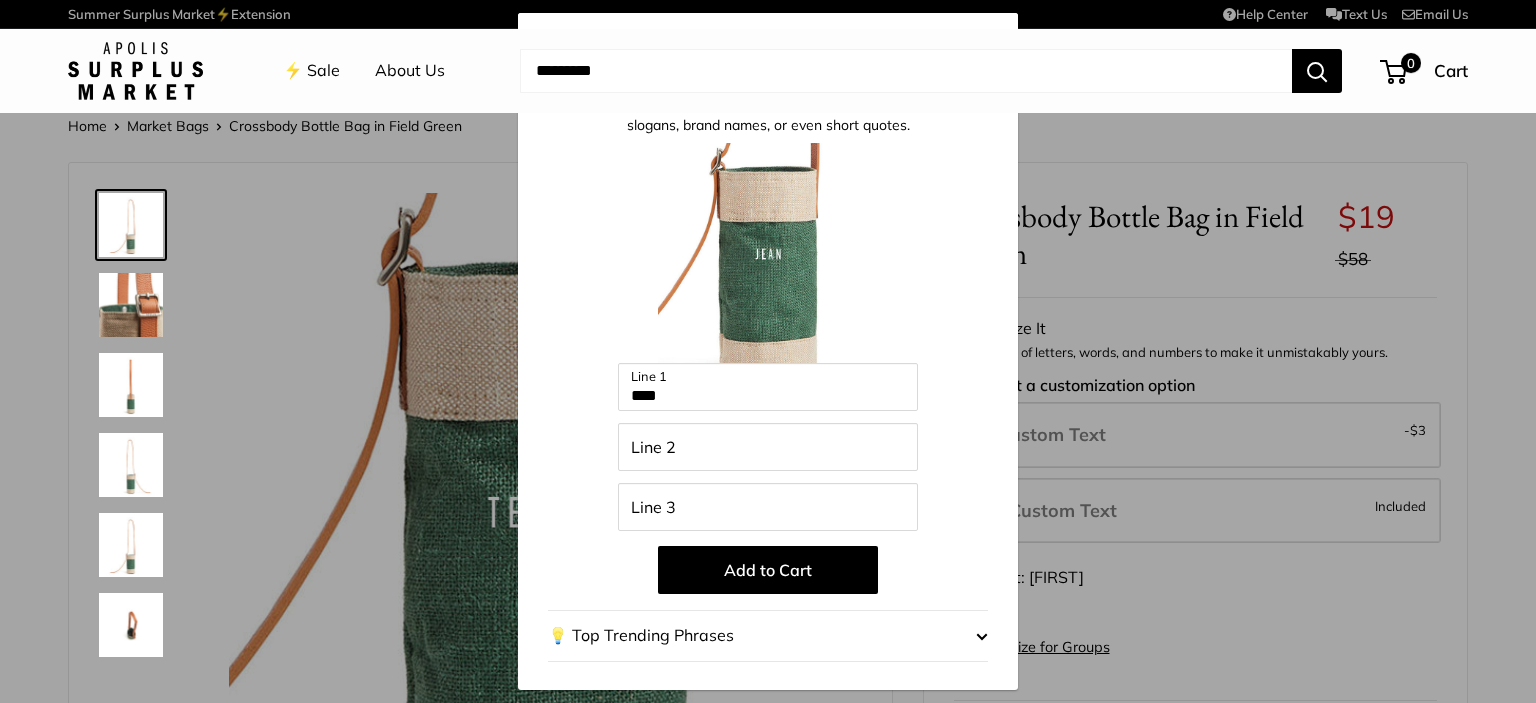 click on "Add to Cart" at bounding box center [768, 570] 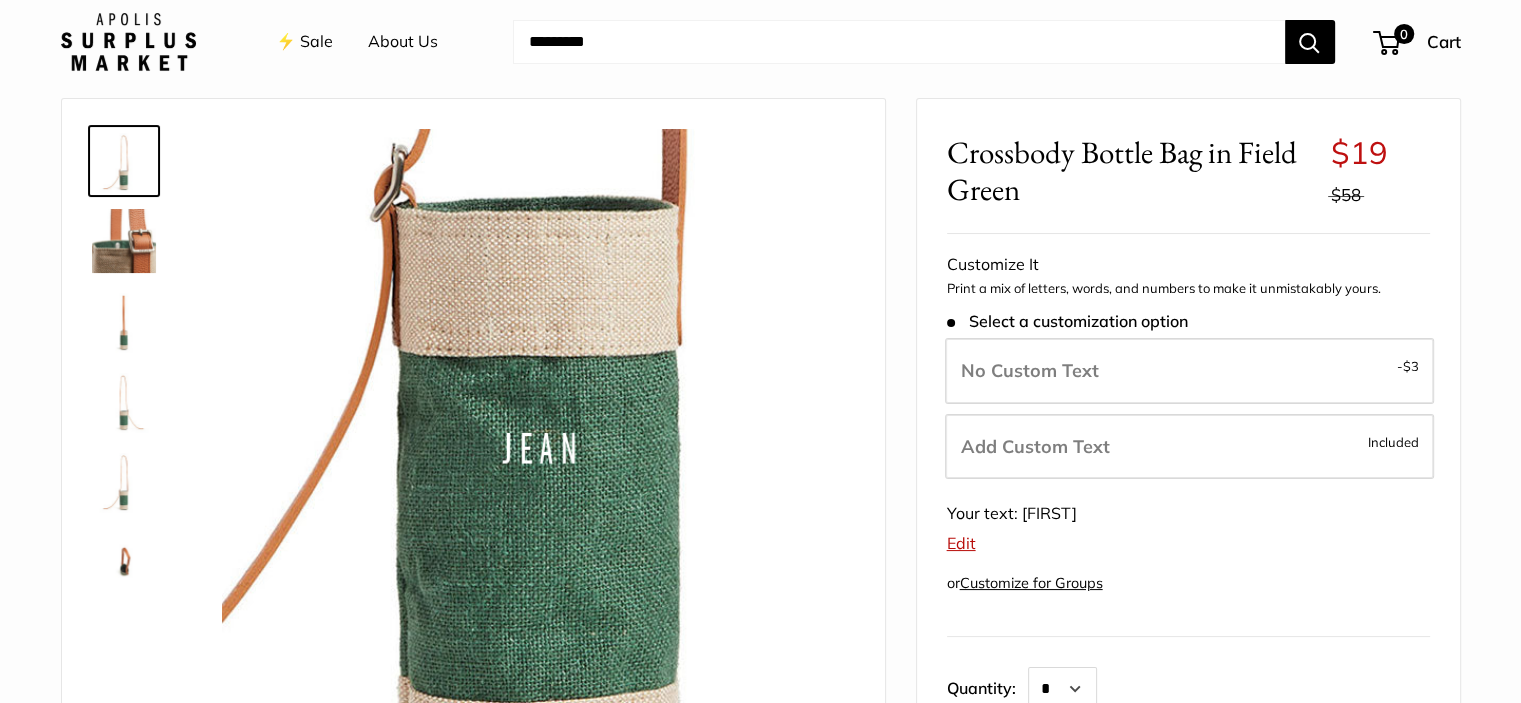 scroll, scrollTop: 100, scrollLeft: 0, axis: vertical 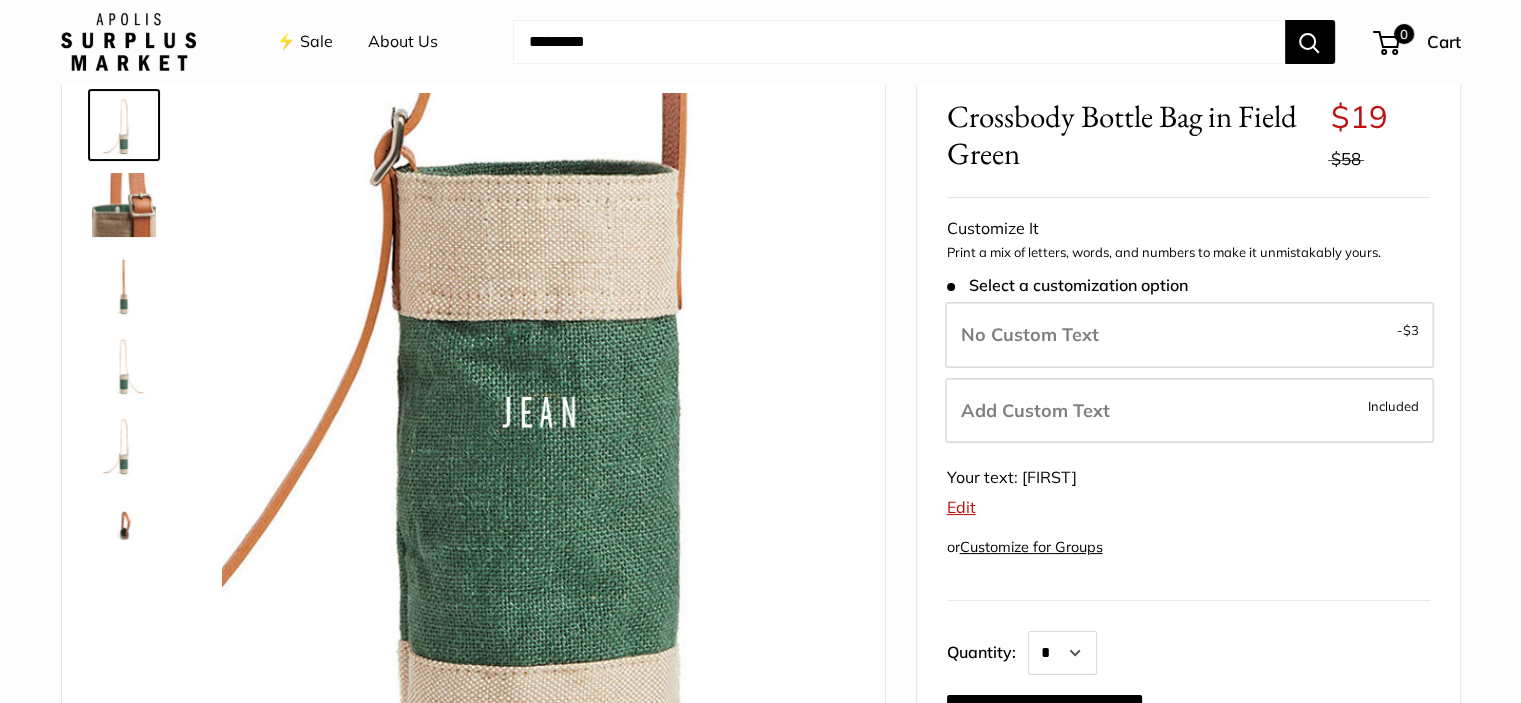click on "Edit" at bounding box center (961, 507) 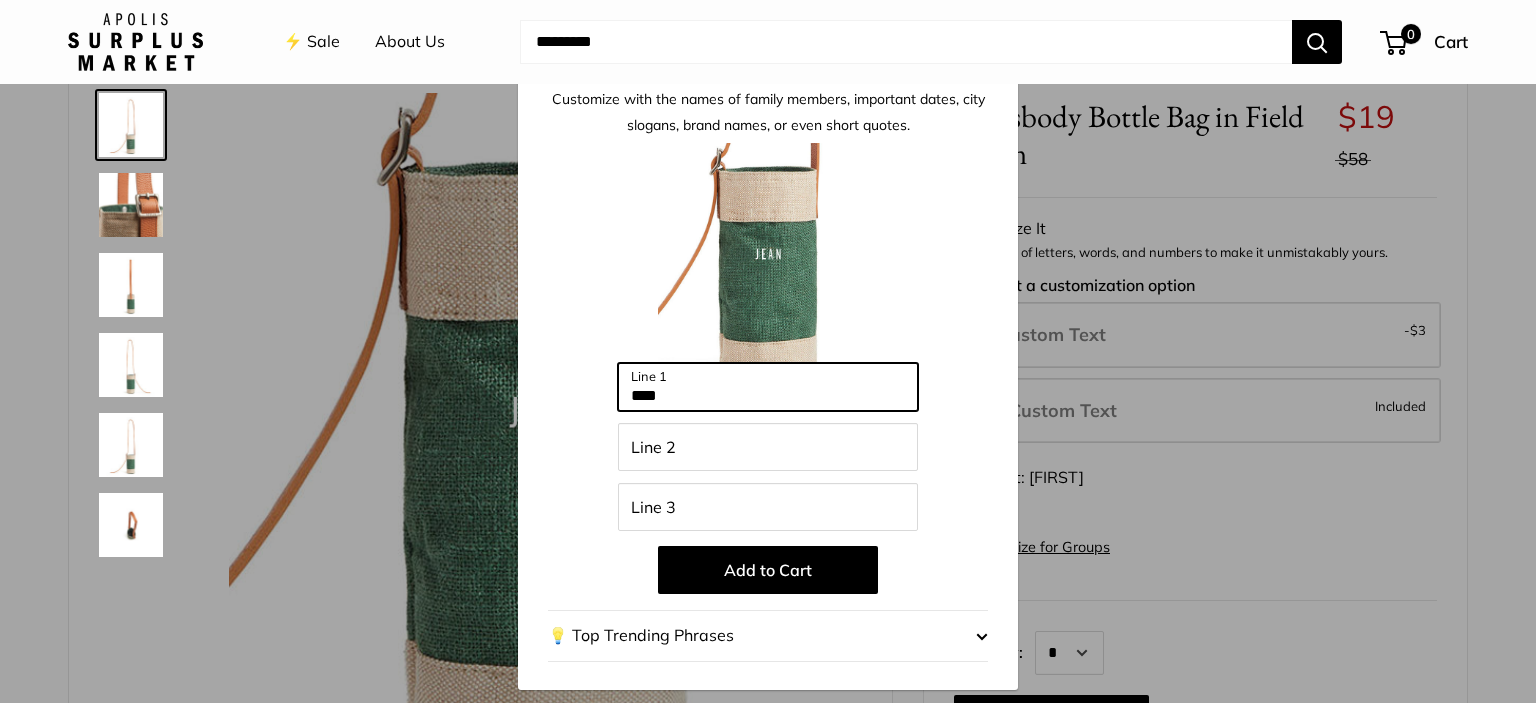 drag, startPoint x: 723, startPoint y: 391, endPoint x: 560, endPoint y: 391, distance: 163 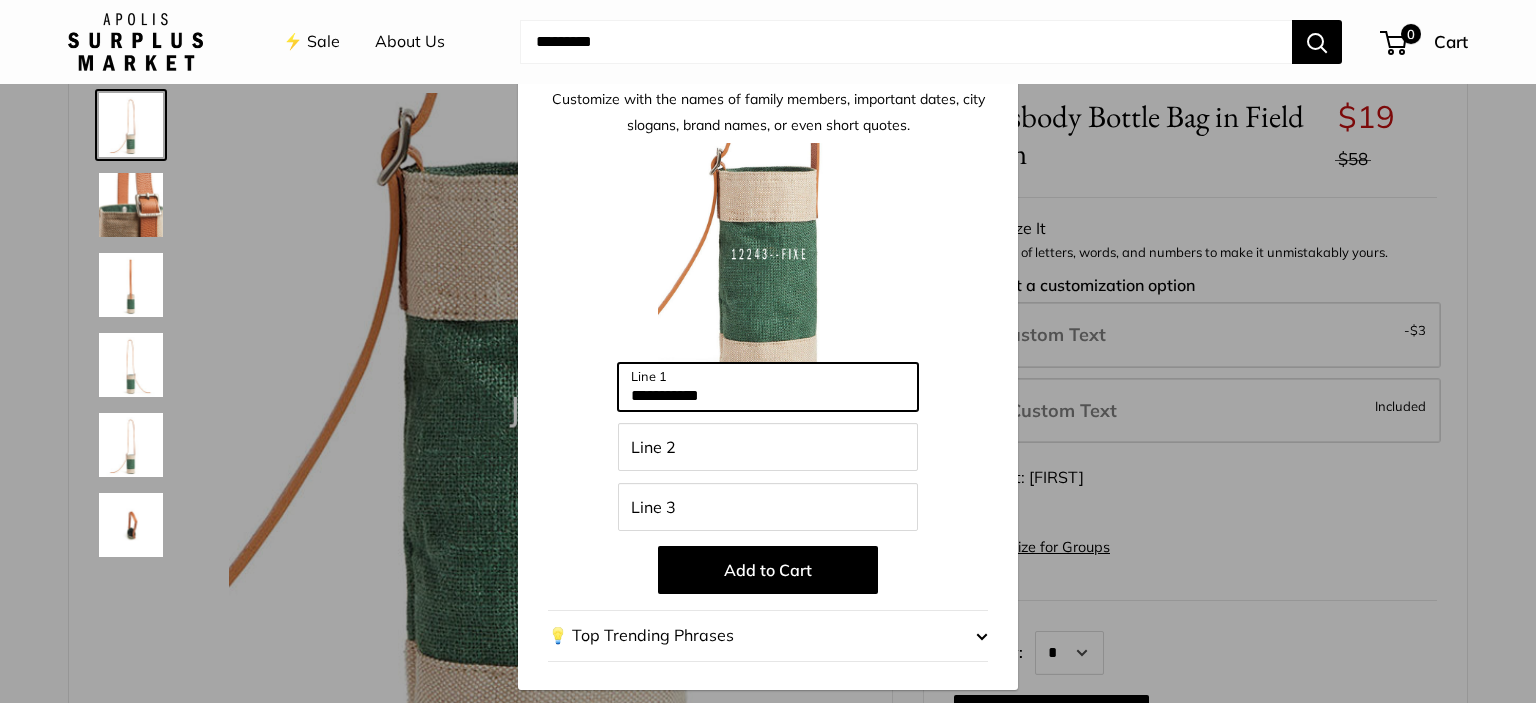 drag, startPoint x: 741, startPoint y: 392, endPoint x: 518, endPoint y: 388, distance: 223.03587 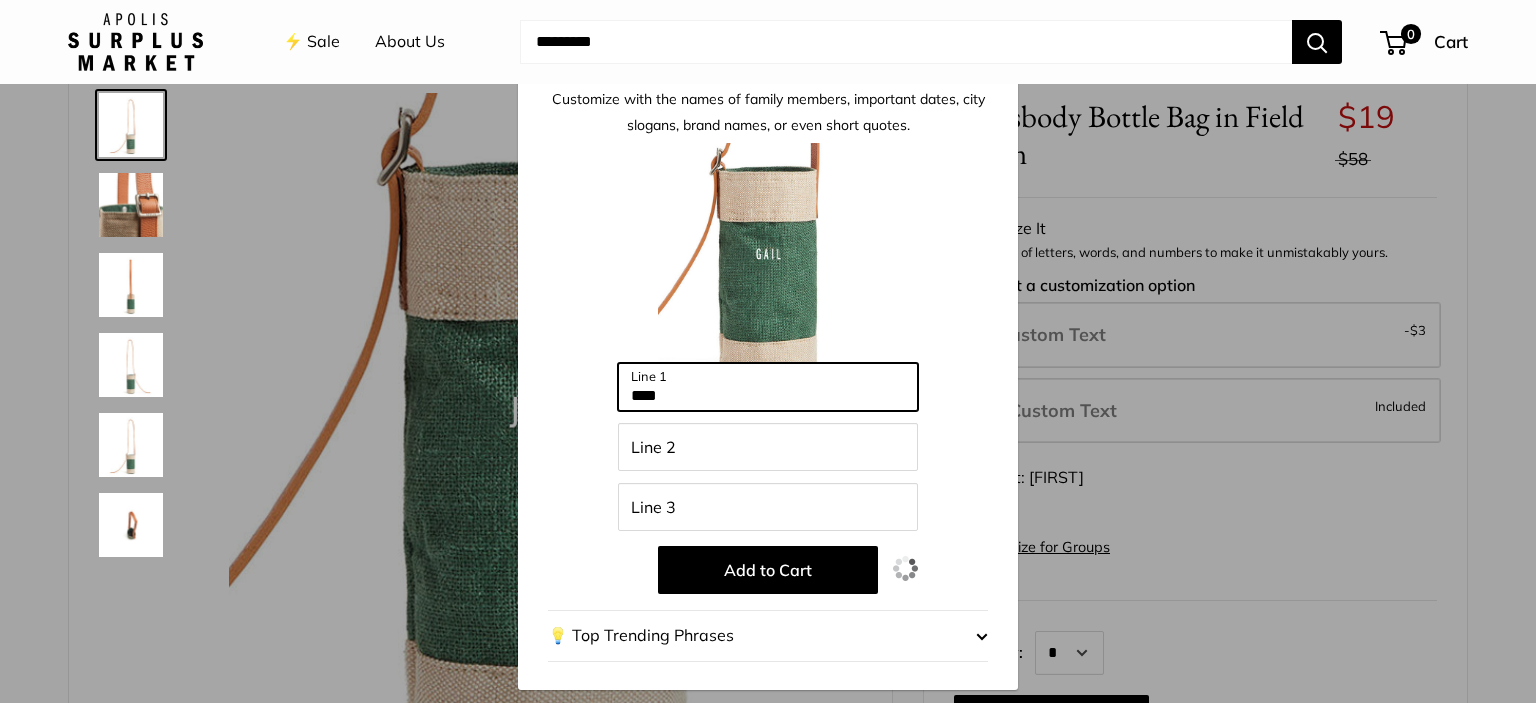type on "****" 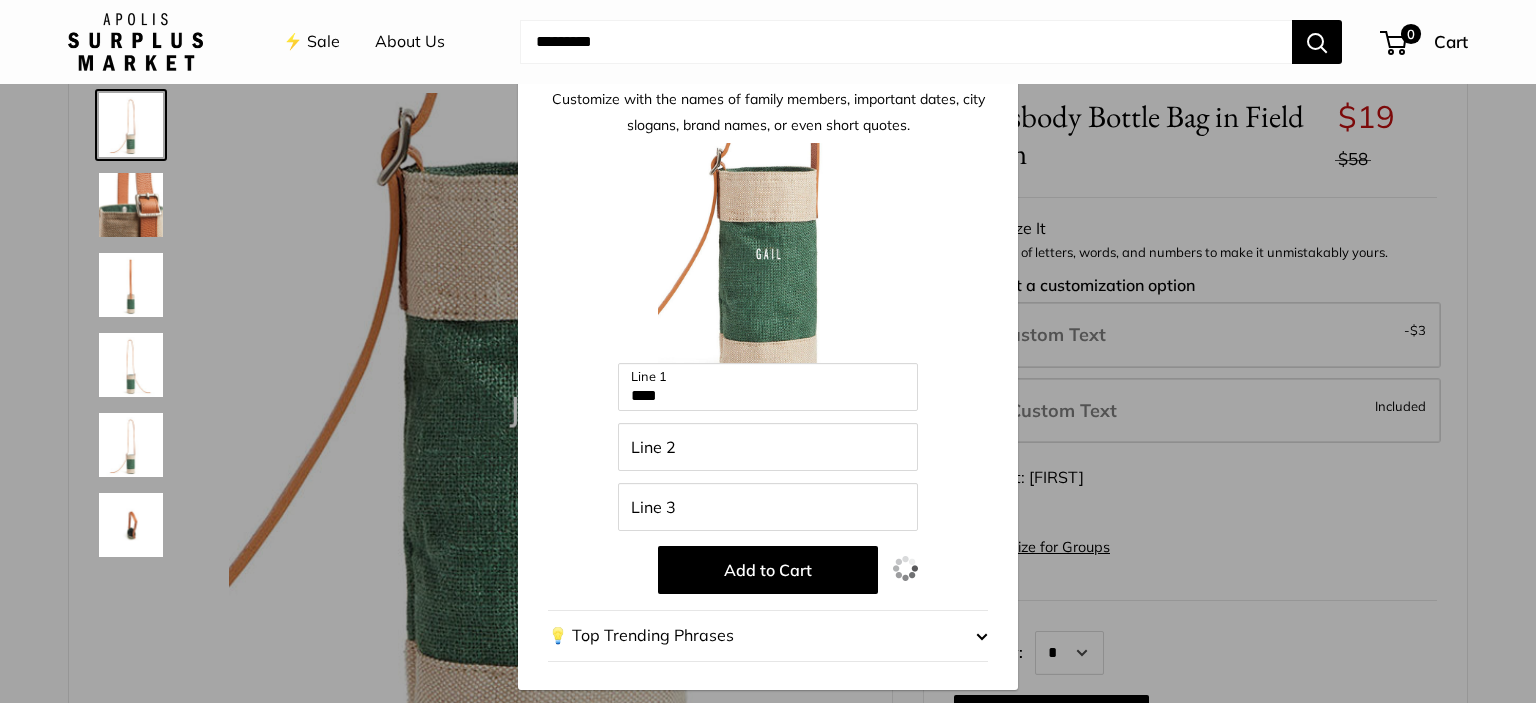 click on "Add to Cart" at bounding box center (768, 570) 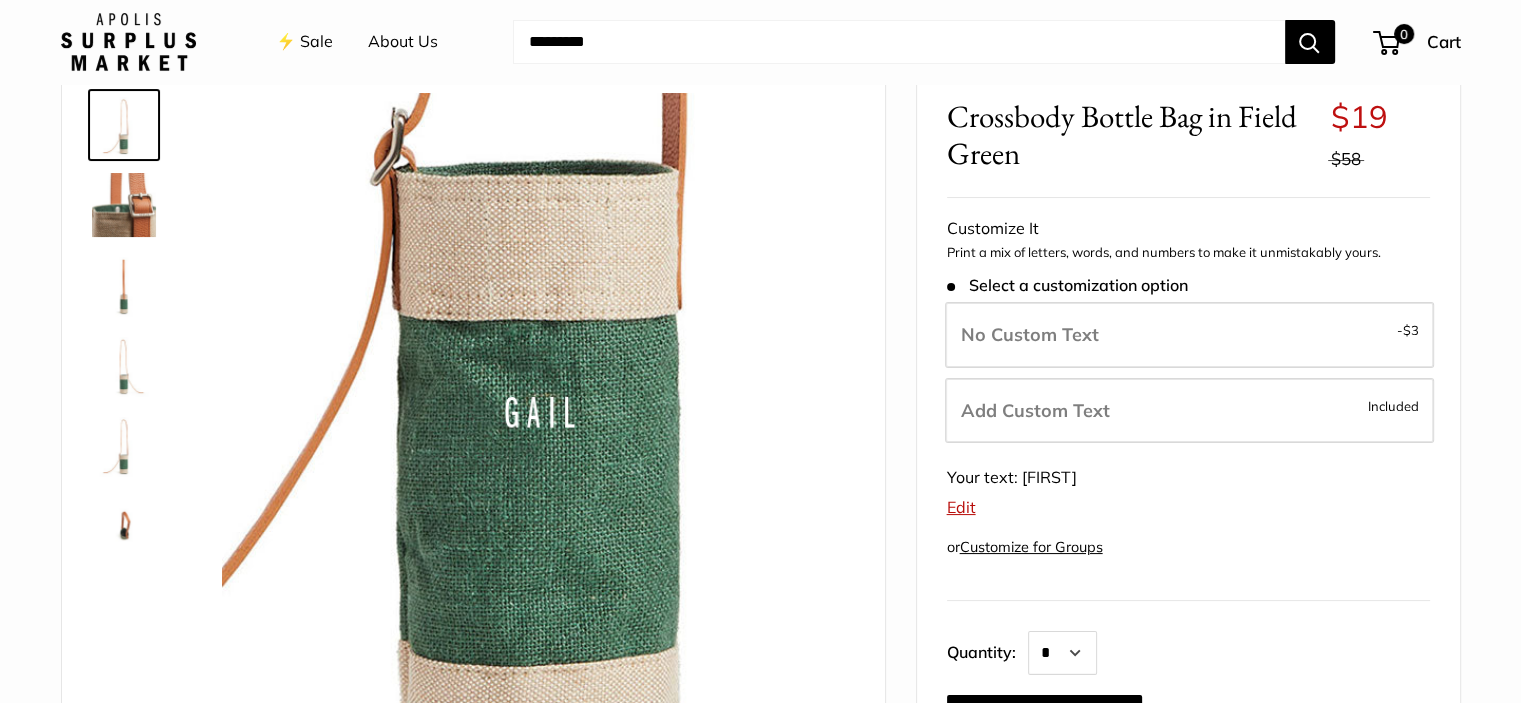 click at bounding box center (899, 42) 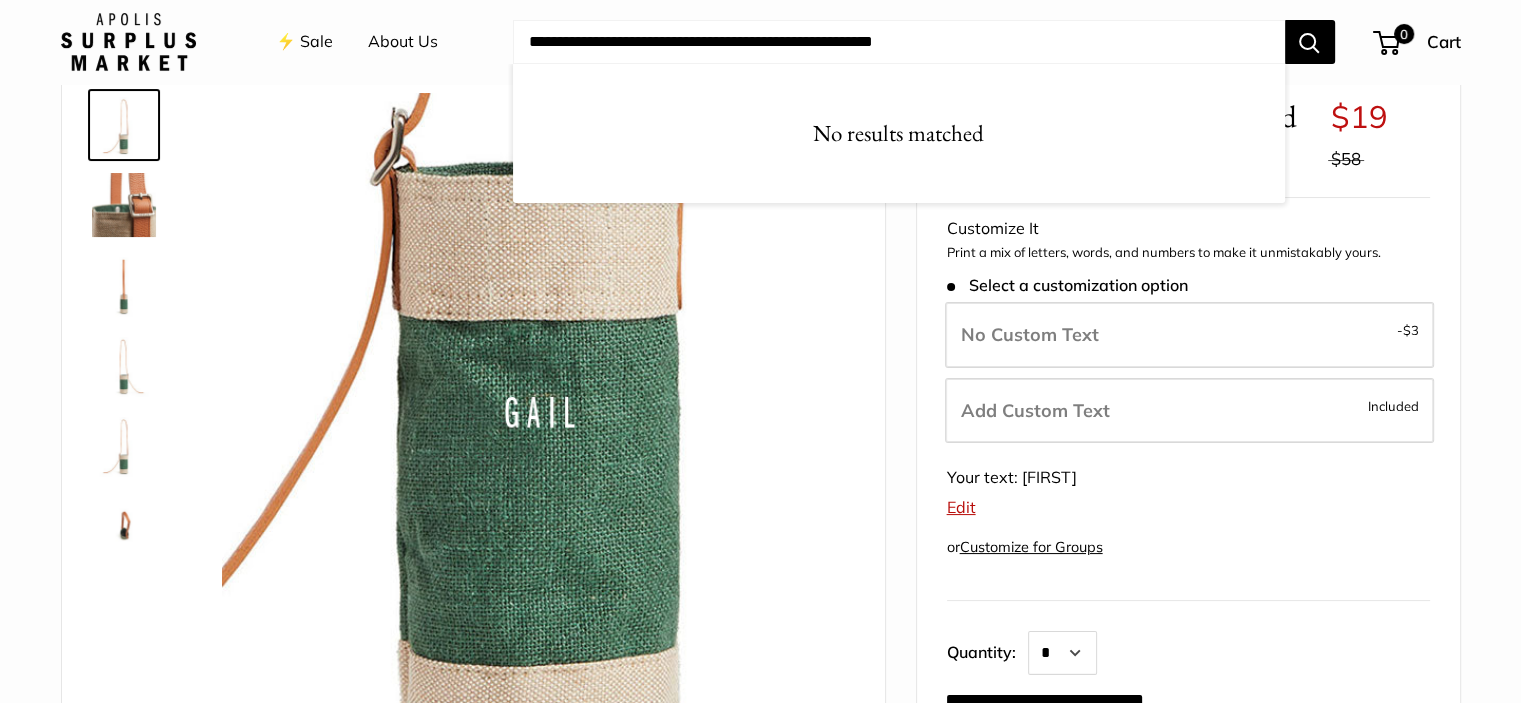 click on "**********" at bounding box center (899, 42) 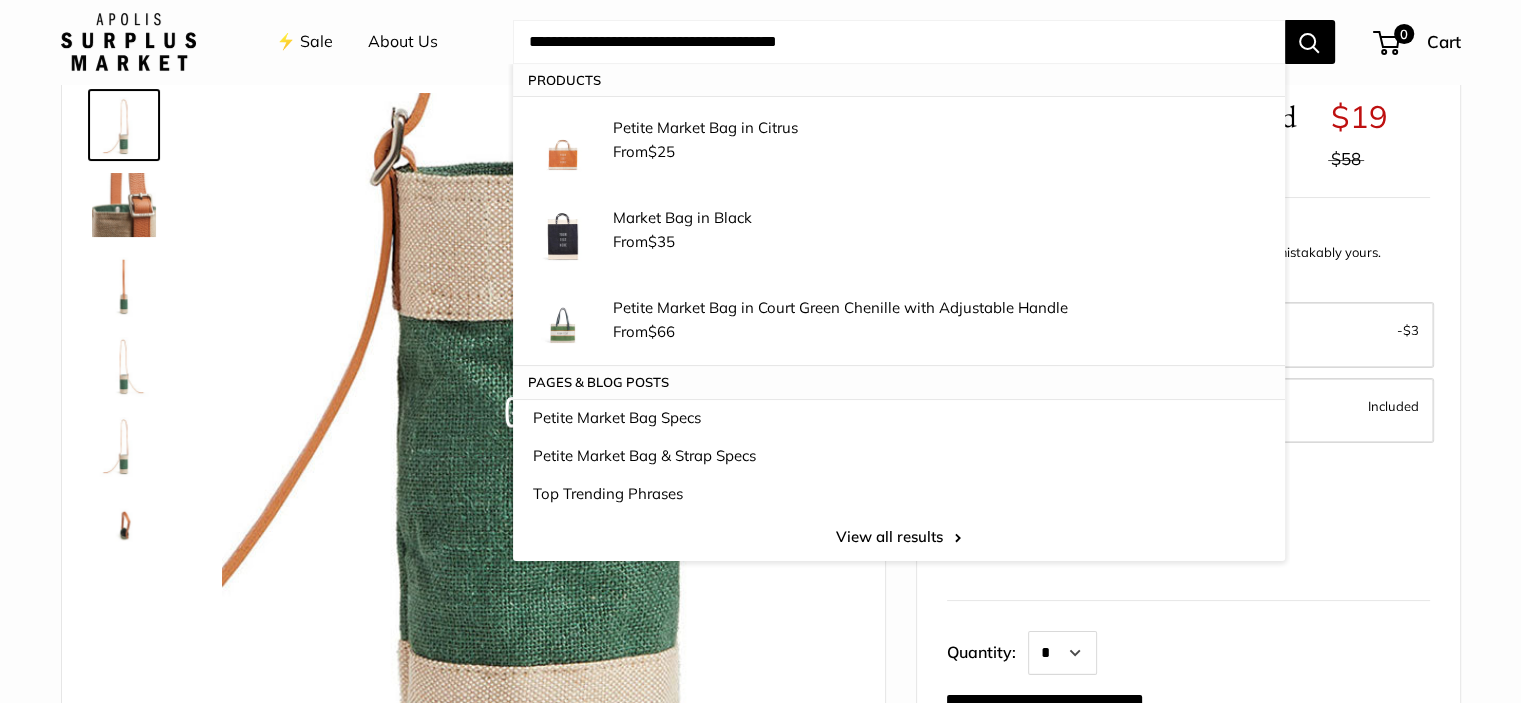 type on "**********" 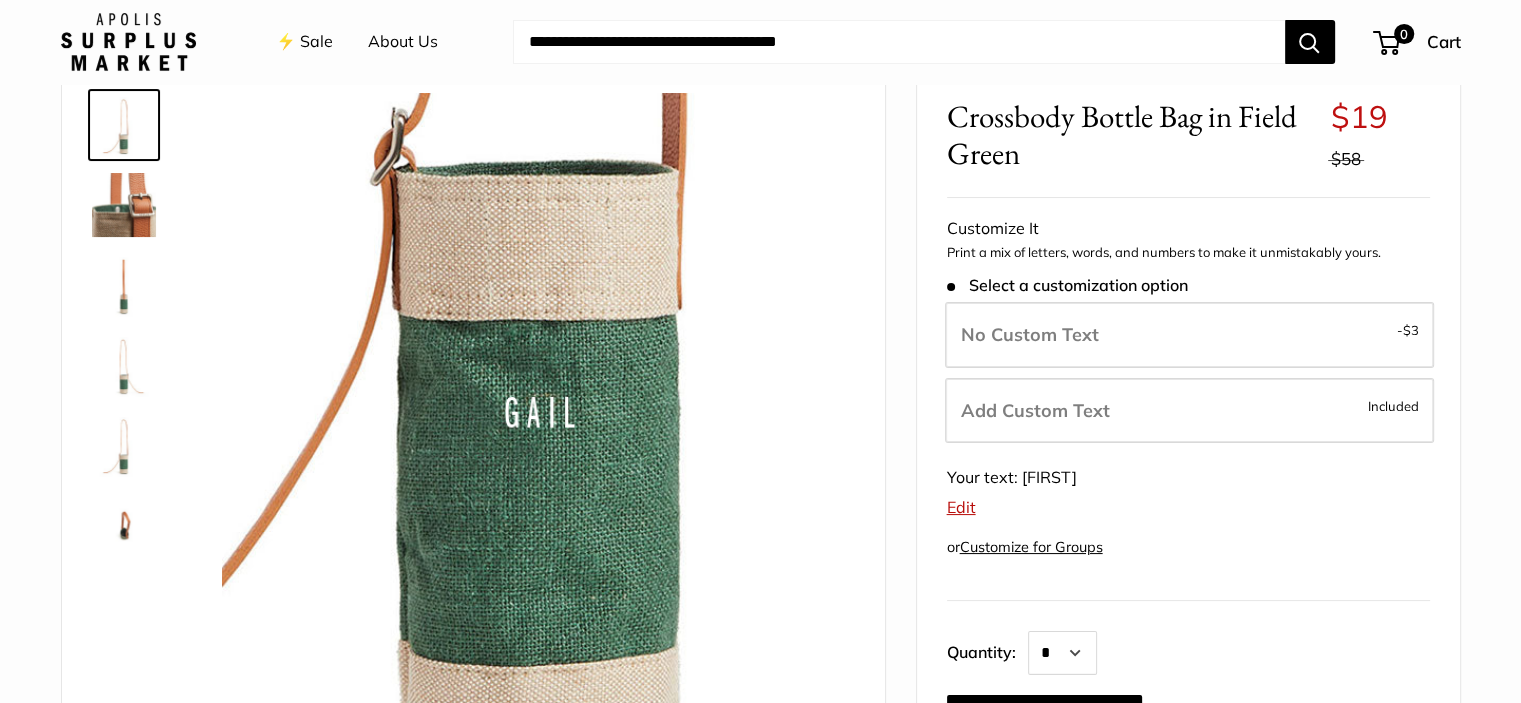 click on "Edit" at bounding box center [961, 507] 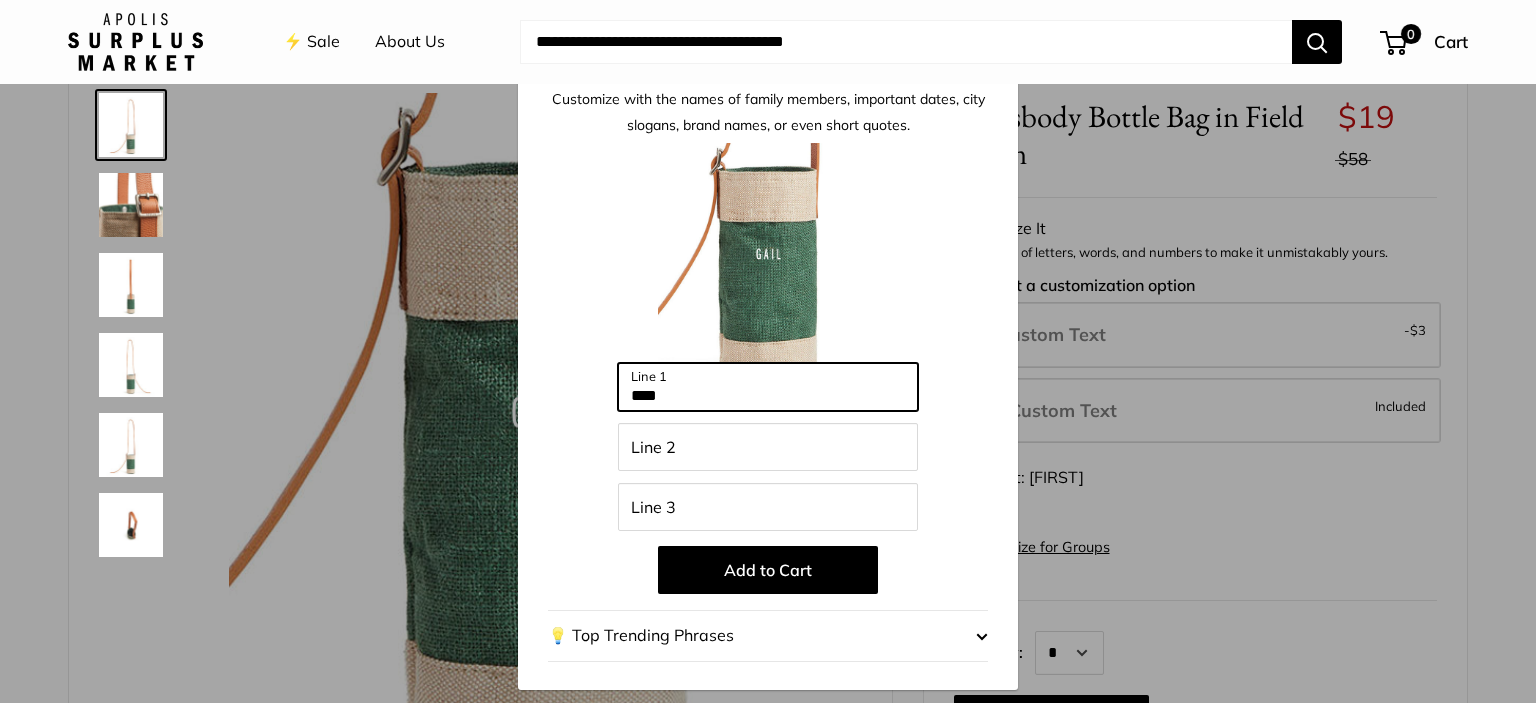 click on "****" at bounding box center [768, 387] 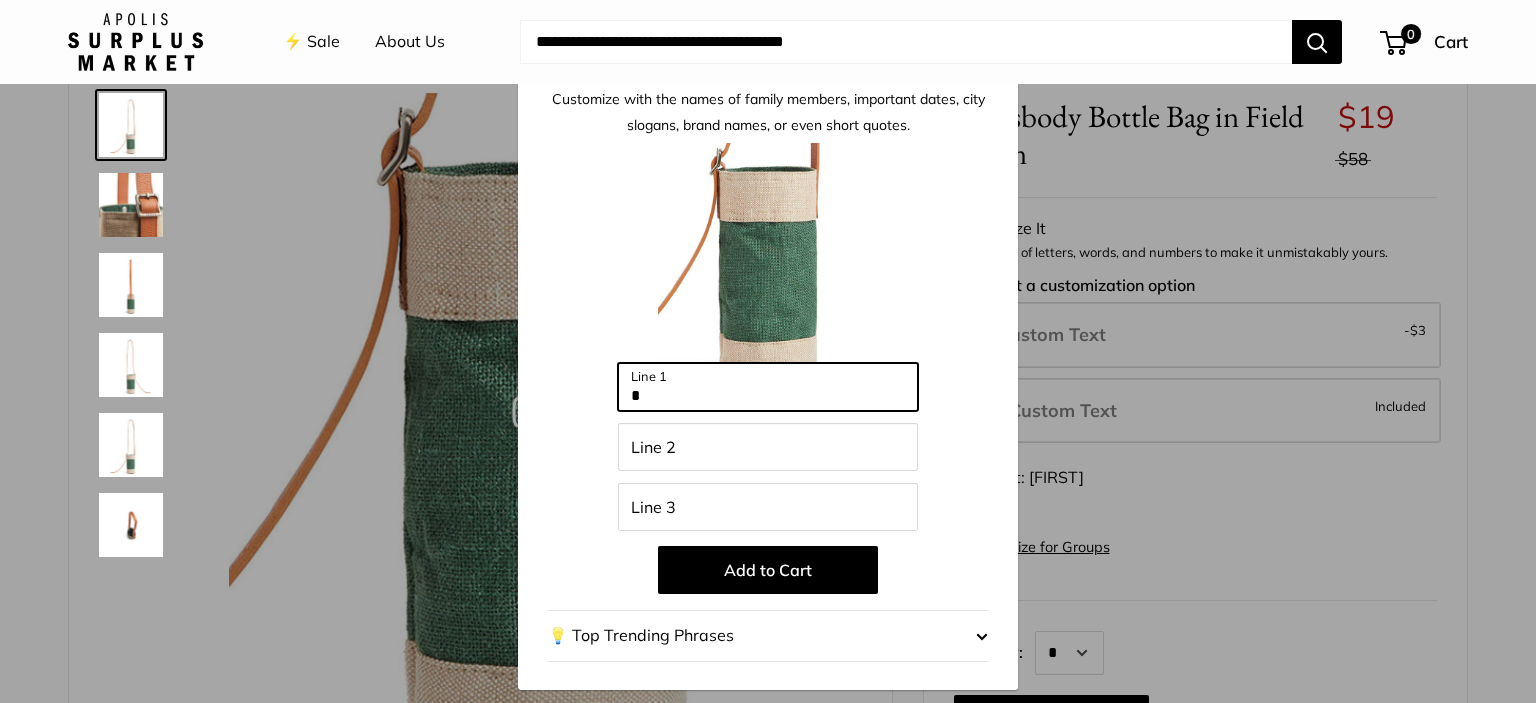 type 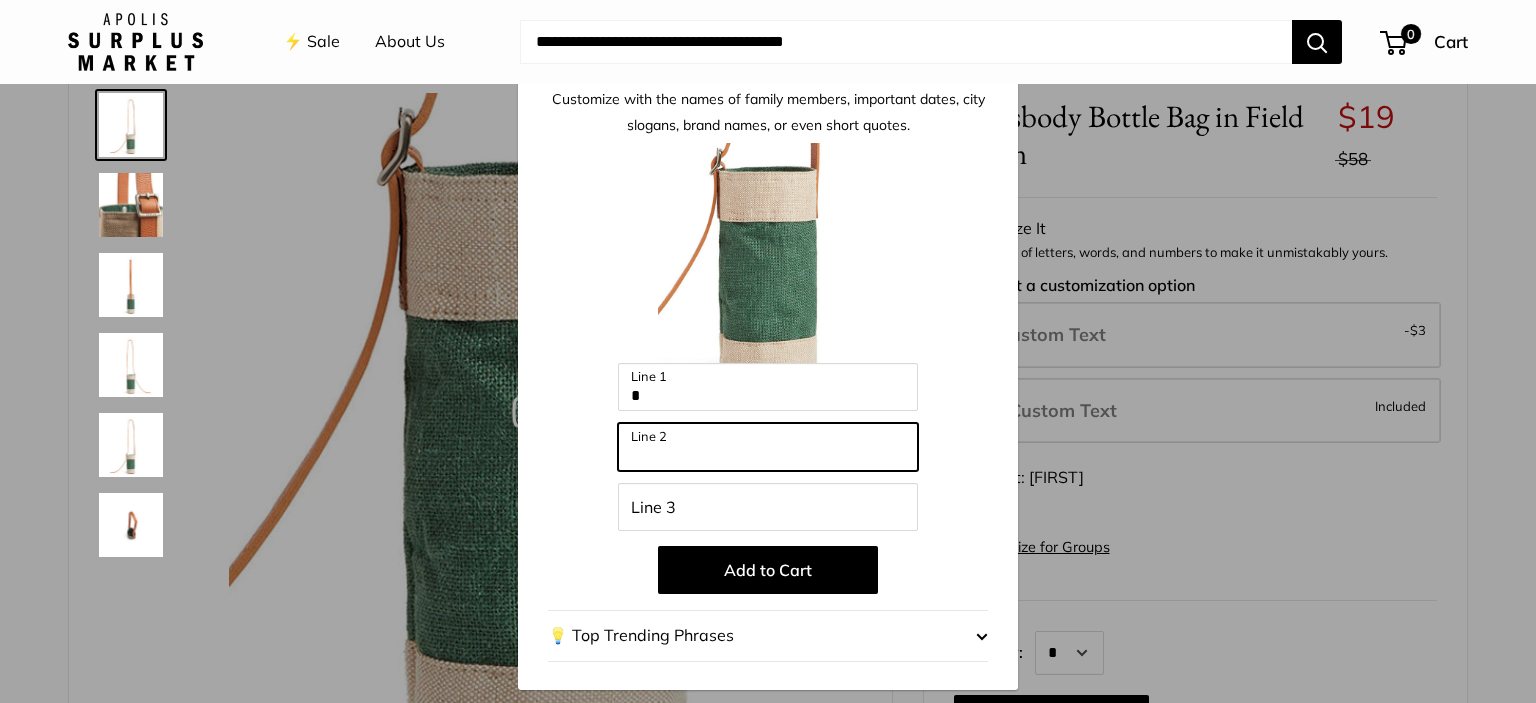 click on "Line 2" at bounding box center [768, 447] 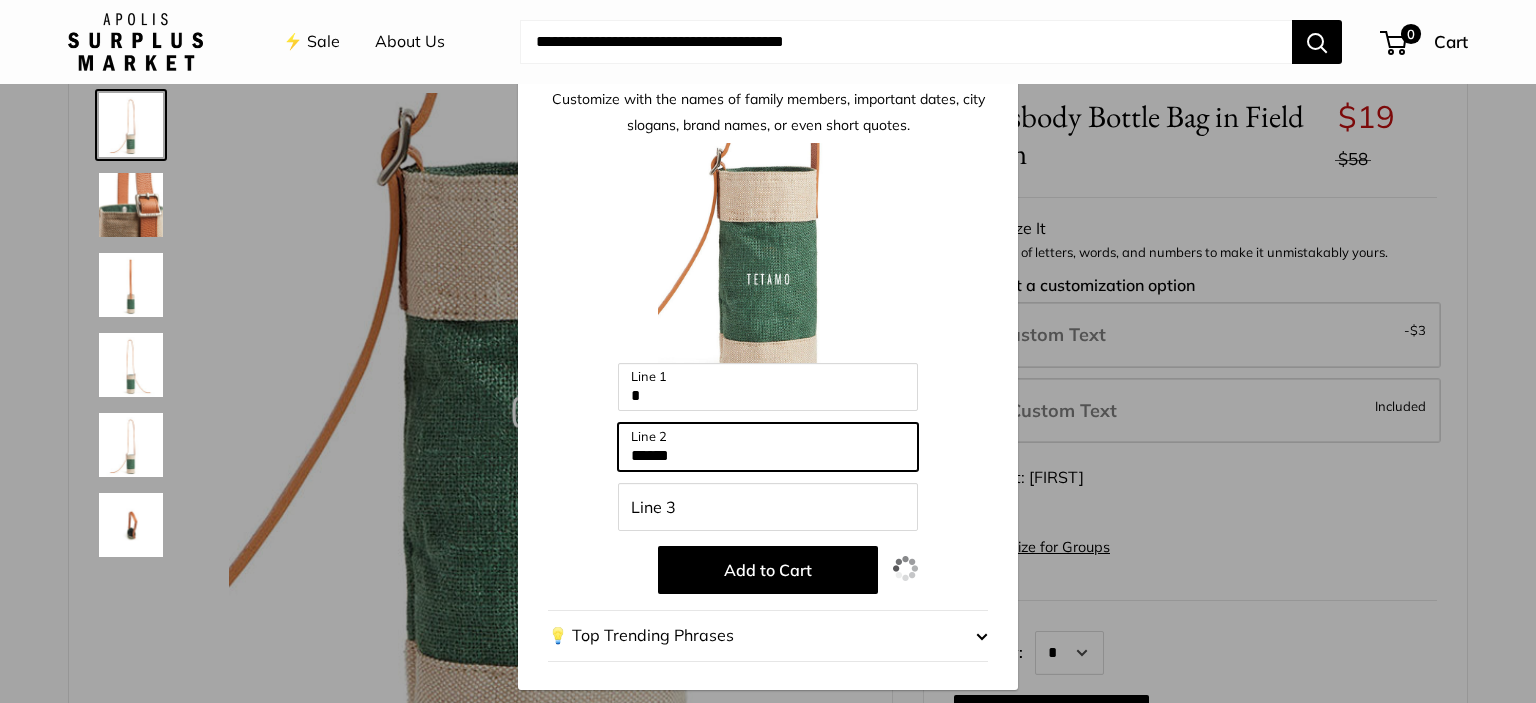 type on "******" 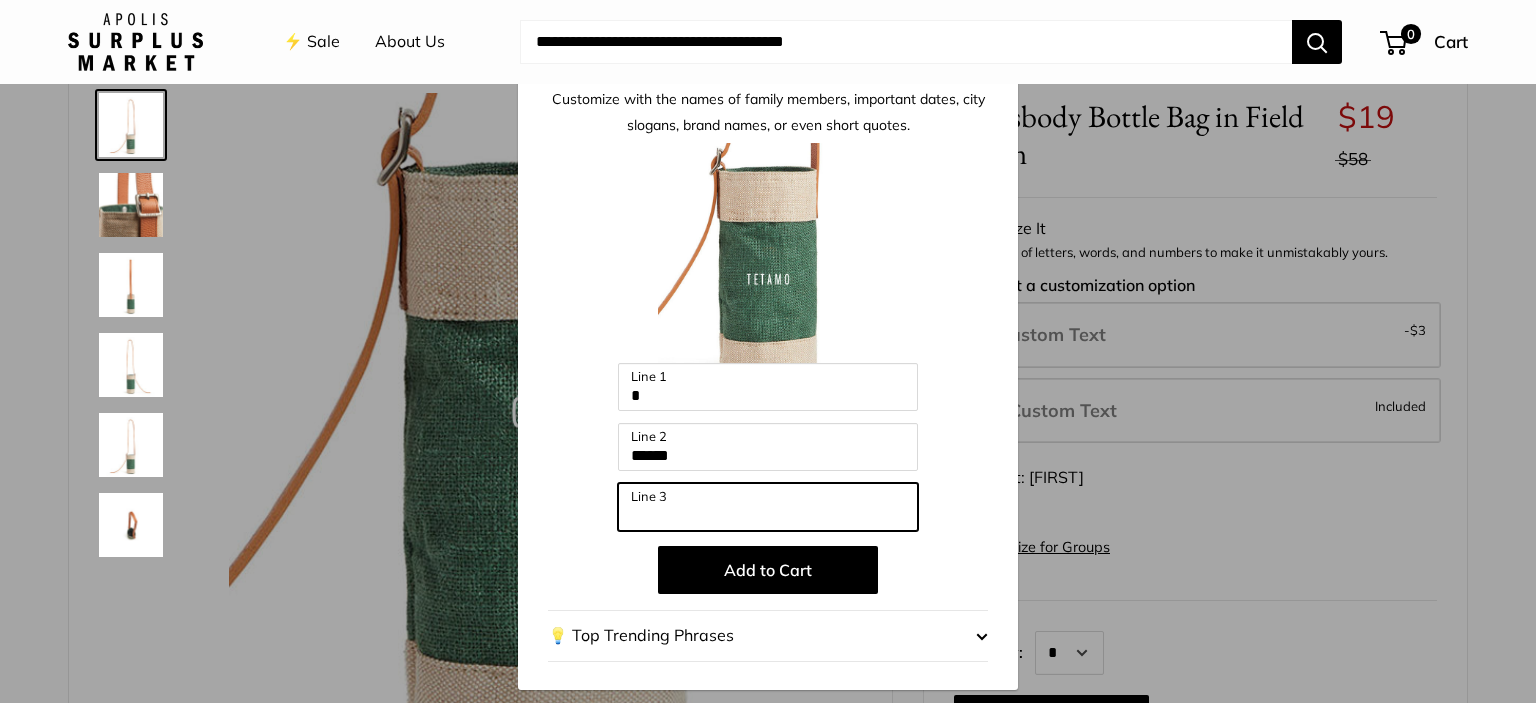 click on "Line 3" at bounding box center (768, 507) 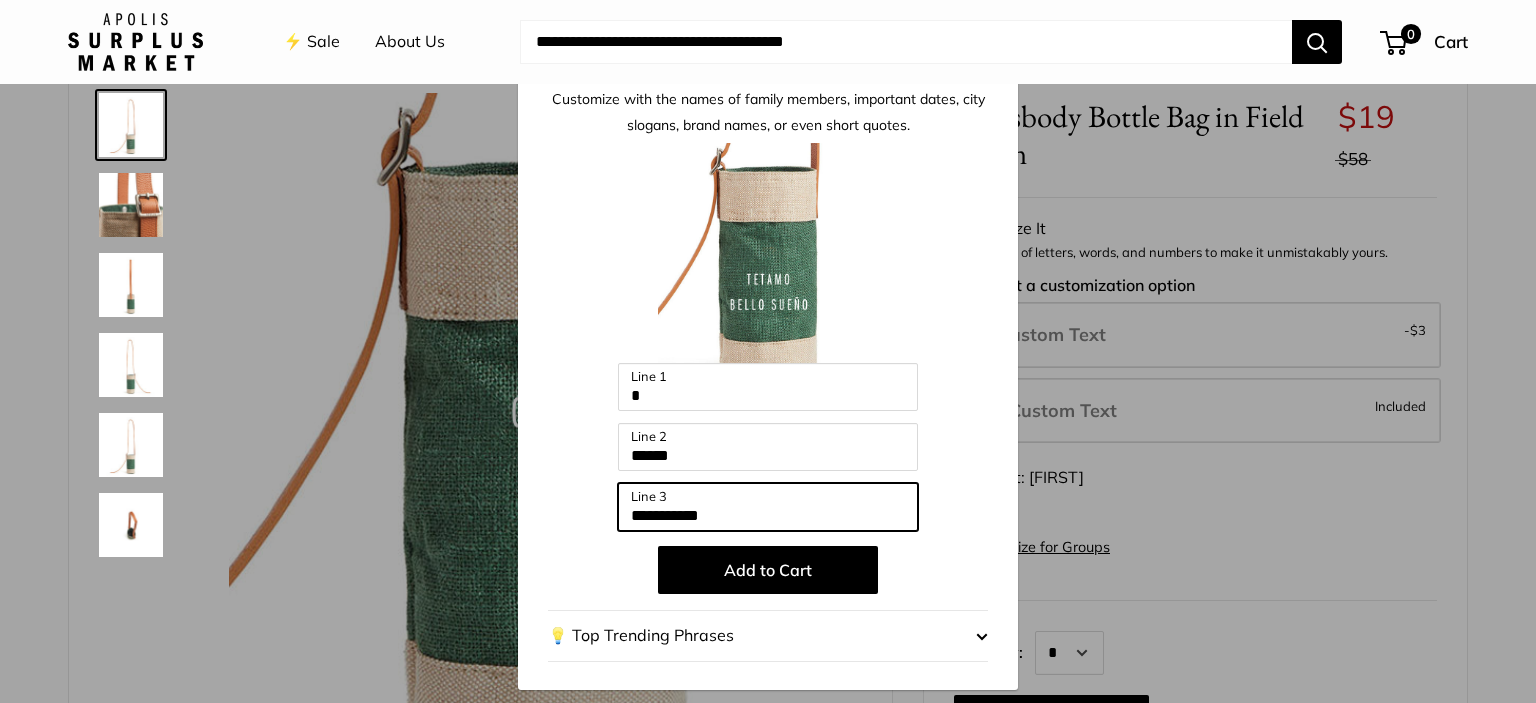 type on "**********" 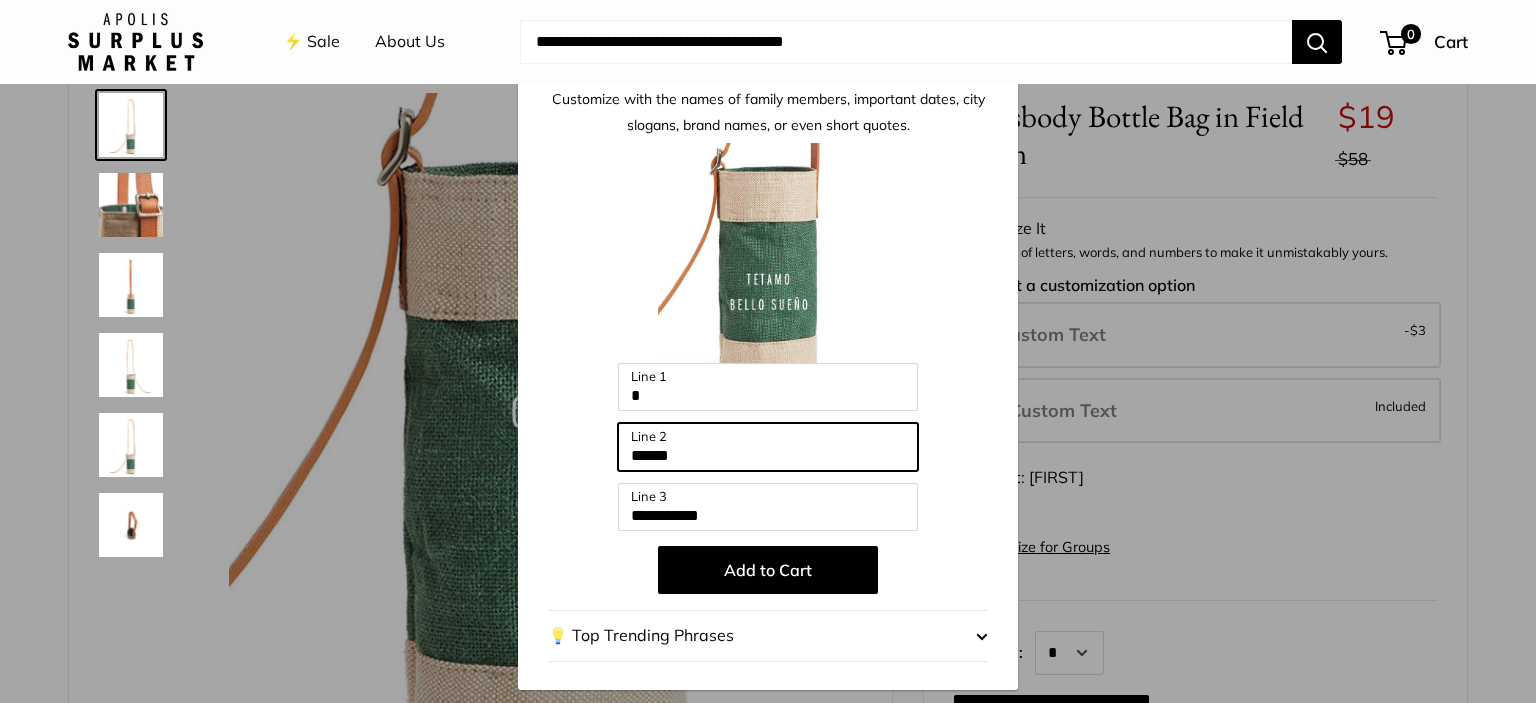 click on "******" at bounding box center (768, 447) 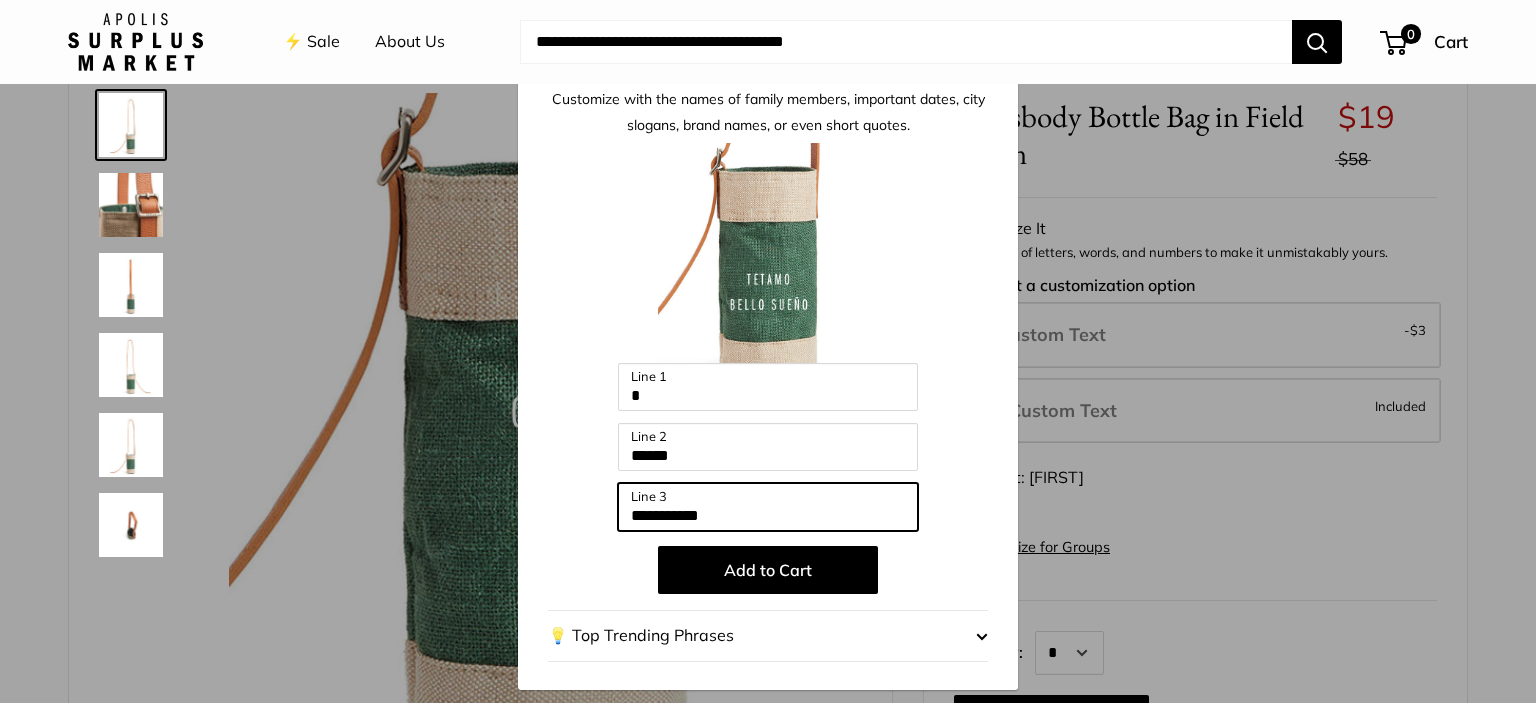 click on "**********" at bounding box center (768, 507) 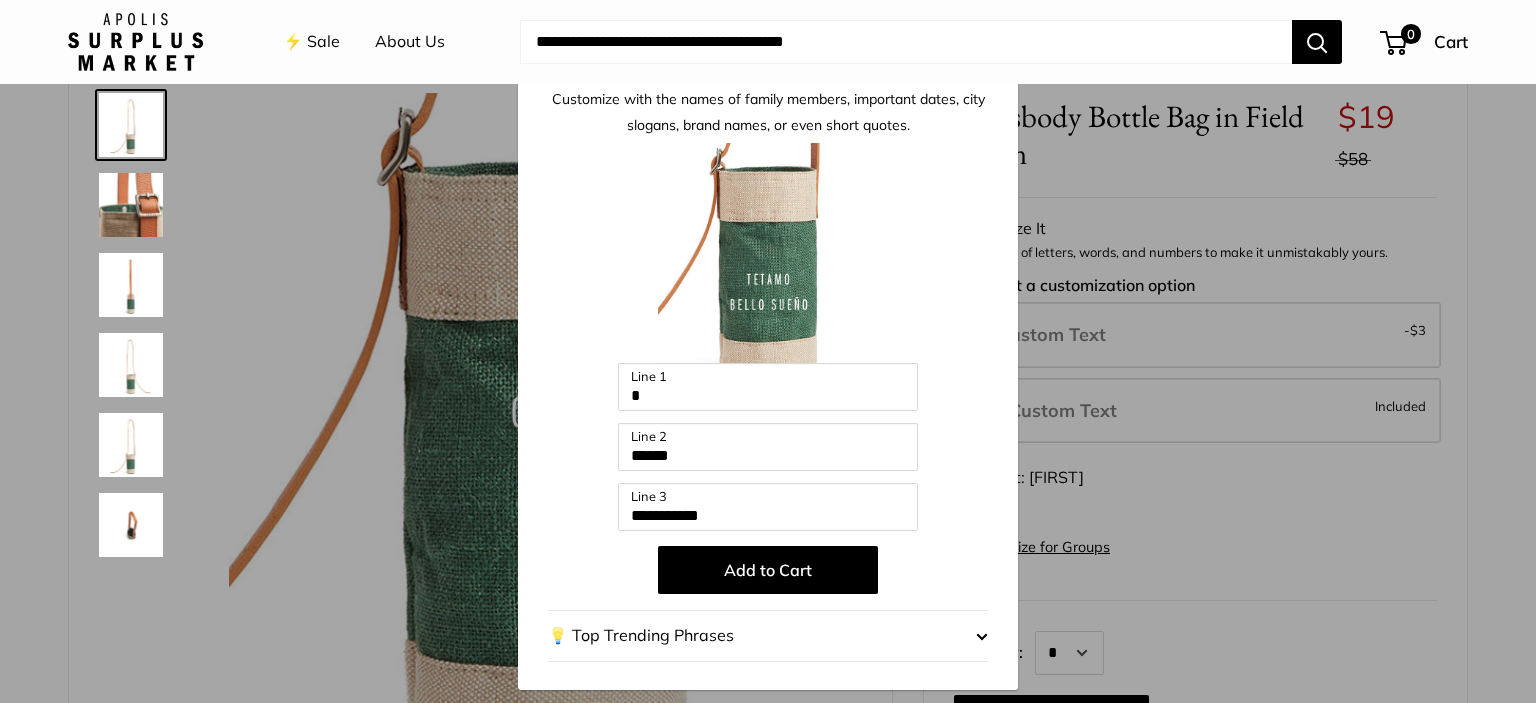click on "**********" at bounding box center (768, 407) 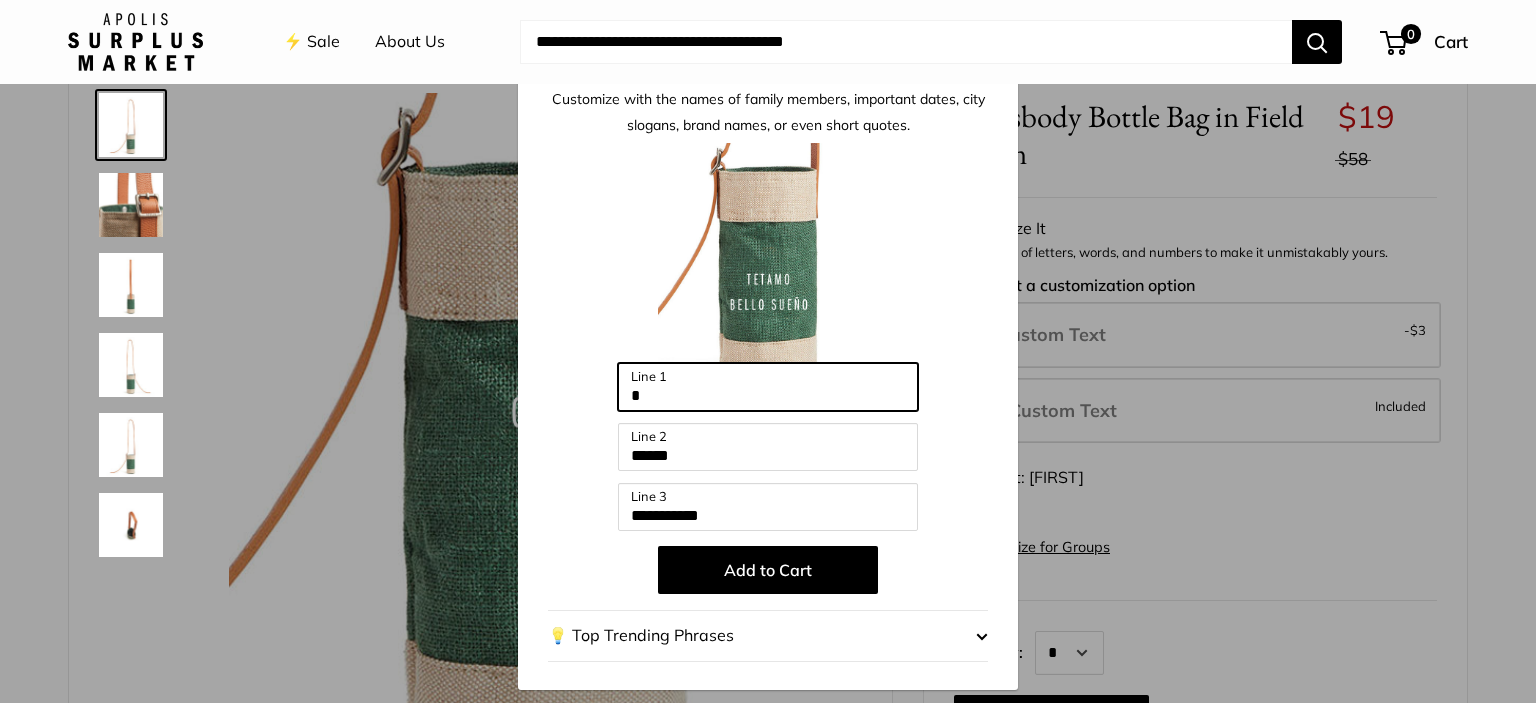 click on "Line 1" at bounding box center (768, 387) 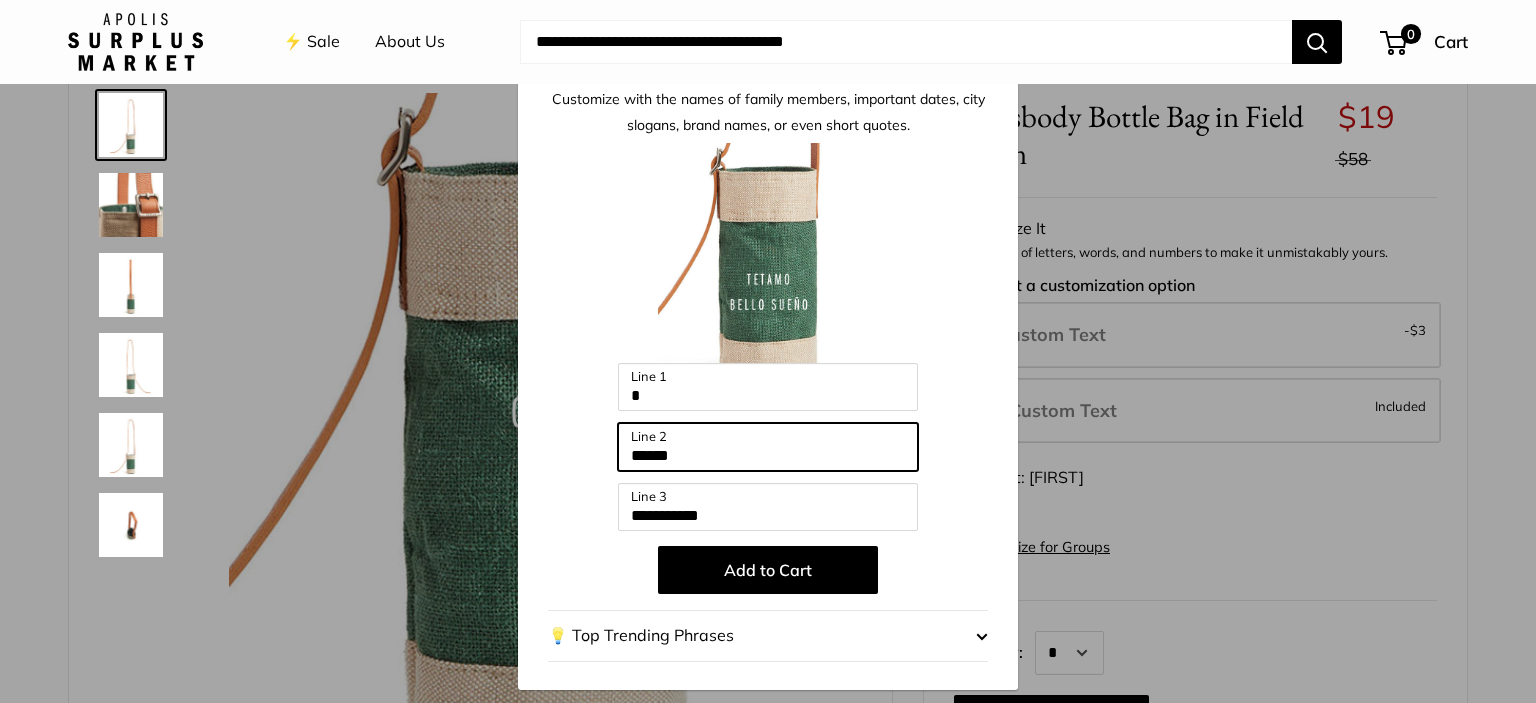 click on "******" at bounding box center (768, 447) 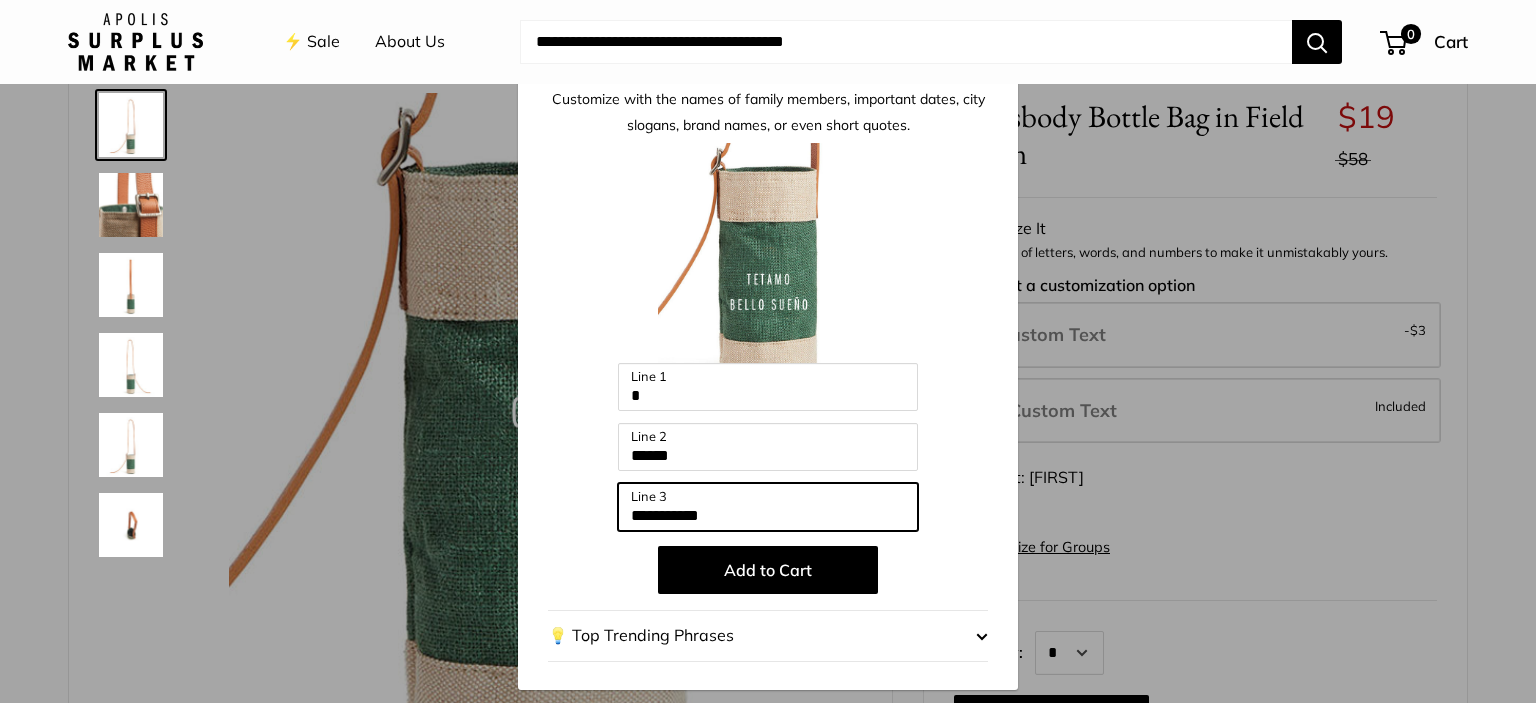click on "**********" at bounding box center (768, 507) 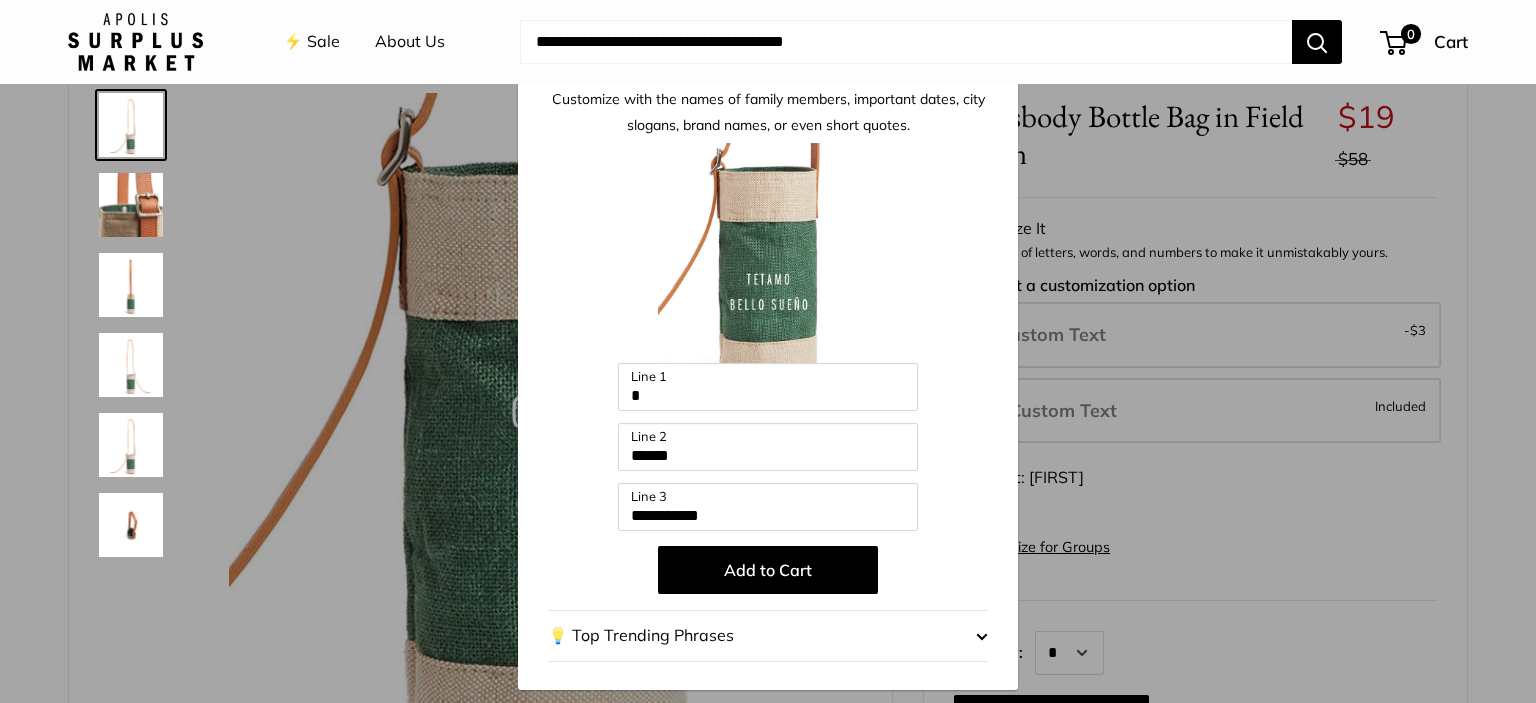 click on "Add to Cart" at bounding box center (768, 570) 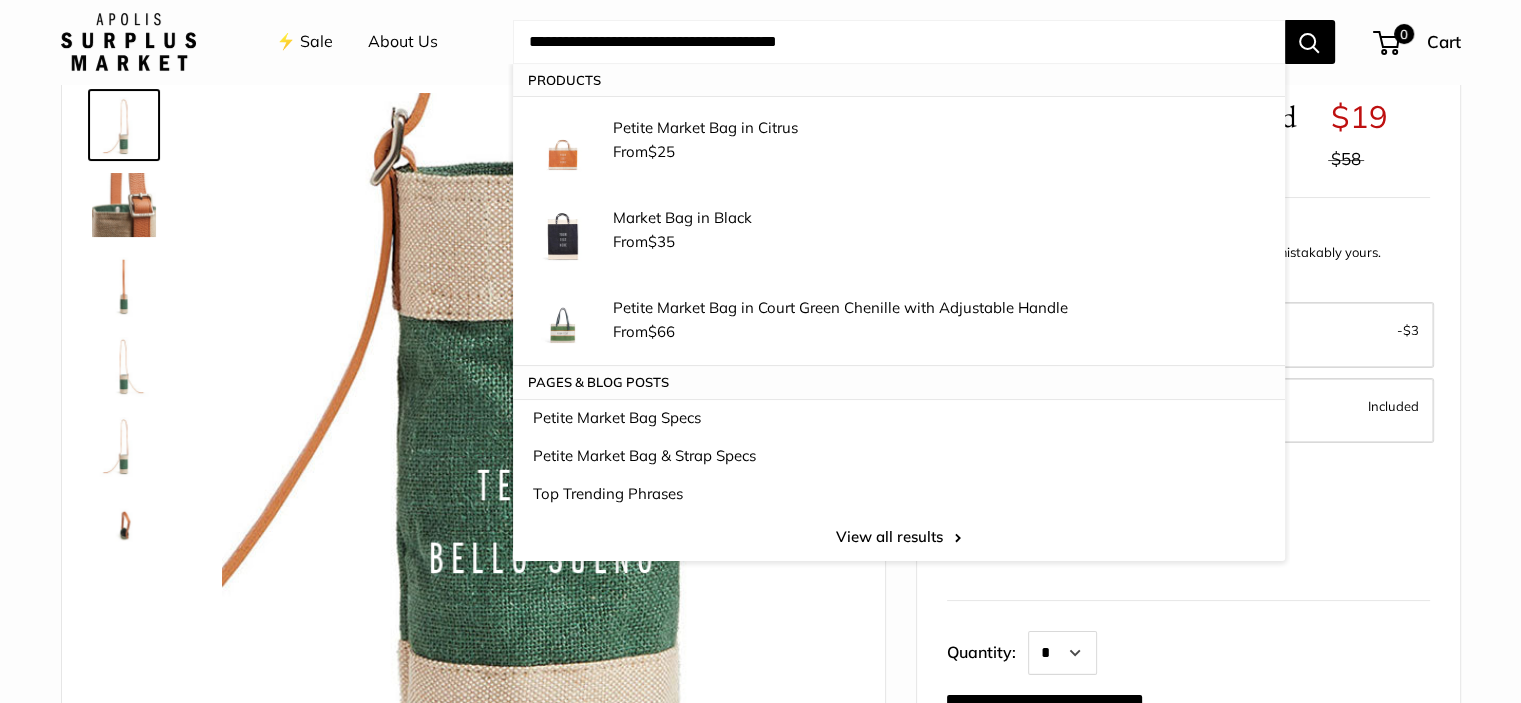 click on "**********" at bounding box center (899, 42) 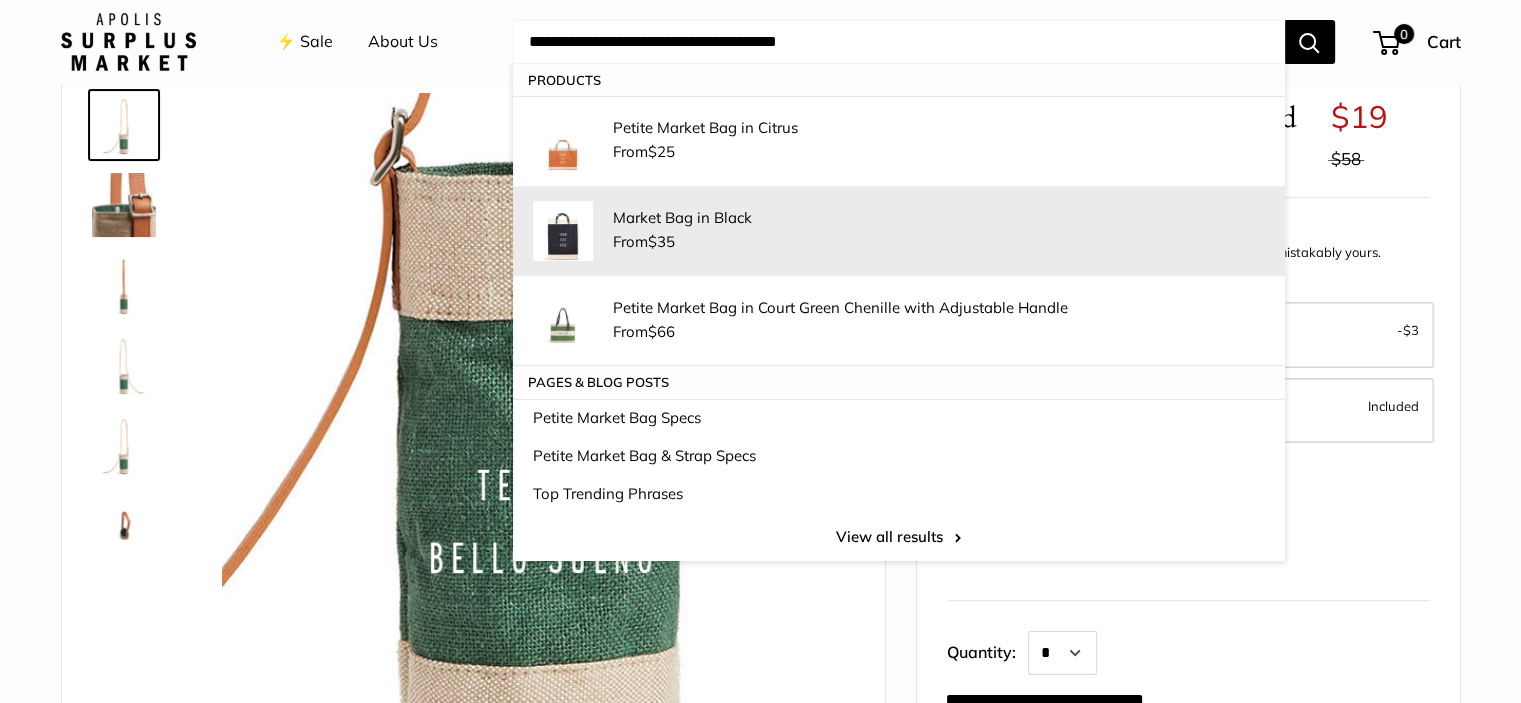click on "Market Bag in Black" at bounding box center [939, 217] 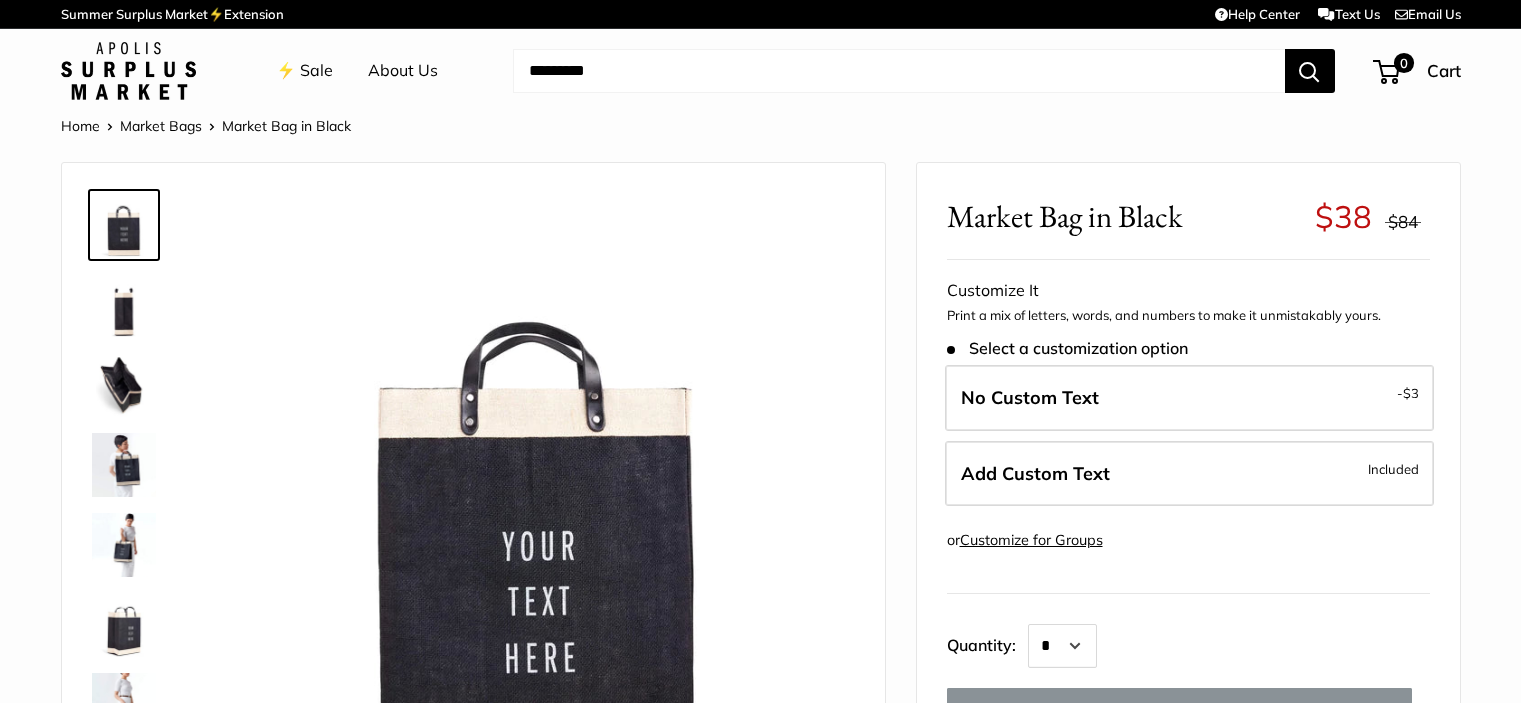 scroll, scrollTop: 0, scrollLeft: 0, axis: both 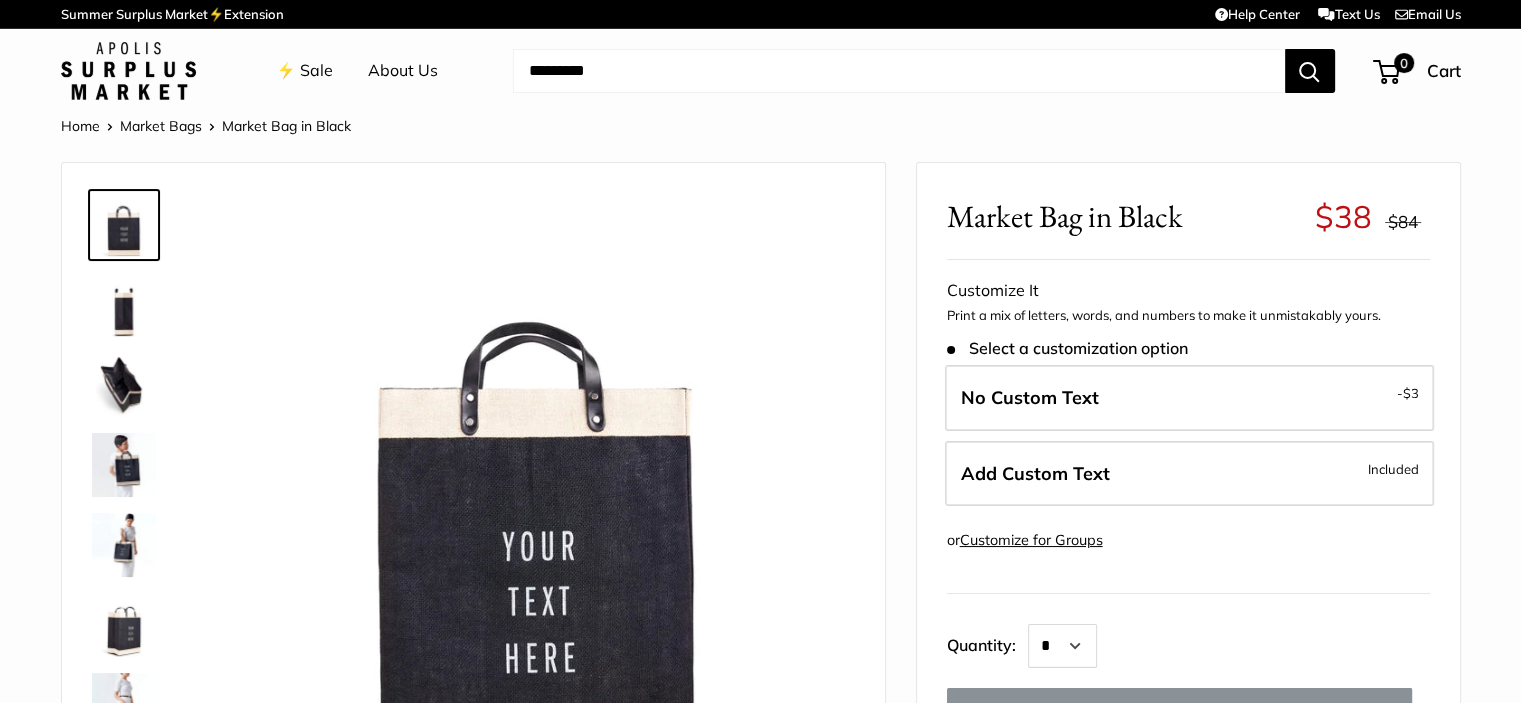click on "Add Custom Text
Included" at bounding box center [1189, 474] 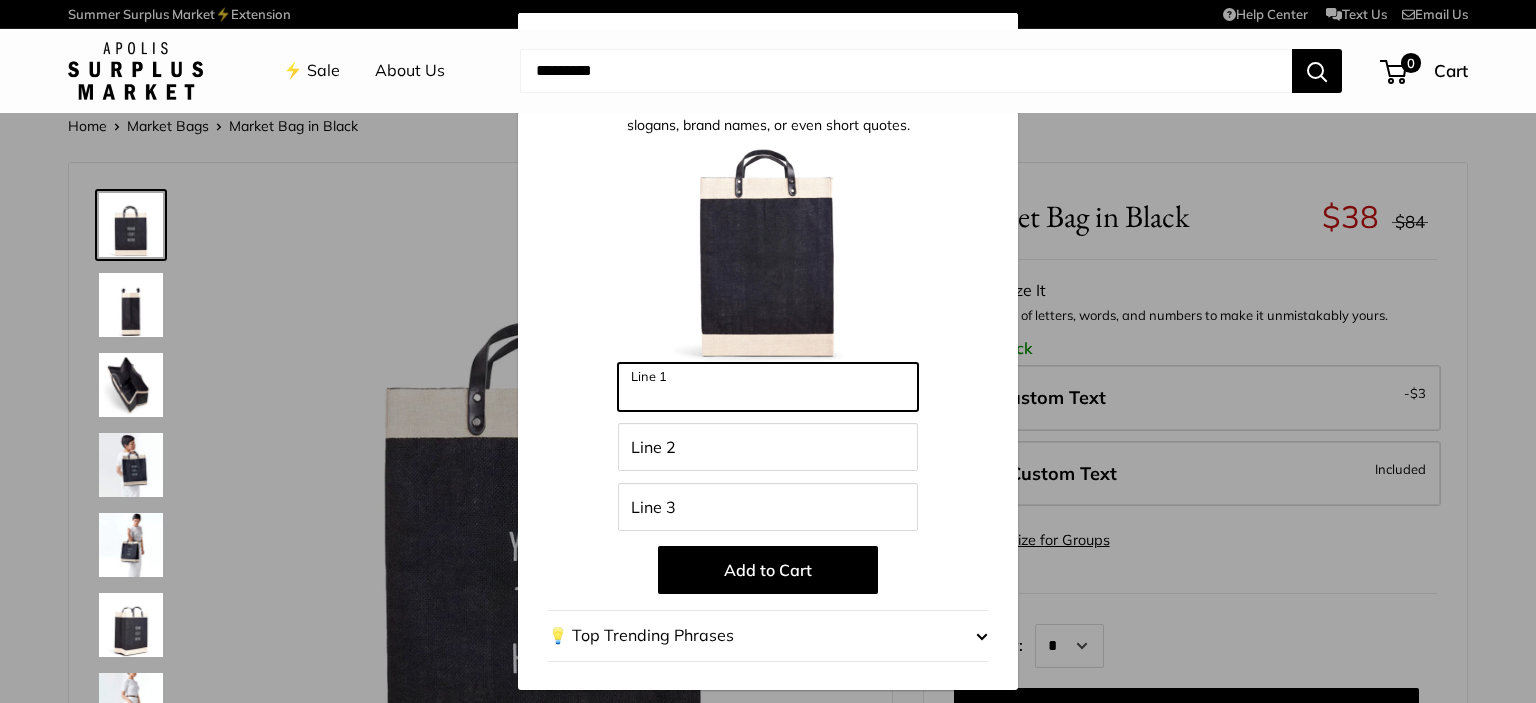 click on "Line 1" at bounding box center [768, 387] 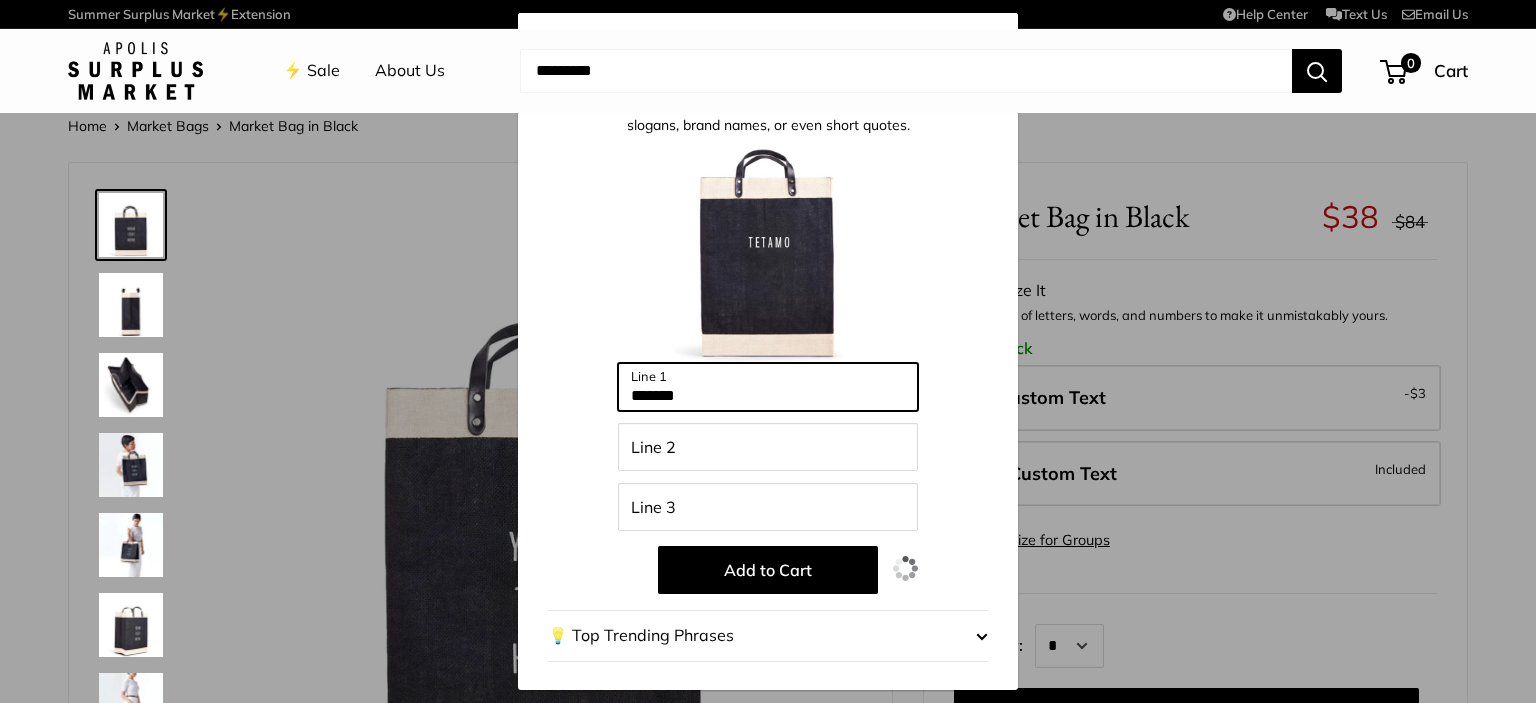 drag, startPoint x: 767, startPoint y: 391, endPoint x: 537, endPoint y: 416, distance: 231.3547 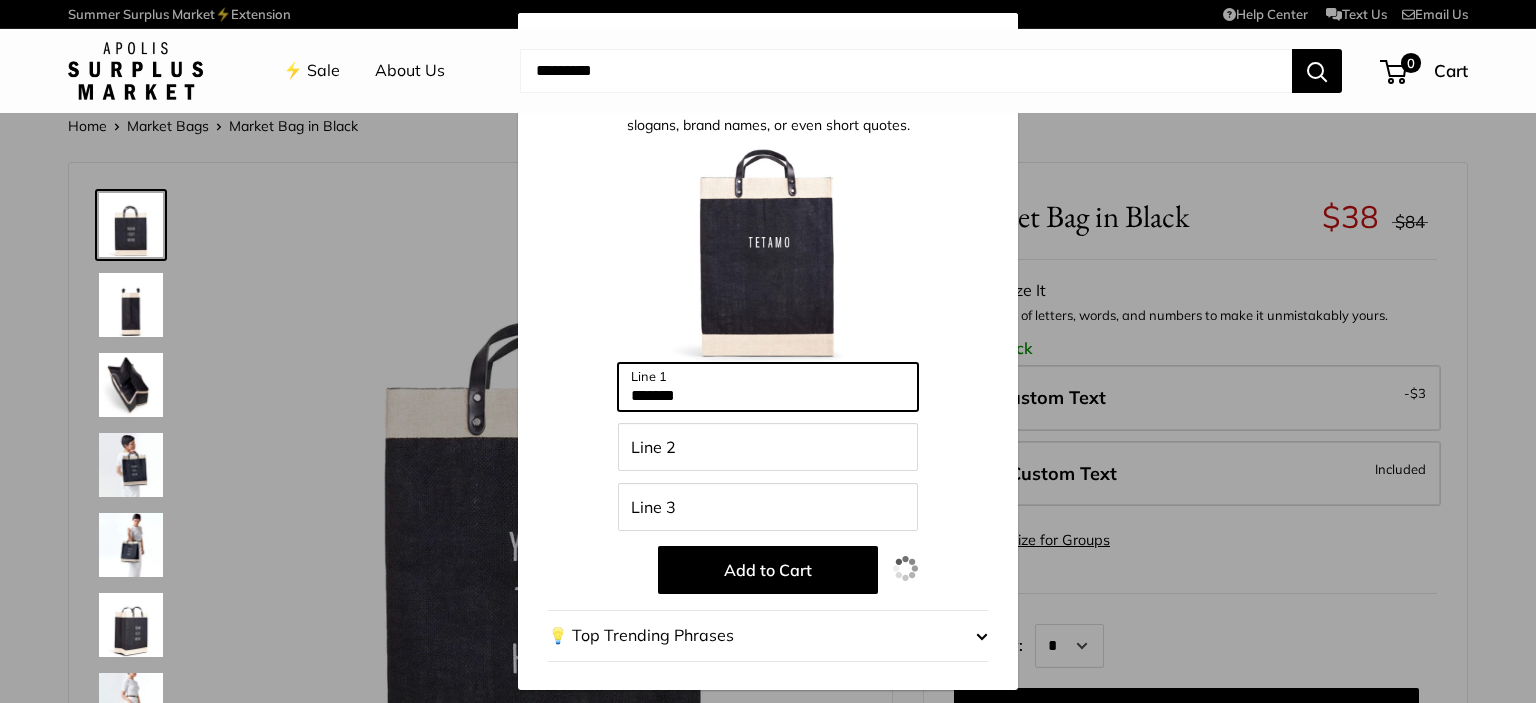 click on "Customize with the names of family members, important dates, city slogans, brand names, or even short quotes.
Enter 42 letters
******
Line 1
Line 2
Line 3
Add to Cart
💡 Top Trending Phrases
Looking for inspiration? Select one of these: All The Things Merci Beau Coup Hello Ciao Bonjour Eat Well Travel Often Organic Food, Just Kidding, It’s Wine It's All In The Bag" at bounding box center (768, 384) 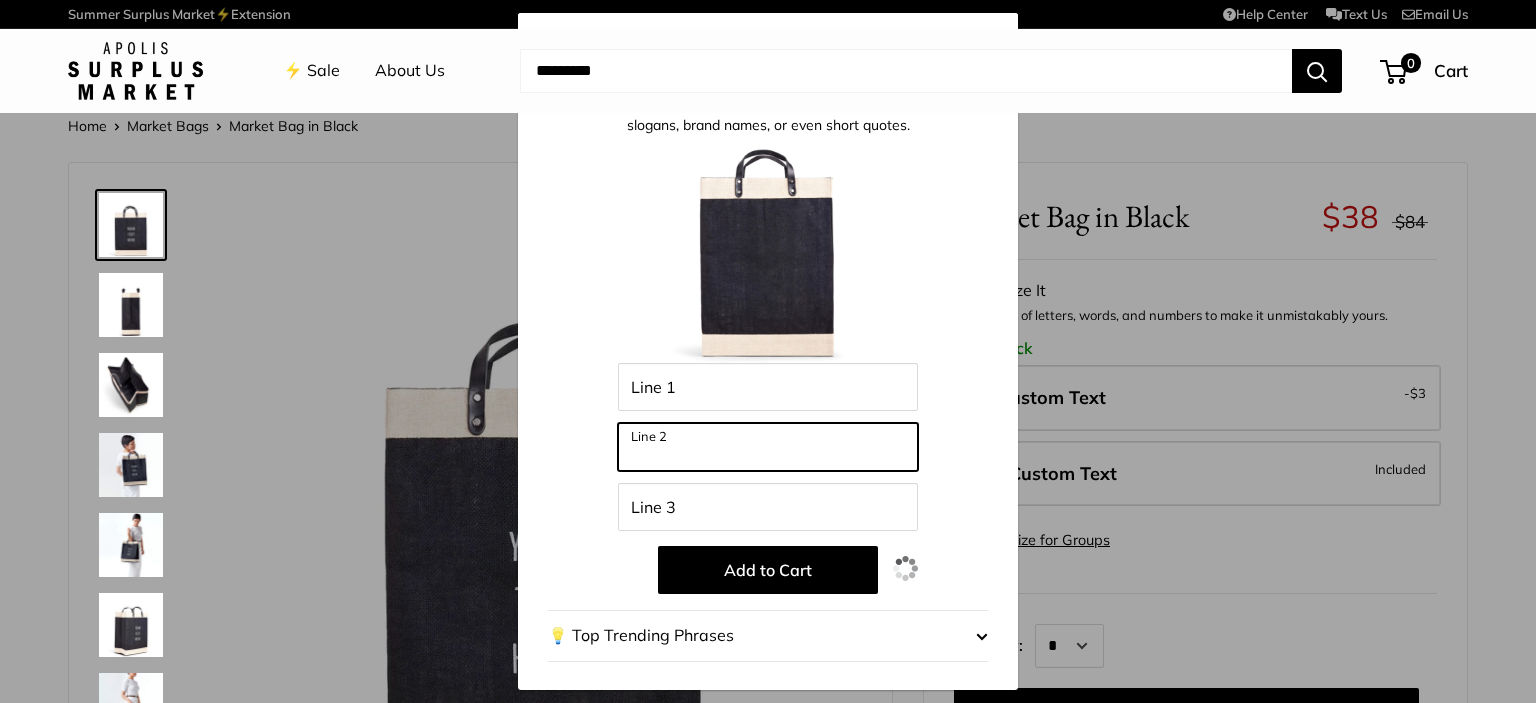 click on "Line 2" at bounding box center [768, 447] 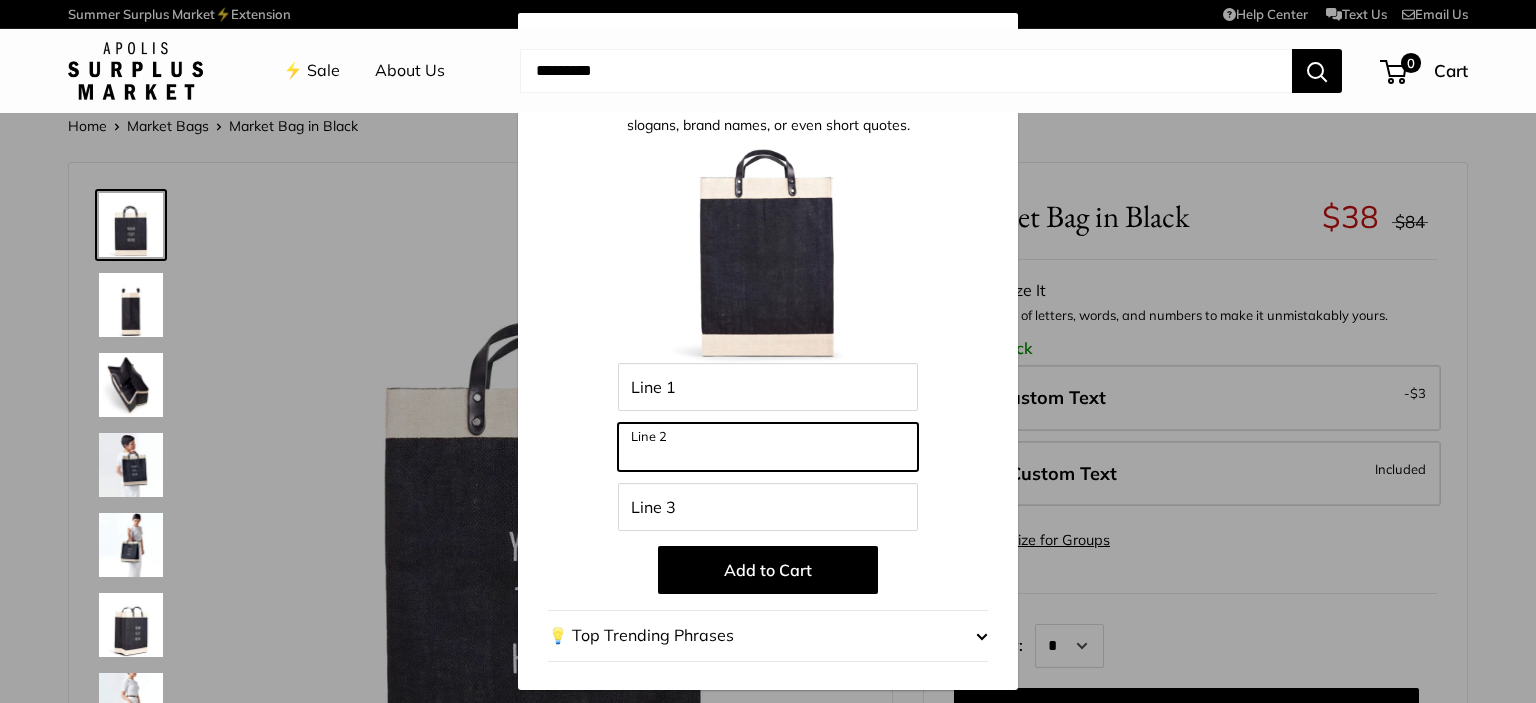 paste on "******" 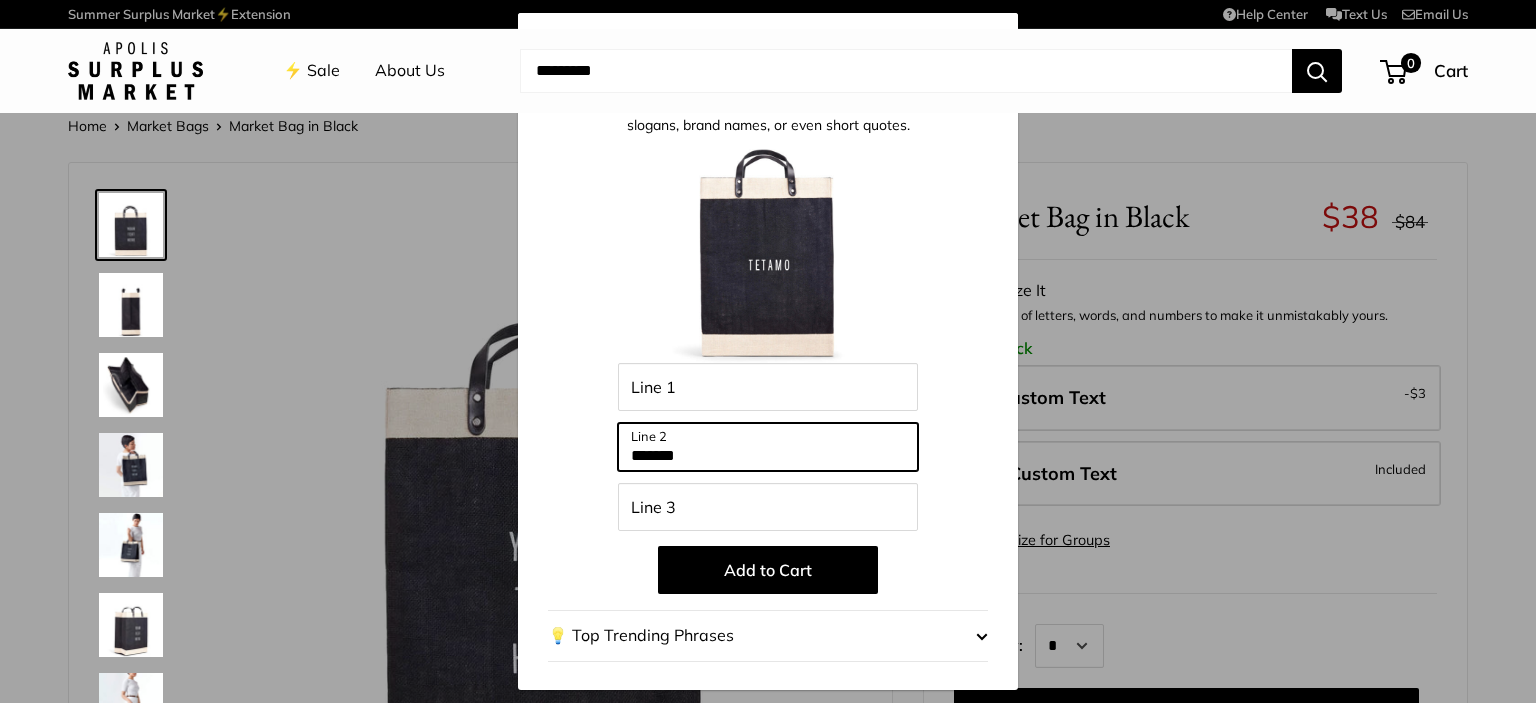 click on "******" at bounding box center (768, 447) 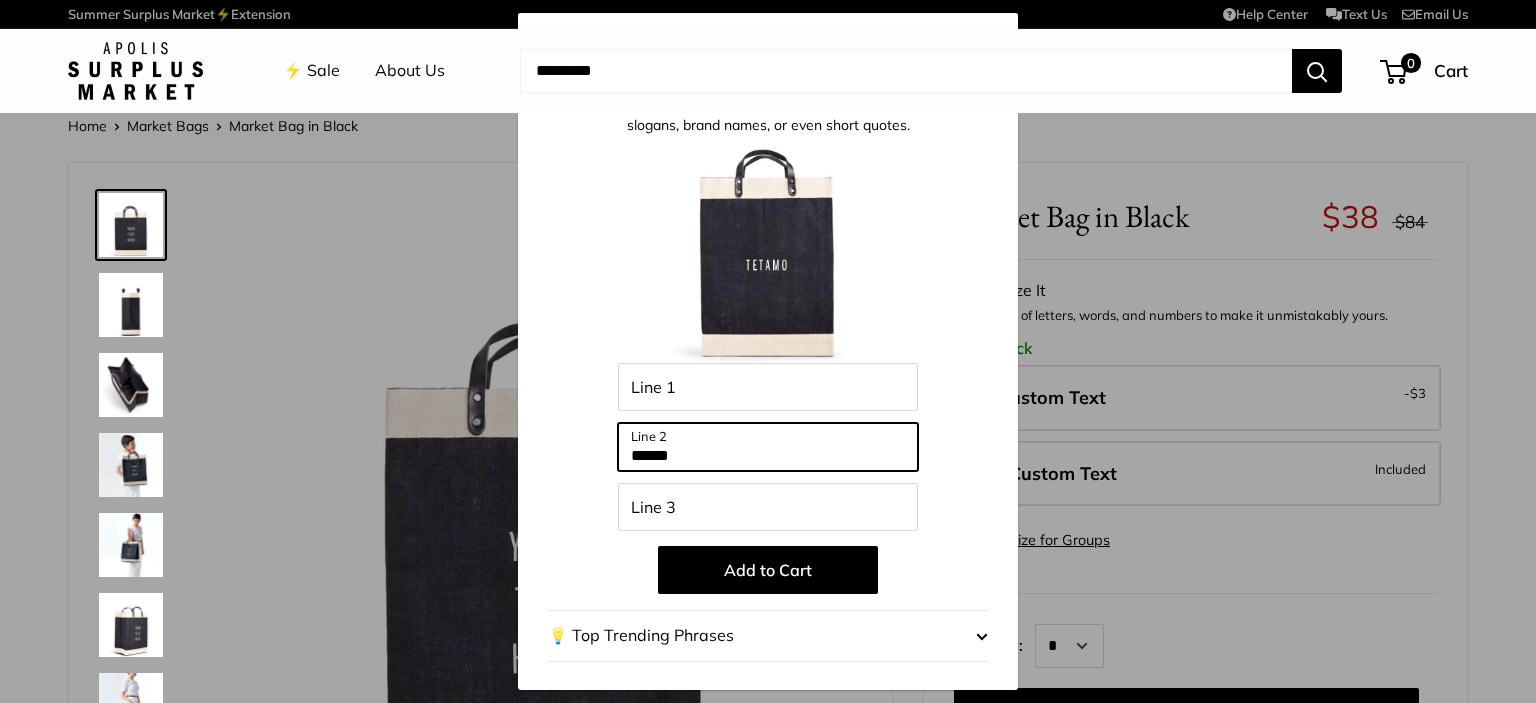 type on "******" 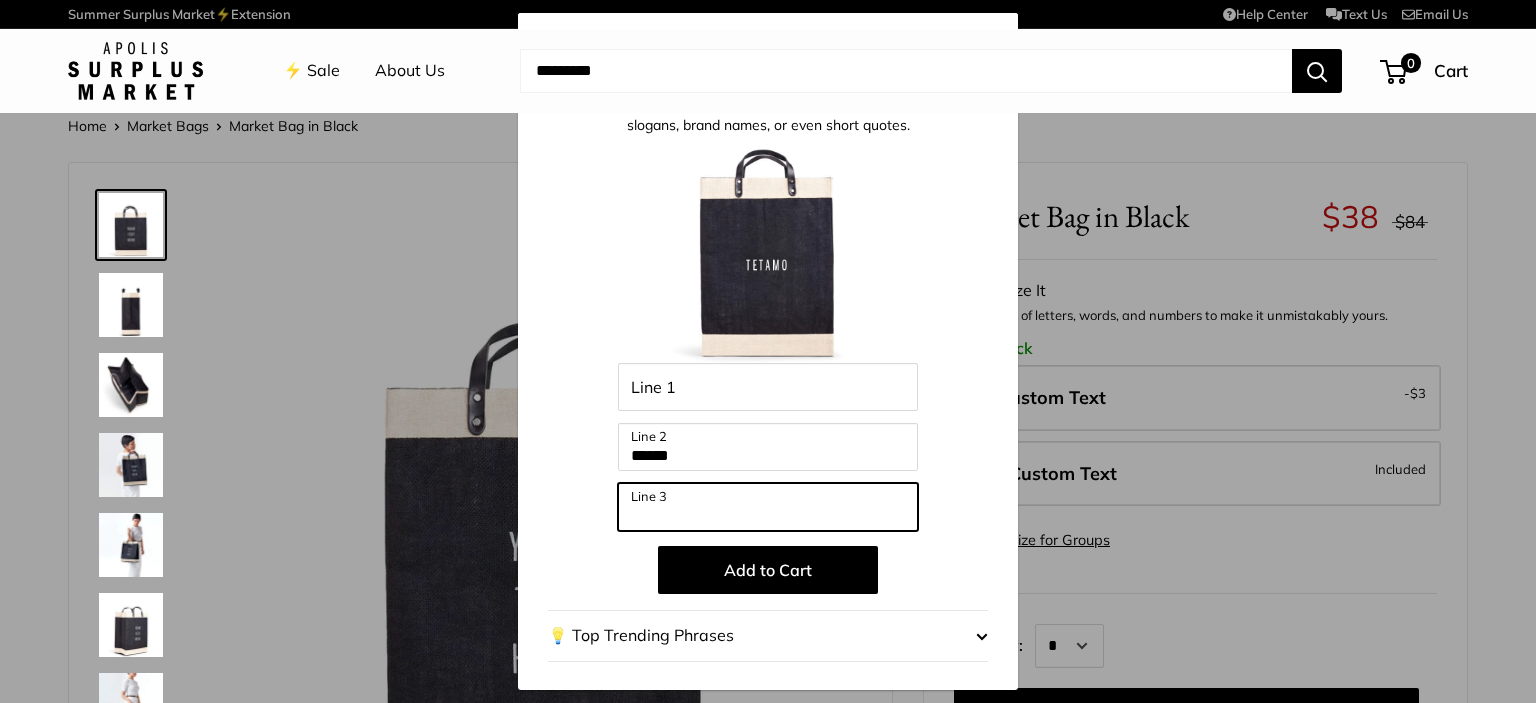 click on "Line 3" at bounding box center (768, 507) 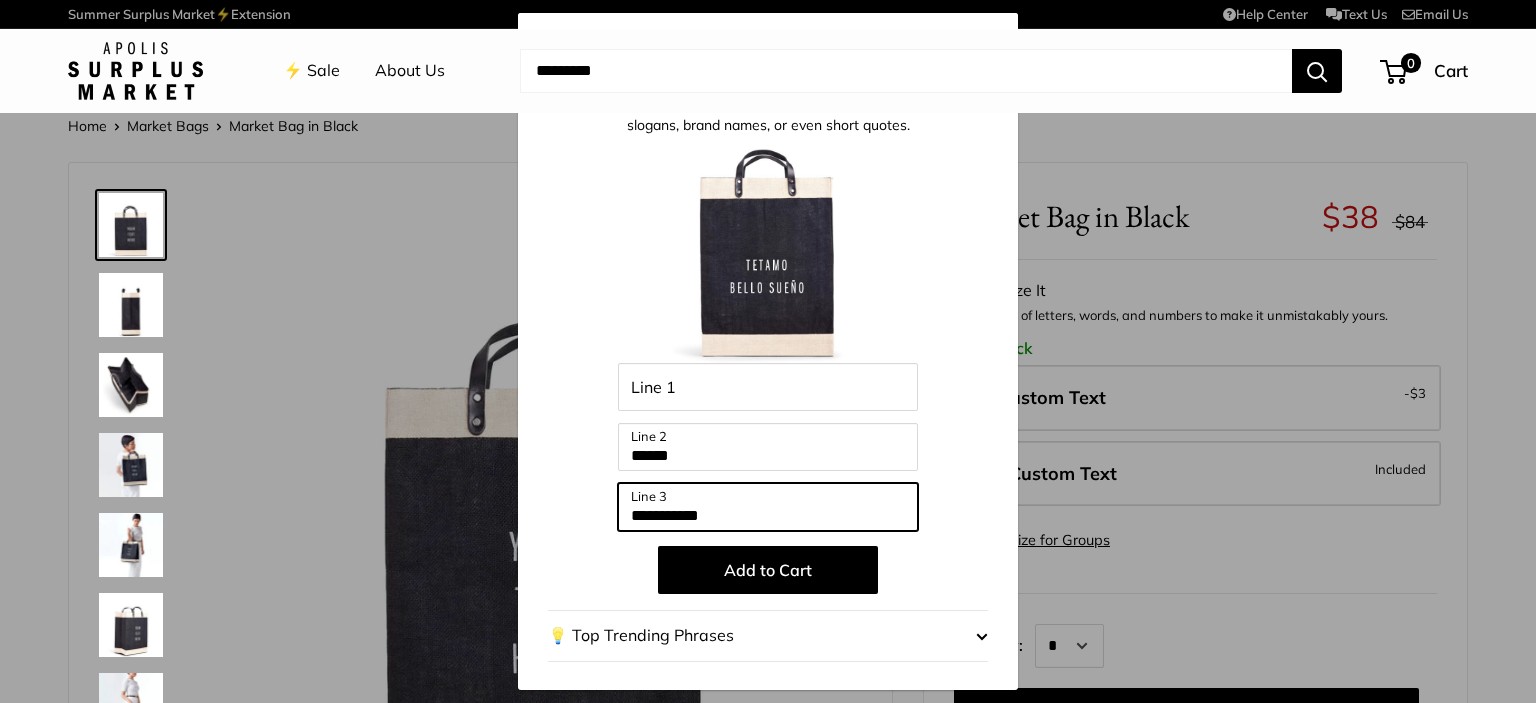 type on "**********" 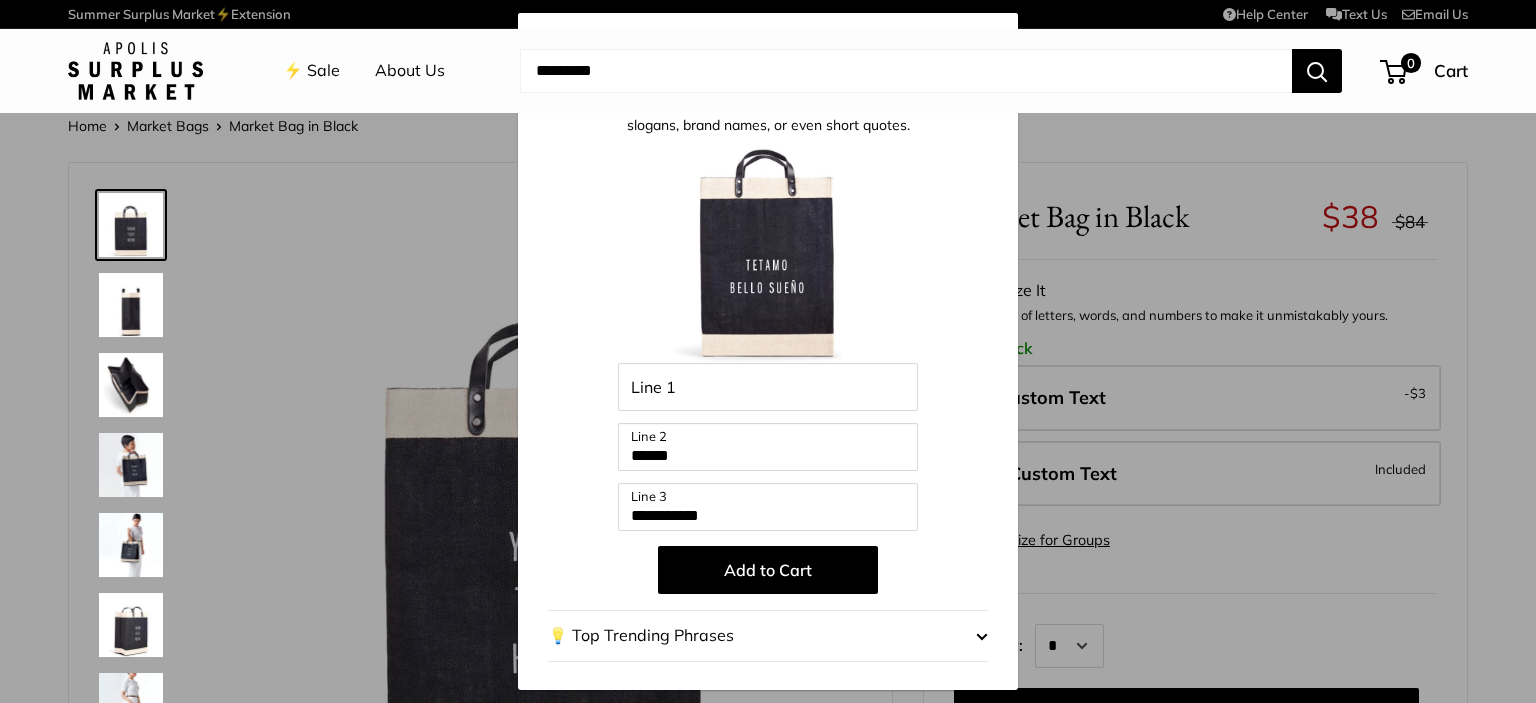 click on "Add to Cart" at bounding box center (768, 570) 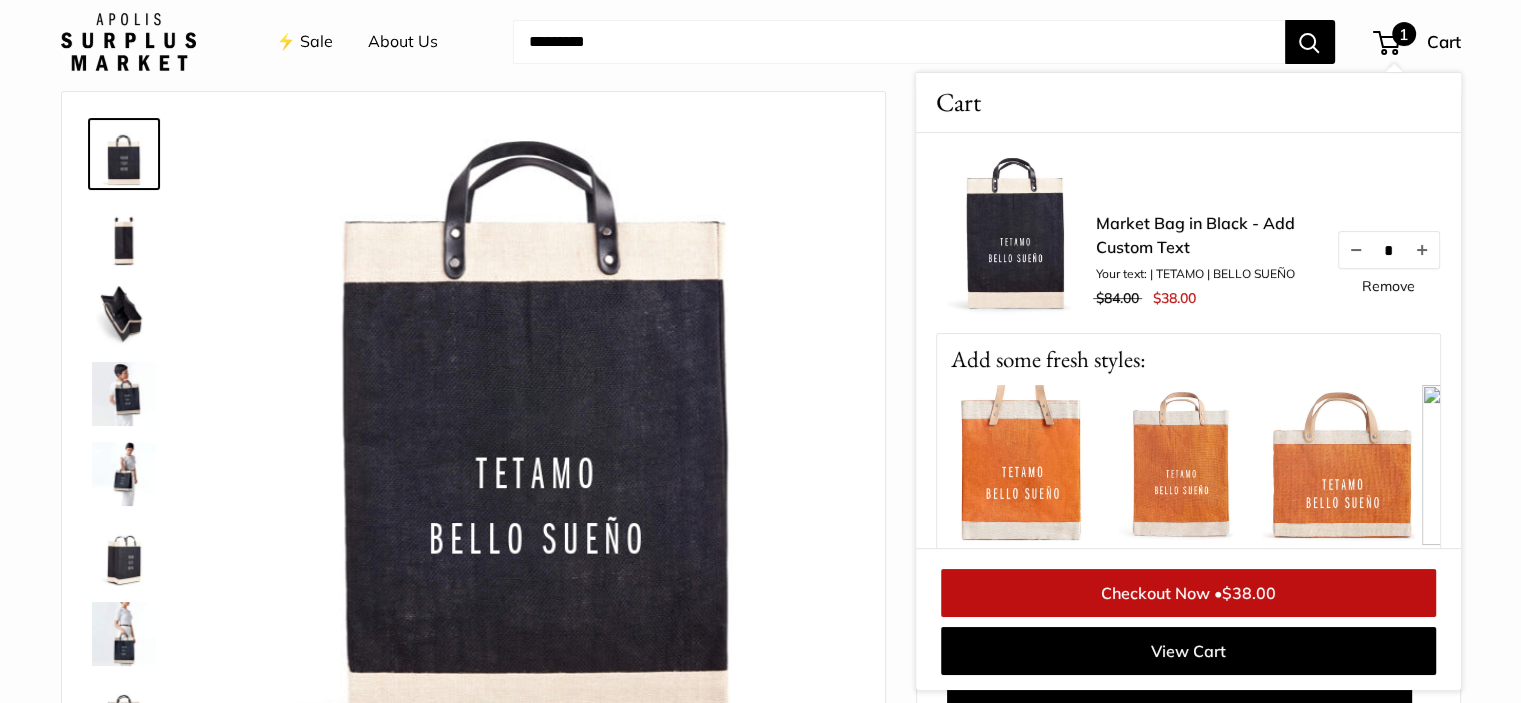 scroll, scrollTop: 308, scrollLeft: 0, axis: vertical 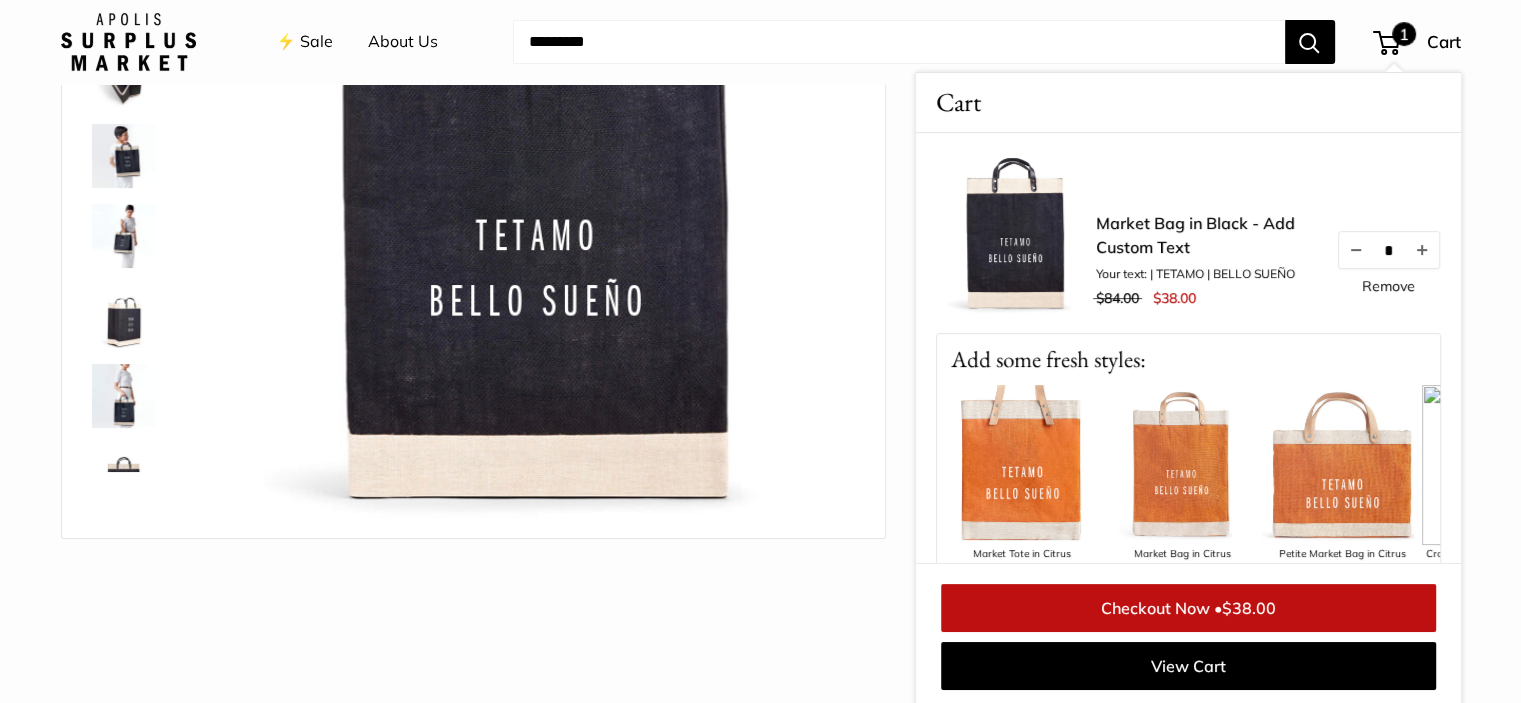 click at bounding box center [899, 42] 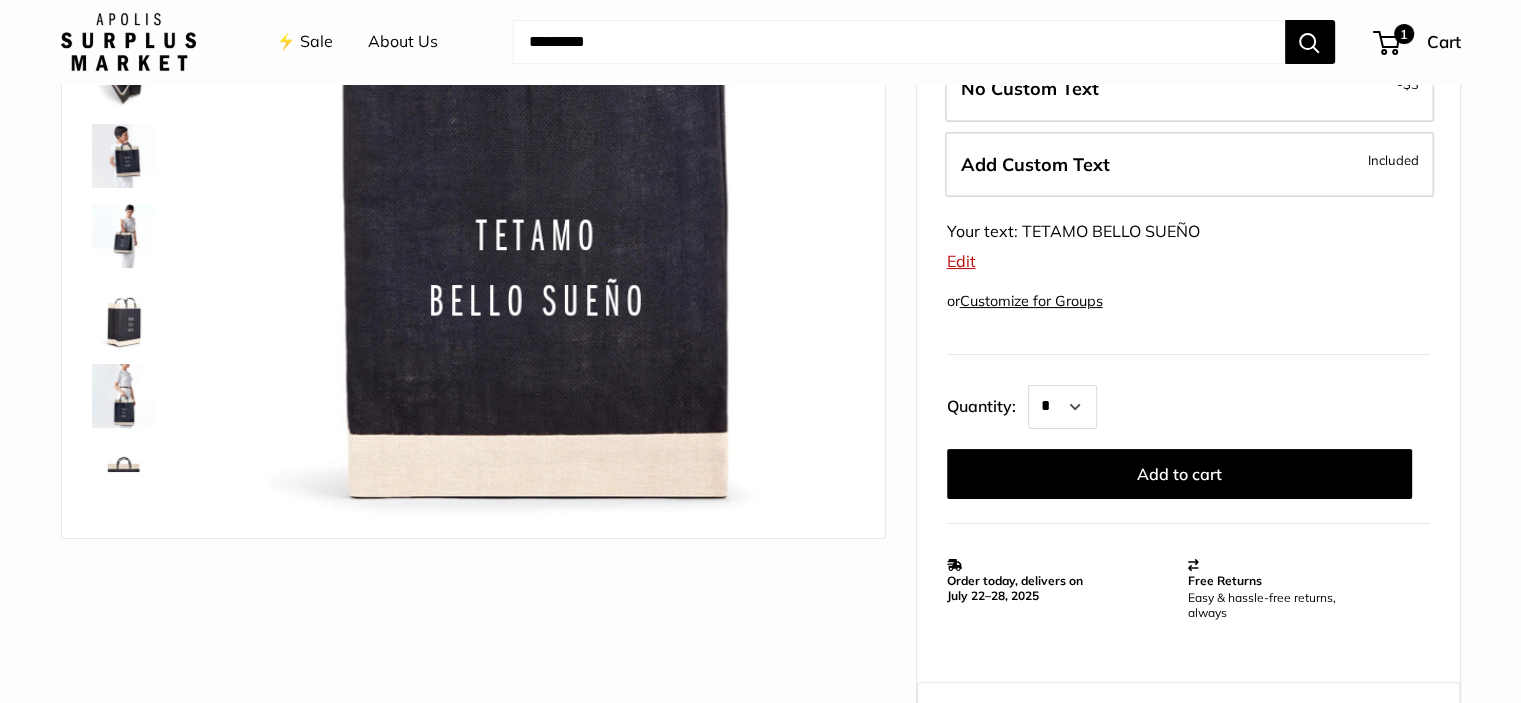 click at bounding box center [899, 42] 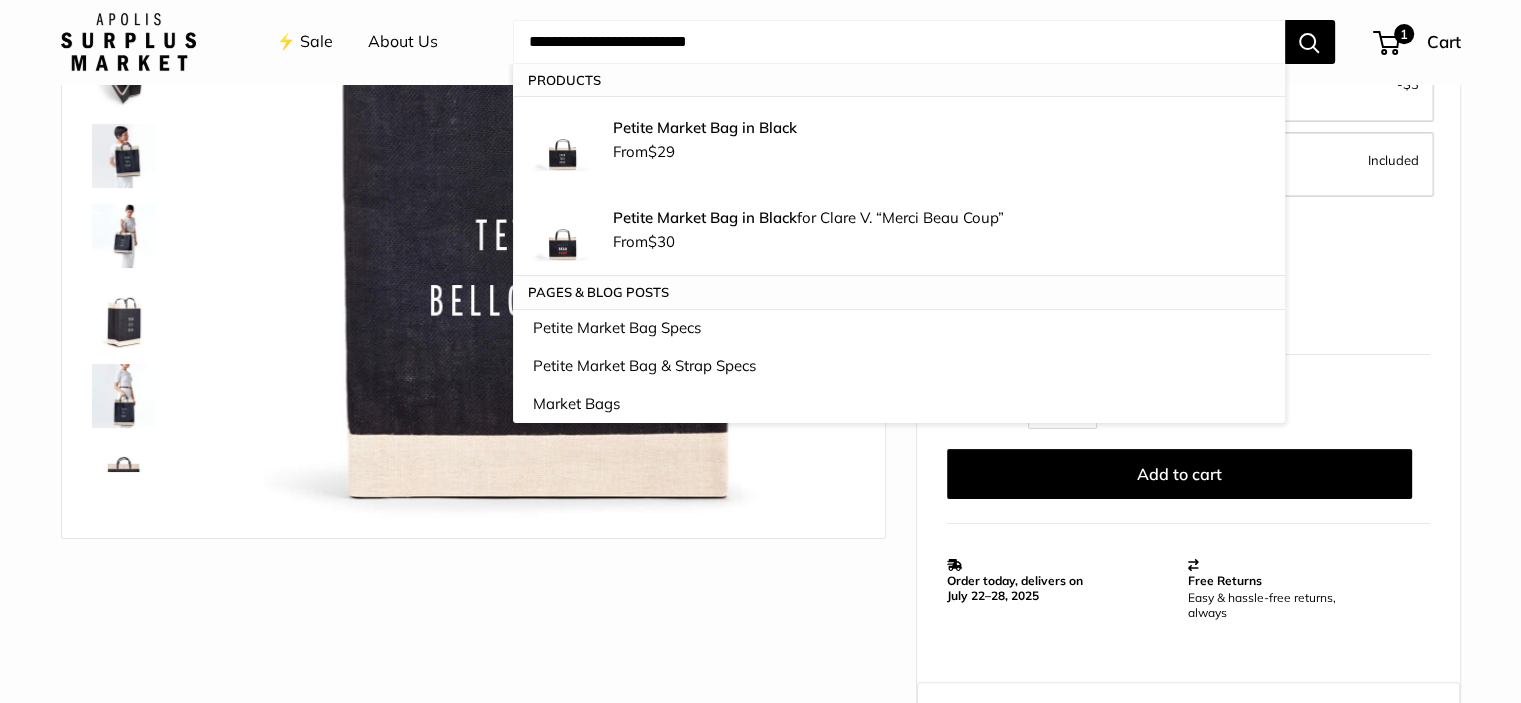type on "**********" 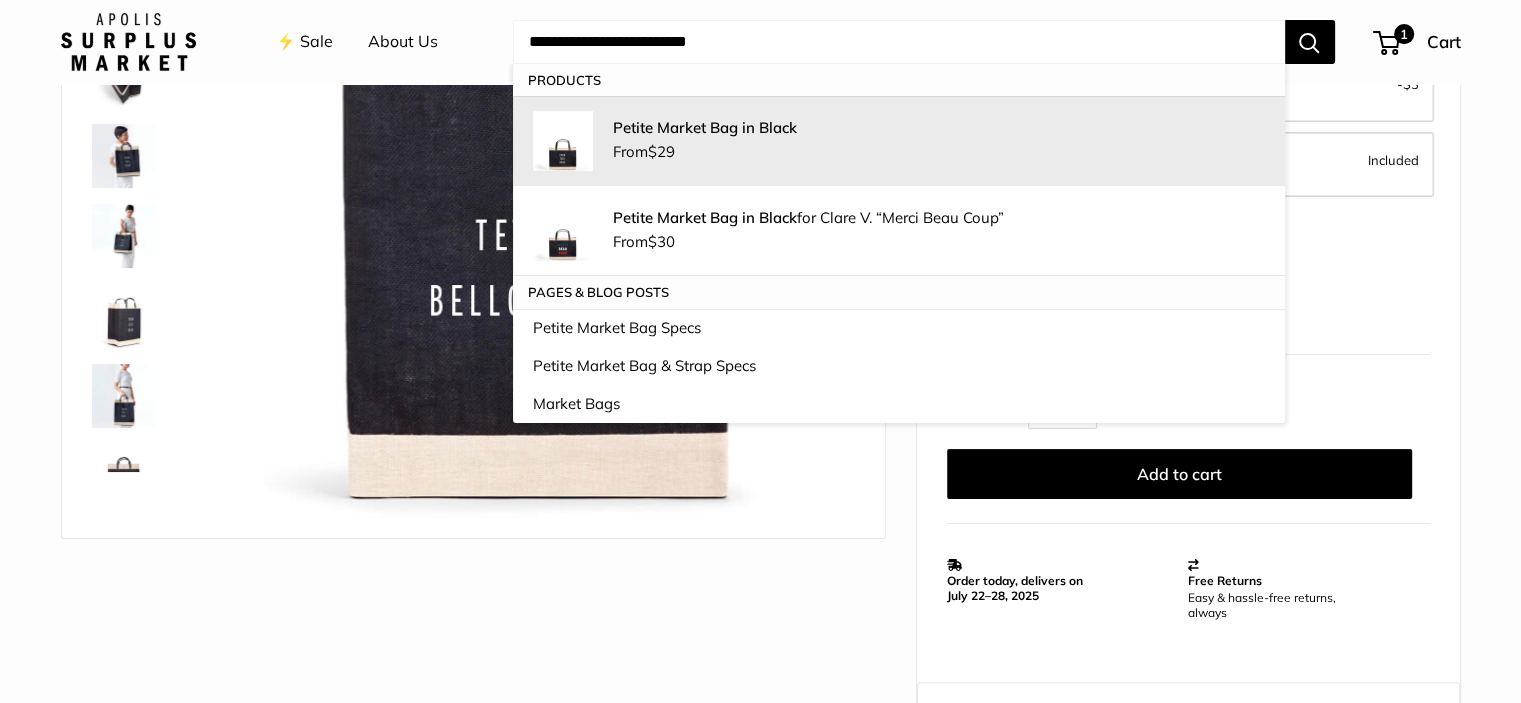 click on "Petite Market Bag in Black
From  $29" at bounding box center (939, 141) 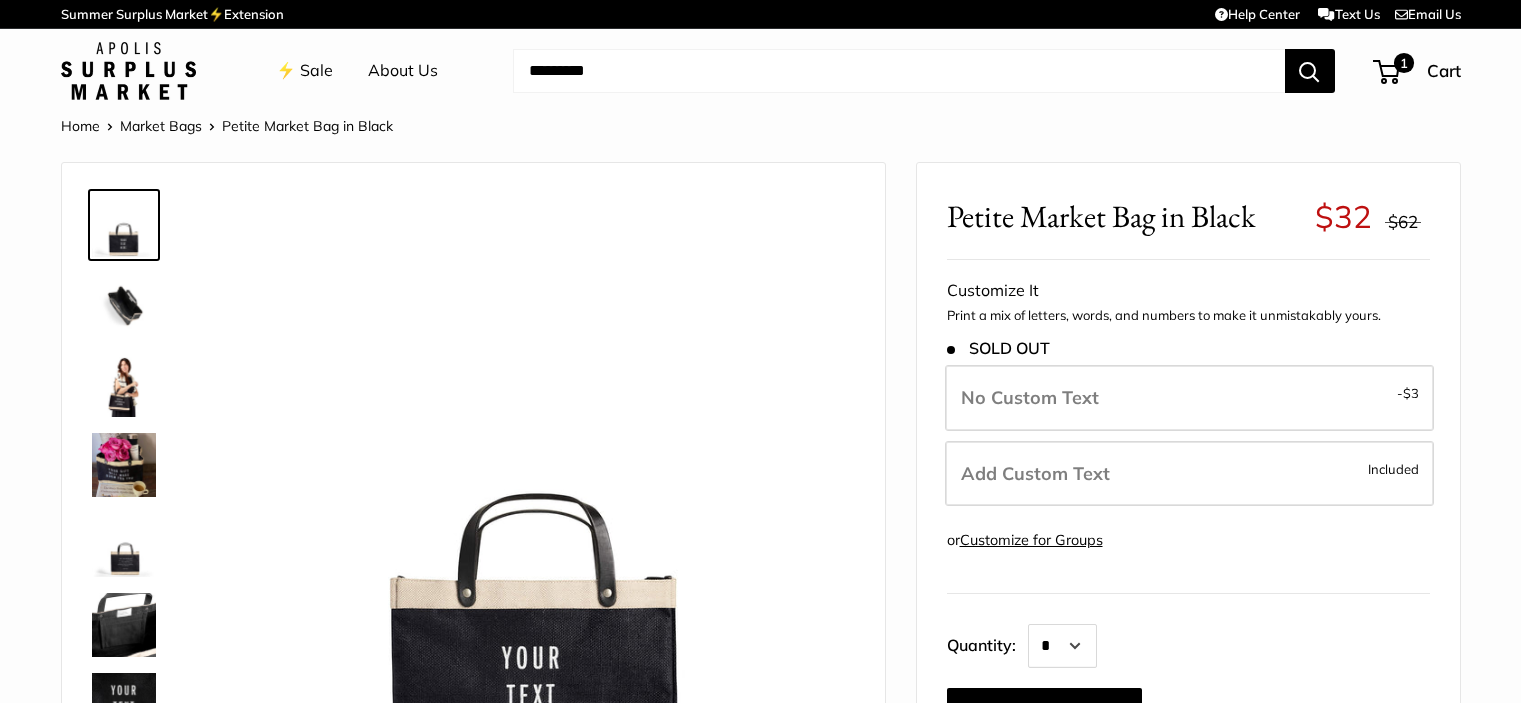 scroll, scrollTop: 0, scrollLeft: 0, axis: both 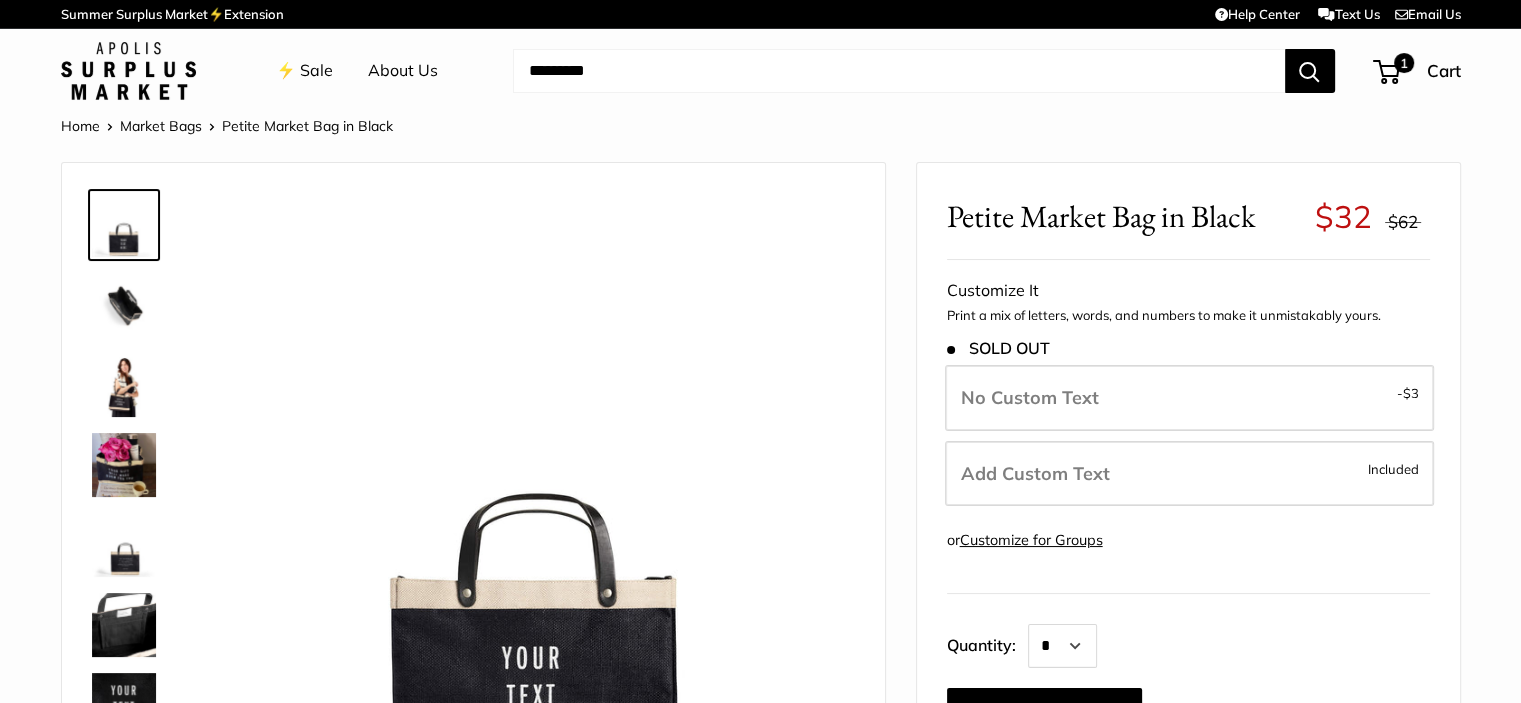 click on "Add Custom Text
Included" at bounding box center [1189, 474] 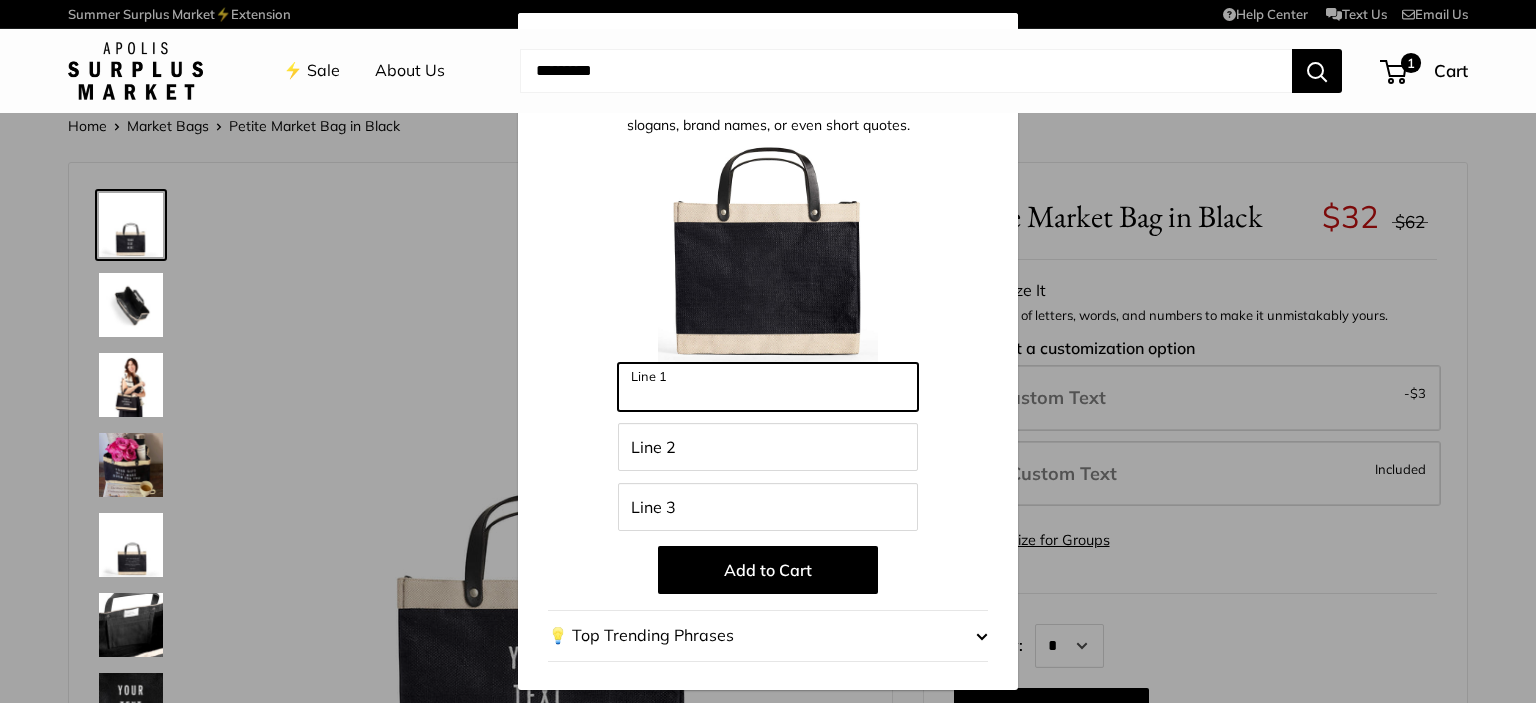 click on "Line 1" at bounding box center (768, 387) 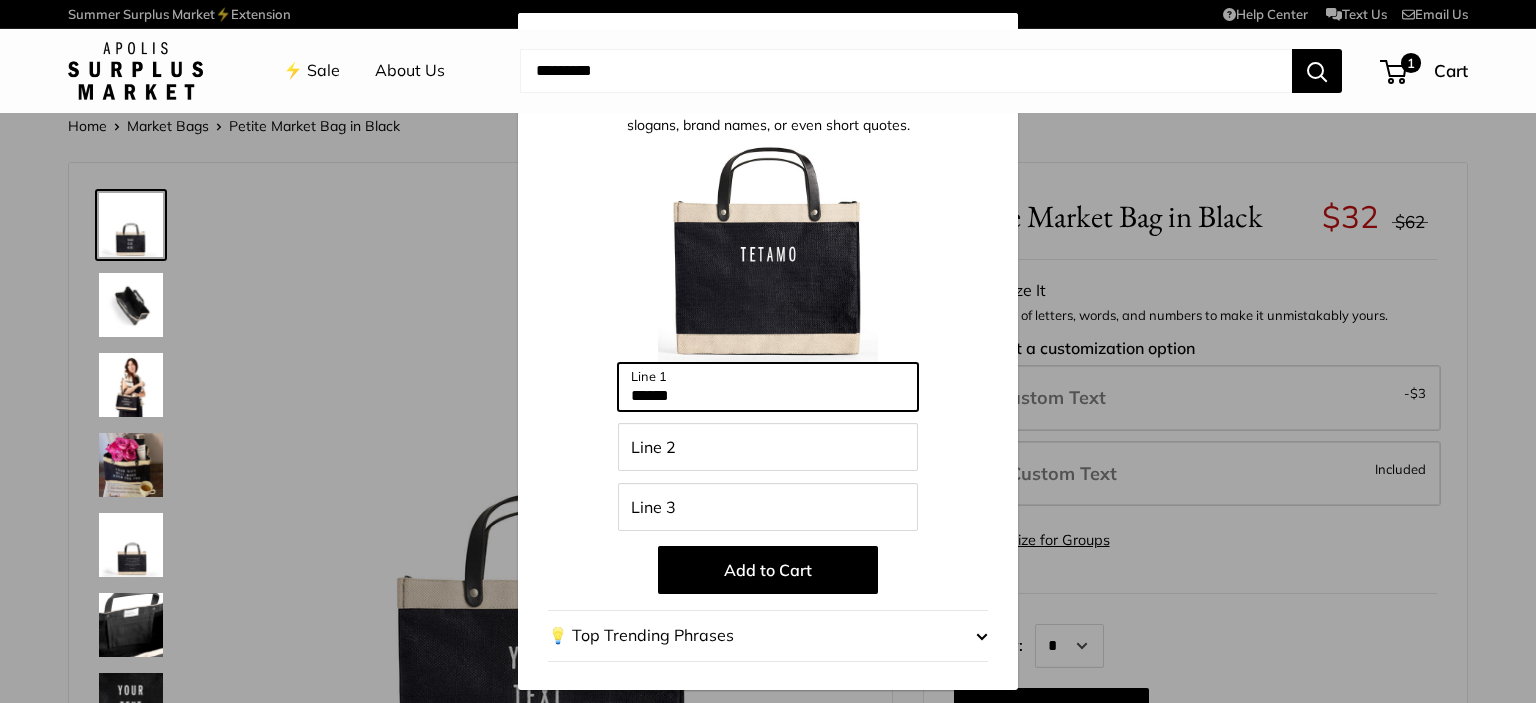 type on "******" 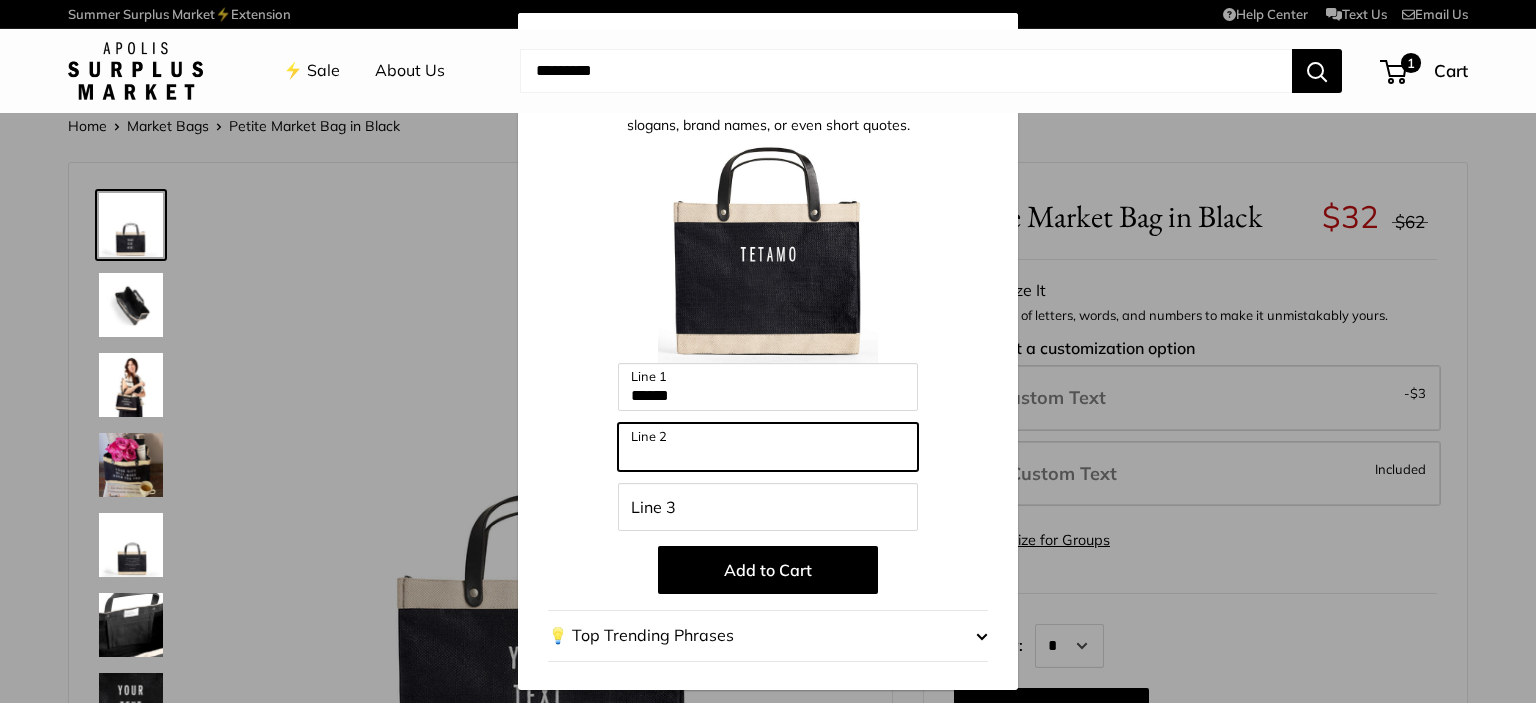 click on "Line 2" at bounding box center [768, 447] 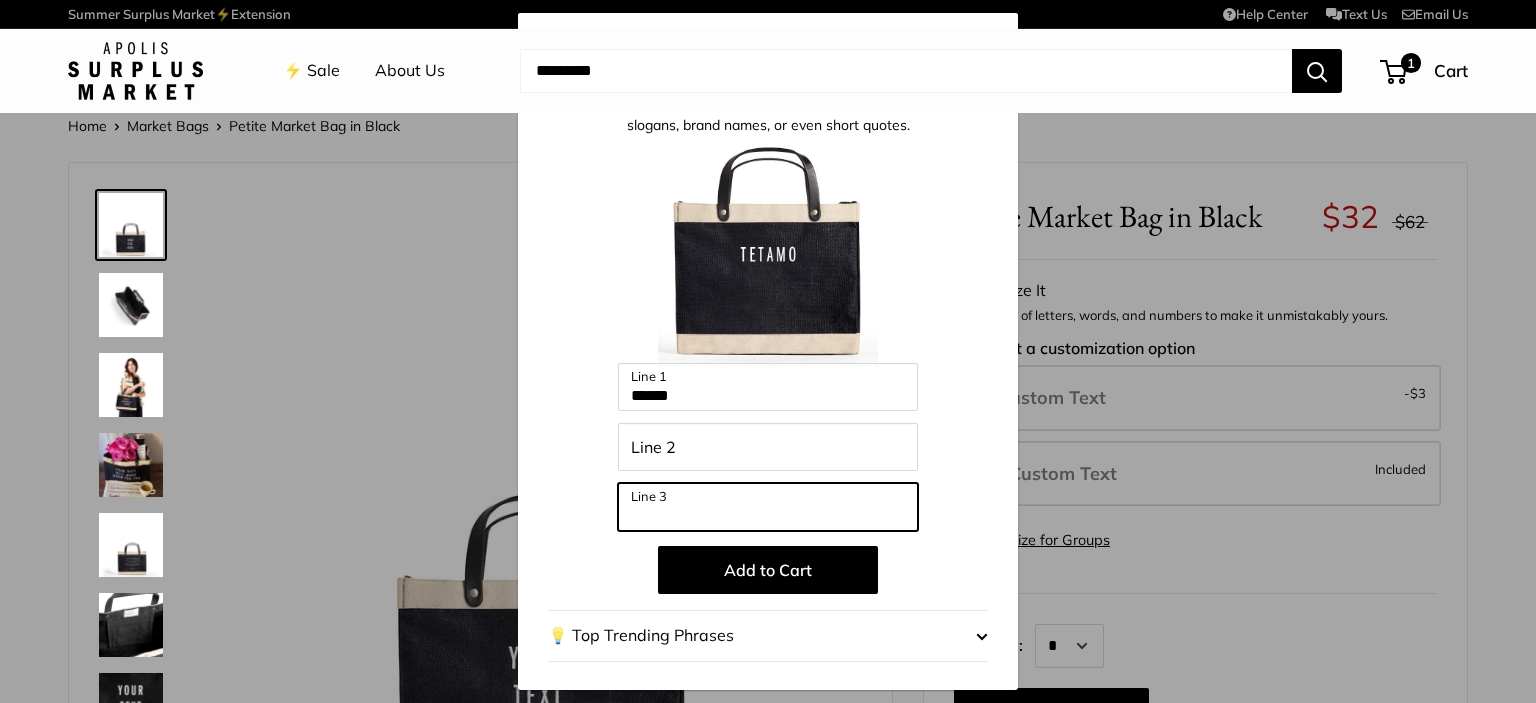 click on "Line 3" at bounding box center [768, 507] 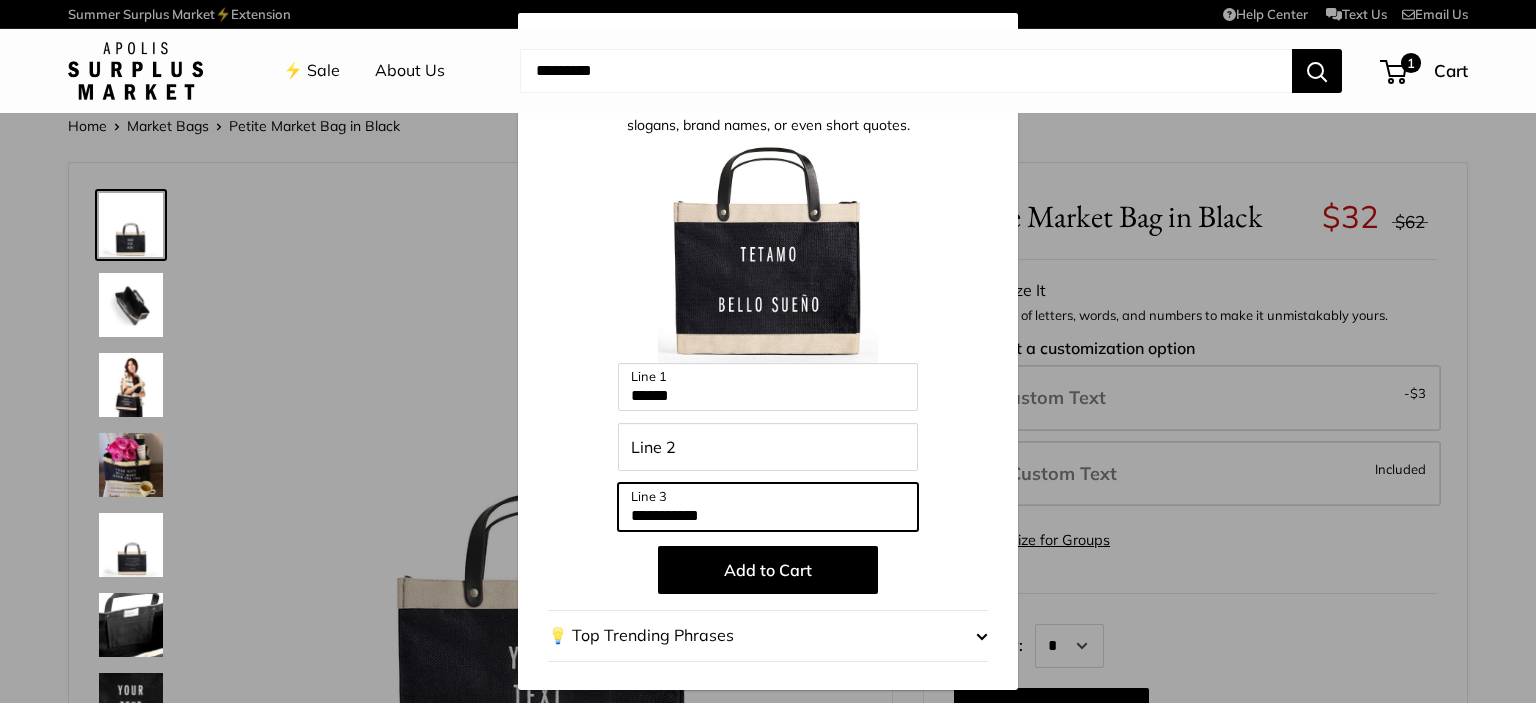 type on "**********" 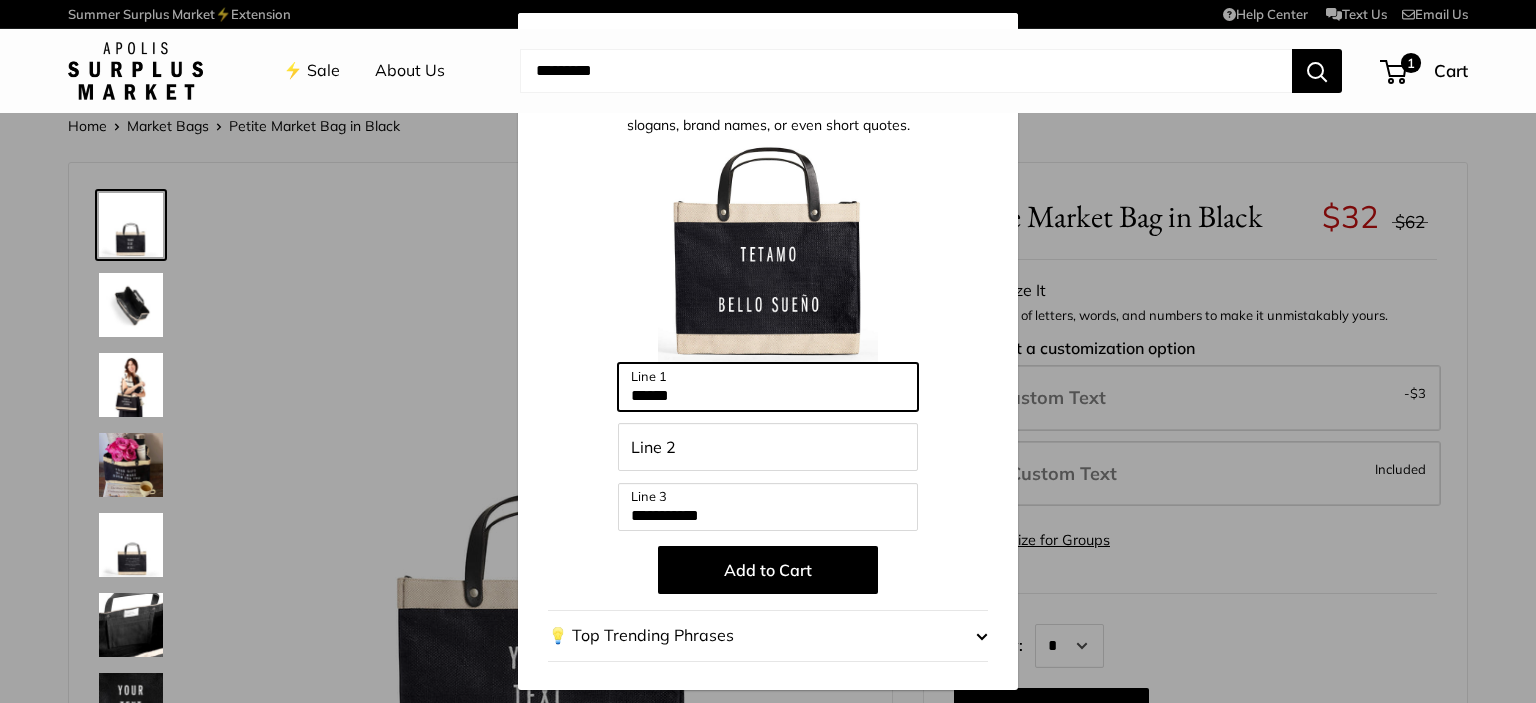 drag, startPoint x: 689, startPoint y: 391, endPoint x: 612, endPoint y: 394, distance: 77.05842 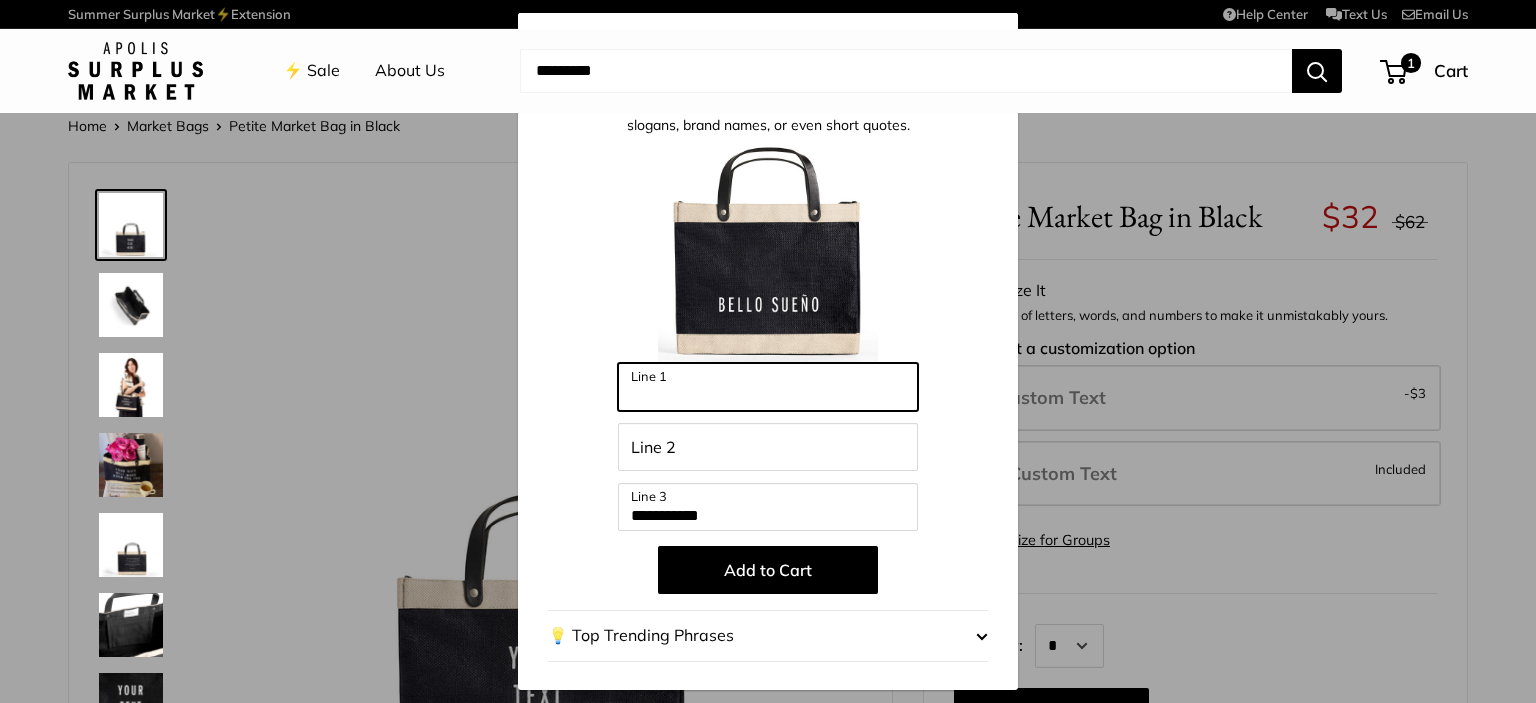 type 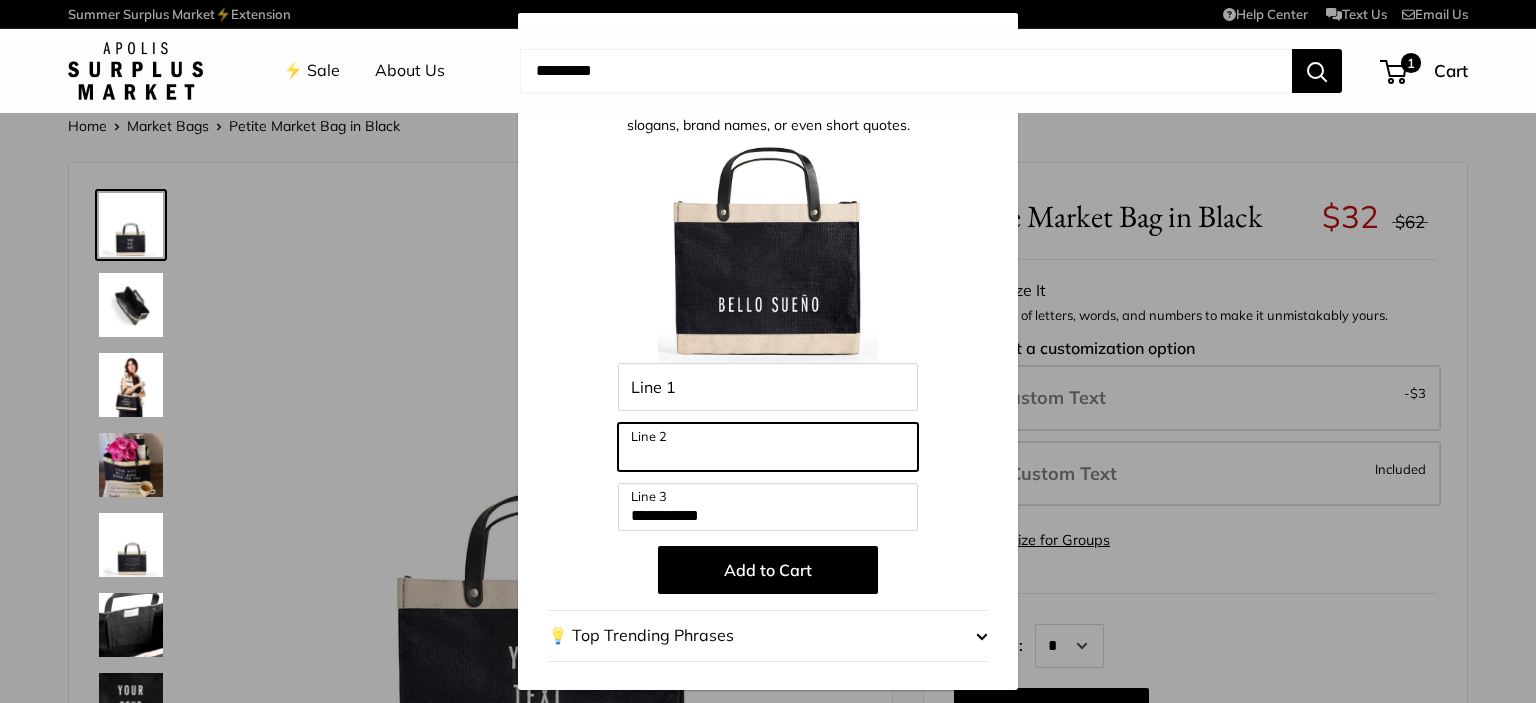 click on "Line 2" at bounding box center (768, 447) 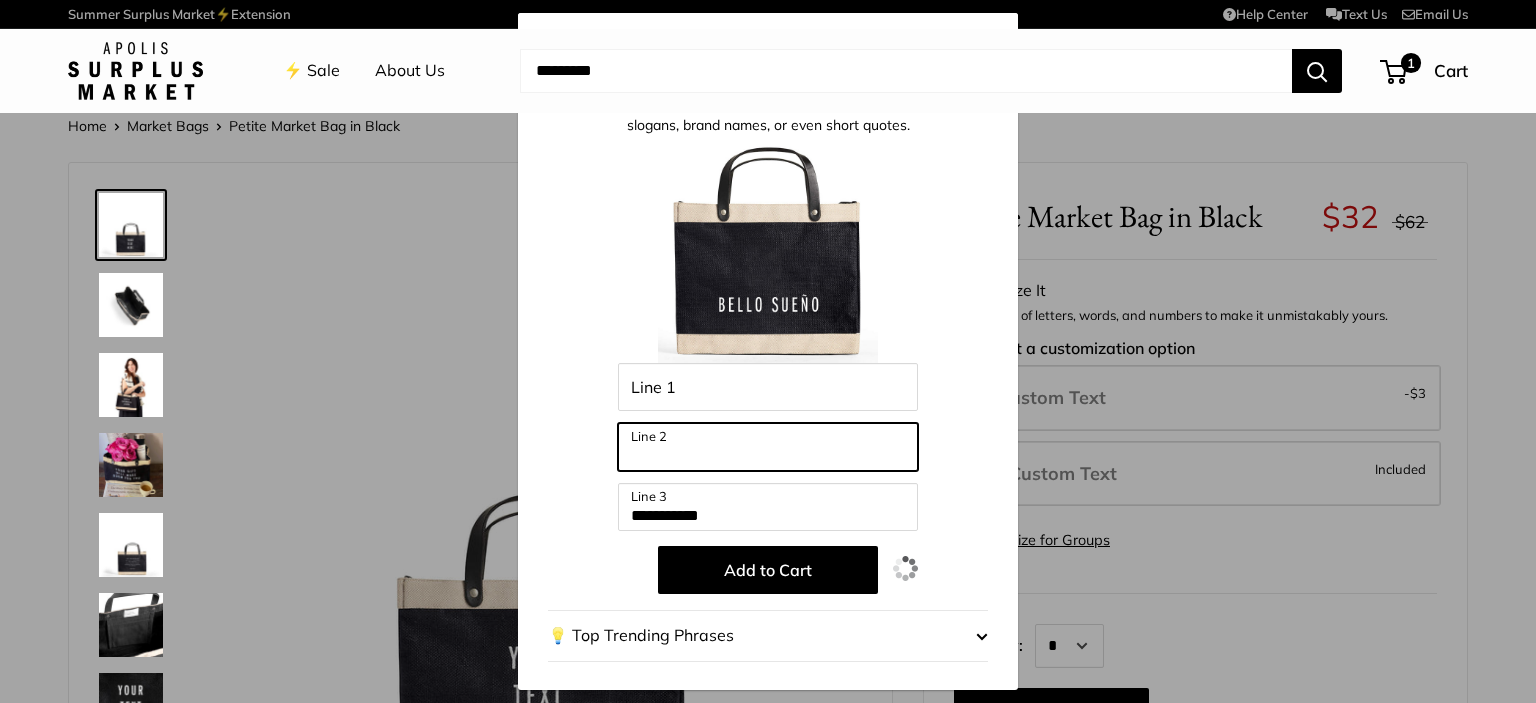paste on "******" 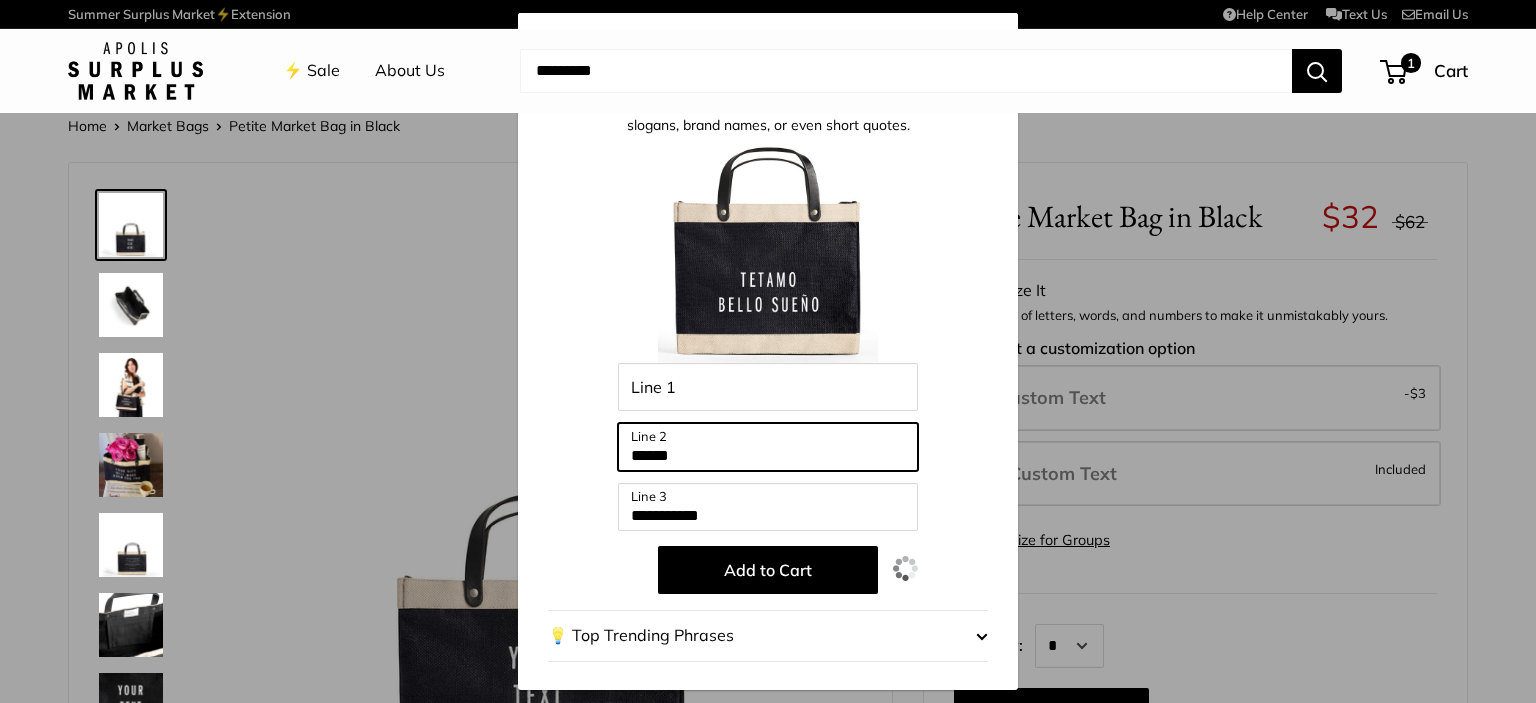 type on "******" 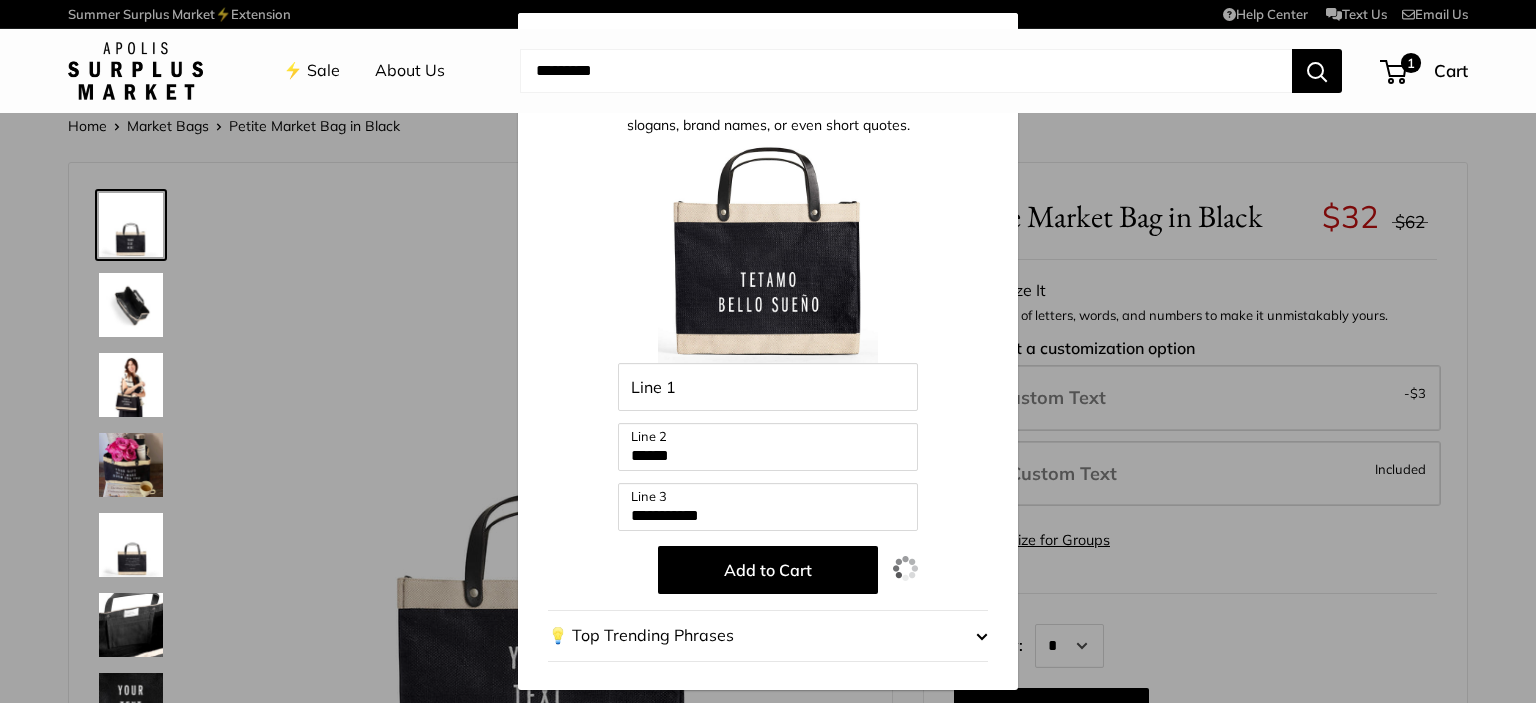 click on "Add to Cart" at bounding box center [768, 570] 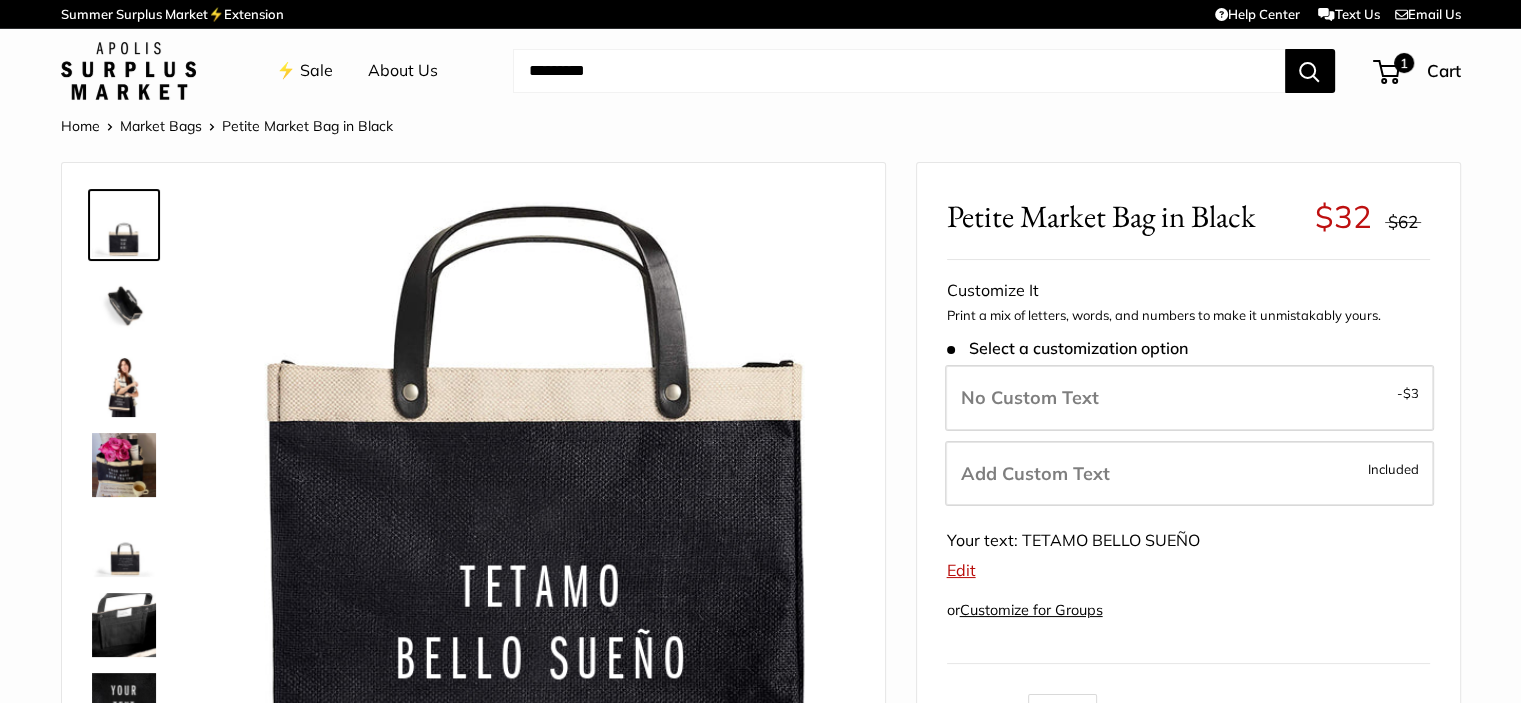 click on "⚡️ Sale About Us
Need help?
Text Us:  20919
hello@apolisglobal.com
Follow Us
Facebook
Twitter
Instagram
Pinterest
YouTube
Vimeo
Snapchat
⚡️ Sale About Us
1" at bounding box center [761, 71] 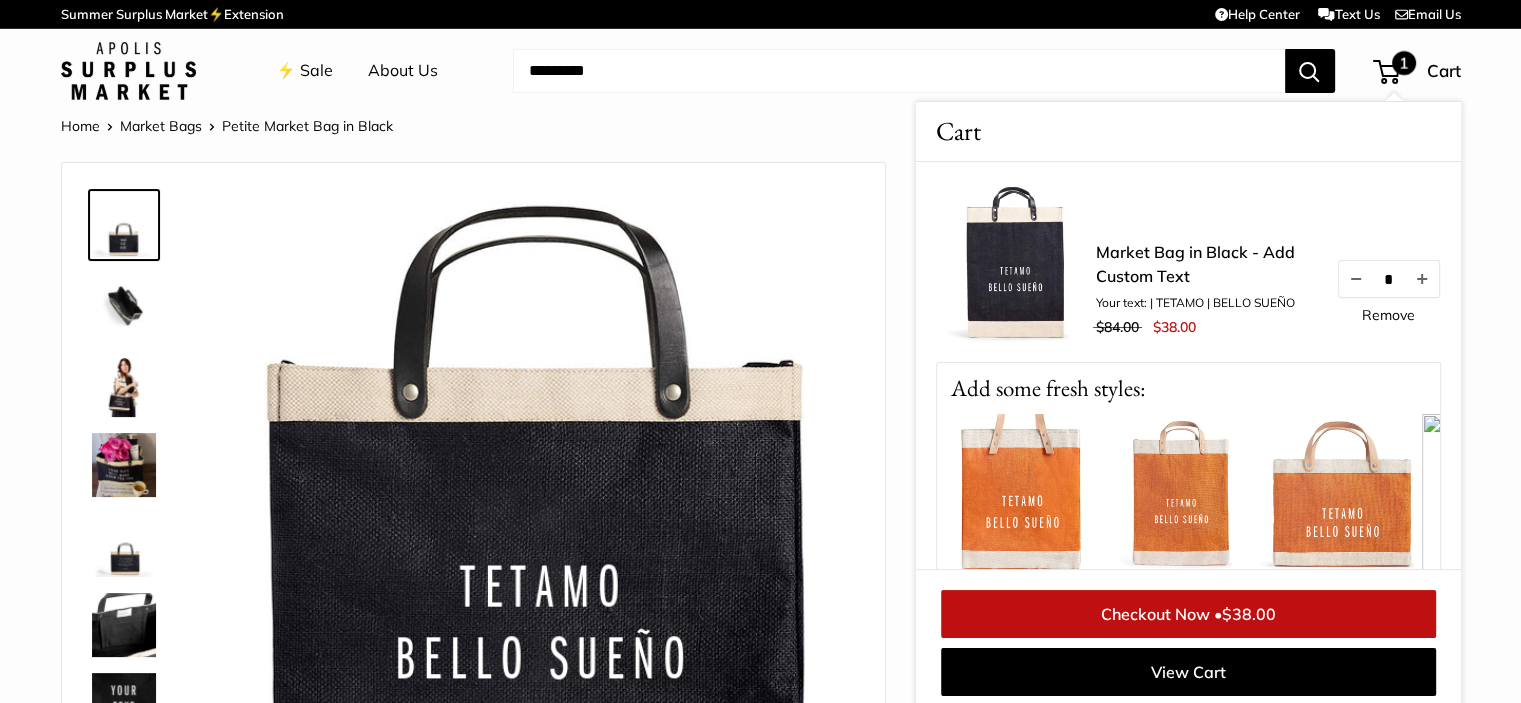 click at bounding box center (899, 71) 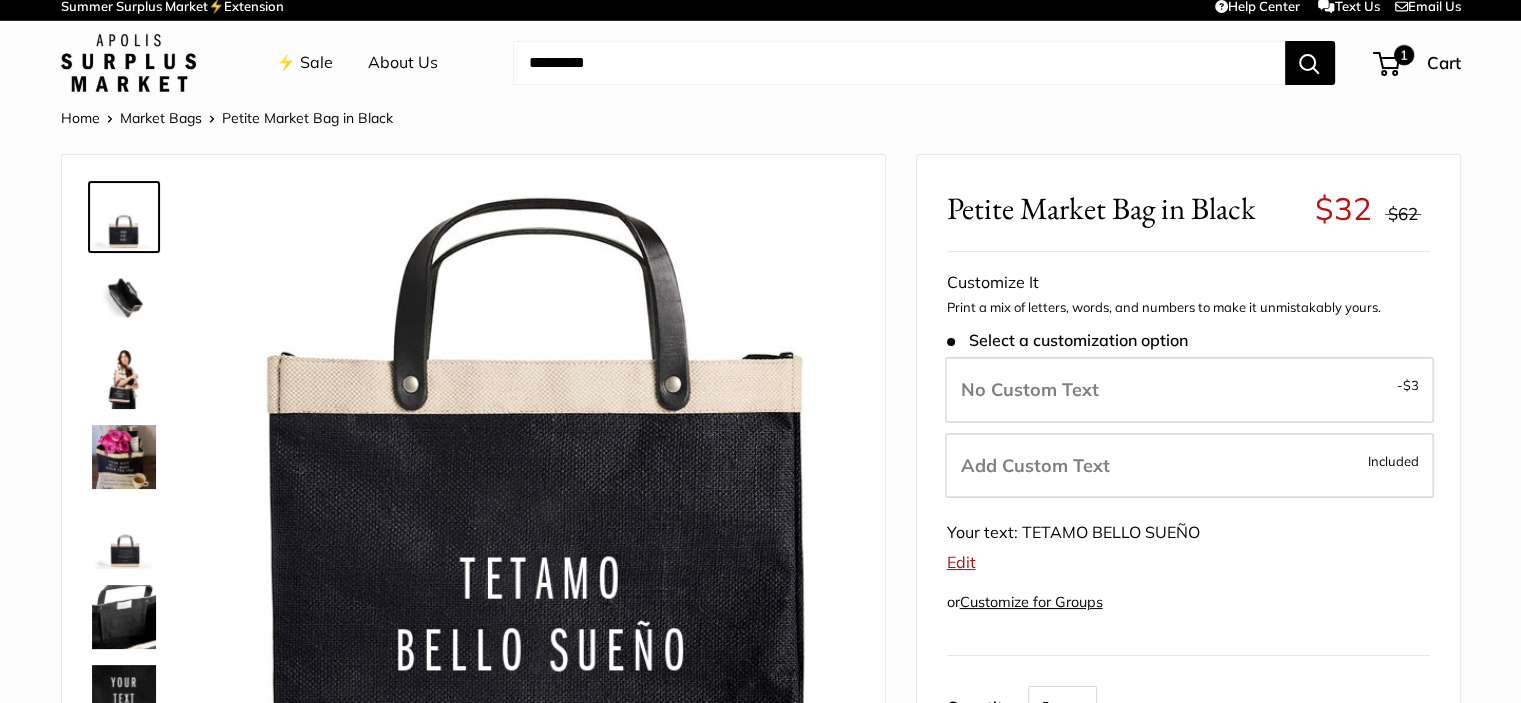 click at bounding box center [899, 63] 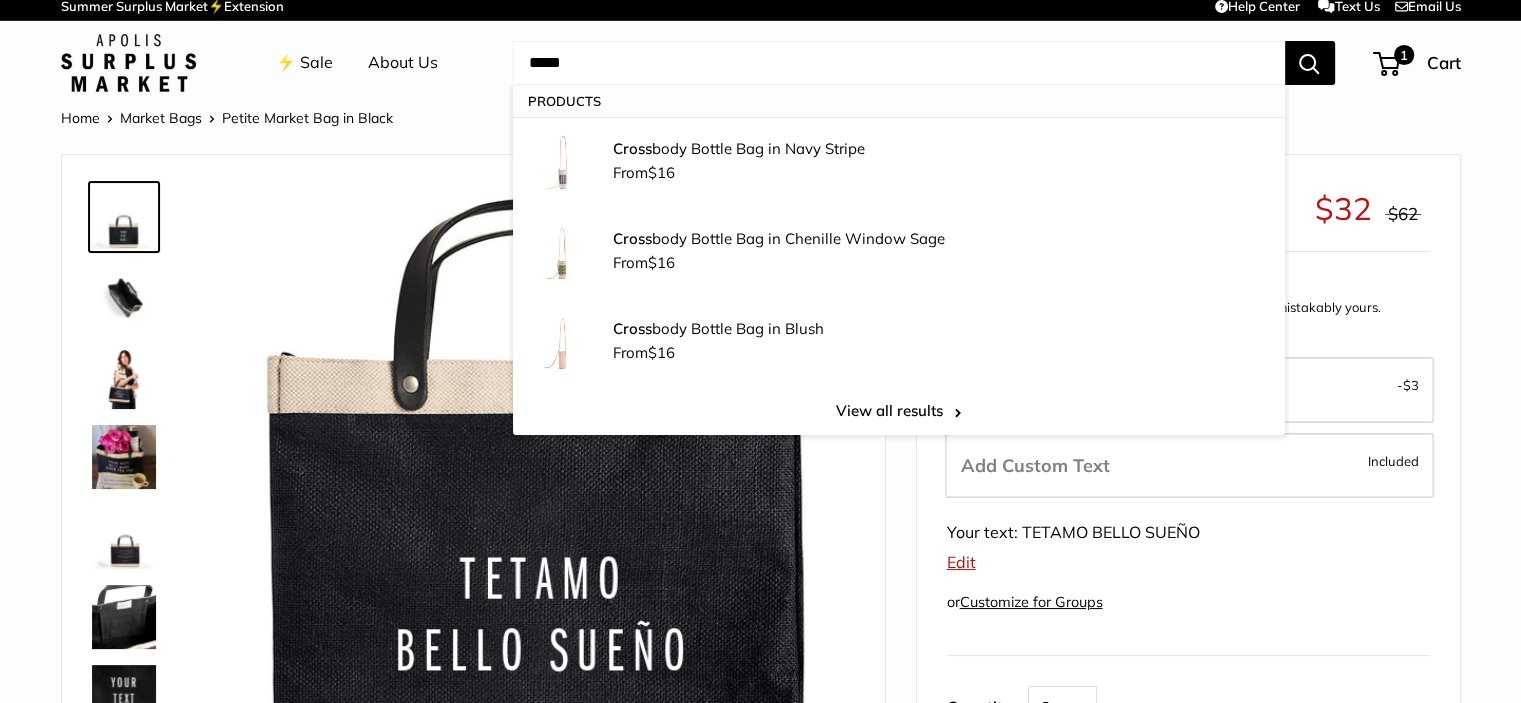 type on "*****" 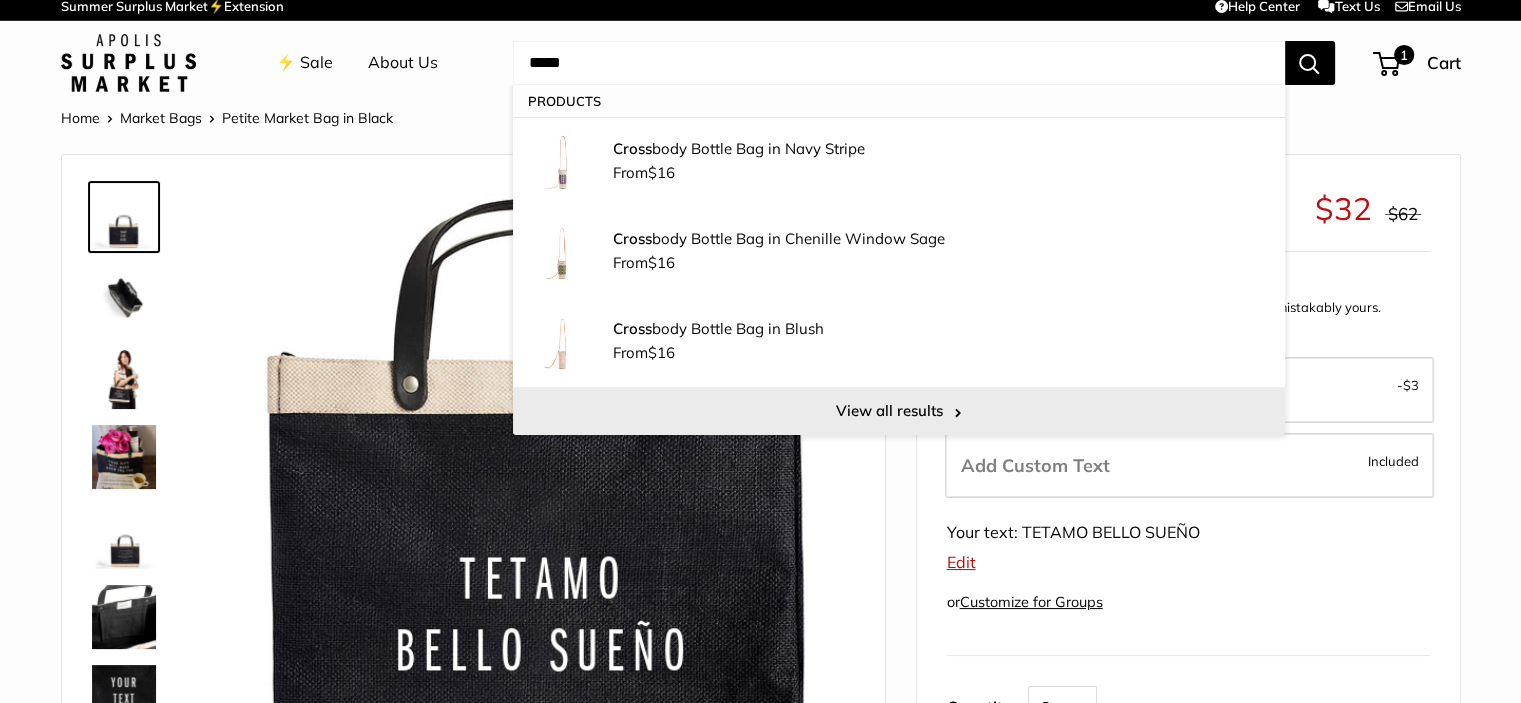 click on "View all results" at bounding box center (899, 411) 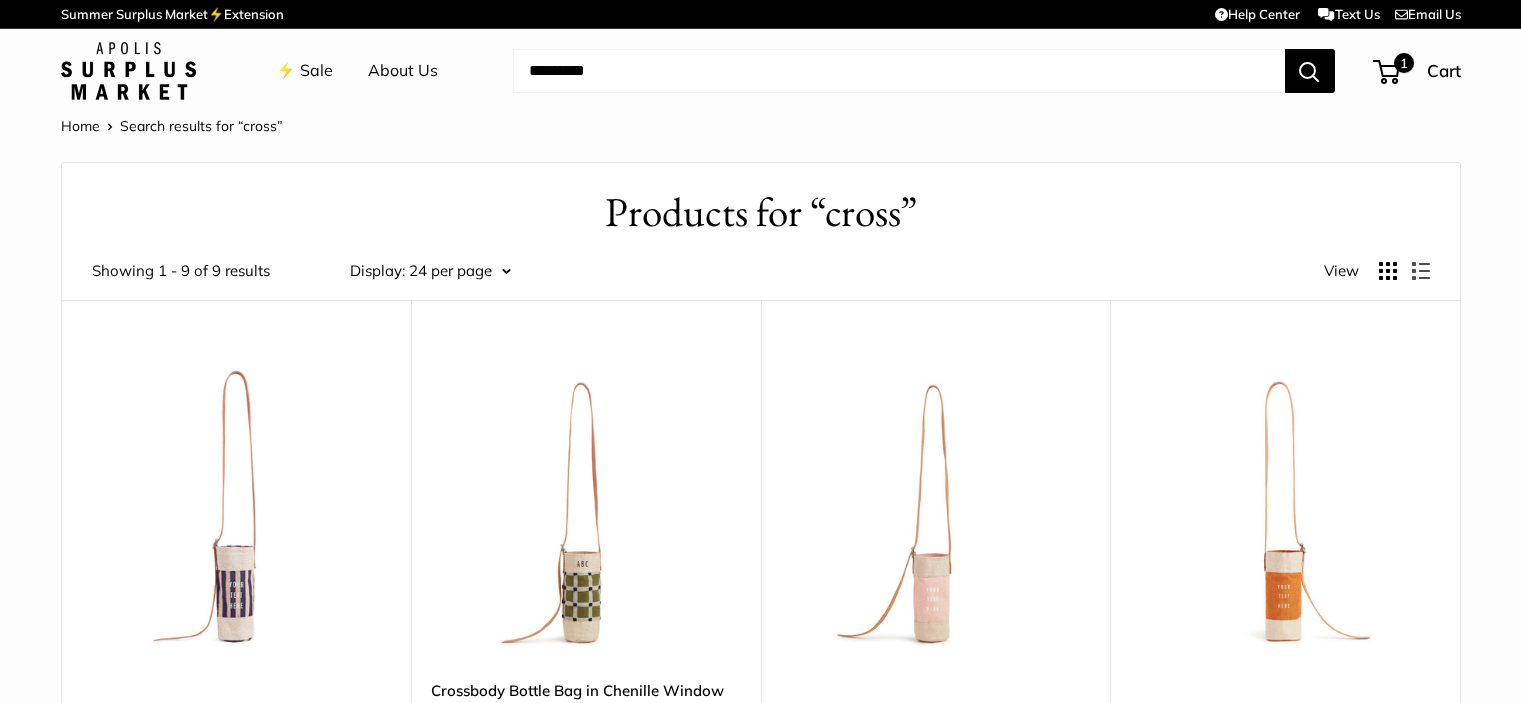 scroll, scrollTop: 103, scrollLeft: 0, axis: vertical 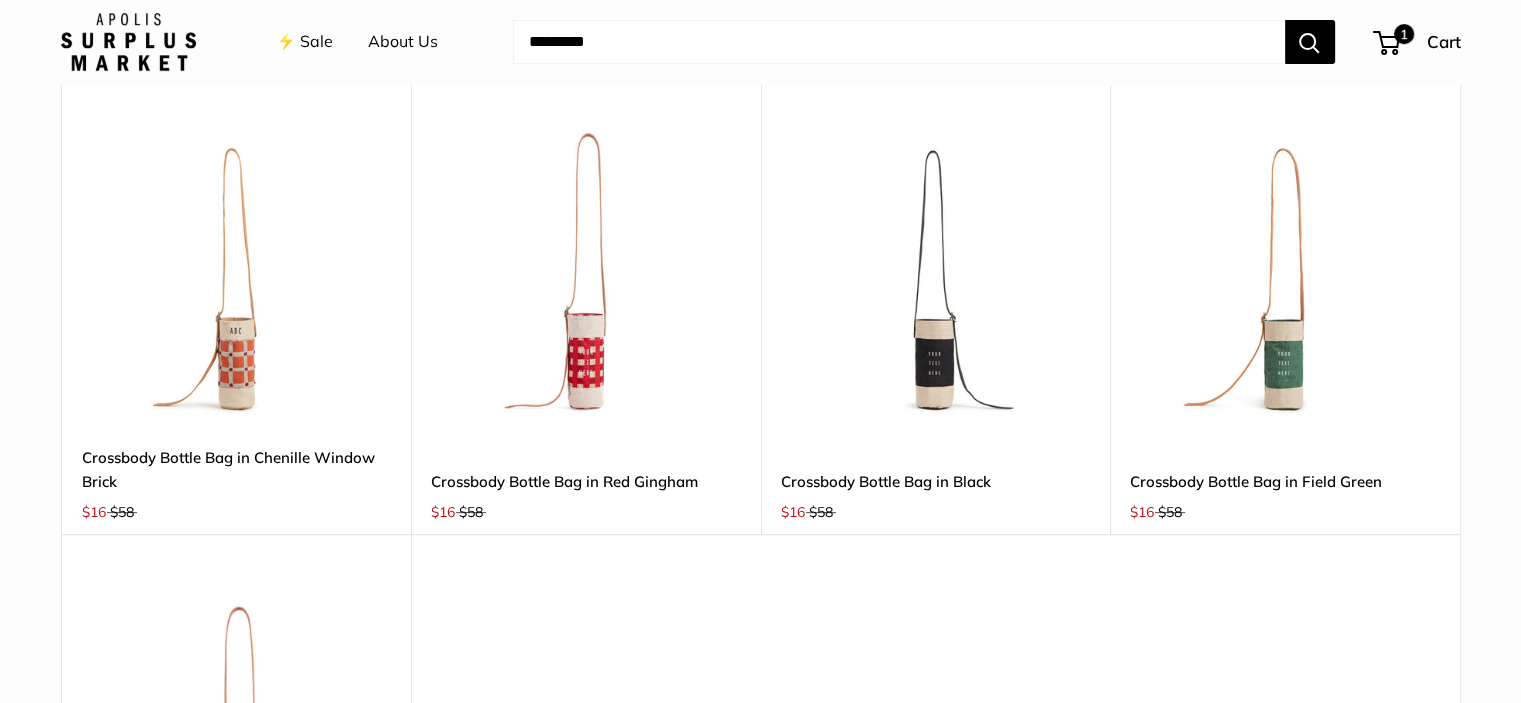click at bounding box center (1285, 272) 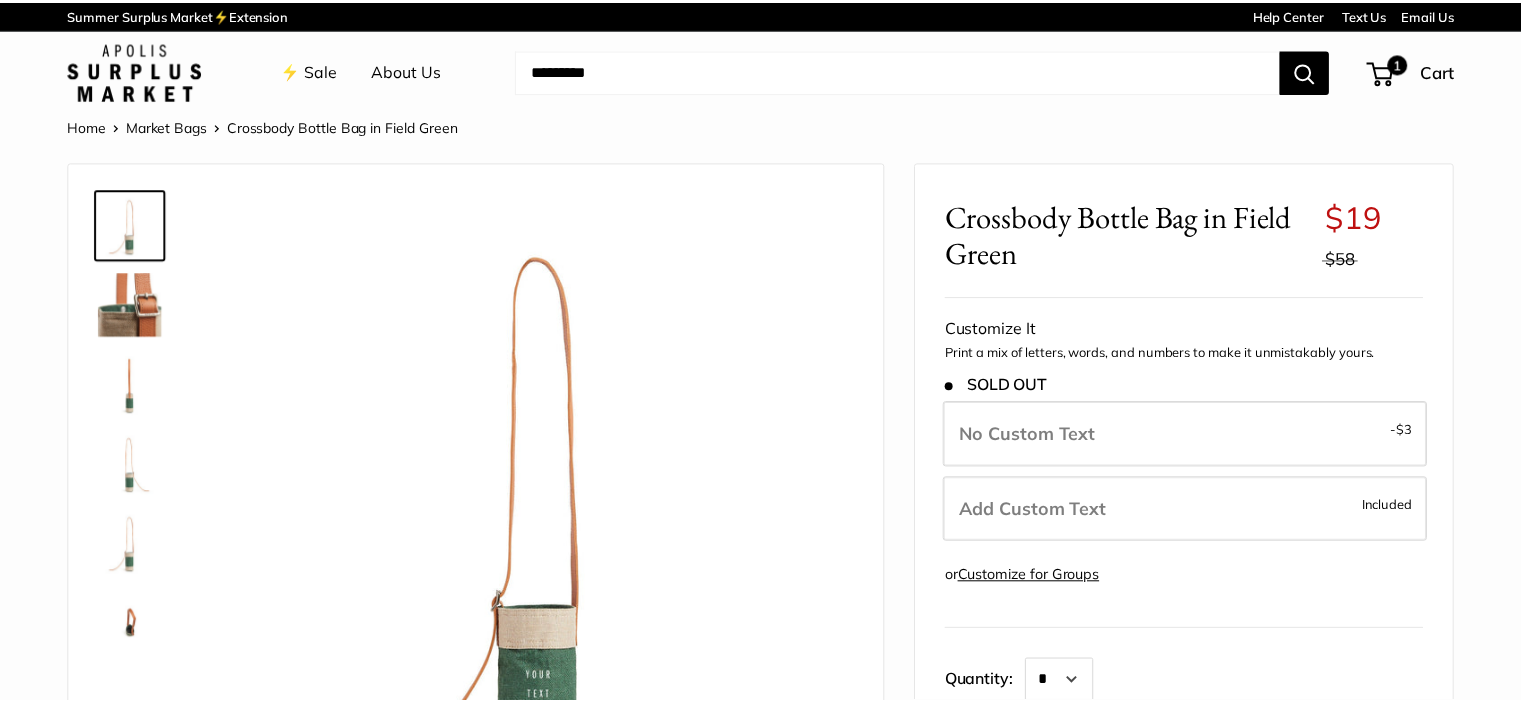 scroll, scrollTop: 0, scrollLeft: 0, axis: both 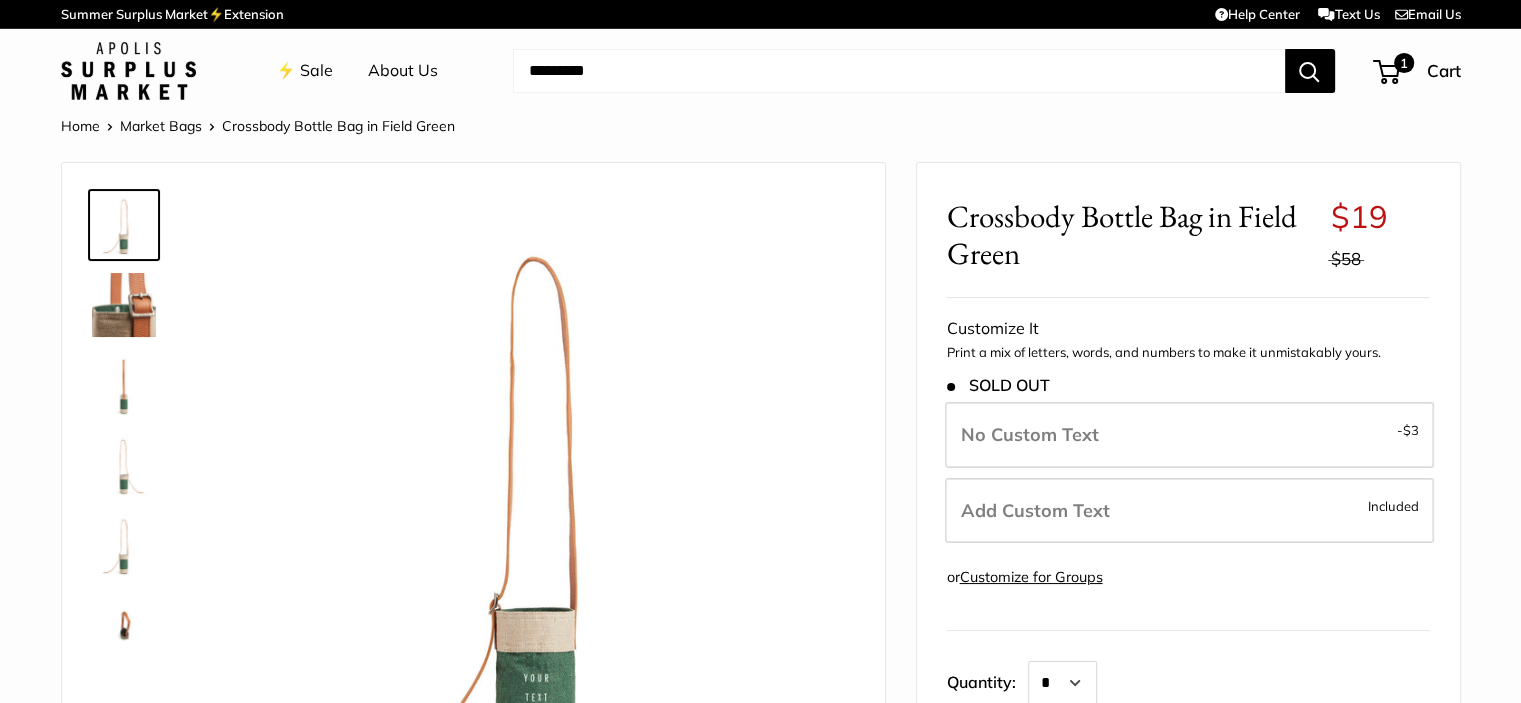 click on "Add Custom Text
Included" at bounding box center [1189, 511] 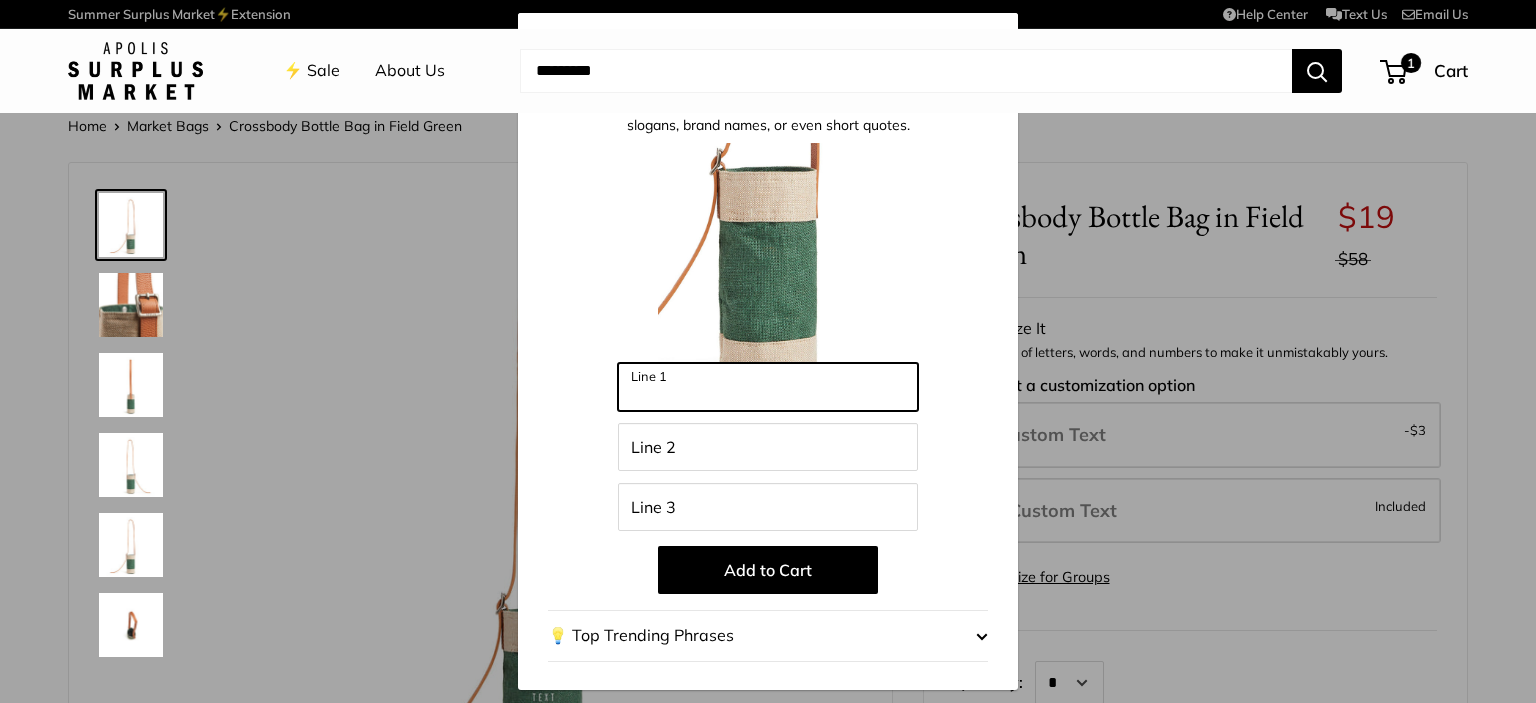 click on "Line 1" at bounding box center [768, 387] 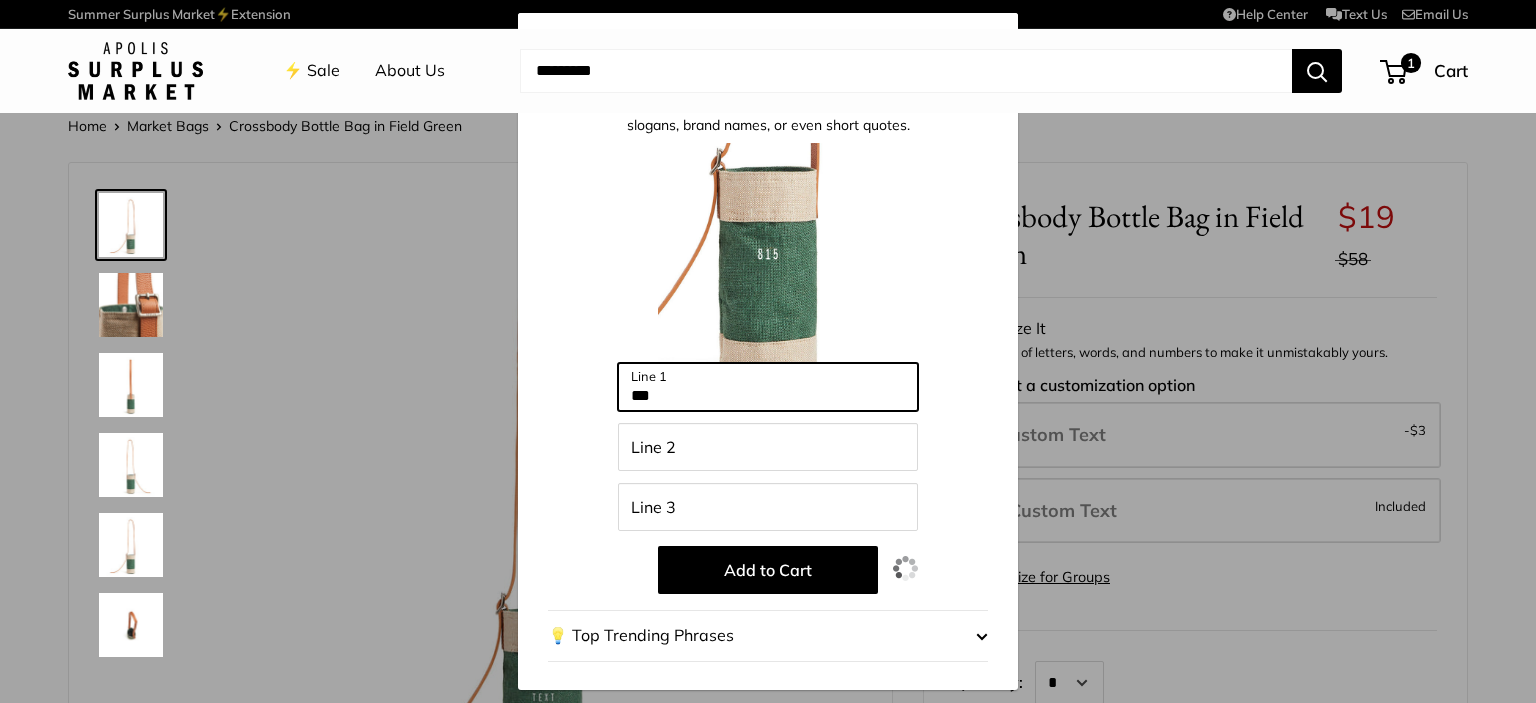 click on "***" at bounding box center (768, 387) 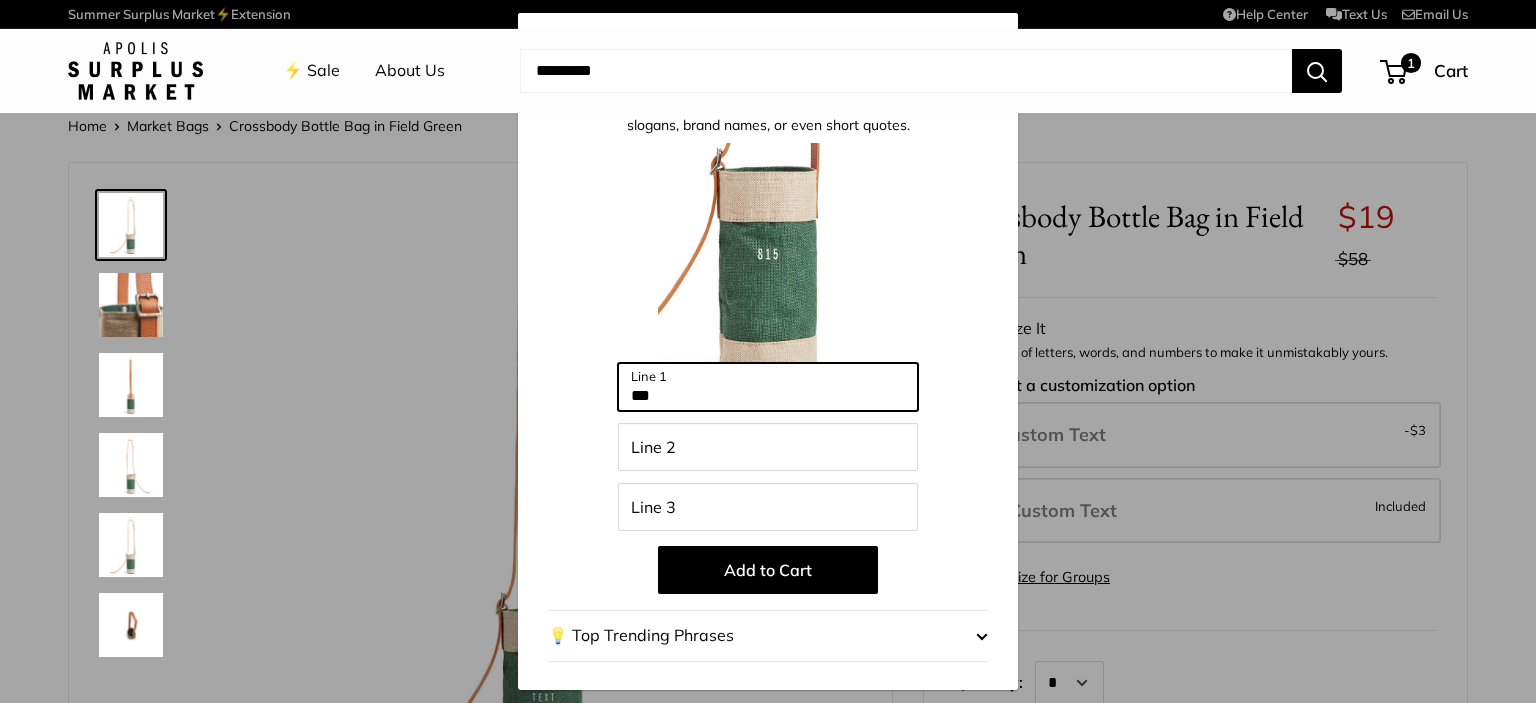 type on "***" 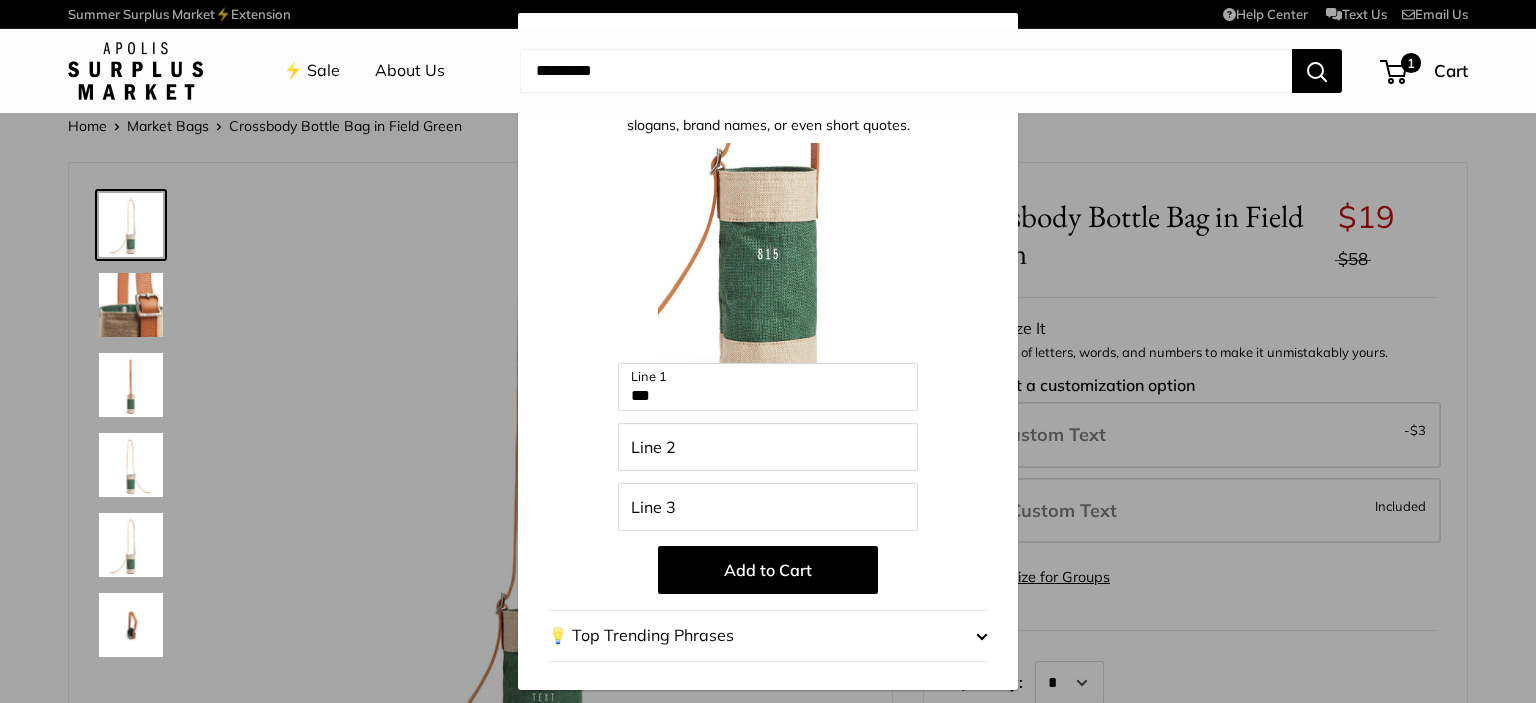 click on "Add to Cart" at bounding box center [768, 570] 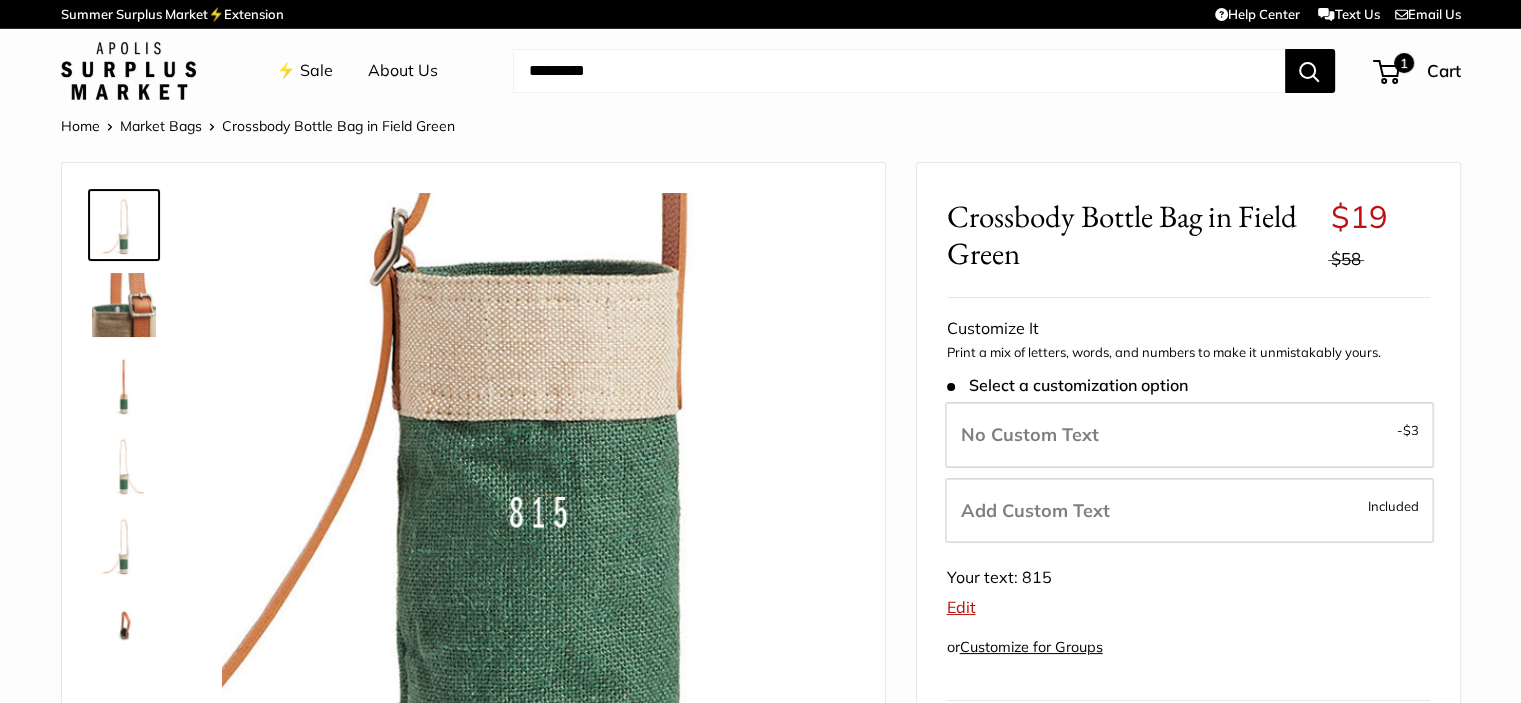 click at bounding box center [899, 71] 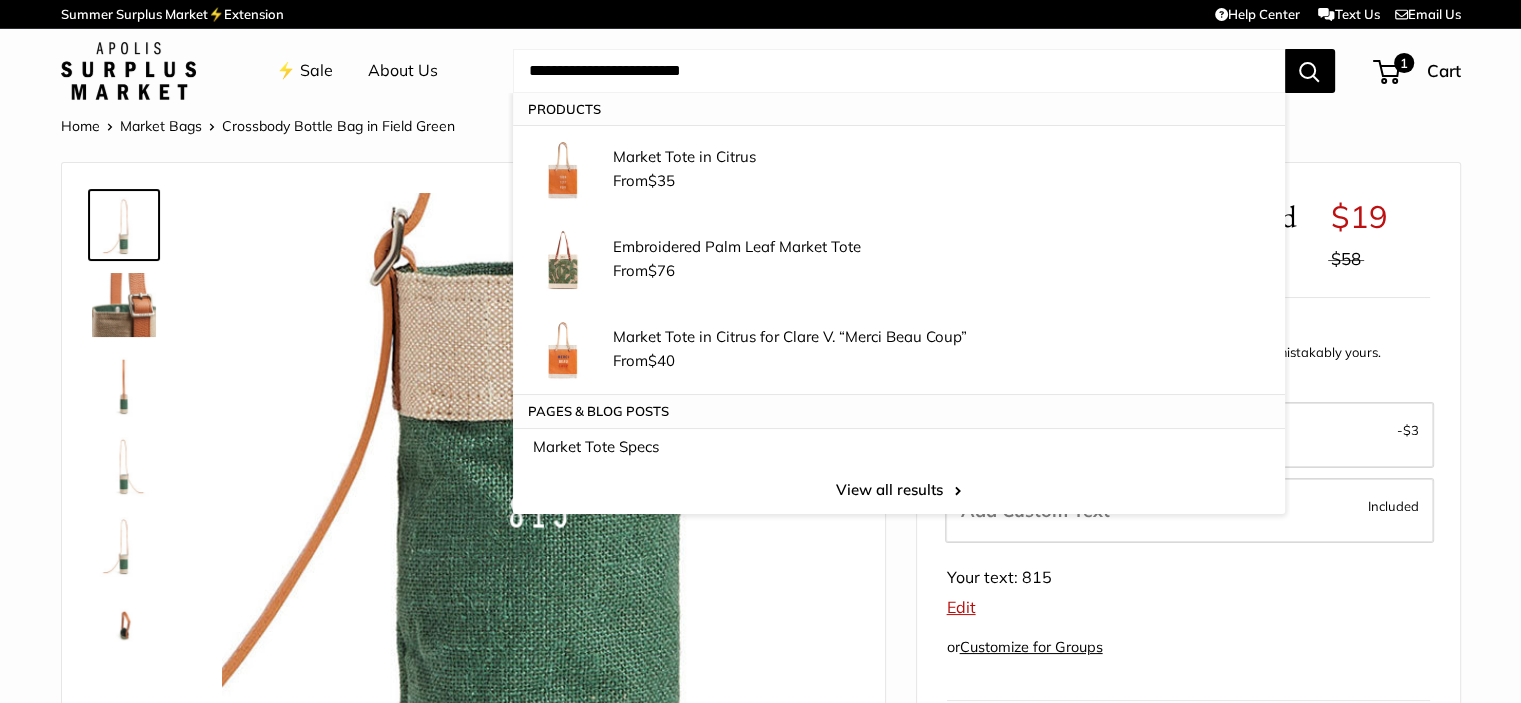 type on "**********" 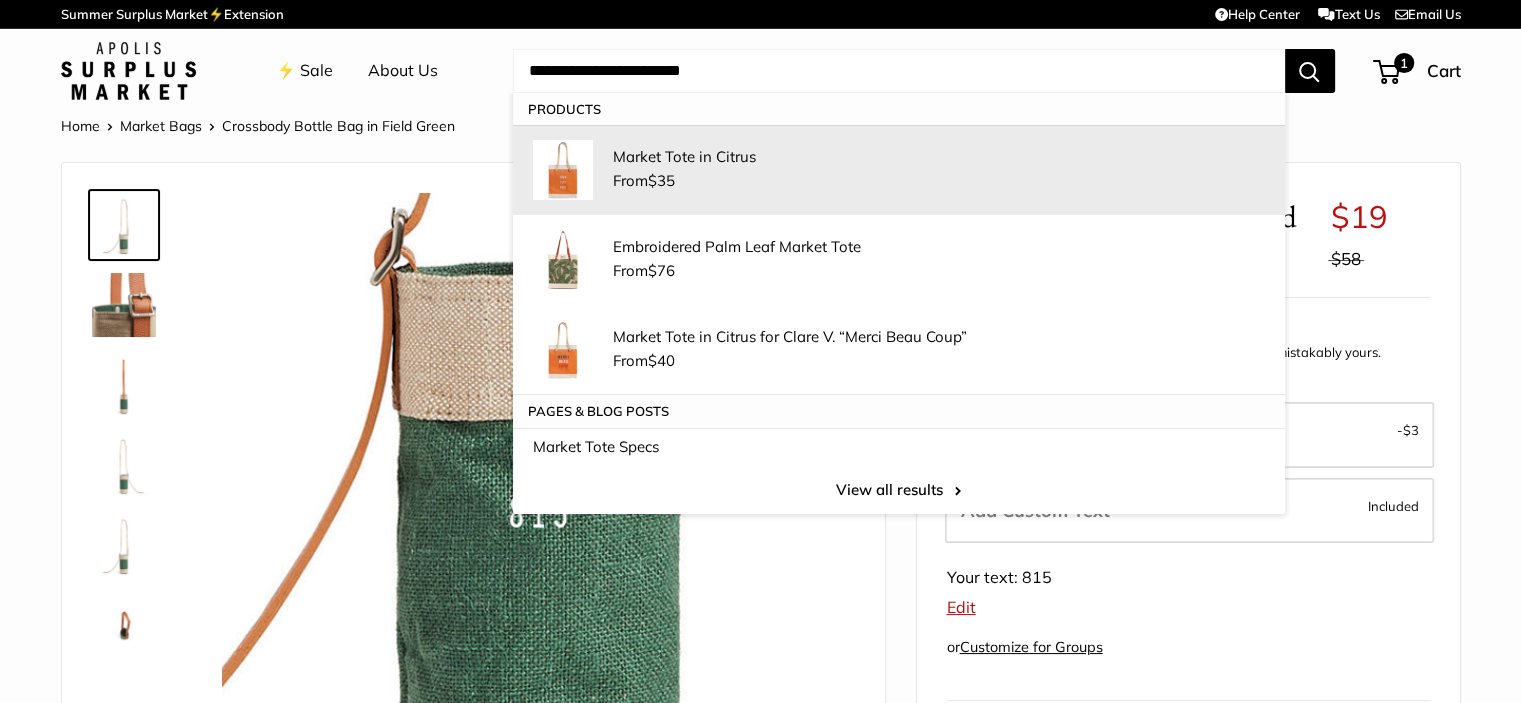 click on "Market Tote in Citrus" at bounding box center [939, 156] 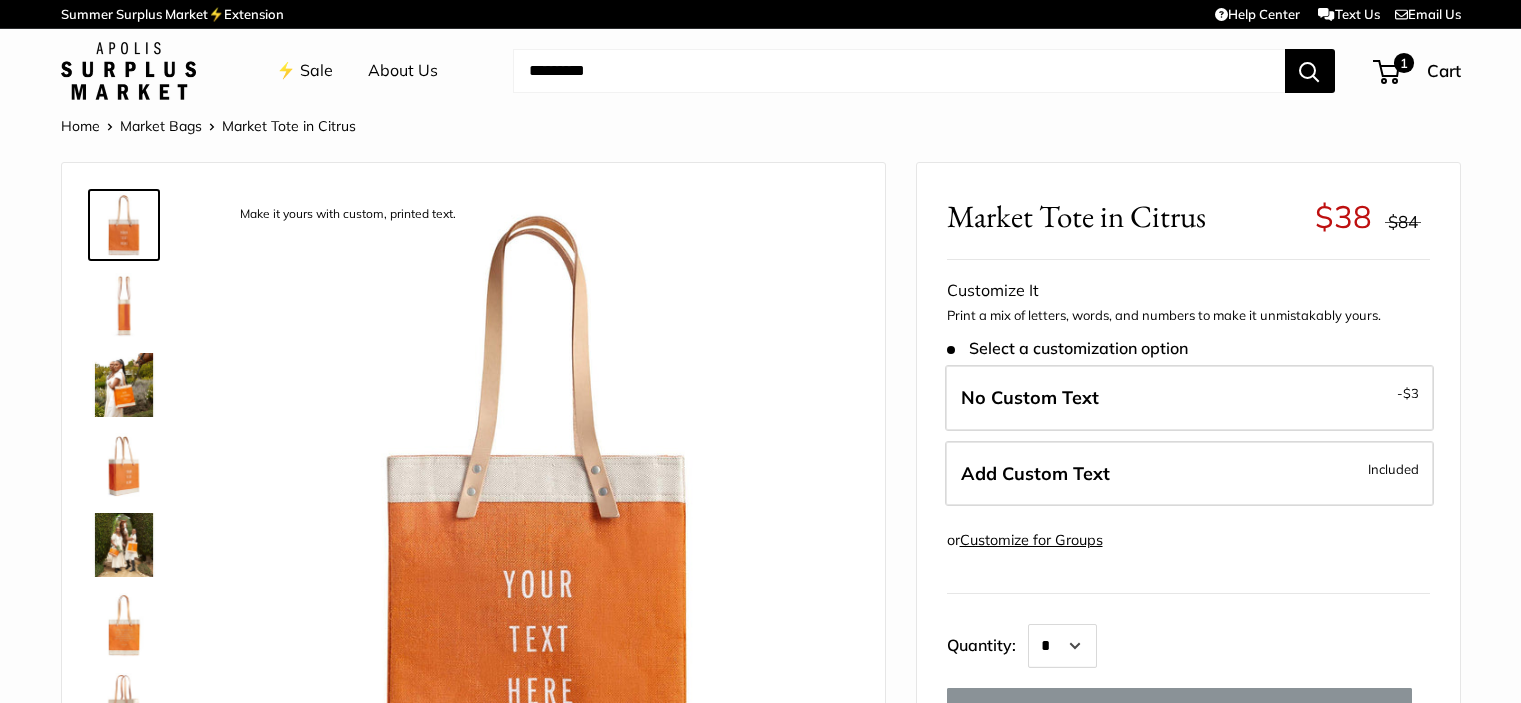 scroll, scrollTop: 0, scrollLeft: 0, axis: both 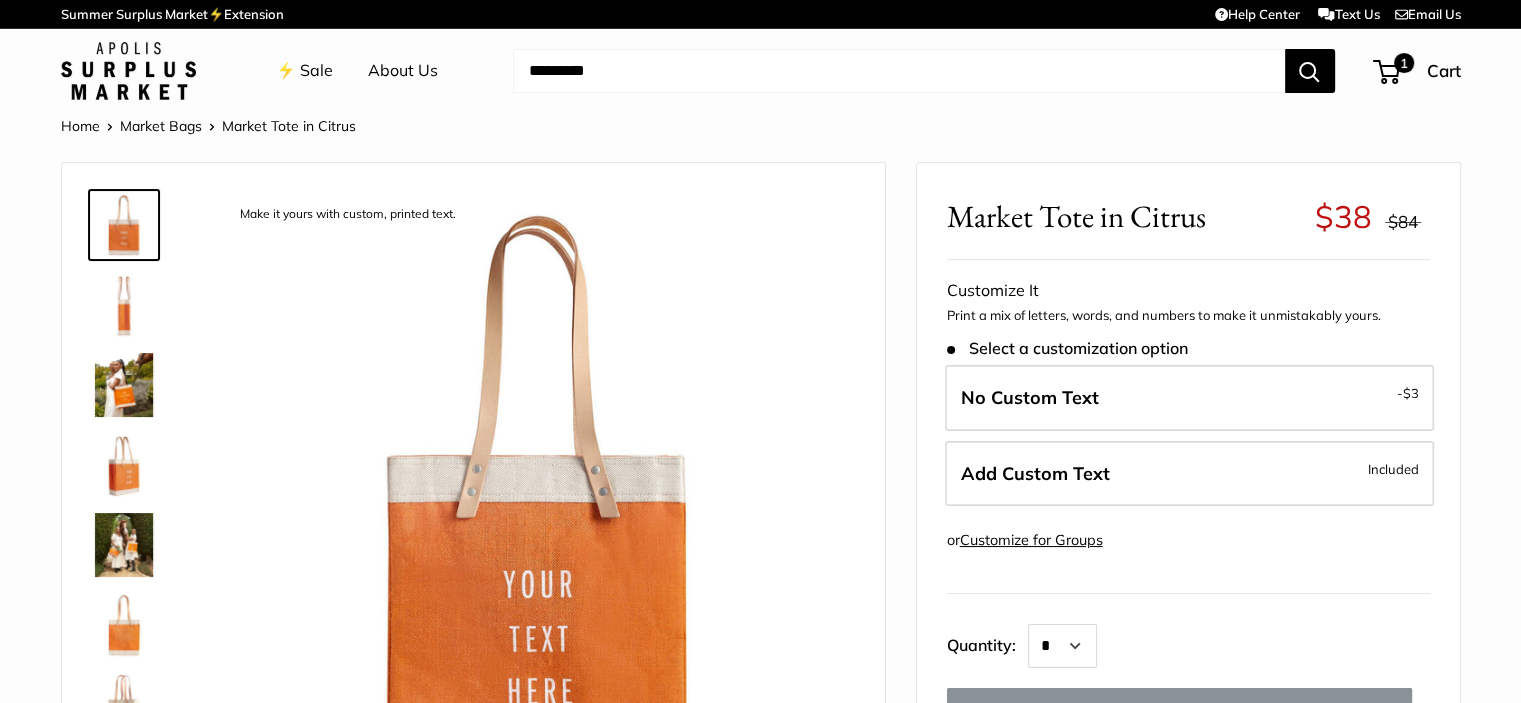 click on "Add Custom Text
Included" at bounding box center [1189, 474] 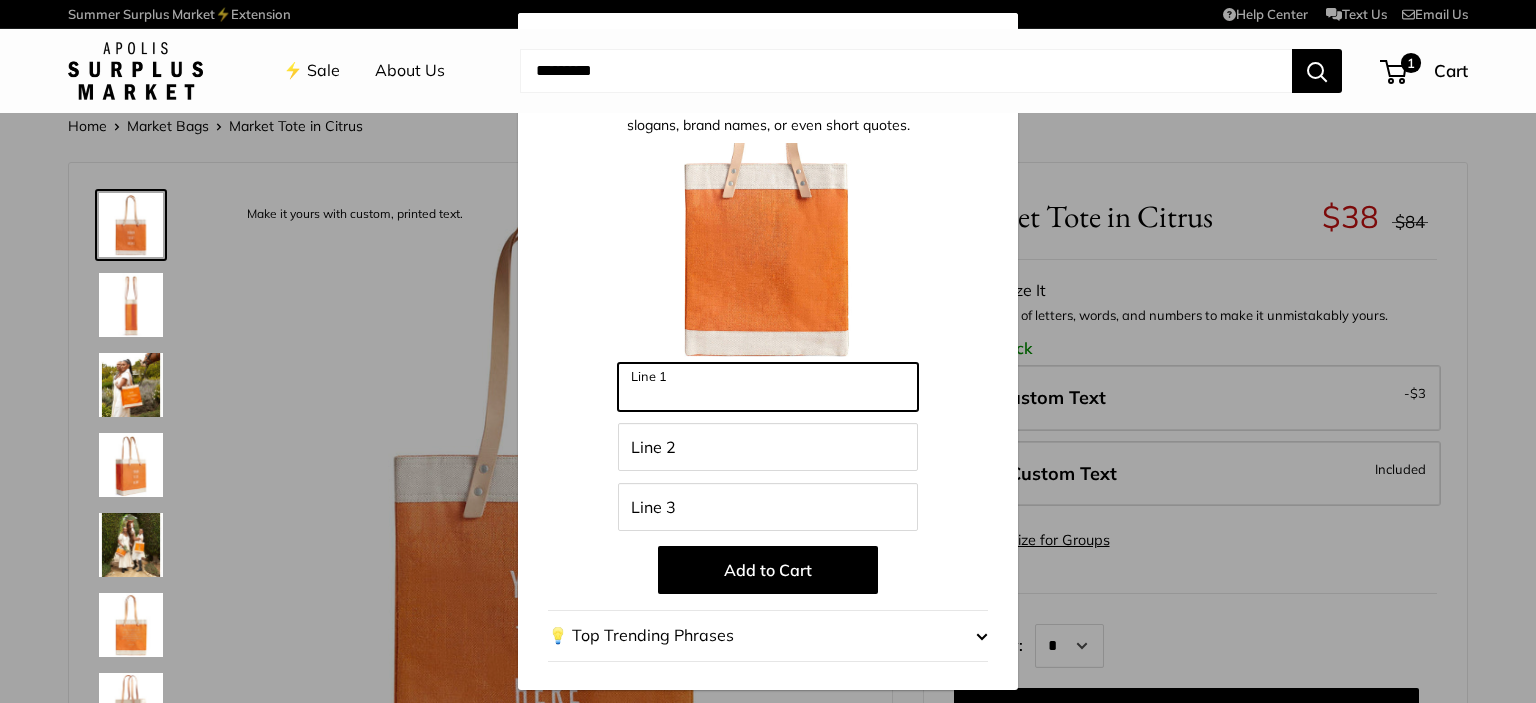 click on "Line 1" at bounding box center (768, 387) 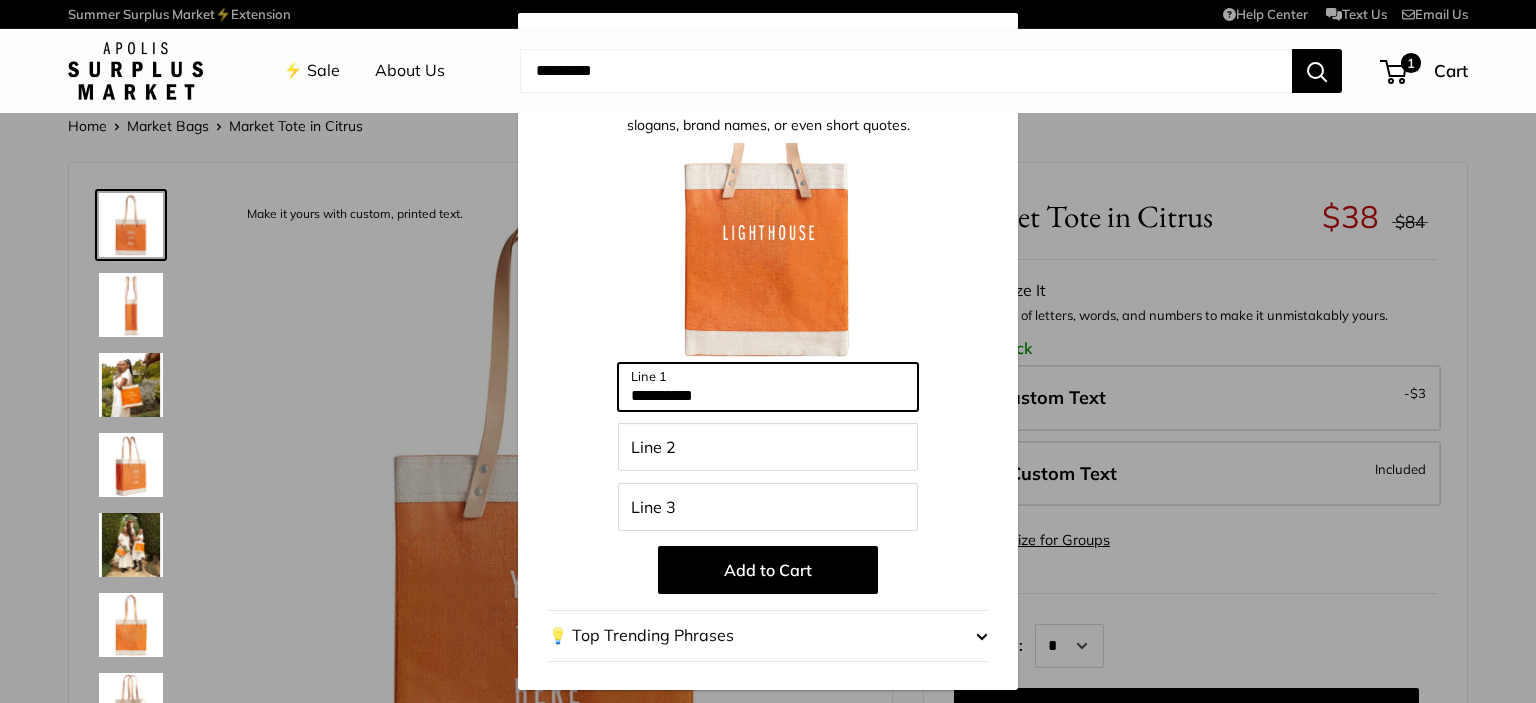 type on "**********" 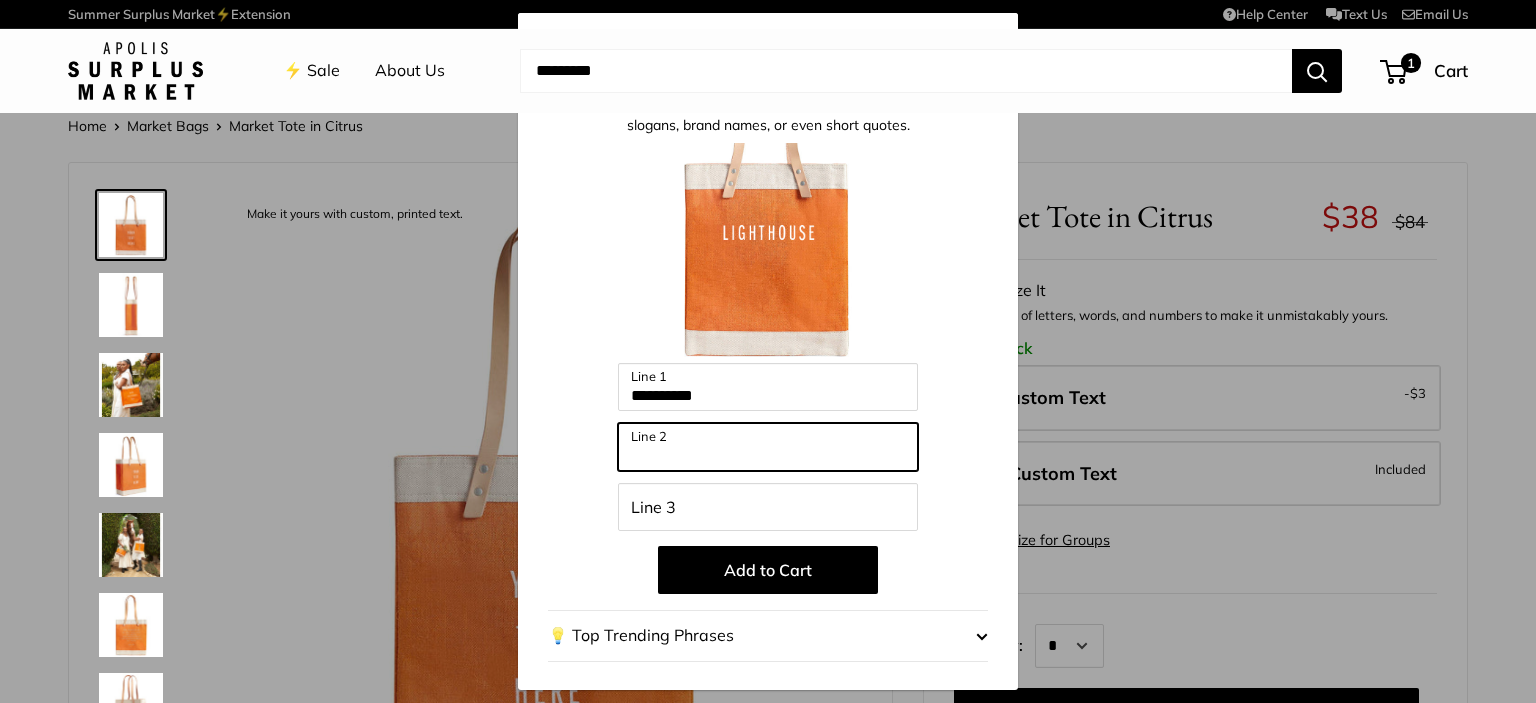 click on "Line 2" at bounding box center [768, 447] 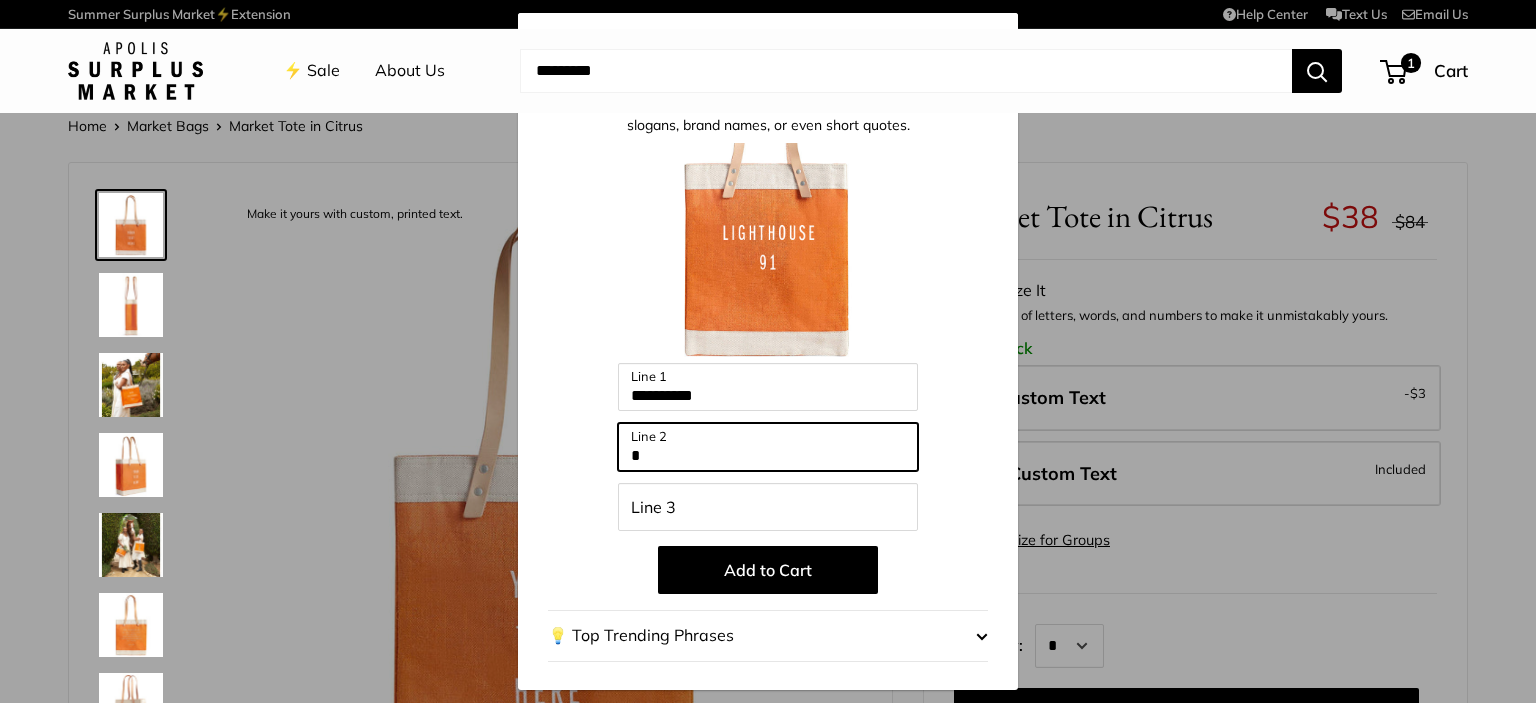 type on "*" 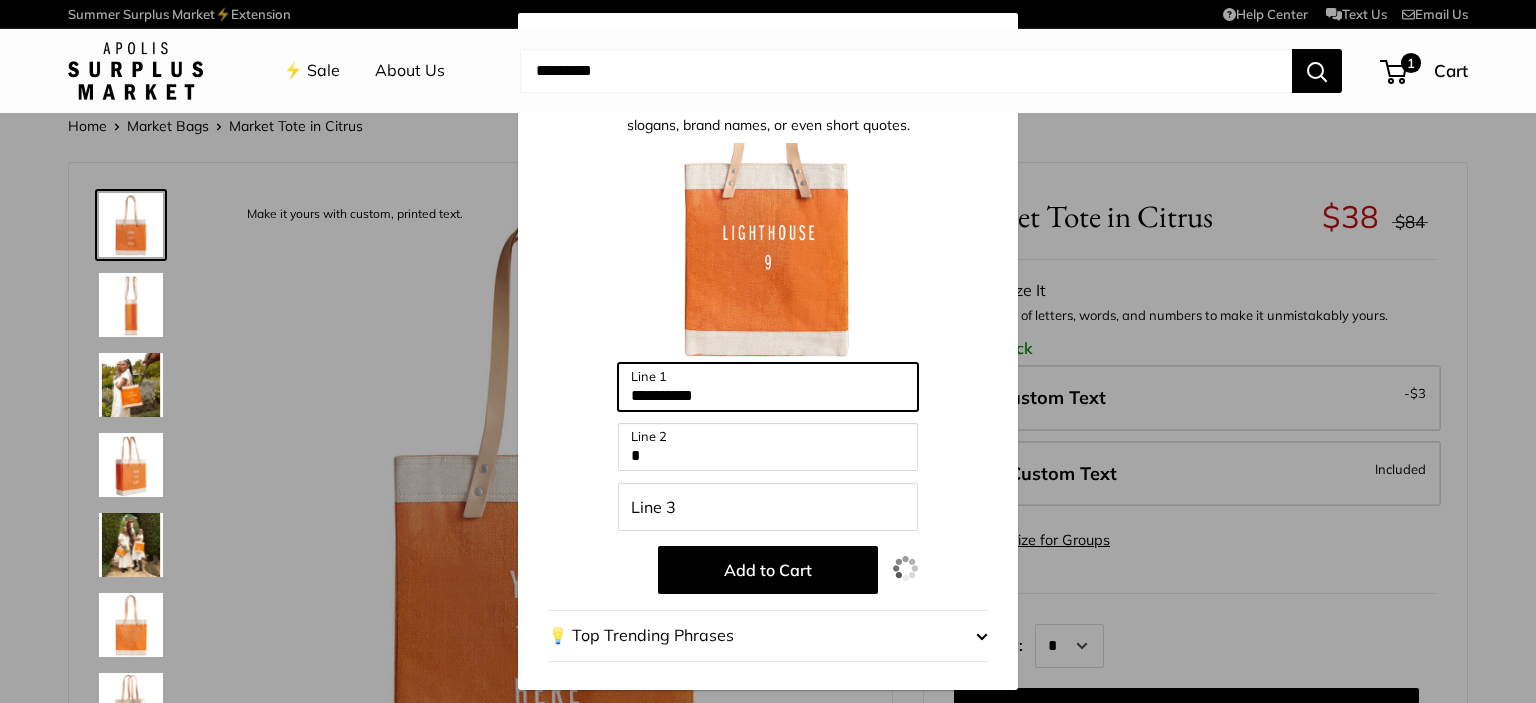 click on "**********" at bounding box center (768, 387) 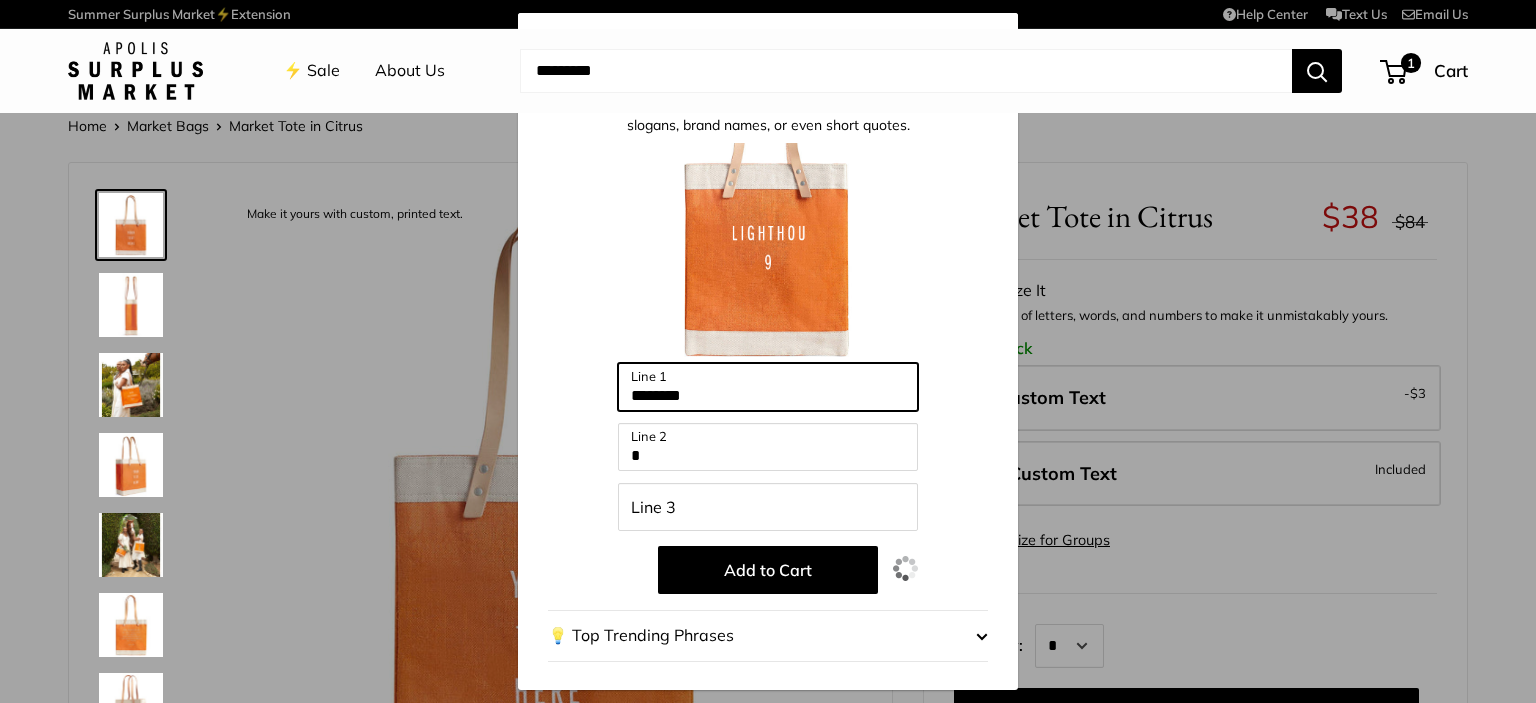 type on "**********" 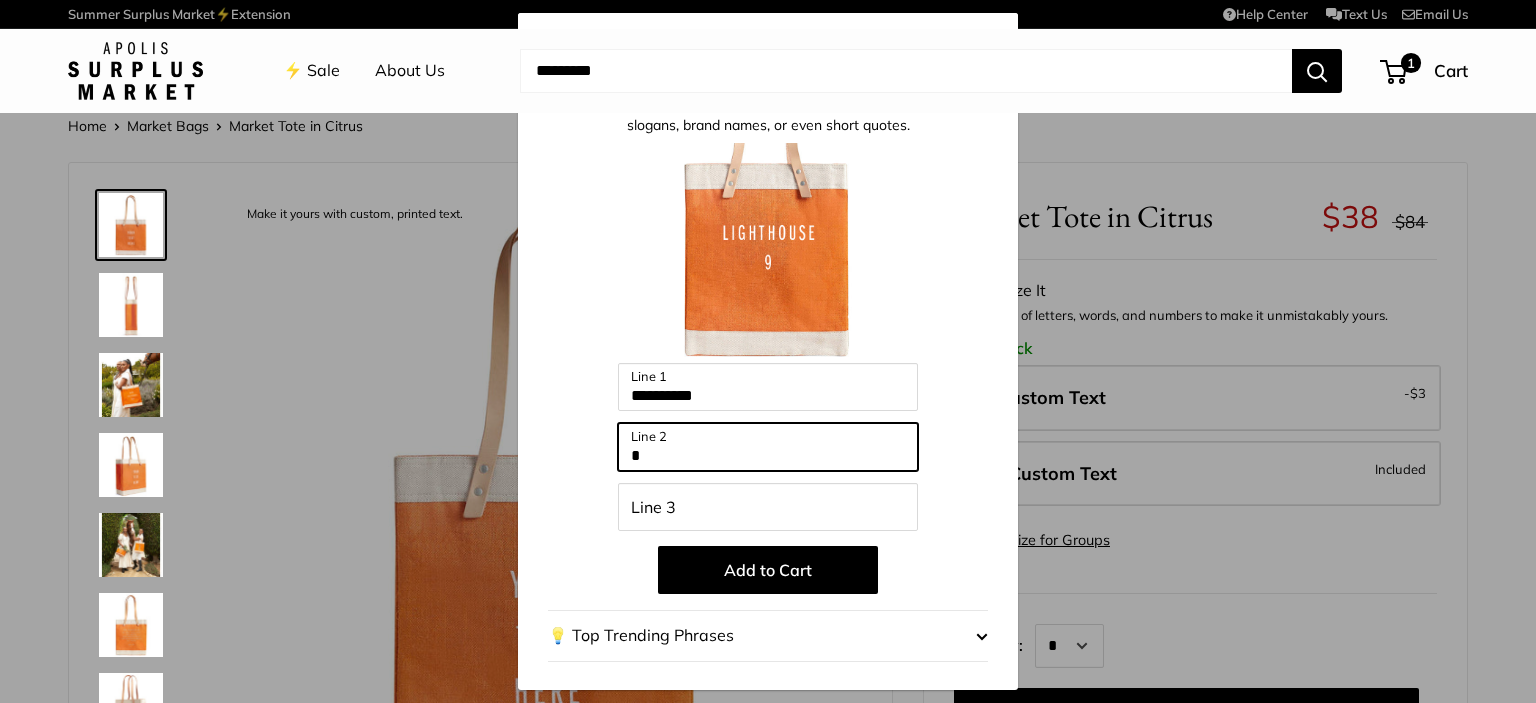 drag, startPoint x: 648, startPoint y: 459, endPoint x: 601, endPoint y: 460, distance: 47.010635 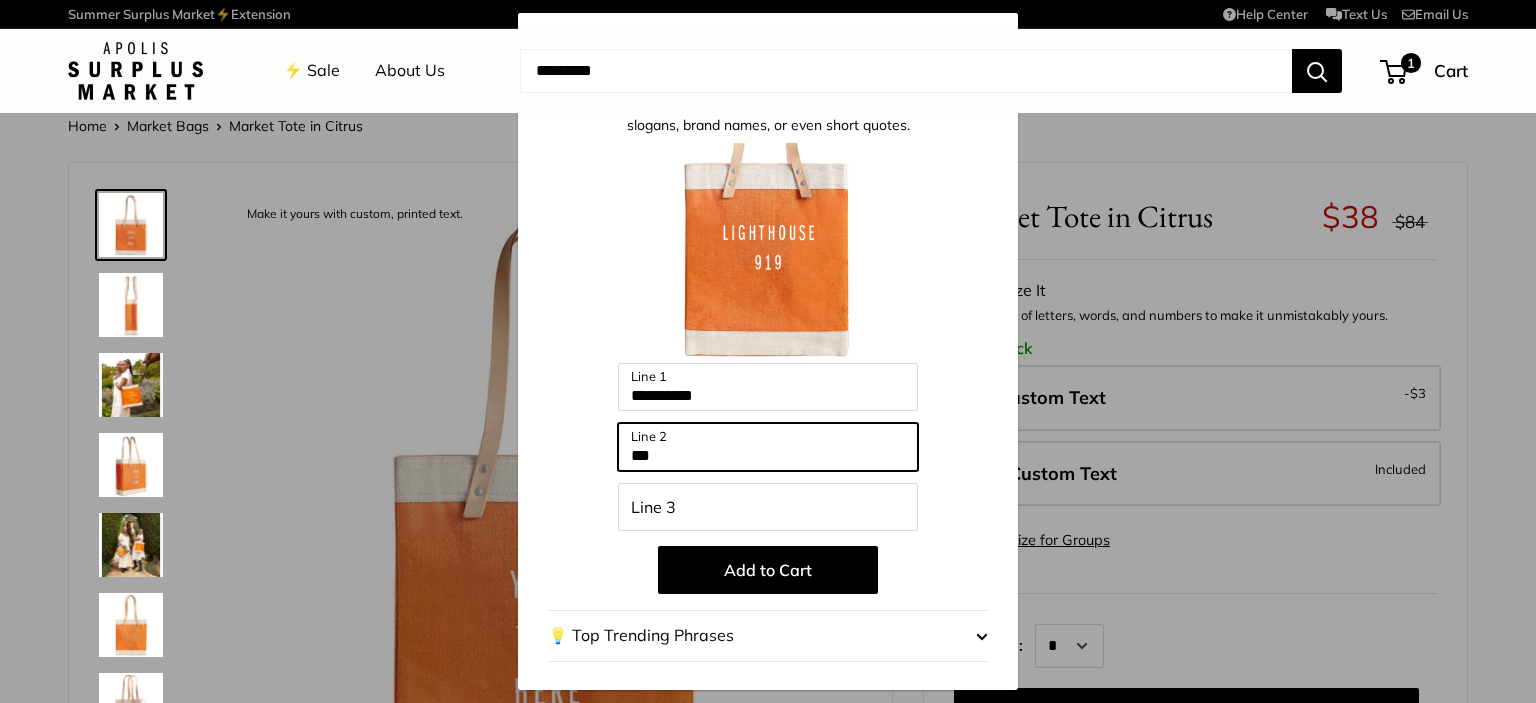 type on "***" 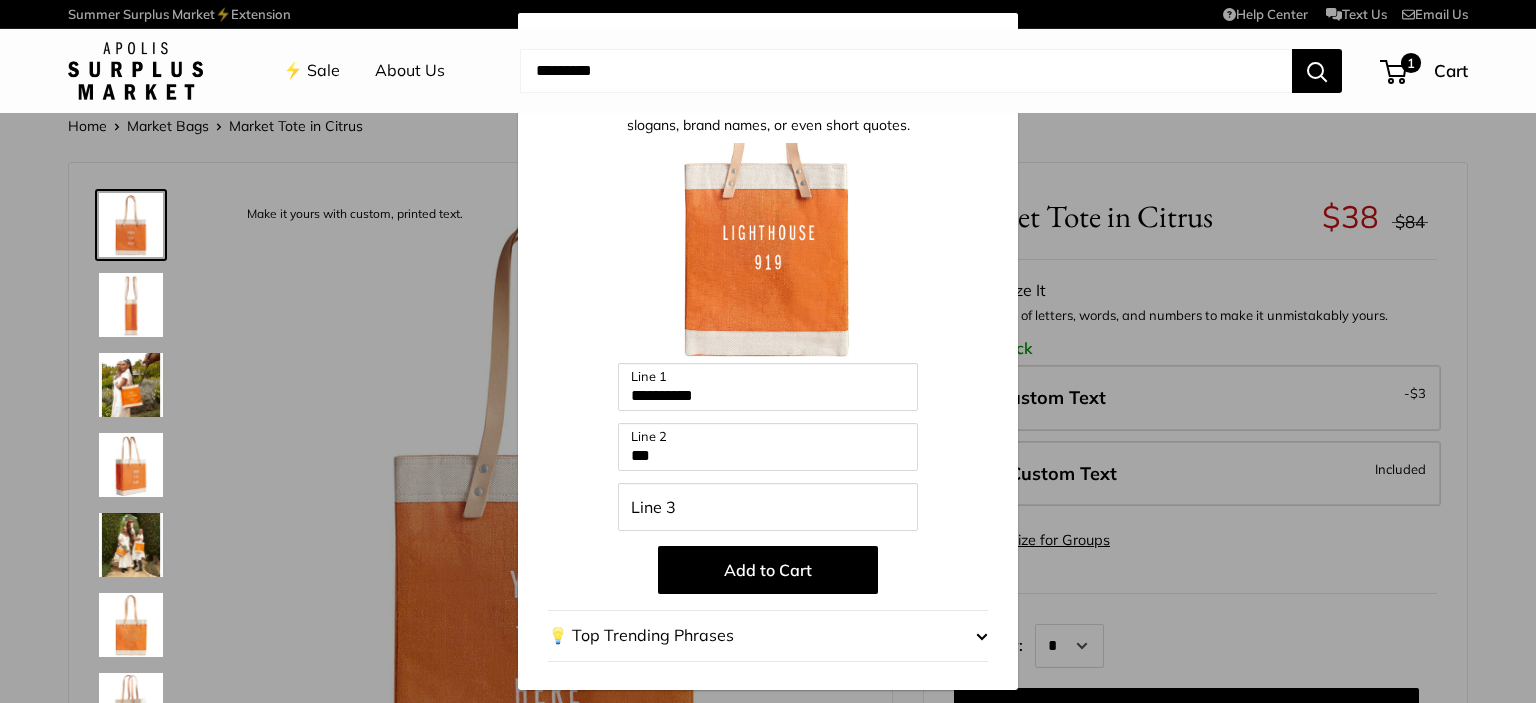 click on "Add to Cart" at bounding box center (768, 570) 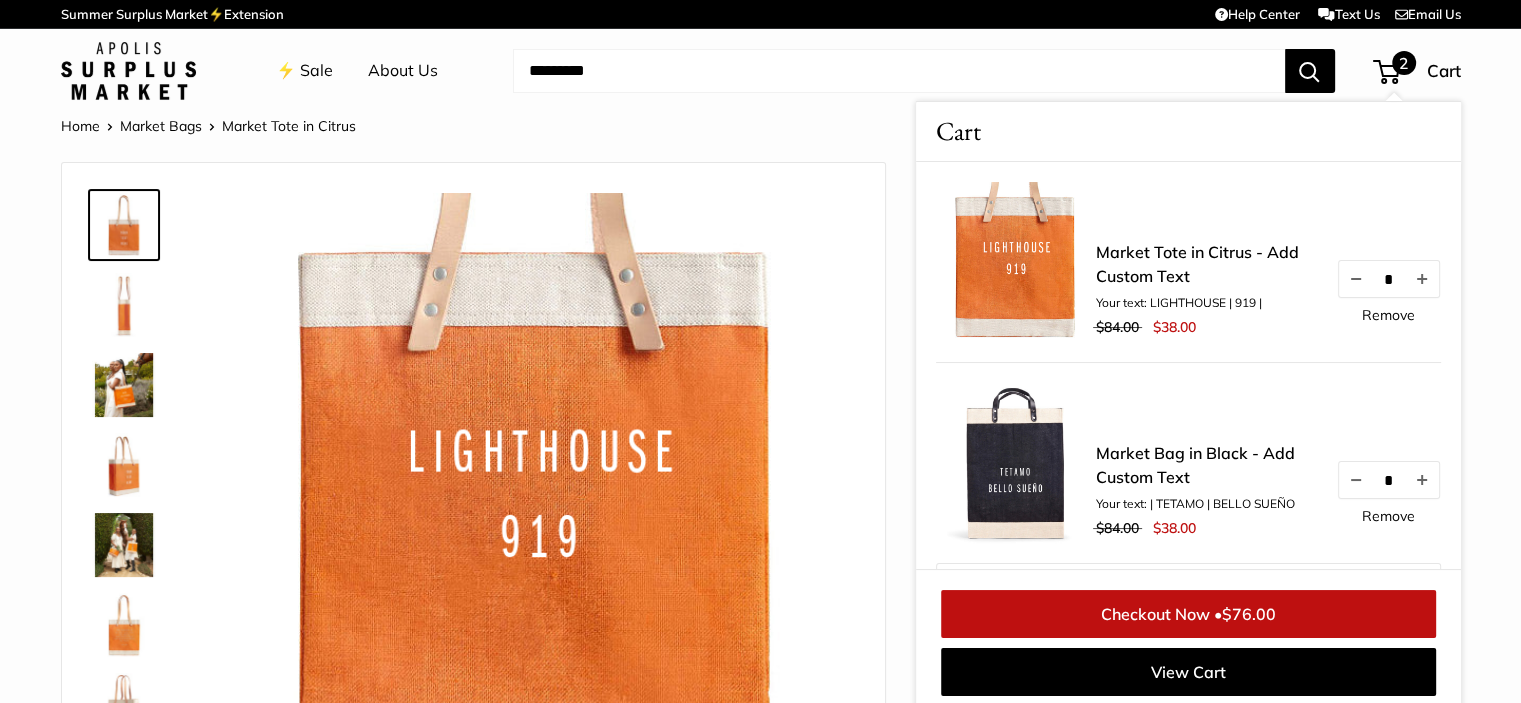 scroll, scrollTop: 8, scrollLeft: 0, axis: vertical 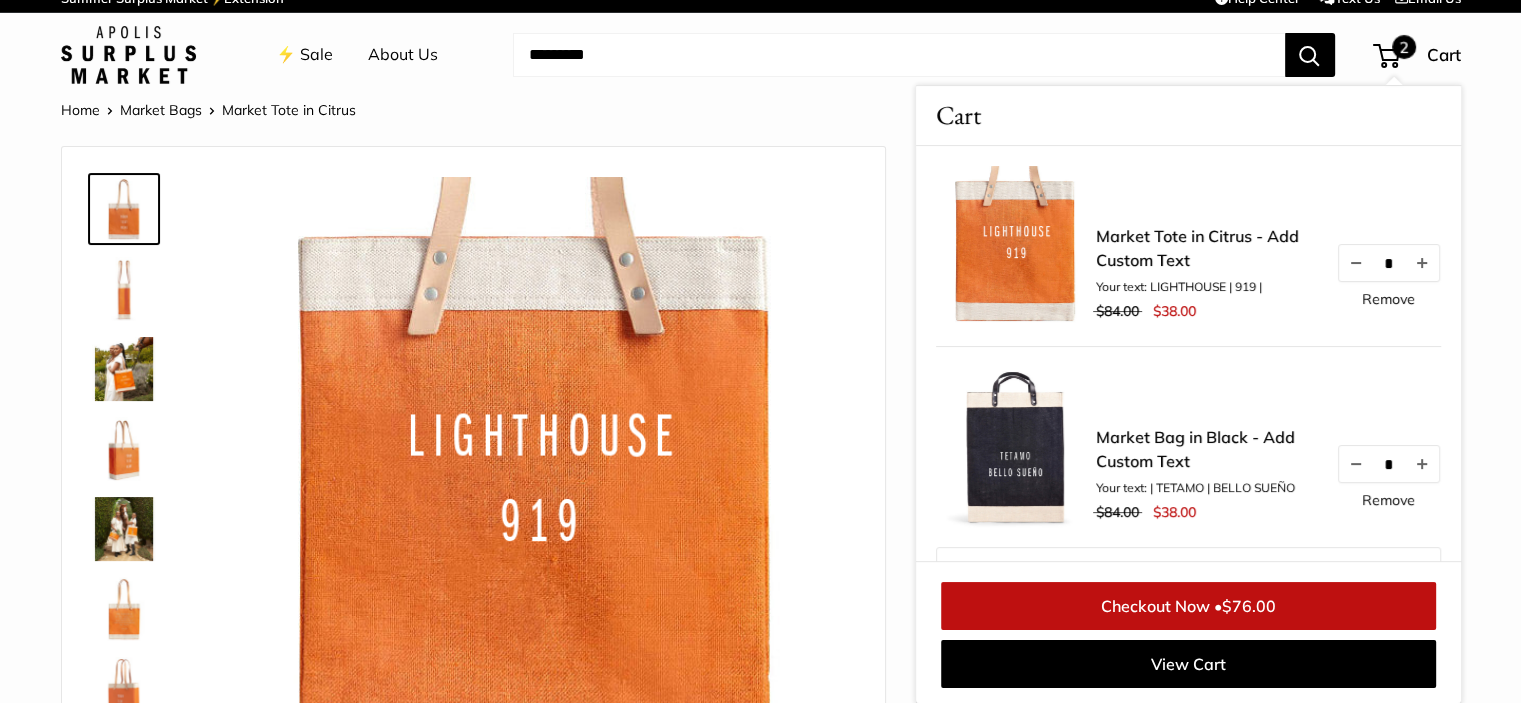 click at bounding box center (899, 55) 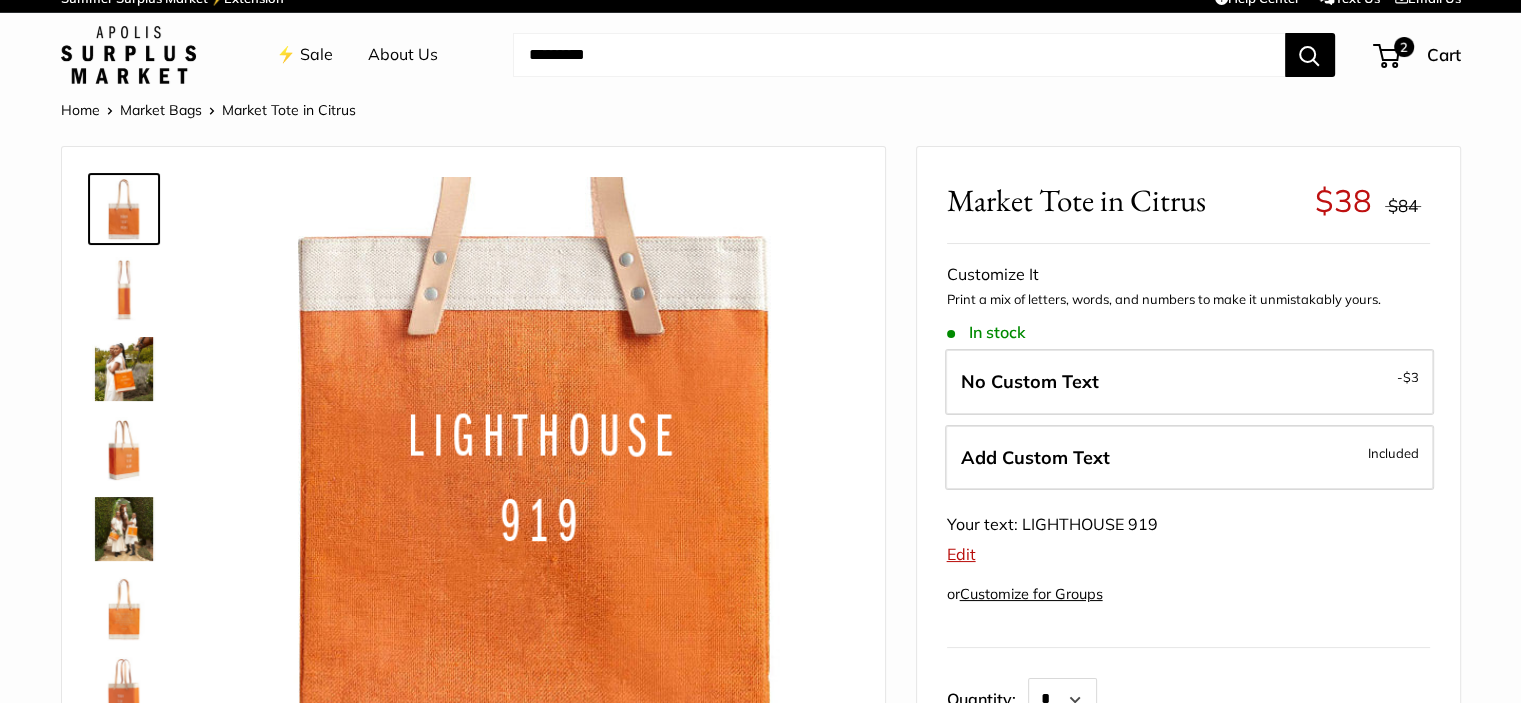 click at bounding box center [899, 55] 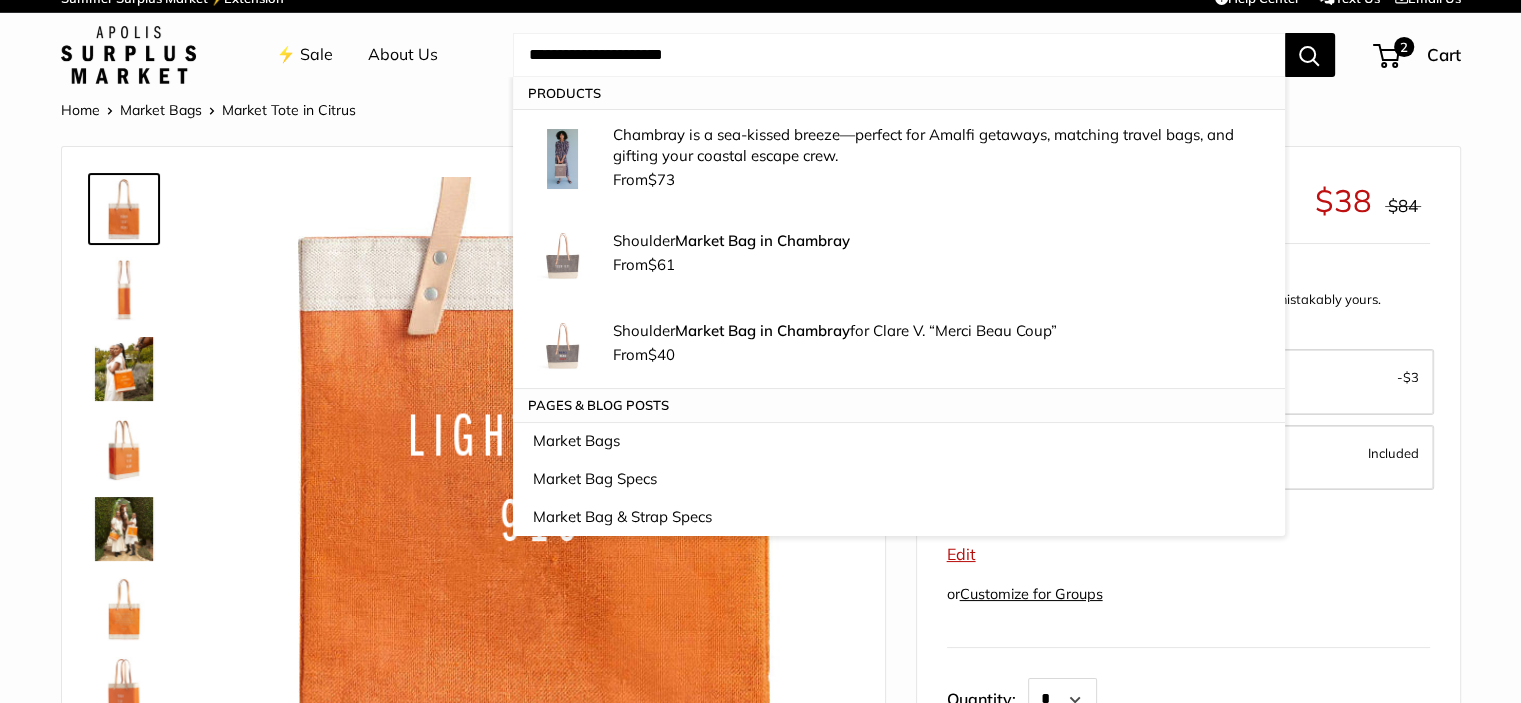 drag, startPoint x: 613, startPoint y: 48, endPoint x: 913, endPoint y: 52, distance: 300.02667 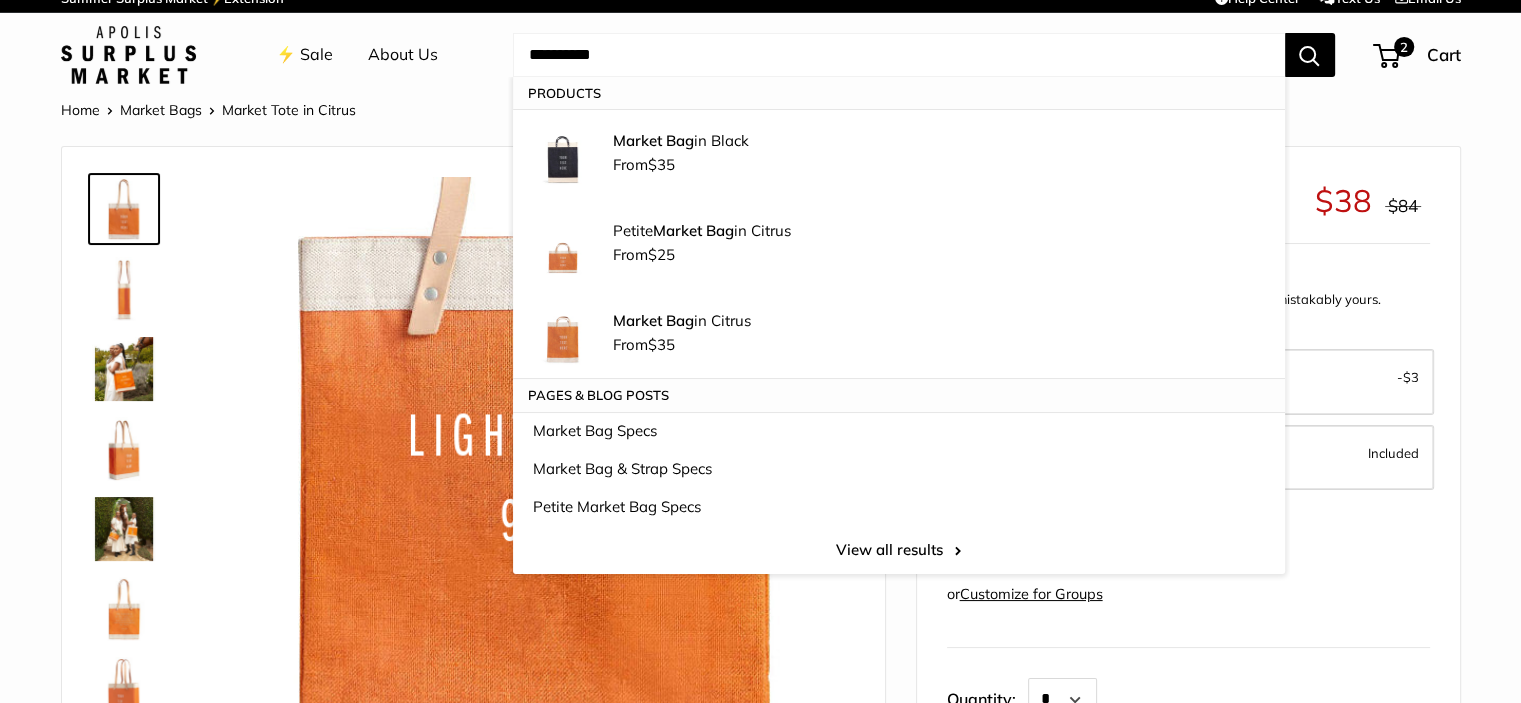type on "**********" 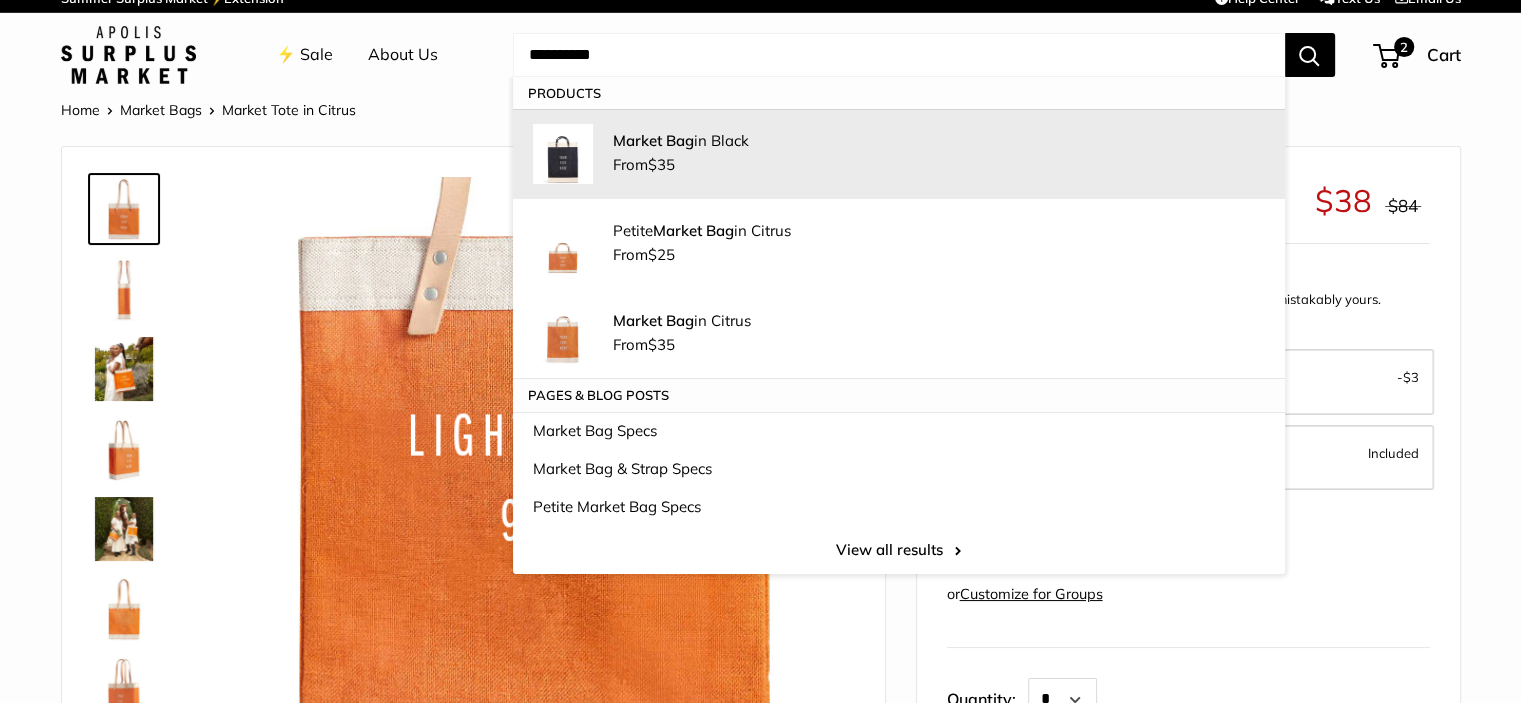 click on "Market Bag  in Black" at bounding box center (939, 140) 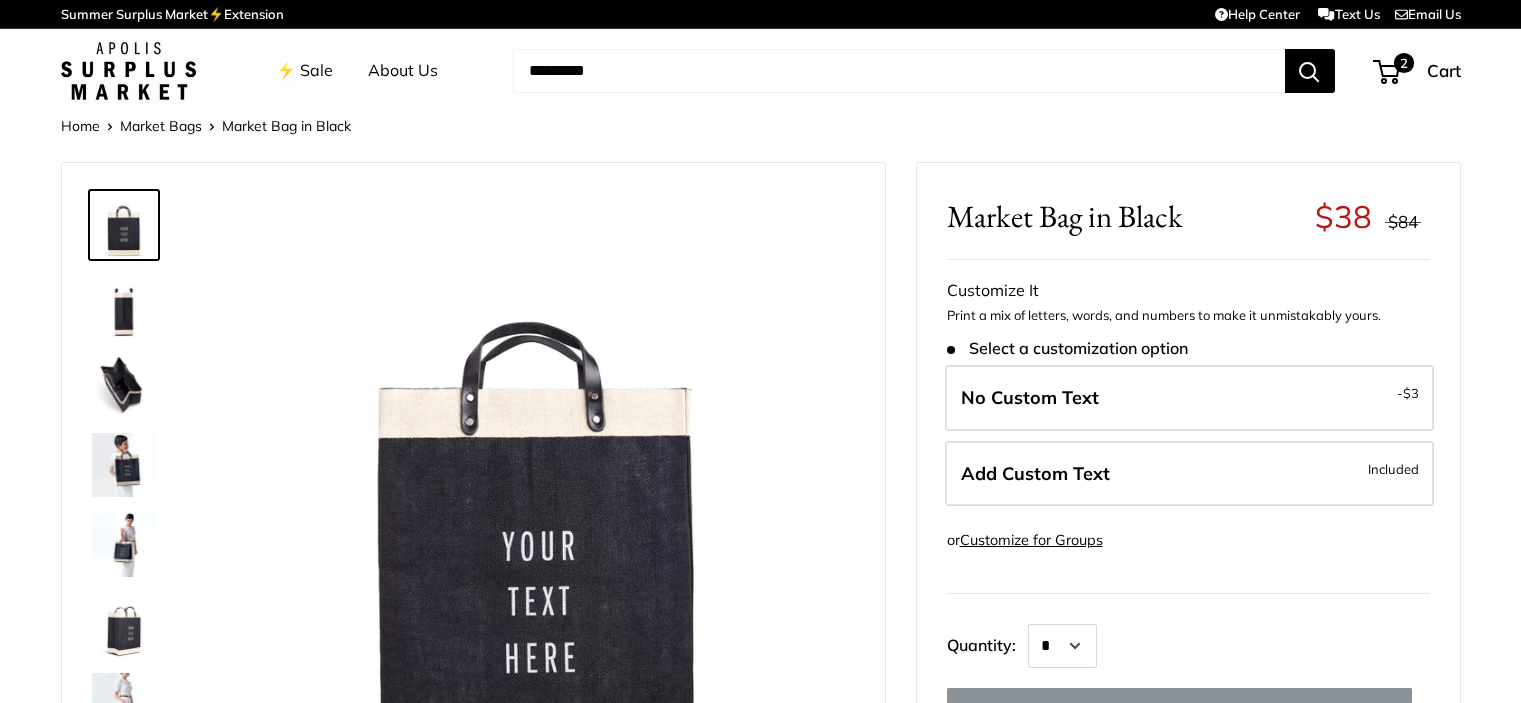 scroll, scrollTop: 0, scrollLeft: 0, axis: both 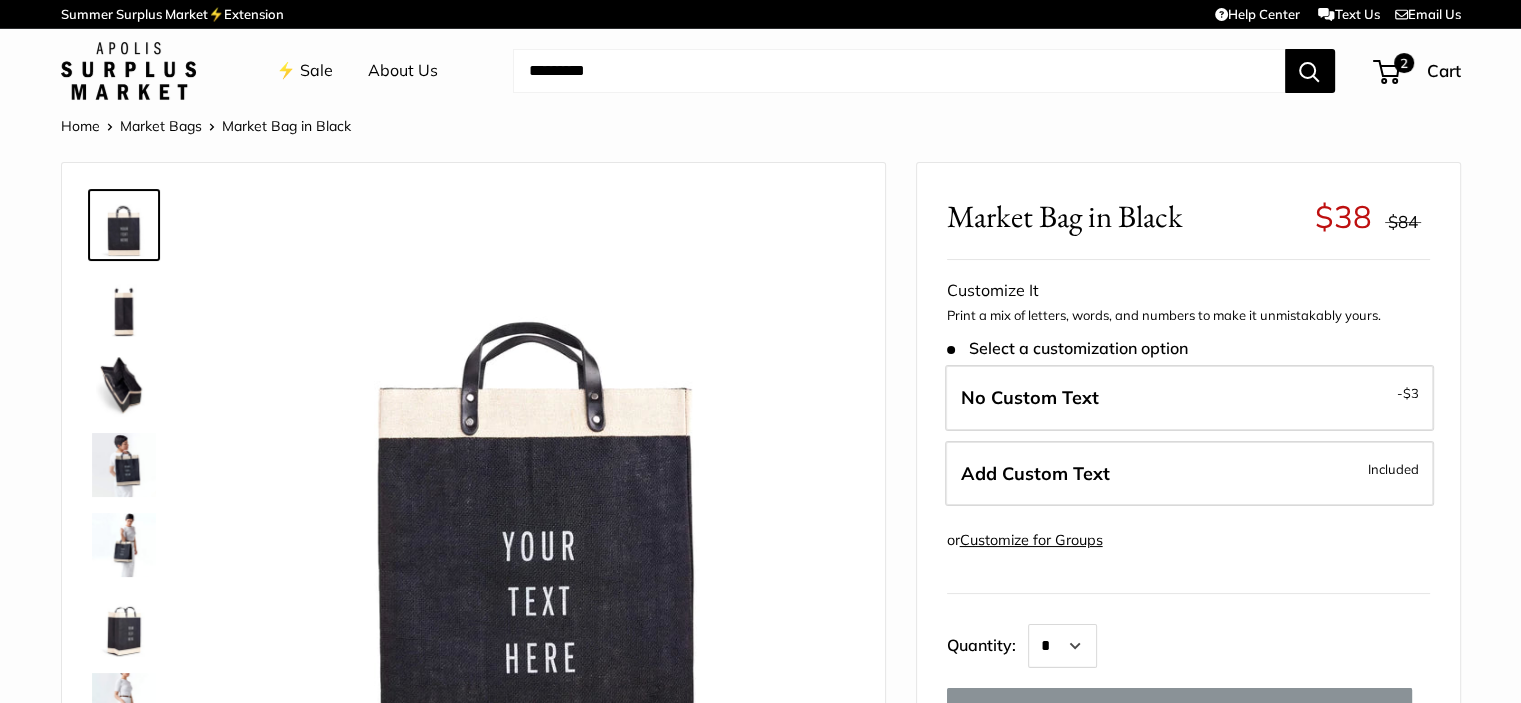 click on "Add Custom Text" at bounding box center [1035, 473] 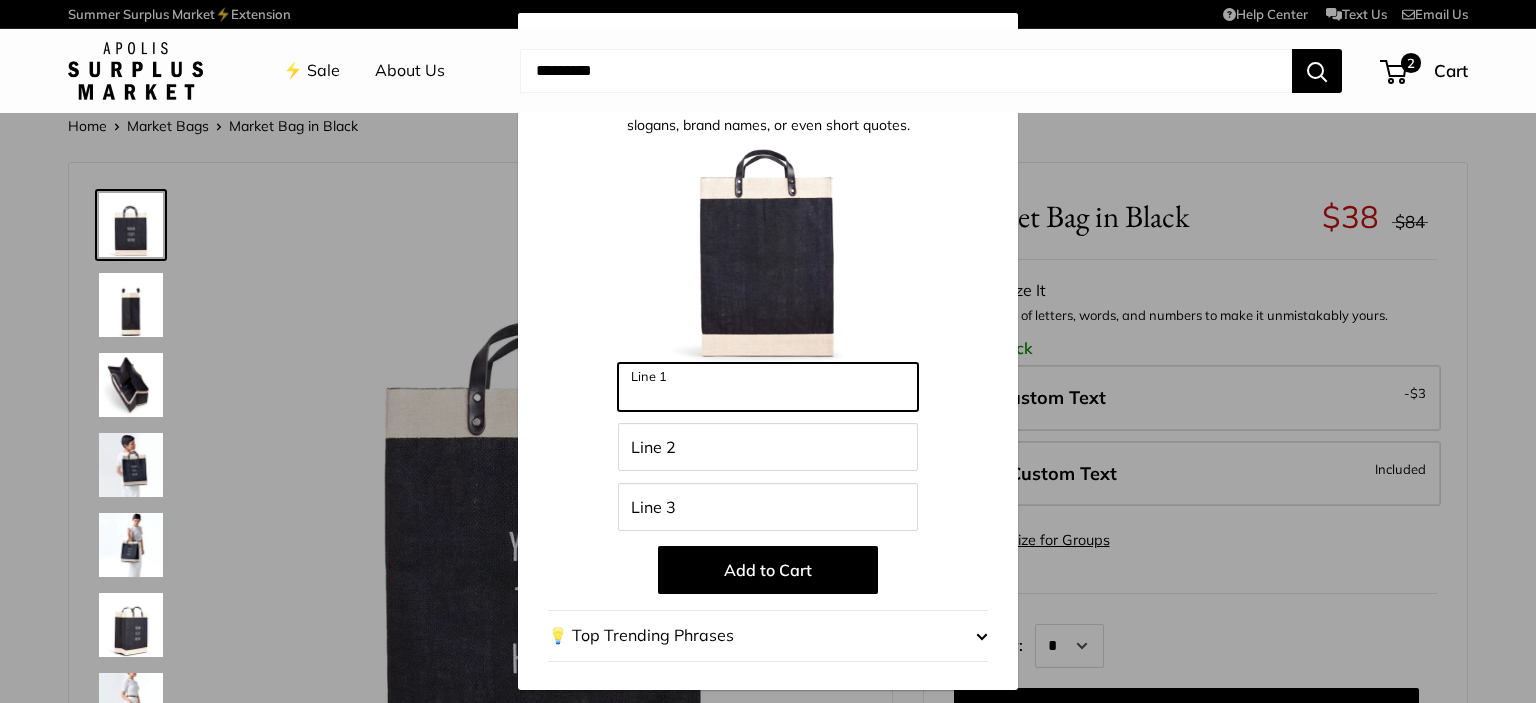 click on "Line 1" at bounding box center (768, 387) 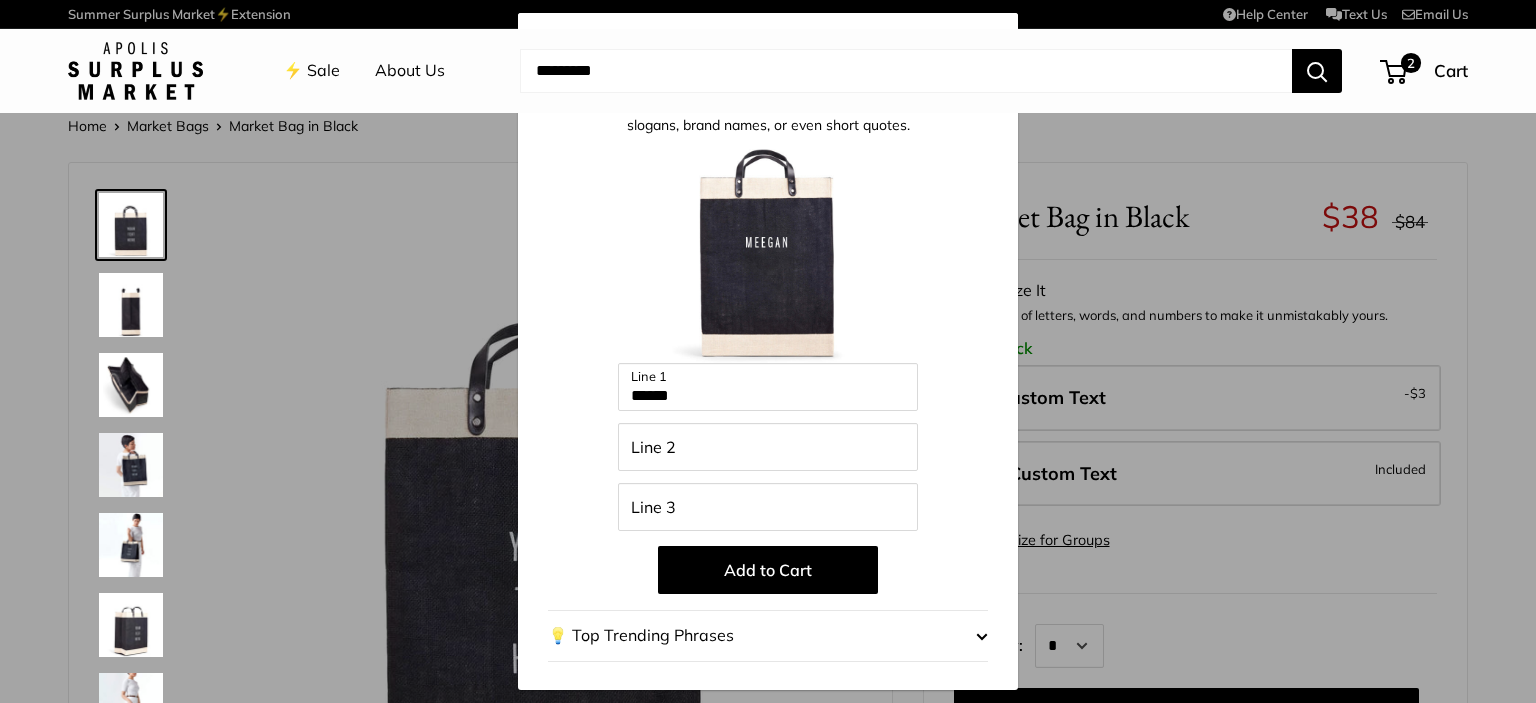 click on "Add to Cart" at bounding box center (768, 570) 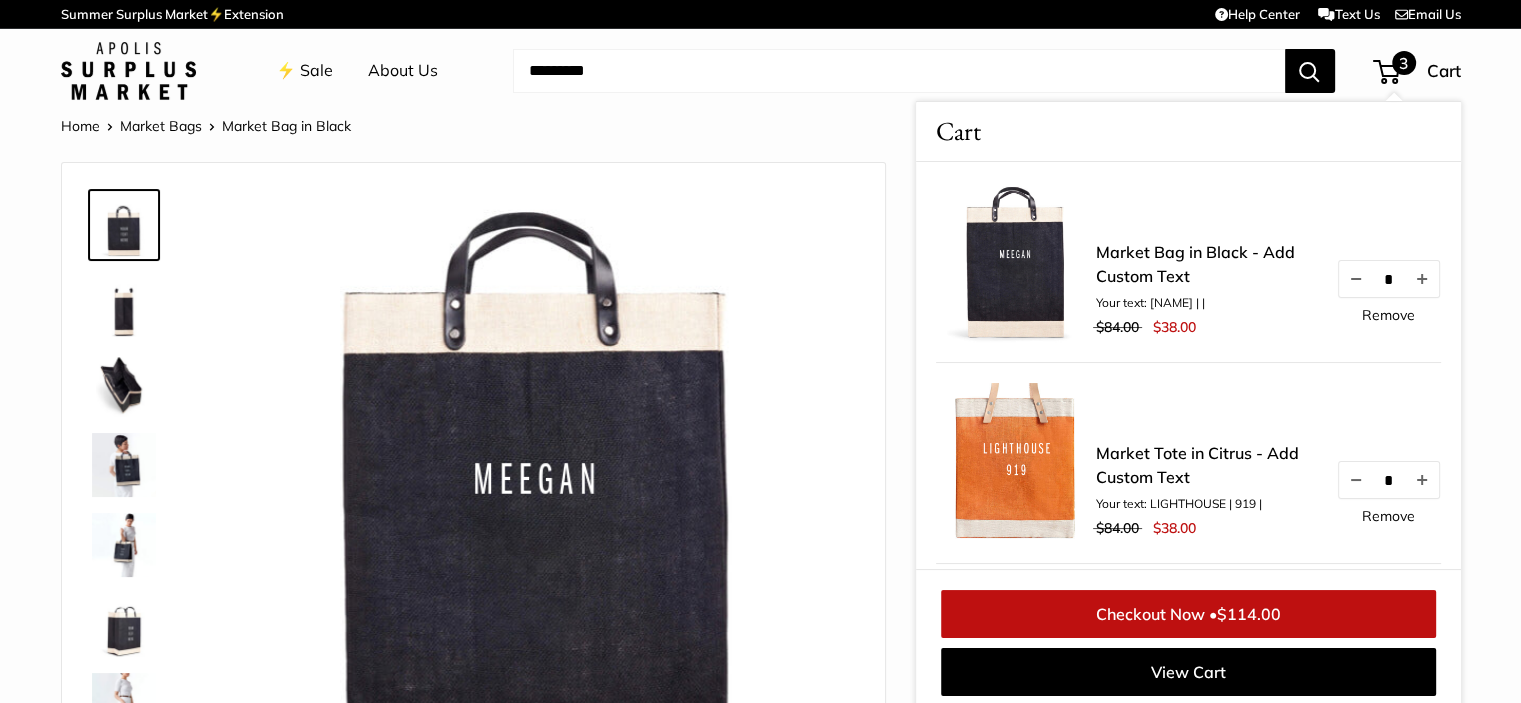 scroll, scrollTop: 8, scrollLeft: 0, axis: vertical 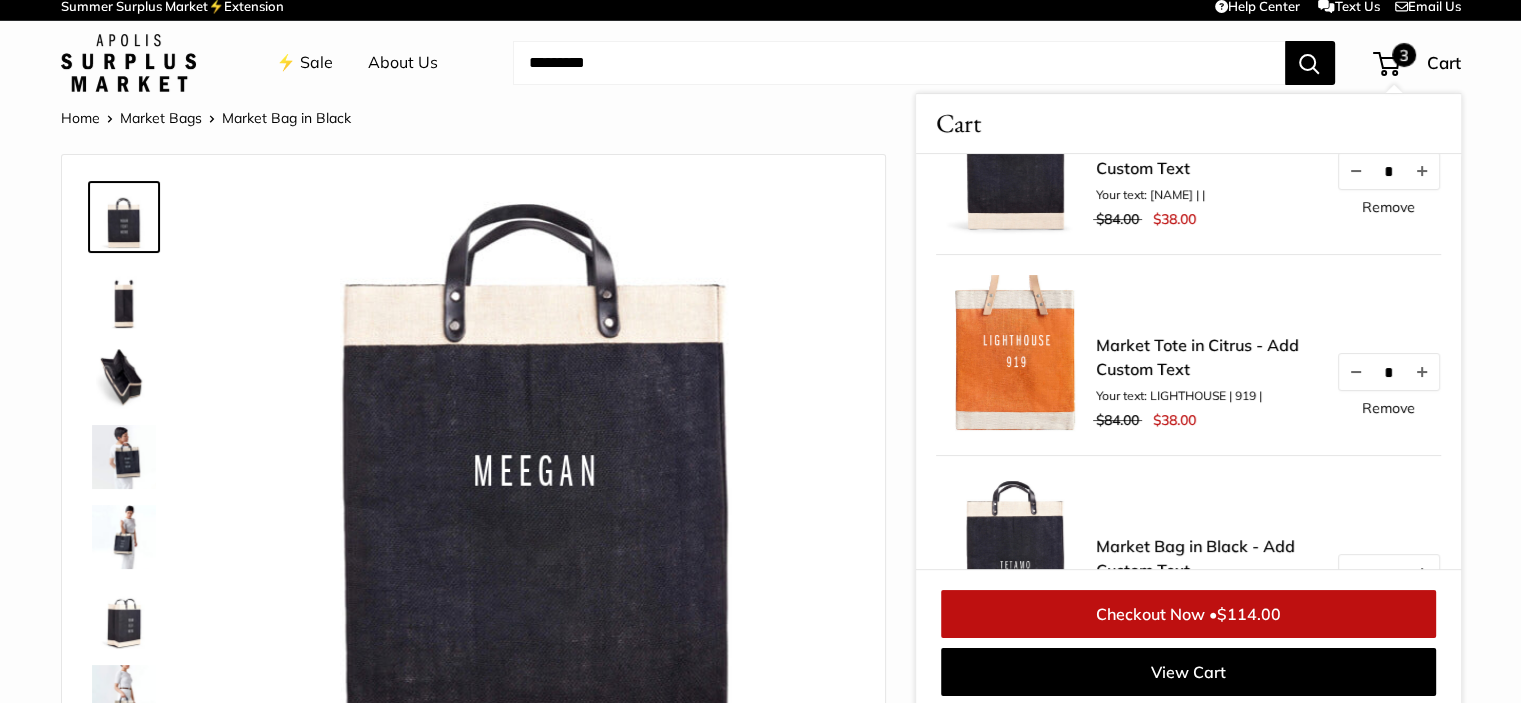 click on "Remove" at bounding box center (1388, 207) 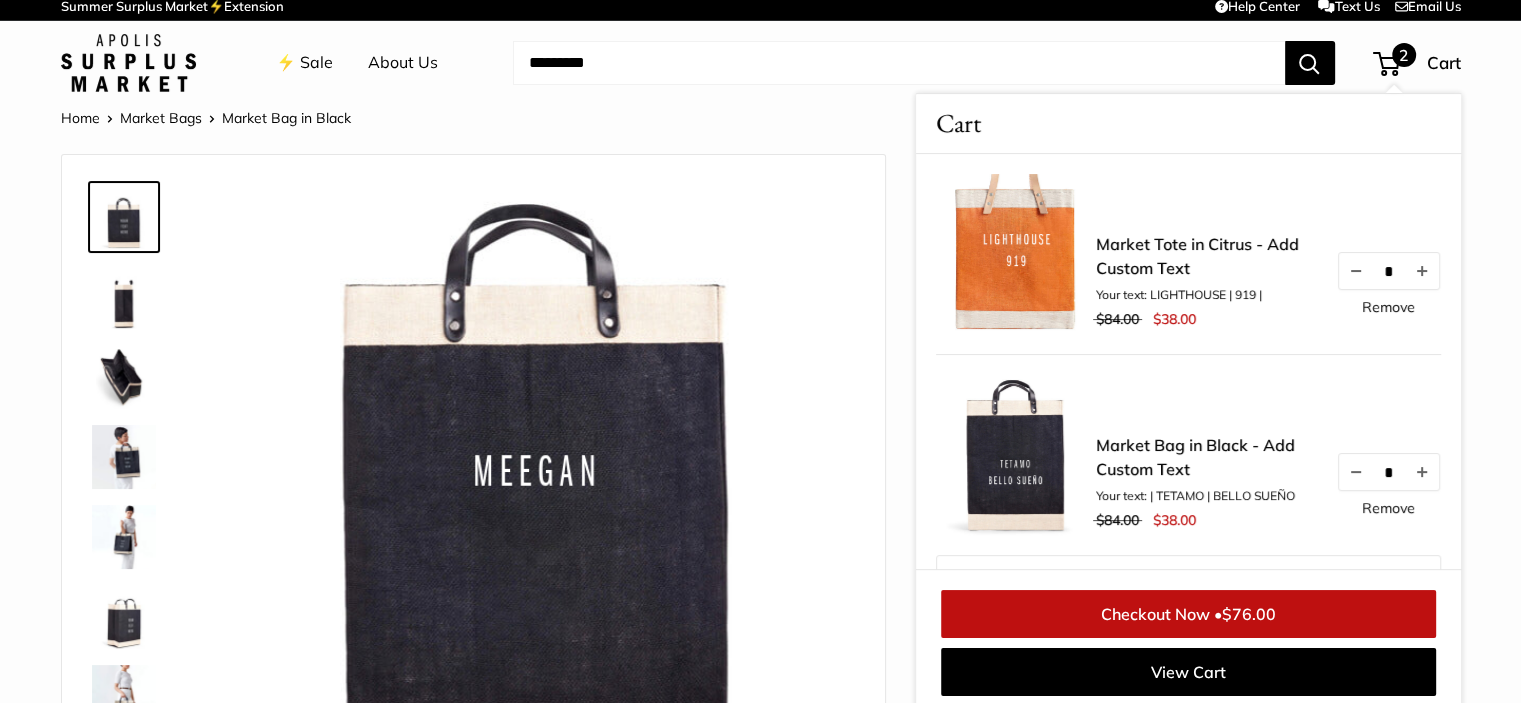 click on "Remove" at bounding box center (1388, 307) 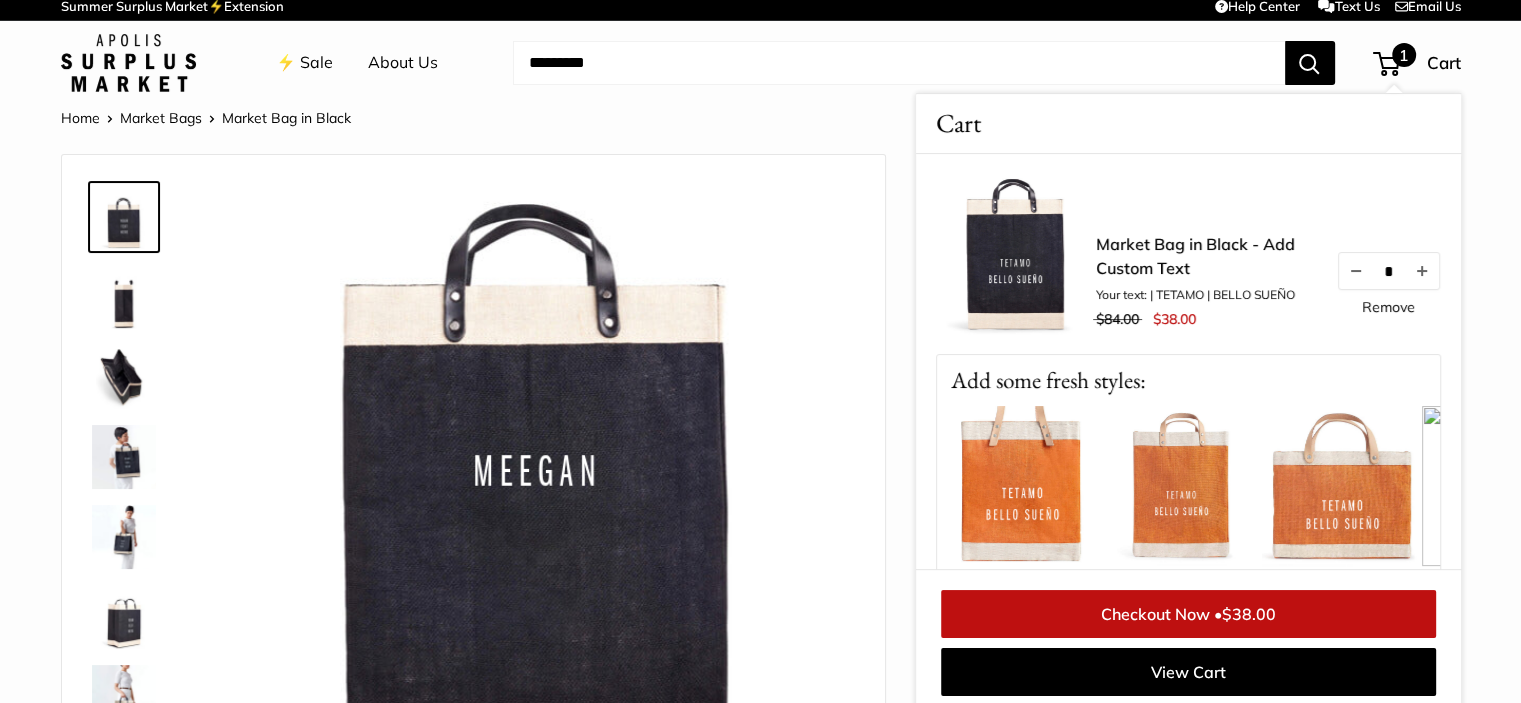 click on "Remove" at bounding box center [1388, 307] 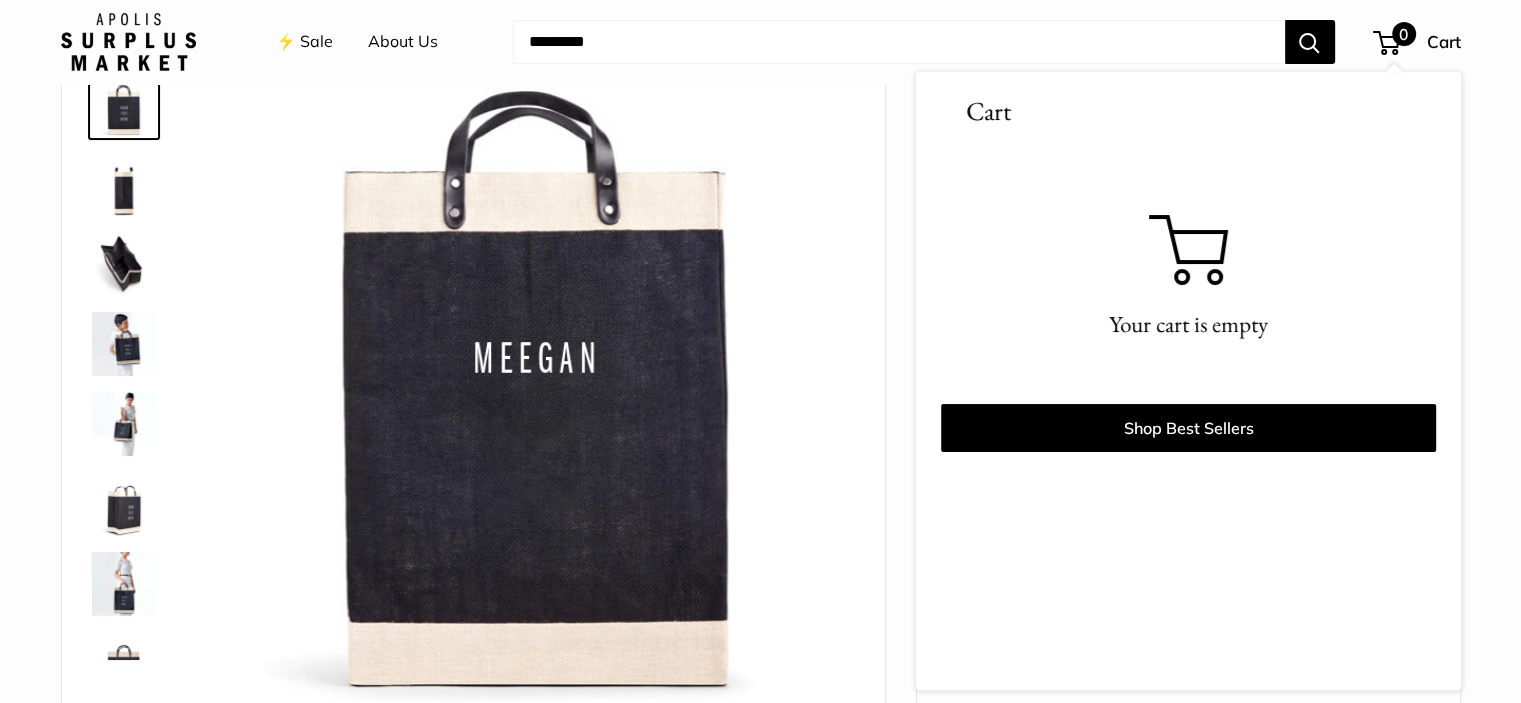 scroll, scrollTop: 208, scrollLeft: 0, axis: vertical 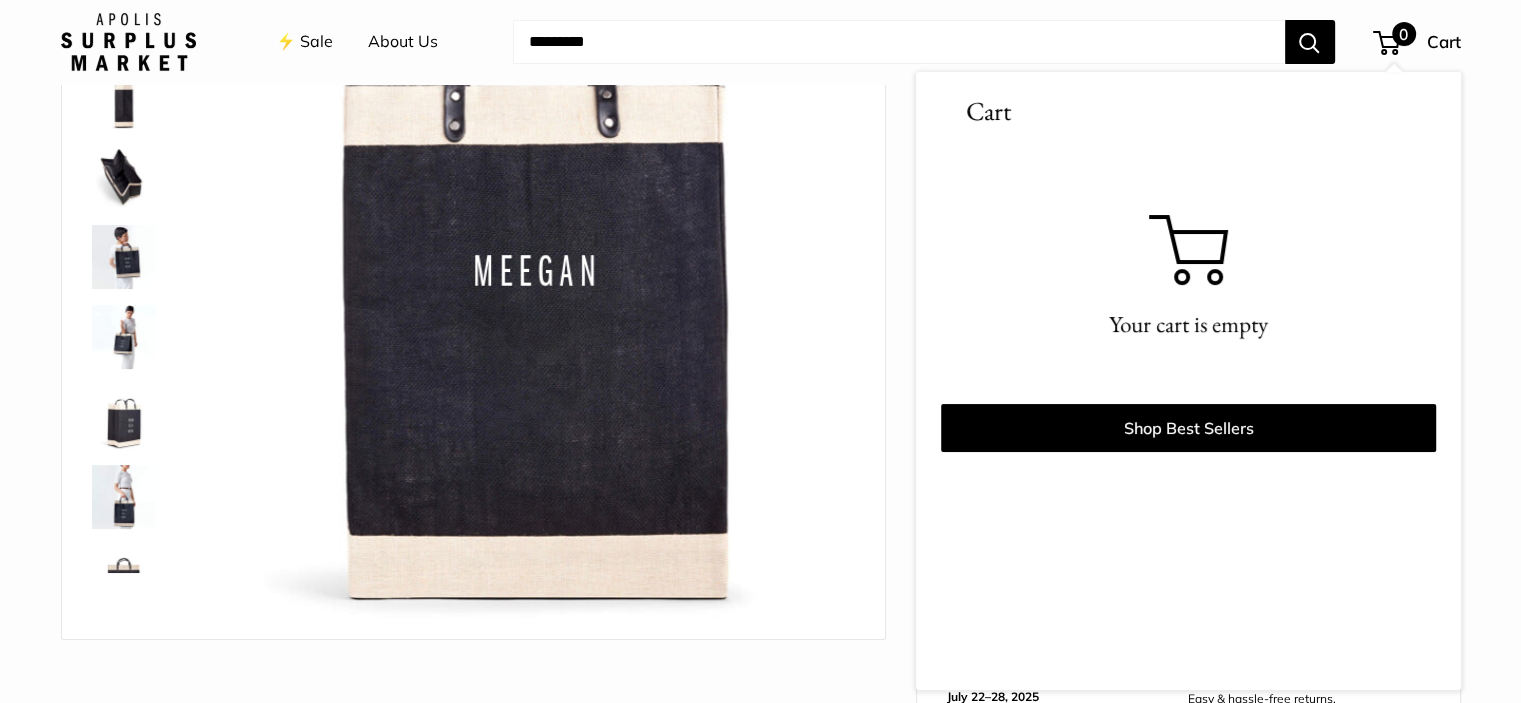 click on "0" at bounding box center [1386, 43] 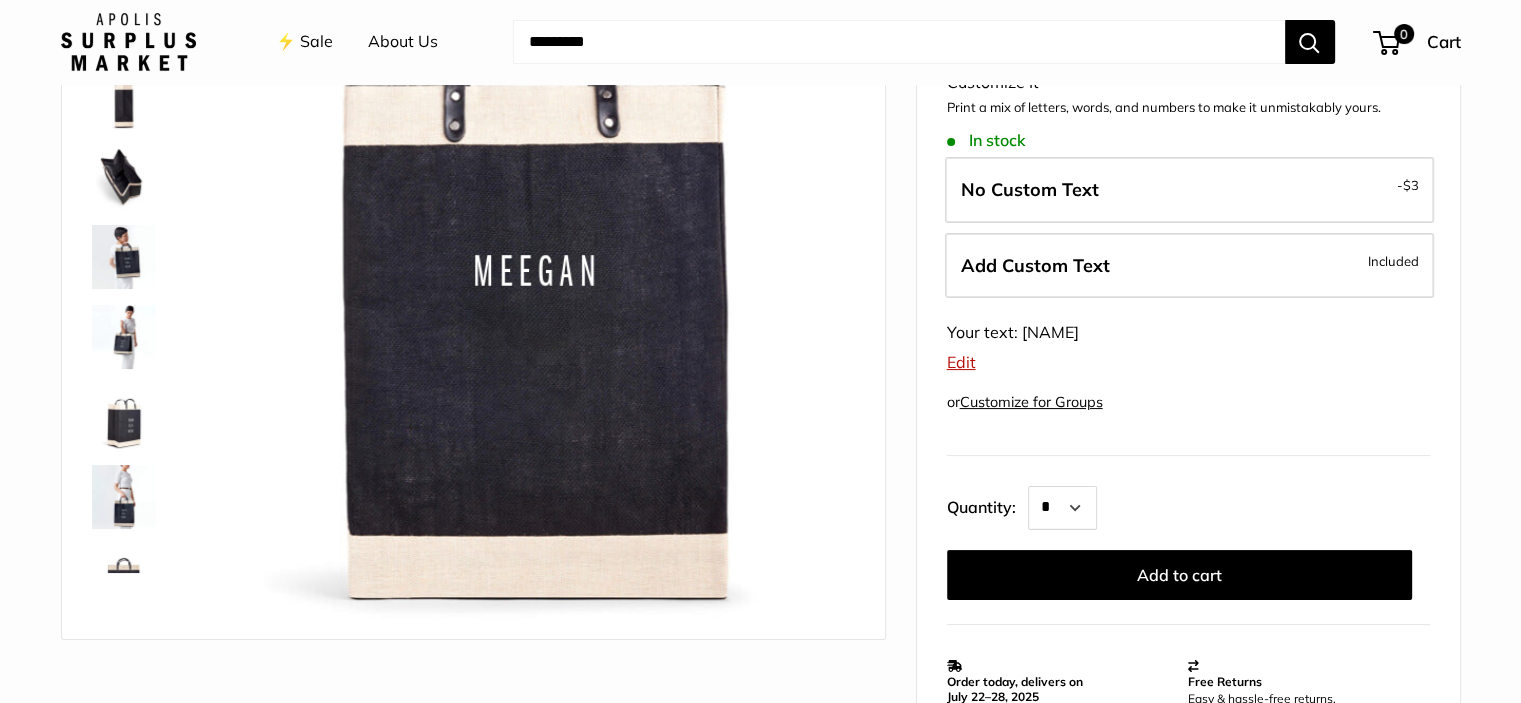click on "Edit" at bounding box center (961, 362) 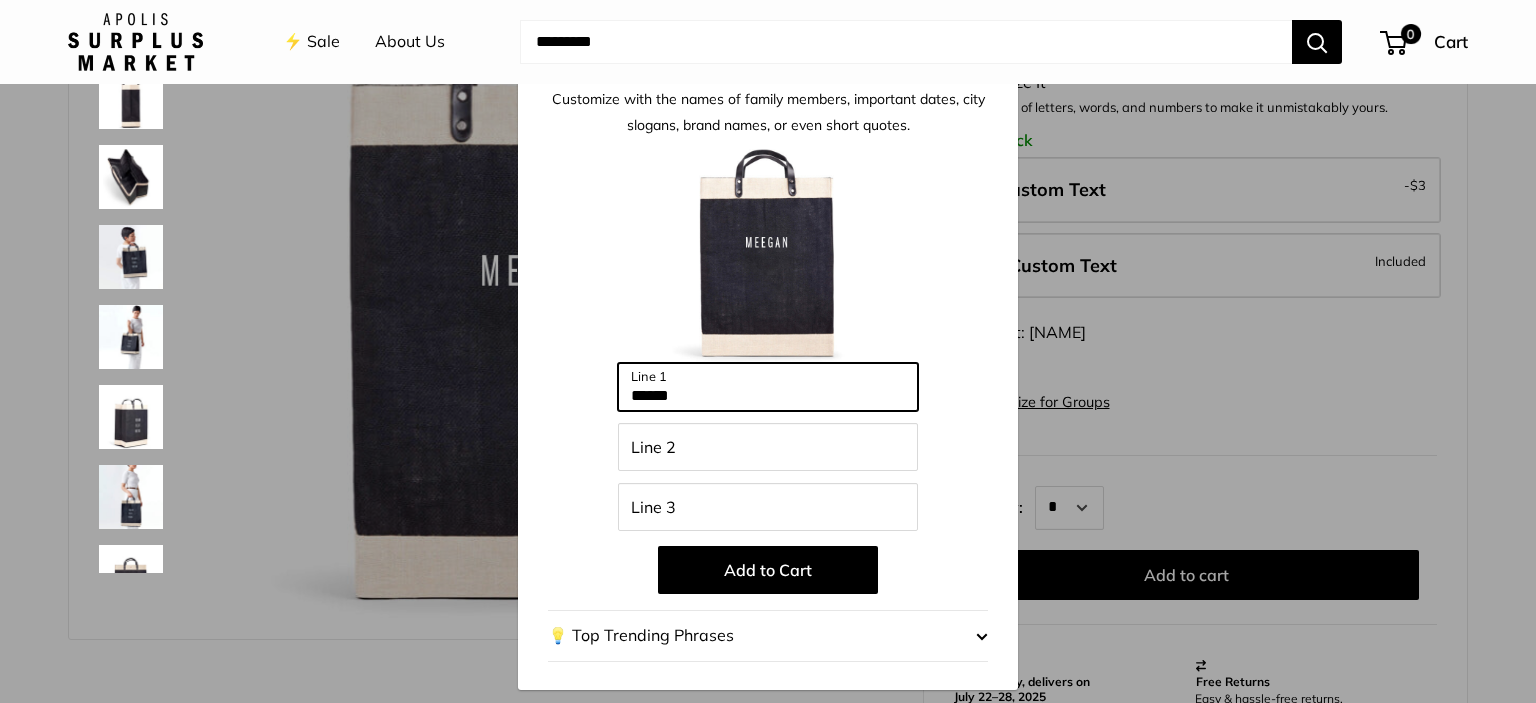 click on "******" at bounding box center [768, 387] 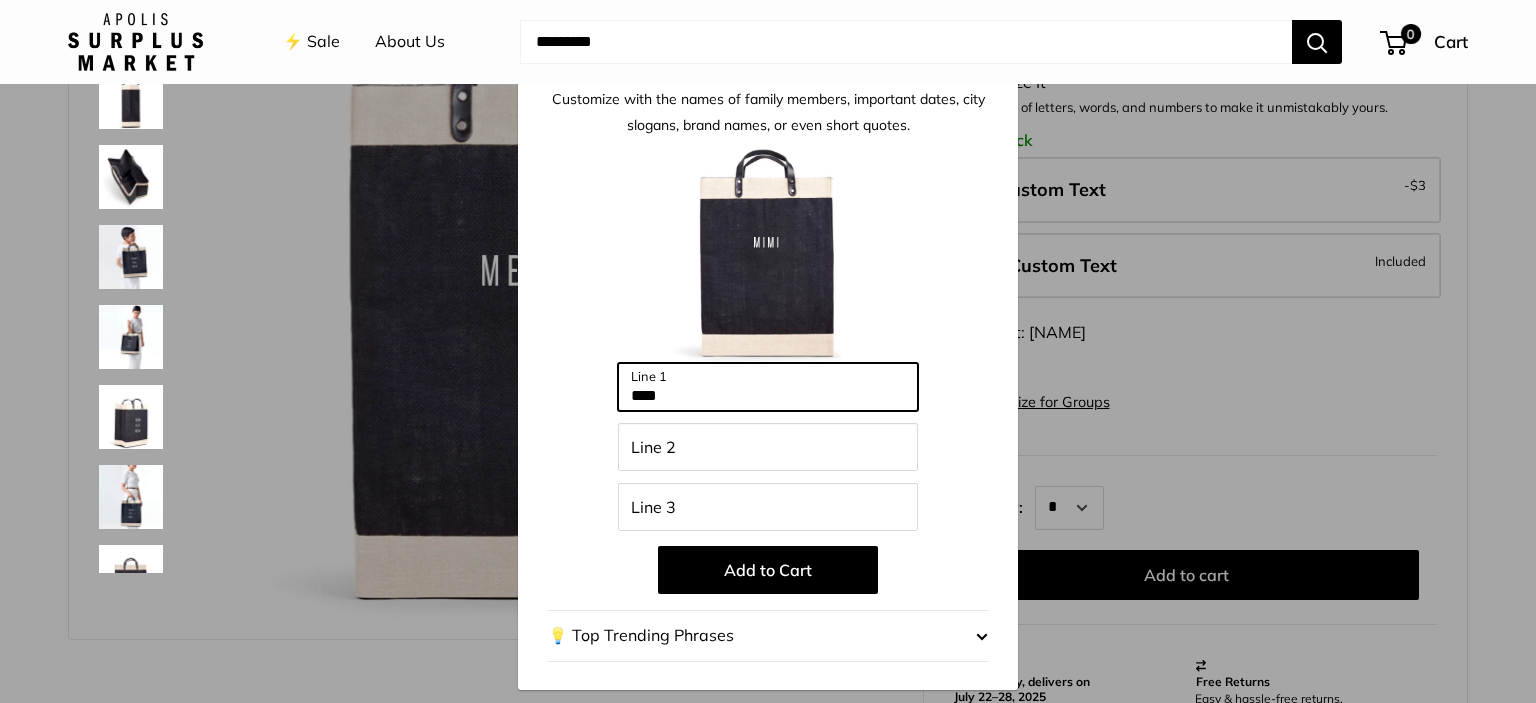 type on "****" 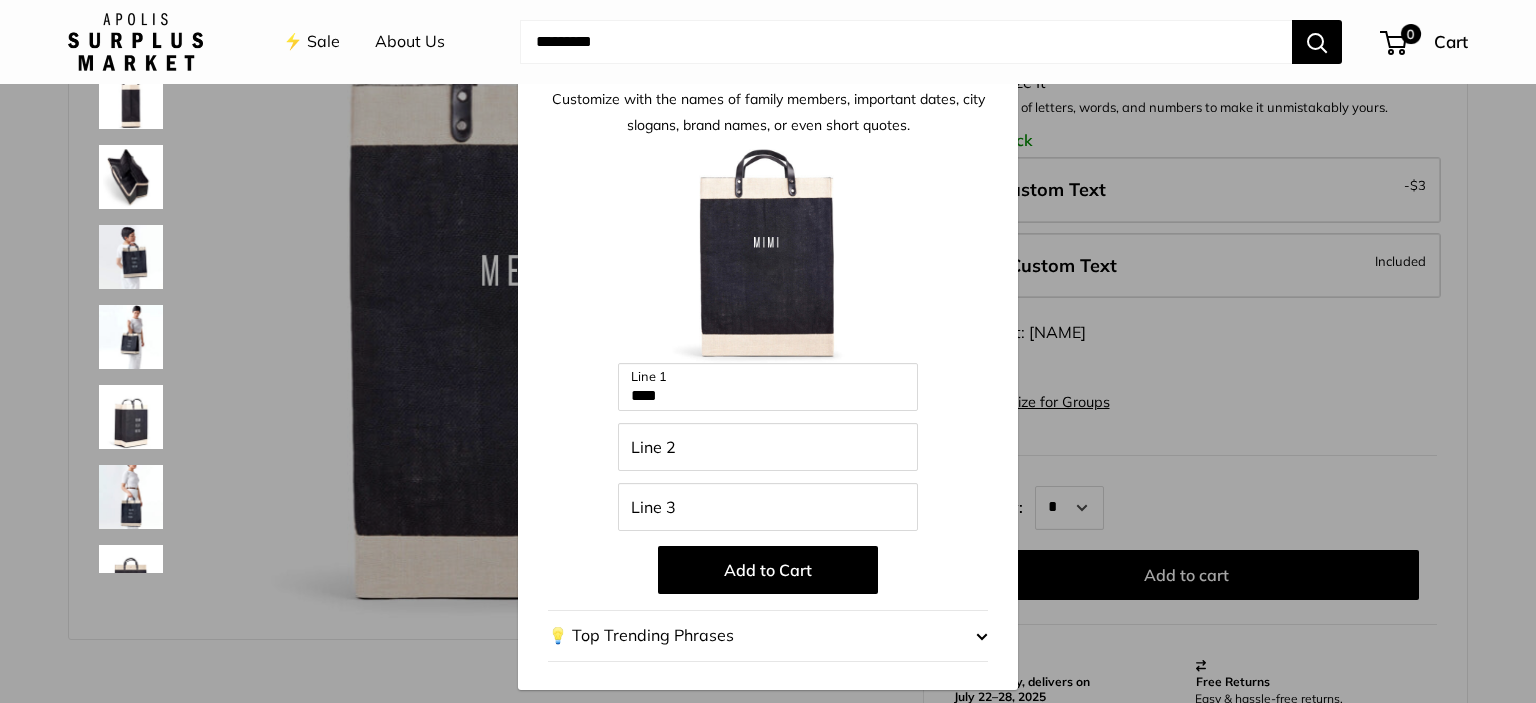 click on "Add to Cart" at bounding box center [768, 570] 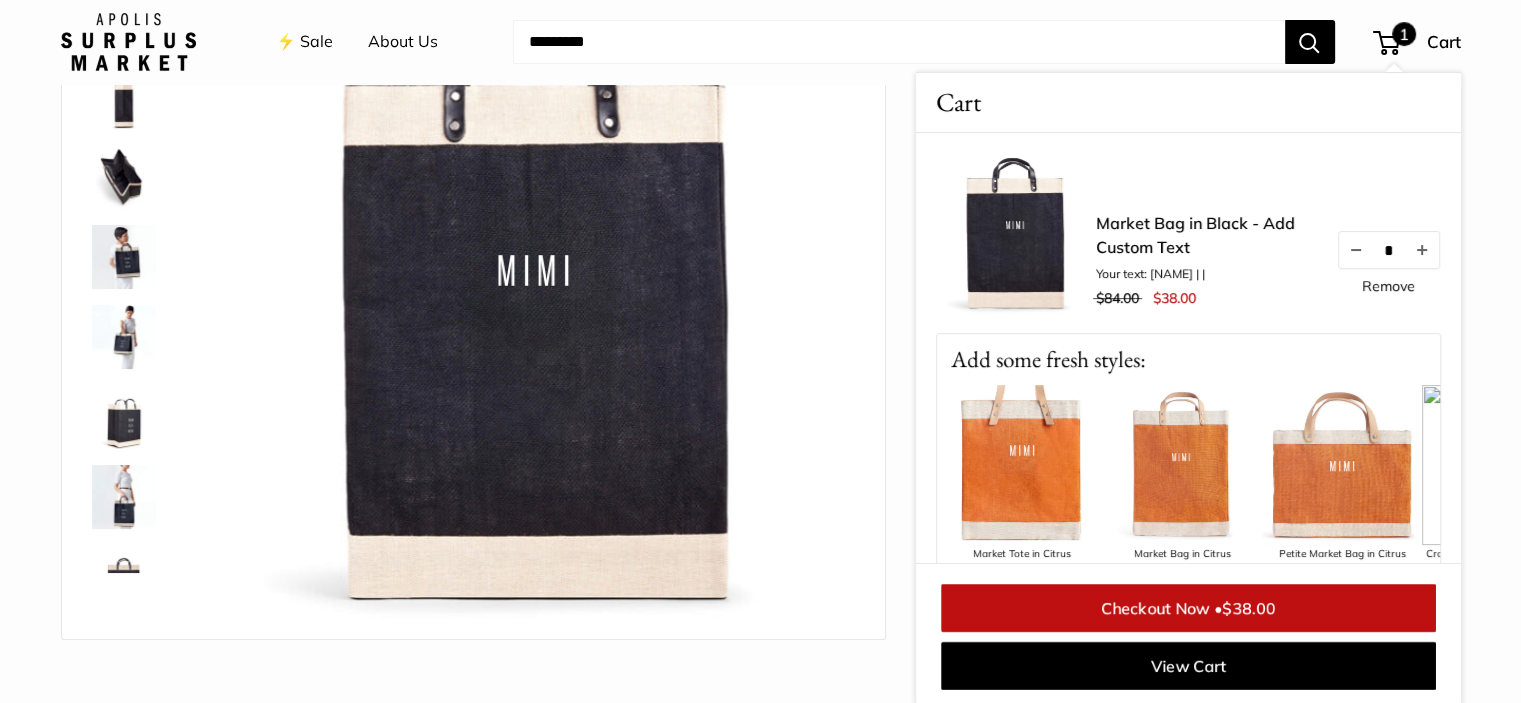 click on "Remove" at bounding box center (1388, 286) 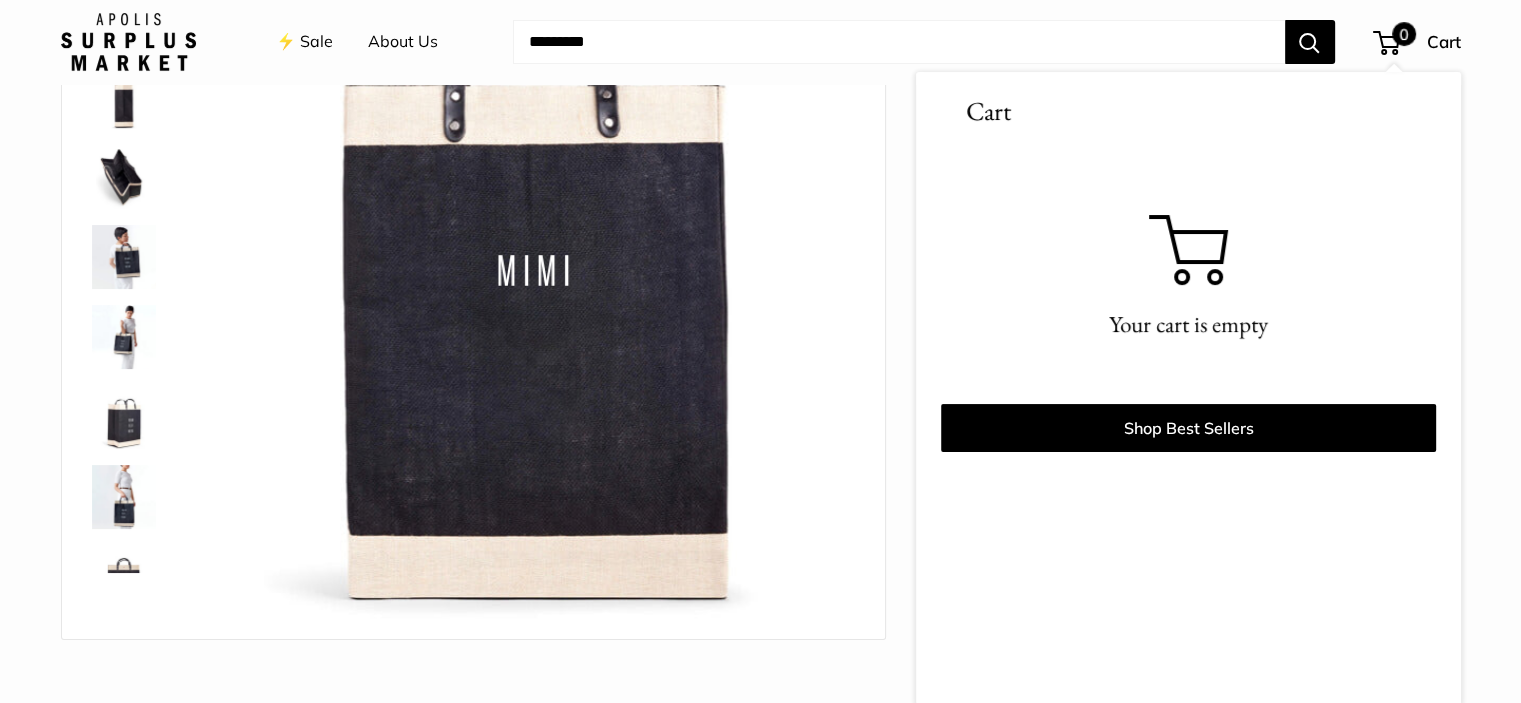 click at bounding box center [899, 42] 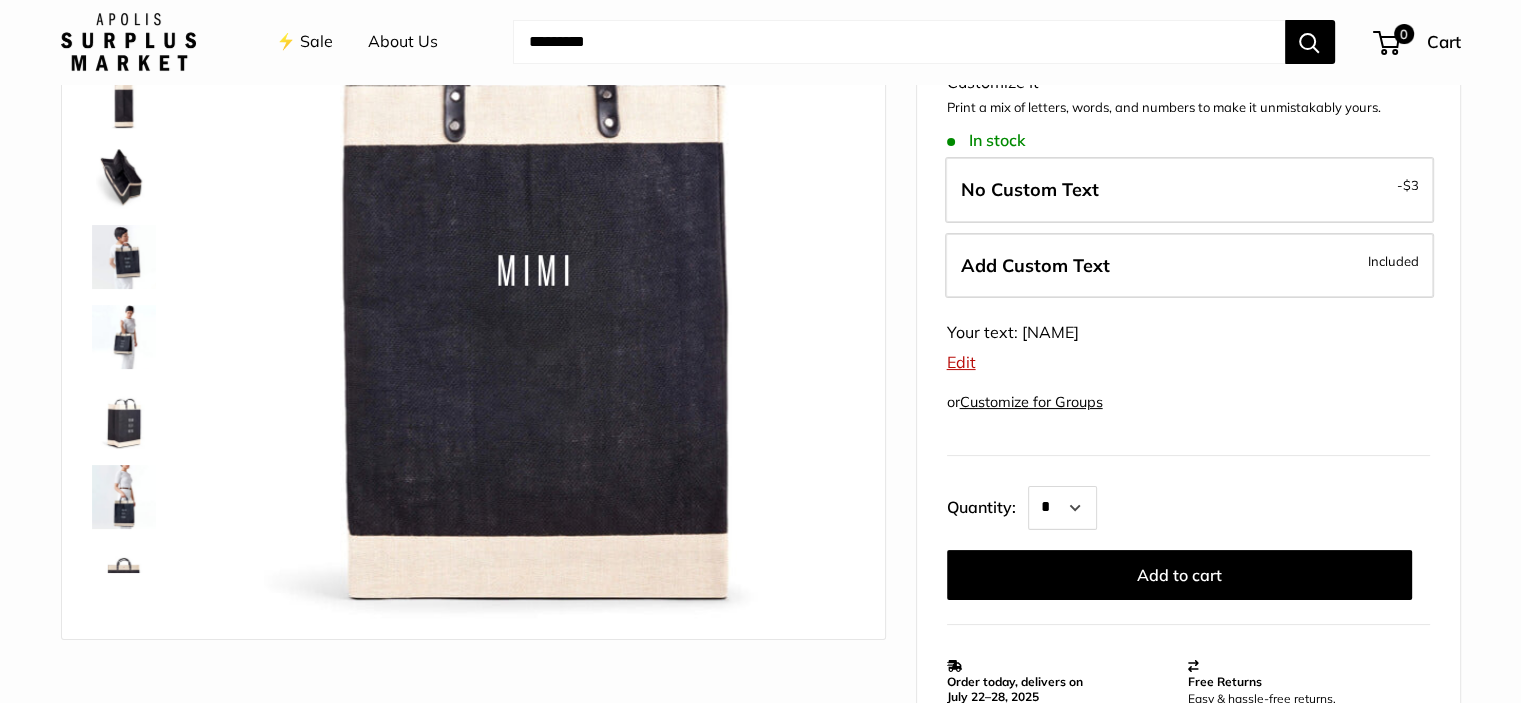 scroll, scrollTop: 209, scrollLeft: 0, axis: vertical 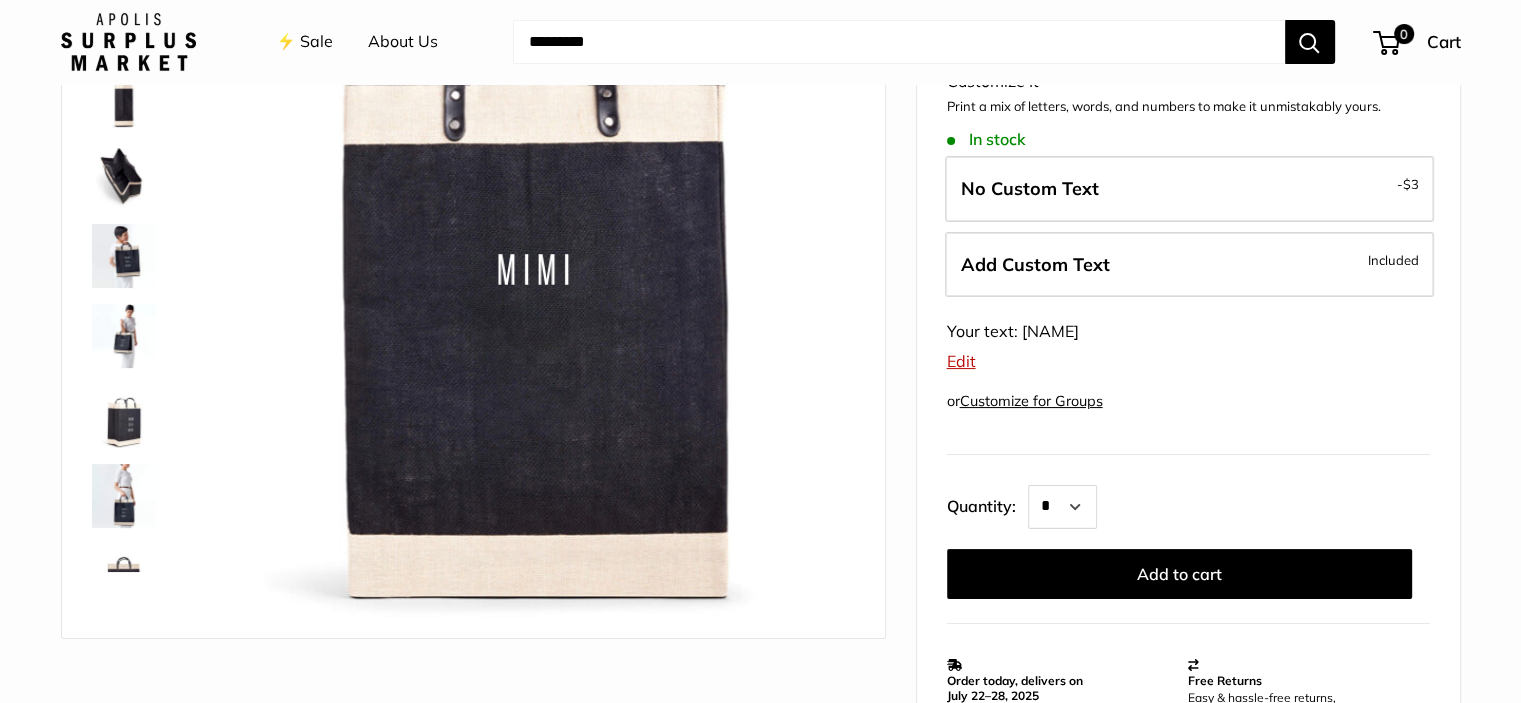 click at bounding box center [899, 42] 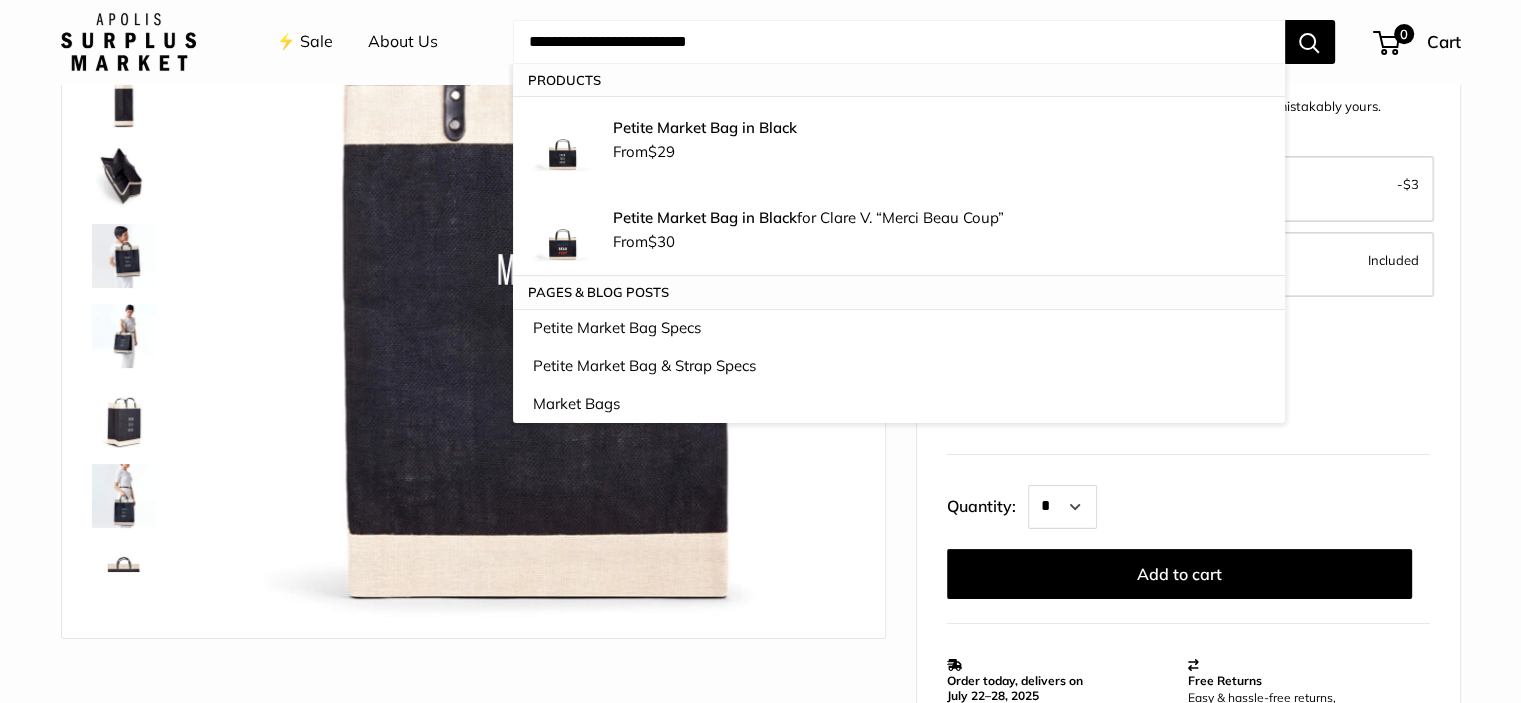 type on "**********" 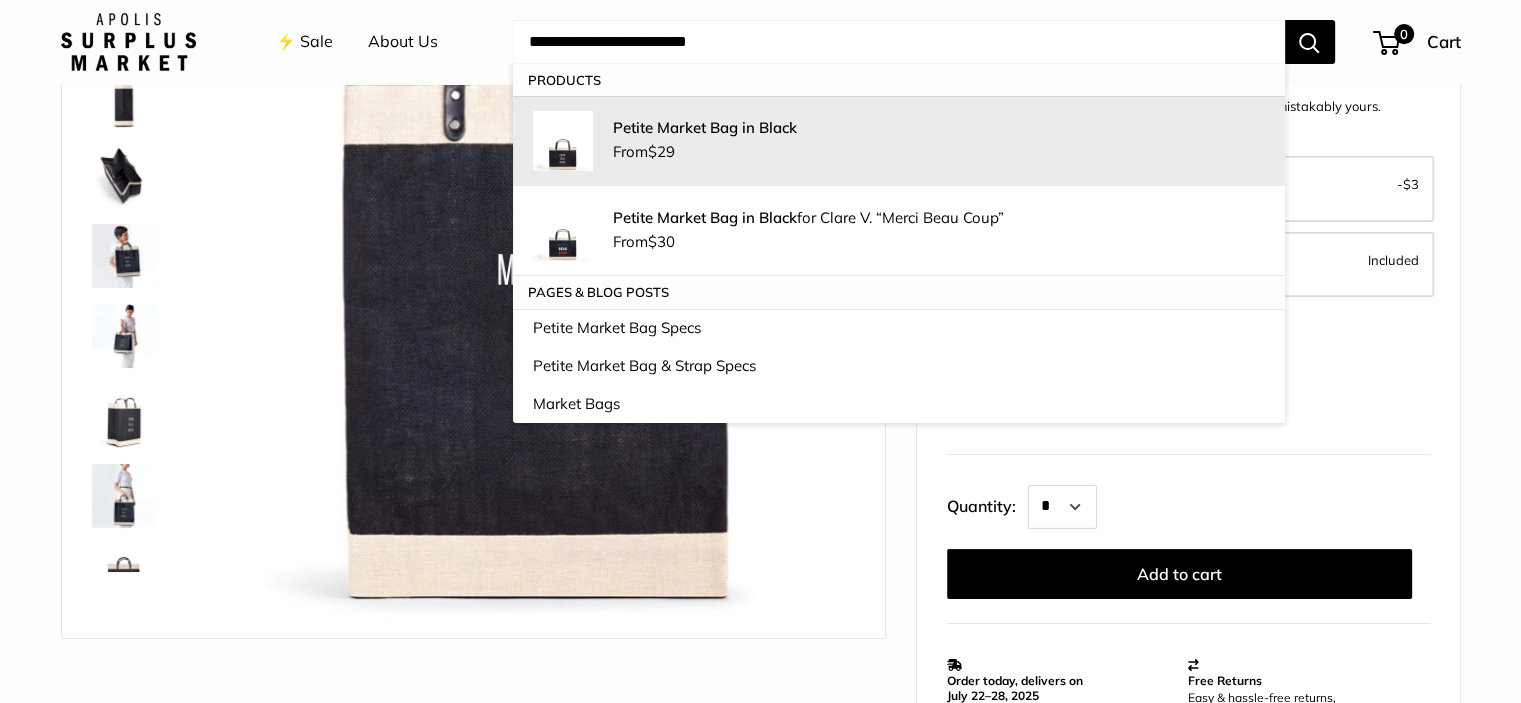 click on "Petite Market Bag in Black
From  $29" at bounding box center (939, 141) 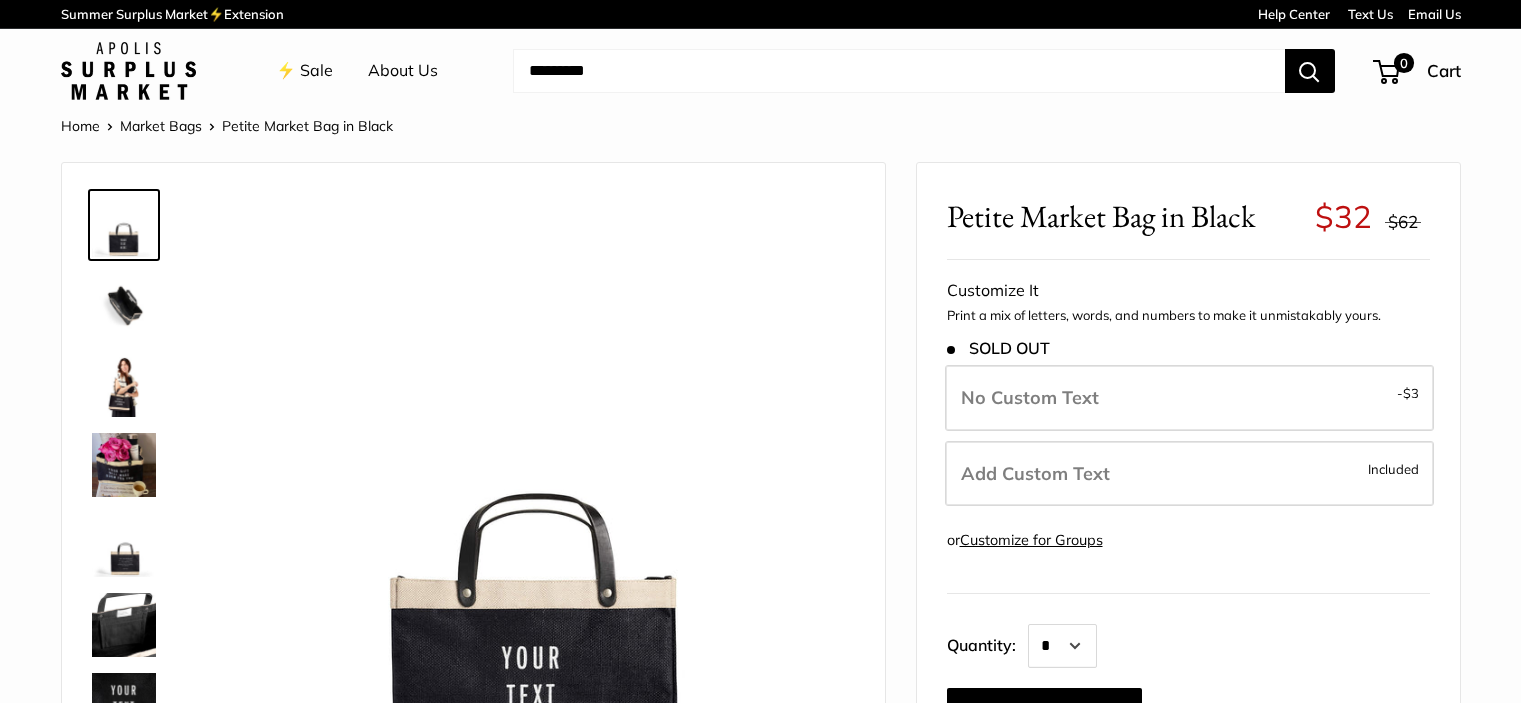 scroll, scrollTop: 0, scrollLeft: 0, axis: both 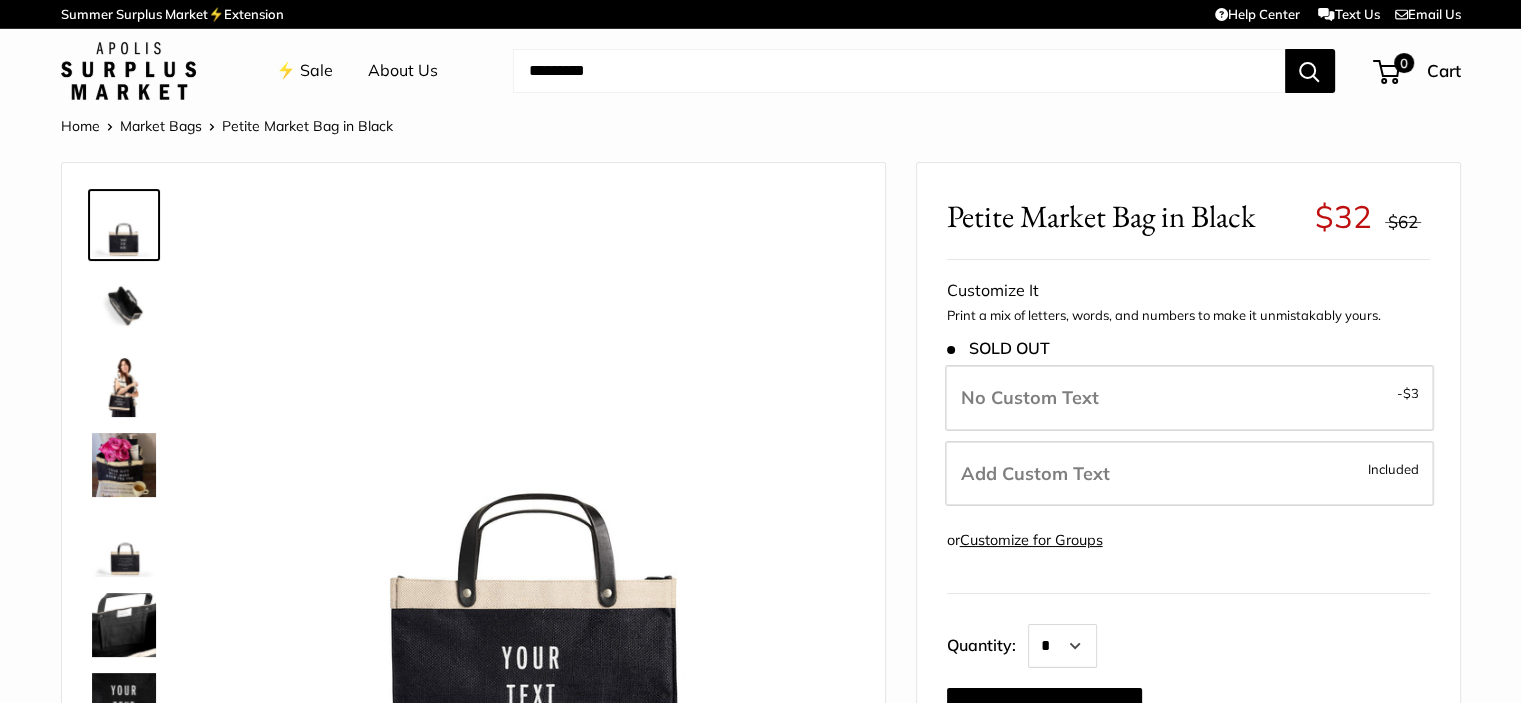 click on "Add Custom Text
Included" at bounding box center [1189, 474] 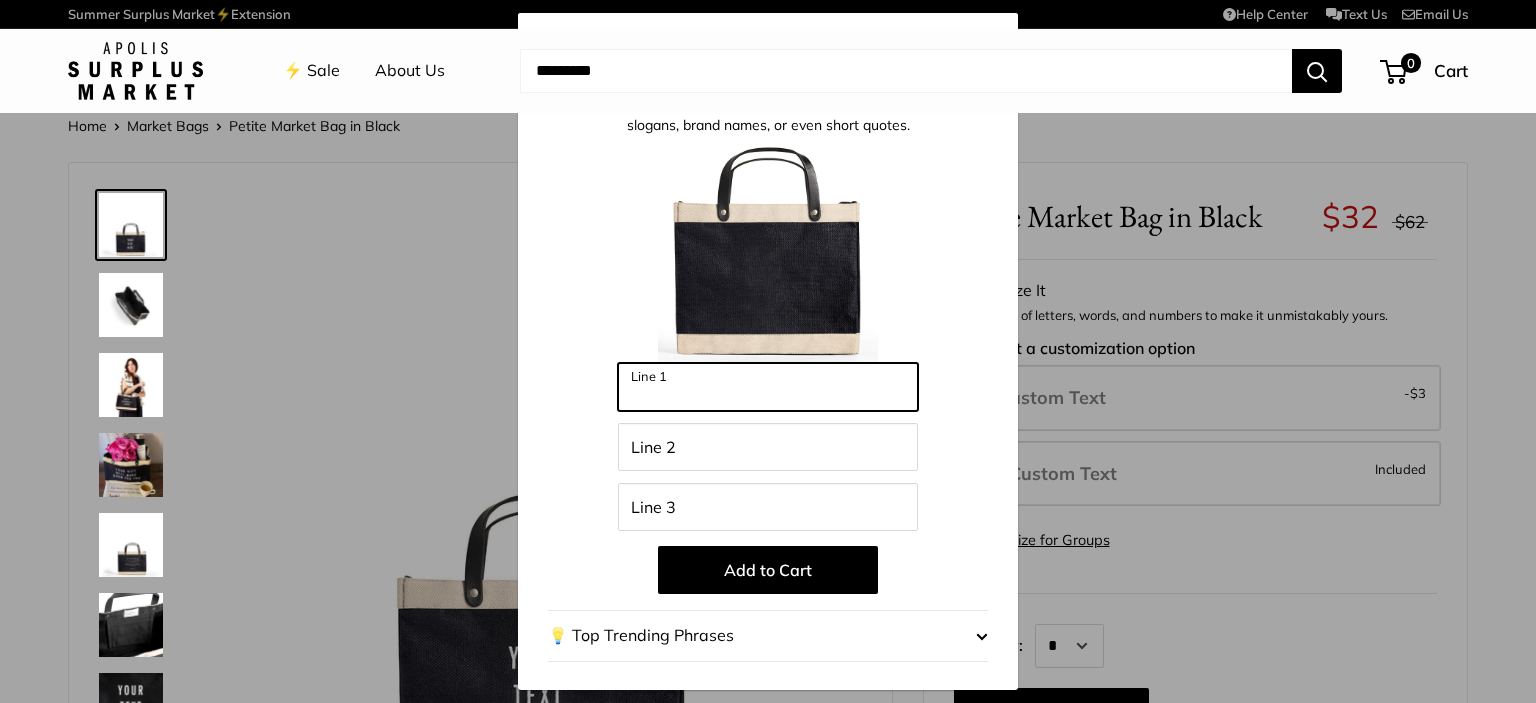 click on "Line 1" at bounding box center [768, 387] 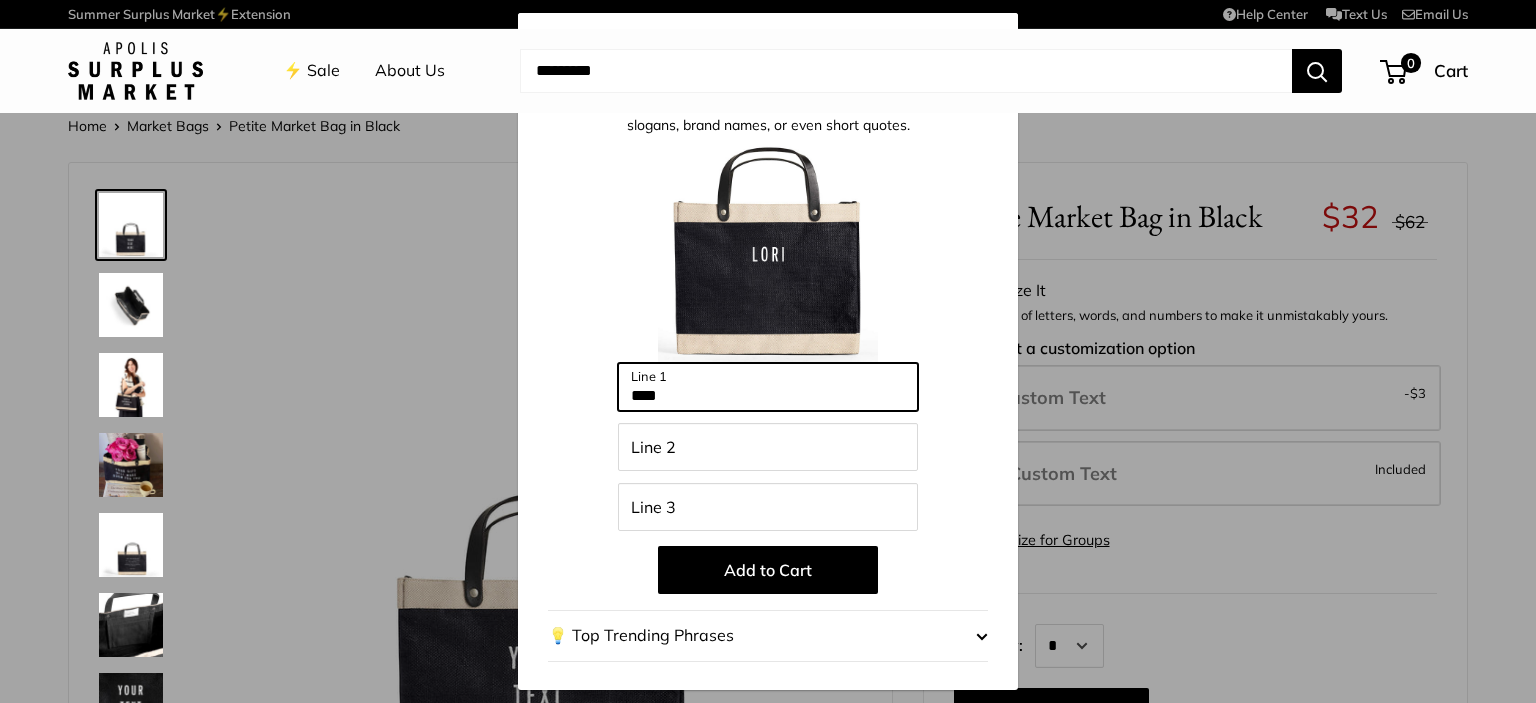 type on "****" 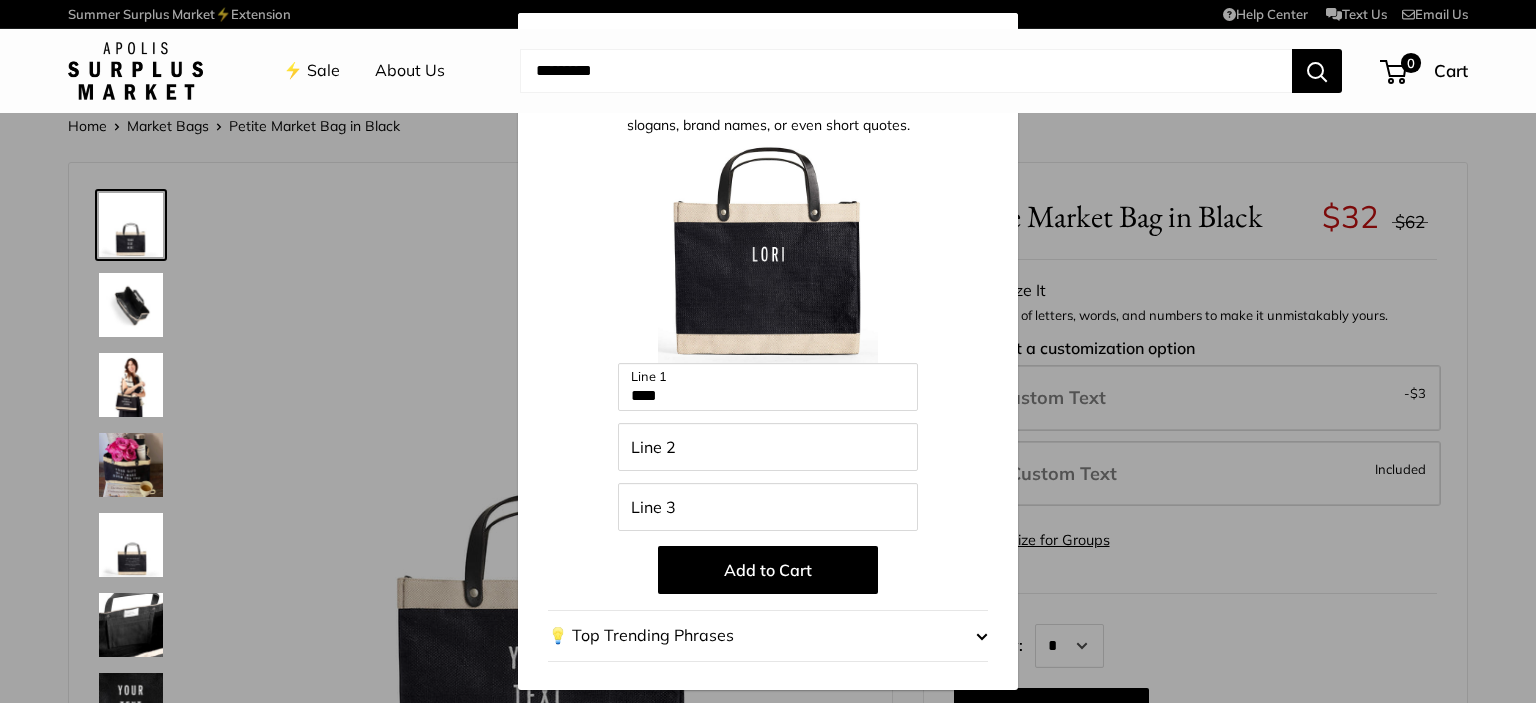 click on "Add to Cart" at bounding box center [768, 570] 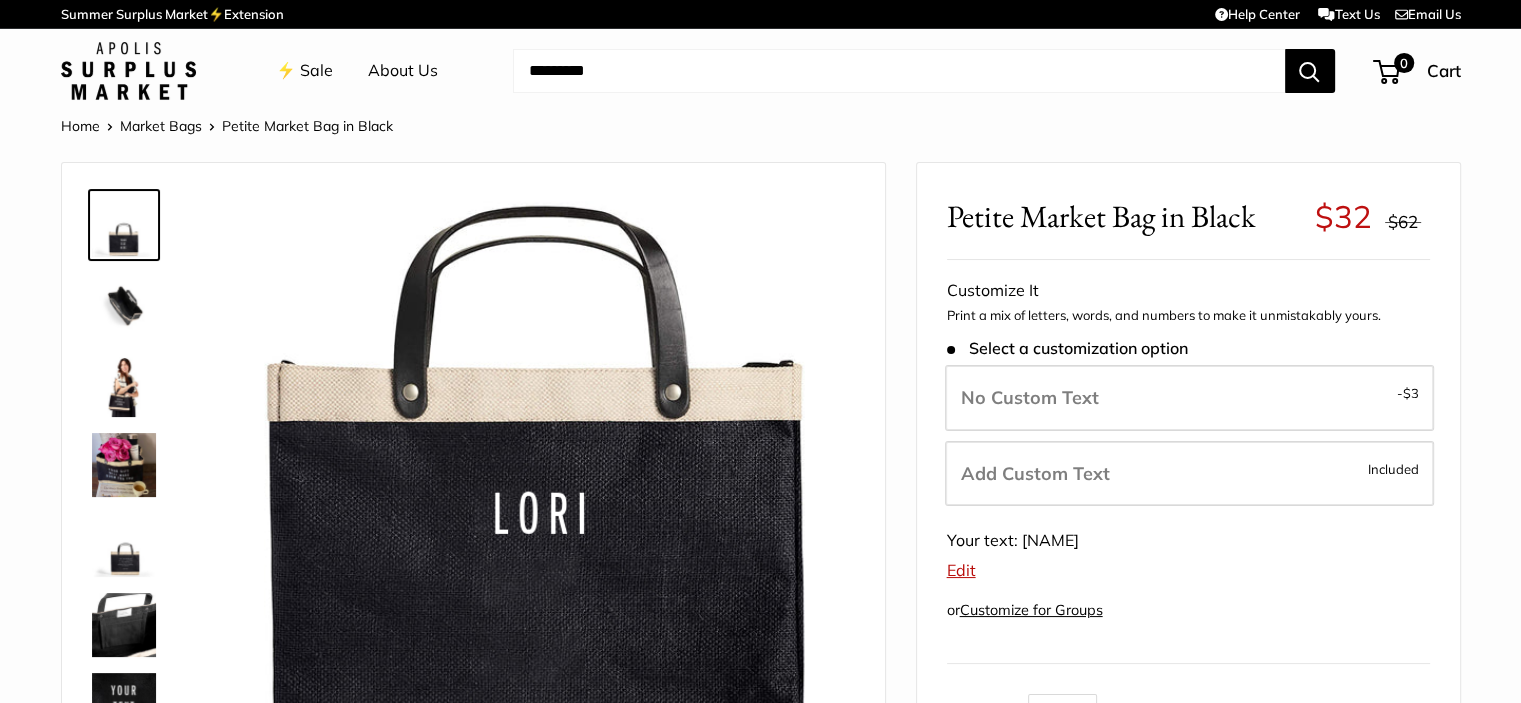 click on "Edit" at bounding box center (961, 570) 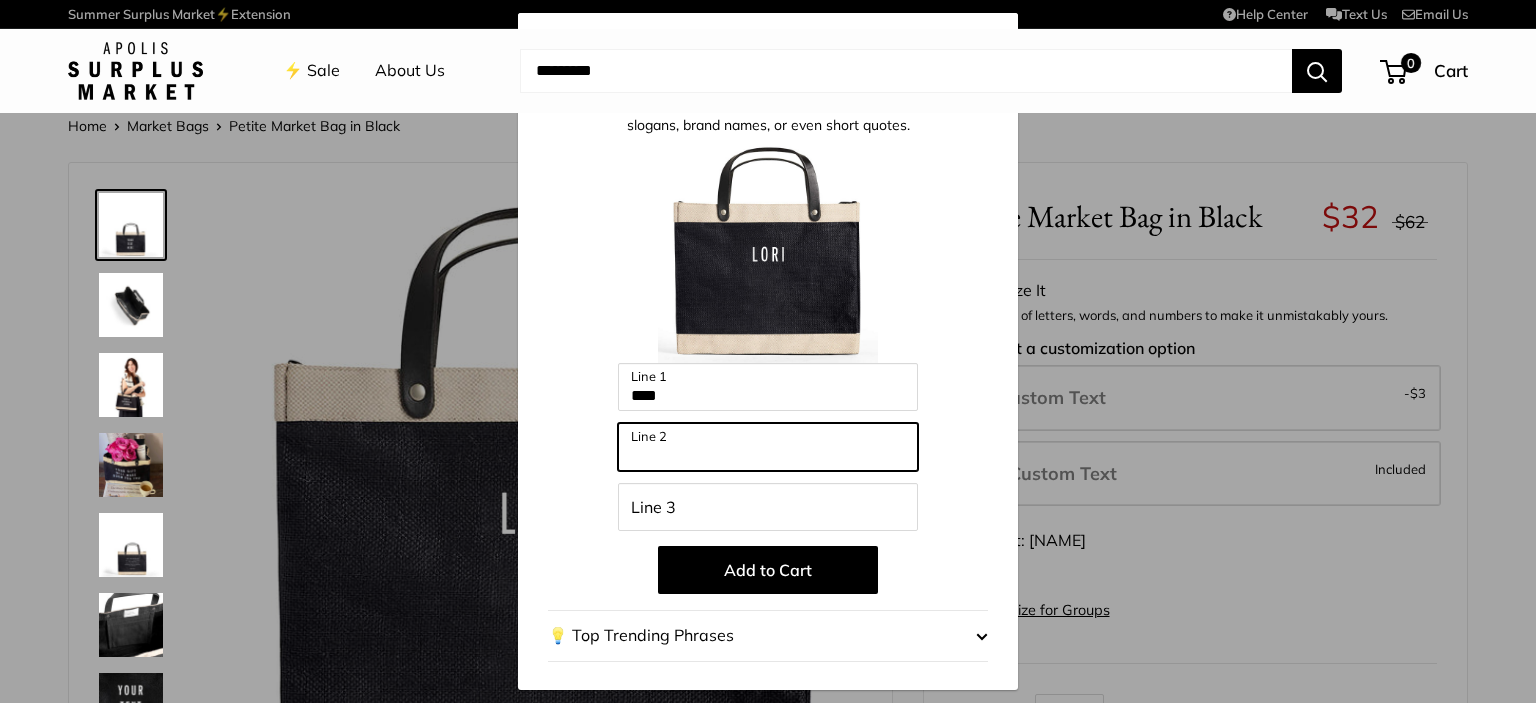 click on "Line 2" at bounding box center (768, 447) 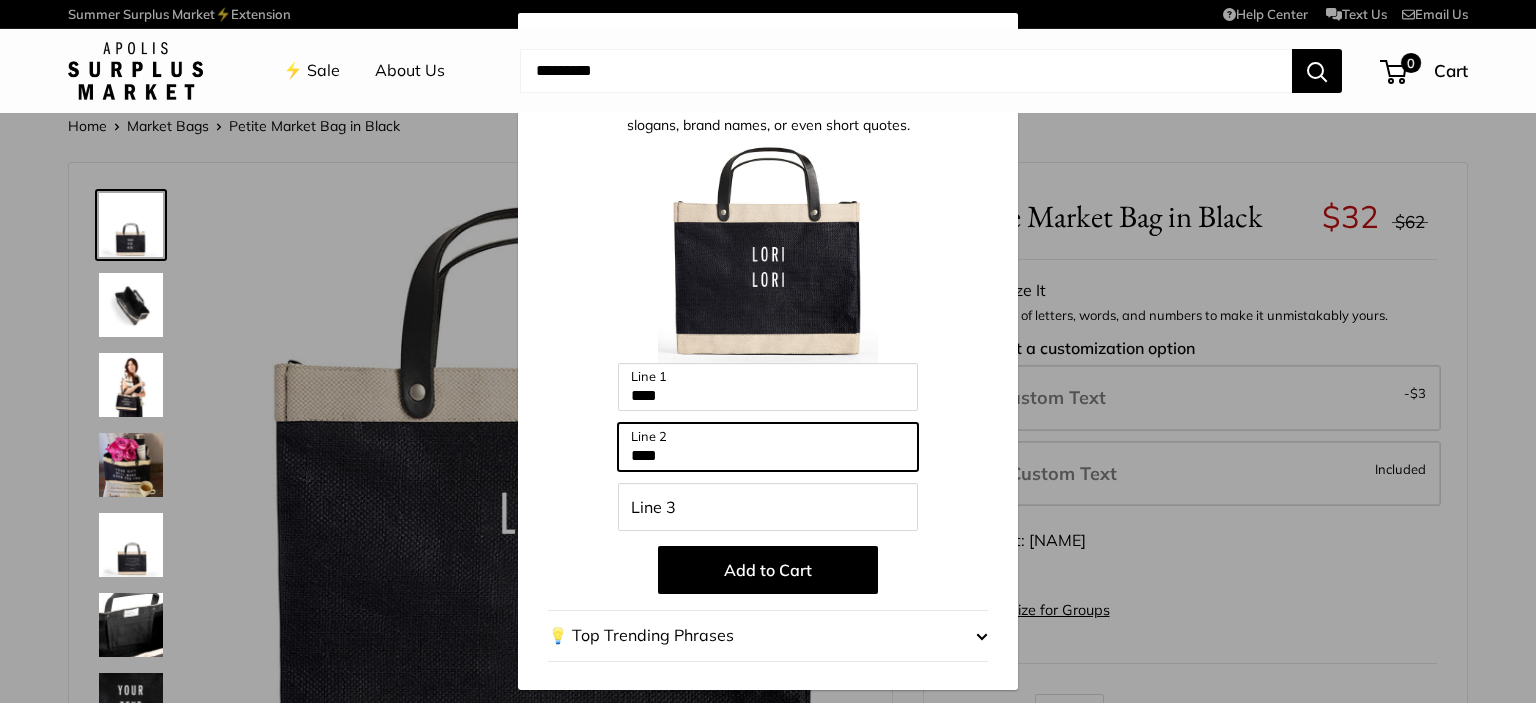 type on "****" 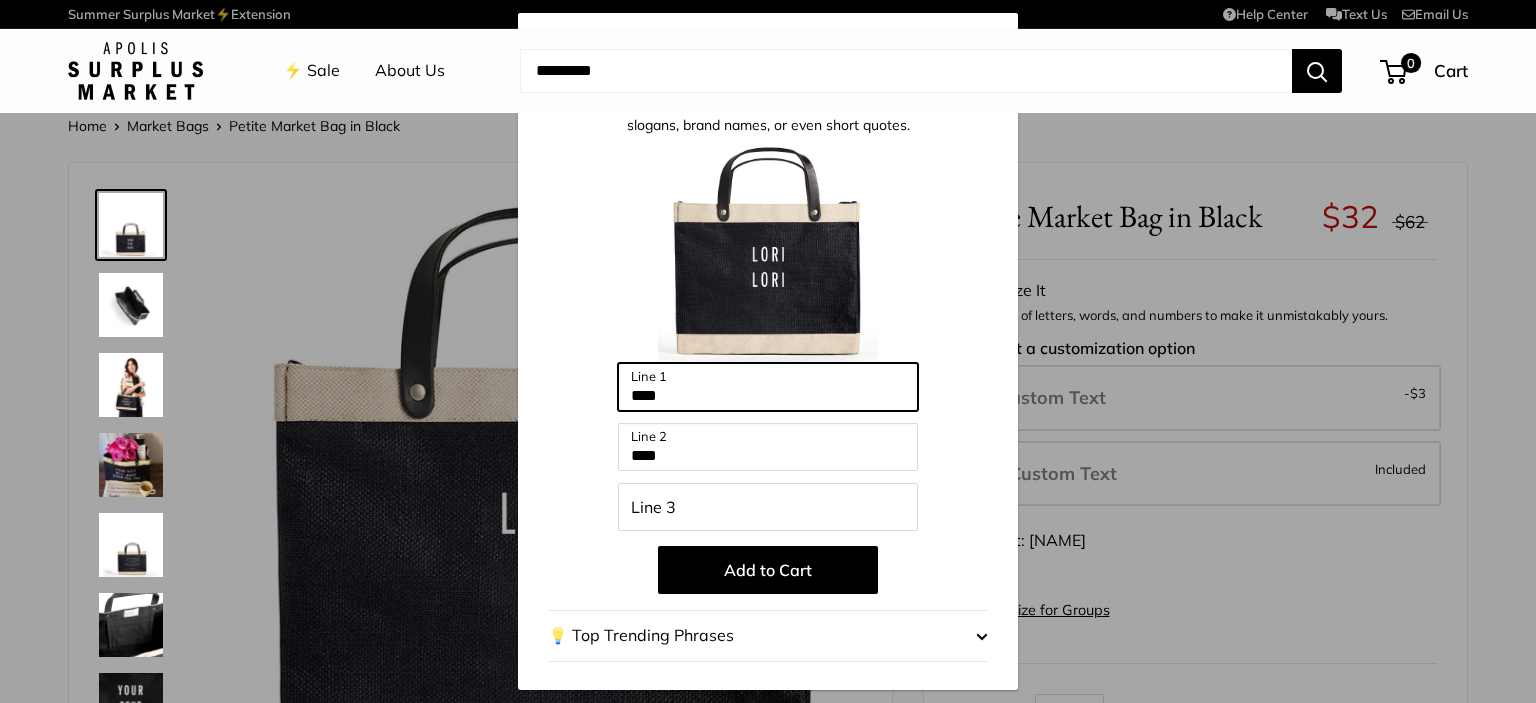 drag, startPoint x: 561, startPoint y: 375, endPoint x: 269, endPoint y: 355, distance: 292.68414 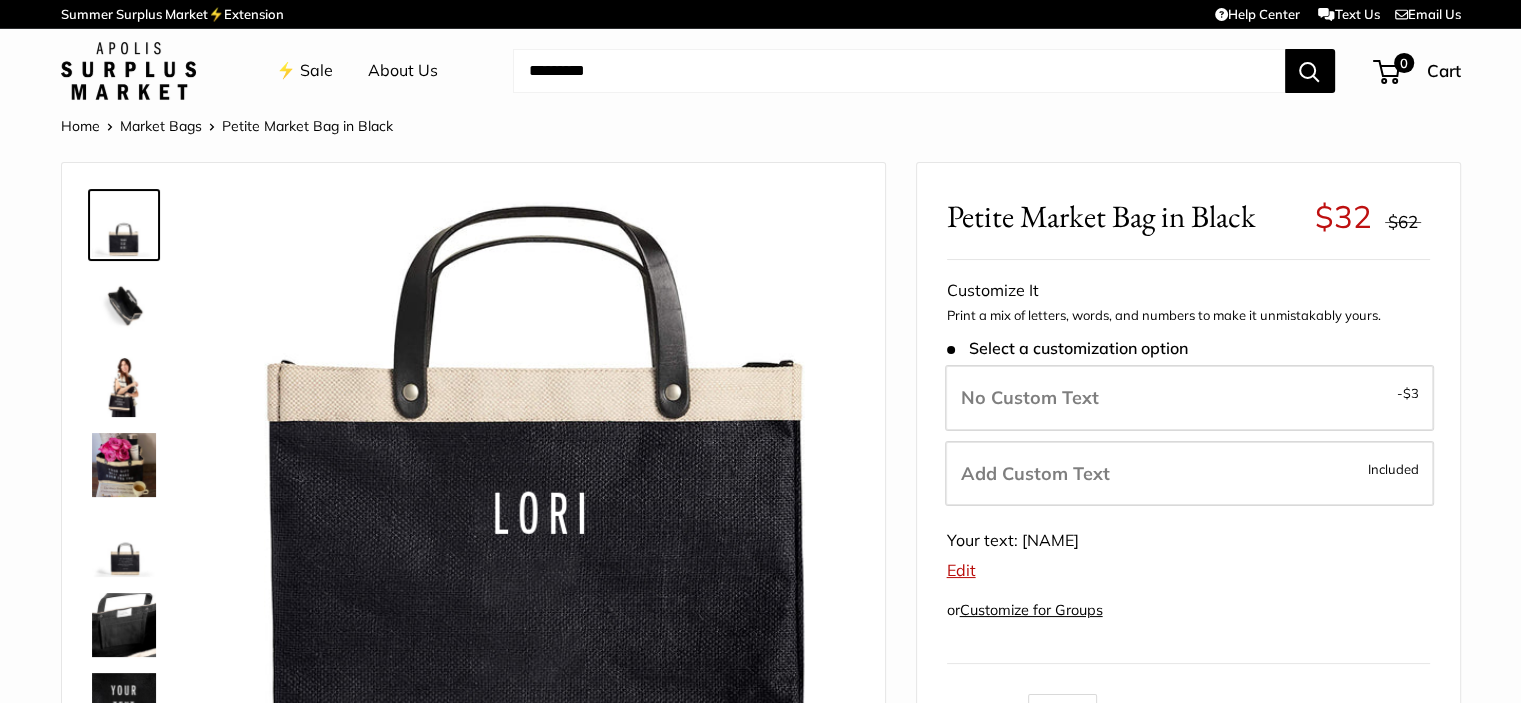 click on "Edit" at bounding box center [961, 570] 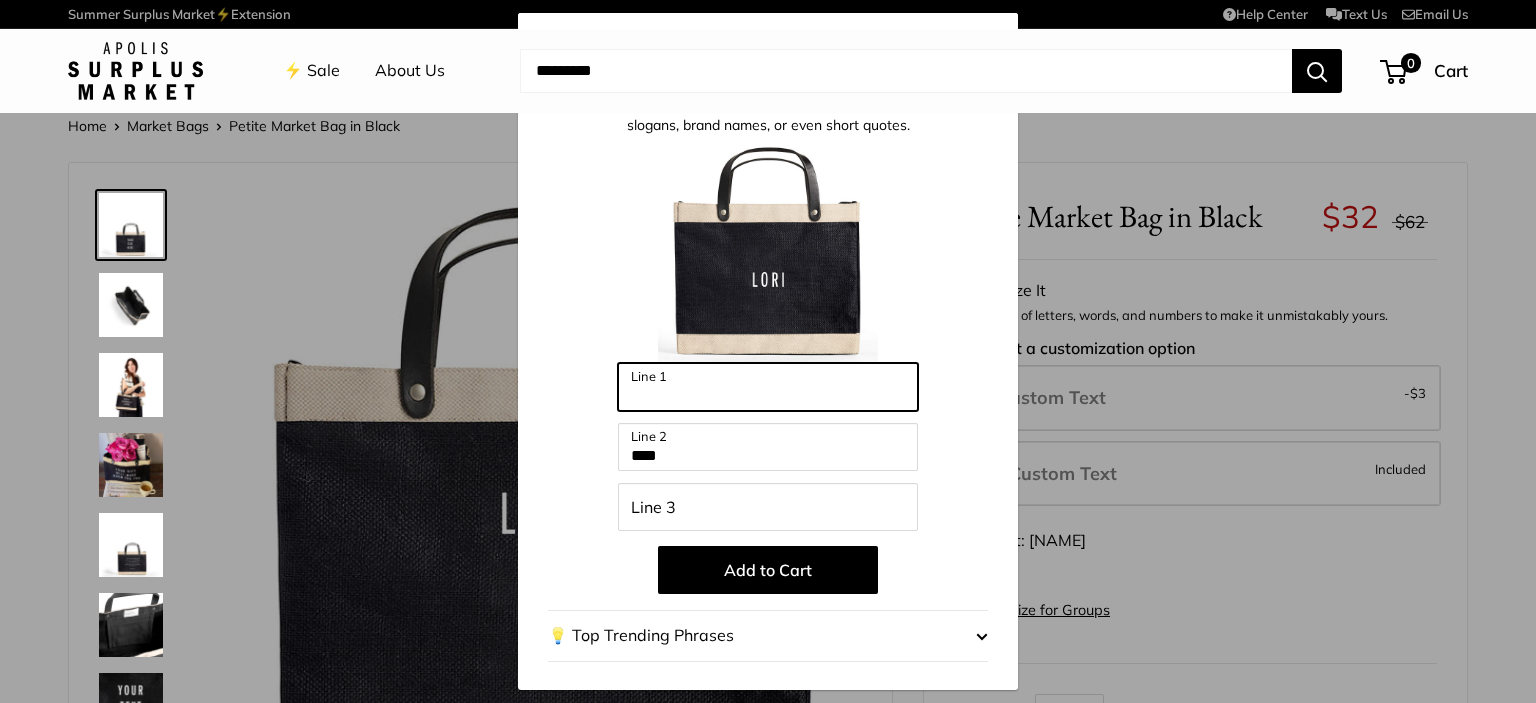 type 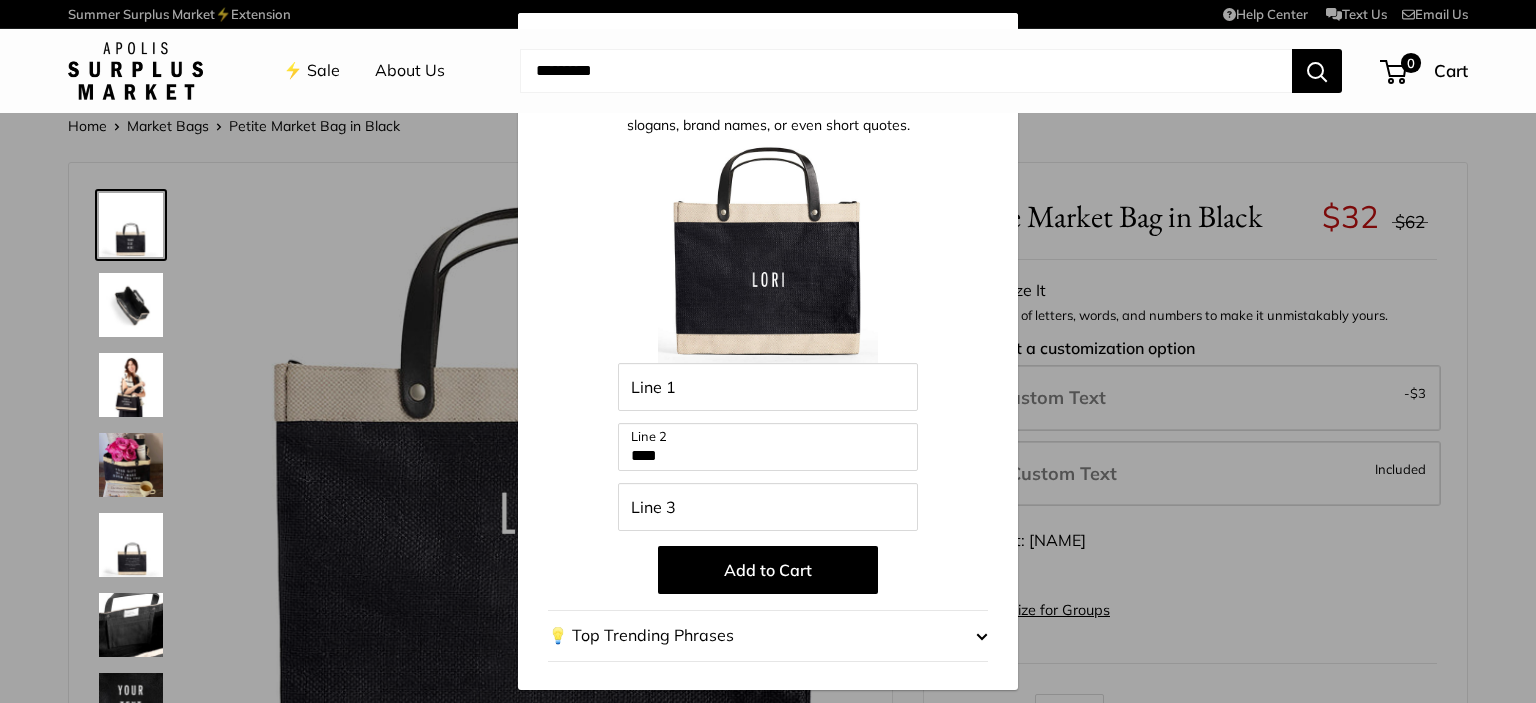 click on "Add to Cart" at bounding box center [768, 570] 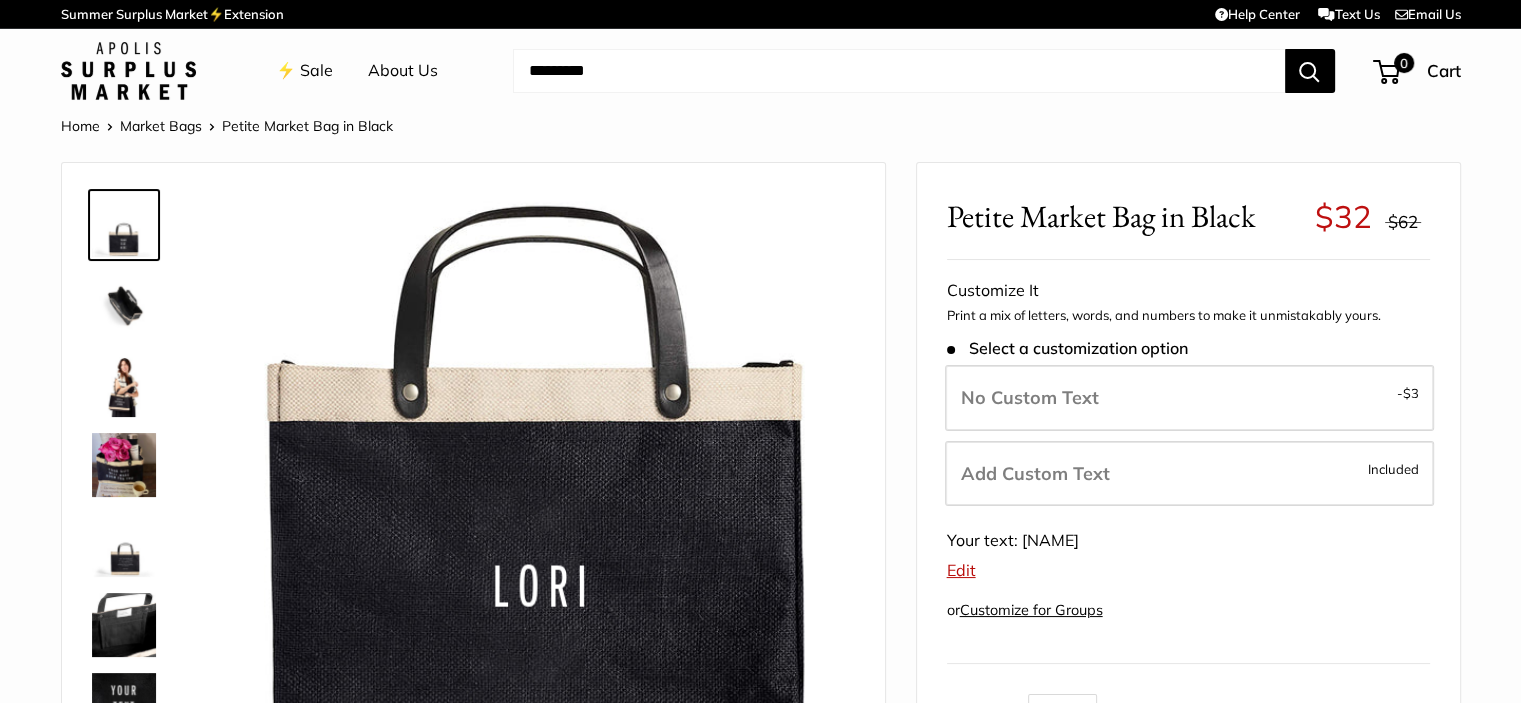 click at bounding box center (899, 71) 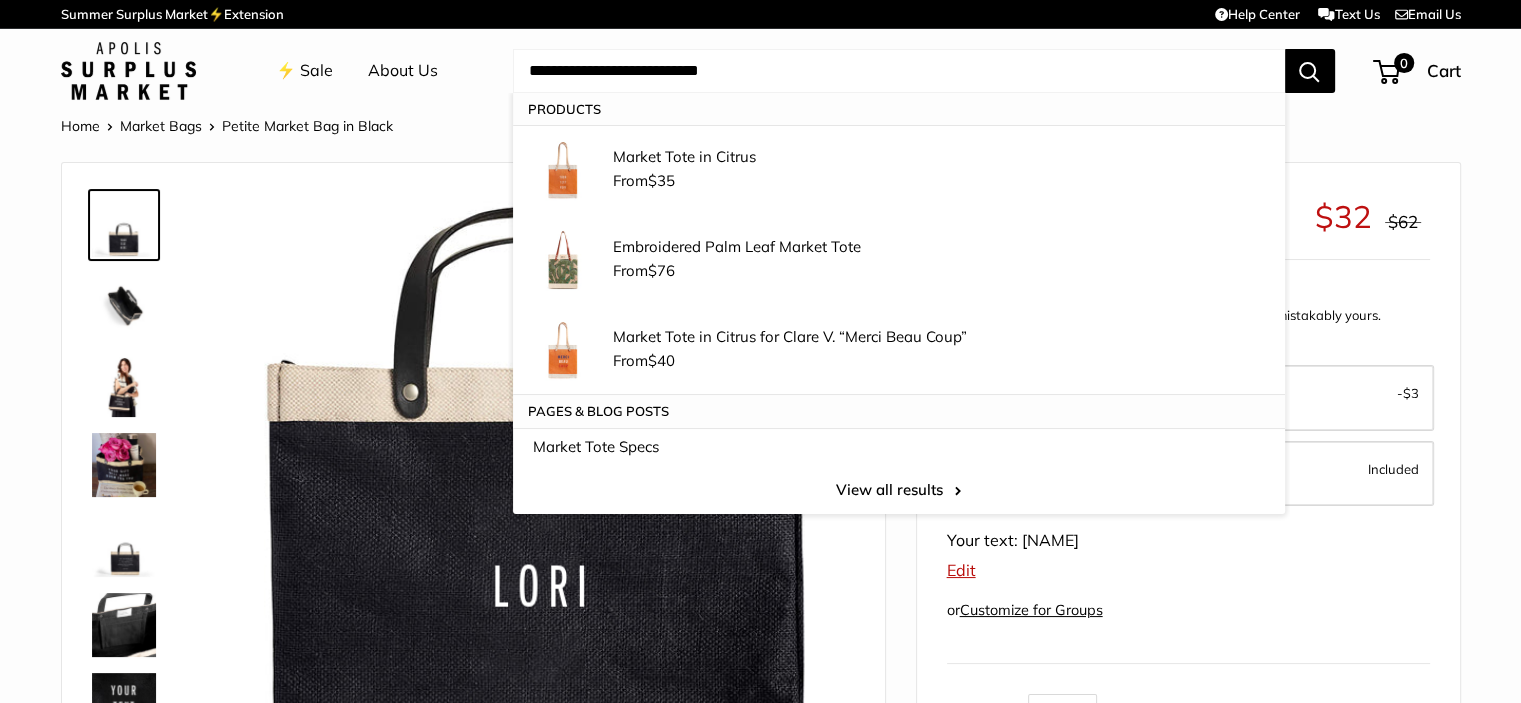 type on "**********" 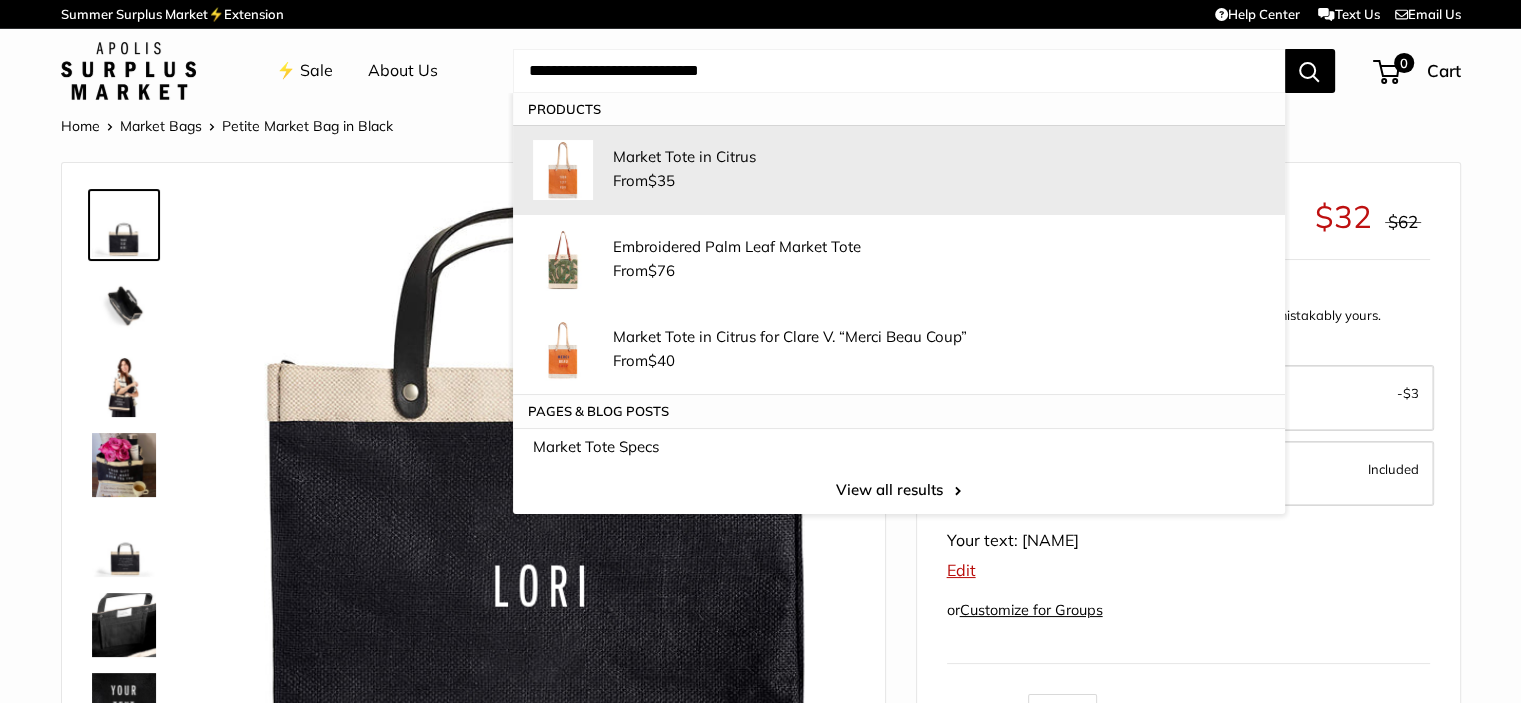 click on "Market Tote in Citrus
From  $35" at bounding box center (939, 170) 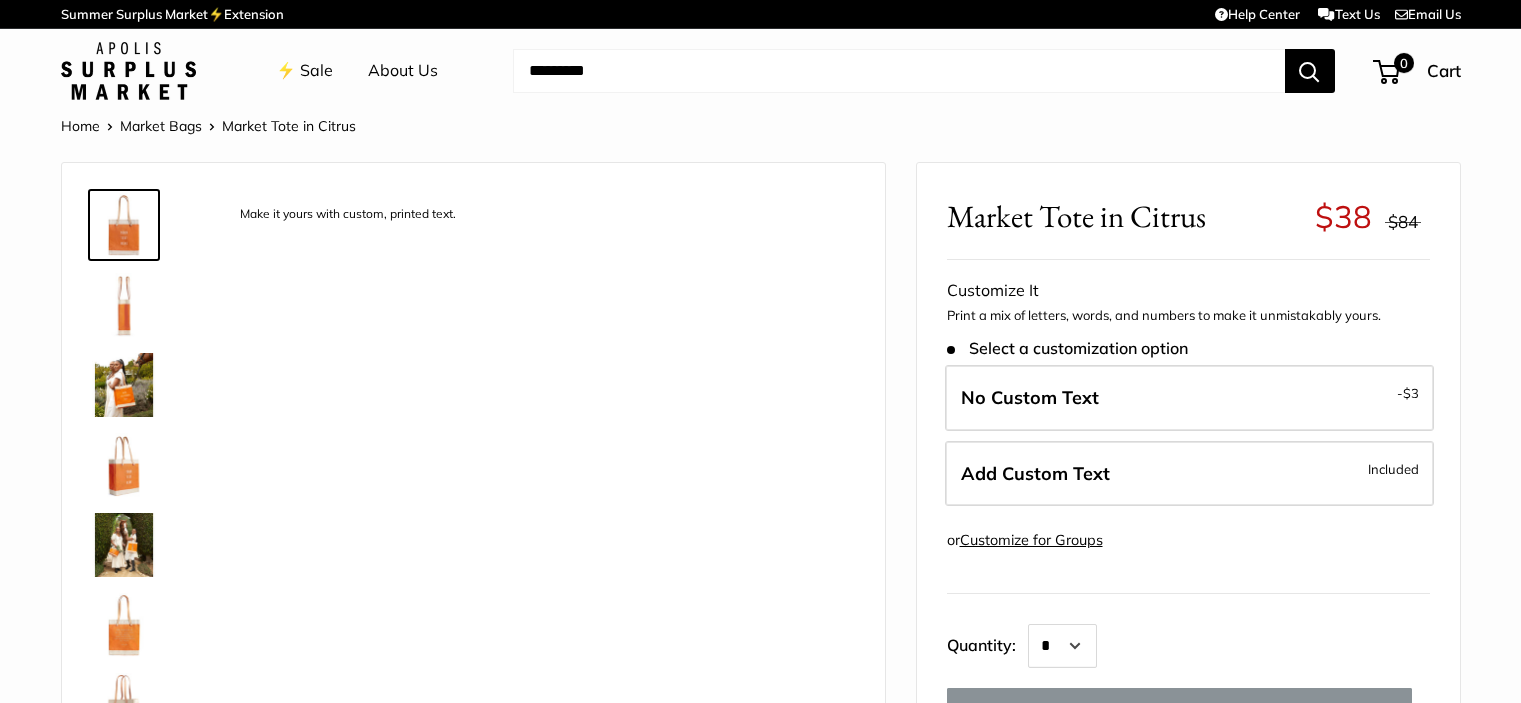 scroll, scrollTop: 0, scrollLeft: 0, axis: both 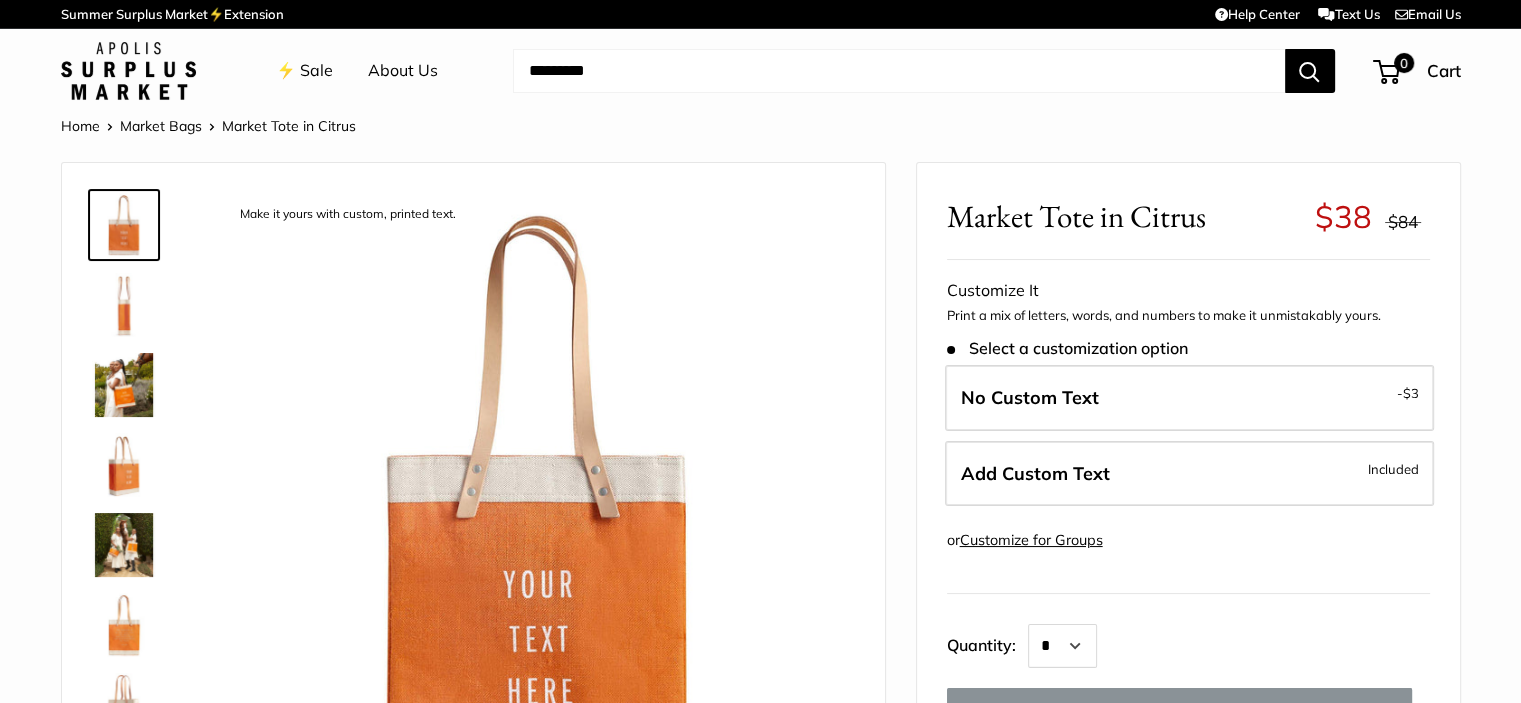 click on "Add Custom Text
Included" at bounding box center [1189, 474] 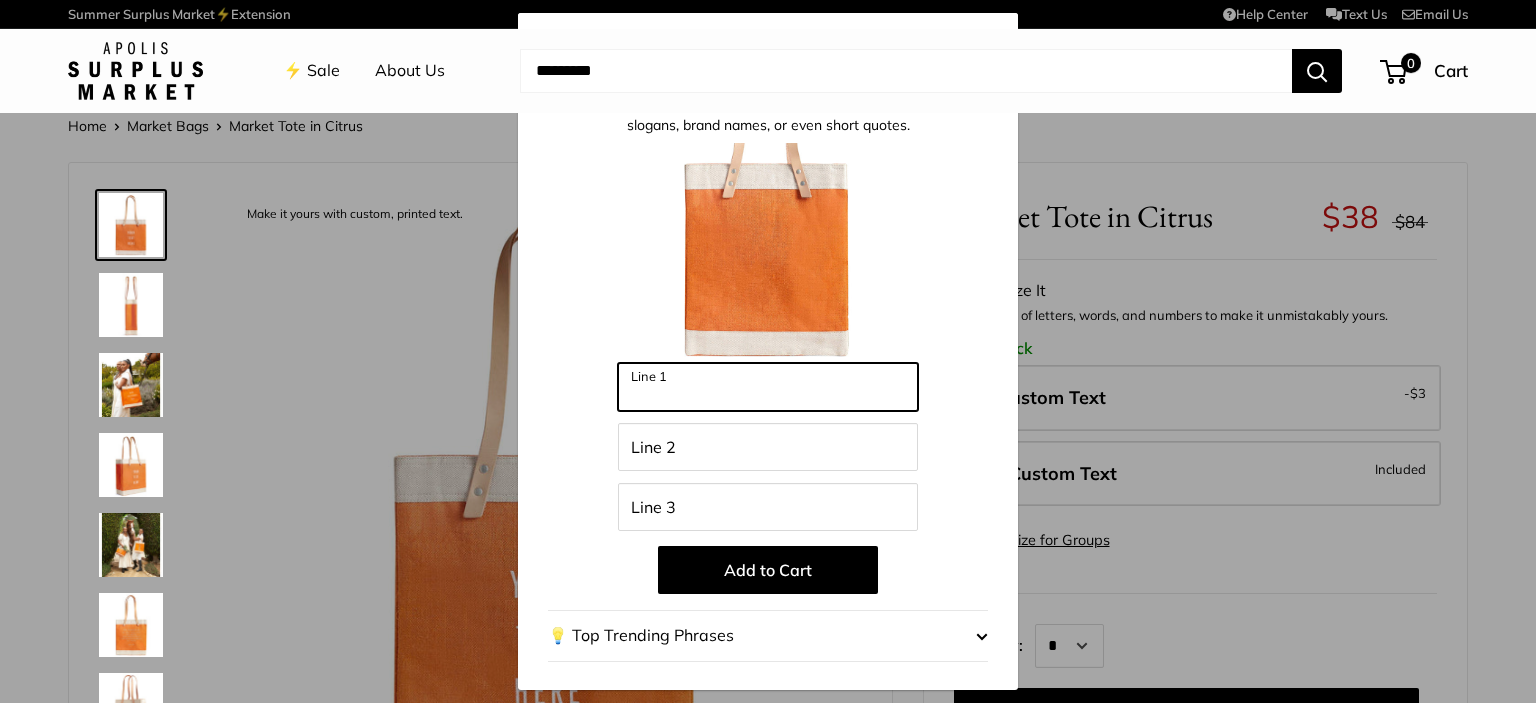 click on "Line 1" at bounding box center (768, 387) 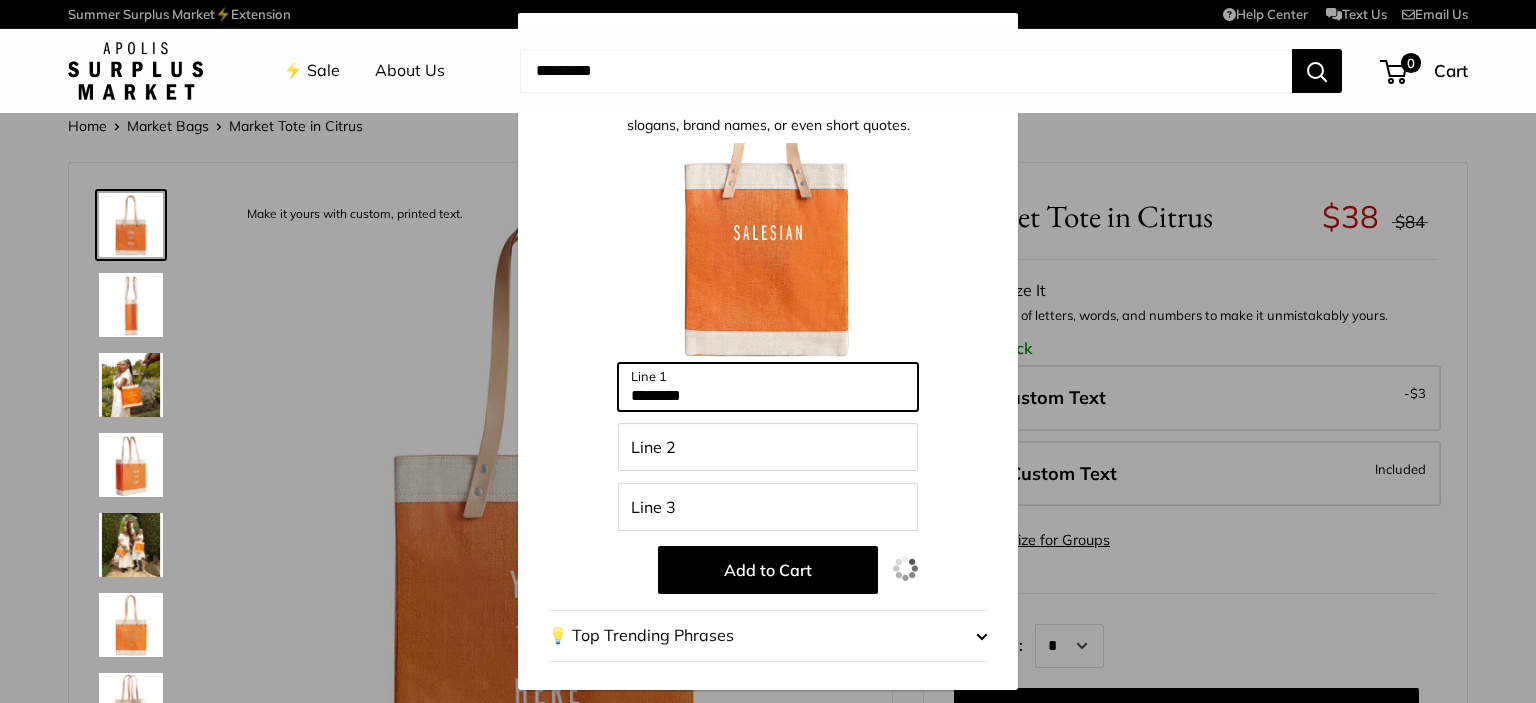 type on "********" 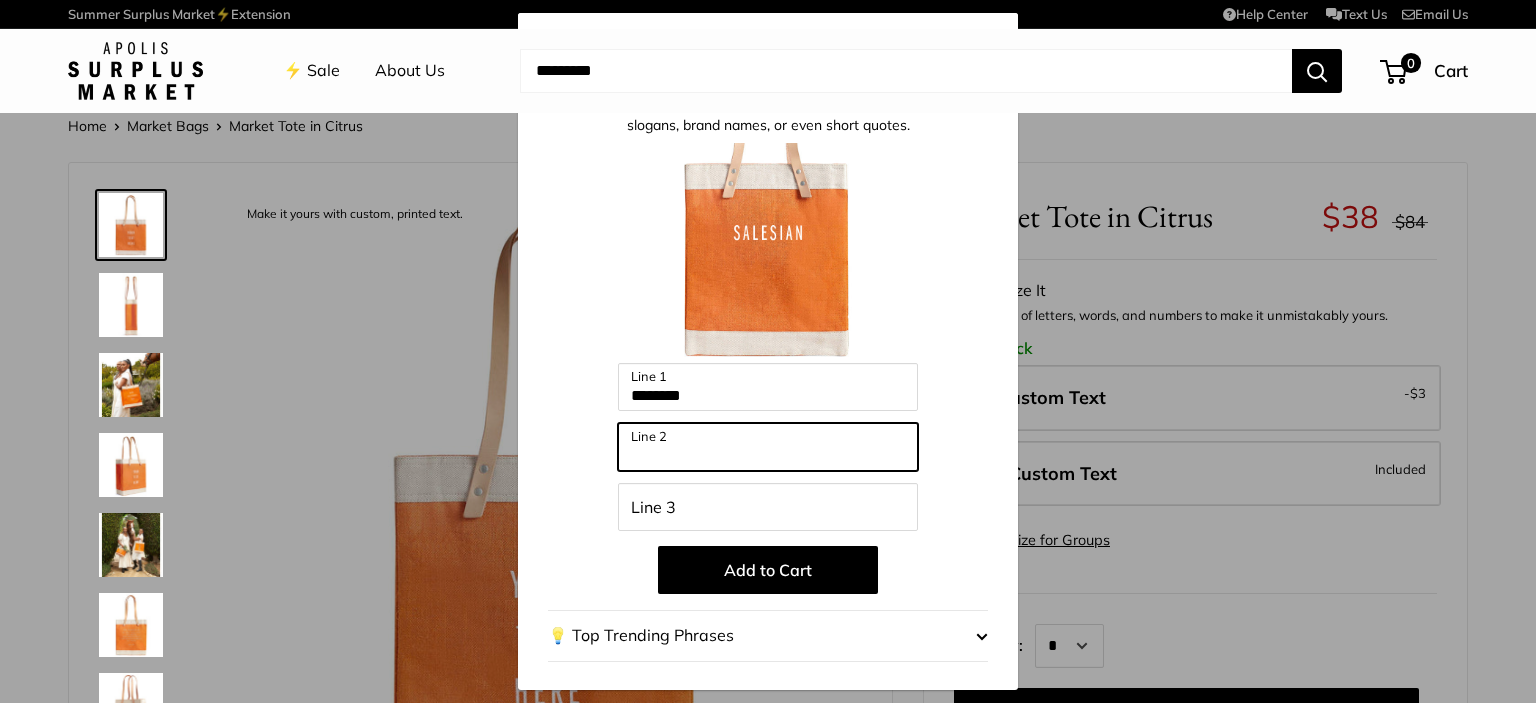 click on "Line 2" at bounding box center [768, 447] 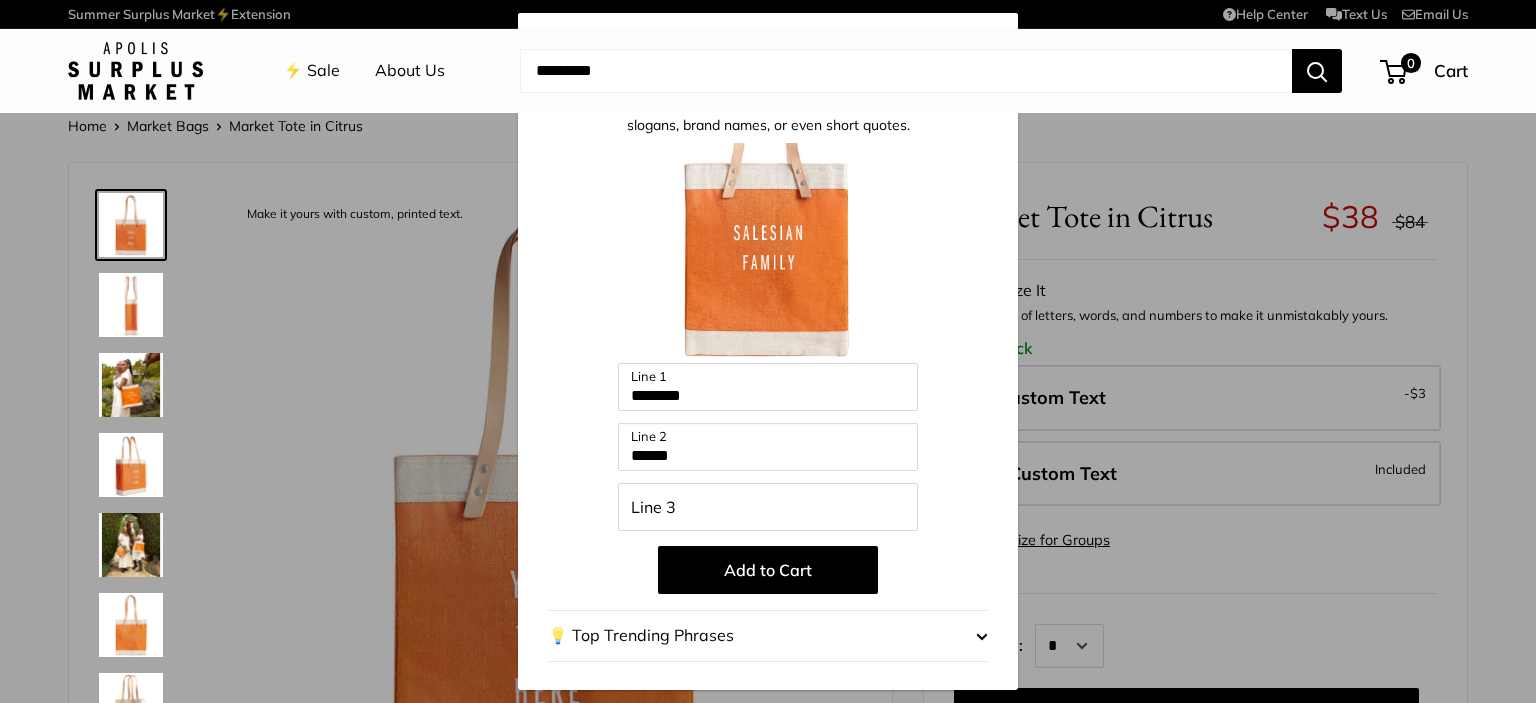 click on "Enter 39 letters
********
Line 1
******
Line 2
Line 3
Add to Cart
💡 Top Trending Phrases
Looking for inspiration? Select one of these: All The Things Merci Beau Coup Hello Ciao Bonjour Eat Well Travel Often Organic Food, Just Kidding, It’s Wine Farmers Market is My Happy Place It's All In The Bag Coffee Wine Flowers Every Moment Matters "ABC" (Monogram your initials)" at bounding box center (768, 407) 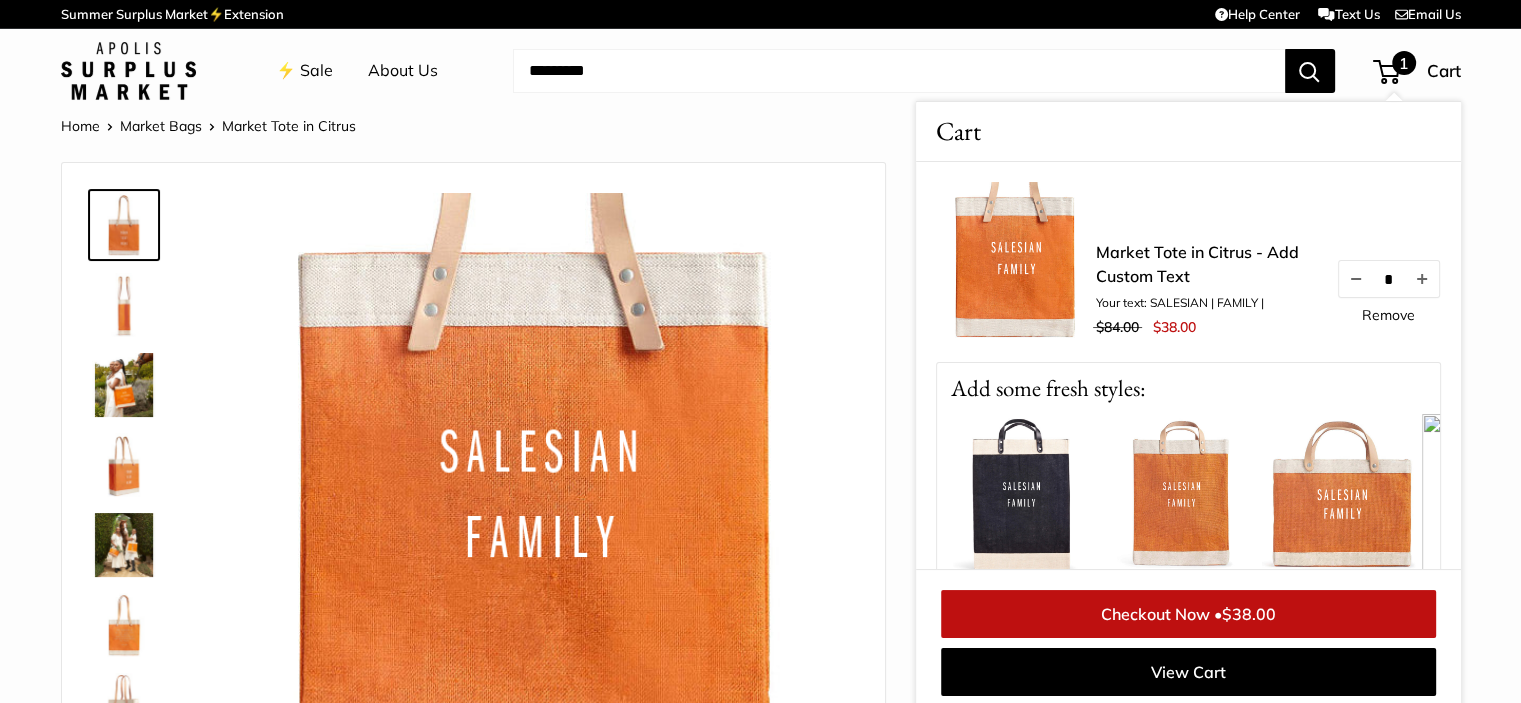 scroll, scrollTop: 8, scrollLeft: 0, axis: vertical 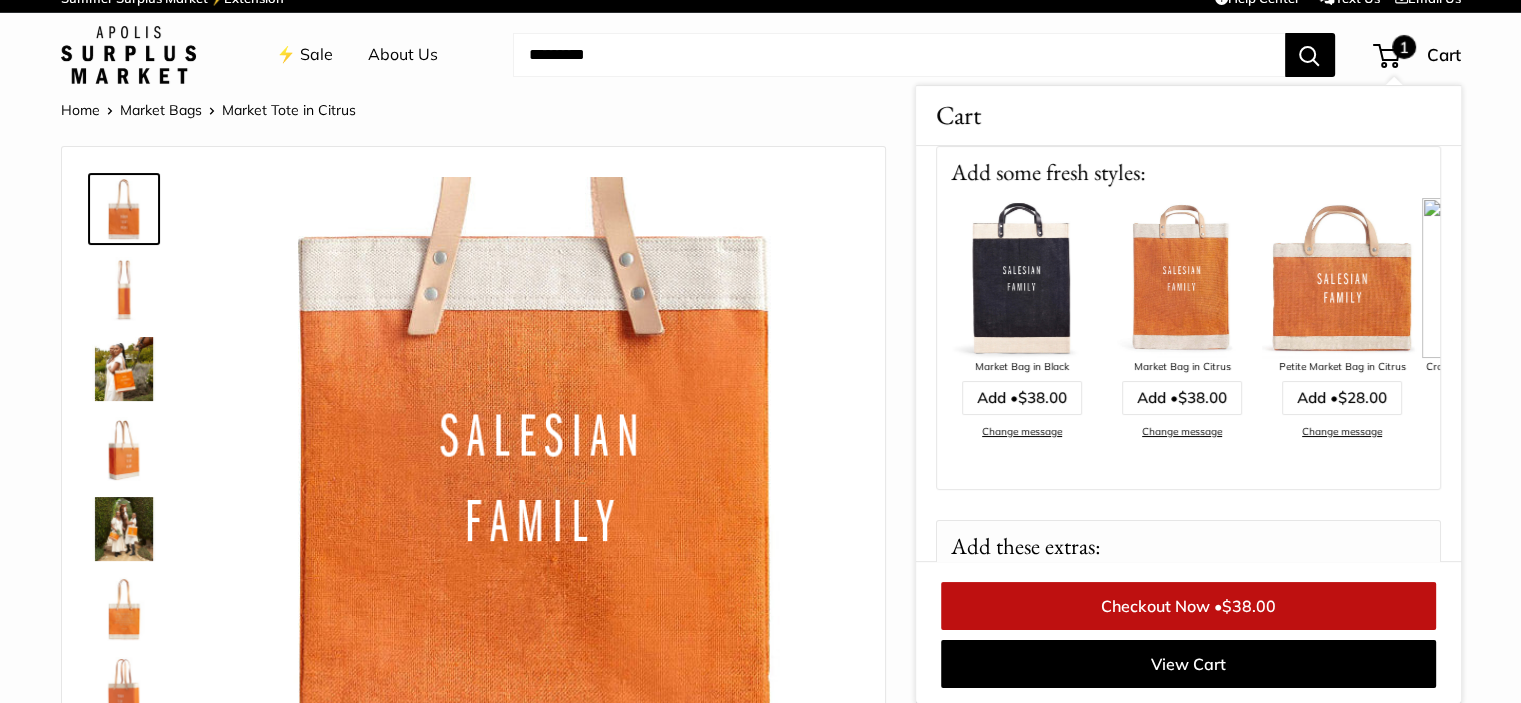 click on "1" at bounding box center (1386, 56) 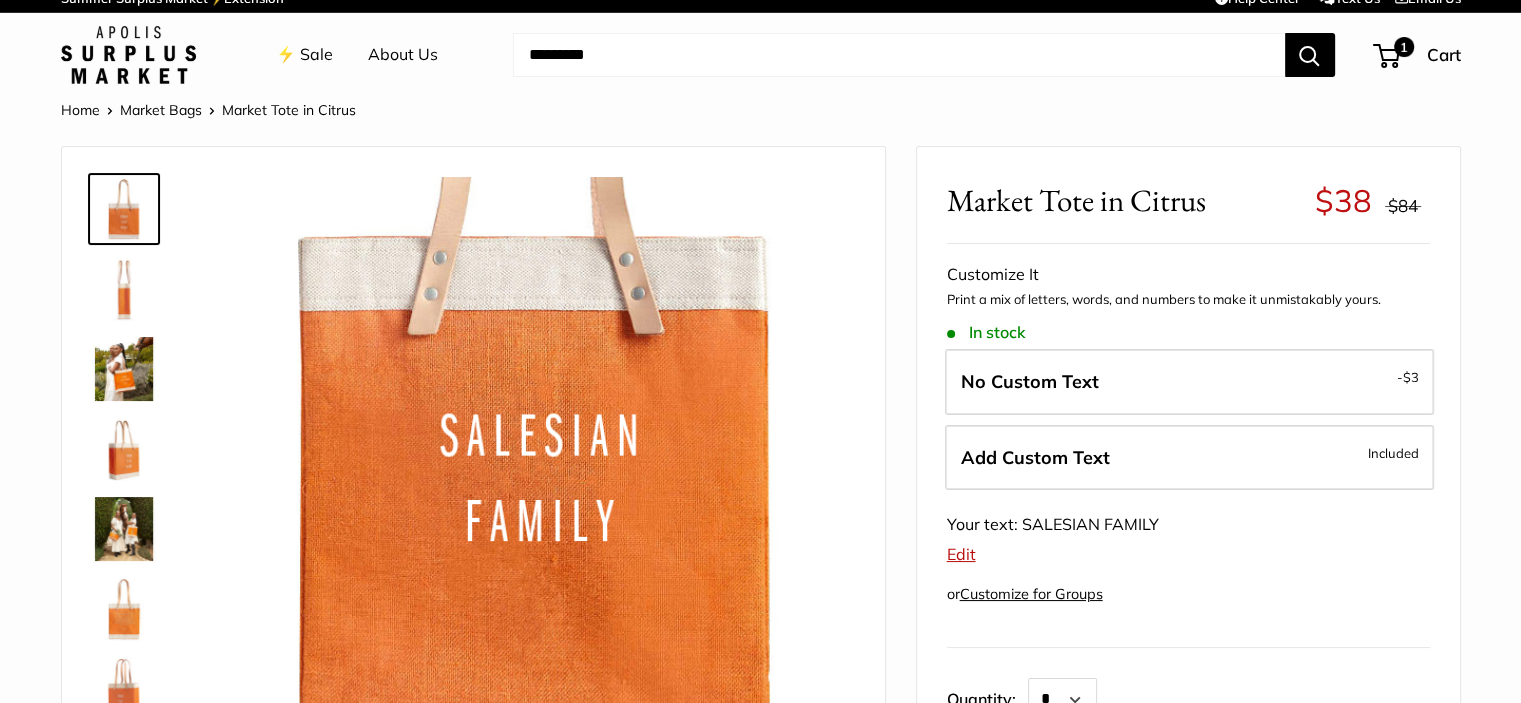 click on "Edit" at bounding box center [961, 554] 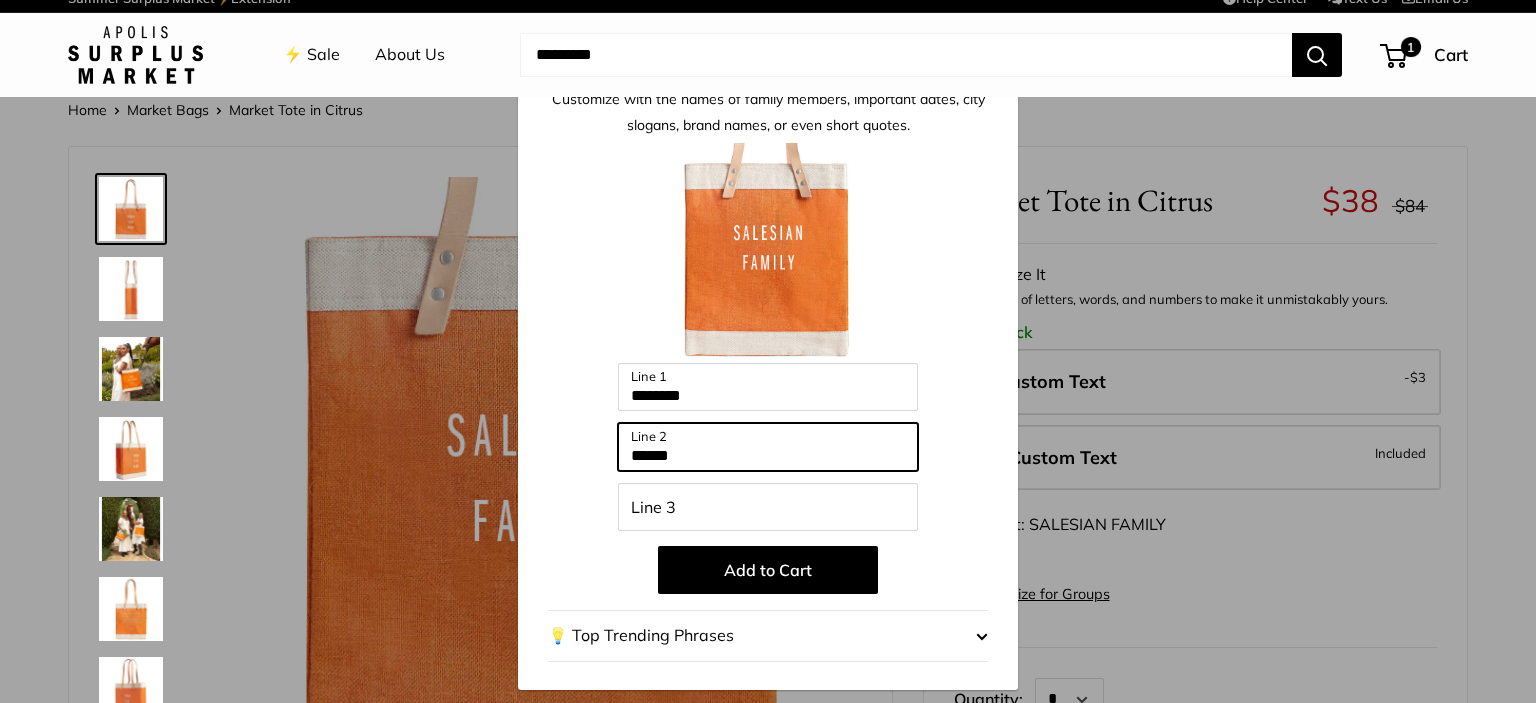 click on "******" at bounding box center (768, 447) 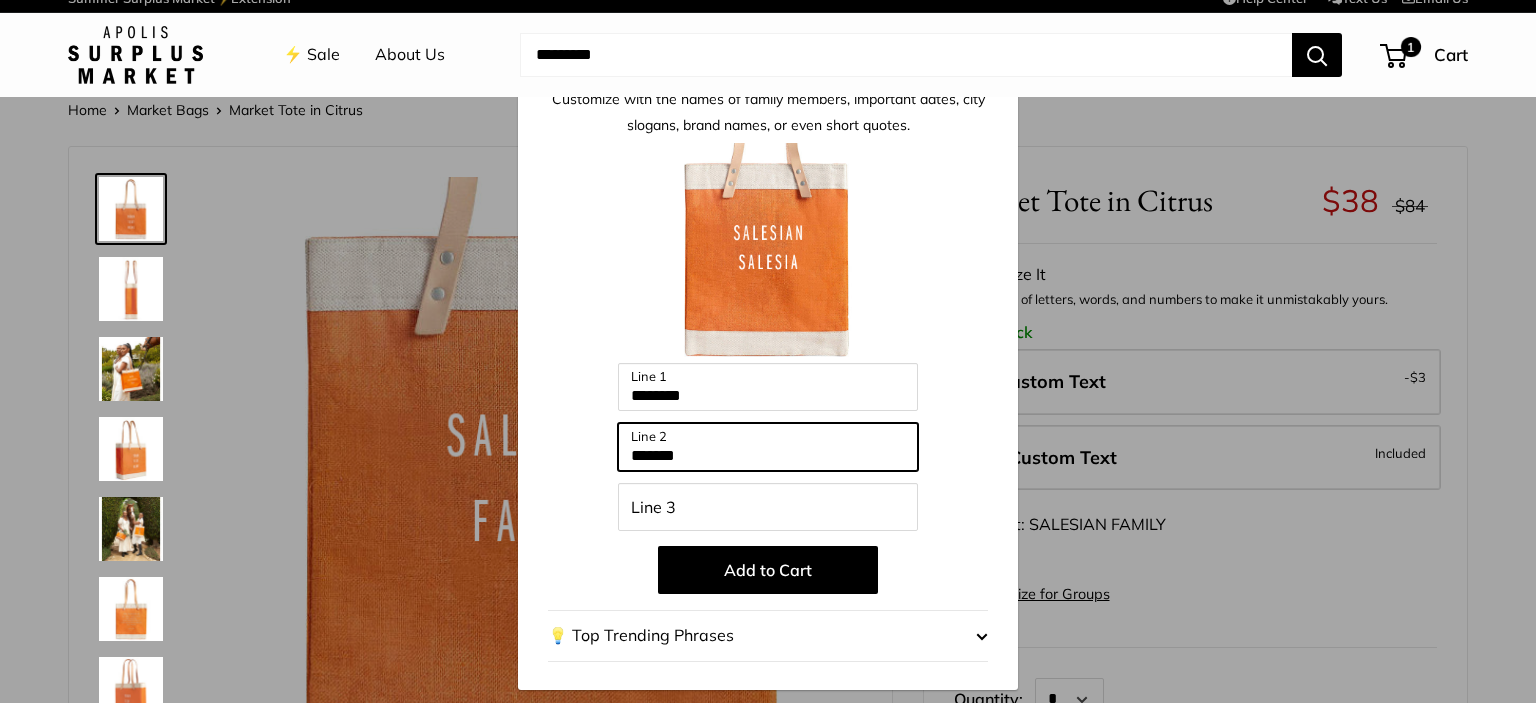 type on "*******" 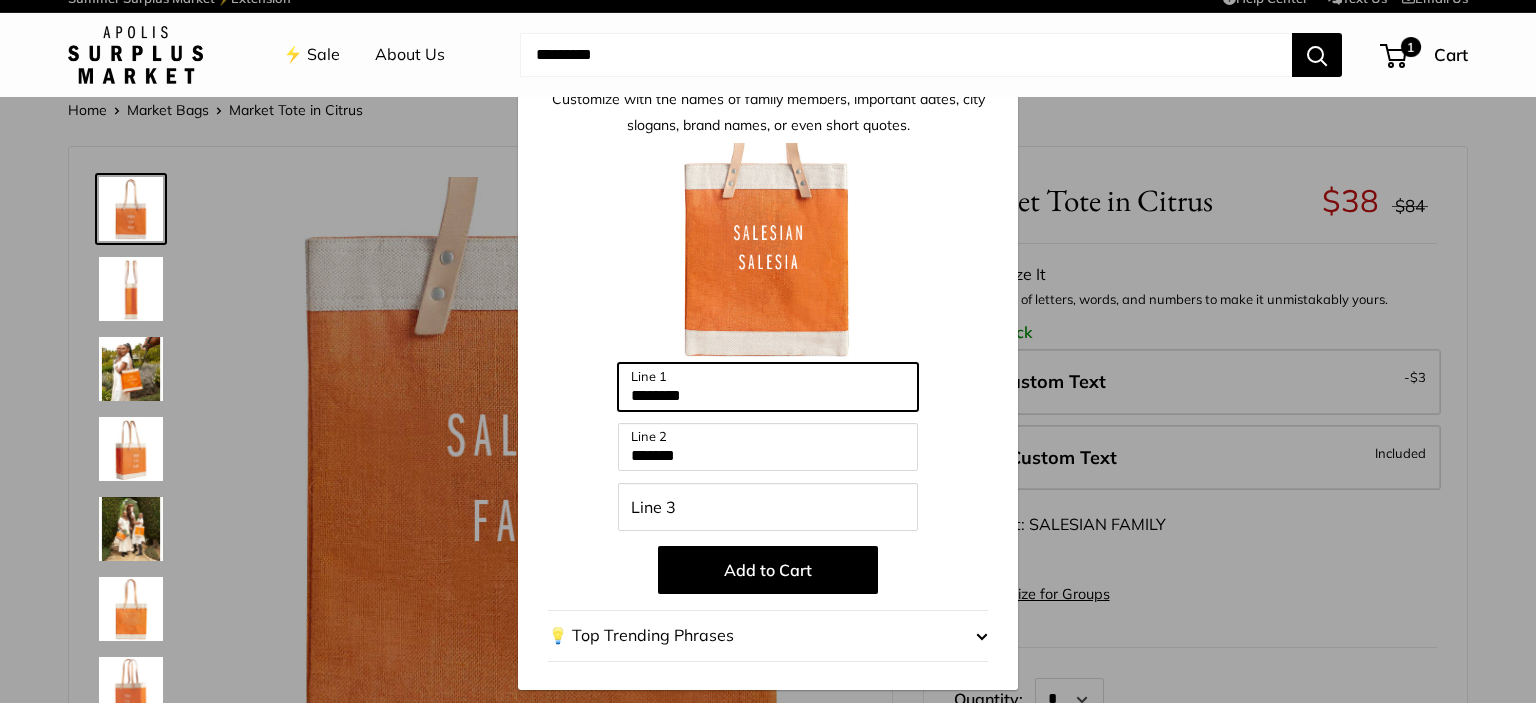 drag, startPoint x: 755, startPoint y: 398, endPoint x: 248, endPoint y: 391, distance: 507.0483 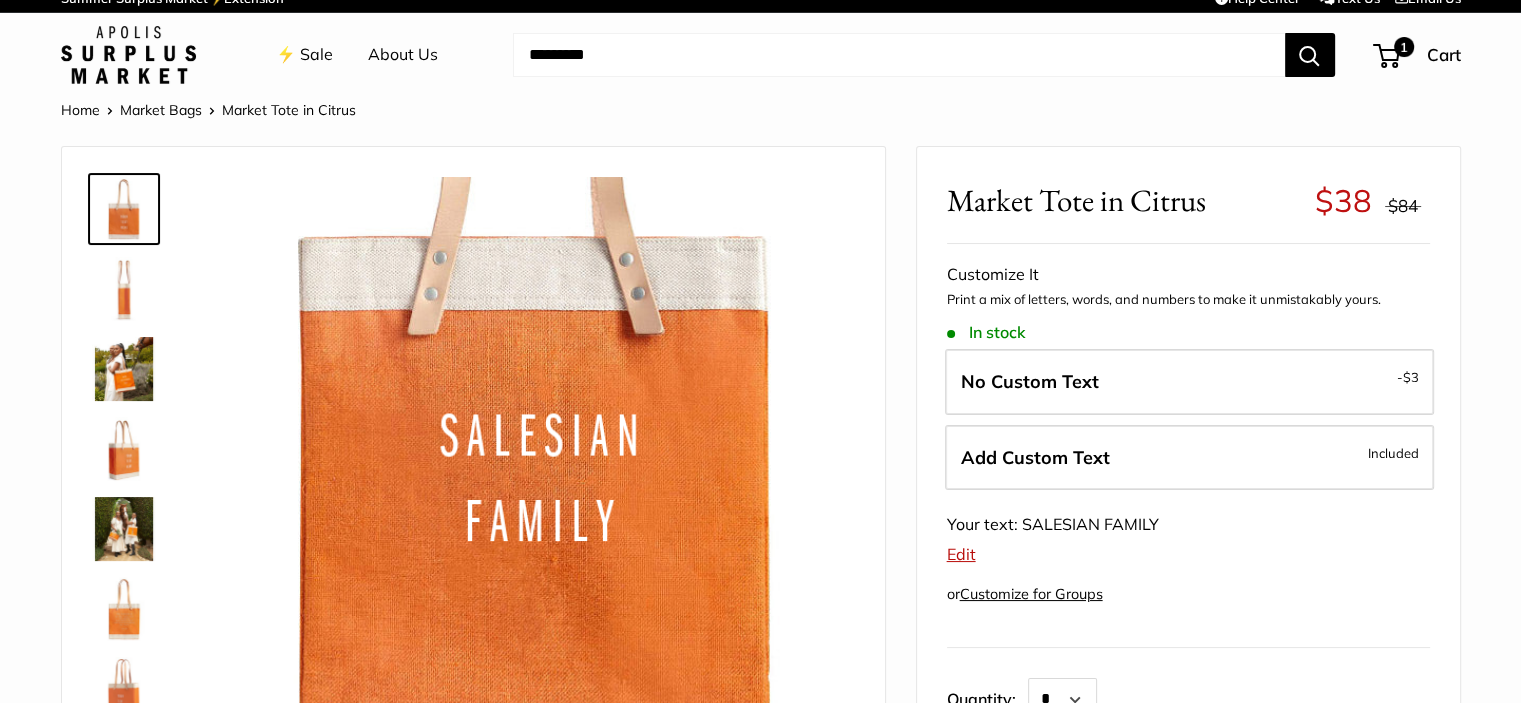 click on "Edit" at bounding box center (961, 554) 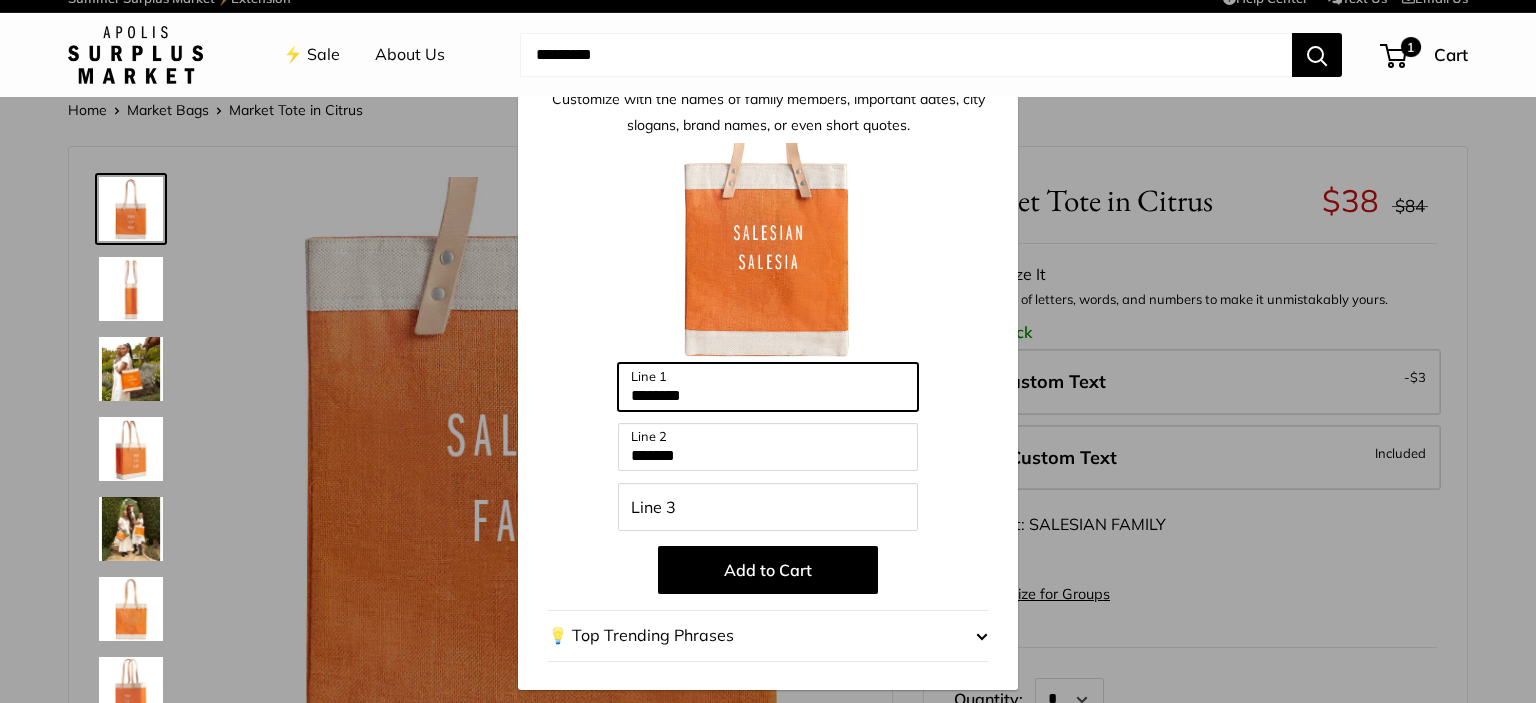 click on "********" at bounding box center [768, 387] 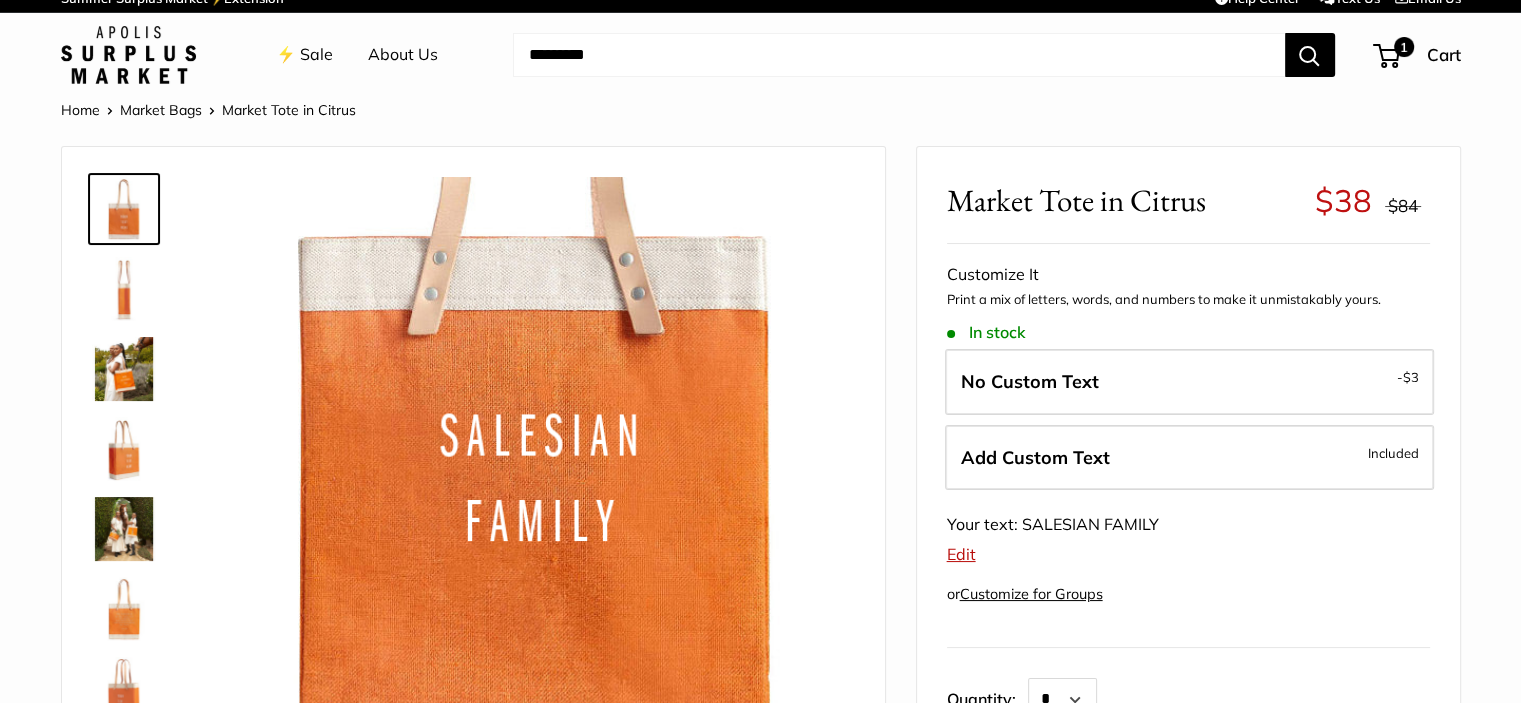 click on "Edit" at bounding box center (961, 554) 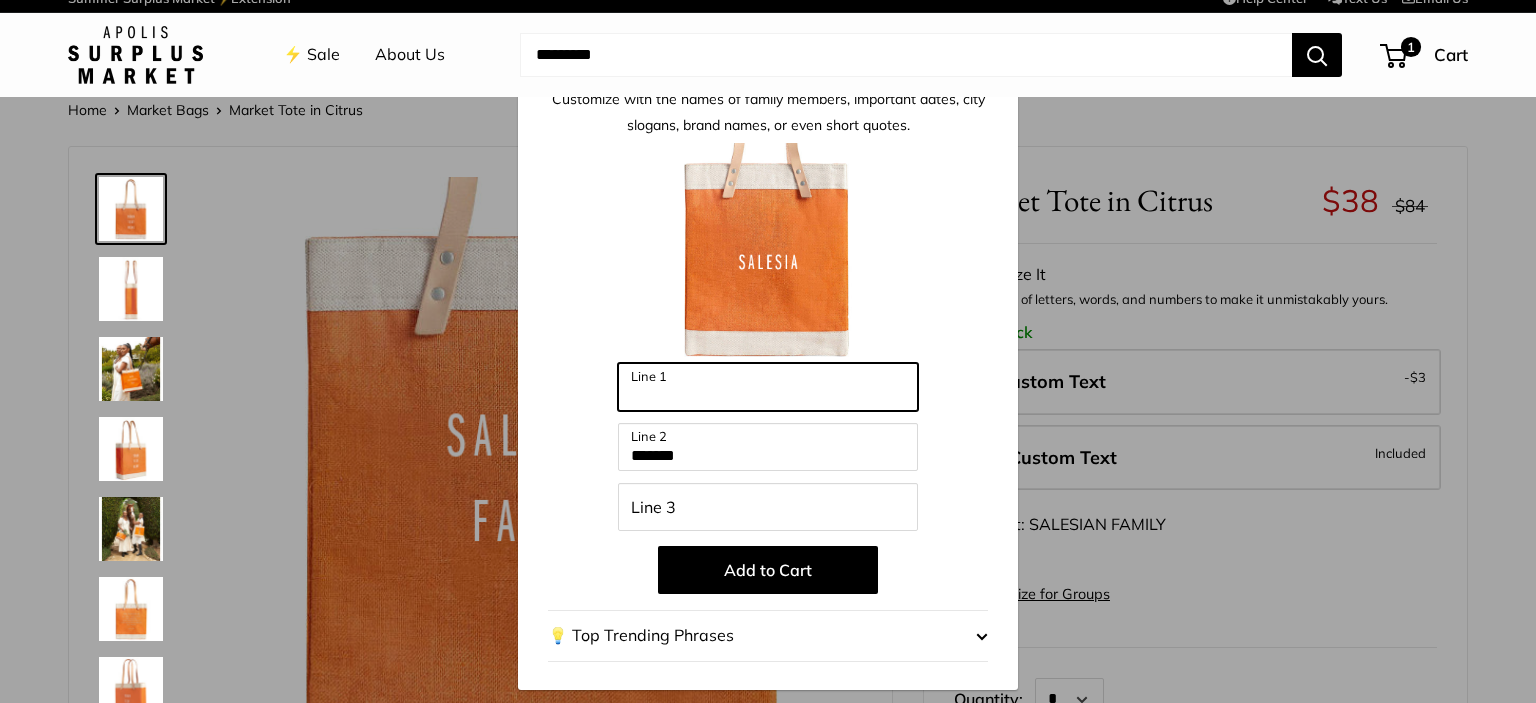 type 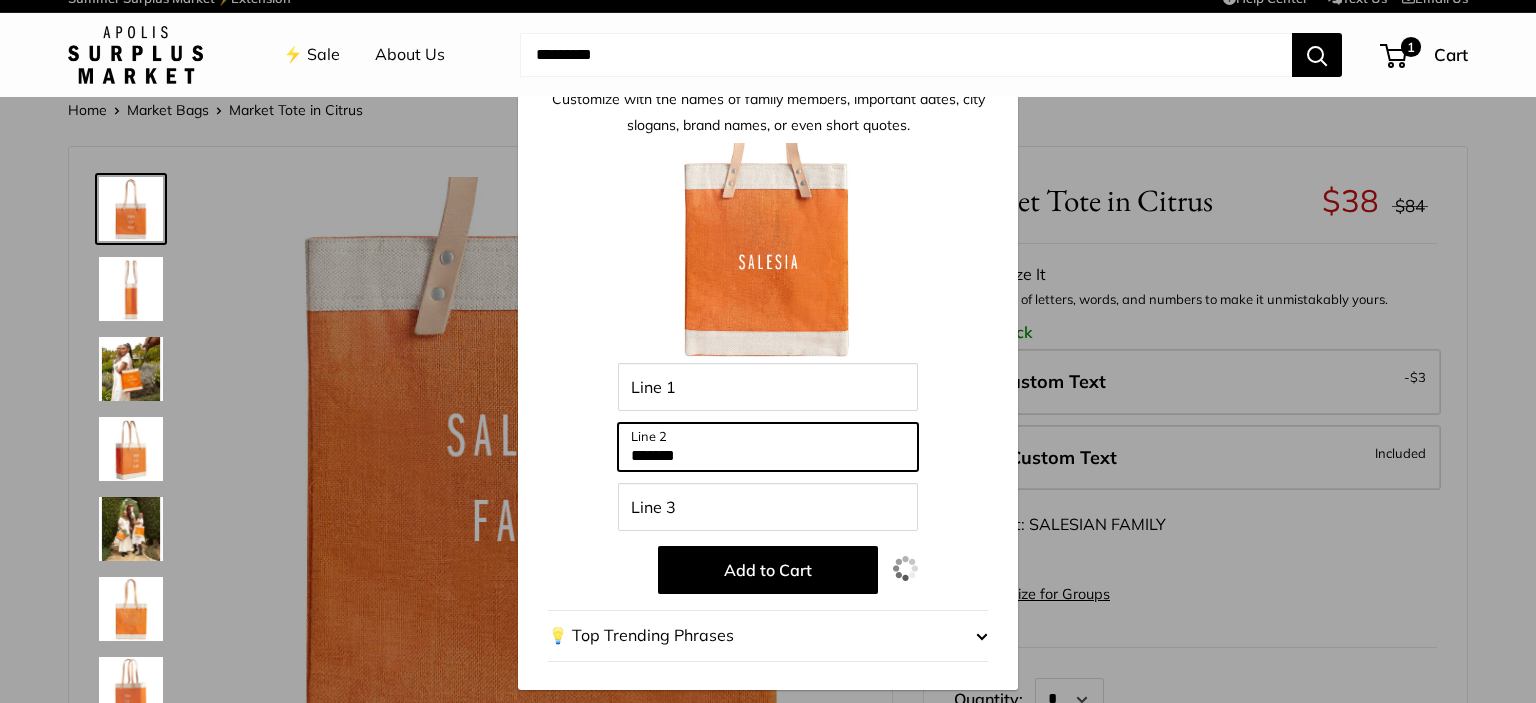 drag, startPoint x: 700, startPoint y: 455, endPoint x: 585, endPoint y: 455, distance: 115 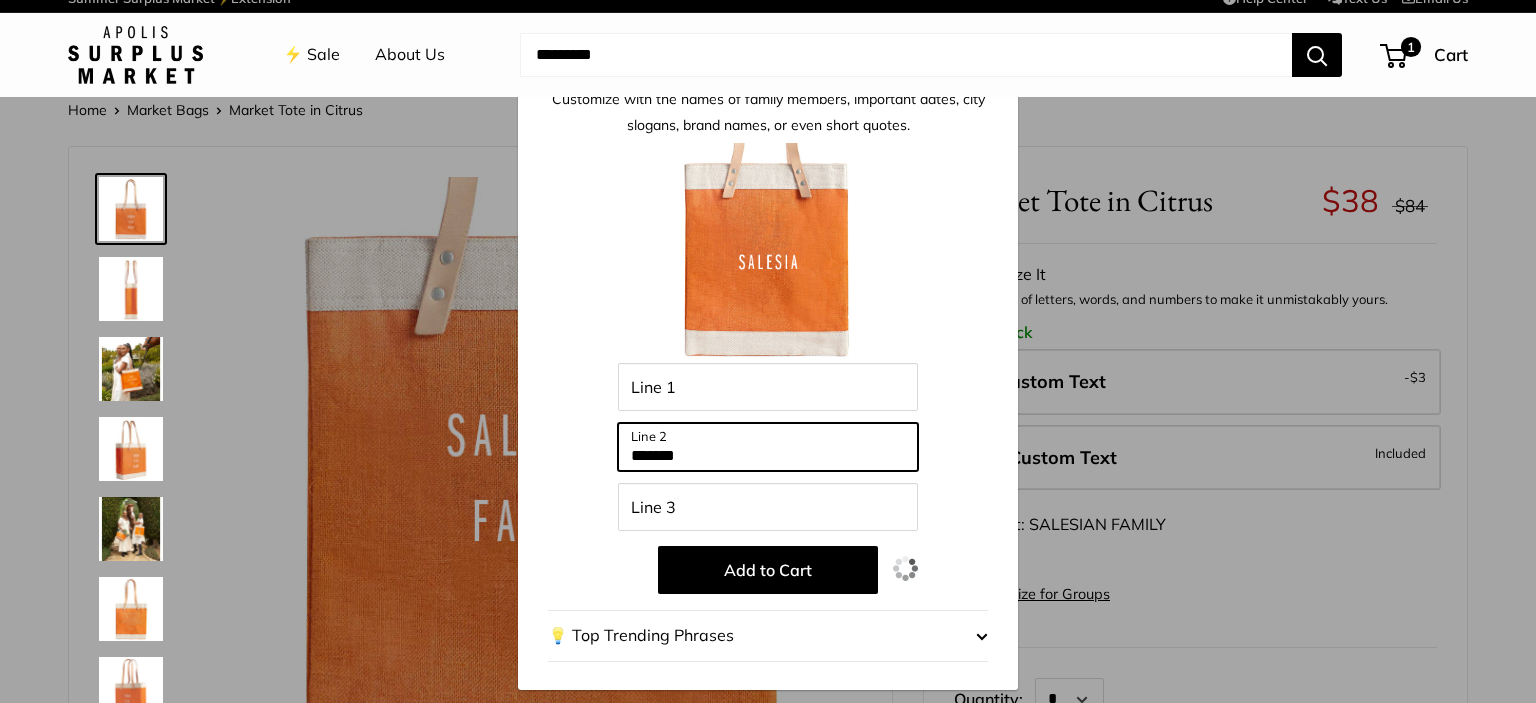 click on "Enter 39 letters
Line 1
*******
Line 2
Line 3
Add to Cart
💡 Top Trending Phrases
Looking for inspiration? Select one of these: All The Things Merci Beau Coup Hello Ciao Bonjour Eat Well Travel Often Organic Food, Just Kidding, It’s Wine Farmers Market is My Happy Place It's All In The Bag Coffee Wine Flowers Every Moment Matters "ABC" (Monogram your initials) (Your Hometown), USA" at bounding box center [768, 407] 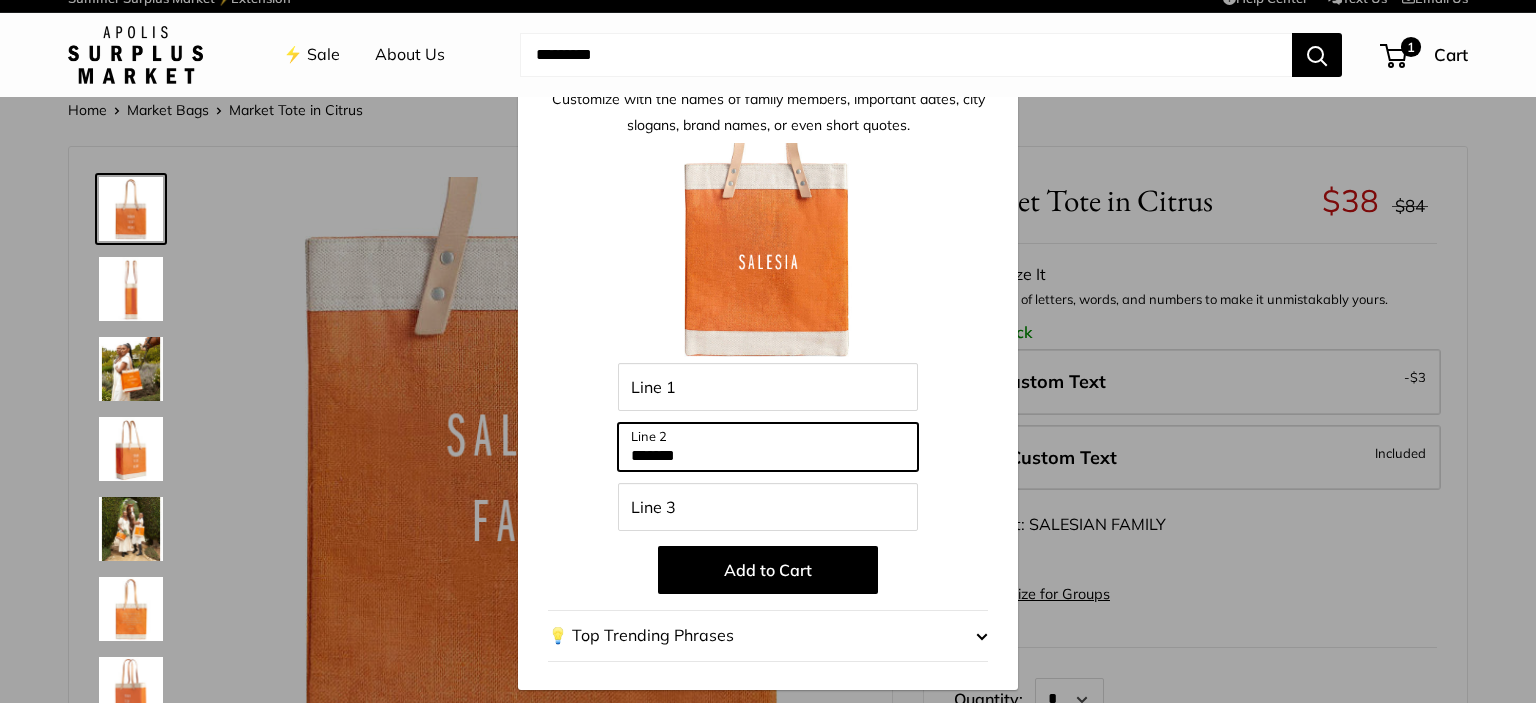 click on "*******" at bounding box center (768, 447) 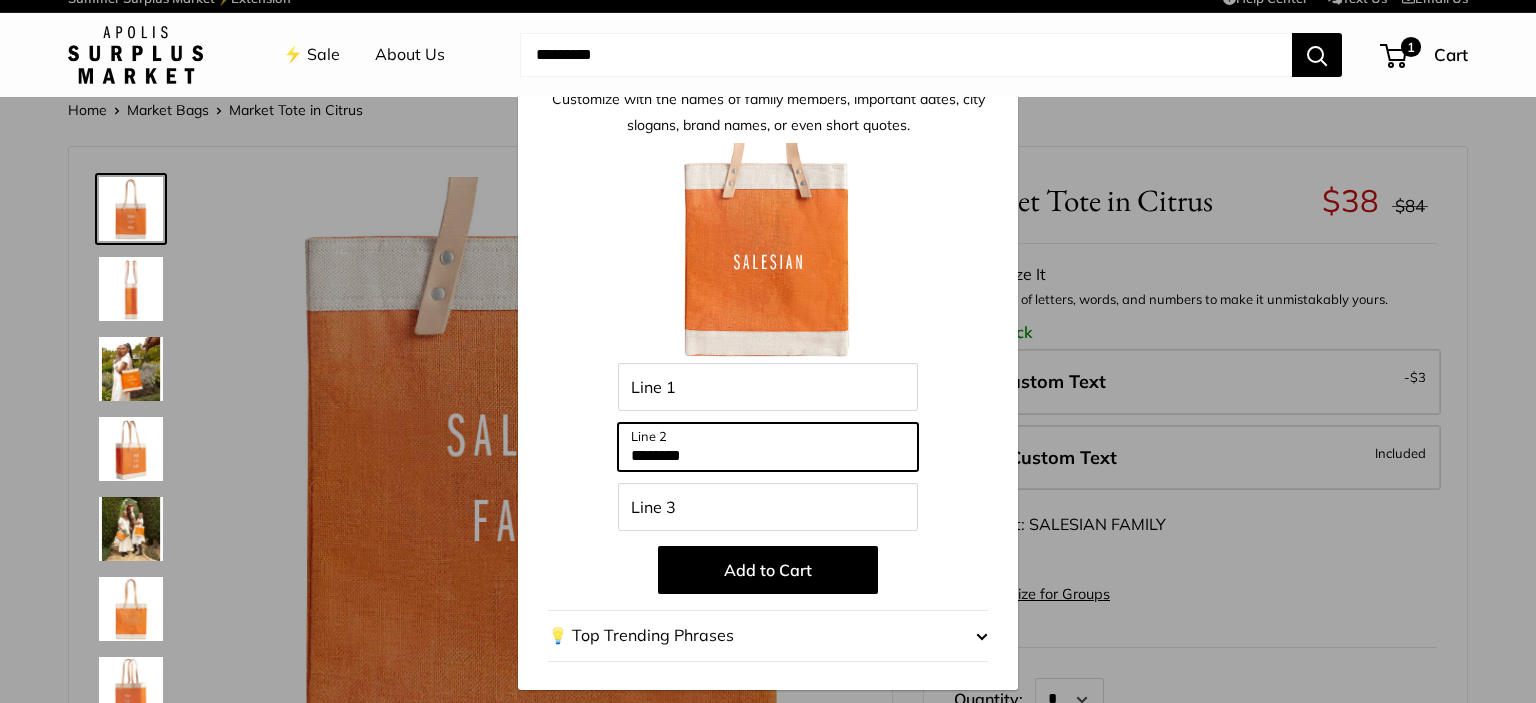 type on "********" 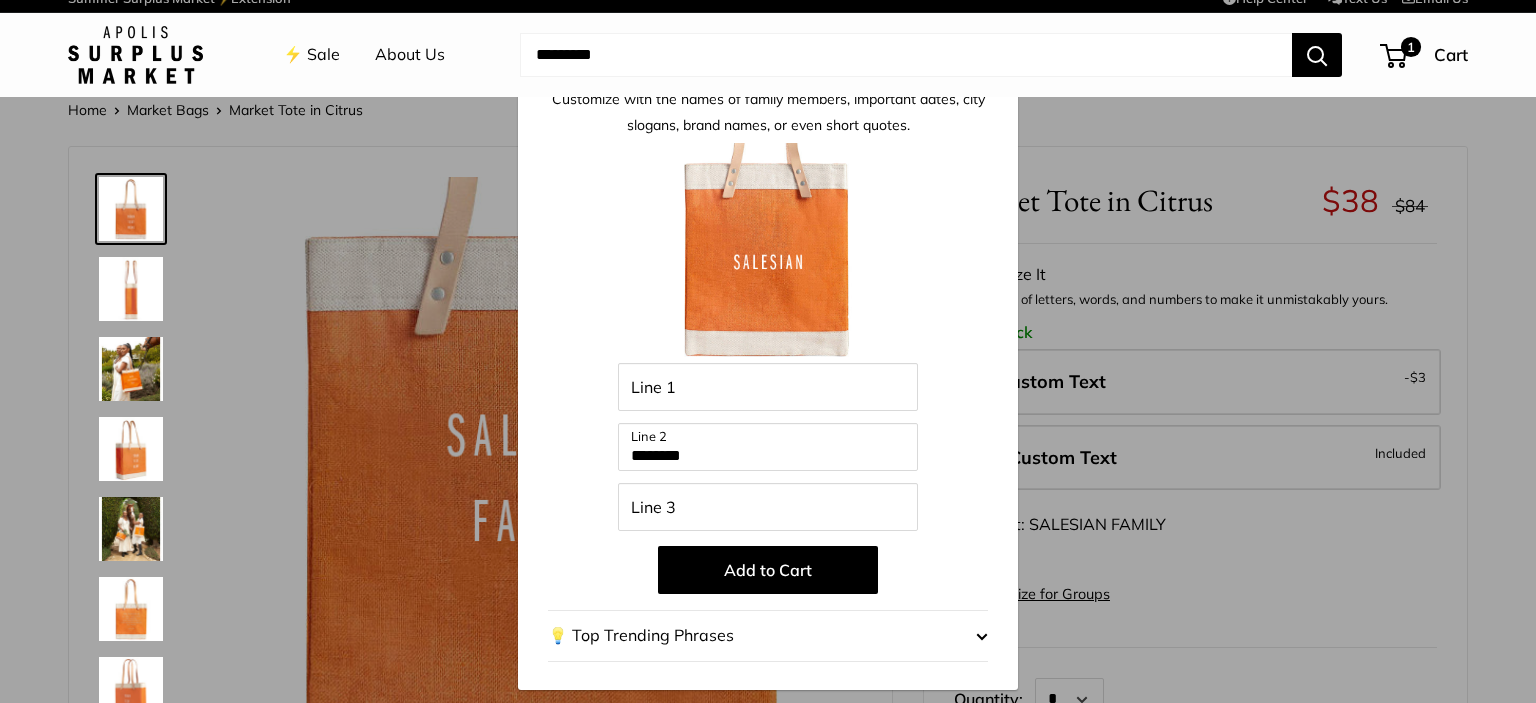click on "Add to Cart" at bounding box center (768, 570) 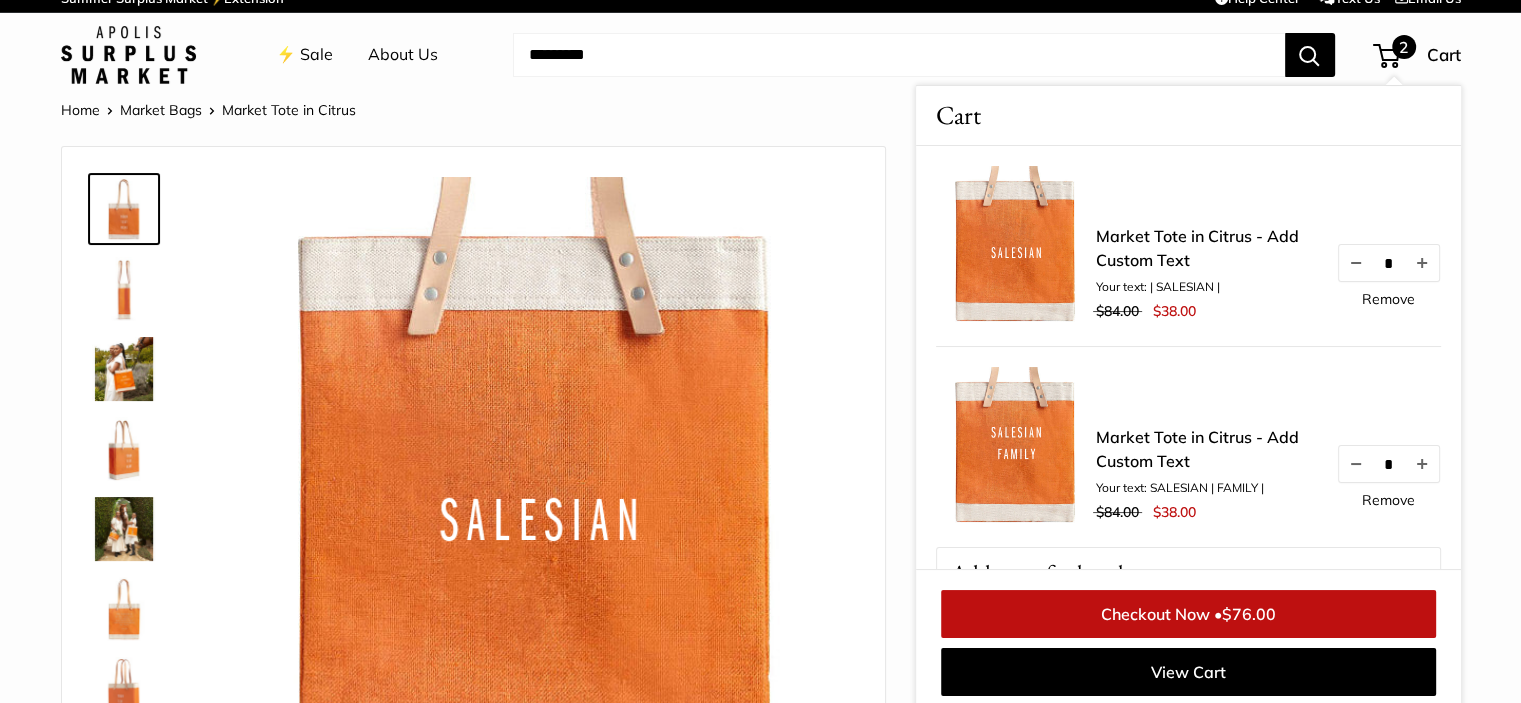 scroll, scrollTop: 216, scrollLeft: 0, axis: vertical 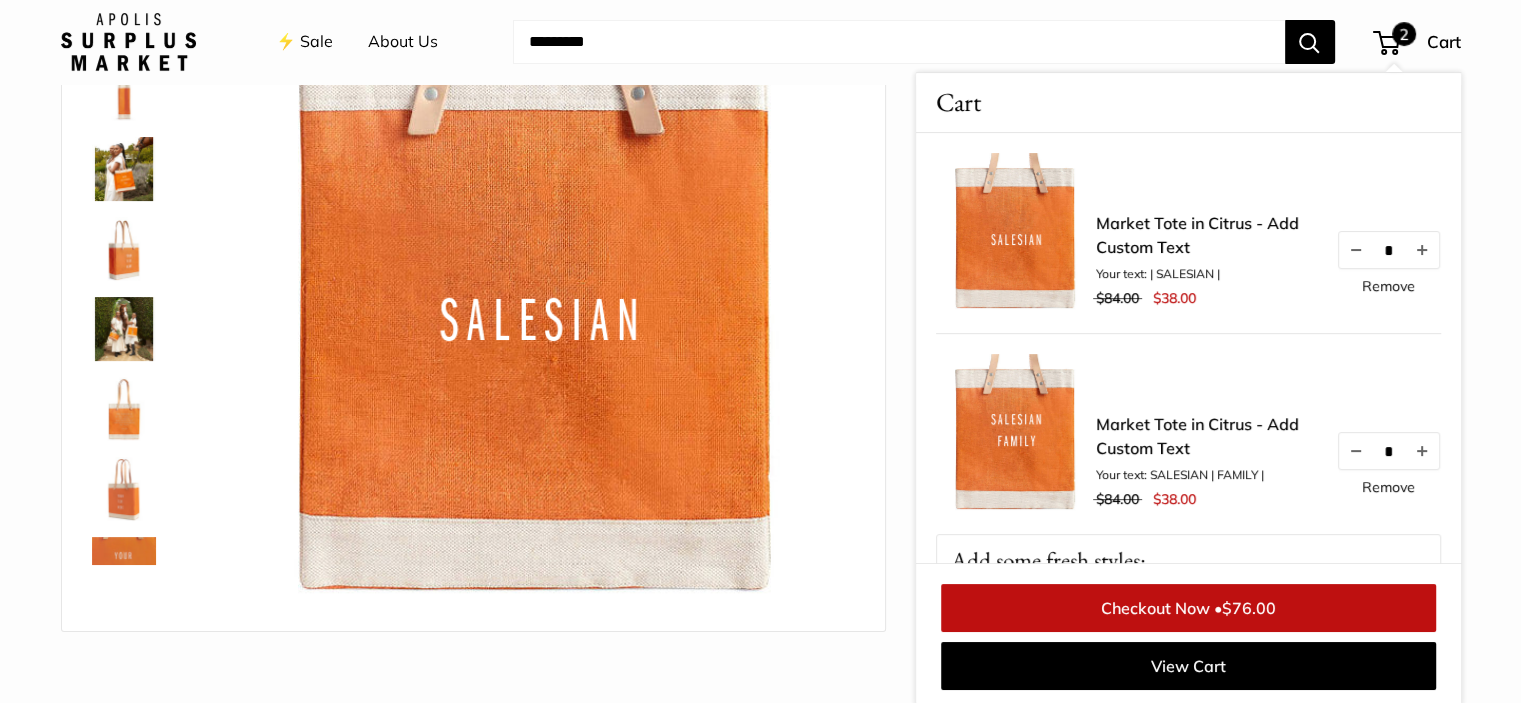 click on "Remove" at bounding box center (1388, 286) 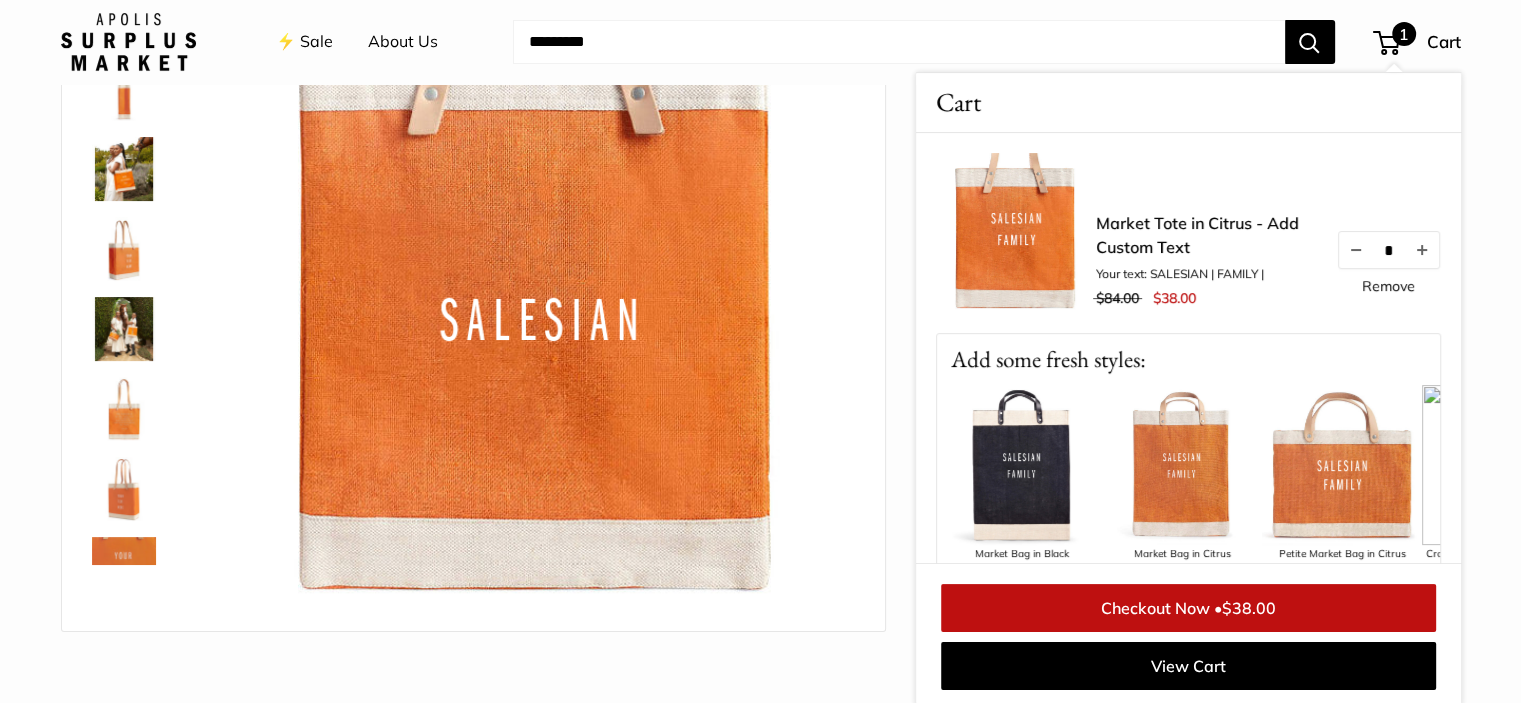 click on "Remove" at bounding box center (1388, 286) 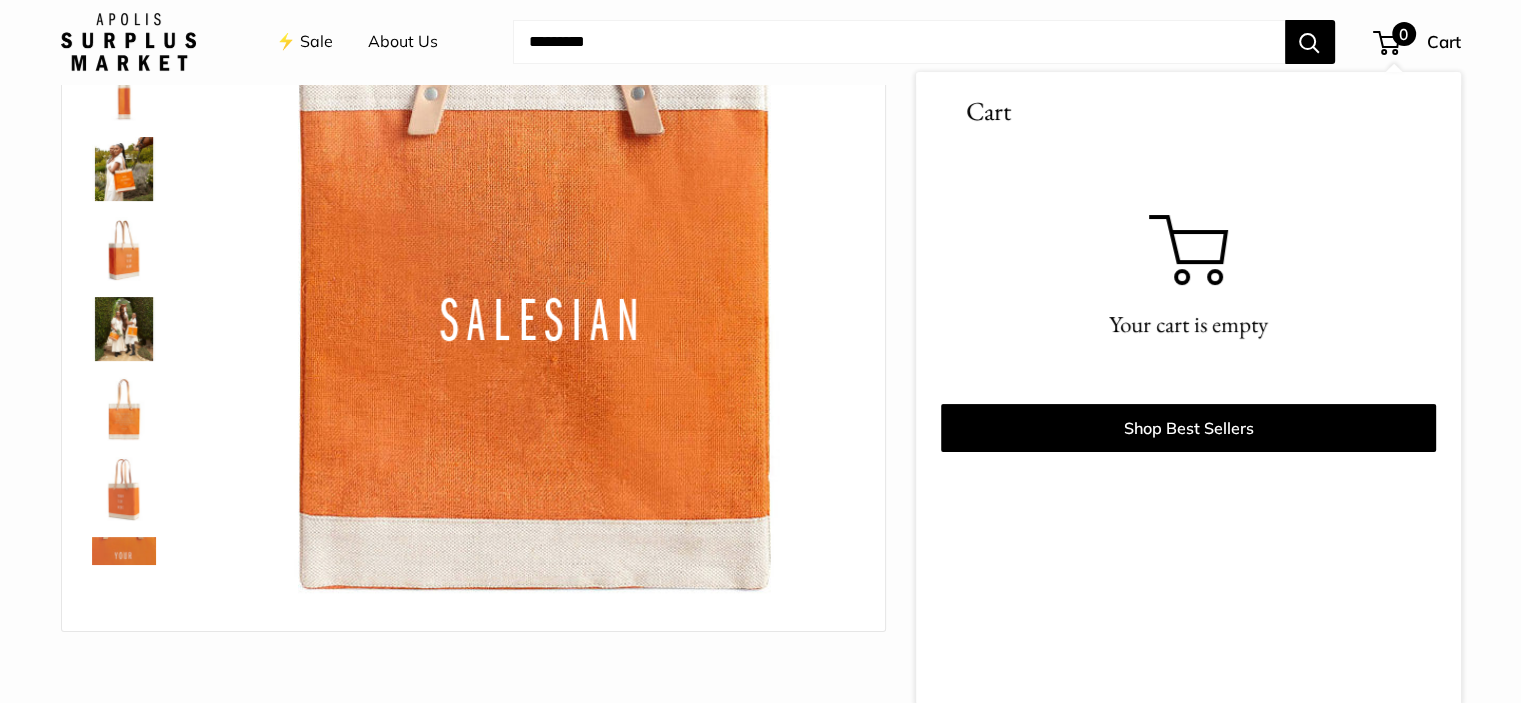 click at bounding box center (899, 42) 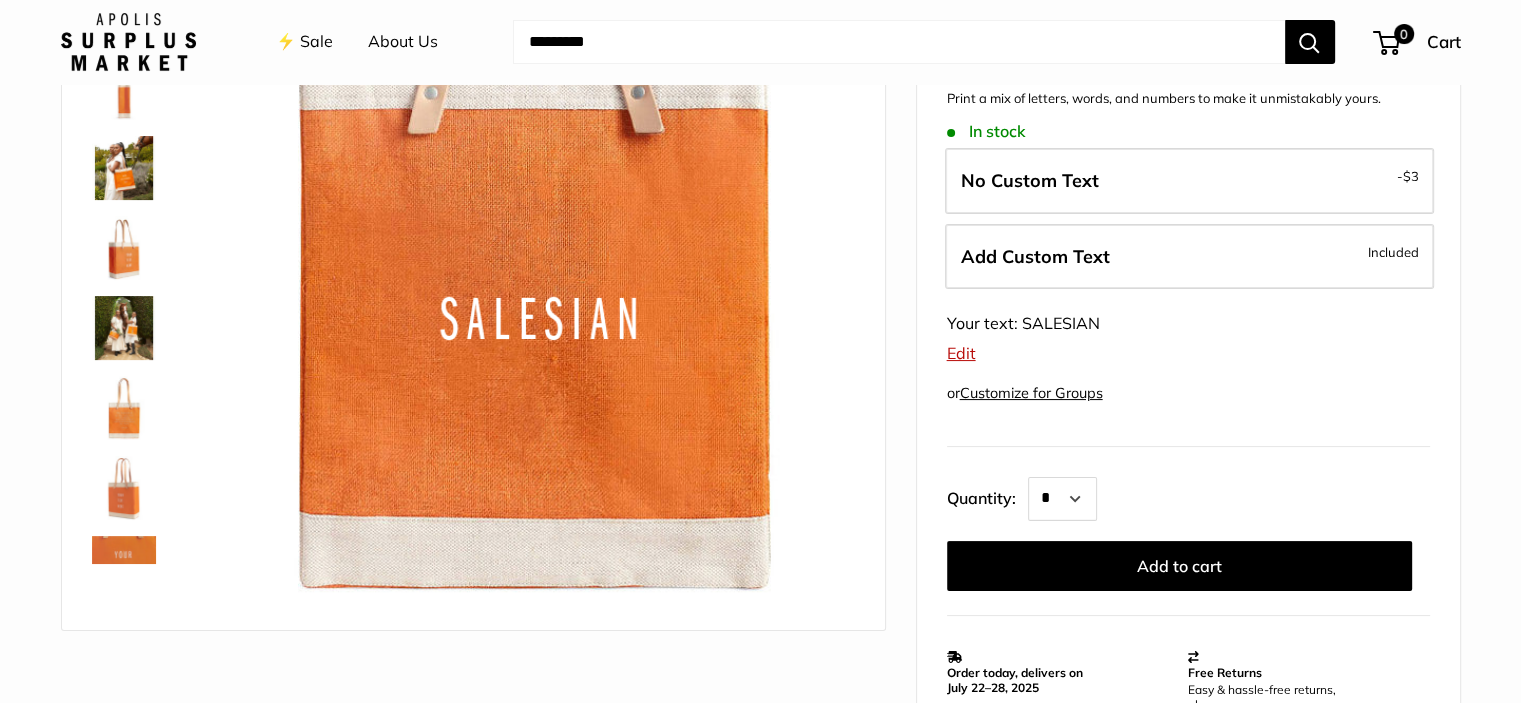 click at bounding box center [899, 42] 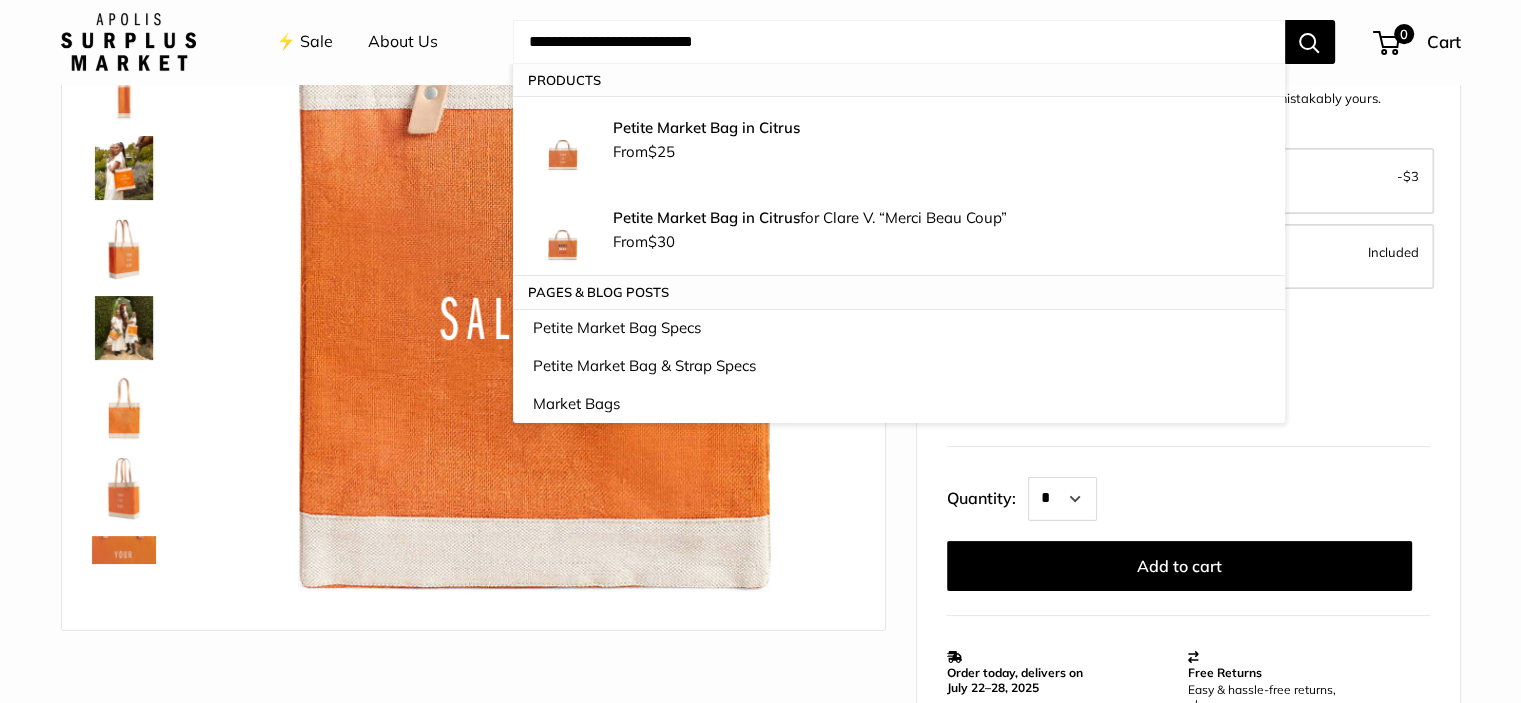 type on "**********" 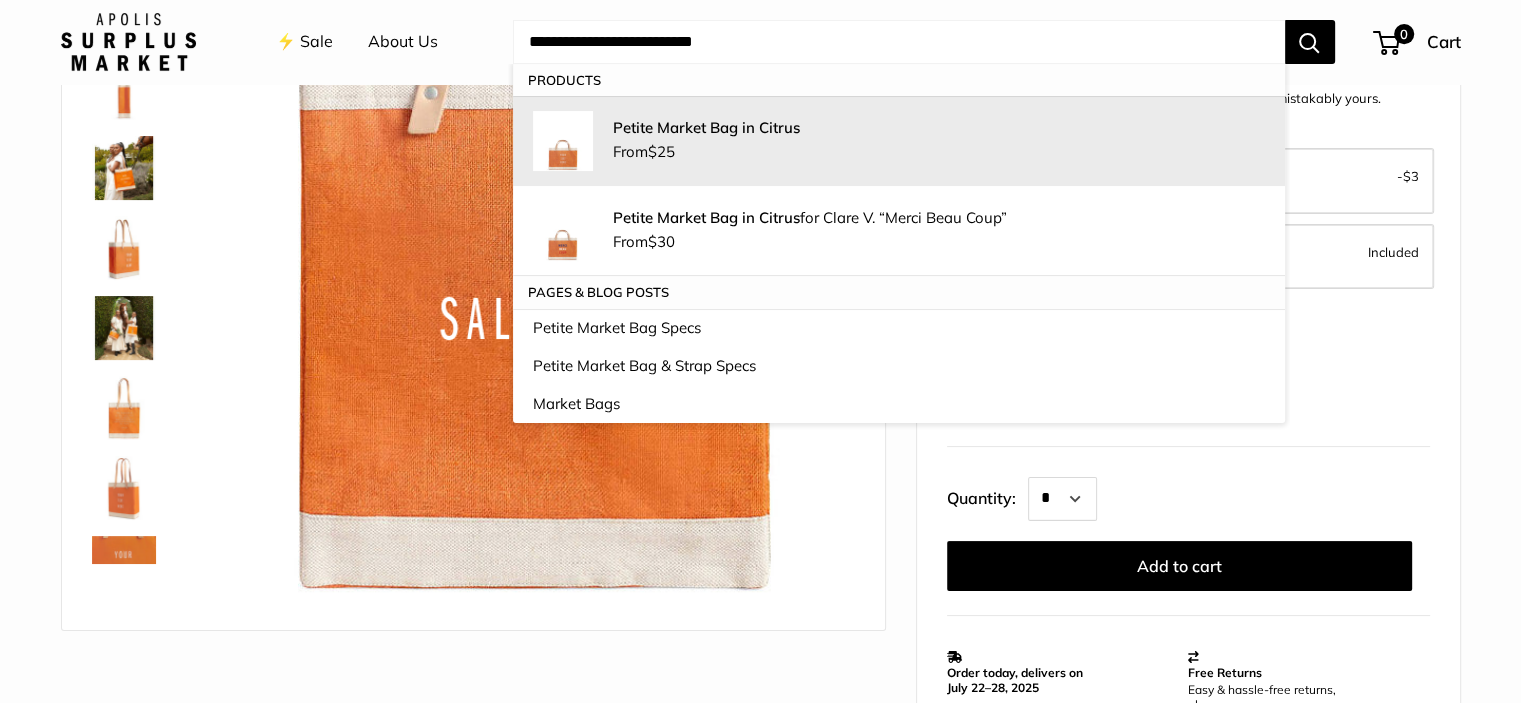 click on "Petite Market Bag in Citrus
From  $25" at bounding box center [939, 141] 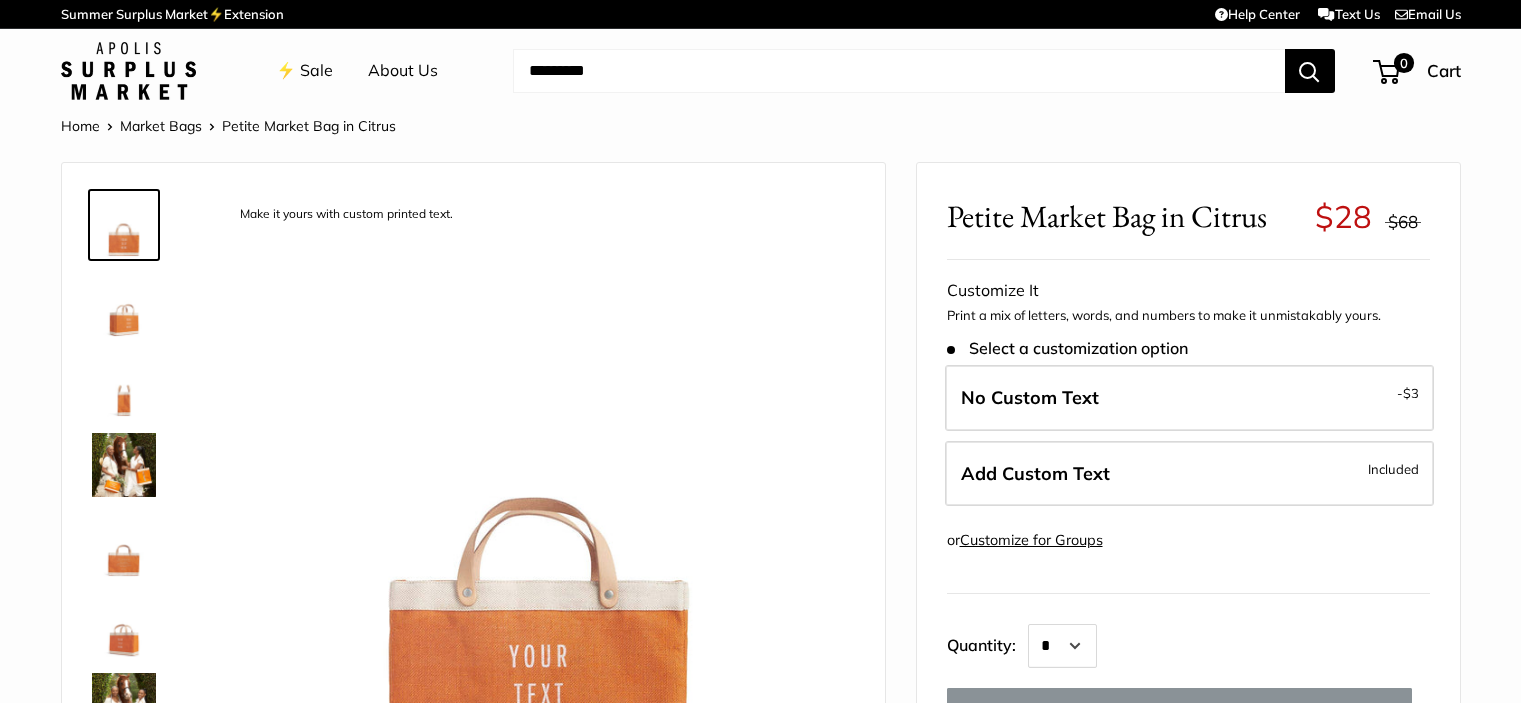 scroll, scrollTop: 0, scrollLeft: 0, axis: both 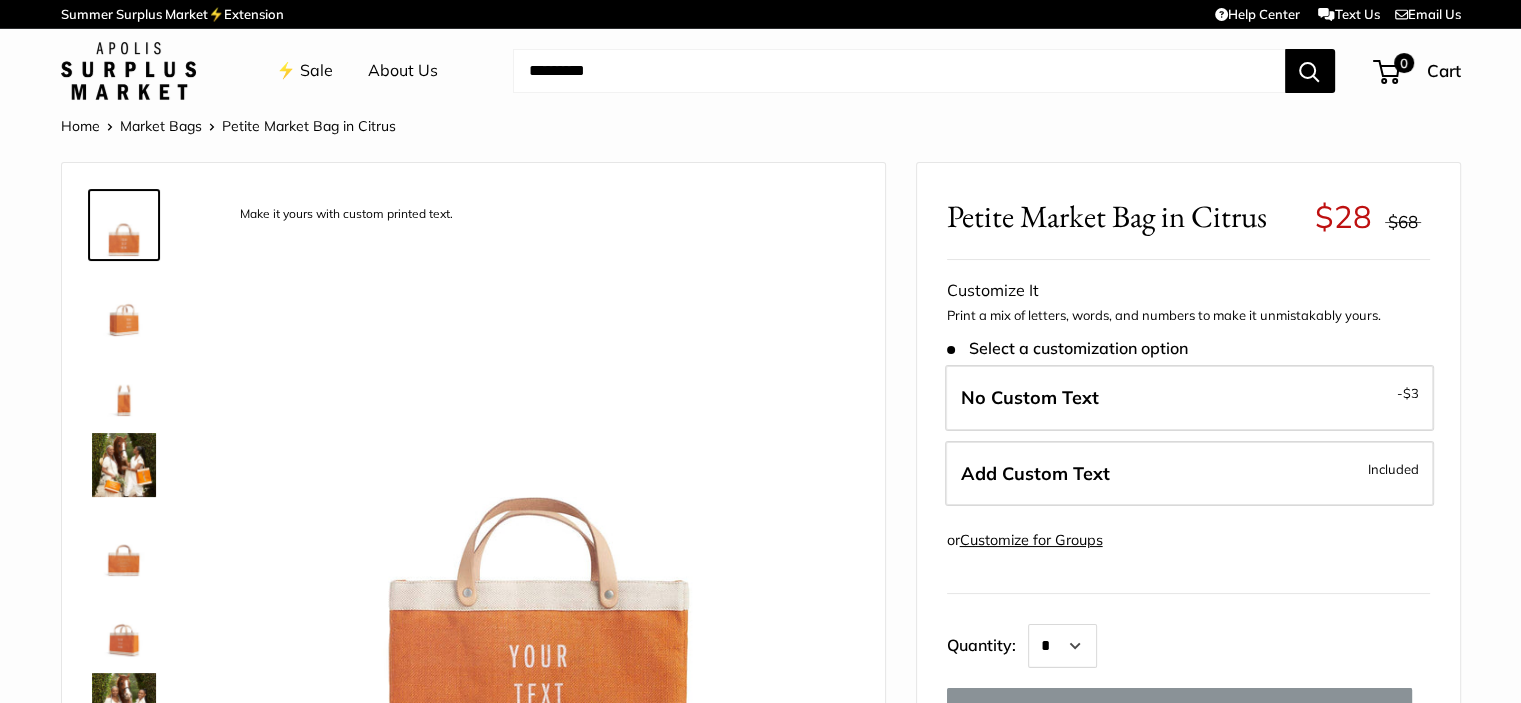 click on "Add Custom Text
Included" at bounding box center [1189, 474] 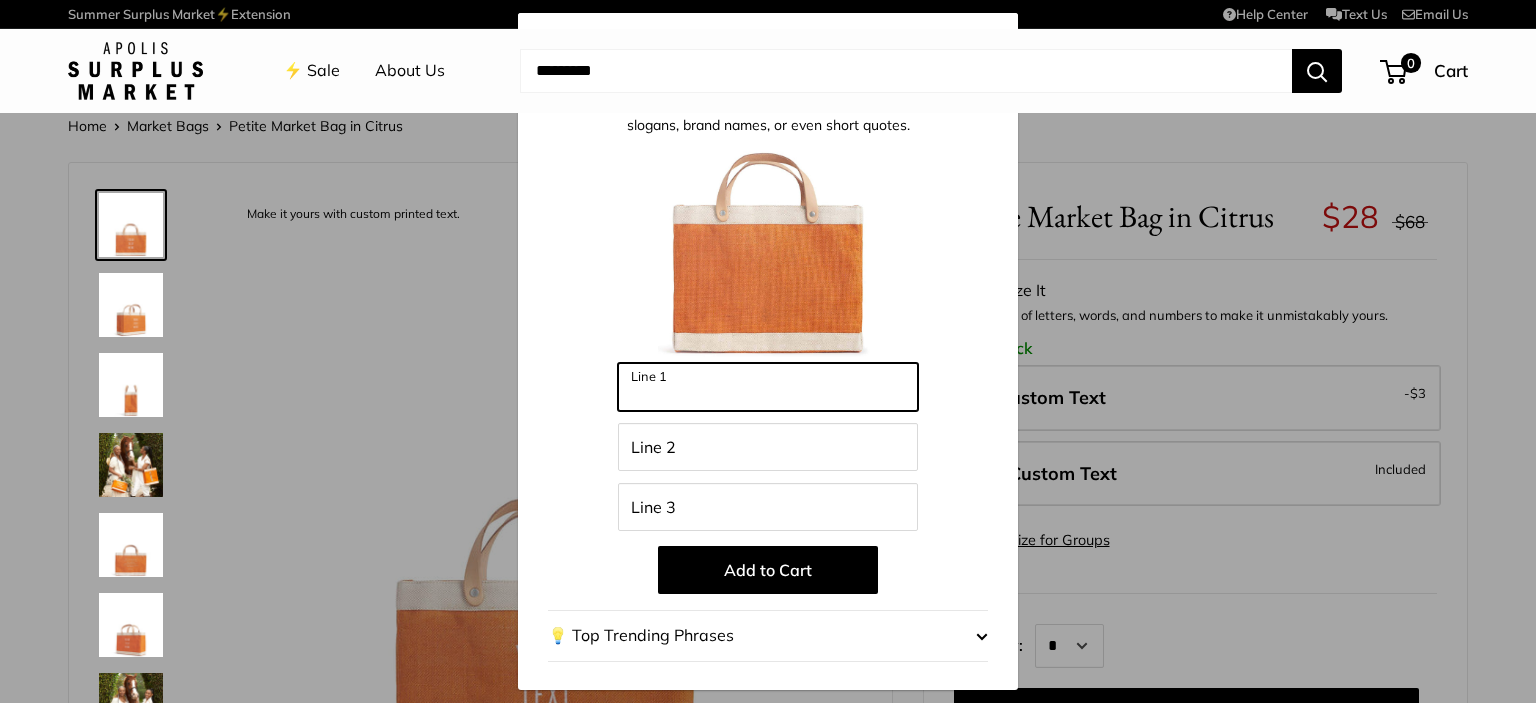 click on "Line 1" at bounding box center [768, 387] 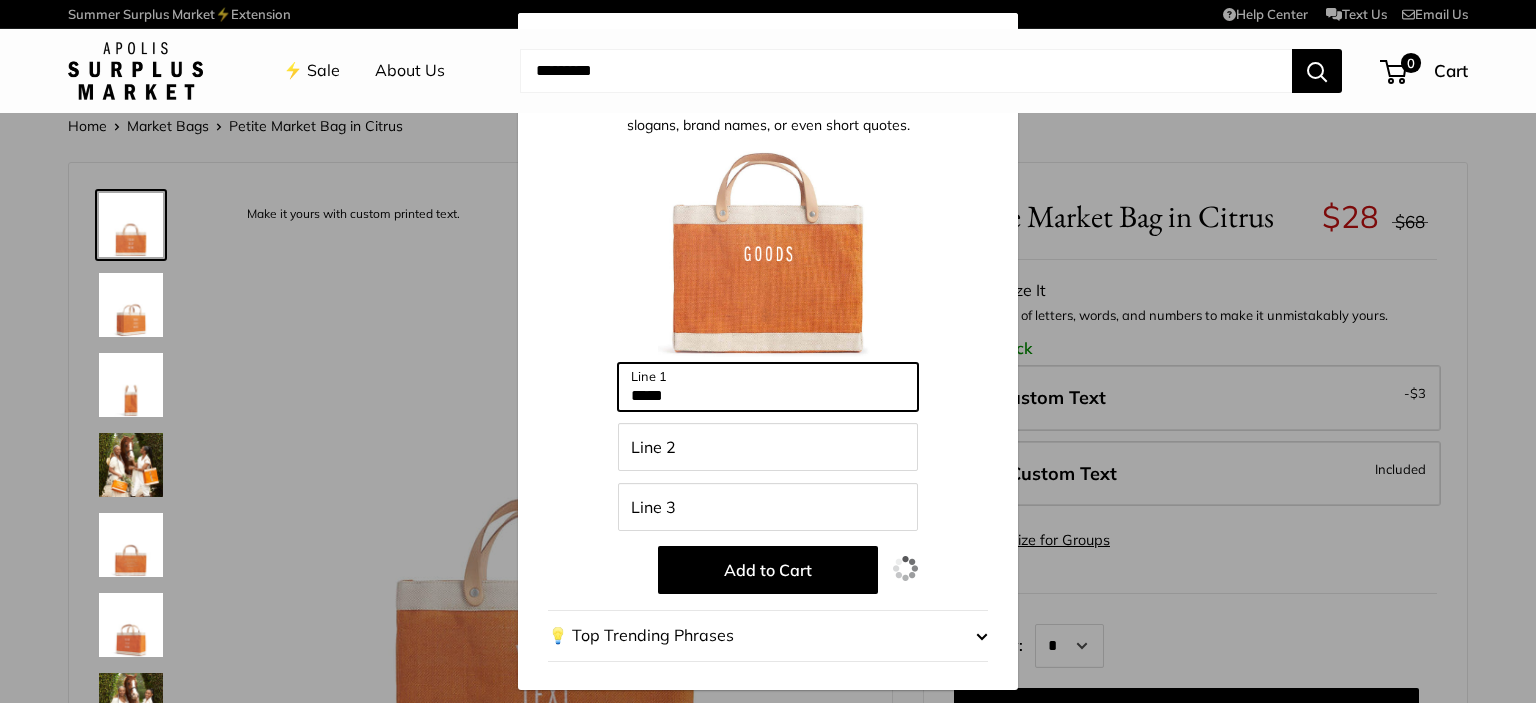 type on "*****" 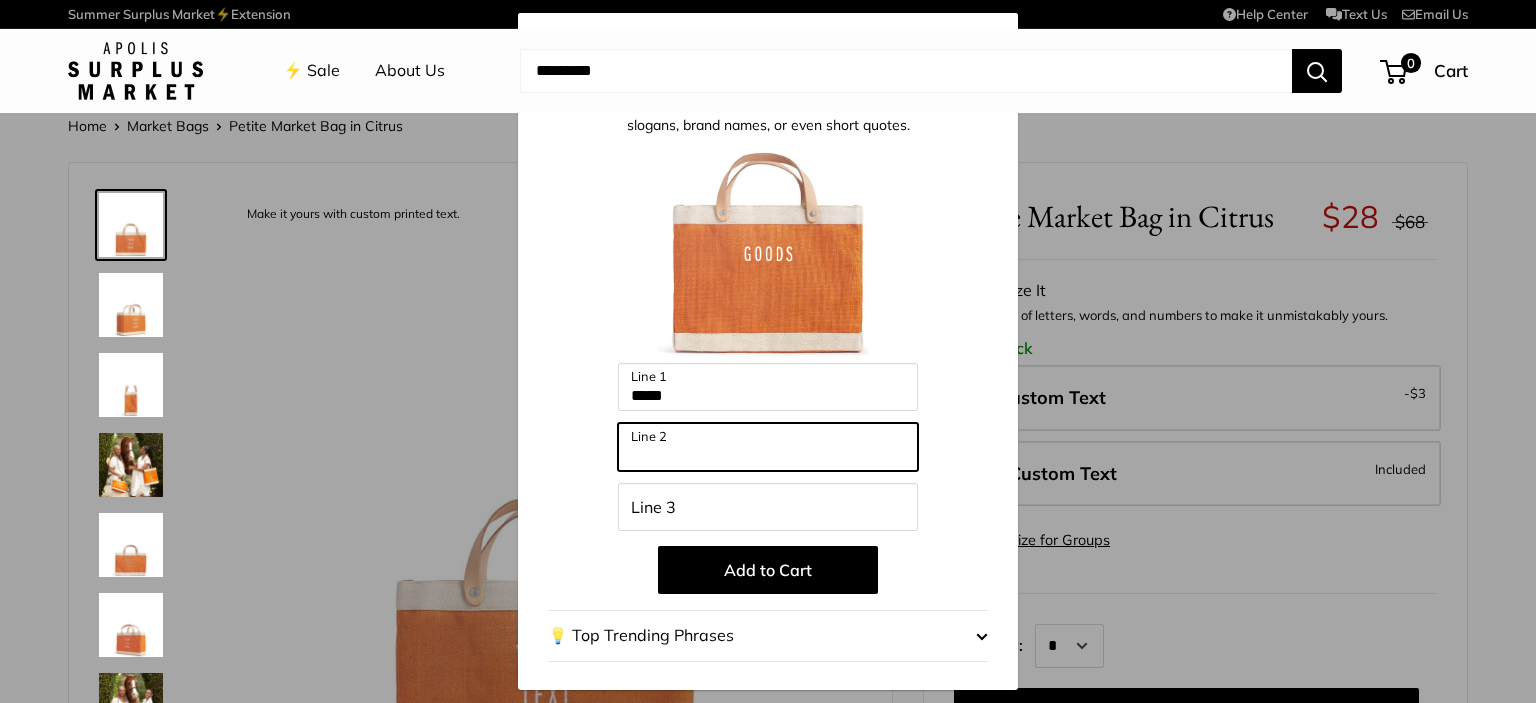 click on "Line 2" at bounding box center [768, 447] 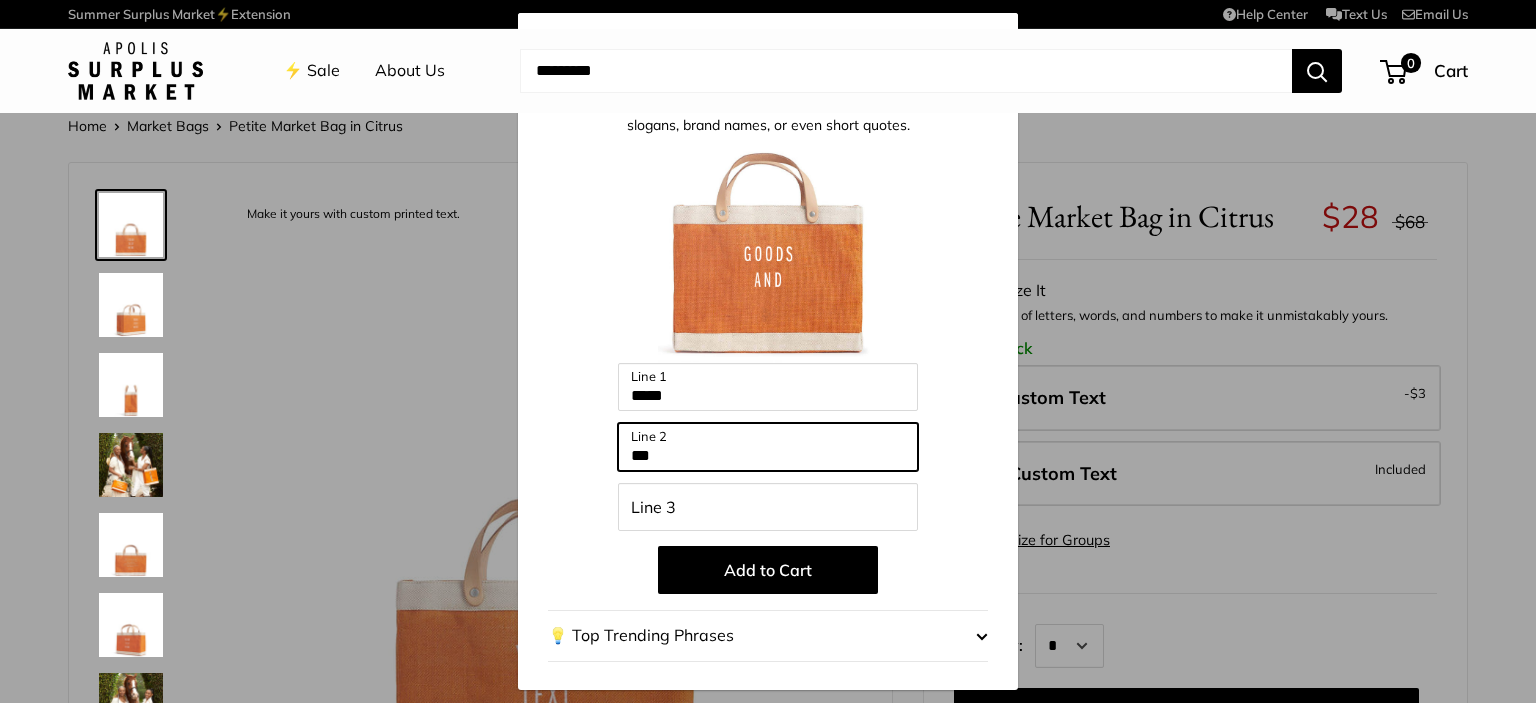 type on "***" 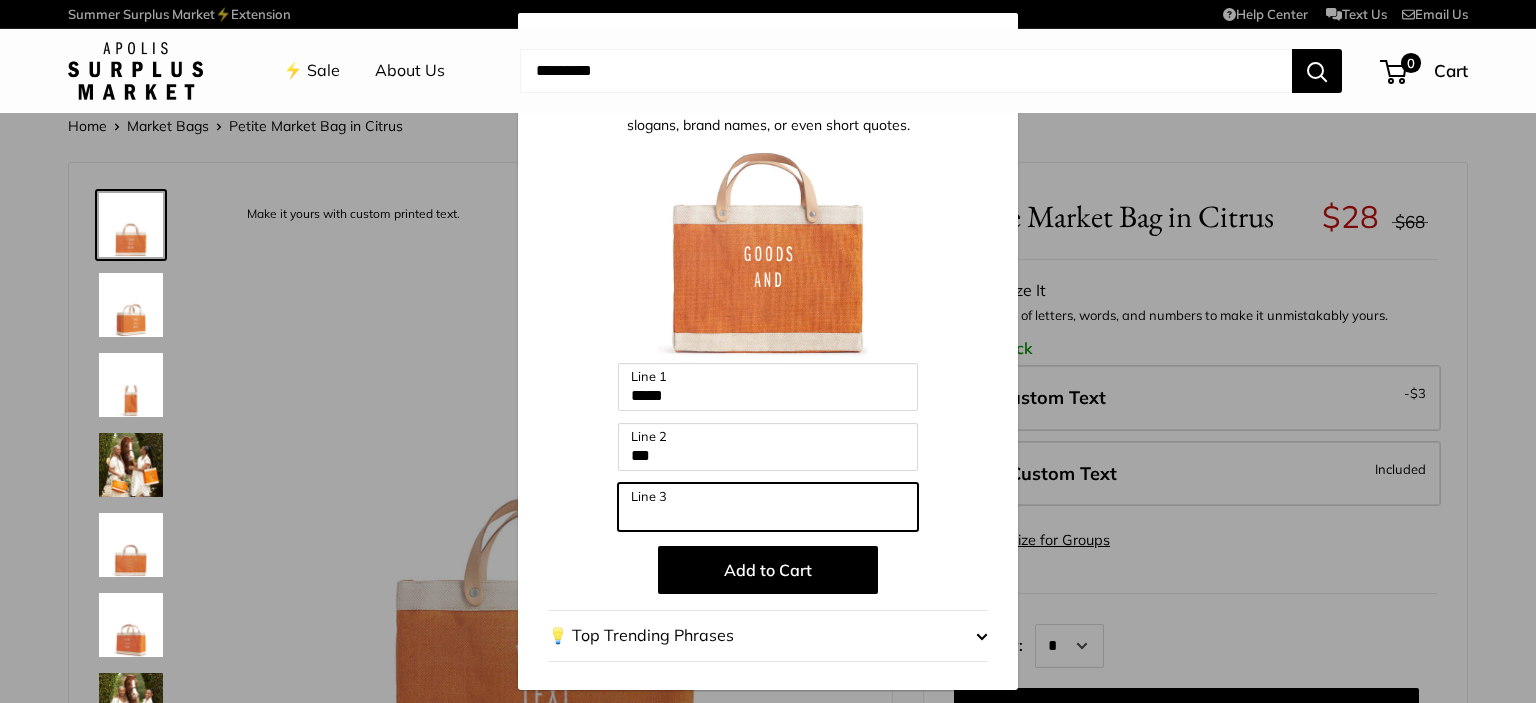 click on "Line 3" at bounding box center (768, 507) 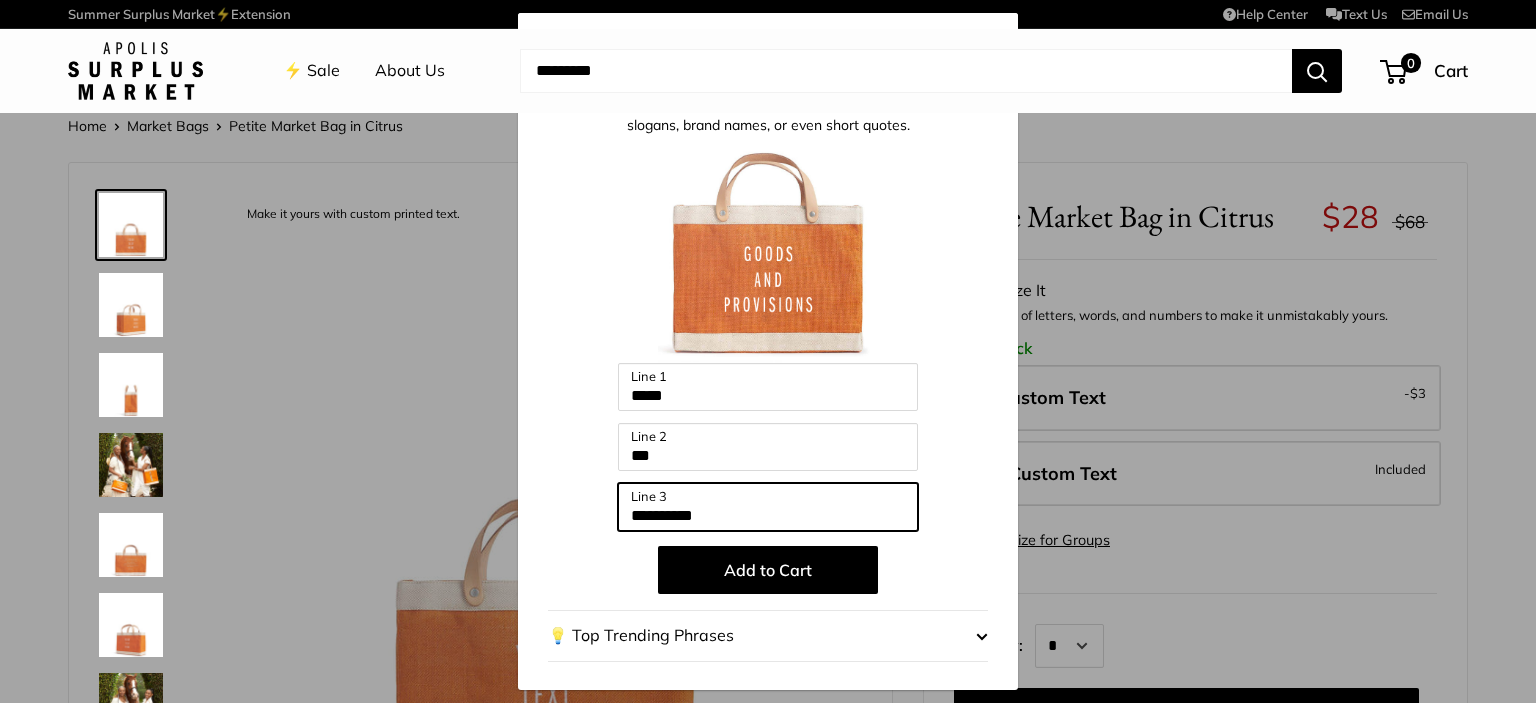 type on "**********" 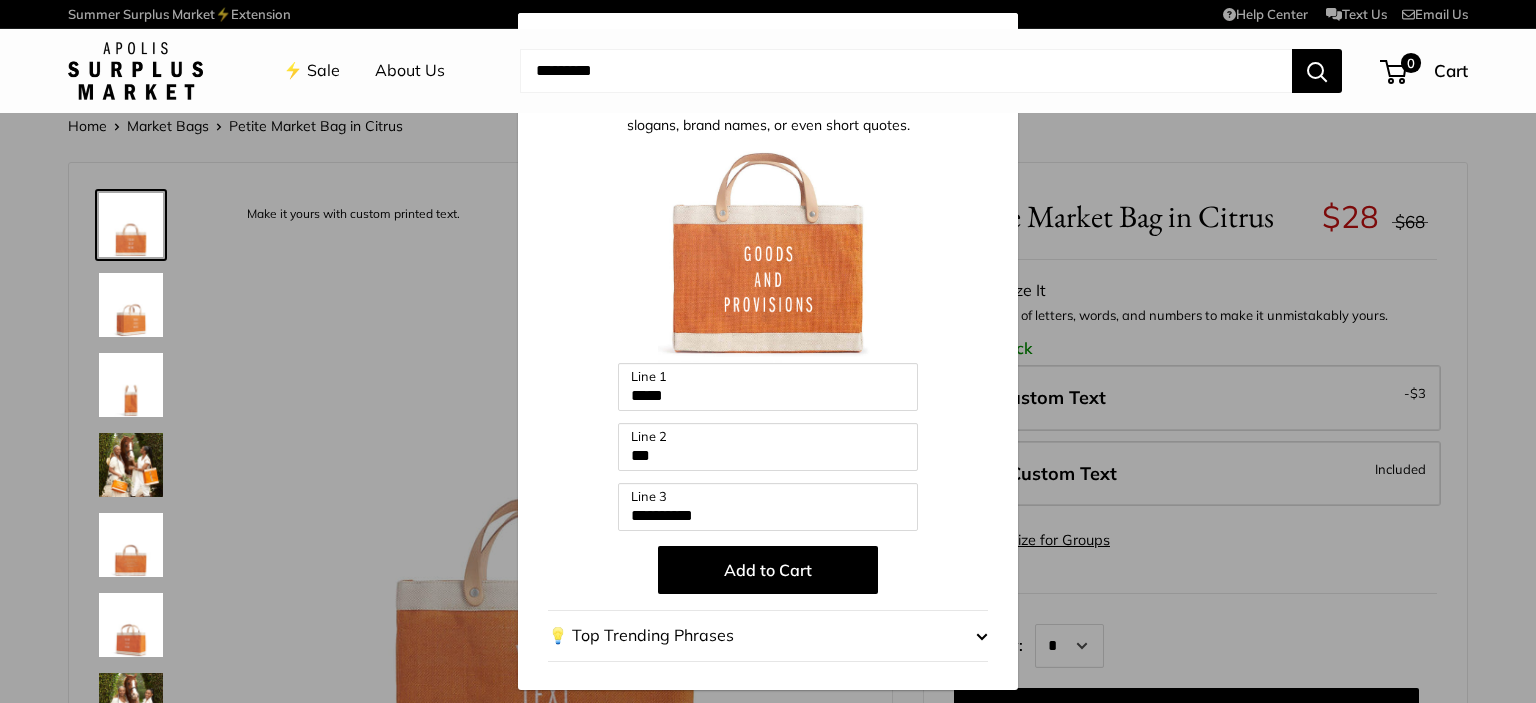 click on "Add to Cart" at bounding box center (768, 570) 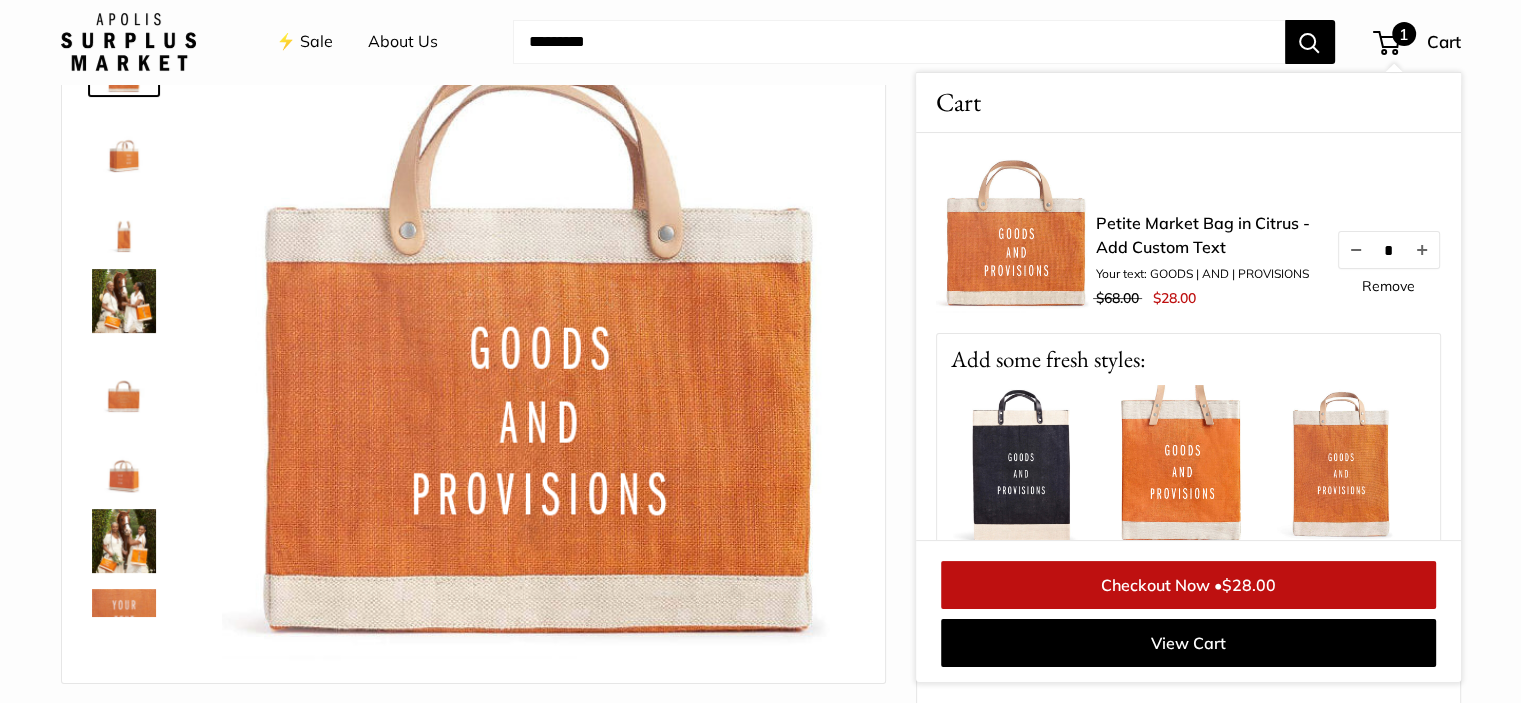scroll, scrollTop: 200, scrollLeft: 0, axis: vertical 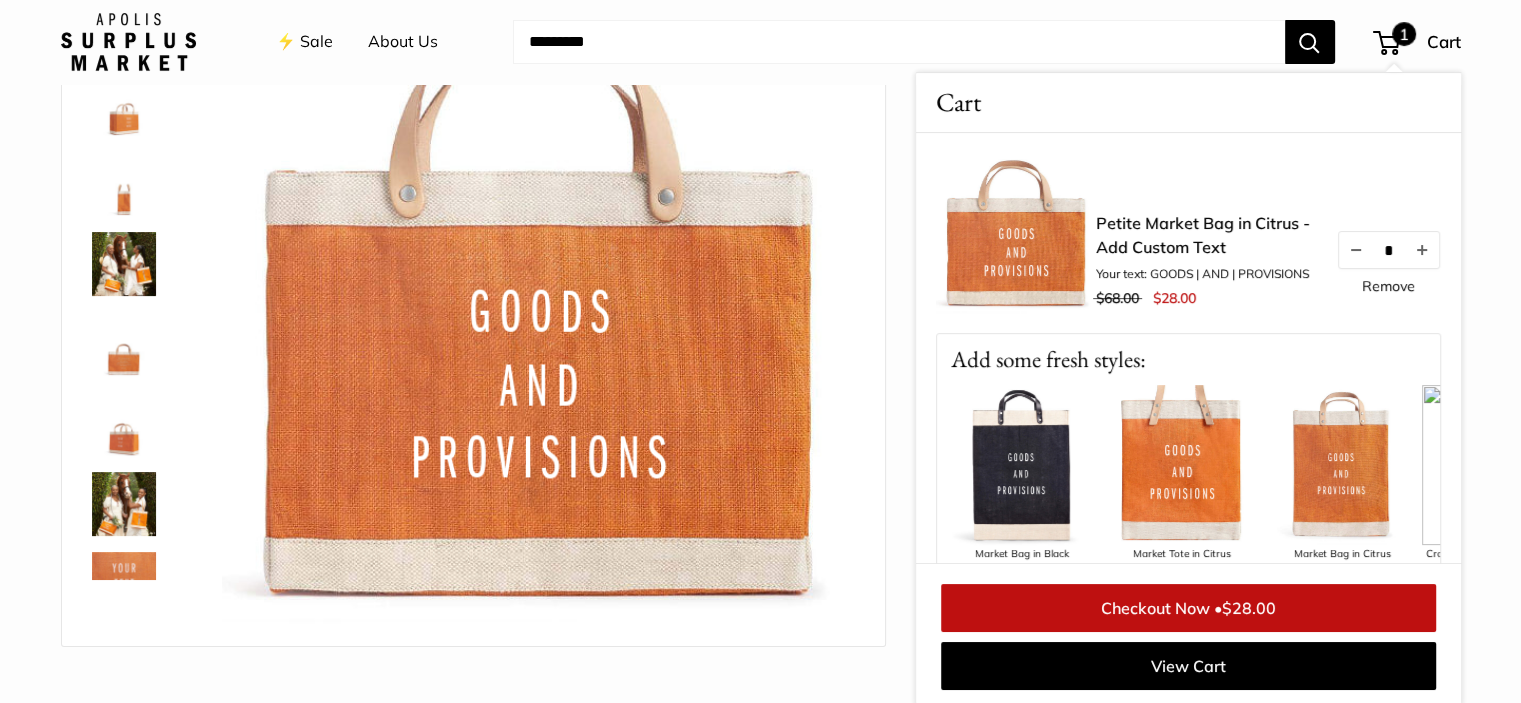 click on "1" at bounding box center (1386, 43) 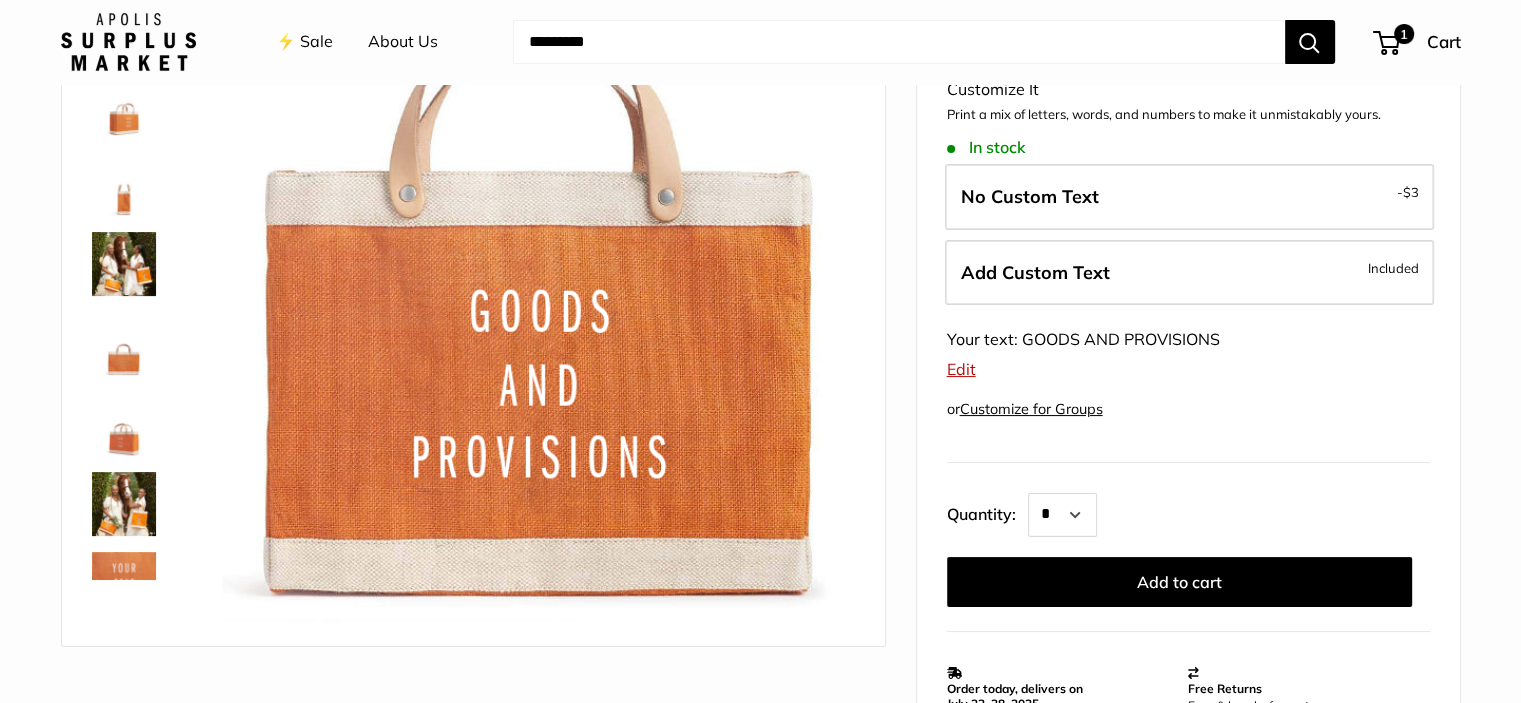 click on "Edit" at bounding box center (961, 369) 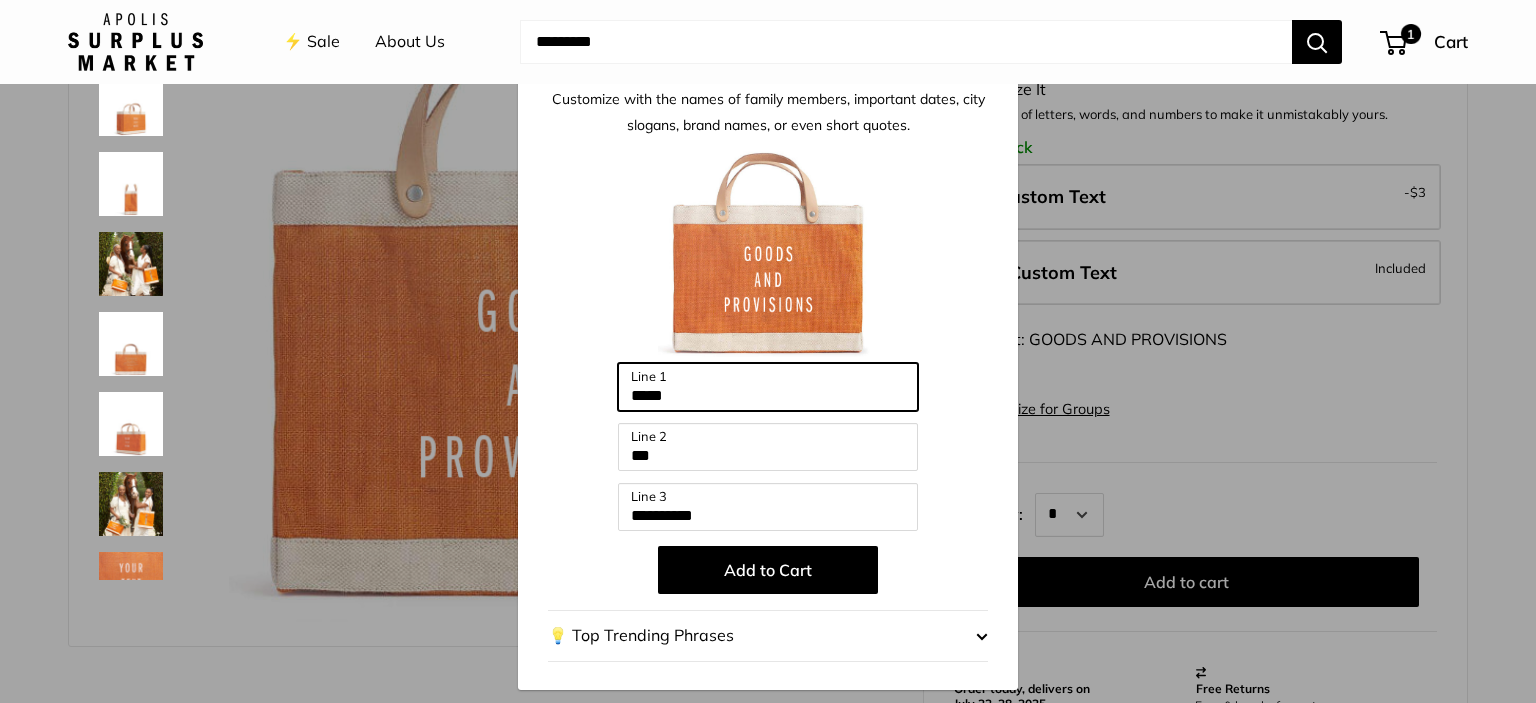 drag, startPoint x: 726, startPoint y: 406, endPoint x: 553, endPoint y: 399, distance: 173.14156 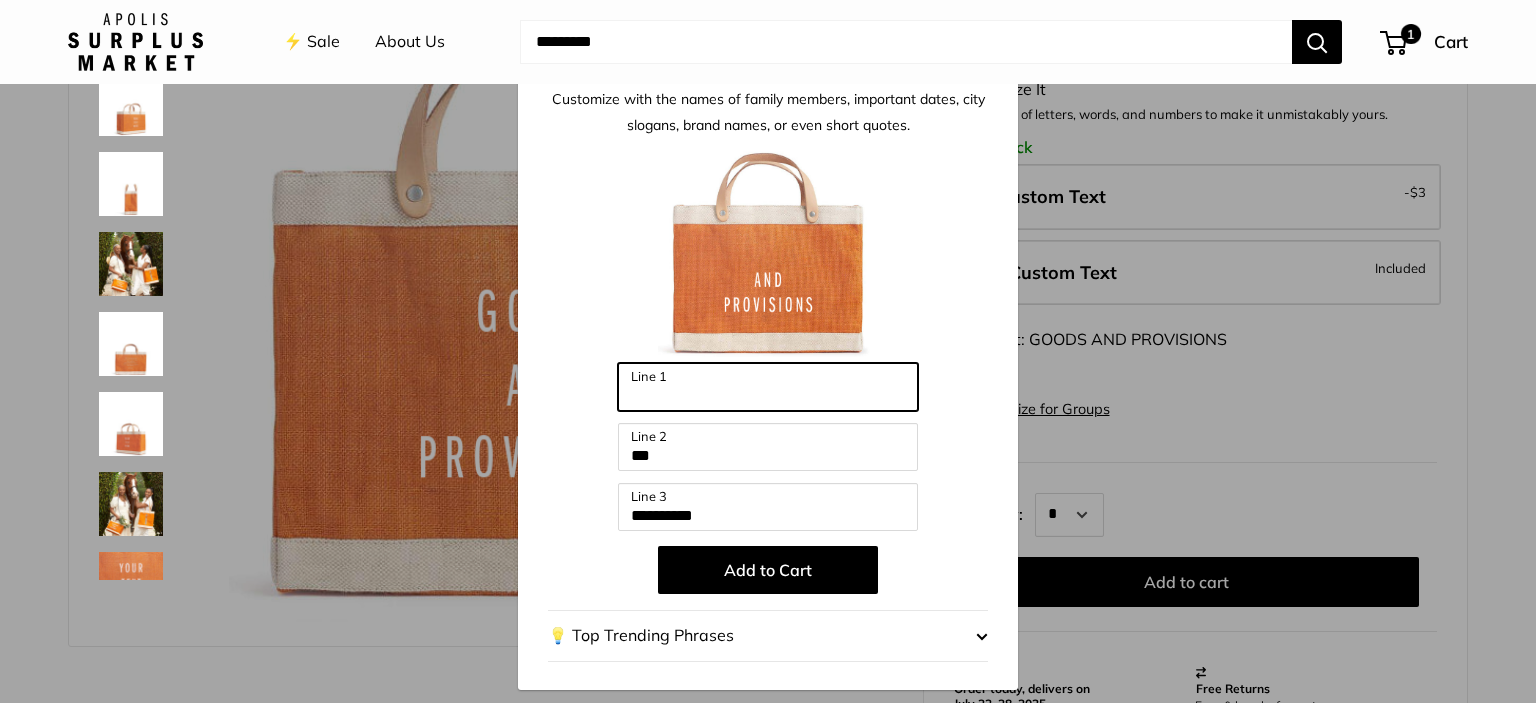 type 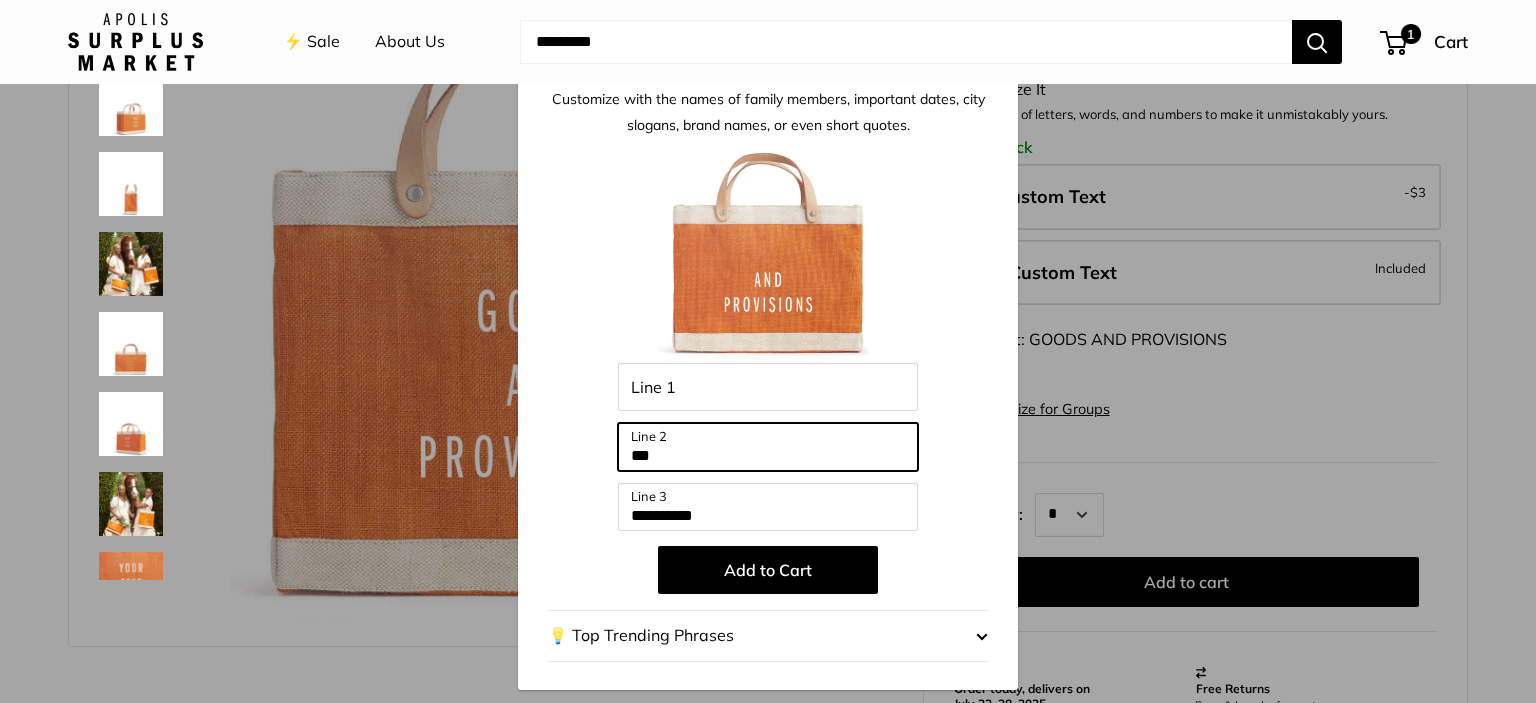 drag, startPoint x: 667, startPoint y: 449, endPoint x: 595, endPoint y: 451, distance: 72.02777 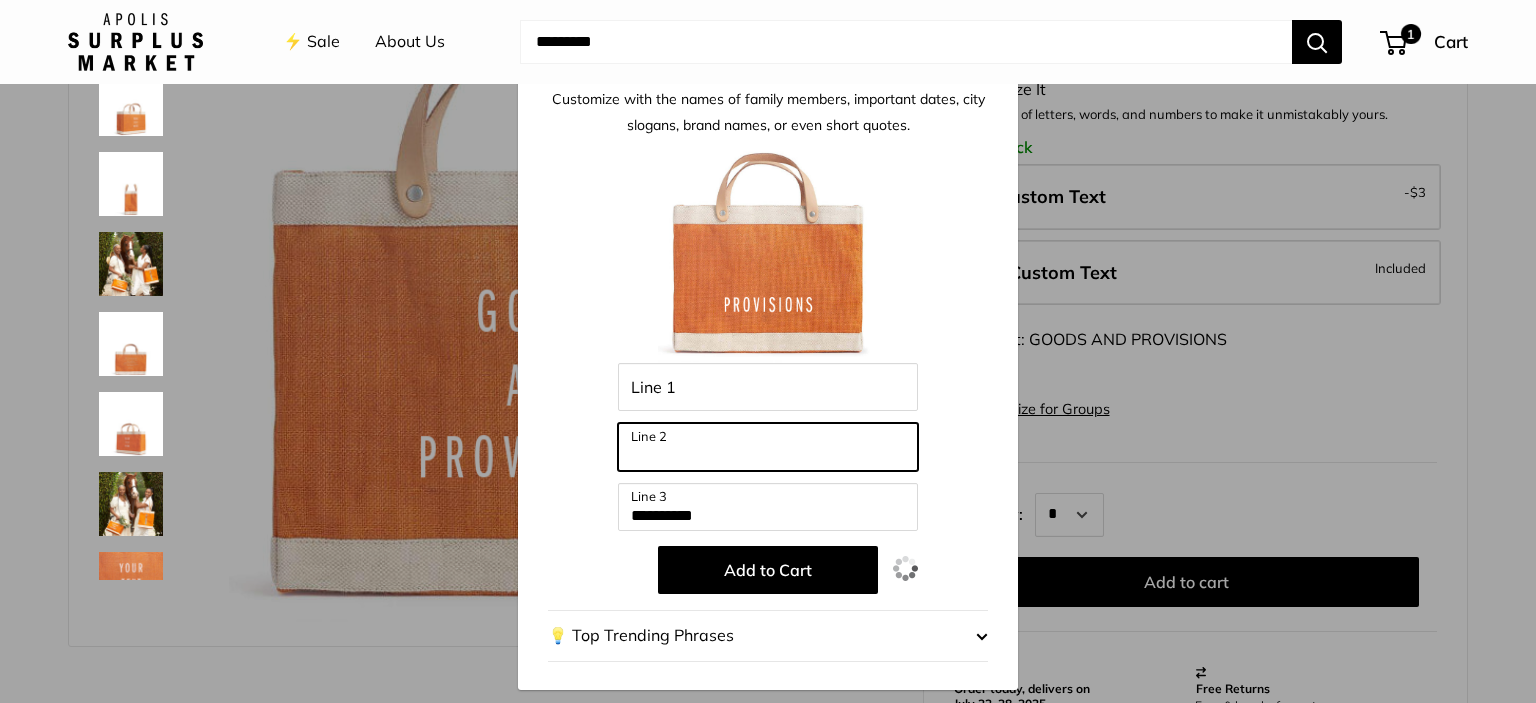 type 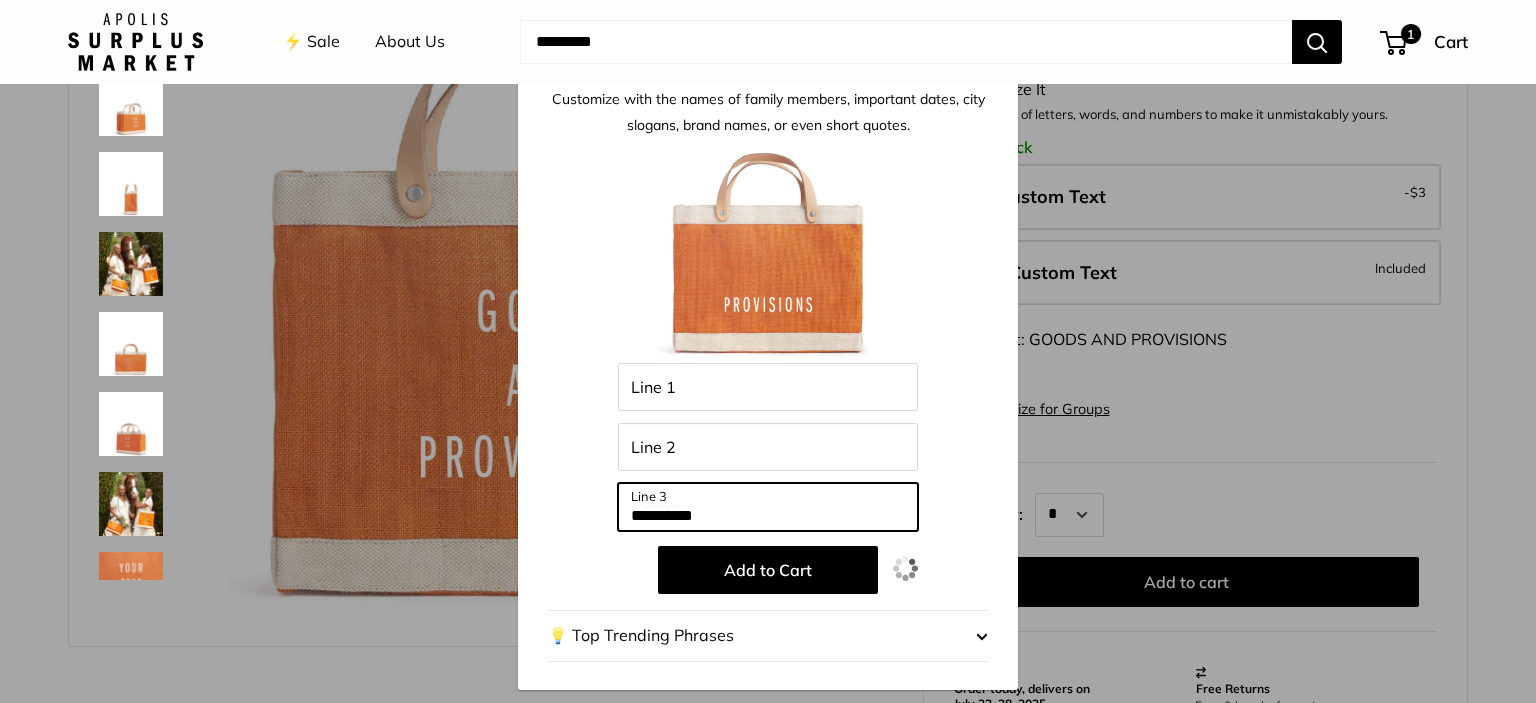 drag, startPoint x: 693, startPoint y: 506, endPoint x: 604, endPoint y: 504, distance: 89.02247 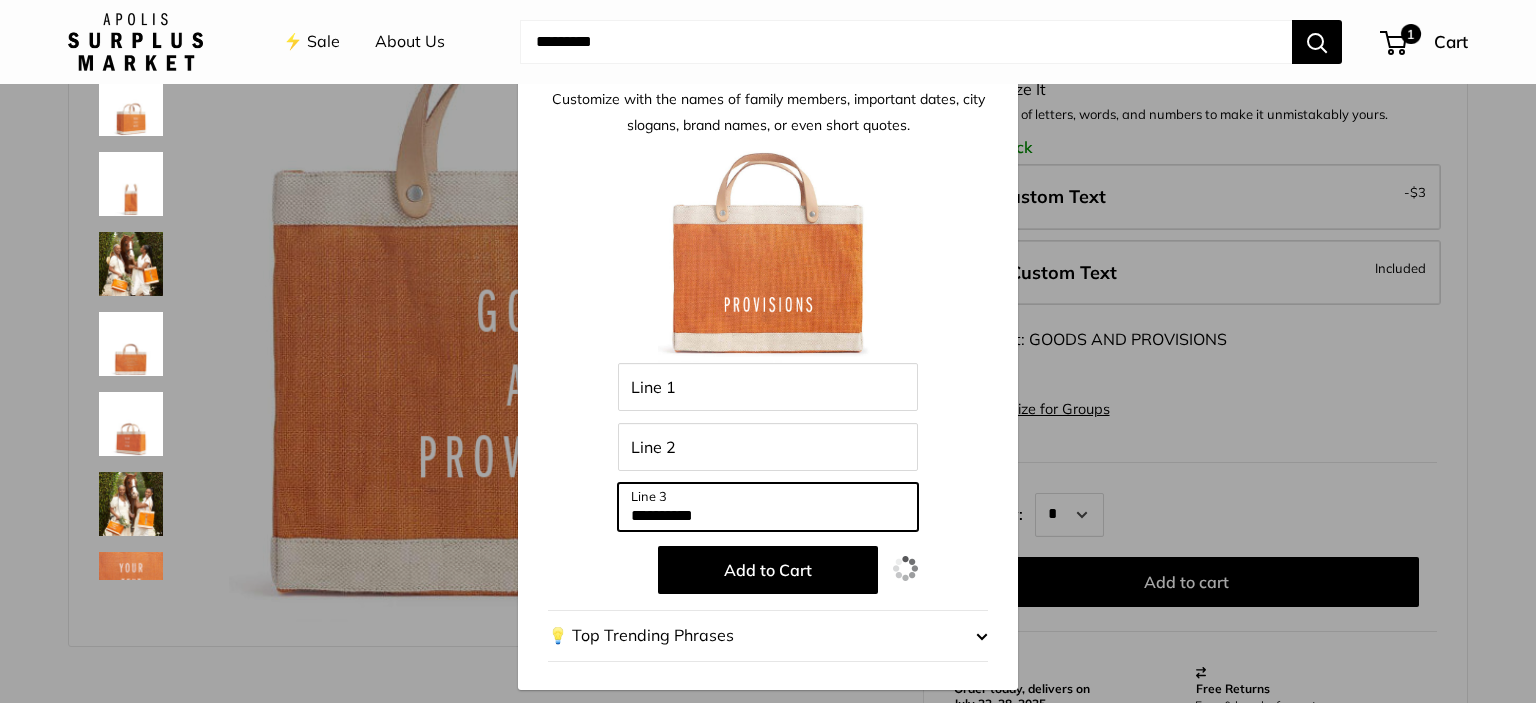click on "**********" at bounding box center (768, 407) 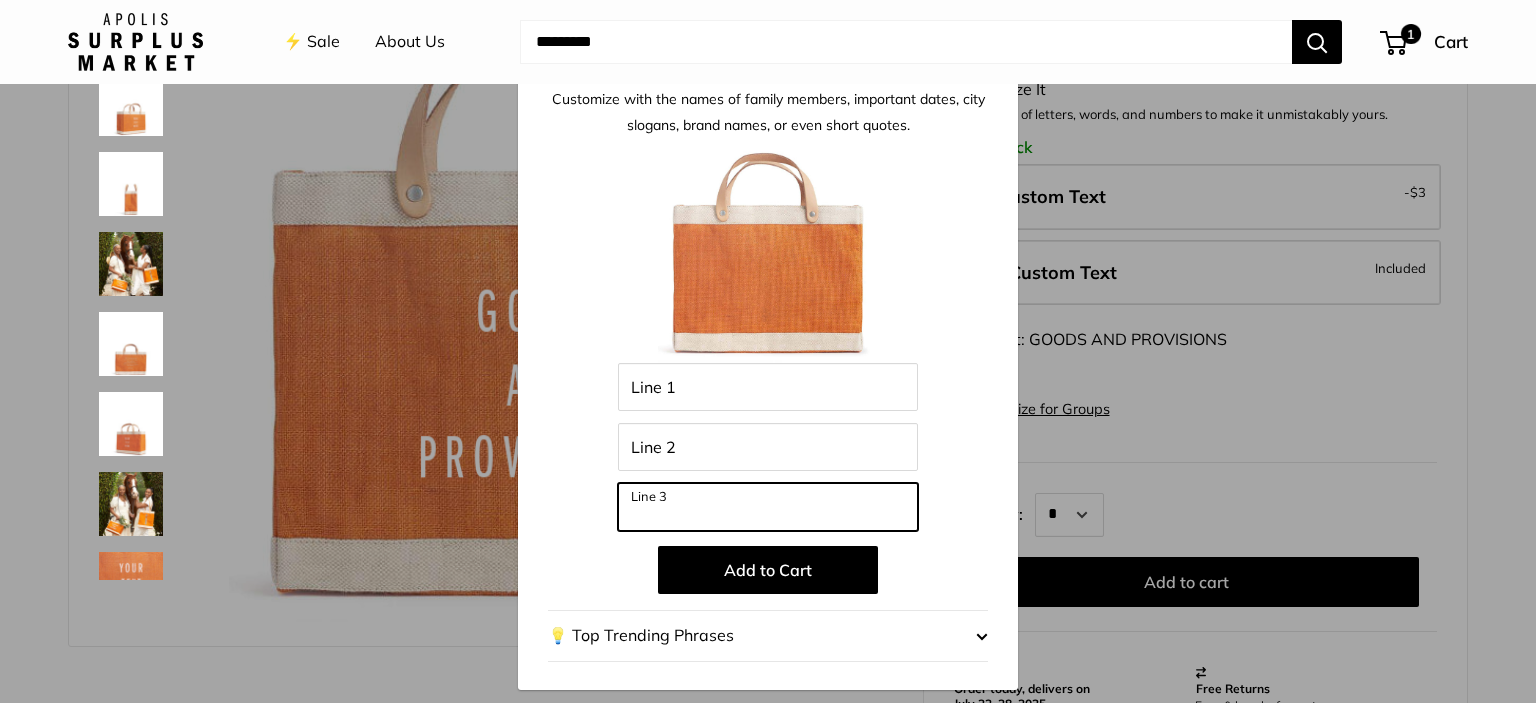 type 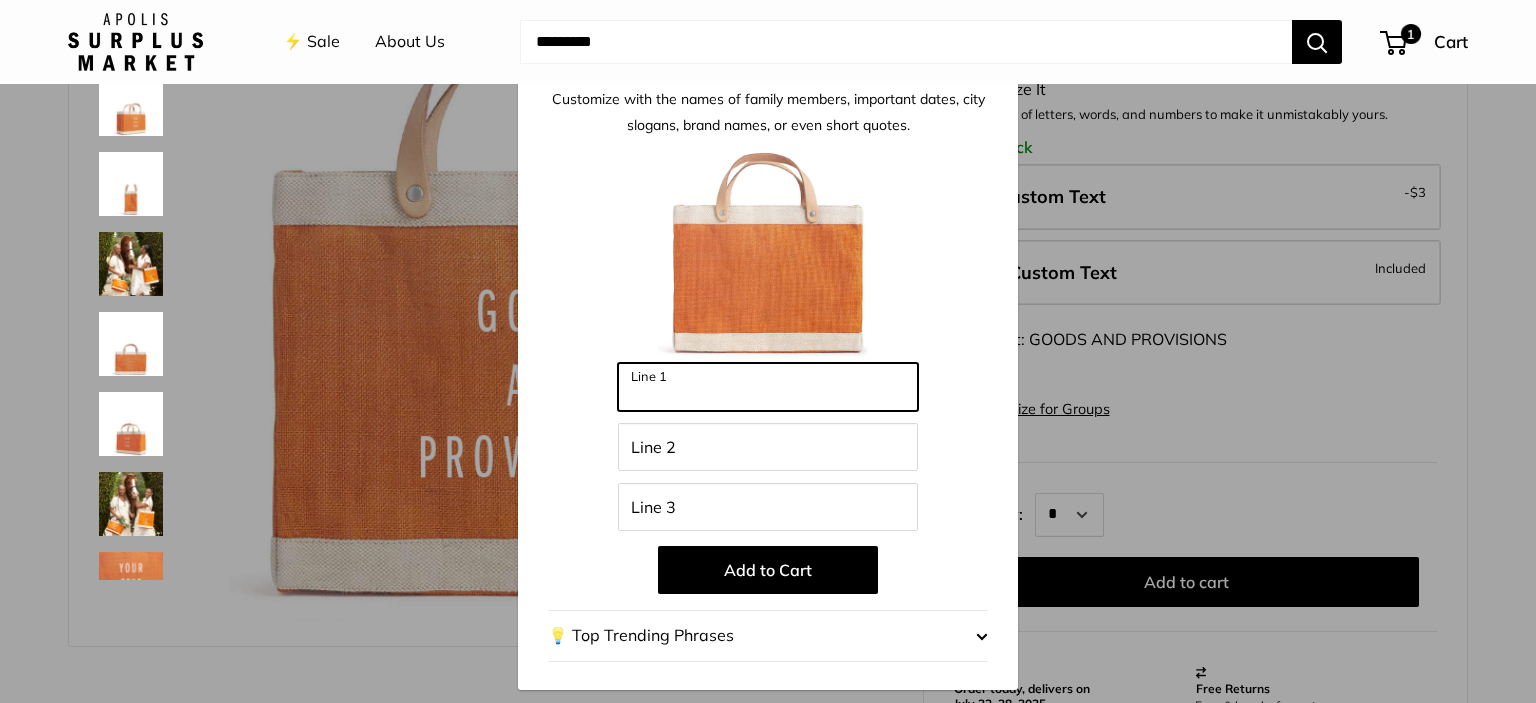 click on "Line 1" at bounding box center [768, 387] 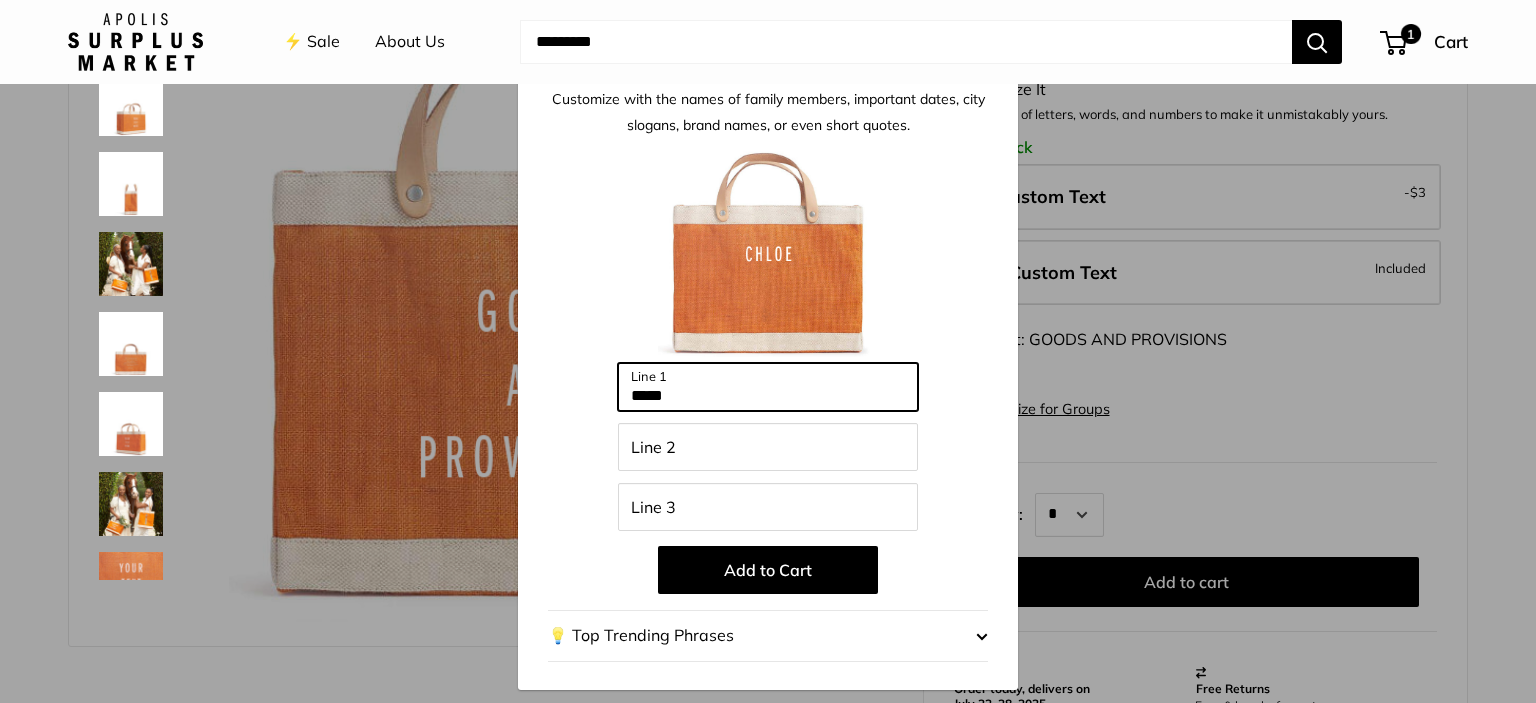 type on "*****" 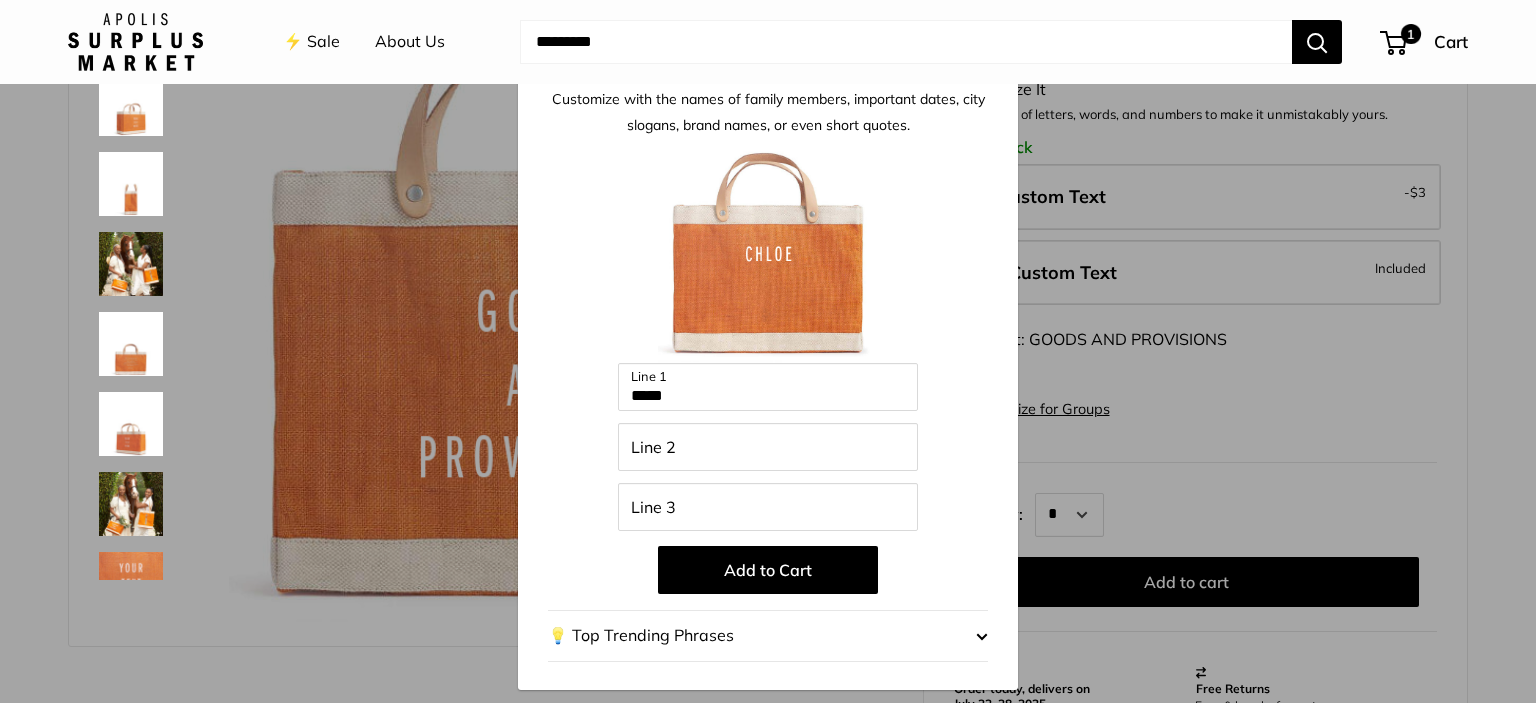 click on "Add to Cart" at bounding box center (768, 570) 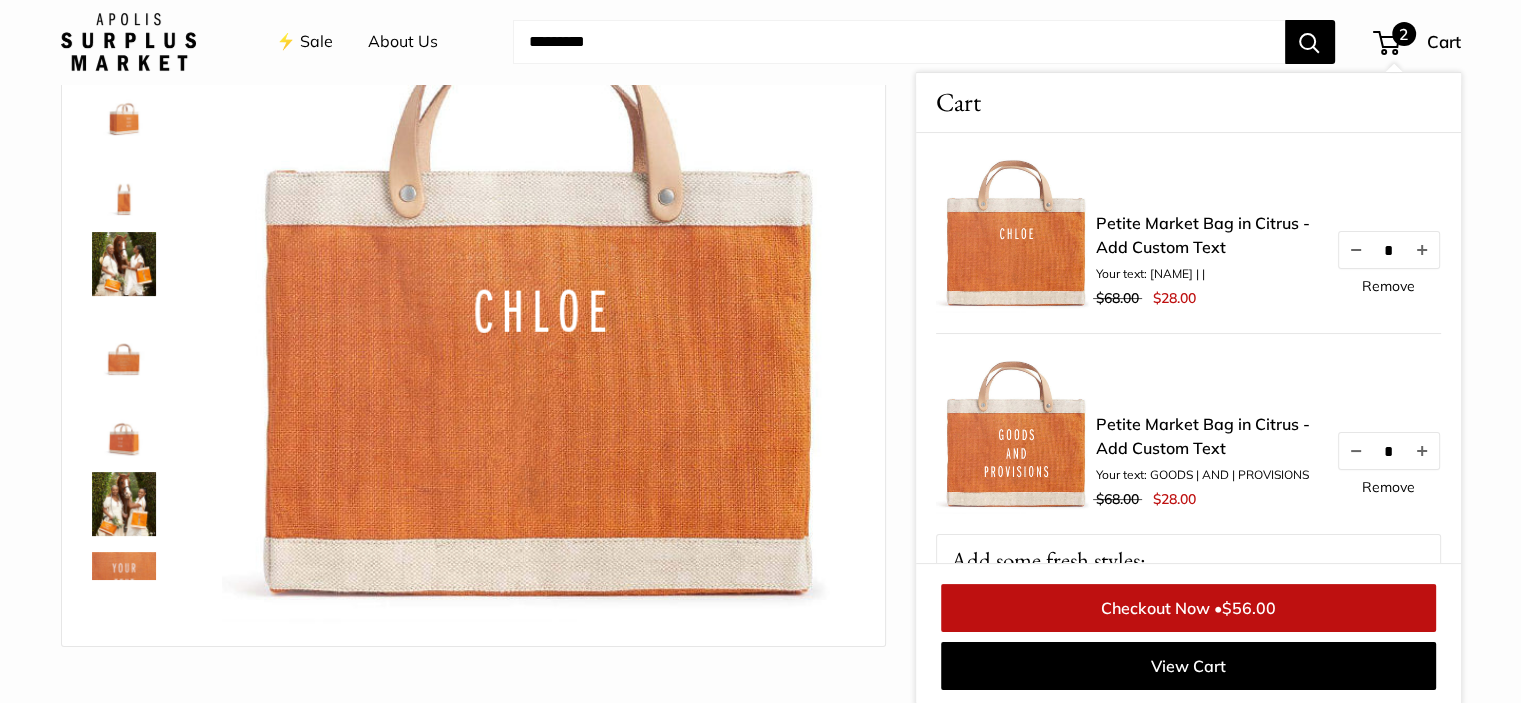scroll, scrollTop: 203, scrollLeft: 0, axis: vertical 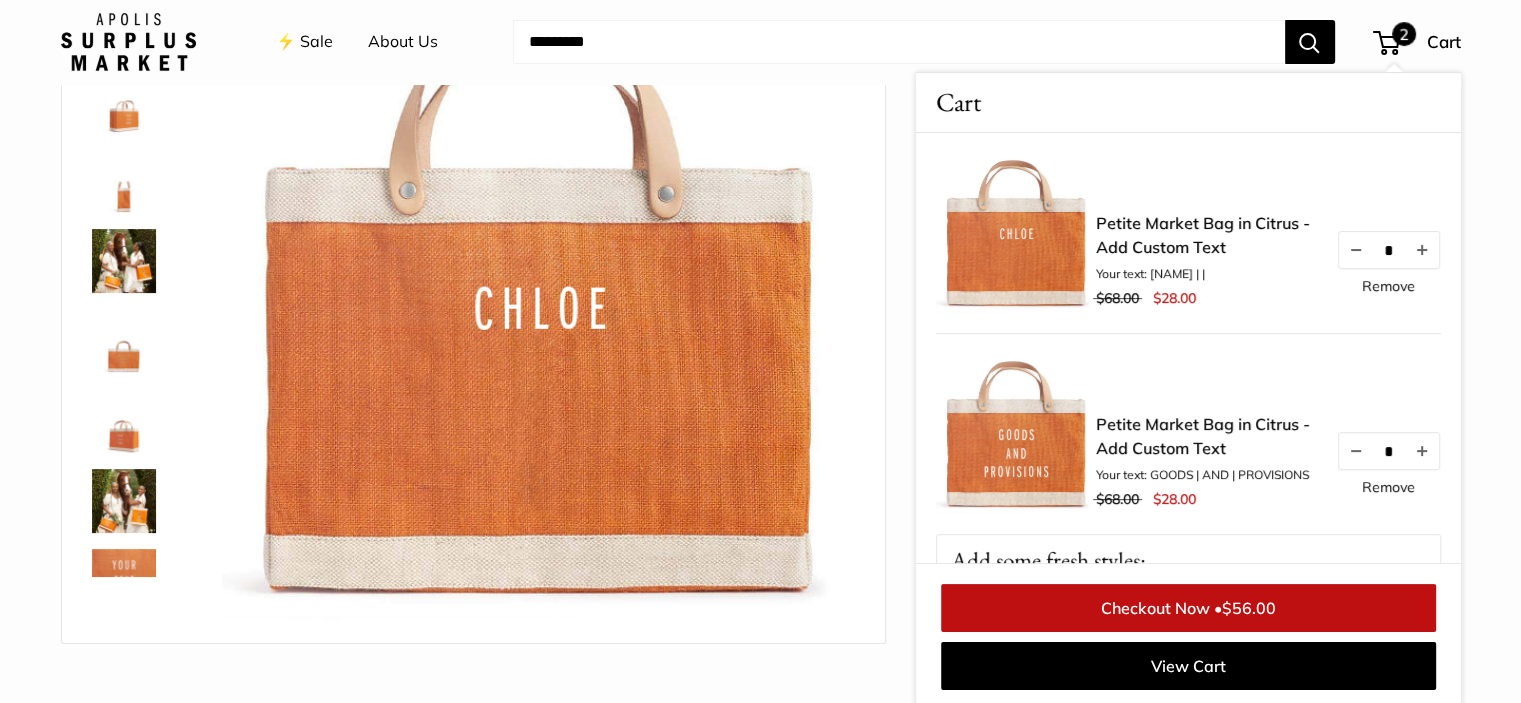 click at bounding box center (899, 42) 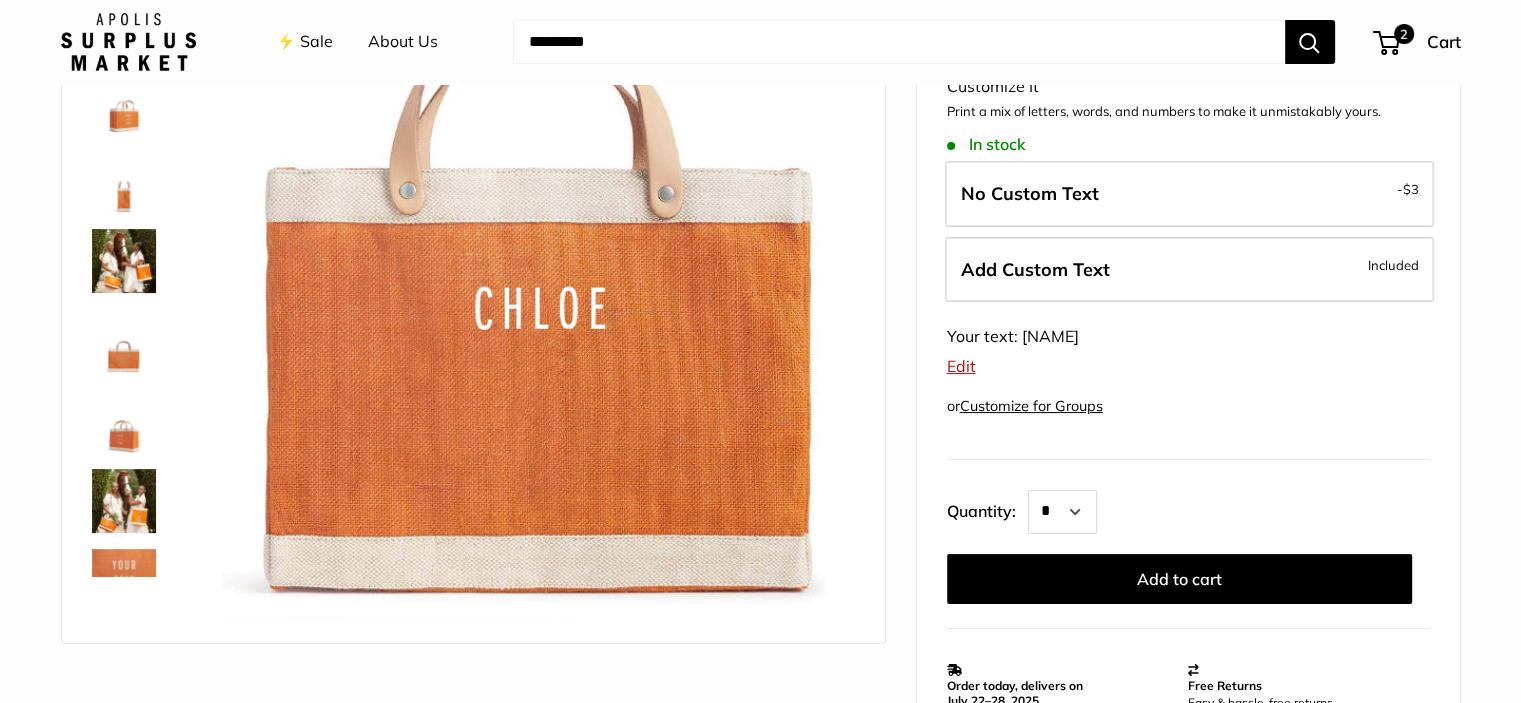 click at bounding box center [899, 42] 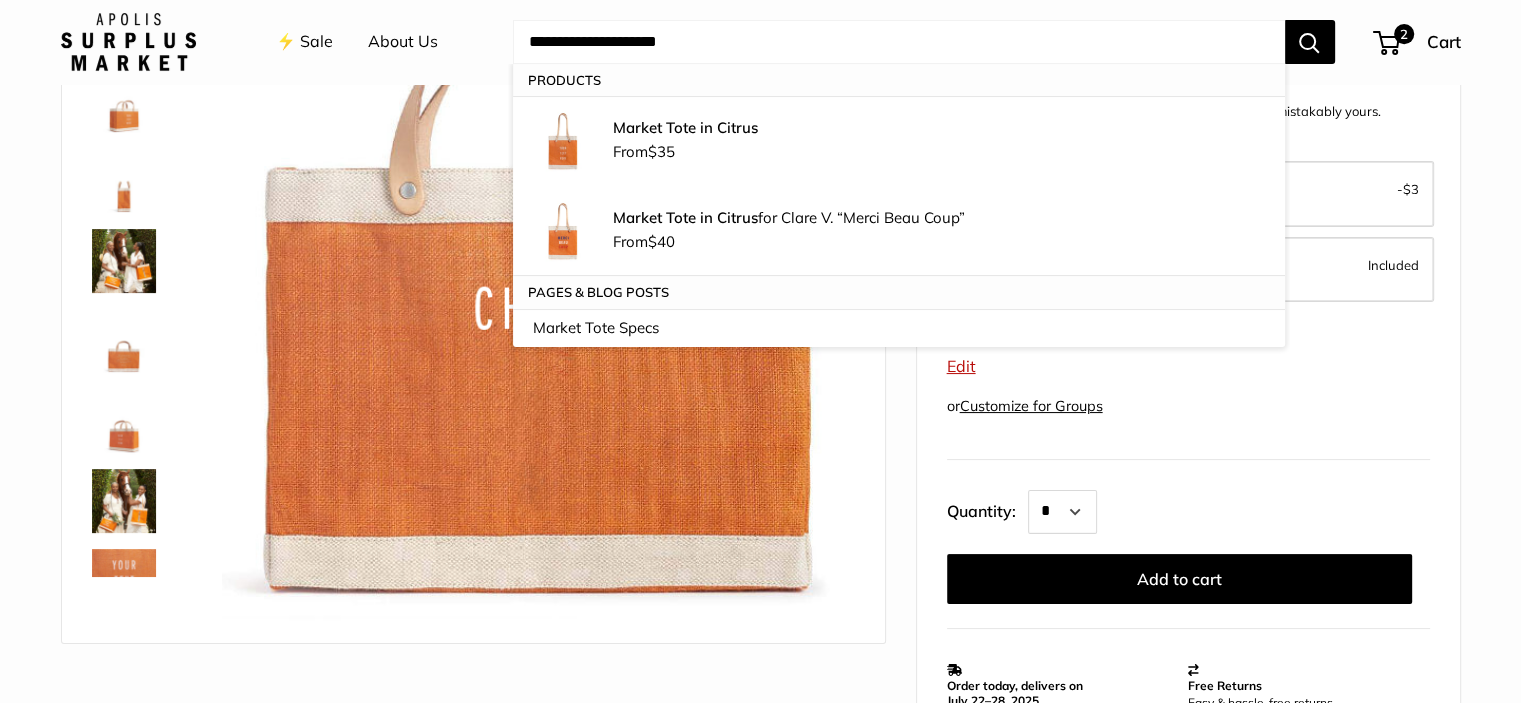 type on "**********" 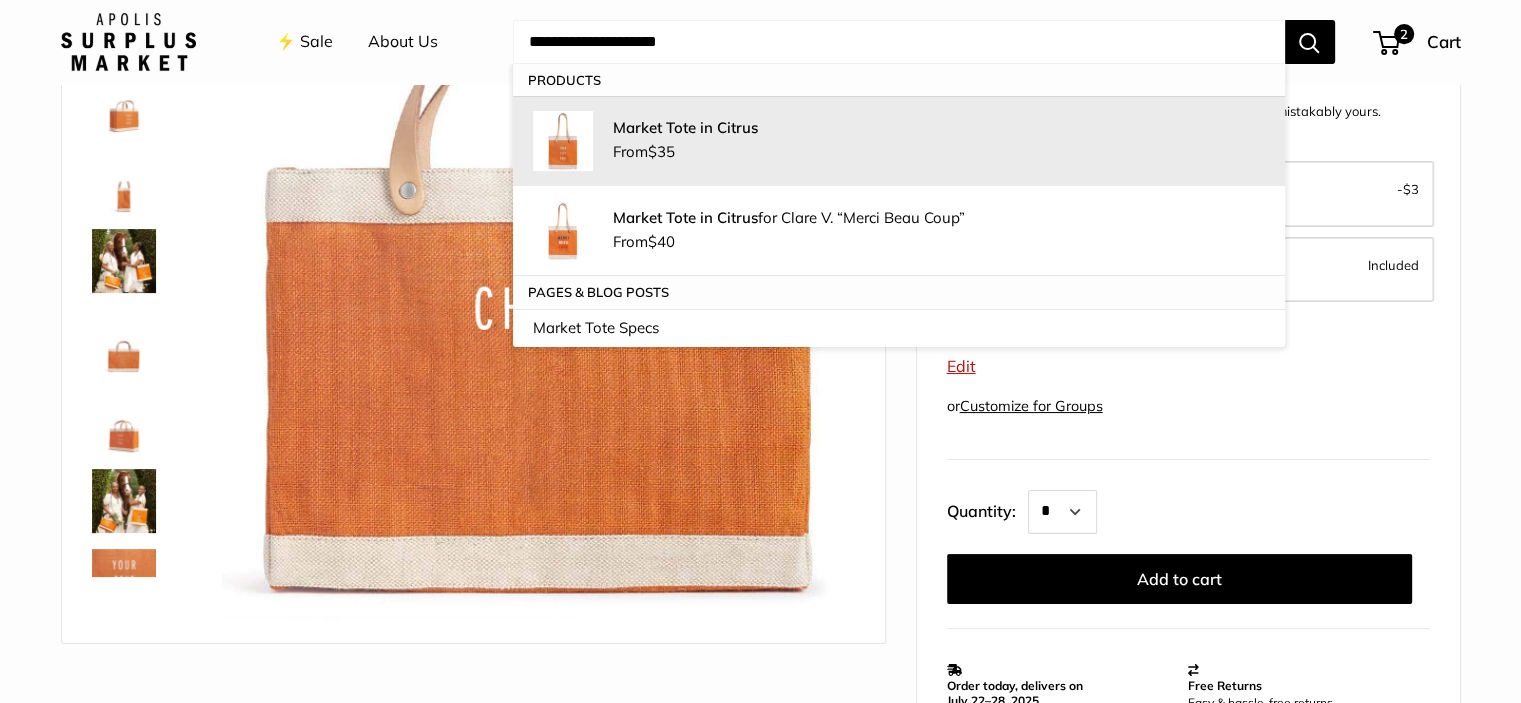 click on "Market Tote in Citrus
From  $35" at bounding box center [939, 141] 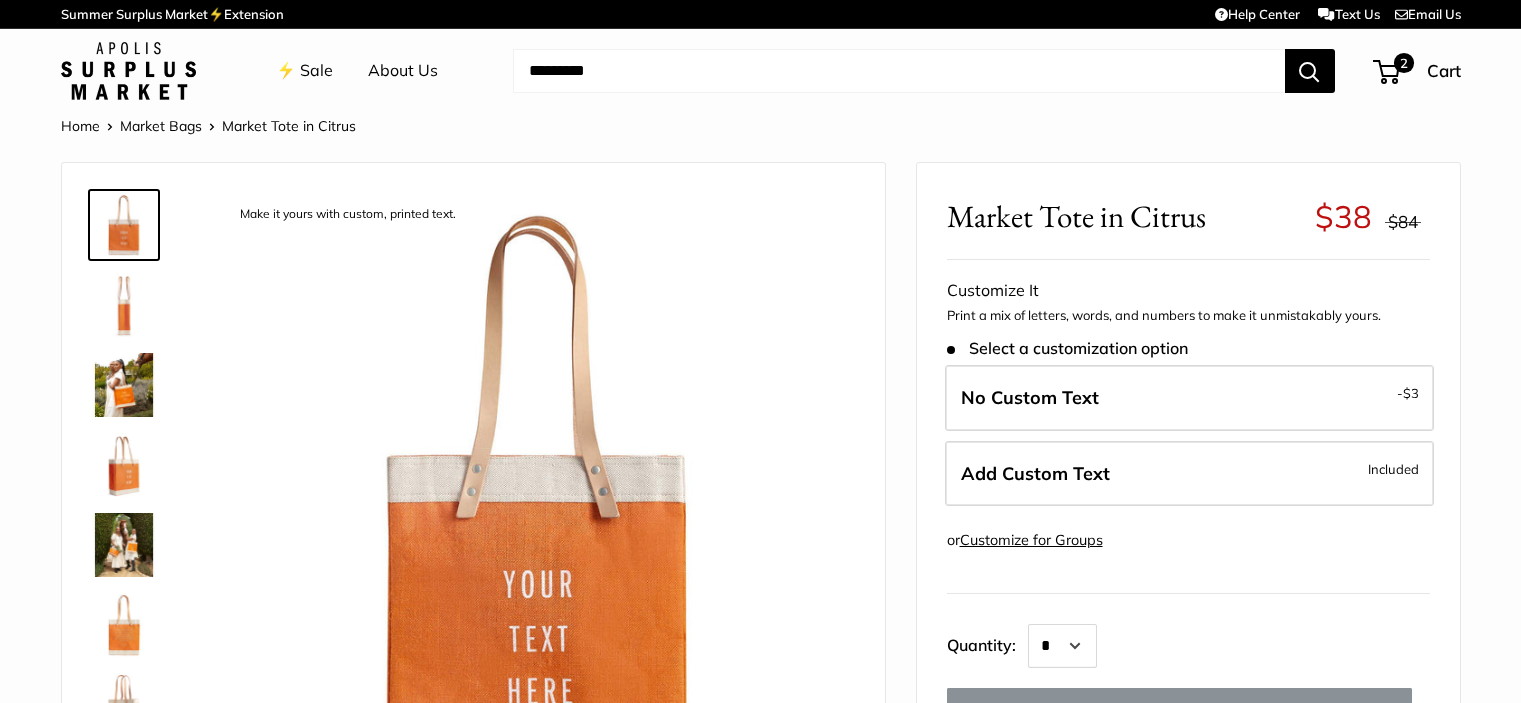 scroll, scrollTop: 0, scrollLeft: 0, axis: both 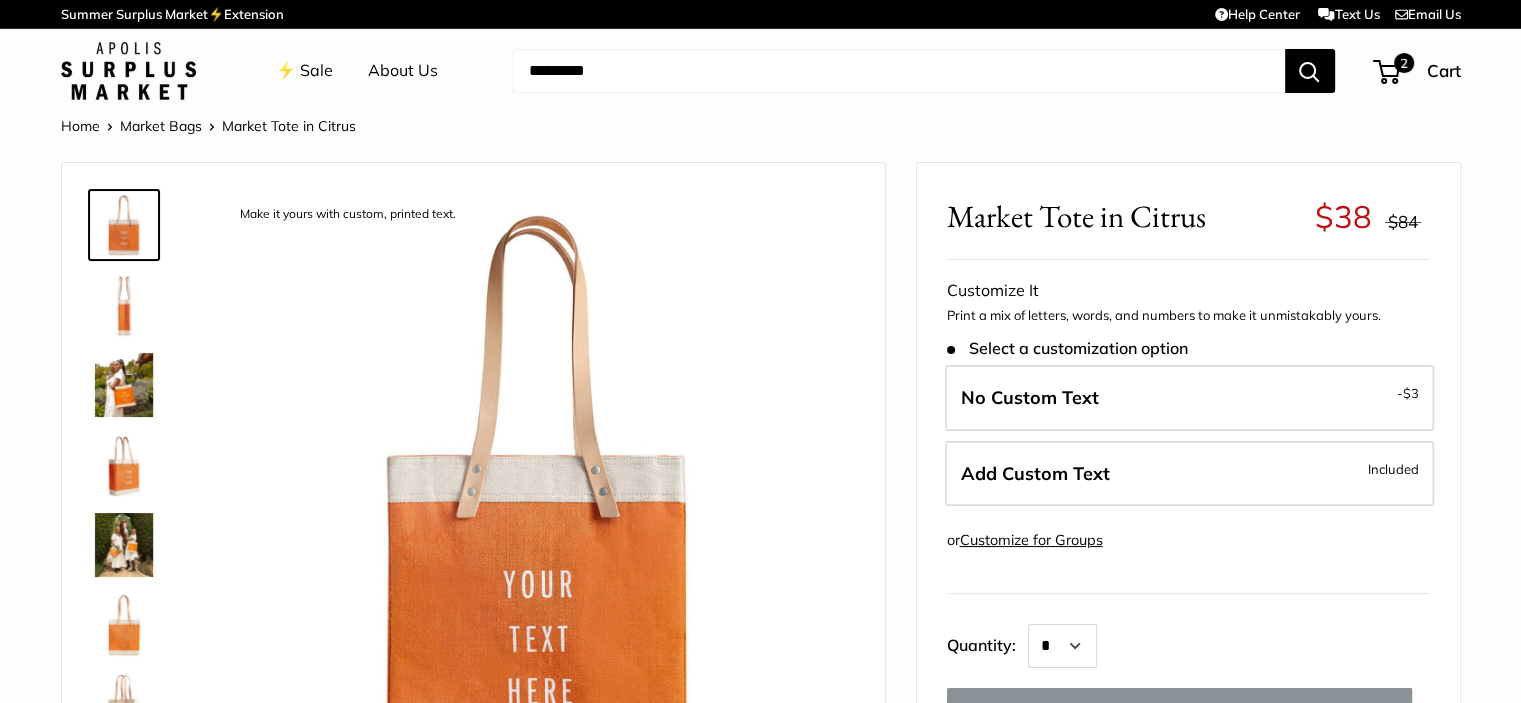 click on "Add Custom Text
Included" at bounding box center (1189, 474) 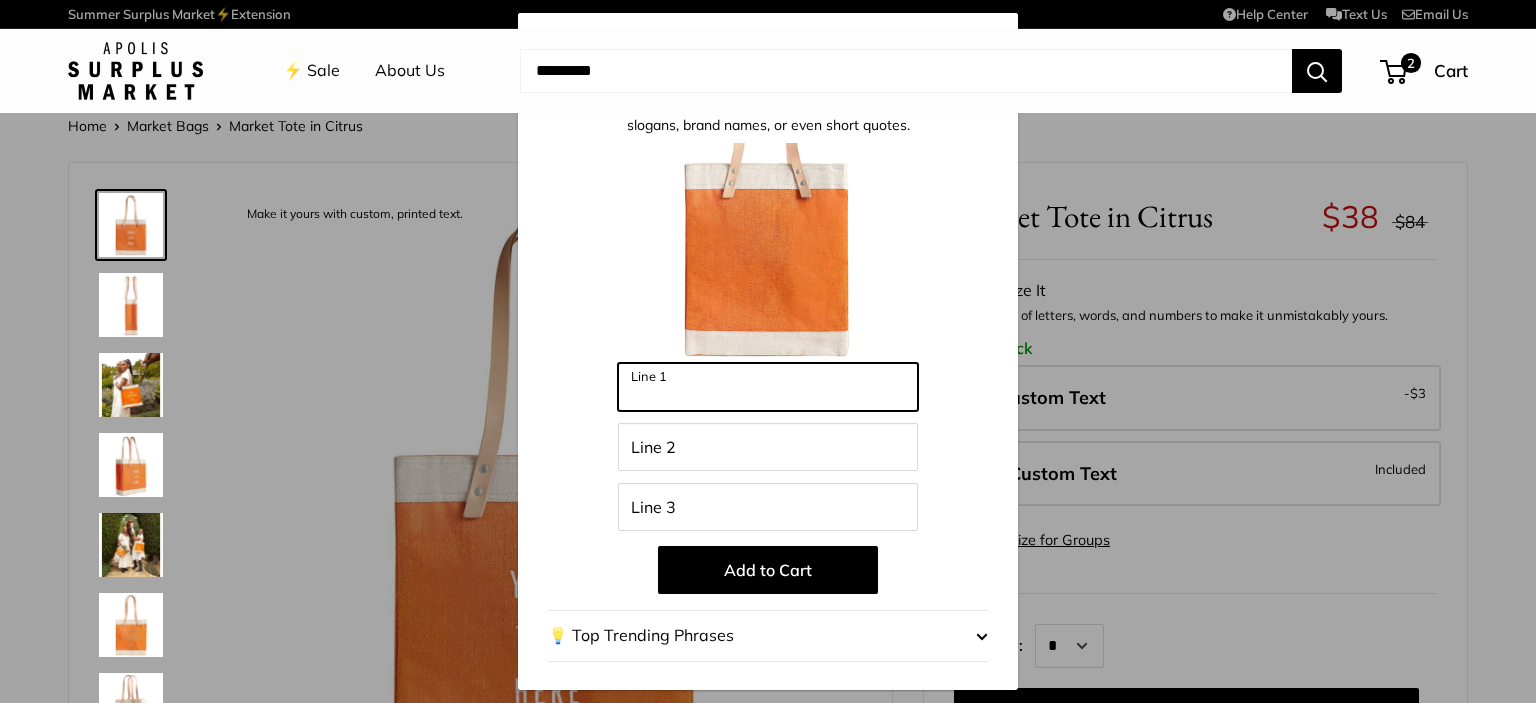 click on "Line 1" at bounding box center [768, 387] 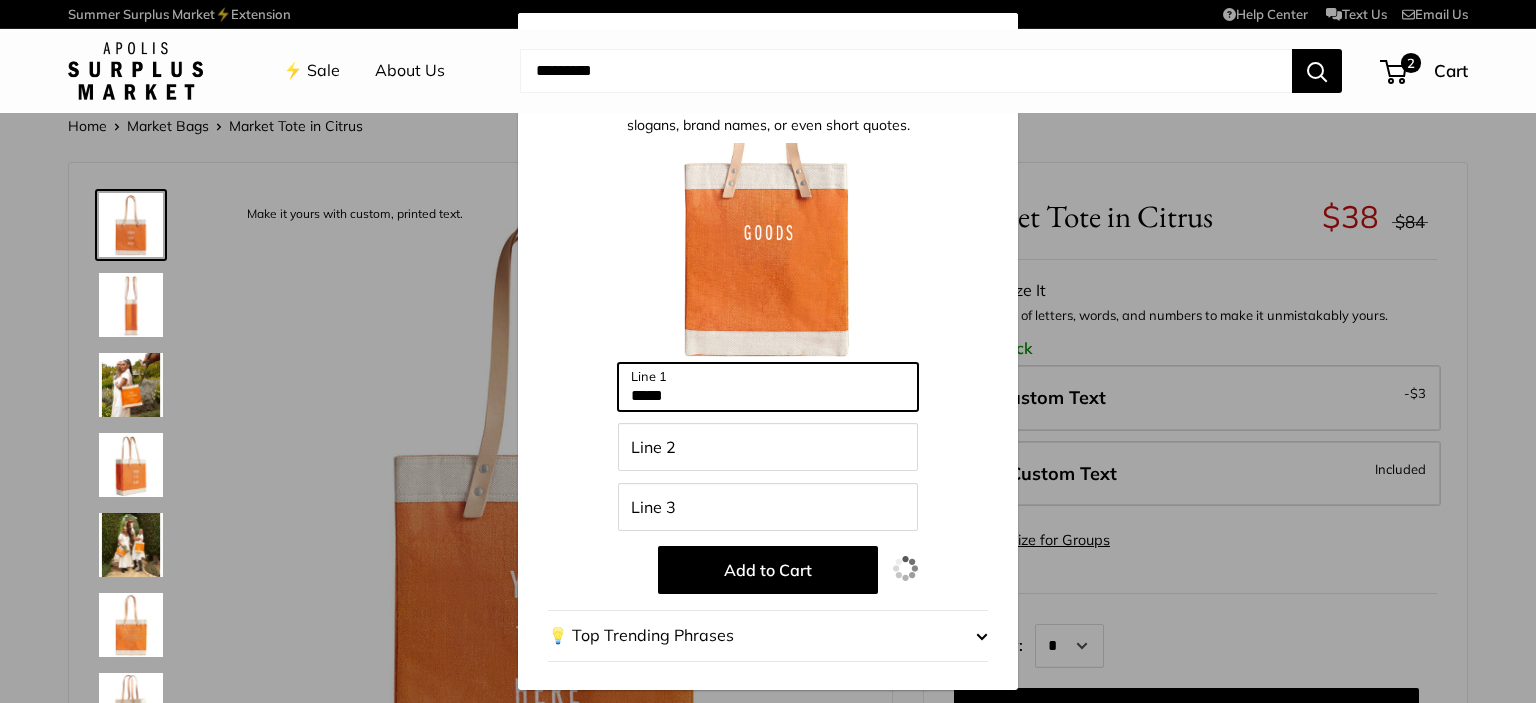 type on "*****" 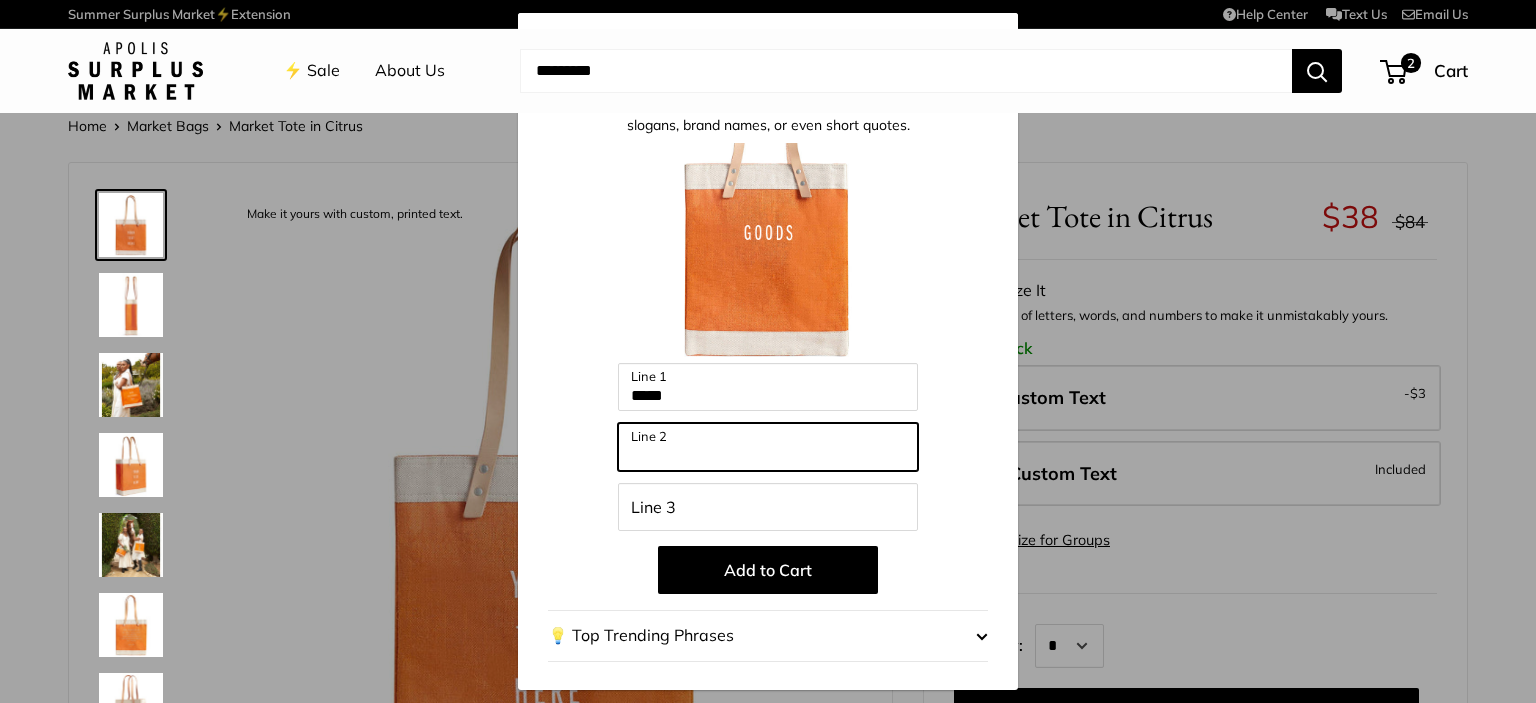 click on "Line 2" at bounding box center (768, 447) 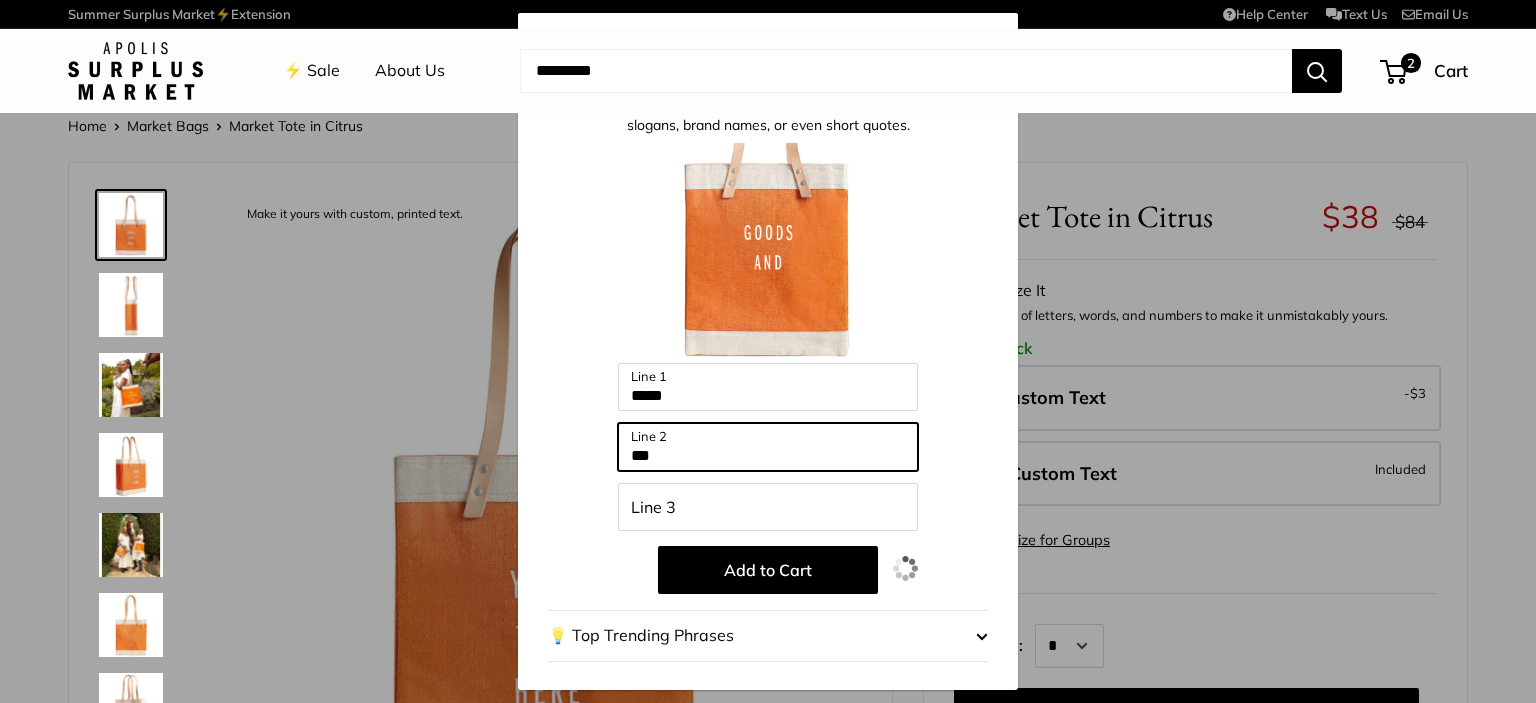 type on "***" 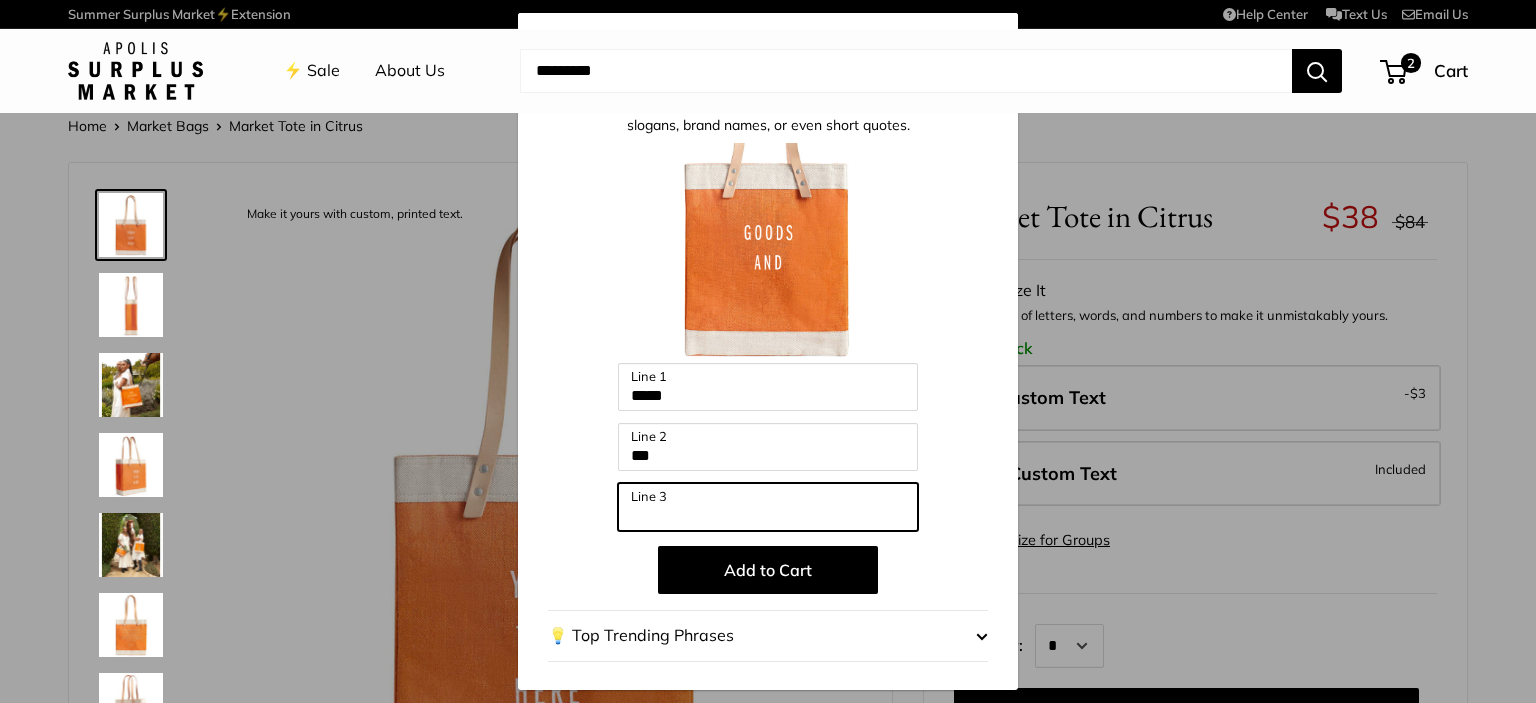 click on "Line 3" at bounding box center [768, 507] 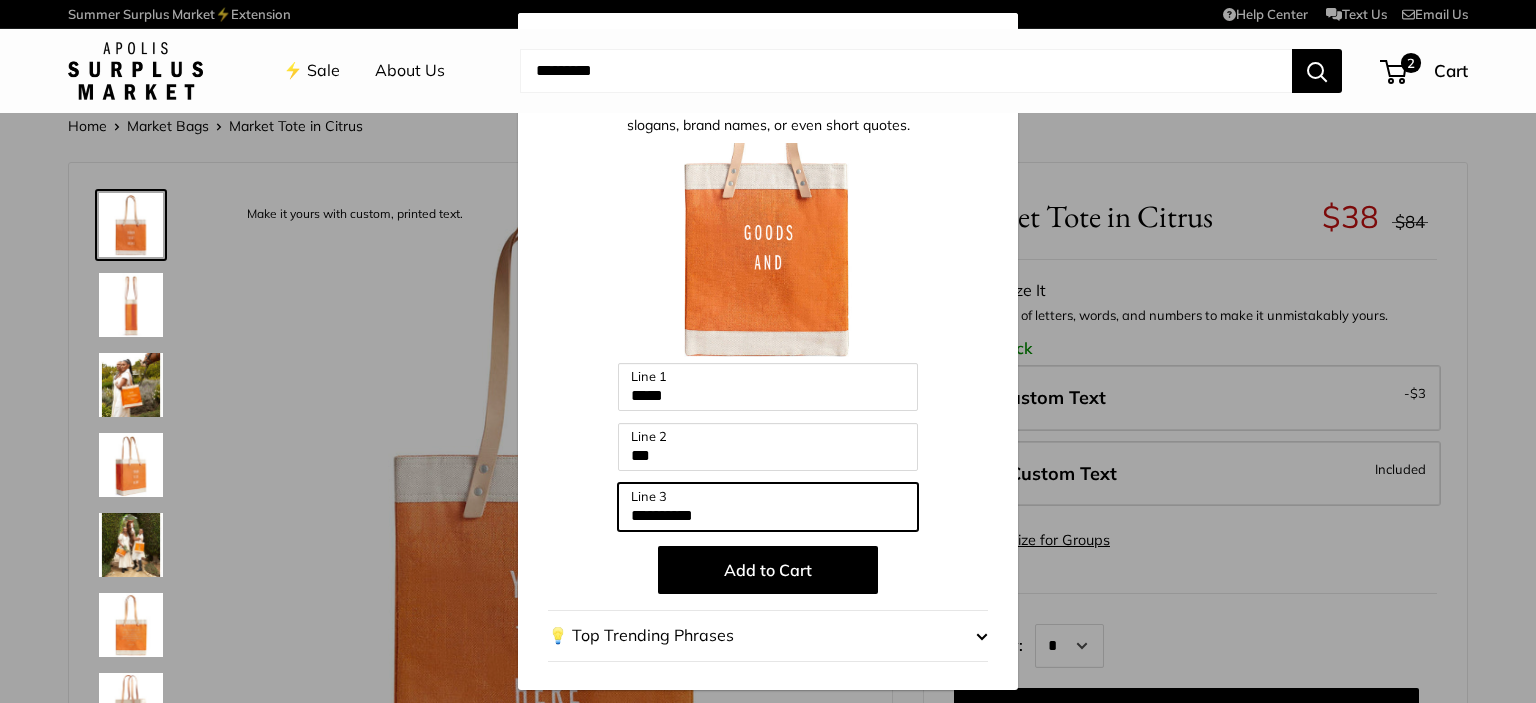 type on "**********" 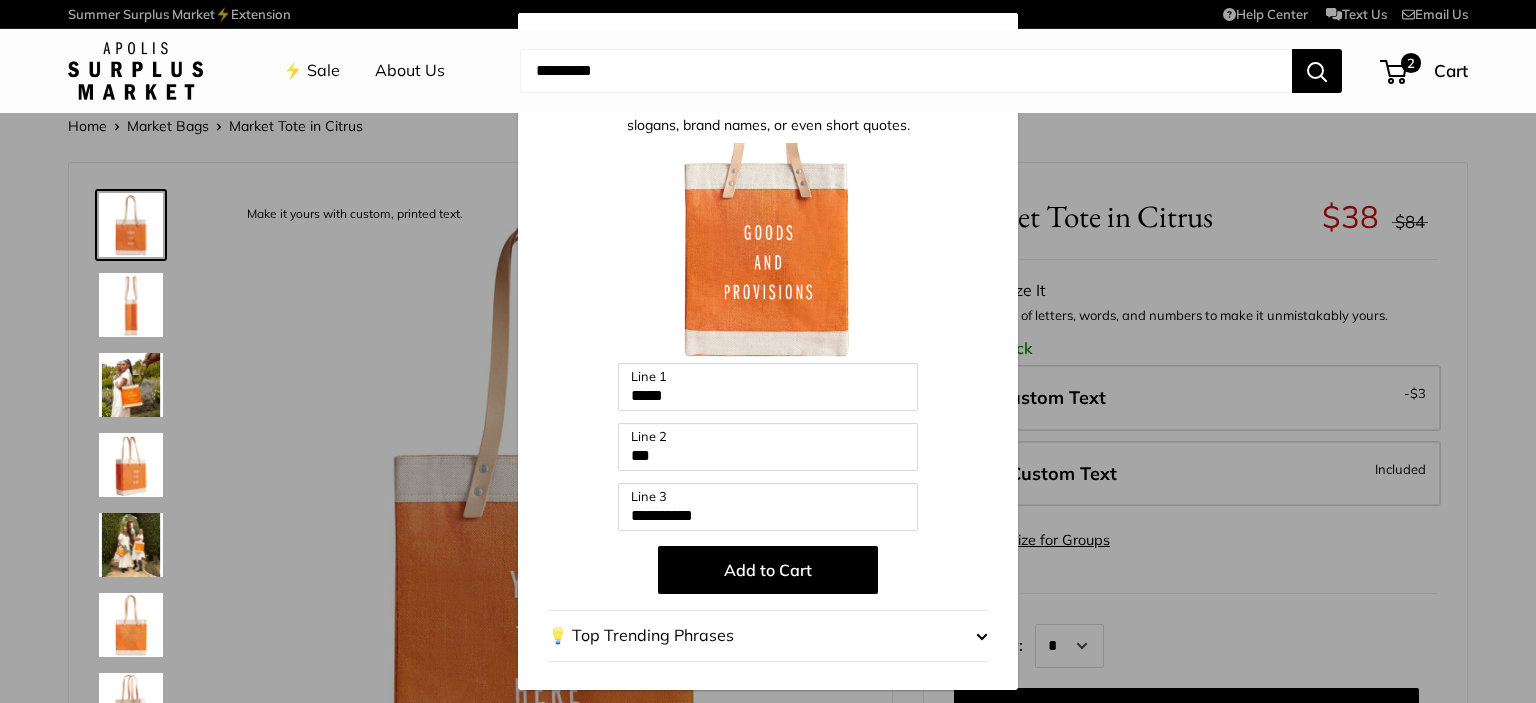 click on "Add to Cart" at bounding box center [768, 570] 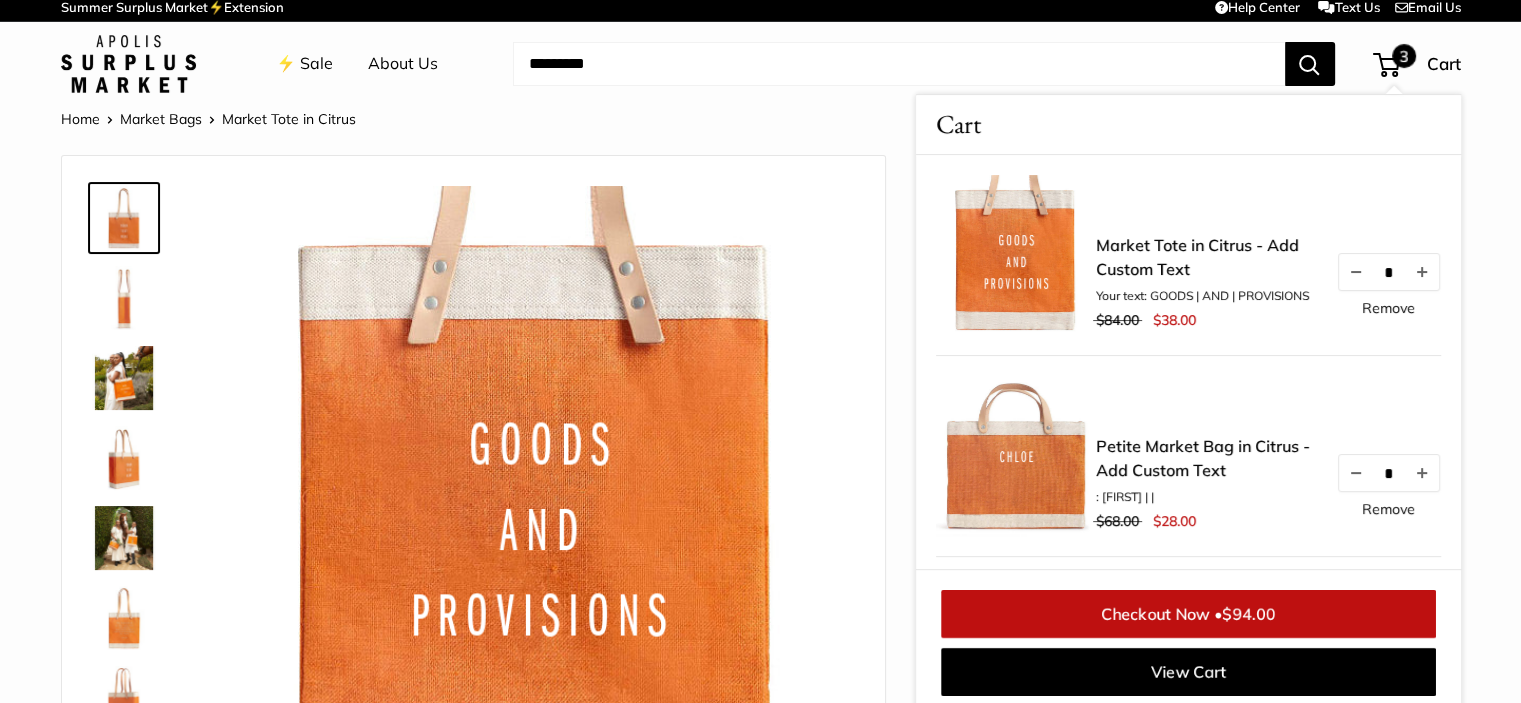 scroll, scrollTop: 15, scrollLeft: 0, axis: vertical 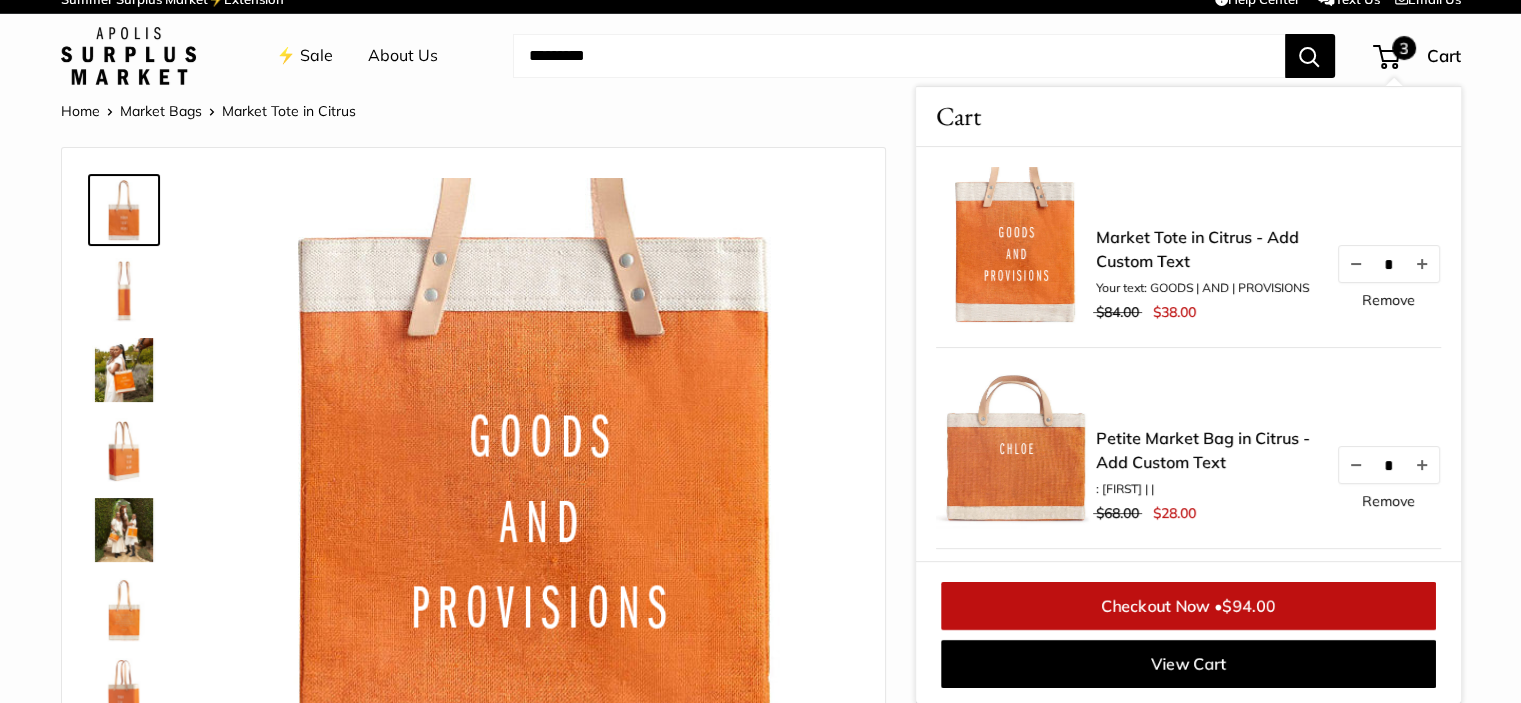 click at bounding box center [899, 56] 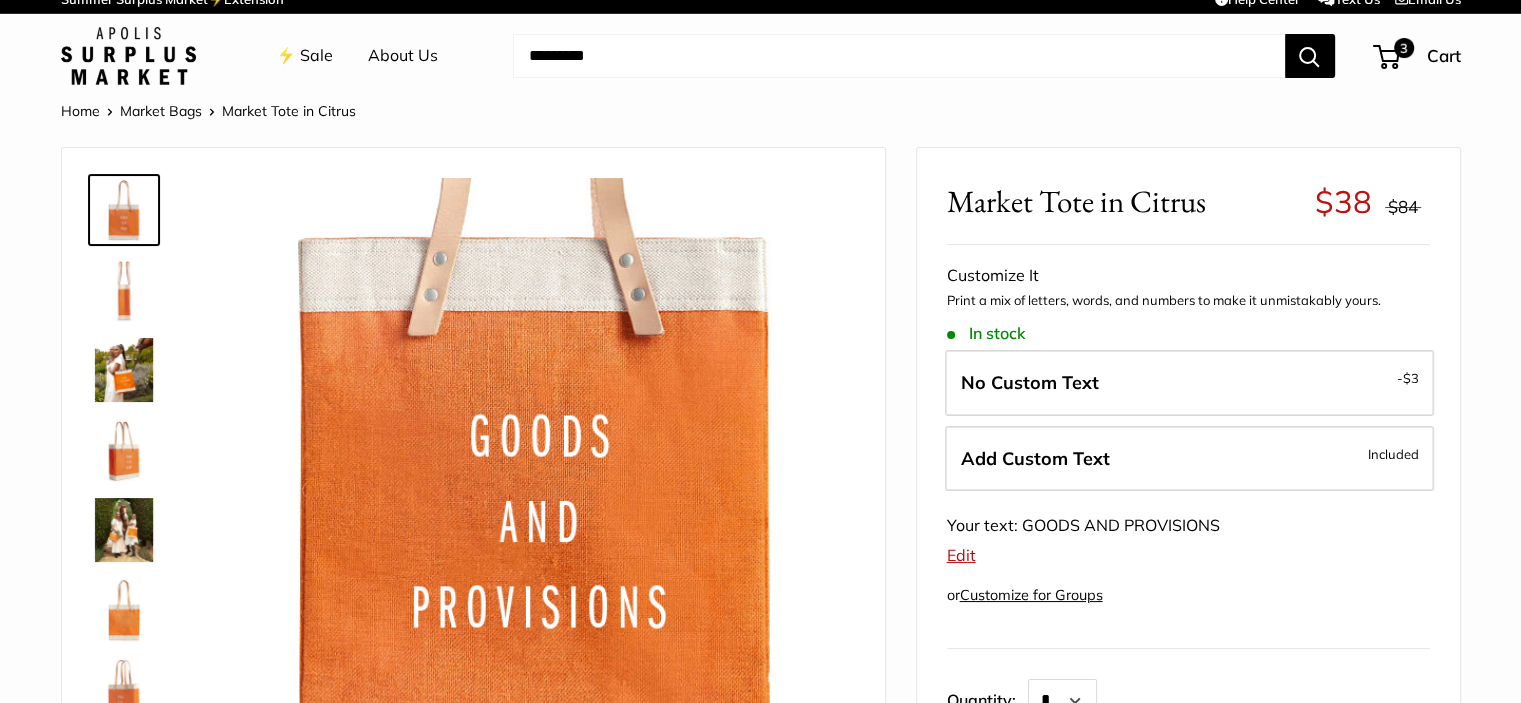 click at bounding box center (899, 56) 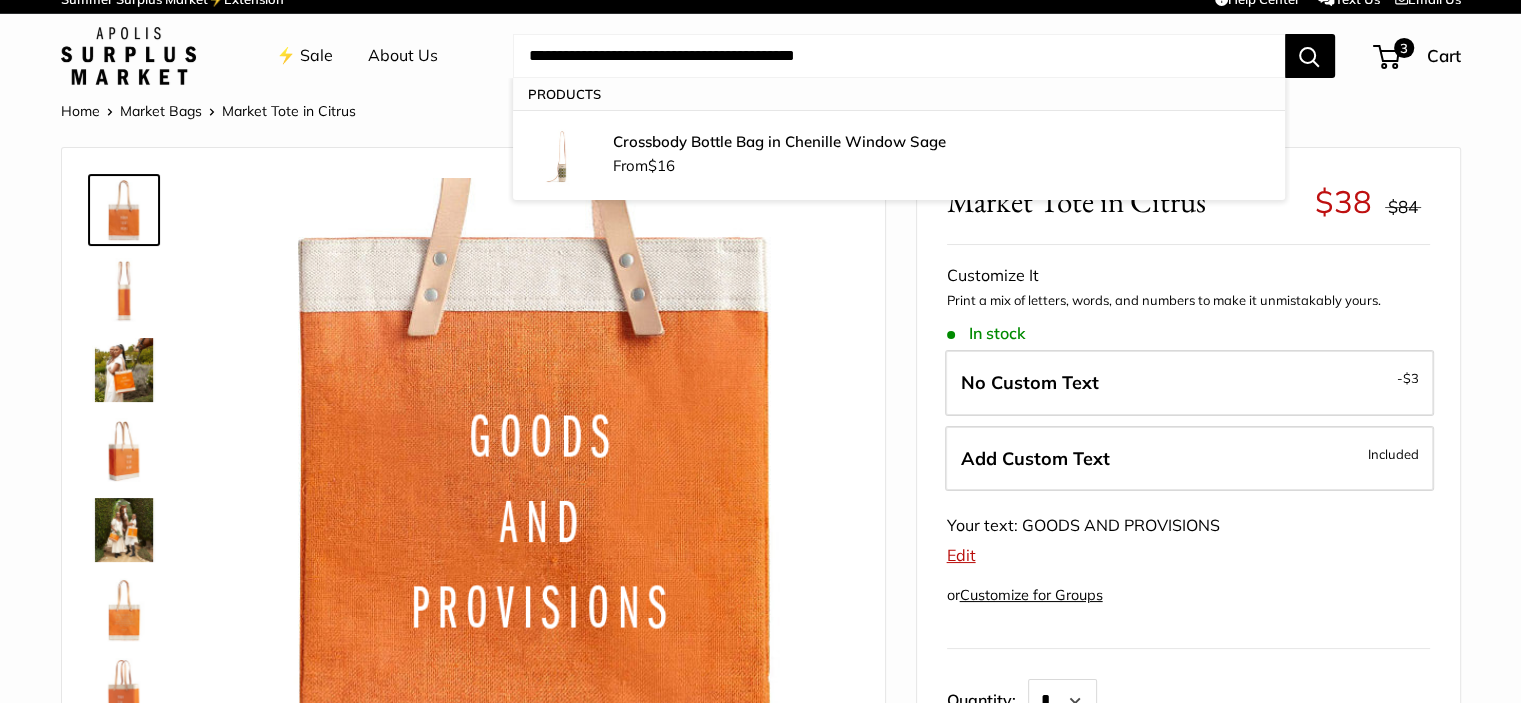 type on "**********" 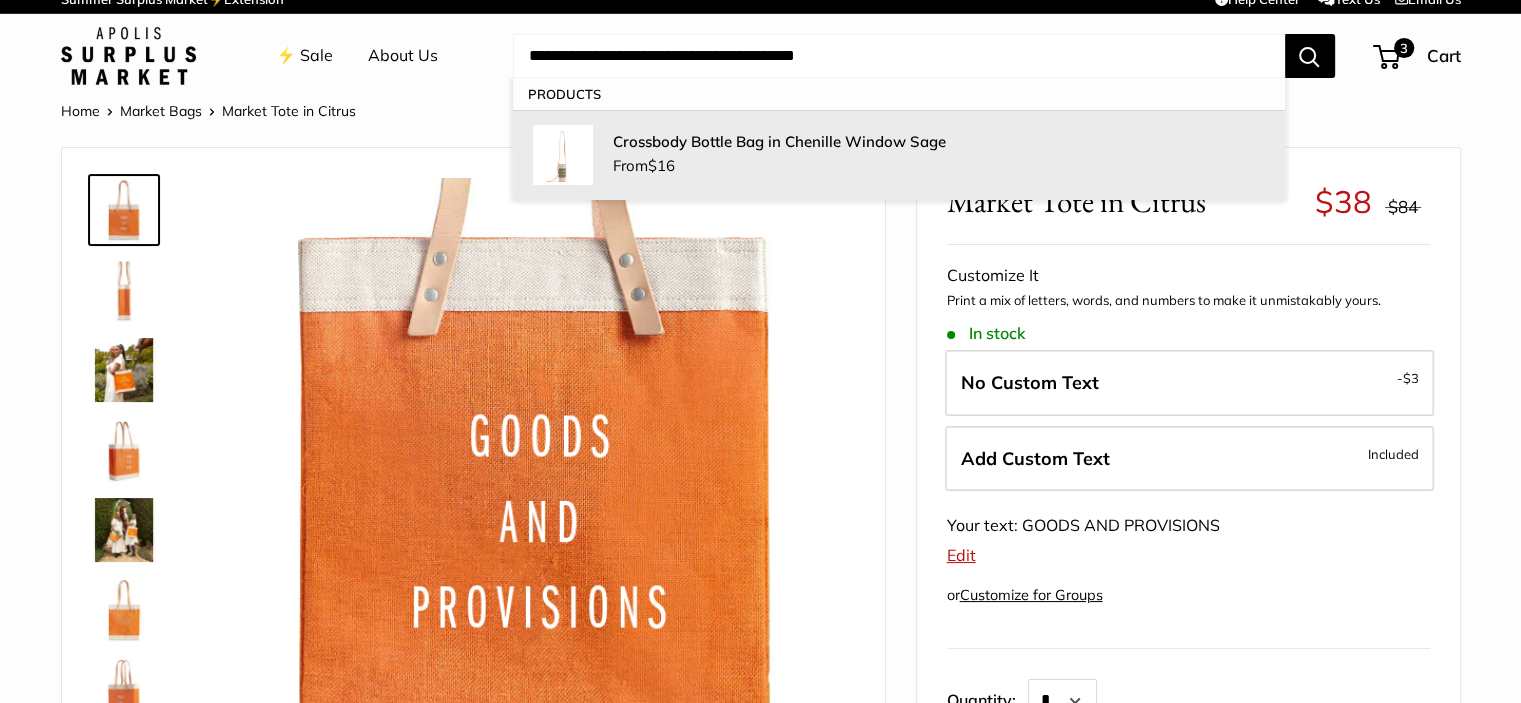 click on "Crossbody Bottle Bag in Chenille Window Sage" at bounding box center [779, 141] 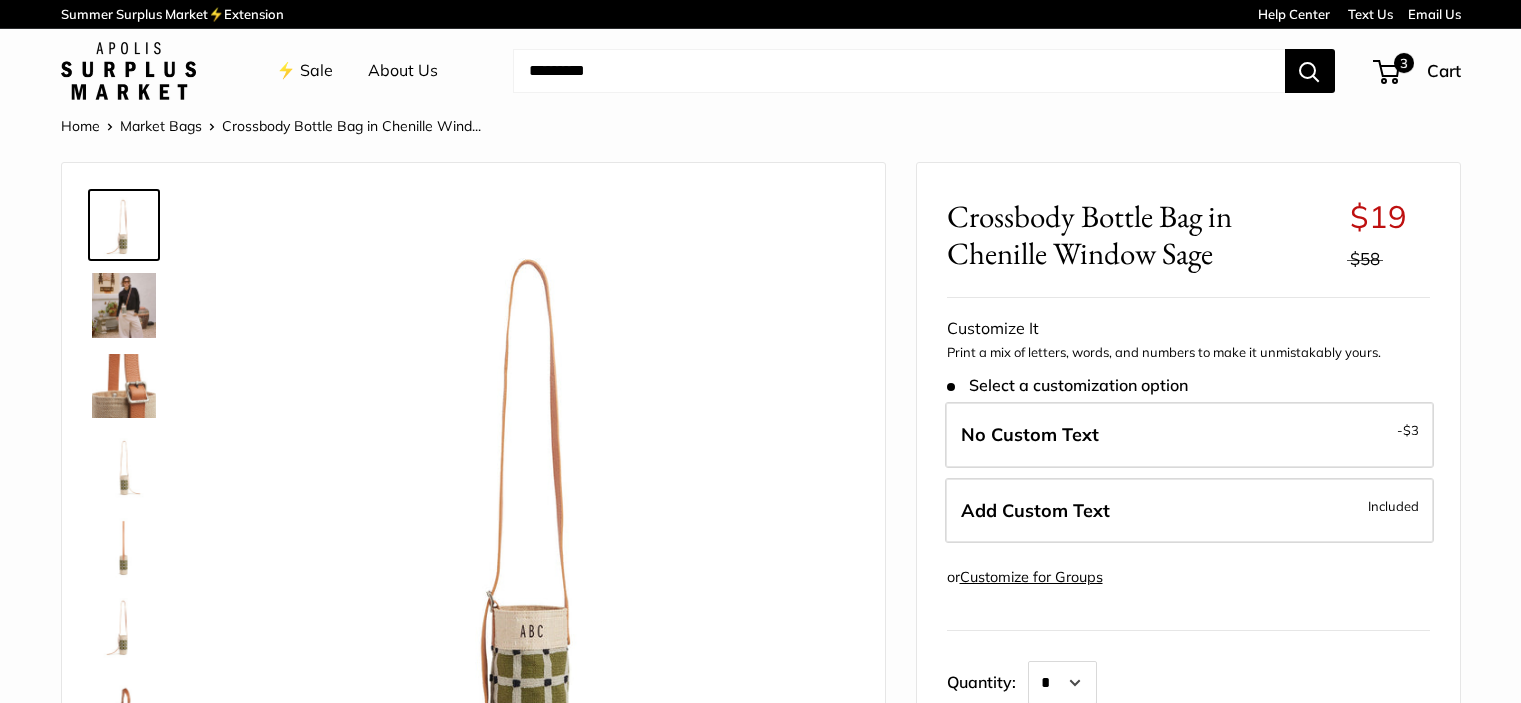 scroll, scrollTop: 0, scrollLeft: 0, axis: both 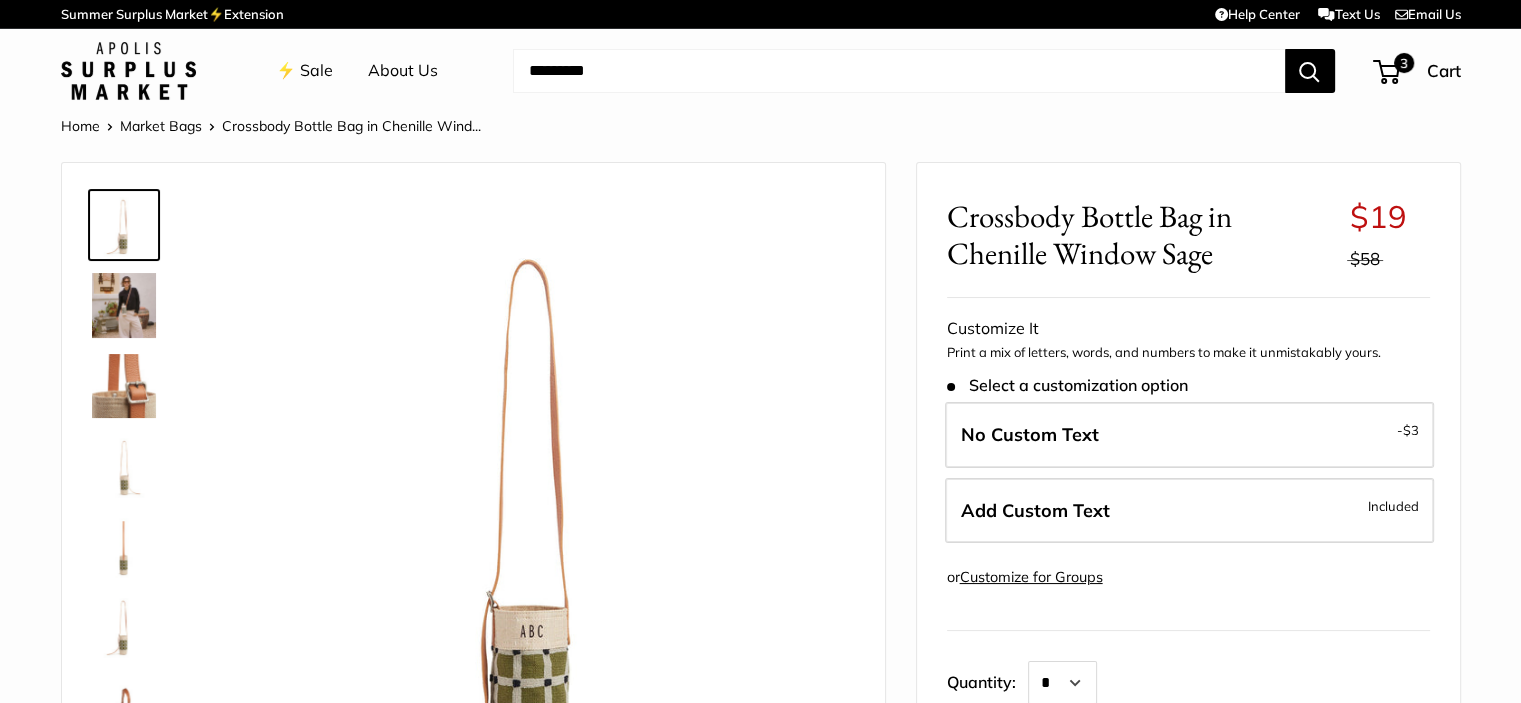 click on "Add Custom Text
Included" at bounding box center (1189, 511) 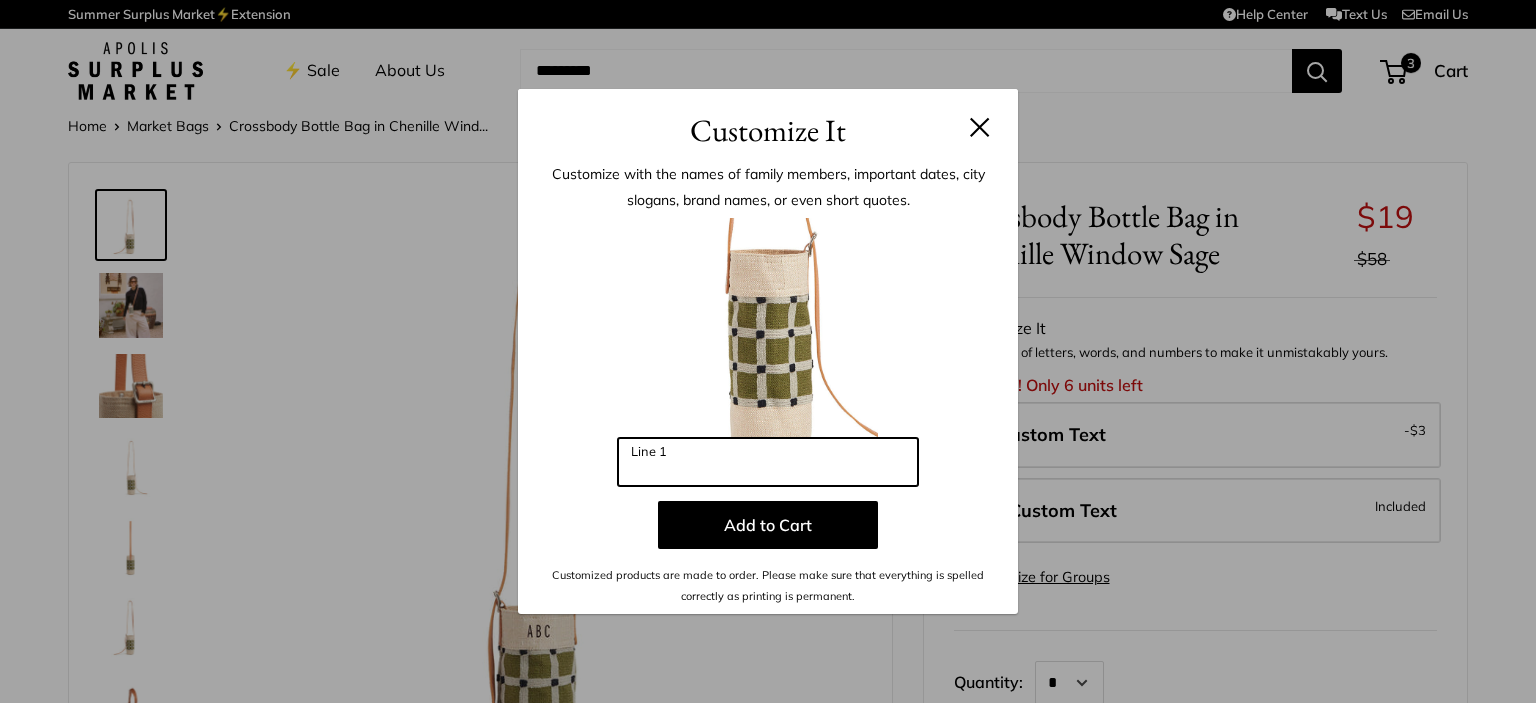 click on "Line 1" at bounding box center [768, 462] 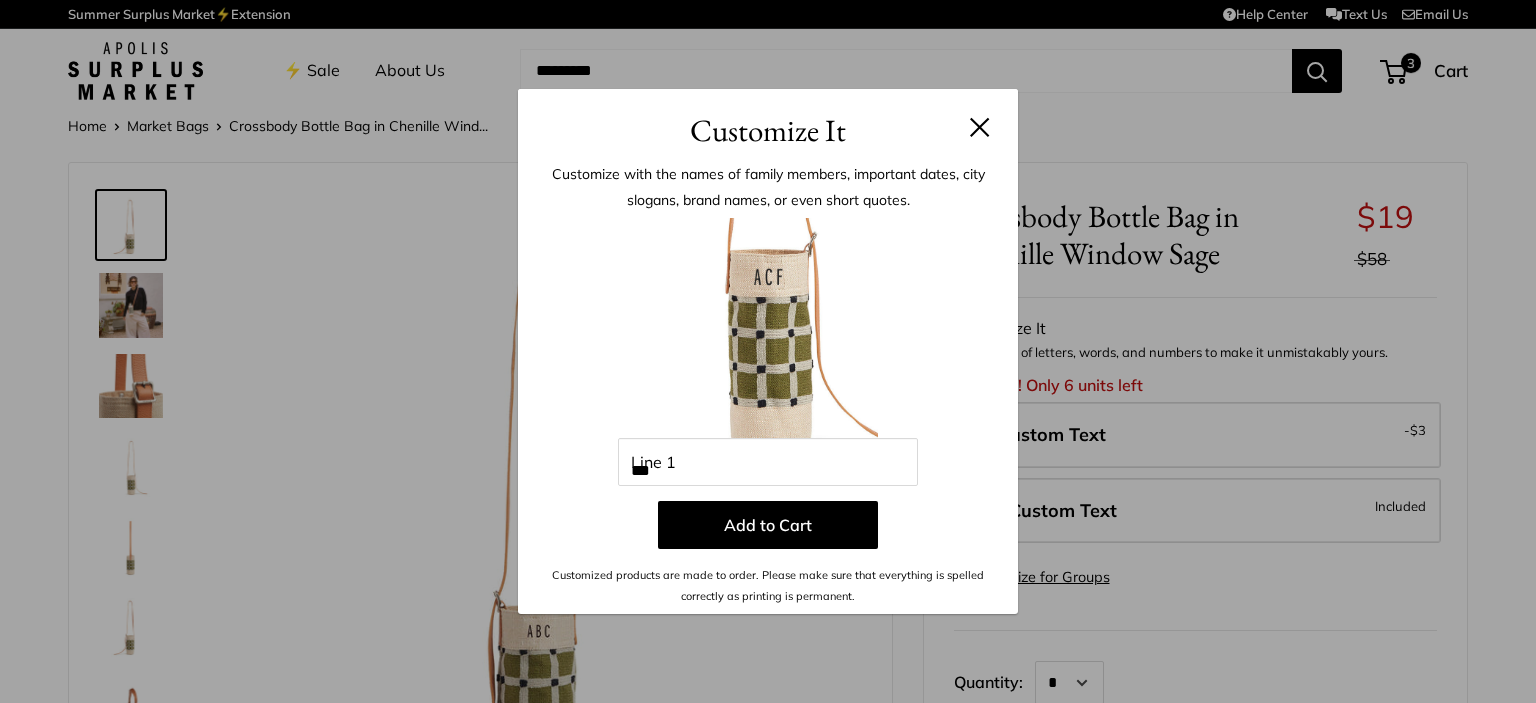 click on "Add to Cart" at bounding box center [768, 525] 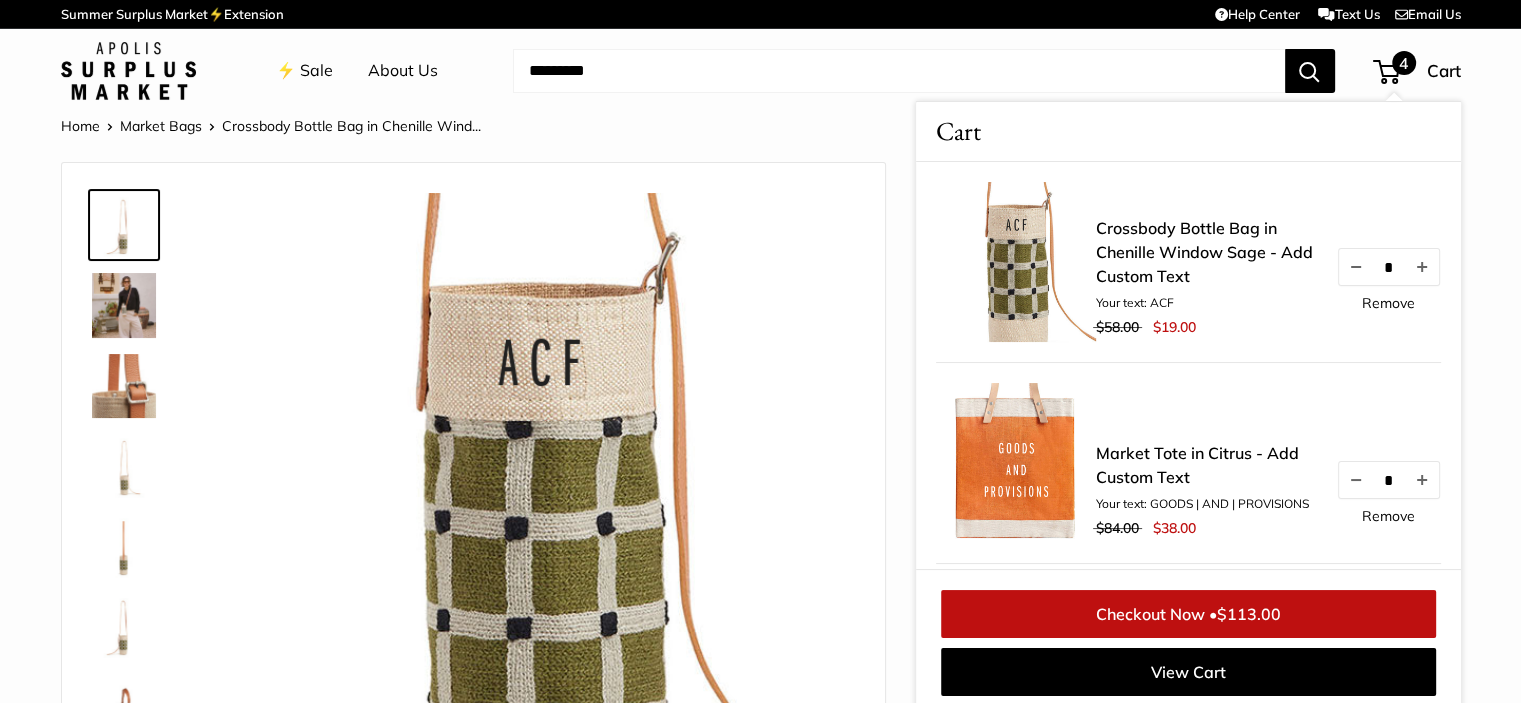 scroll, scrollTop: 8, scrollLeft: 0, axis: vertical 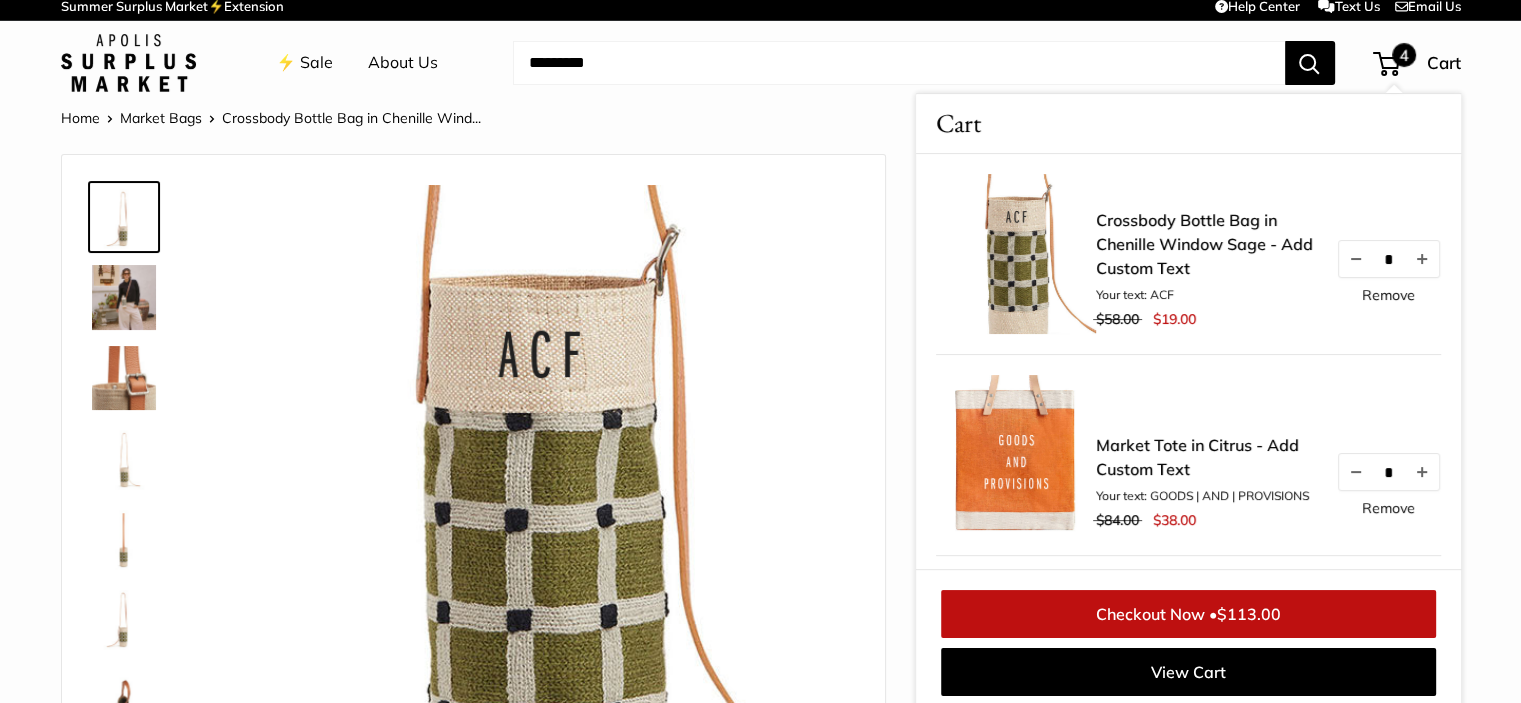 click on "Remove" at bounding box center (1388, 295) 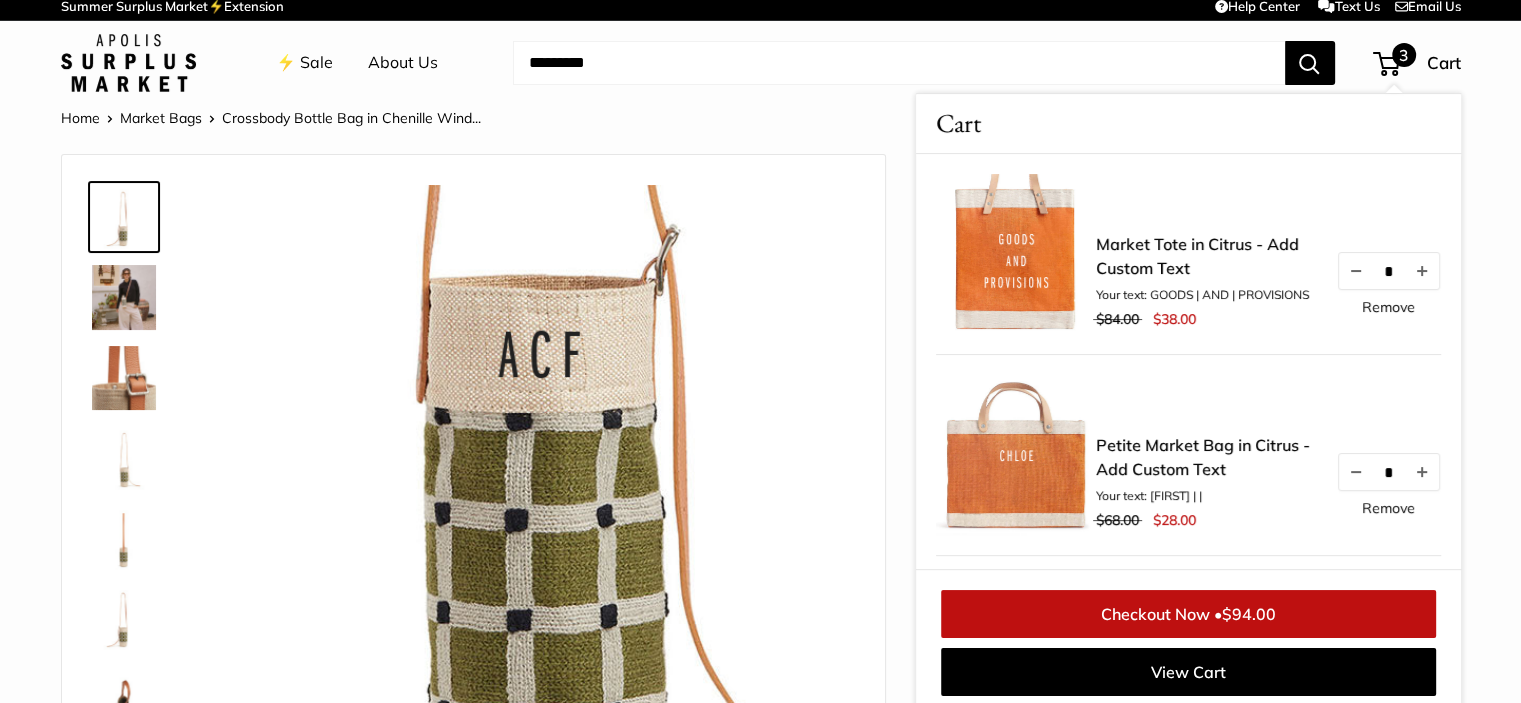 click on "Remove" at bounding box center (1388, 307) 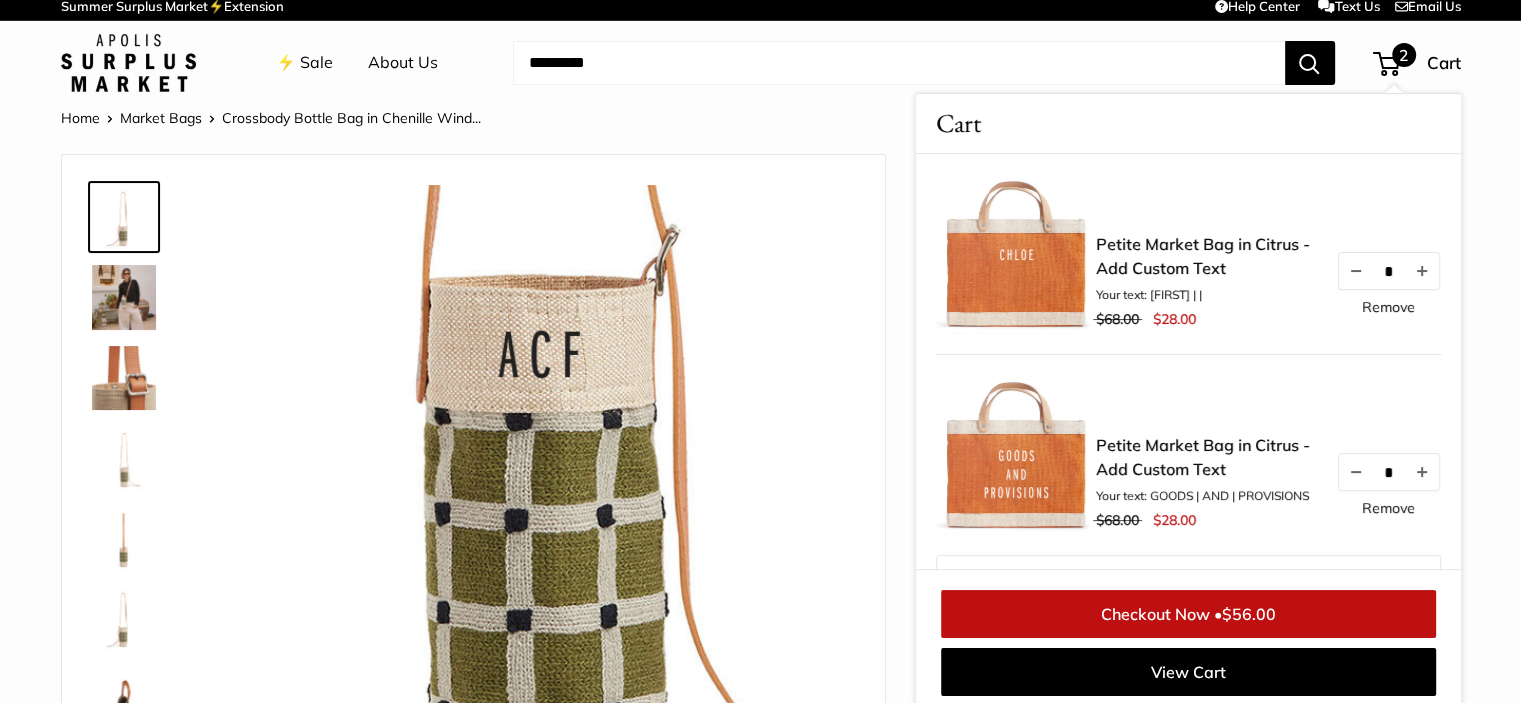 click on "Remove" at bounding box center (1388, 307) 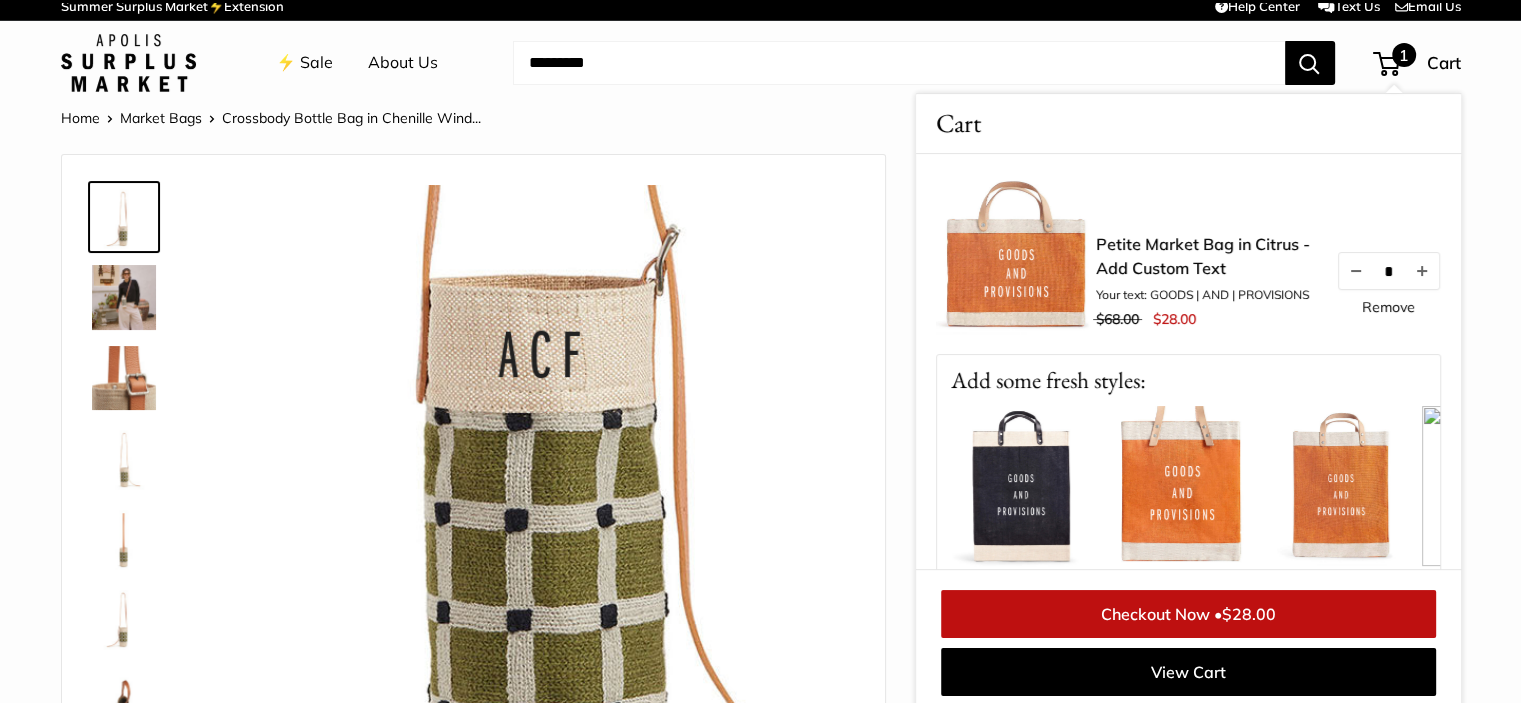 click on "Remove" at bounding box center [1388, 307] 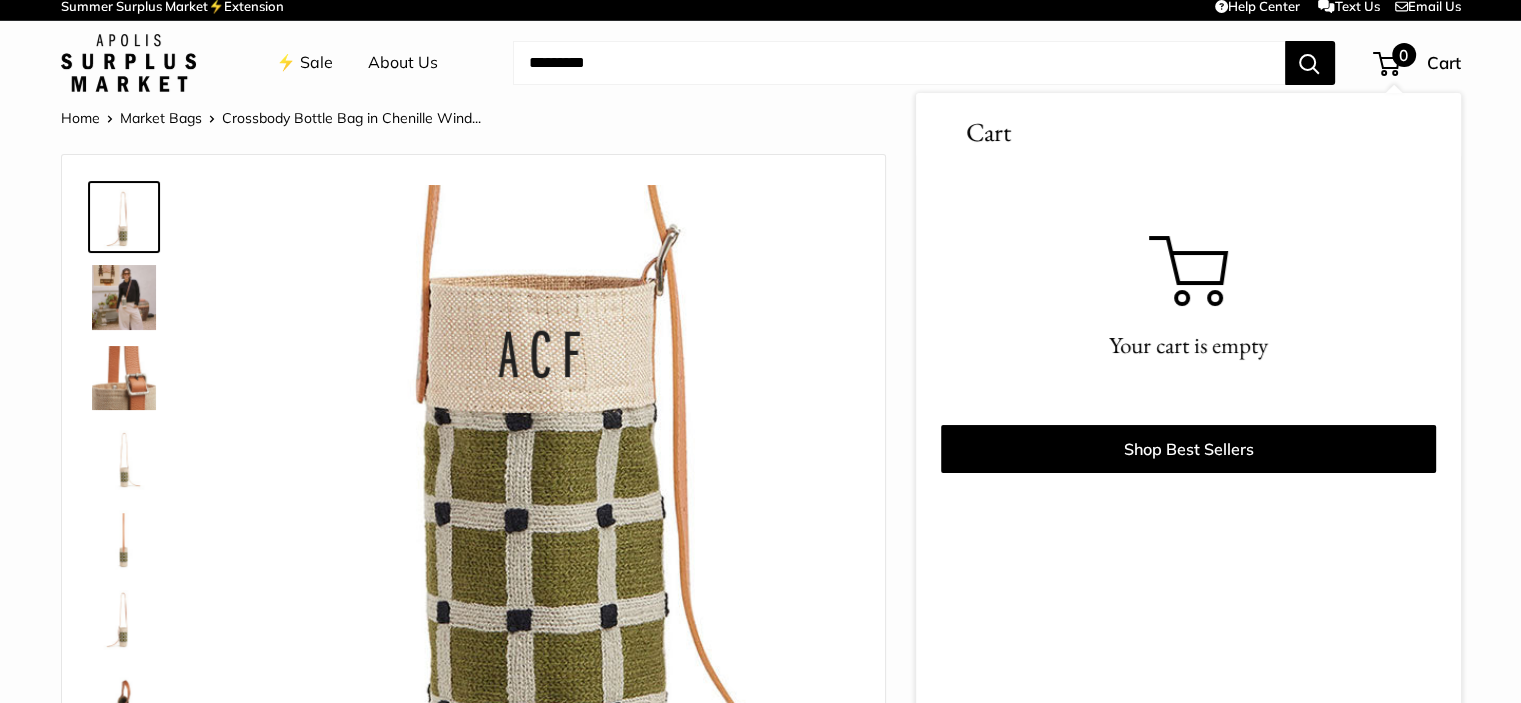 click at bounding box center [538, 501] 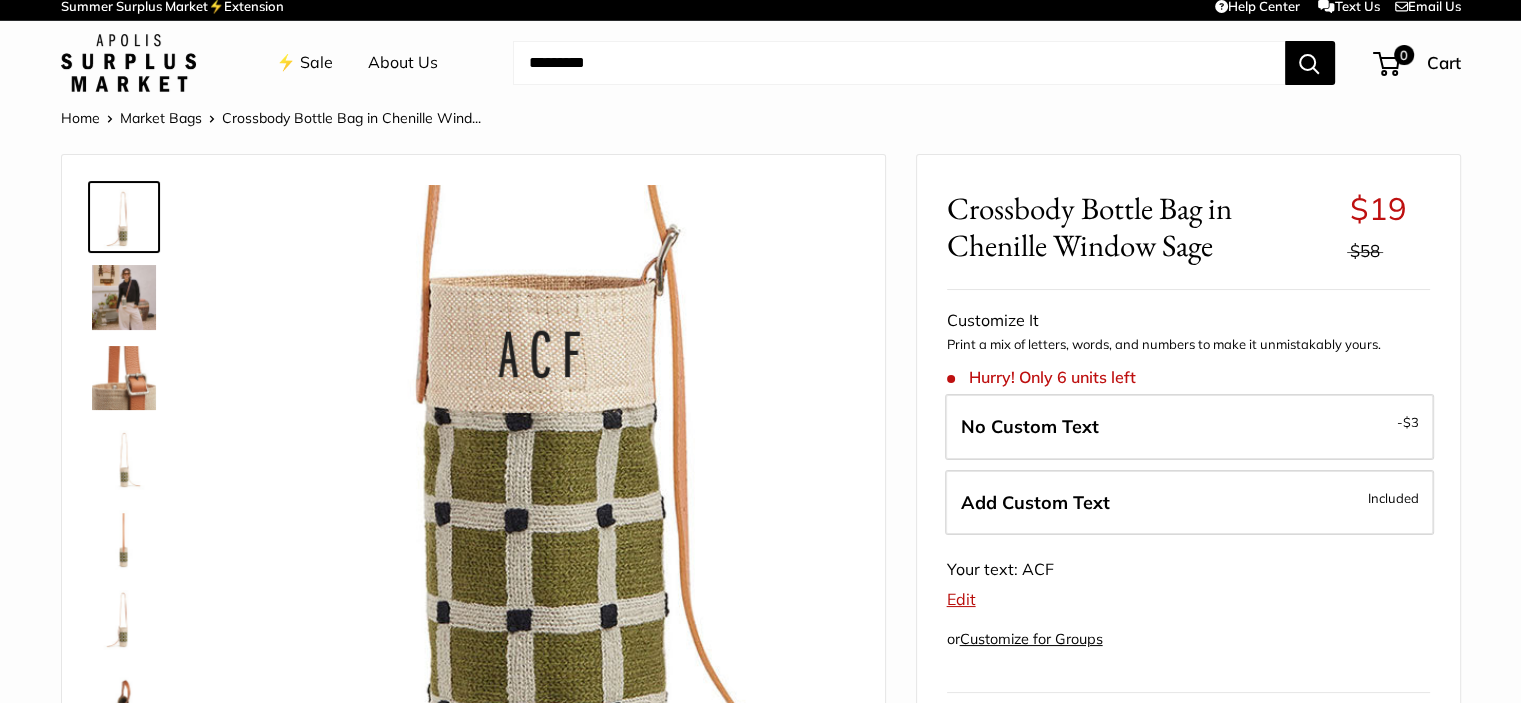 click on "Edit" at bounding box center [961, 599] 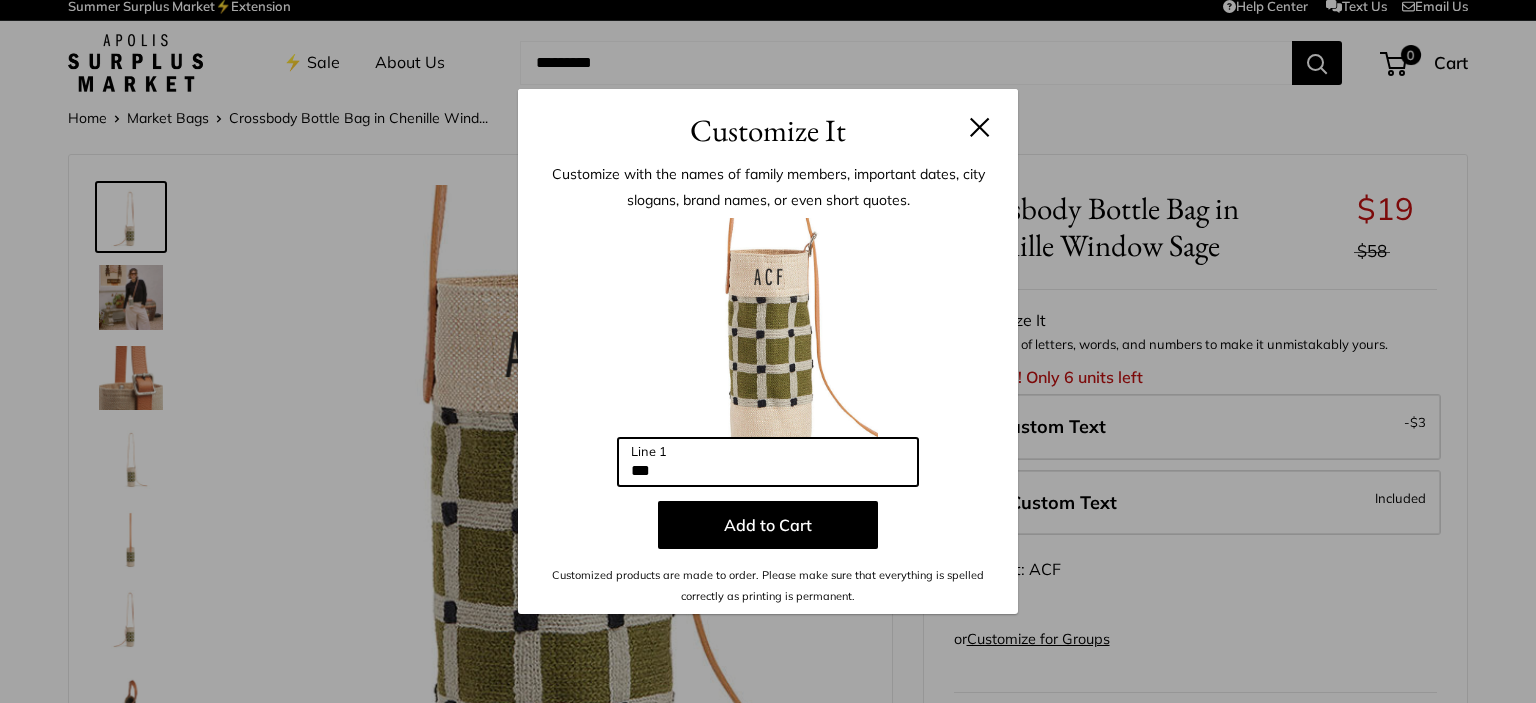 click on "***" at bounding box center (768, 462) 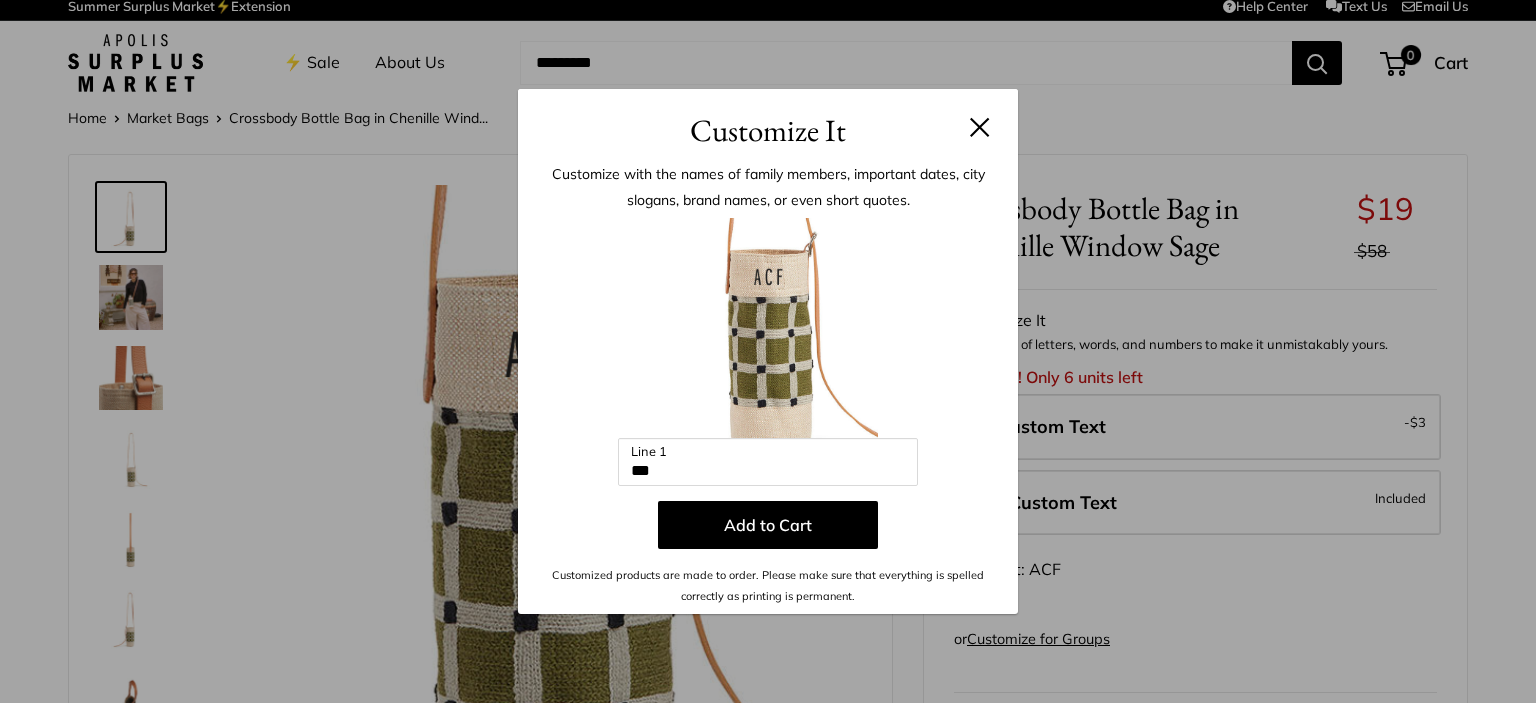 click on "Add to Cart" at bounding box center [768, 525] 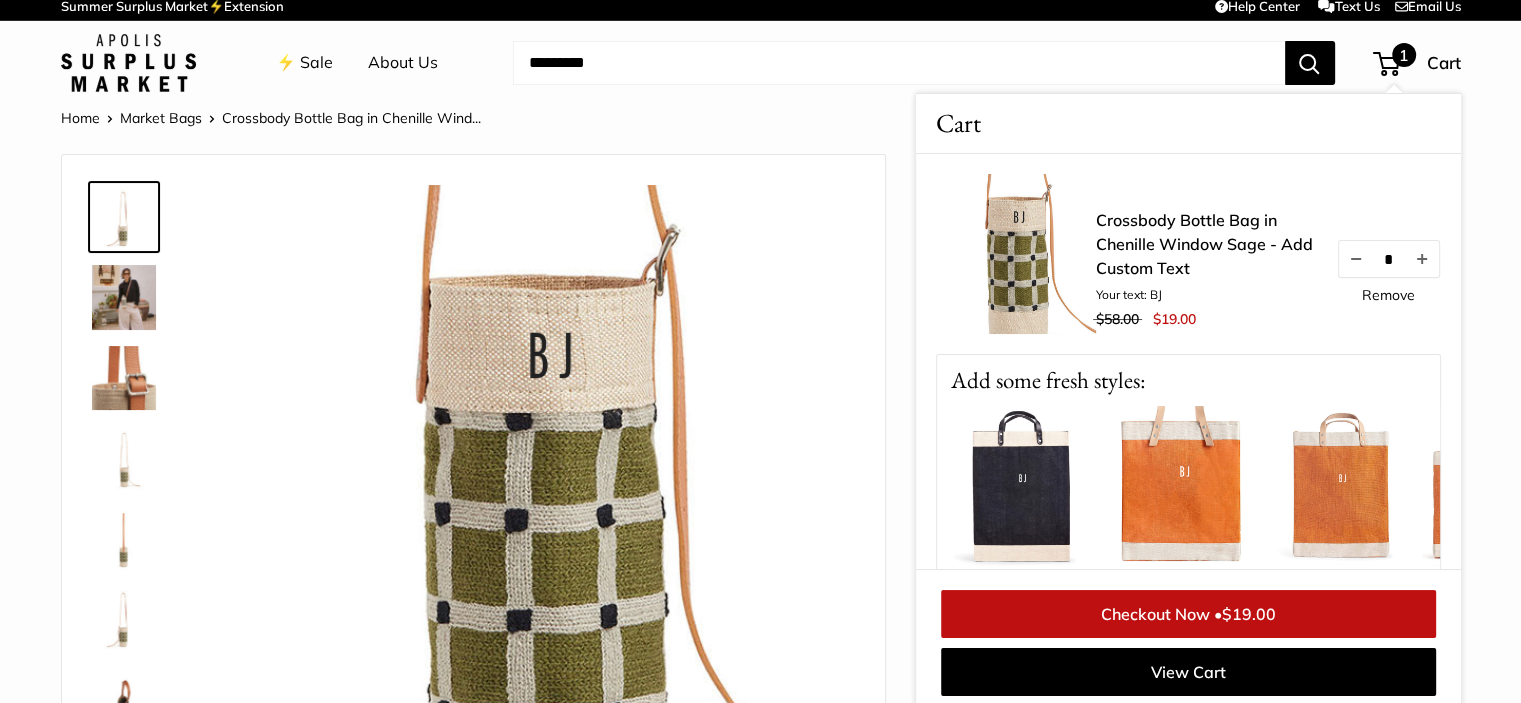 scroll, scrollTop: 16, scrollLeft: 0, axis: vertical 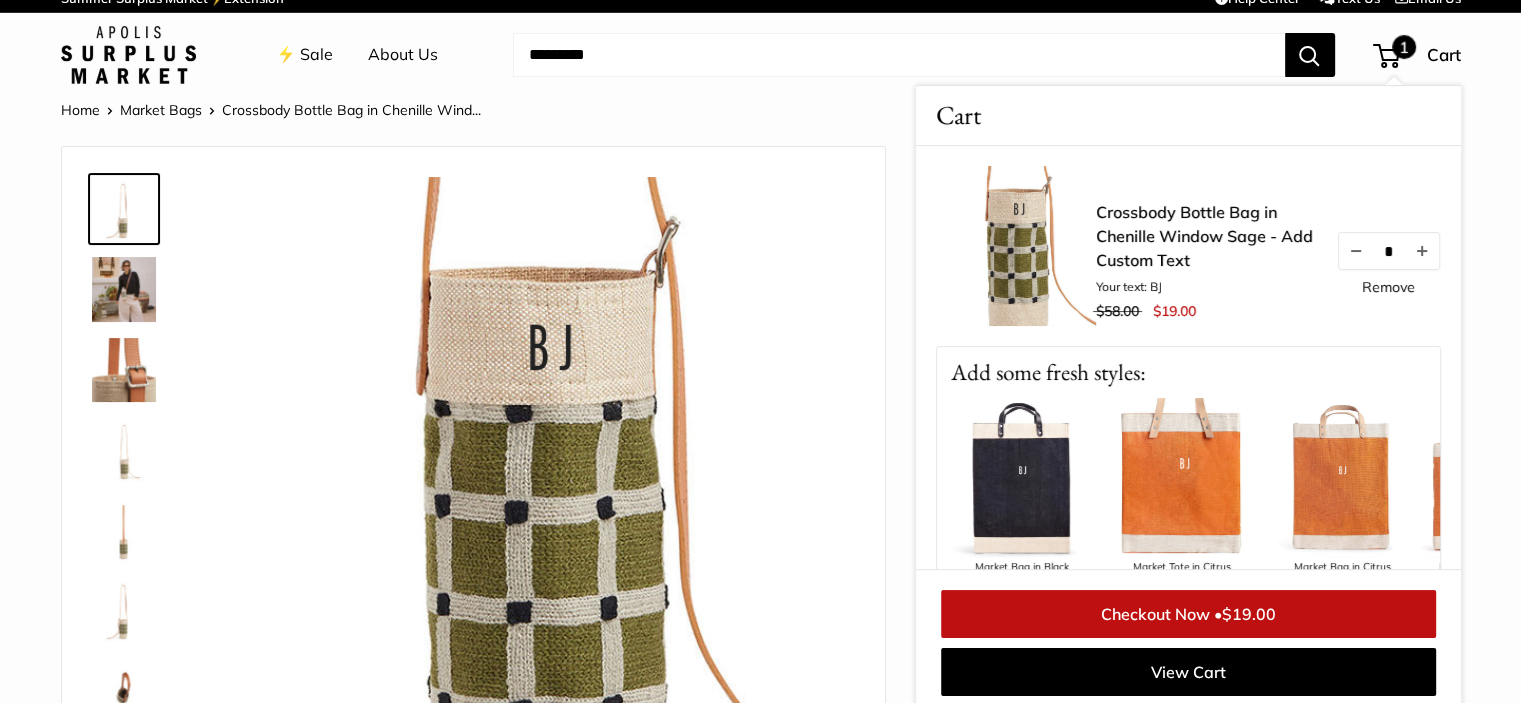 click on "Remove" at bounding box center (1388, 287) 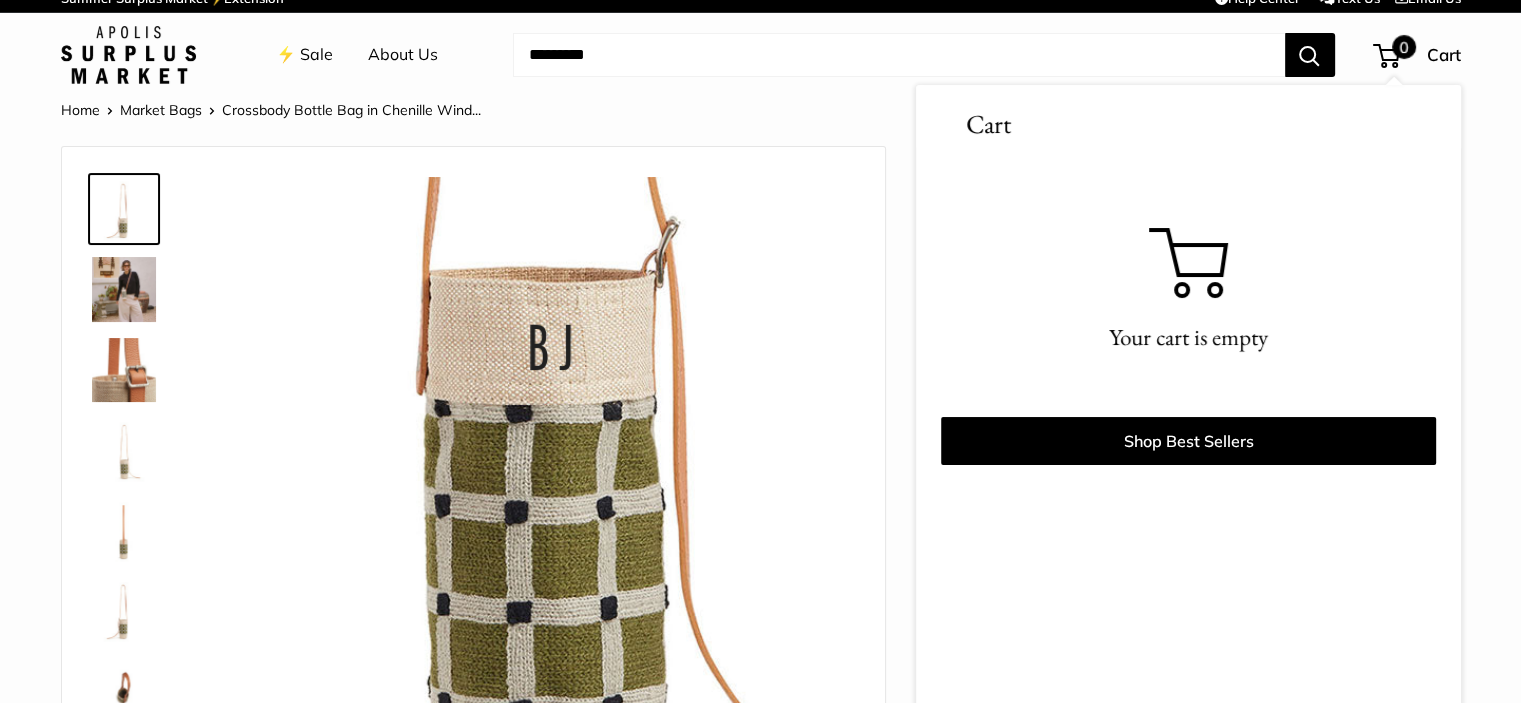 scroll, scrollTop: 24, scrollLeft: 0, axis: vertical 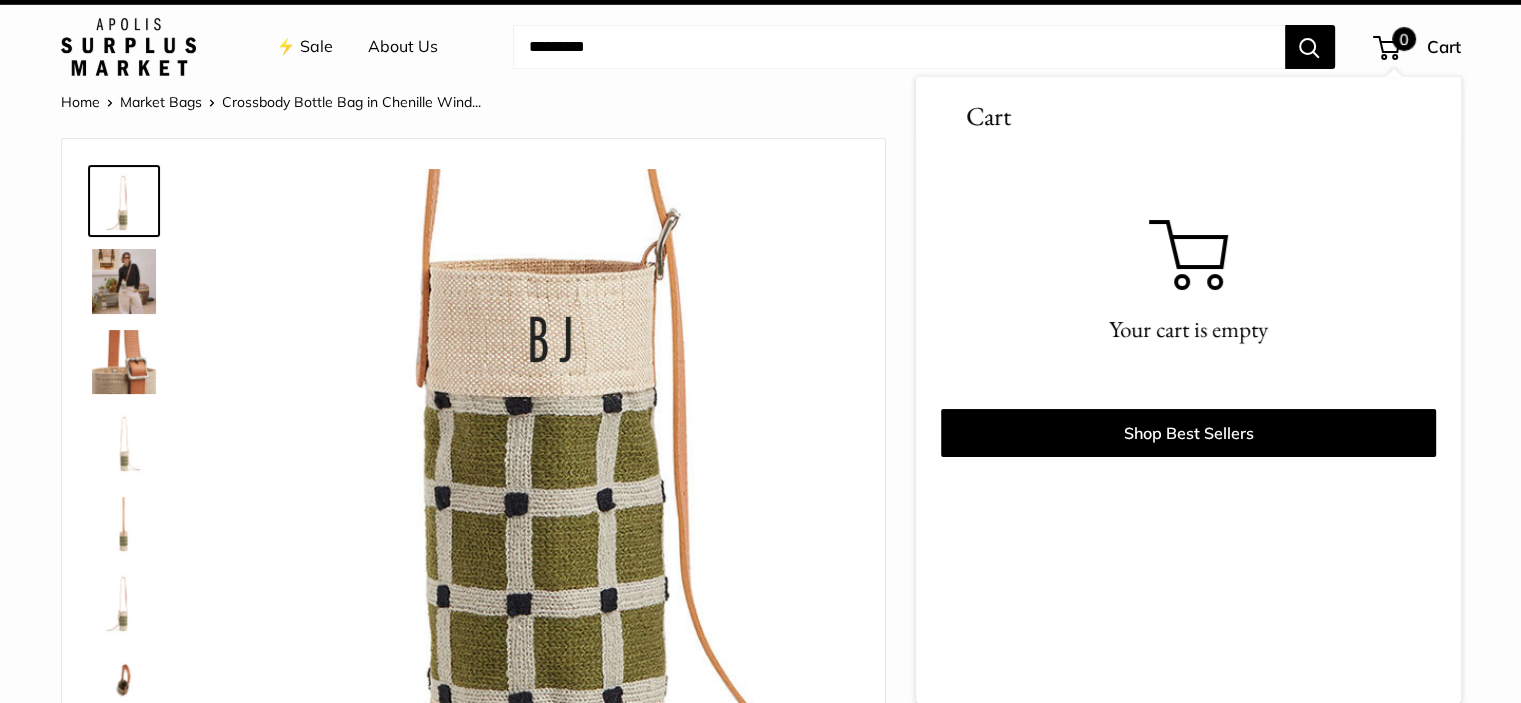 click on "0" at bounding box center [1386, 48] 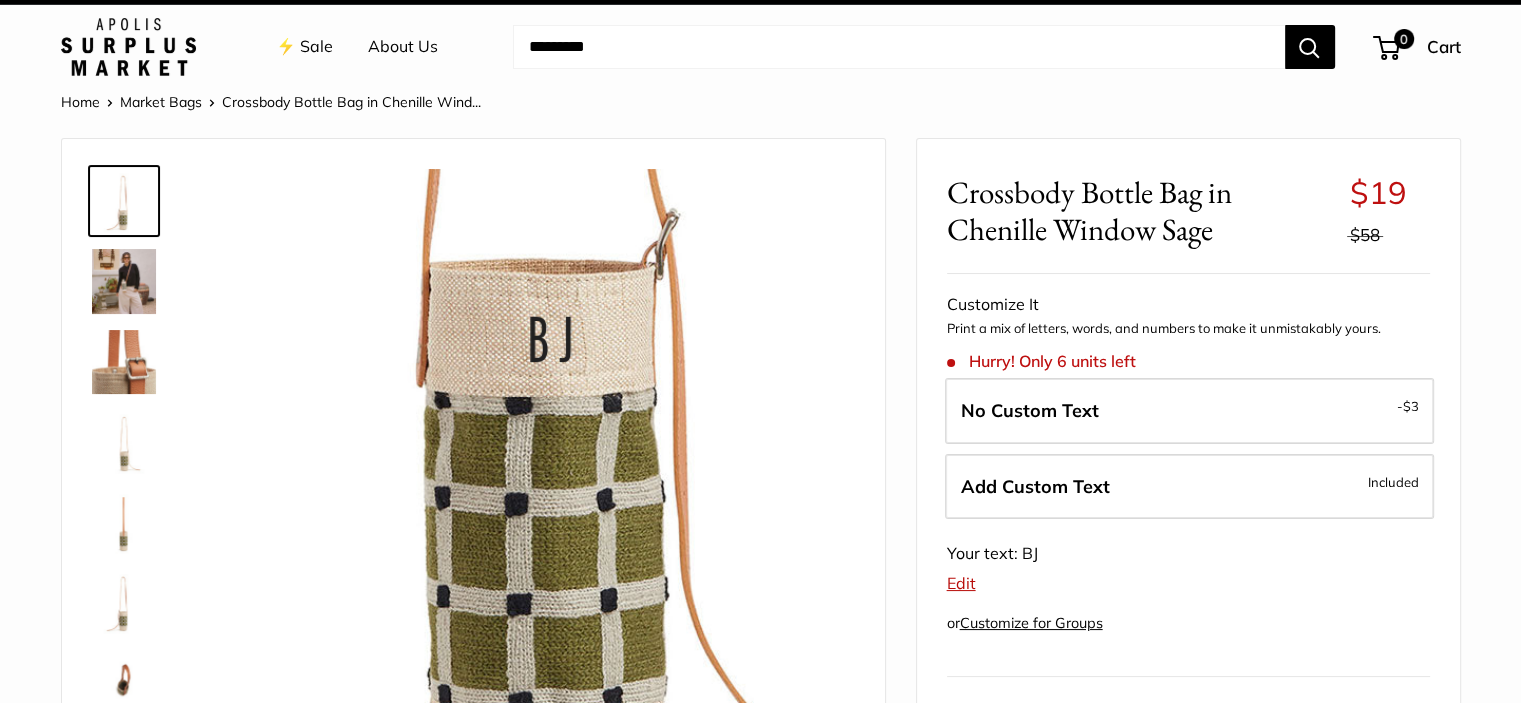 click on "Edit" at bounding box center (961, 583) 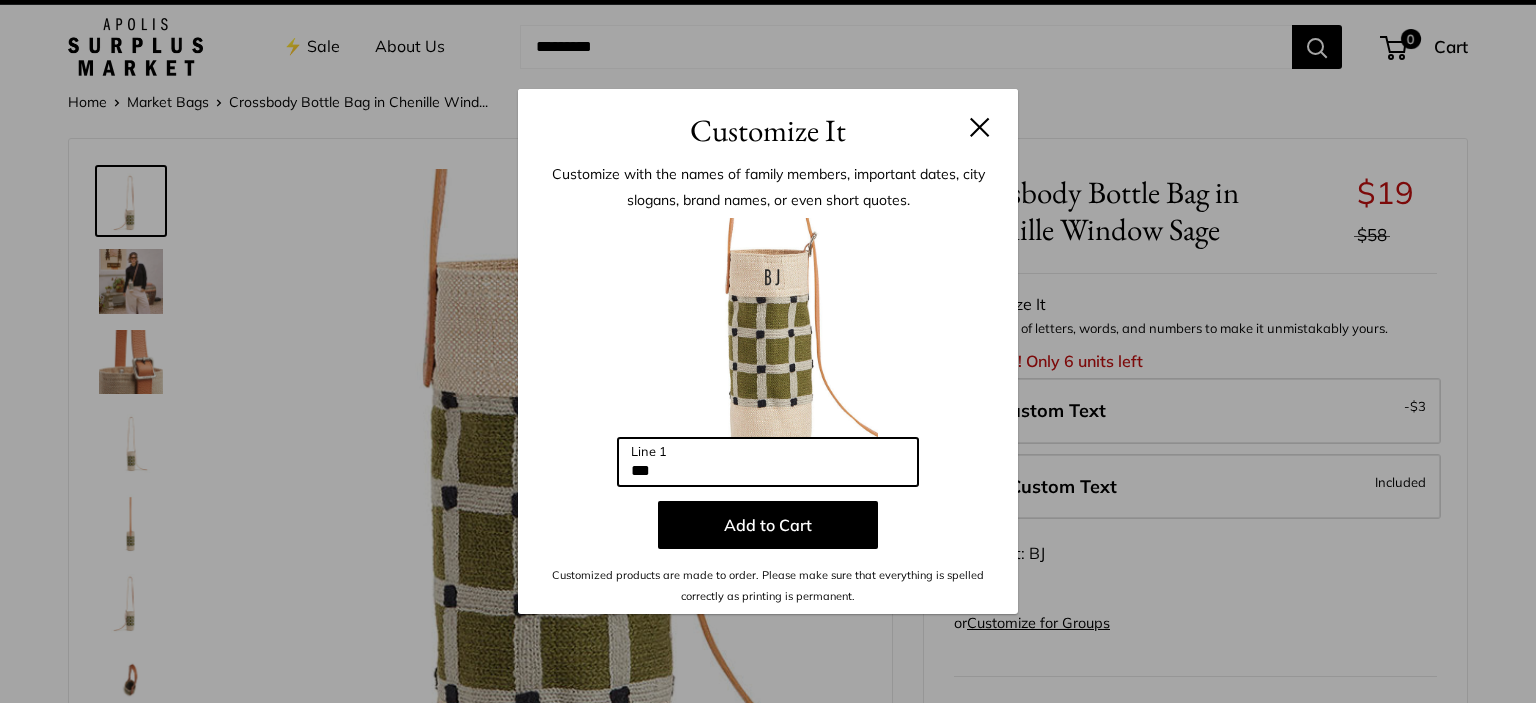 click on "**" at bounding box center (768, 462) 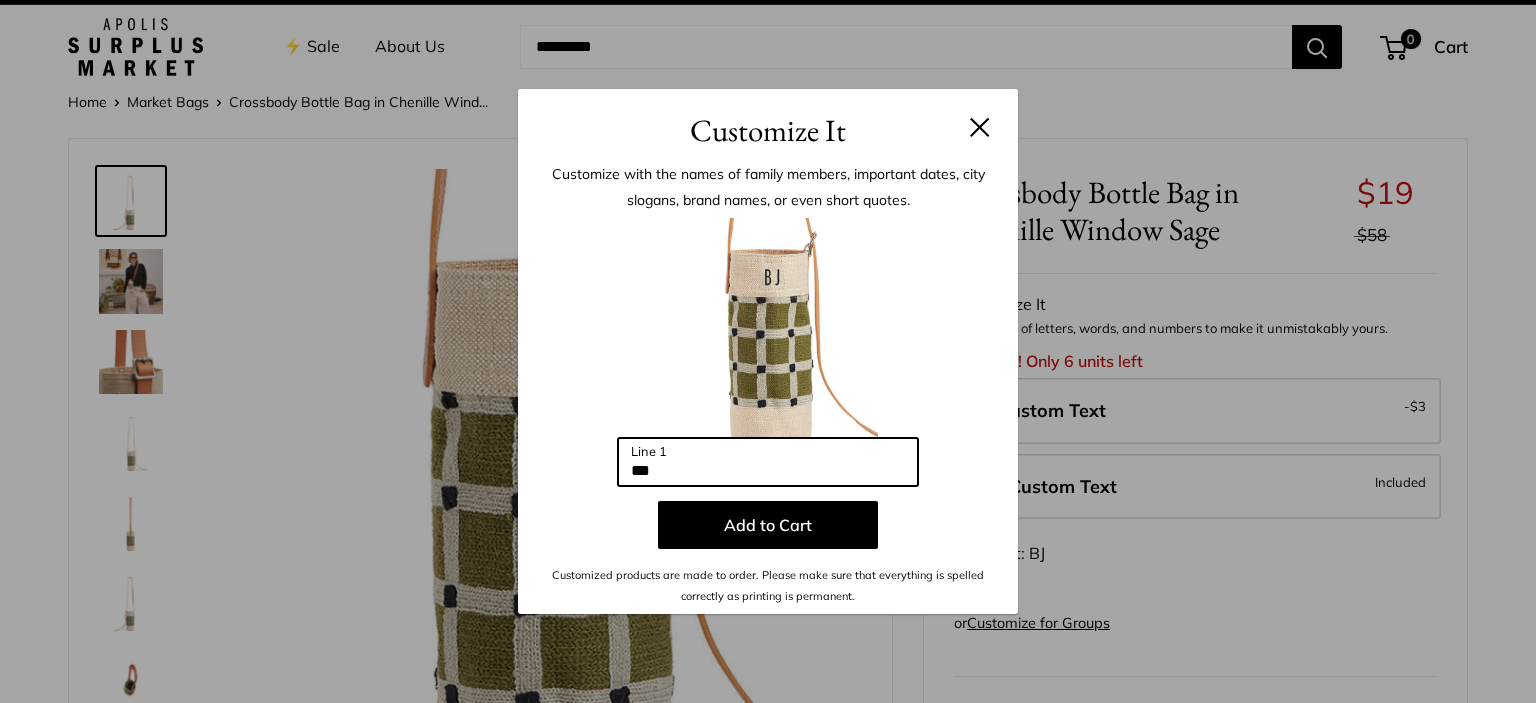 click on "**" at bounding box center (768, 462) 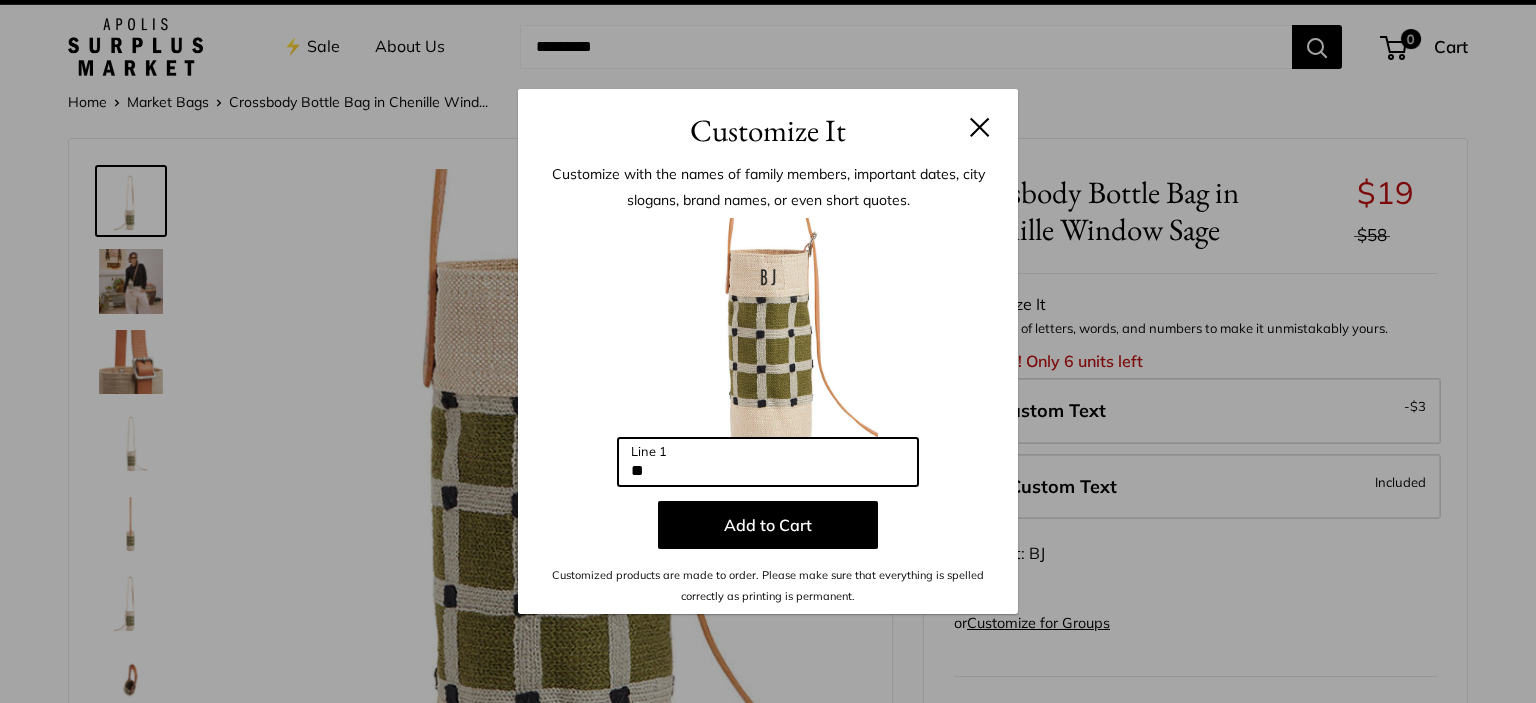 click on "**" at bounding box center (768, 462) 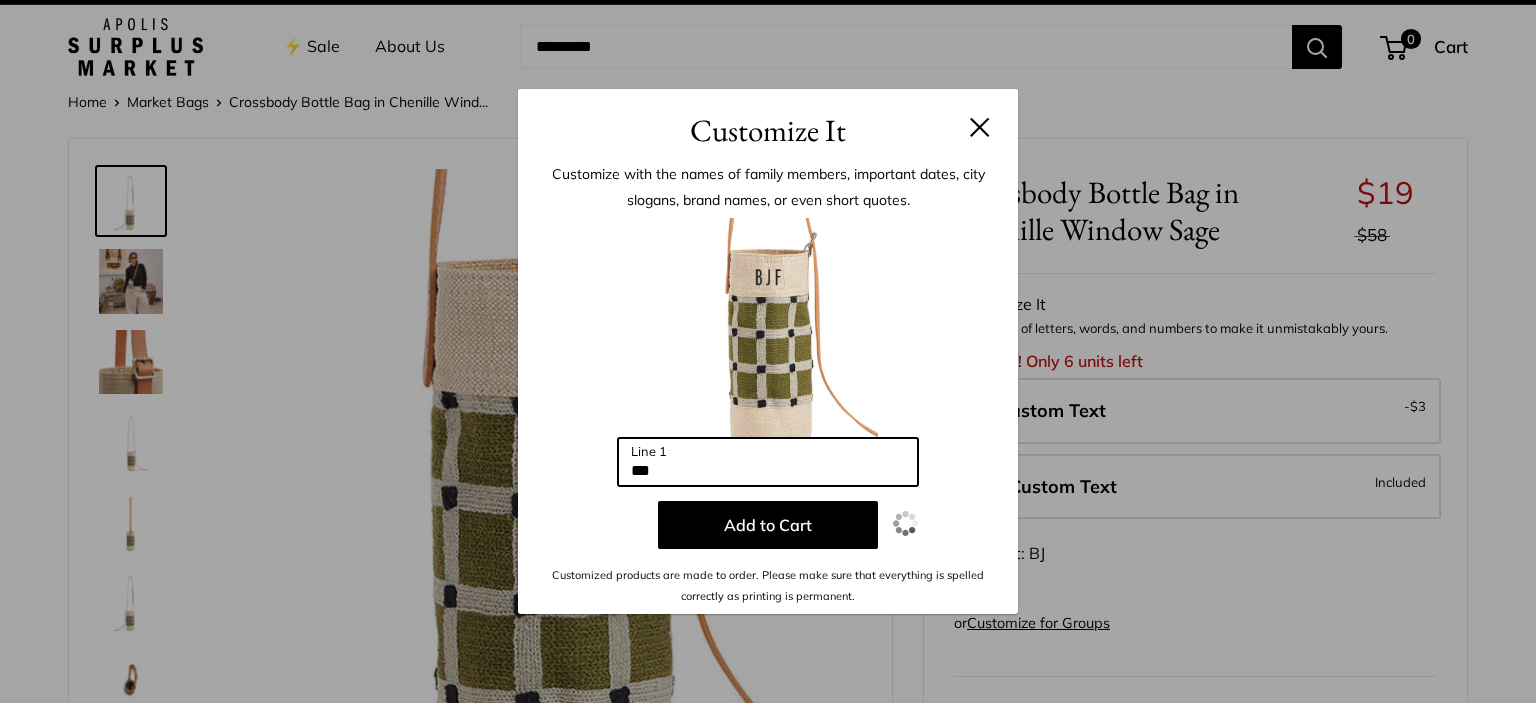 type on "***" 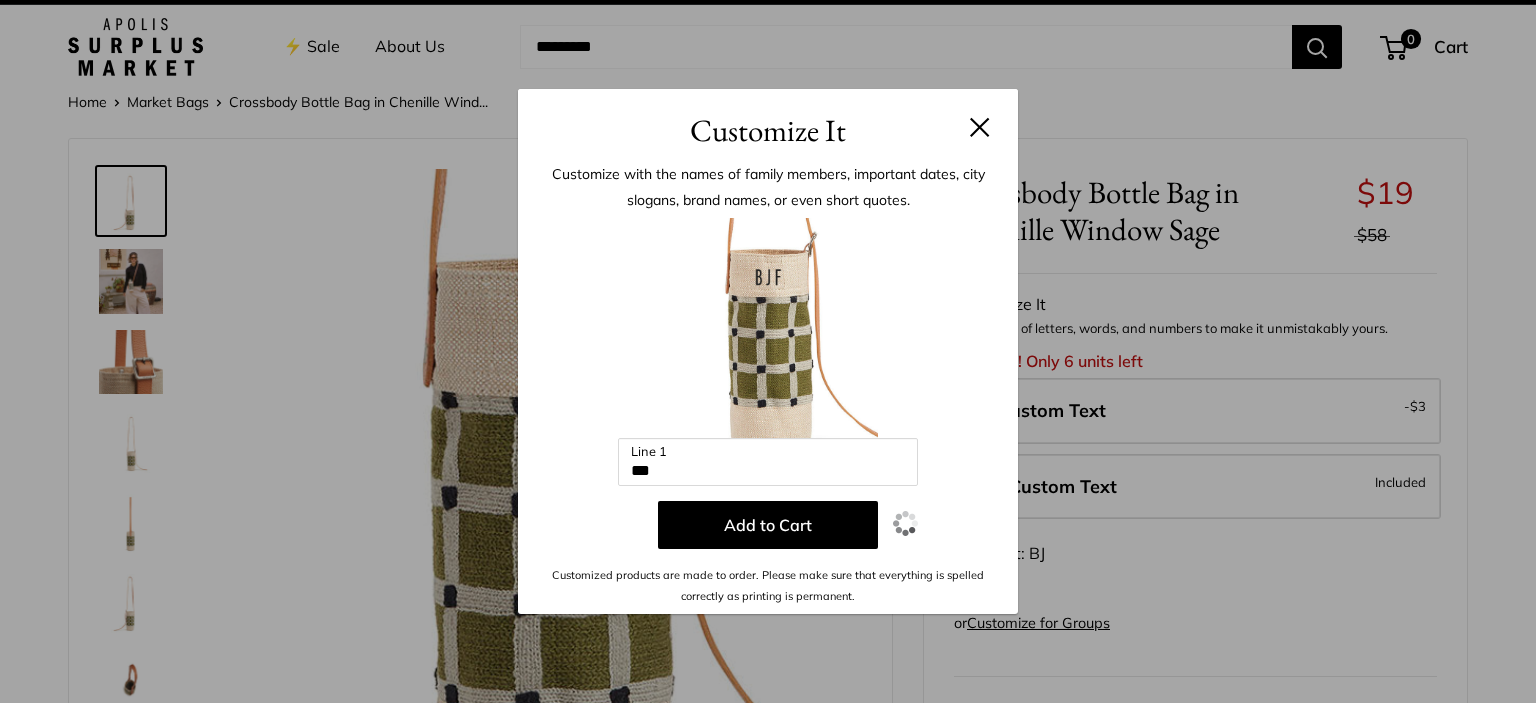 click on "Add to Cart" at bounding box center [768, 525] 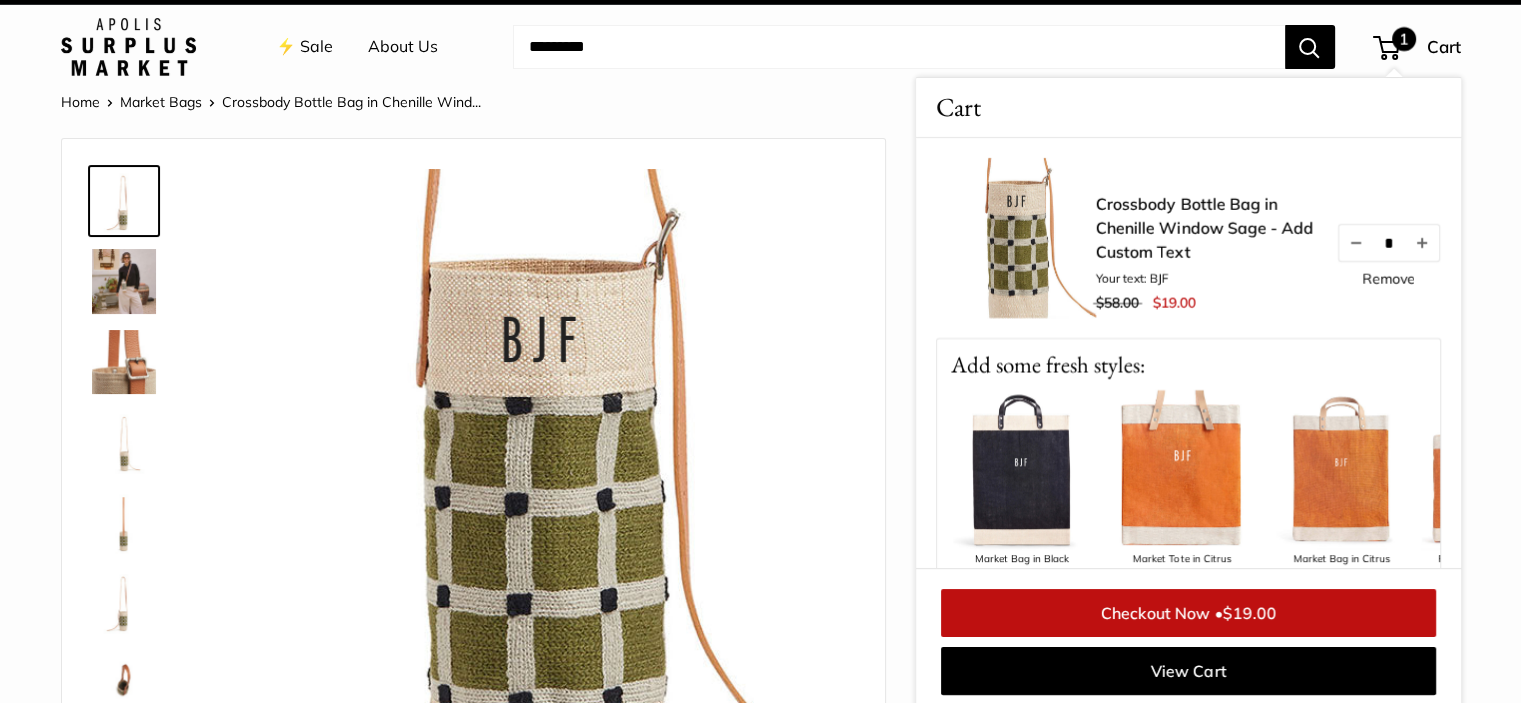 drag, startPoint x: 634, startPoint y: 427, endPoint x: 970, endPoint y: 40, distance: 512.50854 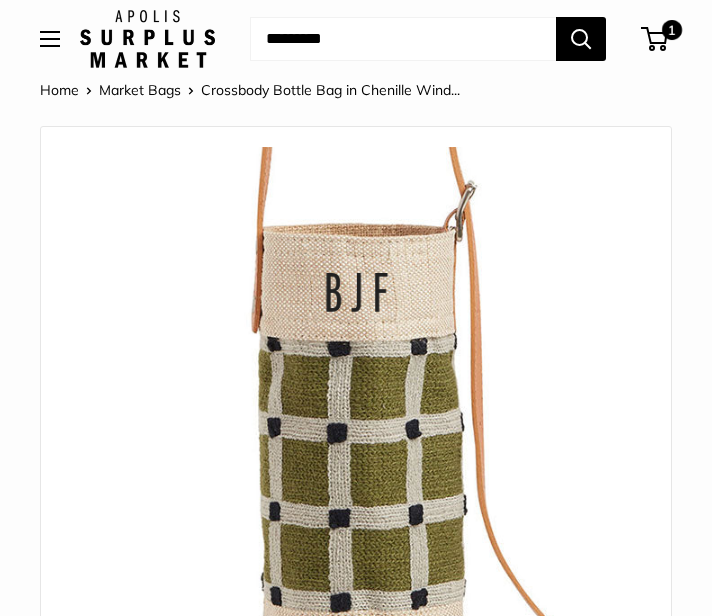 click on "Summer Surplus Market⚡️Extension
Help Center
Text Us
Email Us
⚡️ Sale About Us
Need help?
Text Us:  20919
hello@apolisglobal.com
Follow Us
Facebook
Twitter" at bounding box center [356, 2533] 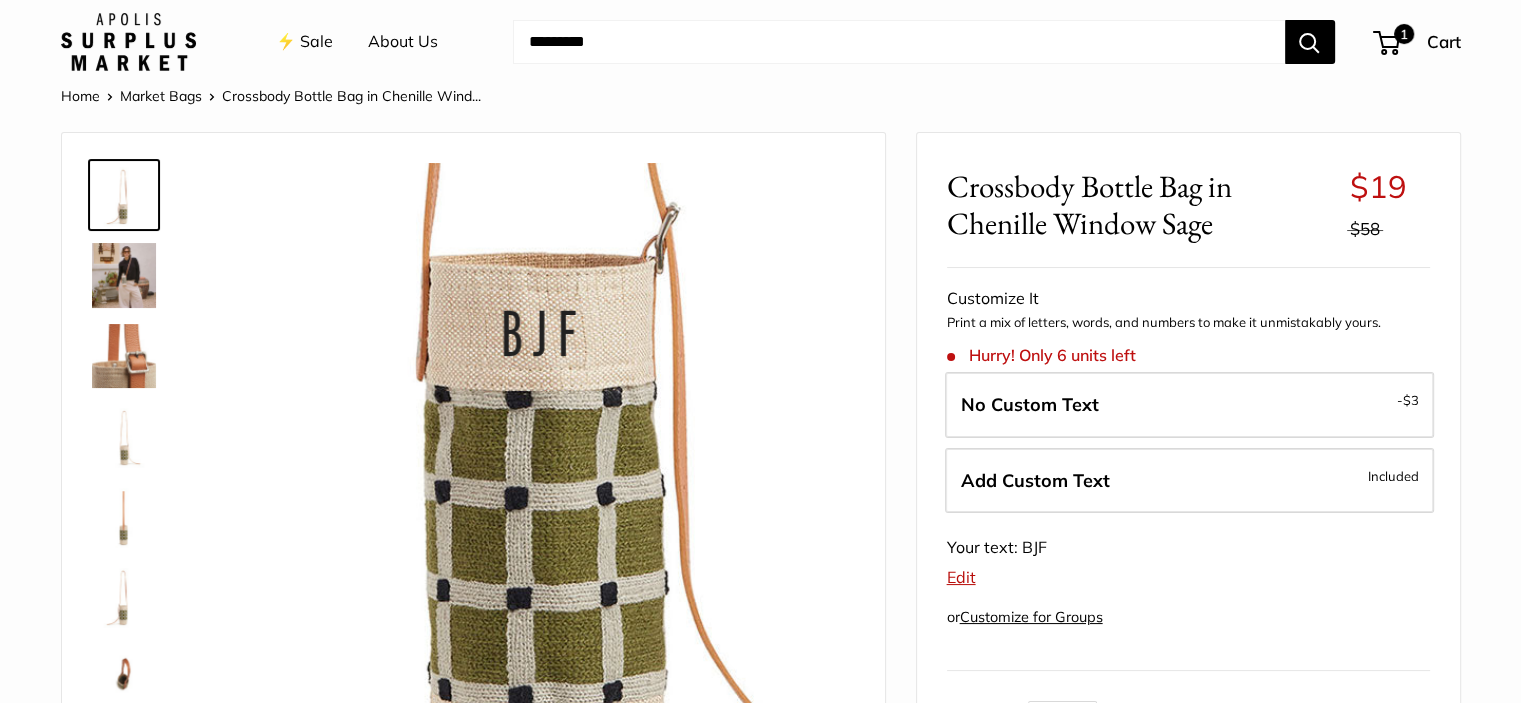 click at bounding box center [899, 42] 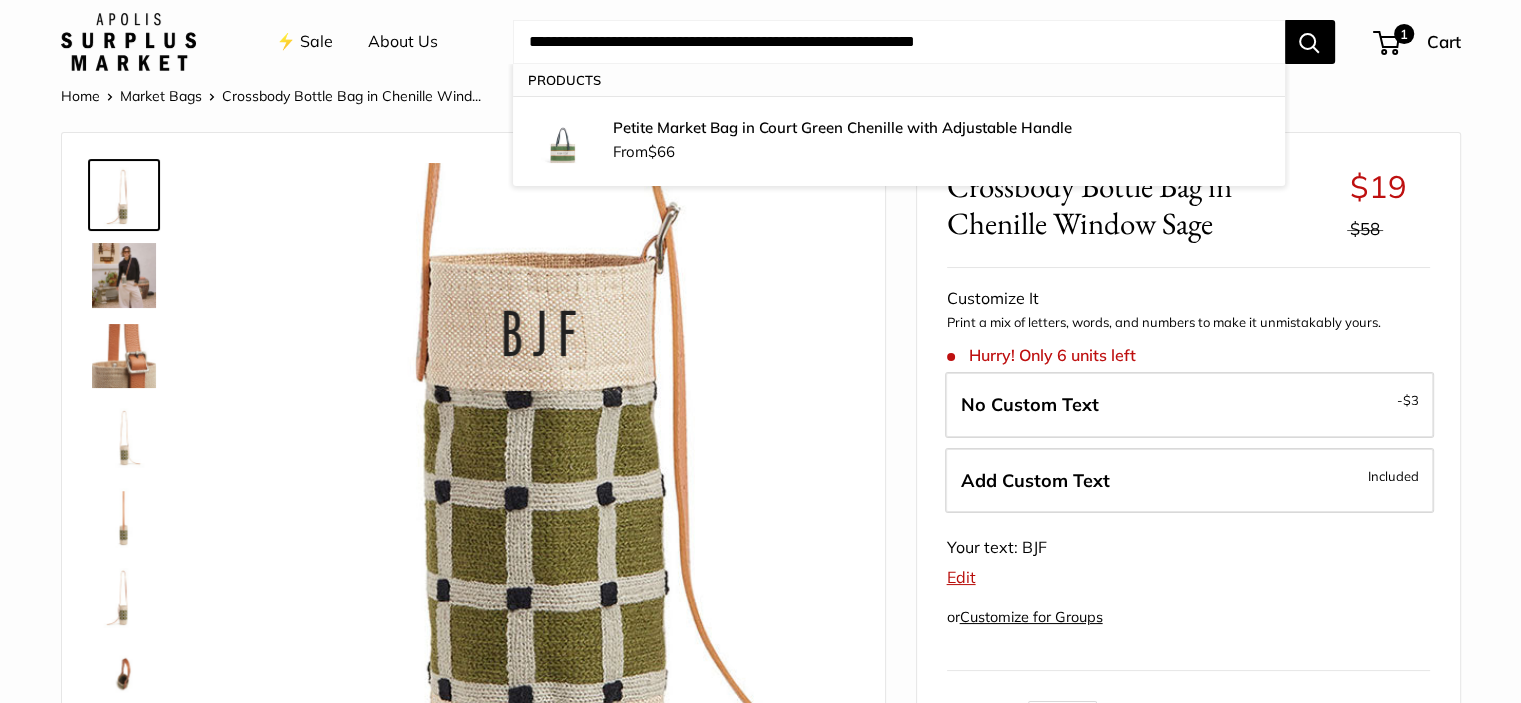 type on "**********" 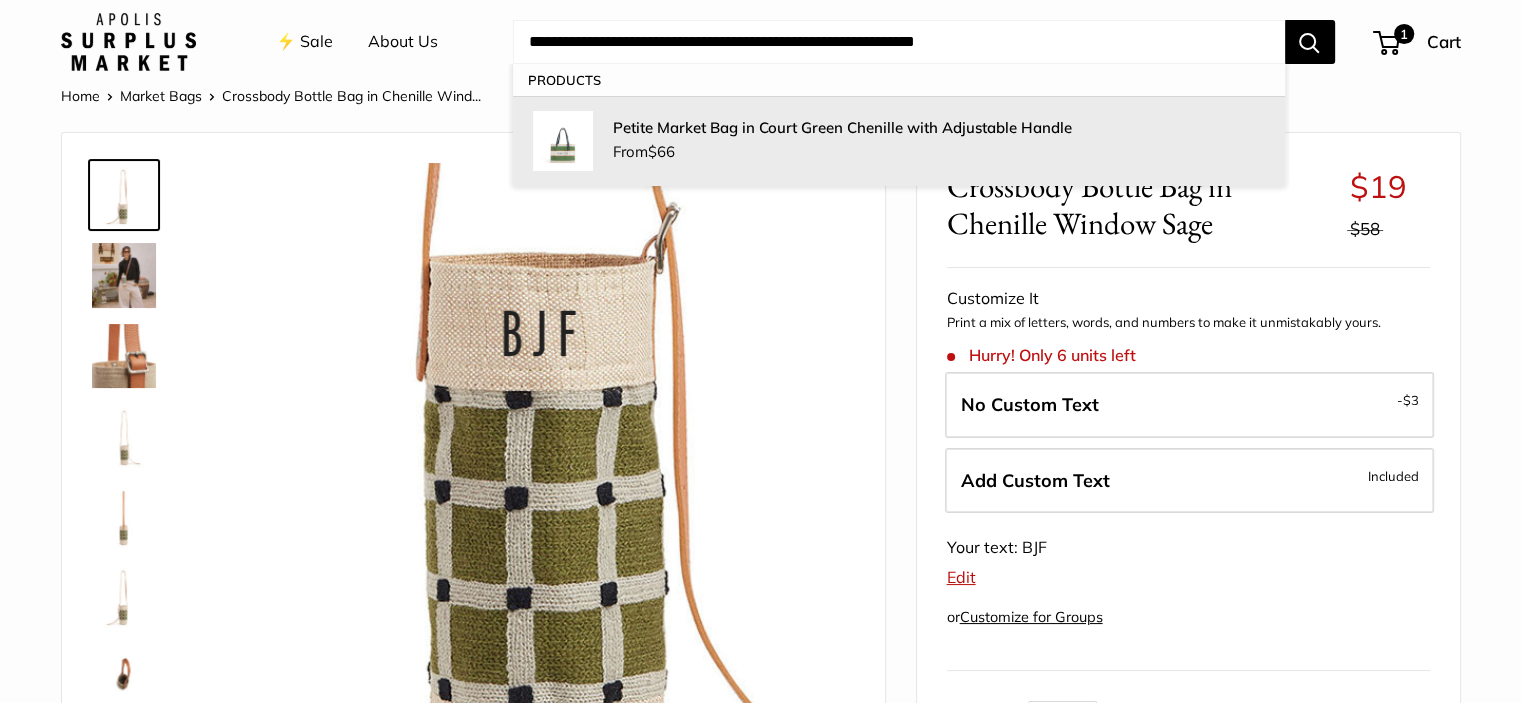 click on "Petite Market Bag in Court Green Chenille with Adjustable Handle" at bounding box center [842, 127] 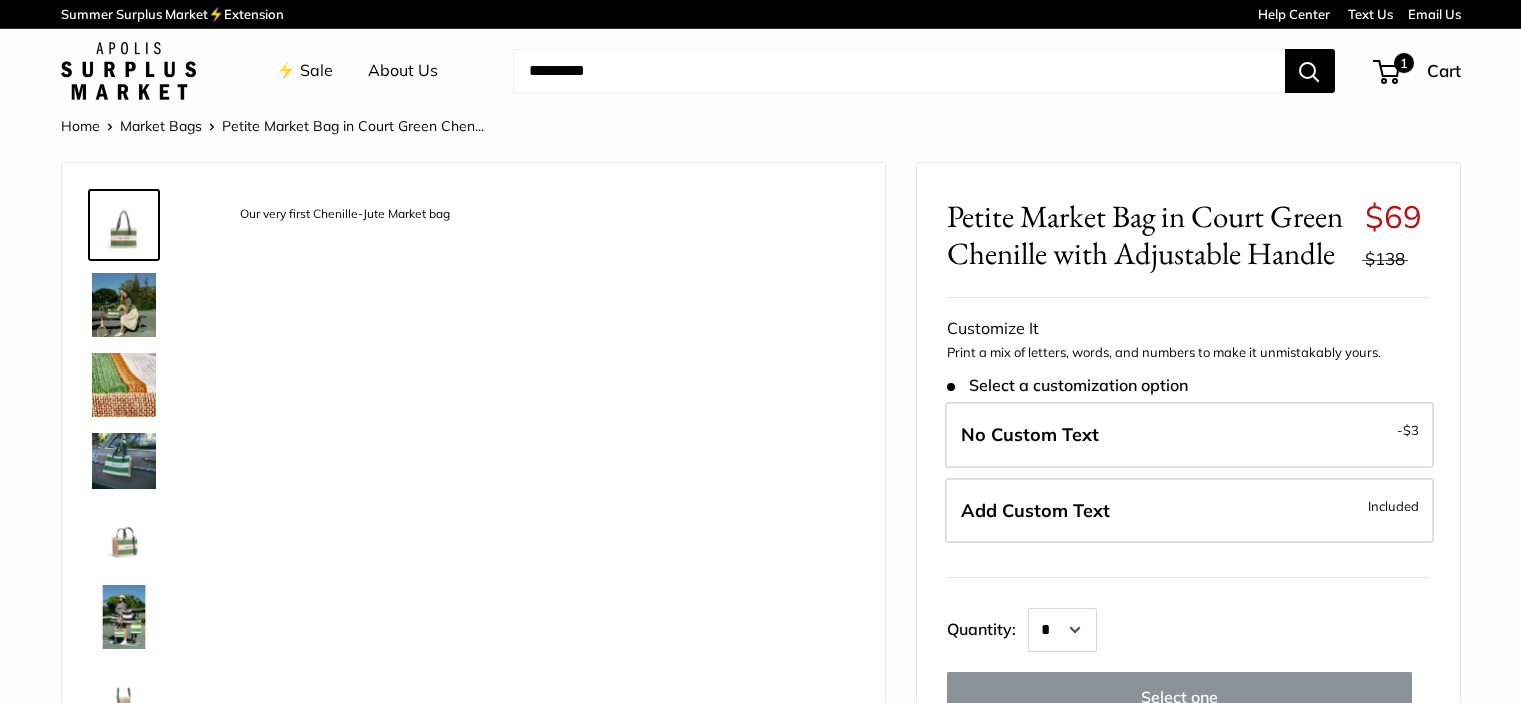 scroll, scrollTop: 0, scrollLeft: 0, axis: both 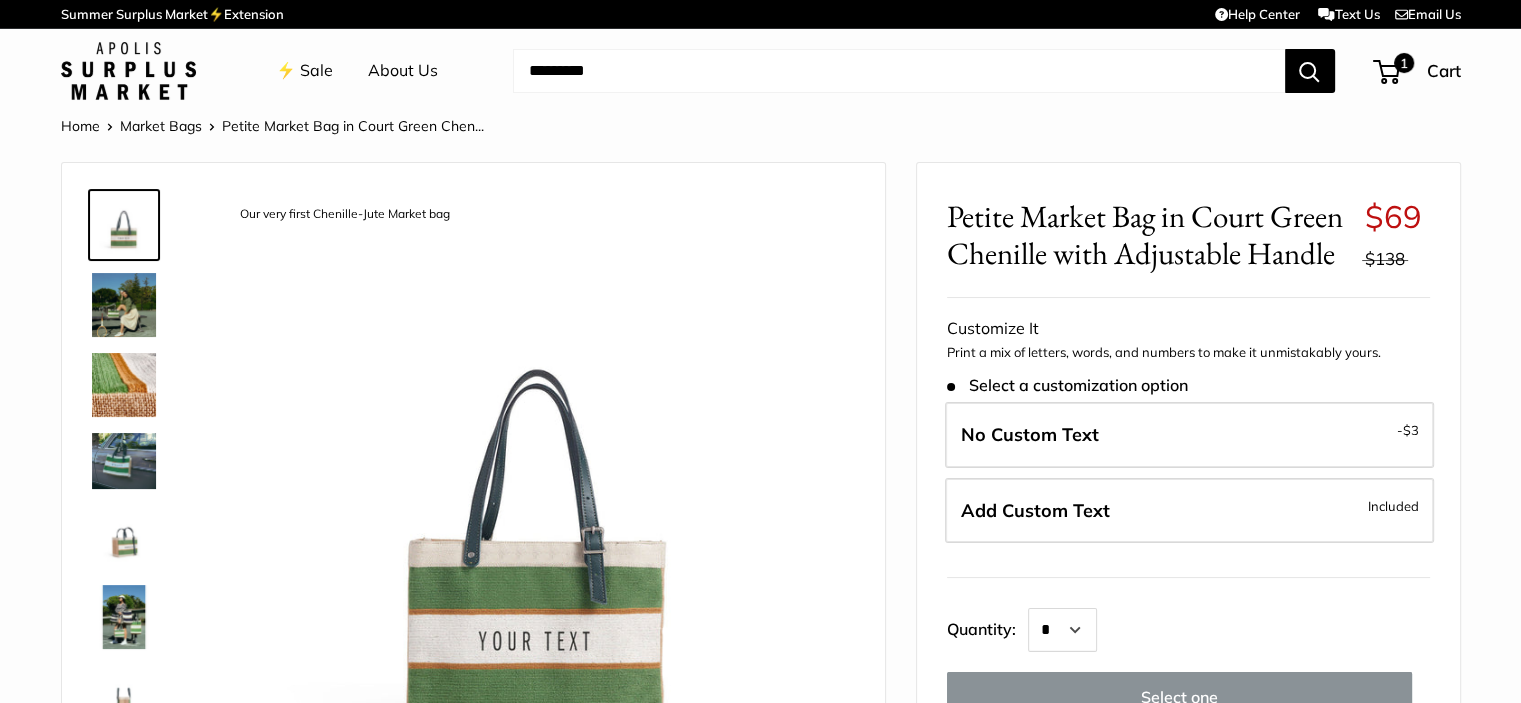 click on "Add Custom Text
Included" at bounding box center (1189, 511) 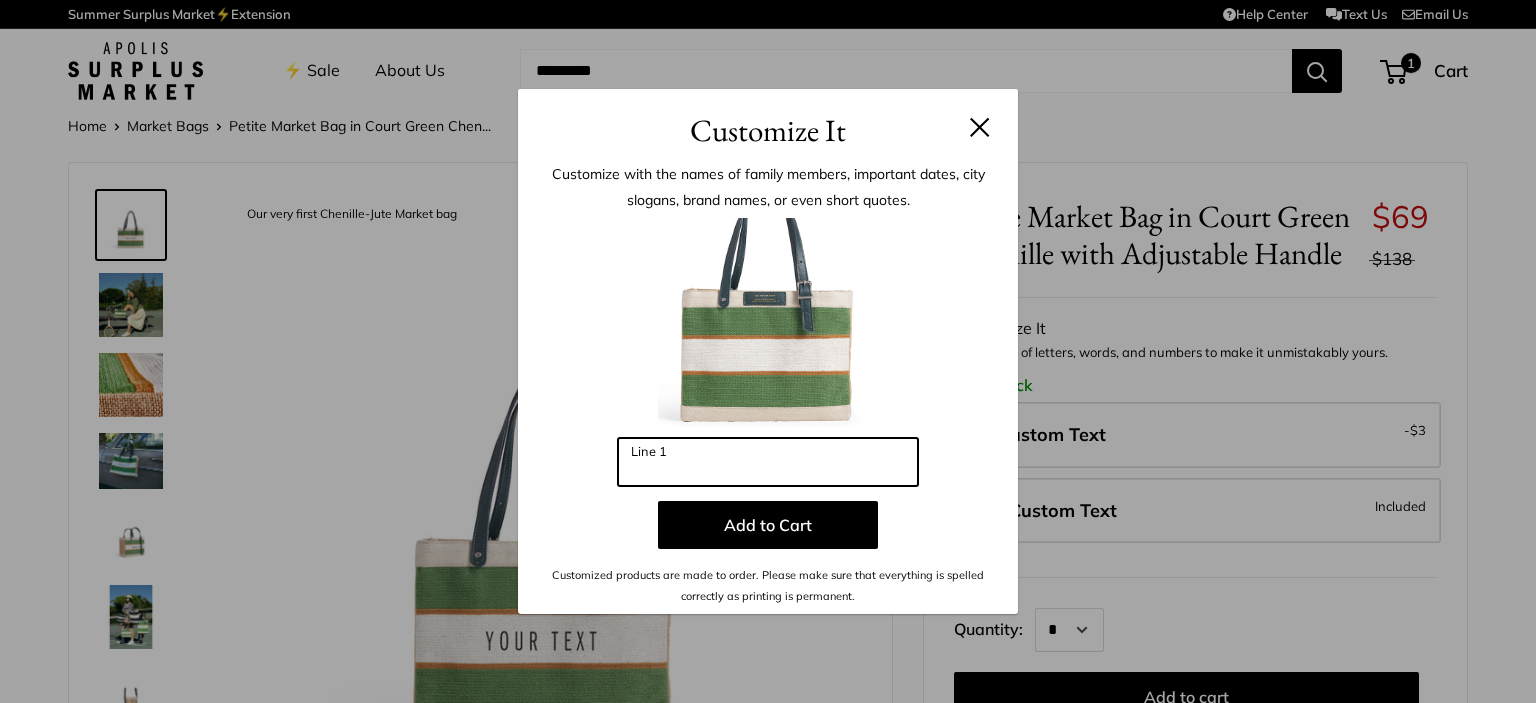 click on "Line 1" at bounding box center (768, 462) 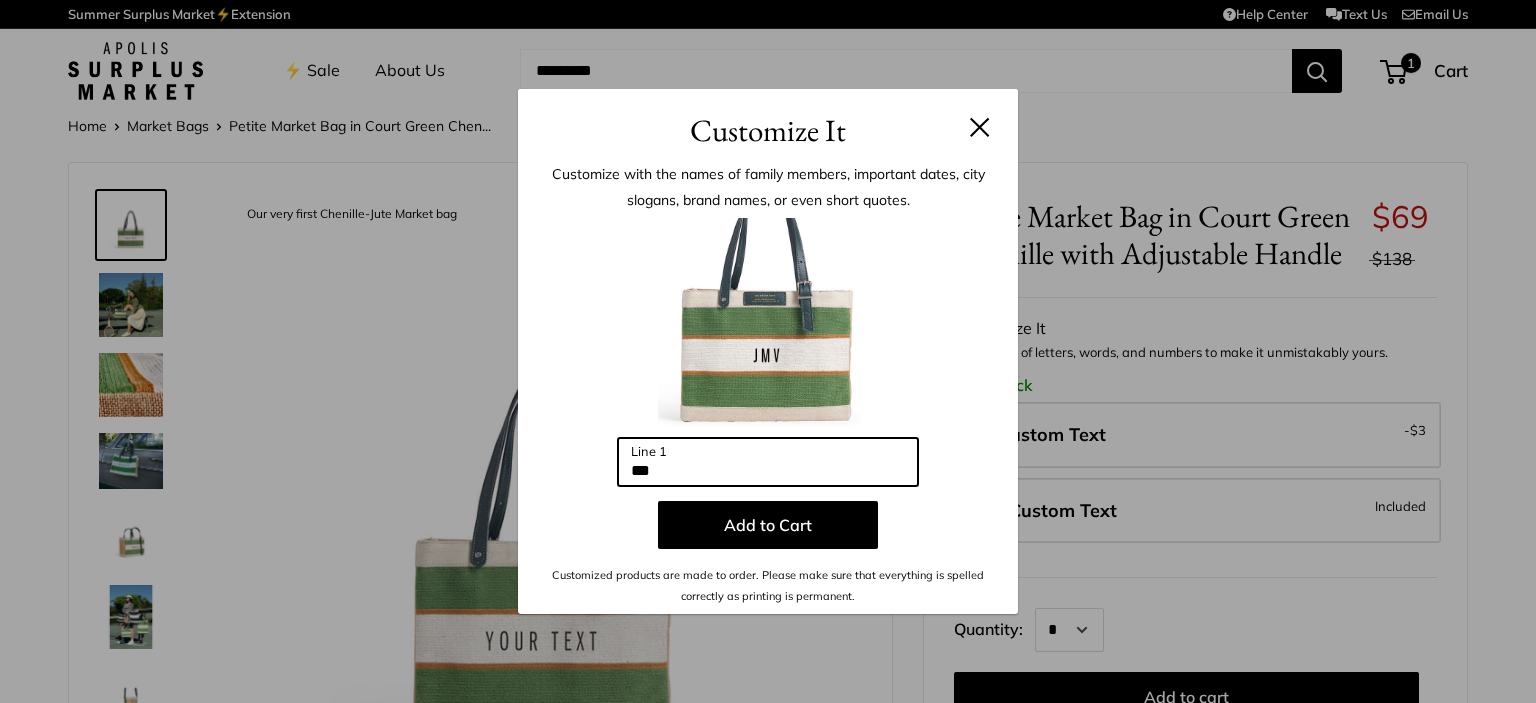 type on "***" 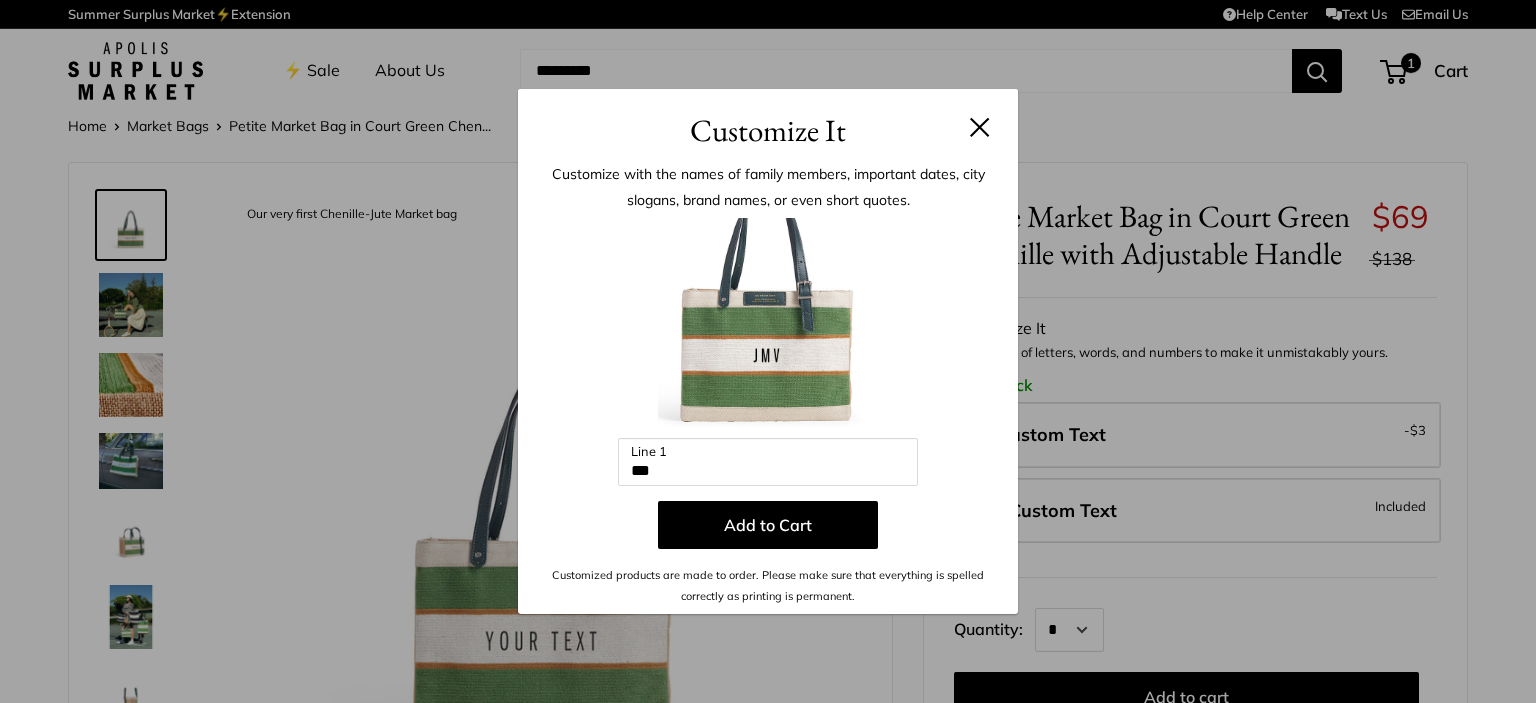 click on "Add to Cart" at bounding box center [768, 525] 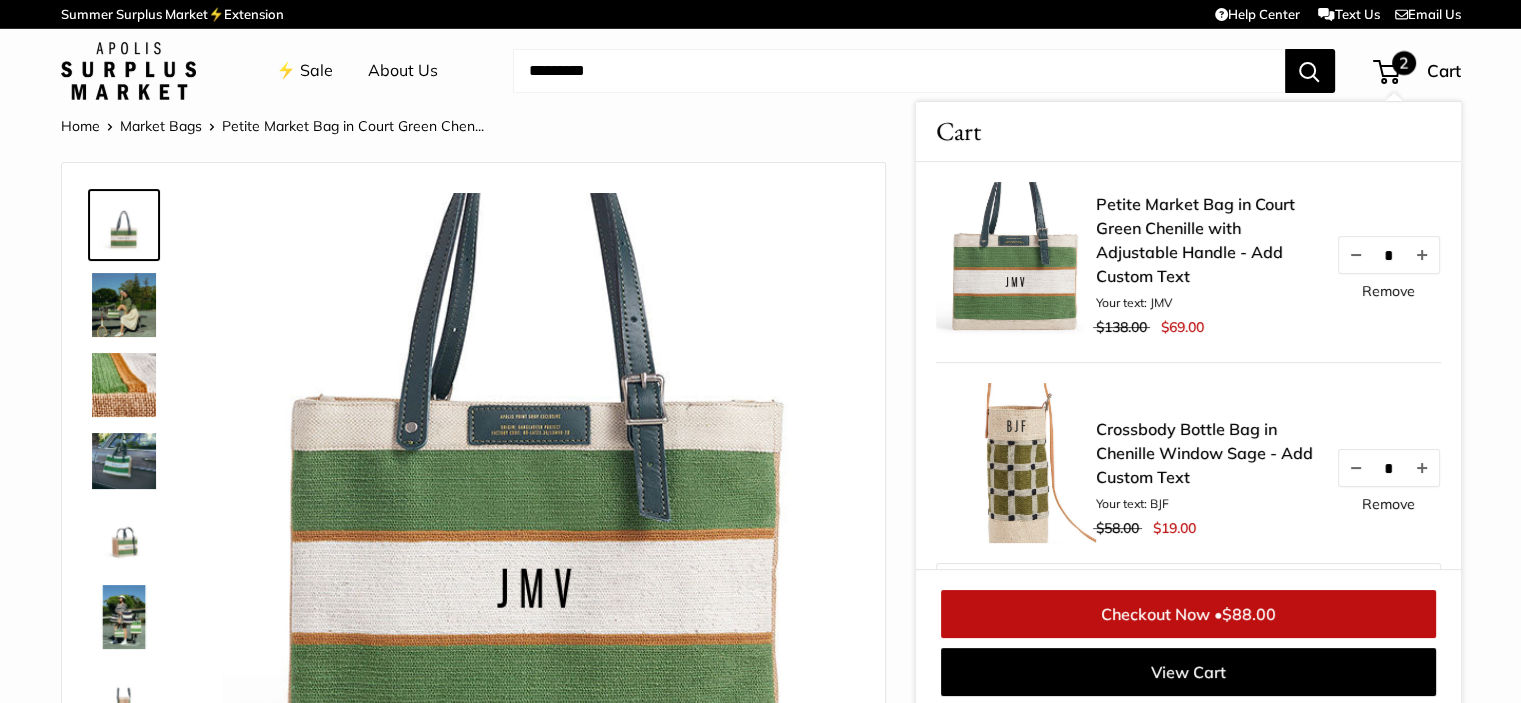 scroll, scrollTop: 8, scrollLeft: 0, axis: vertical 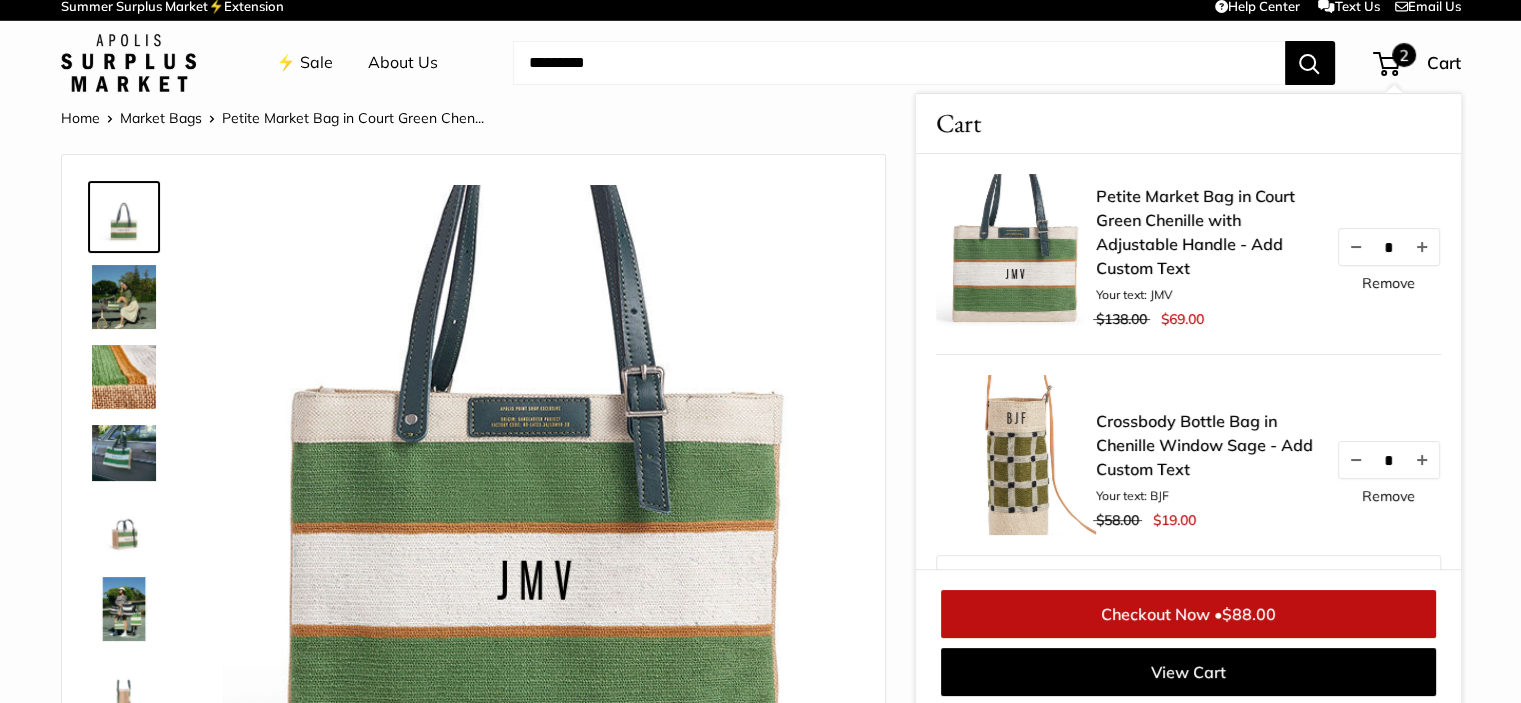 click at bounding box center [899, 63] 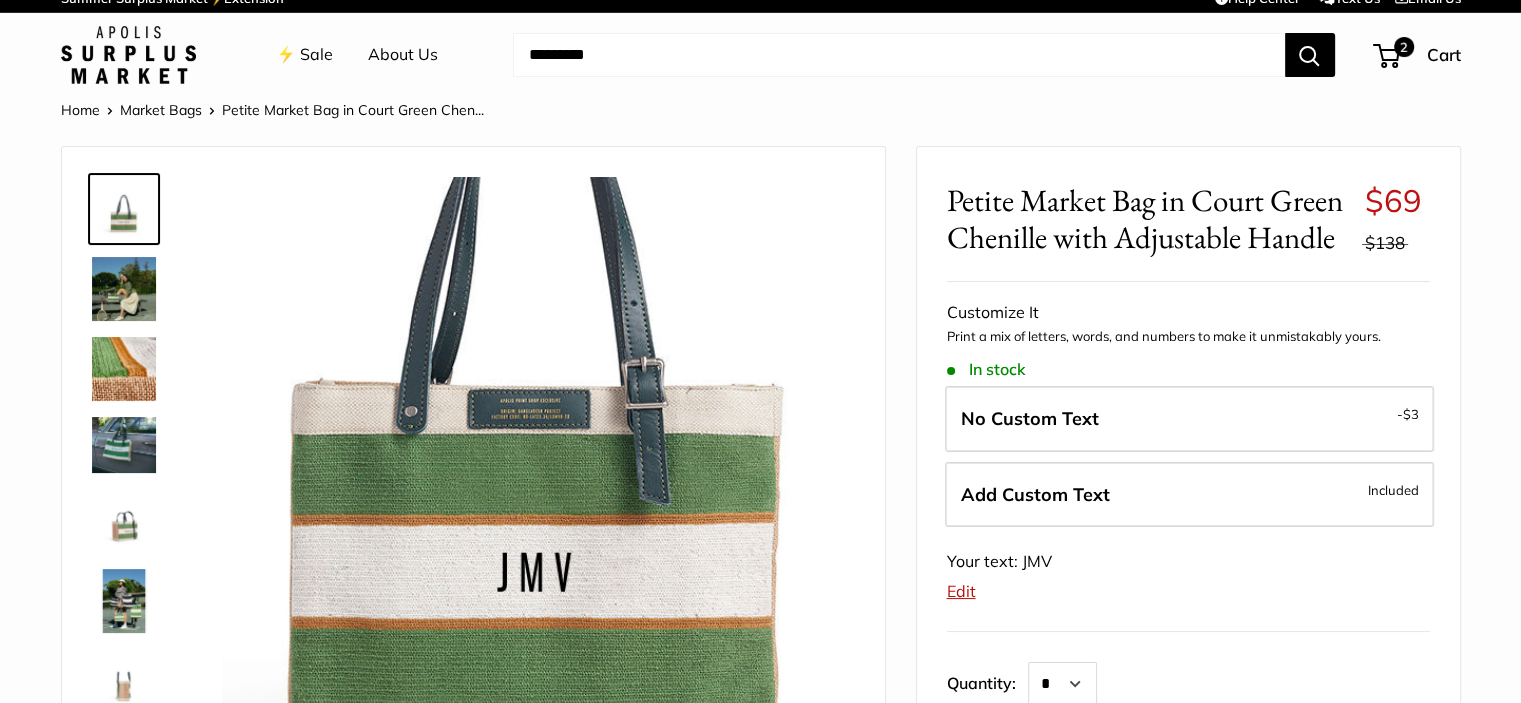 click at bounding box center (899, 55) 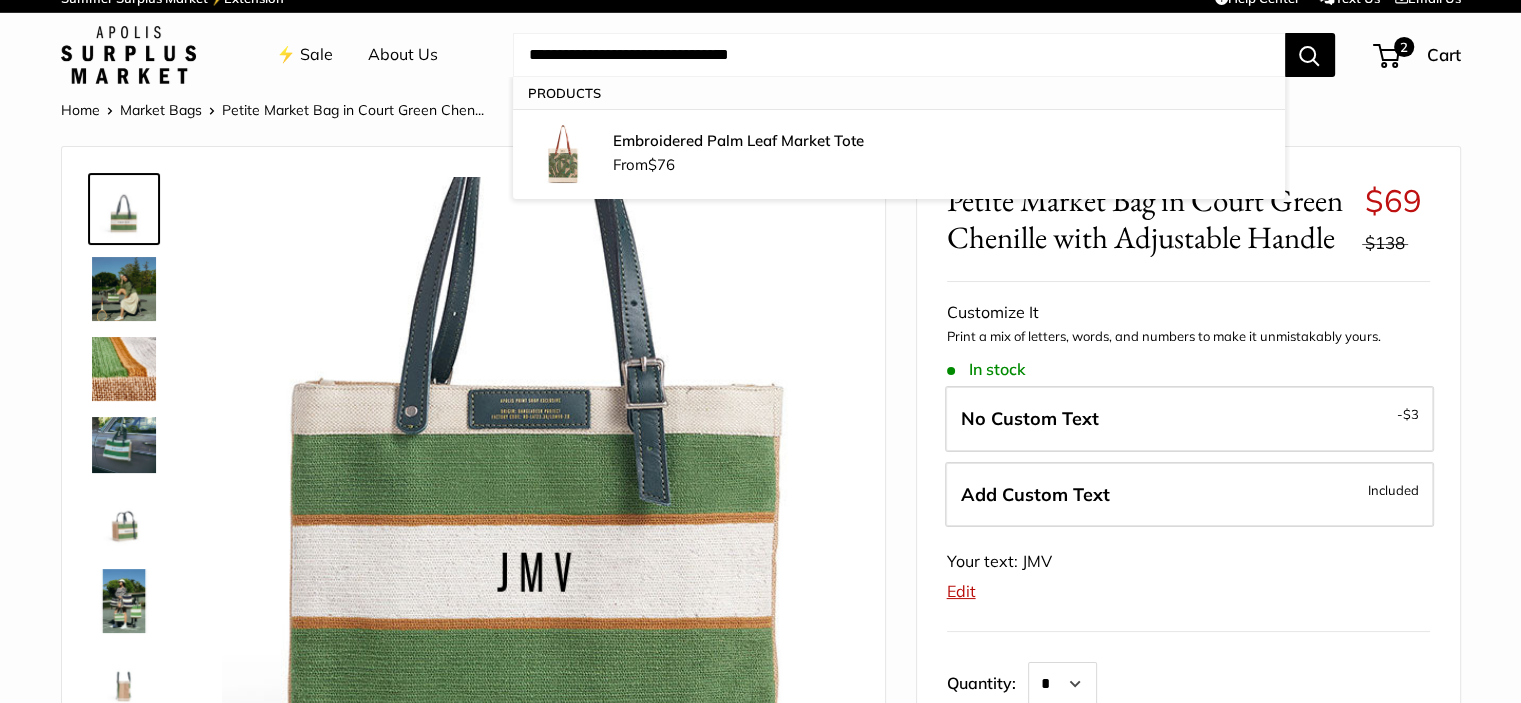 type on "**********" 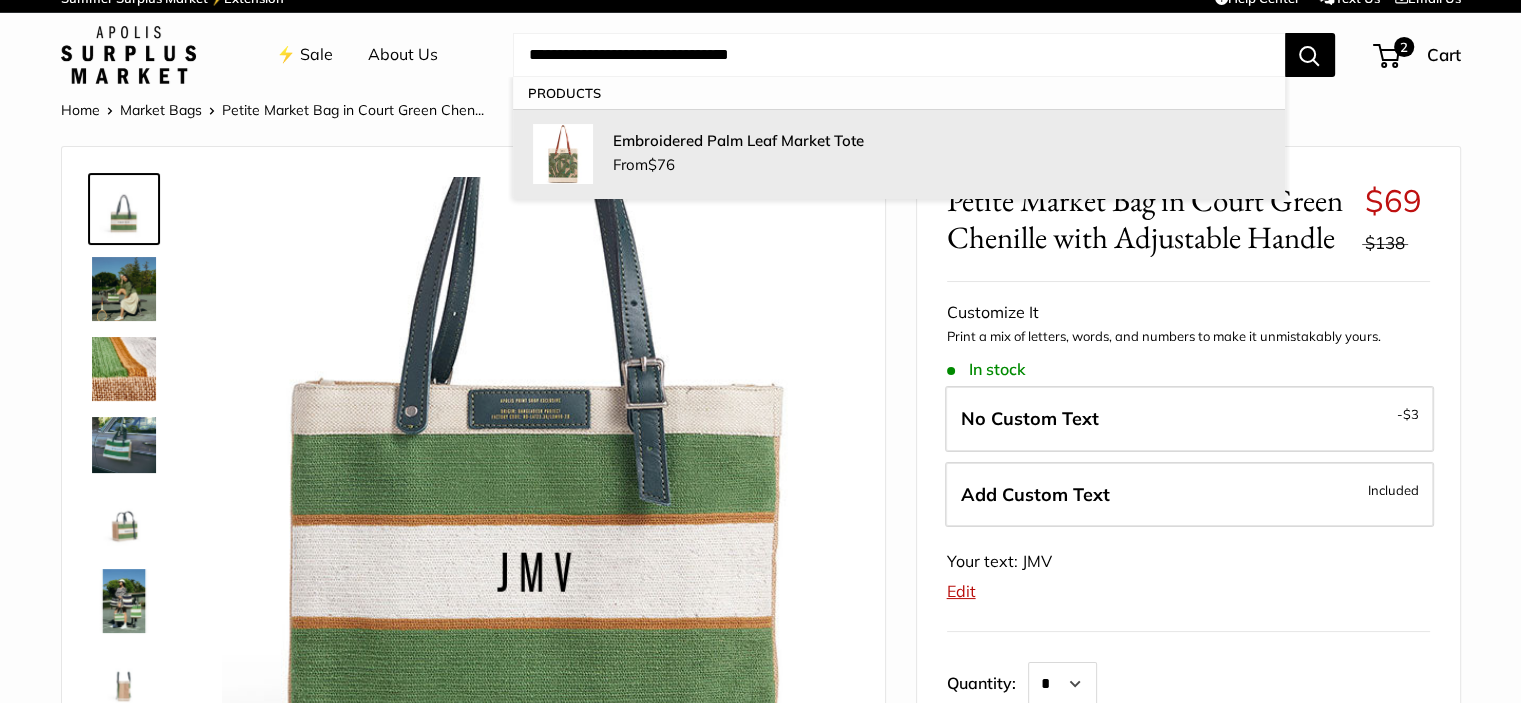 click on "Embroidered Palm Leaf Market Tote" at bounding box center (738, 140) 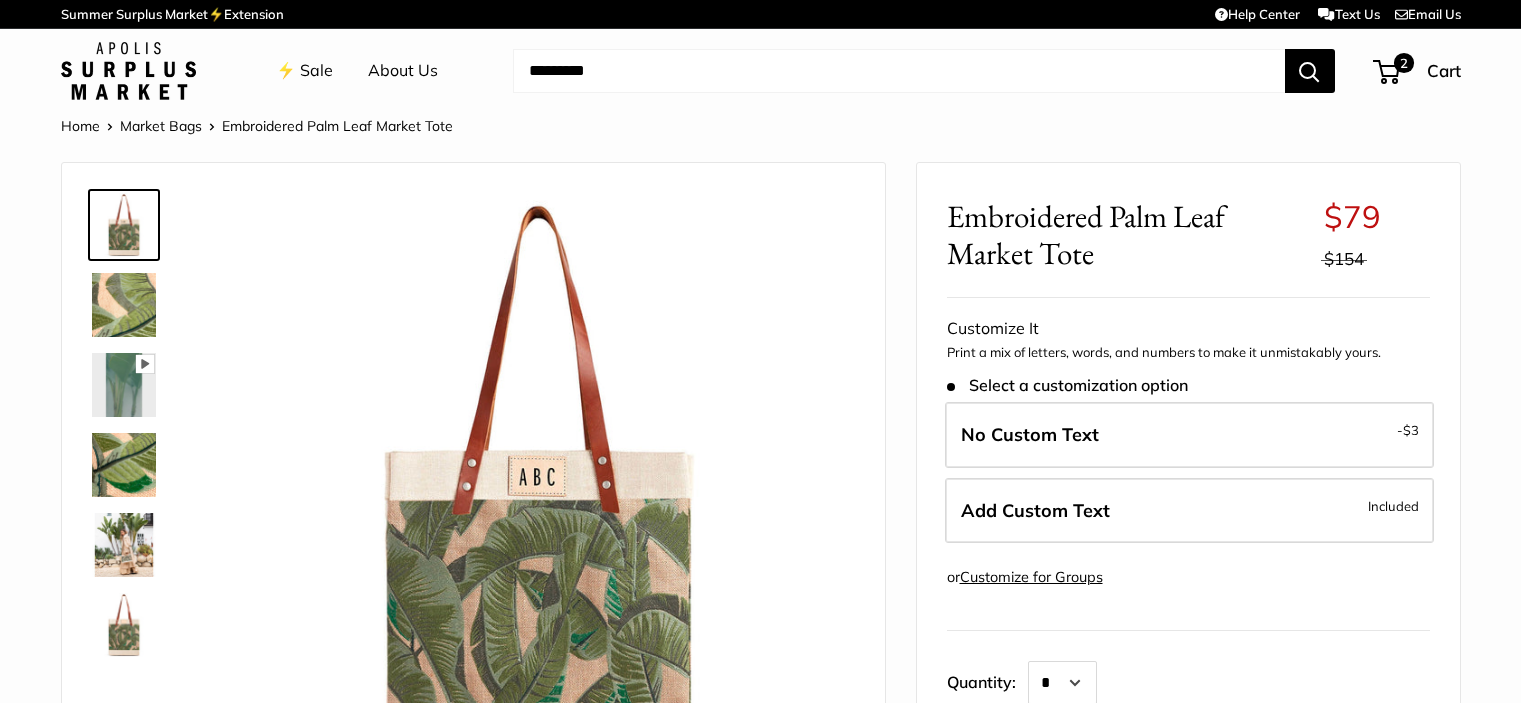 scroll, scrollTop: 0, scrollLeft: 0, axis: both 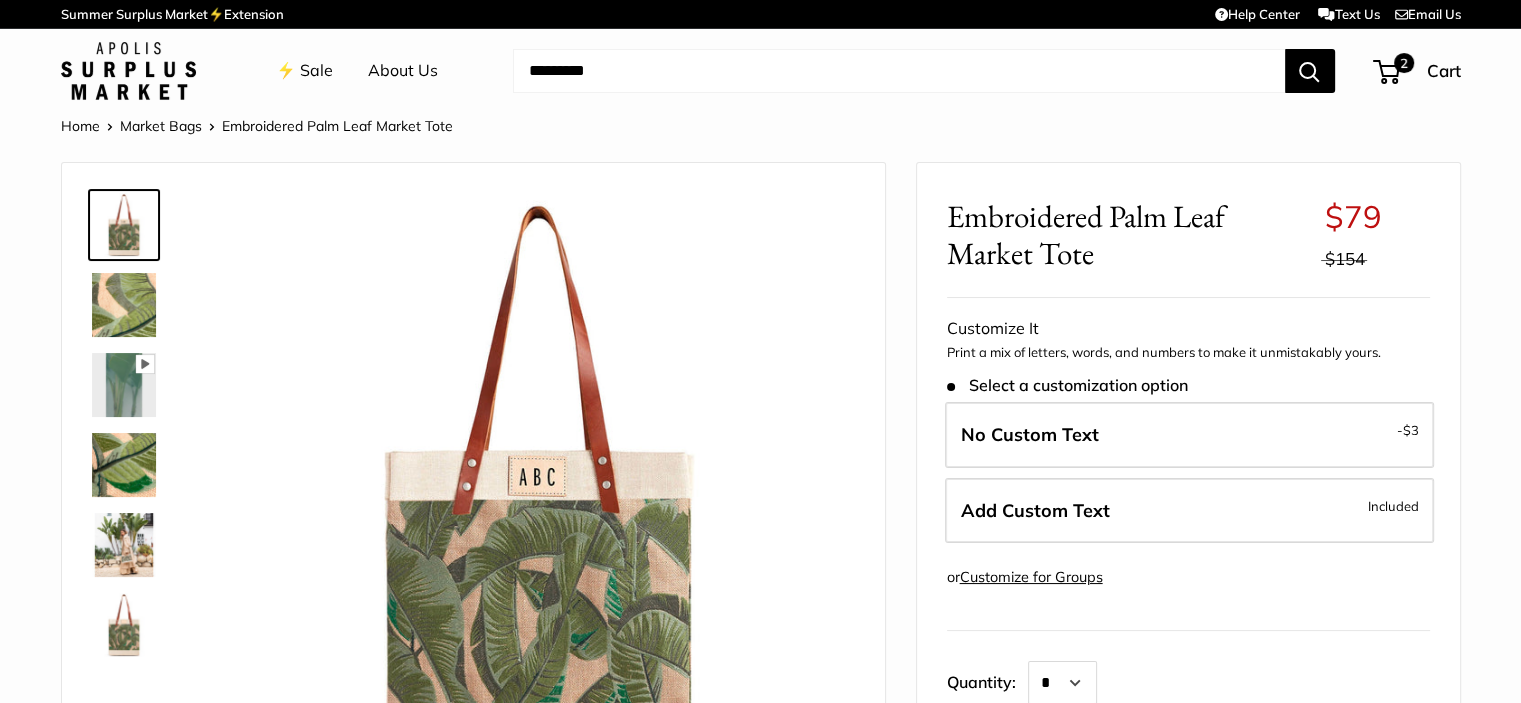 click on "No Custom Text
- $3
No Custom Text
- $3
Add Custom Text
Included" at bounding box center (1188, 477) 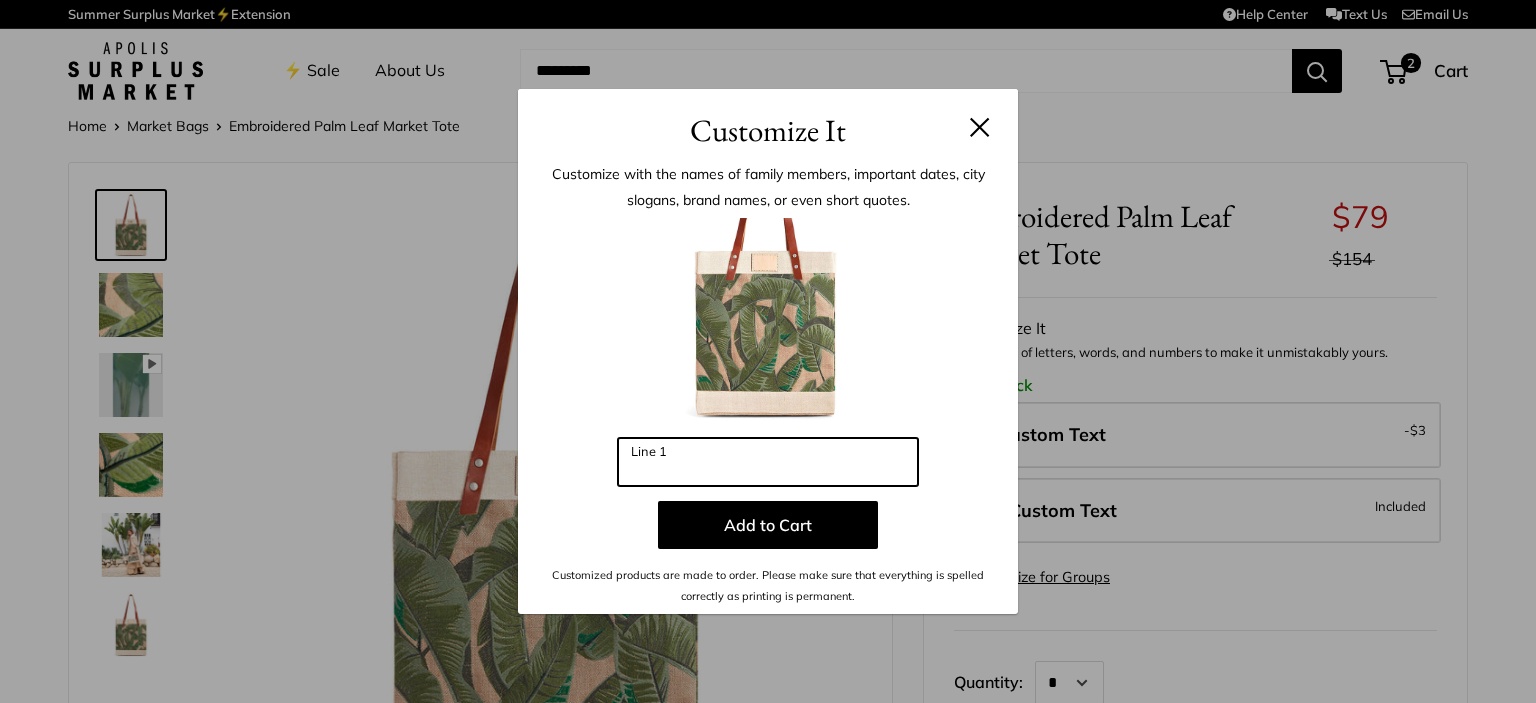 click on "Line 1" at bounding box center [768, 462] 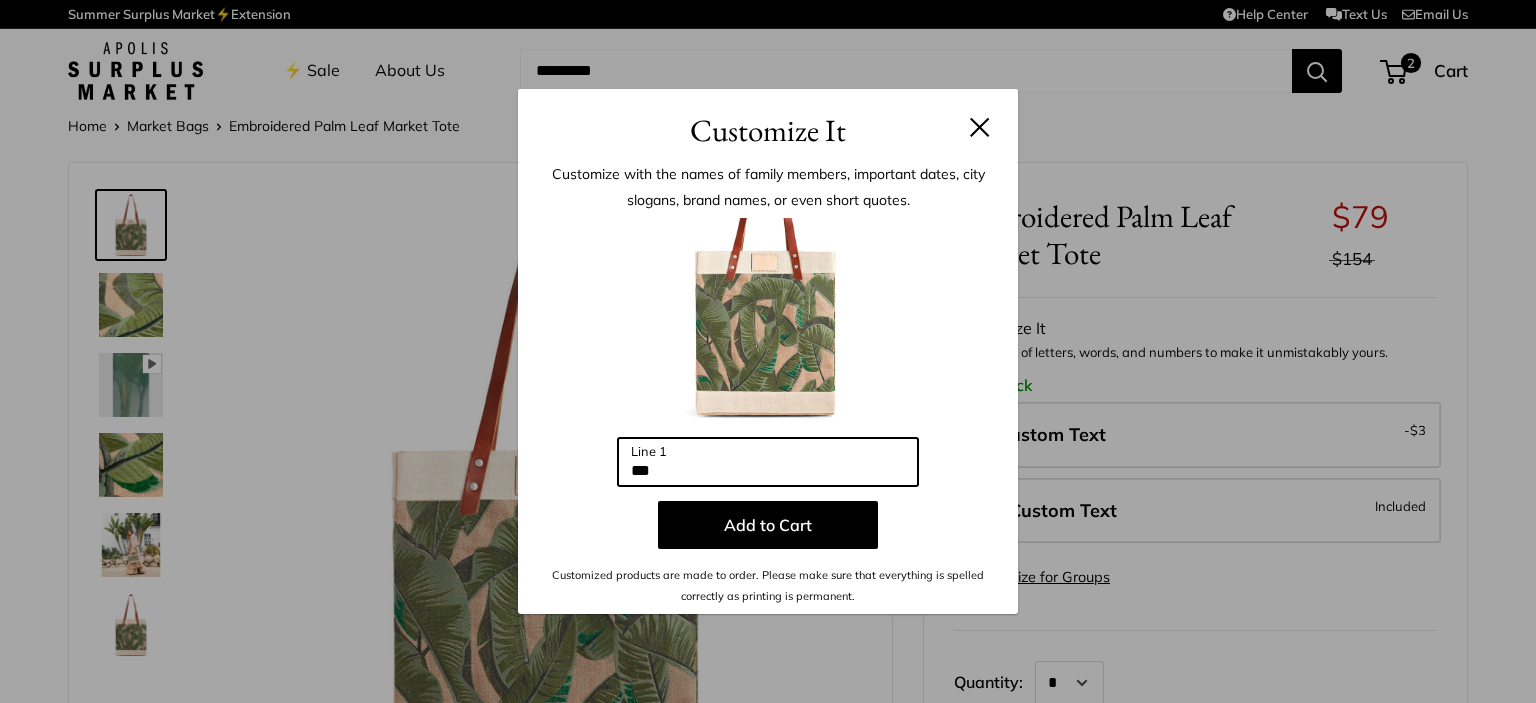 type on "***" 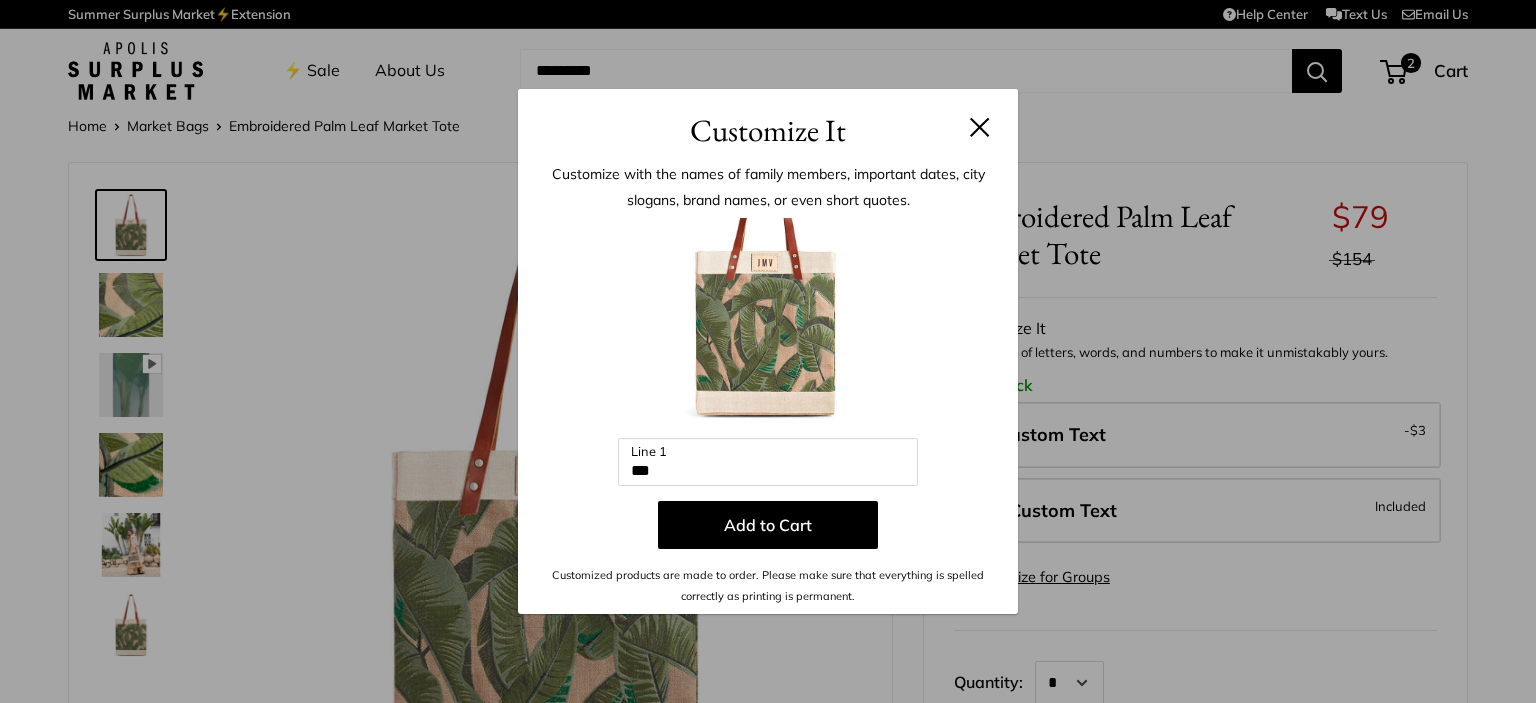 click on "Add to Cart" at bounding box center [768, 525] 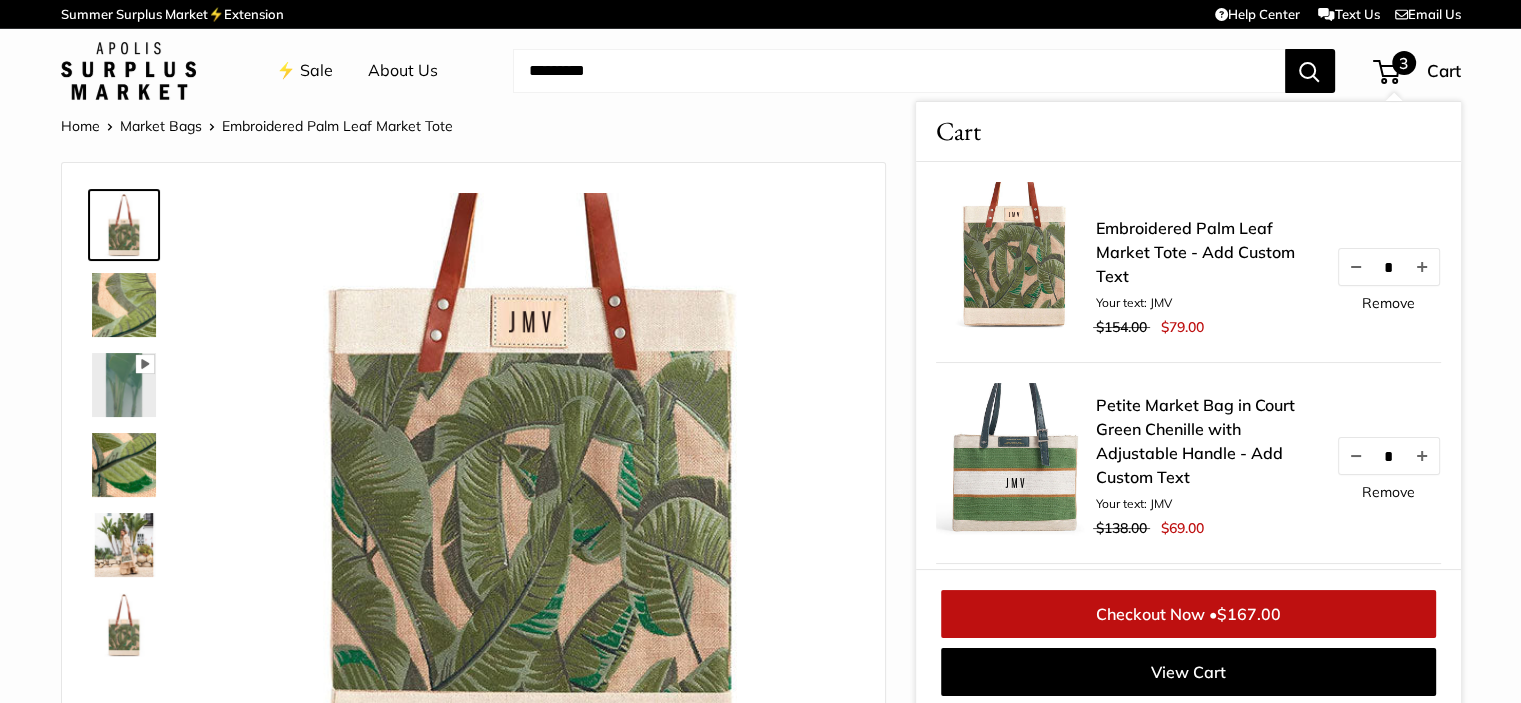 scroll, scrollTop: 8, scrollLeft: 0, axis: vertical 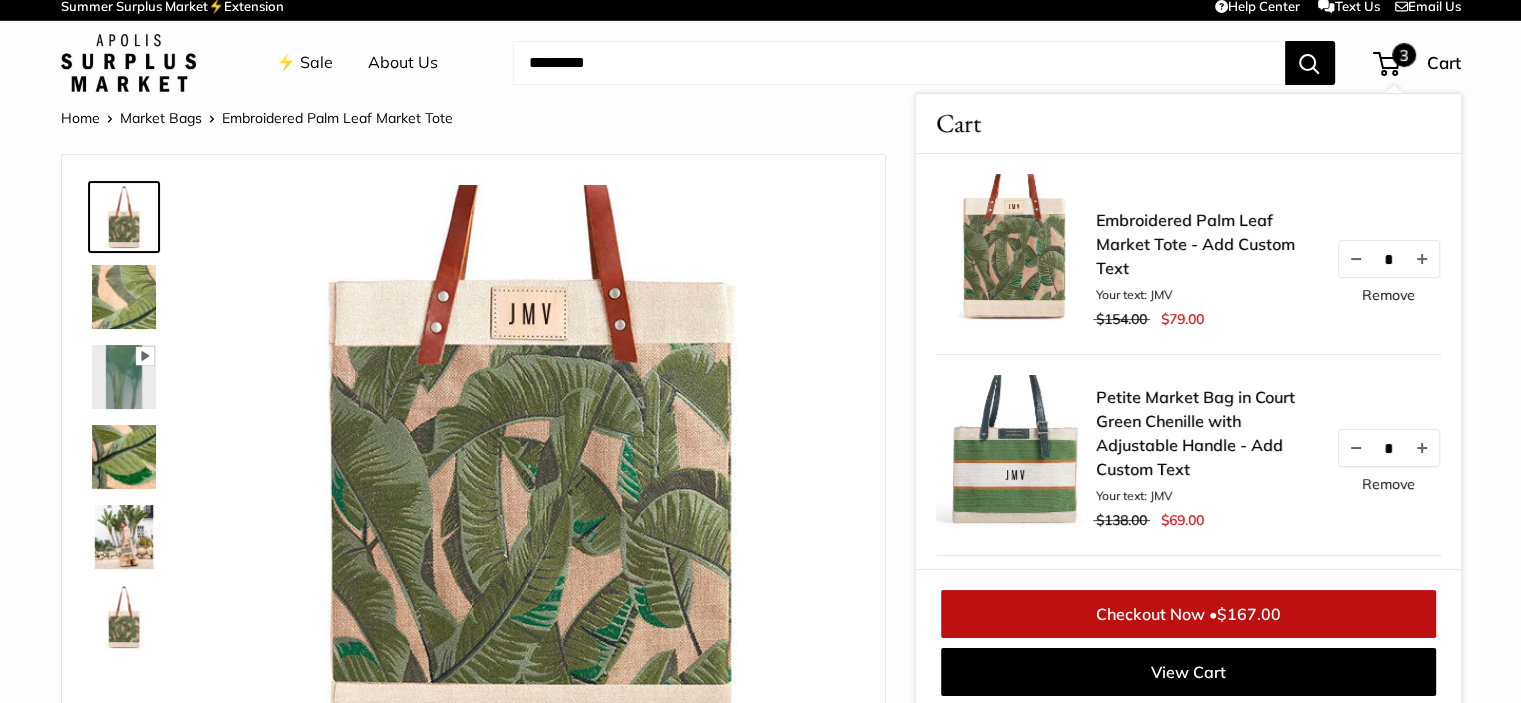 click on "Remove" at bounding box center (1388, 295) 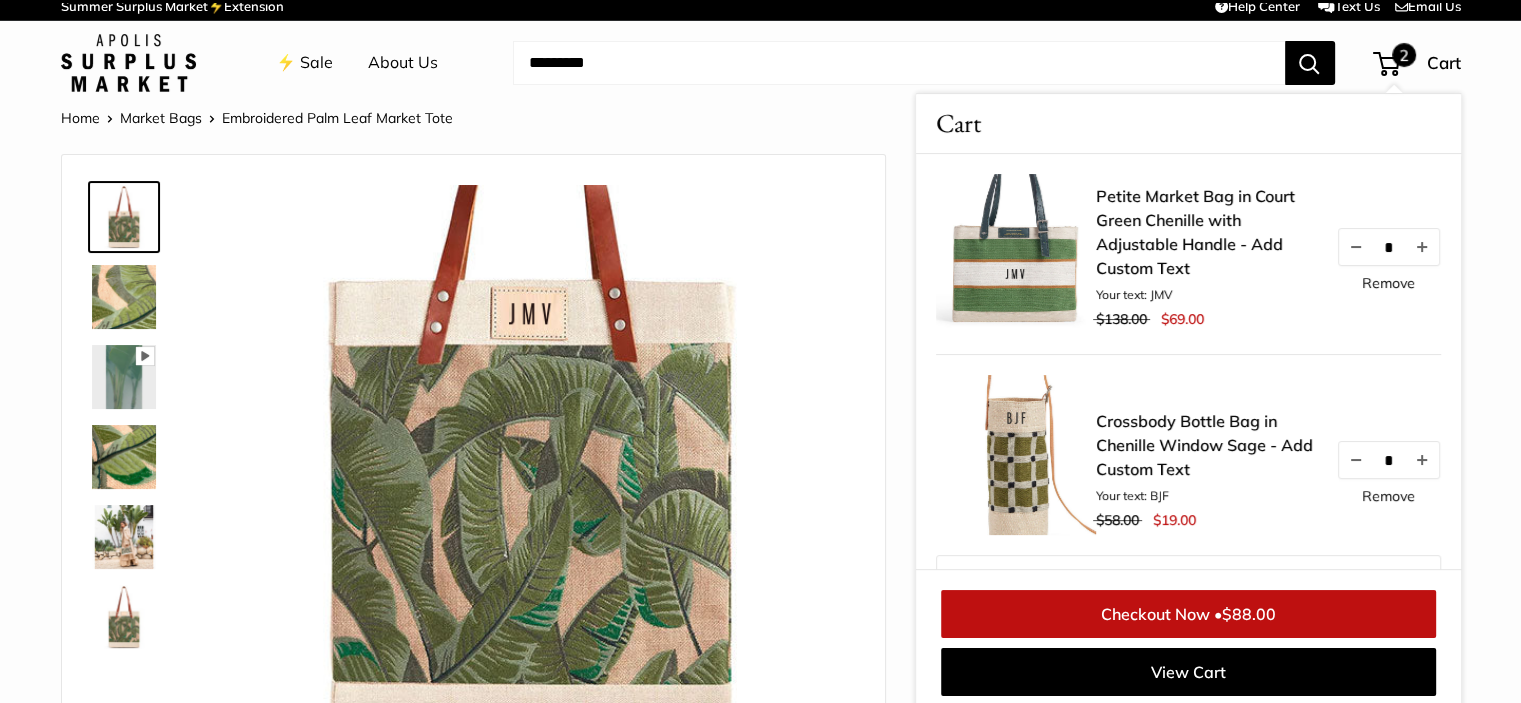 click on "Petite Market Bag in Court Green Chenille with Adjustable Handle - Add Custom Text
Your text: JMV
$138.00
$69.00
*
Remove" at bounding box center [1268, 259] 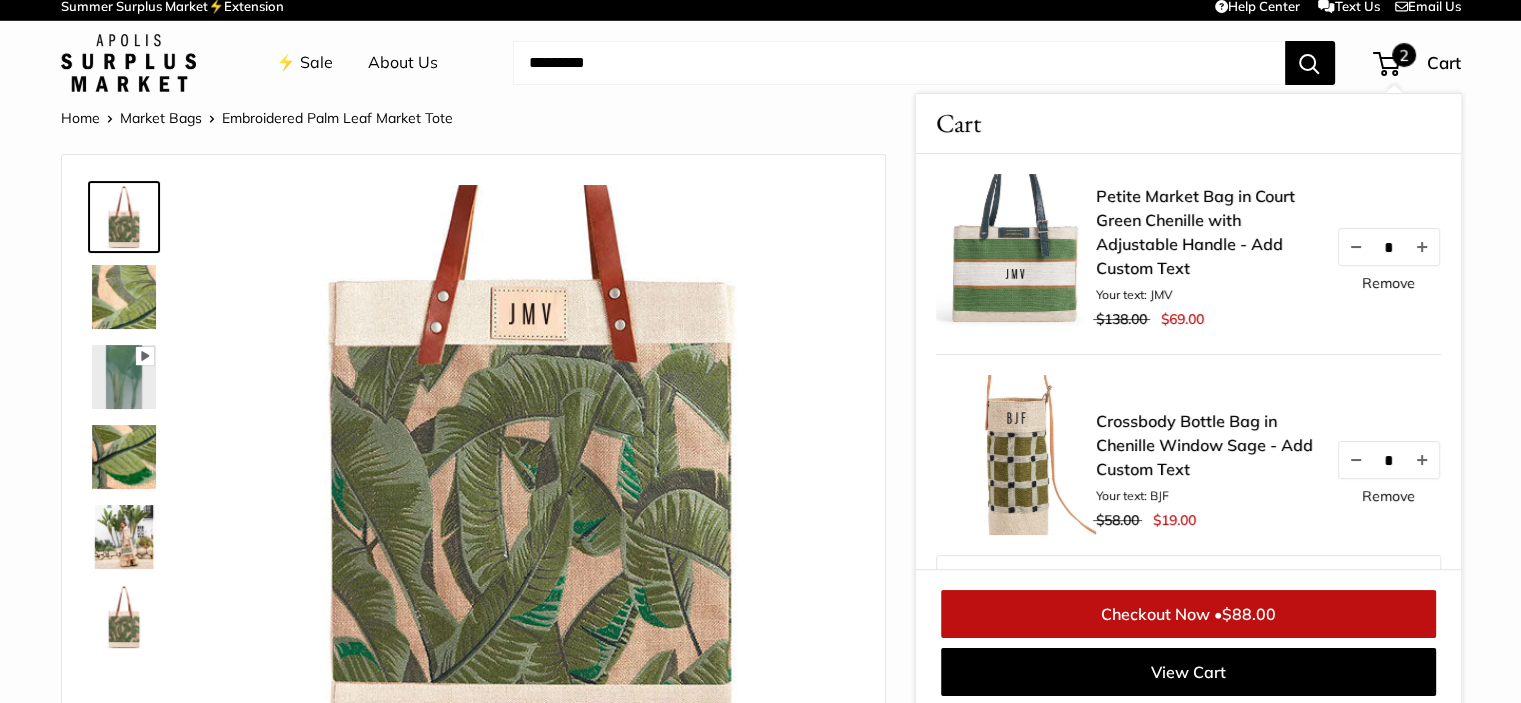 click on "Remove" at bounding box center [1388, 283] 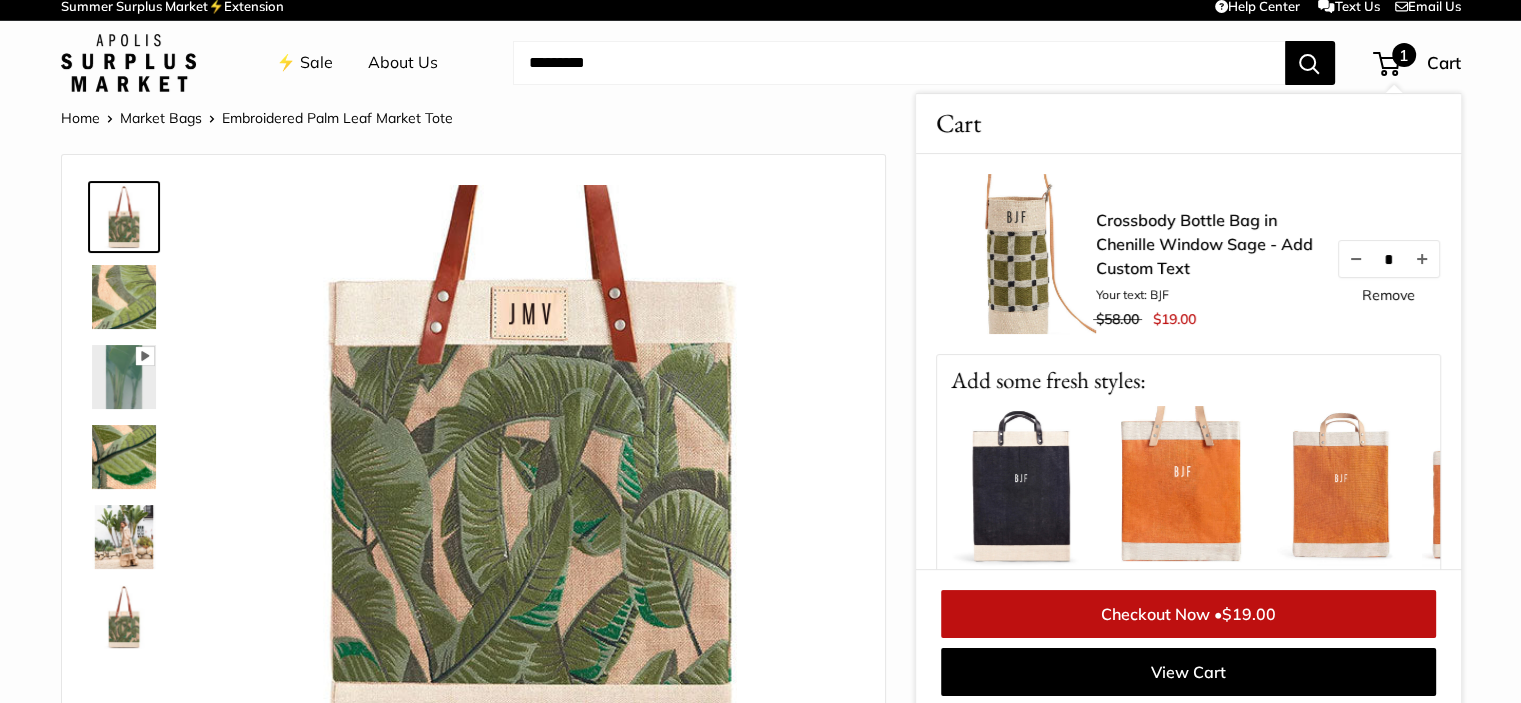 click on "Remove" at bounding box center [1388, 295] 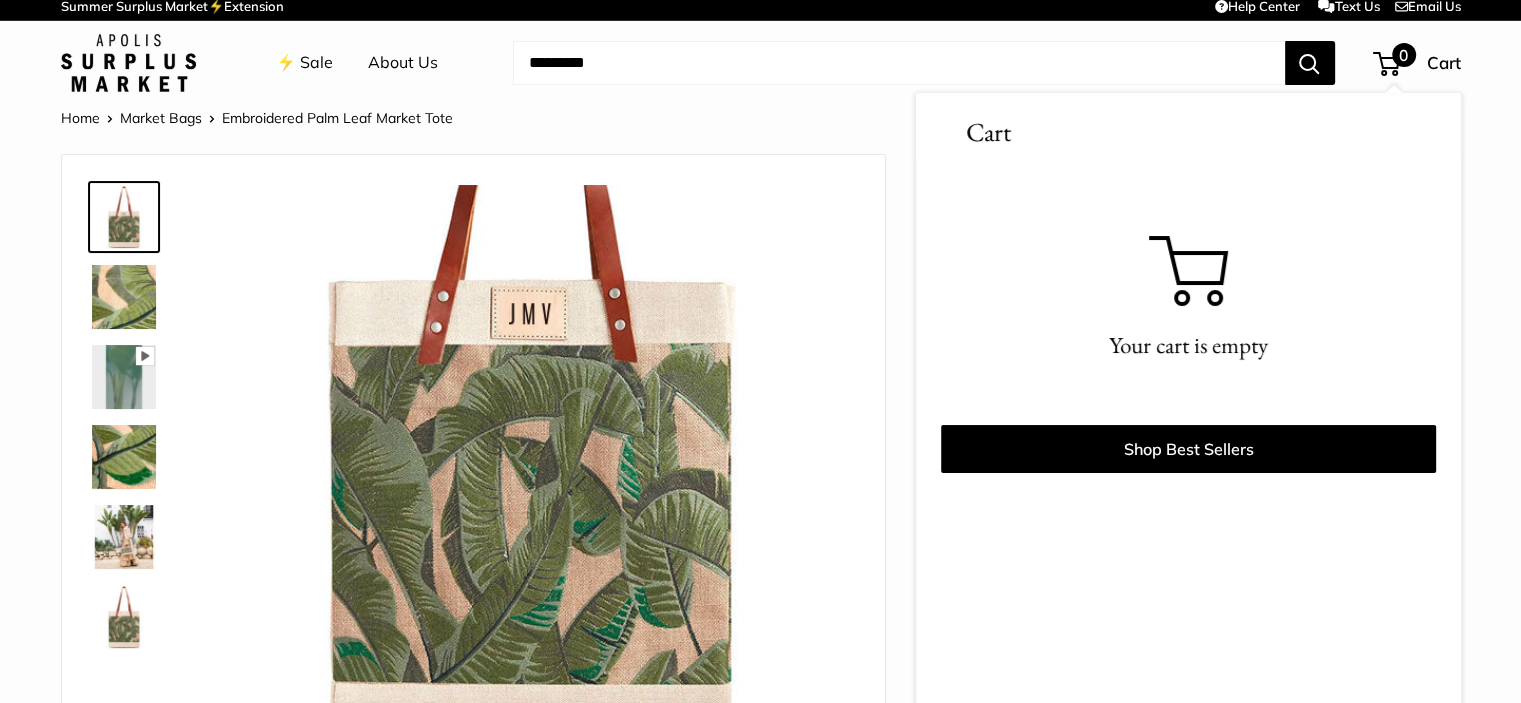 scroll, scrollTop: 16, scrollLeft: 0, axis: vertical 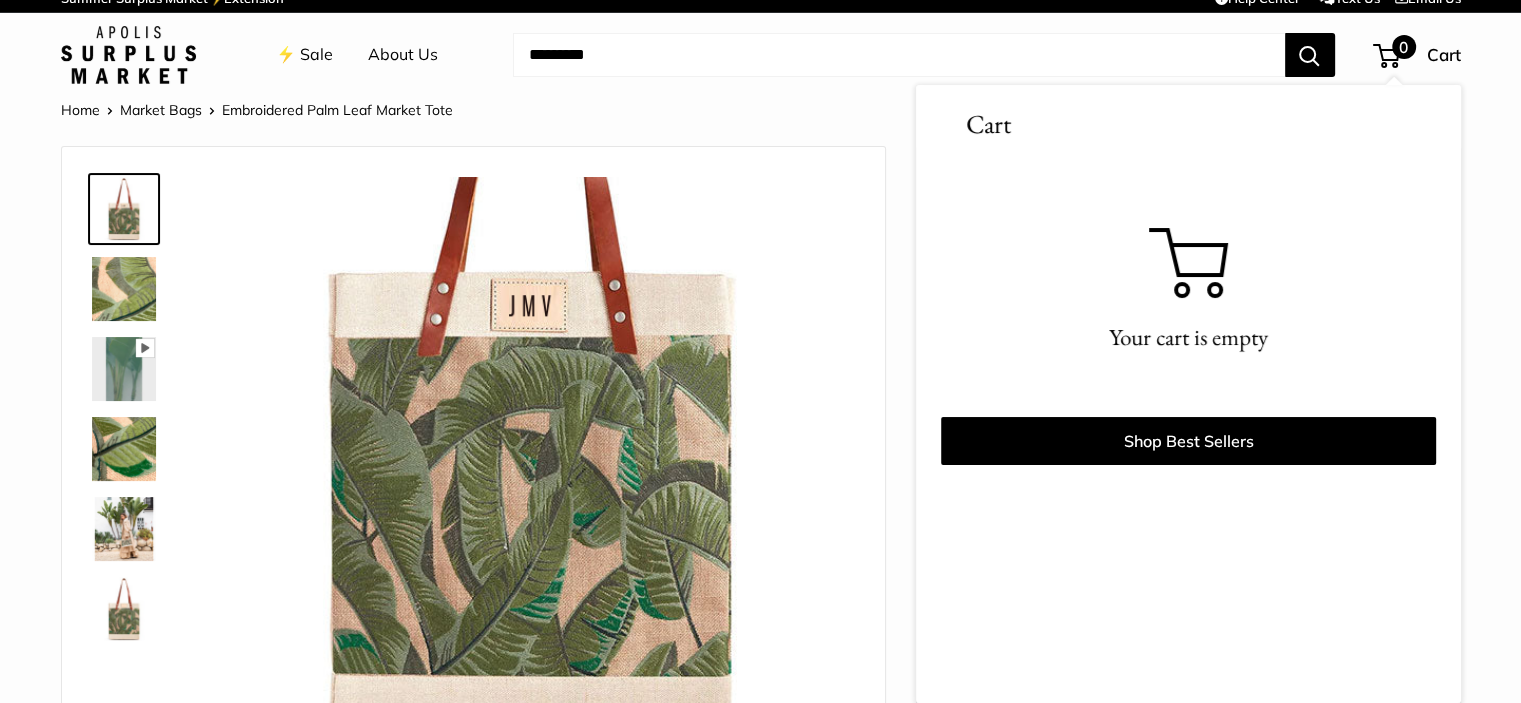 click at bounding box center [899, 55] 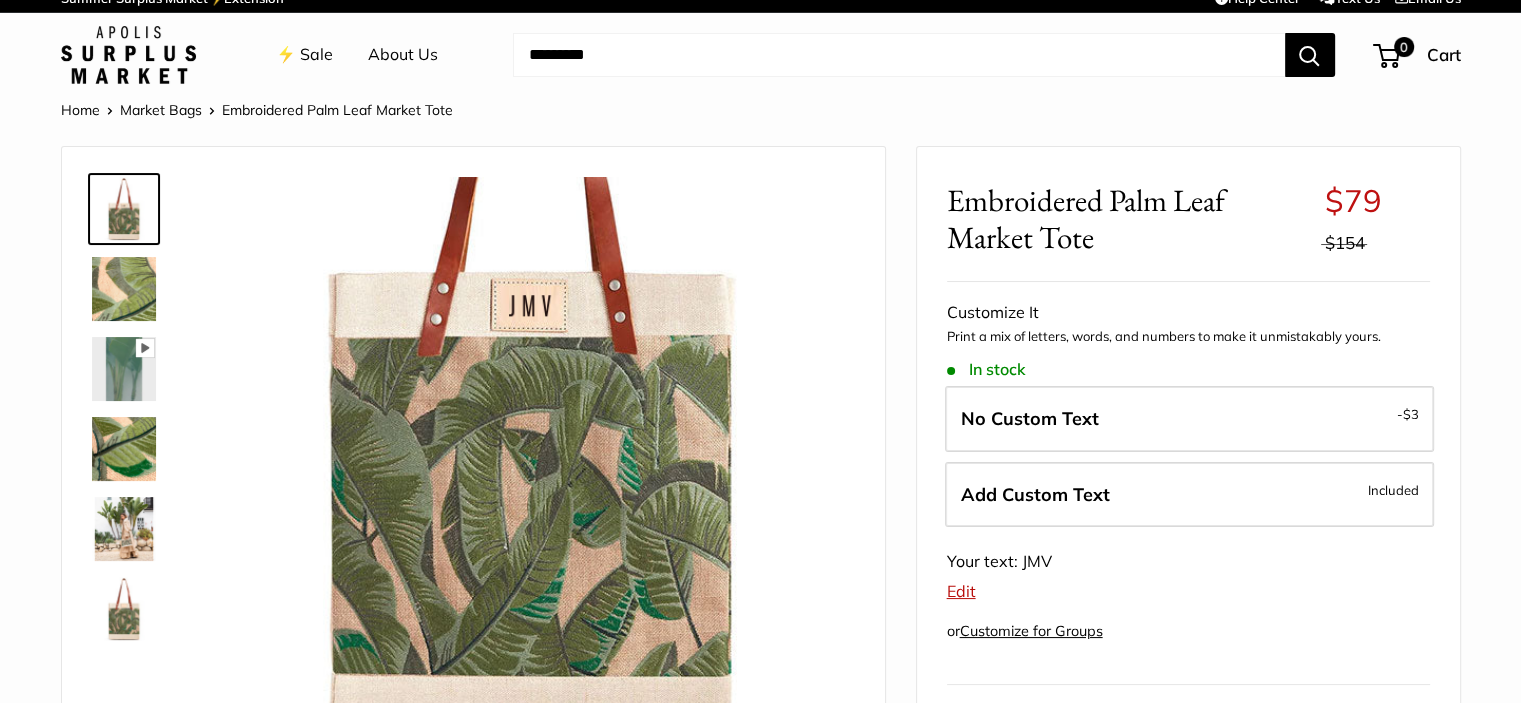 click at bounding box center (899, 55) 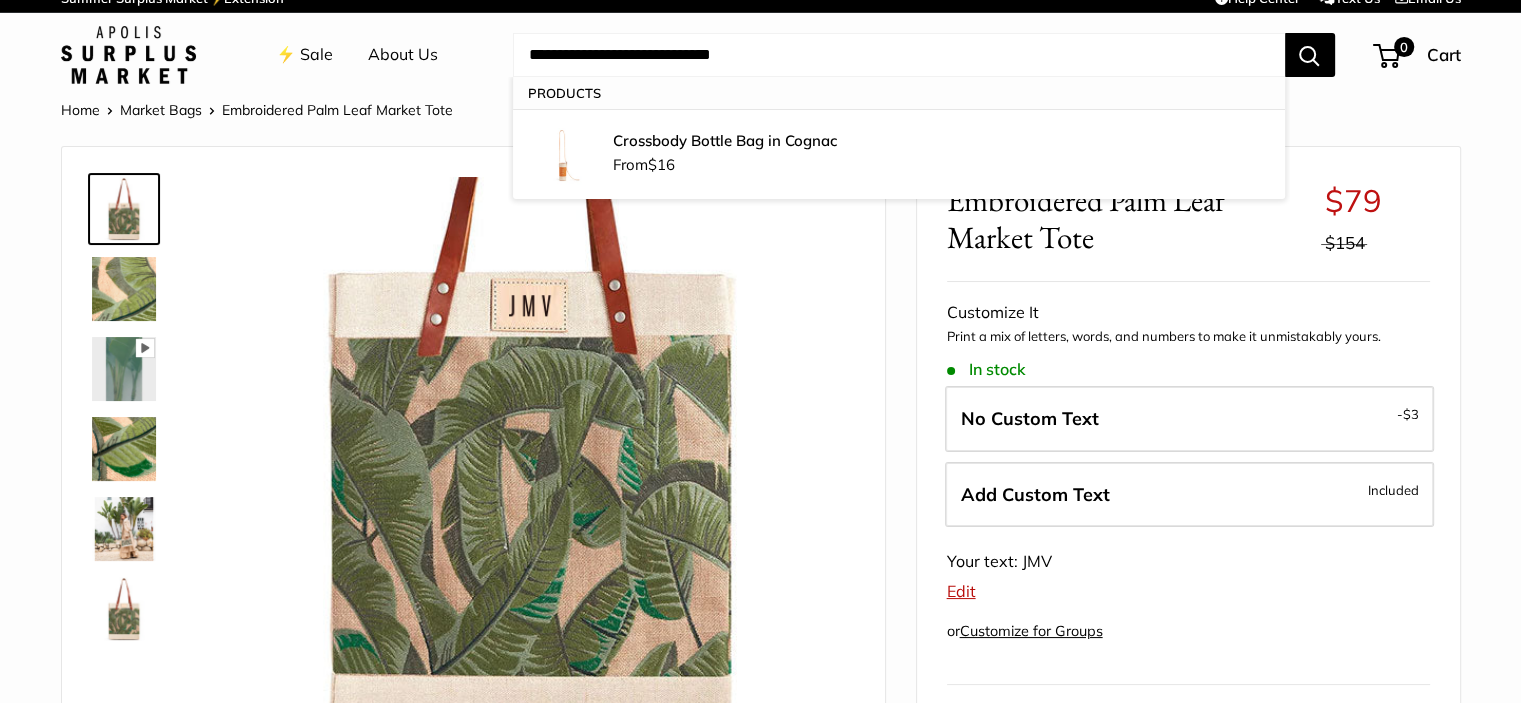 drag, startPoint x: 607, startPoint y: 51, endPoint x: 818, endPoint y: 32, distance: 211.85373 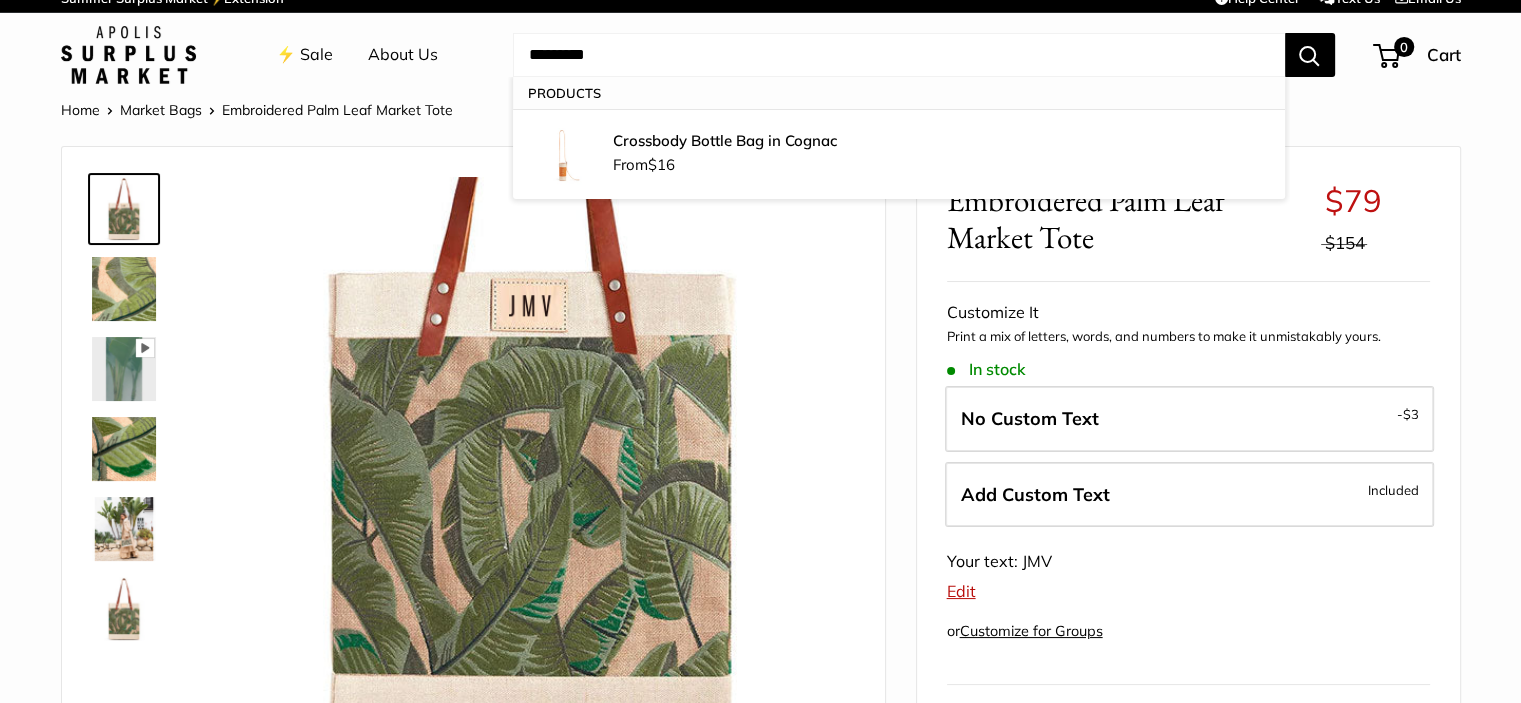 type on "*********" 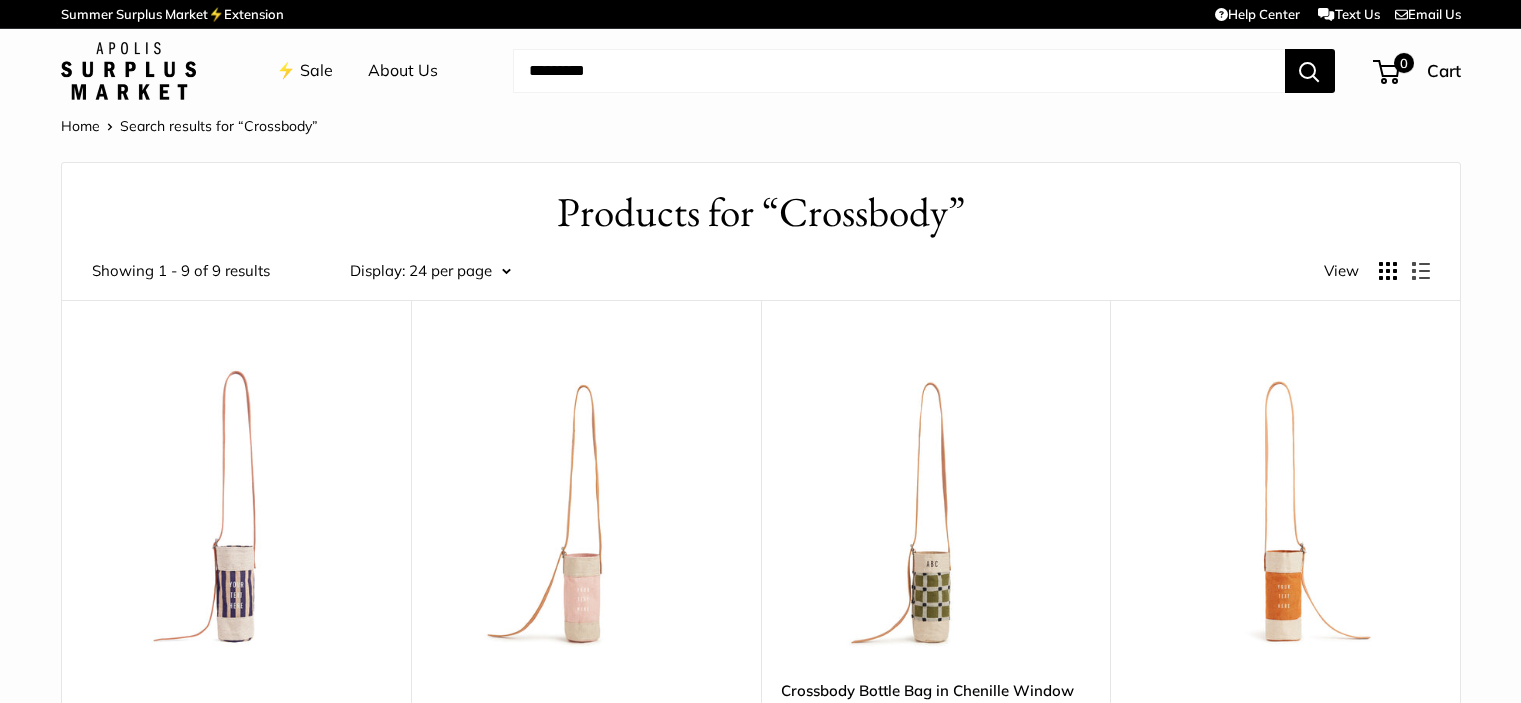 scroll, scrollTop: 0, scrollLeft: 0, axis: both 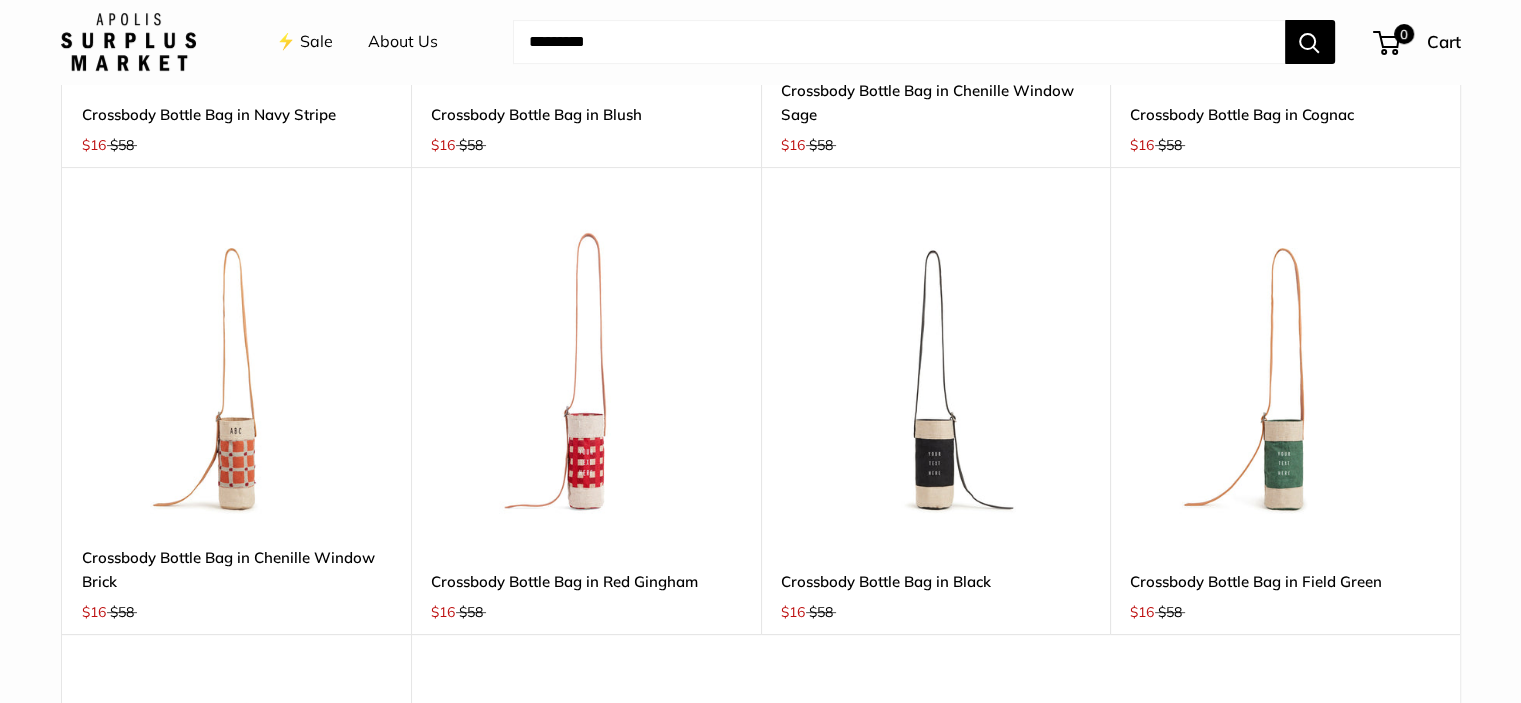 click at bounding box center [1285, 372] 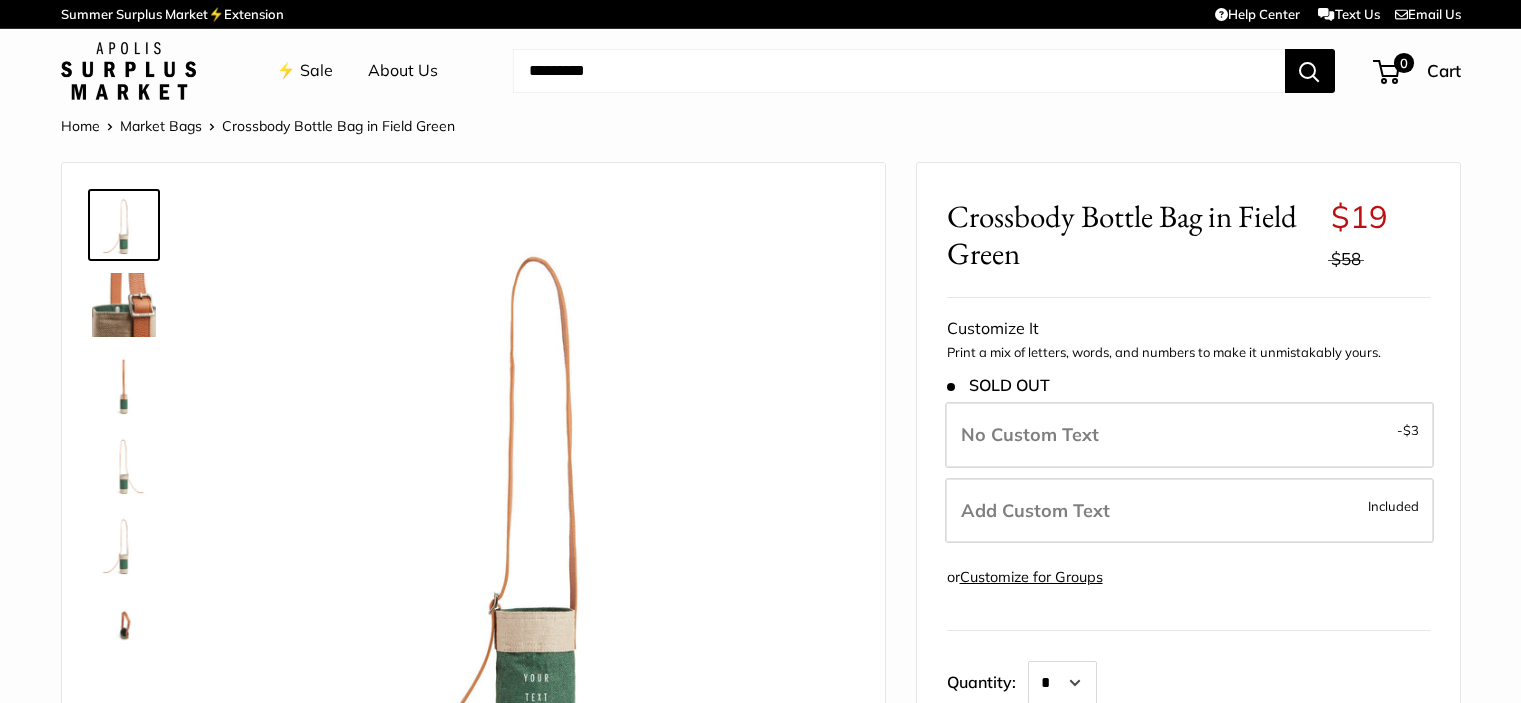 scroll, scrollTop: 0, scrollLeft: 0, axis: both 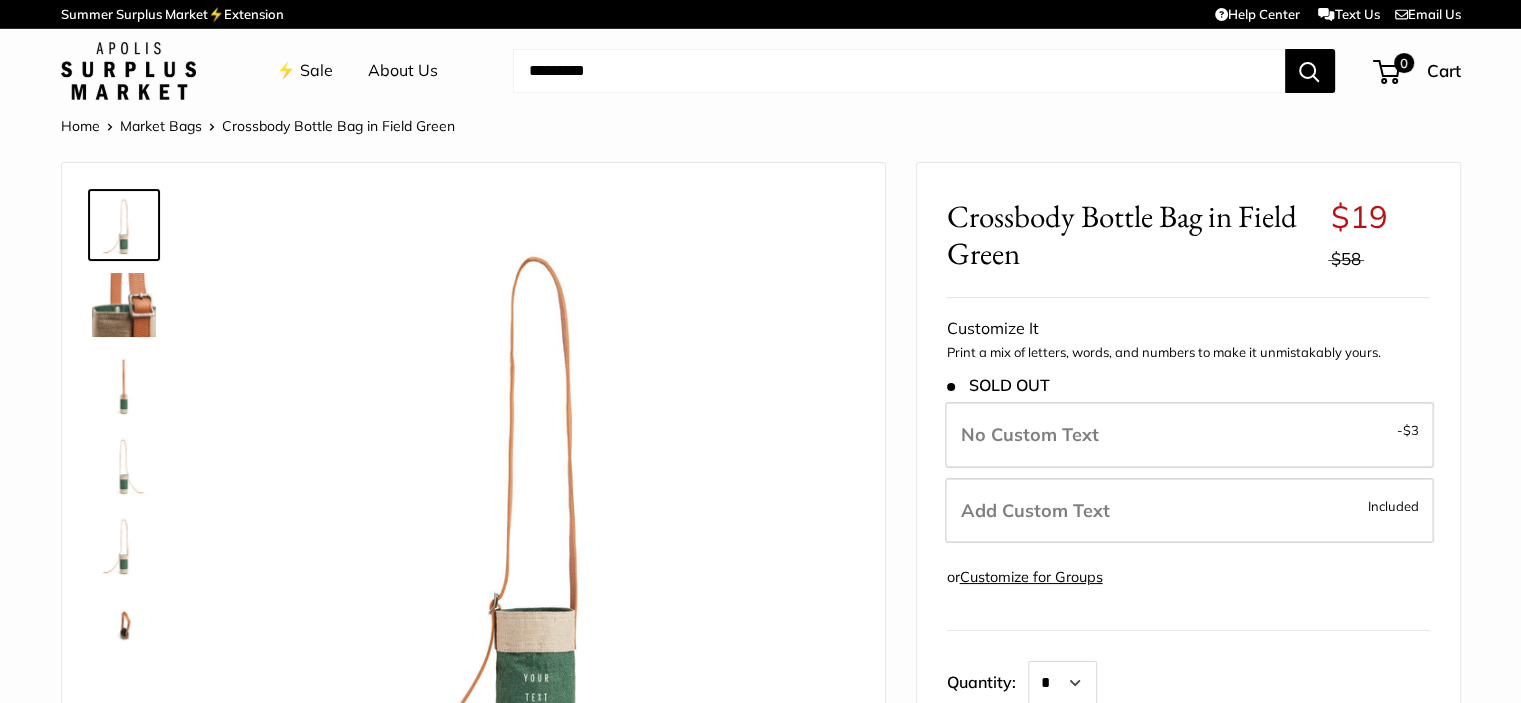 click on "Add Custom Text
Included" at bounding box center [1189, 511] 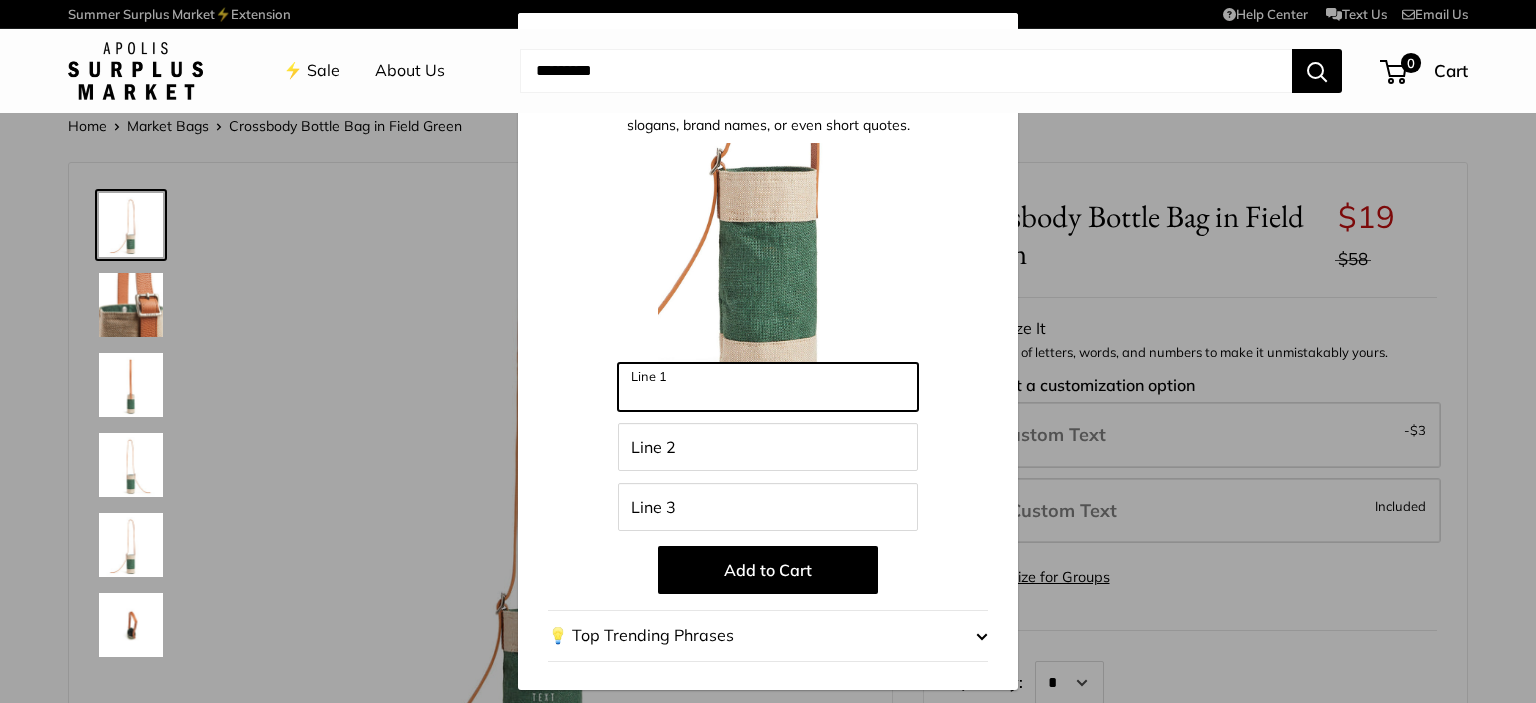 click on "Line 1" at bounding box center (768, 387) 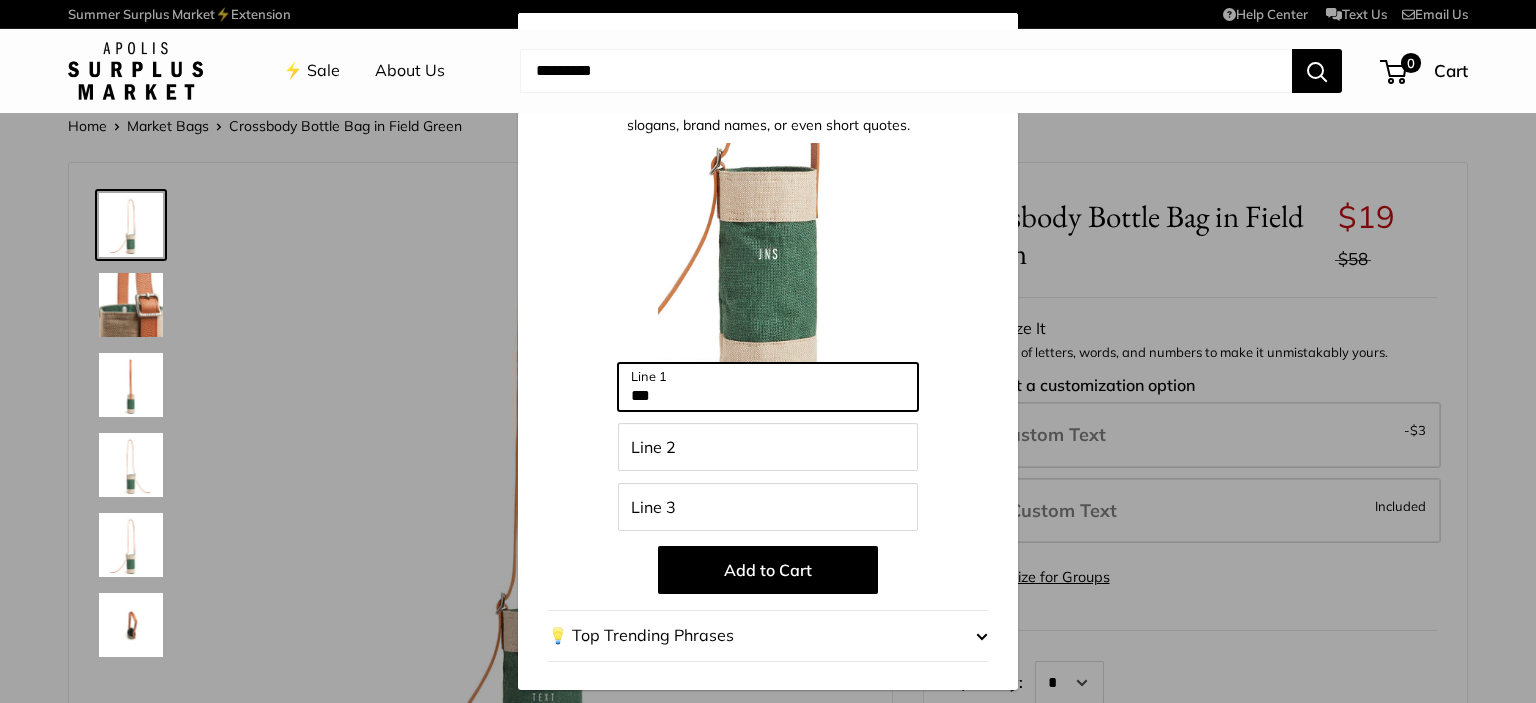 type on "***" 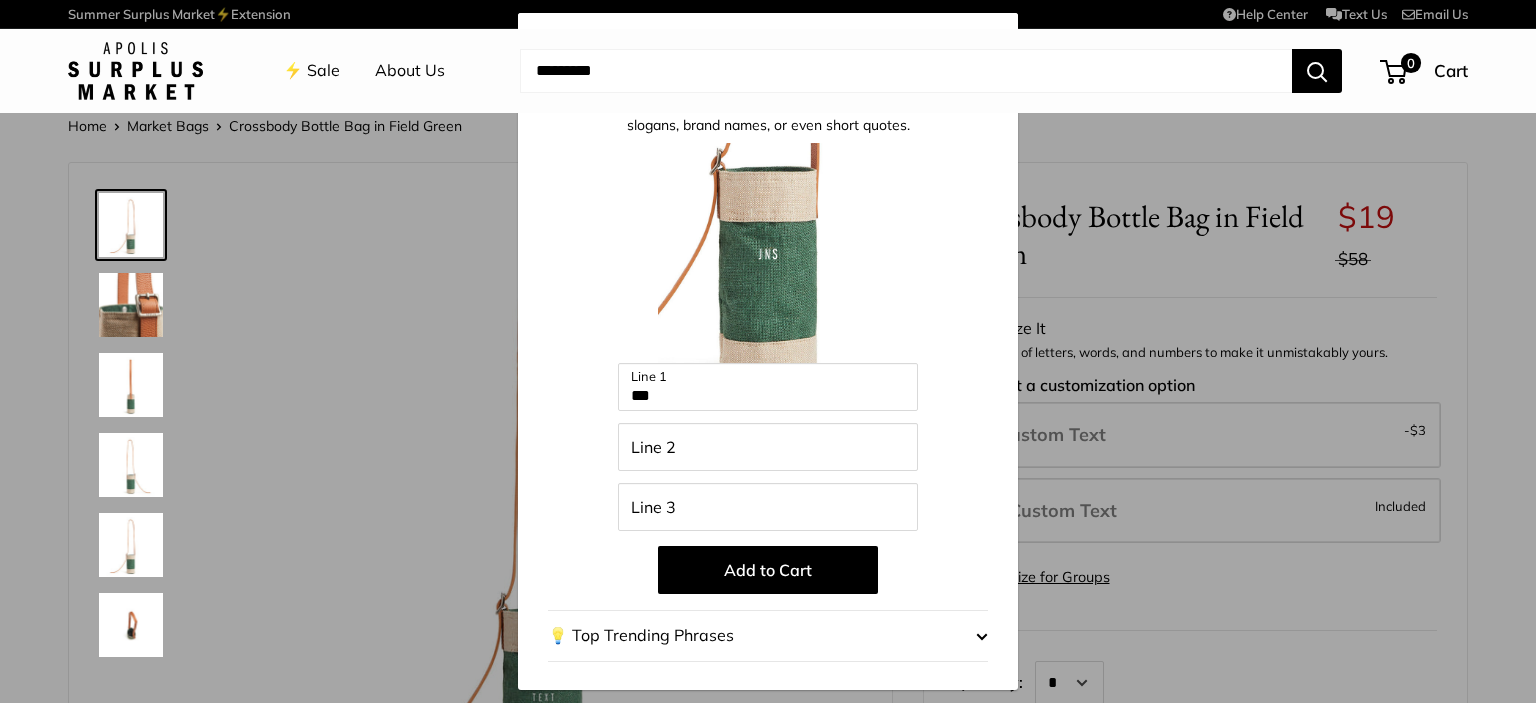 click on "Add to Cart" at bounding box center (768, 570) 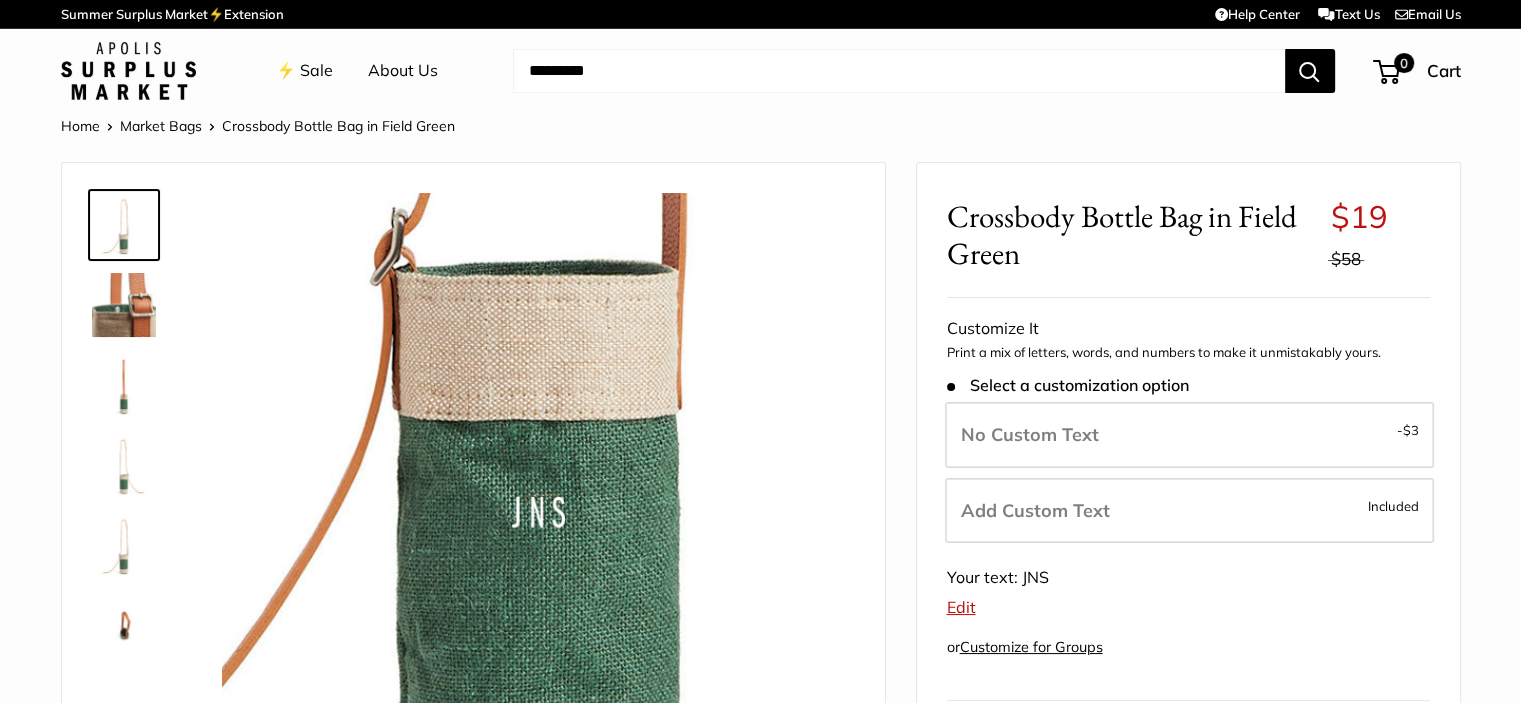 click at bounding box center (538, 509) 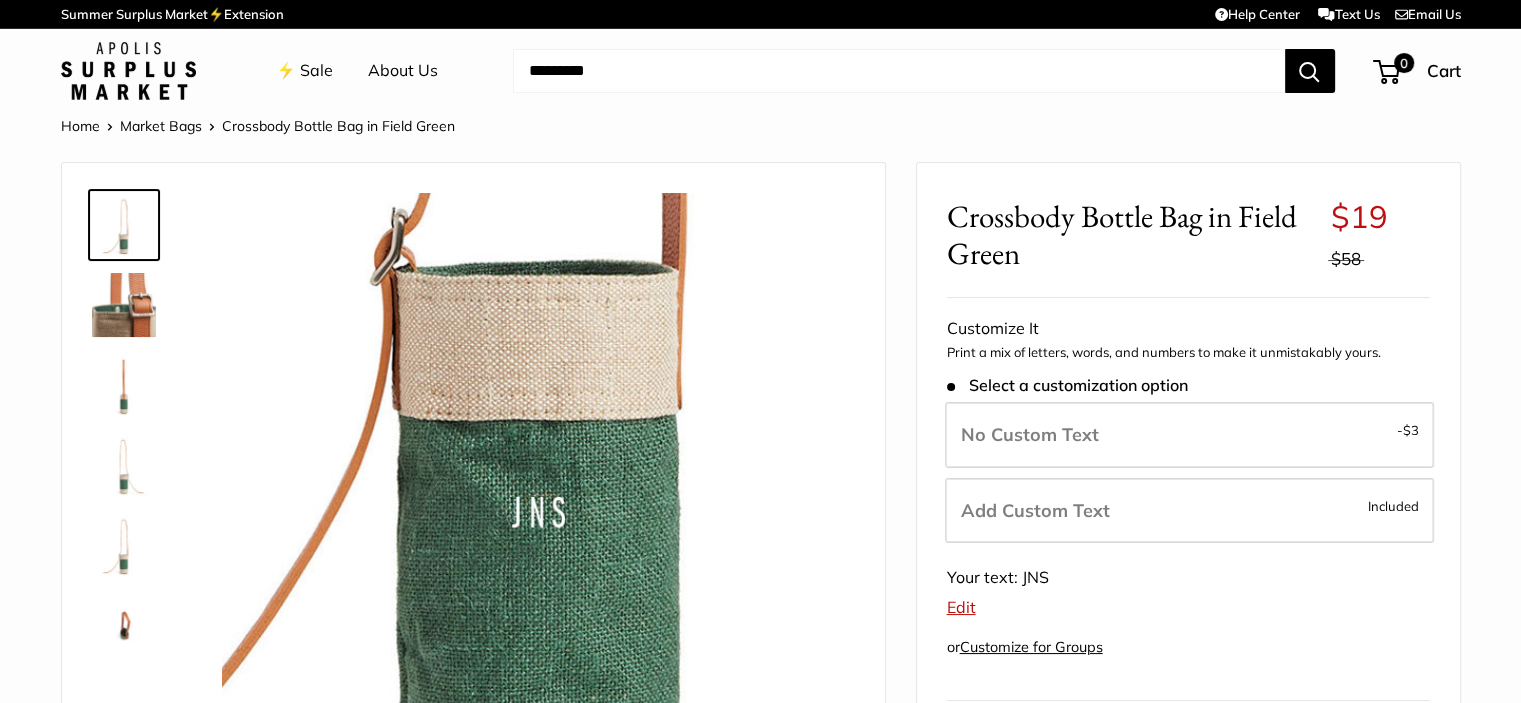 click at bounding box center [899, 71] 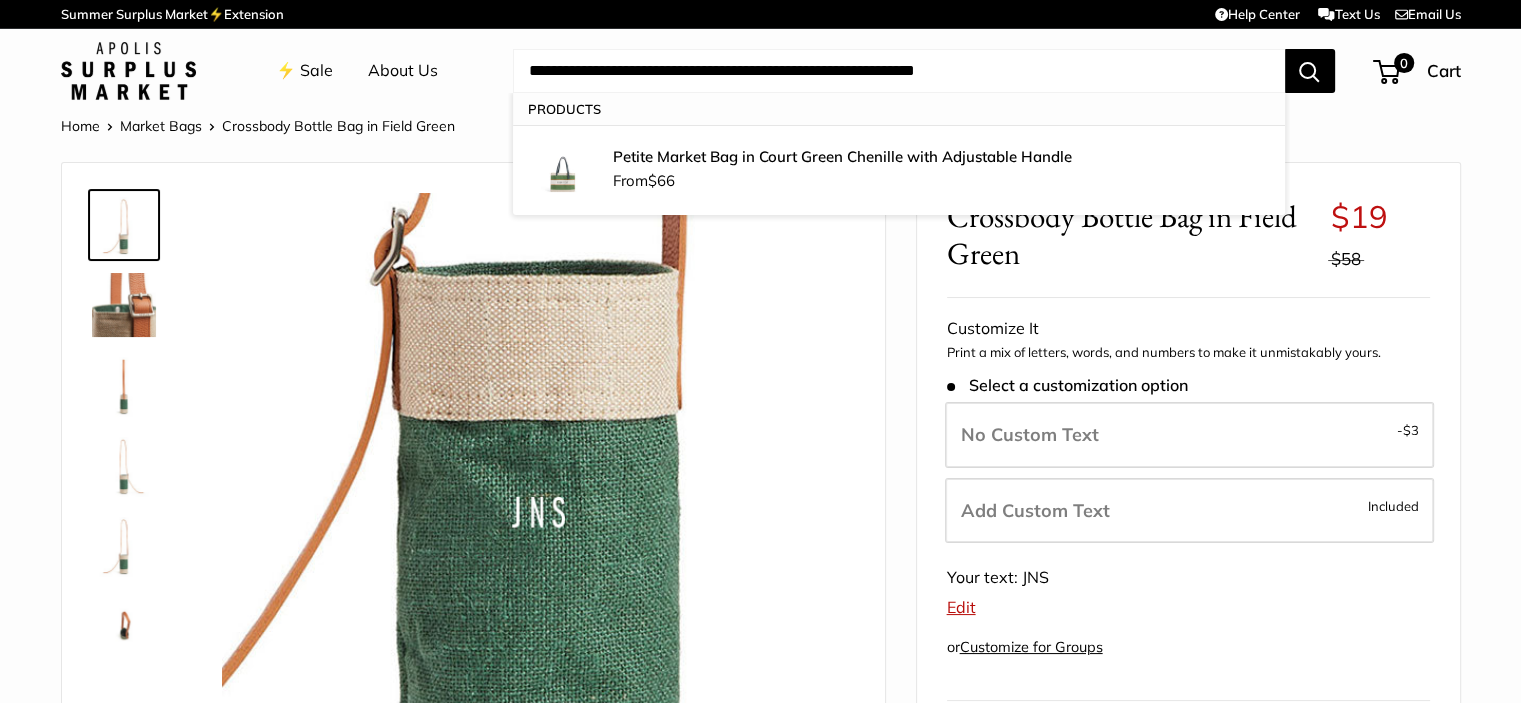 type on "**********" 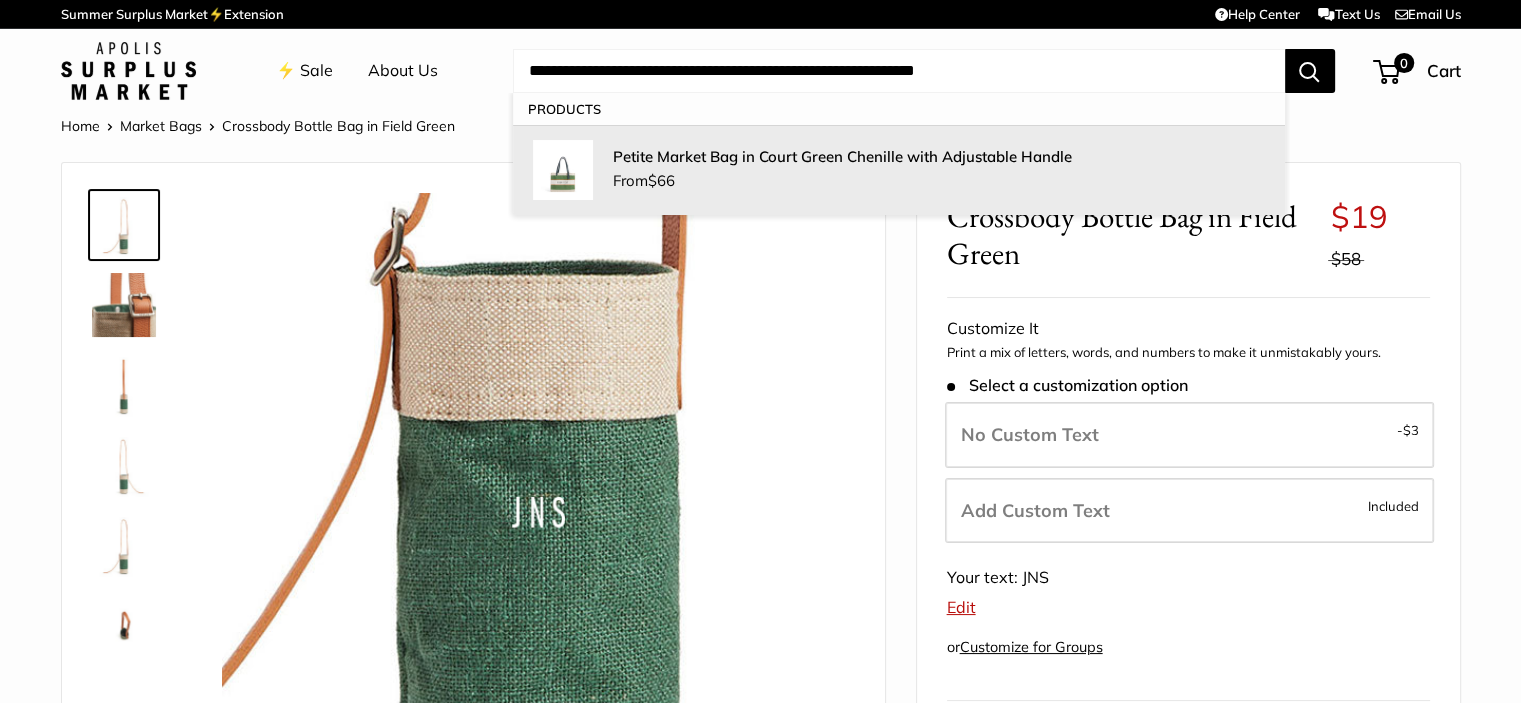 click on "Petite Market Bag in Court Green Chenille with Adjustable Handle" at bounding box center [842, 156] 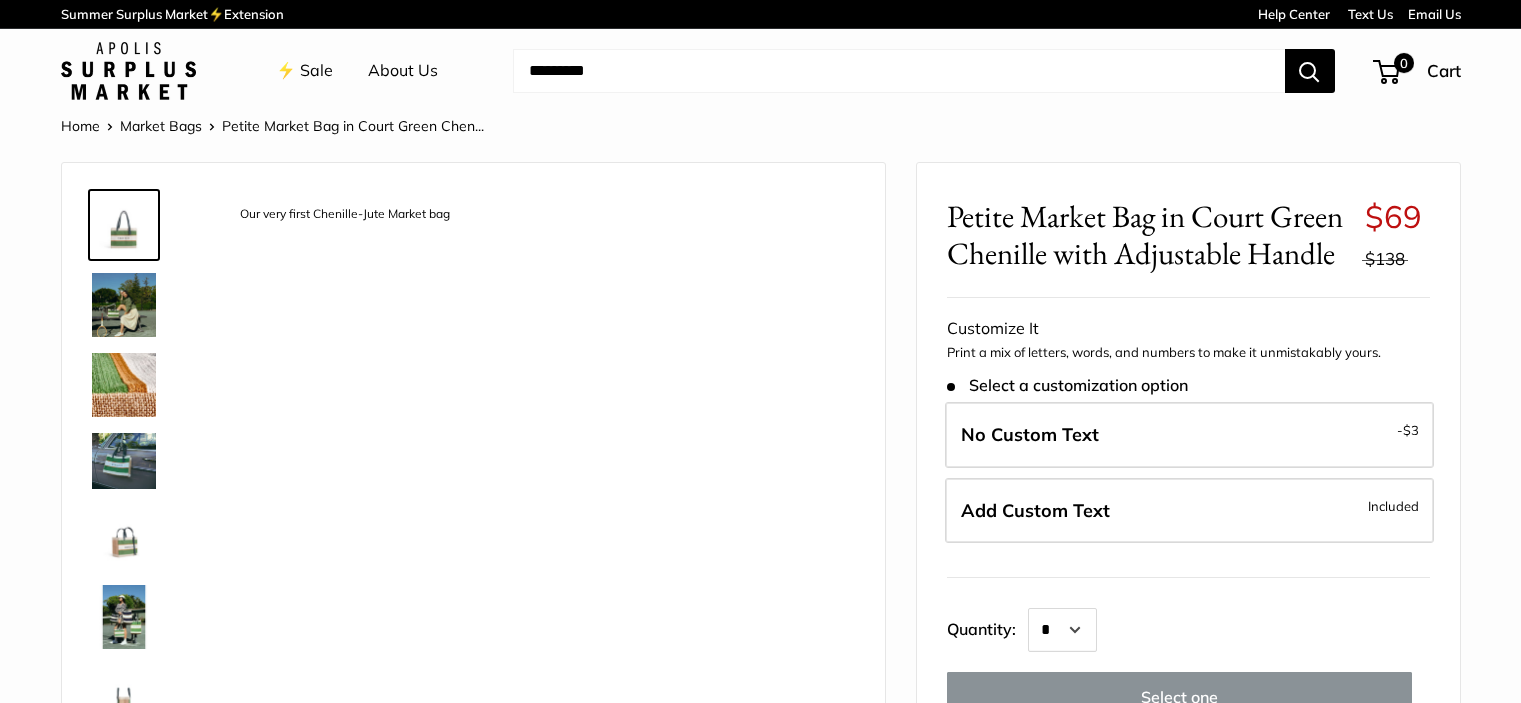 scroll, scrollTop: 0, scrollLeft: 0, axis: both 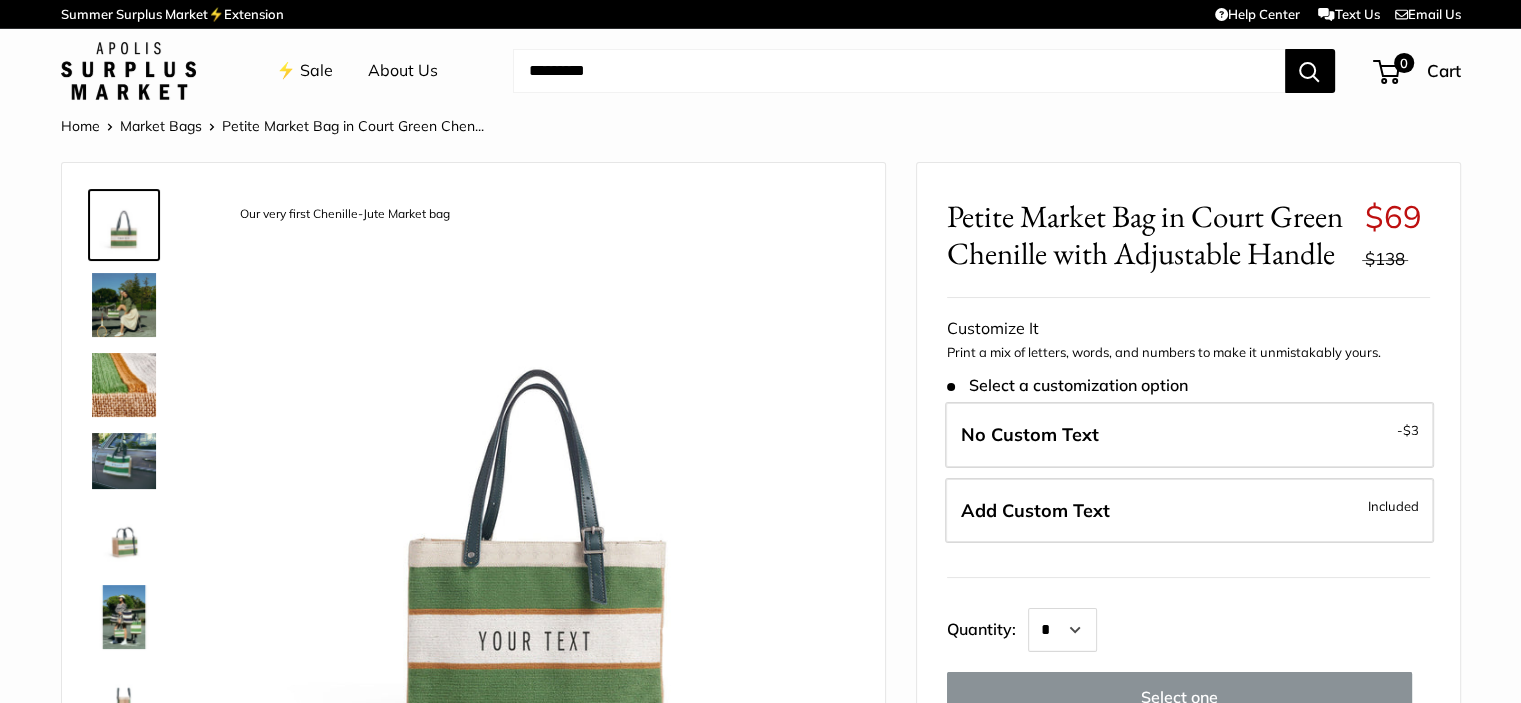 click on "Add Custom Text
Included" at bounding box center (1189, 511) 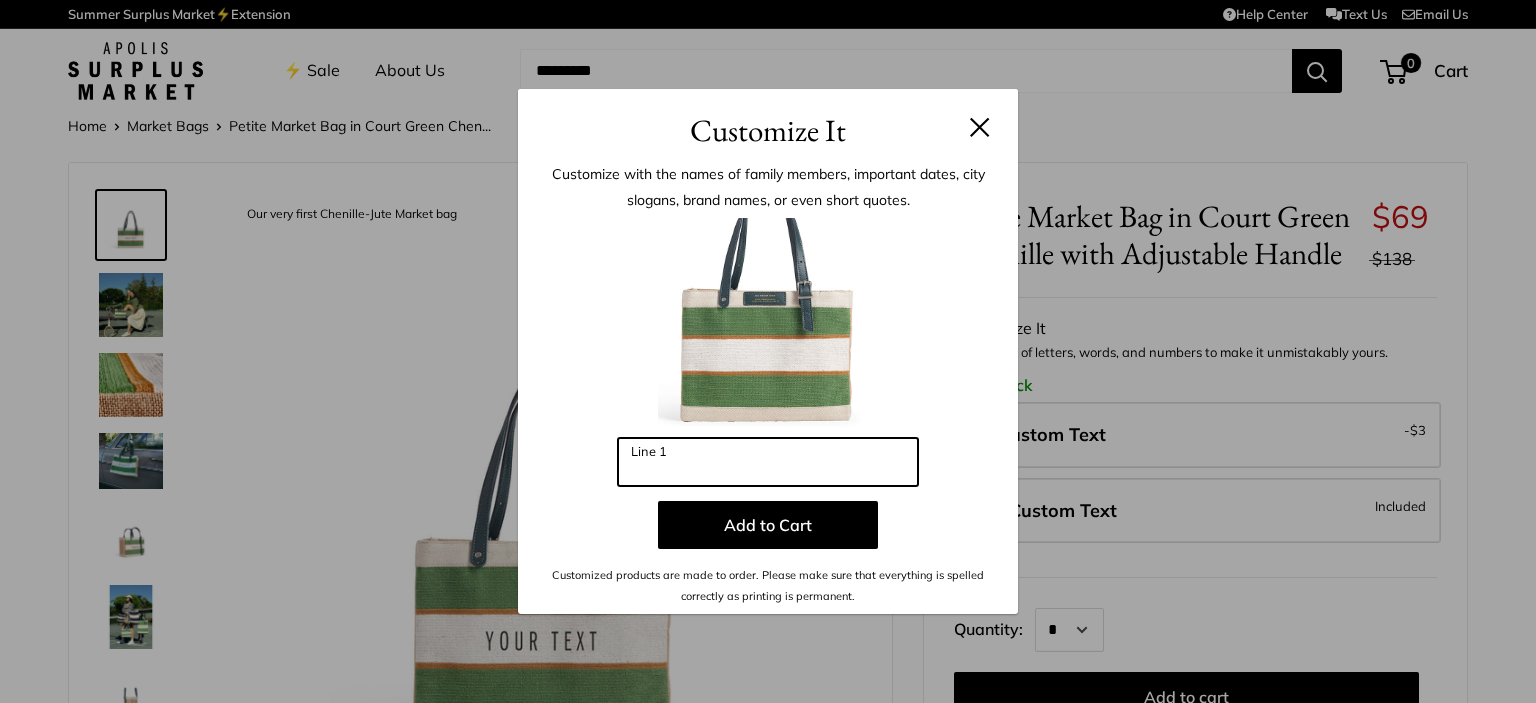 click on "Line 1" at bounding box center [768, 462] 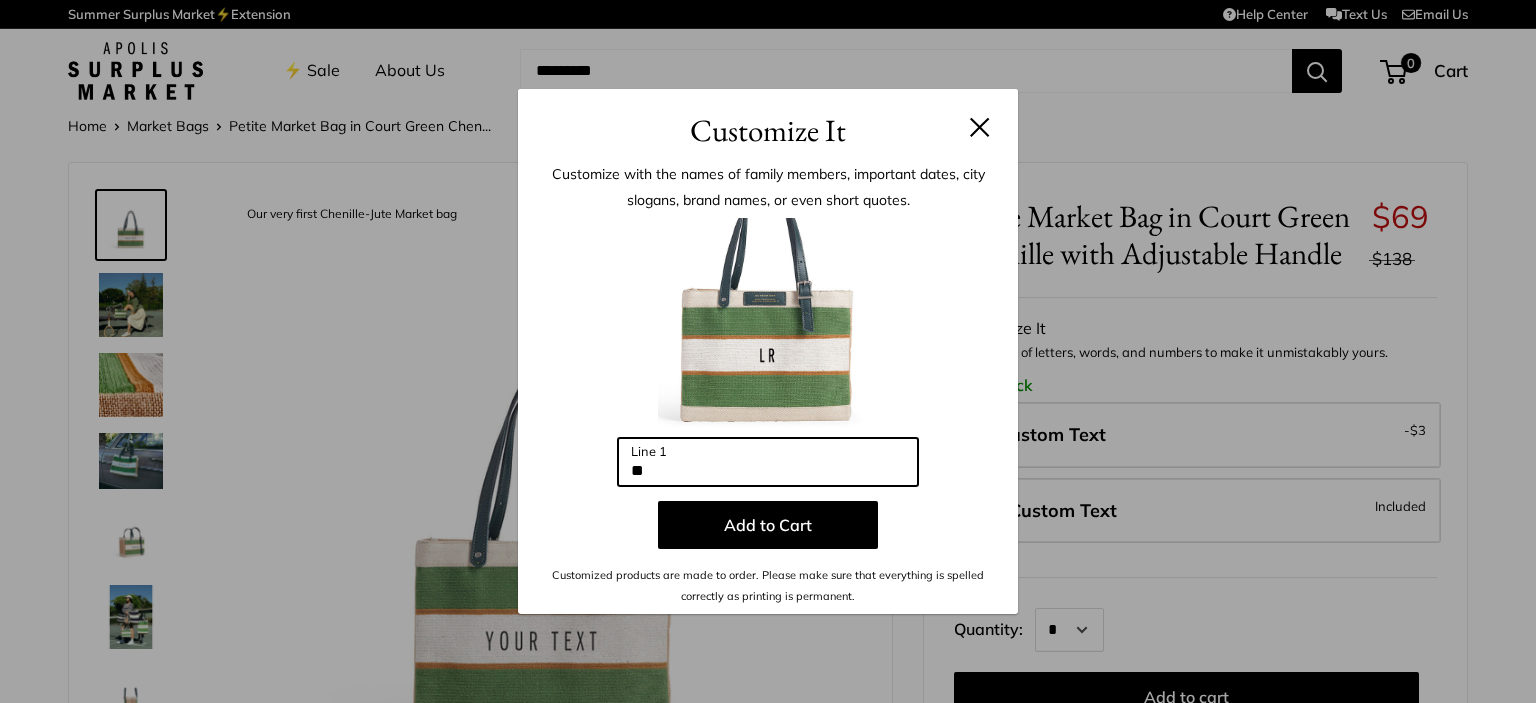 type on "**" 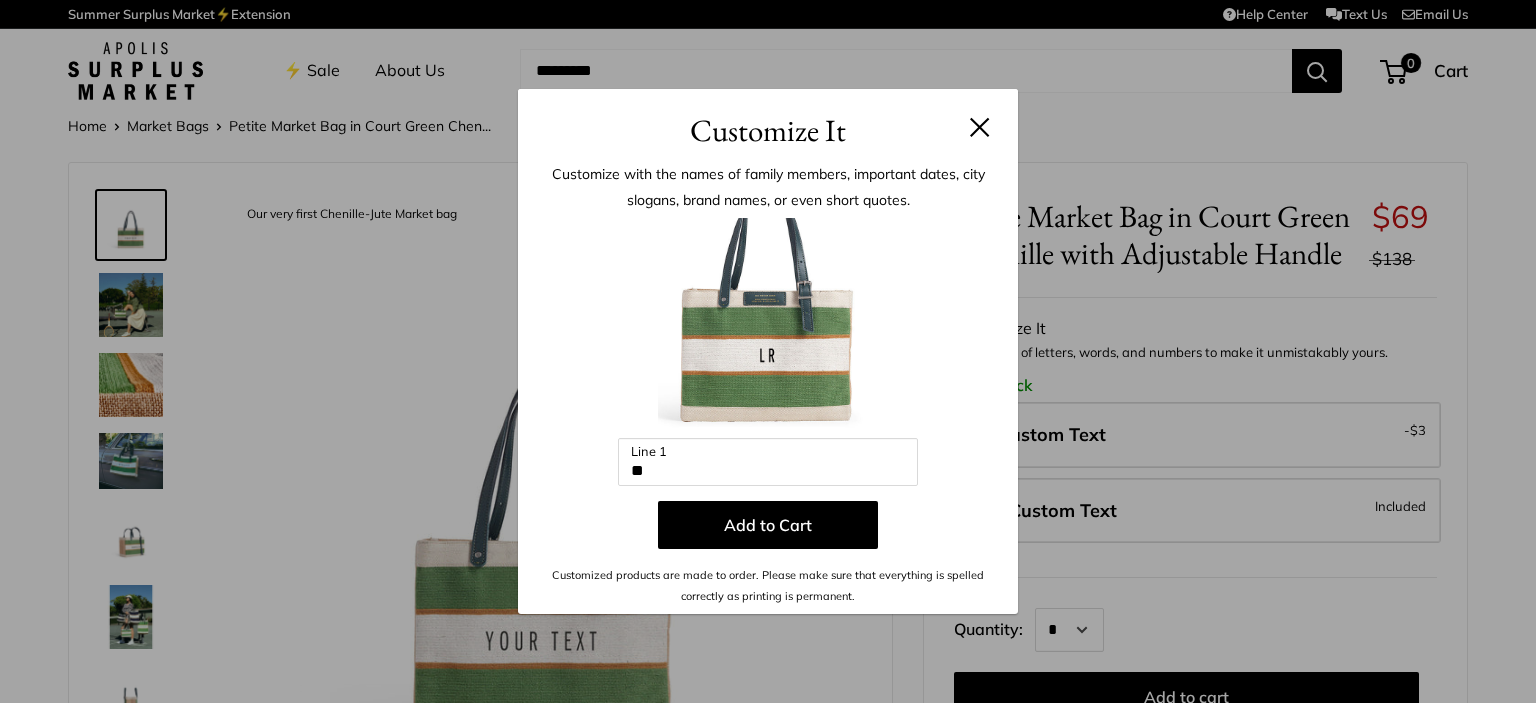 click on "Add to Cart" at bounding box center (768, 525) 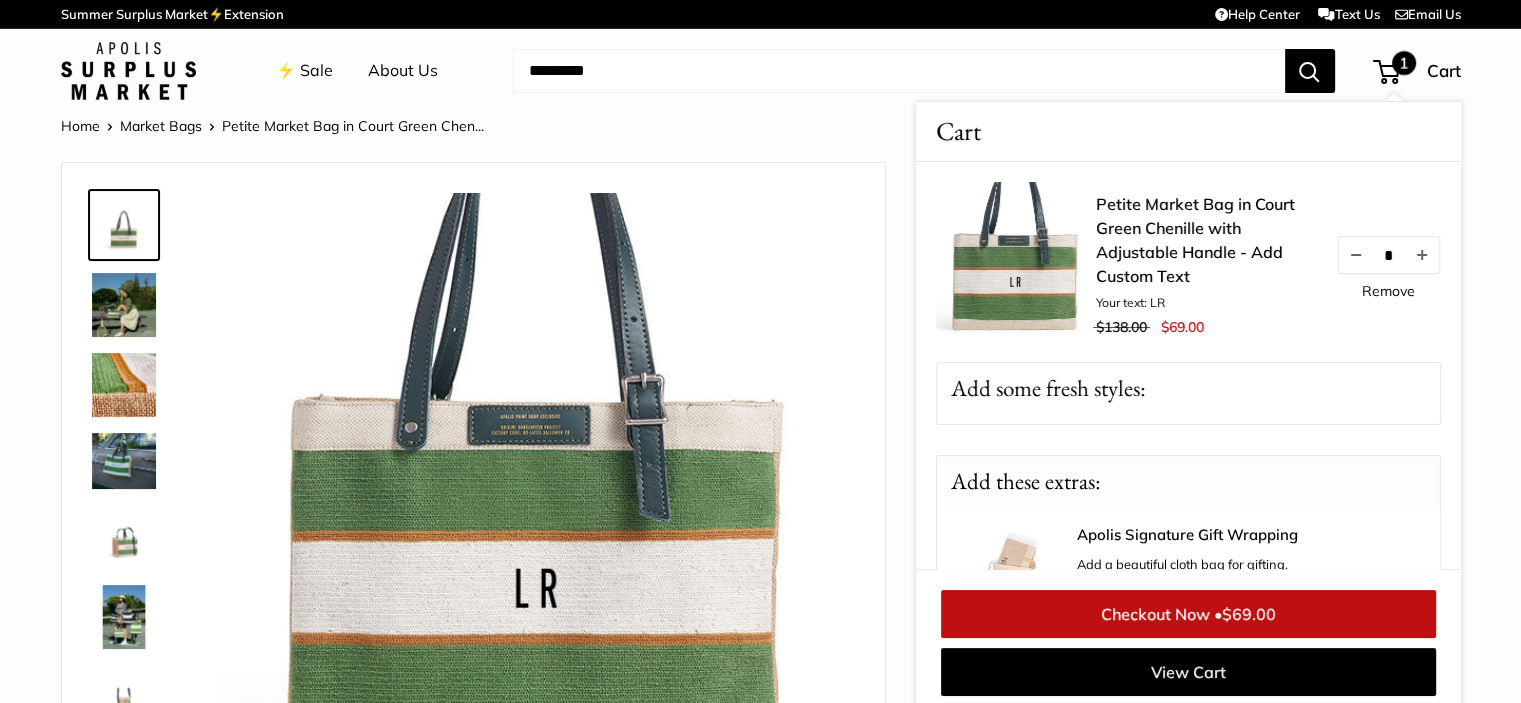 scroll, scrollTop: 8, scrollLeft: 0, axis: vertical 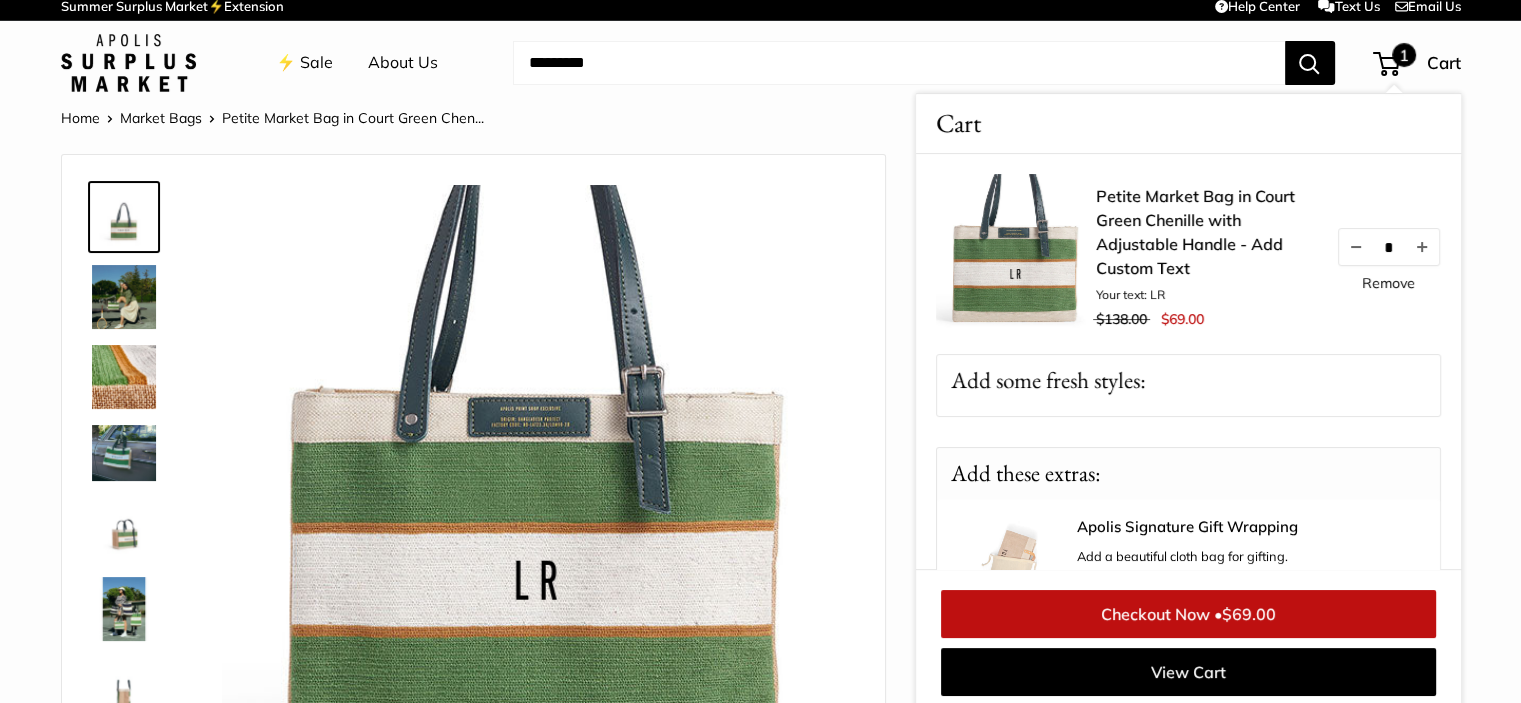 click at bounding box center [899, 63] 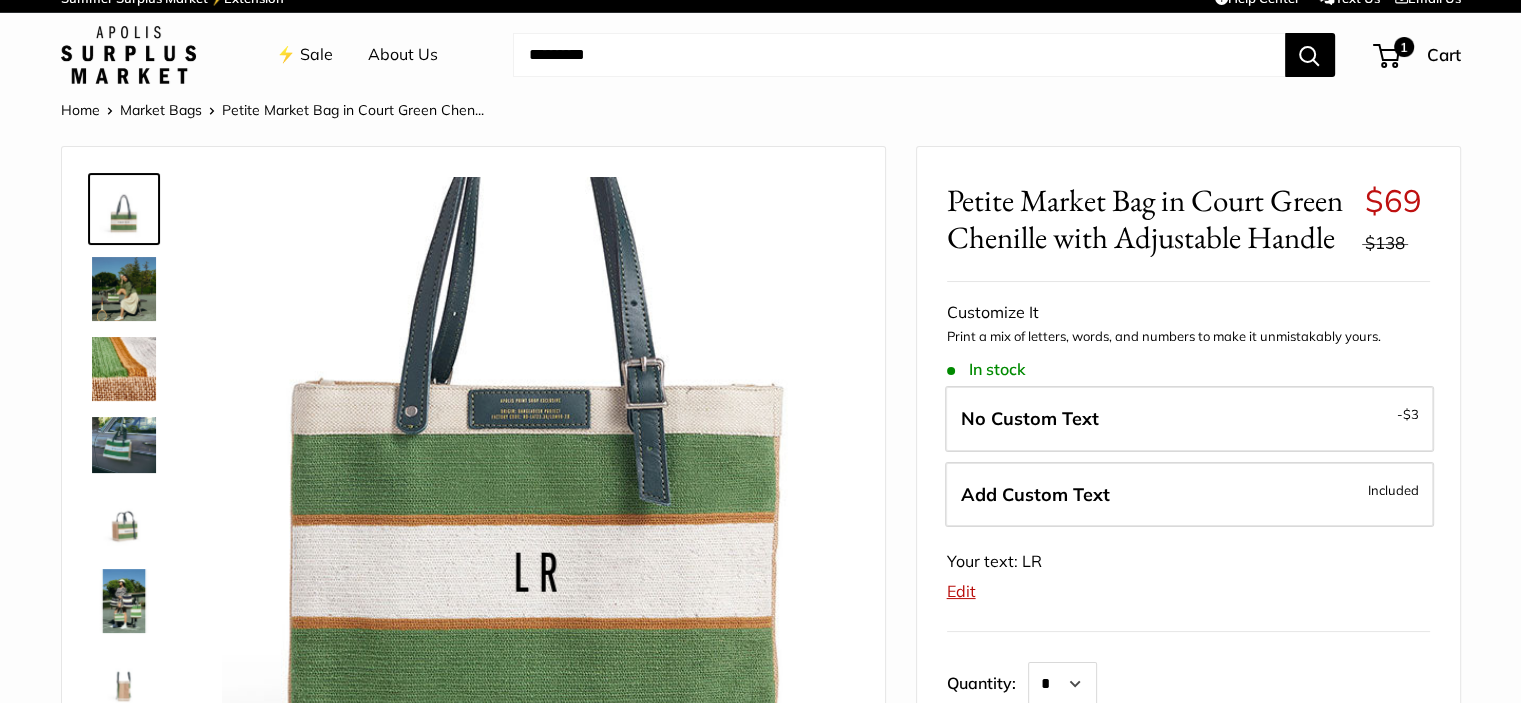 click at bounding box center (899, 55) 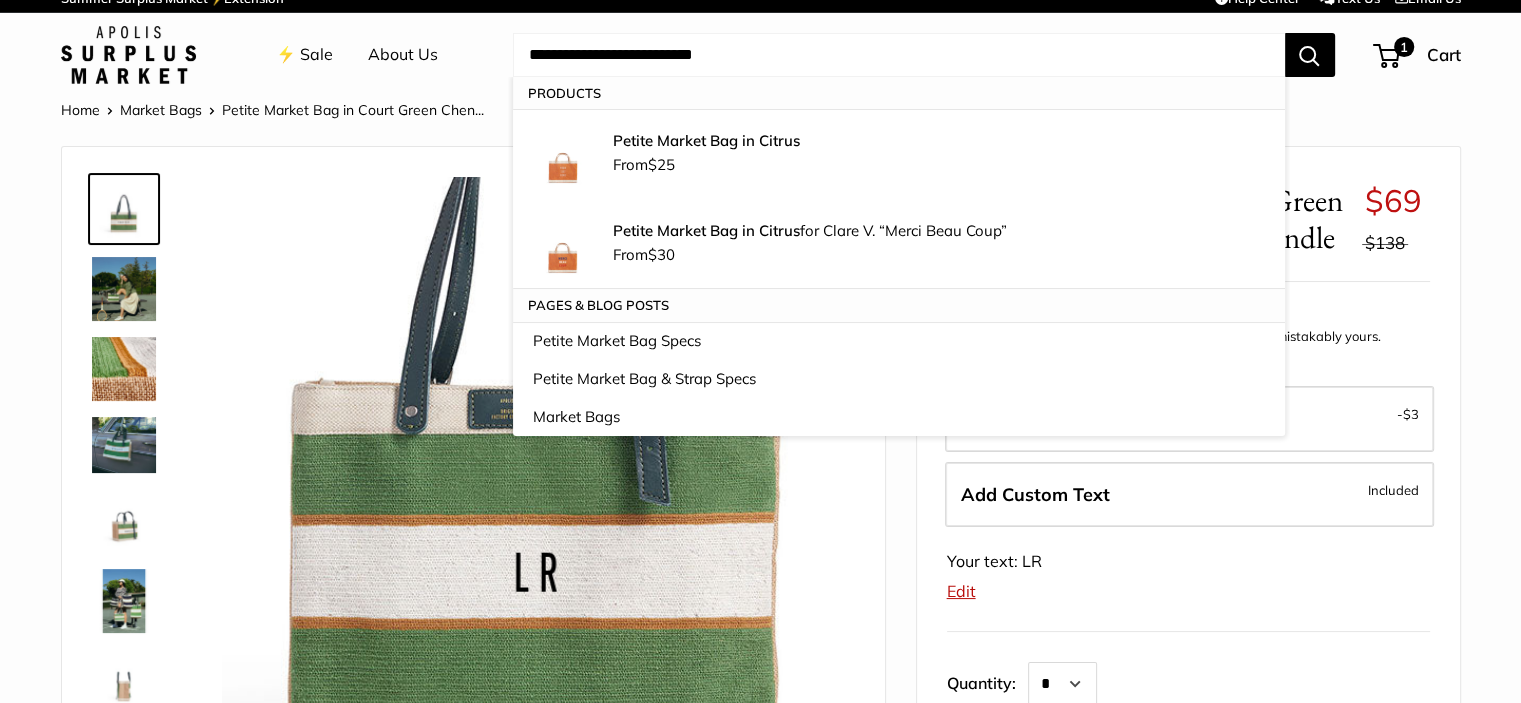type on "**********" 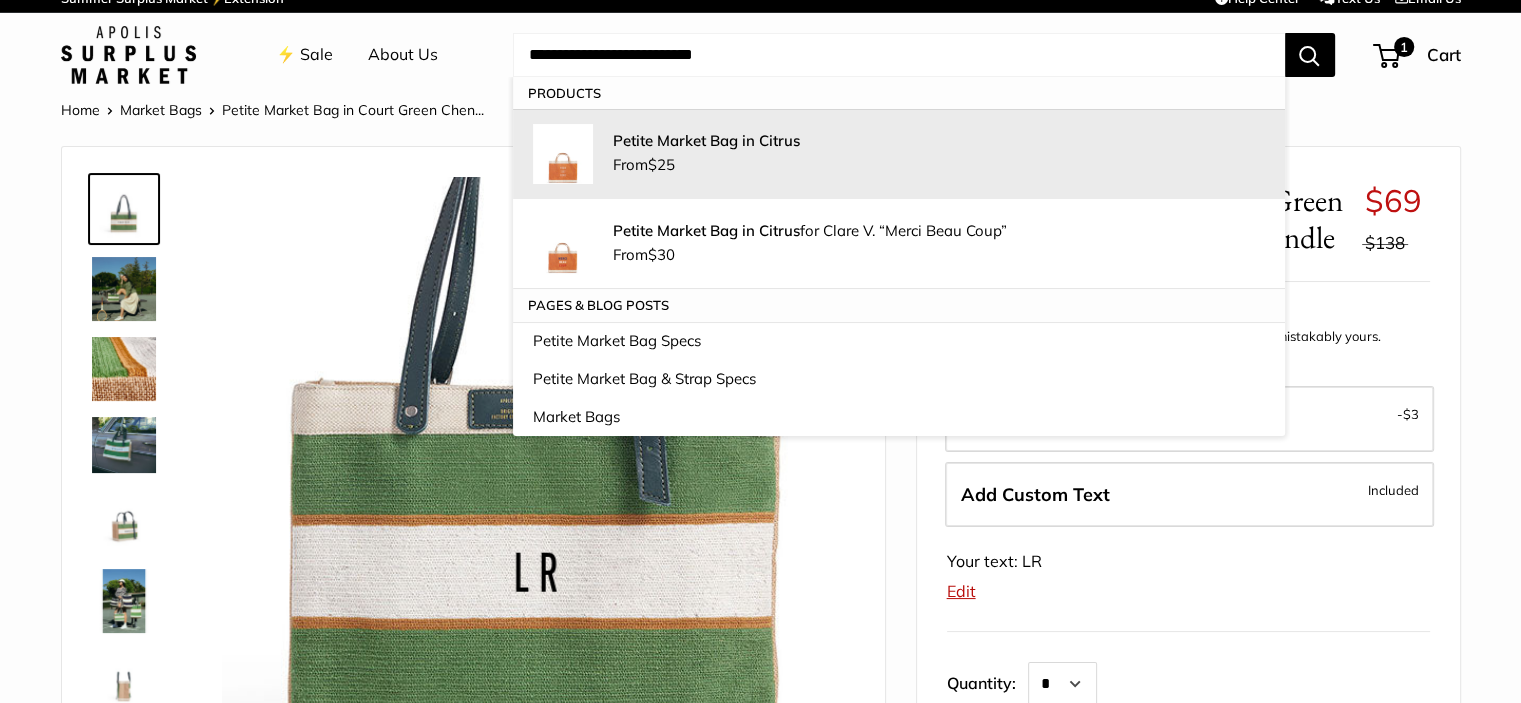 click on "Petite Market Bag in Citrus" at bounding box center (706, 140) 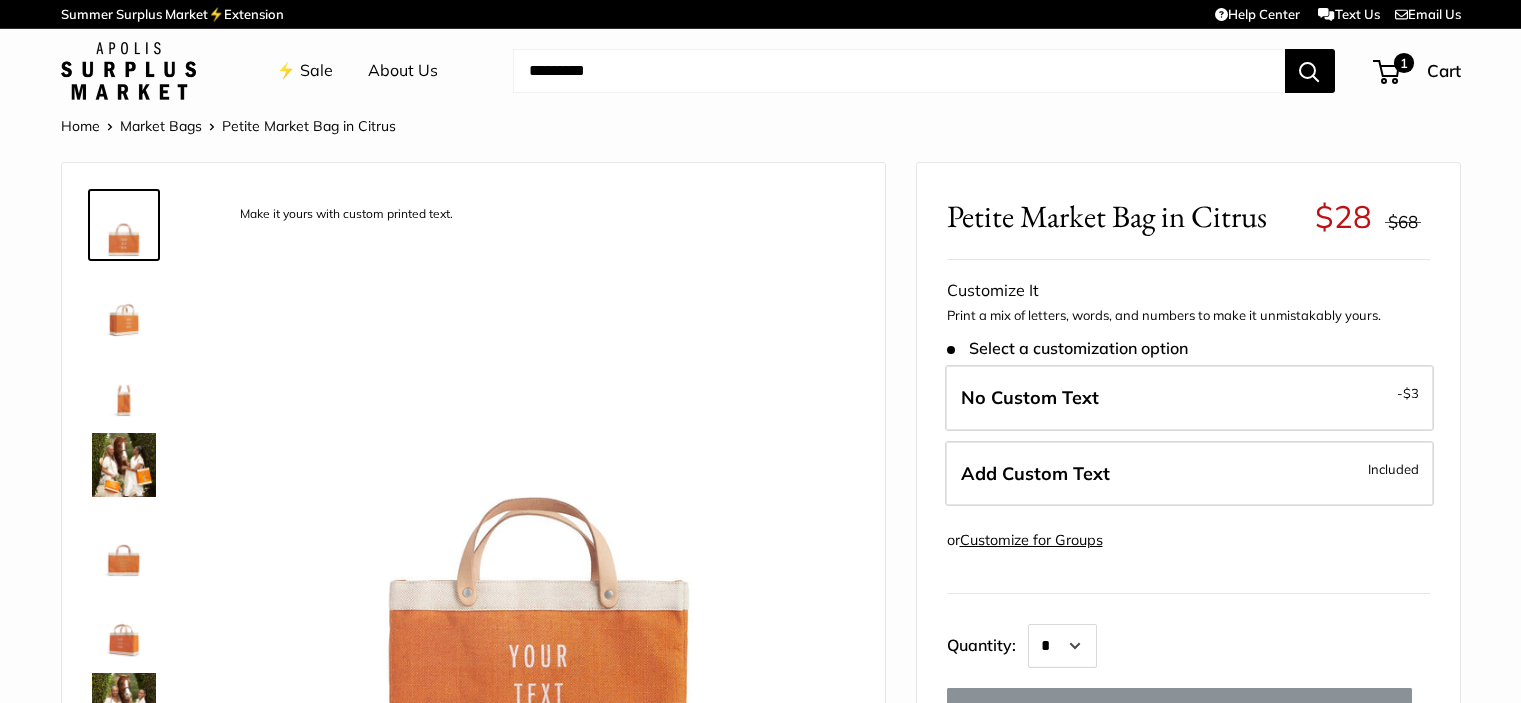 scroll, scrollTop: 0, scrollLeft: 0, axis: both 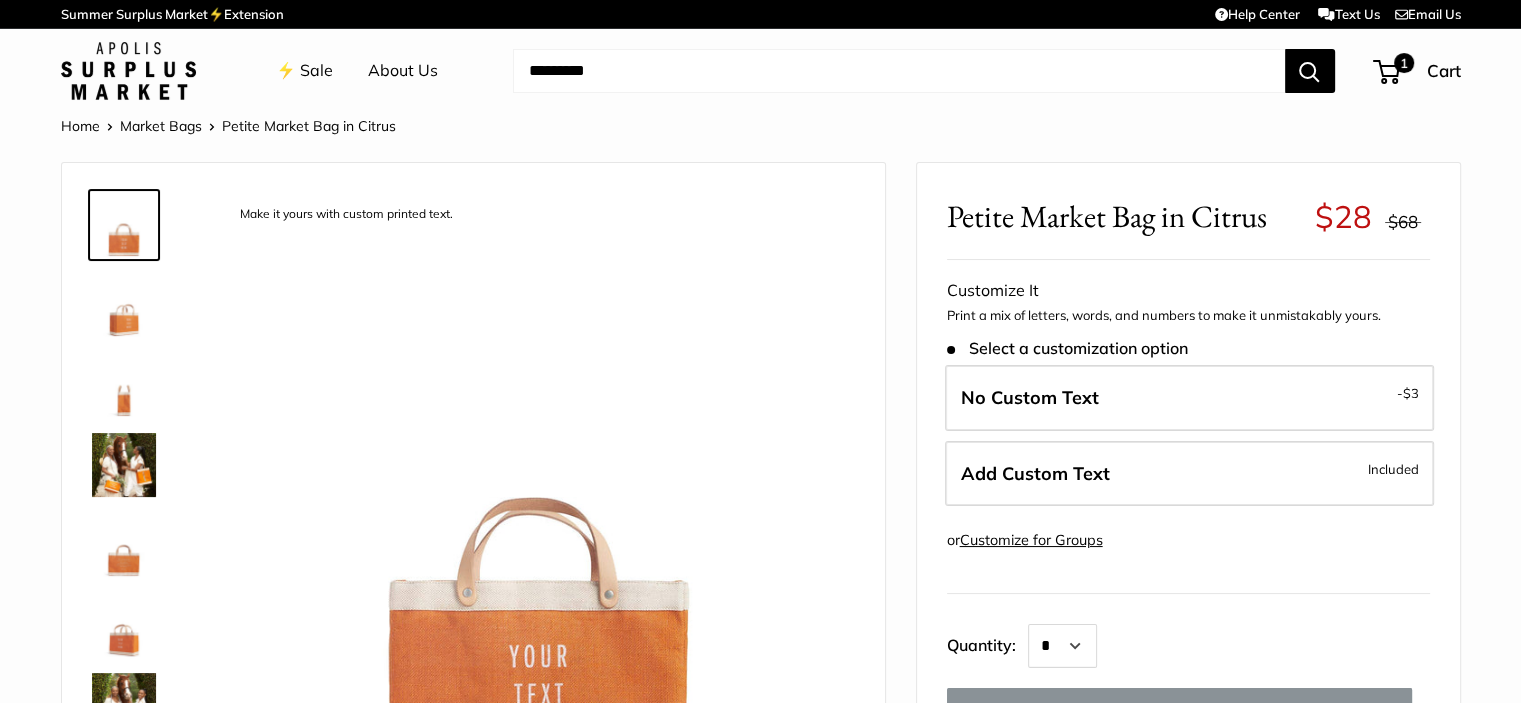 drag, startPoint x: 1064, startPoint y: 483, endPoint x: 1123, endPoint y: 458, distance: 64.07808 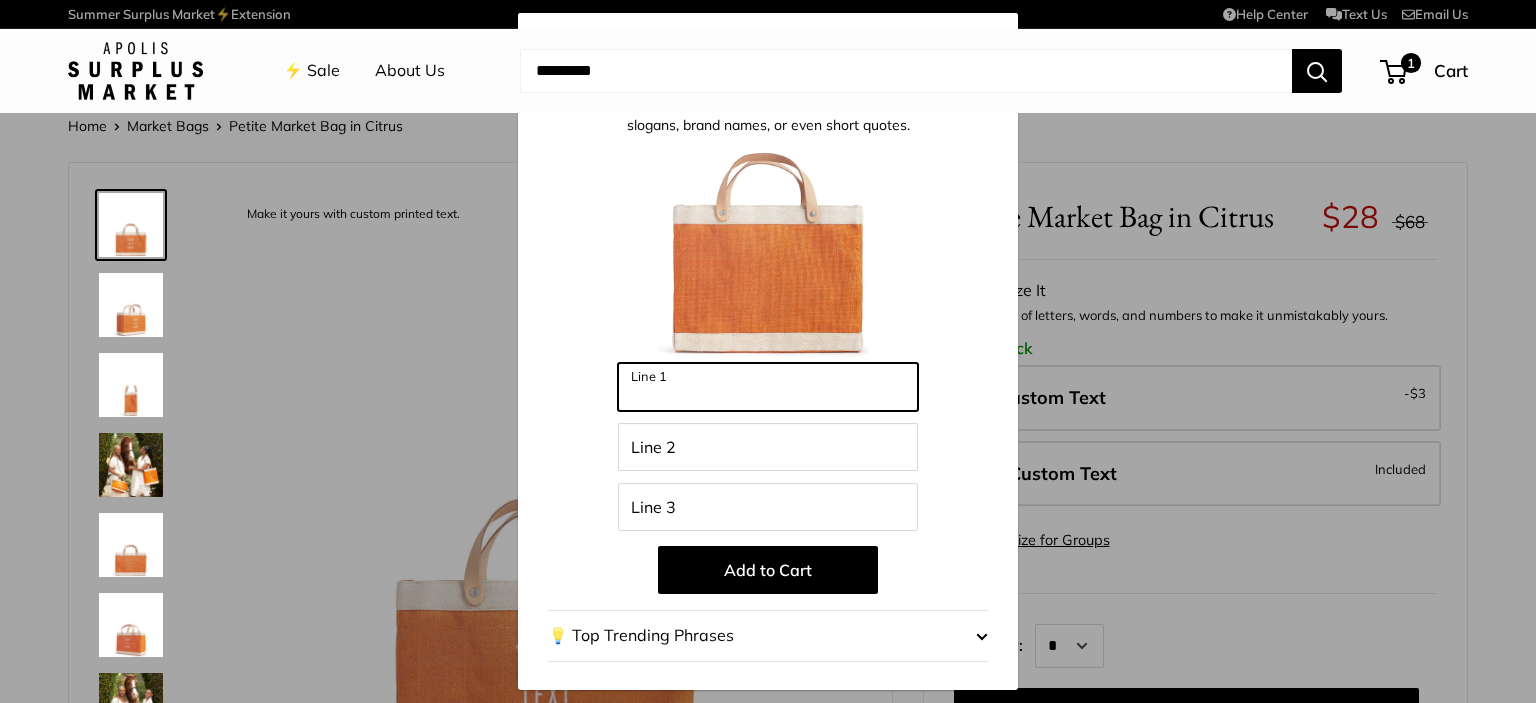 click on "Line 1" at bounding box center (768, 387) 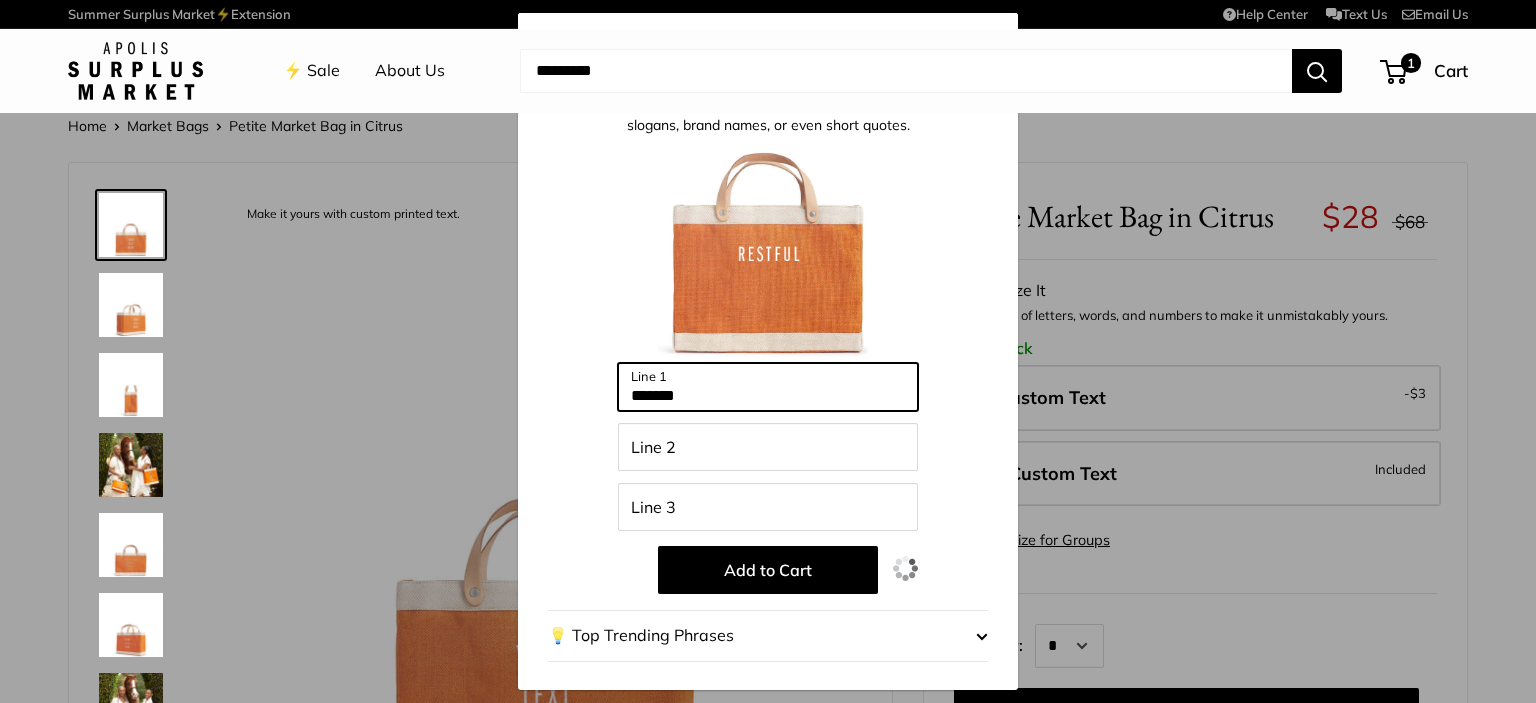 type on "*******" 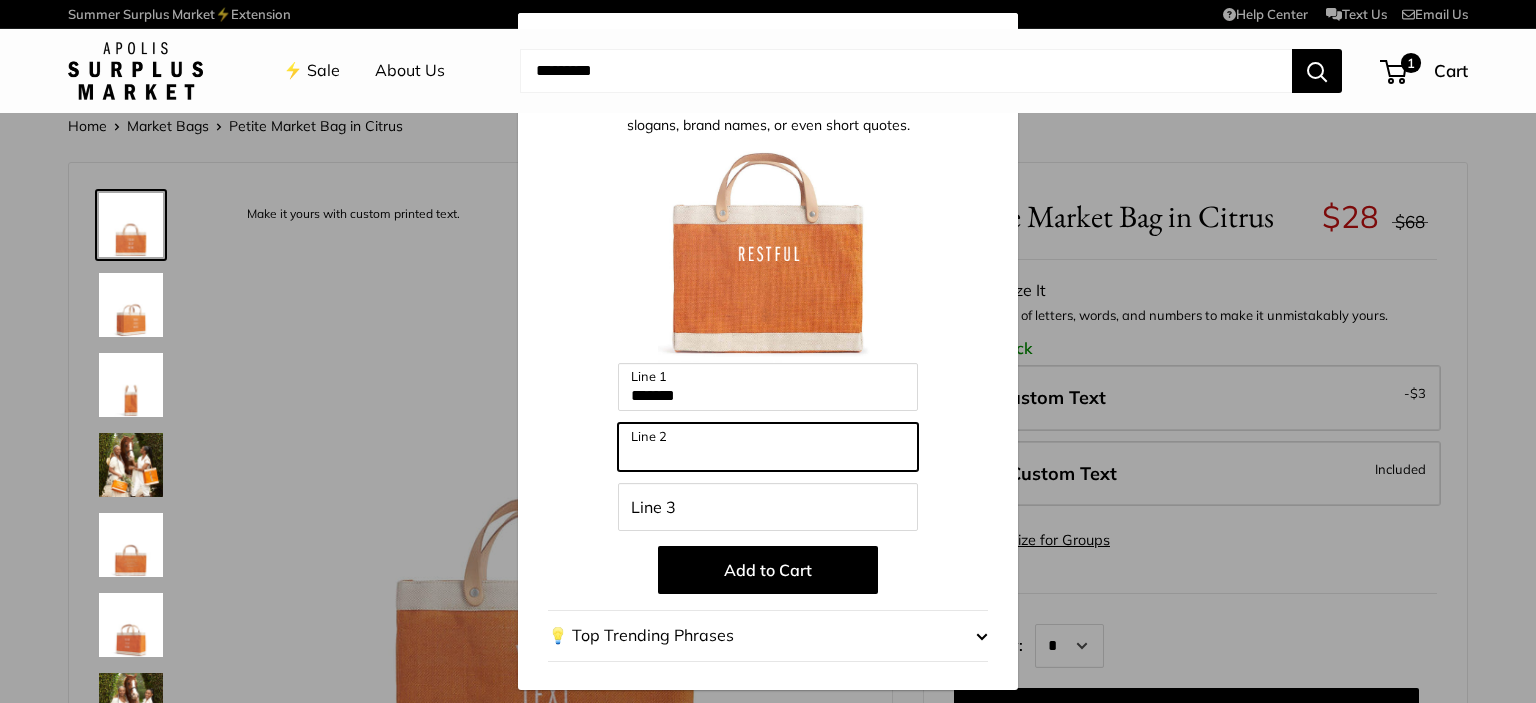 click on "Line 2" at bounding box center [768, 447] 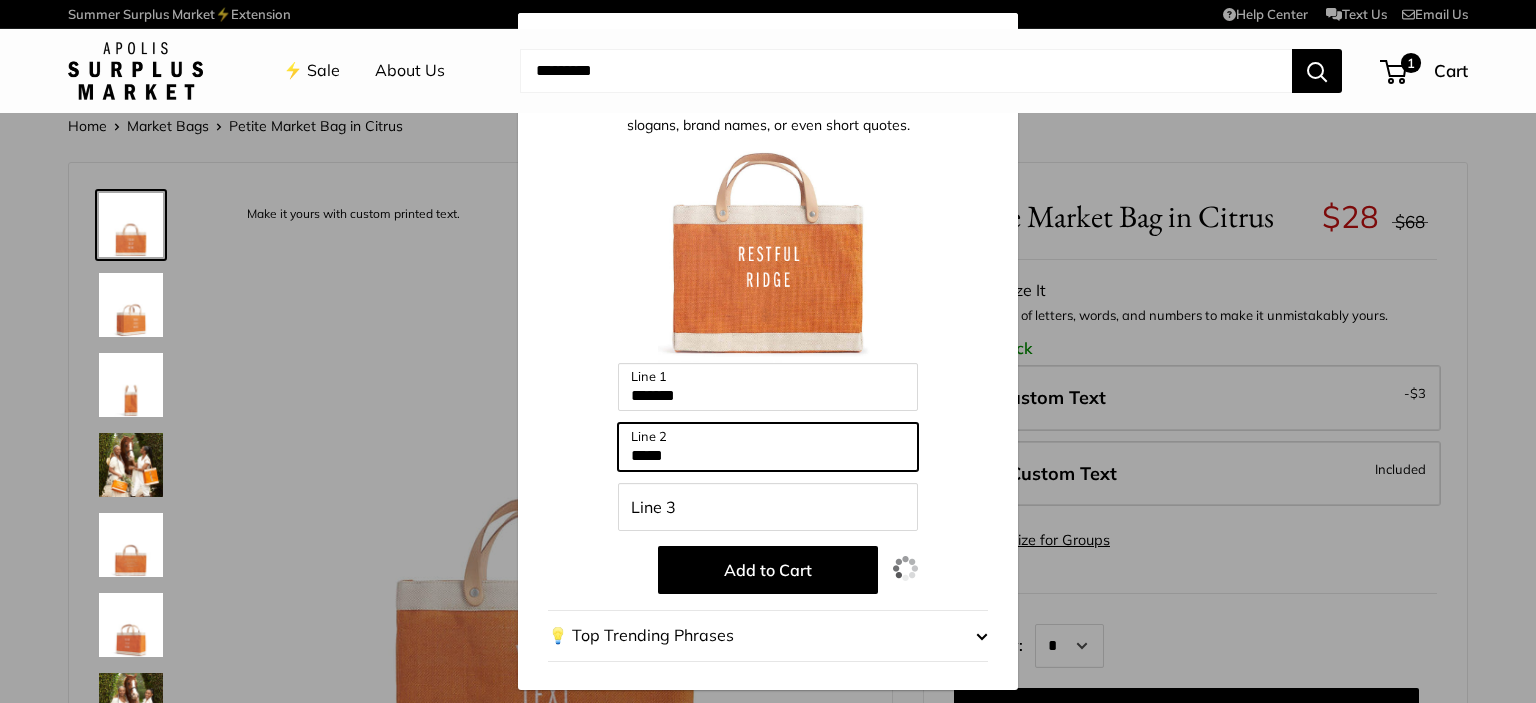 type on "*****" 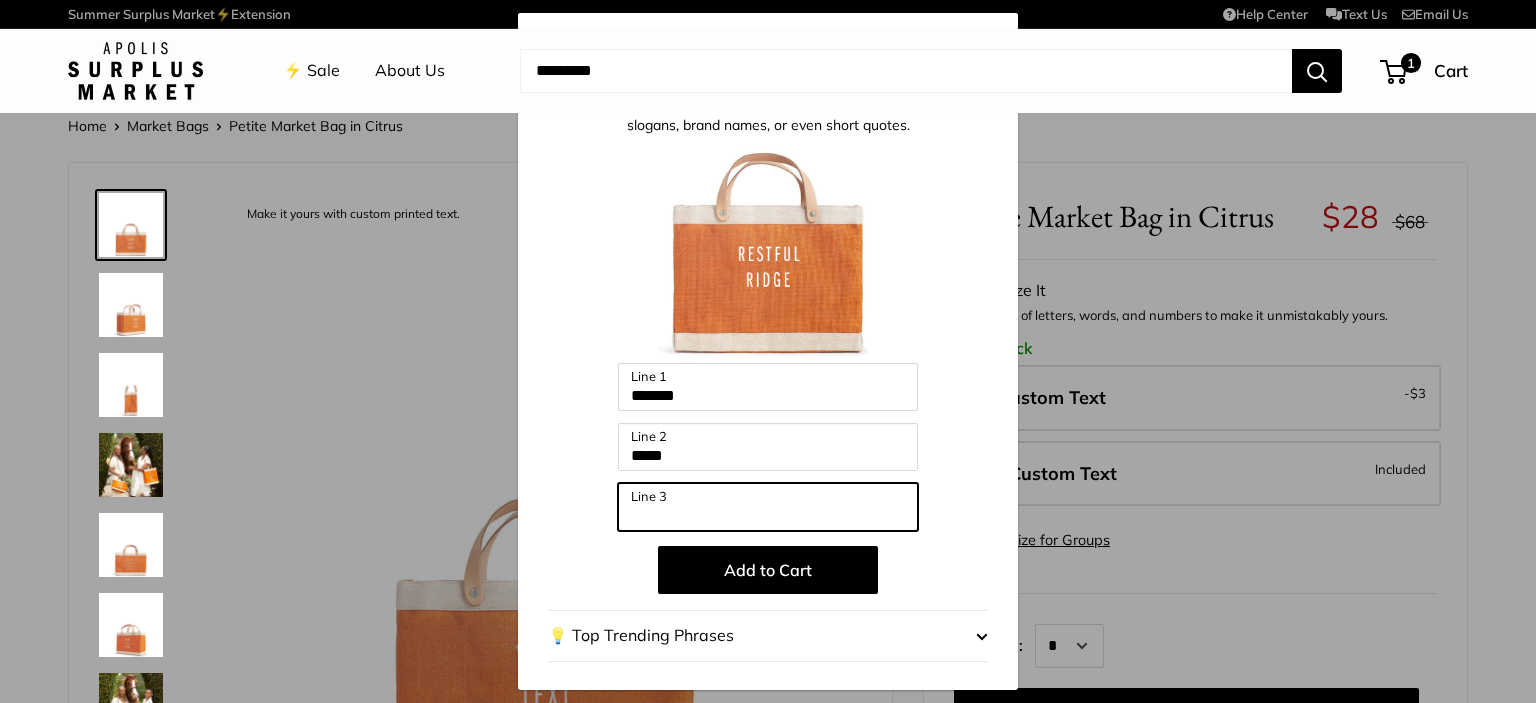 click on "Line 3" at bounding box center (768, 507) 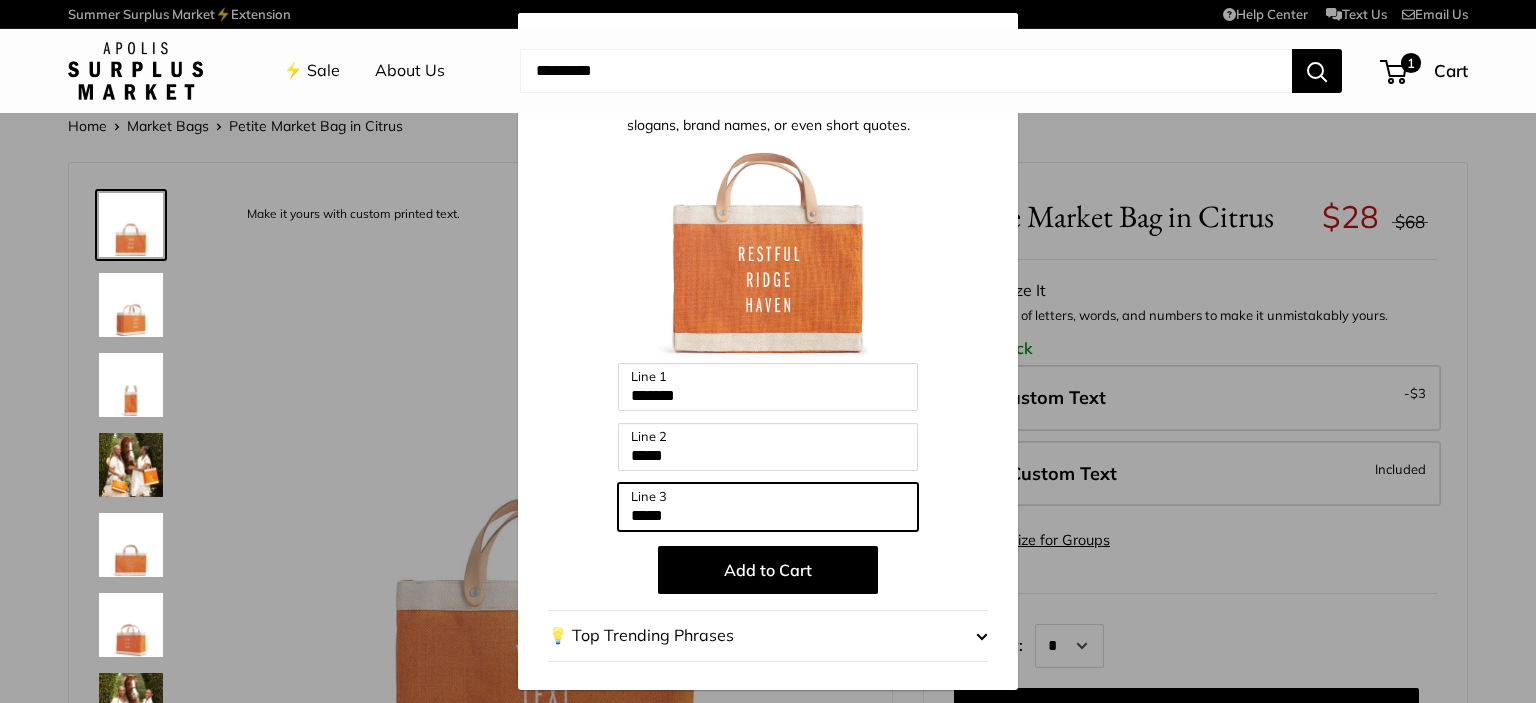 type on "*****" 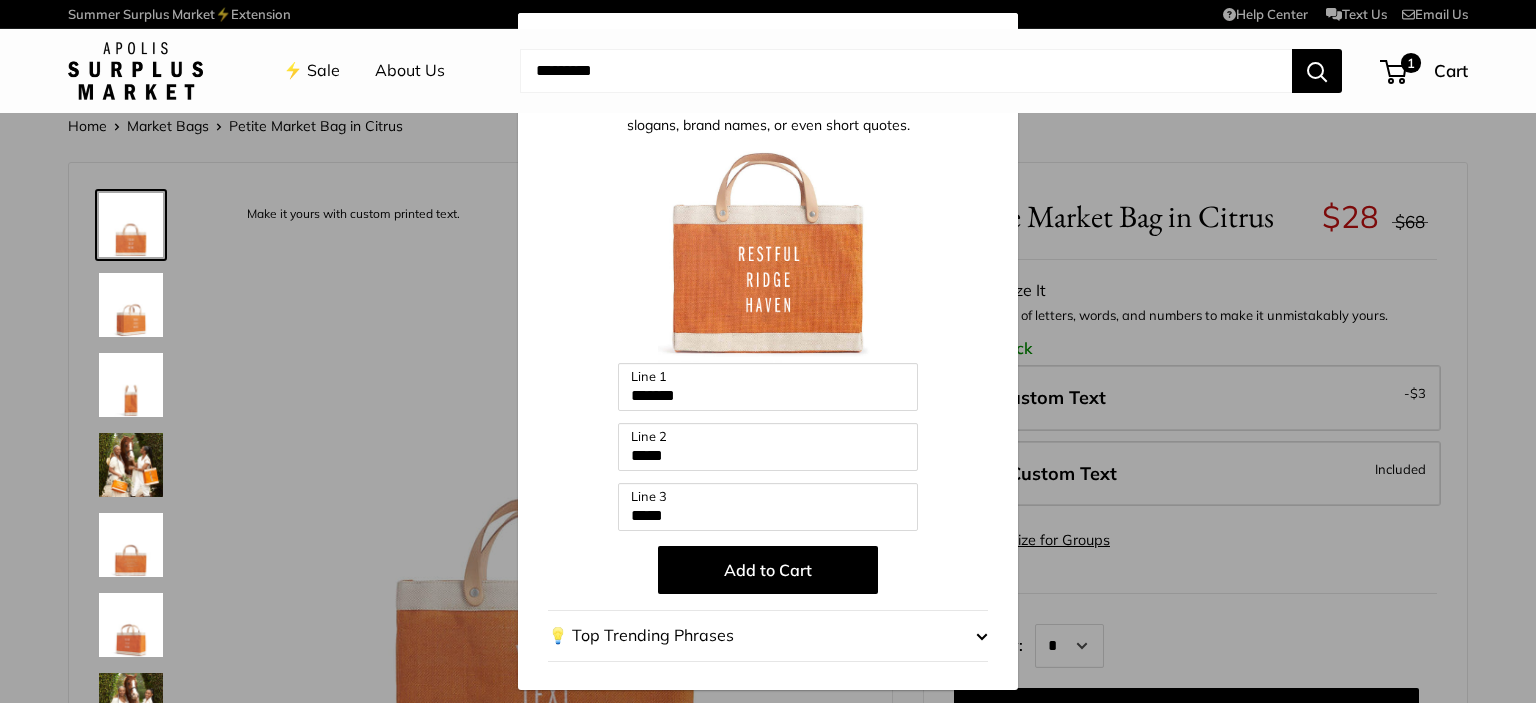 click on "Add to Cart" at bounding box center (768, 570) 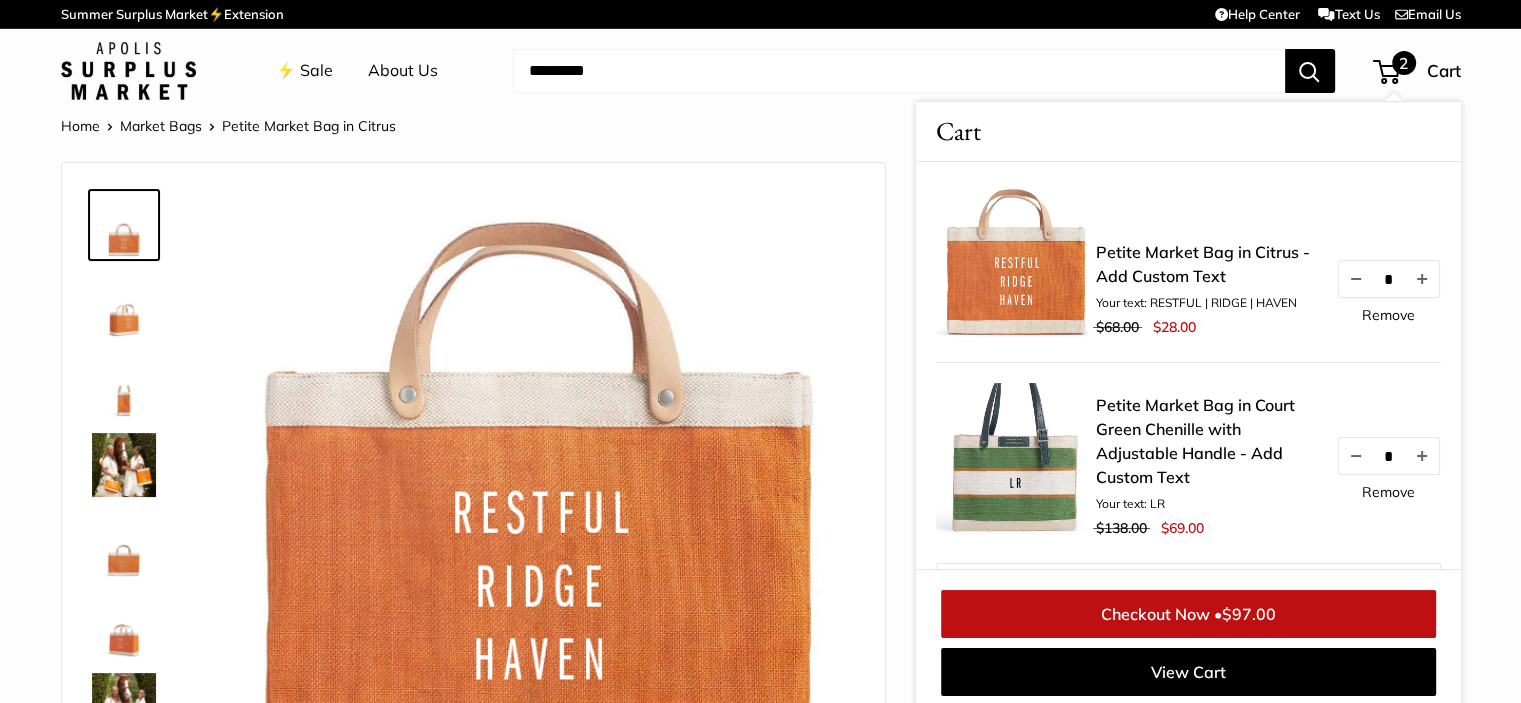 scroll, scrollTop: 8, scrollLeft: 0, axis: vertical 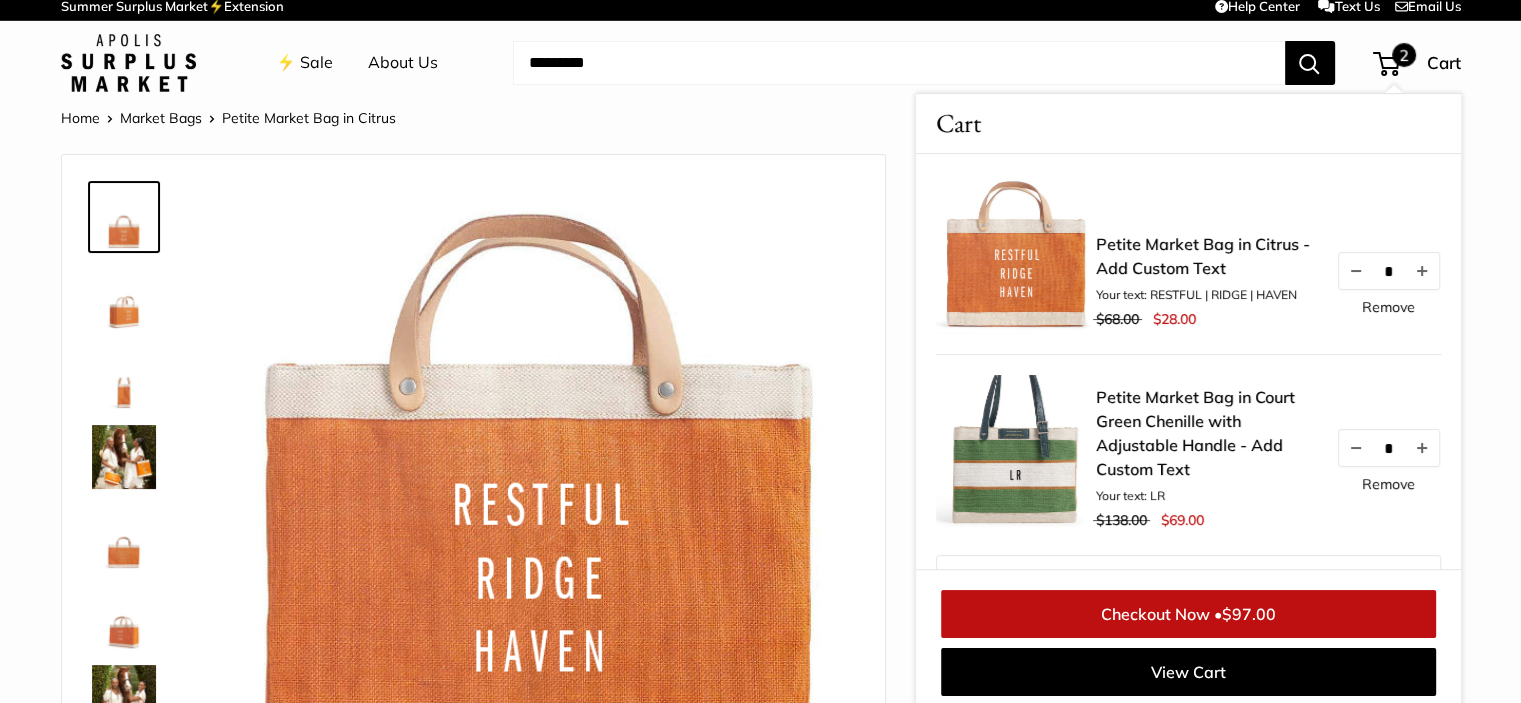 click on "Remove" at bounding box center [1388, 484] 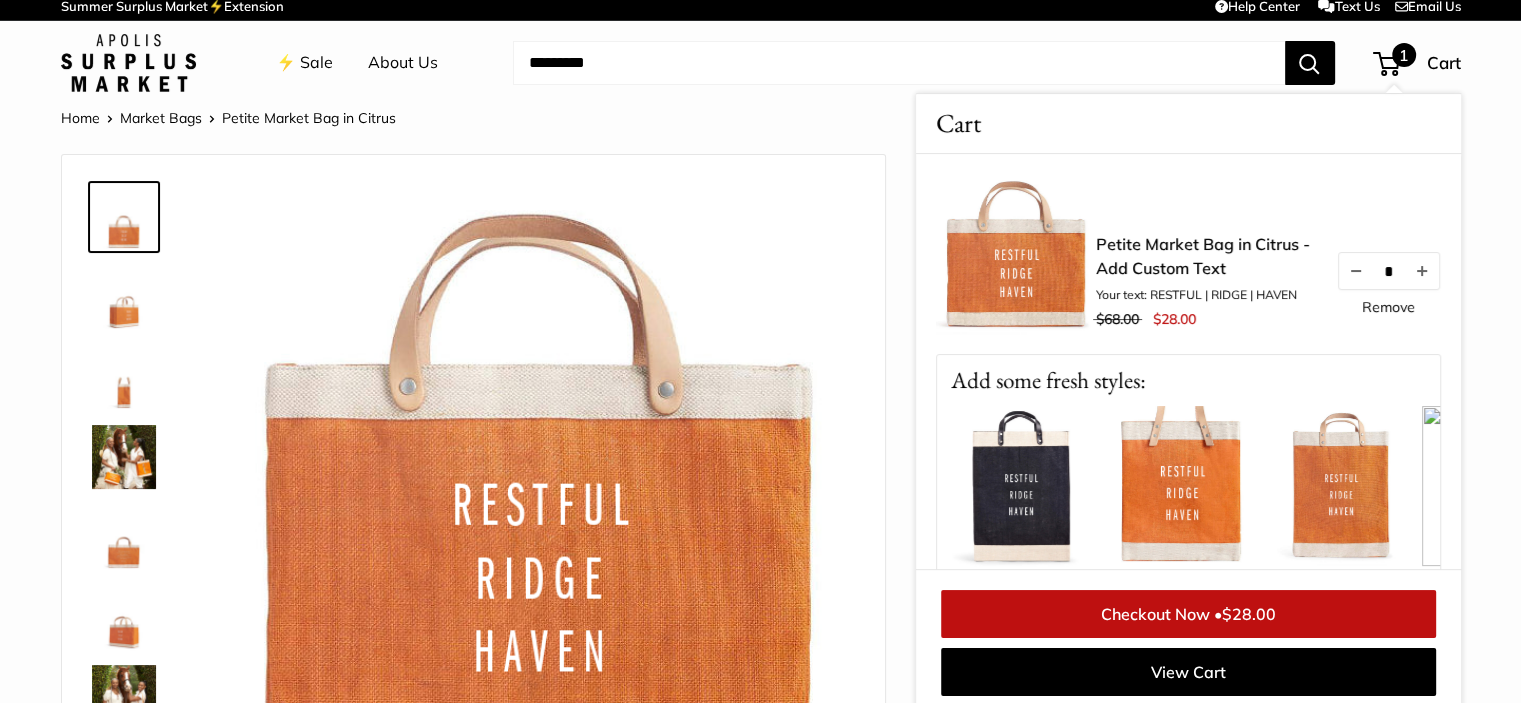 click on "Remove" at bounding box center [1388, 307] 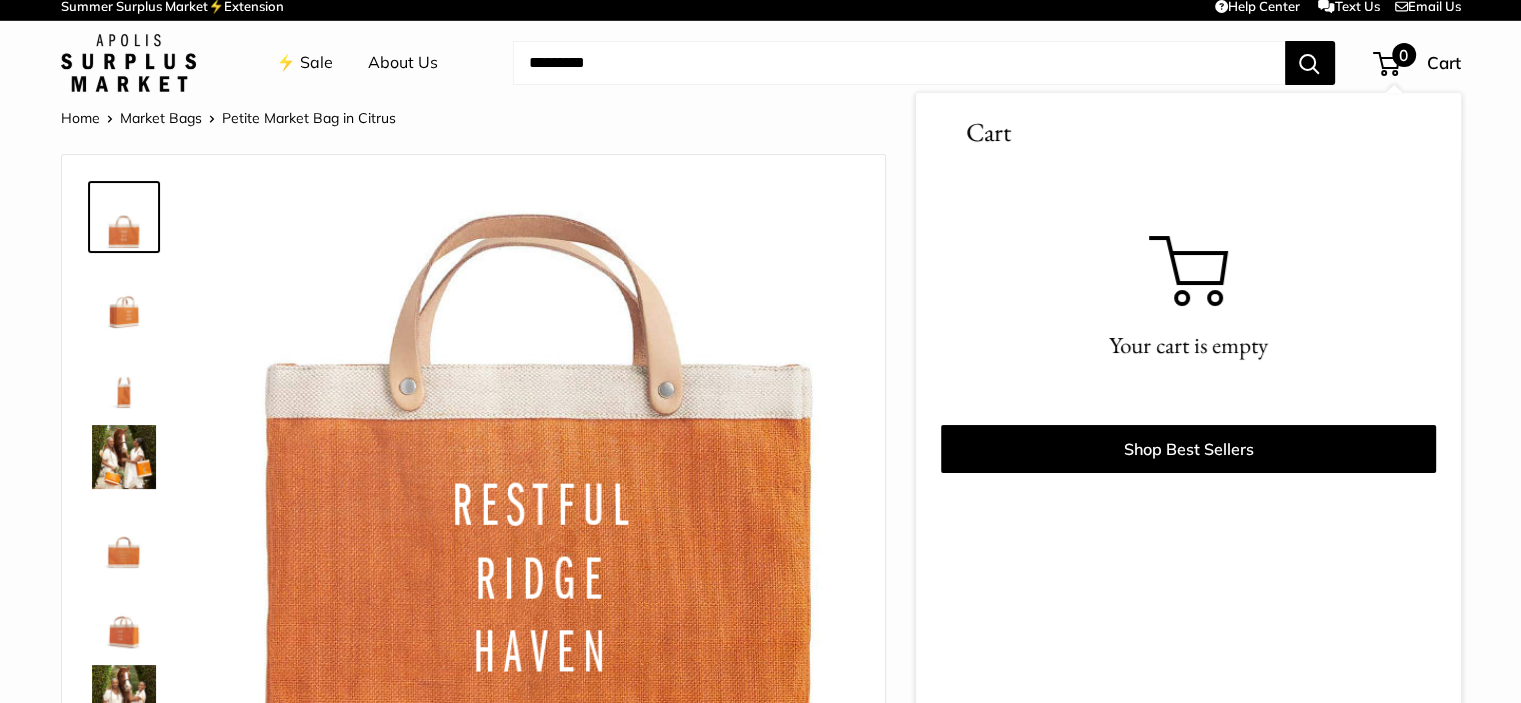 scroll, scrollTop: 16, scrollLeft: 0, axis: vertical 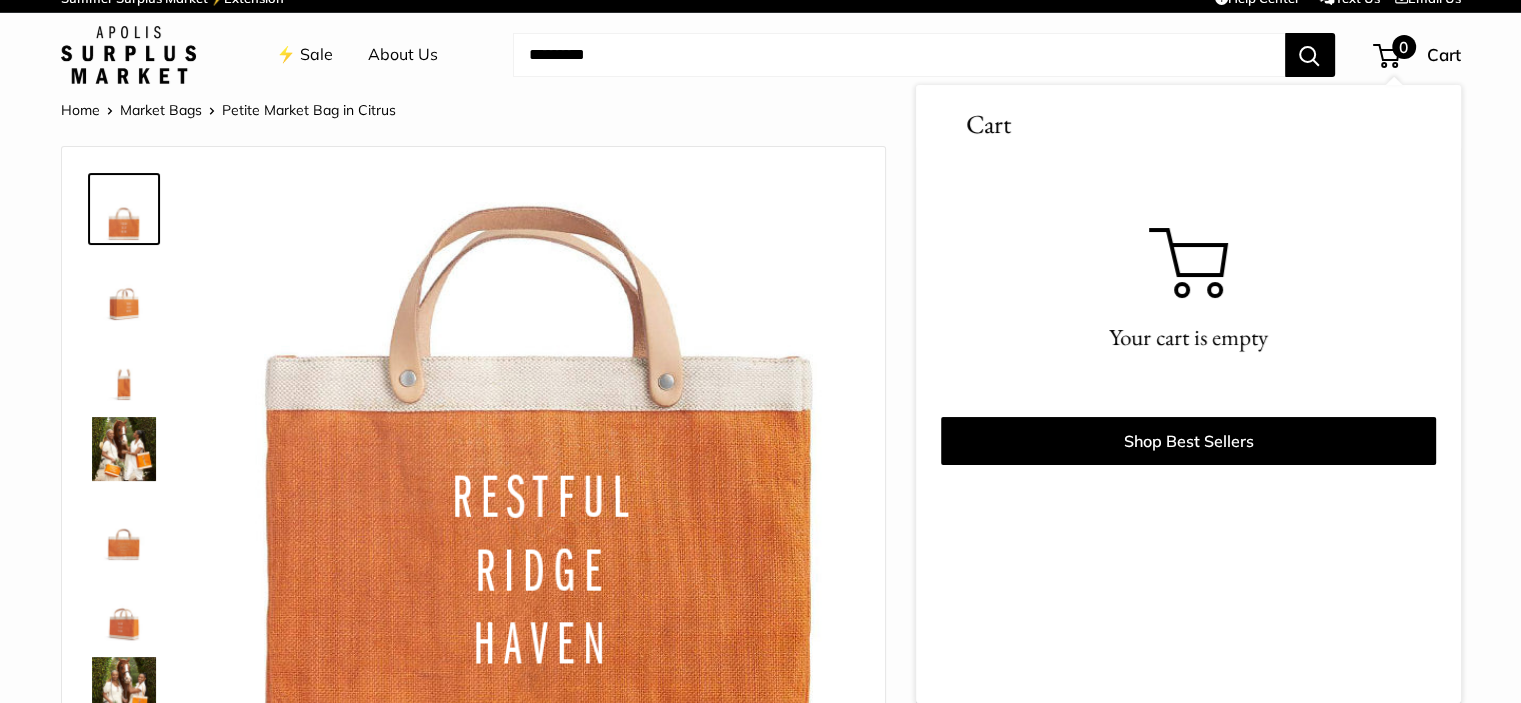 click at bounding box center (899, 55) 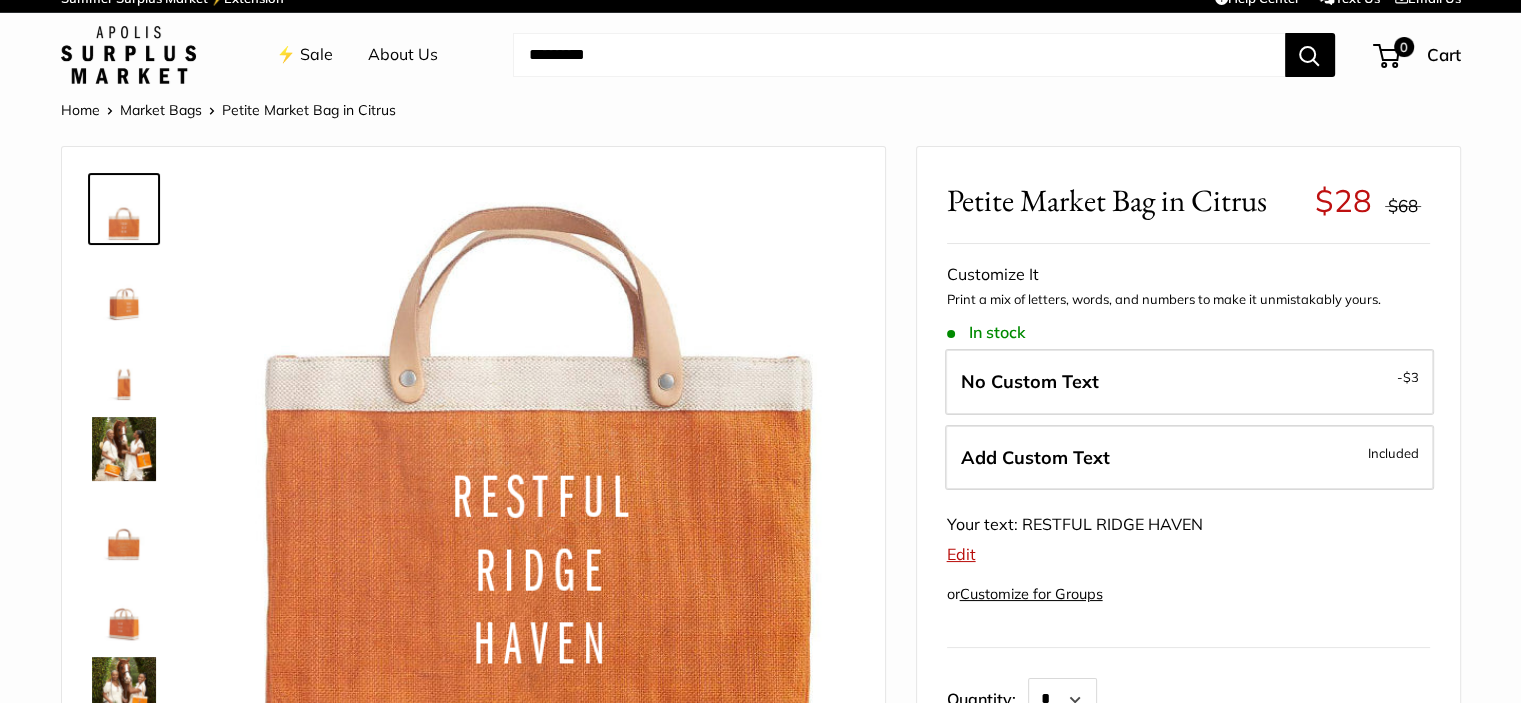 click at bounding box center [899, 55] 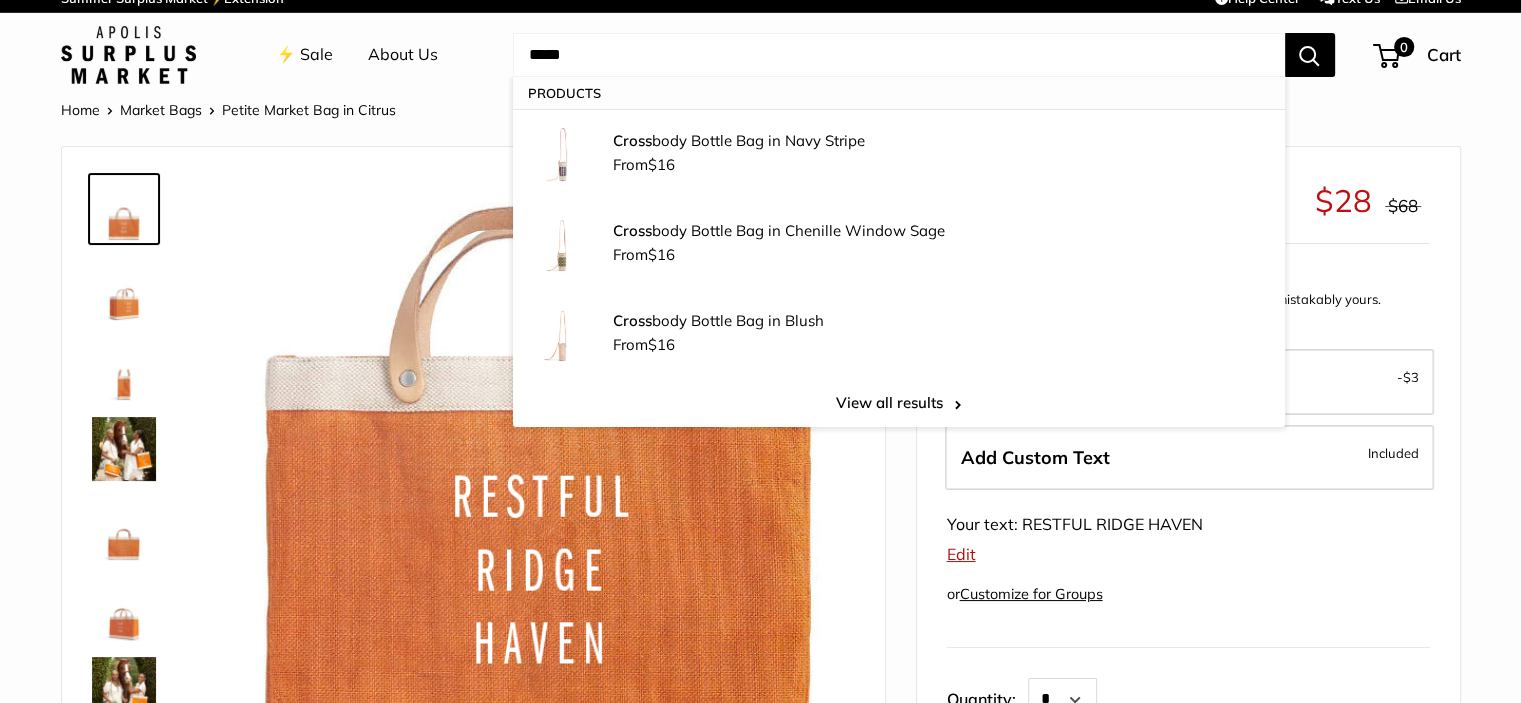 type on "*****" 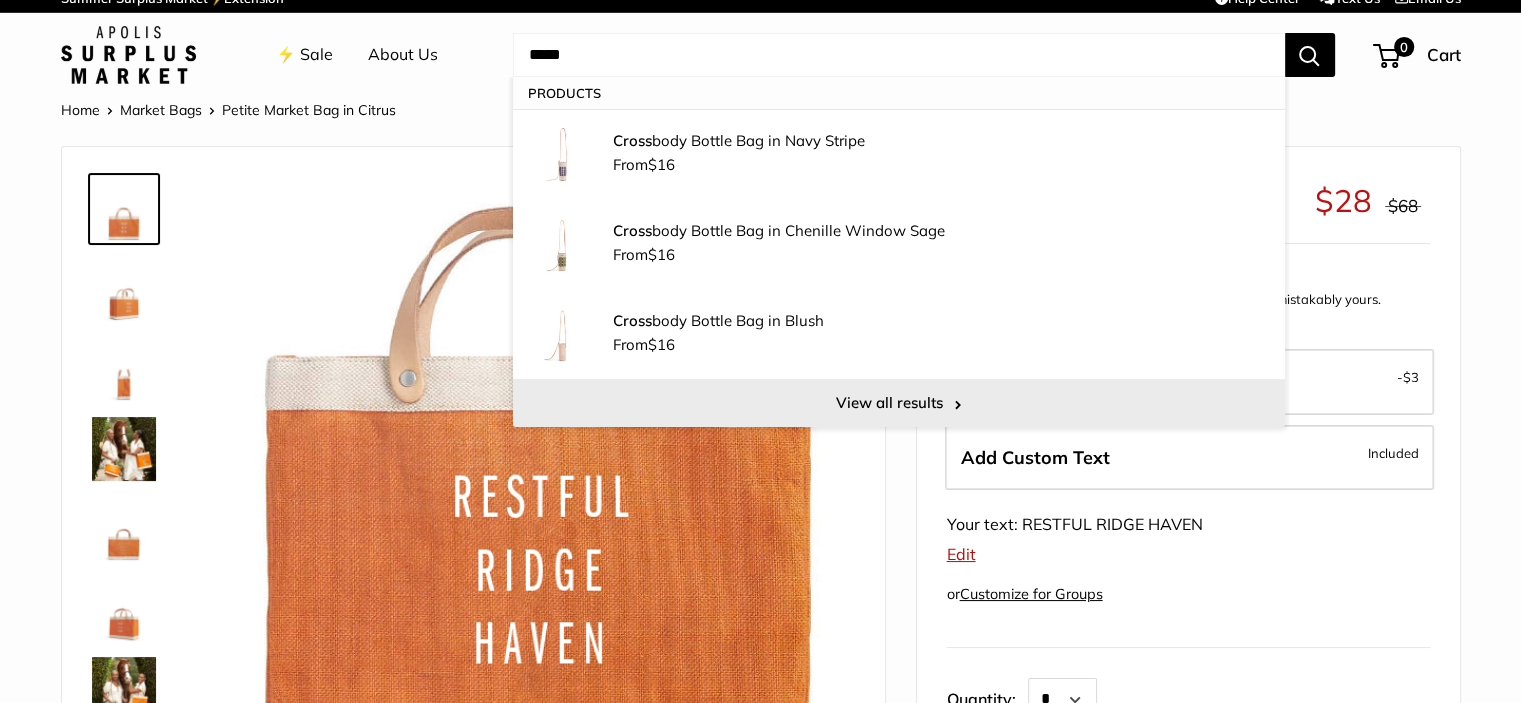 click on "View all results" at bounding box center [899, 403] 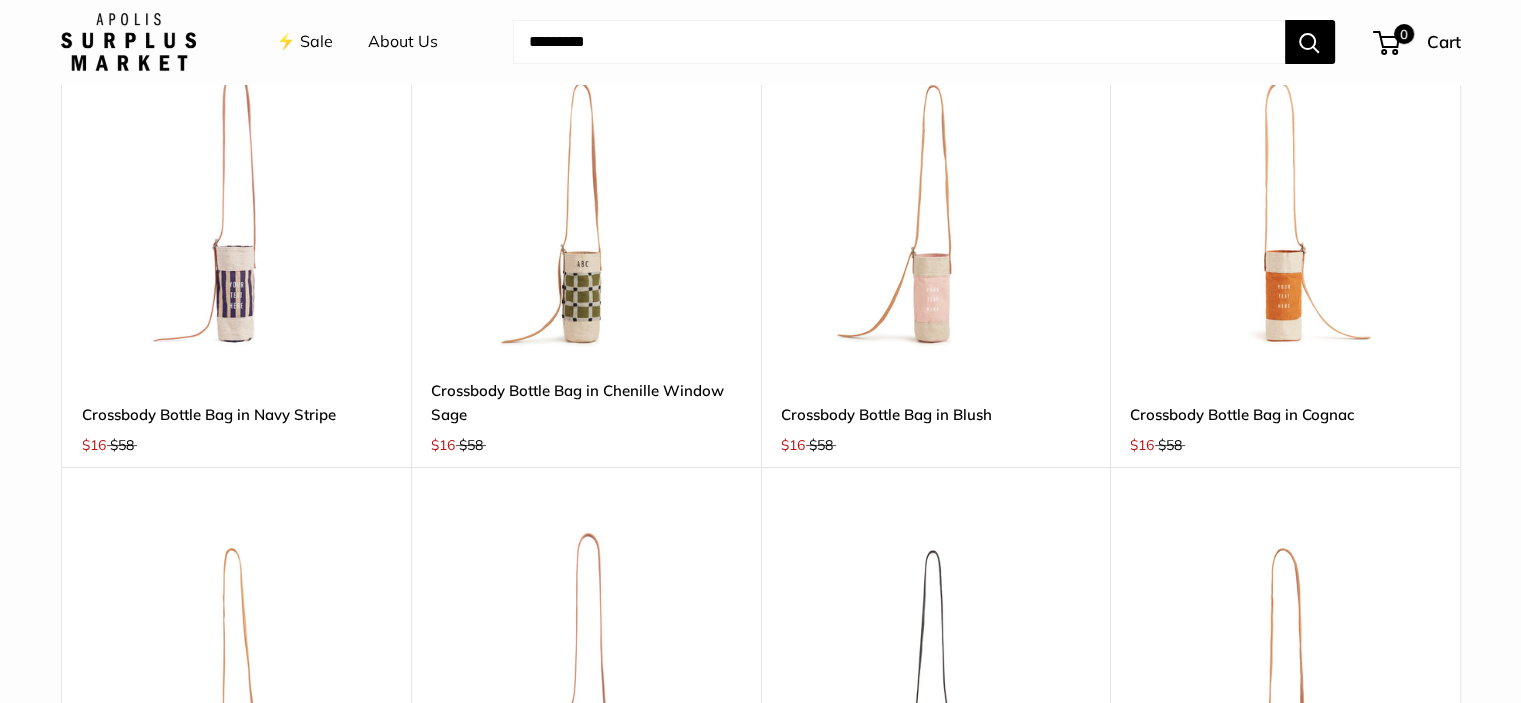 scroll, scrollTop: 600, scrollLeft: 0, axis: vertical 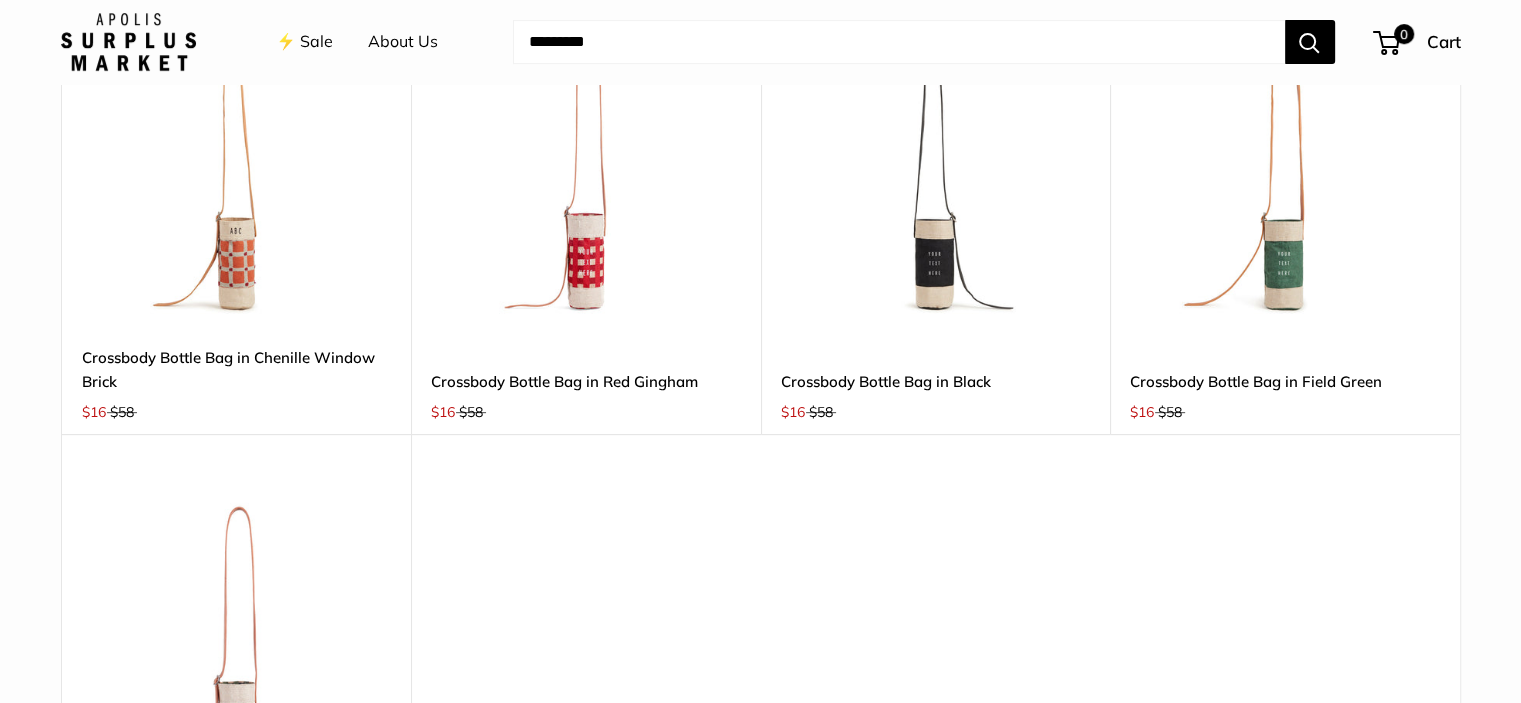 click at bounding box center [1285, 172] 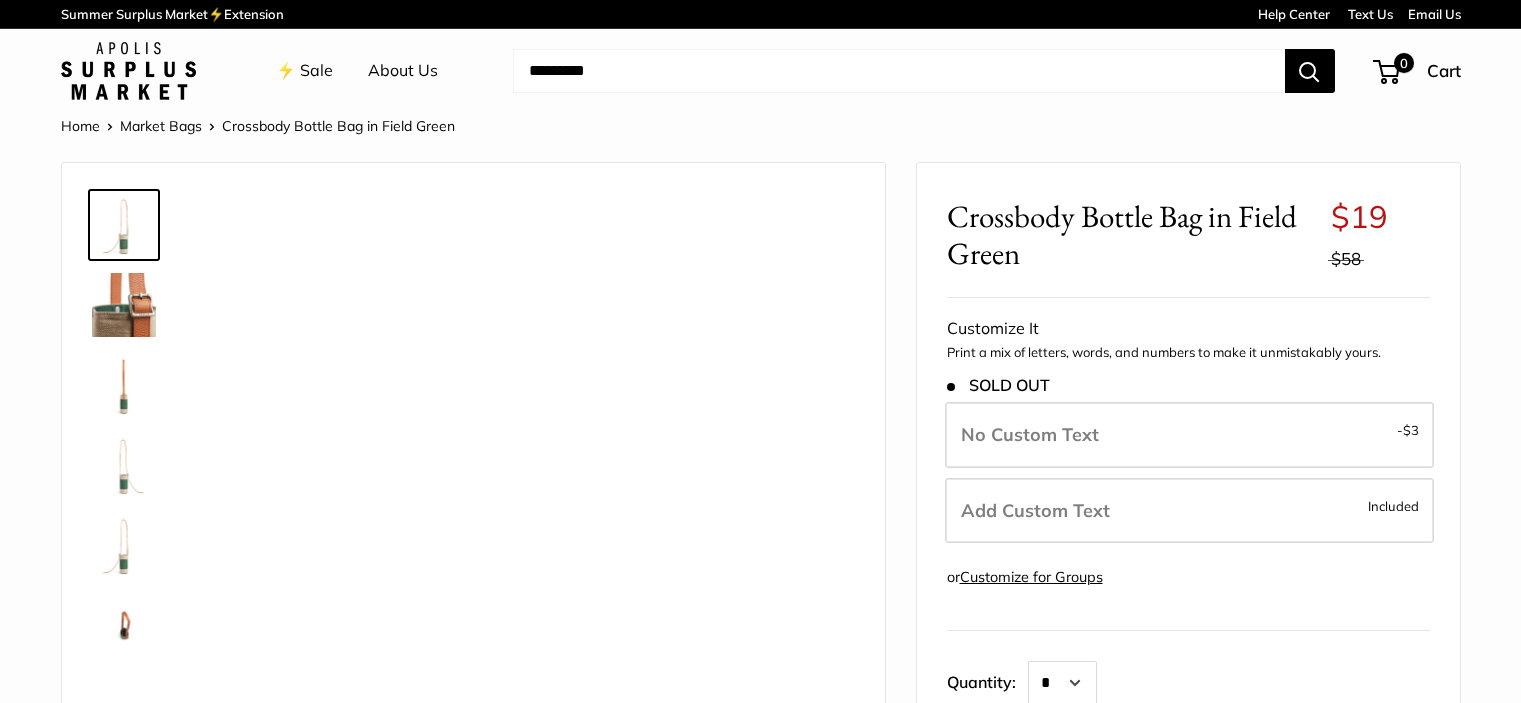 scroll, scrollTop: 0, scrollLeft: 0, axis: both 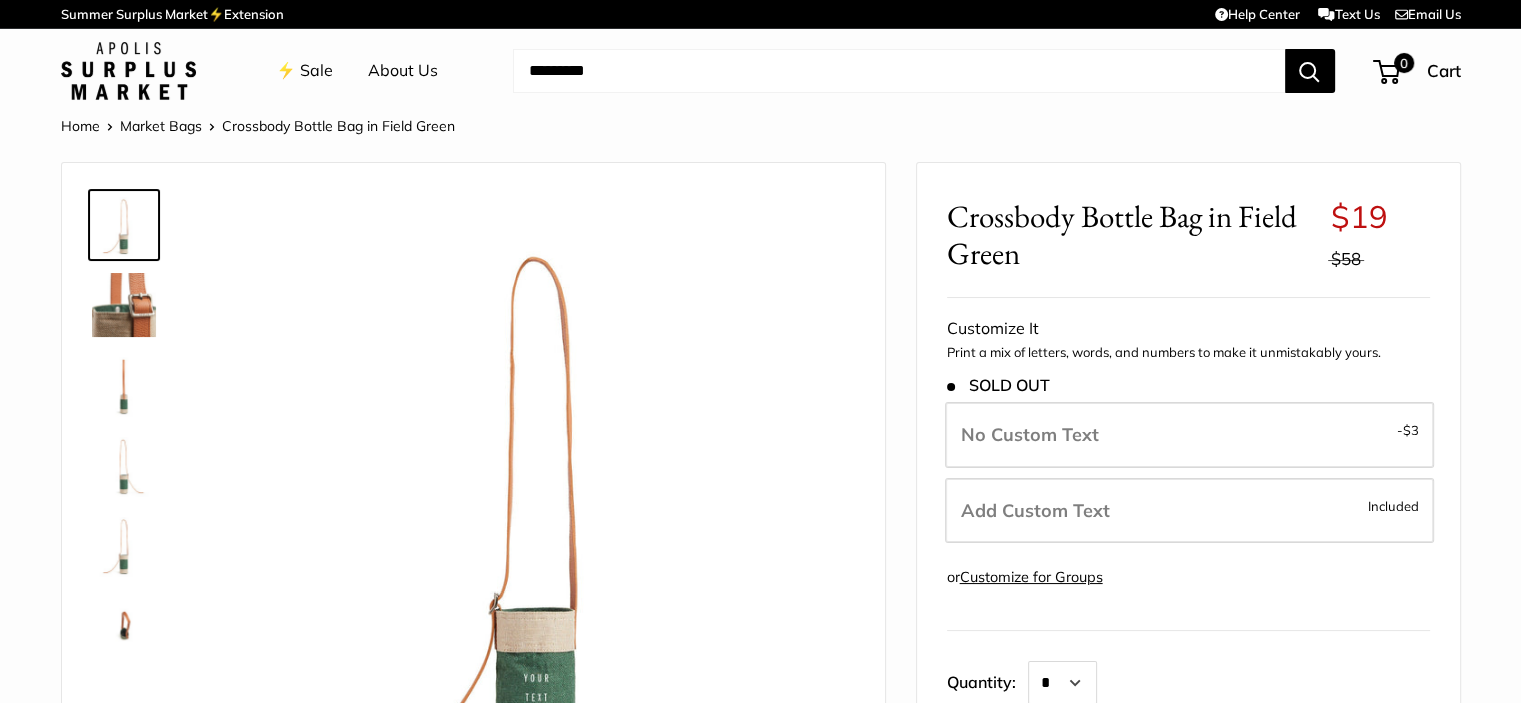 click on "Add Custom Text
Included" at bounding box center [1189, 511] 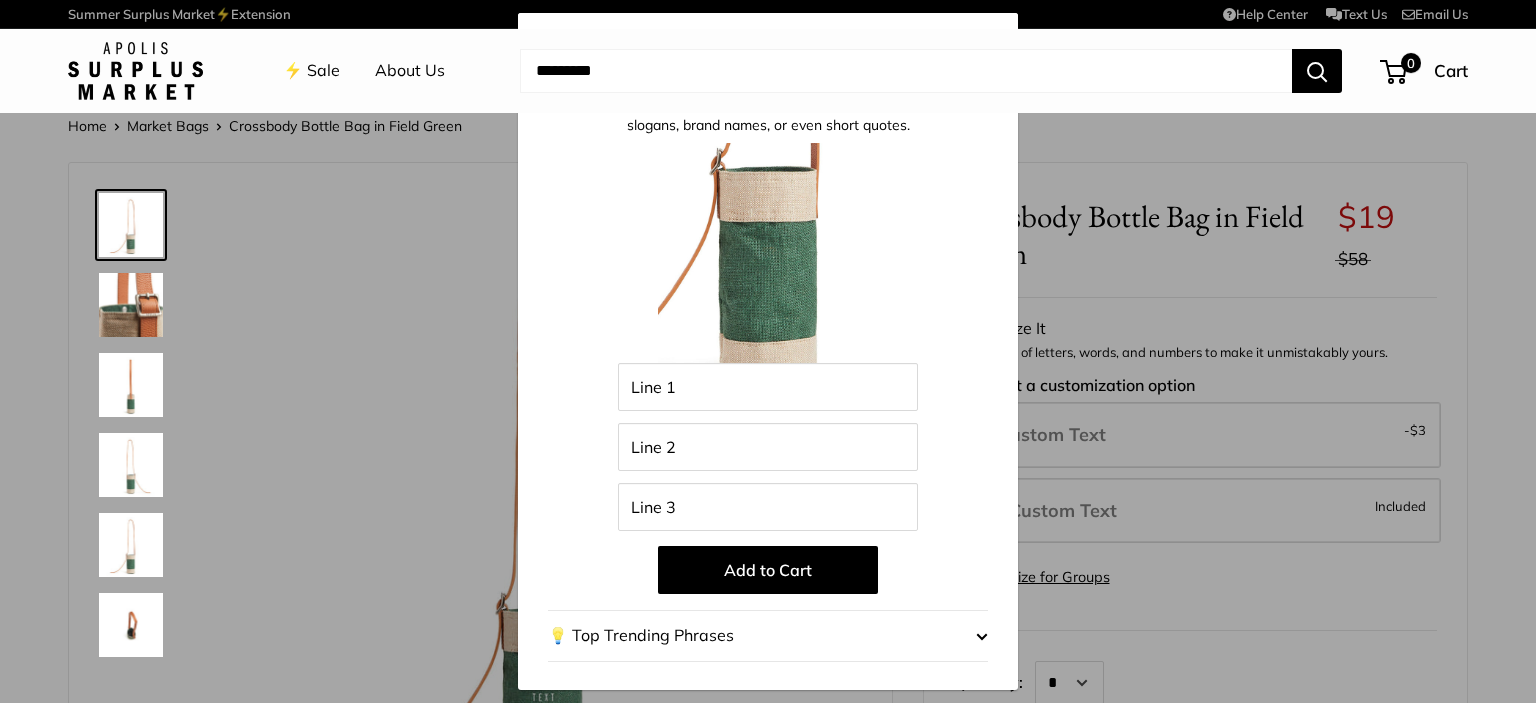 click on "Customize It
Customize with the names of family members, important dates, city slogans, brand names, or even short quotes.
Enter 33 letters
Line 1
Line 2
Line 3
Add to Cart
💡 Top Trending Phrases
Looking for inspiration? Select one of these: All The Things Merci Beau Coup Hello Ciao Bonjour Eat Well Travel Often" at bounding box center [768, 351] 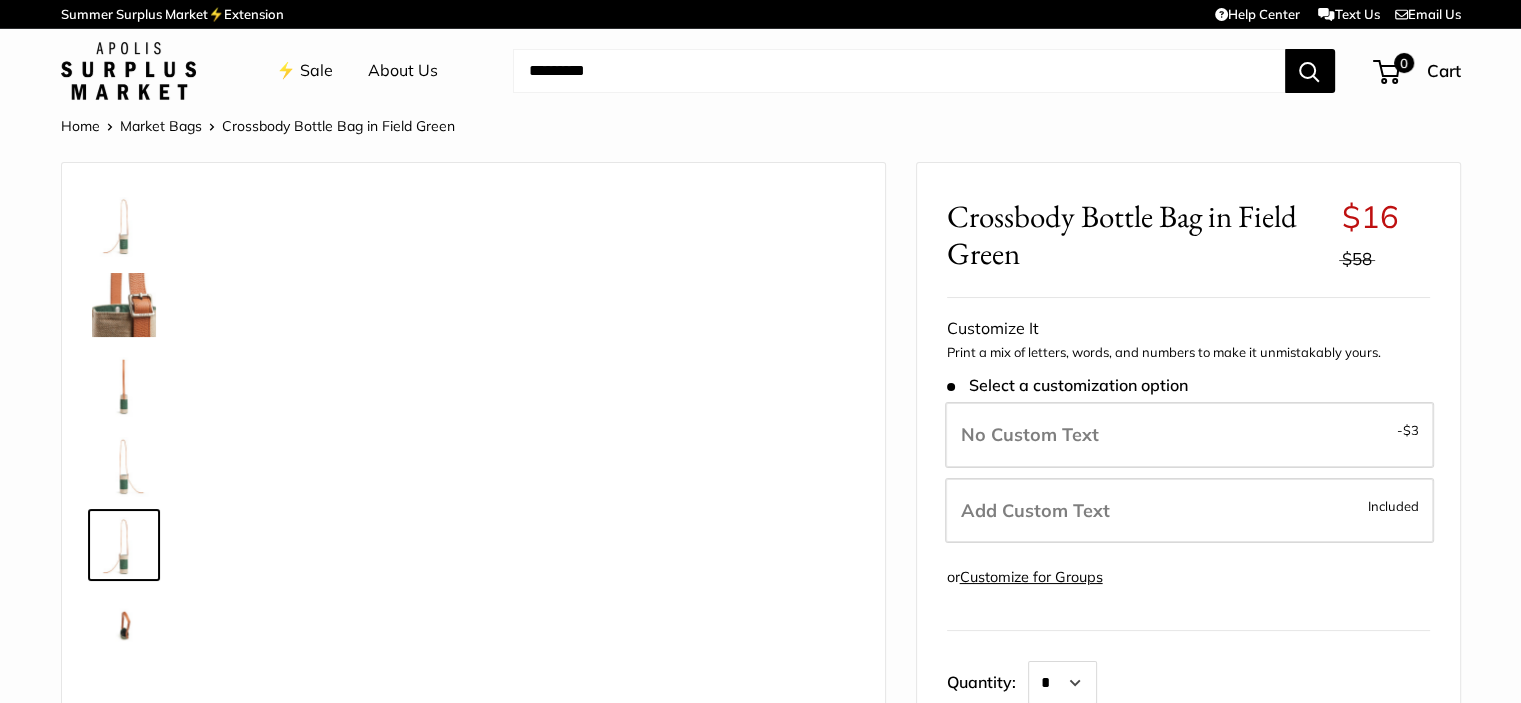 click on "Add Custom Text
Included" at bounding box center [1189, 511] 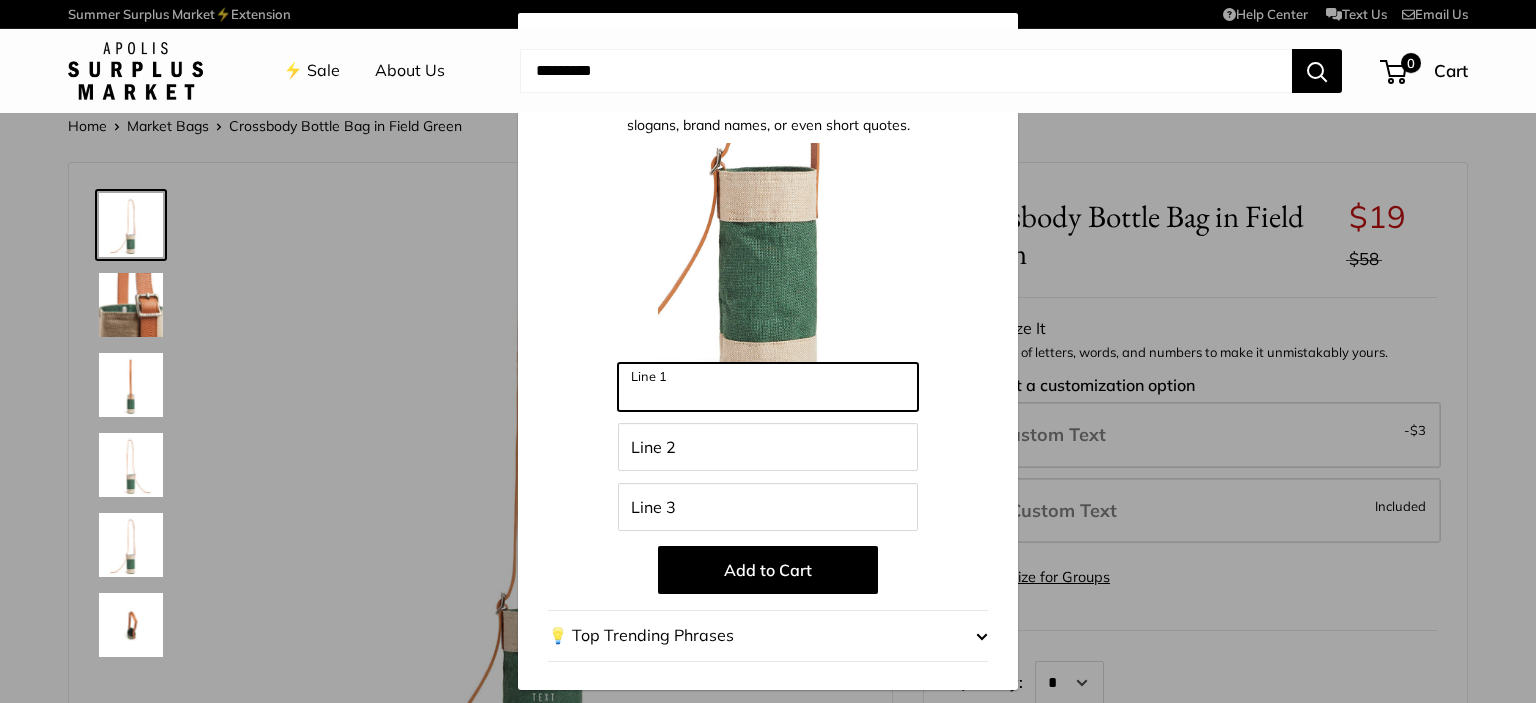 click on "Line 1" at bounding box center (768, 387) 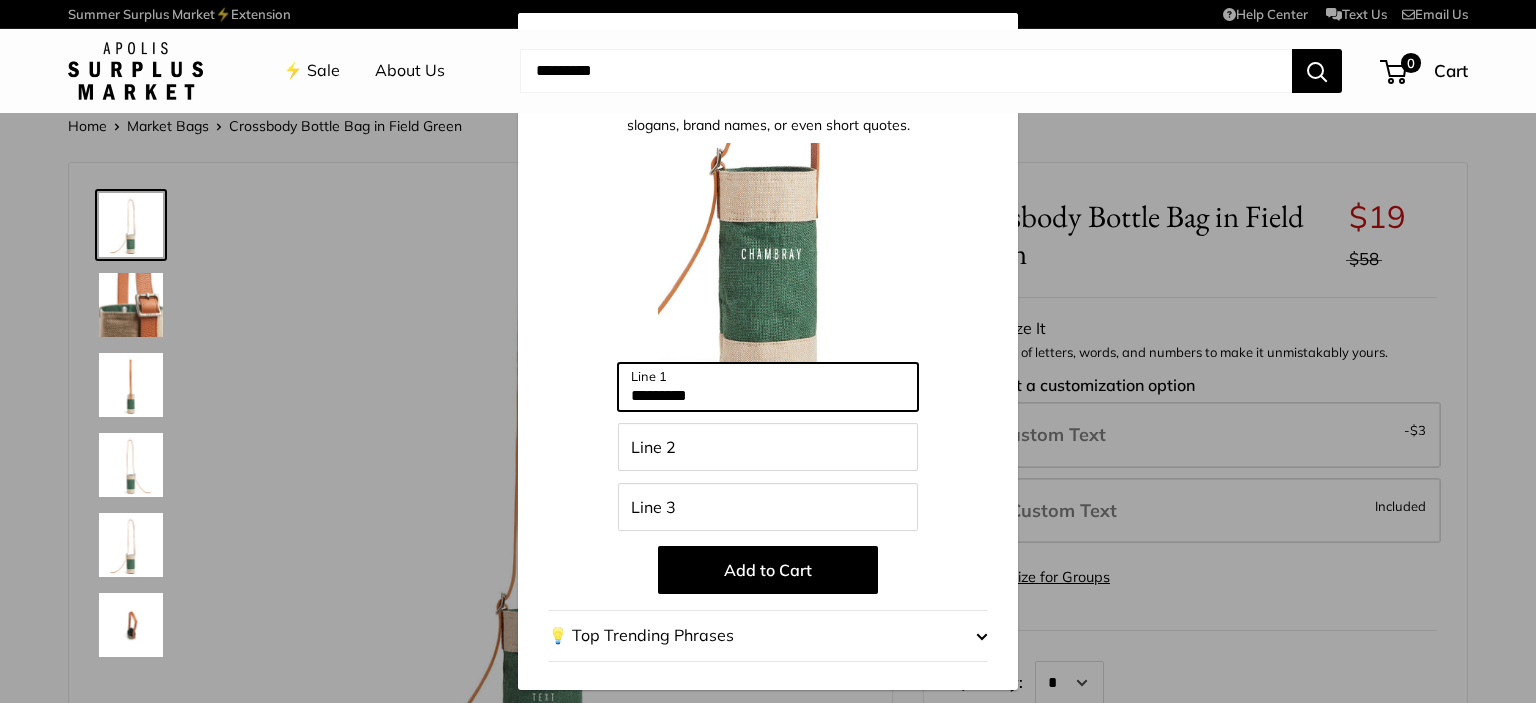 type on "********" 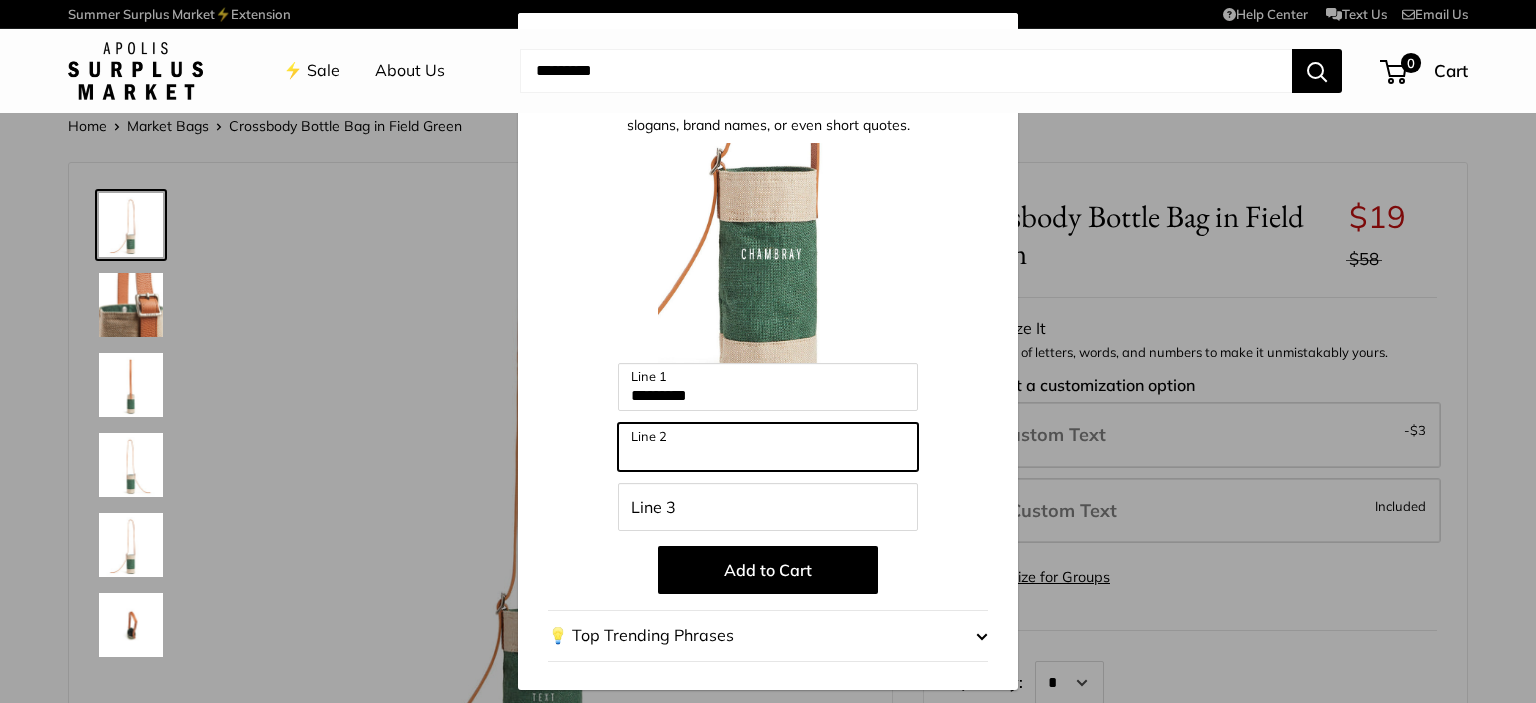 click on "Line 2" at bounding box center [768, 447] 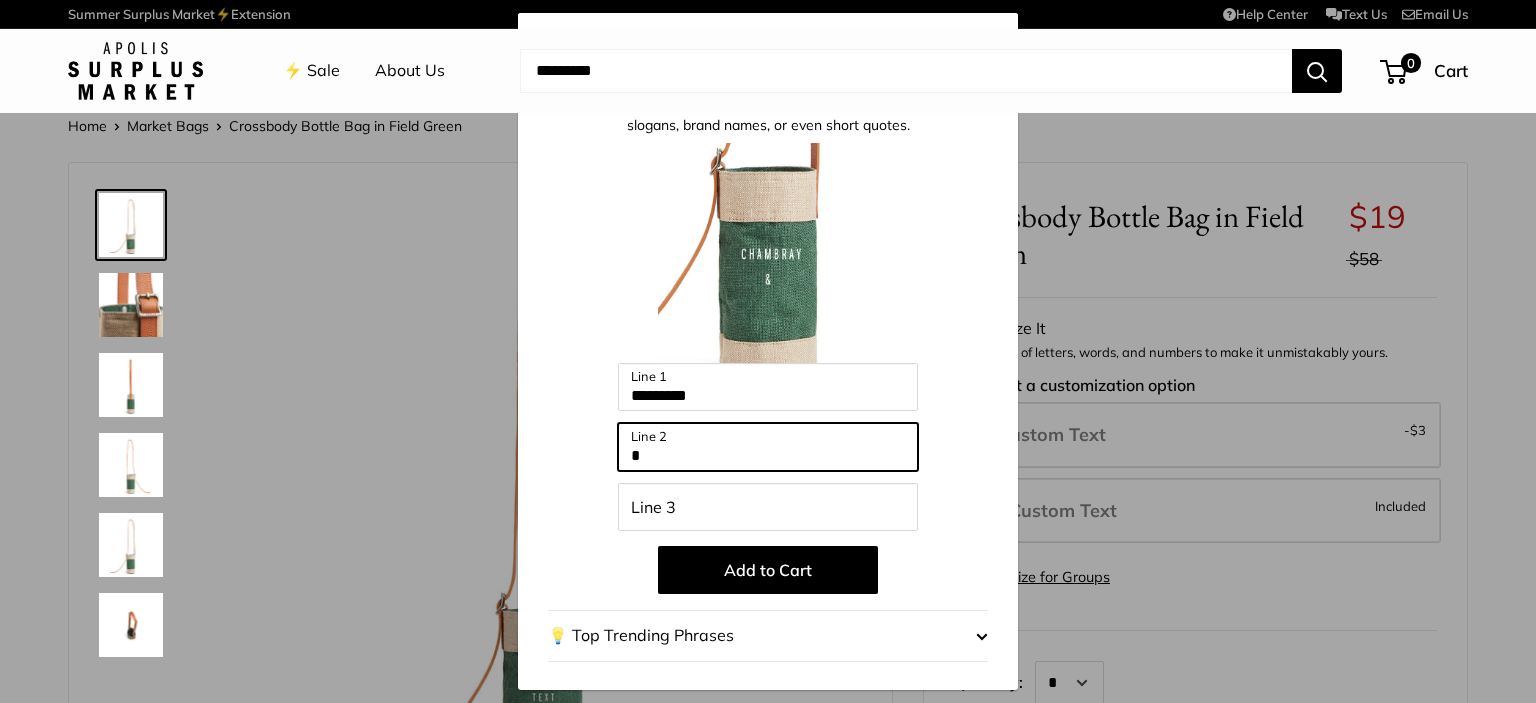 type on "*" 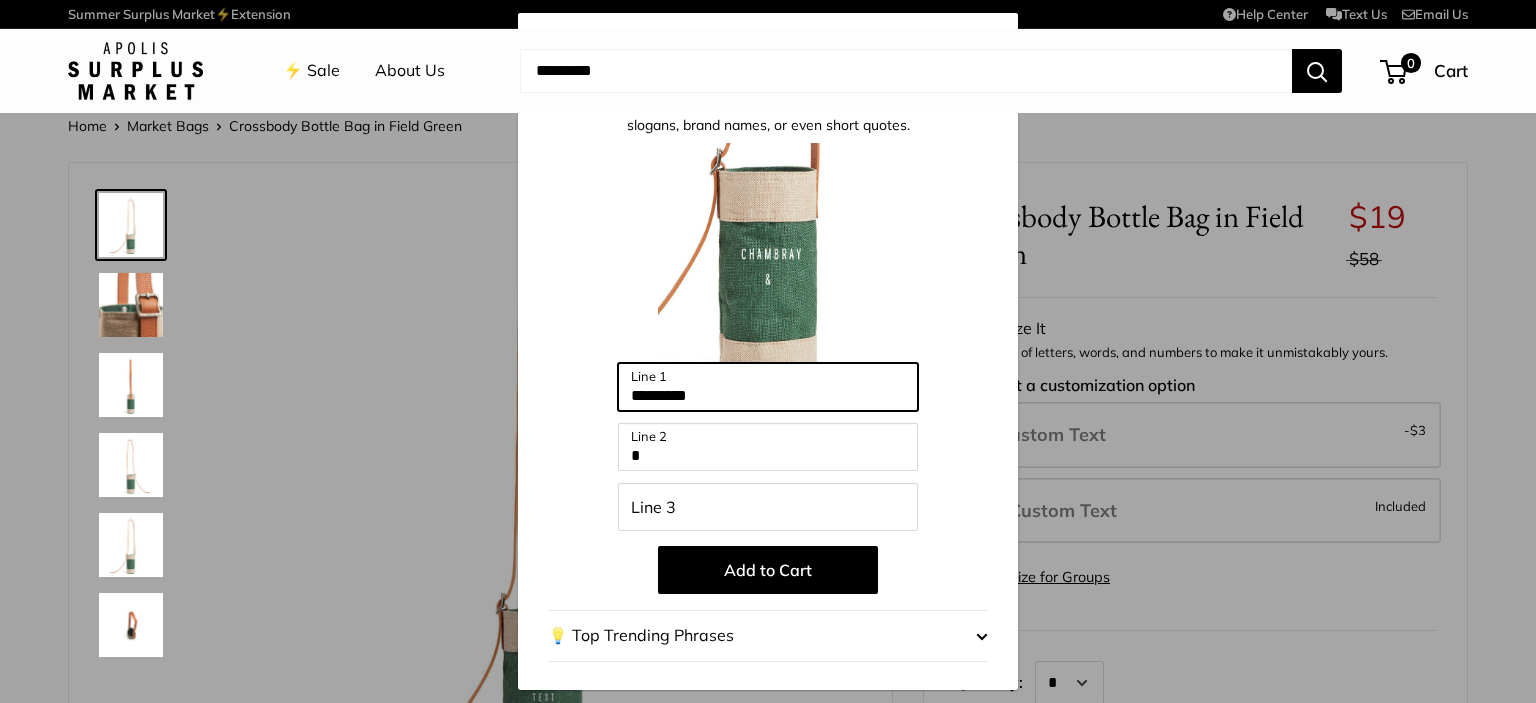 click on "********" at bounding box center [768, 387] 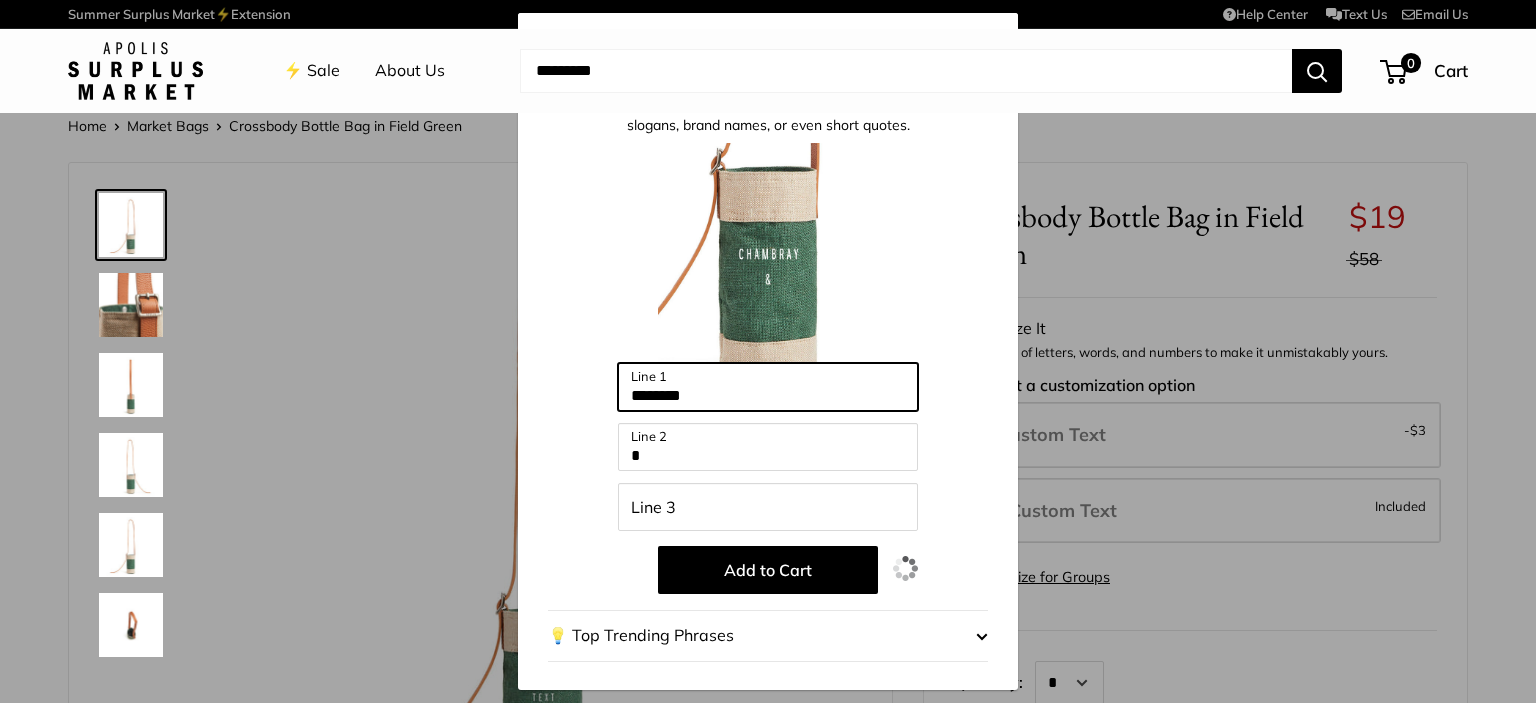 type on "********" 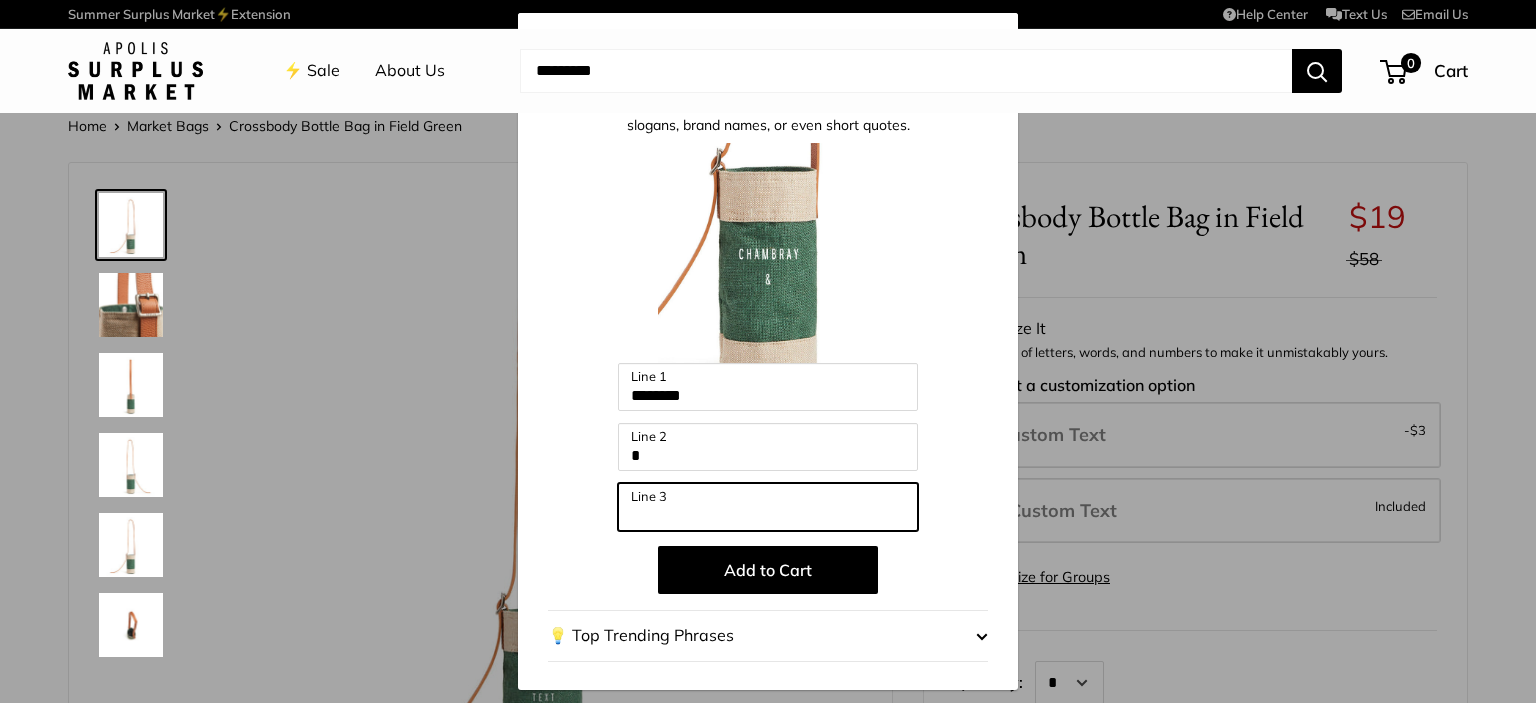 click on "Line 3" at bounding box center [768, 507] 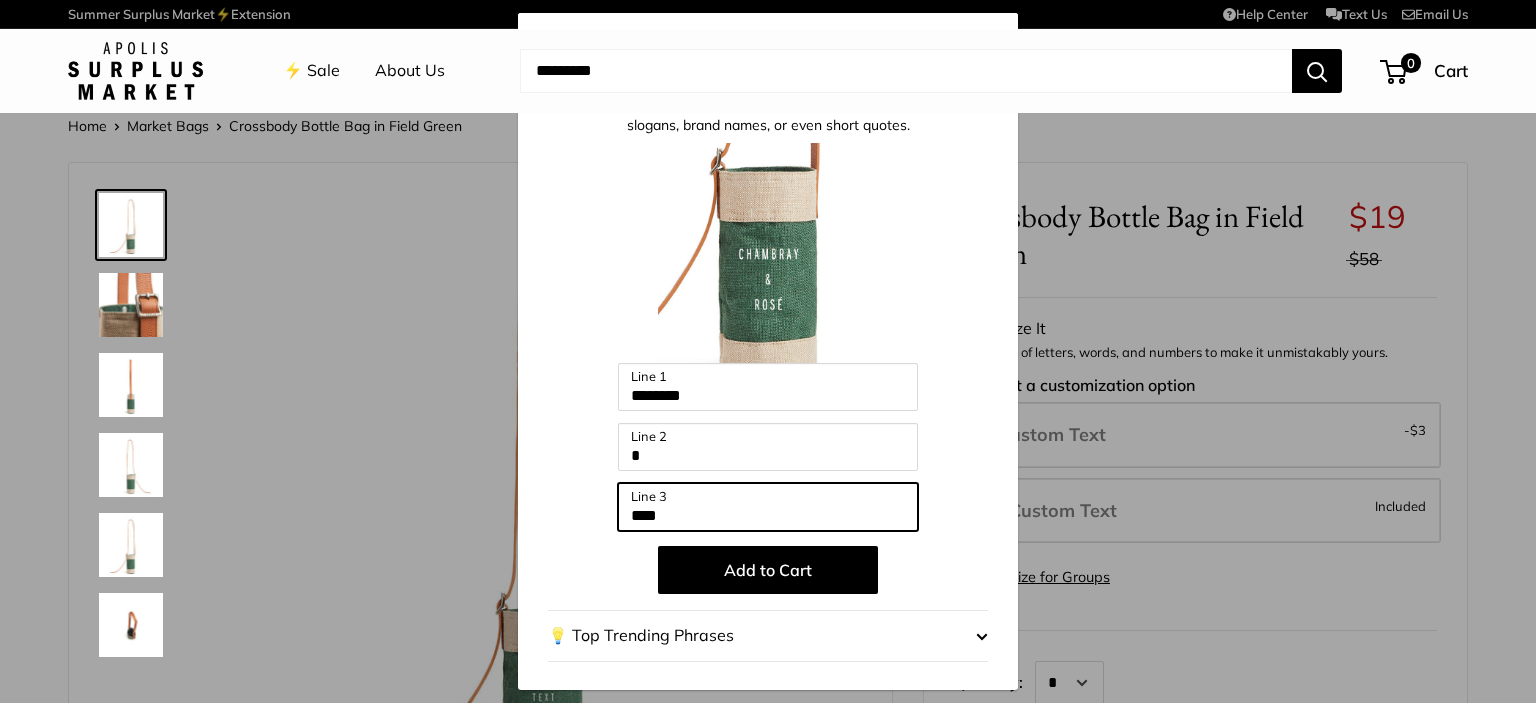 type on "****" 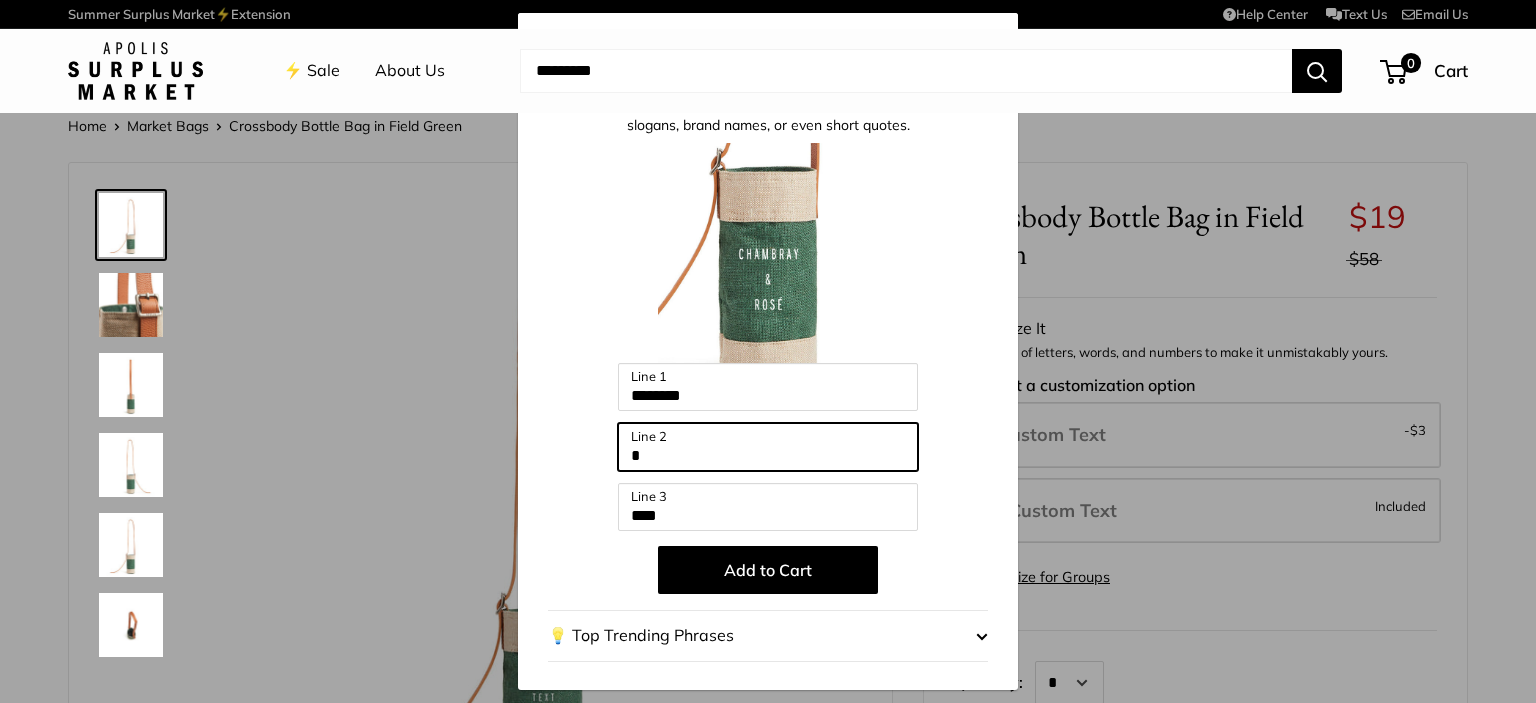 click on "*" at bounding box center [768, 447] 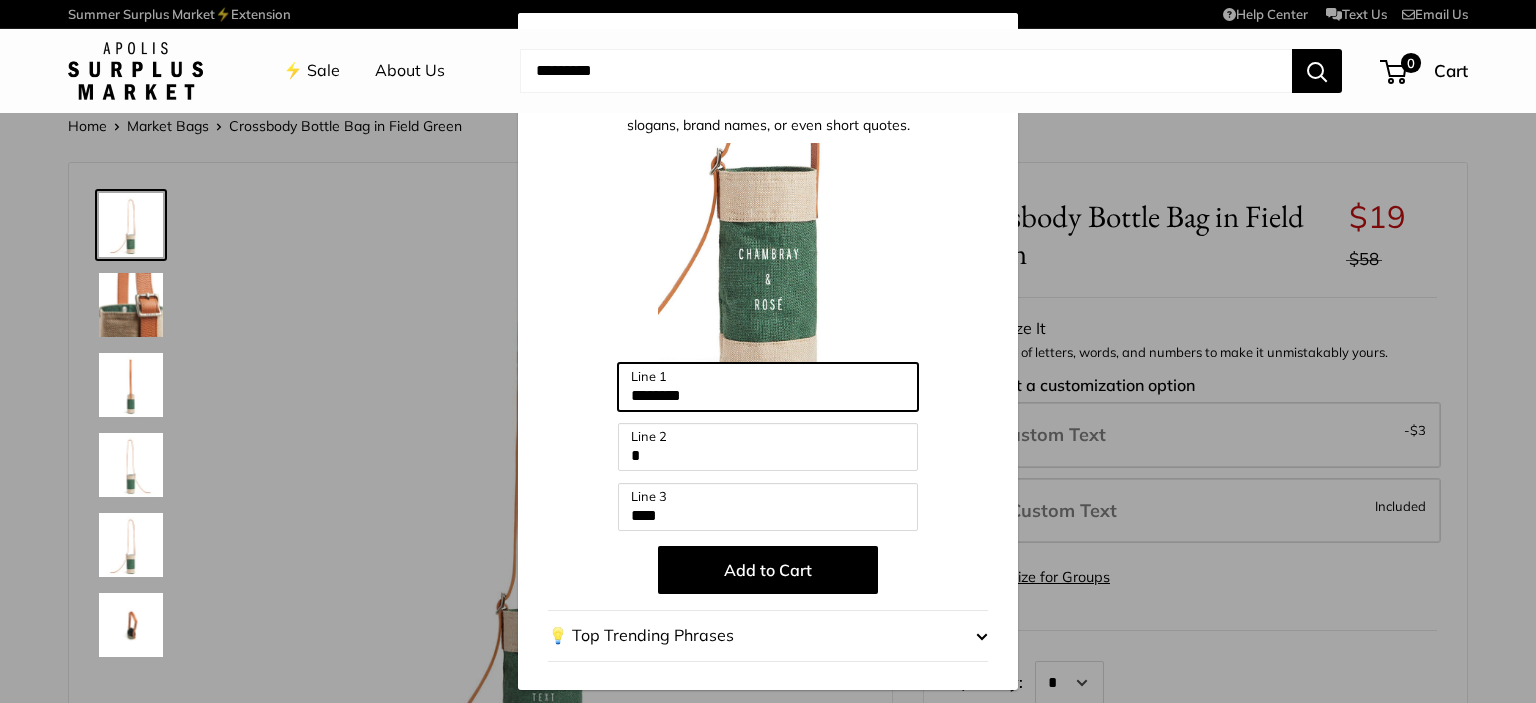 click on "********" at bounding box center [768, 387] 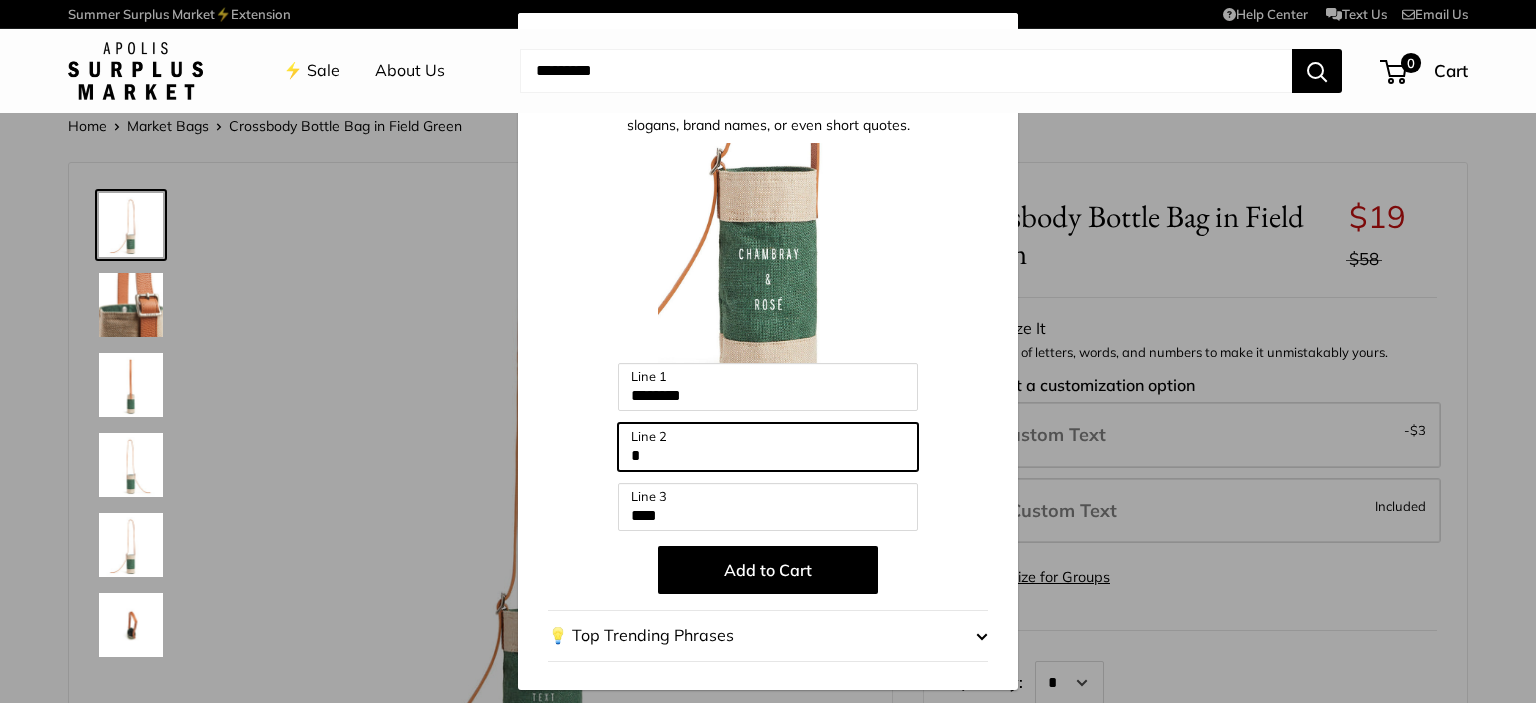 click on "*" at bounding box center (768, 447) 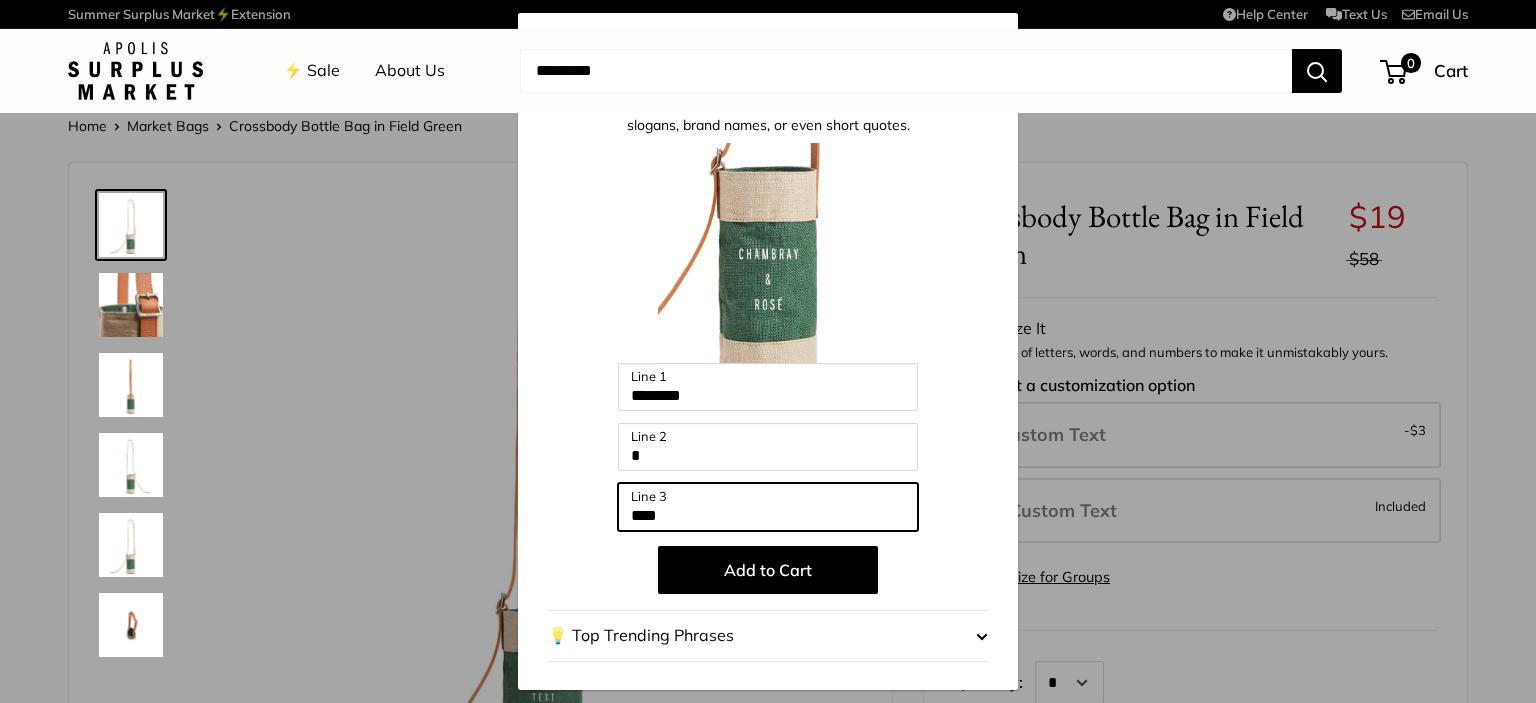 click on "****" at bounding box center (768, 507) 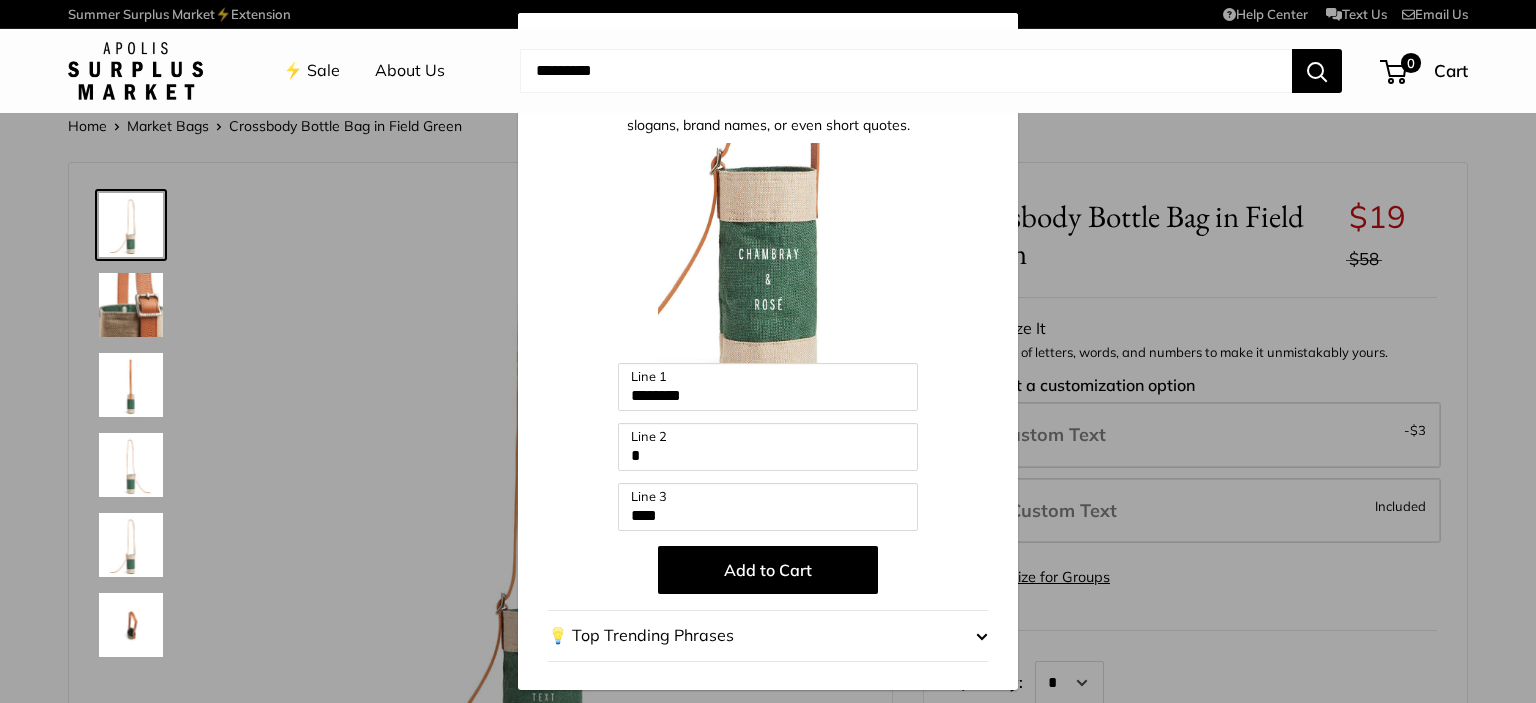 click on "Add to Cart" at bounding box center (768, 570) 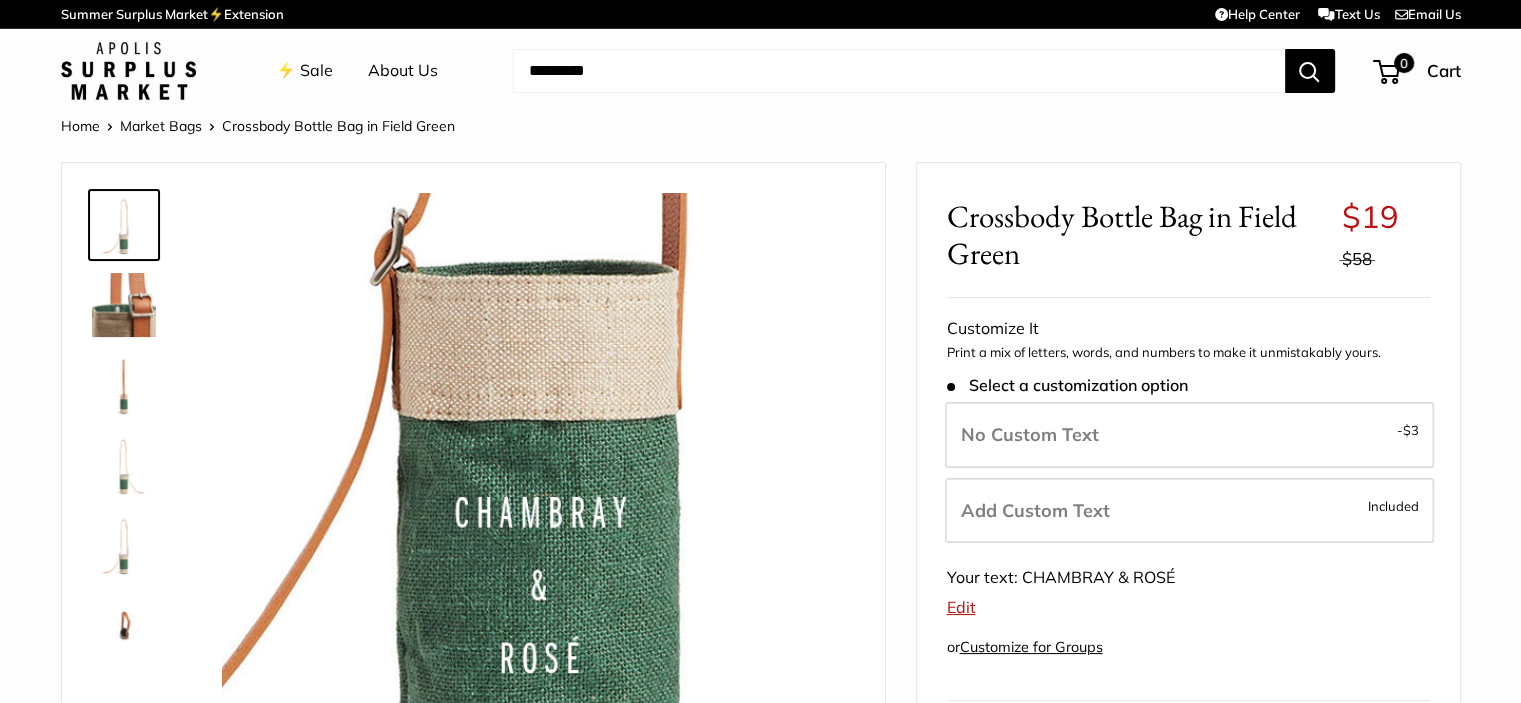 click at bounding box center (899, 71) 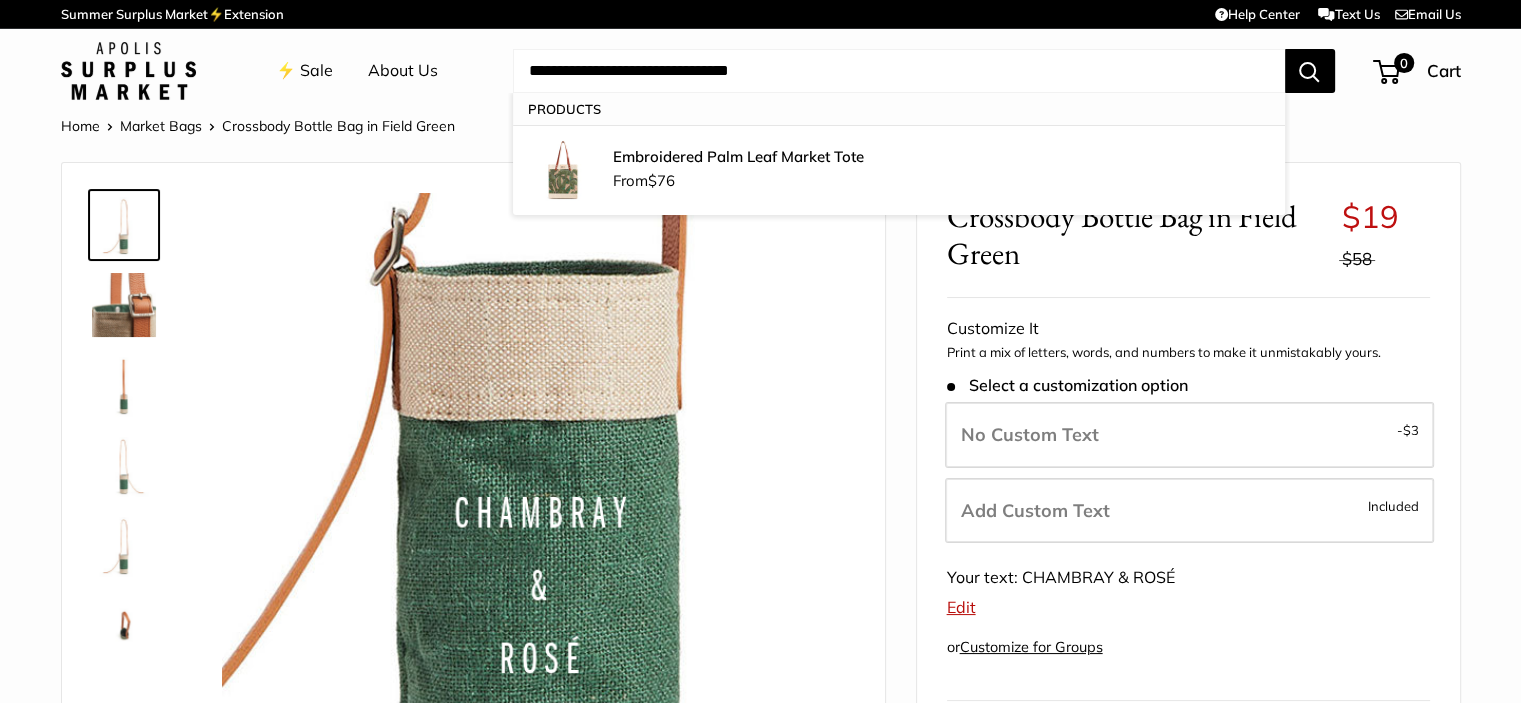 type on "**********" 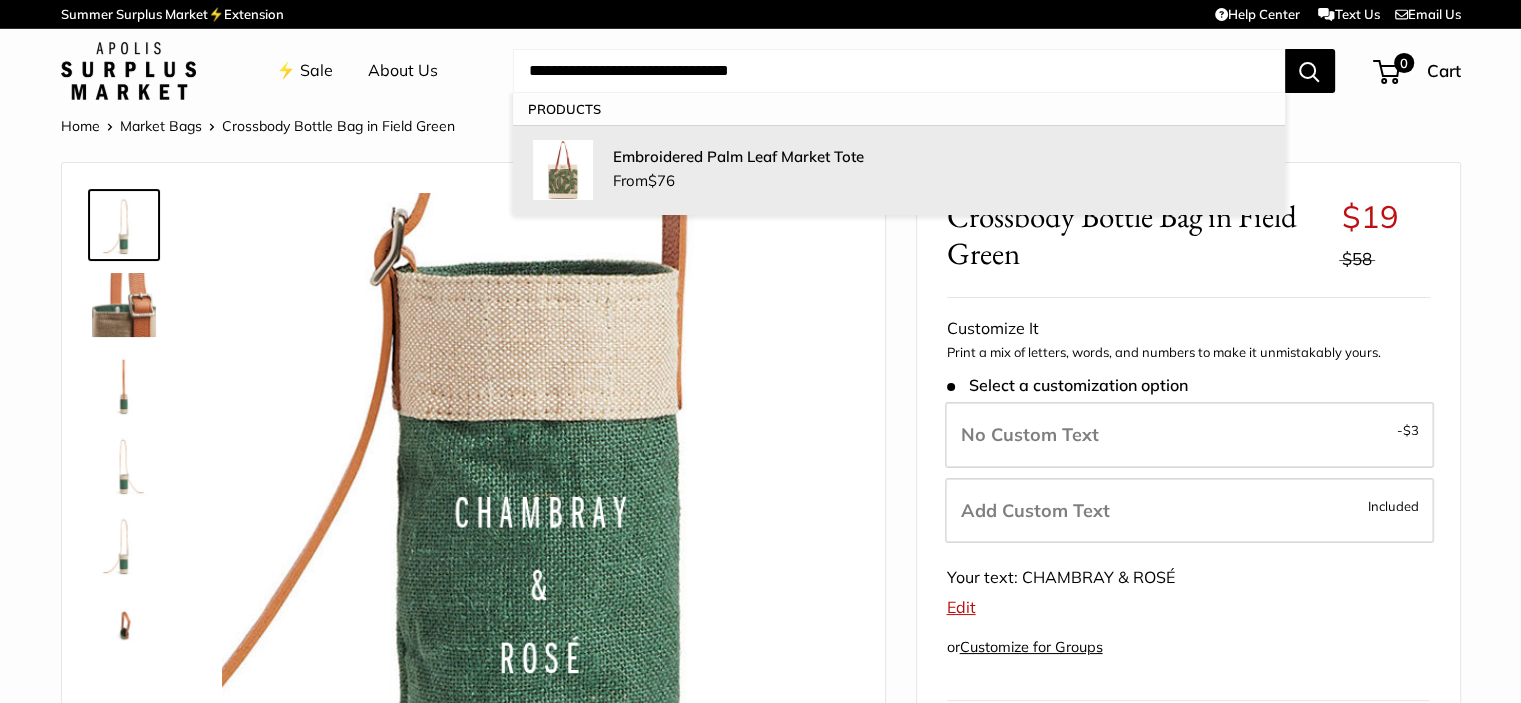 click on "Embroidered Palm Leaf Market Tote
From  $76" at bounding box center (939, 170) 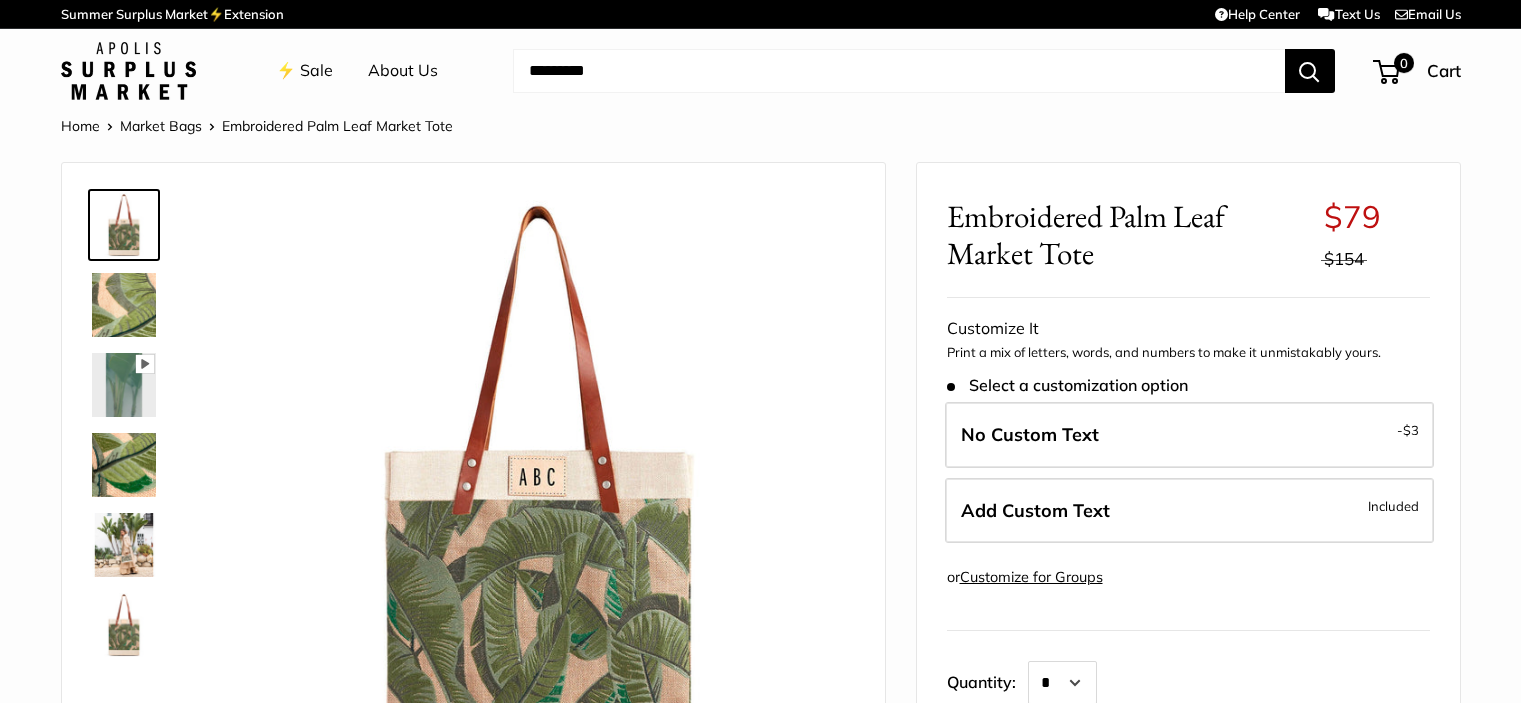 scroll, scrollTop: 0, scrollLeft: 0, axis: both 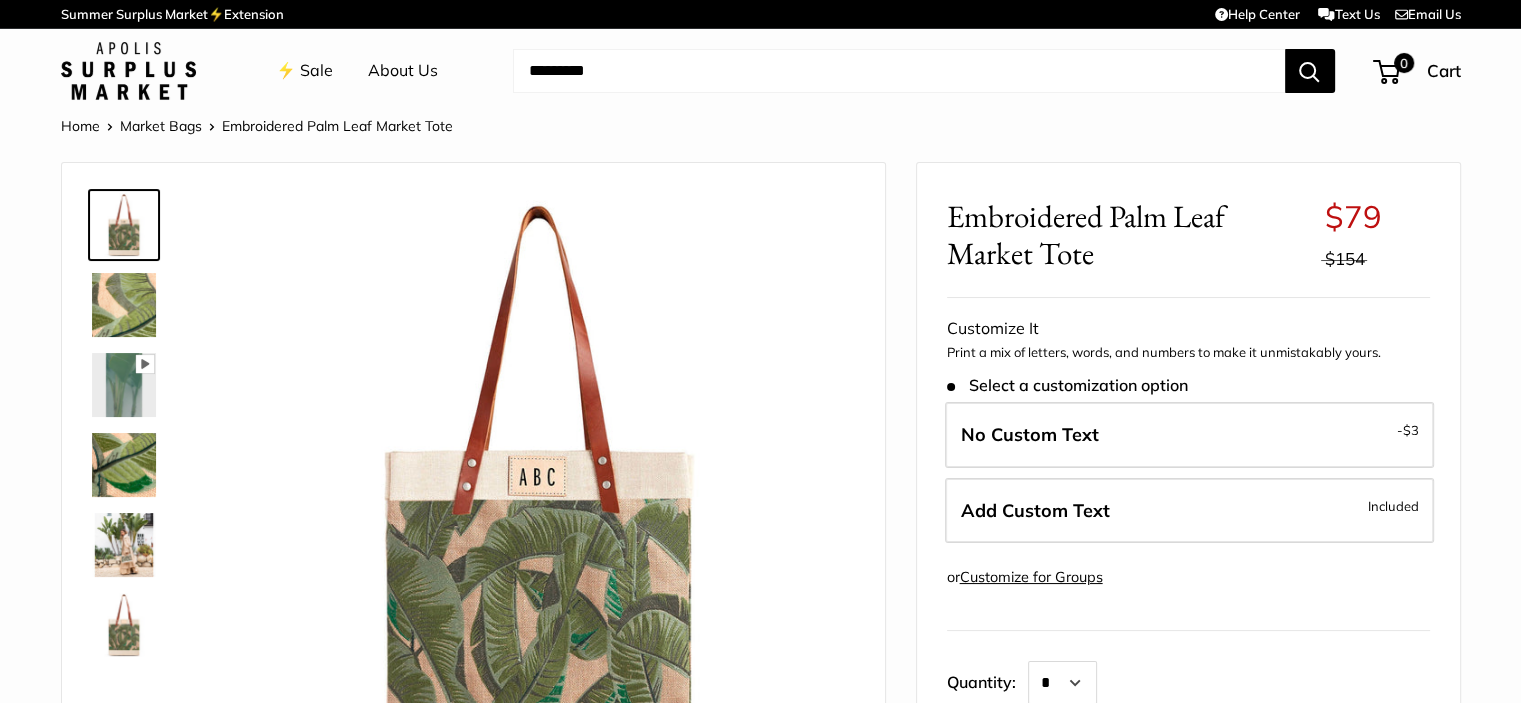 click on "Add Custom Text" at bounding box center [1035, 510] 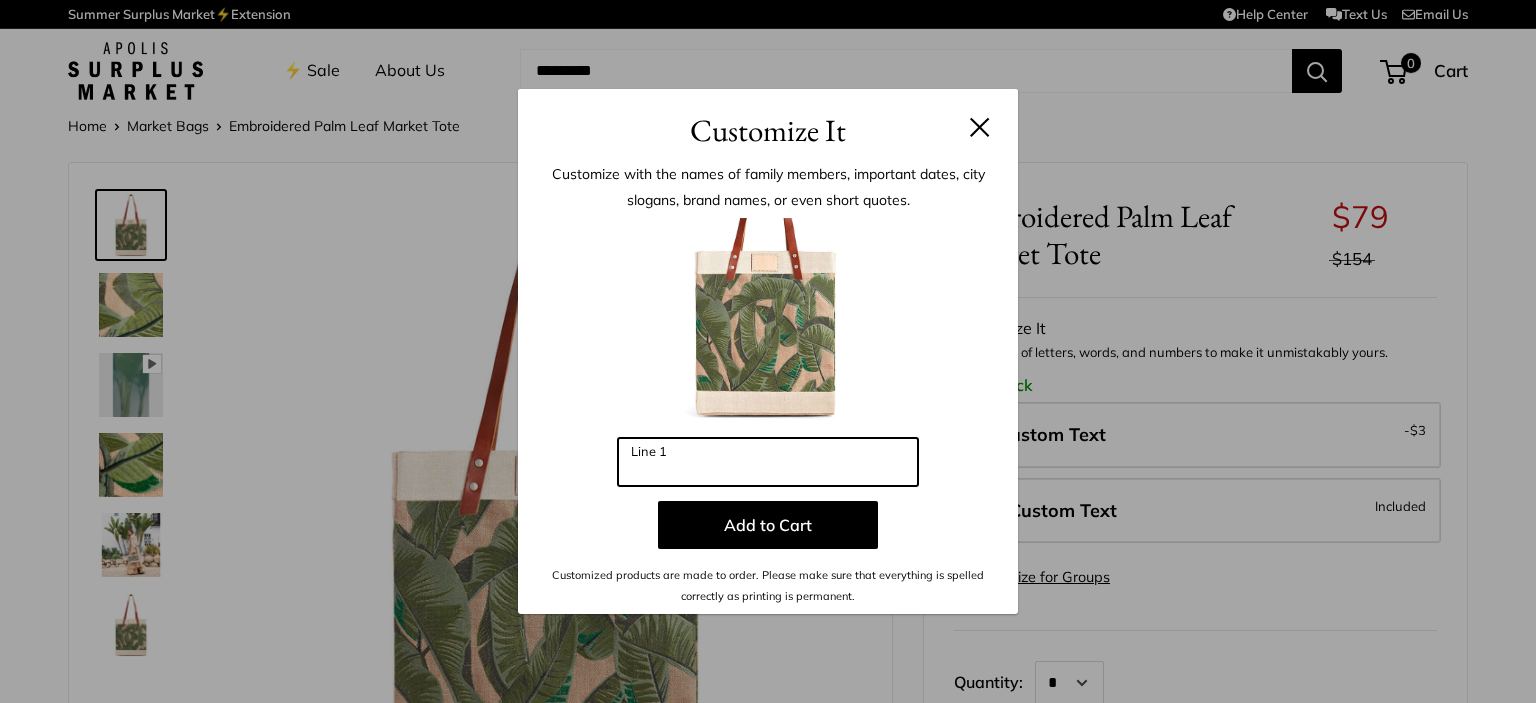 click on "Line 1" at bounding box center [768, 462] 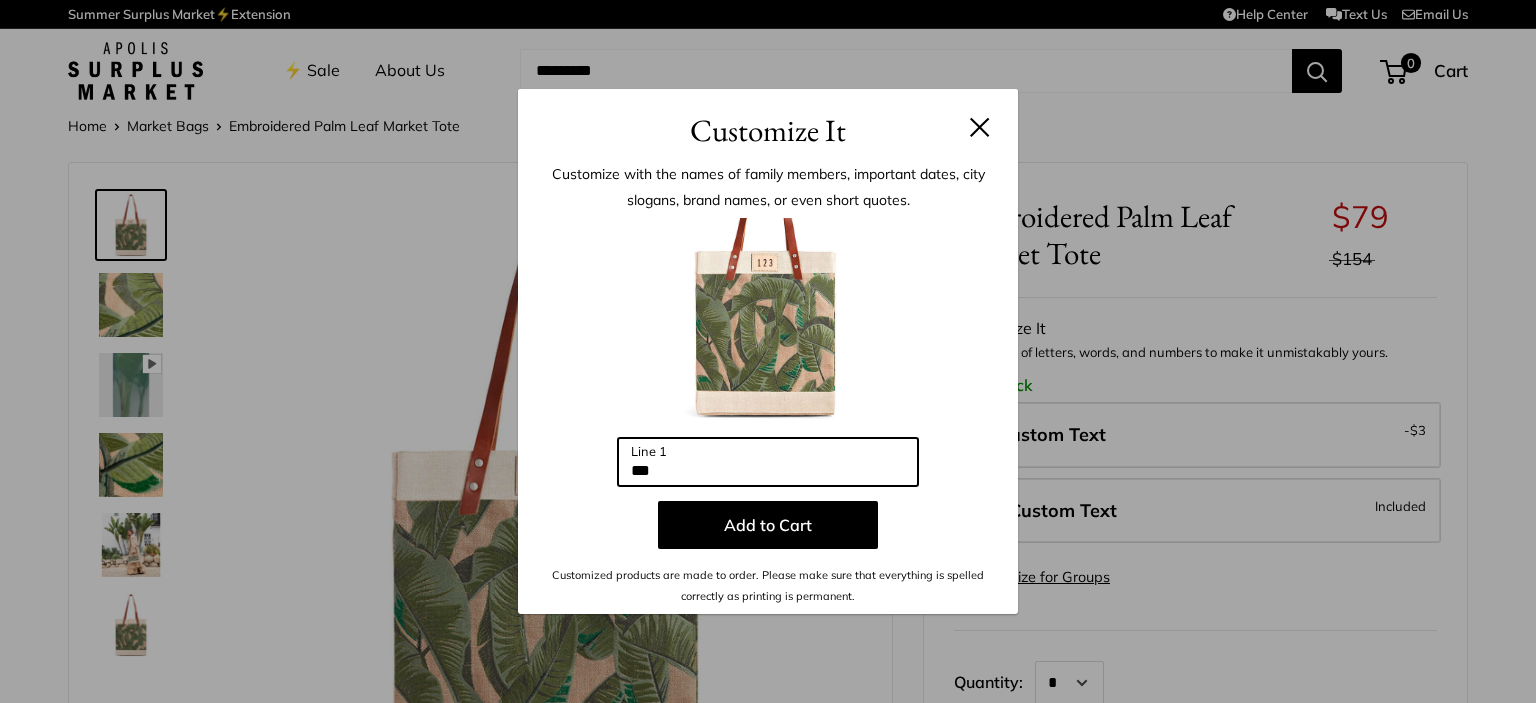 type on "***" 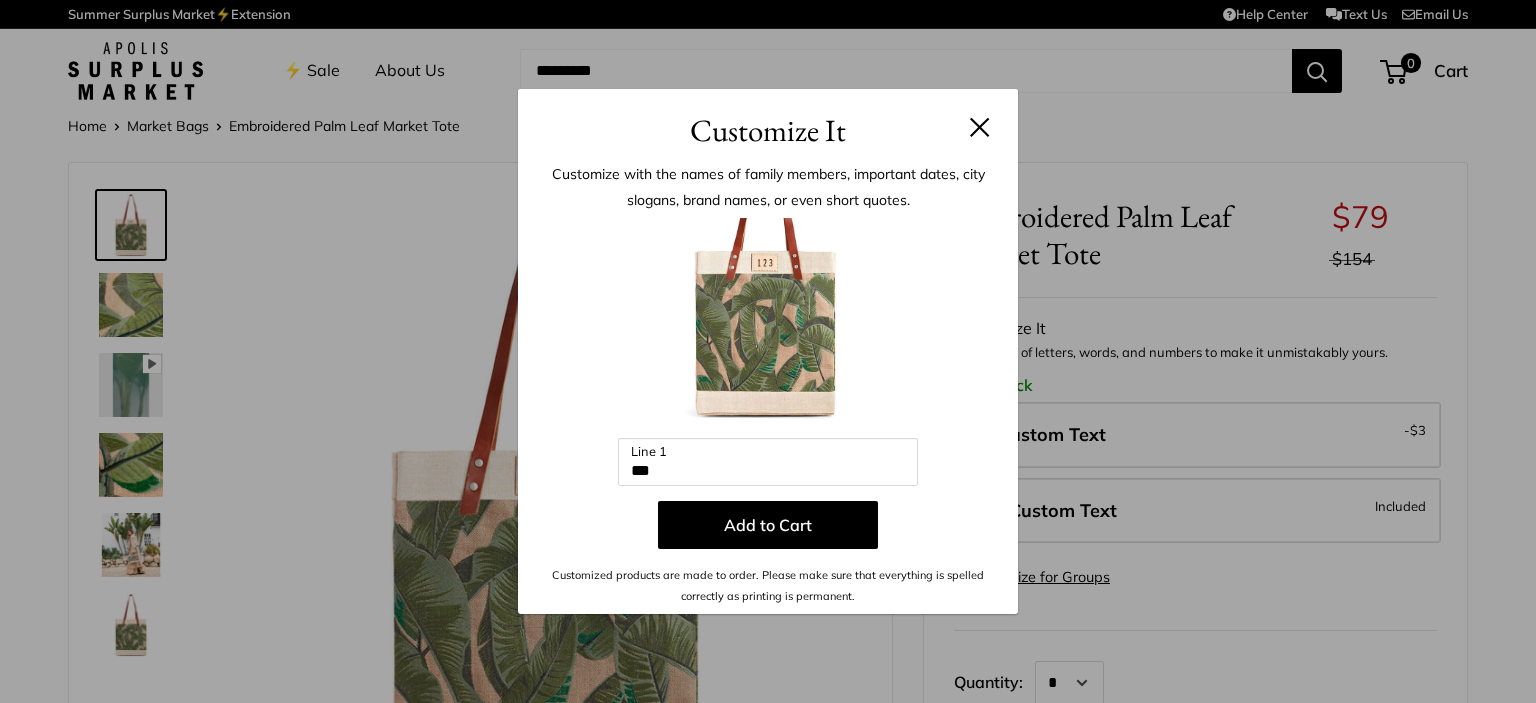 click at bounding box center (980, 127) 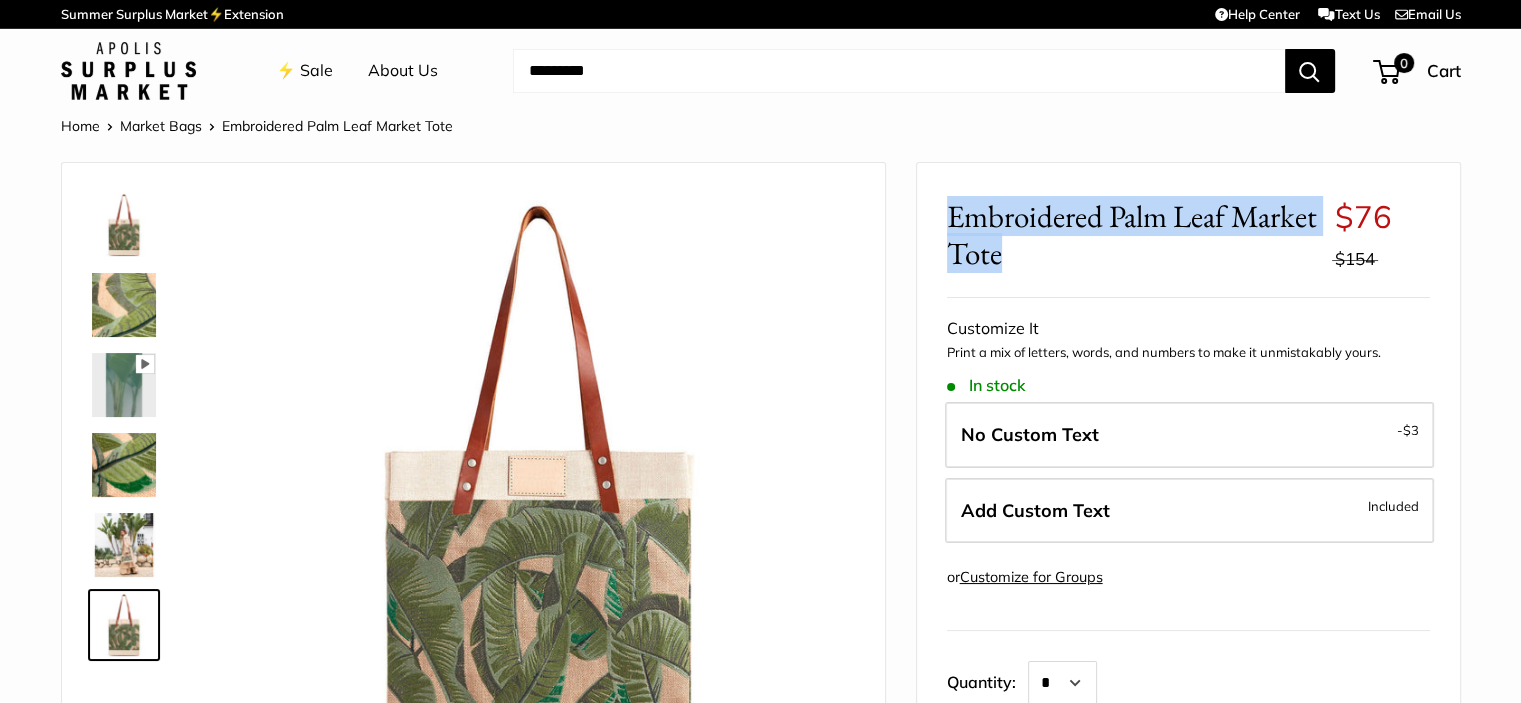 drag, startPoint x: 945, startPoint y: 212, endPoint x: 1024, endPoint y: 251, distance: 88.10221 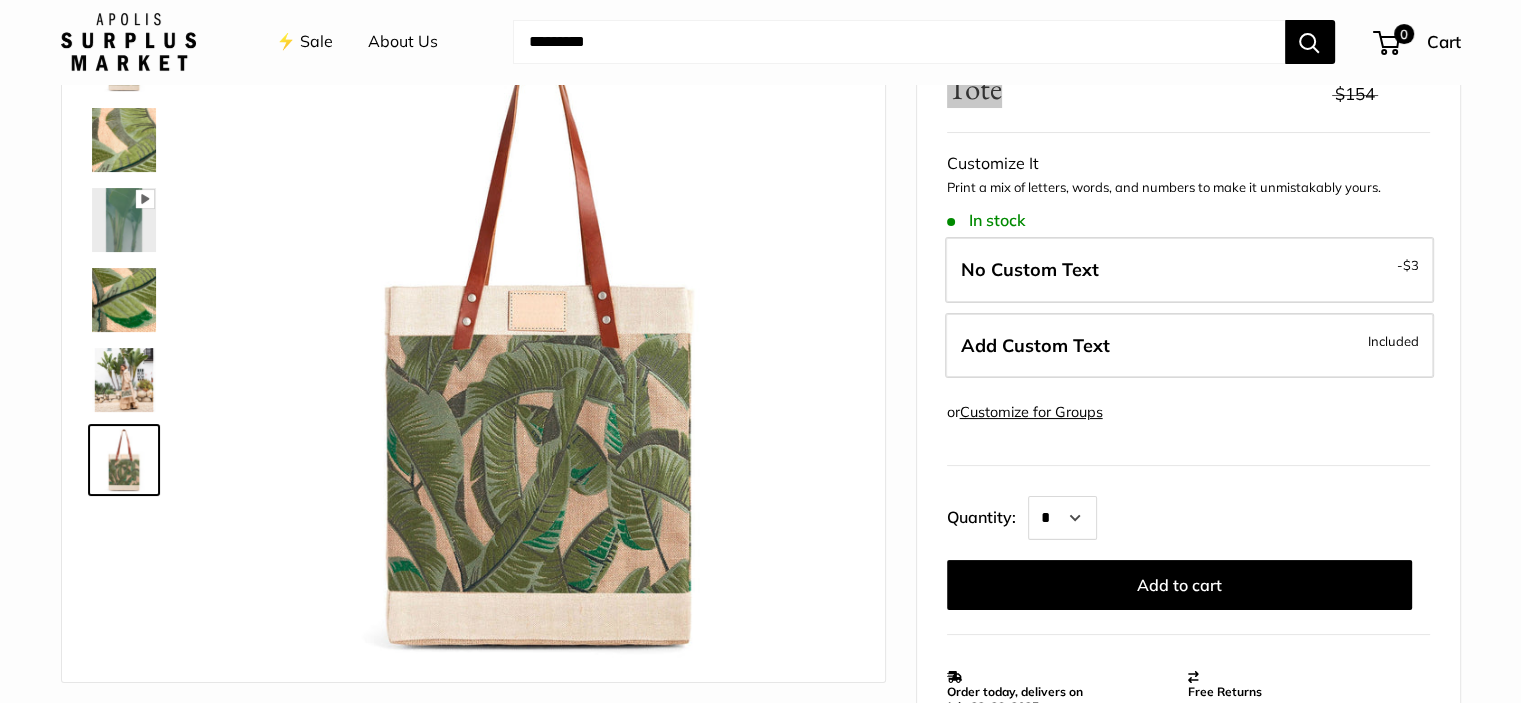 scroll, scrollTop: 200, scrollLeft: 0, axis: vertical 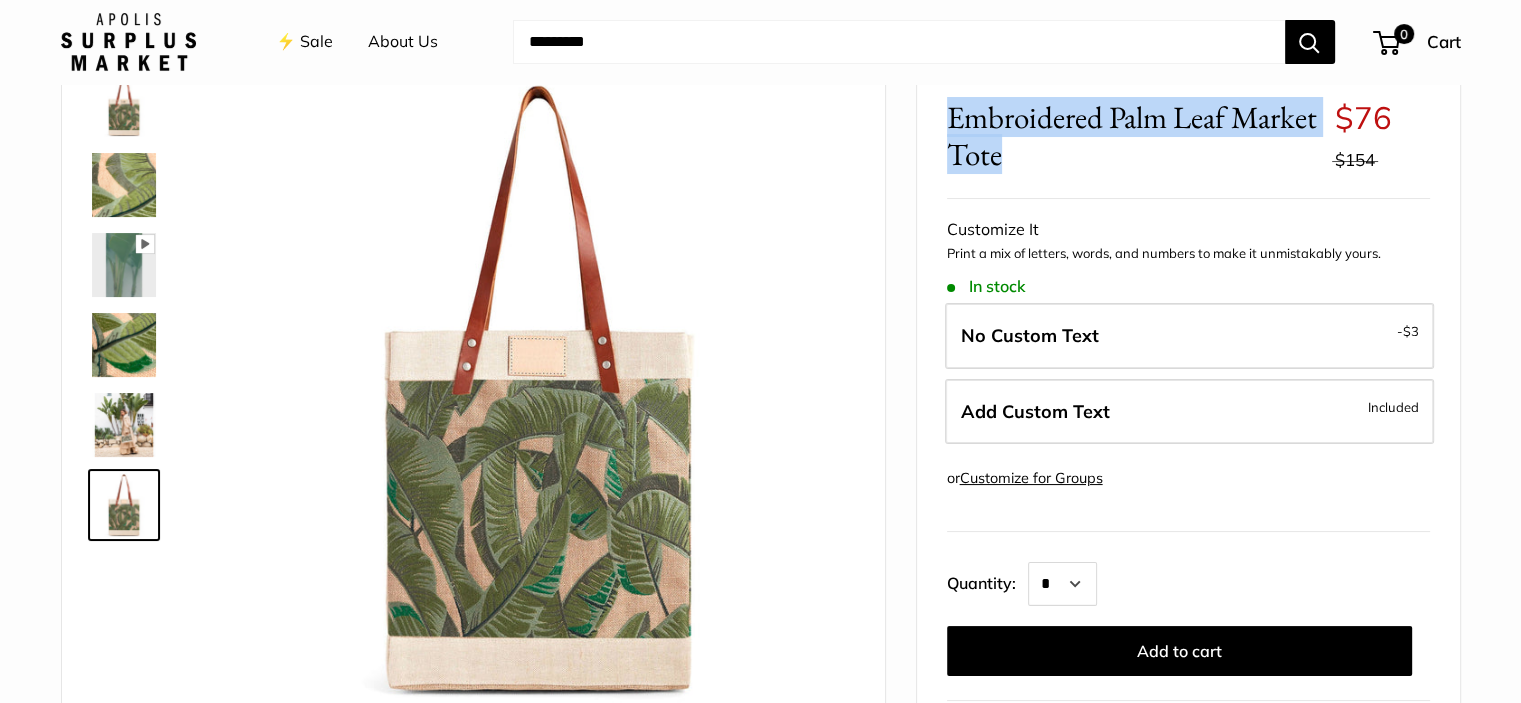 click at bounding box center [899, 42] 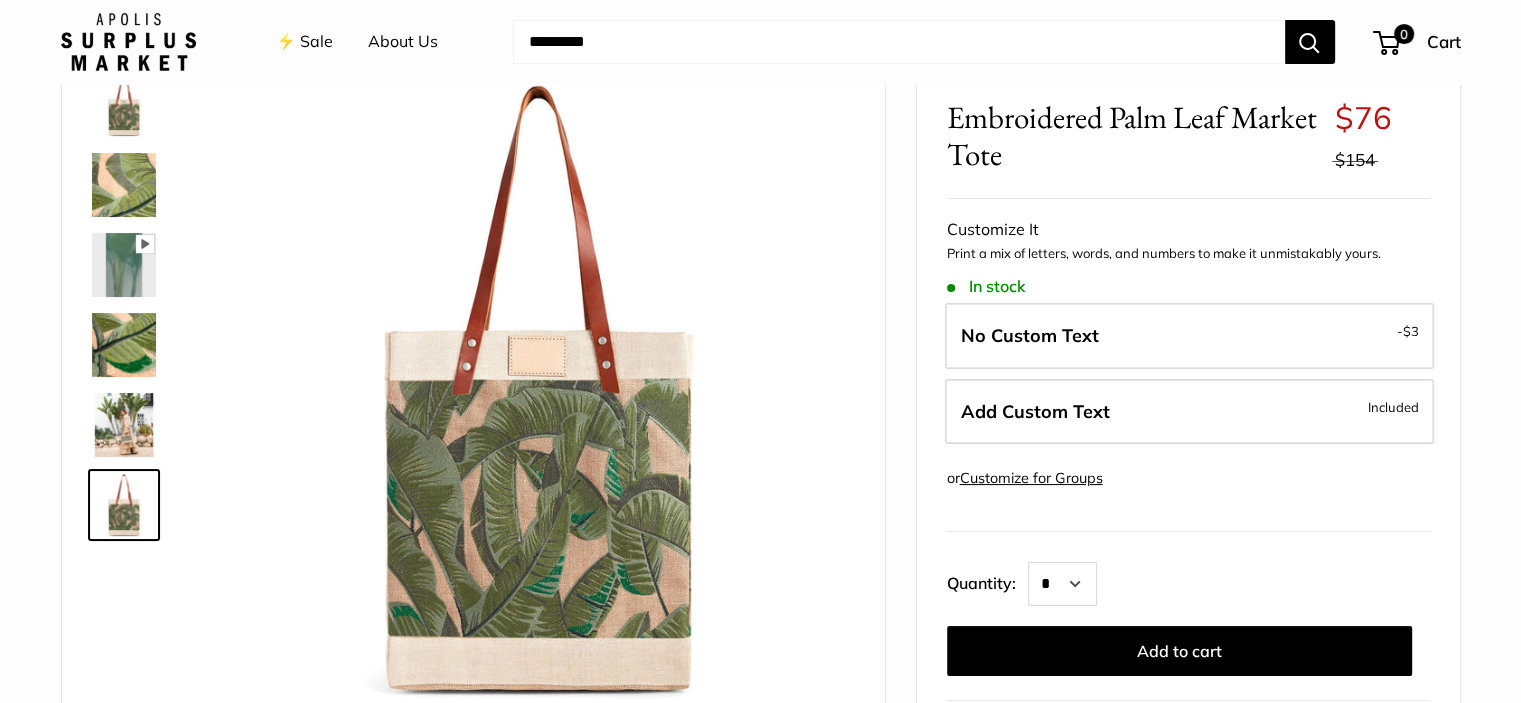 paste on "**********" 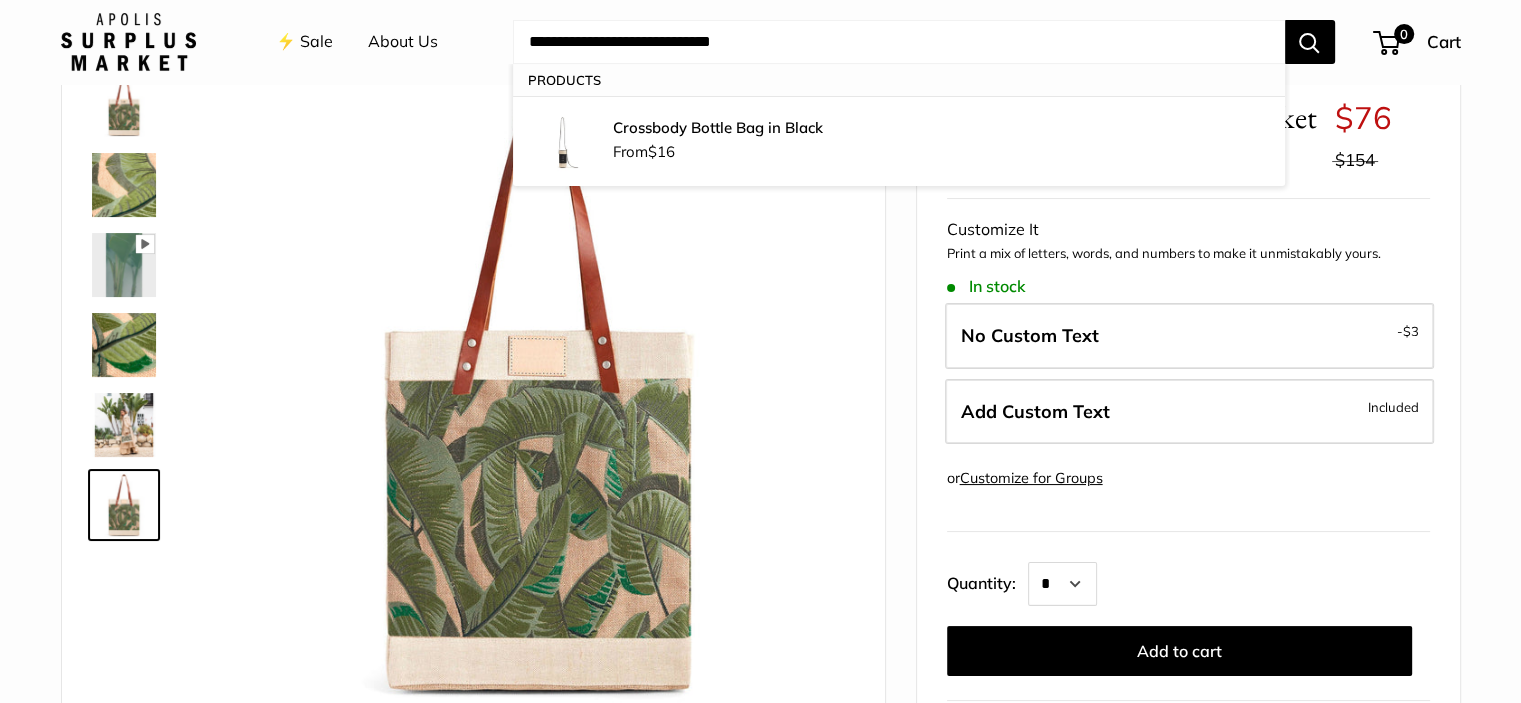 type on "**********" 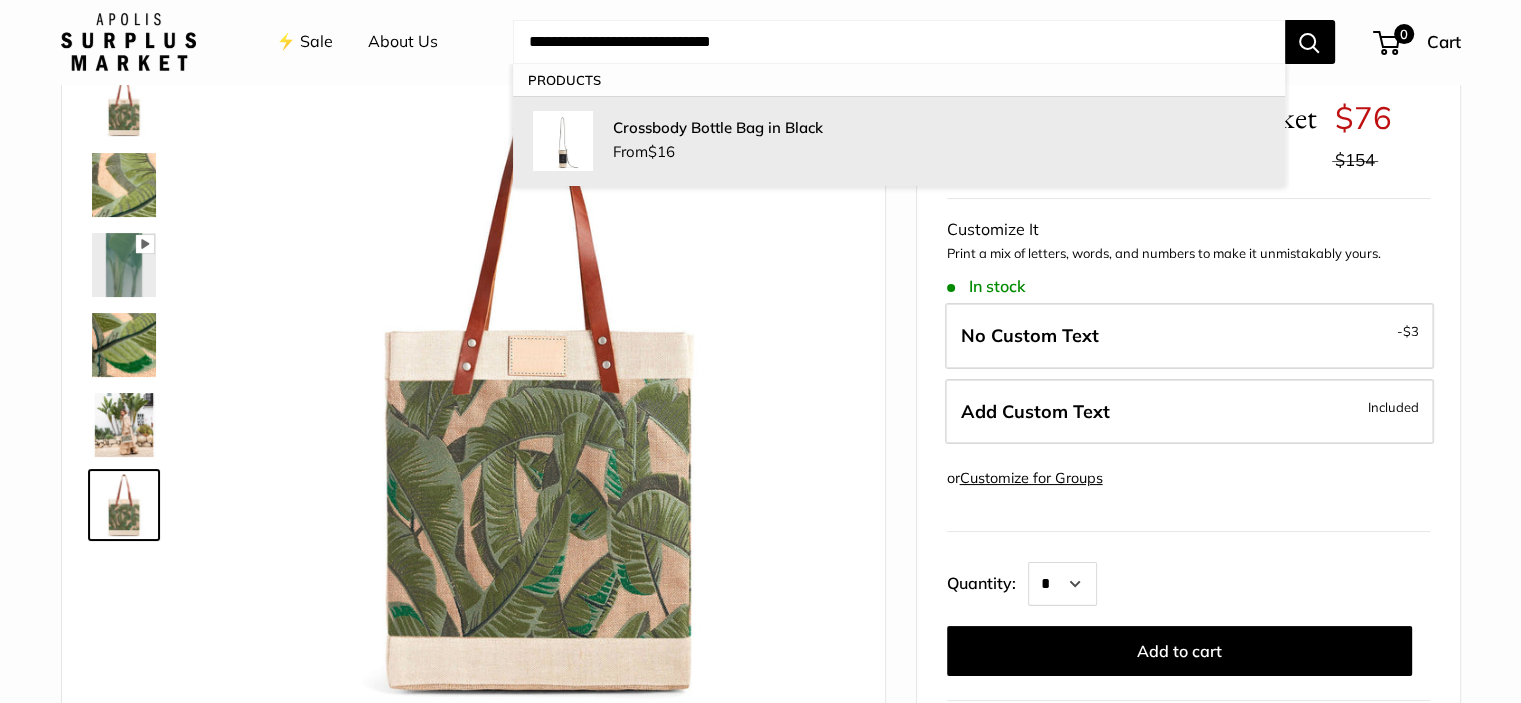 click on "Crossbody Bottle Bag in Black" at bounding box center (939, 127) 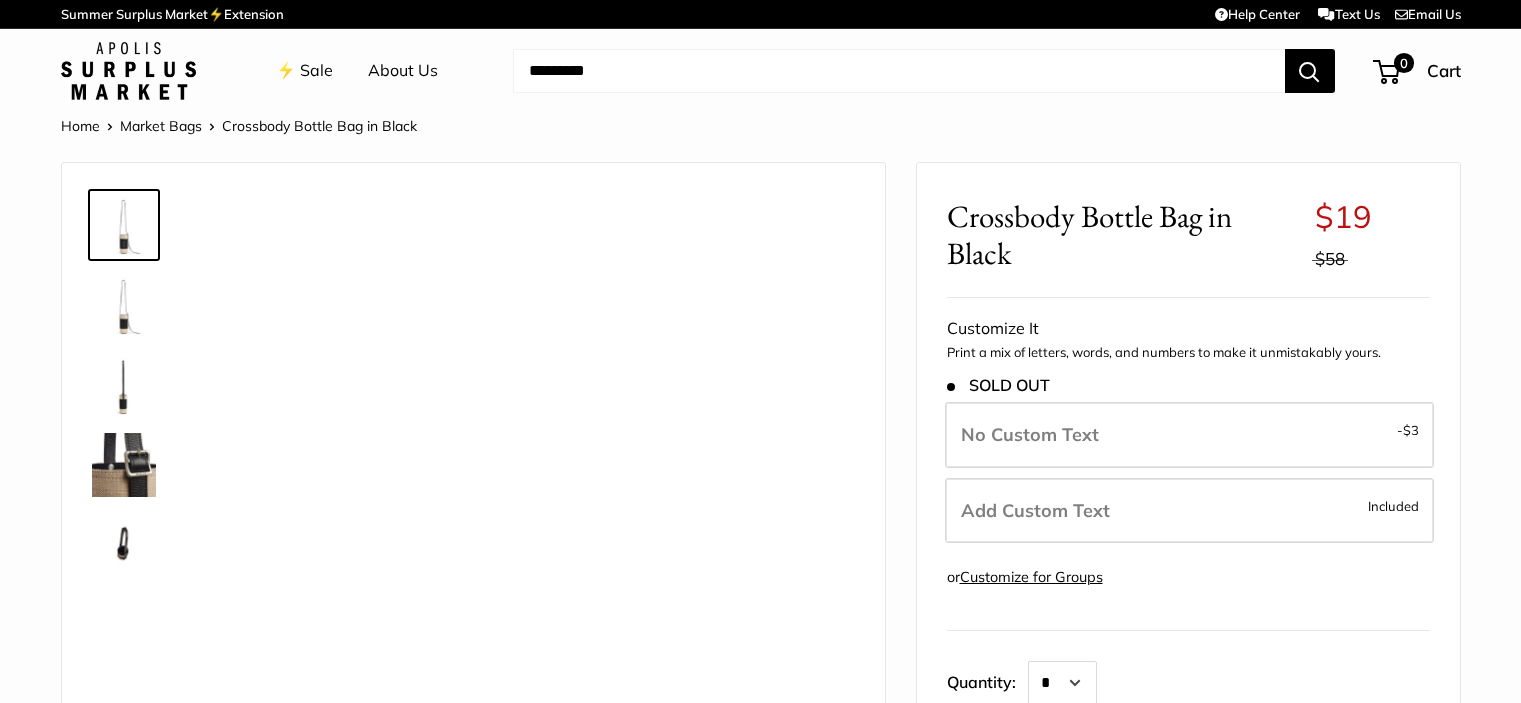 scroll, scrollTop: 0, scrollLeft: 0, axis: both 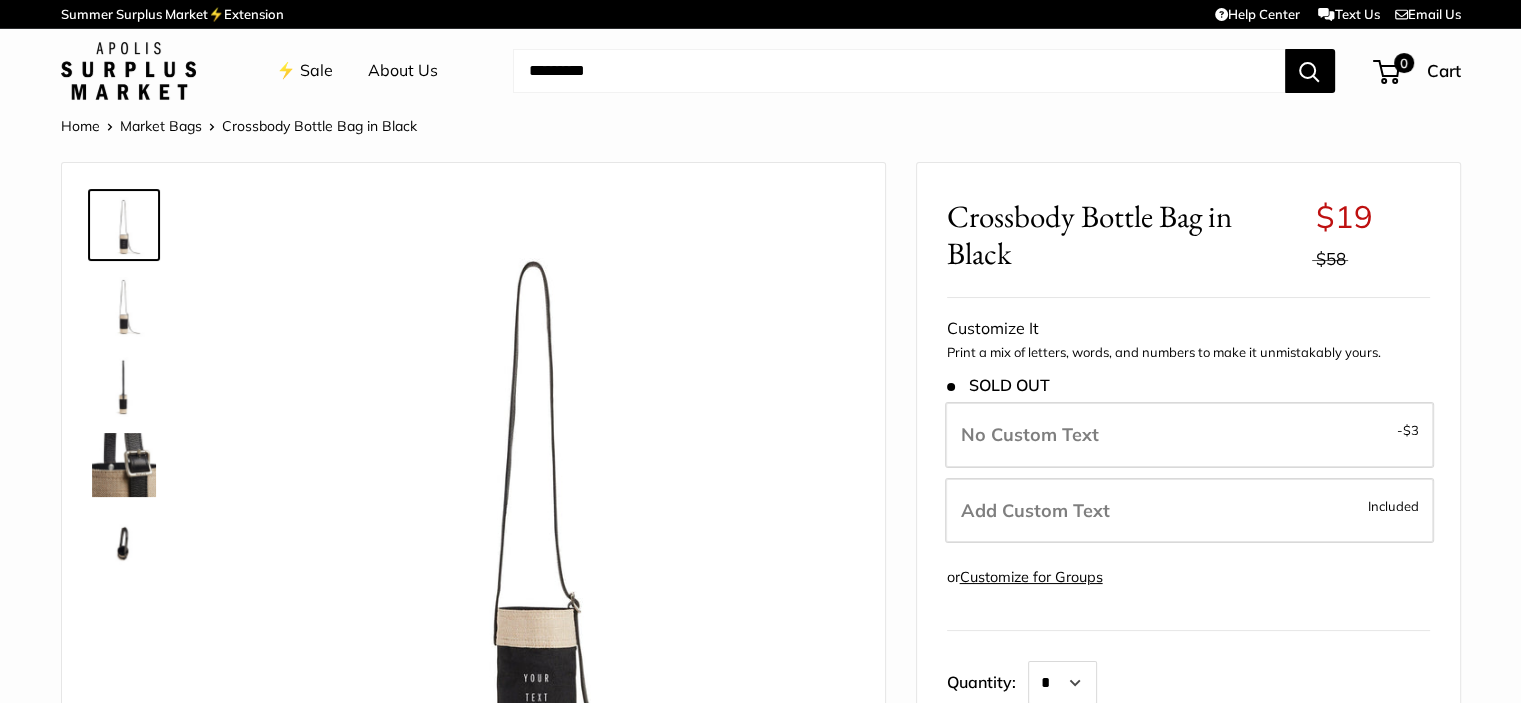 click on "Add Custom Text
Included" at bounding box center (1189, 511) 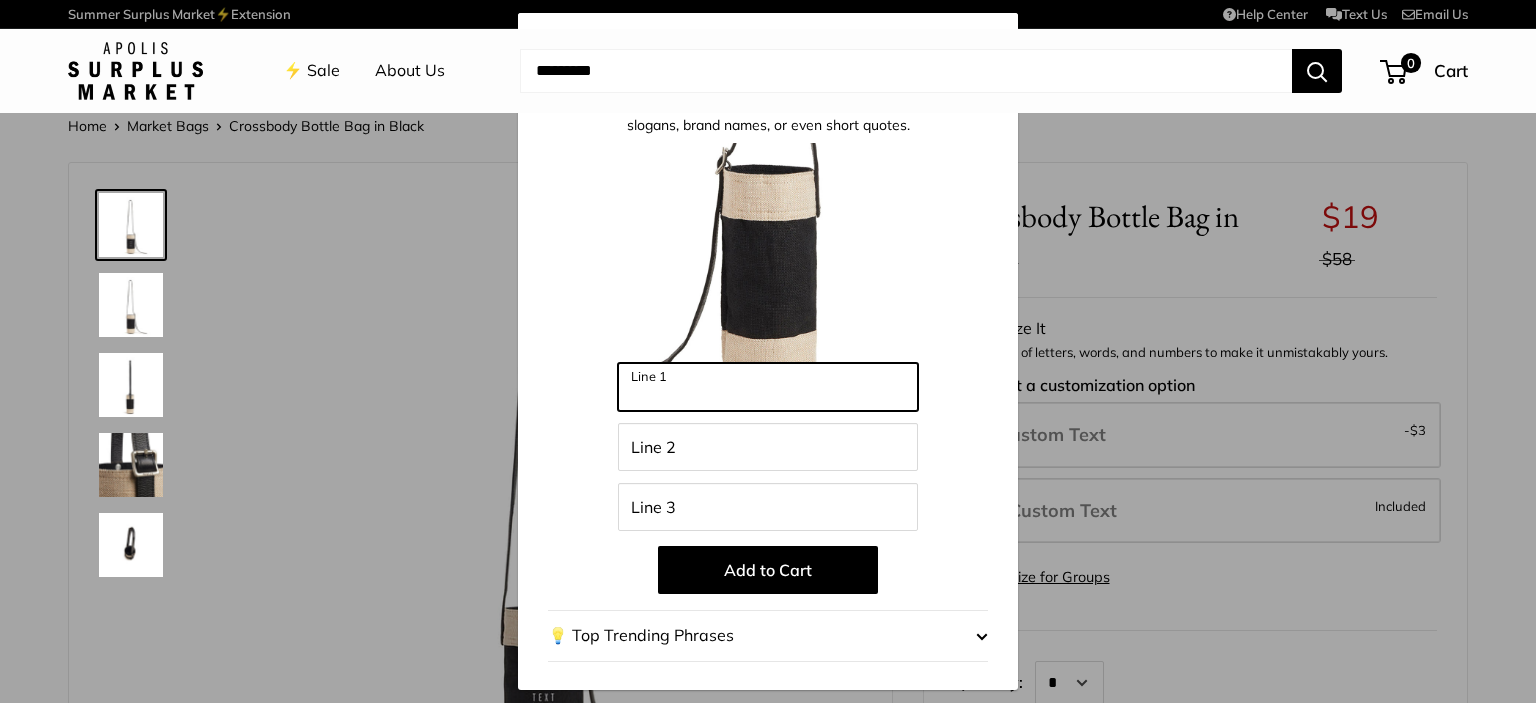 click on "Line 1" at bounding box center (768, 387) 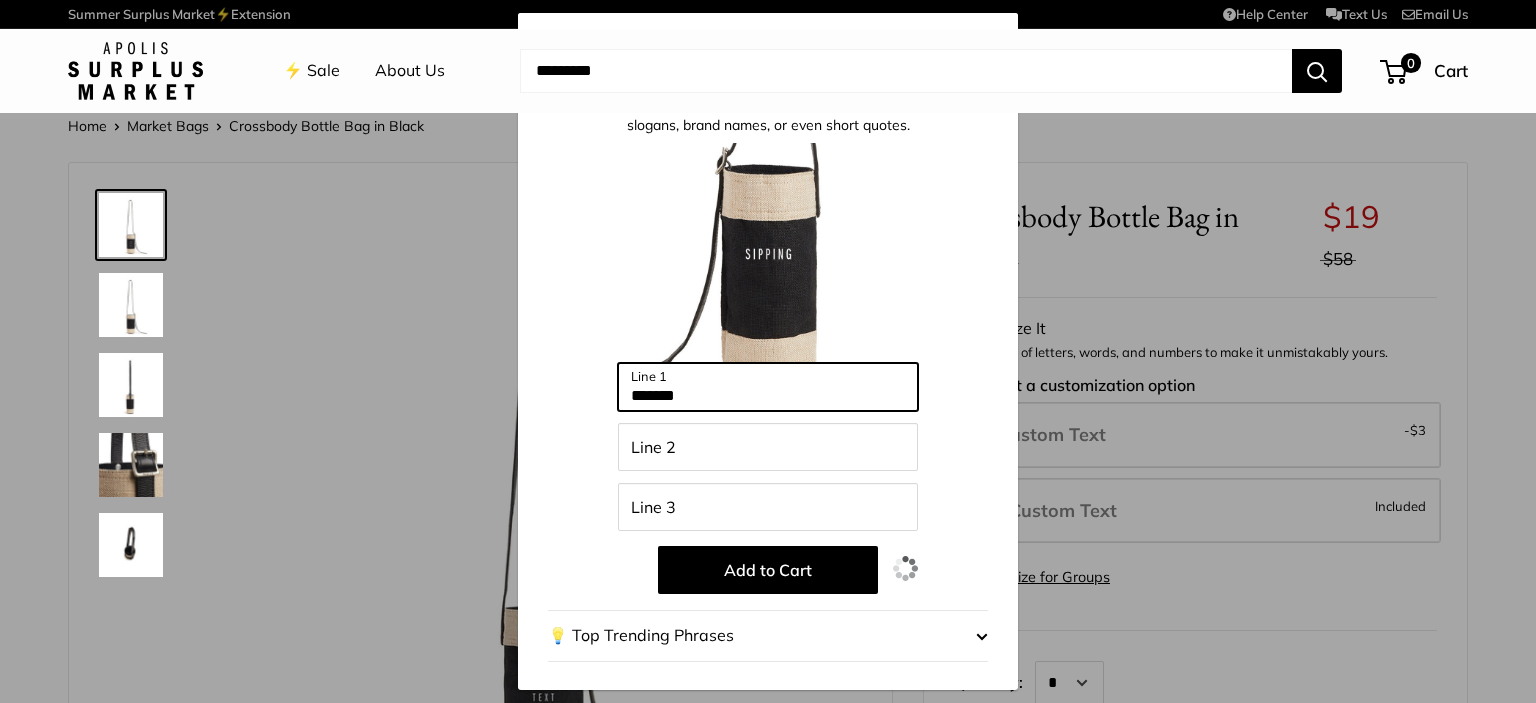 type on "*******" 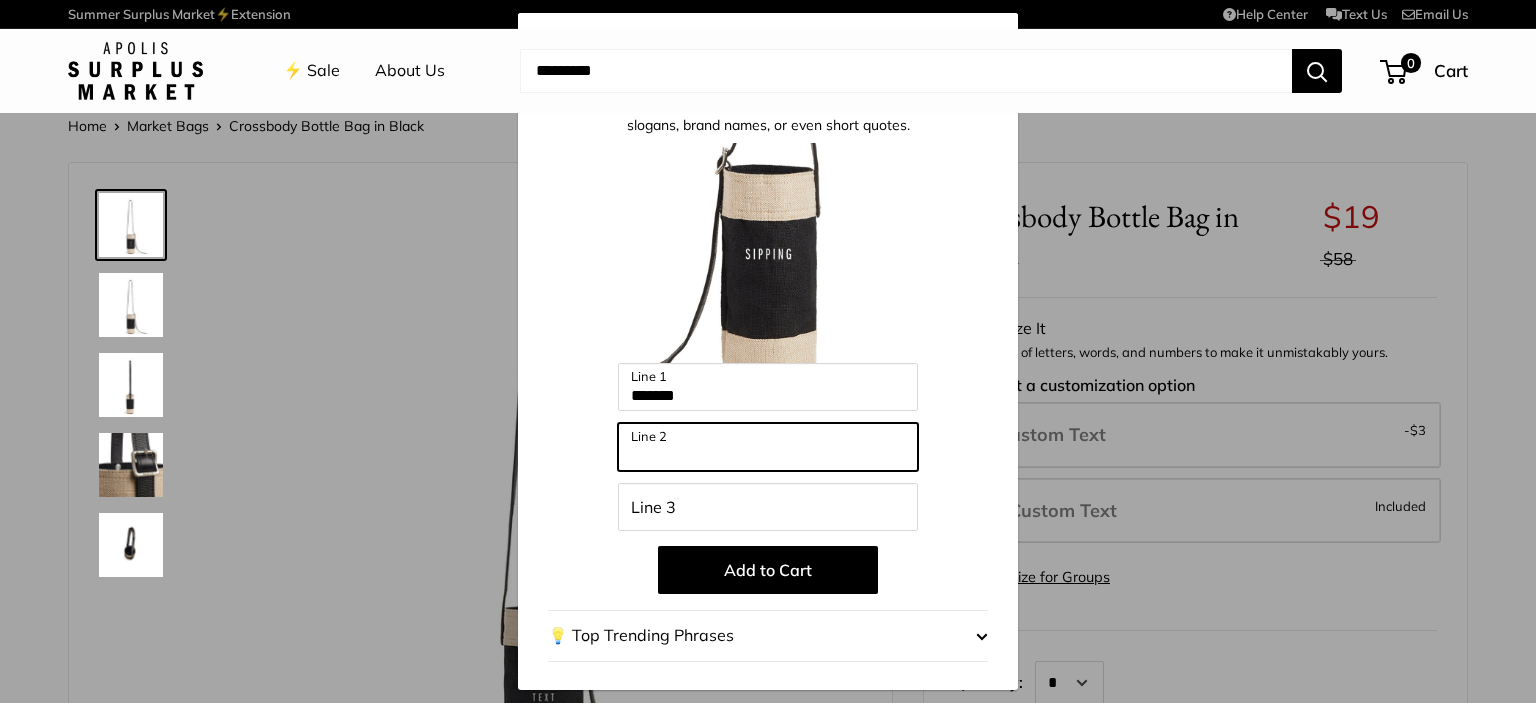 click on "Line 2" at bounding box center (768, 447) 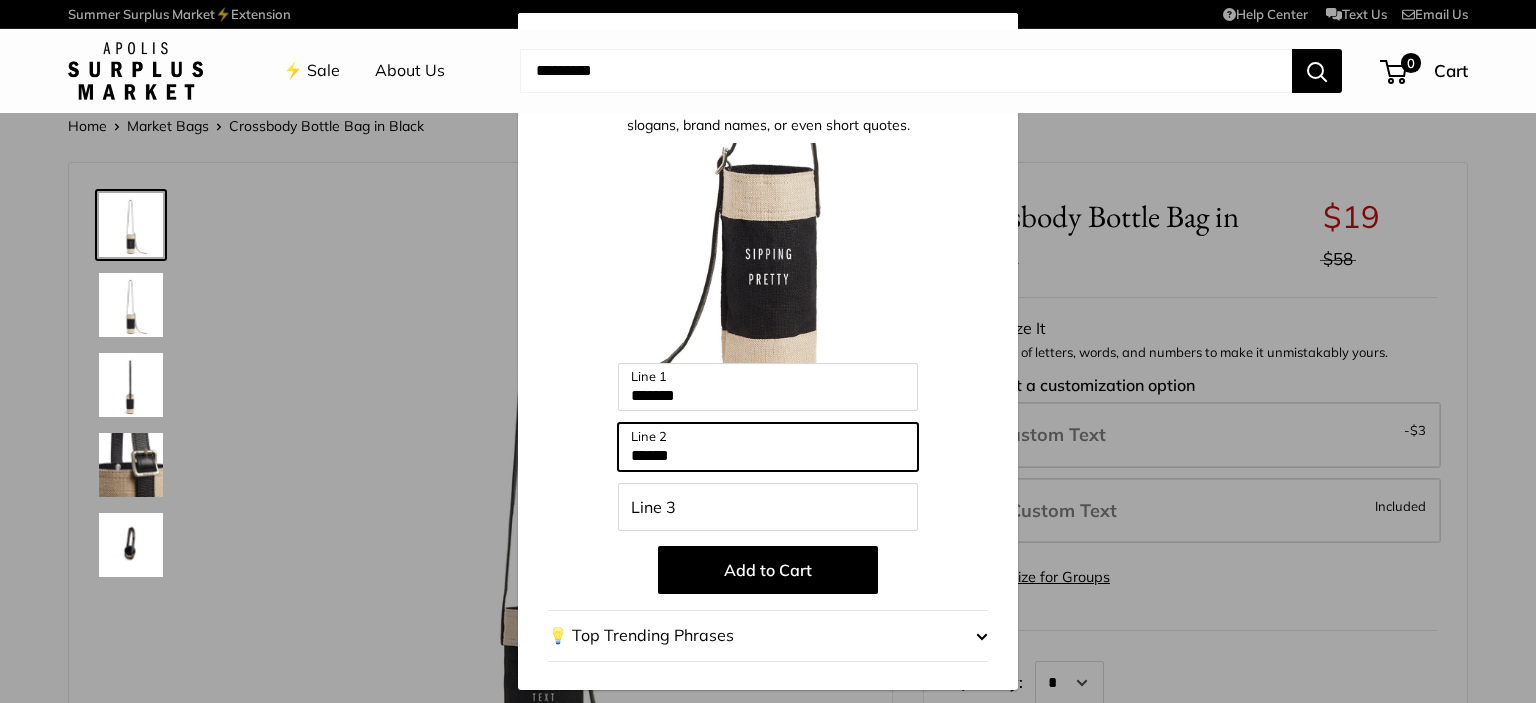 type on "******" 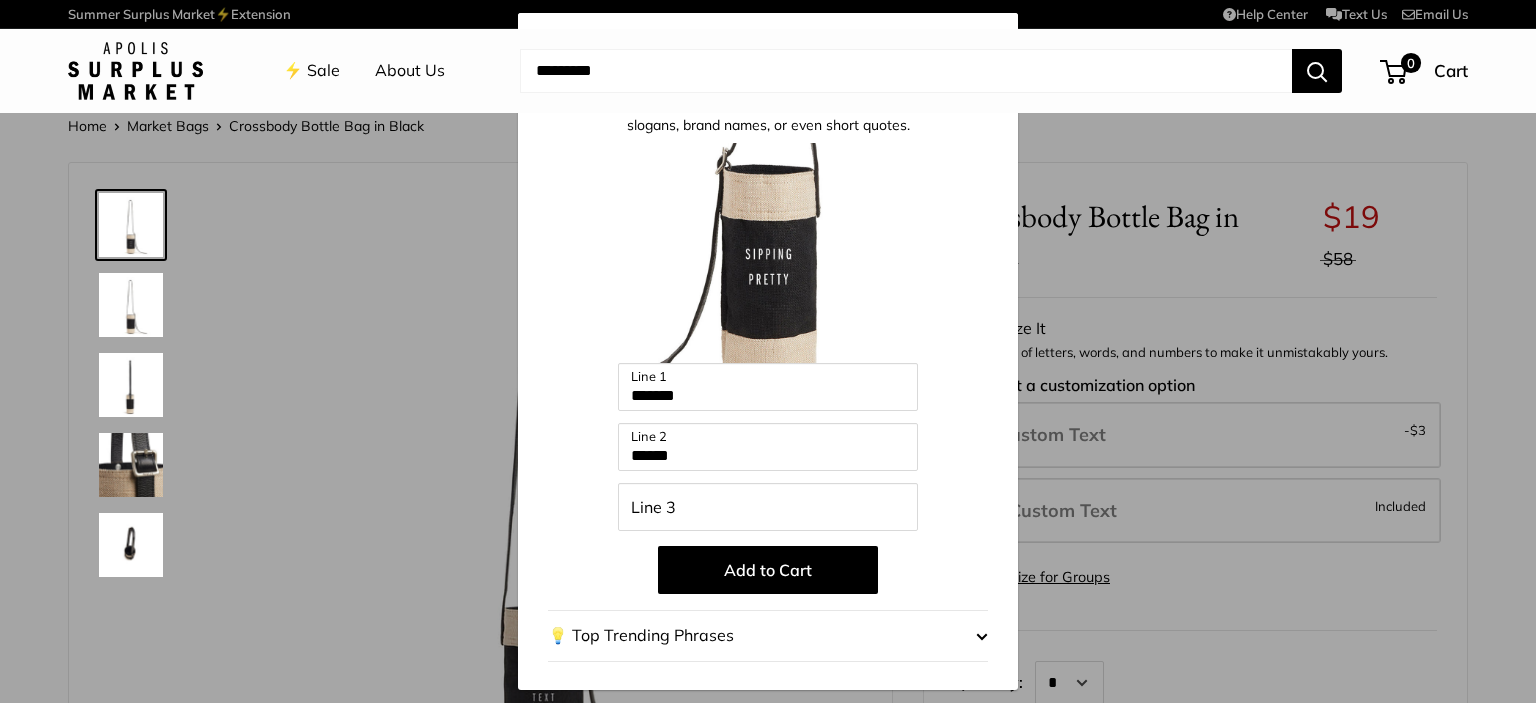 click on "Add to Cart" at bounding box center (768, 570) 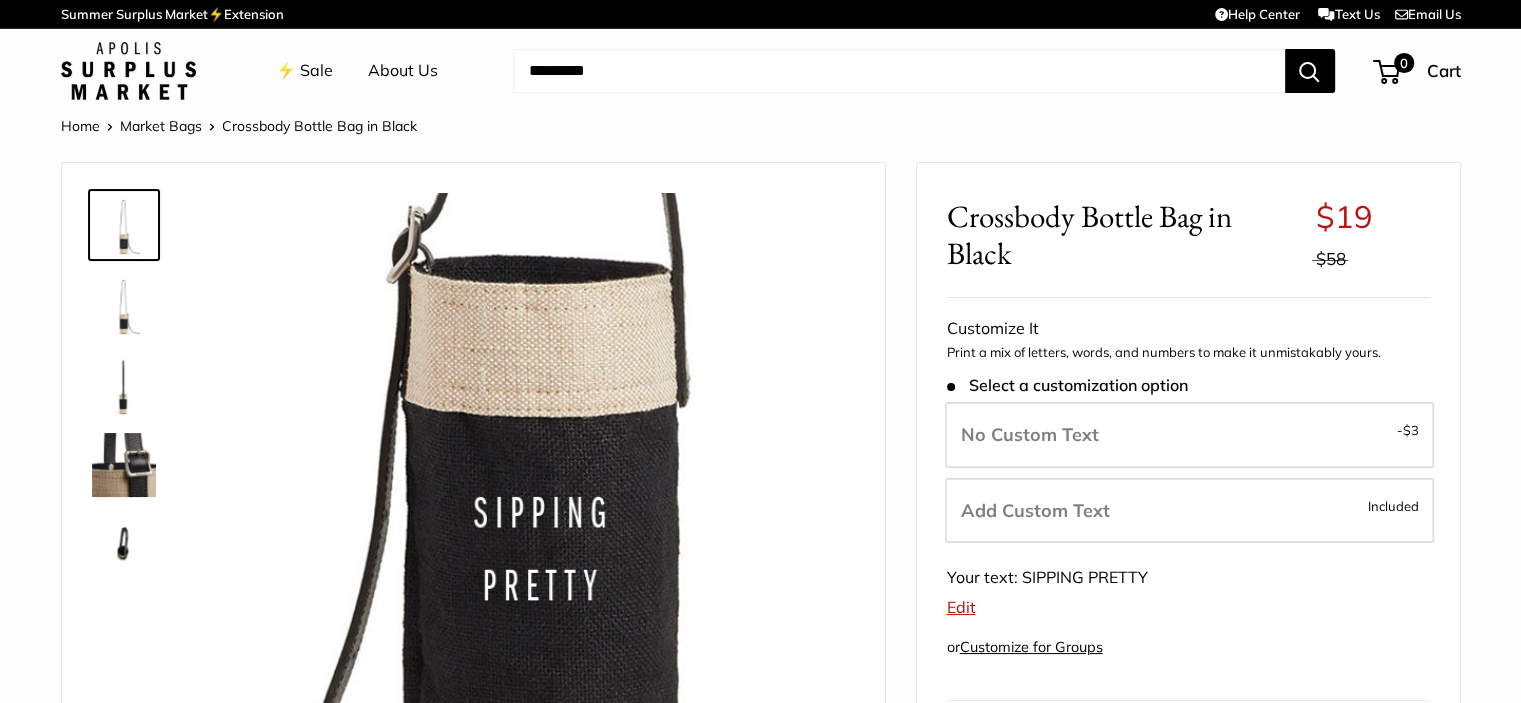 click at bounding box center (899, 71) 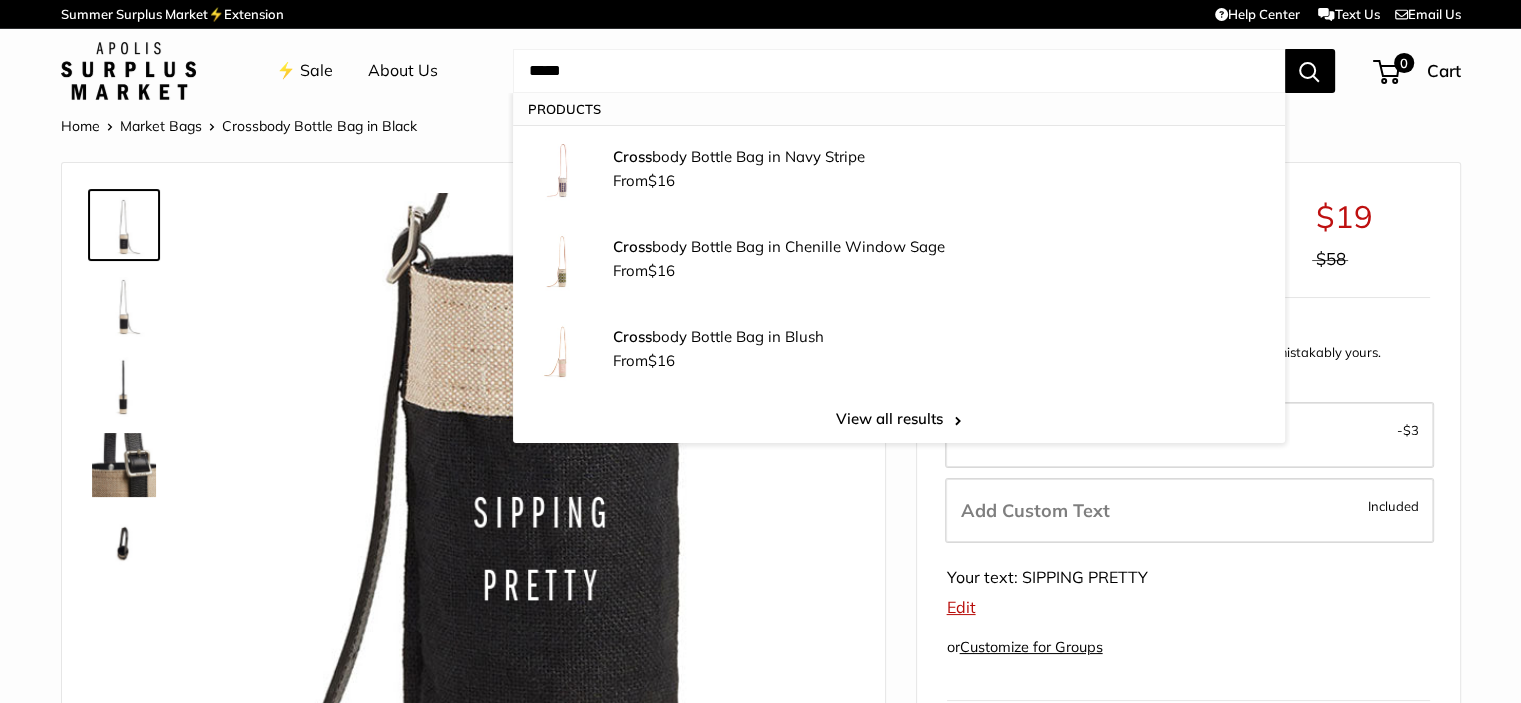 type on "*****" 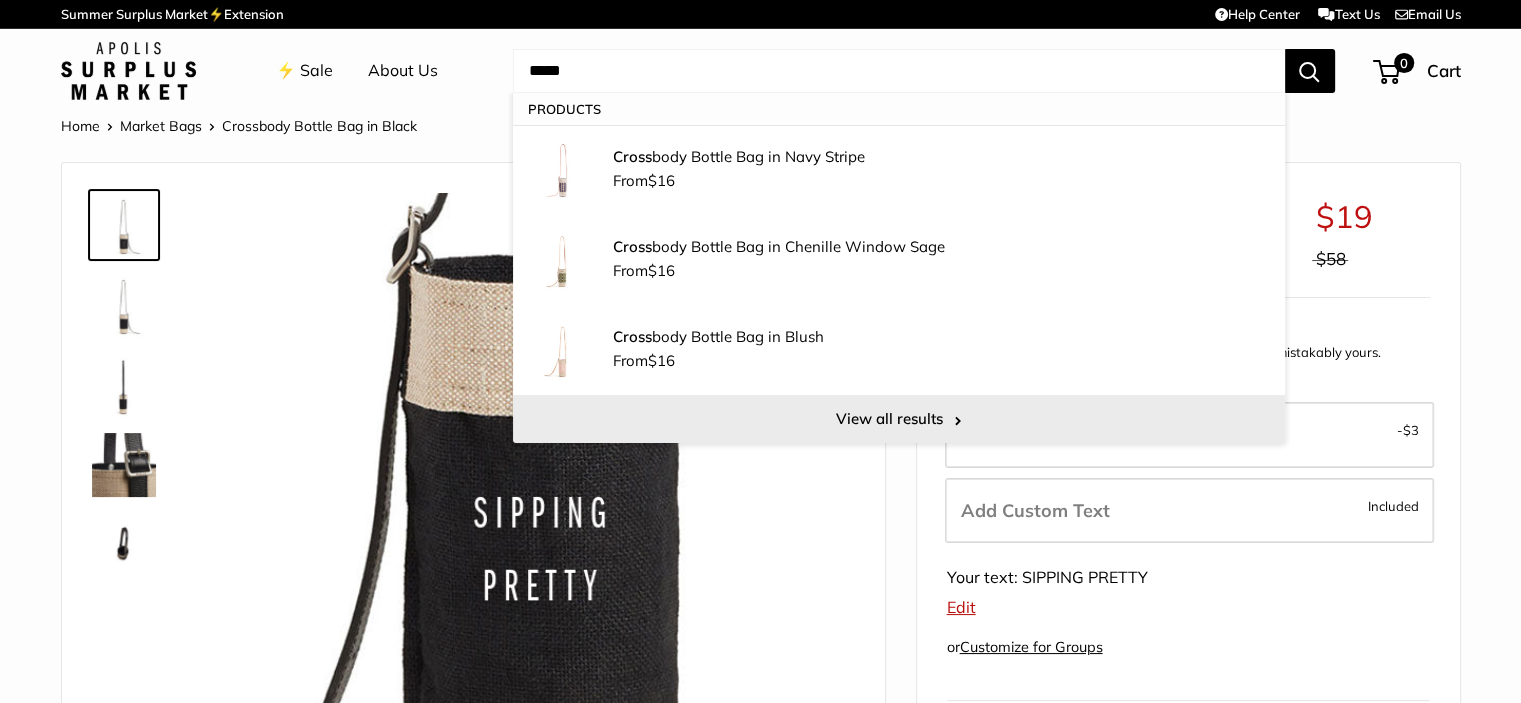click on "View all results" at bounding box center [899, 419] 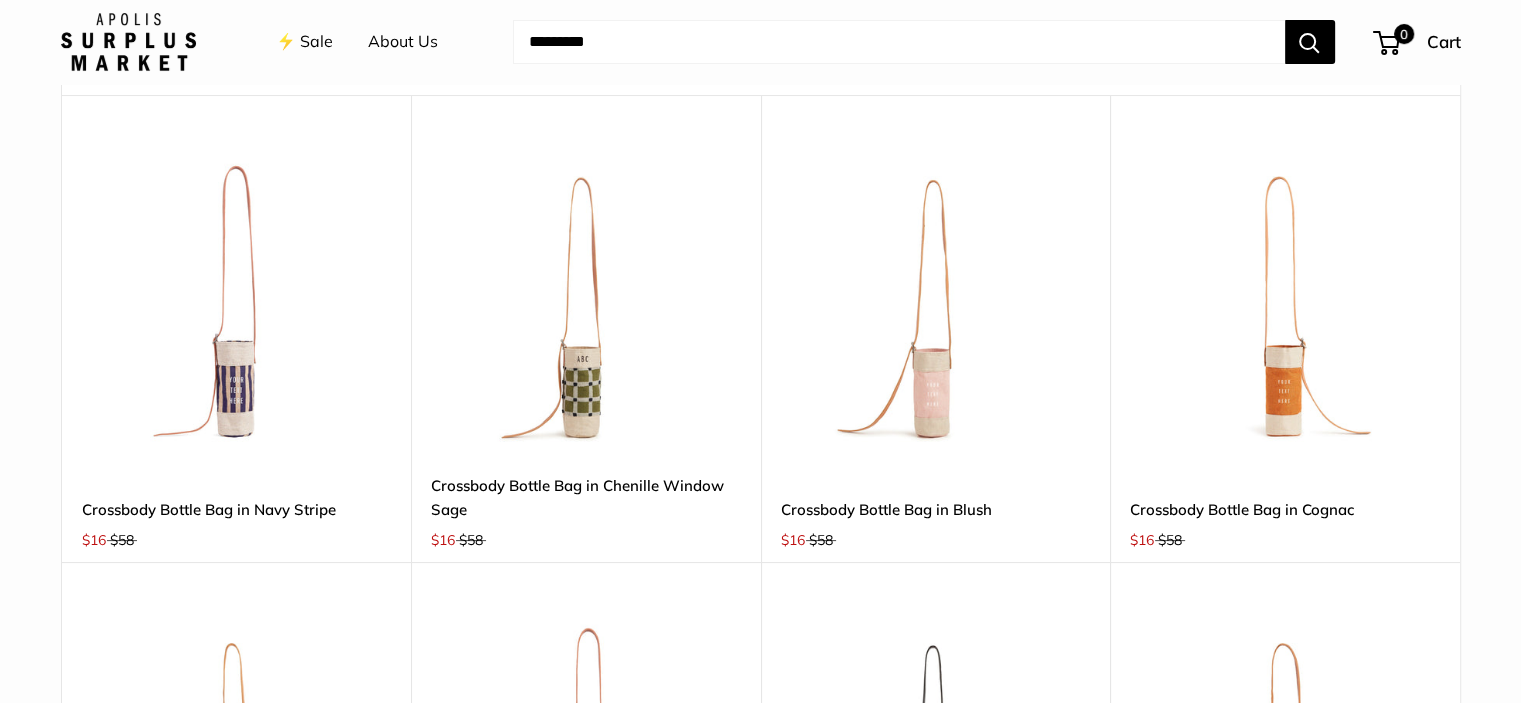 scroll, scrollTop: 300, scrollLeft: 0, axis: vertical 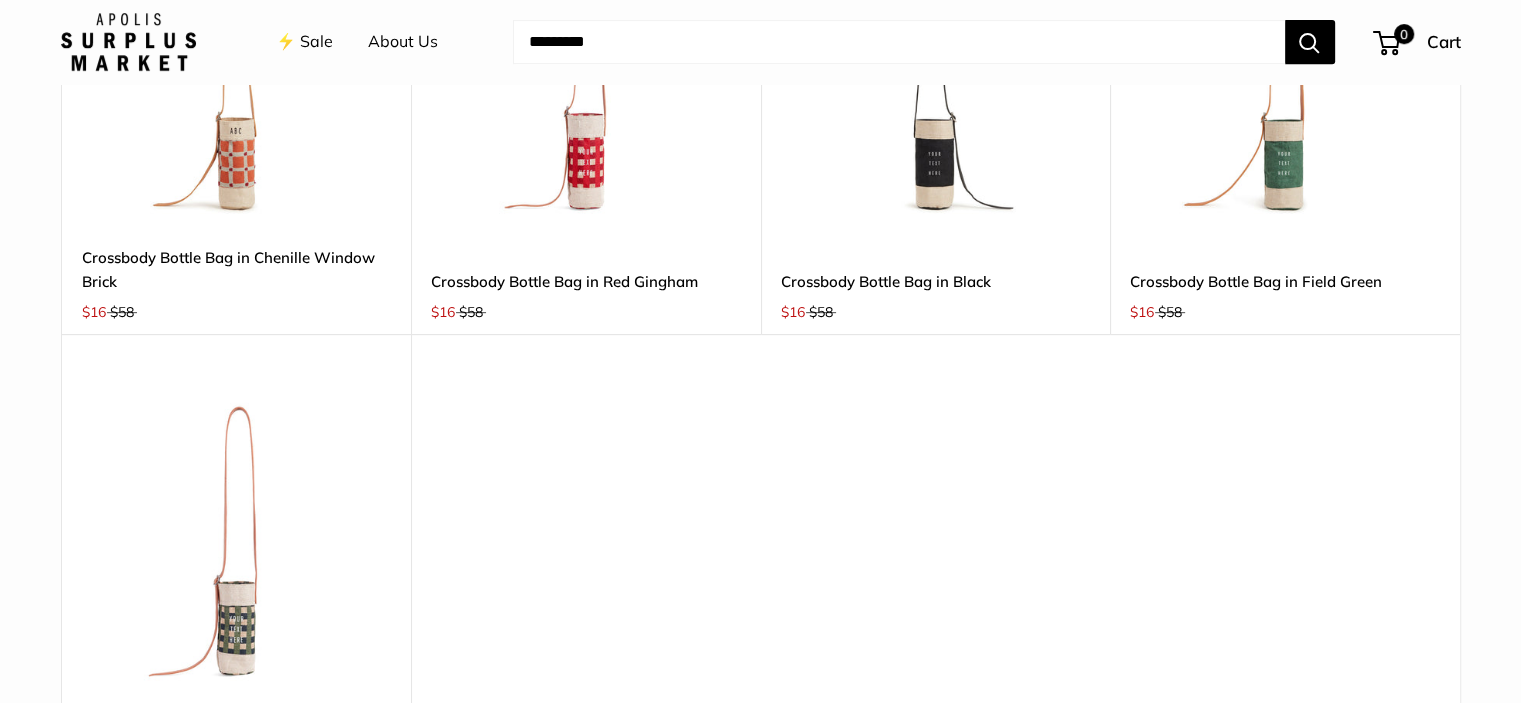 click on "Upgrade: Next Day Fulfillment
SOLD OUT Save  $42
Crossbody Bottle Bag in Field Green
$16
$58
Sold Out" at bounding box center (1285, 100) 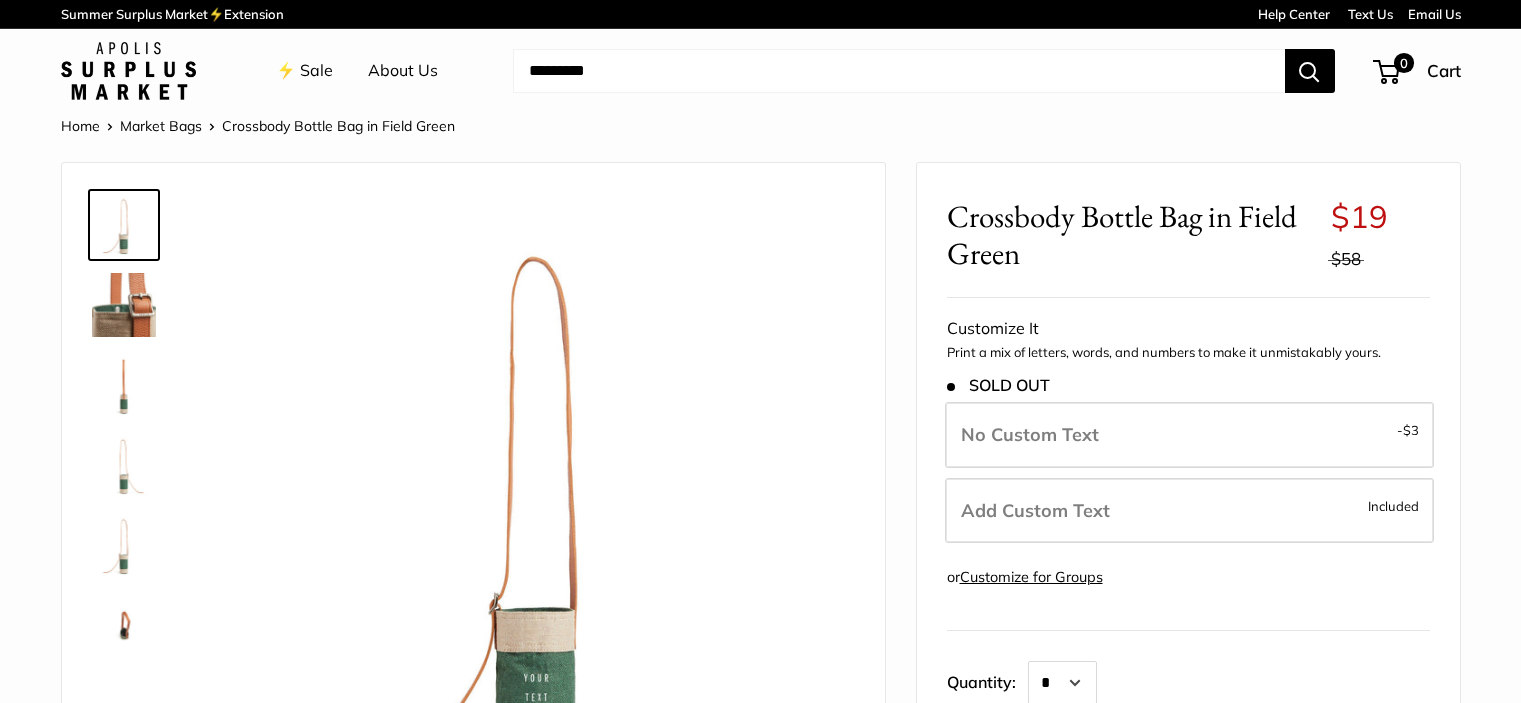 scroll, scrollTop: 0, scrollLeft: 0, axis: both 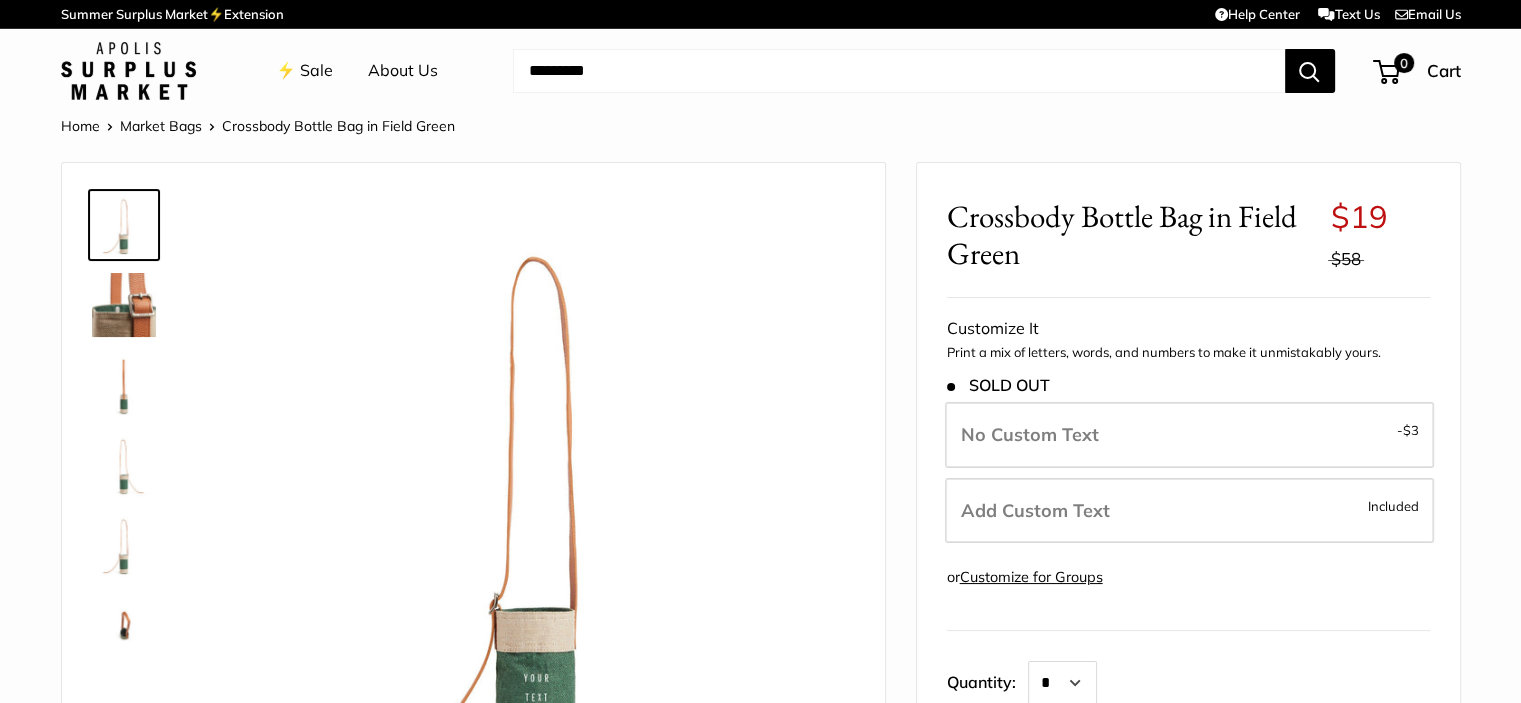 click on "Add Custom Text
Included" at bounding box center (1189, 511) 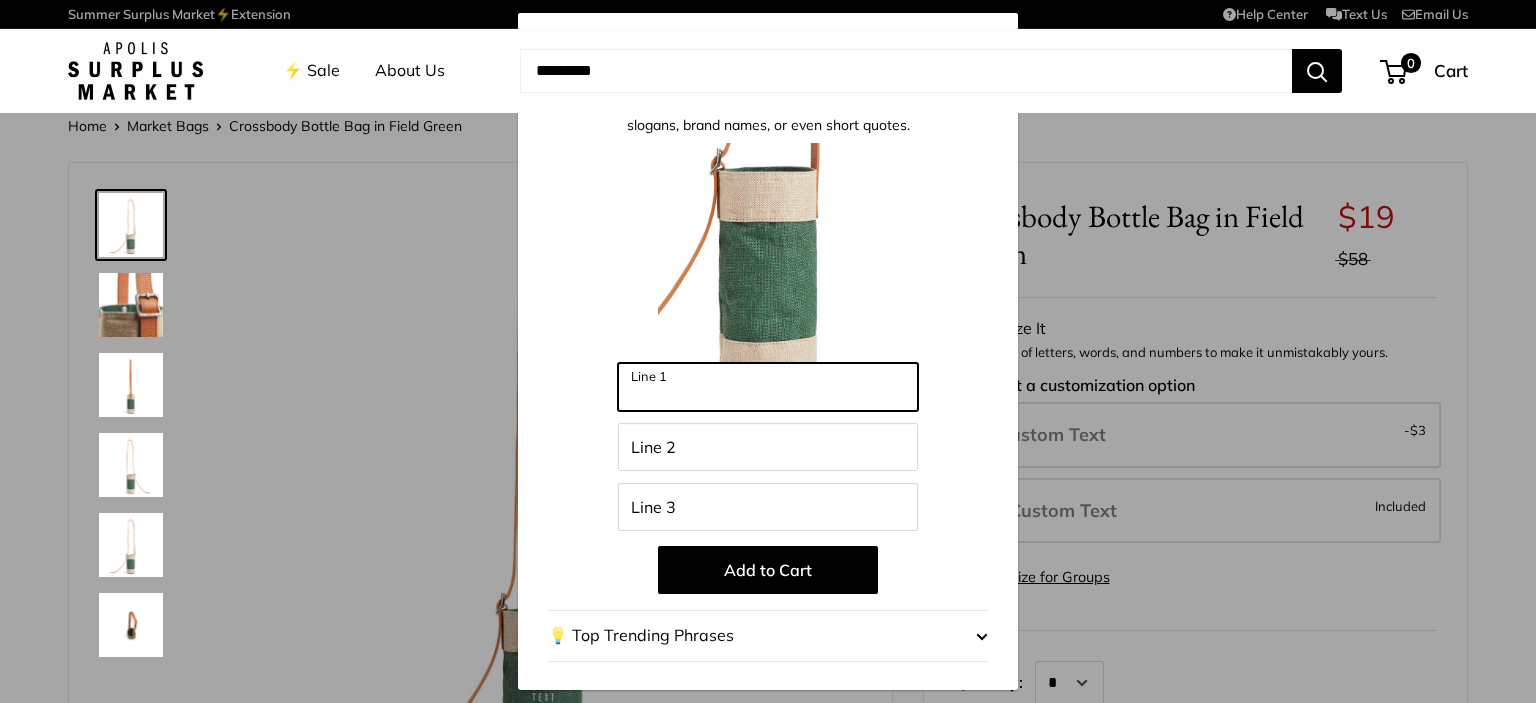 click on "Line 1" at bounding box center (768, 387) 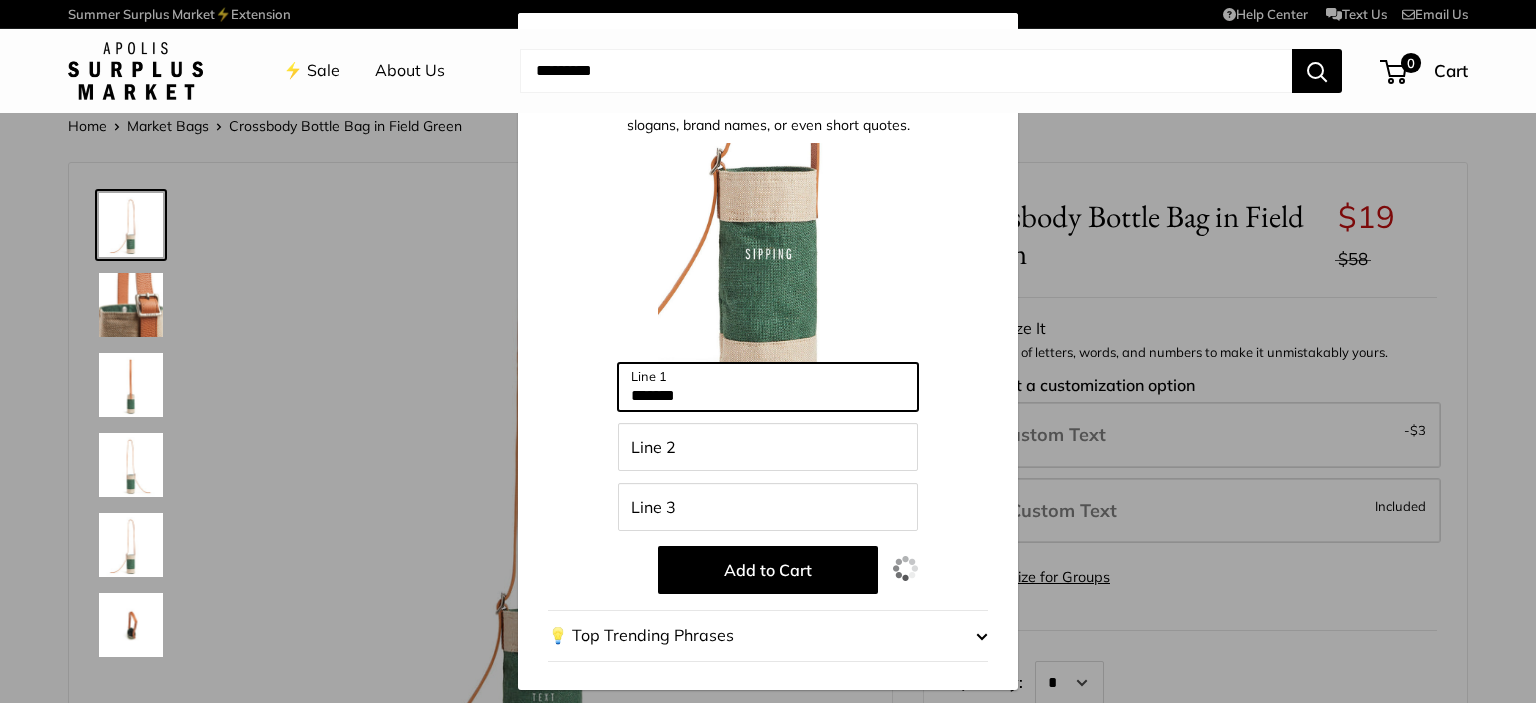 type on "*******" 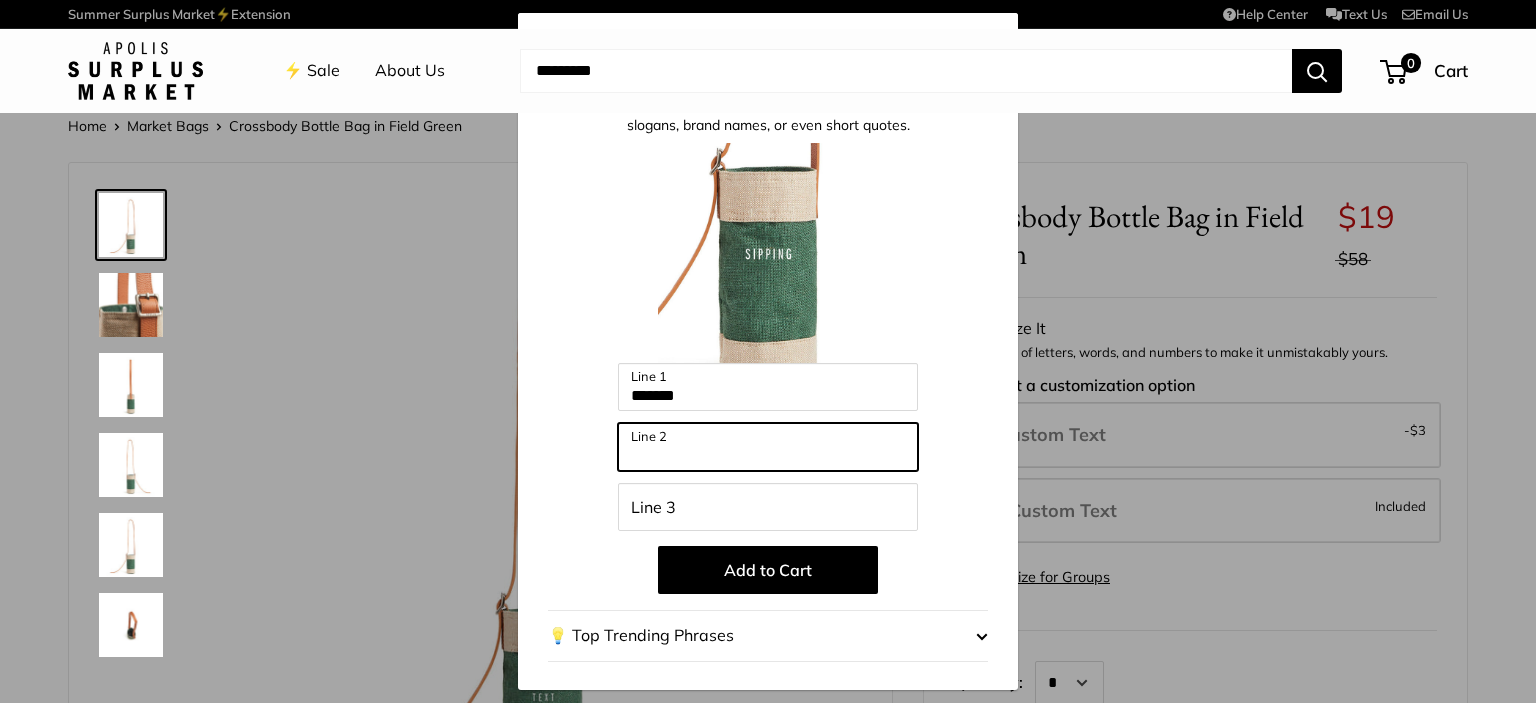 click on "Line 2" at bounding box center [768, 447] 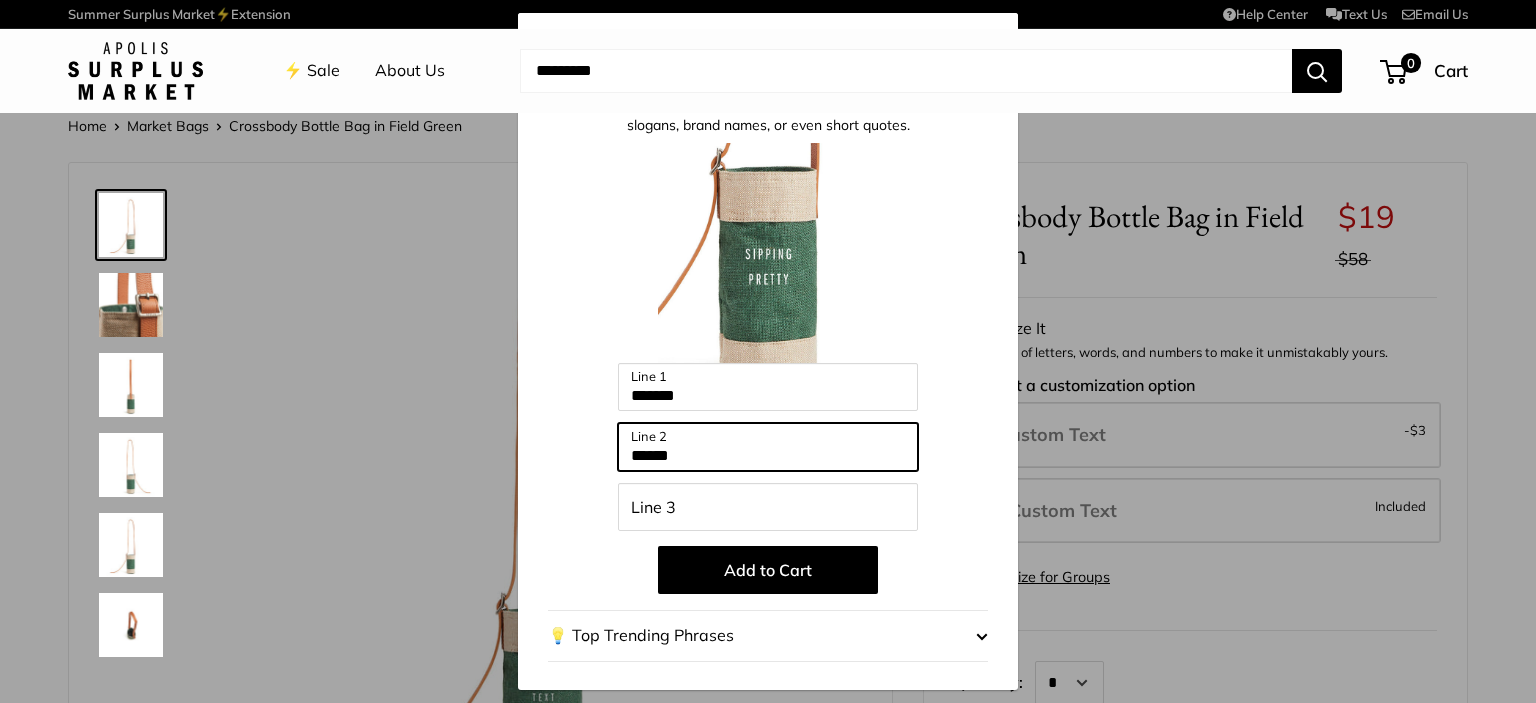 type on "******" 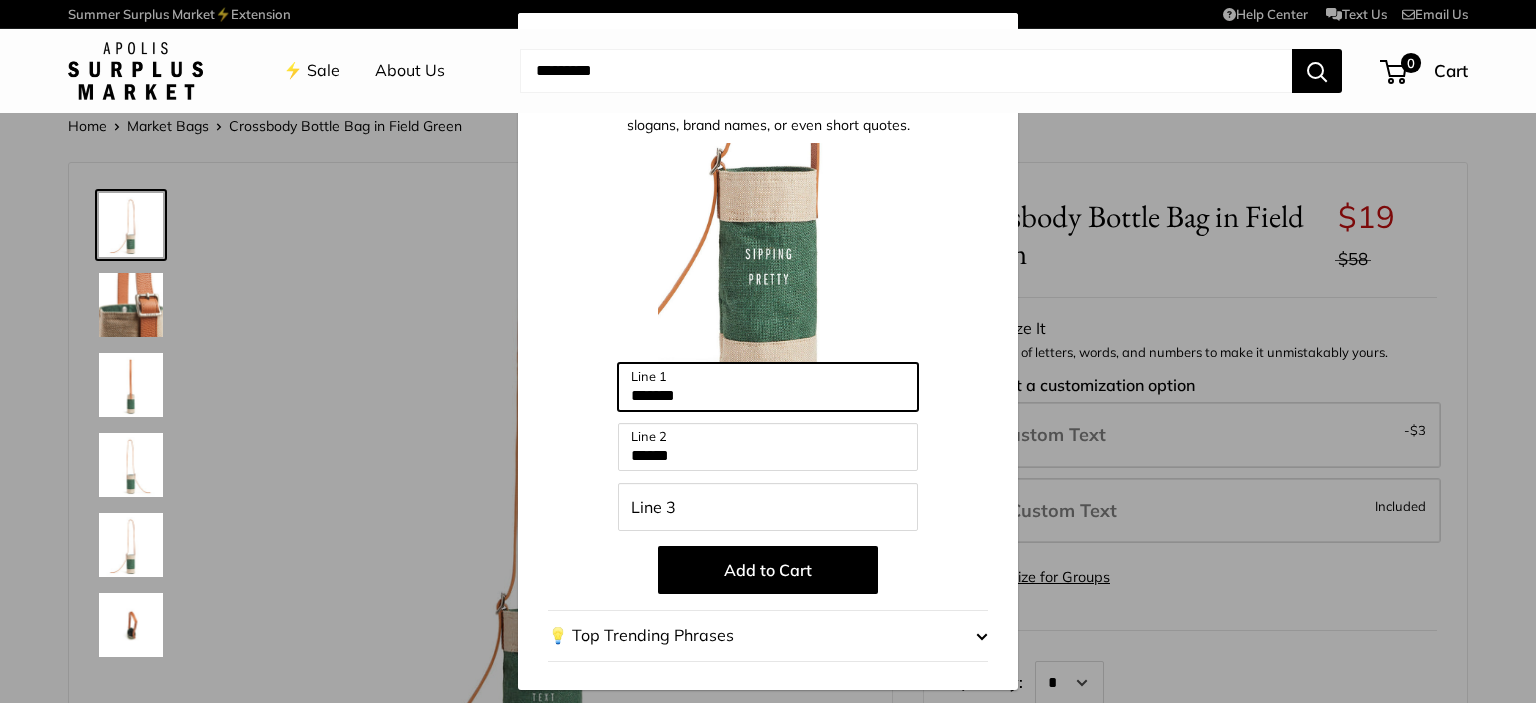 click on "*******" at bounding box center (768, 387) 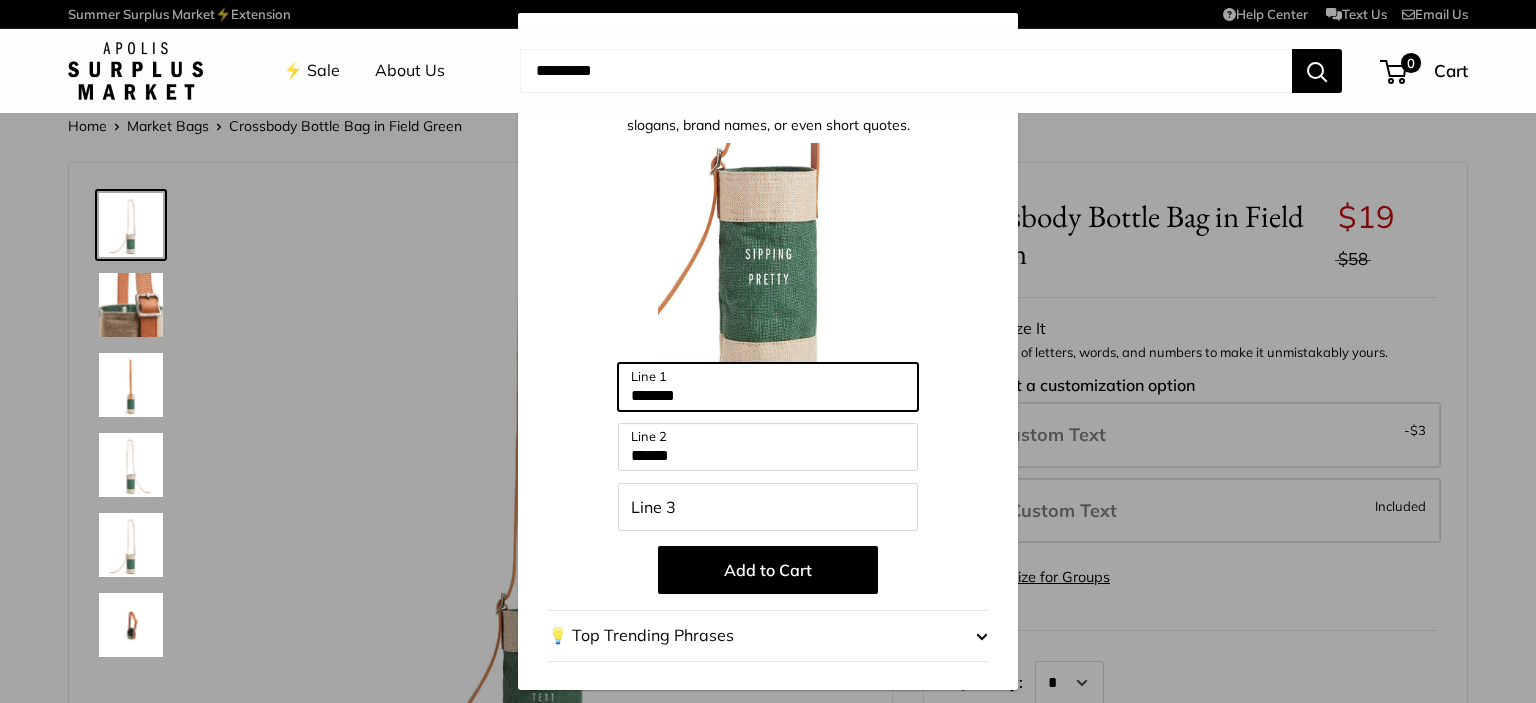 click on "*******" at bounding box center [768, 387] 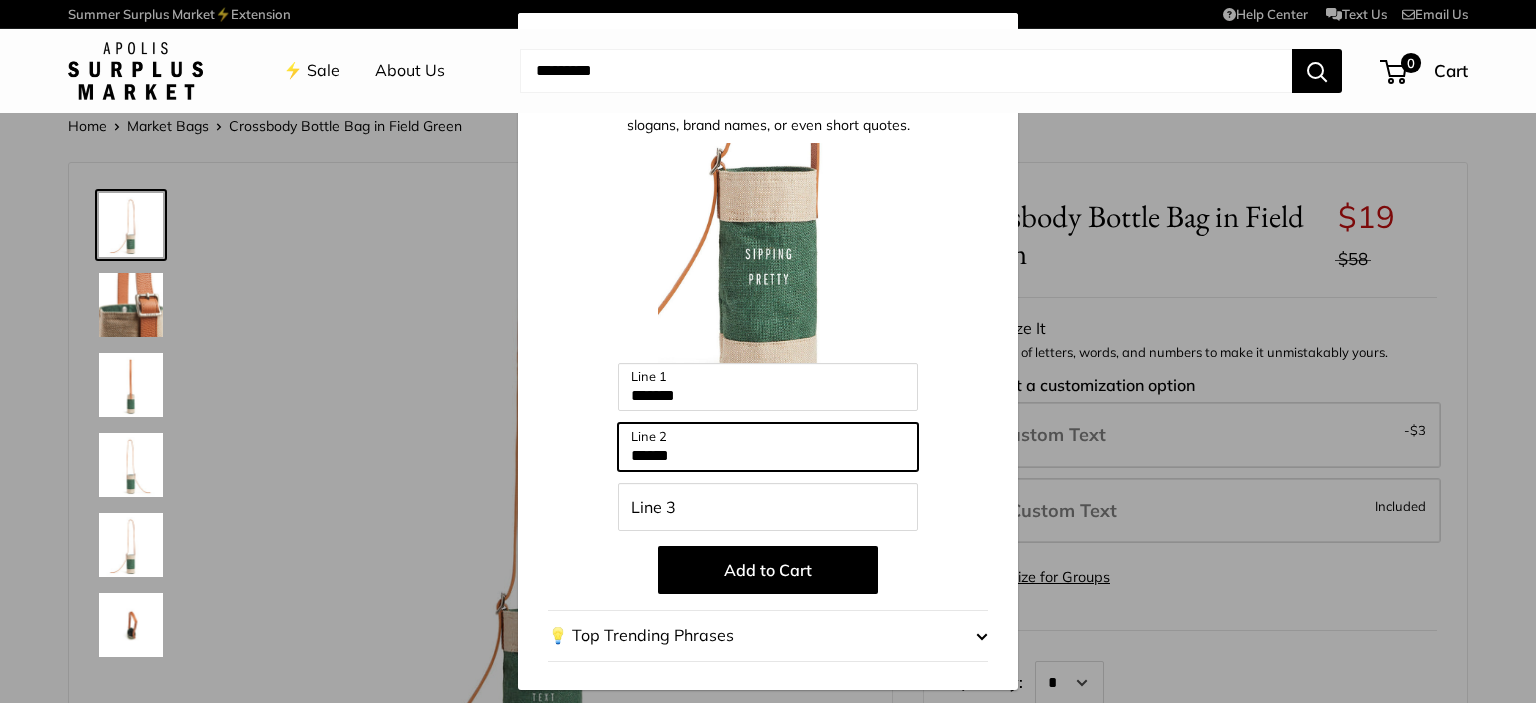 click on "******" at bounding box center (768, 447) 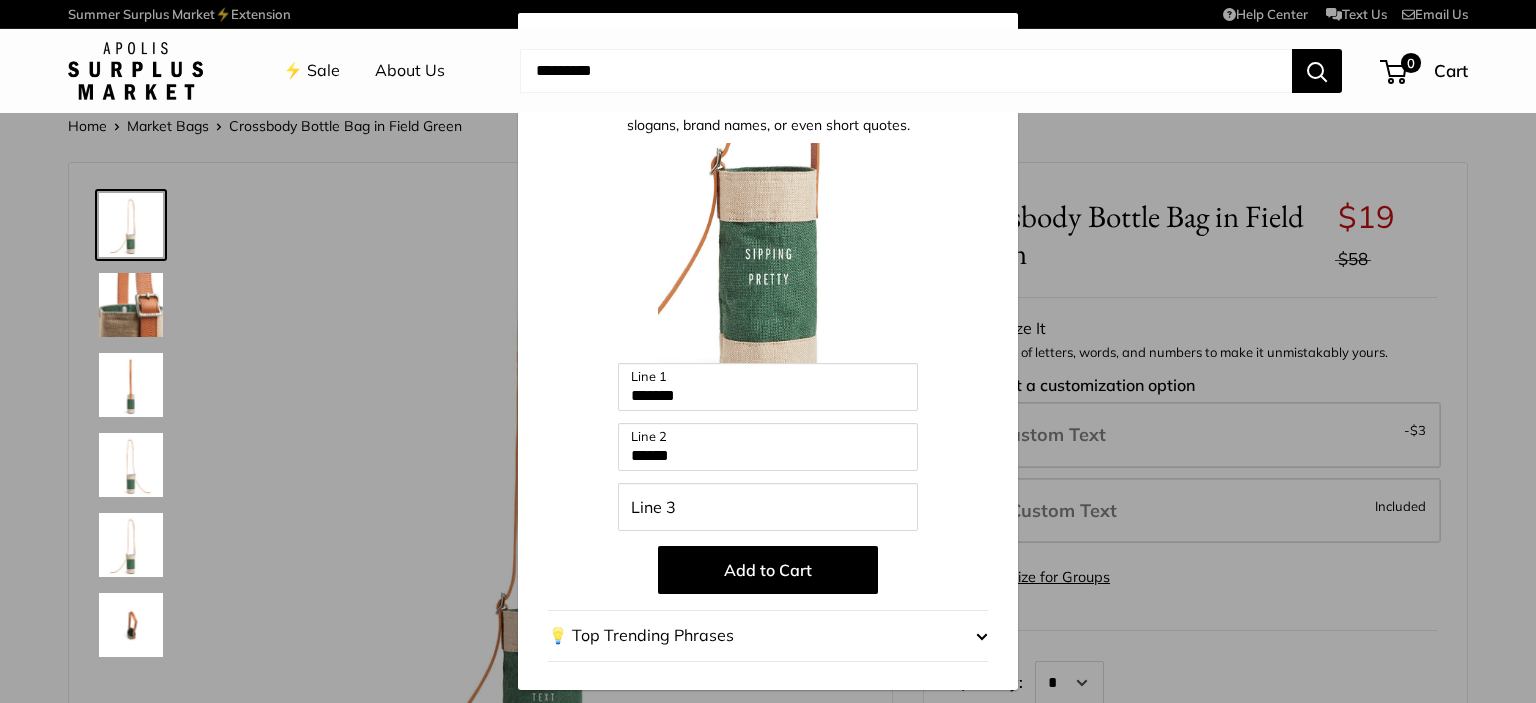 click on "Add to Cart" at bounding box center [768, 570] 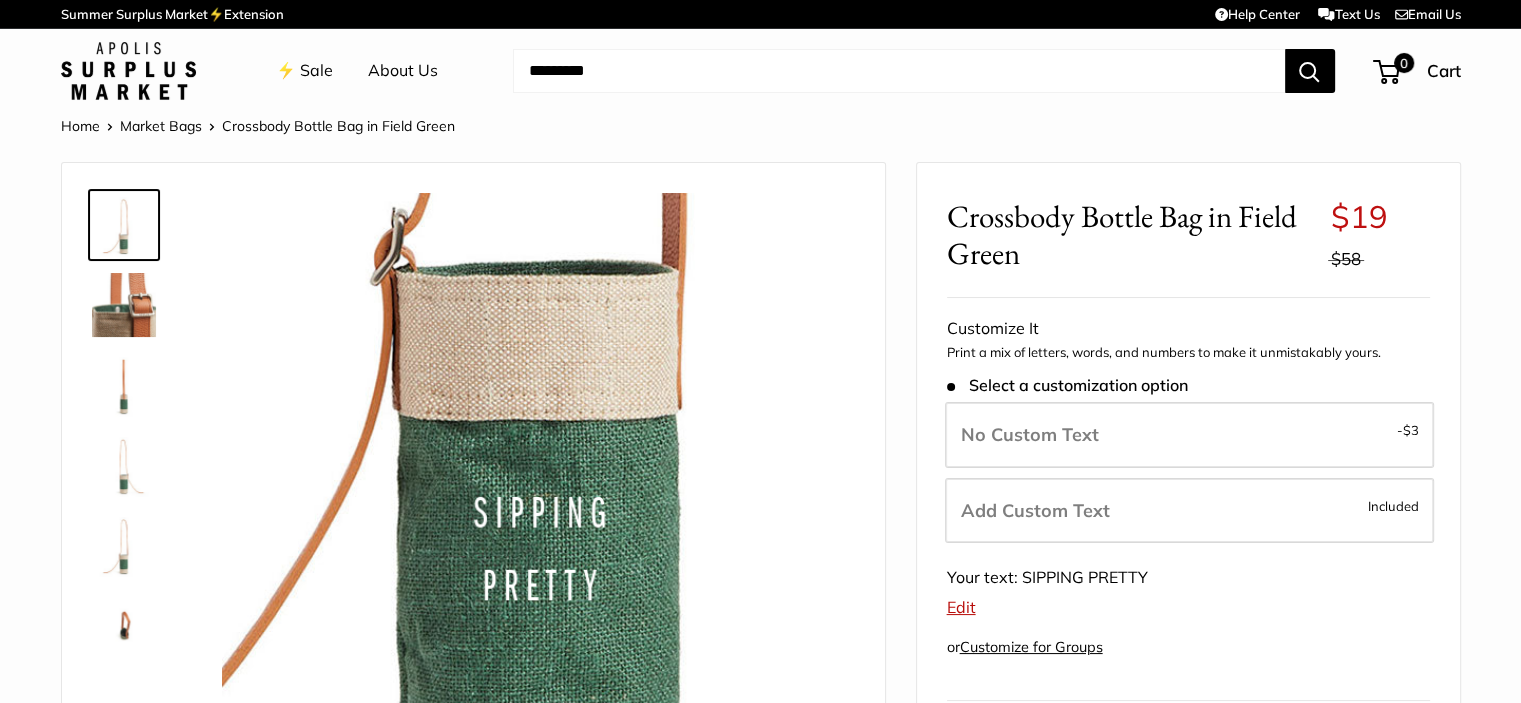 click at bounding box center [899, 71] 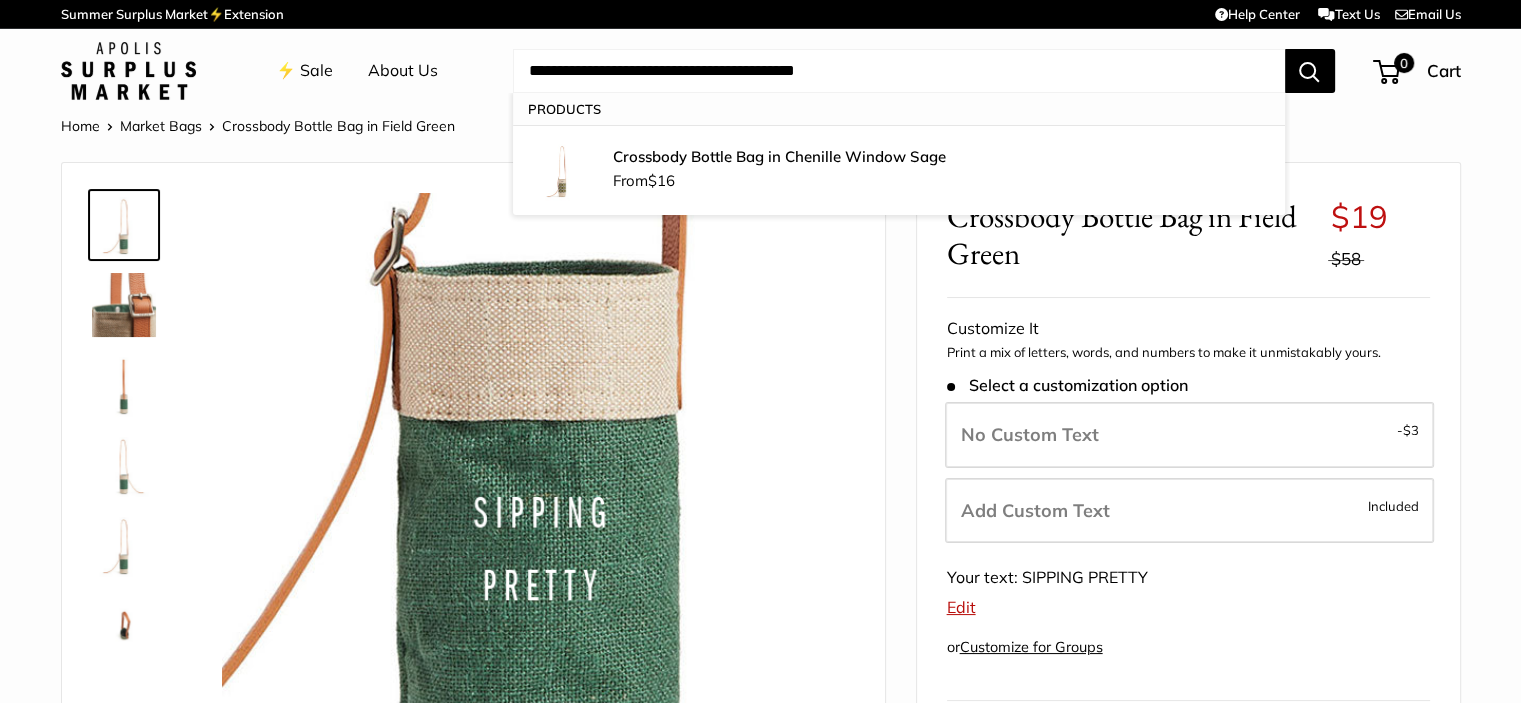 type on "**********" 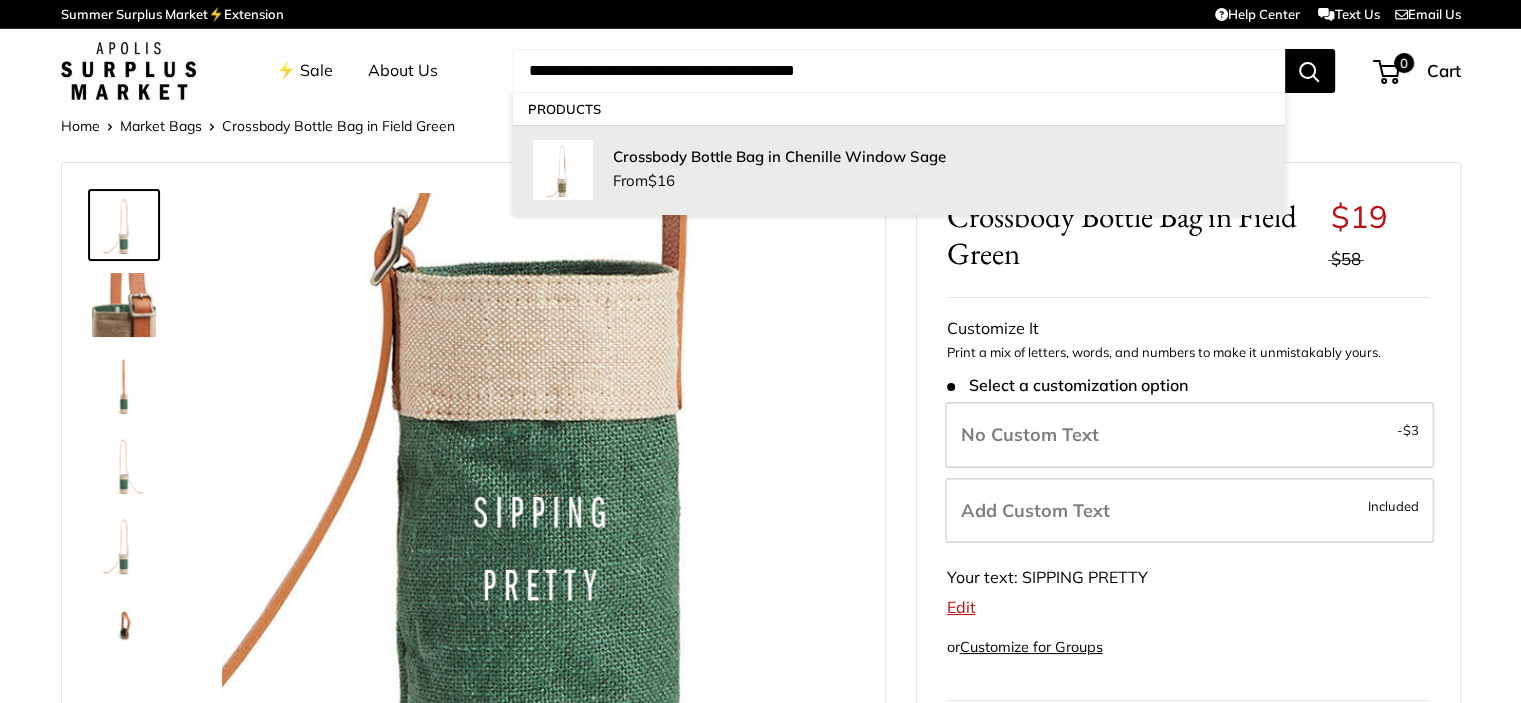 click on "Crossbody Bottle Bag in Chenille Window Sage" at bounding box center [779, 156] 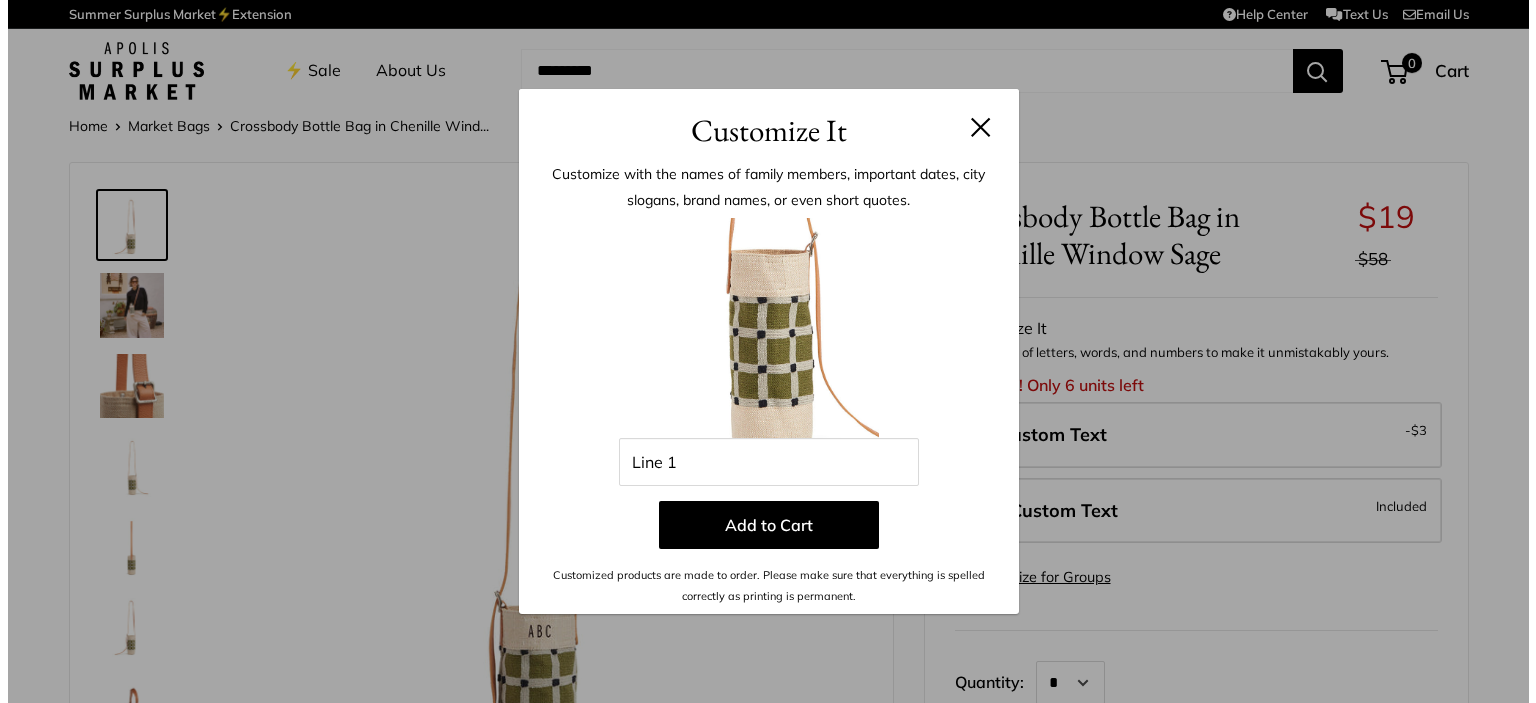 scroll, scrollTop: 0, scrollLeft: 0, axis: both 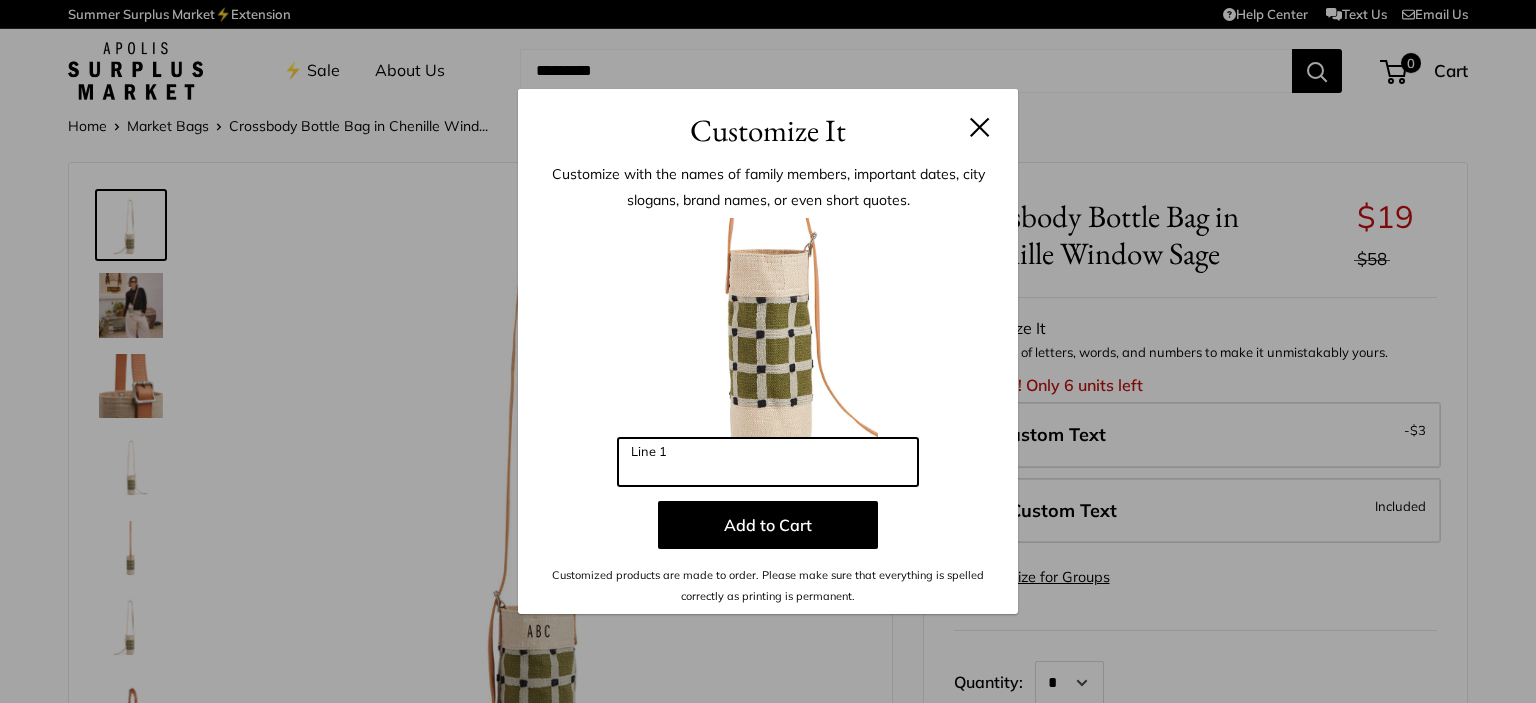 click on "Line 1" at bounding box center [768, 462] 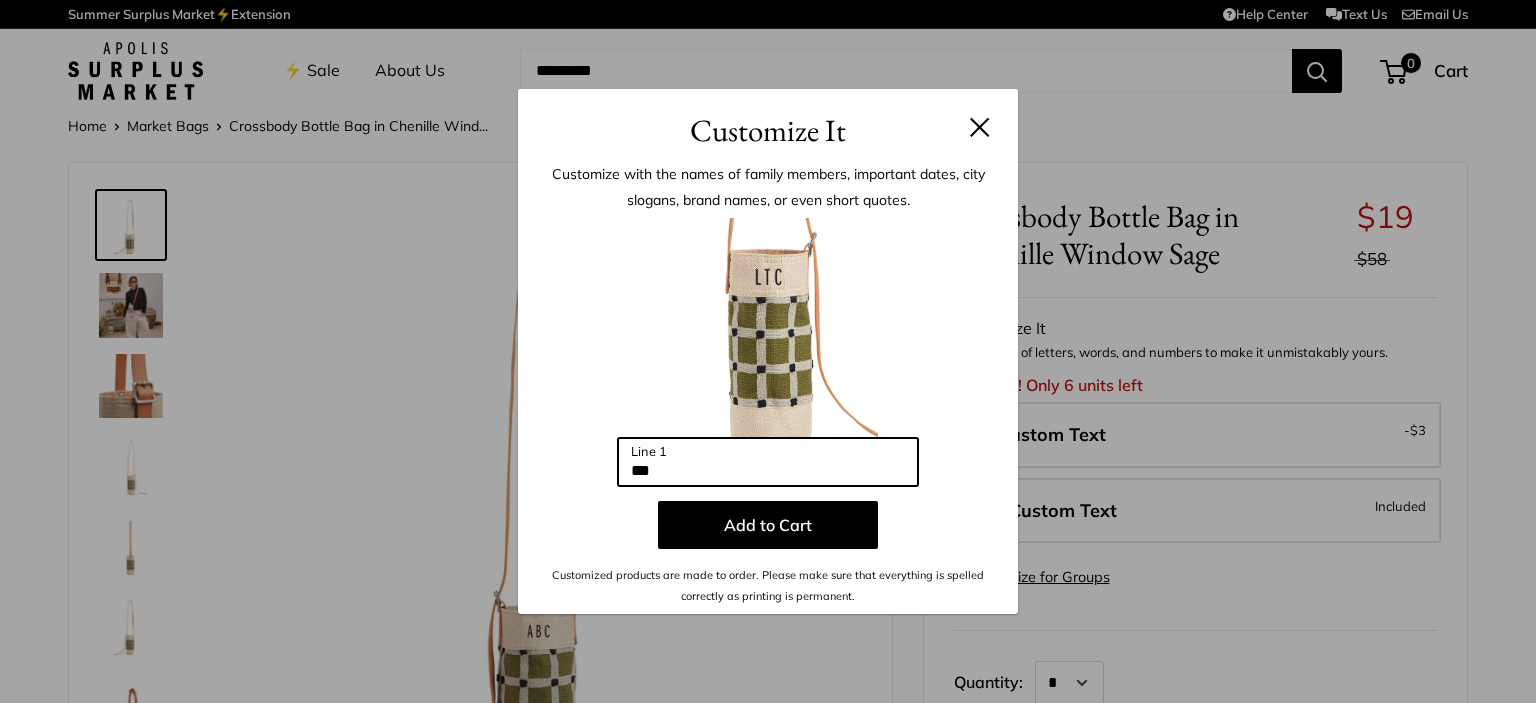 type on "***" 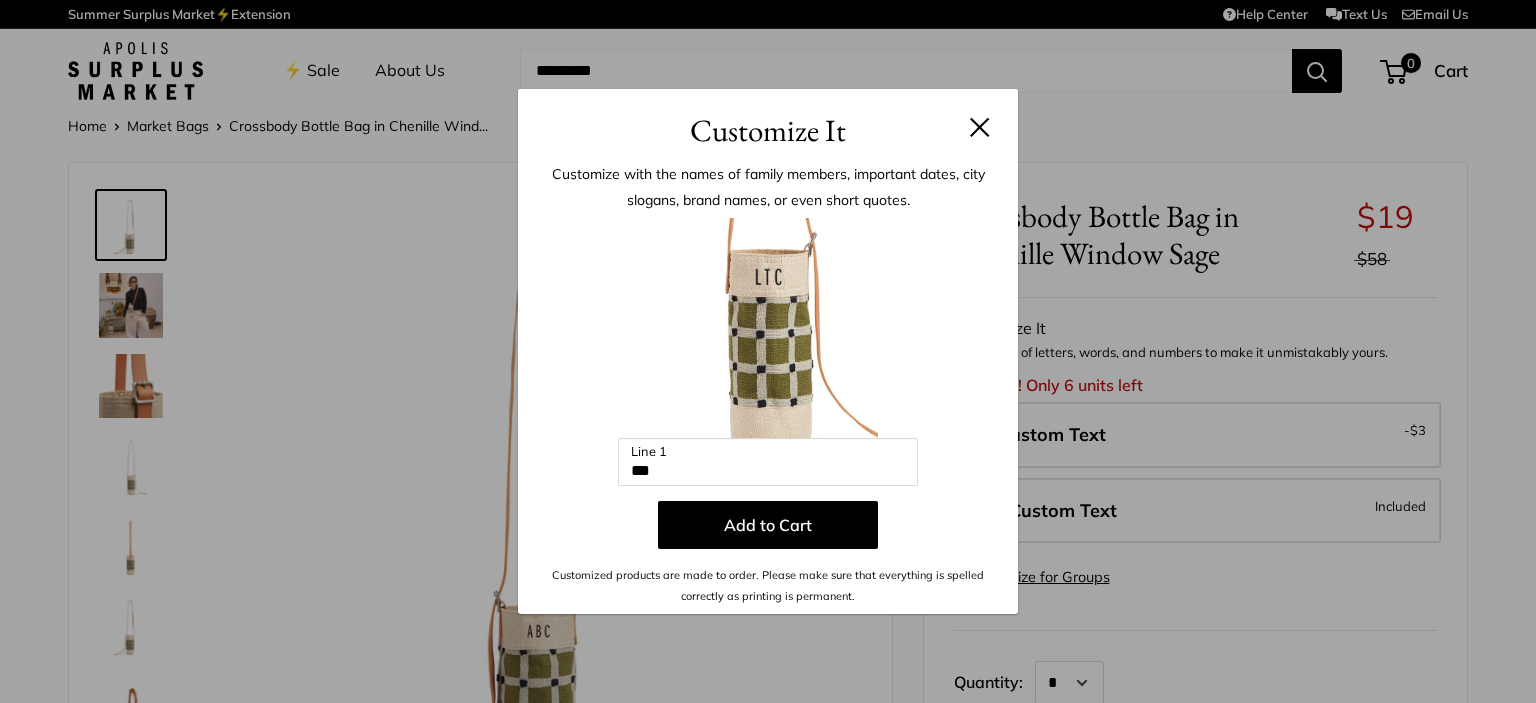 click on "Add to Cart" at bounding box center (768, 525) 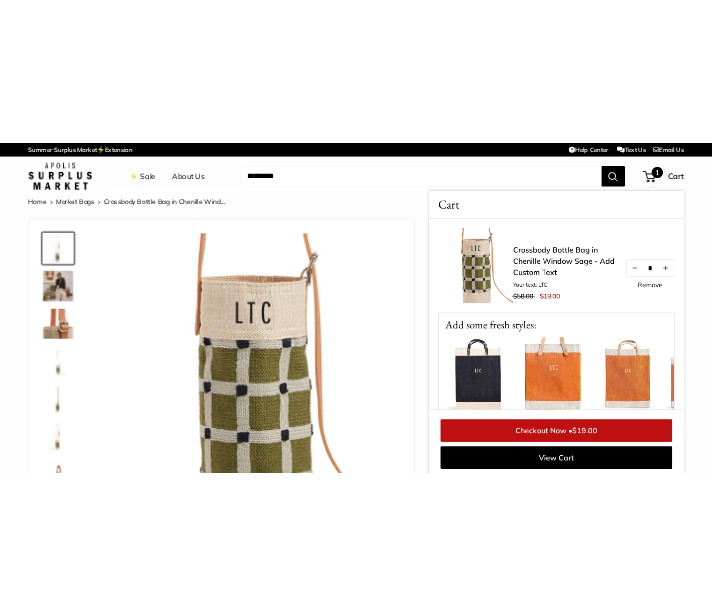 scroll, scrollTop: 8, scrollLeft: 0, axis: vertical 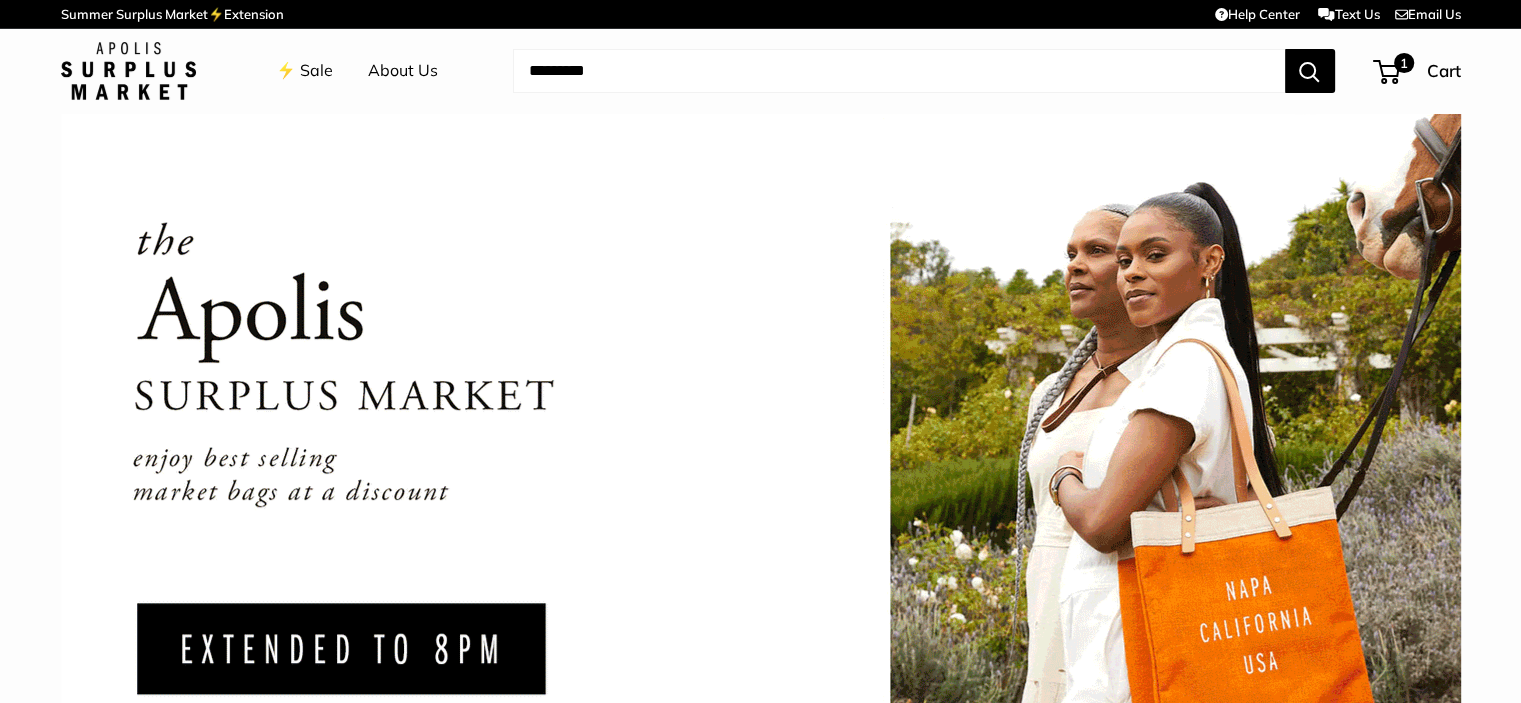 click at bounding box center [899, 71] 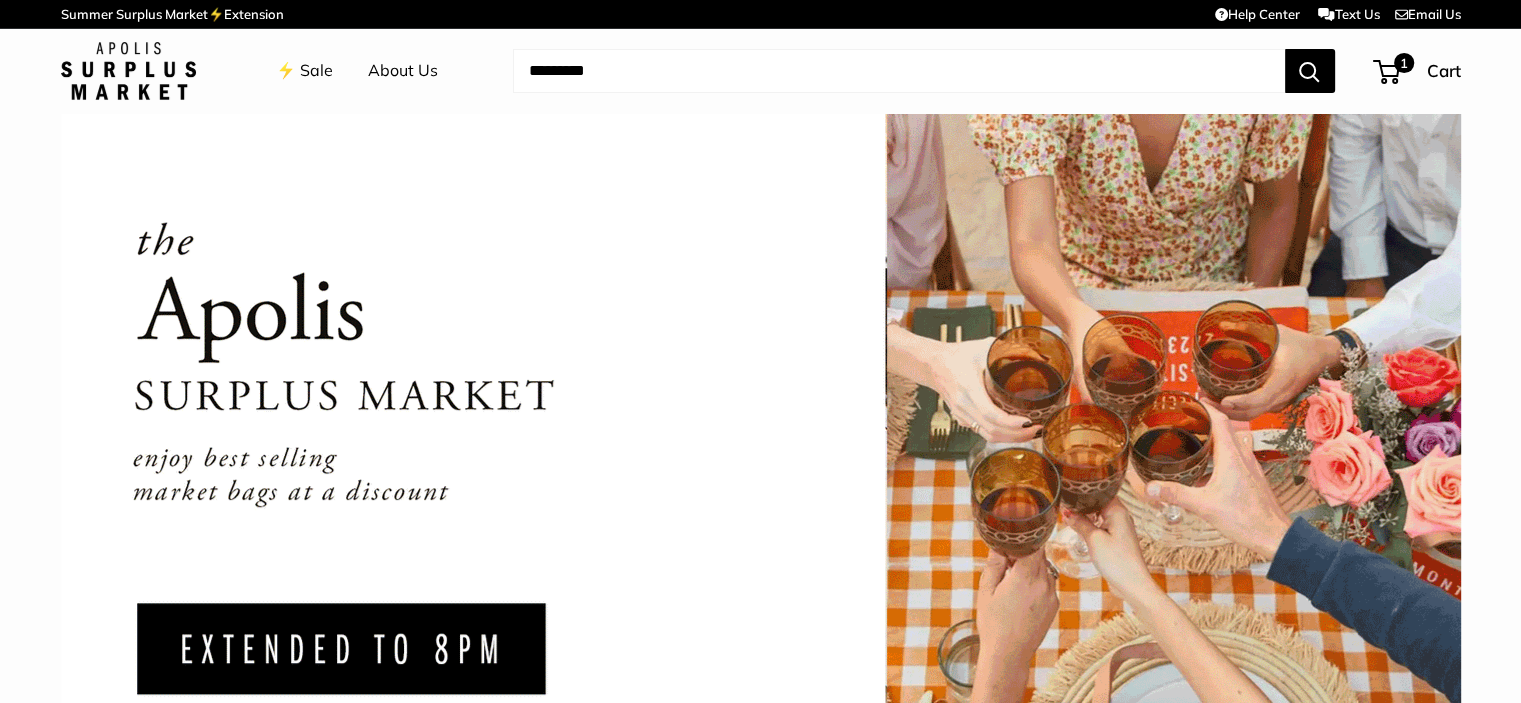 paste on "**********" 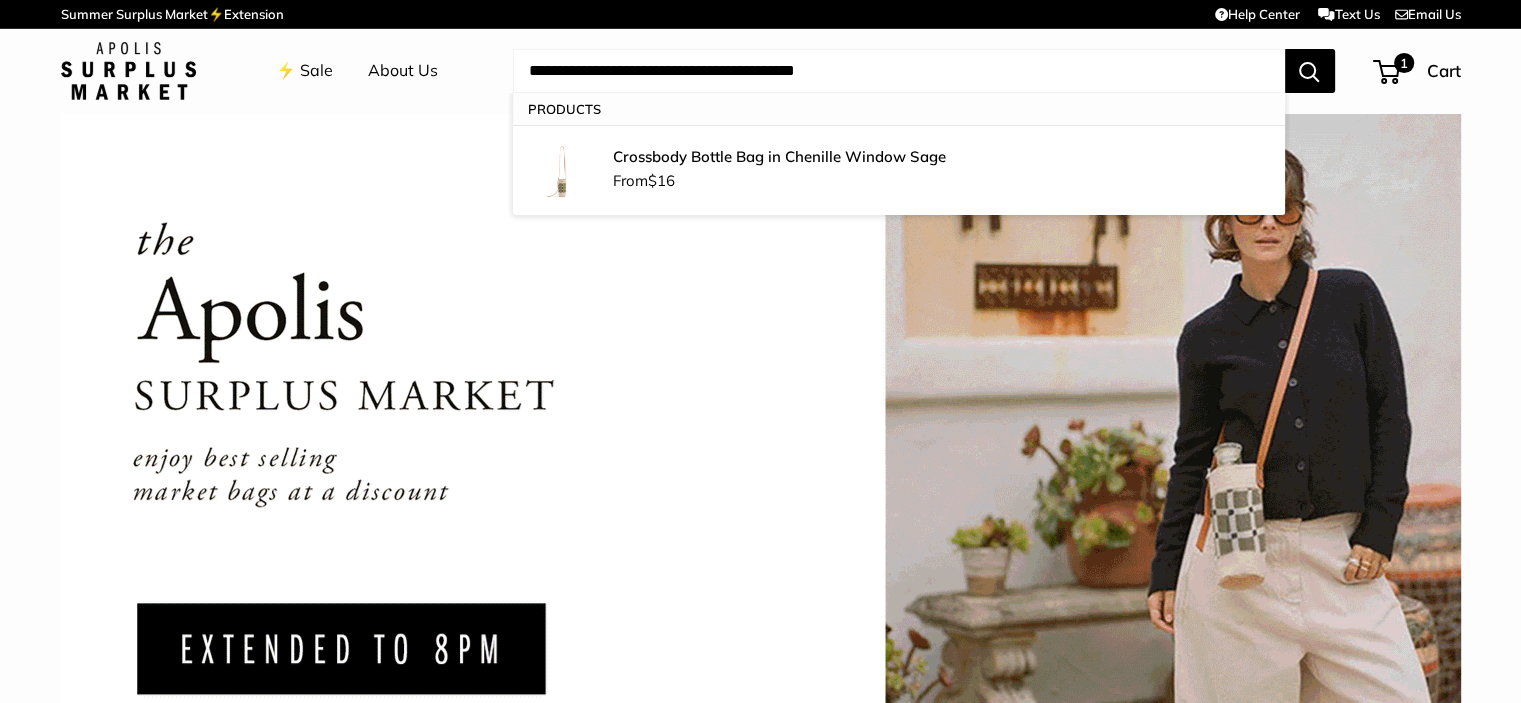 type on "**********" 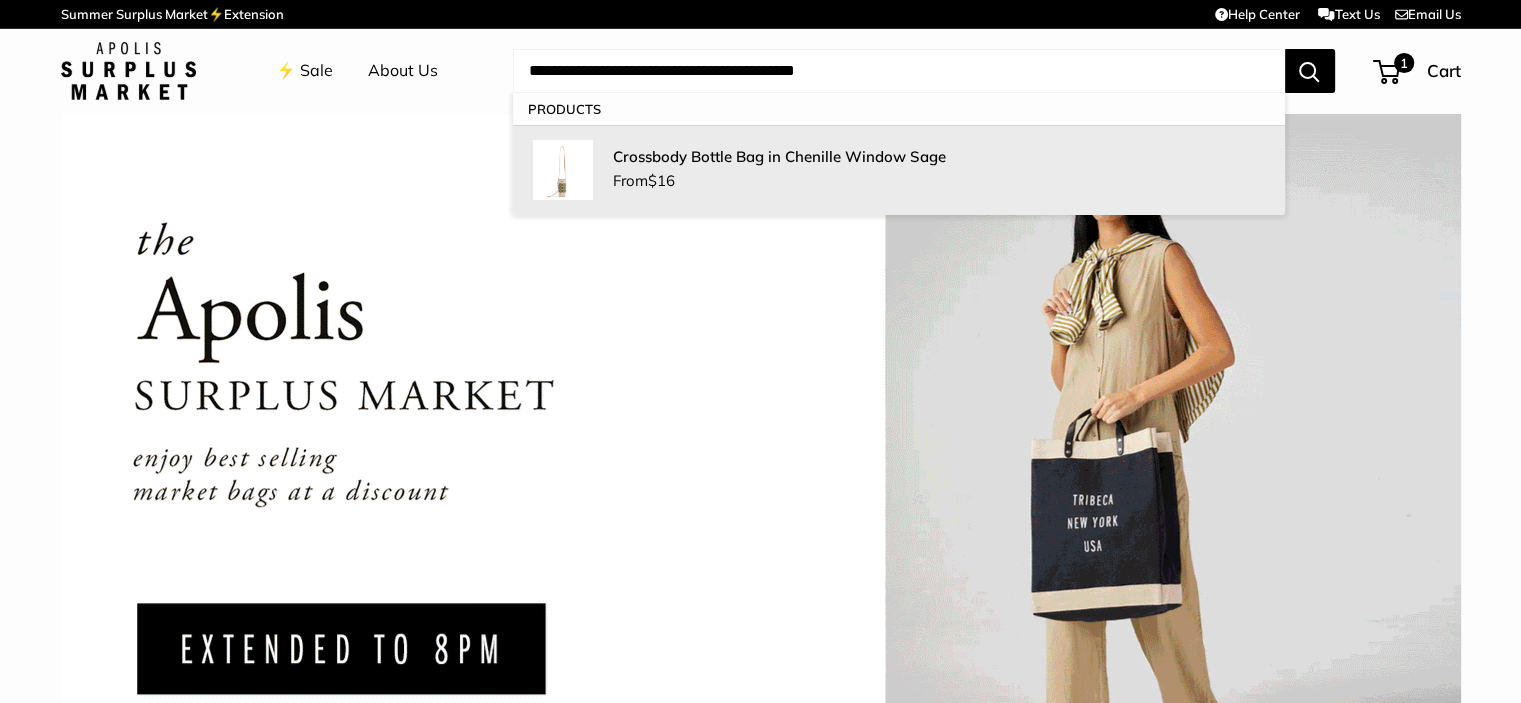 click on "Crossbody Bottle Bag in Chenille Window Sage
From  $16" at bounding box center (899, 170) 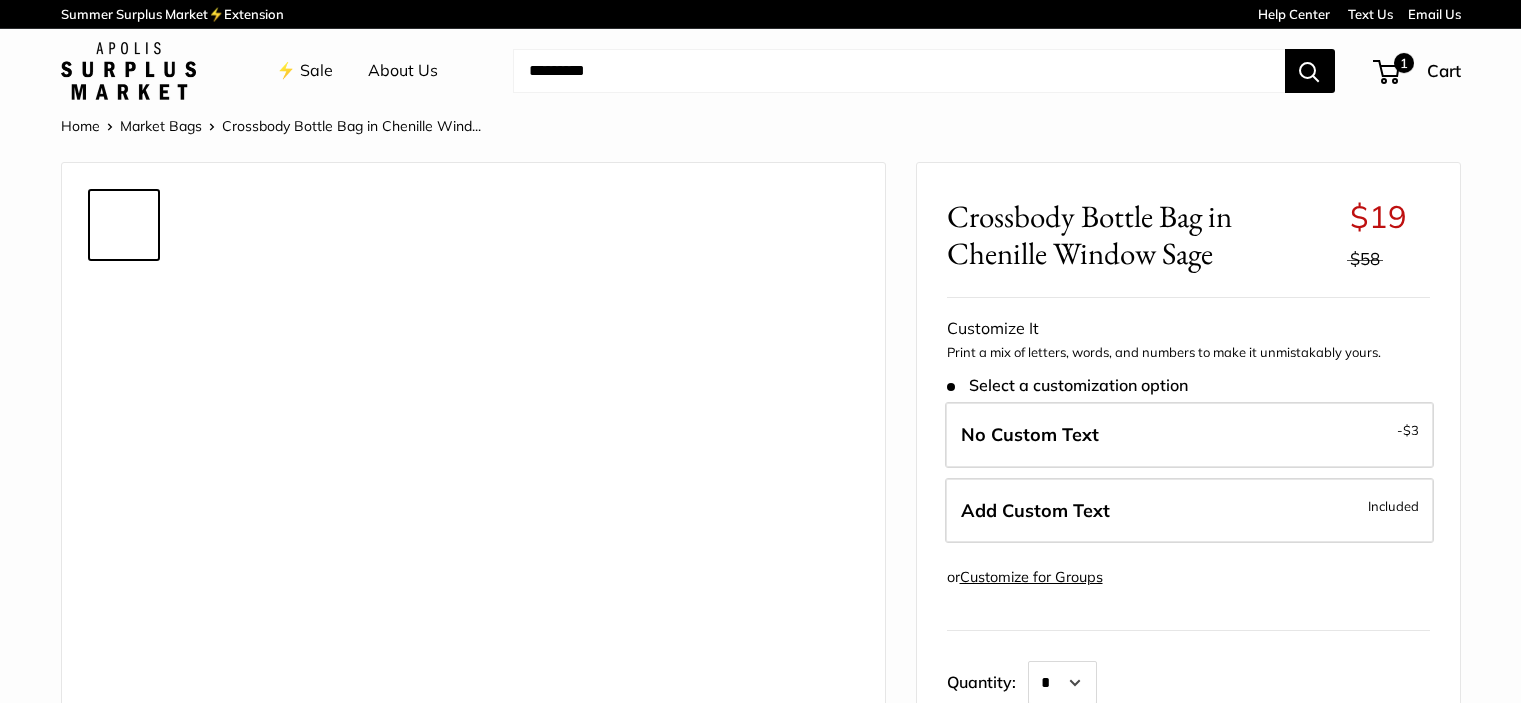 scroll, scrollTop: 0, scrollLeft: 0, axis: both 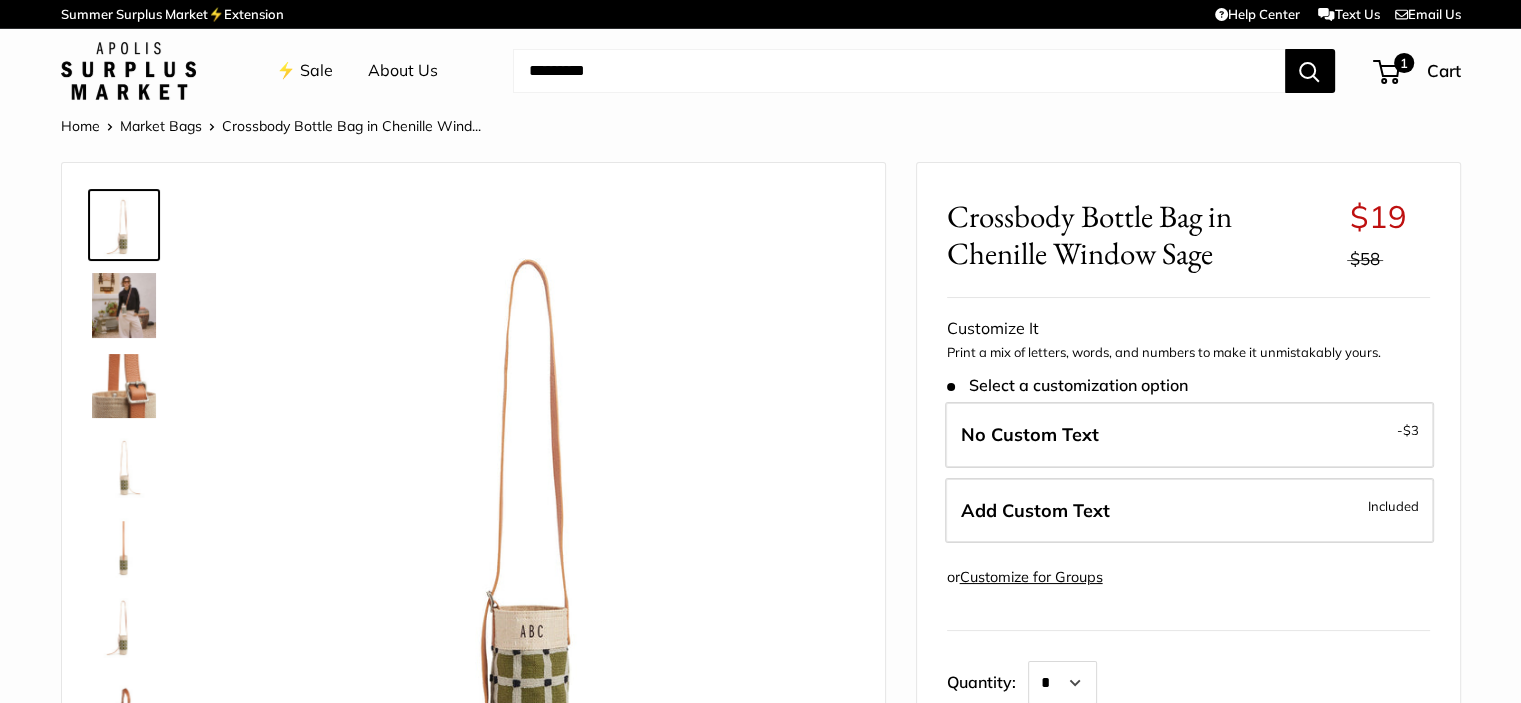 click on "No Custom Text
- $3" at bounding box center (1189, 435) 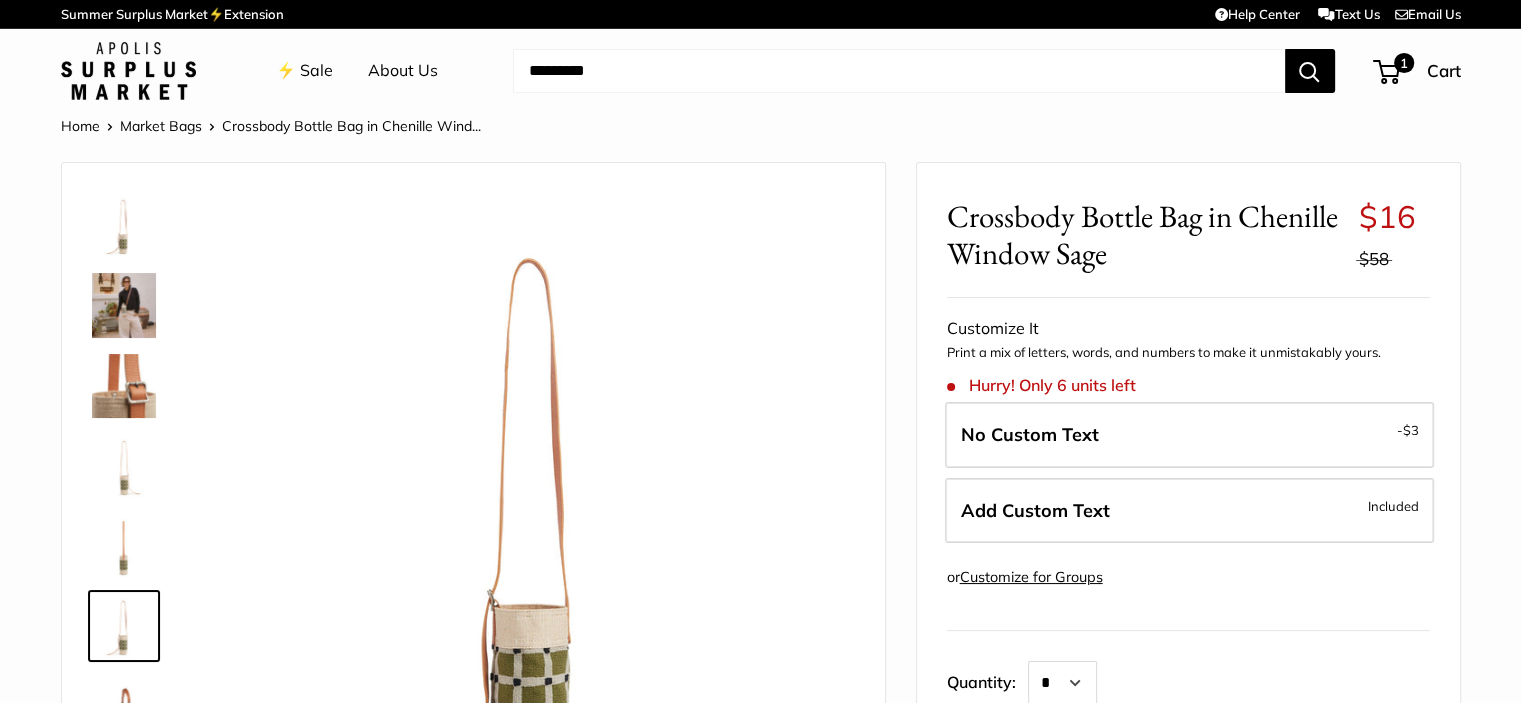 click on "Add Custom Text
Included" at bounding box center [1189, 511] 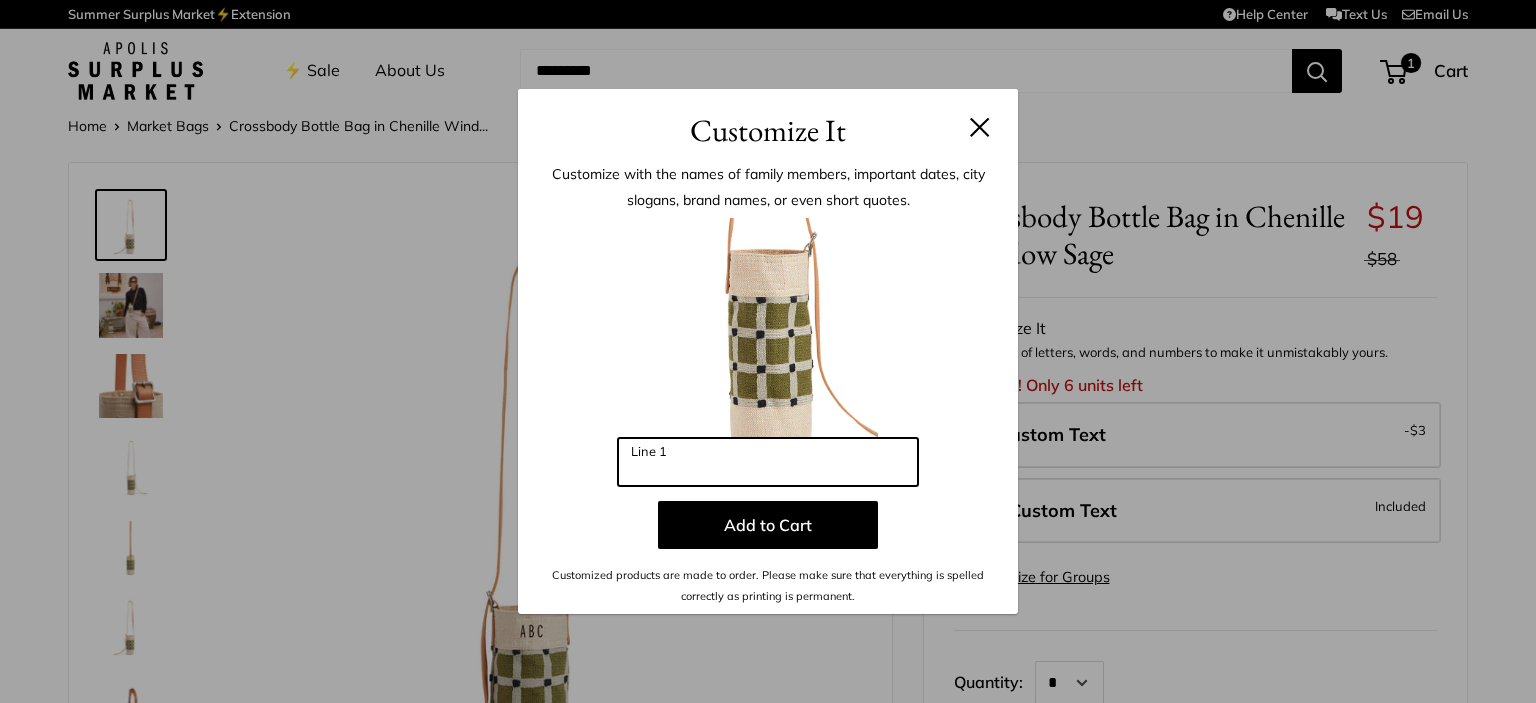 click on "Line 1" at bounding box center (768, 462) 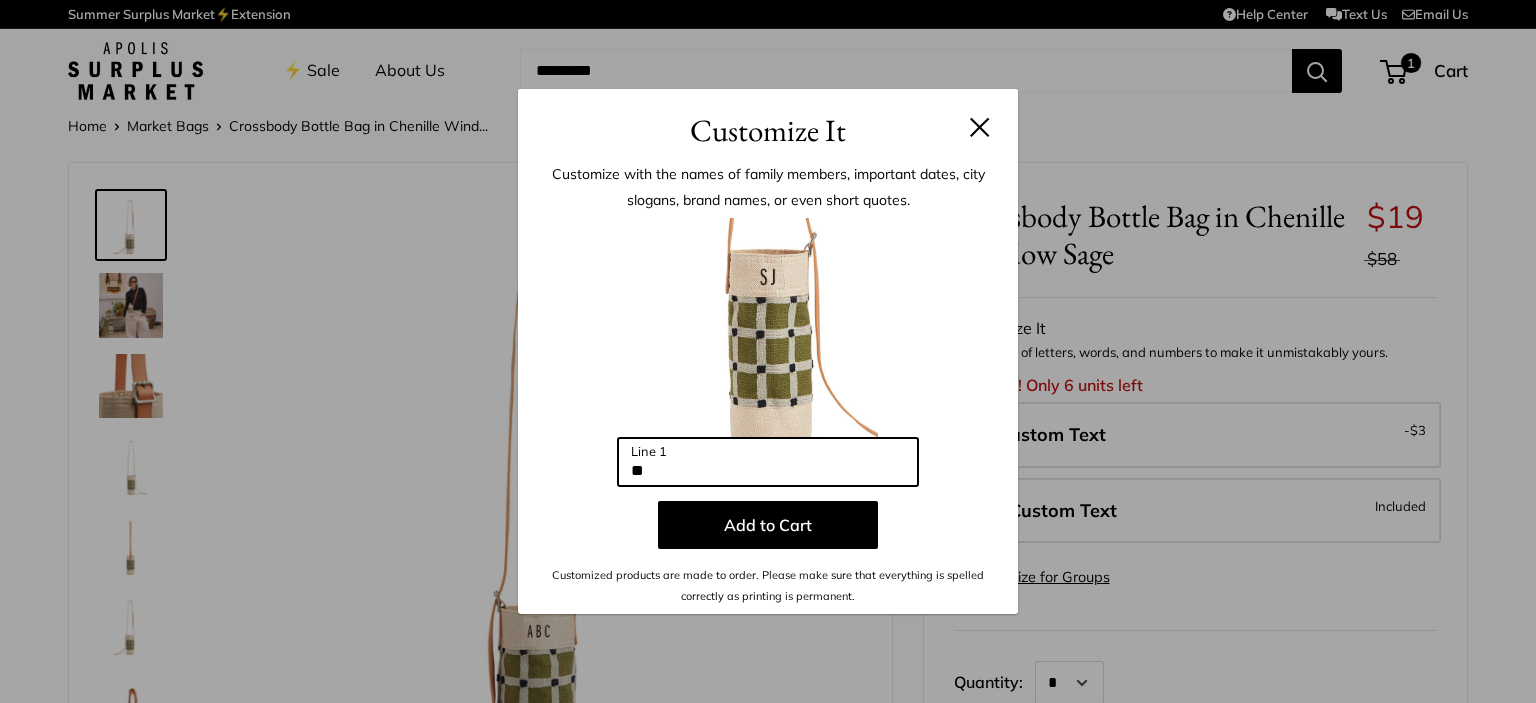 type on "**" 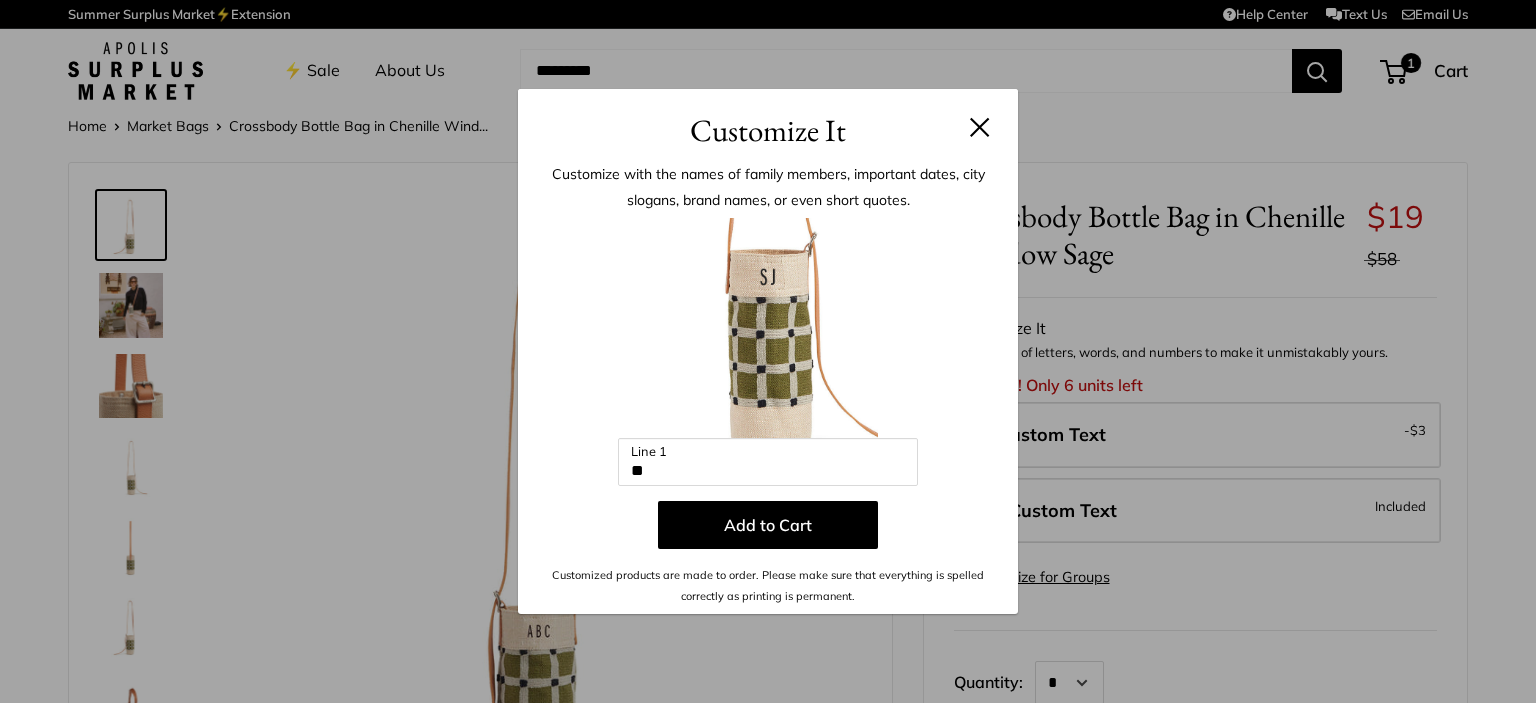 click on "Add to Cart" at bounding box center (768, 525) 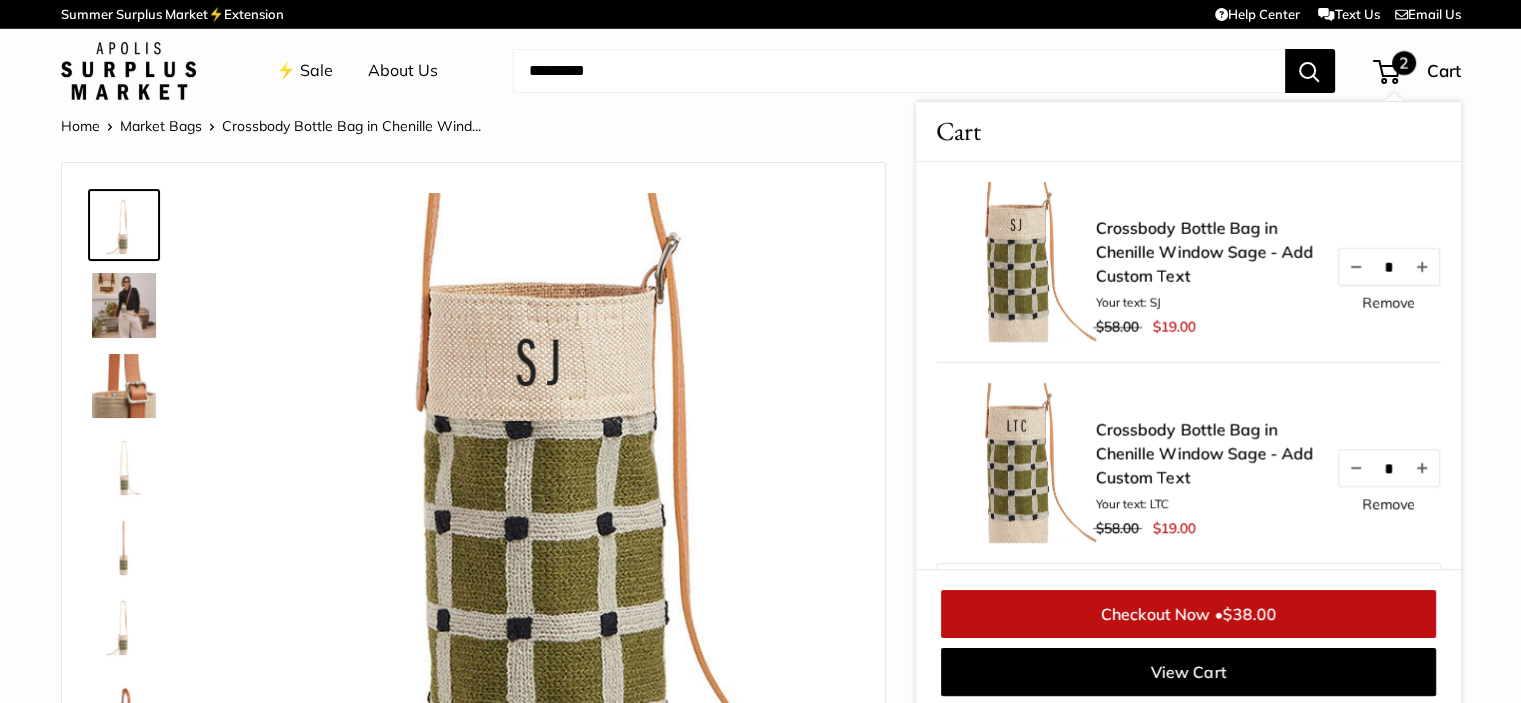scroll, scrollTop: 8, scrollLeft: 0, axis: vertical 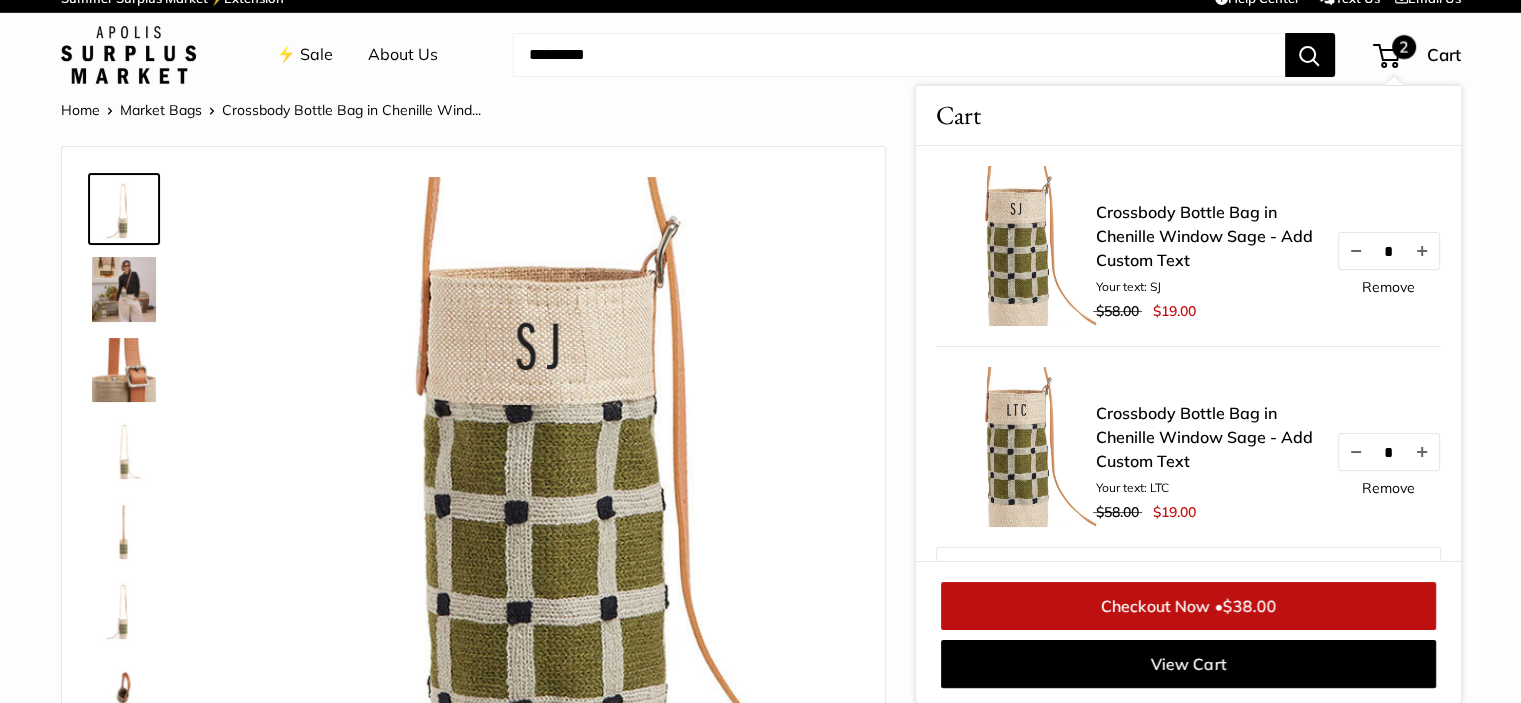 click at bounding box center (899, 55) 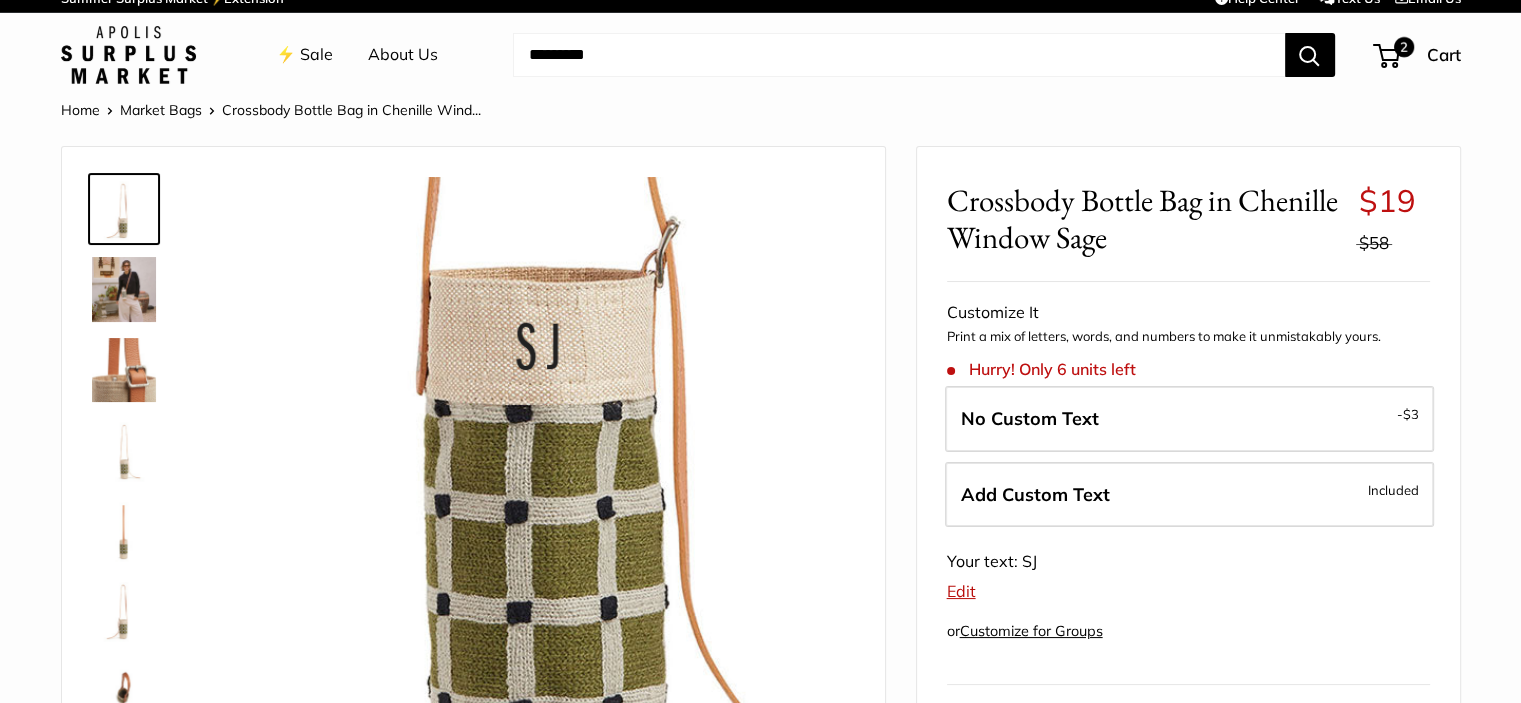 click at bounding box center [899, 55] 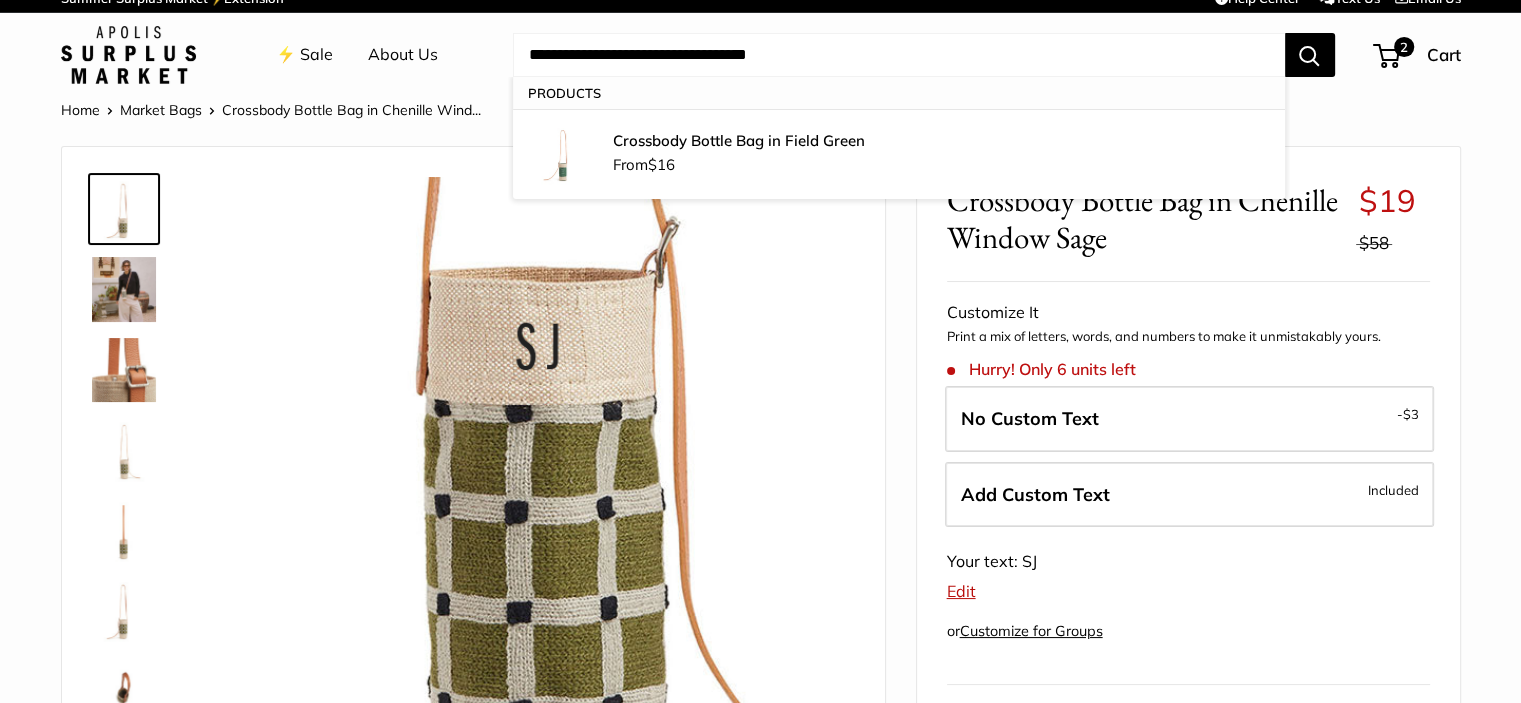 type on "**********" 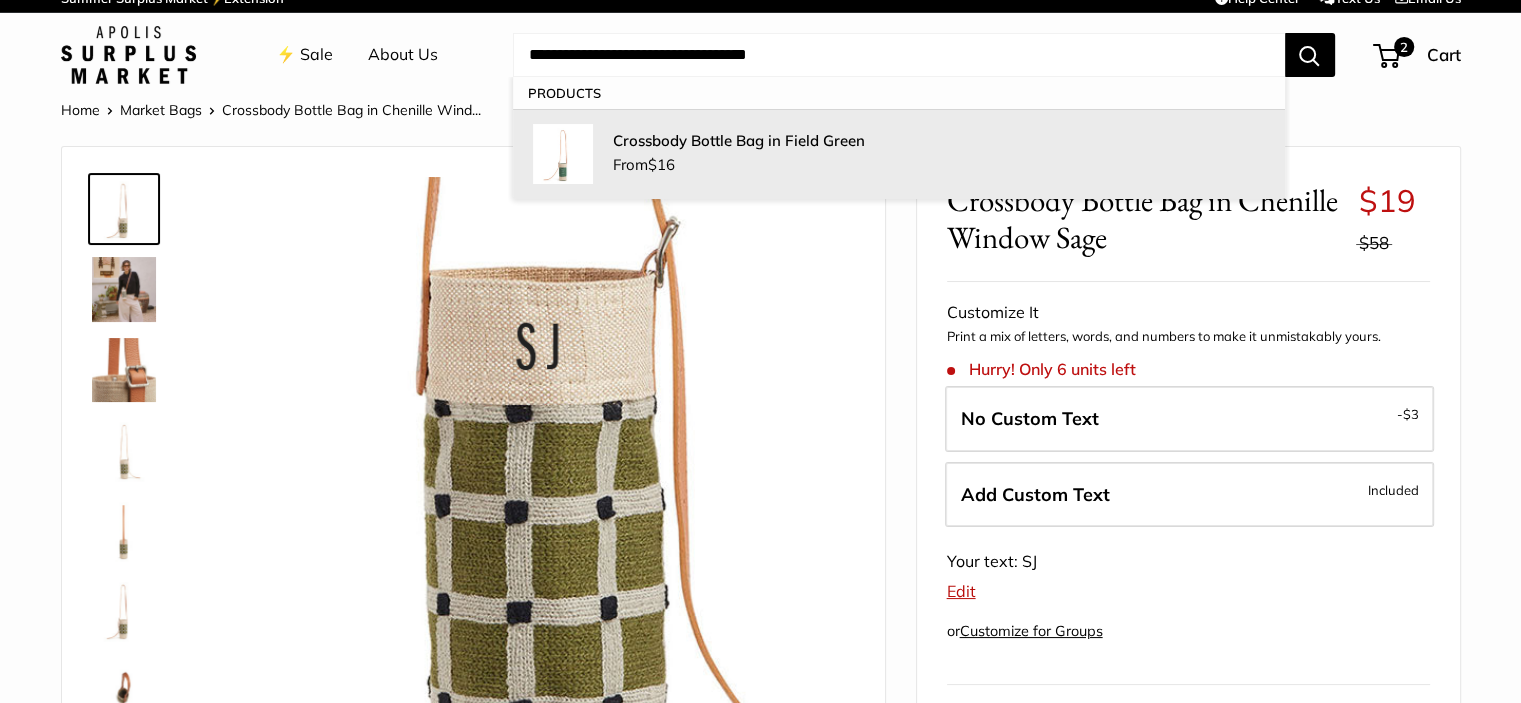 click on "Crossbody Bottle Bag in Field Green" at bounding box center [739, 140] 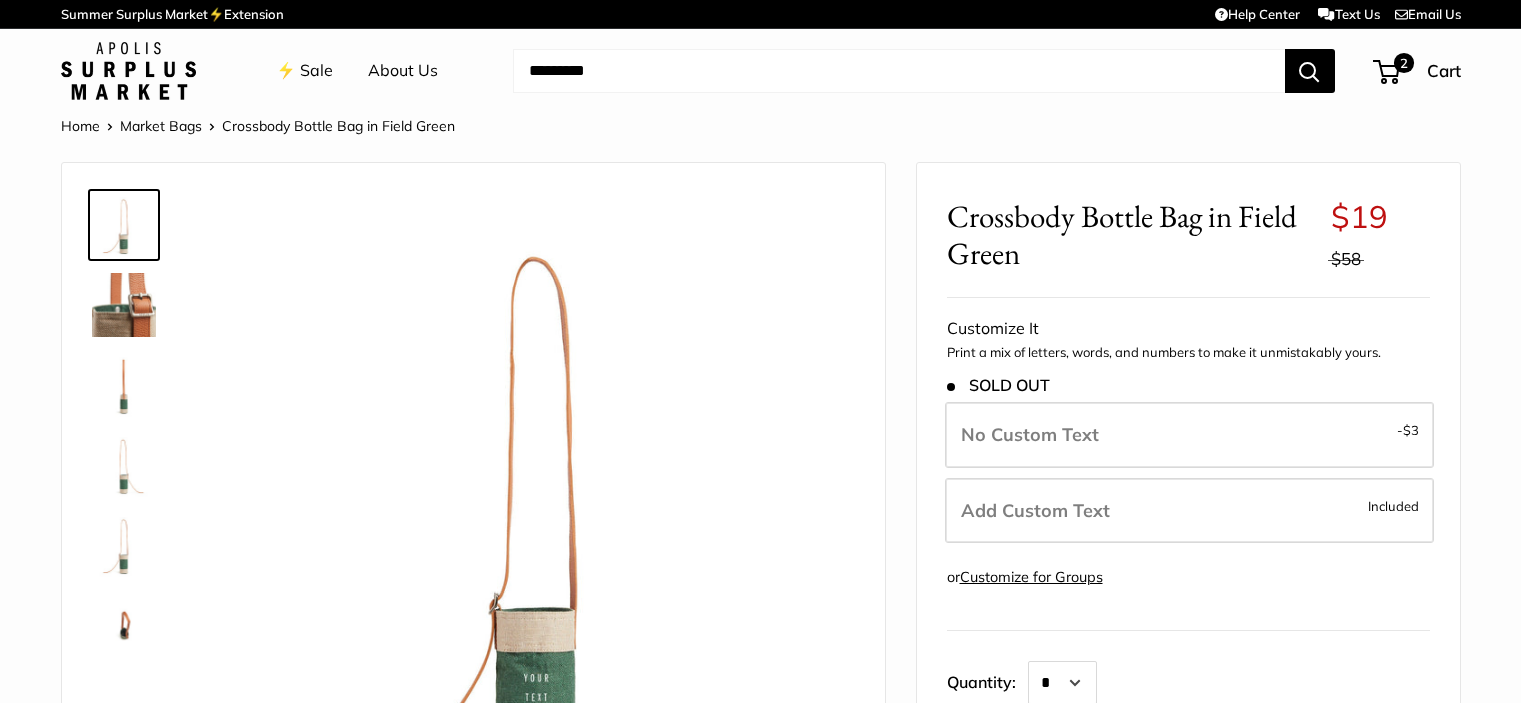 scroll, scrollTop: 0, scrollLeft: 0, axis: both 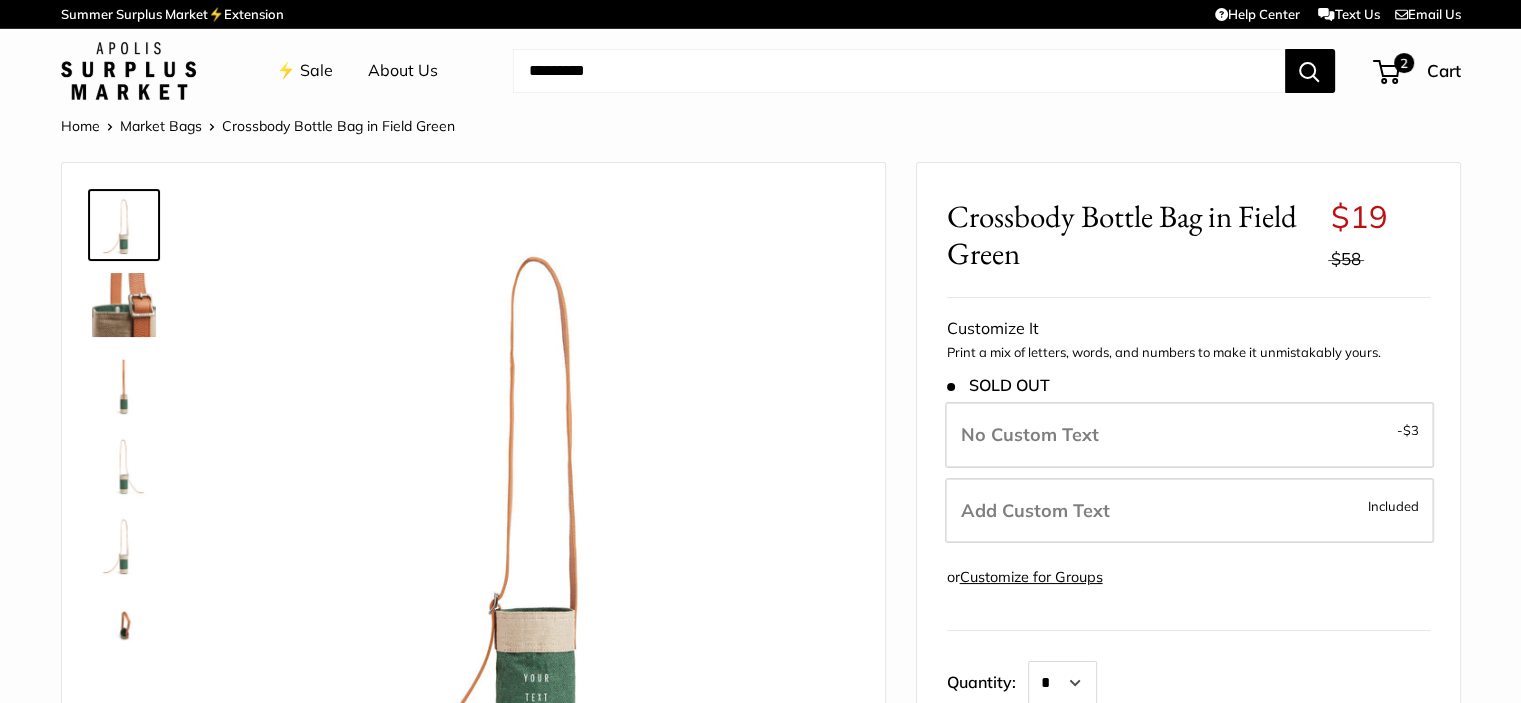 click on "Add Custom Text
Included" at bounding box center [1189, 511] 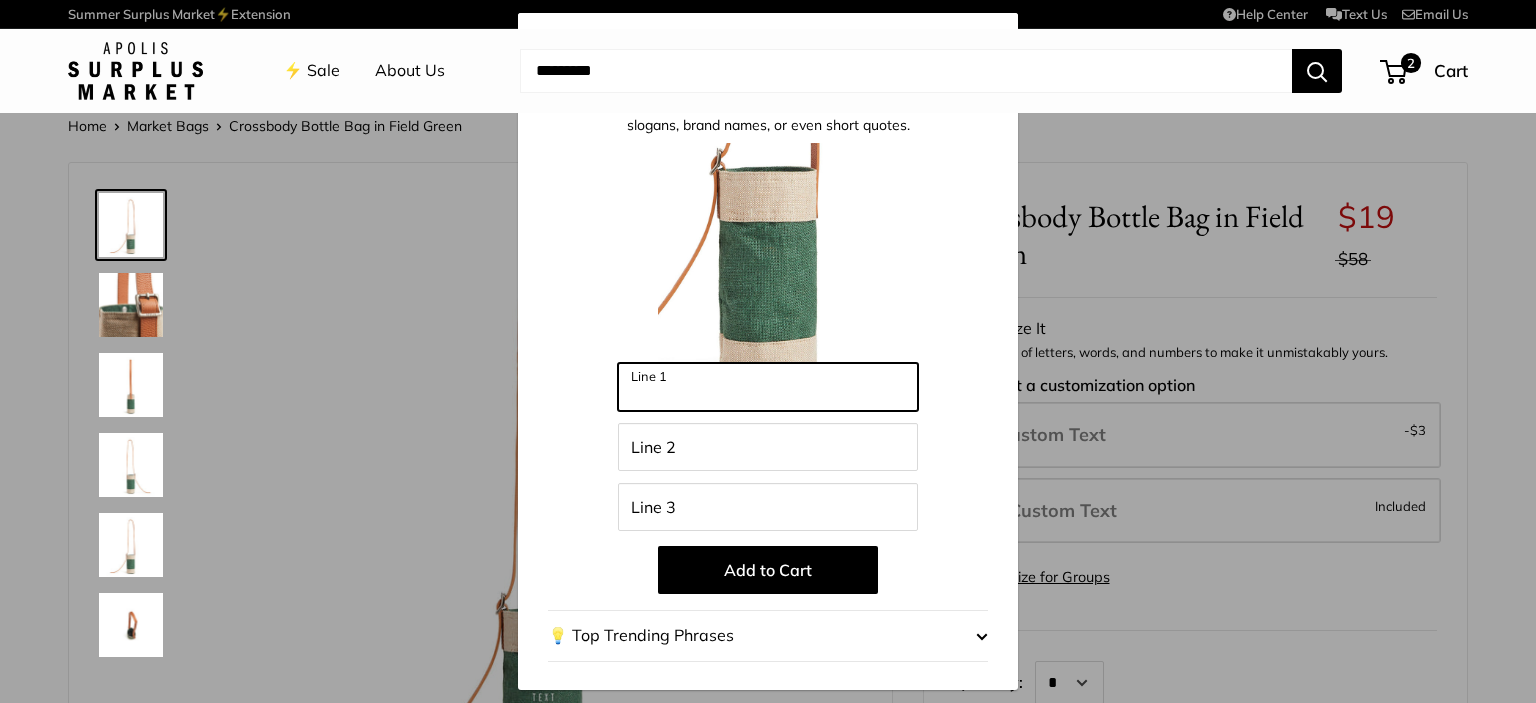 click on "Line 1" at bounding box center [768, 387] 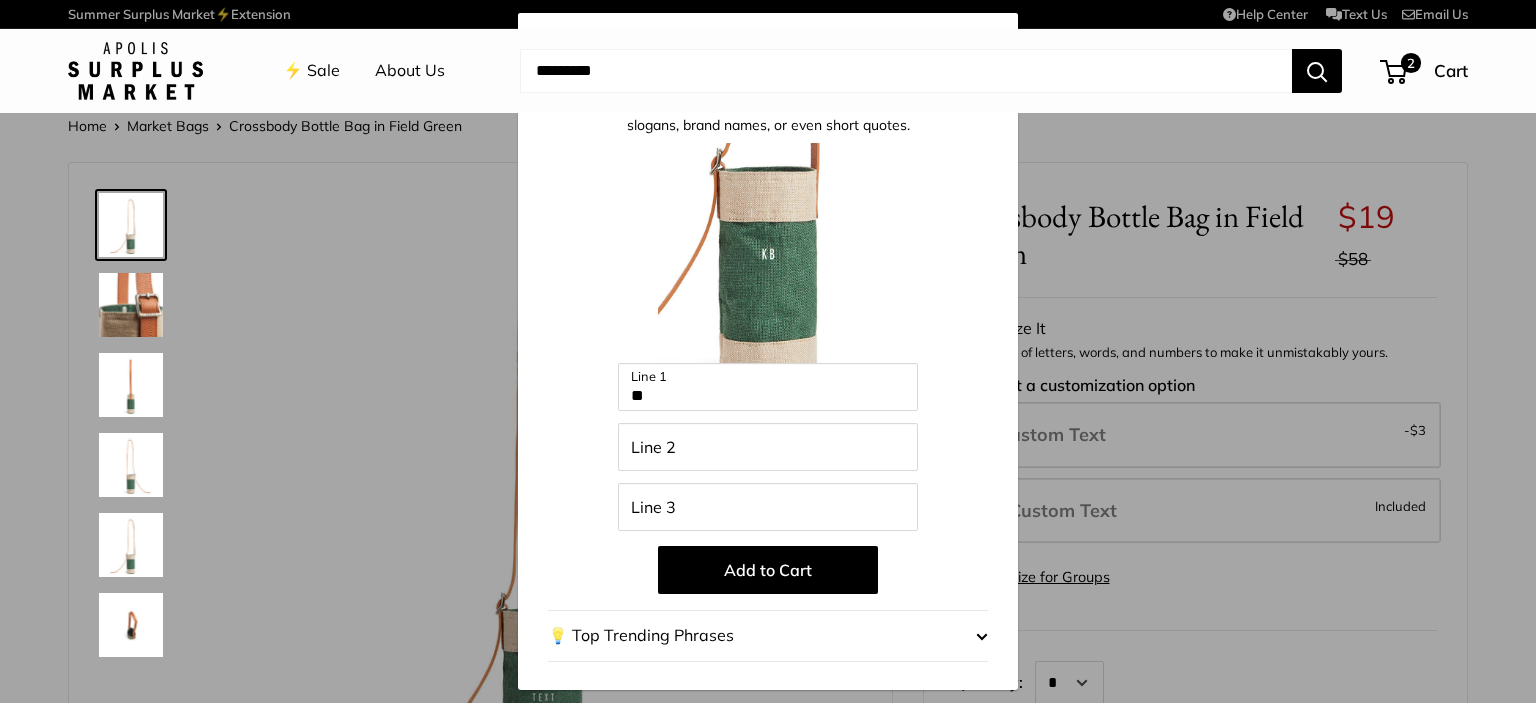 click on "Add to Cart" at bounding box center [768, 570] 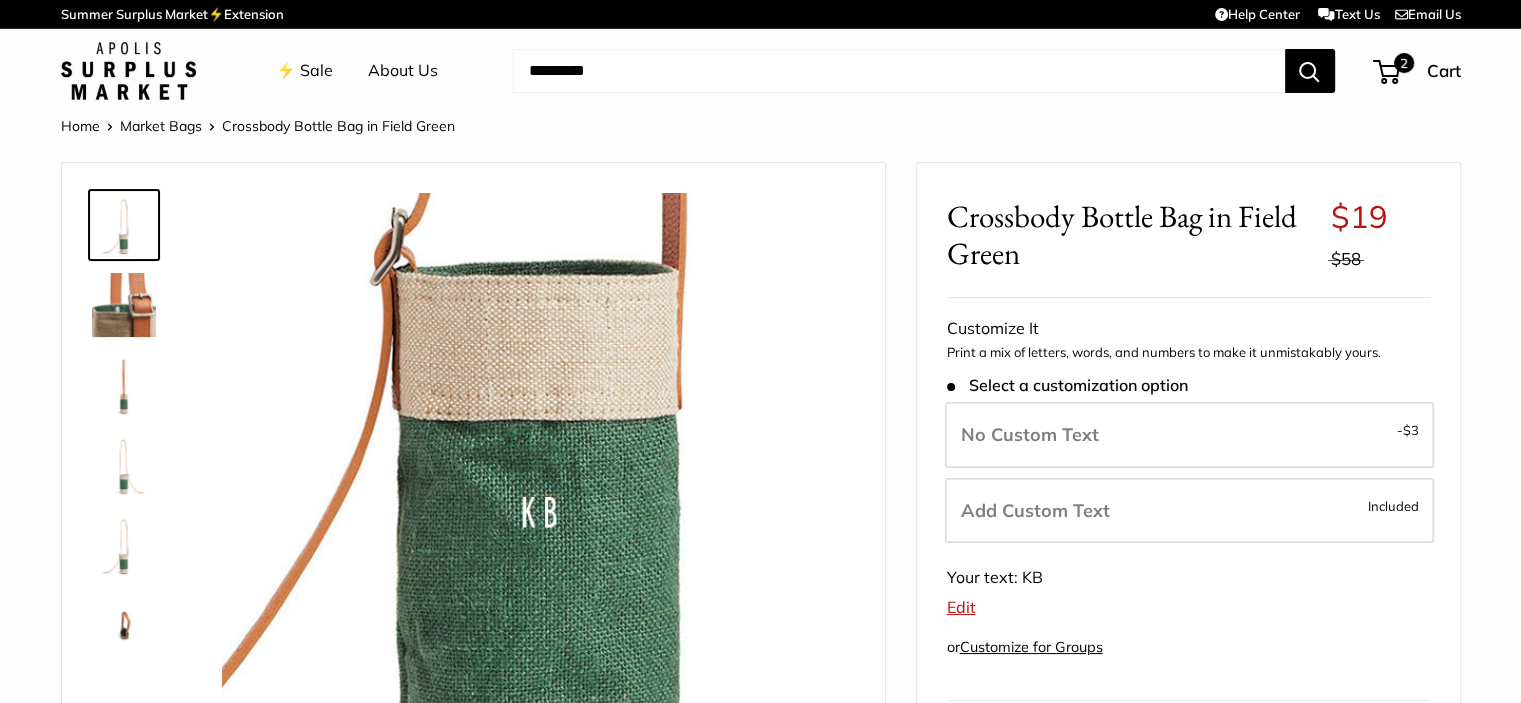 click on "Add Custom Text" at bounding box center (1035, 510) 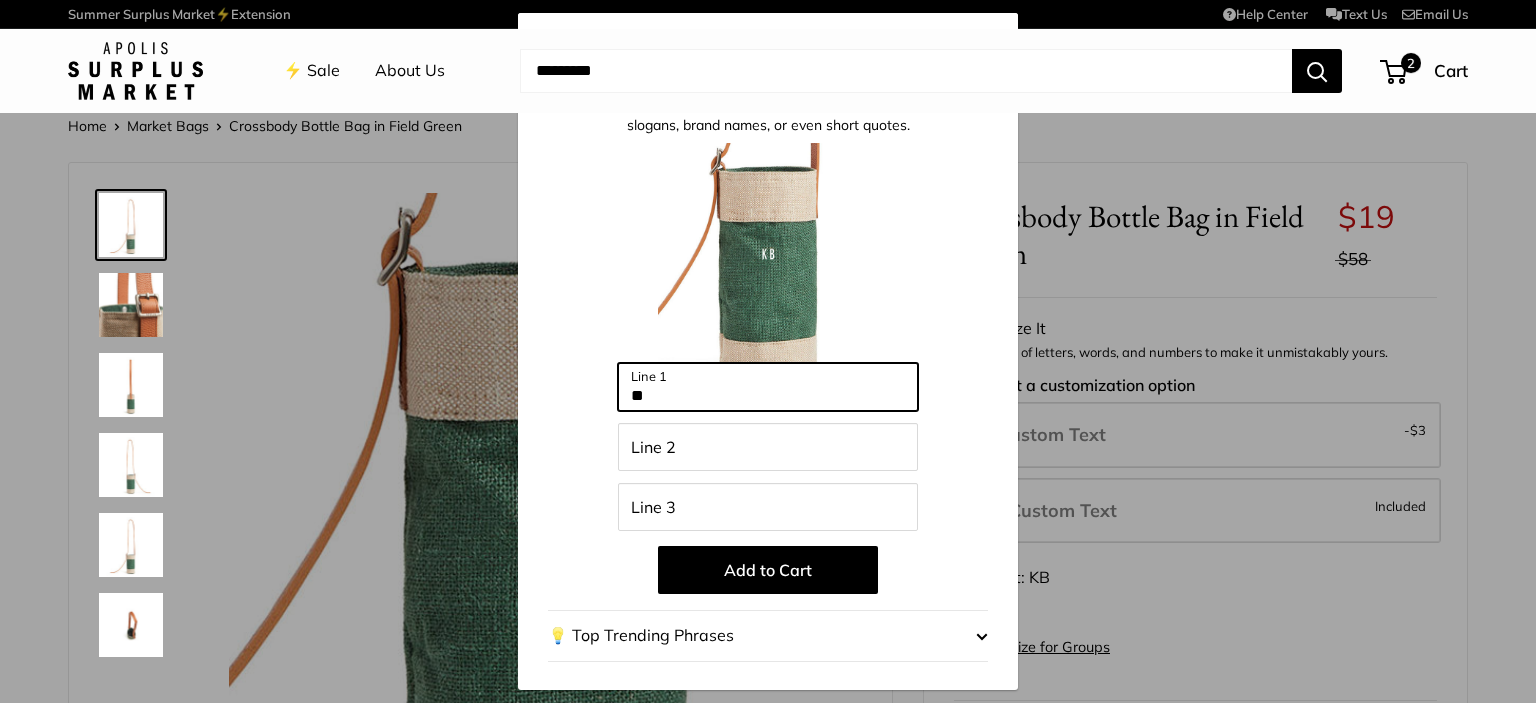 click on "**" at bounding box center (768, 387) 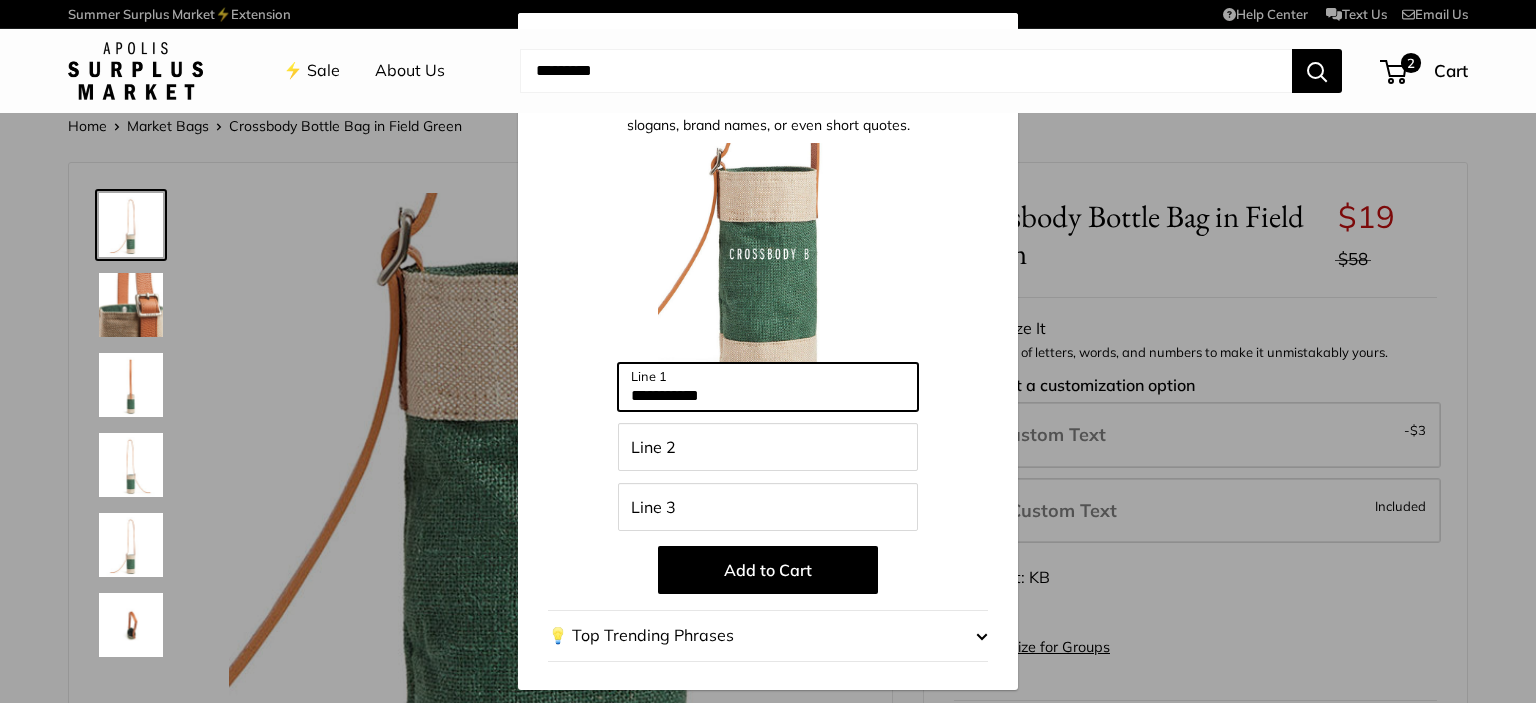 click on "**********" at bounding box center (768, 387) 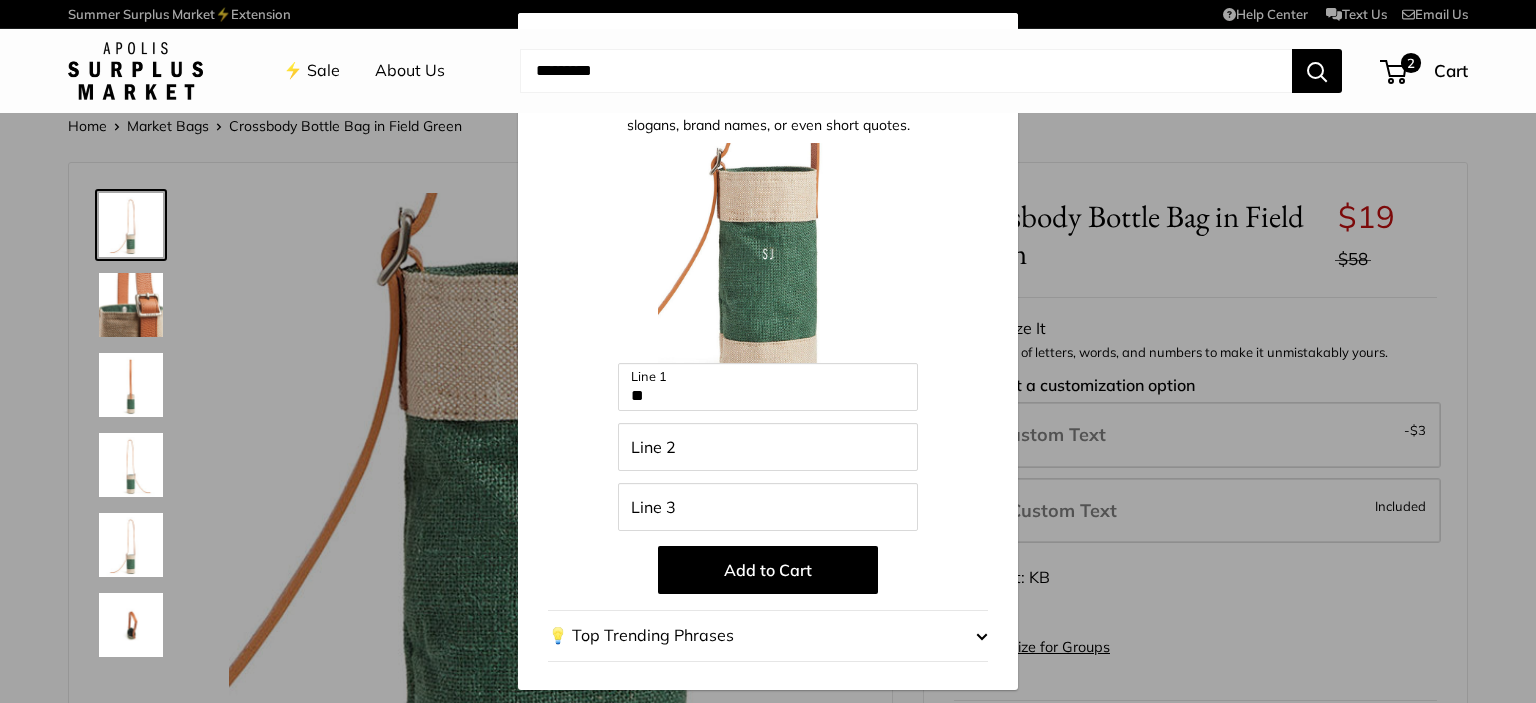 click on "Add to Cart" at bounding box center [768, 570] 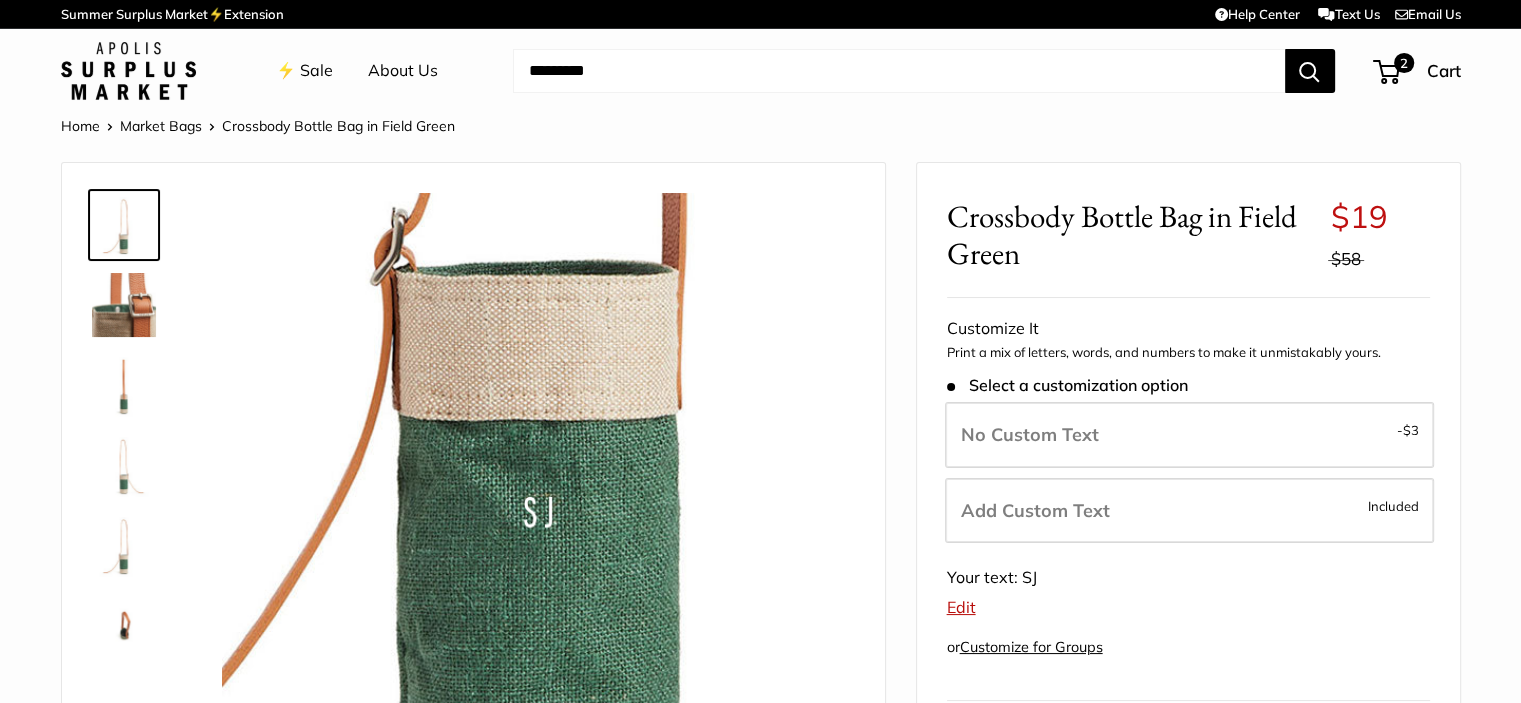 scroll, scrollTop: 100, scrollLeft: 0, axis: vertical 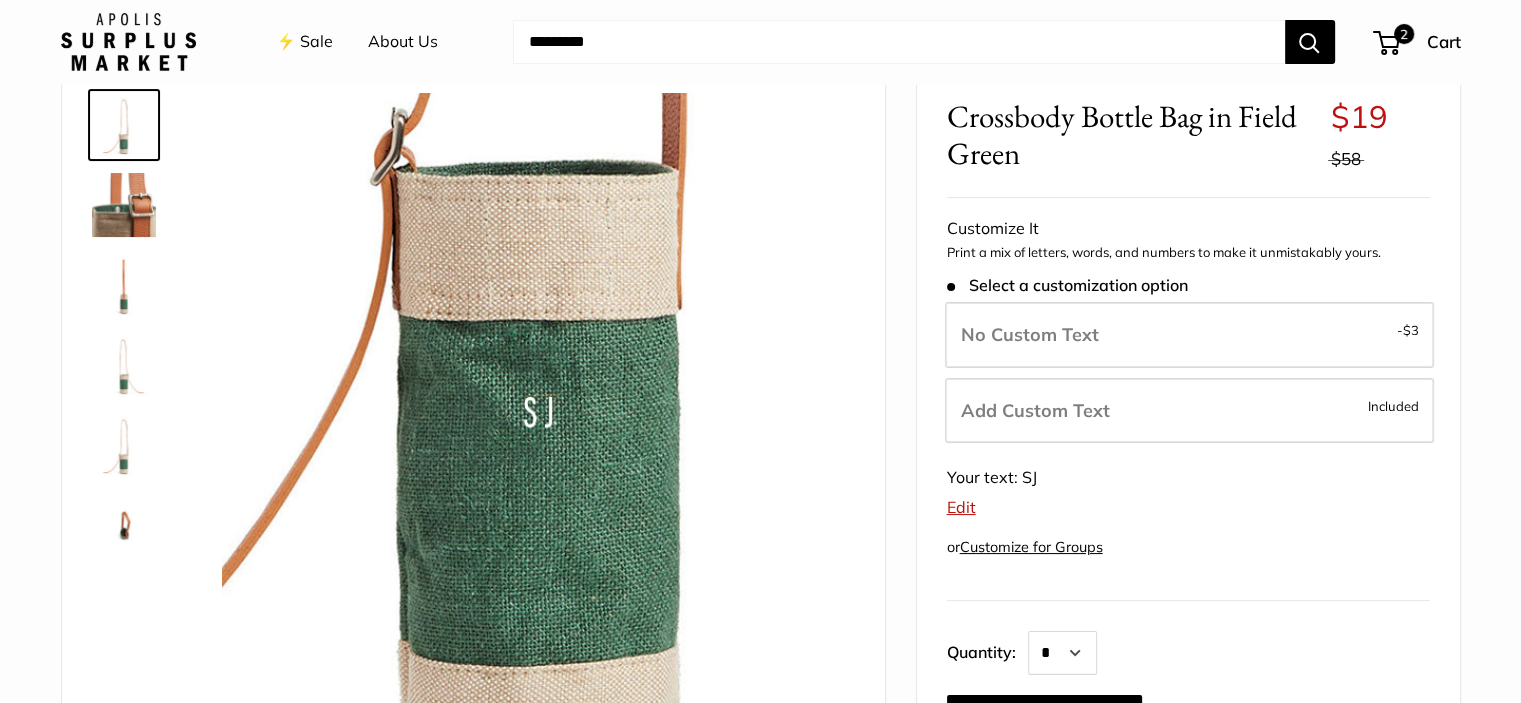 click on "Edit" at bounding box center [961, 507] 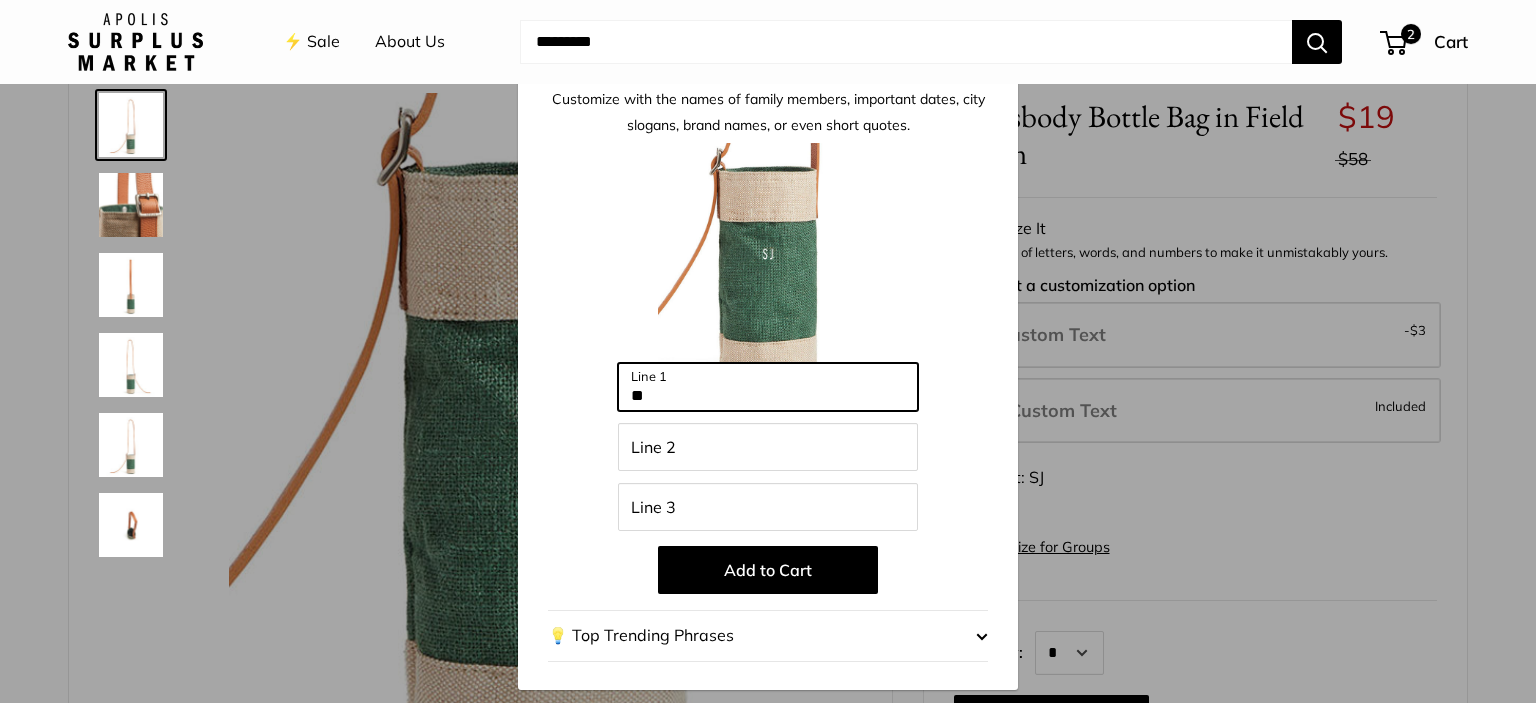 click on "**" at bounding box center (768, 387) 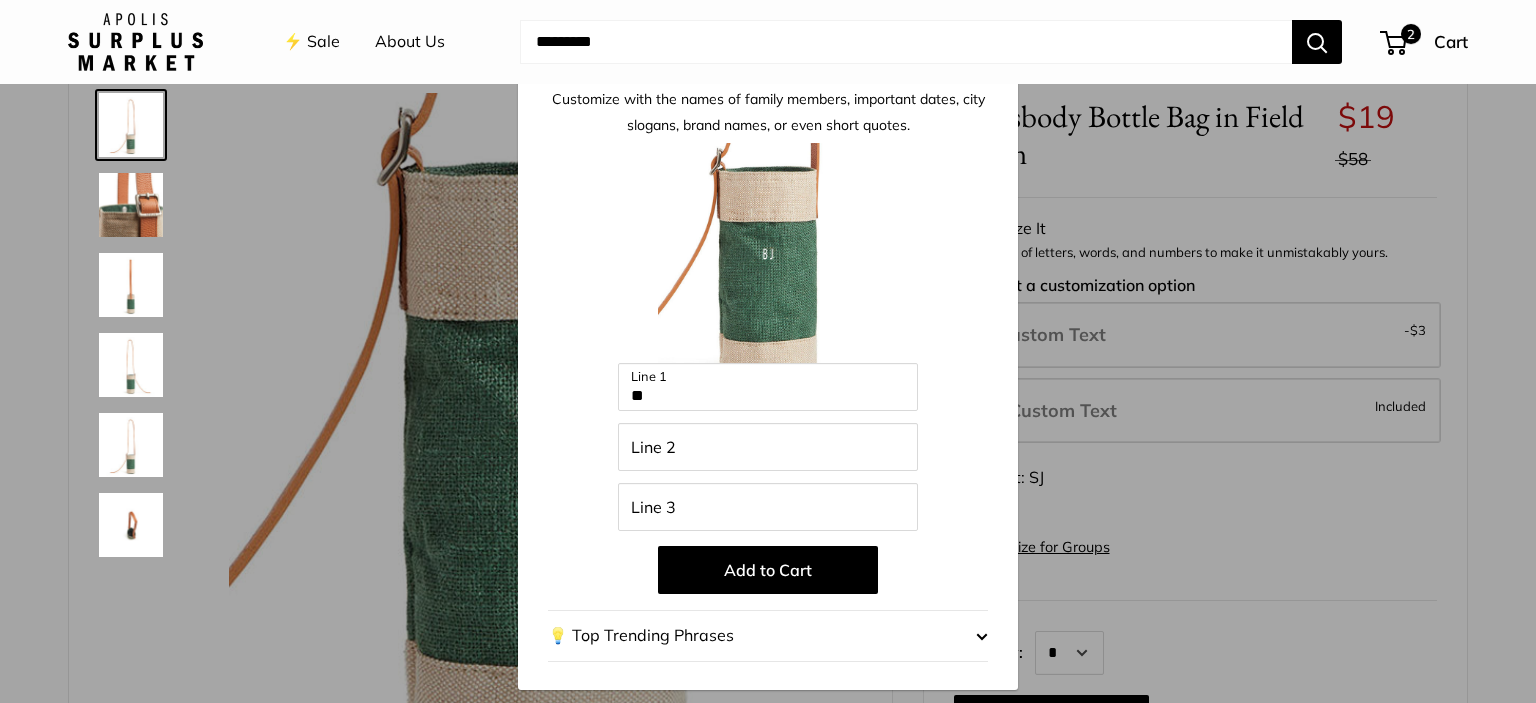 click on "Add to Cart" at bounding box center (768, 570) 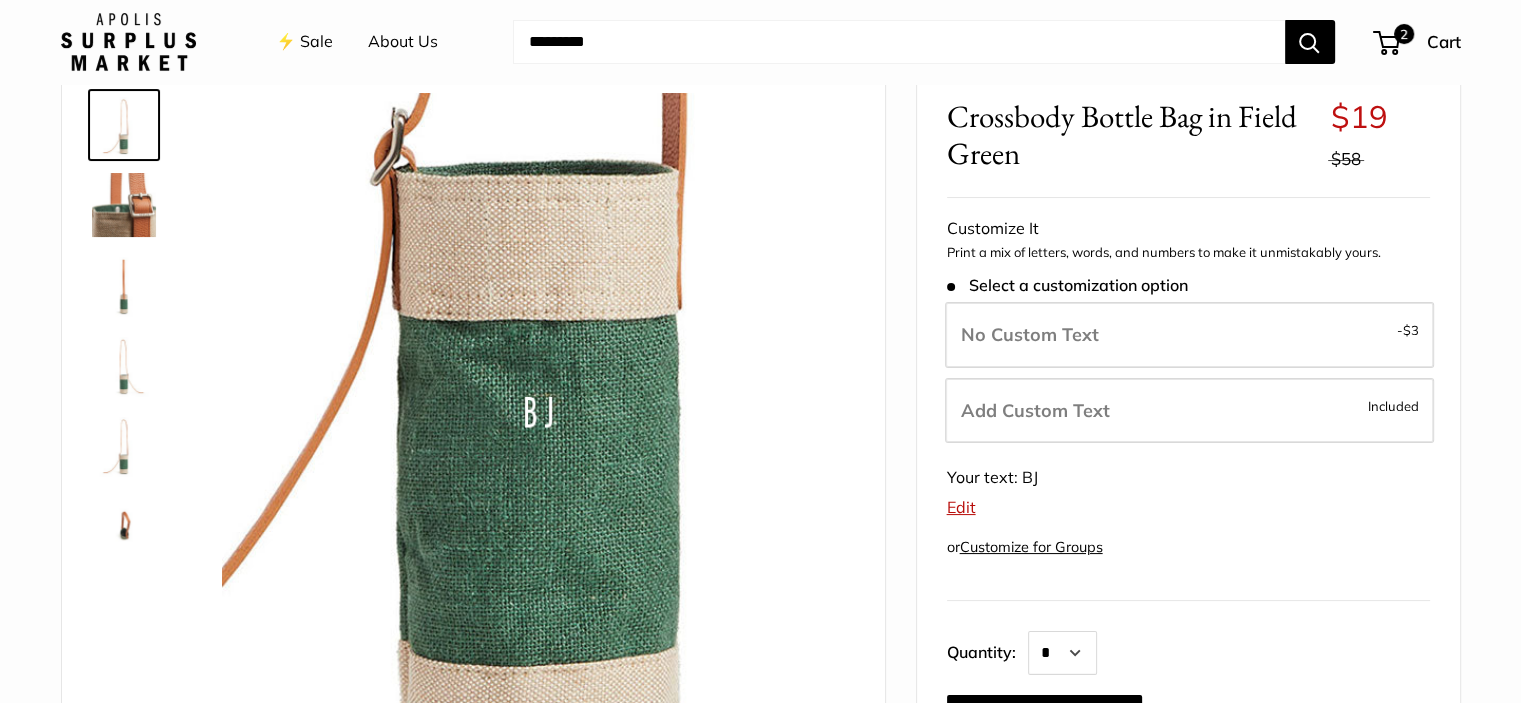 click on "Edit" at bounding box center (961, 507) 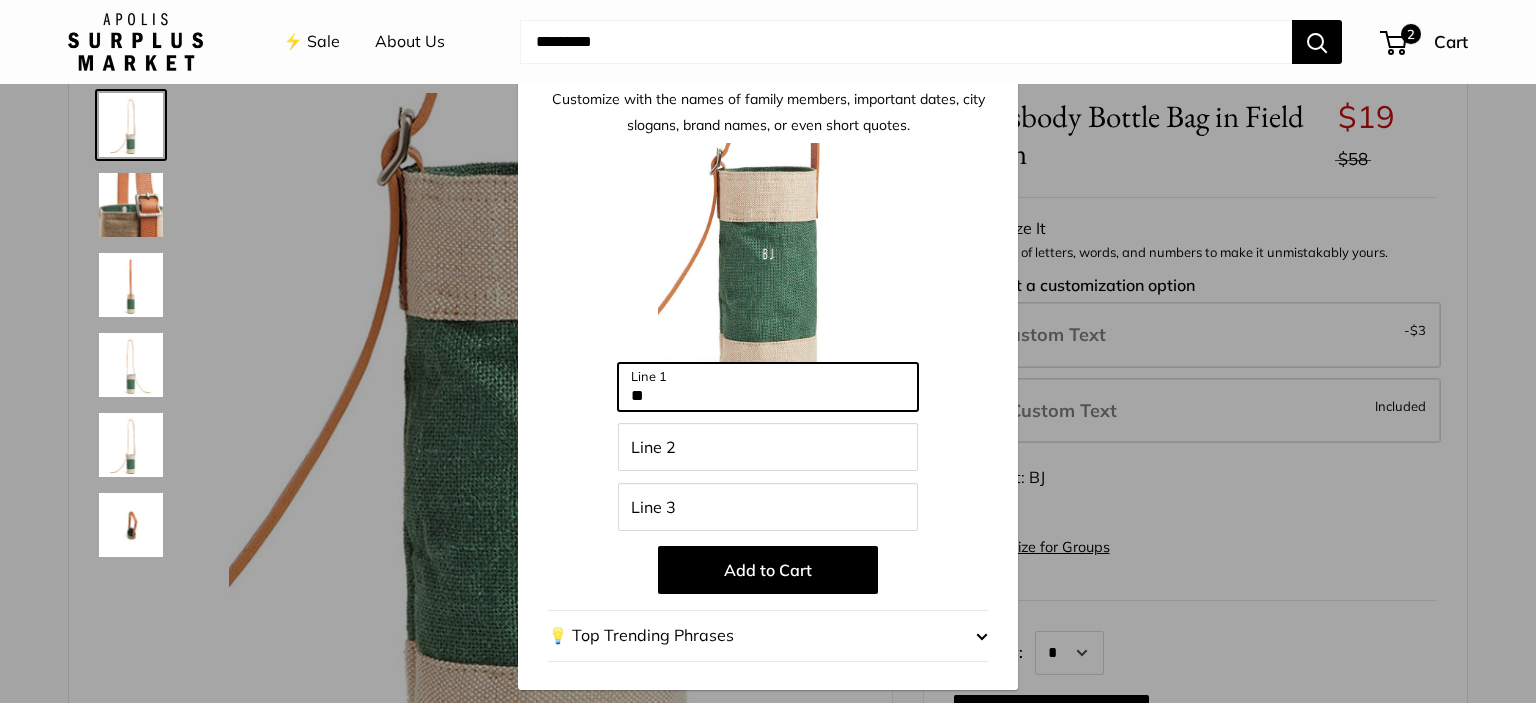 click on "**" at bounding box center (768, 387) 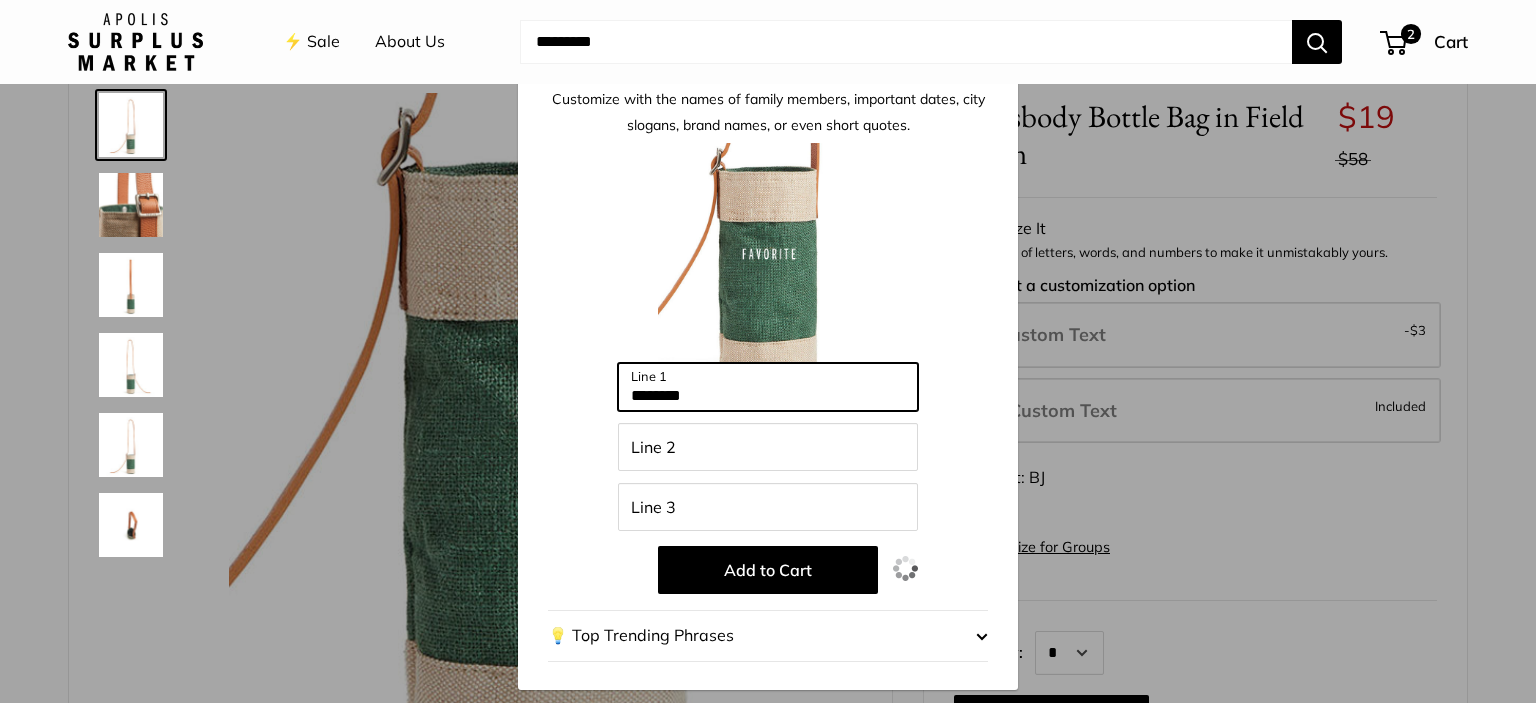 type on "********" 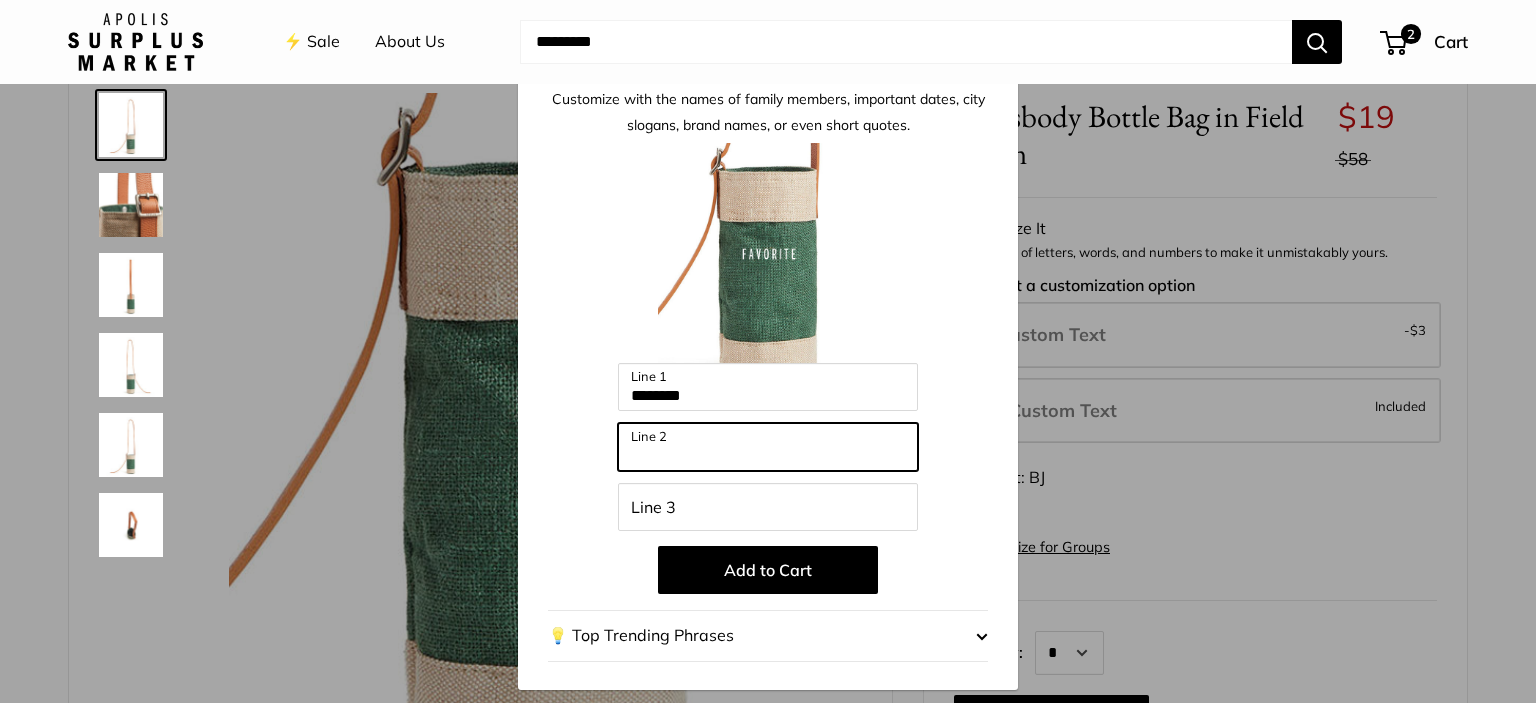 click on "Line 2" at bounding box center (768, 447) 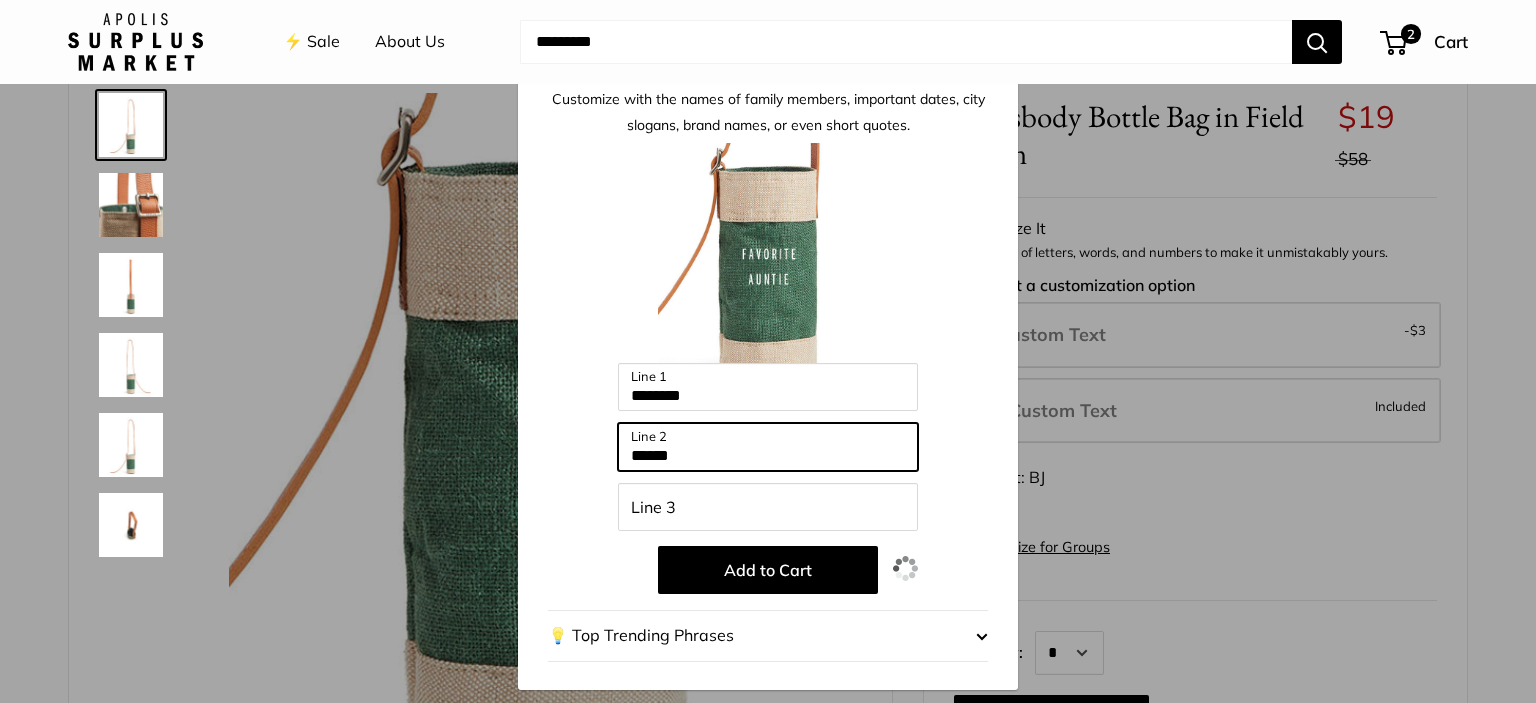 type on "******" 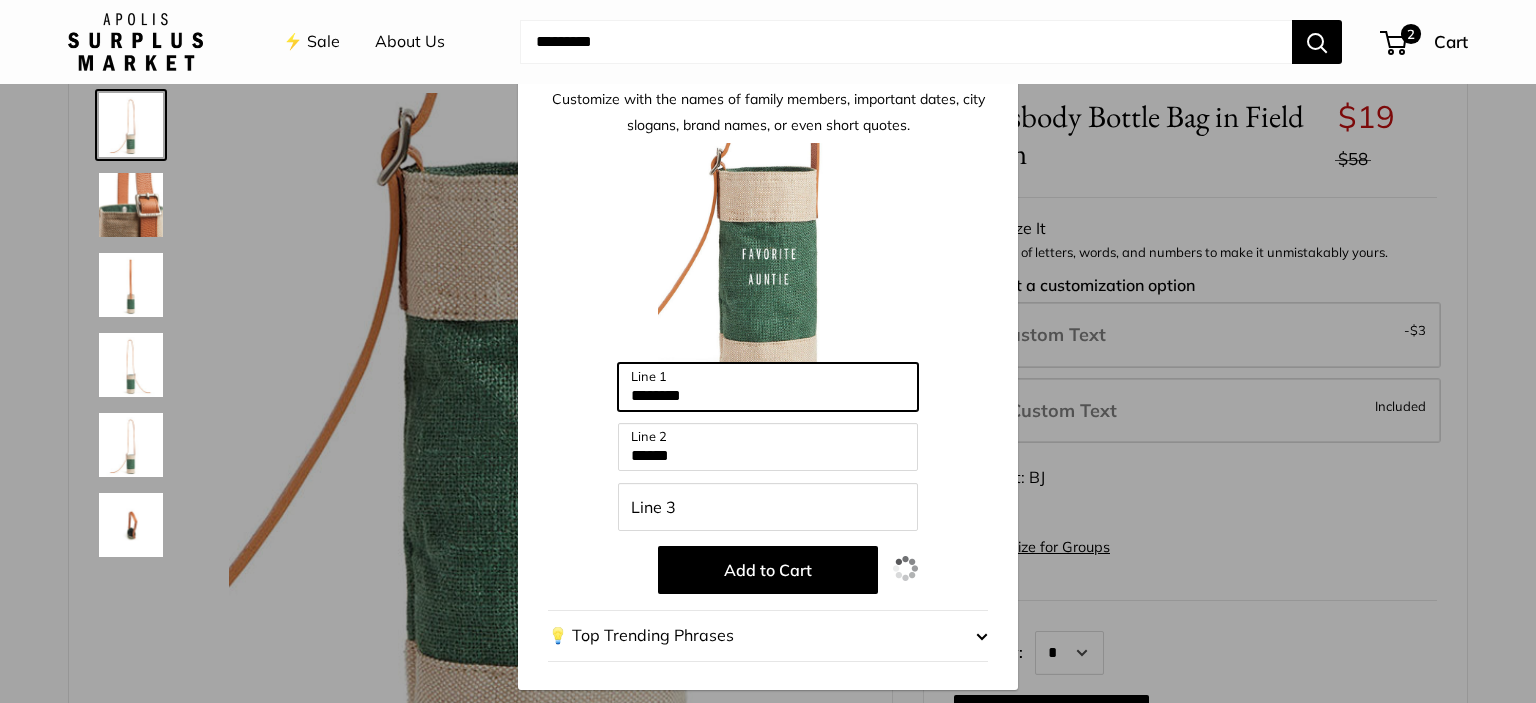 click on "********" at bounding box center [768, 387] 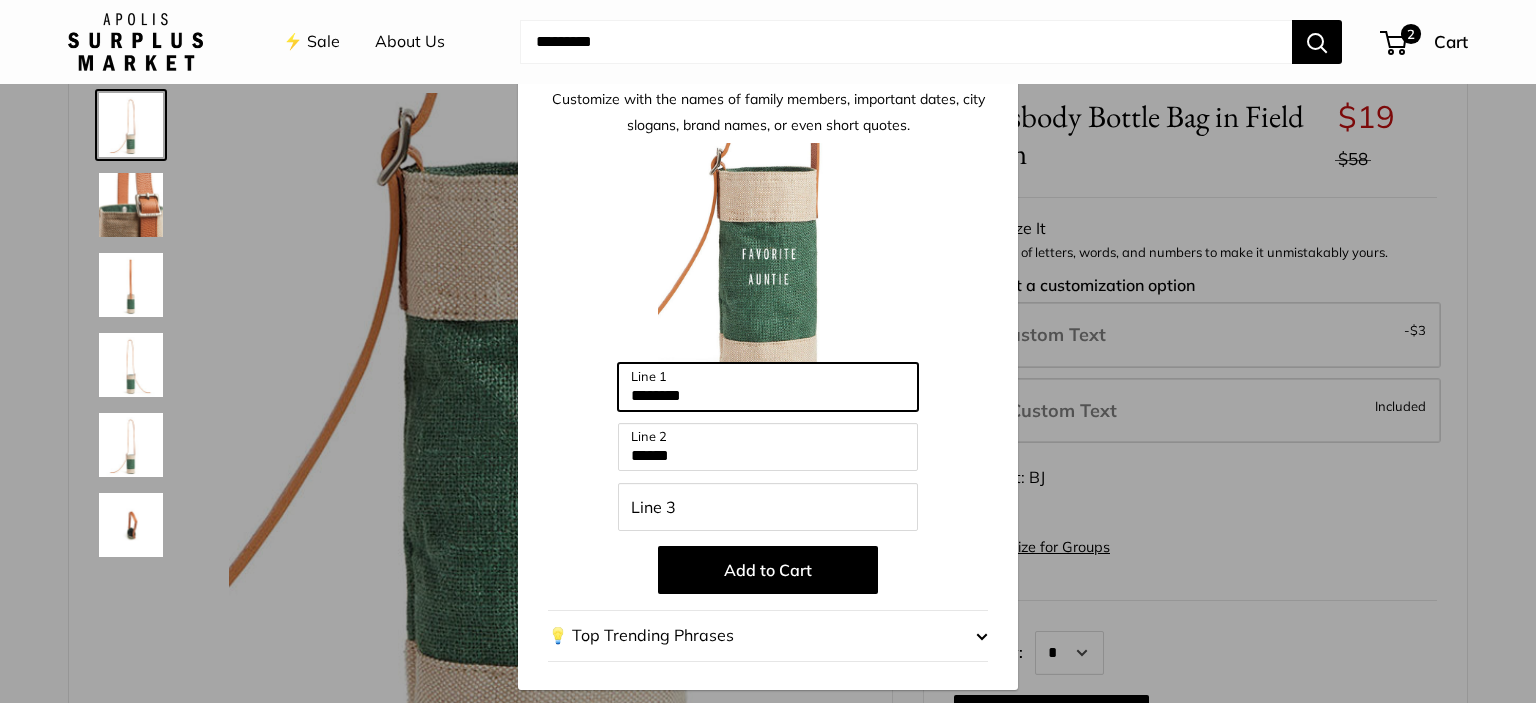 click on "********" at bounding box center (768, 387) 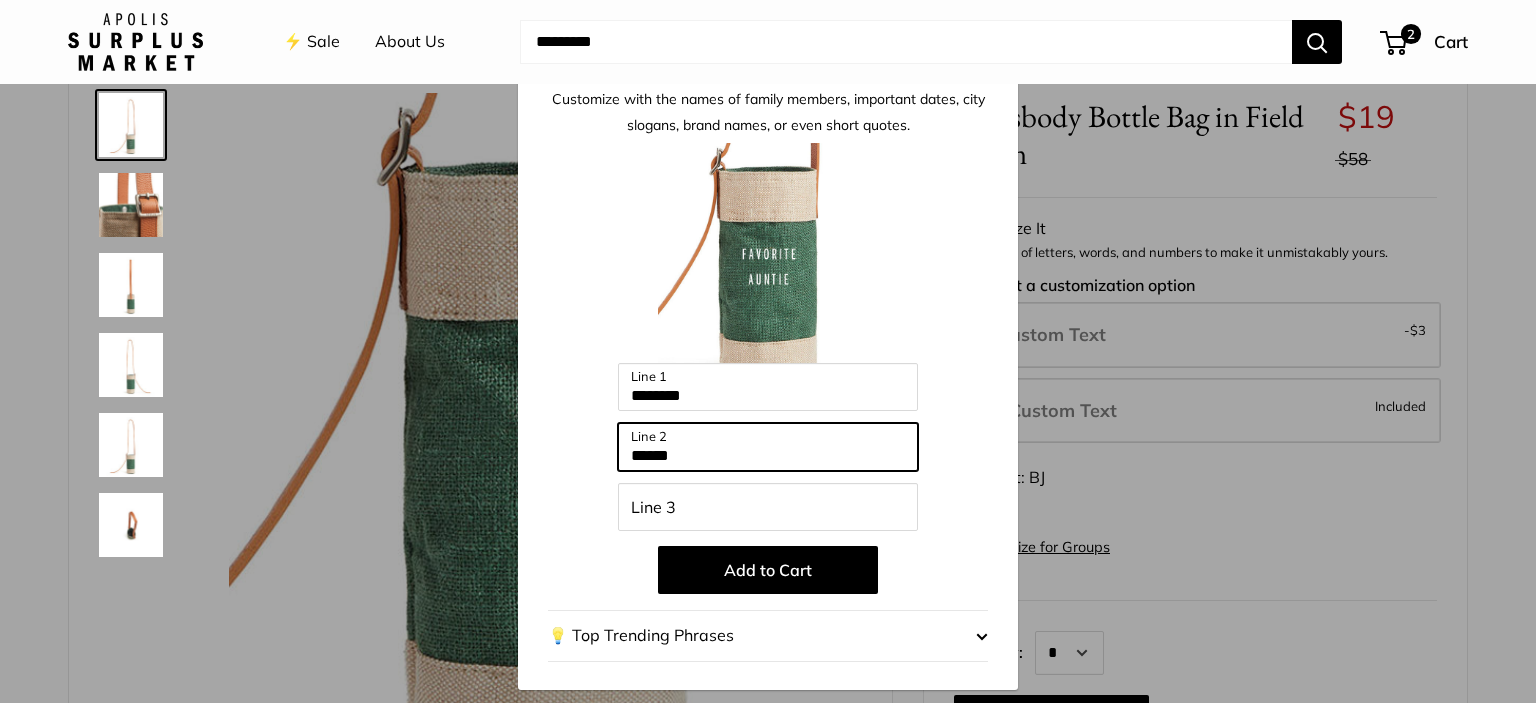 click on "******" at bounding box center [768, 447] 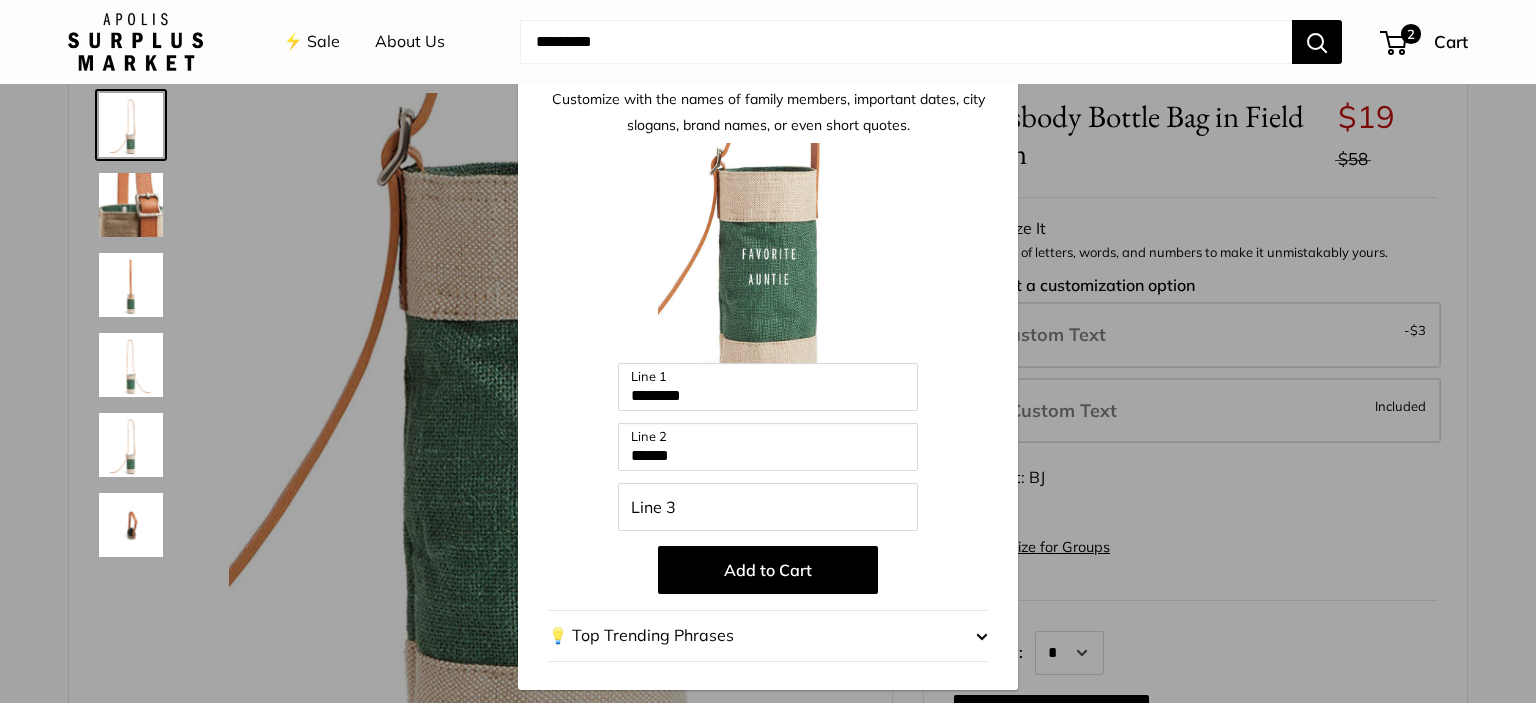 click on "Add to Cart" at bounding box center (768, 570) 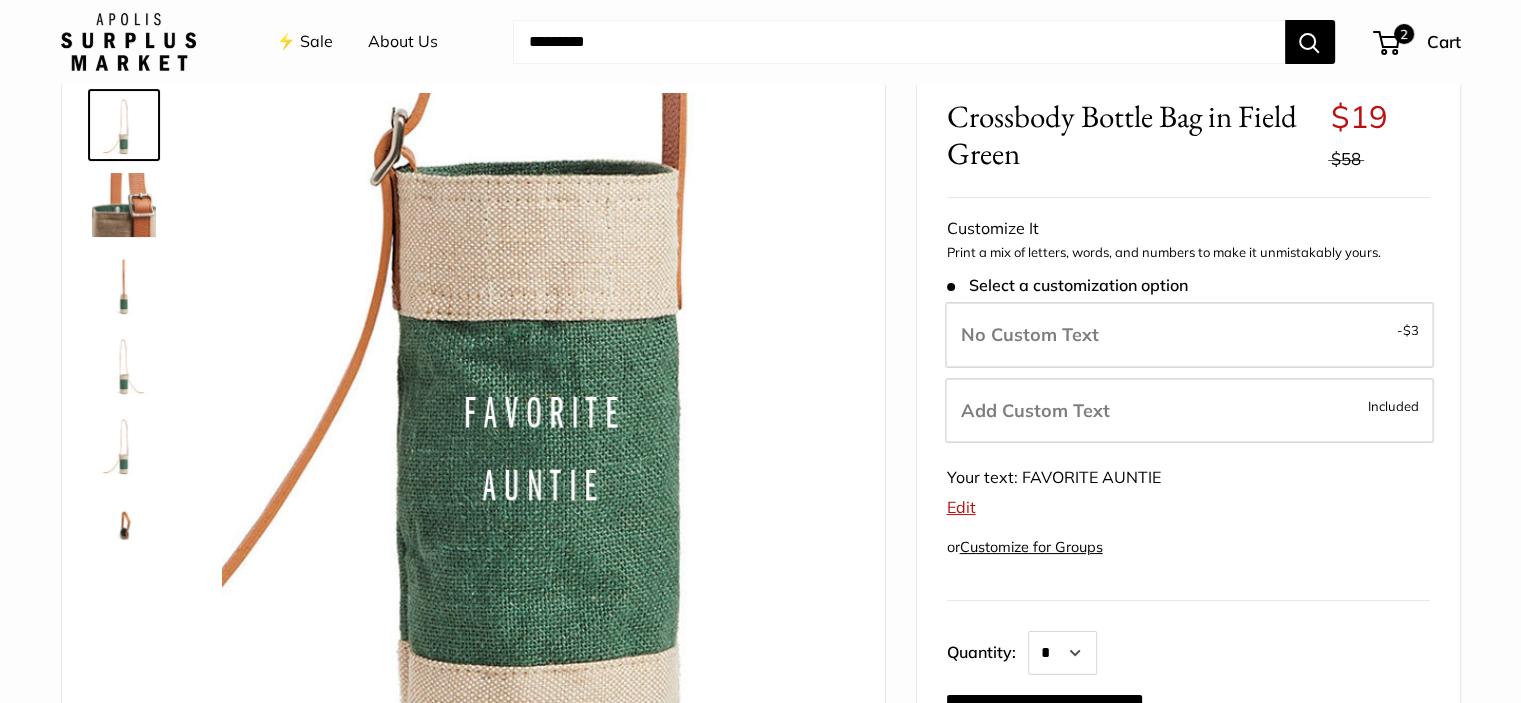 click at bounding box center [899, 42] 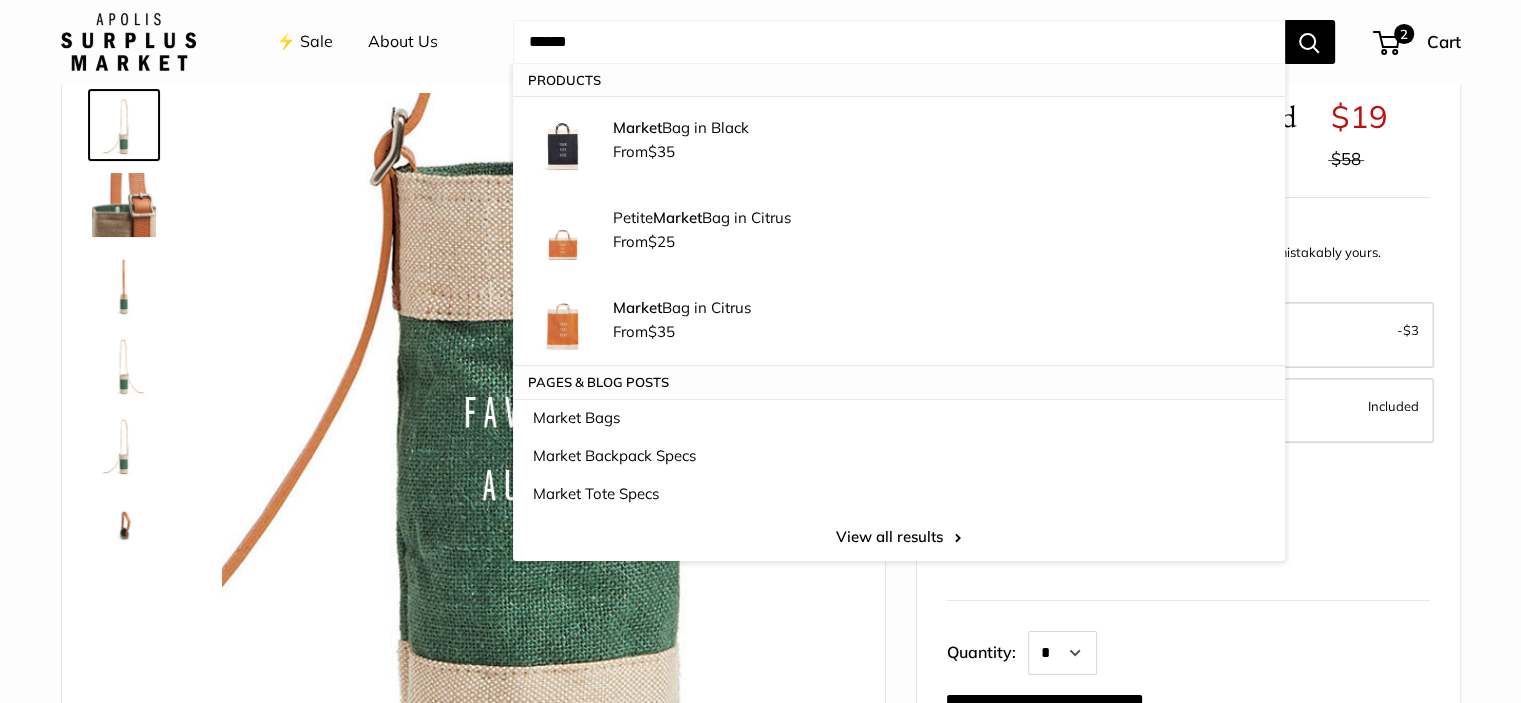 type on "******" 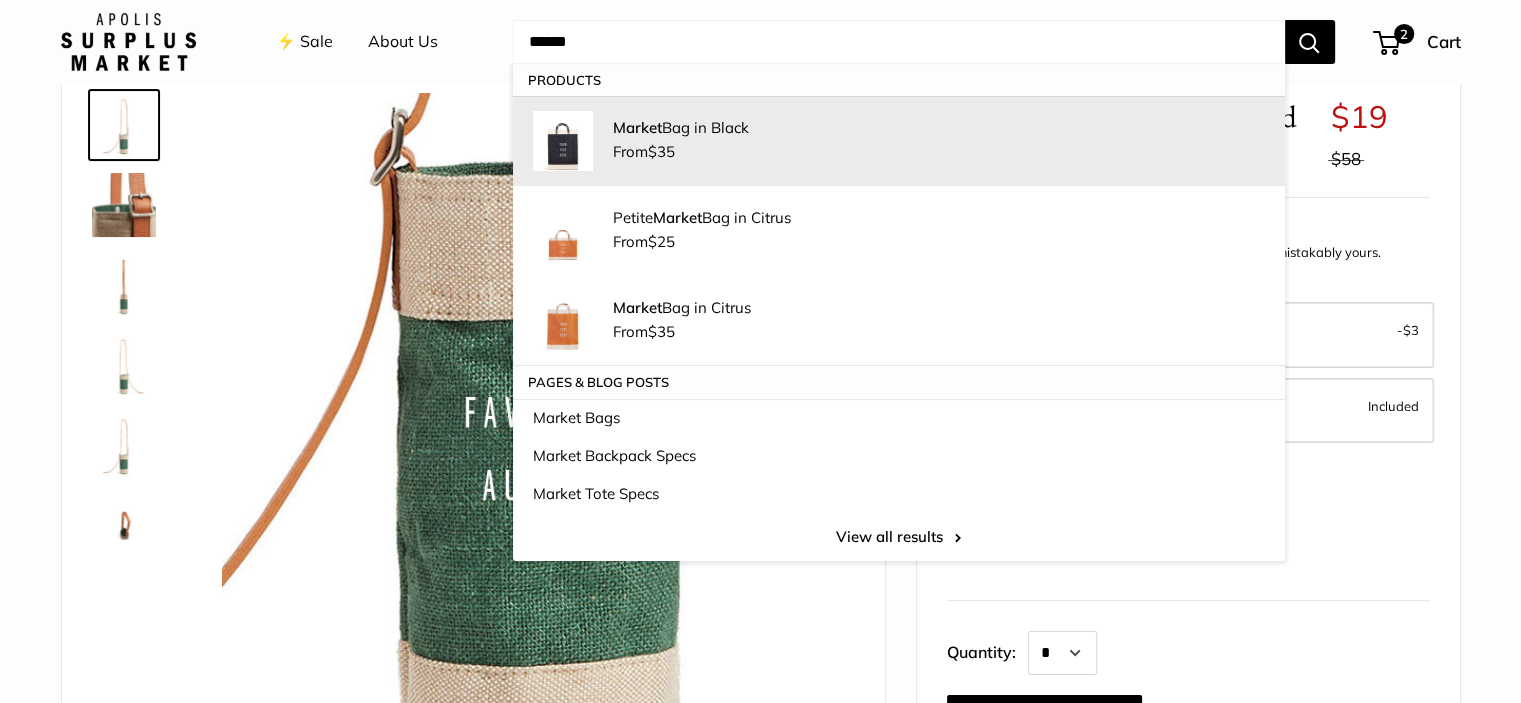 click on "Market  Bag in Black" at bounding box center (939, 127) 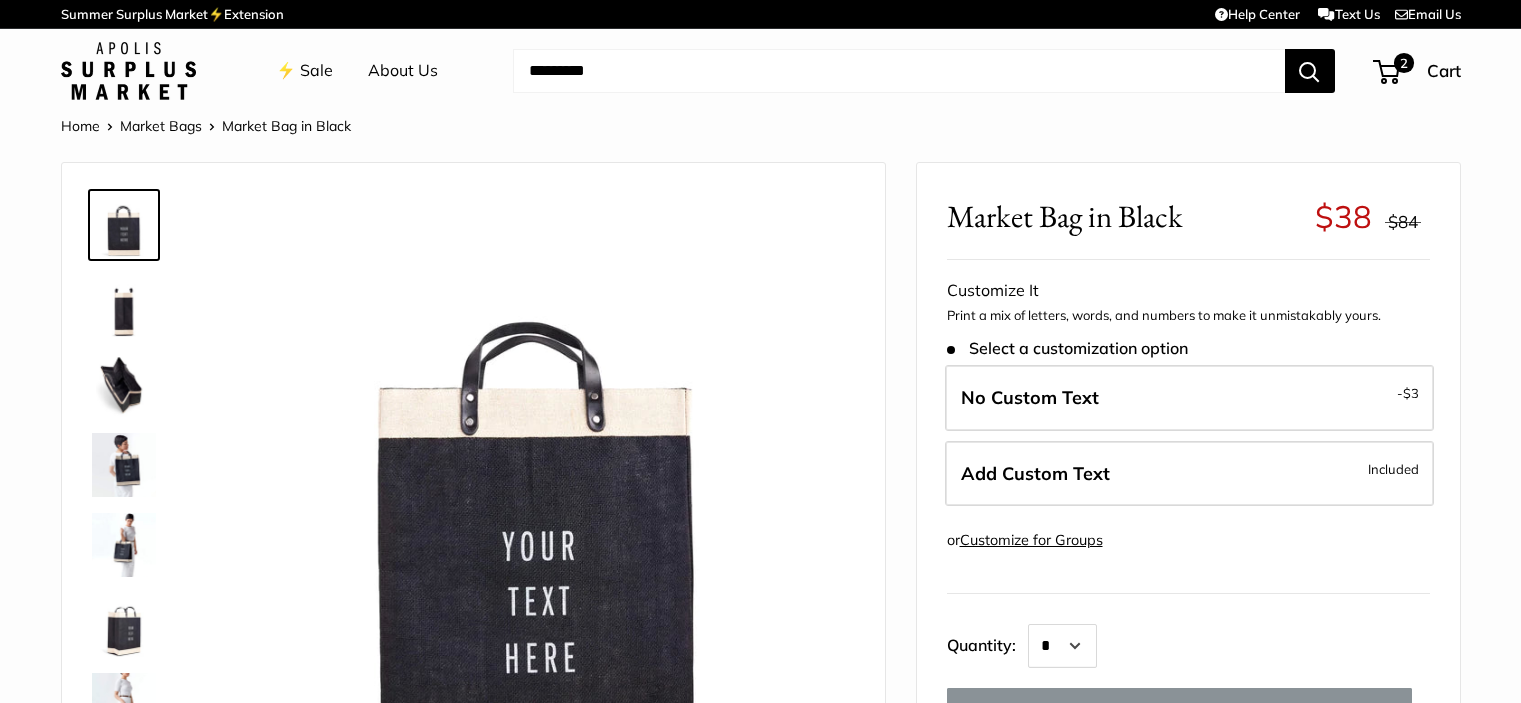 scroll, scrollTop: 0, scrollLeft: 0, axis: both 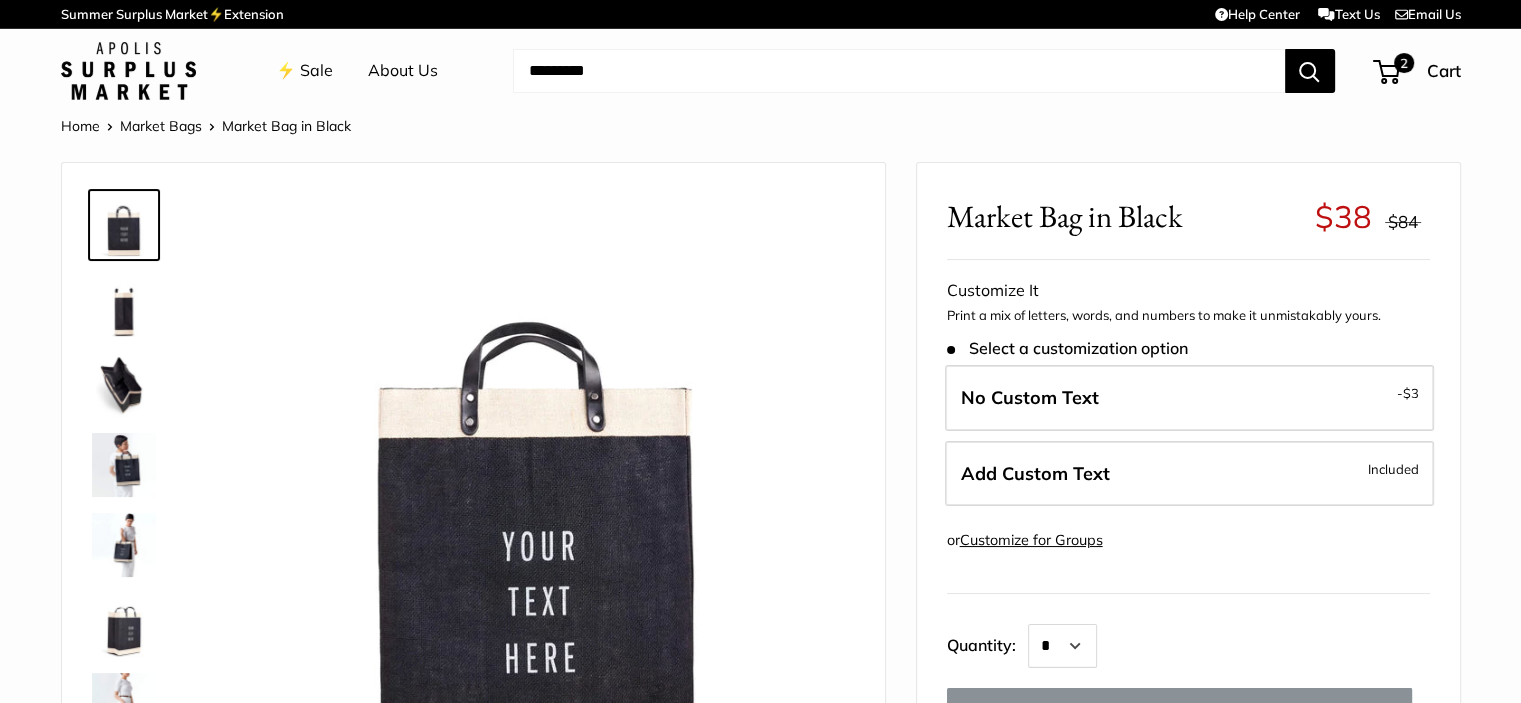 click on "Add Custom Text
Included" at bounding box center [1189, 474] 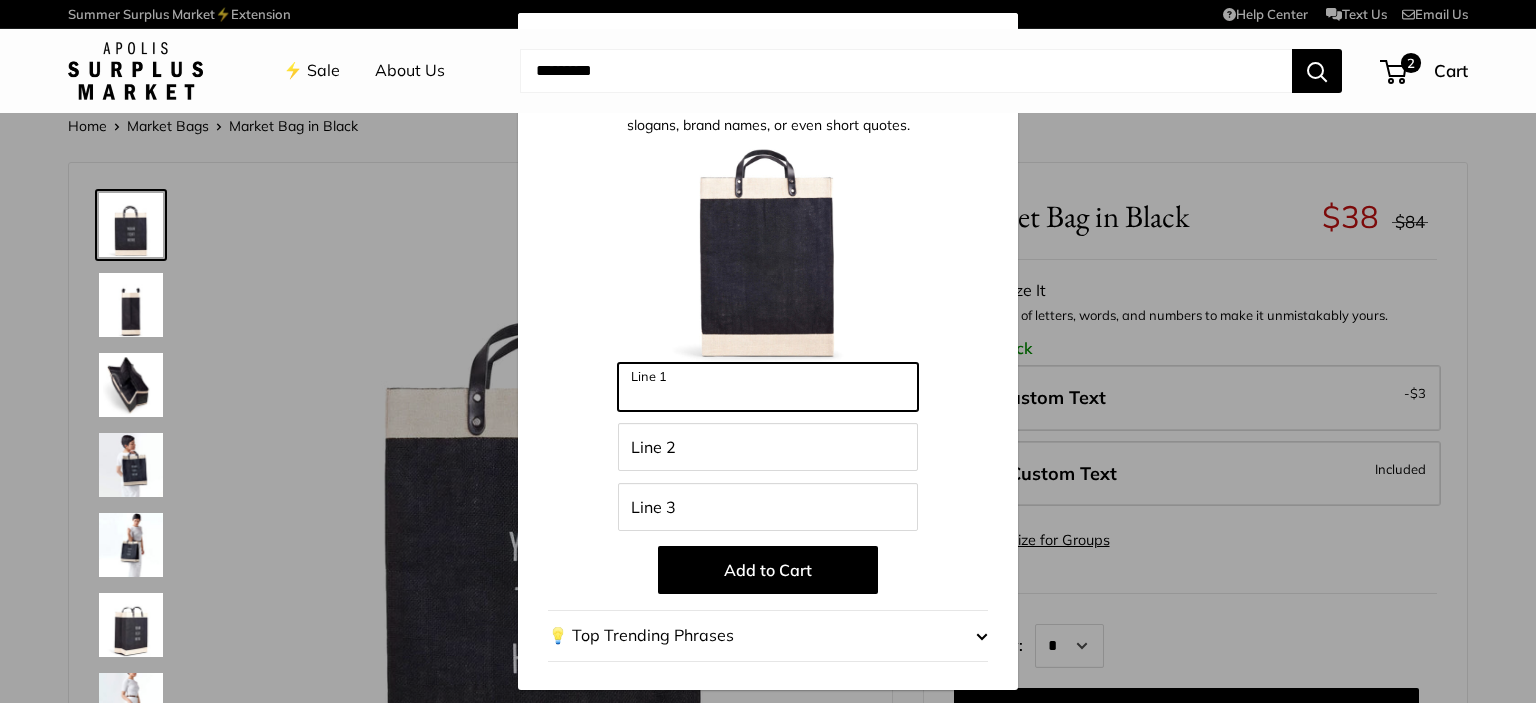 click on "Line 1" at bounding box center (768, 387) 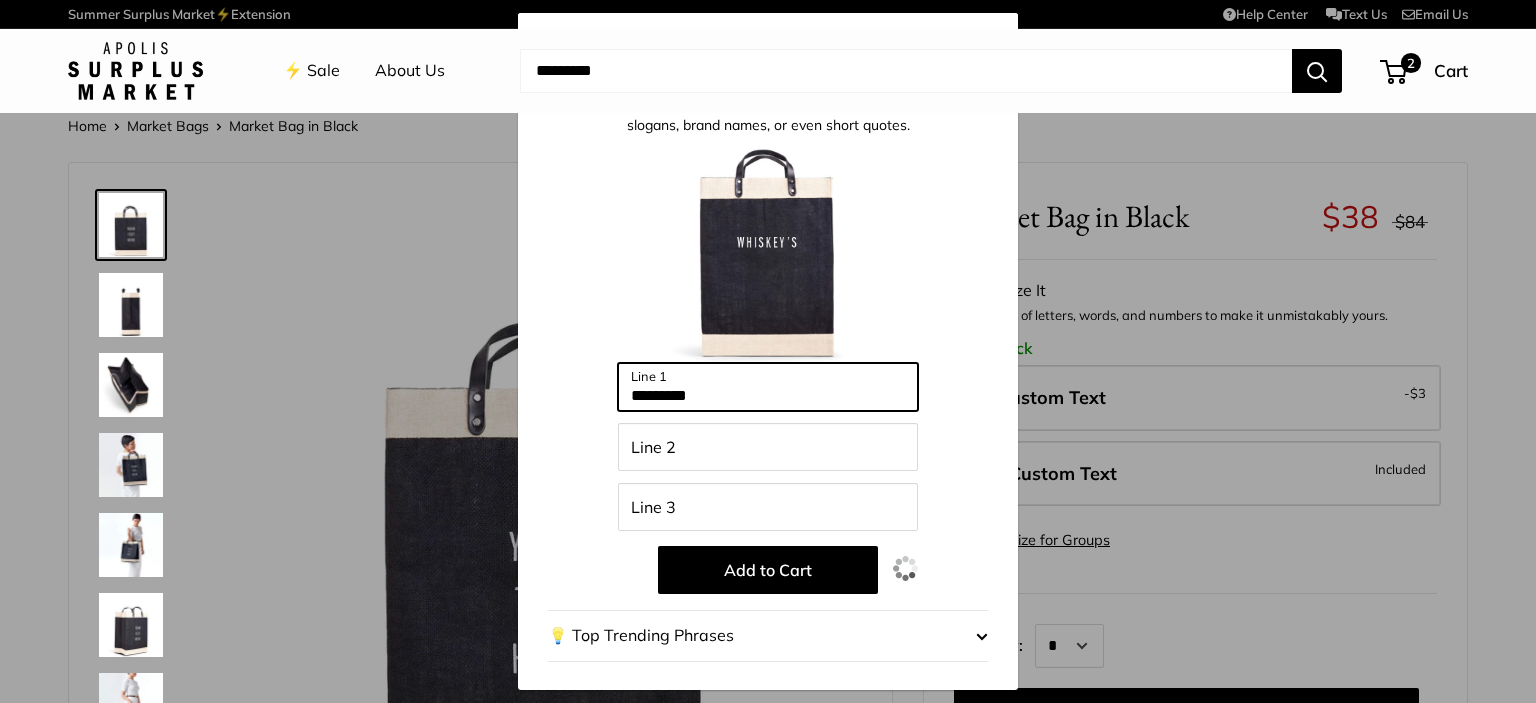 type on "*********" 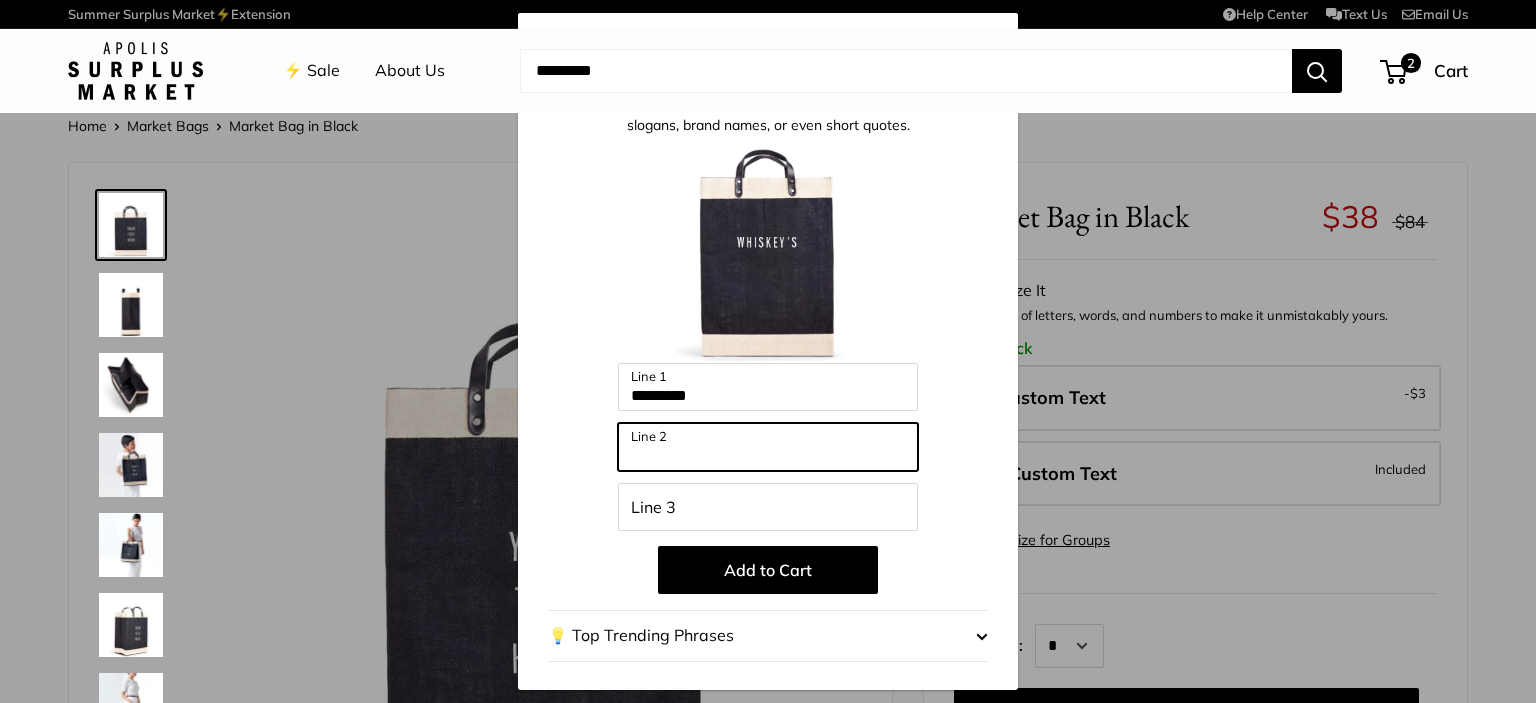 click on "Line 2" at bounding box center [768, 447] 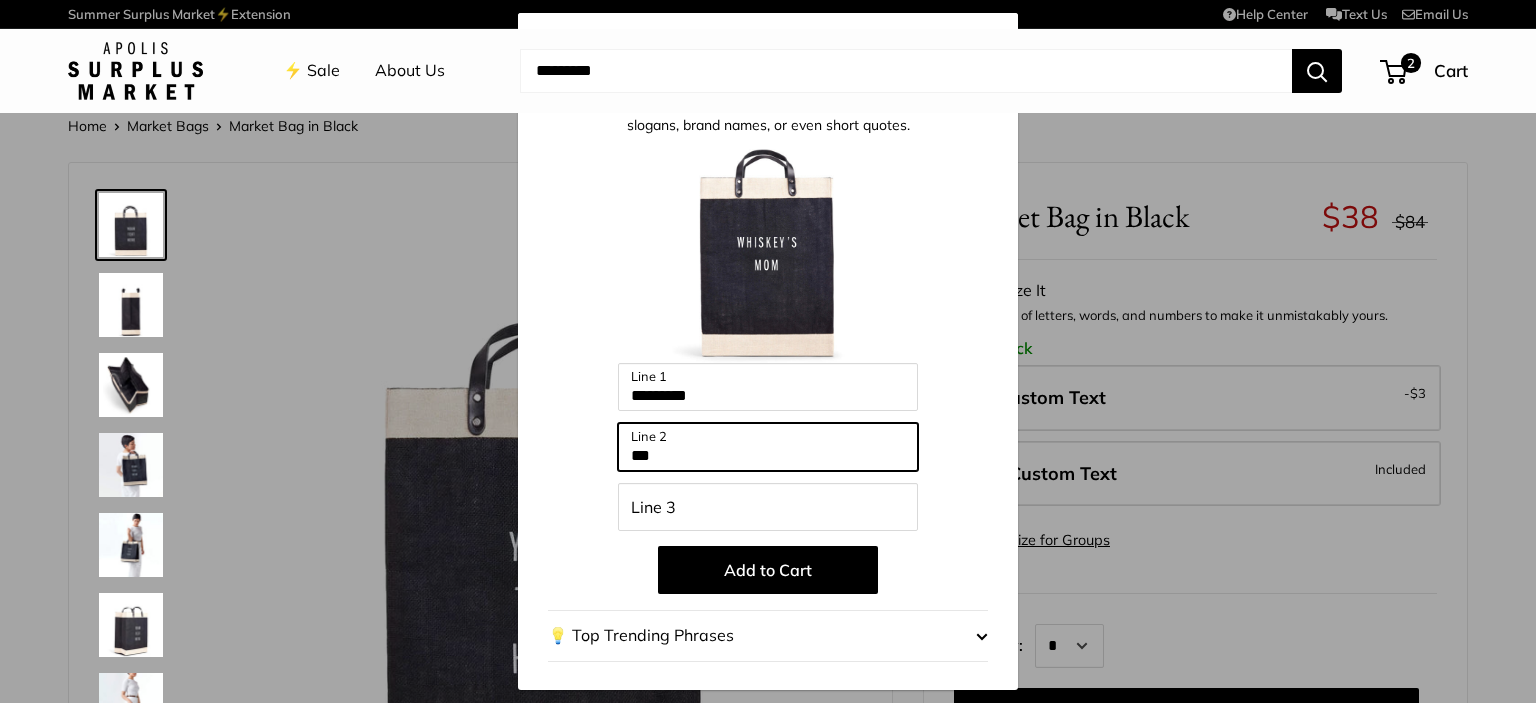 type on "***" 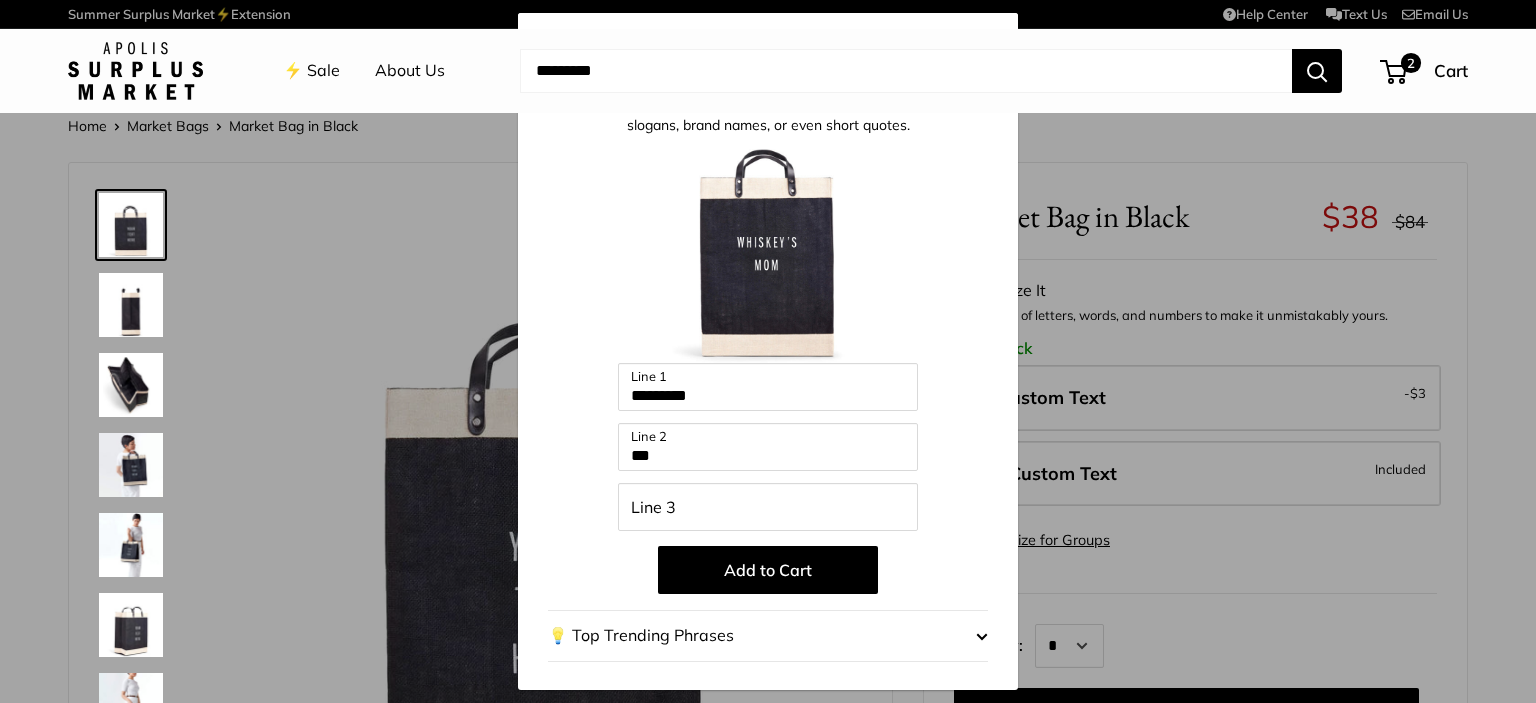 click on "Add to Cart" at bounding box center (768, 570) 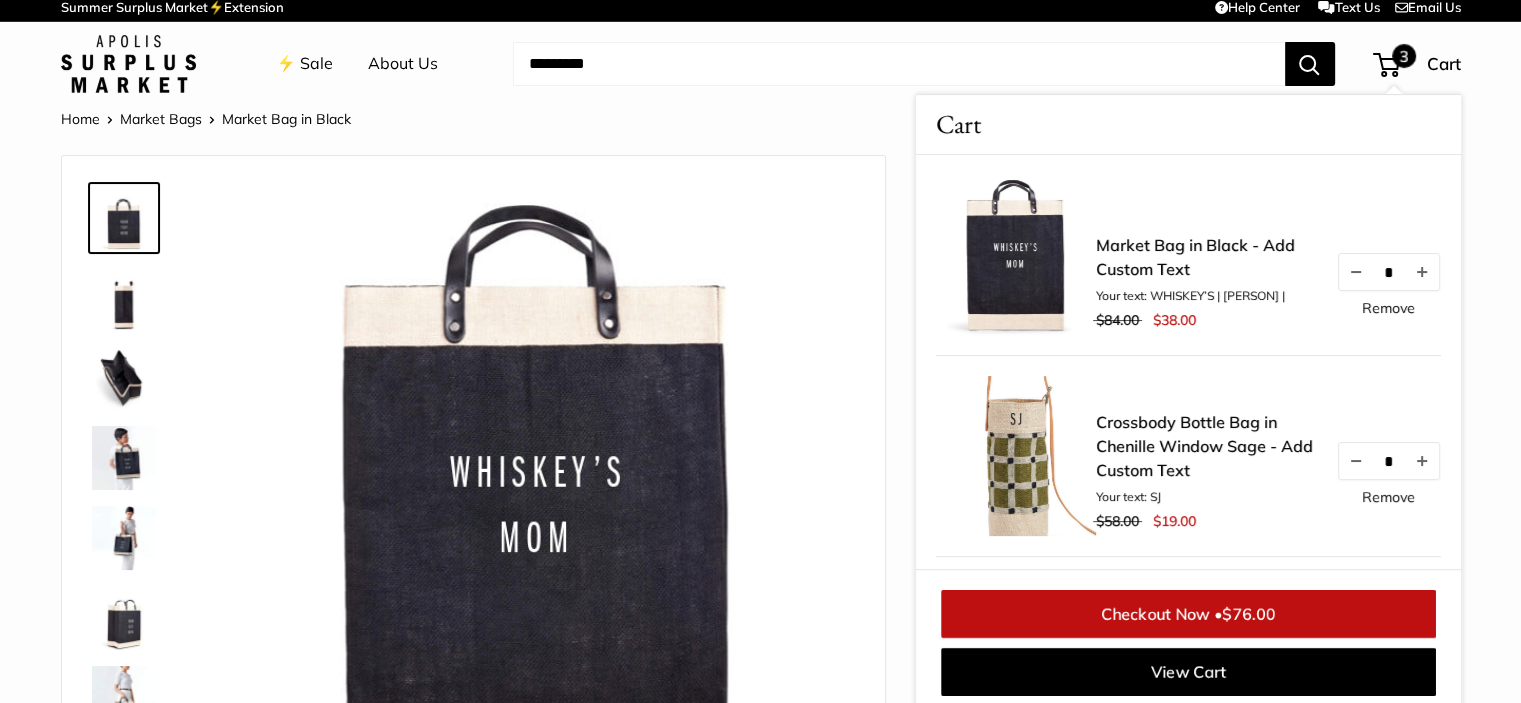 click at bounding box center [899, 64] 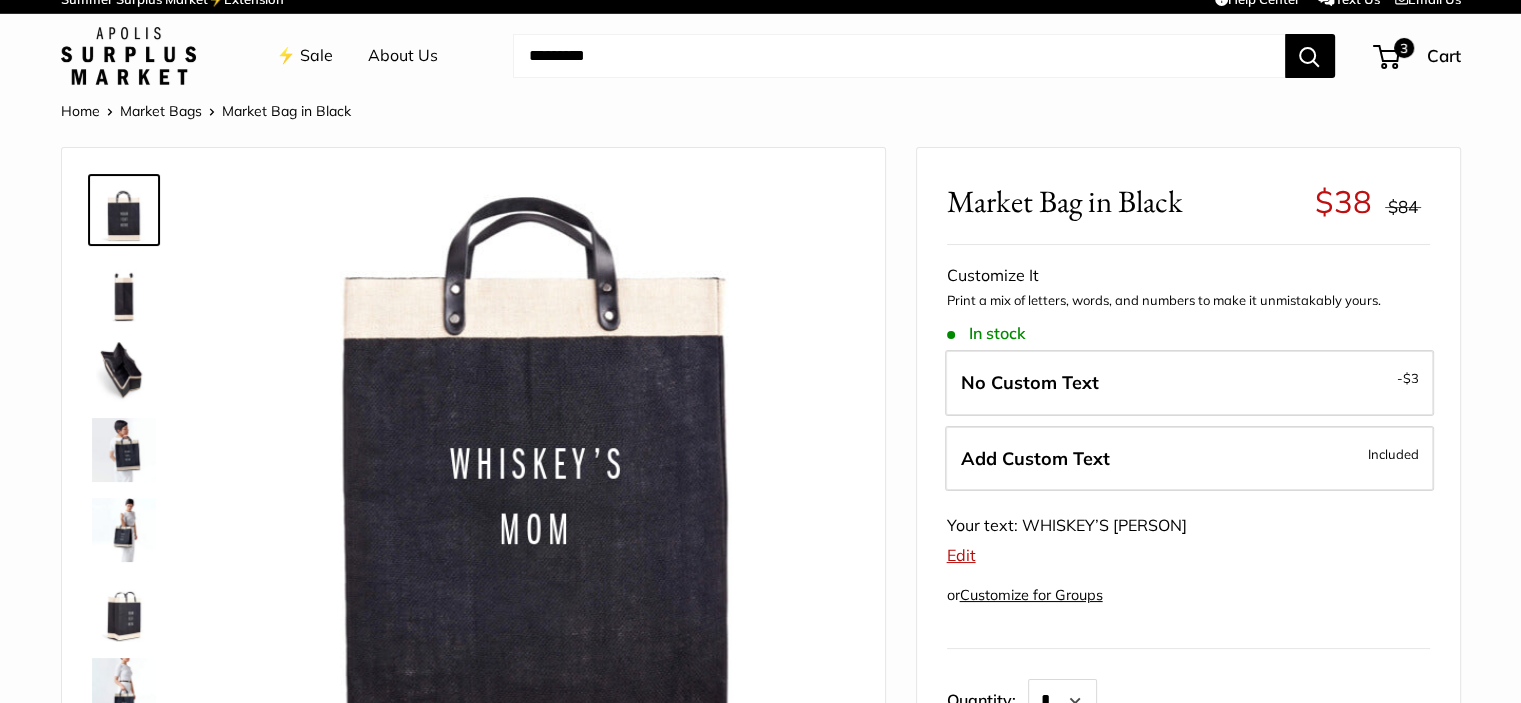 click at bounding box center [899, 56] 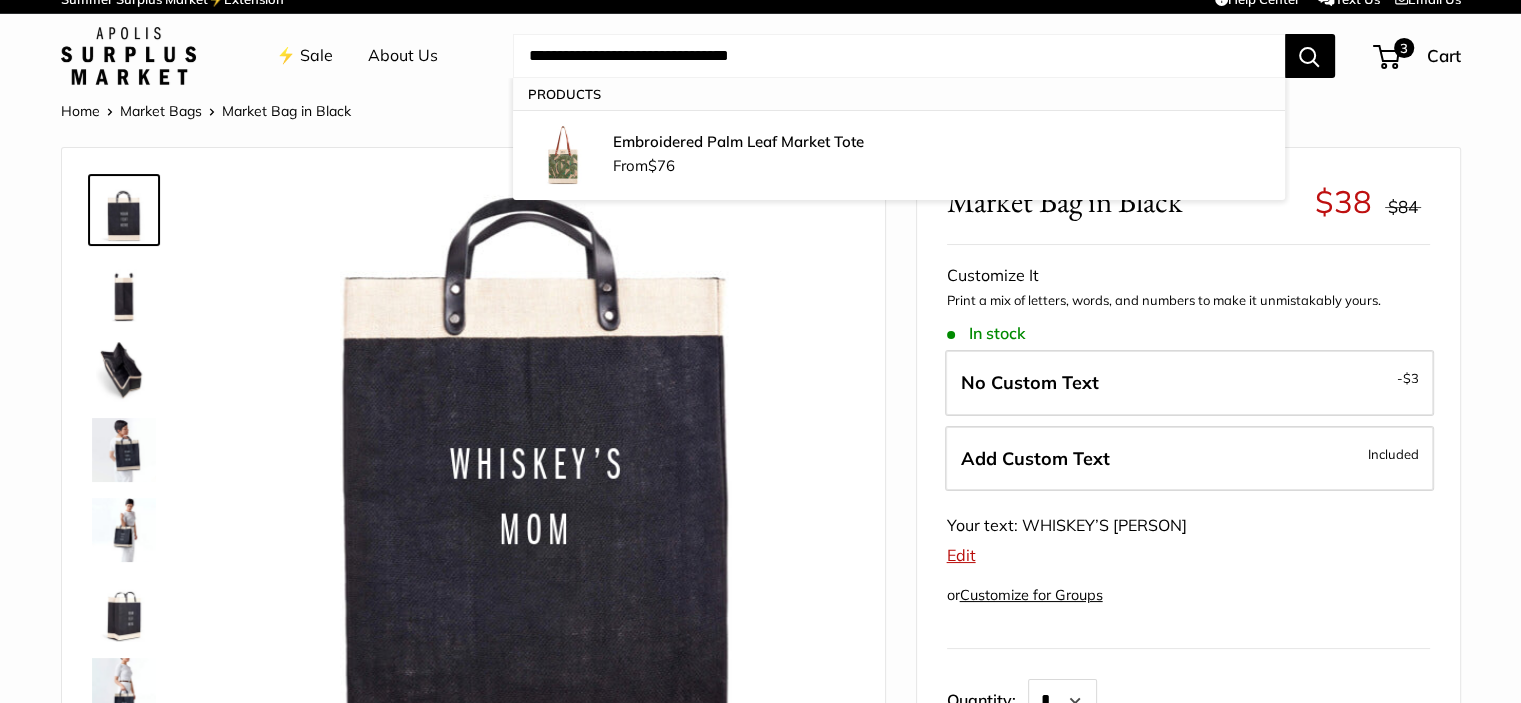 type on "**********" 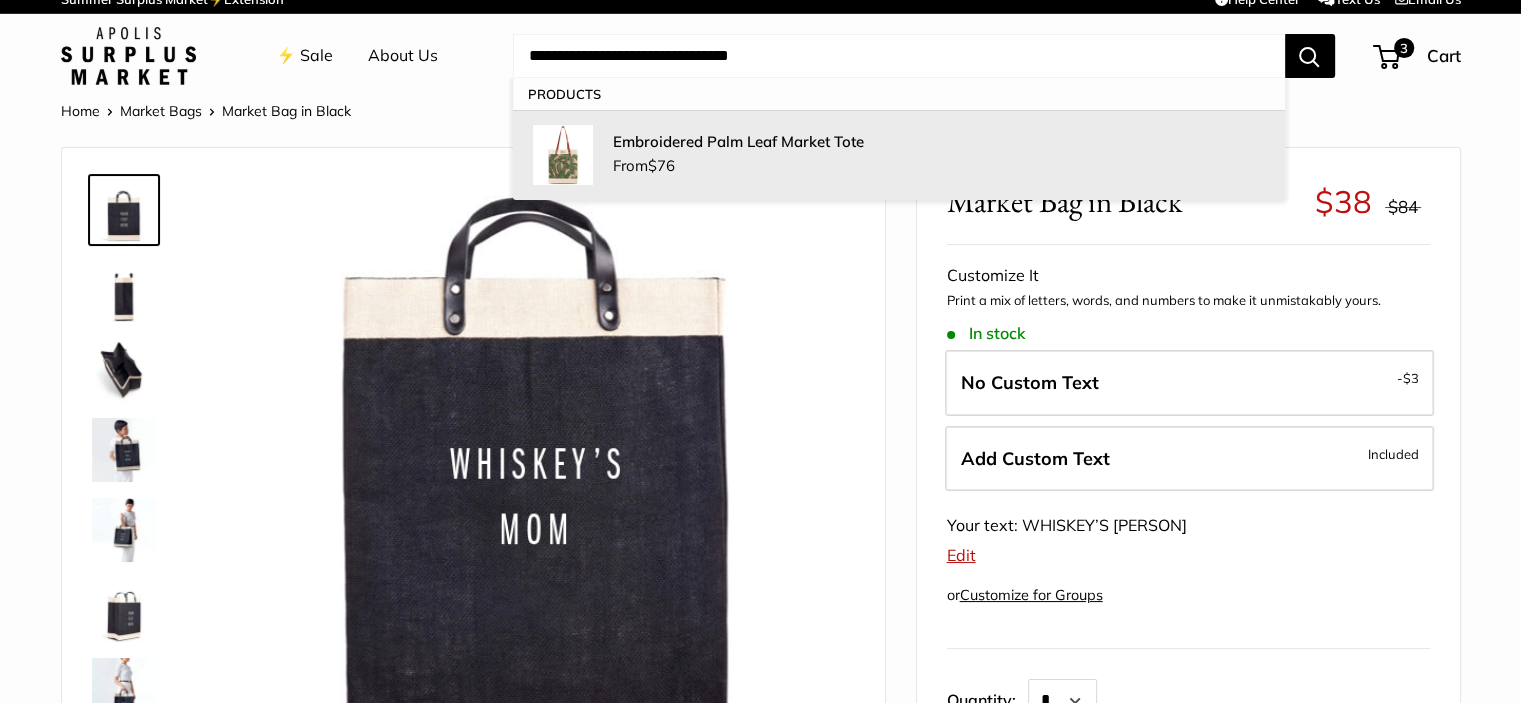 click on "Embroidered Palm Leaf Market Tote" at bounding box center [738, 141] 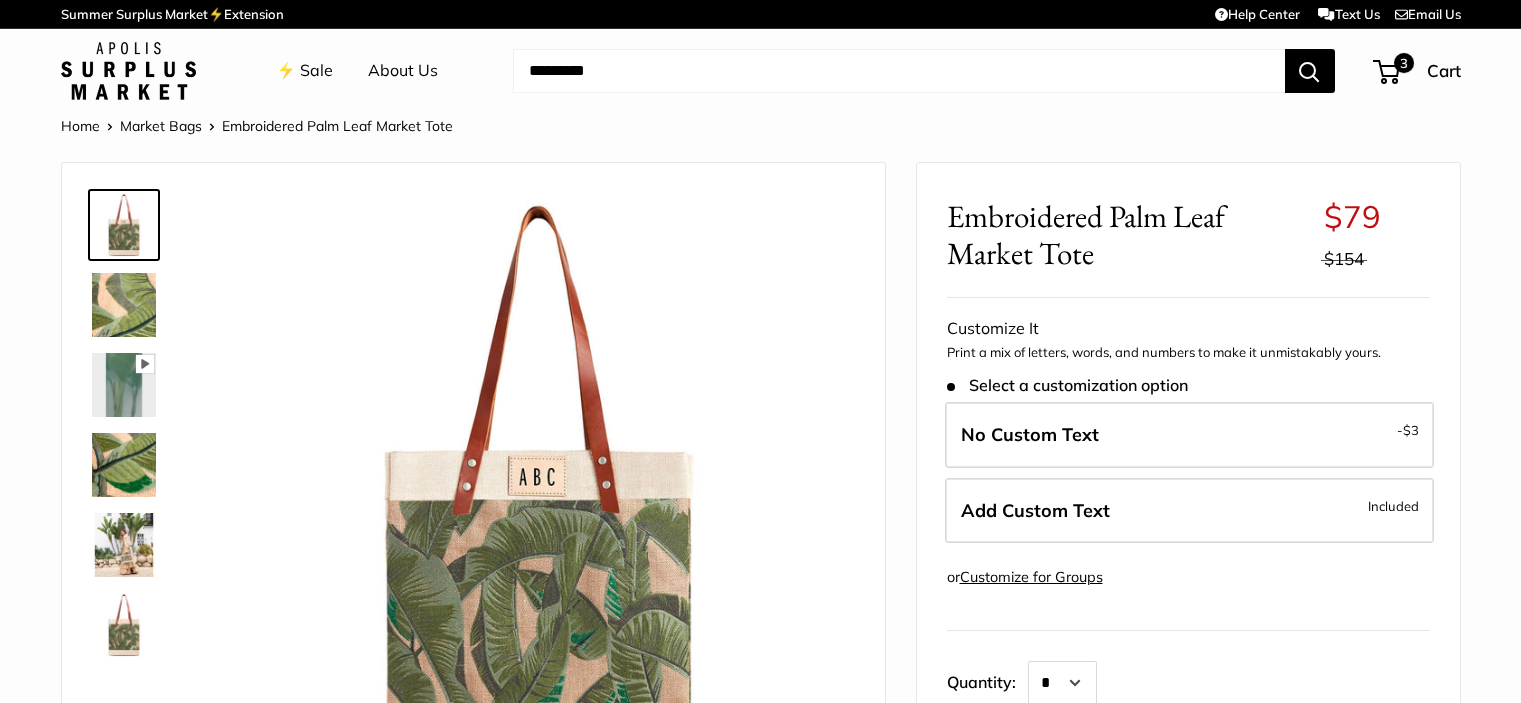 scroll, scrollTop: 0, scrollLeft: 0, axis: both 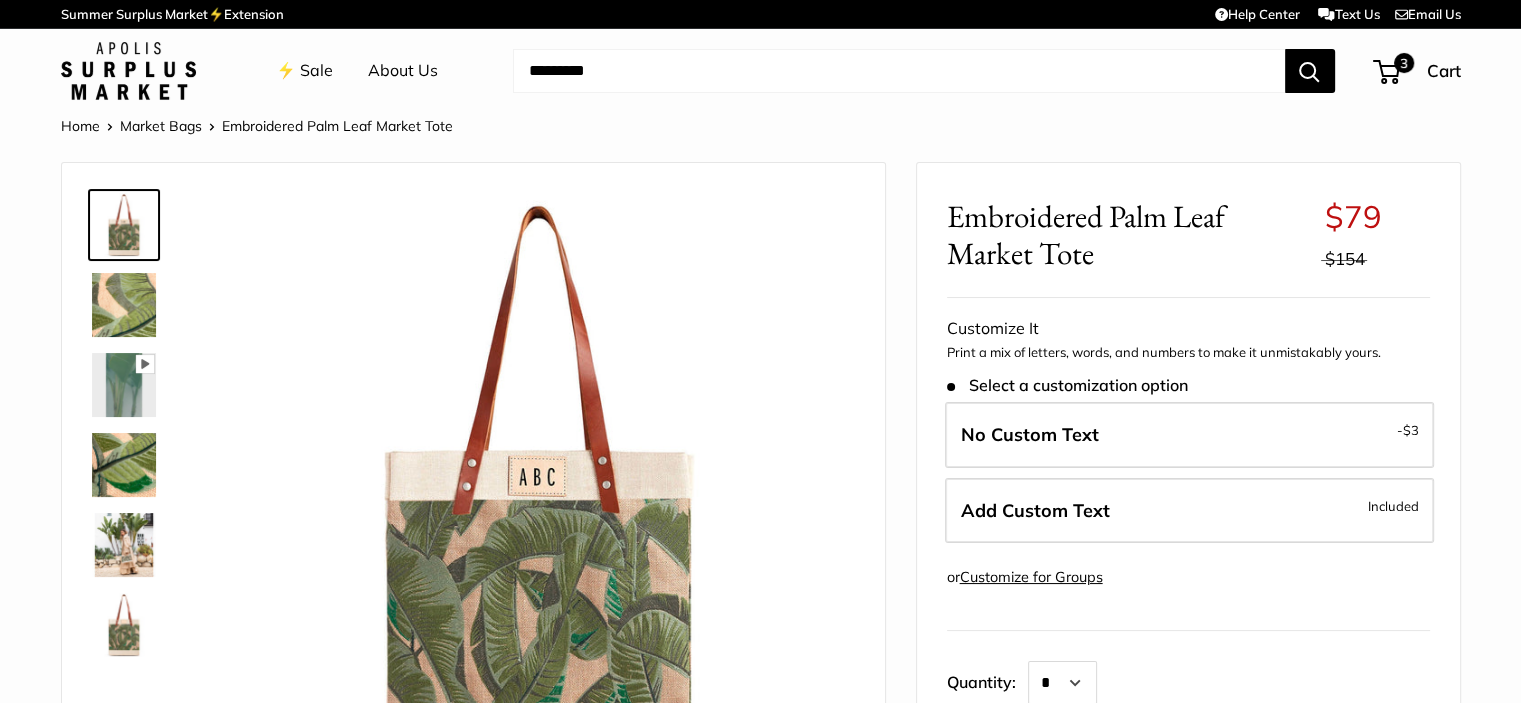 click on "Add Custom Text" at bounding box center (1035, 510) 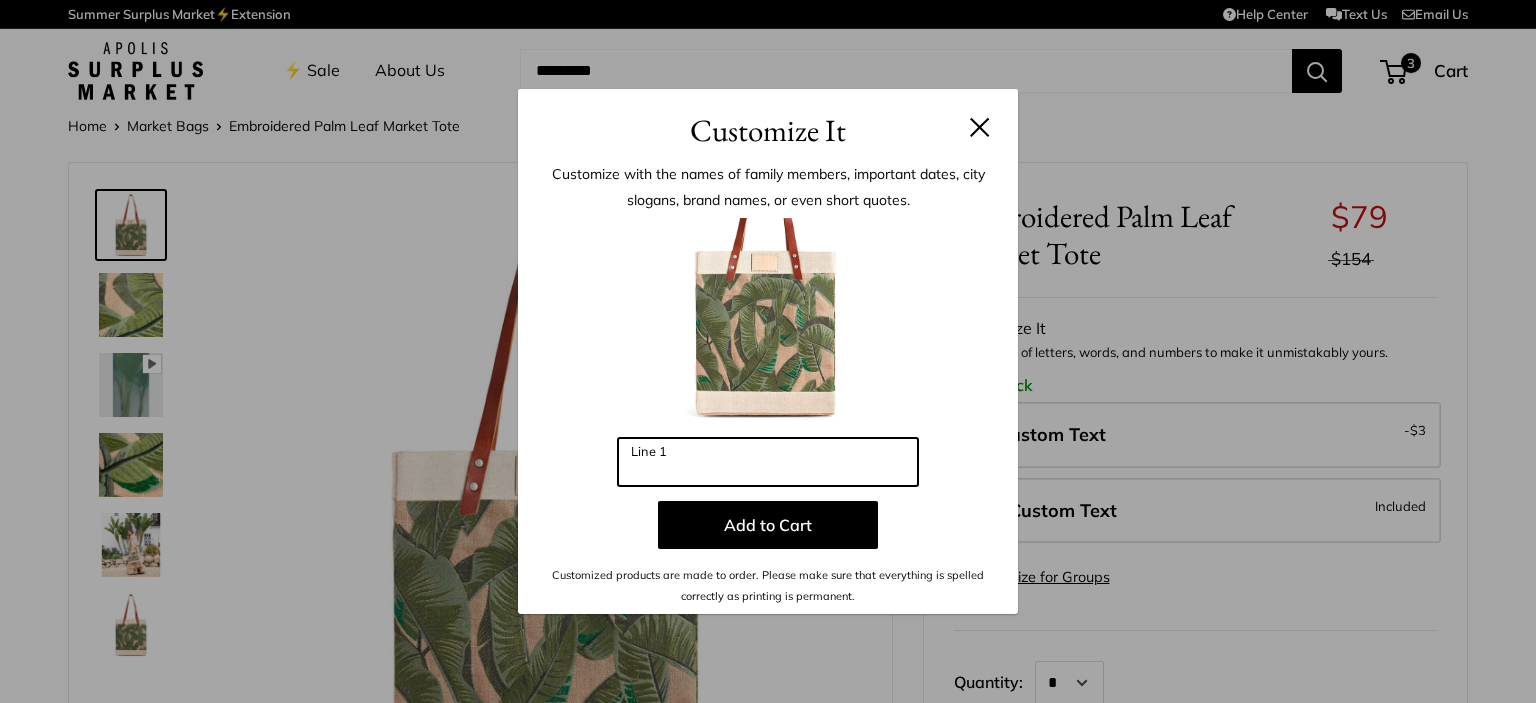 click on "Line 1" at bounding box center [768, 462] 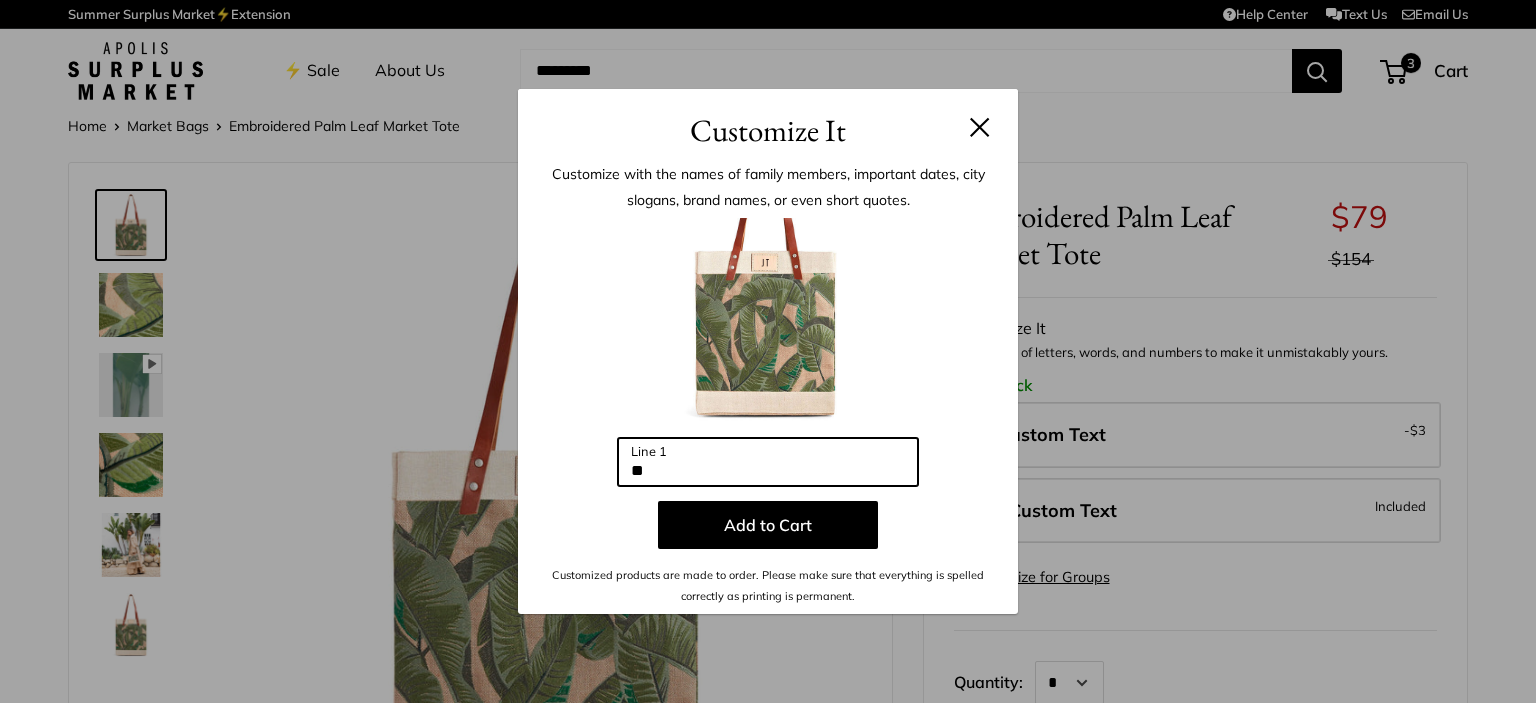 type on "**" 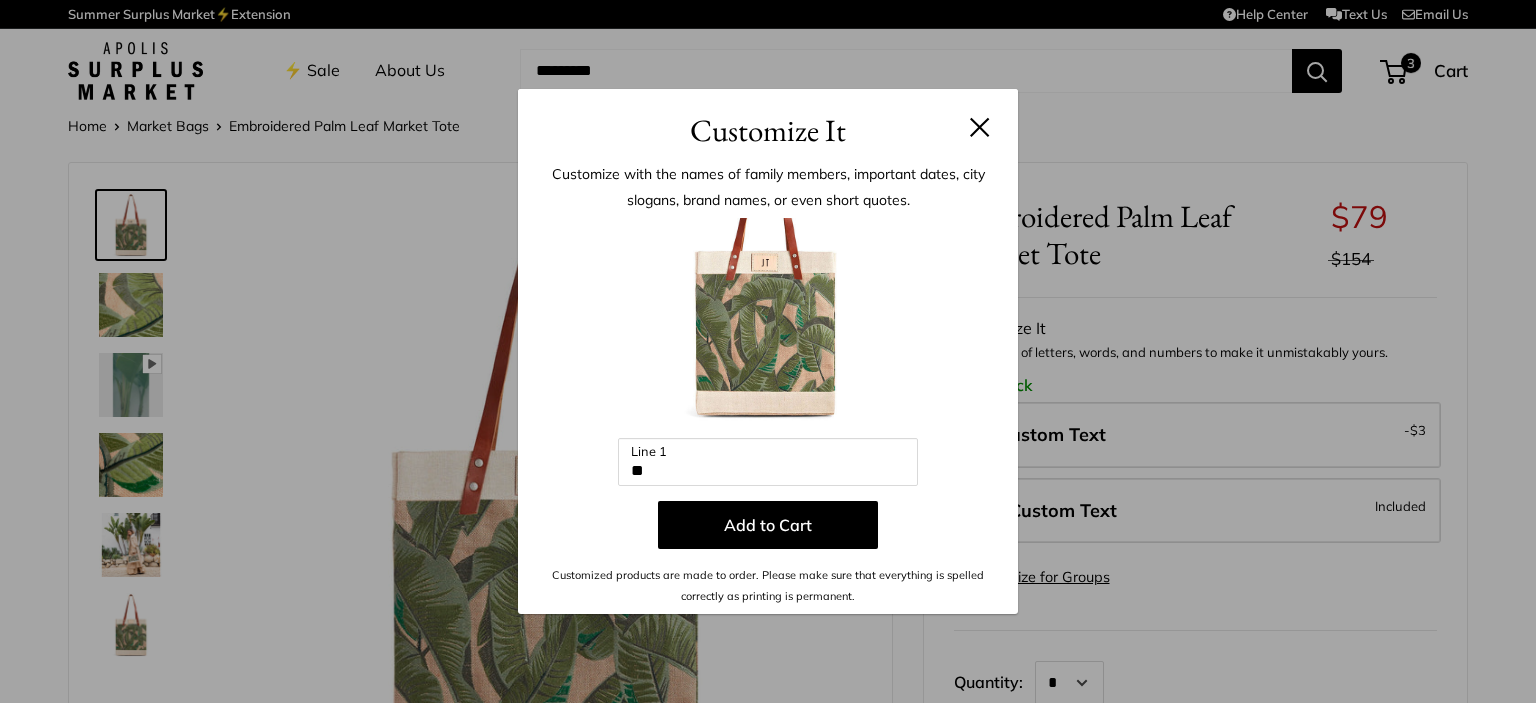 click on "Add to Cart" at bounding box center (768, 525) 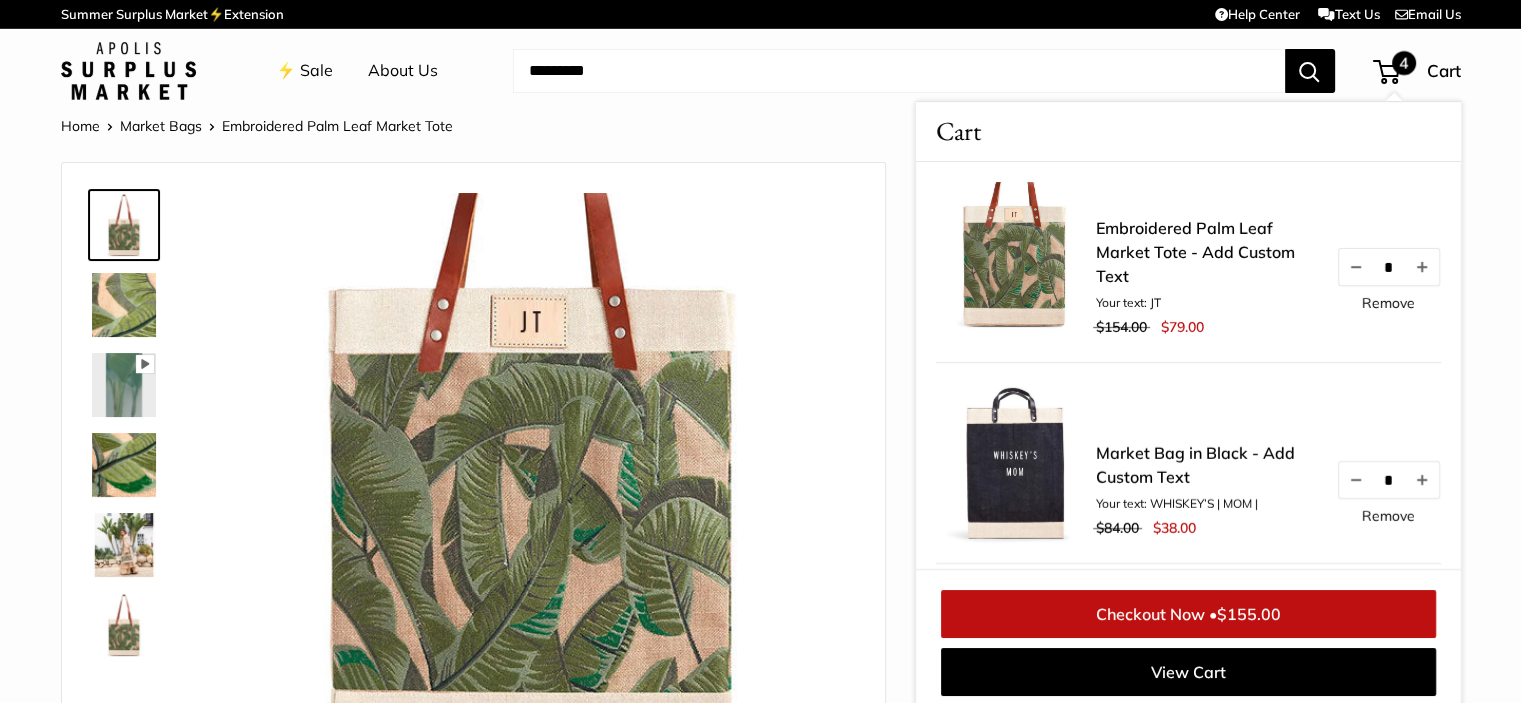 scroll, scrollTop: 8, scrollLeft: 0, axis: vertical 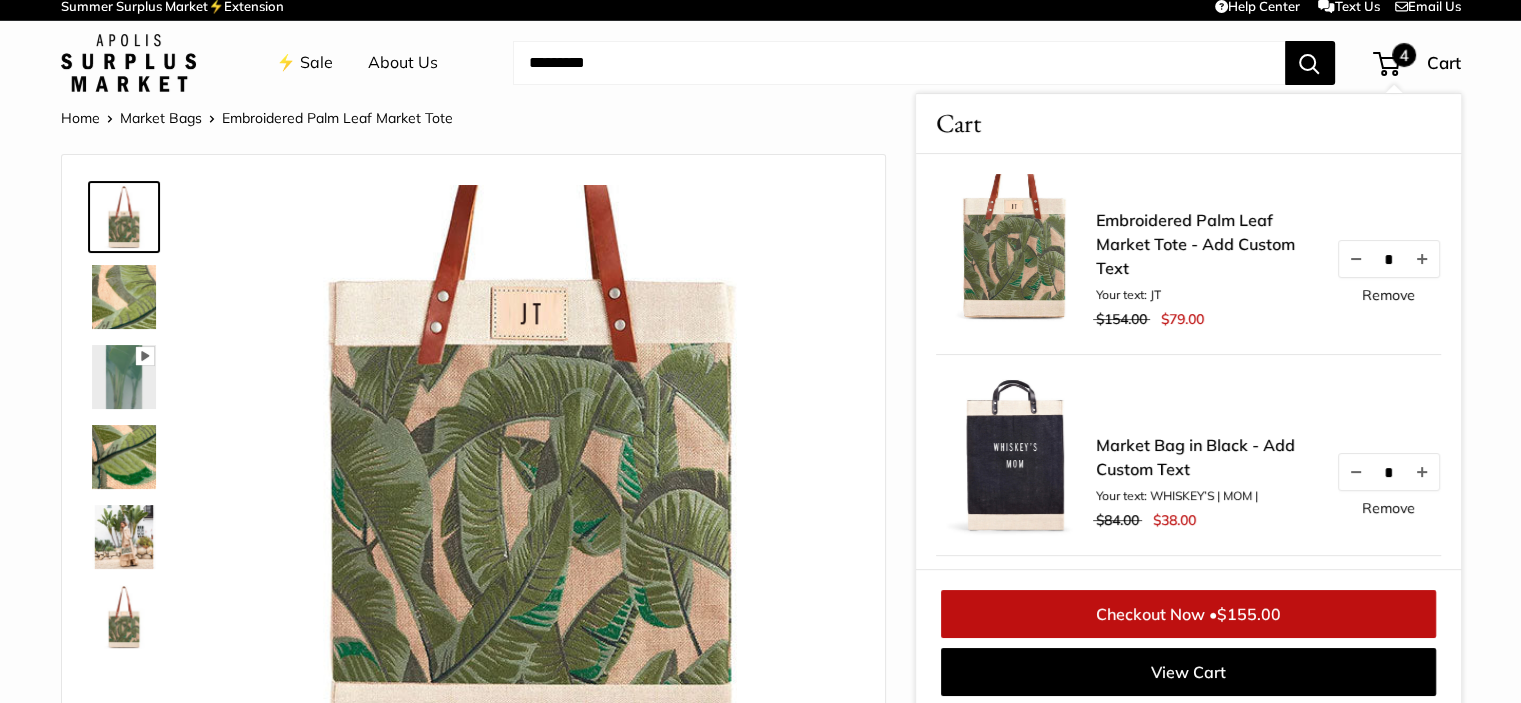 click on "Embroidered Palm Leaf Market Tote - Add Custom Text
Your text: JT
$154.00
$79.00
*
Remove" at bounding box center [1268, 271] 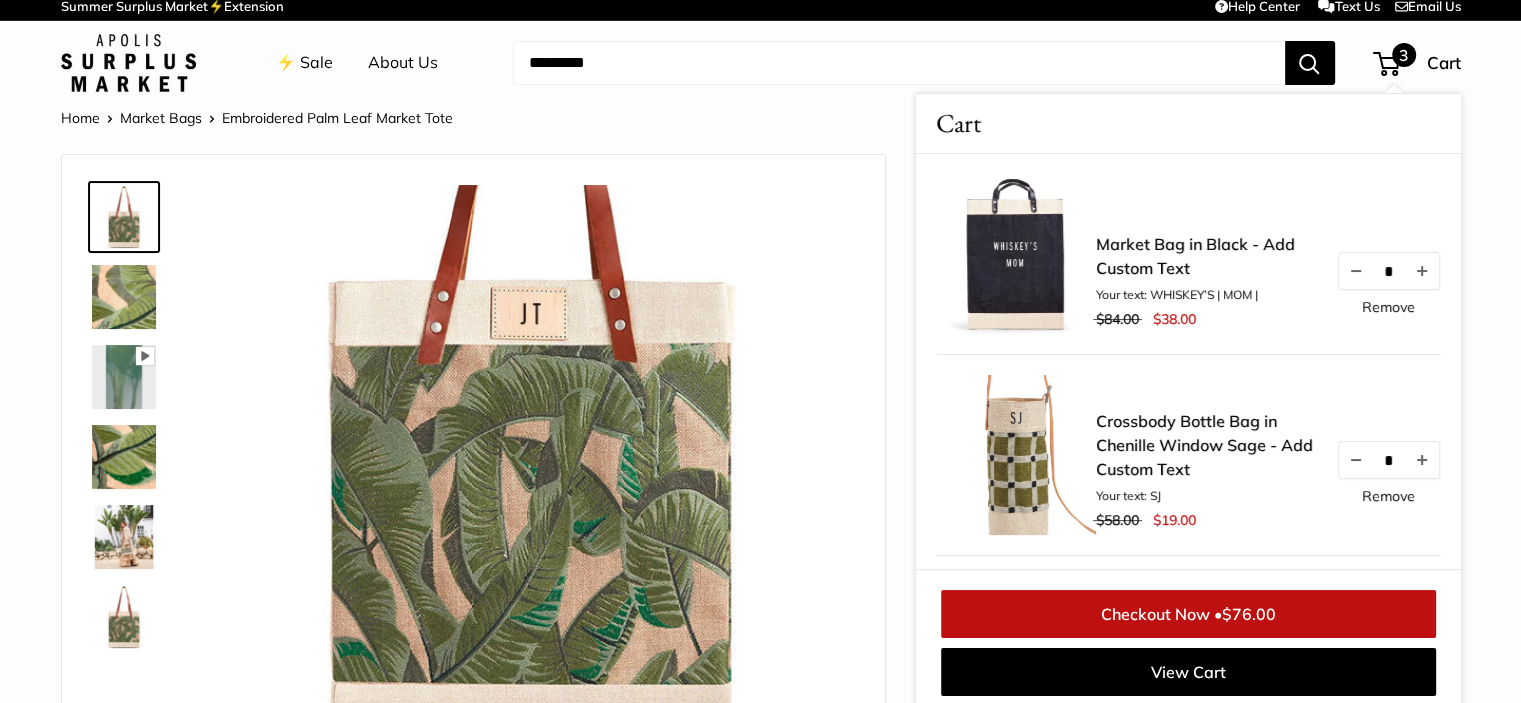 click on "Remove" at bounding box center [1388, 307] 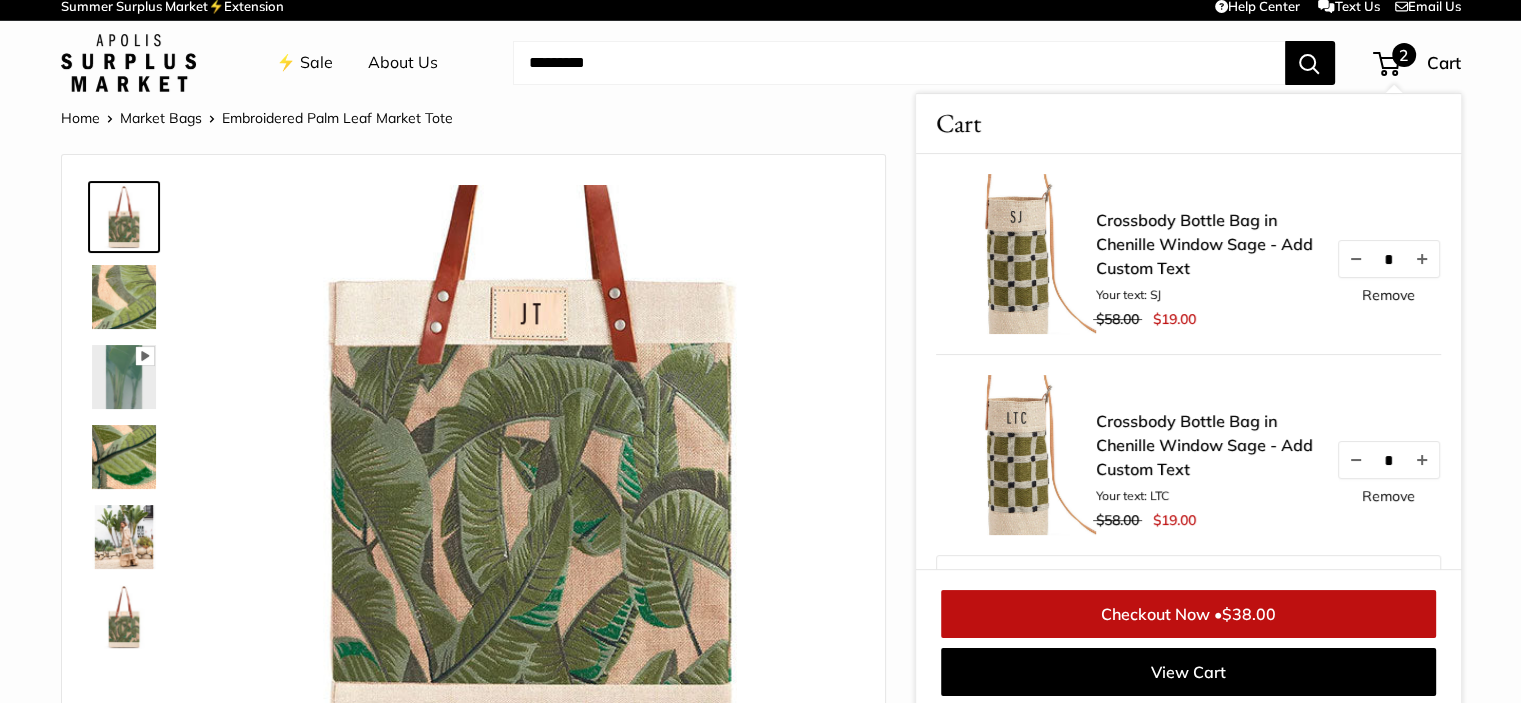 click on "Remove" at bounding box center (1388, 295) 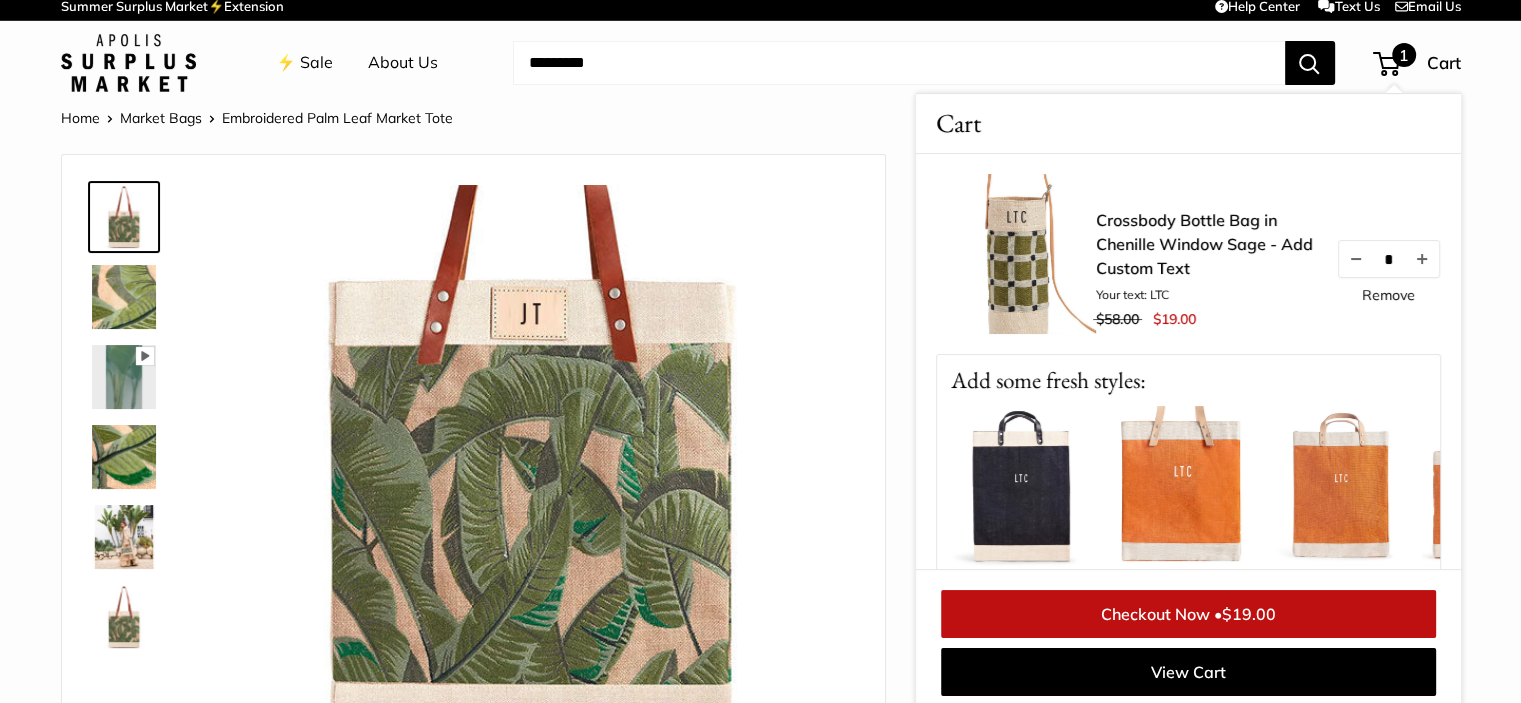 click on "Remove" at bounding box center (1388, 295) 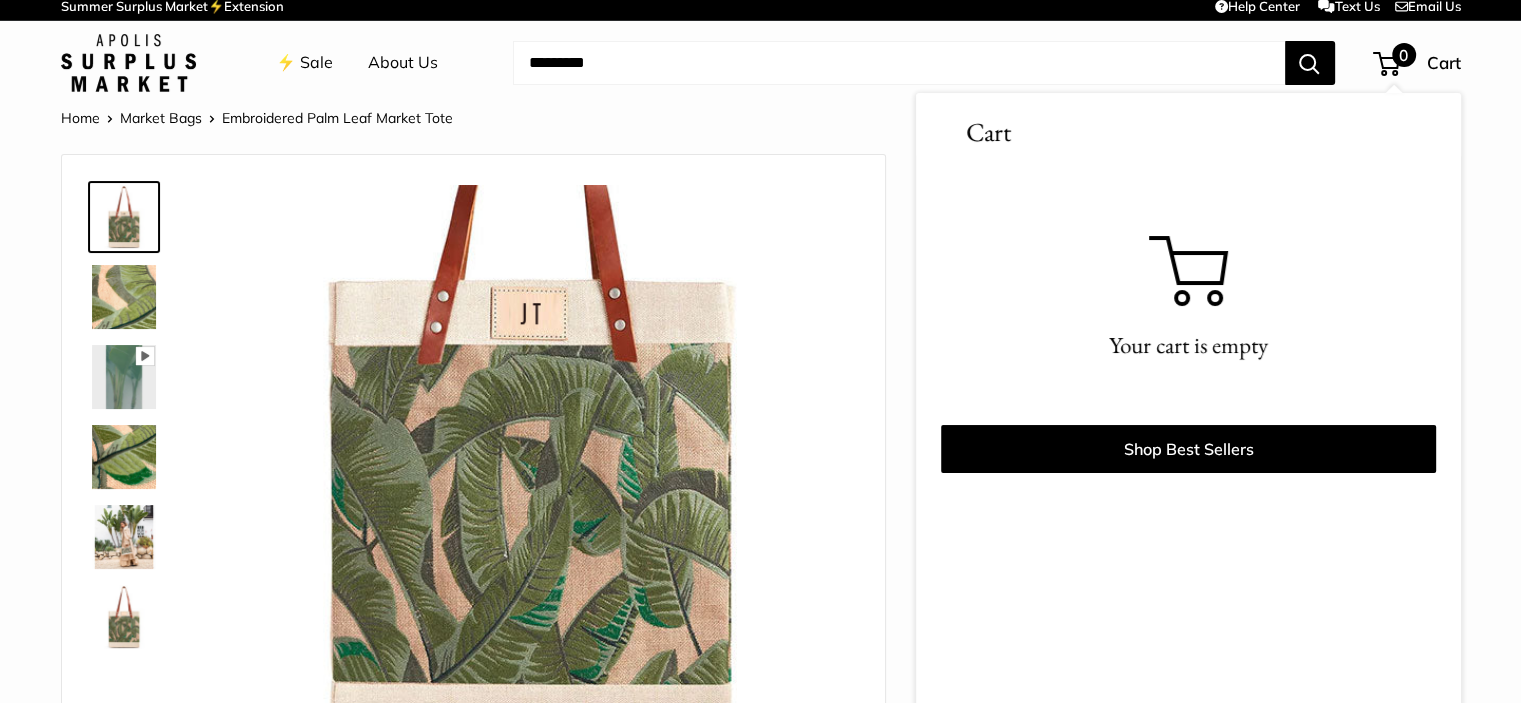 scroll, scrollTop: 16, scrollLeft: 0, axis: vertical 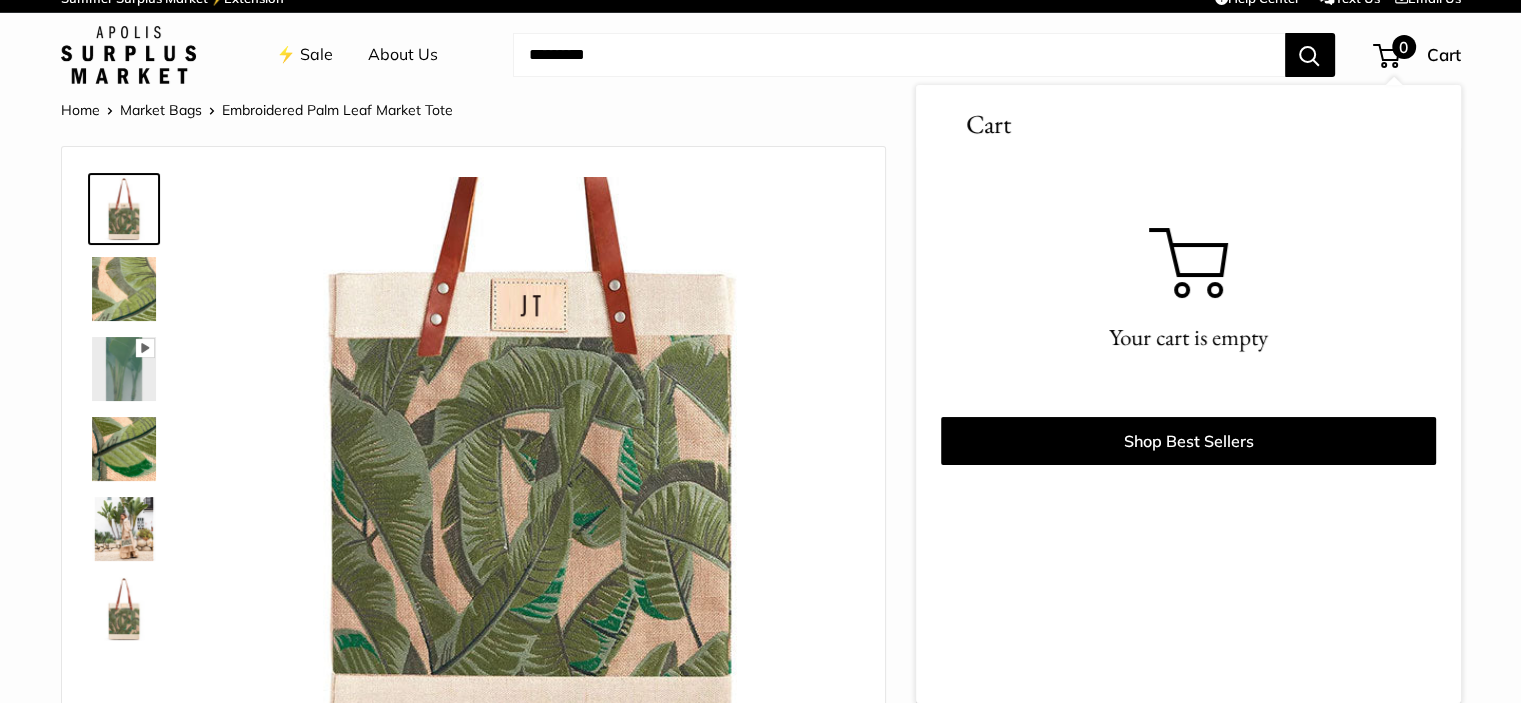 click at bounding box center [899, 55] 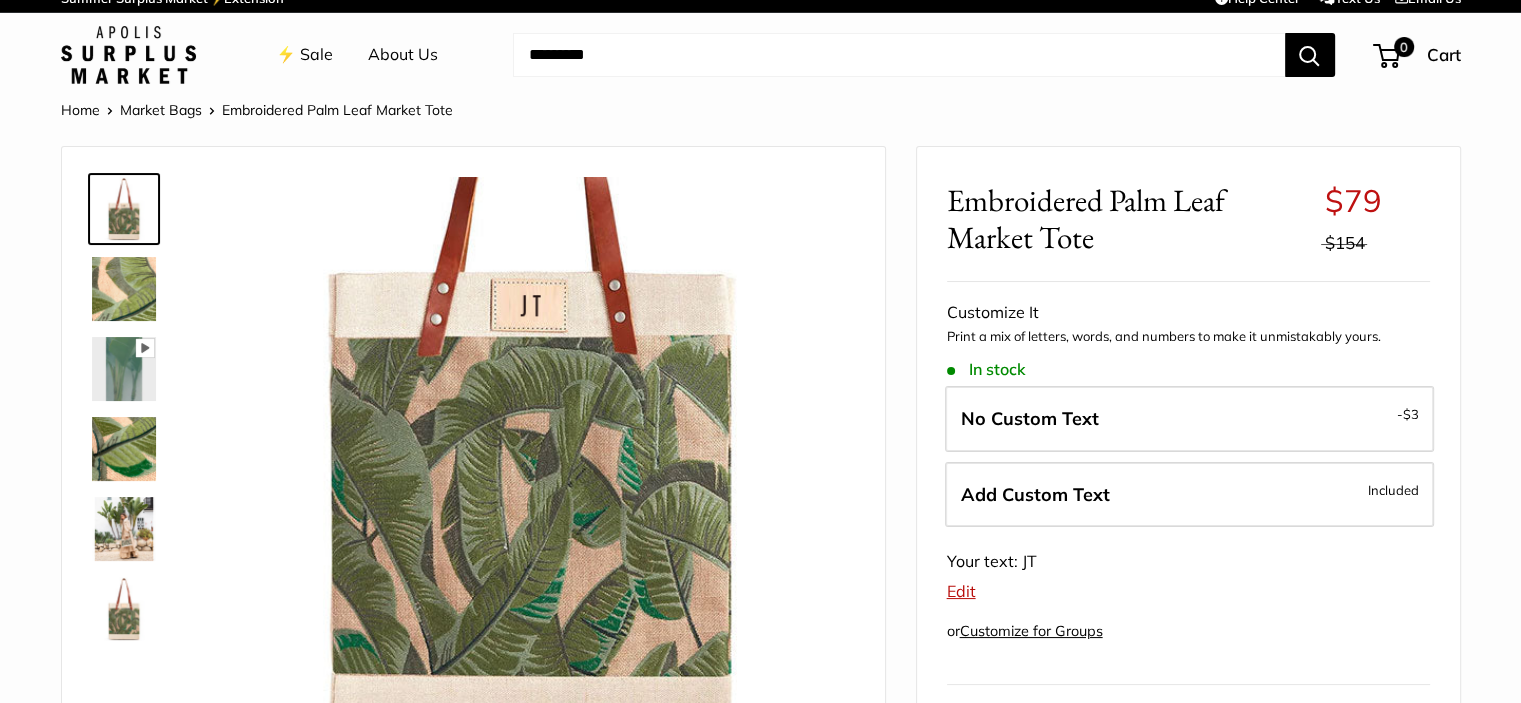 click at bounding box center [899, 55] 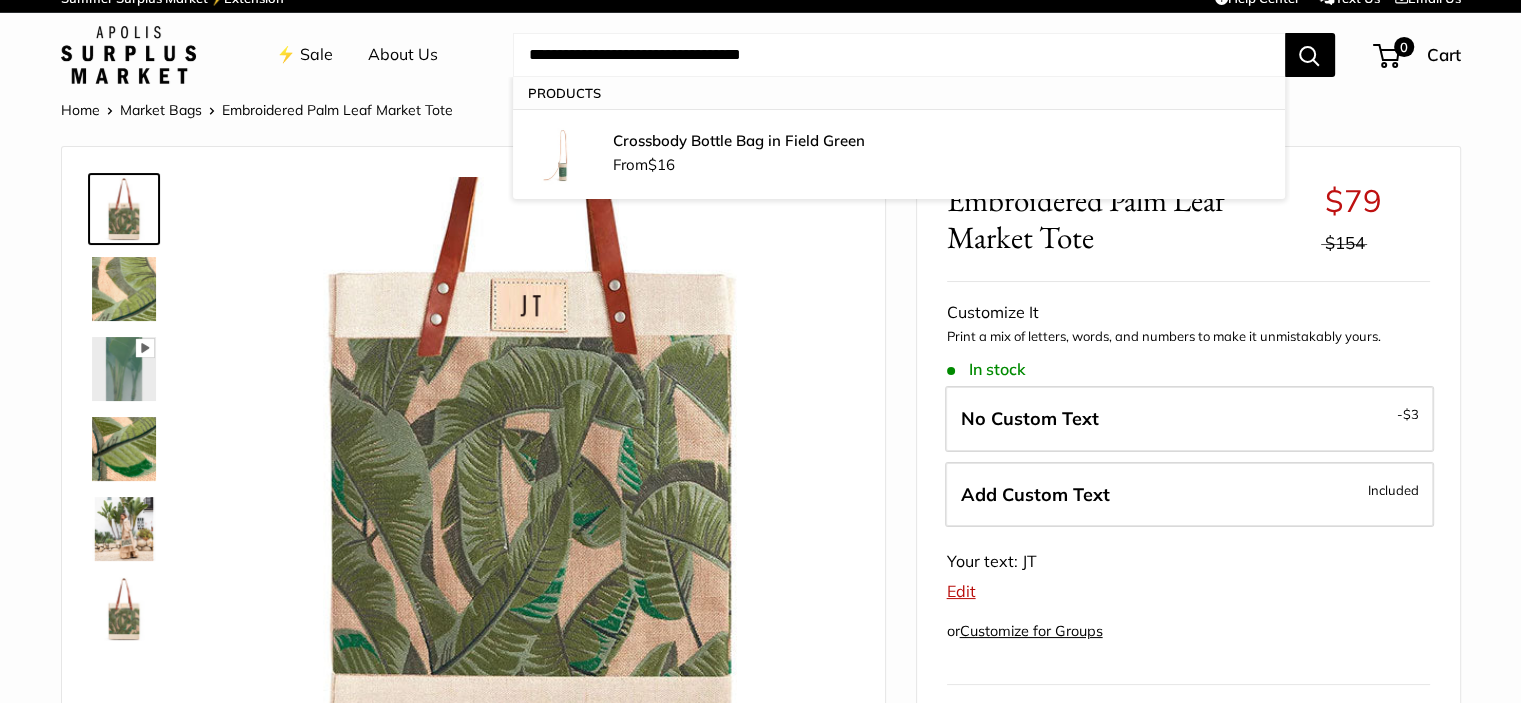 type on "**********" 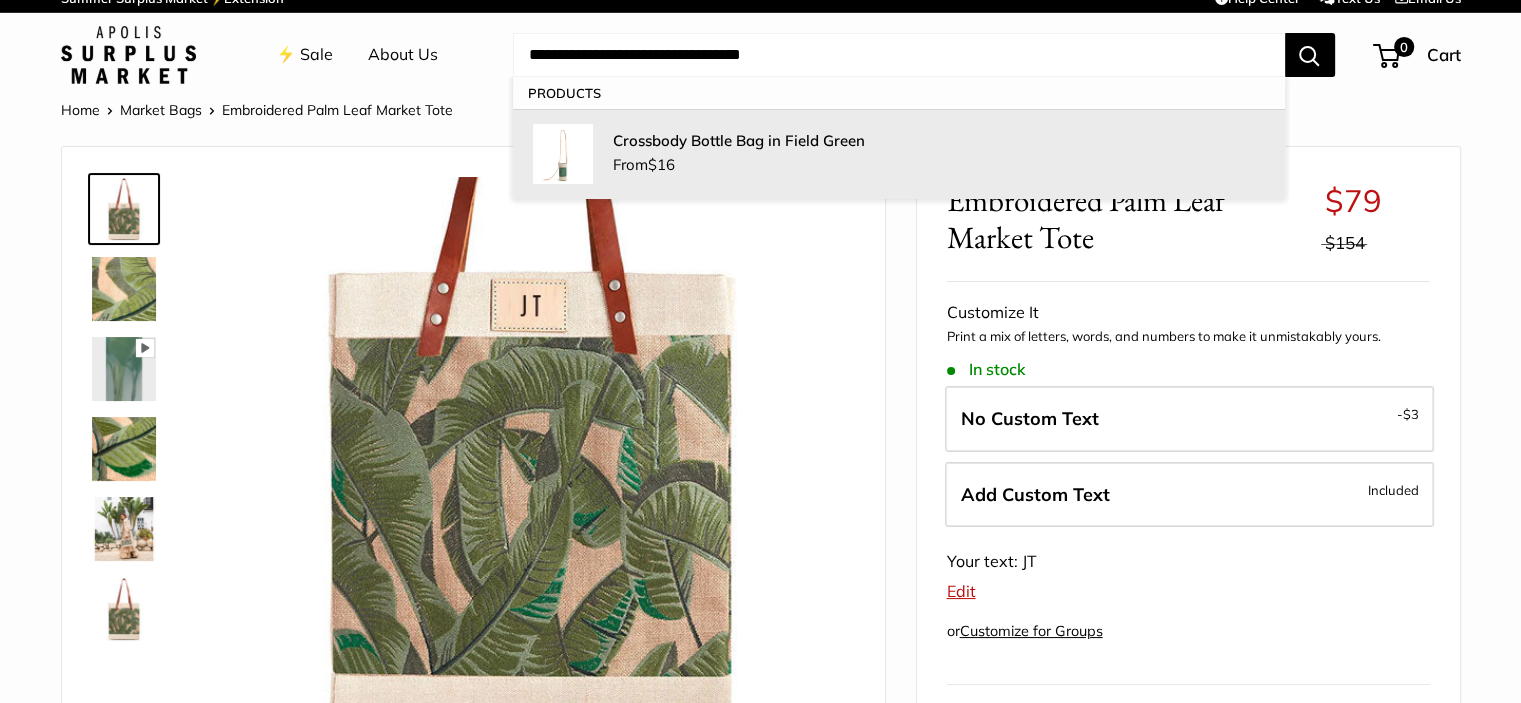 click on "Crossbody Bottle Bag in Field Green" at bounding box center [739, 140] 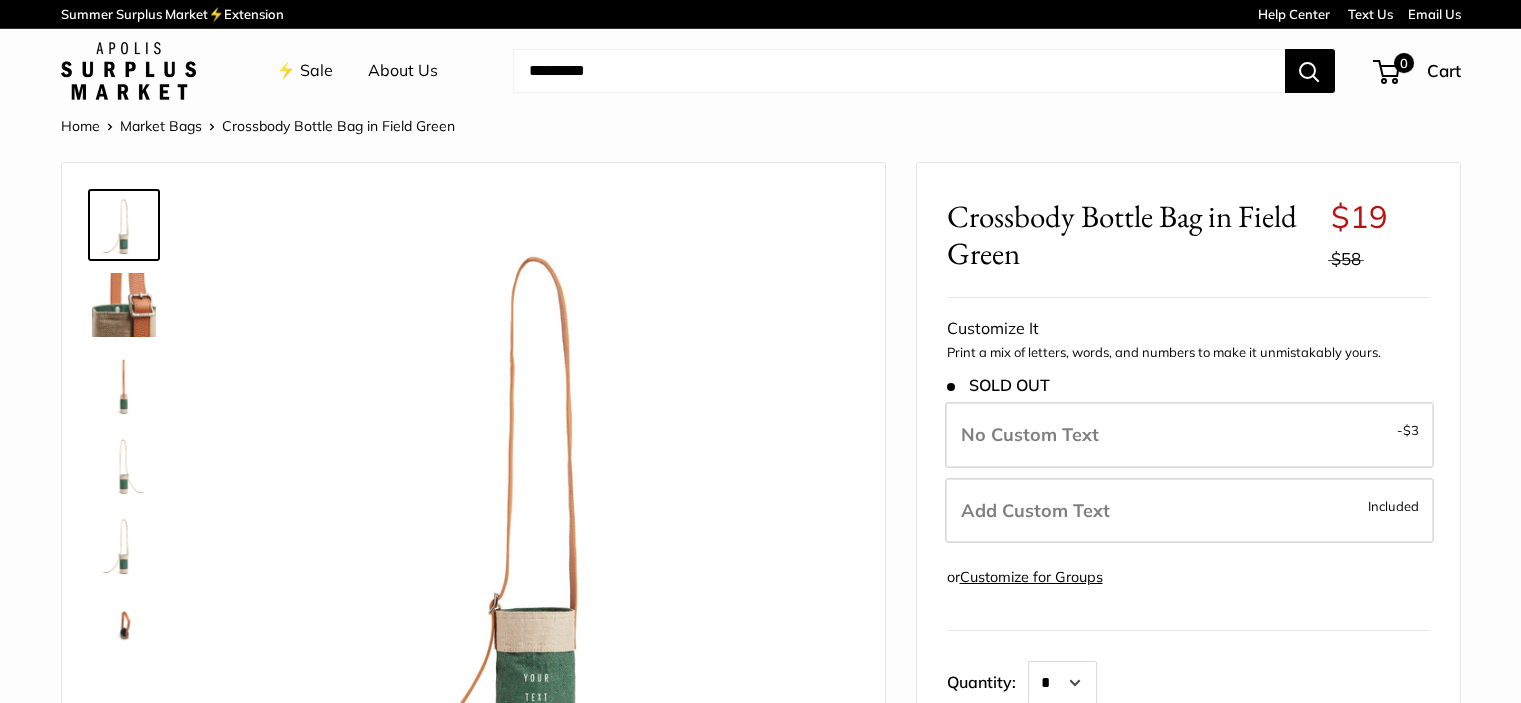 scroll, scrollTop: 0, scrollLeft: 0, axis: both 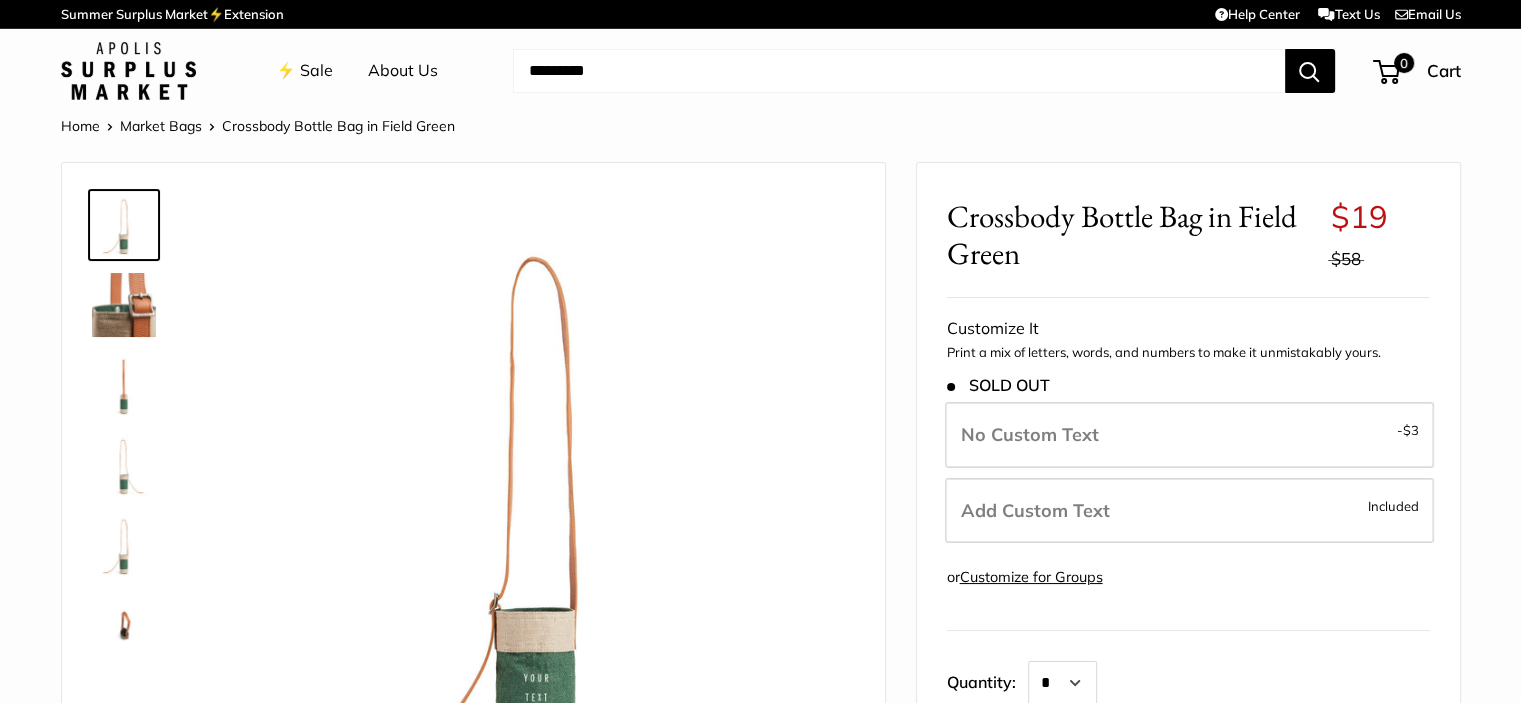 click on "Add Custom Text" at bounding box center [1035, 510] 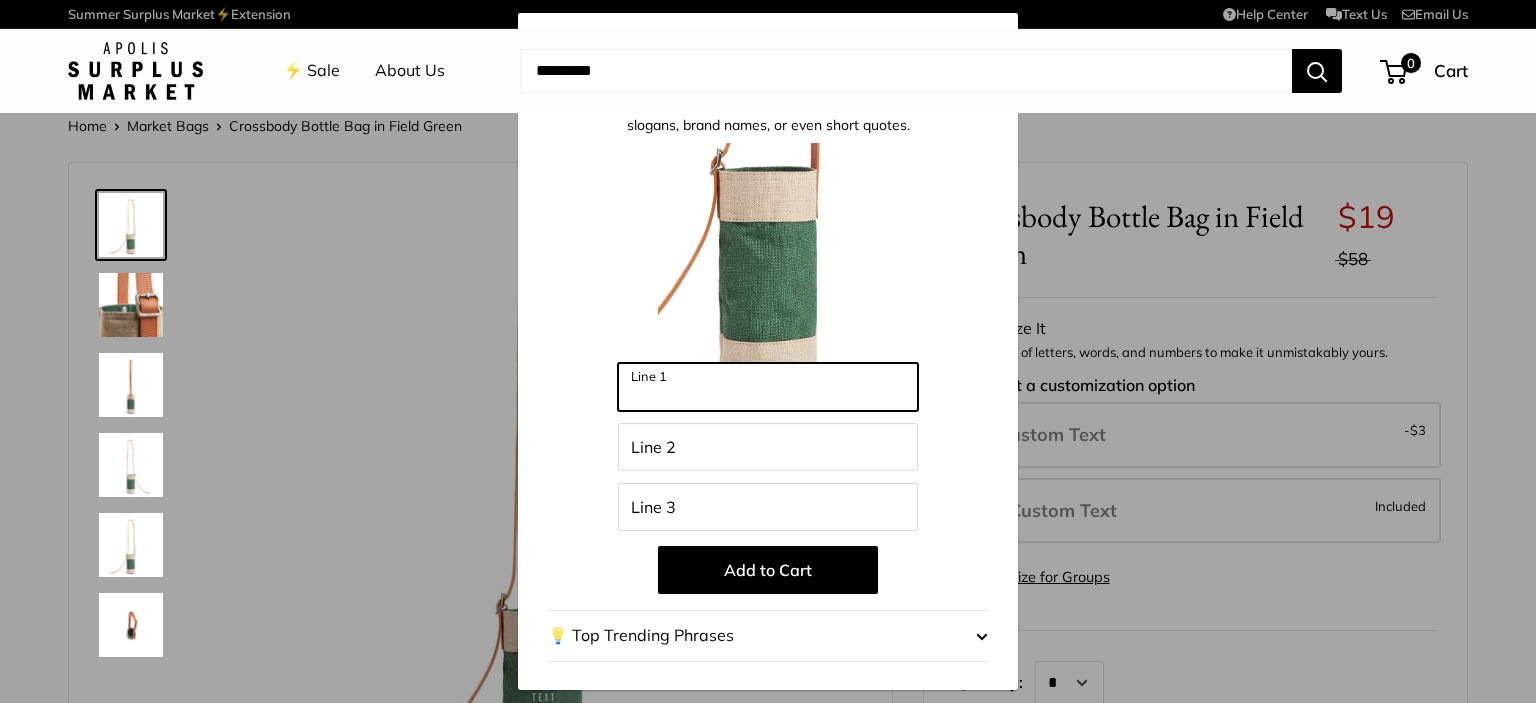 click on "Line 1" at bounding box center (768, 387) 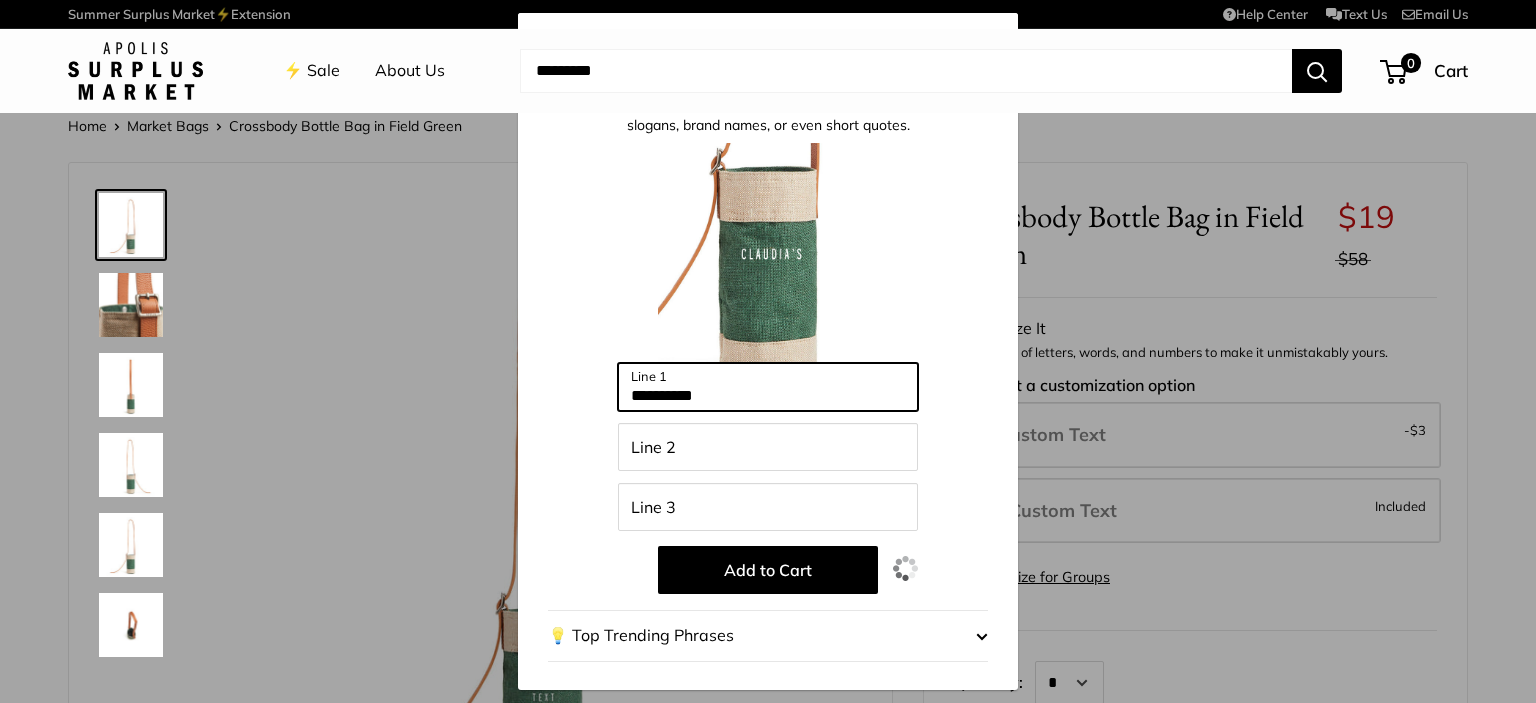 click on "*********" at bounding box center [768, 387] 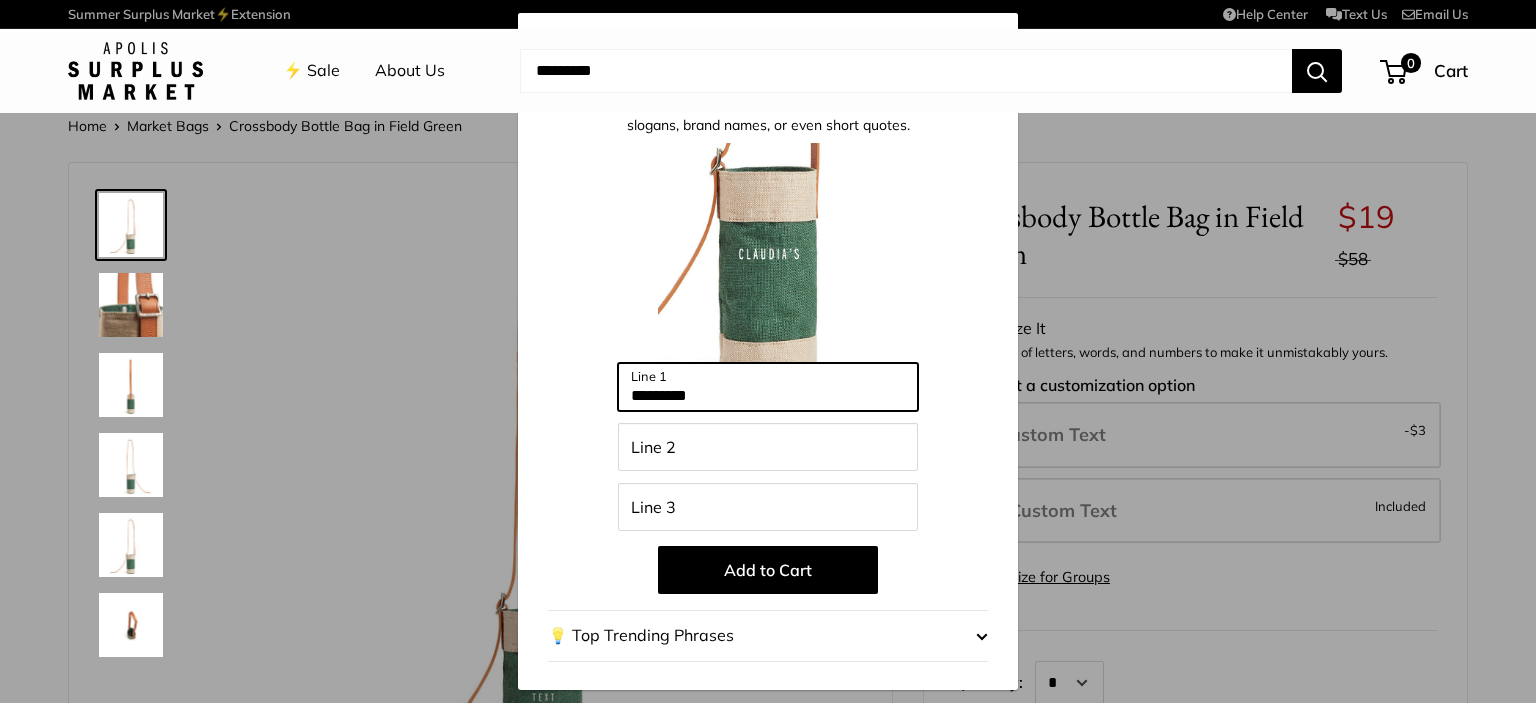 type on "*********" 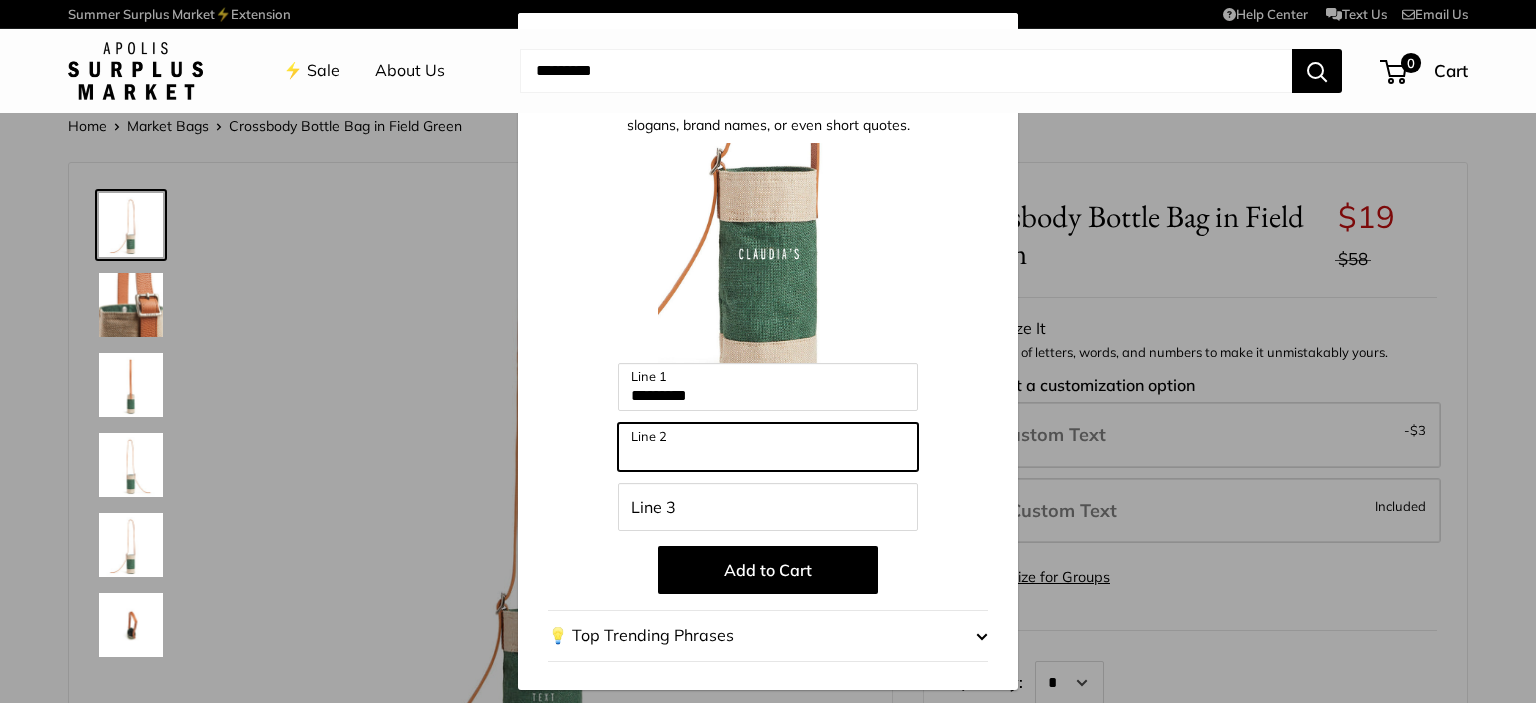 click on "Line 2" at bounding box center [768, 447] 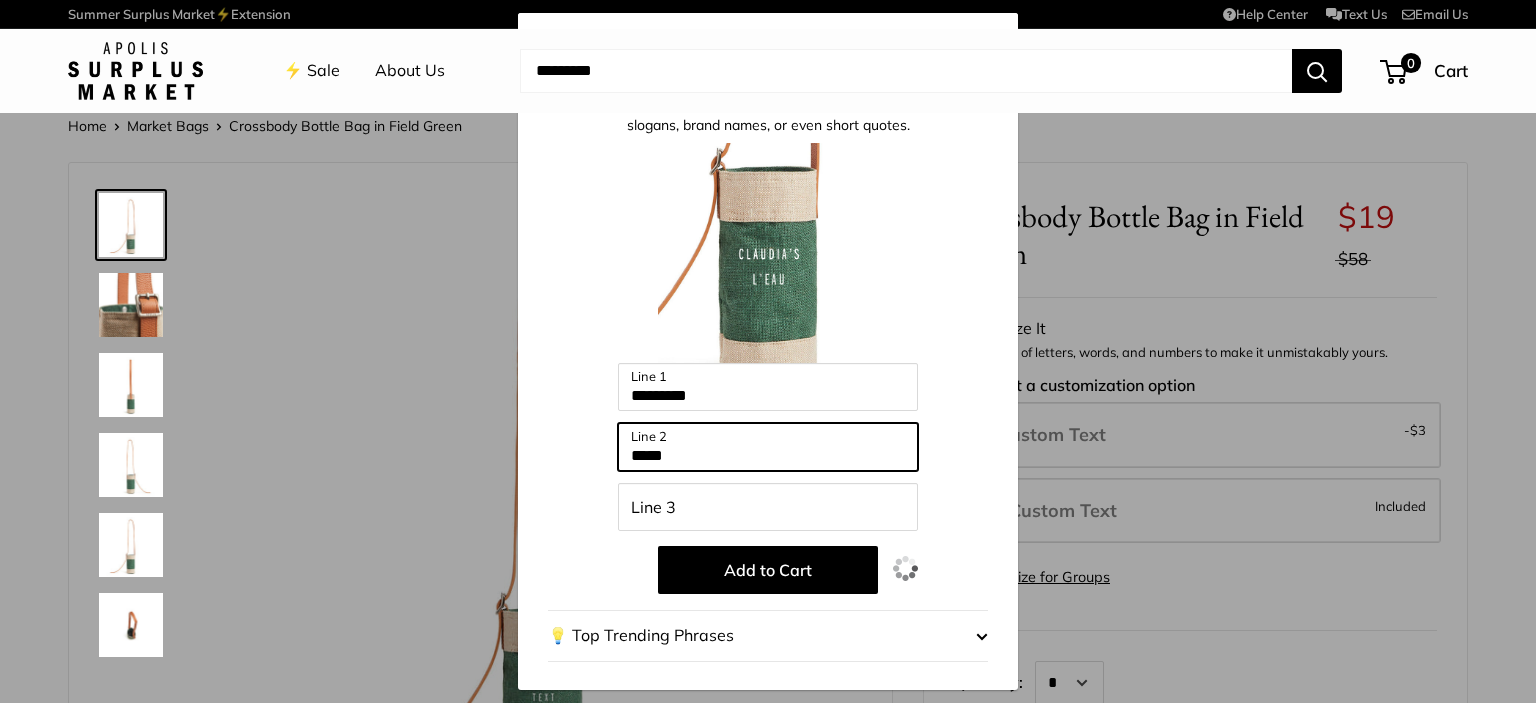 type on "*****" 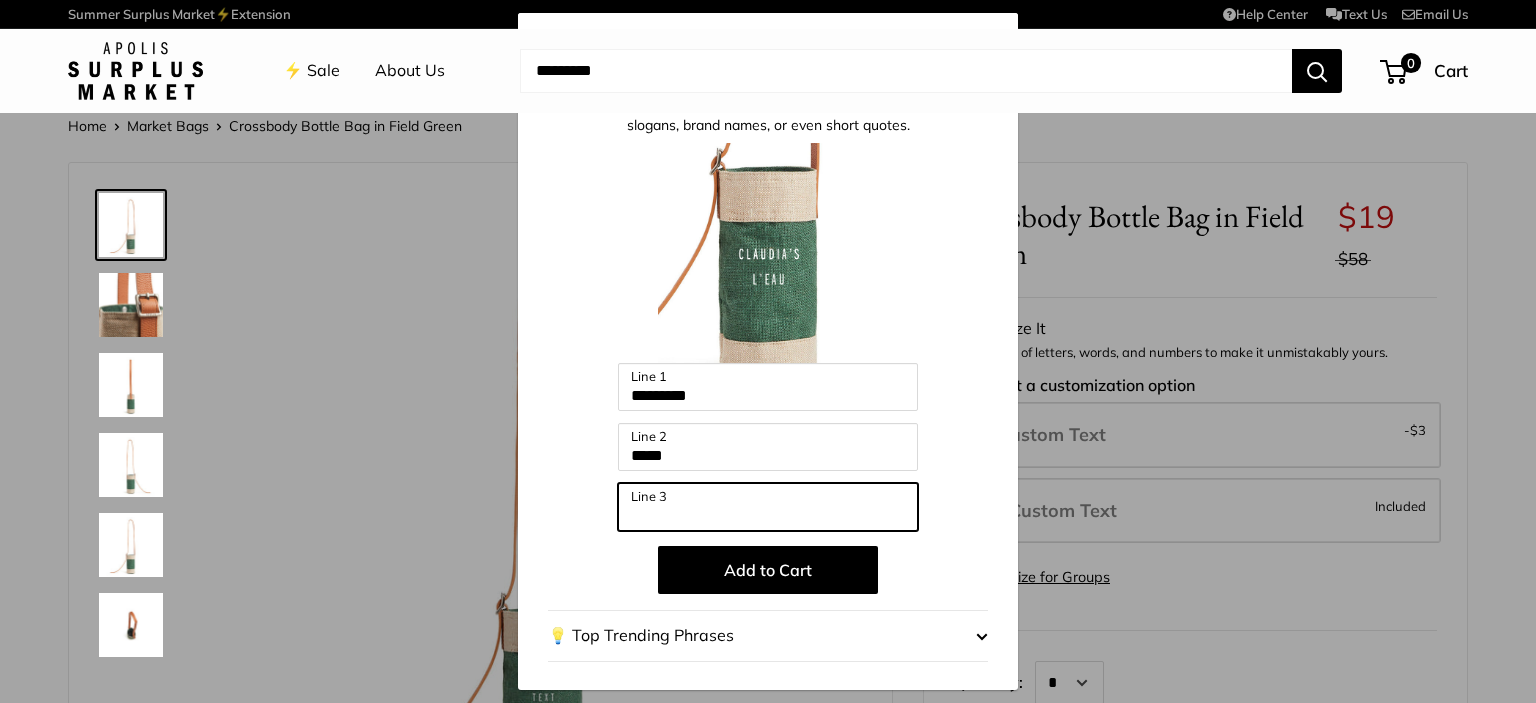 click on "Line 3" at bounding box center (768, 507) 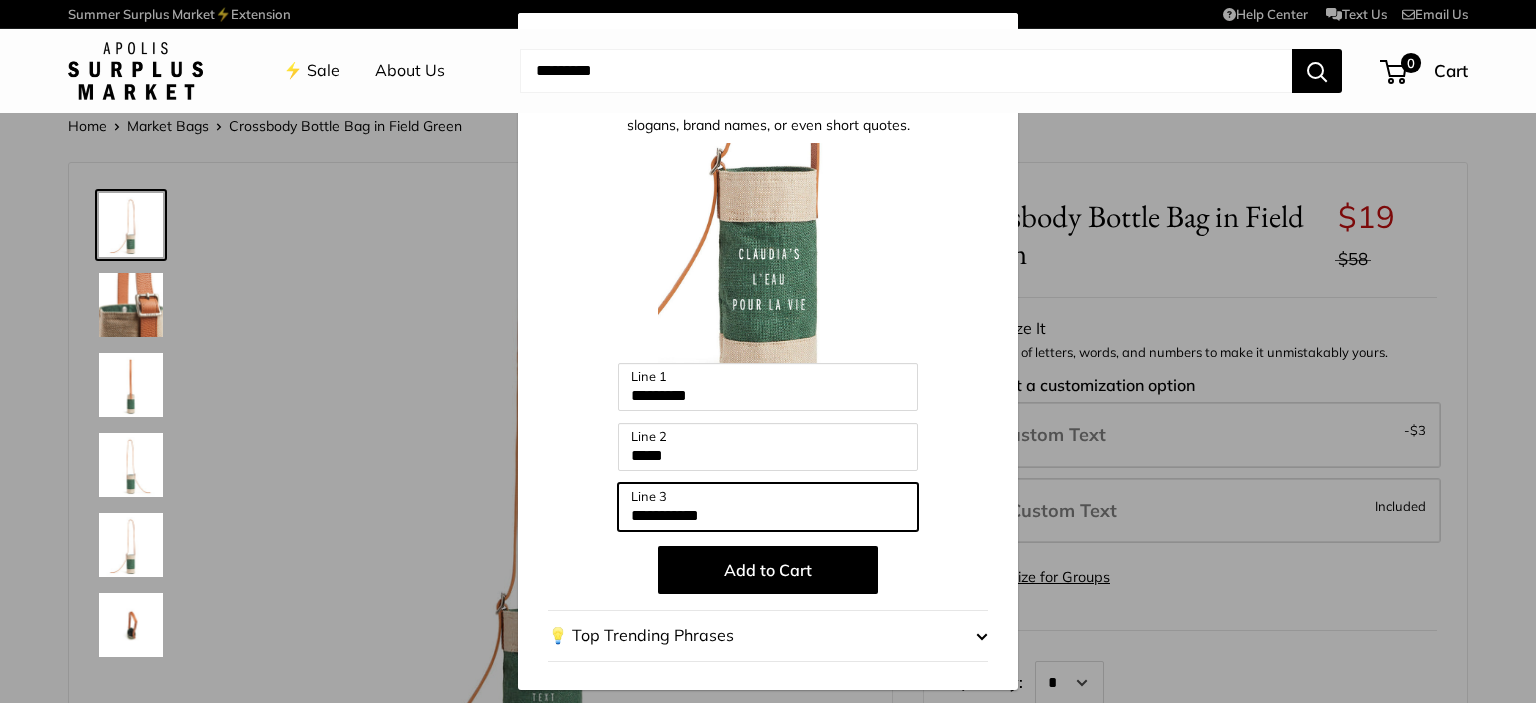 click on "**********" at bounding box center (768, 507) 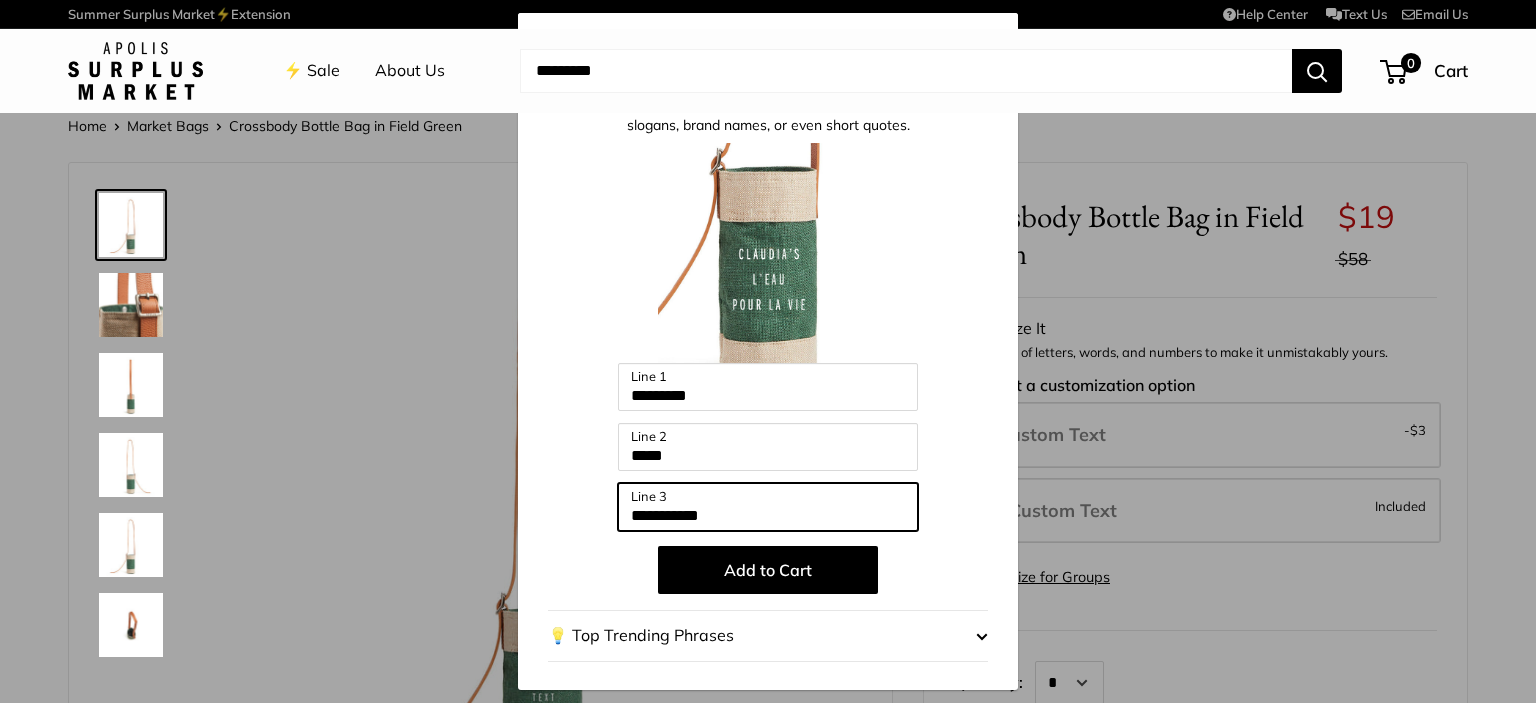 type on "**********" 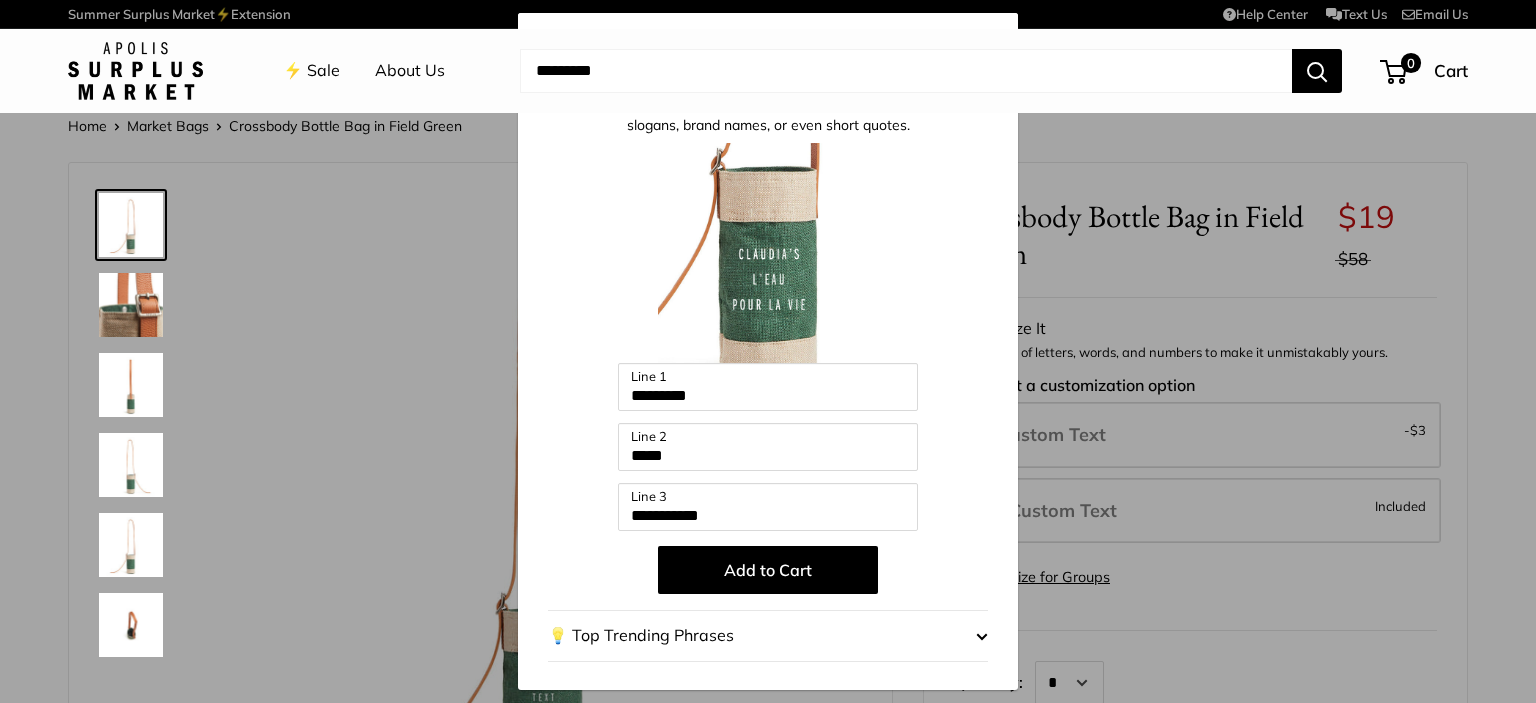 click on "Add to Cart" at bounding box center [768, 570] 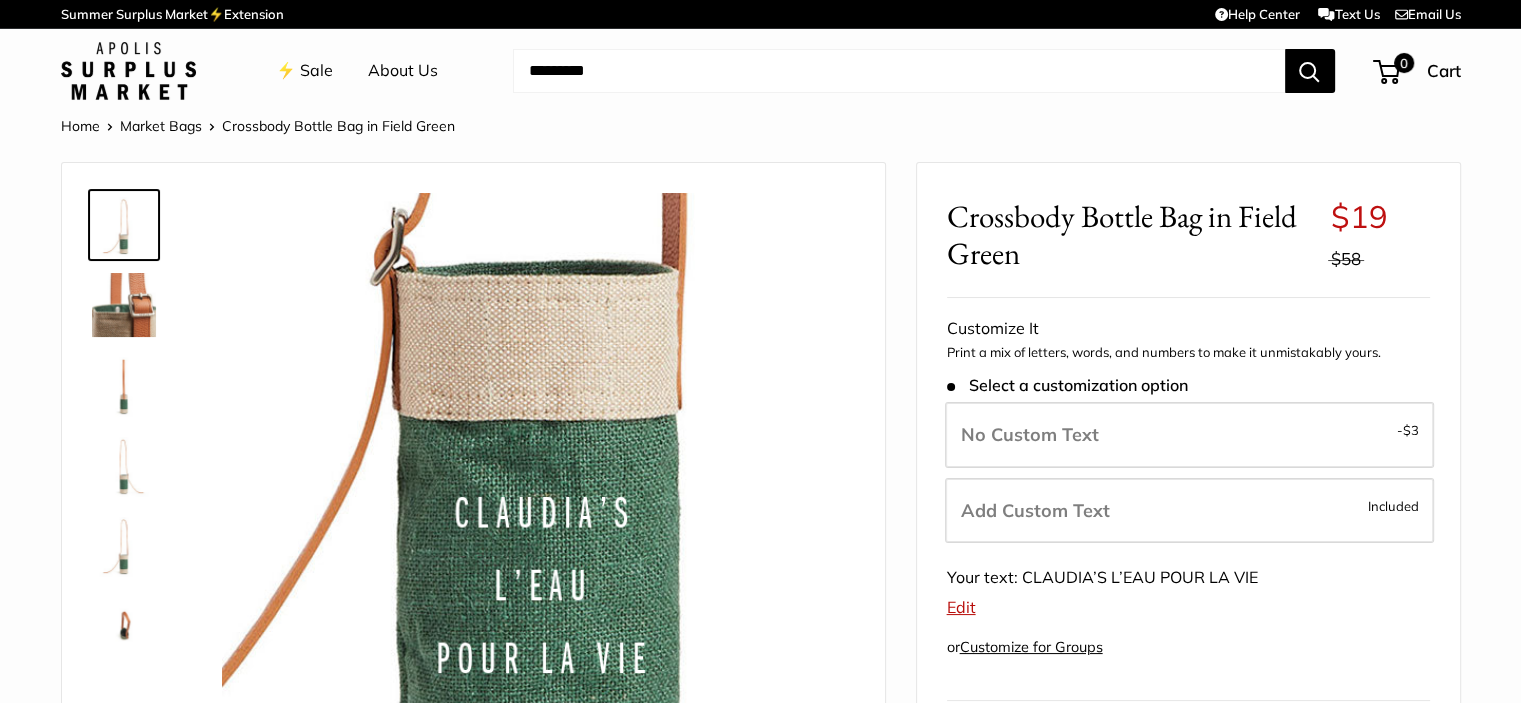 click on "Edit" at bounding box center [961, 607] 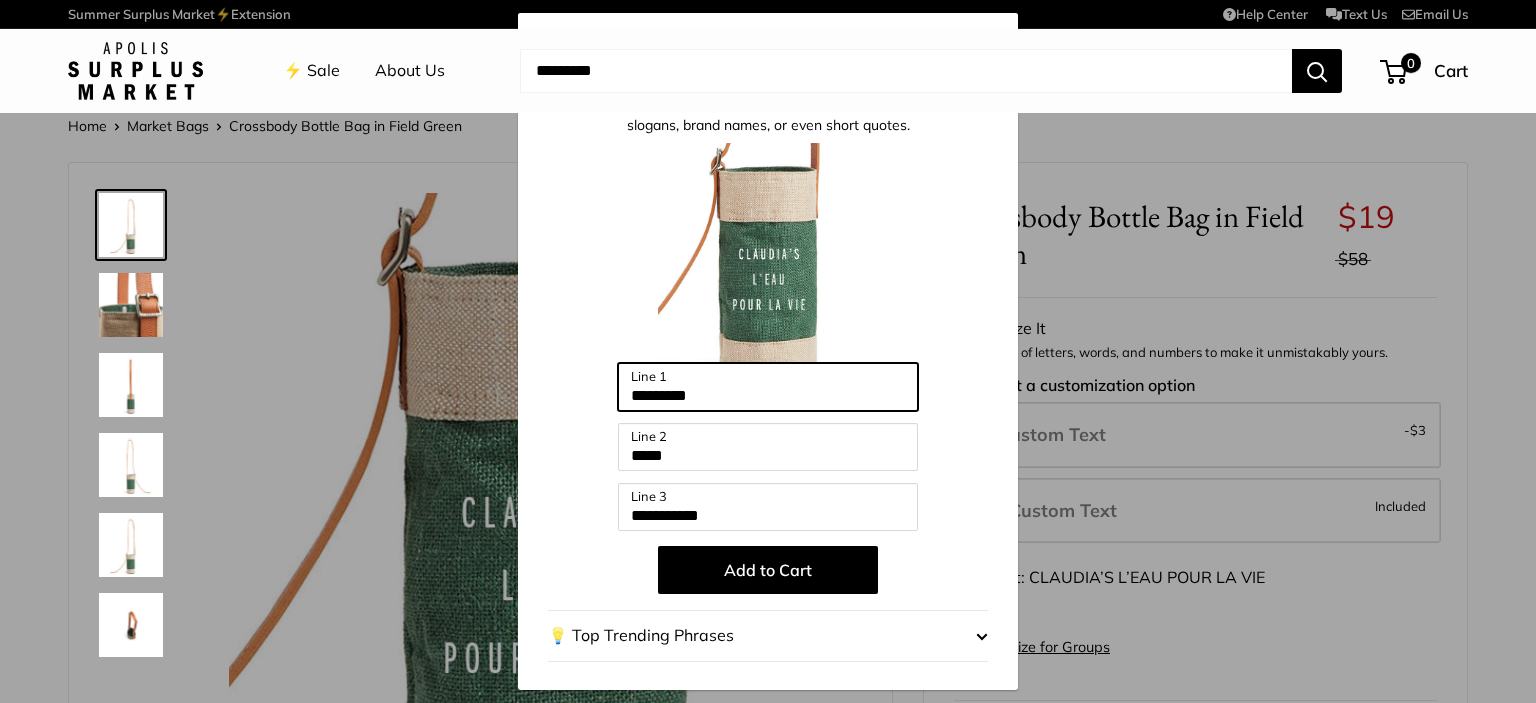 click on "*********" at bounding box center (768, 387) 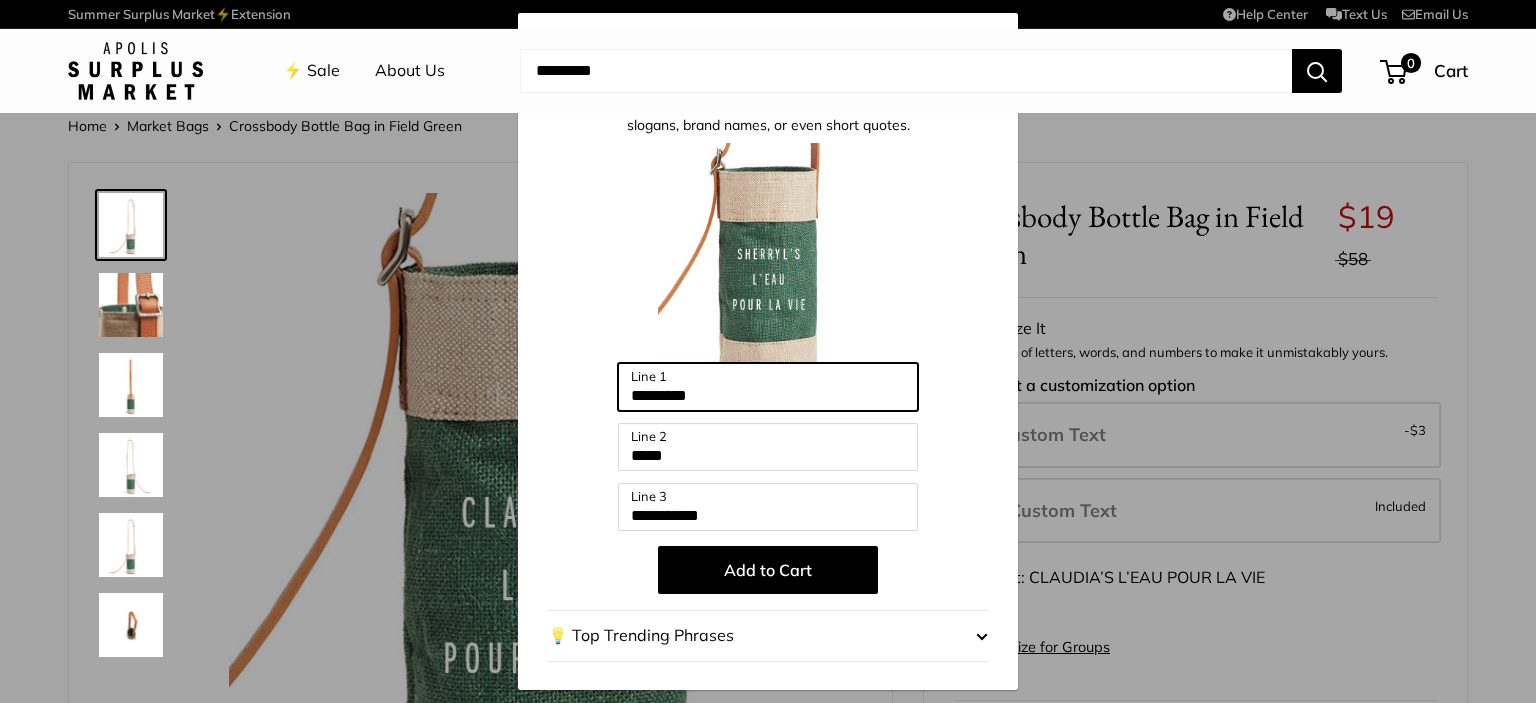 type on "*********" 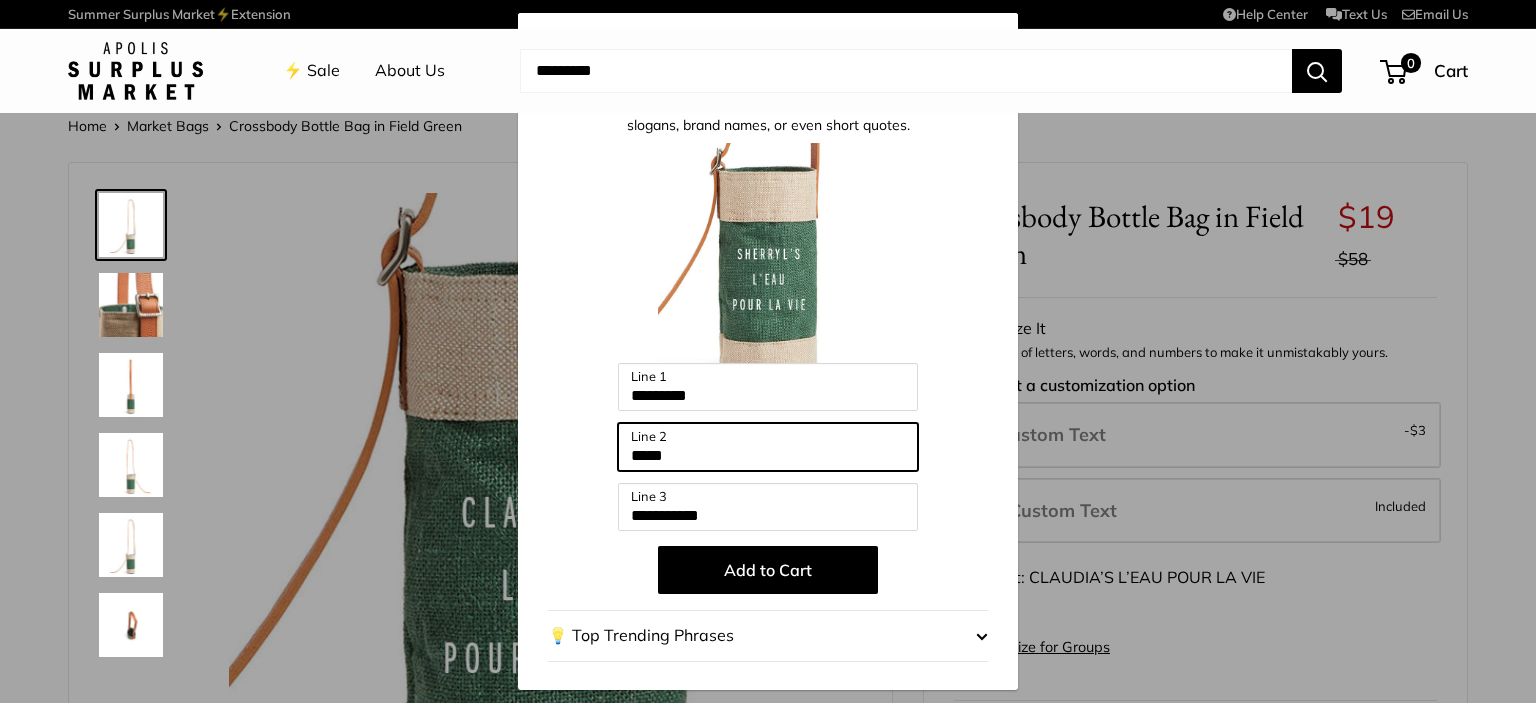 click on "*****" at bounding box center (768, 447) 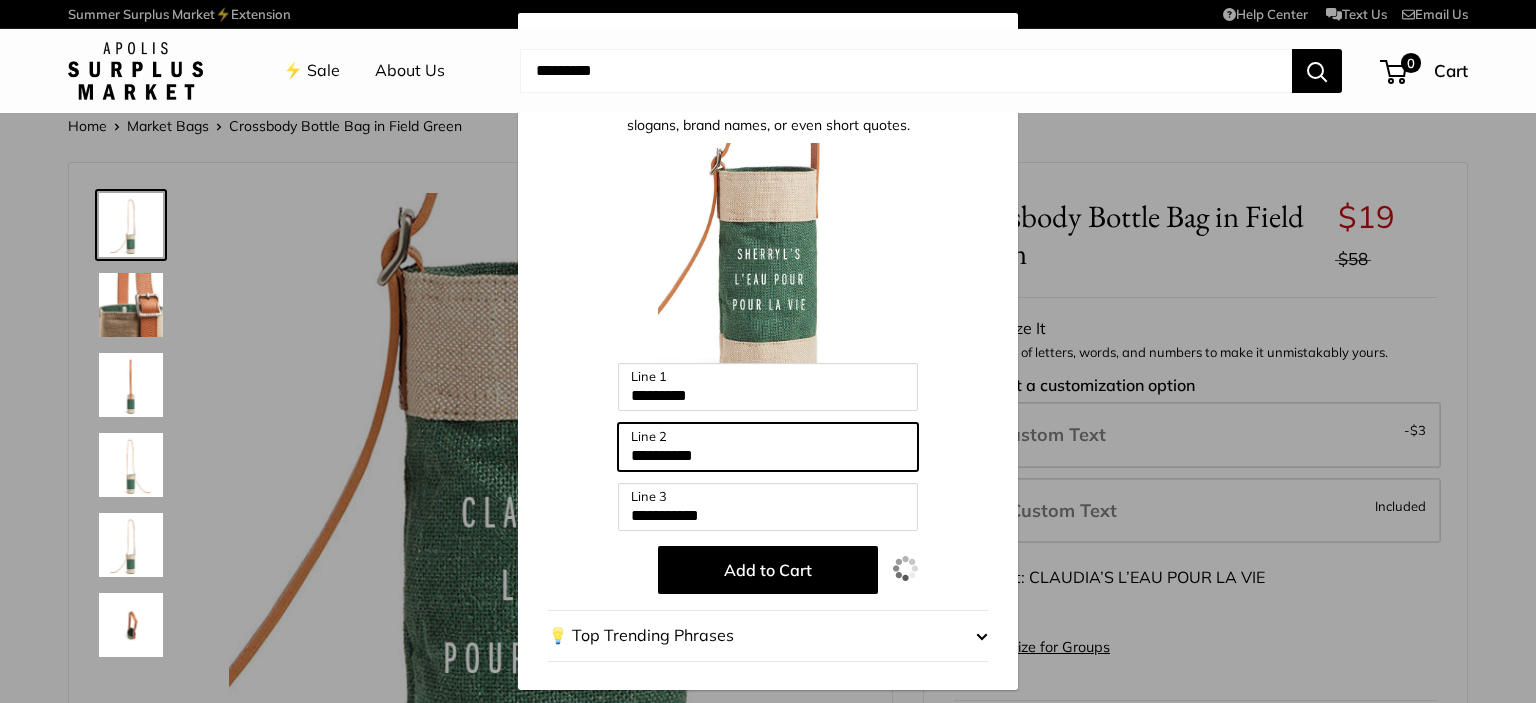 type on "**********" 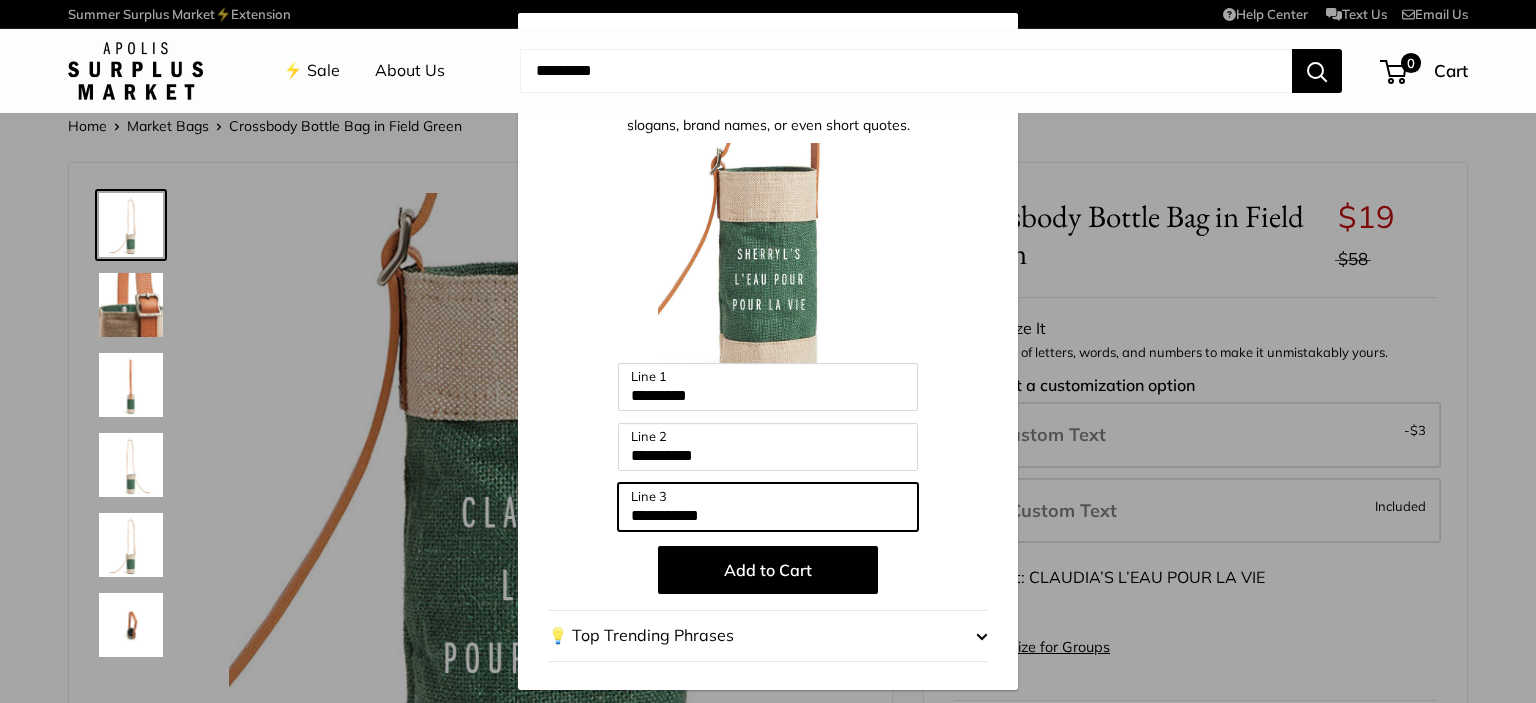 click on "**********" at bounding box center [768, 507] 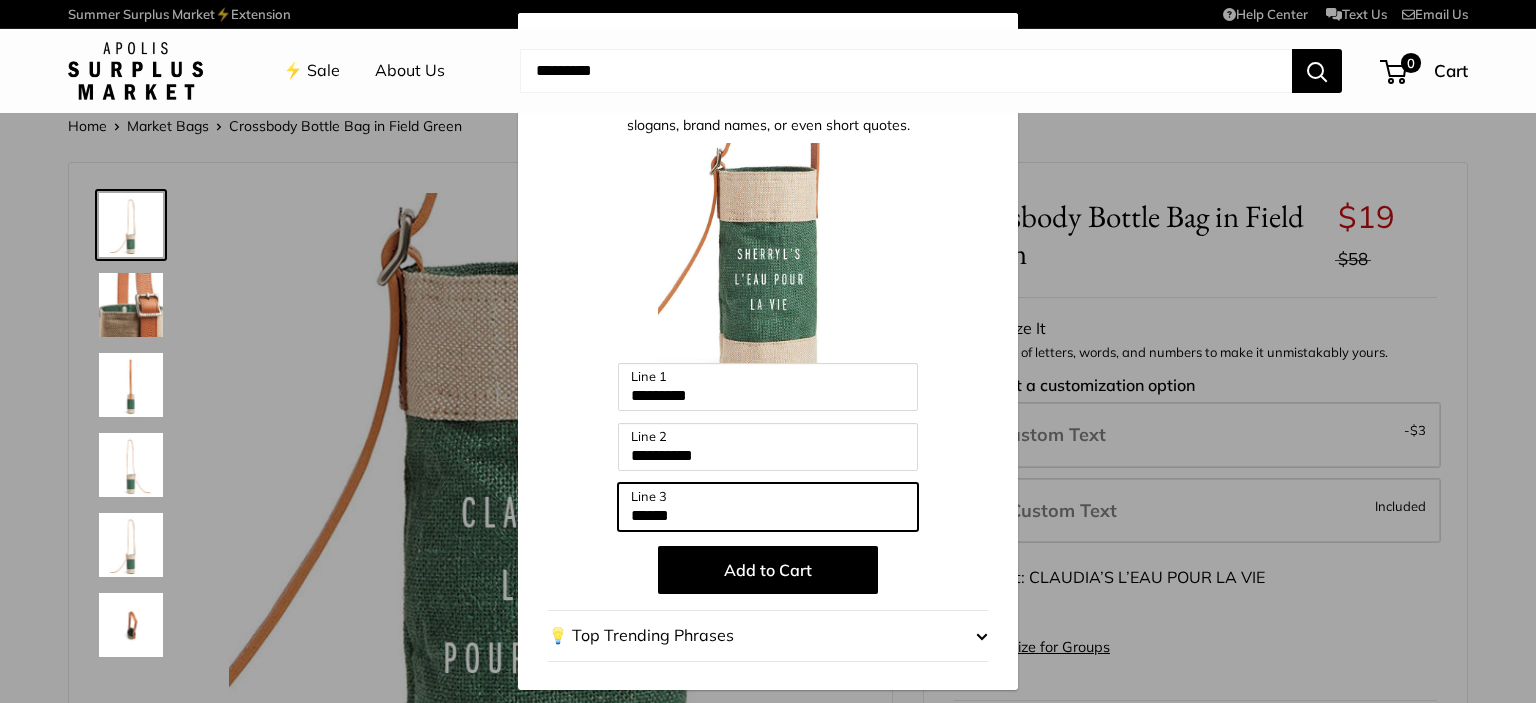 click on "******" at bounding box center [768, 507] 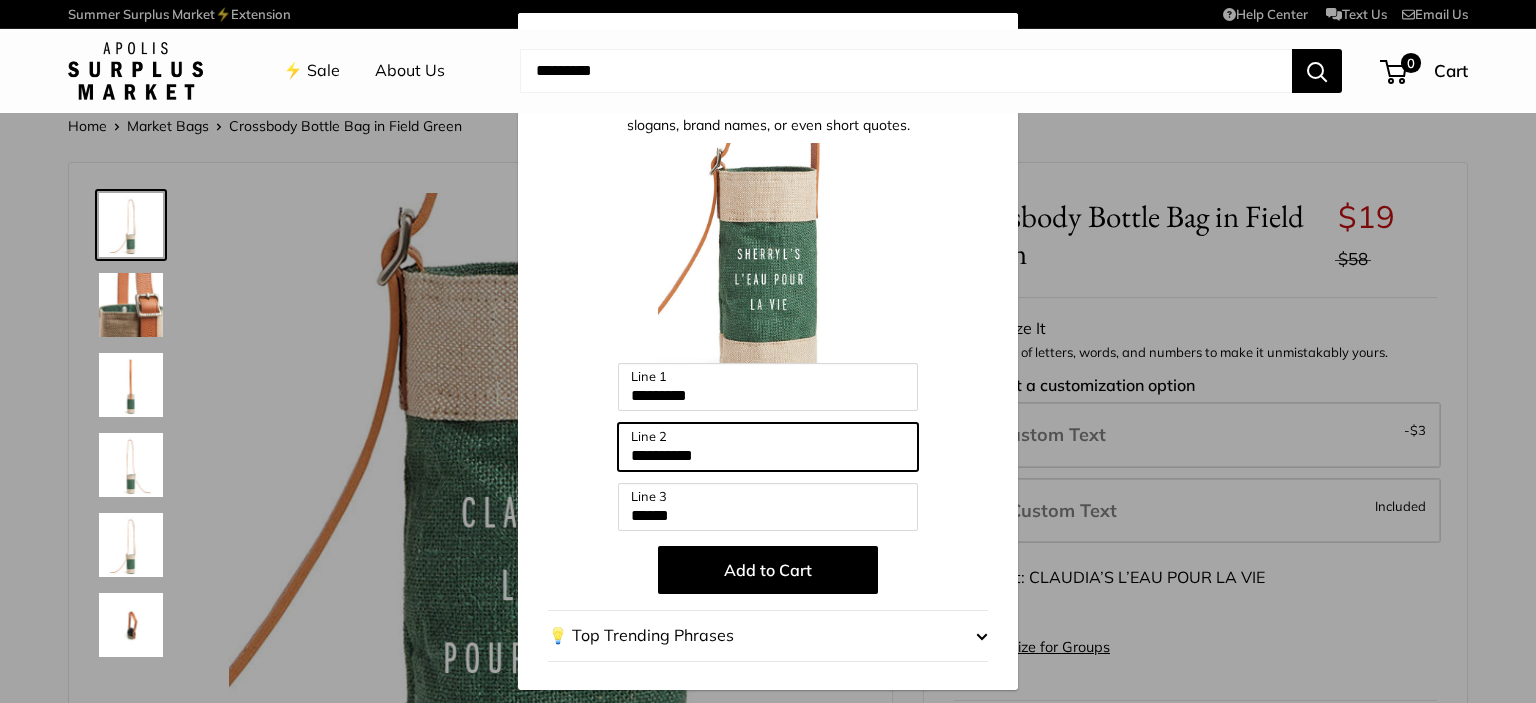 click on "**********" at bounding box center [768, 447] 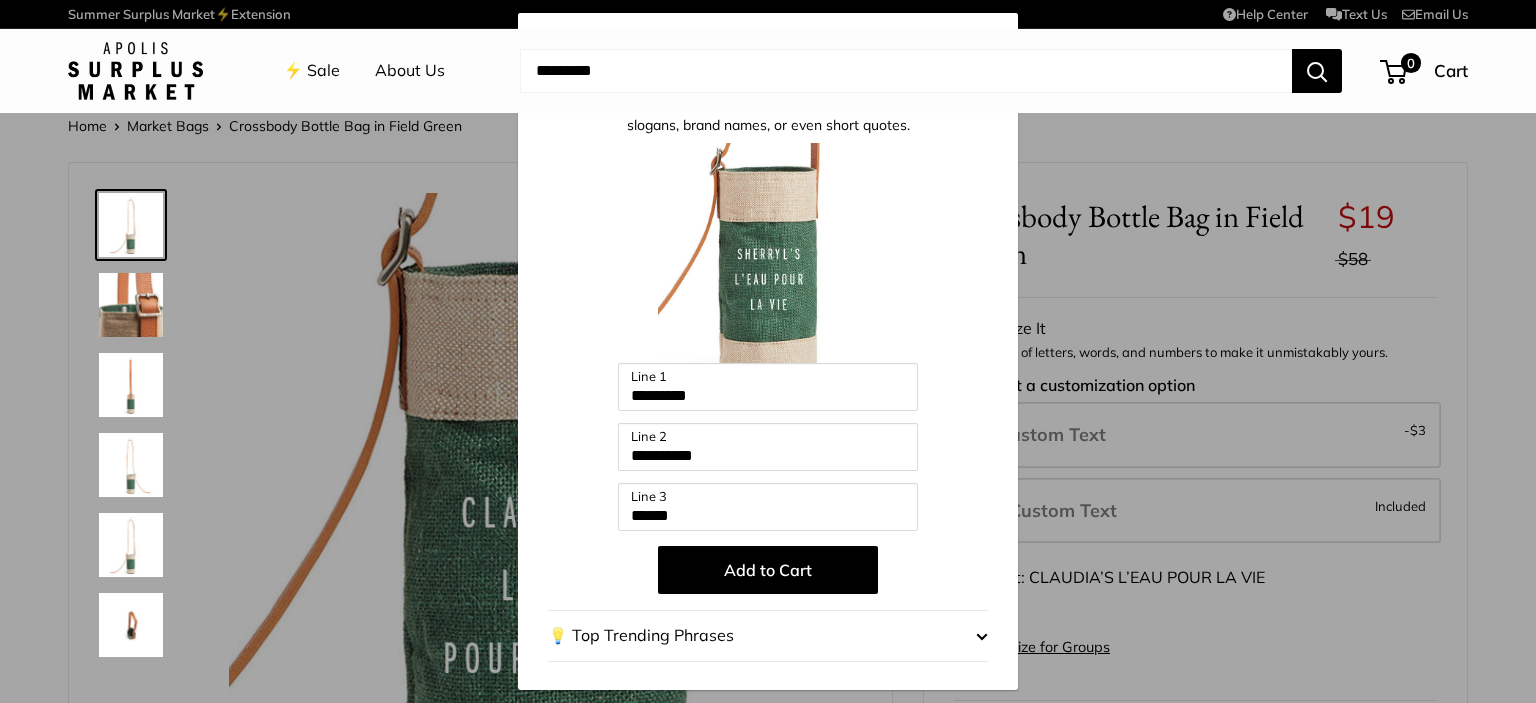 click on "Add to Cart" at bounding box center (768, 570) 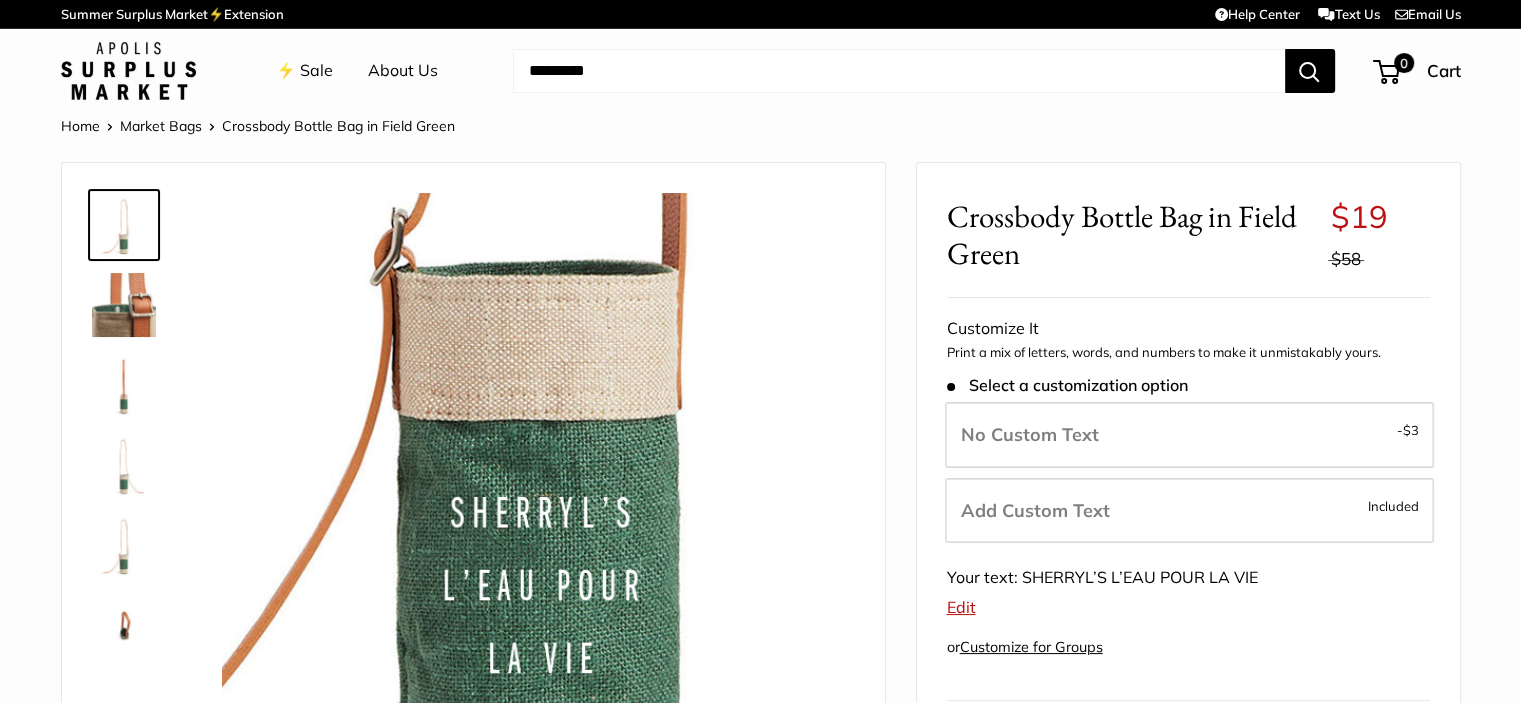 click at bounding box center (899, 71) 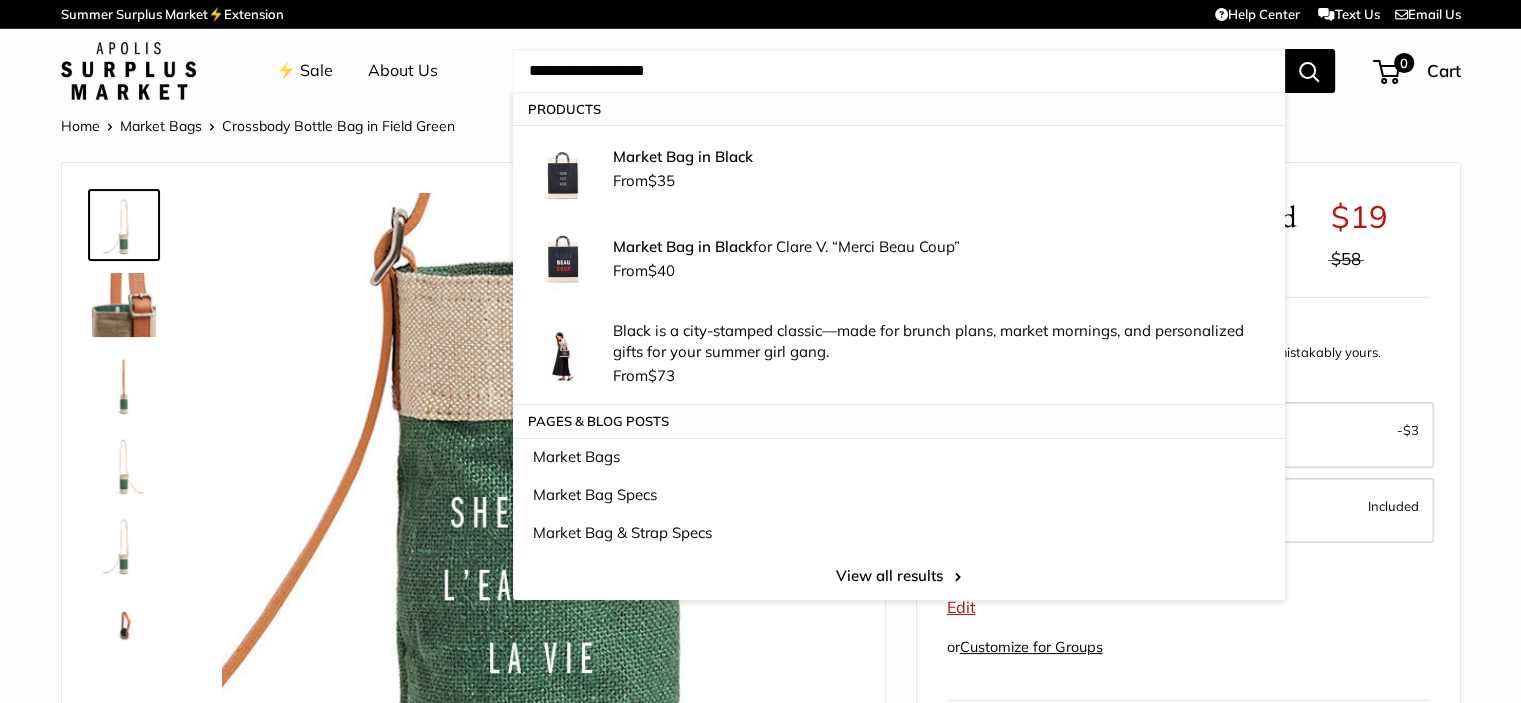 drag, startPoint x: 613, startPoint y: 70, endPoint x: 732, endPoint y: 68, distance: 119.01681 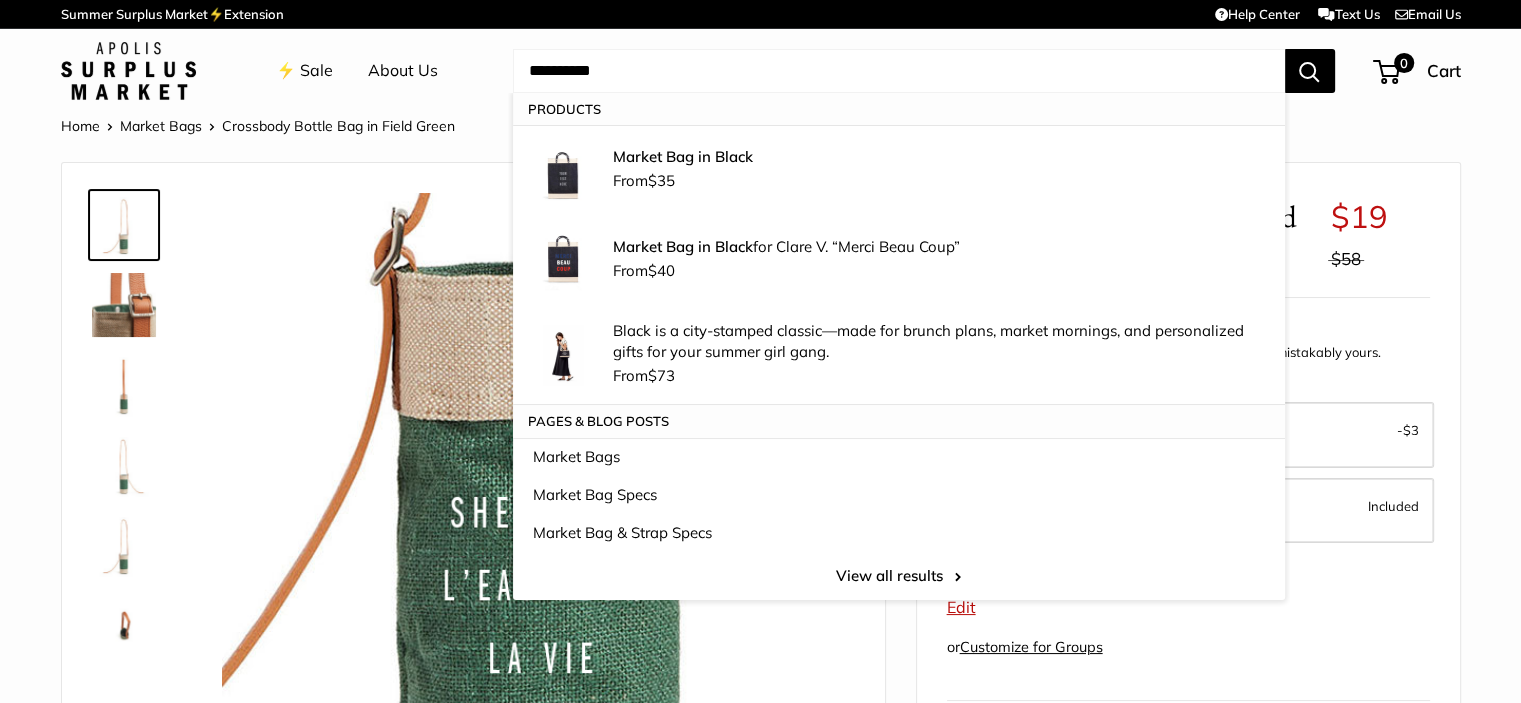 type on "**********" 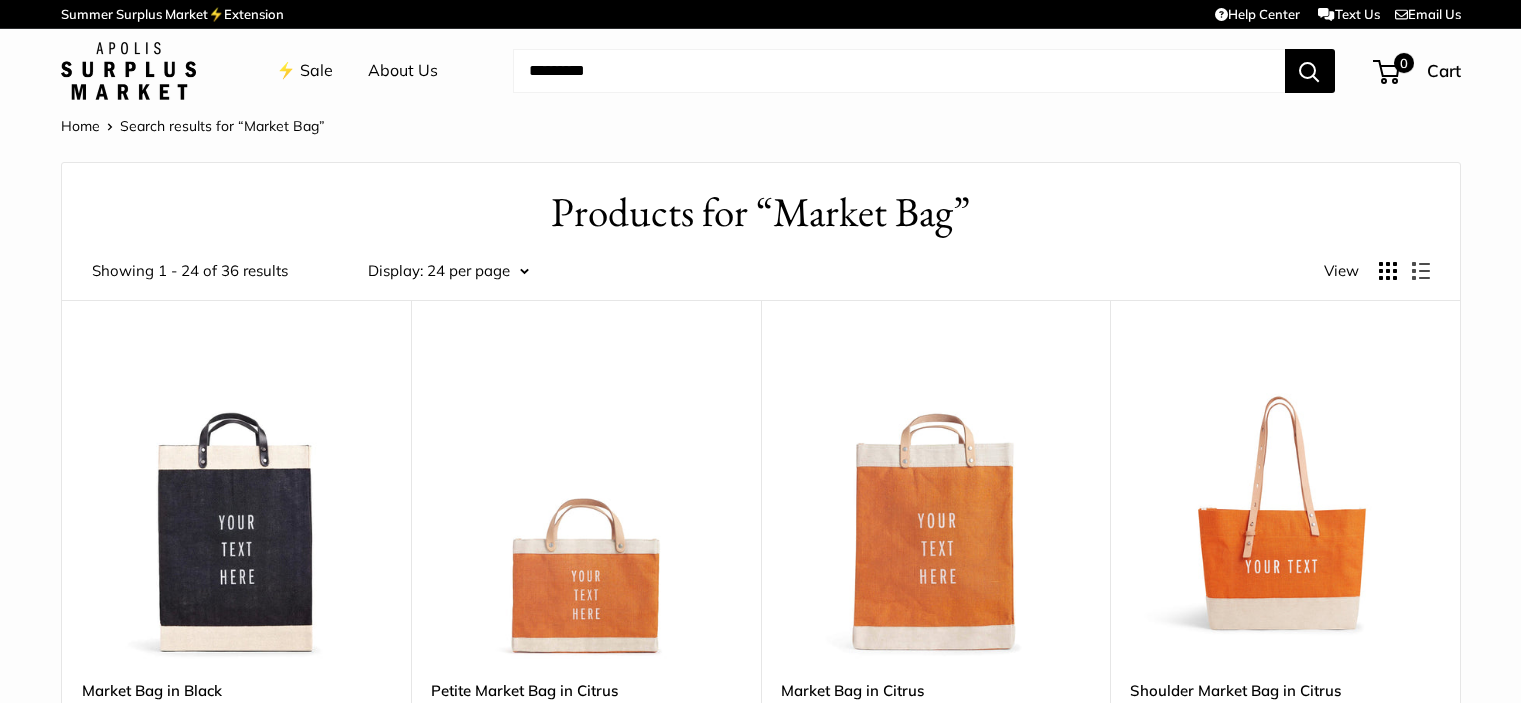 scroll, scrollTop: 0, scrollLeft: 0, axis: both 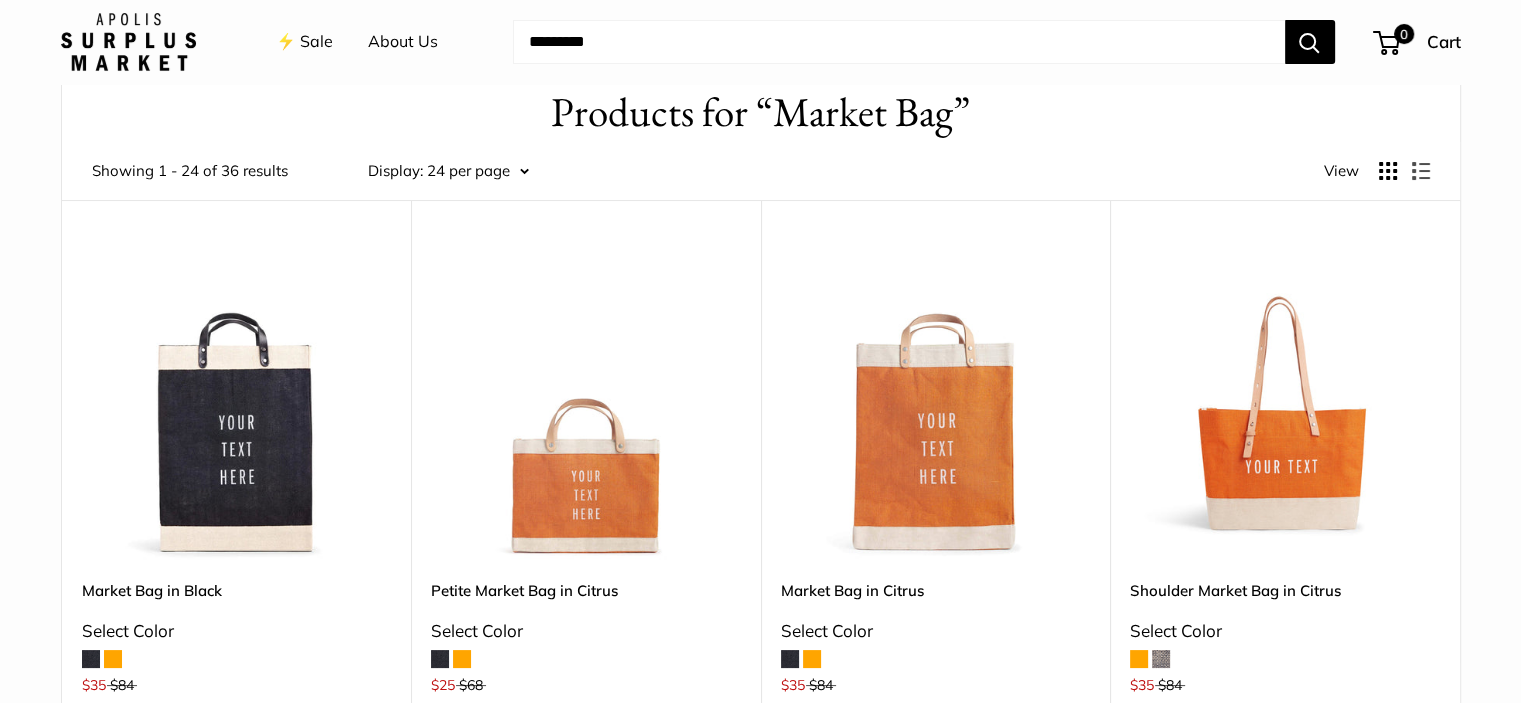 click at bounding box center (237, 405) 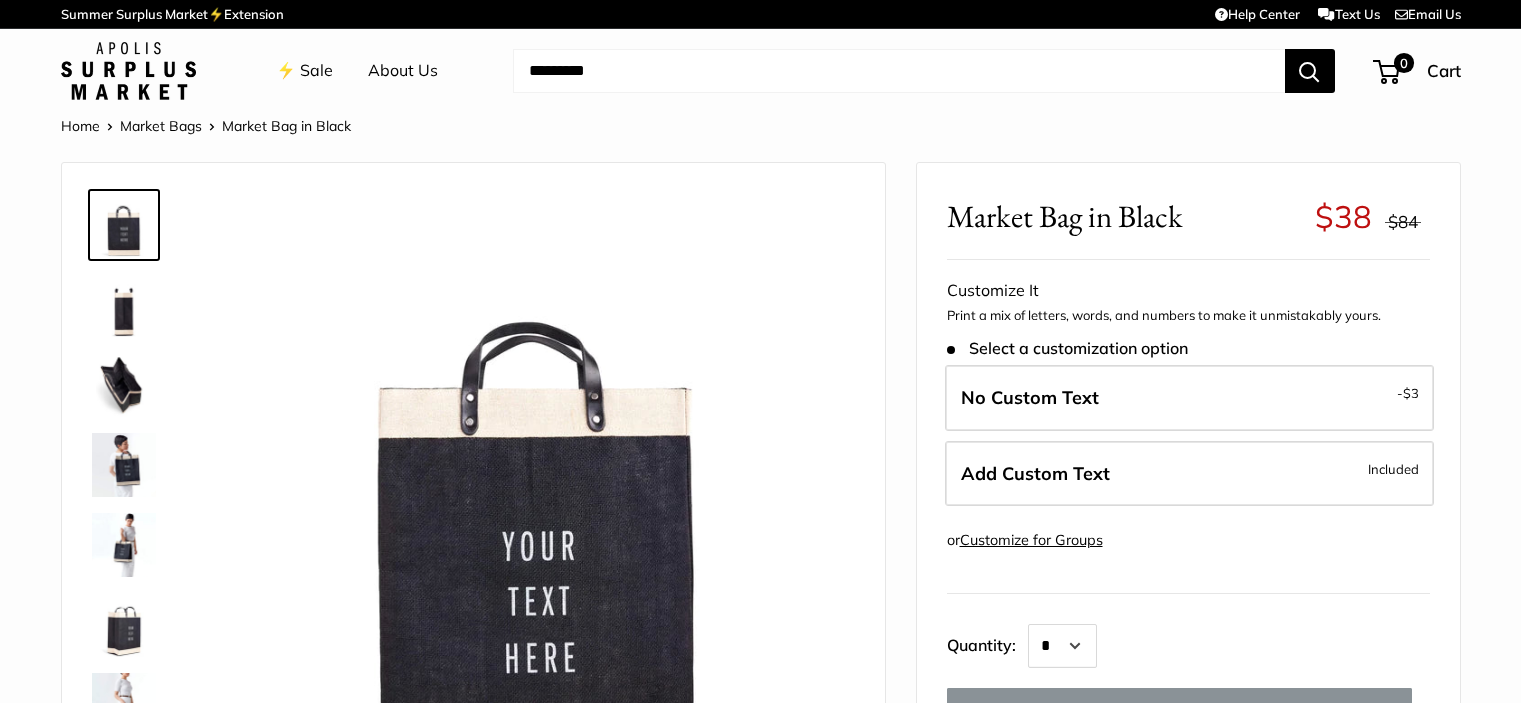 scroll, scrollTop: 0, scrollLeft: 0, axis: both 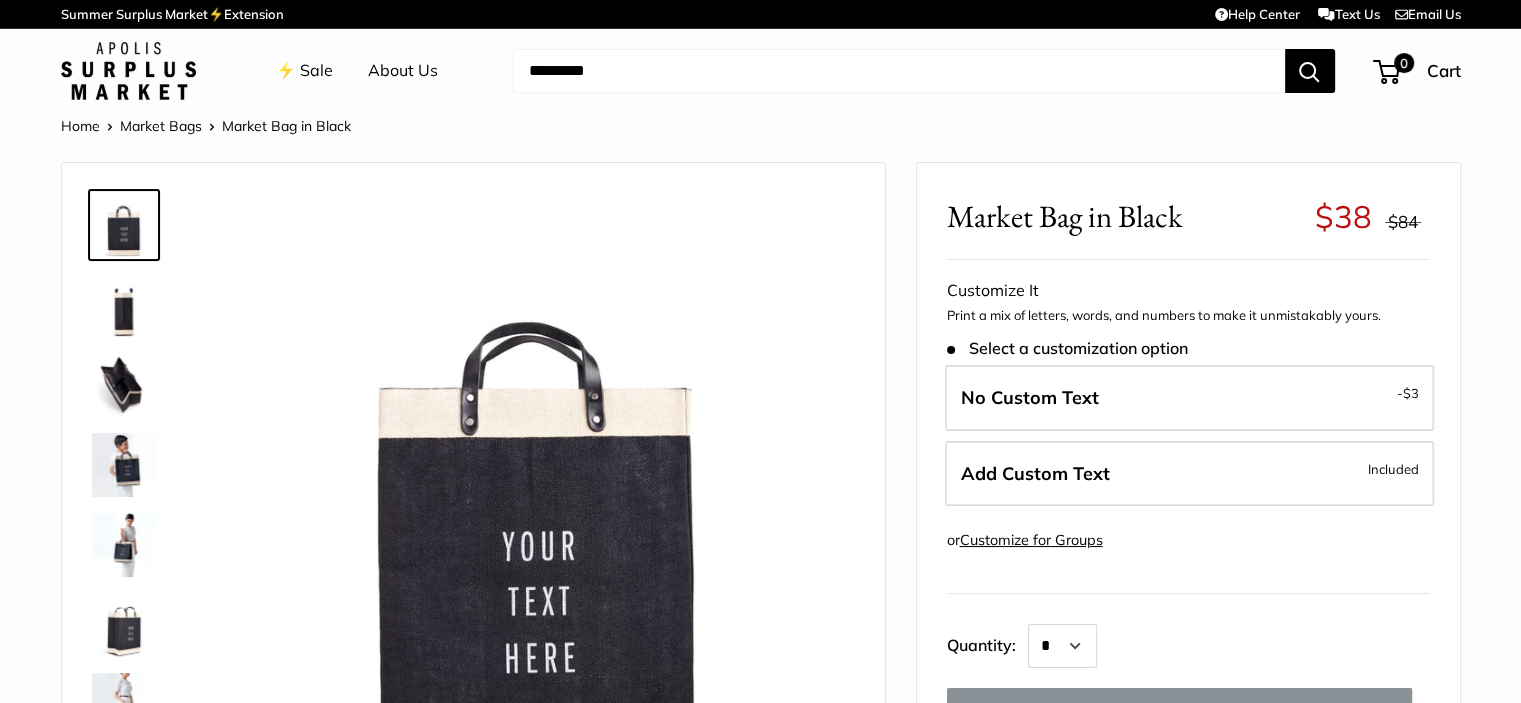 click on "Add Custom Text
Included" at bounding box center (1189, 474) 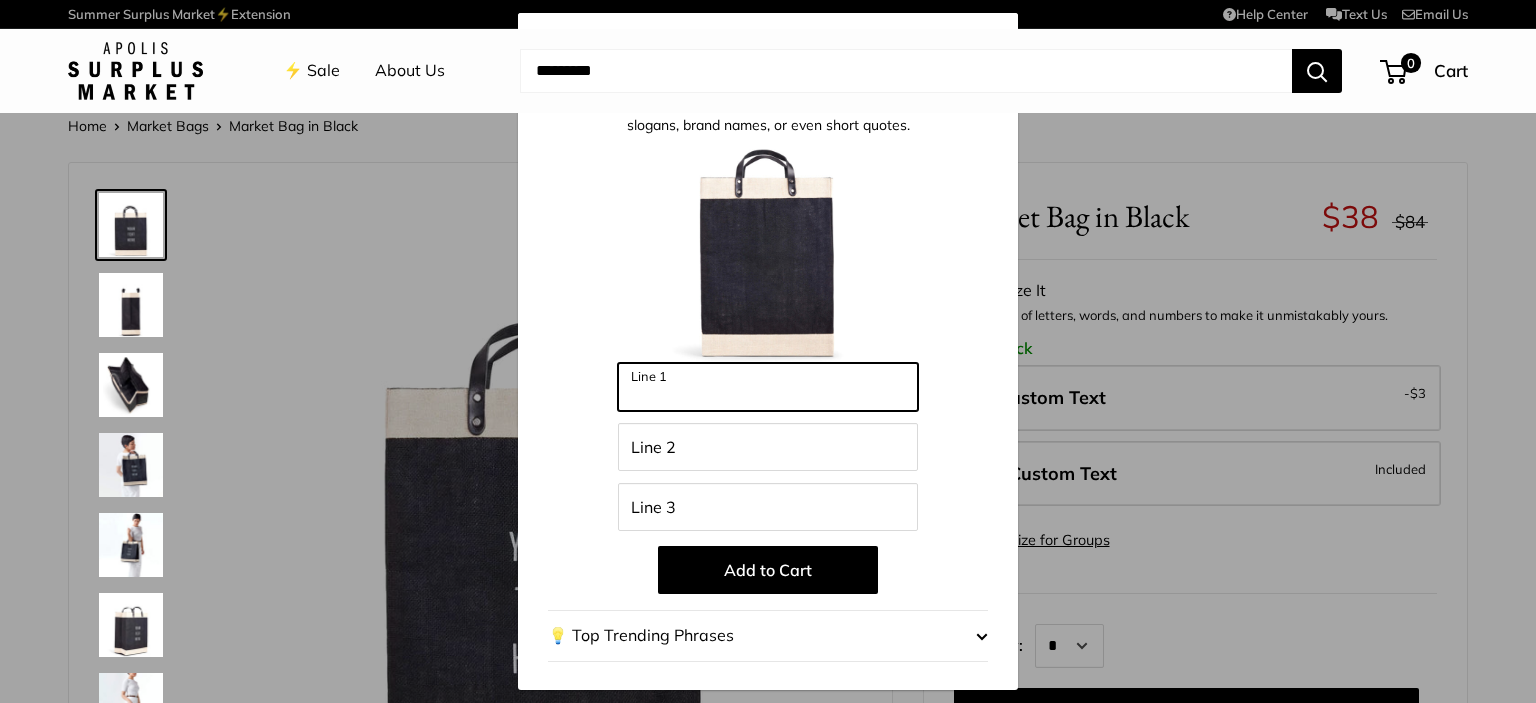 click on "Line 1" at bounding box center (768, 387) 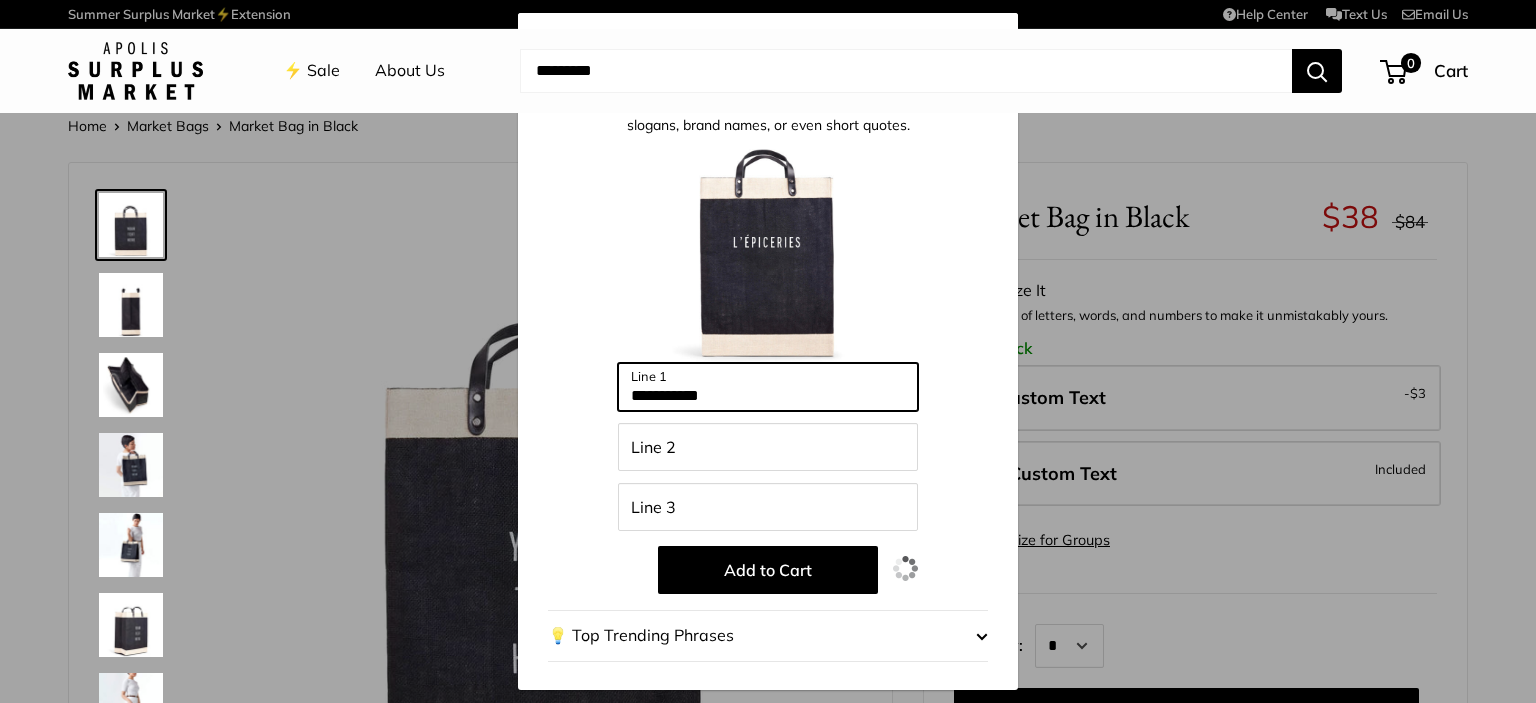 type on "**********" 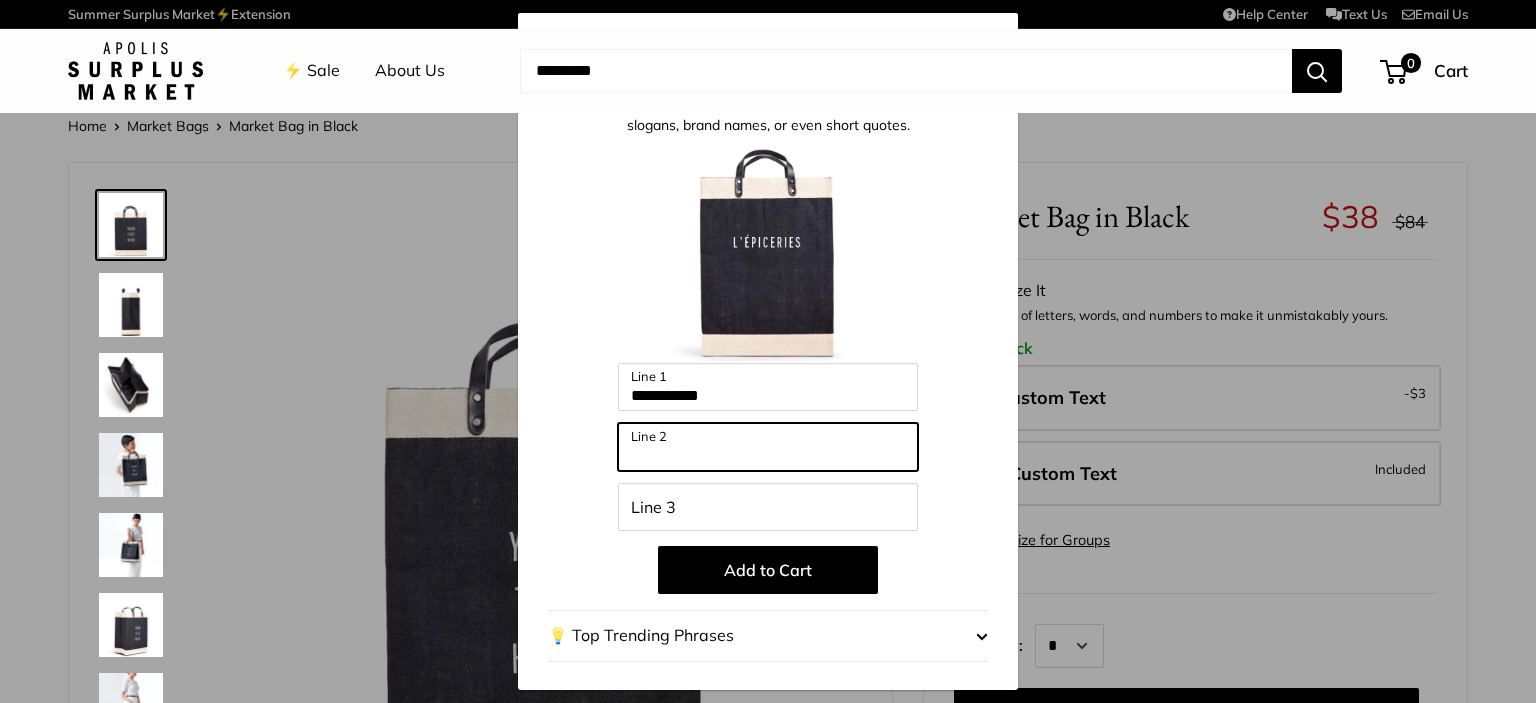 click on "Line 2" at bounding box center [768, 447] 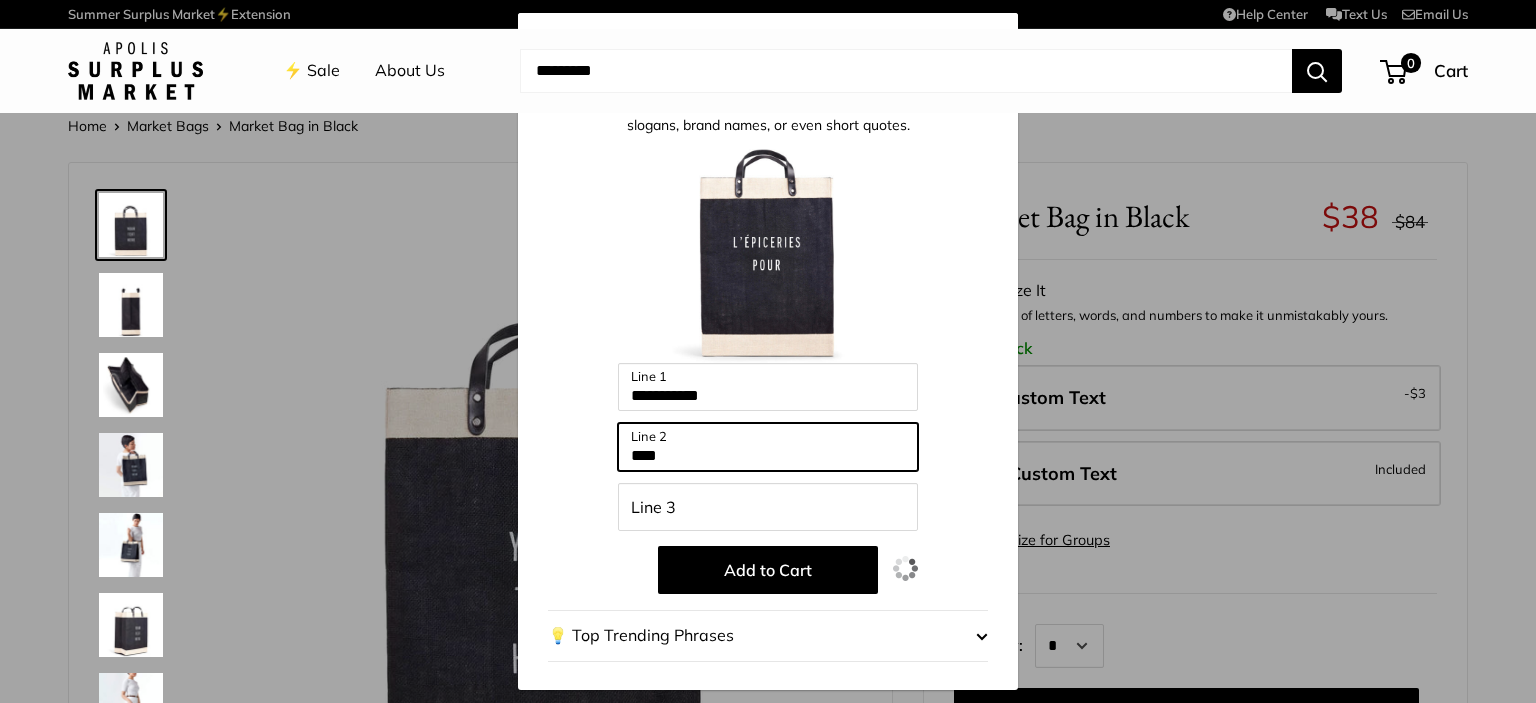 type on "****" 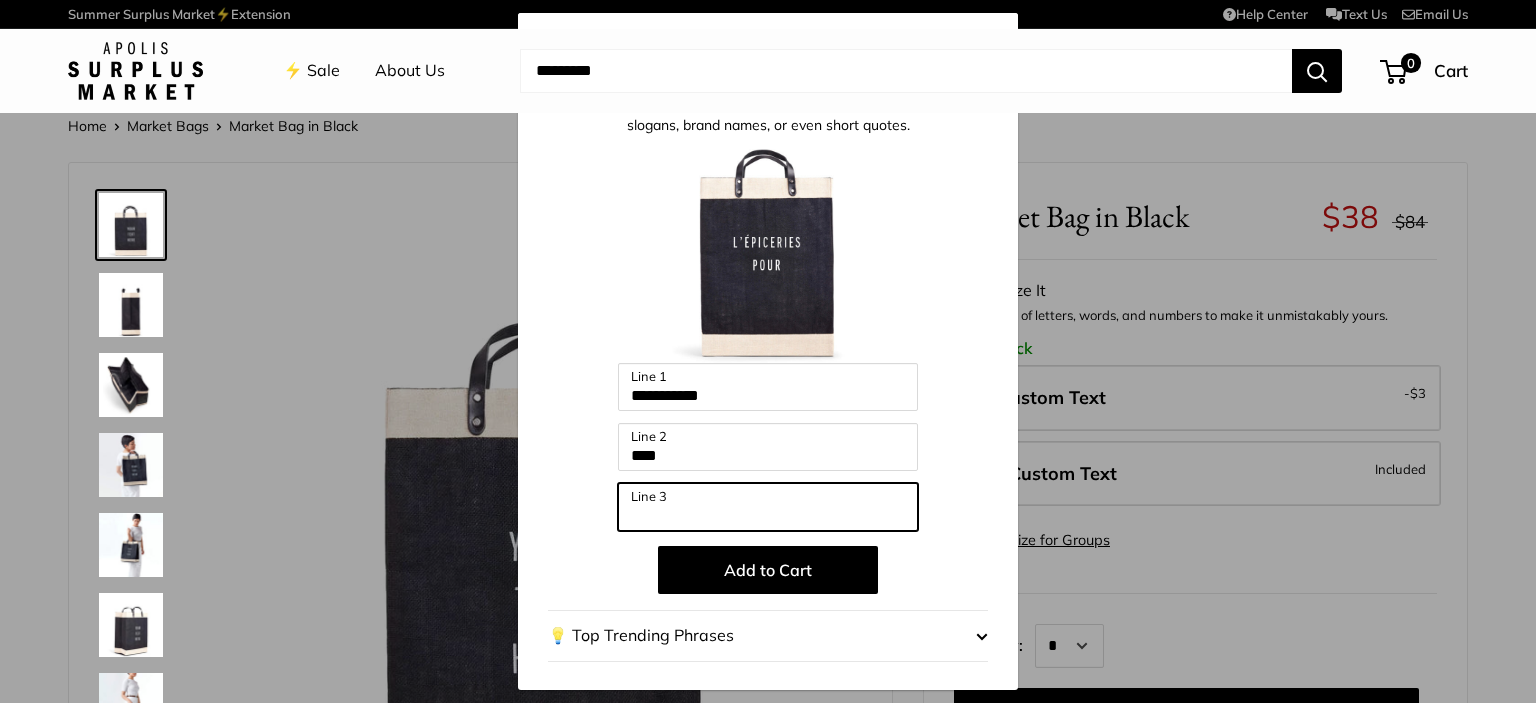 click on "Line 3" at bounding box center [768, 507] 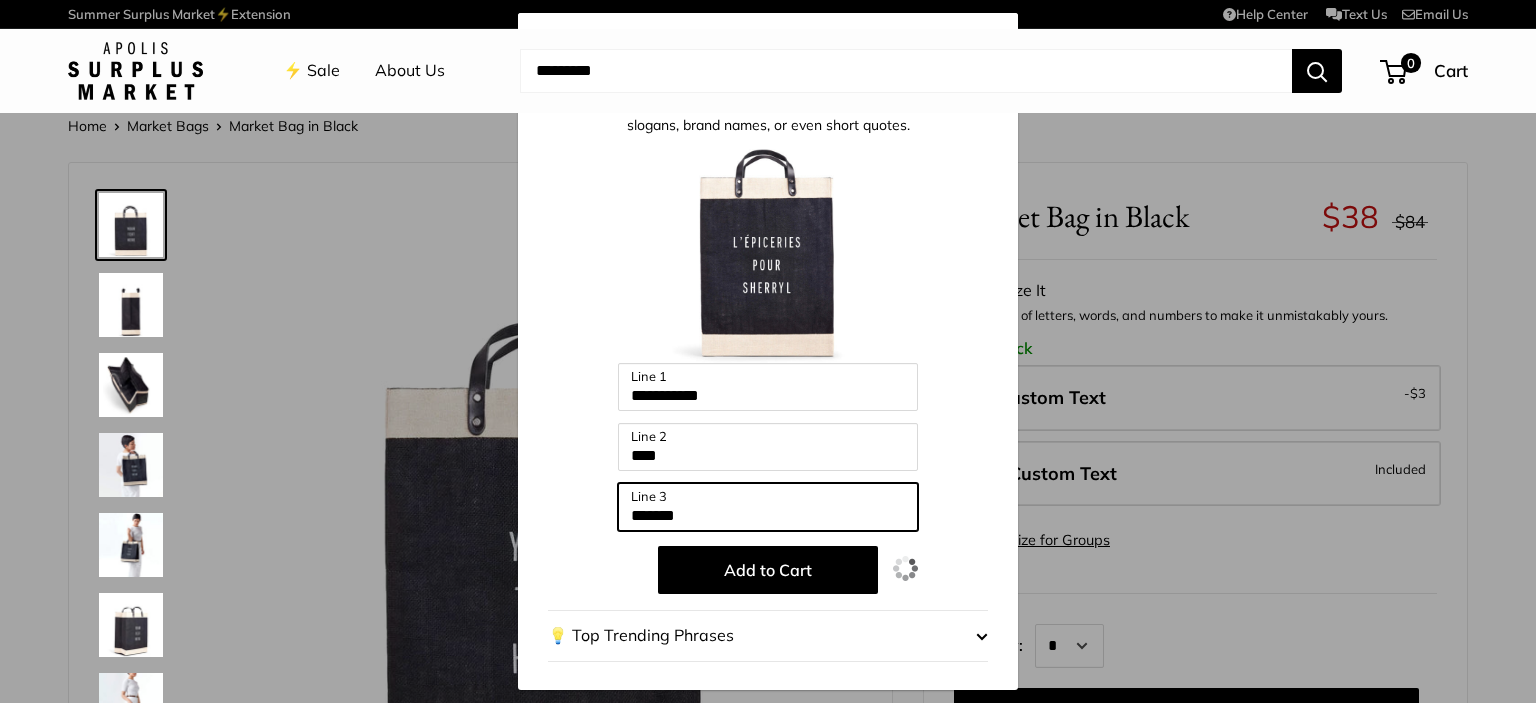 type on "*******" 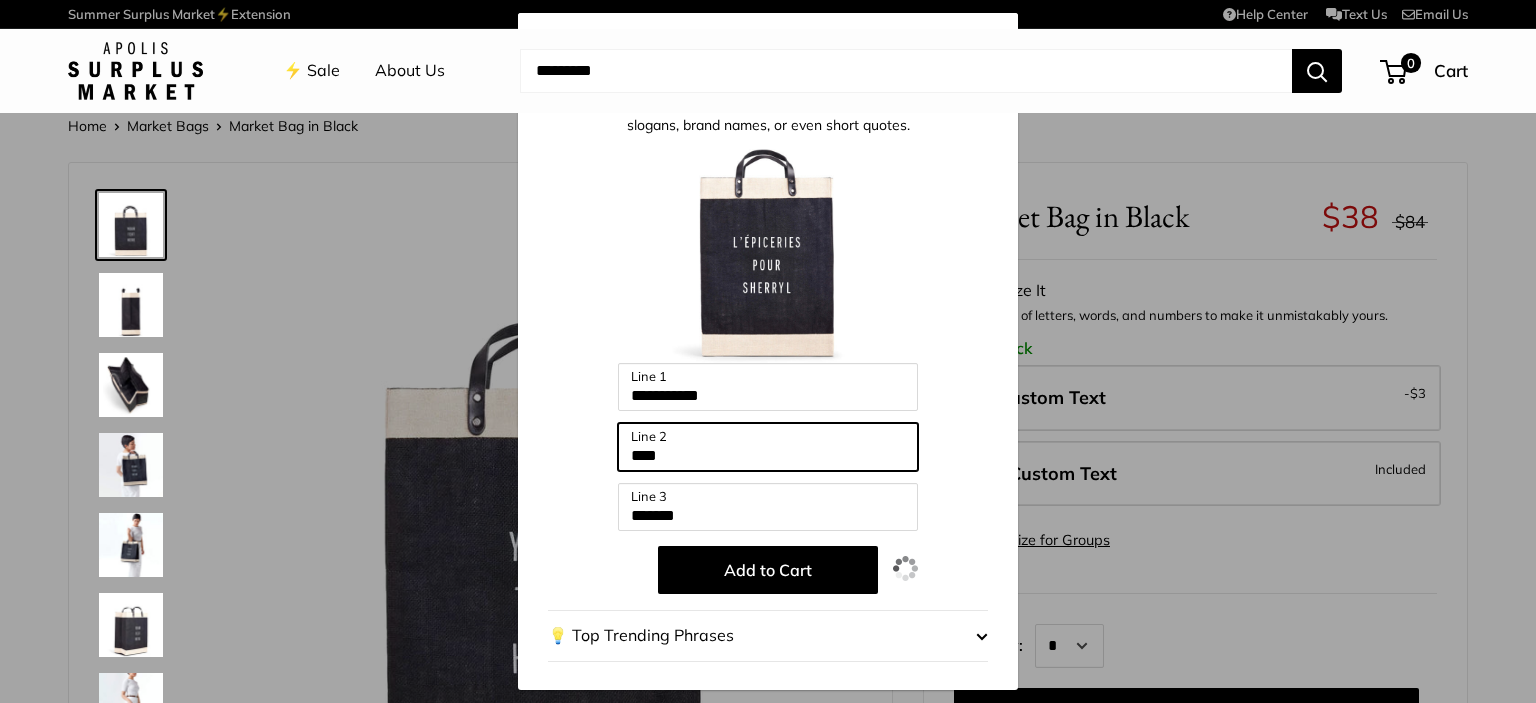 click on "****" at bounding box center [768, 447] 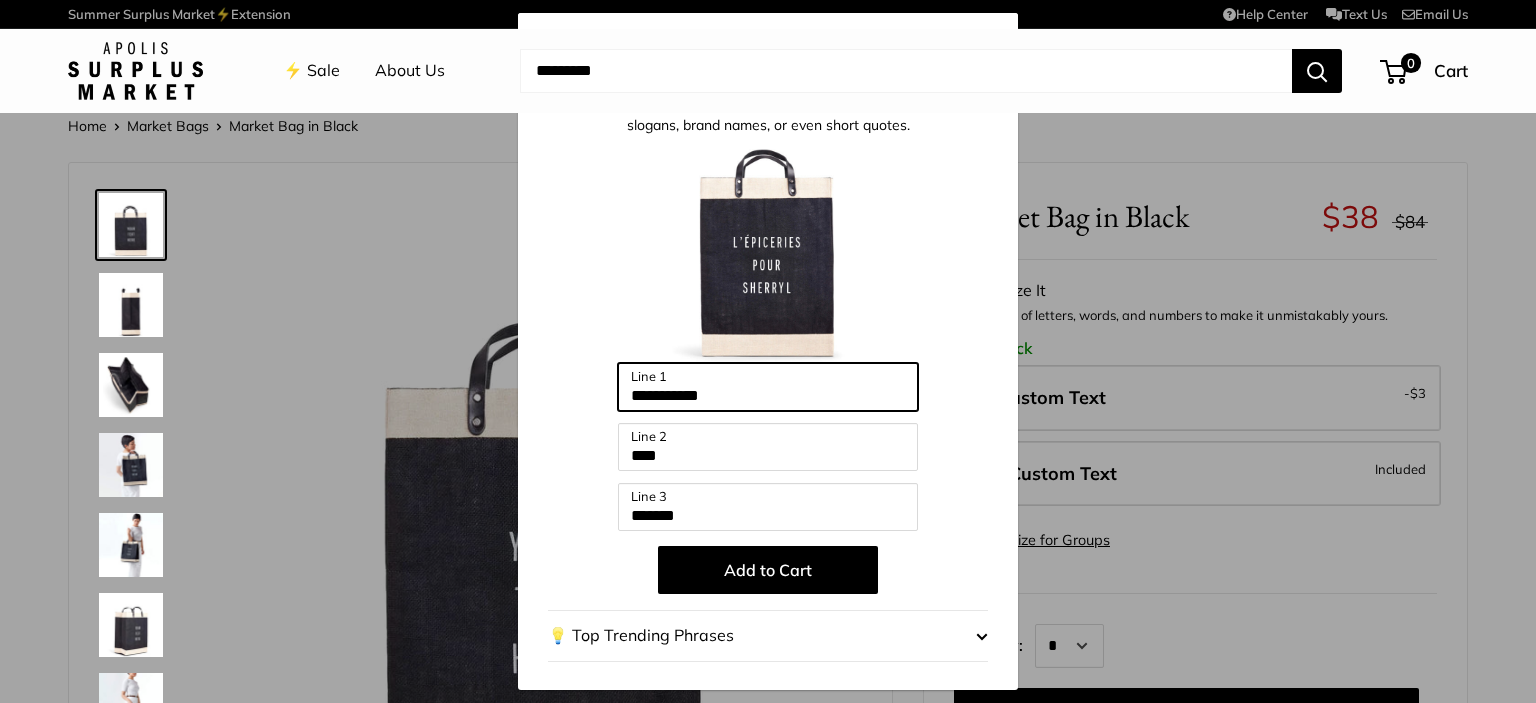 click on "**********" at bounding box center (768, 387) 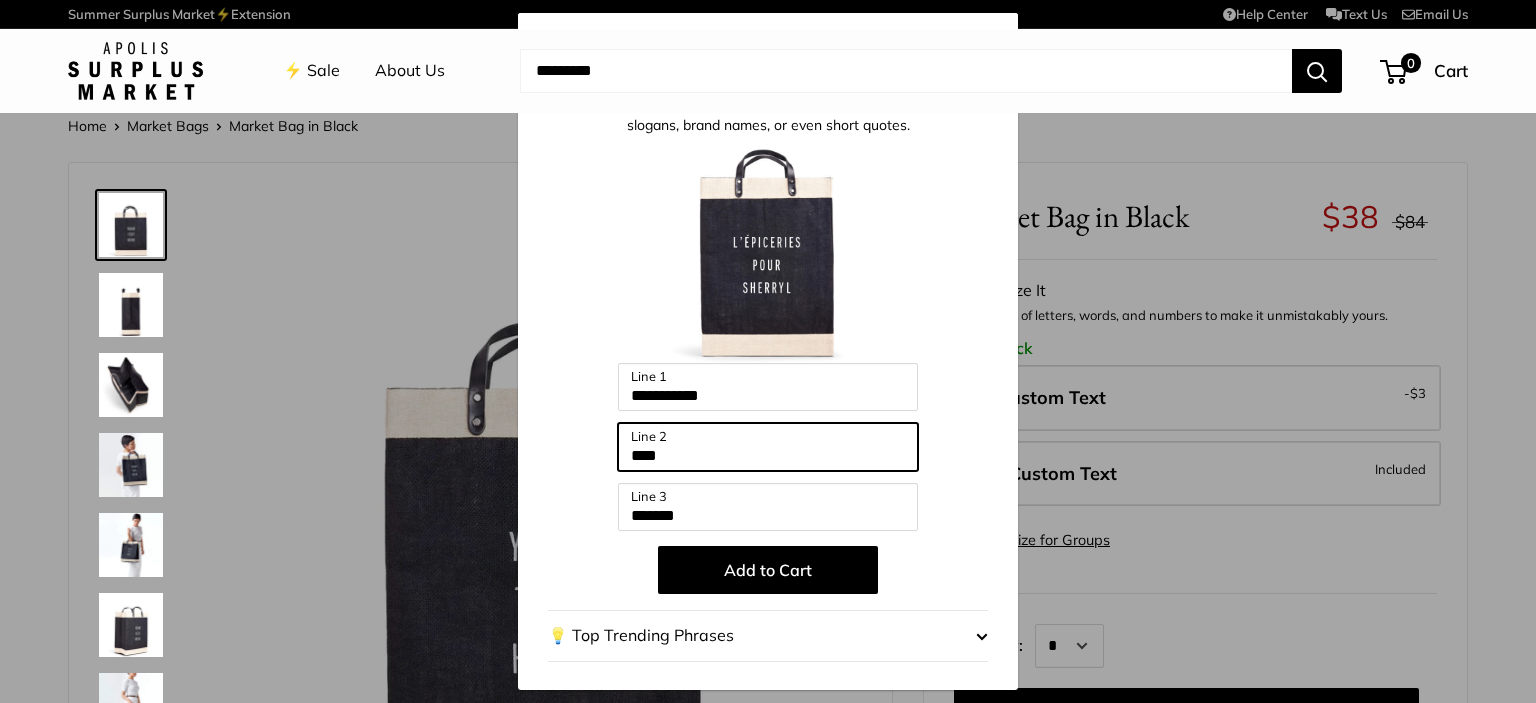 click on "****" at bounding box center [768, 447] 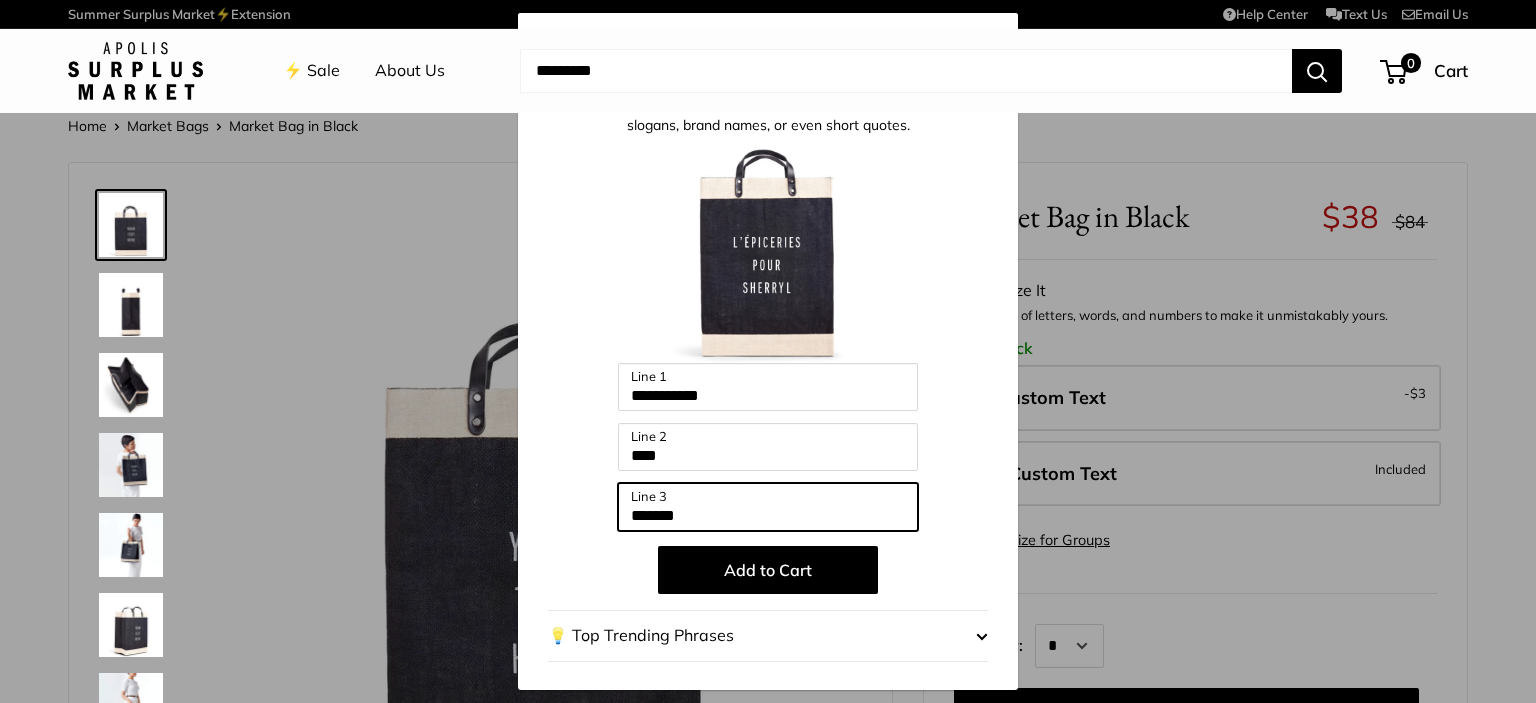 click on "*******" at bounding box center (768, 507) 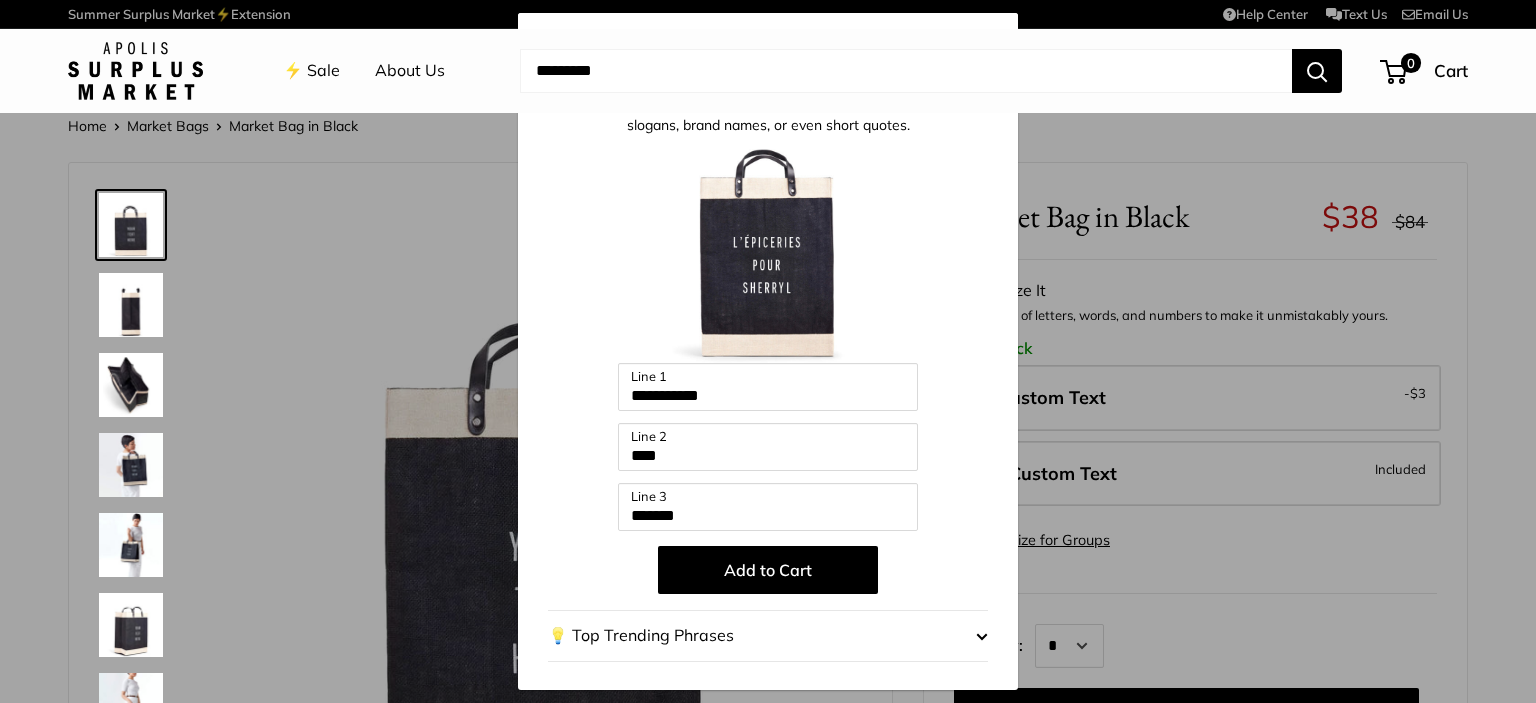 click on "Add to Cart" at bounding box center [768, 570] 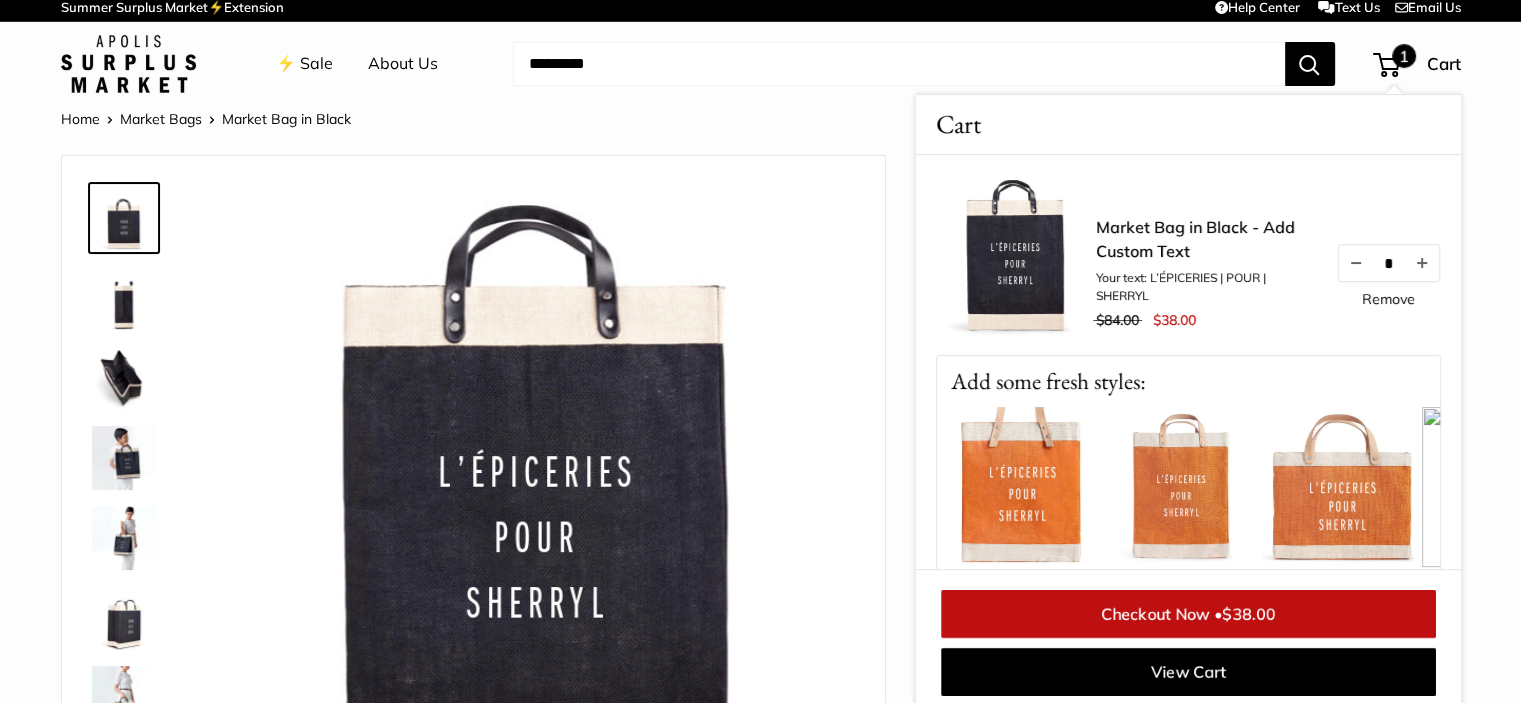 scroll, scrollTop: 15, scrollLeft: 0, axis: vertical 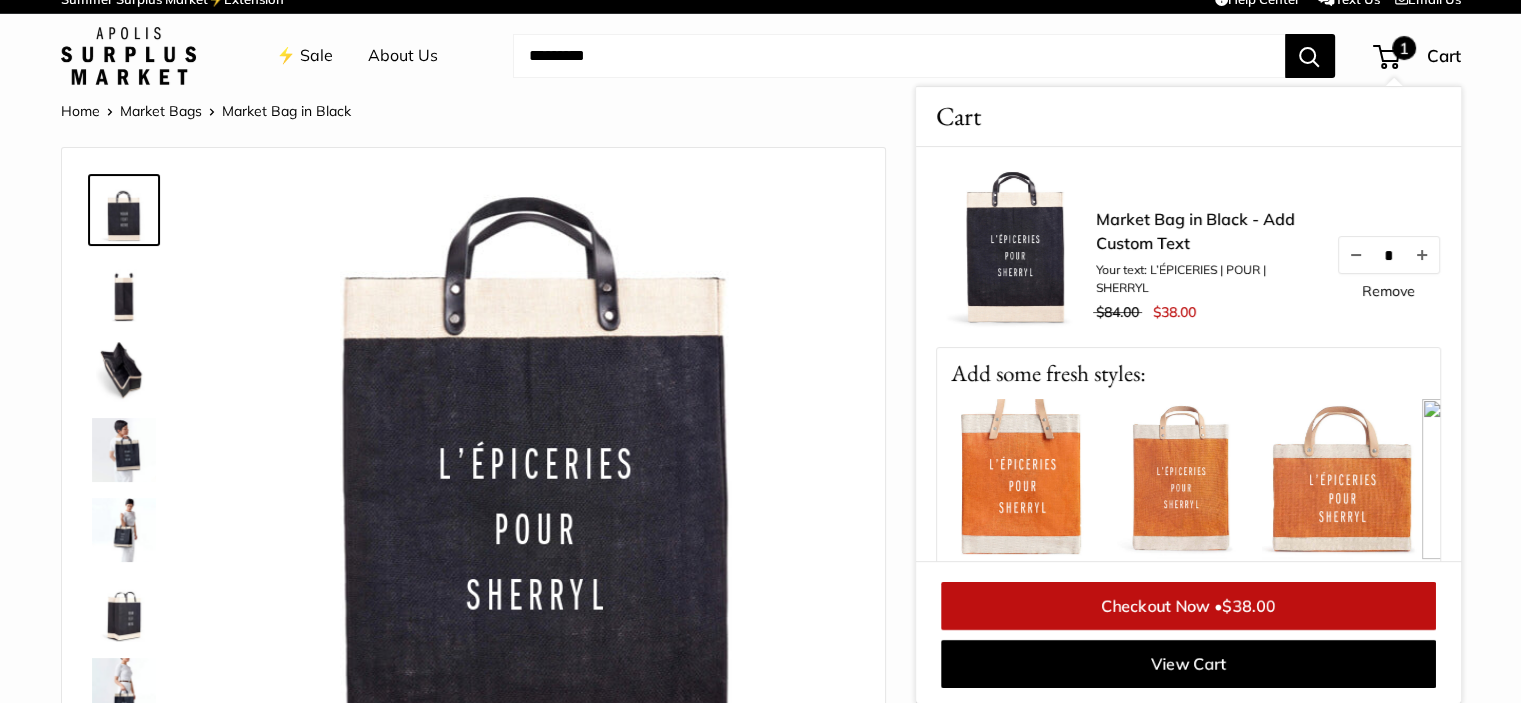 click at bounding box center [899, 56] 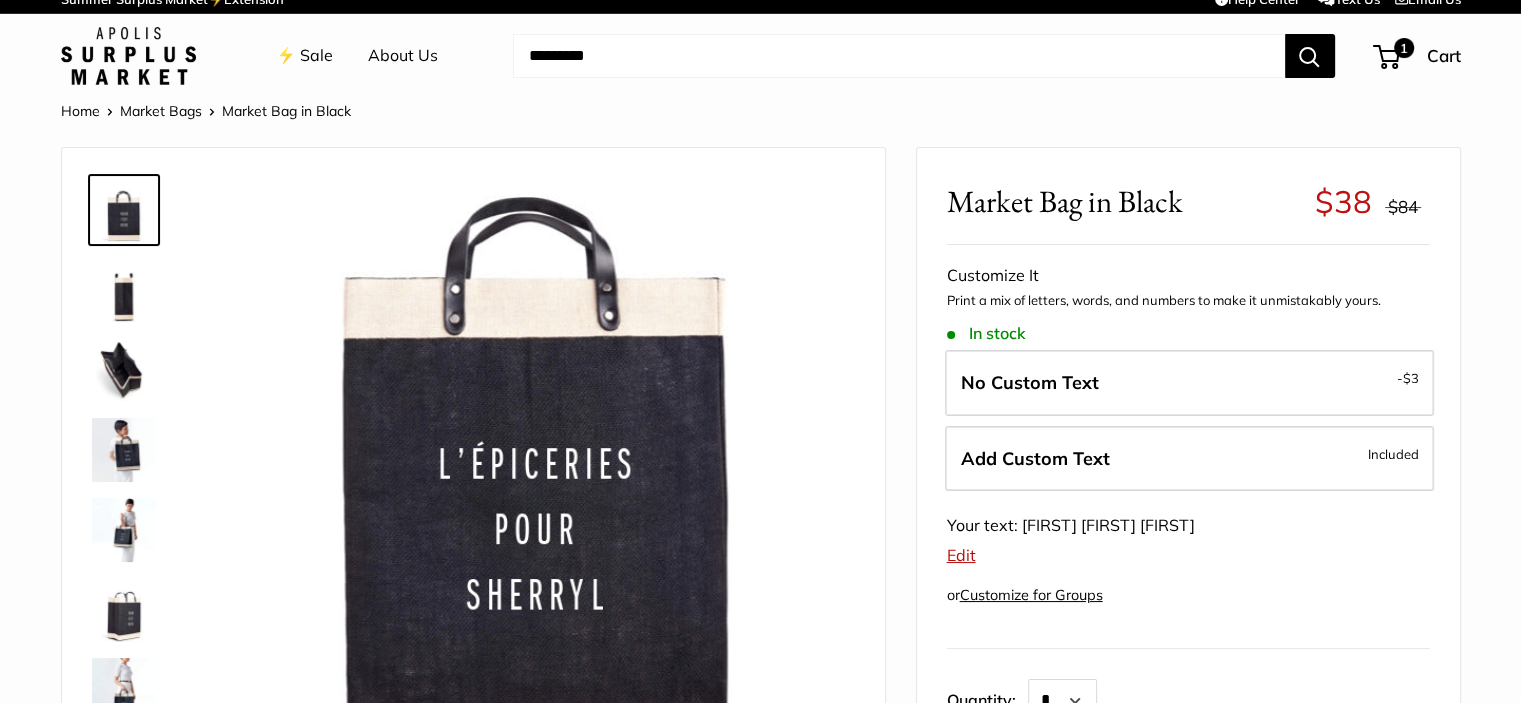click at bounding box center [899, 56] 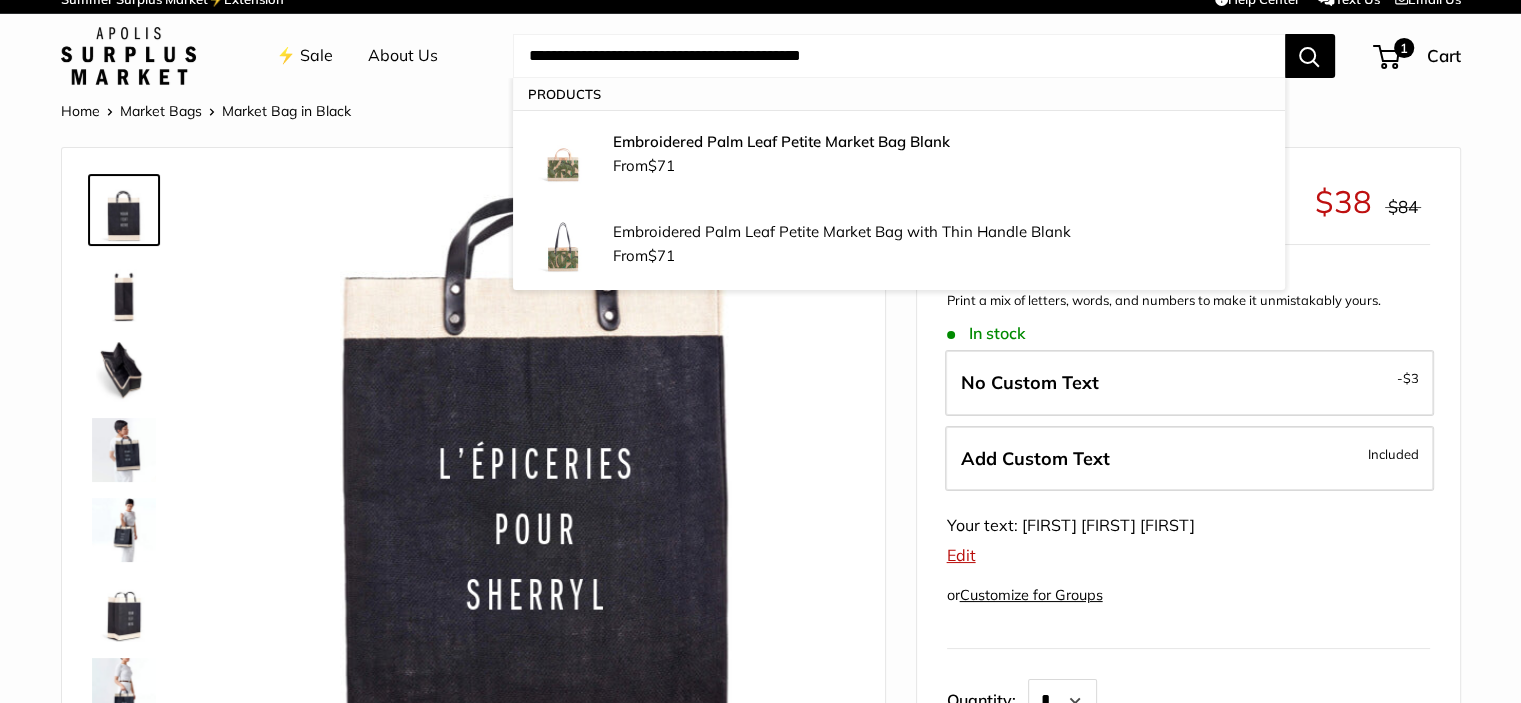 type on "**********" 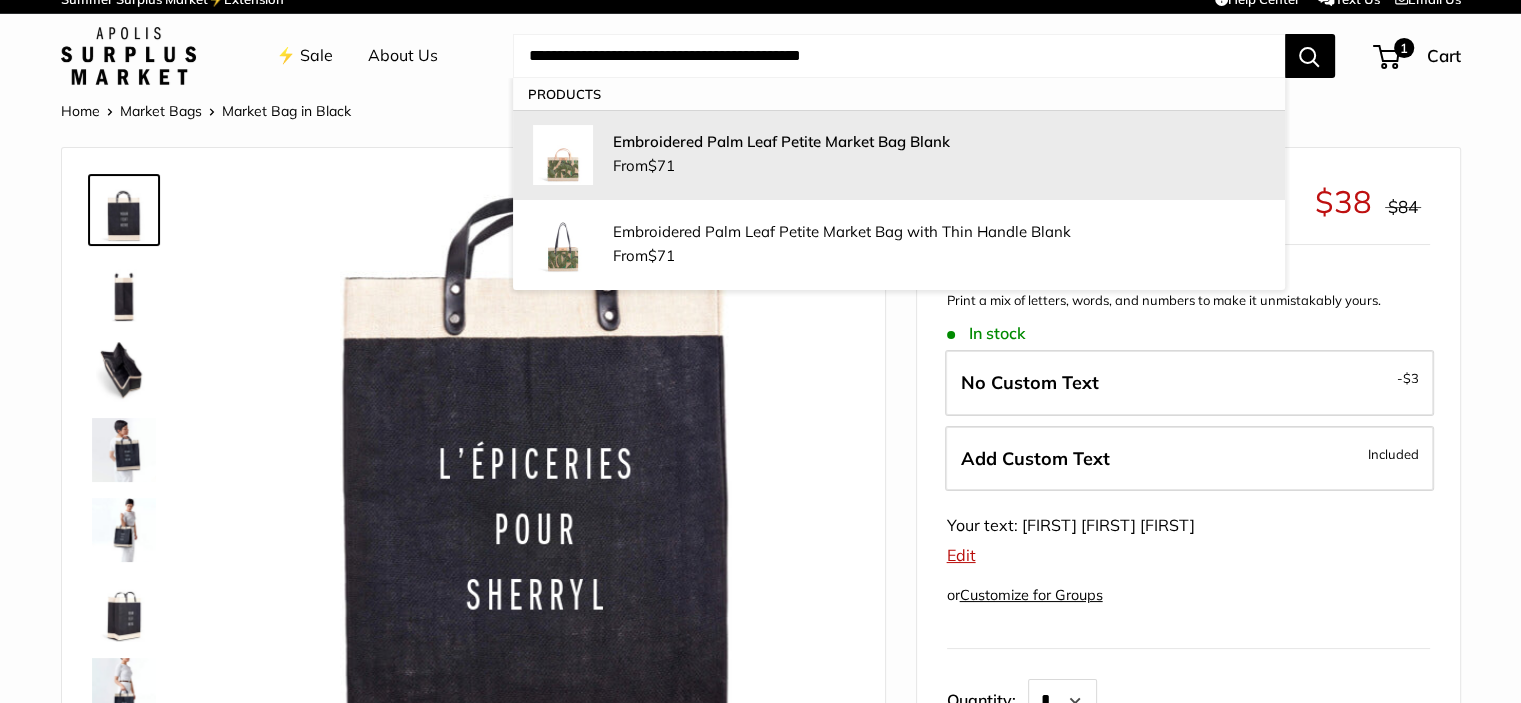 click on "Embroidered Palm Leaf Petite Market Bag Blank" at bounding box center [781, 141] 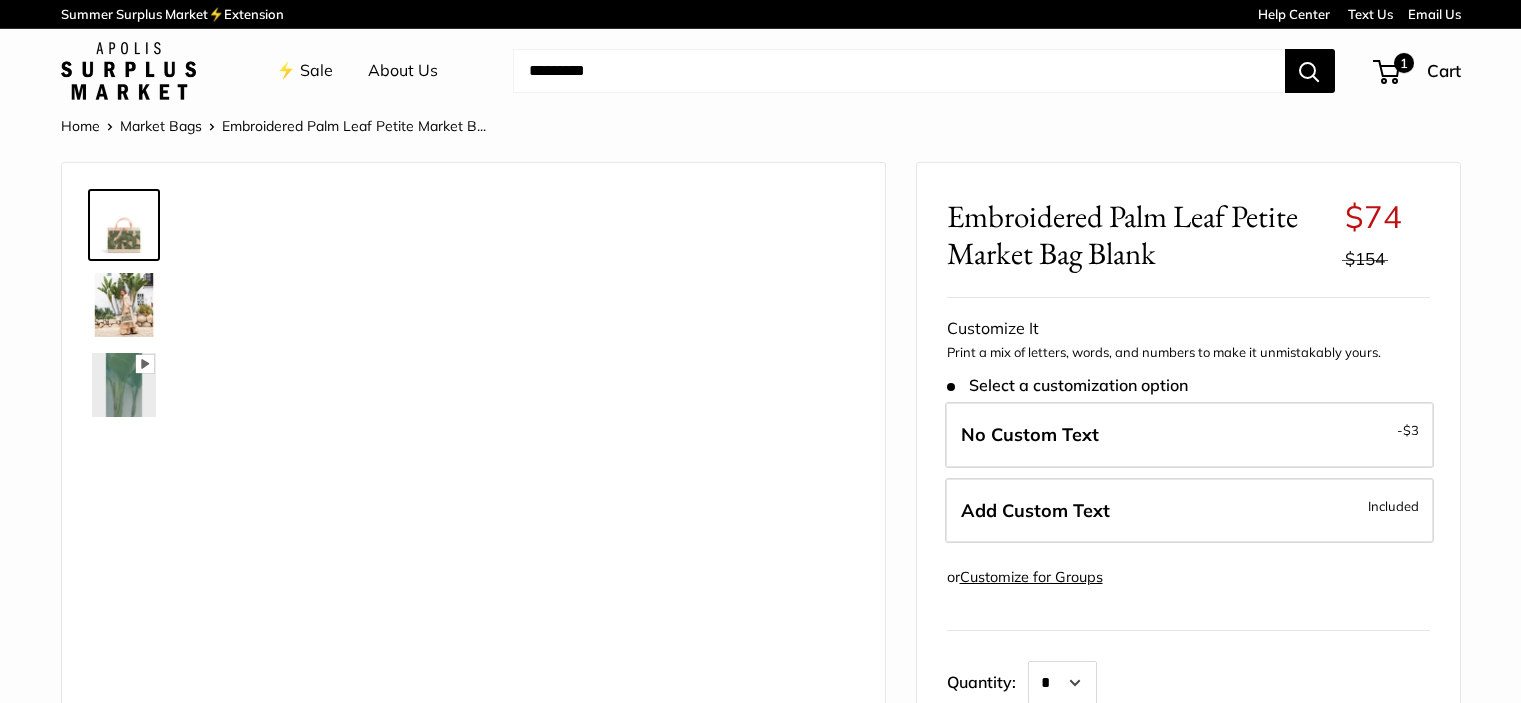 scroll, scrollTop: 0, scrollLeft: 0, axis: both 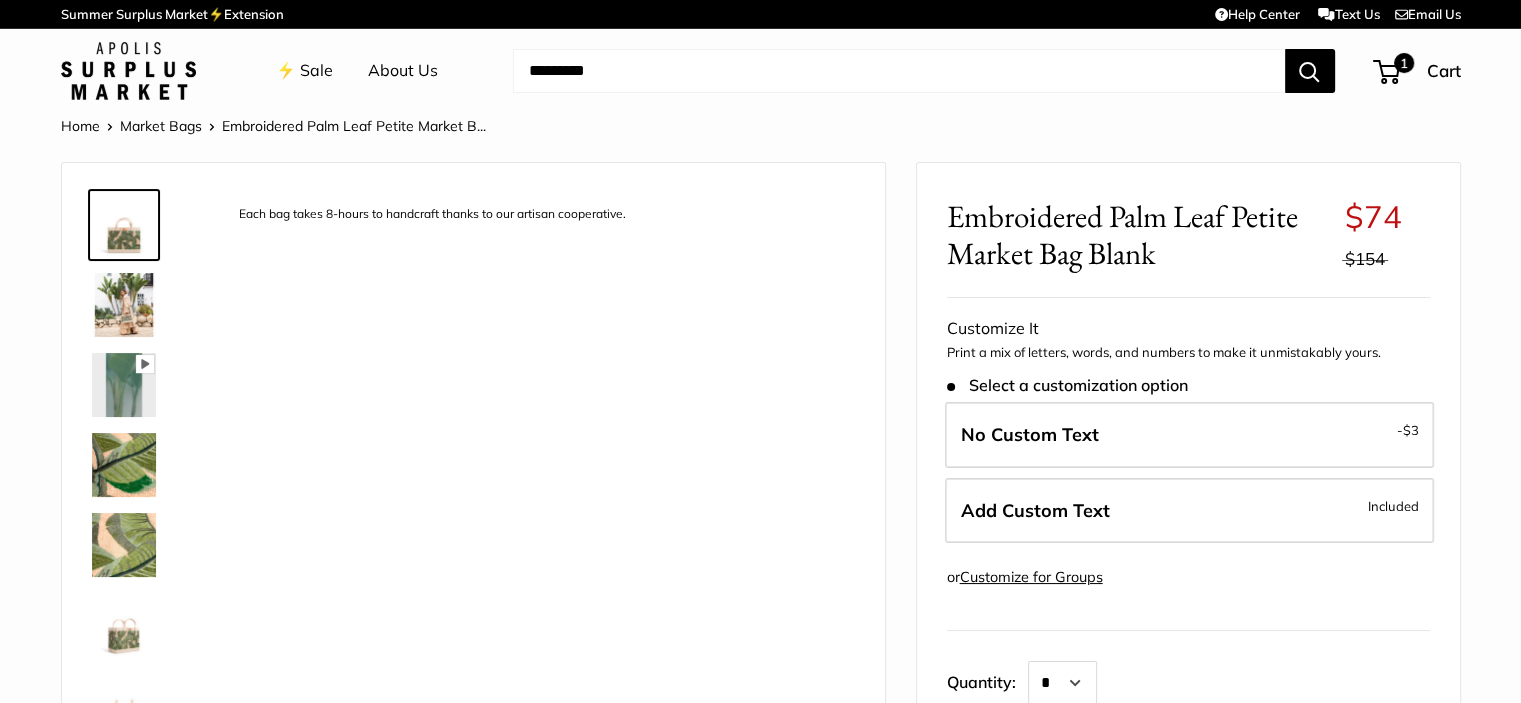 click on "Add Custom Text" at bounding box center (1035, 510) 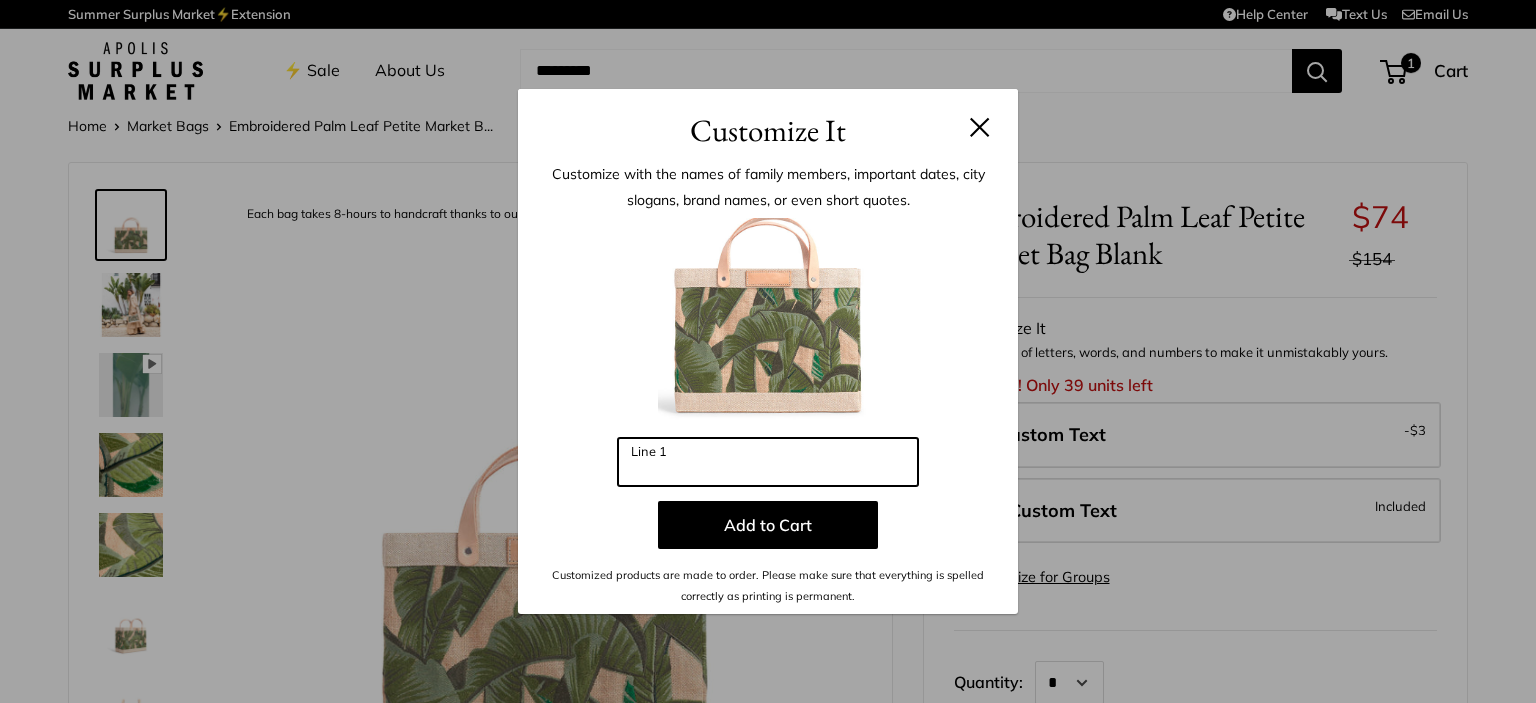 click on "Line 1" at bounding box center (768, 462) 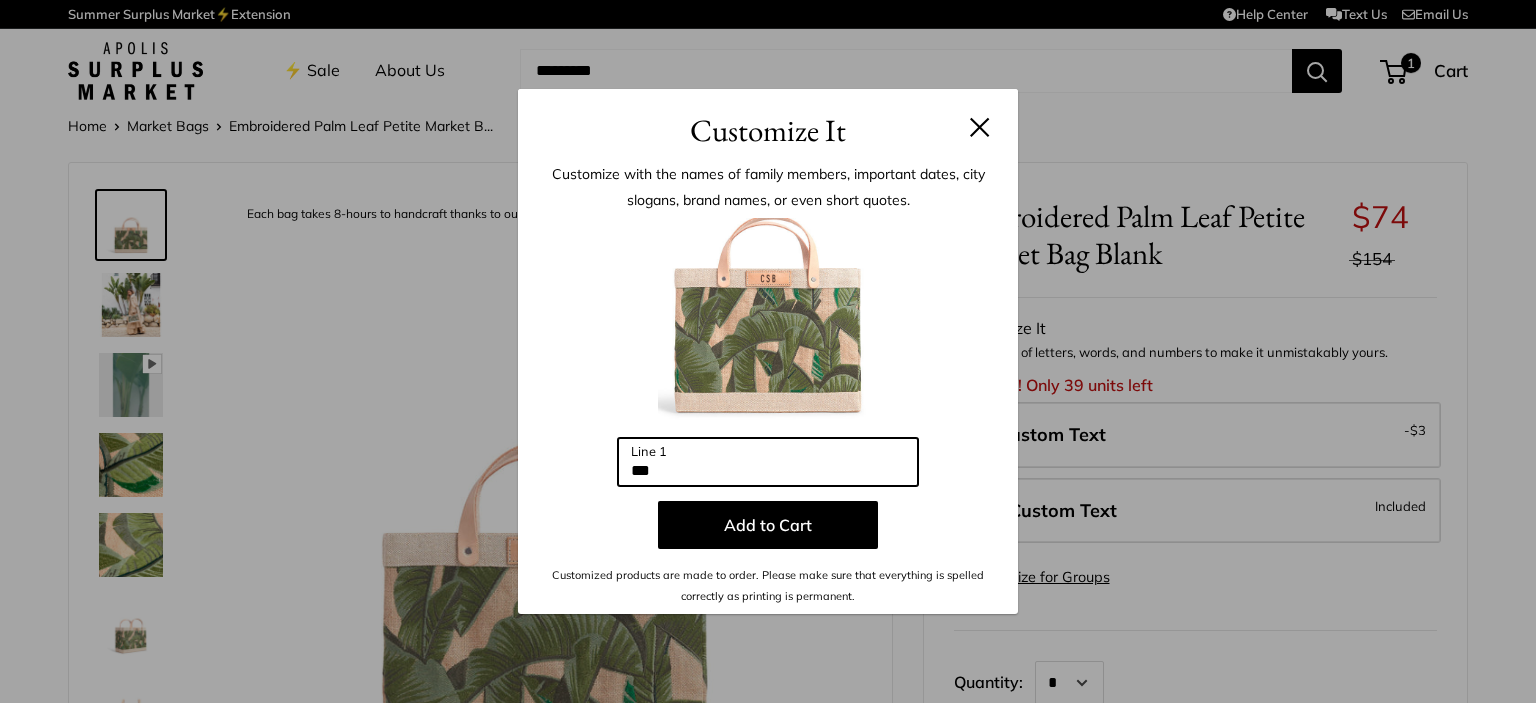 type on "***" 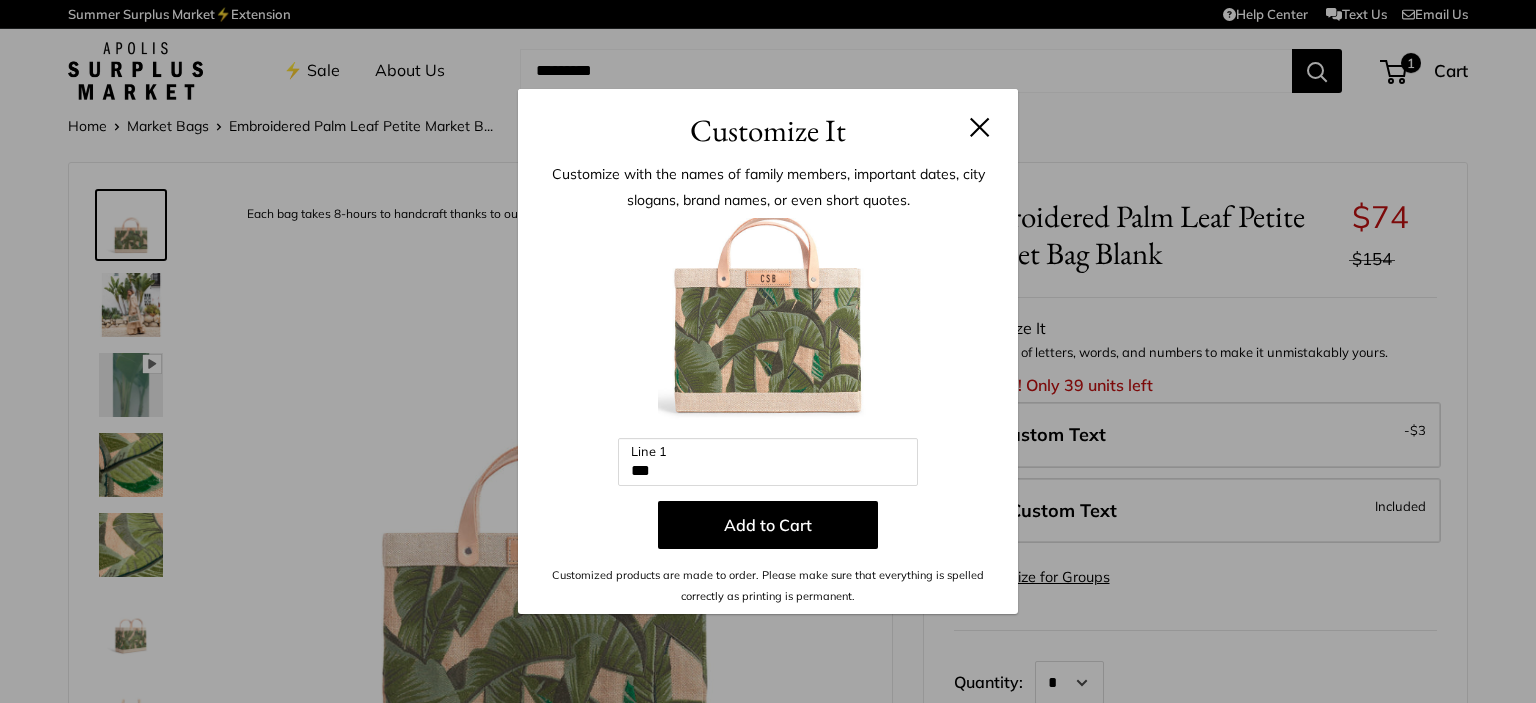 click on "Add to Cart" at bounding box center (768, 525) 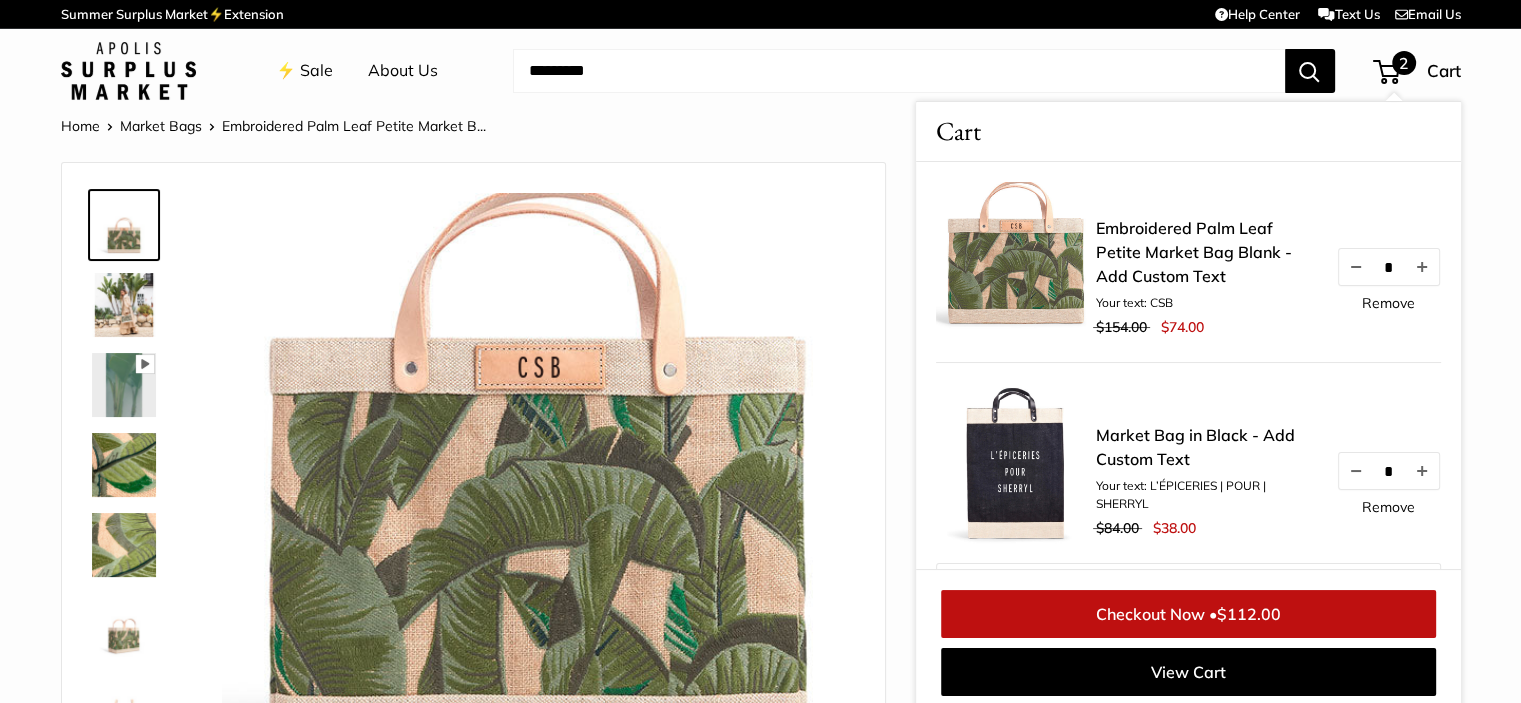 scroll, scrollTop: 8, scrollLeft: 0, axis: vertical 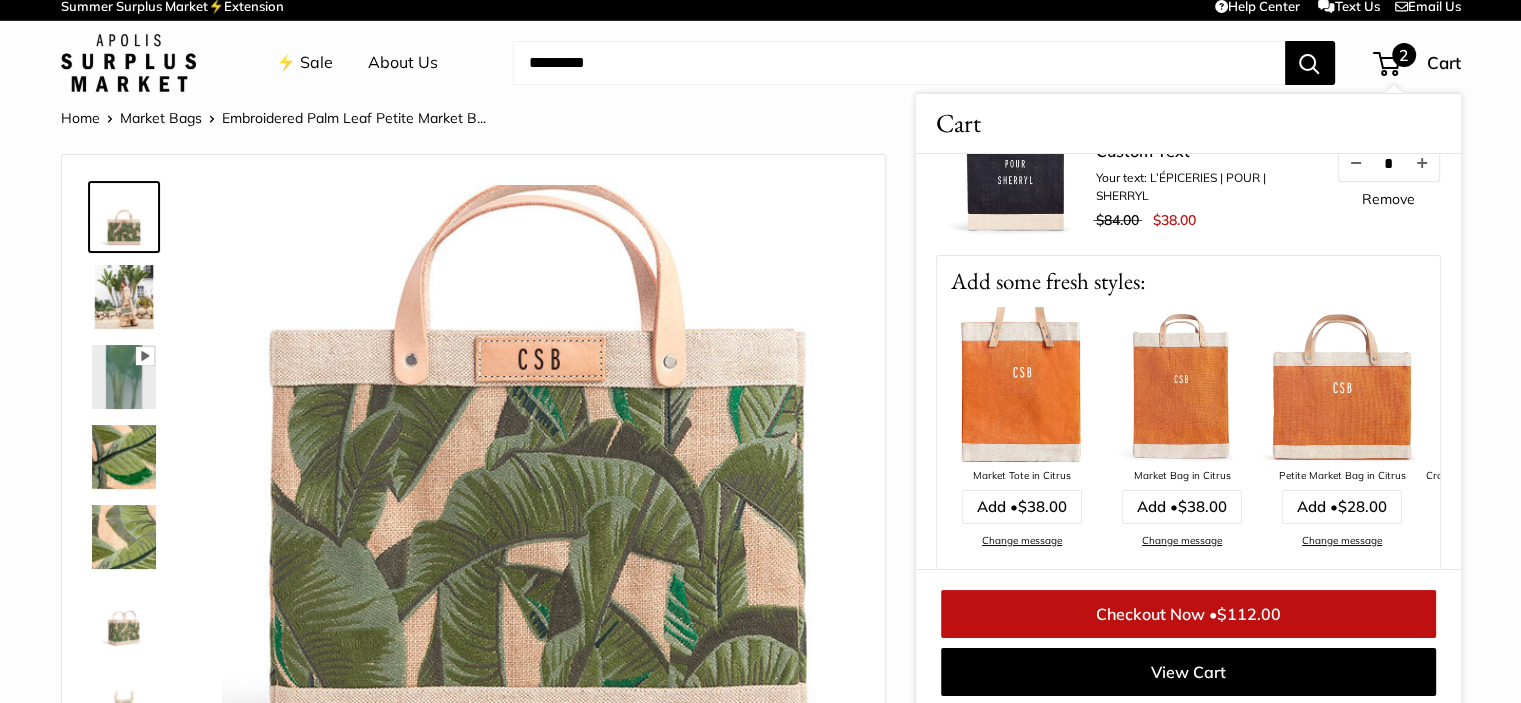 click at bounding box center [899, 63] 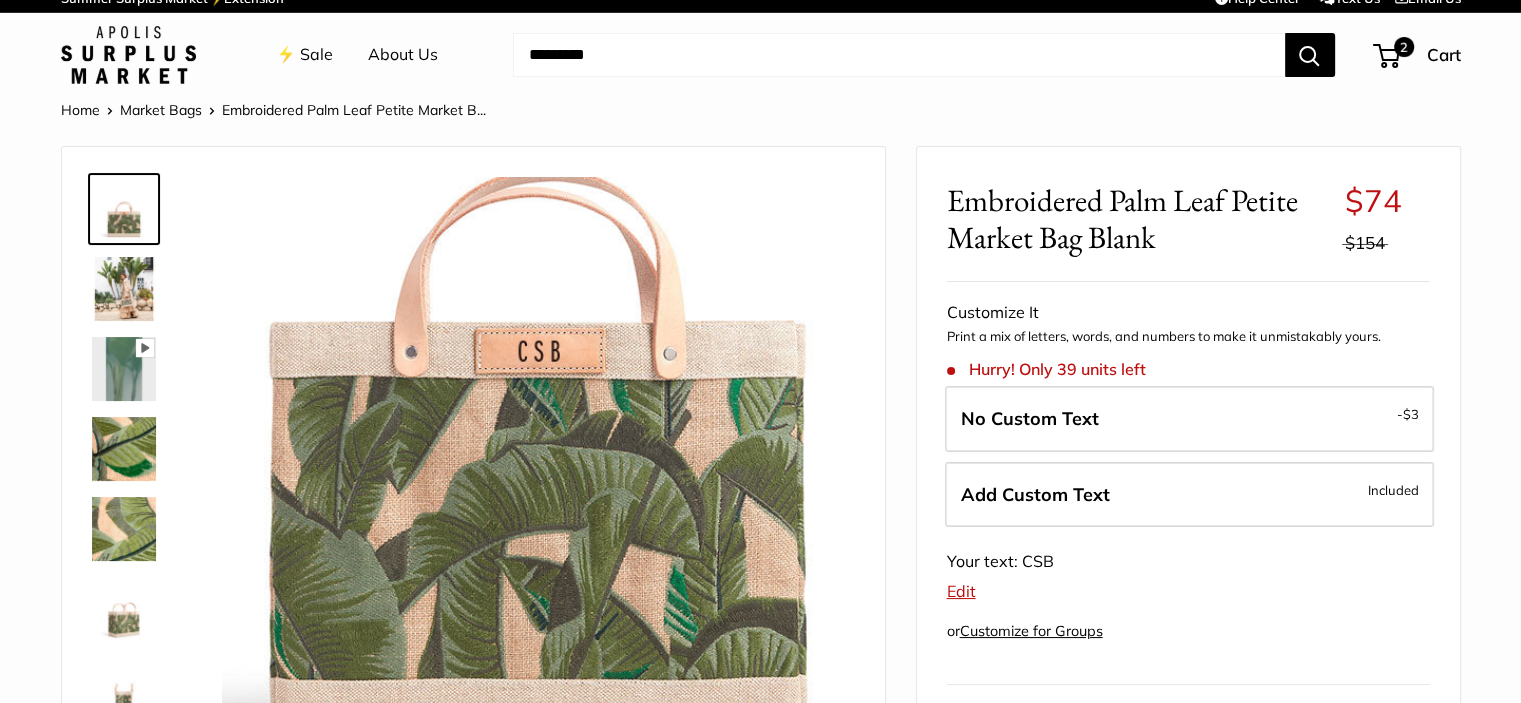 click at bounding box center (899, 55) 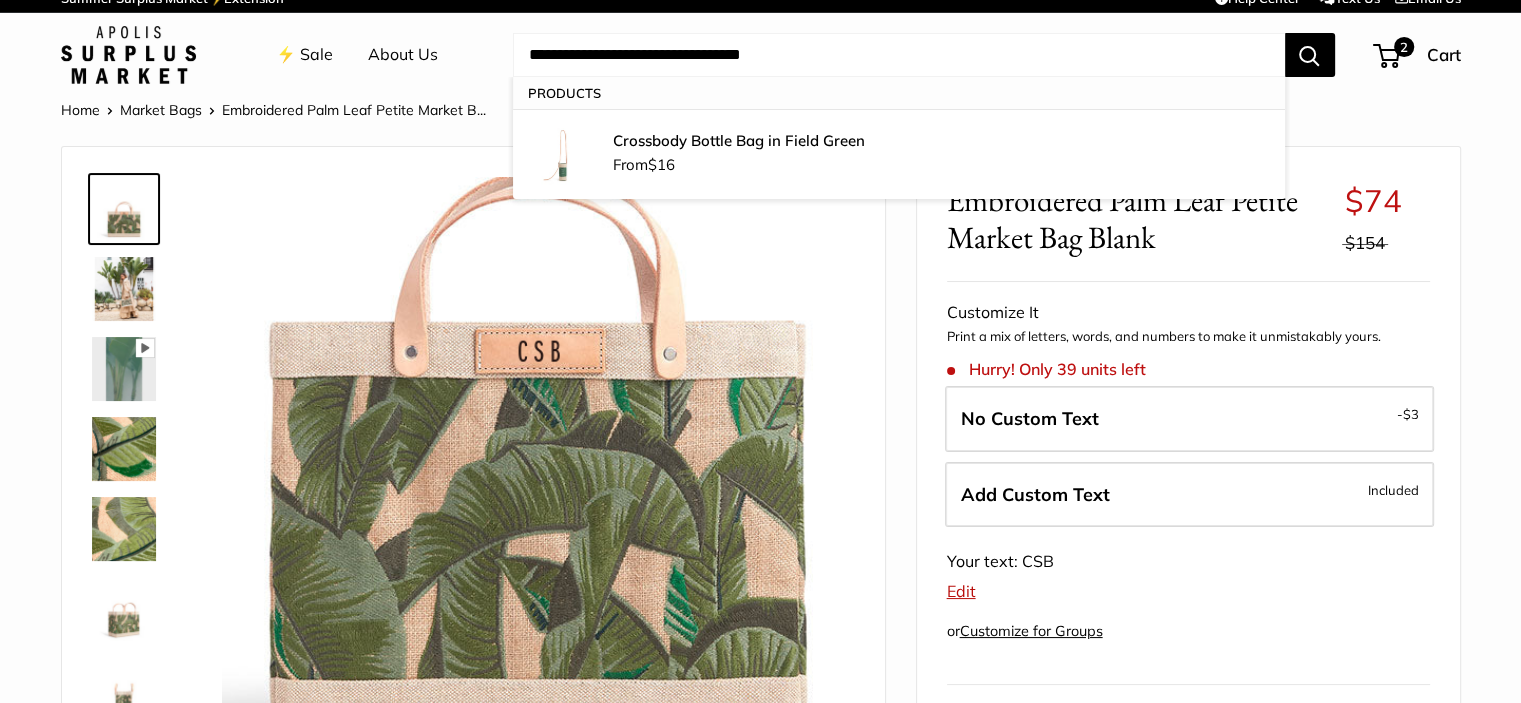 type on "**********" 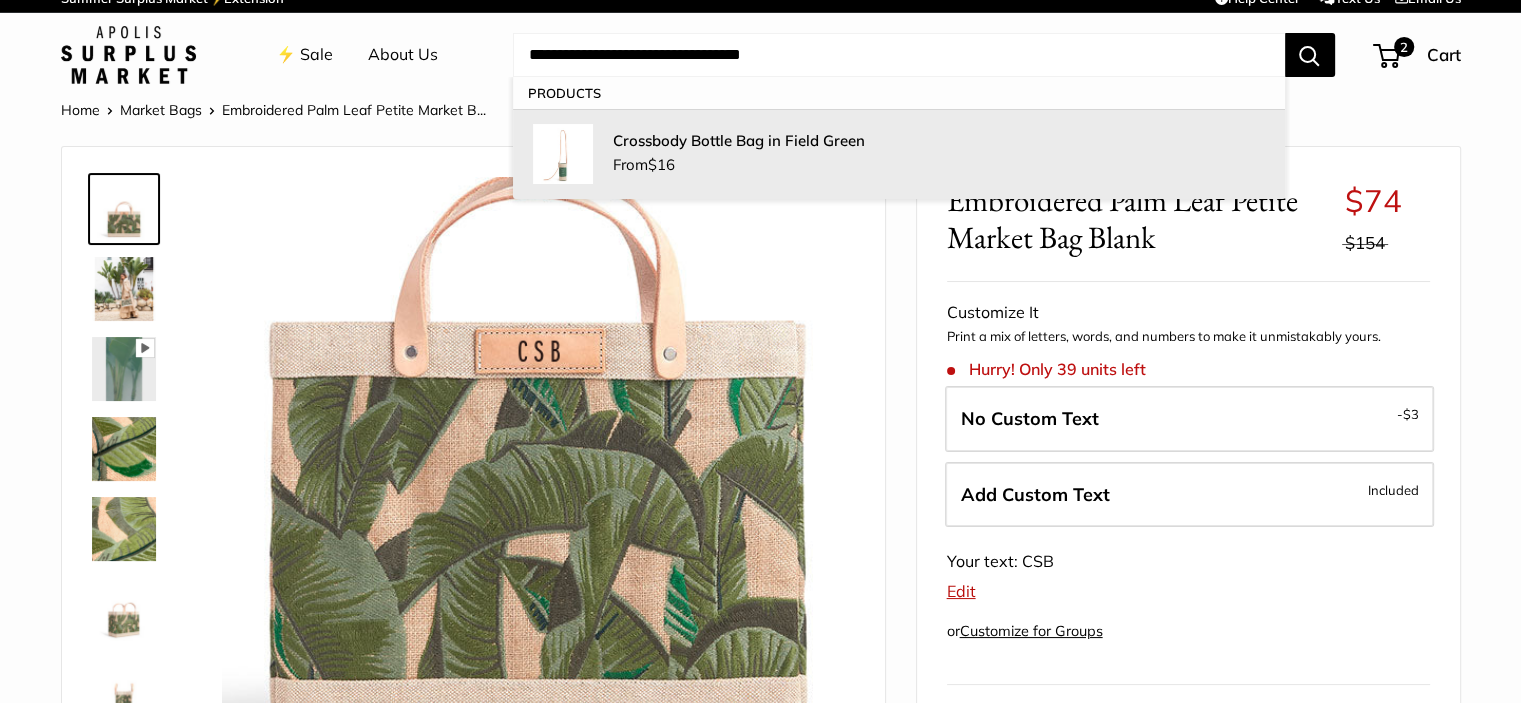 click on "Crossbody Bottle Bag in Field Green
From  $16" at bounding box center [939, 154] 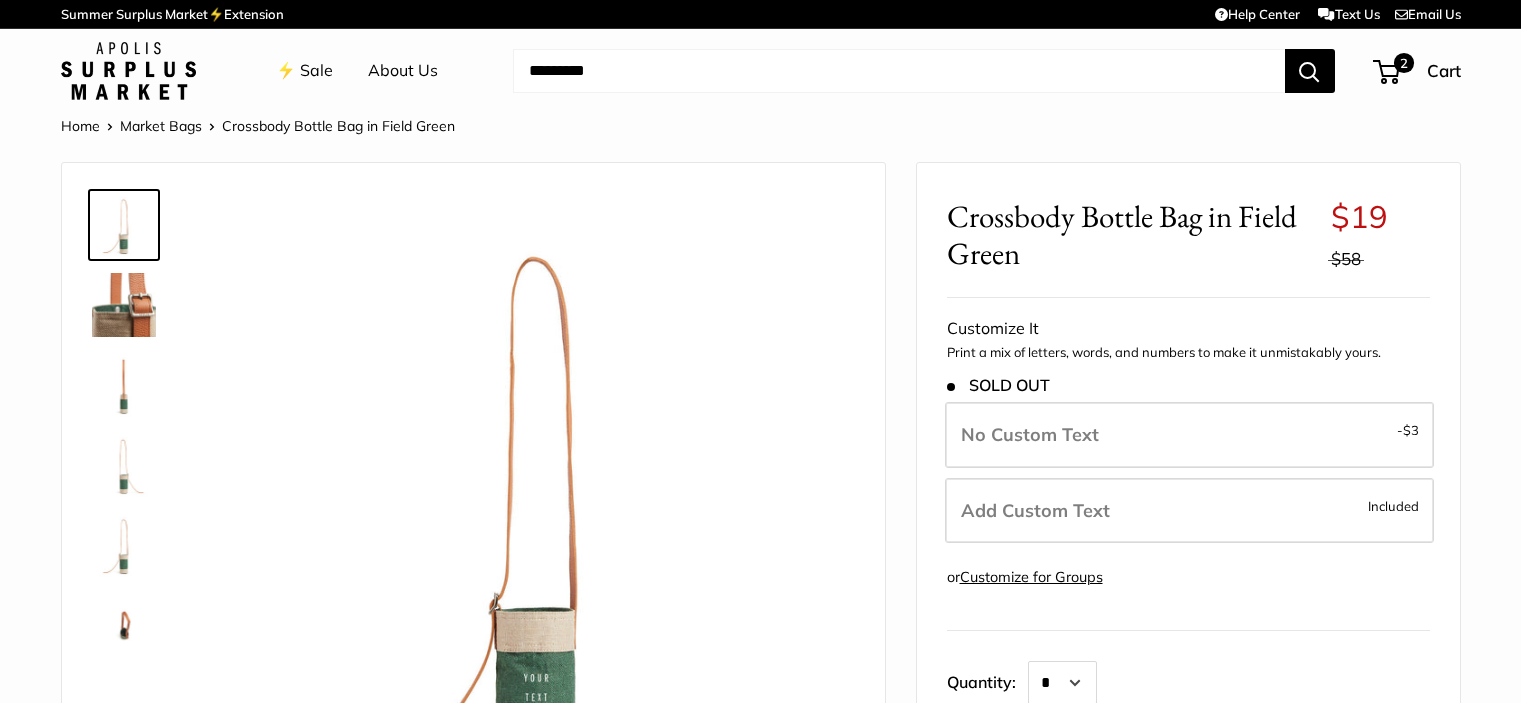 scroll, scrollTop: 0, scrollLeft: 0, axis: both 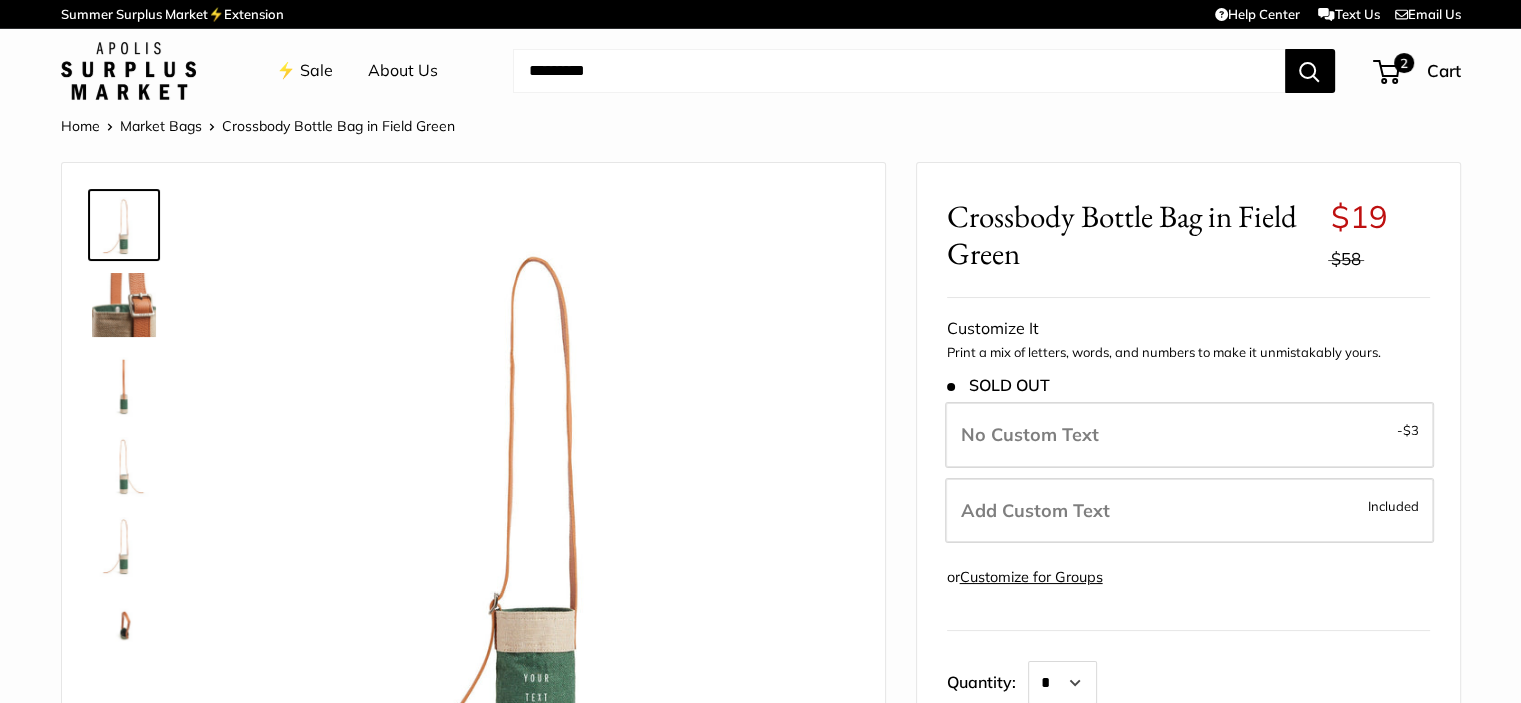 click on "Add Custom Text
Included" at bounding box center (1189, 511) 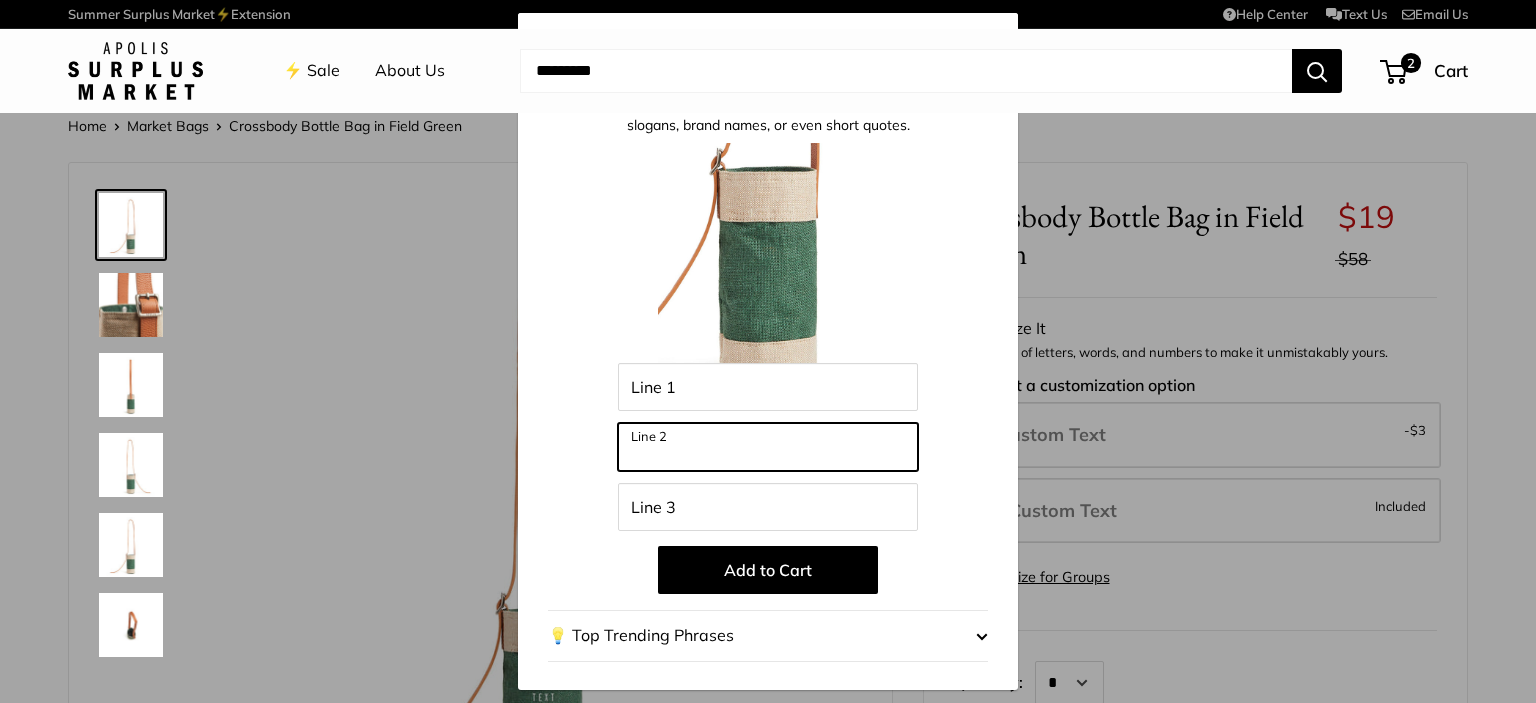 click on "Line 2" at bounding box center (768, 447) 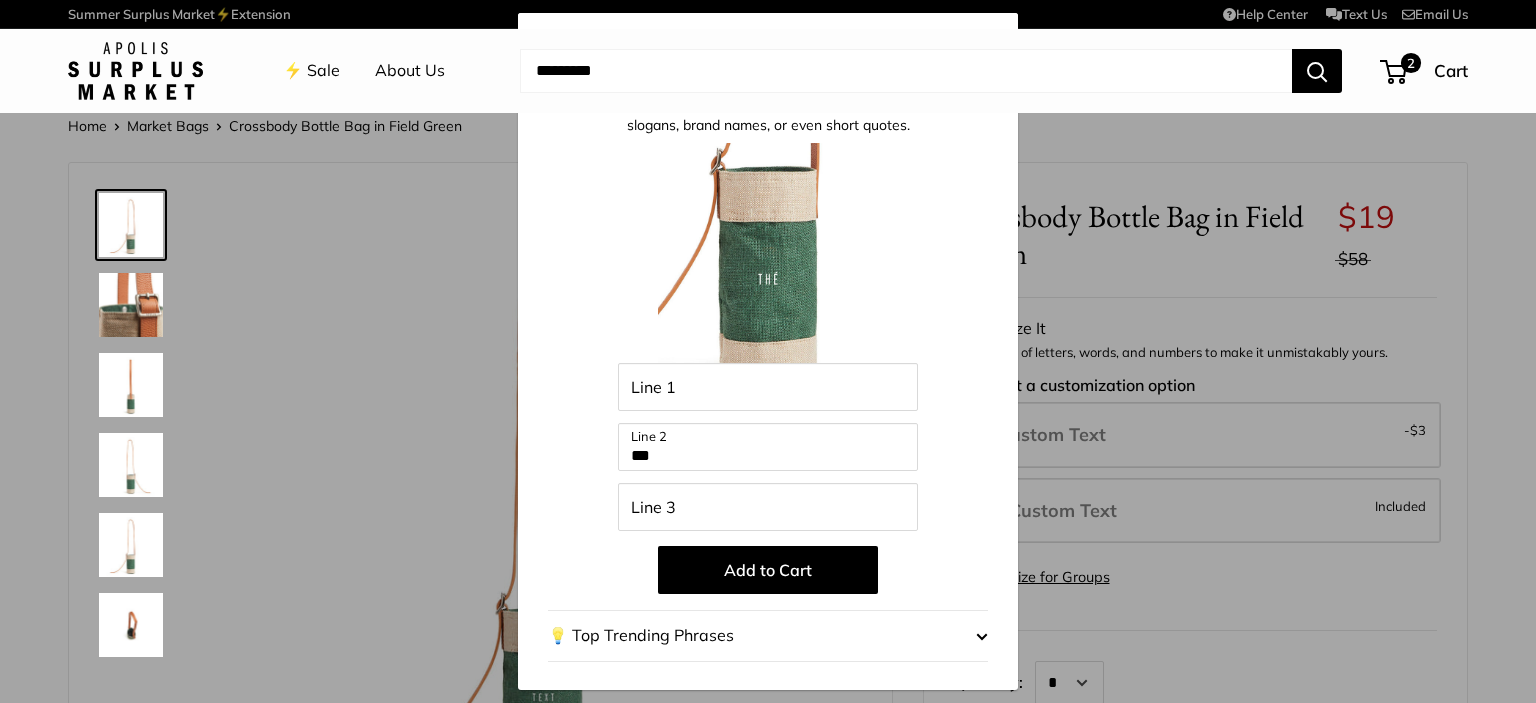 click on "Add to Cart" at bounding box center (768, 570) 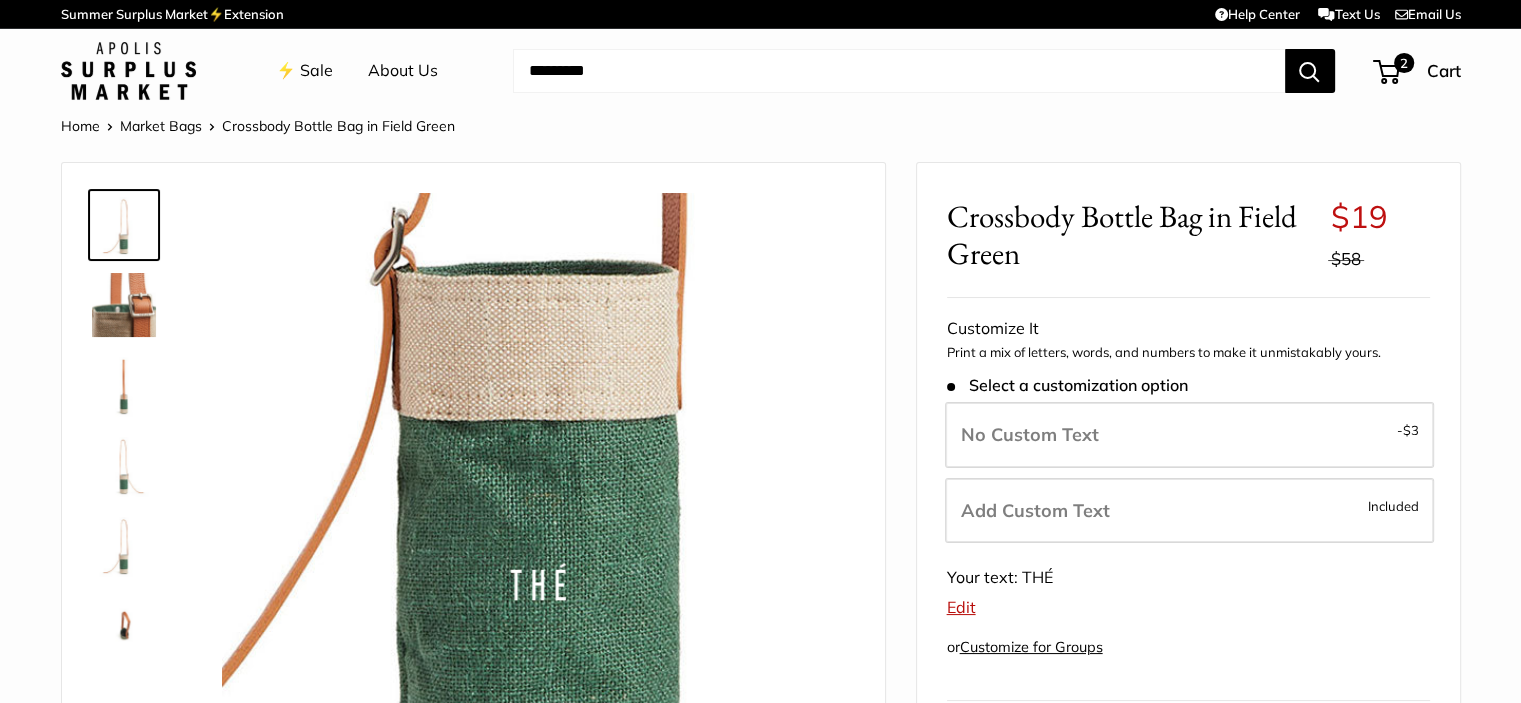 click on "Edit" at bounding box center (961, 607) 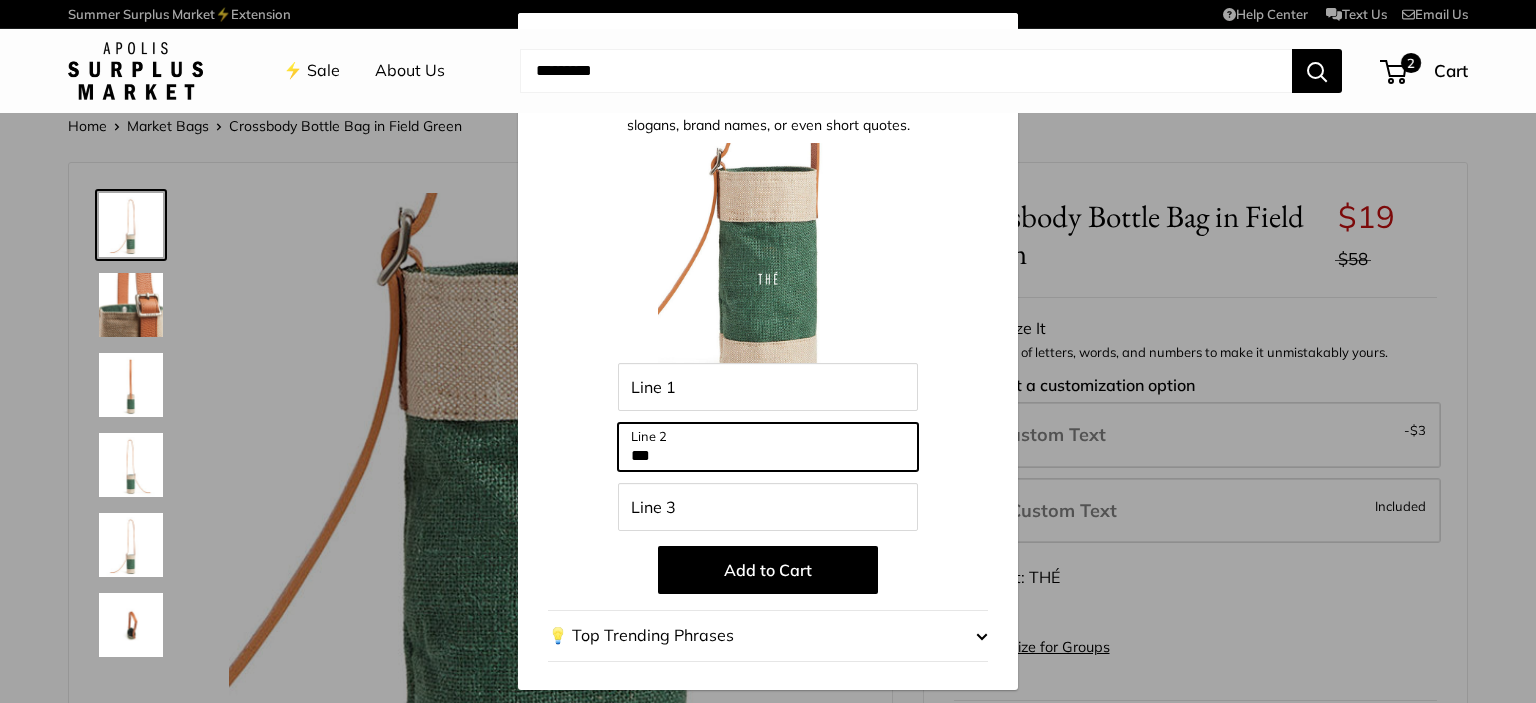 click on "***" at bounding box center (768, 447) 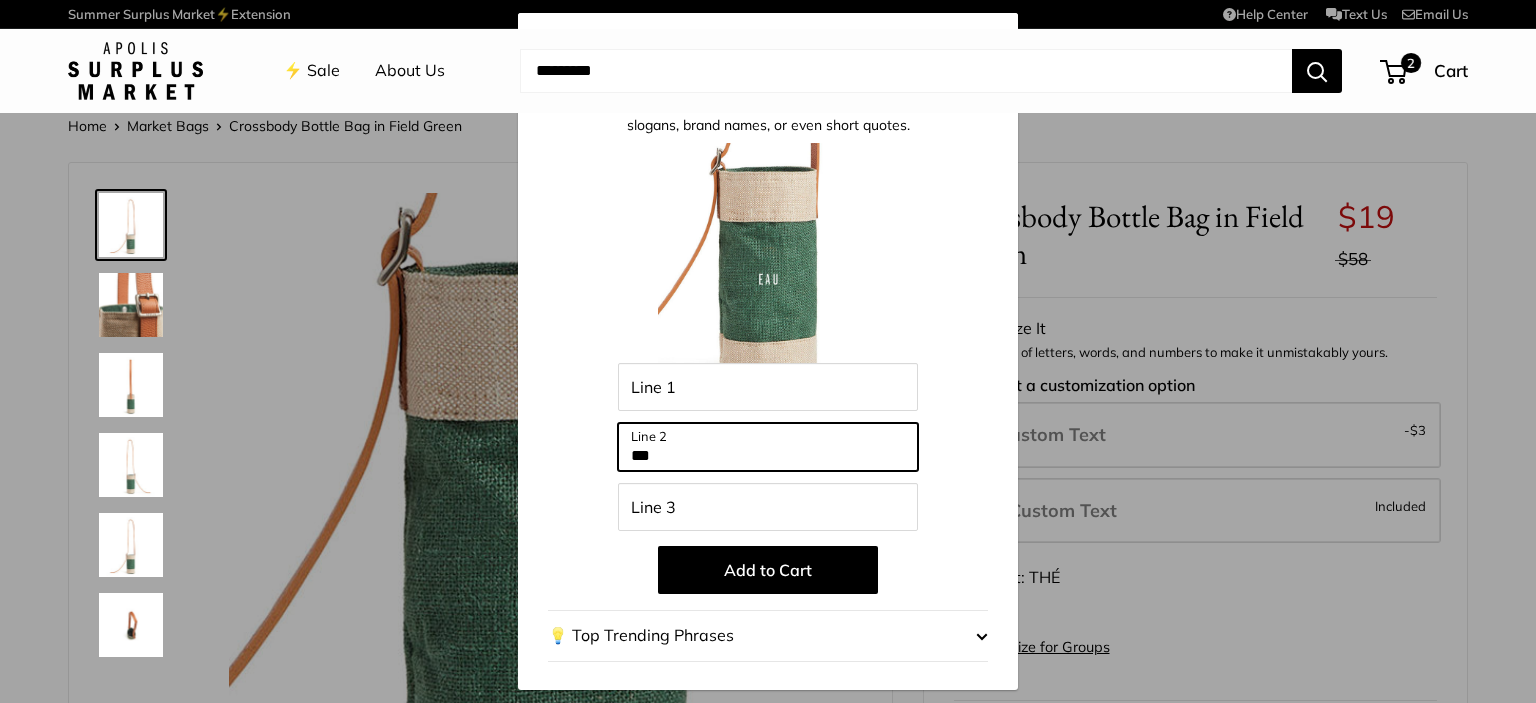 type on "***" 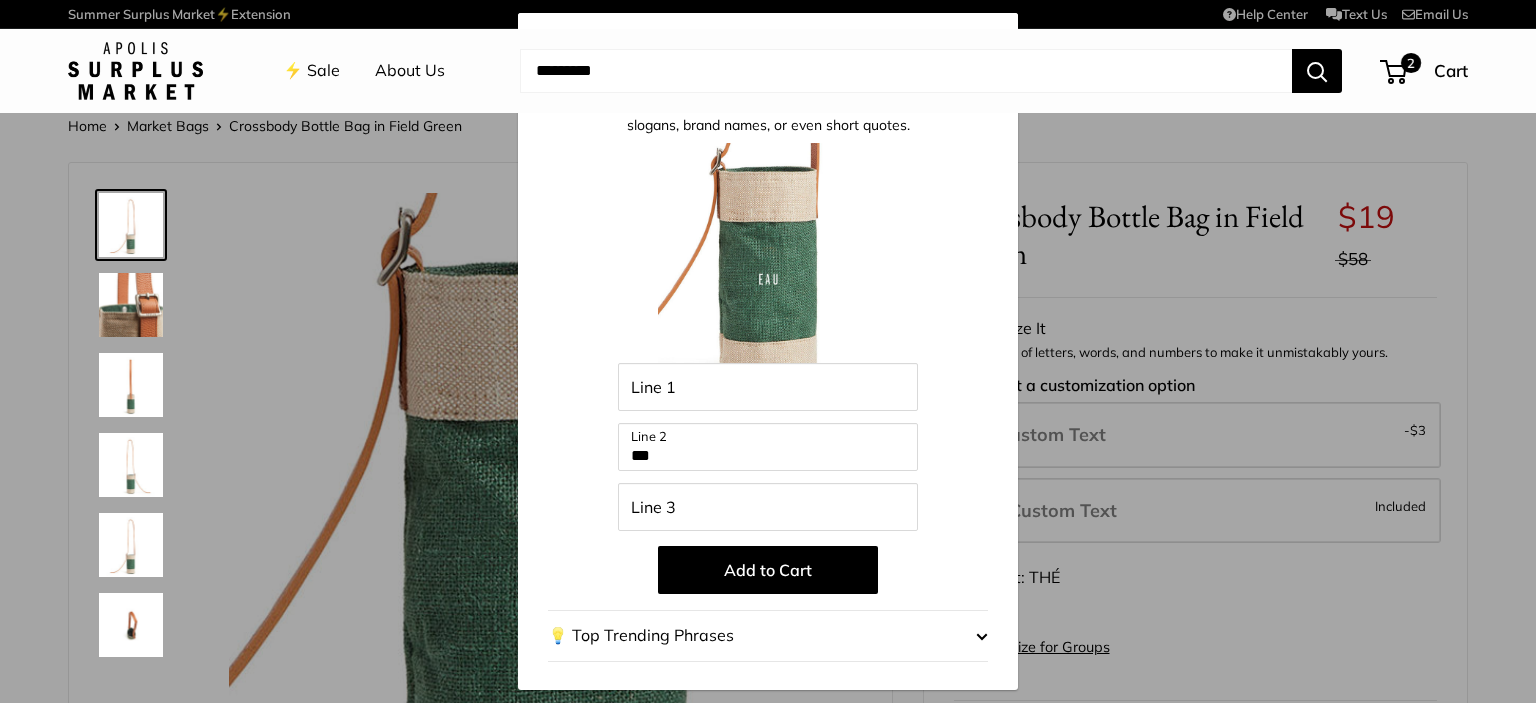 click on "Add to Cart" at bounding box center [768, 570] 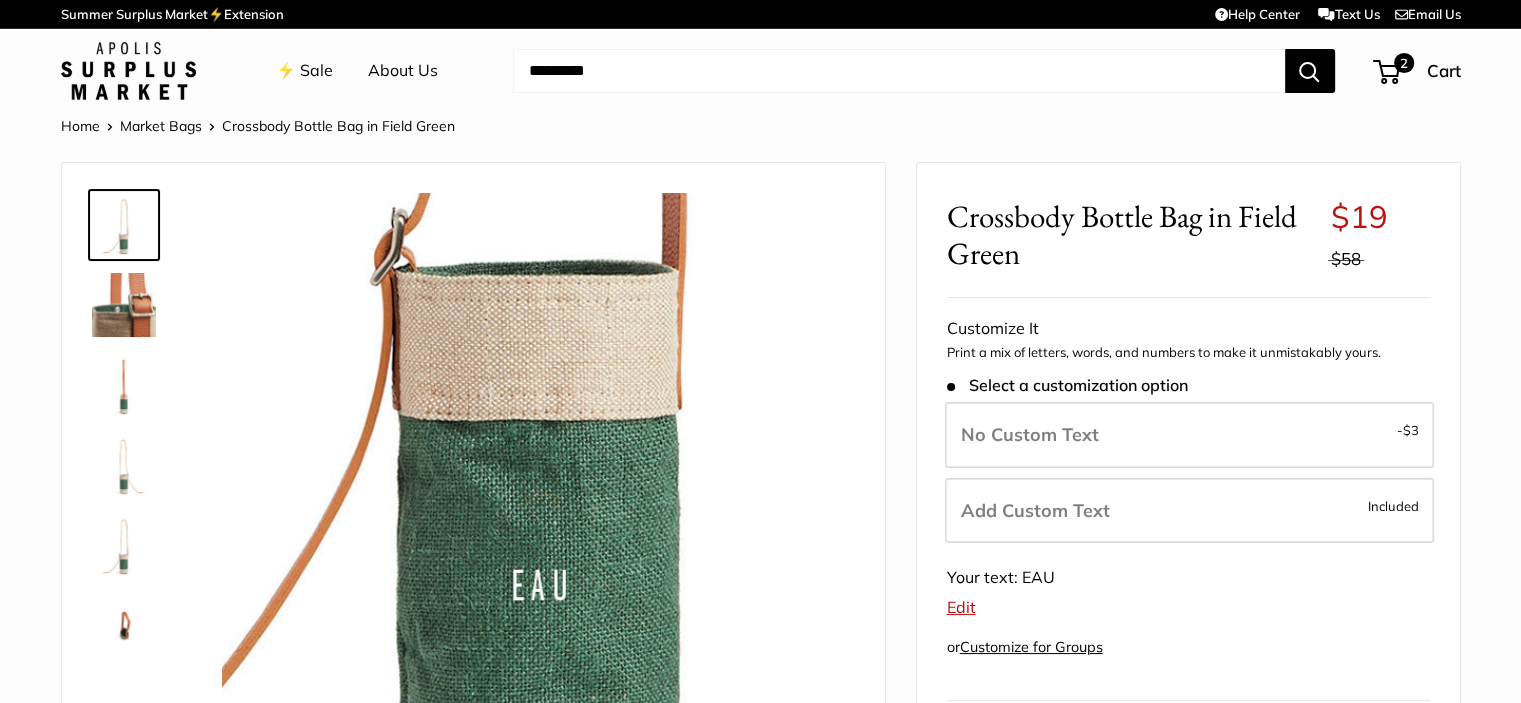 click at bounding box center [899, 71] 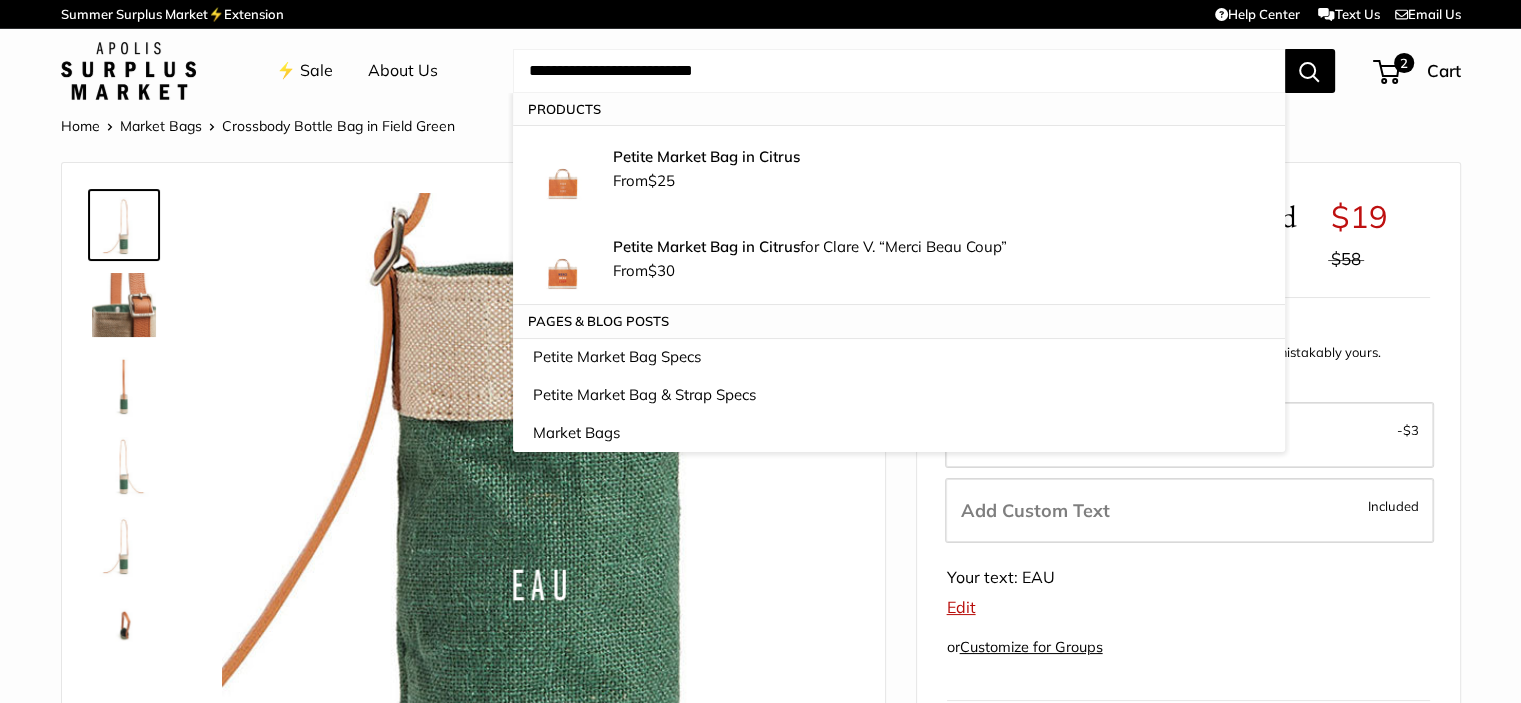 type on "**********" 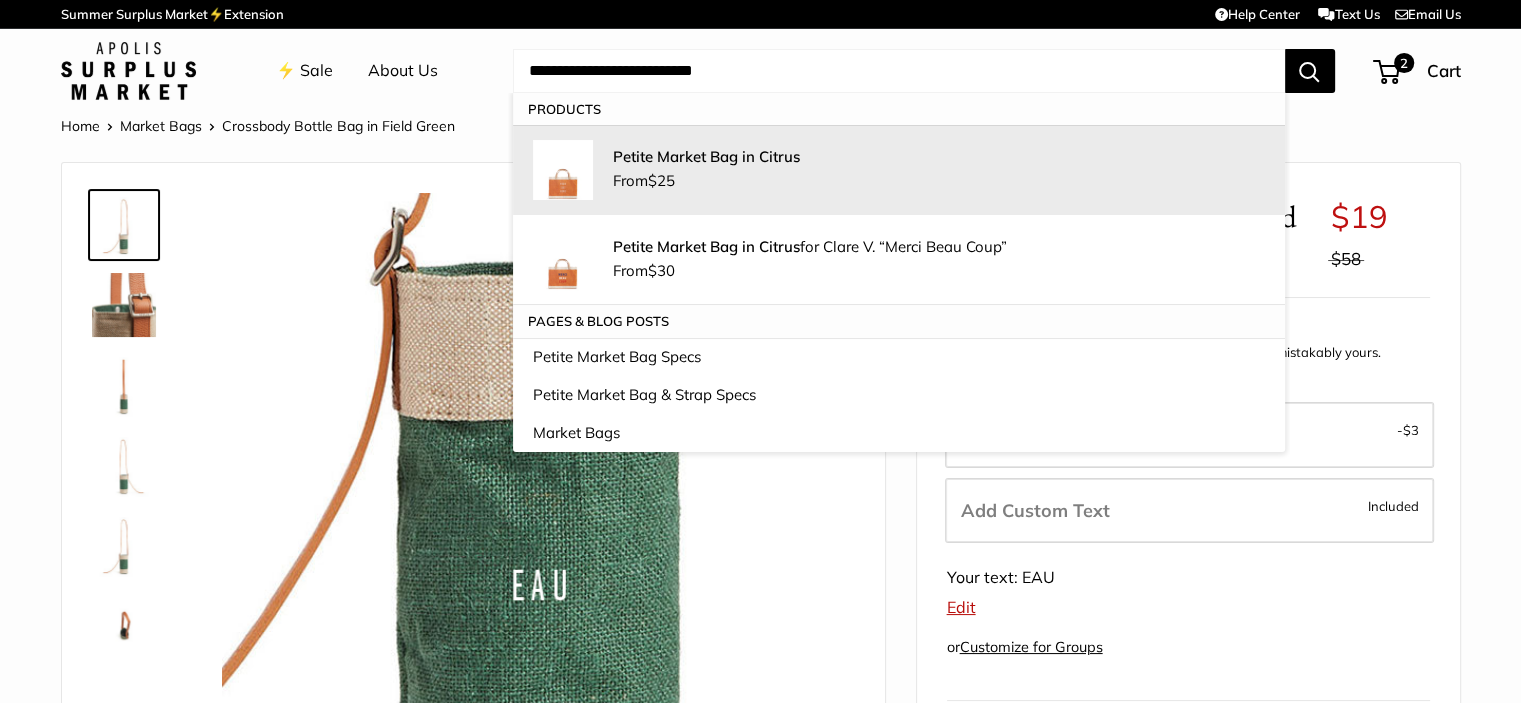 click on "Petite Market Bag in Citrus
From  $25" at bounding box center [939, 170] 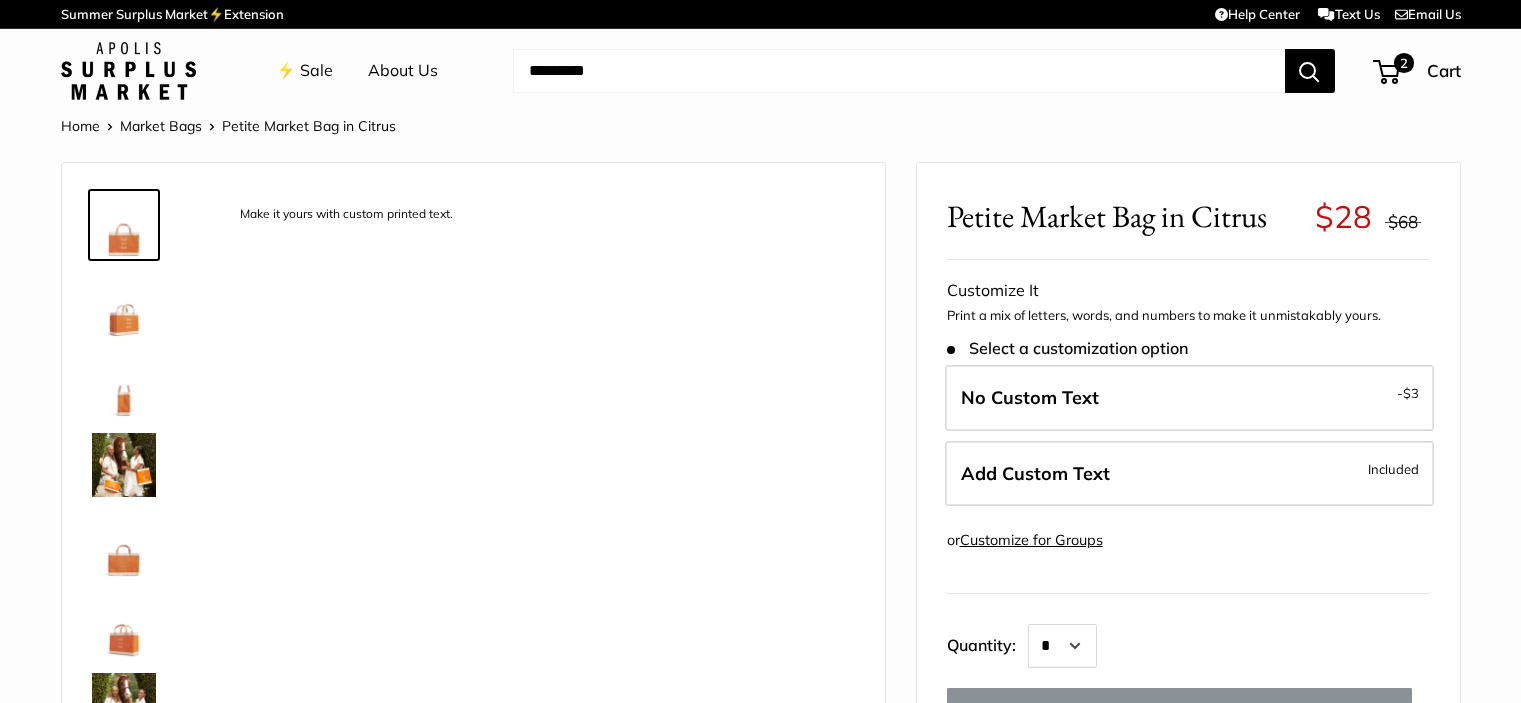 scroll, scrollTop: 0, scrollLeft: 0, axis: both 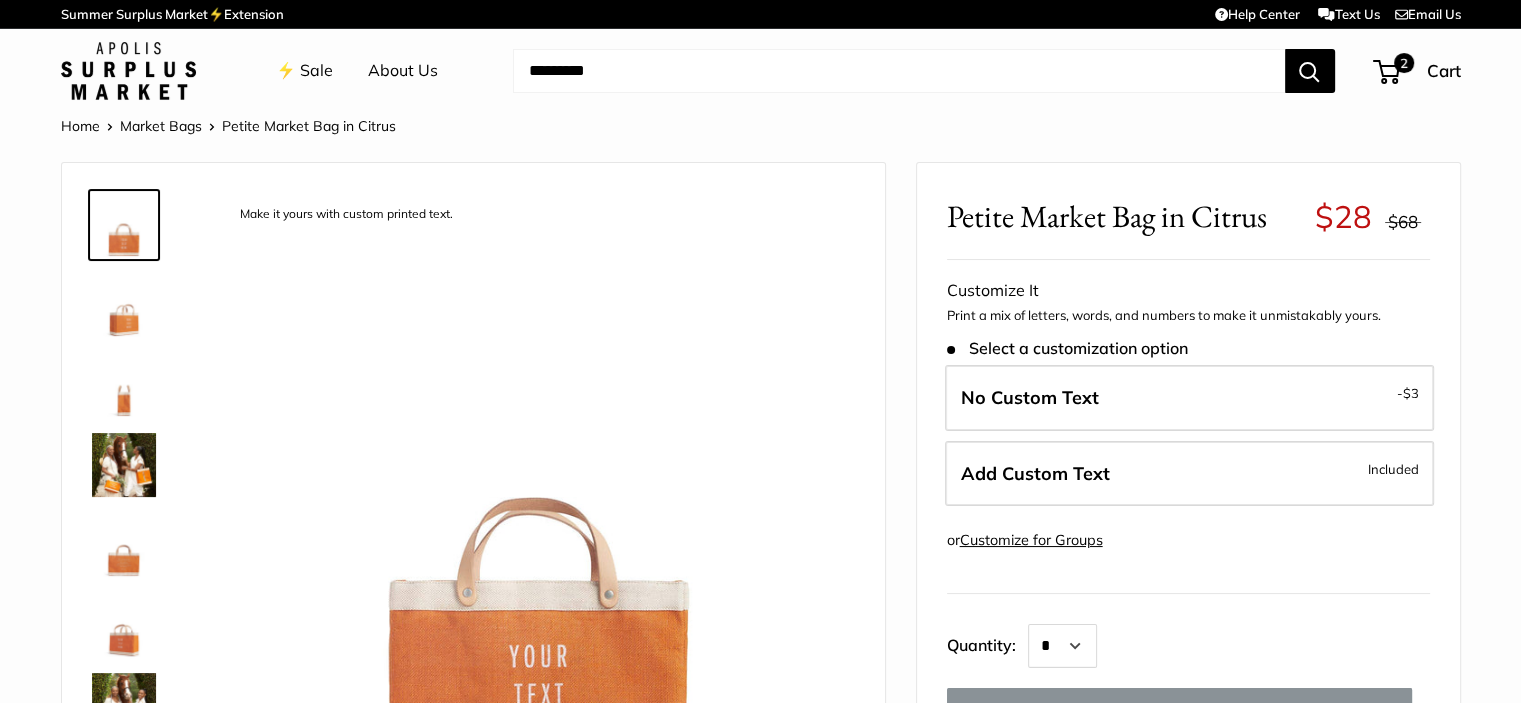 click on "Add Custom Text" at bounding box center [1035, 473] 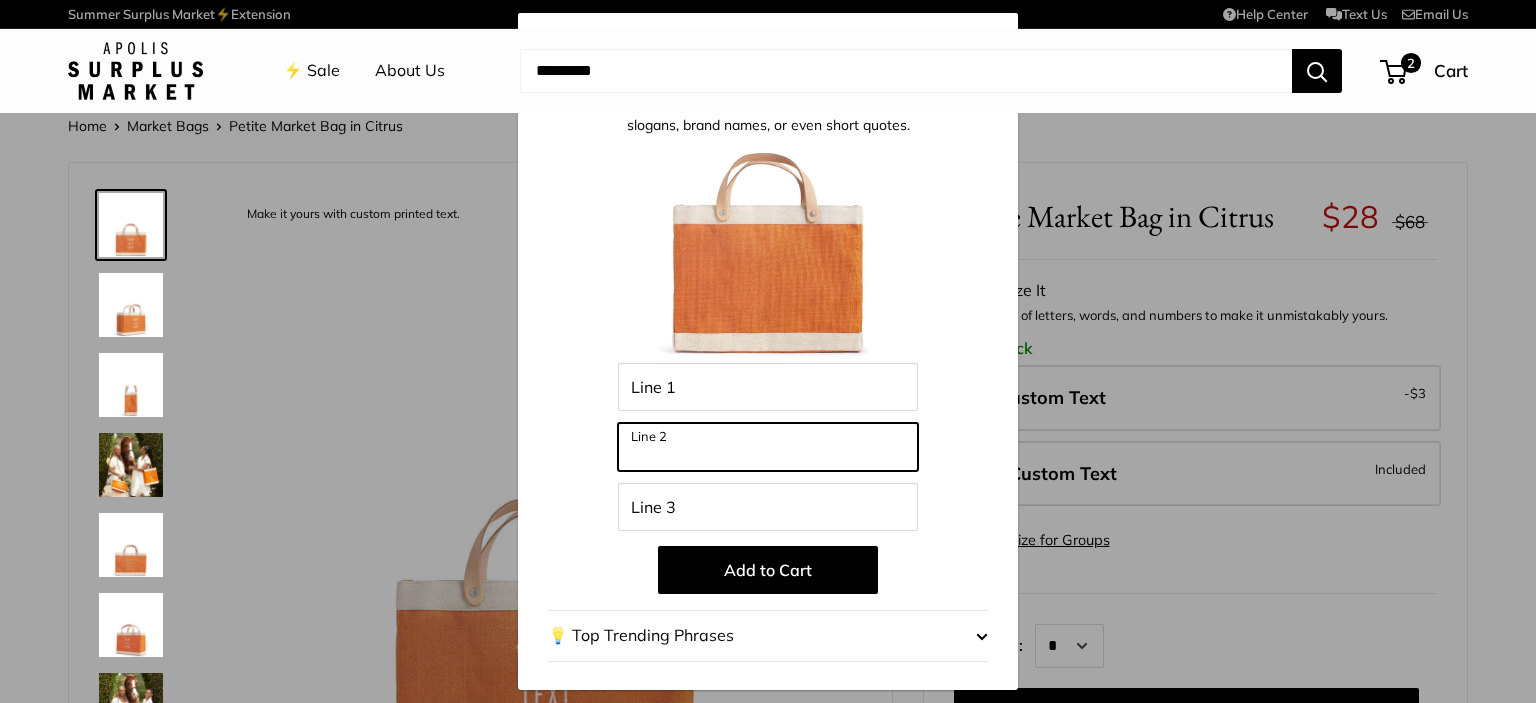 click on "Line 2" at bounding box center [768, 447] 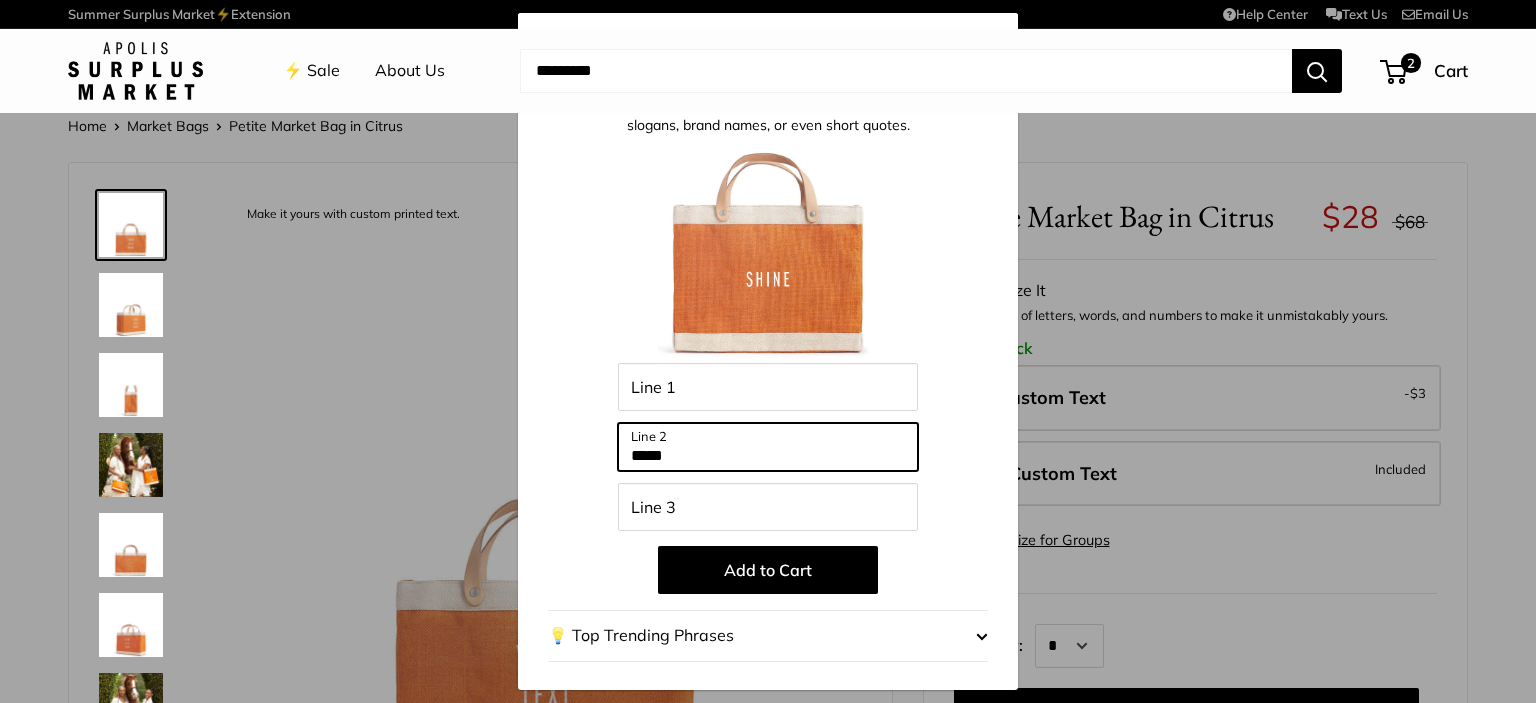 type on "*****" 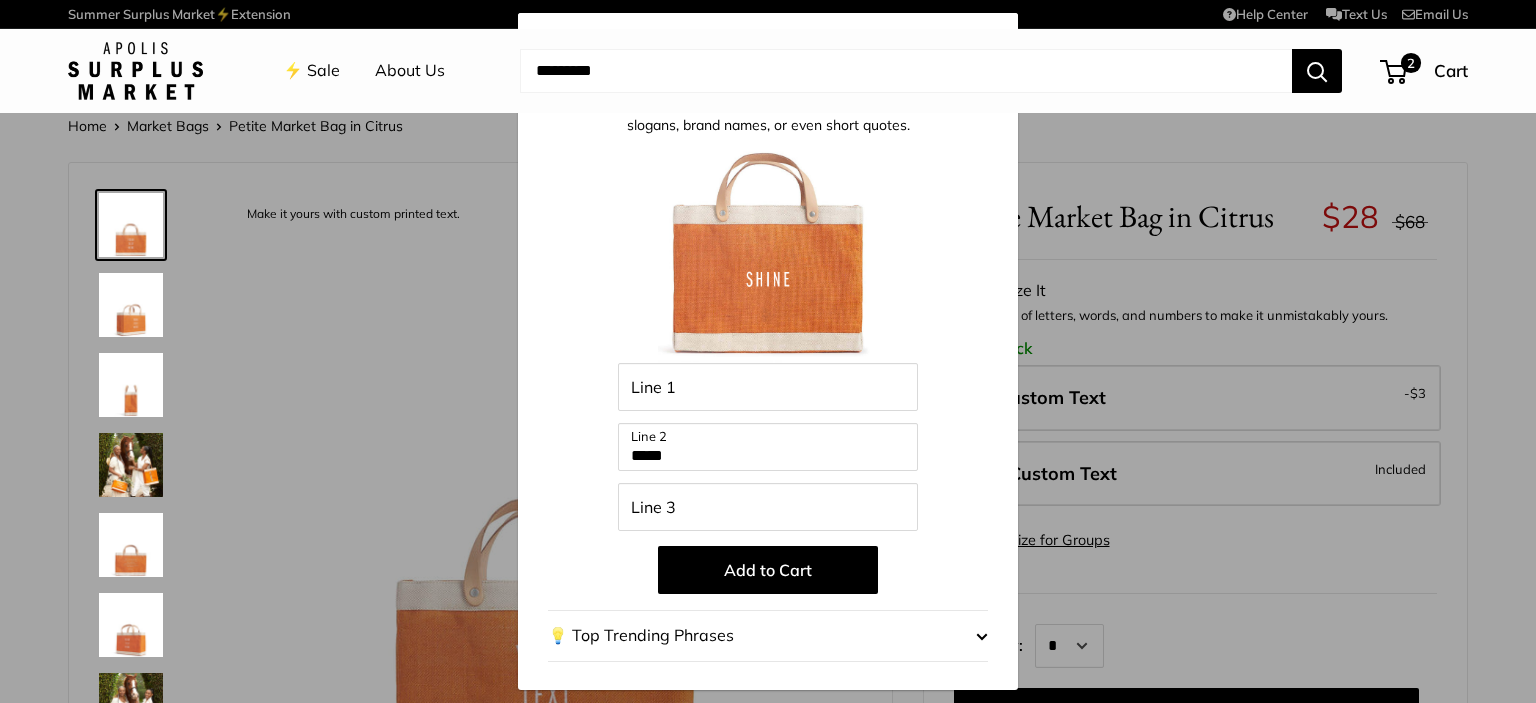 click on "Add to Cart" at bounding box center [768, 570] 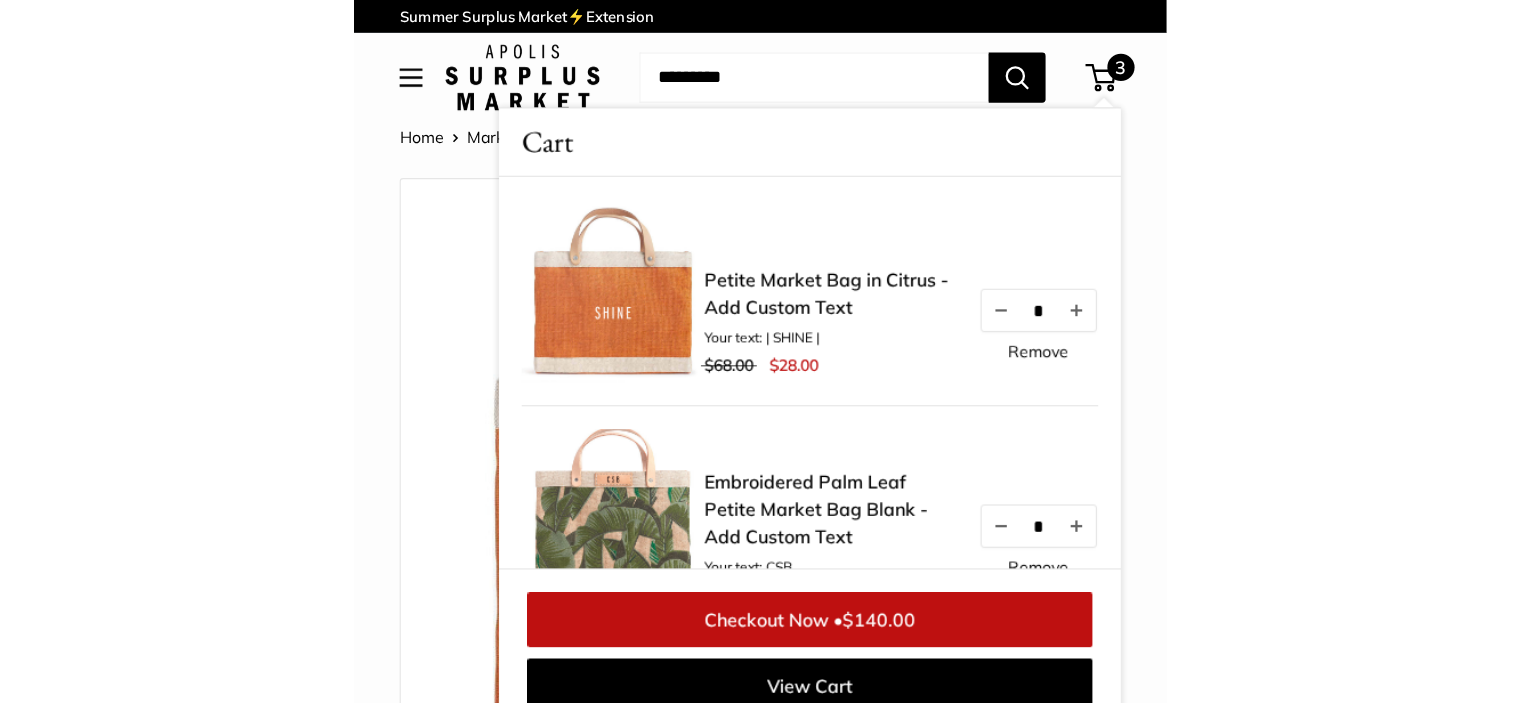 scroll, scrollTop: 7, scrollLeft: 0, axis: vertical 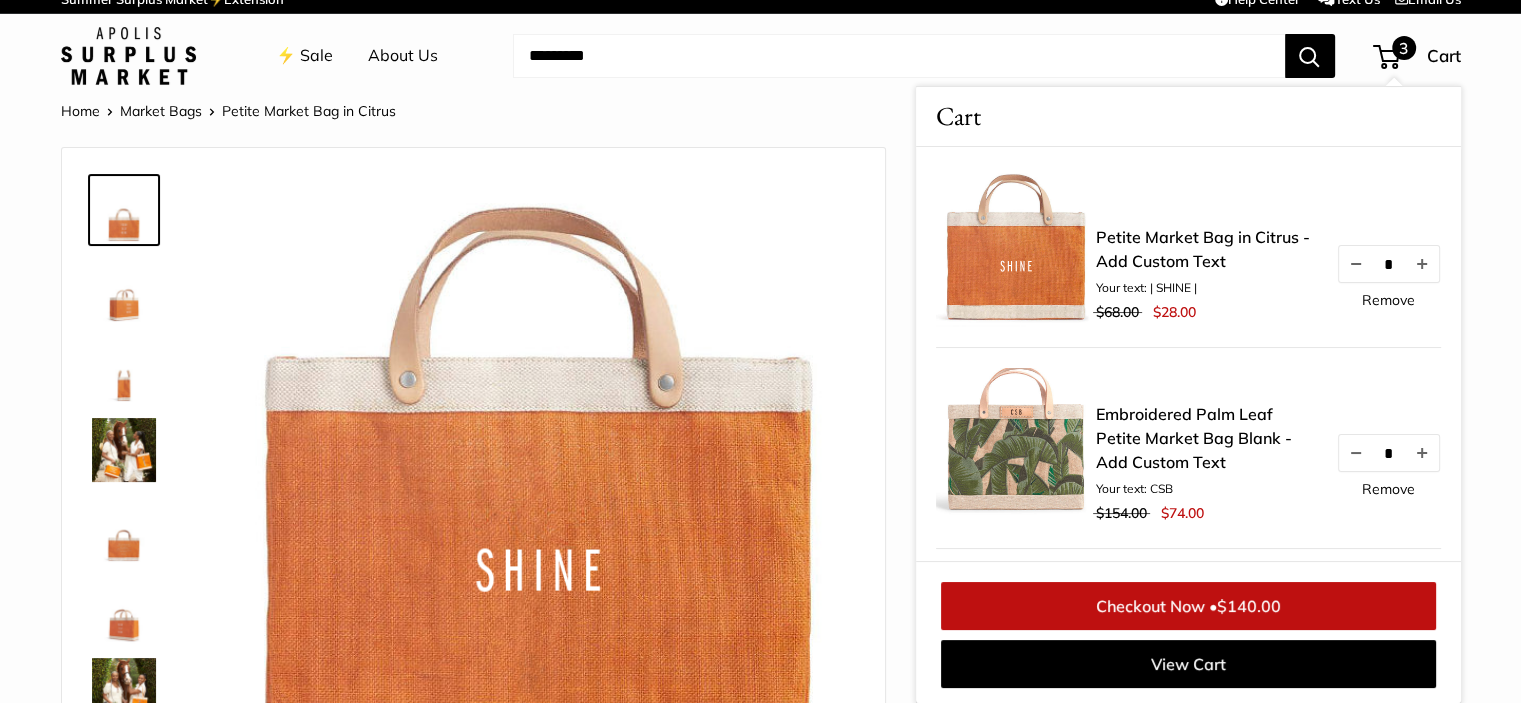 drag, startPoint x: 585, startPoint y: 353, endPoint x: 1391, endPoint y: 57, distance: 858.6338 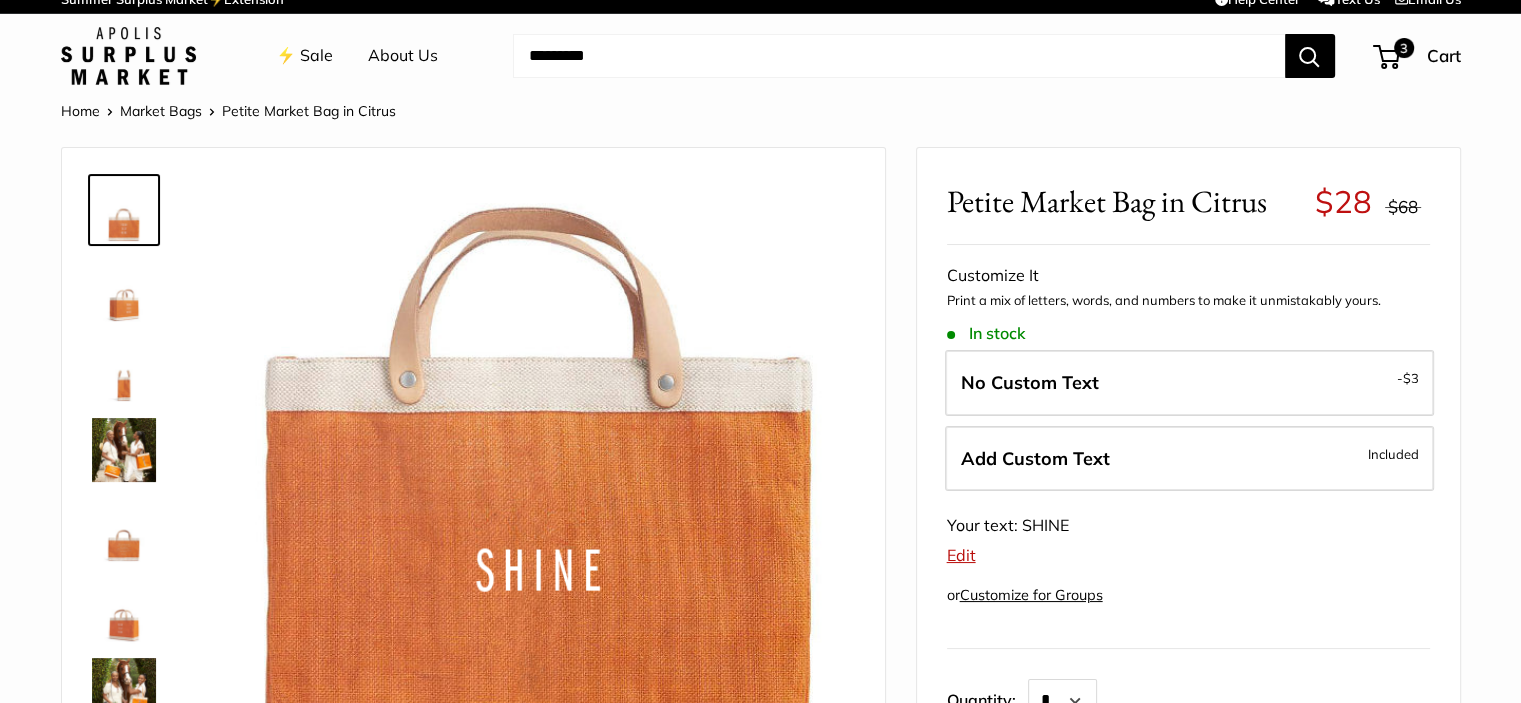 click at bounding box center (899, 56) 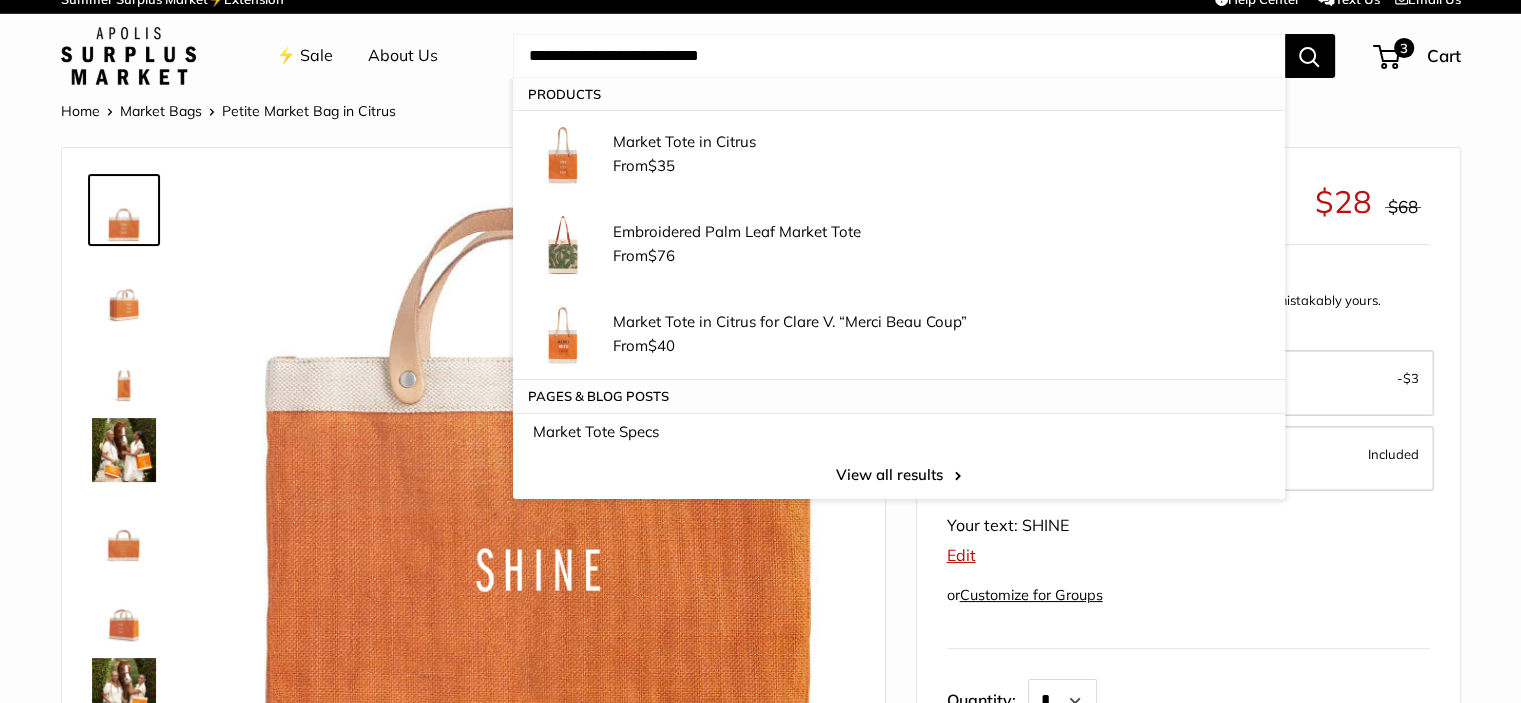 type on "**********" 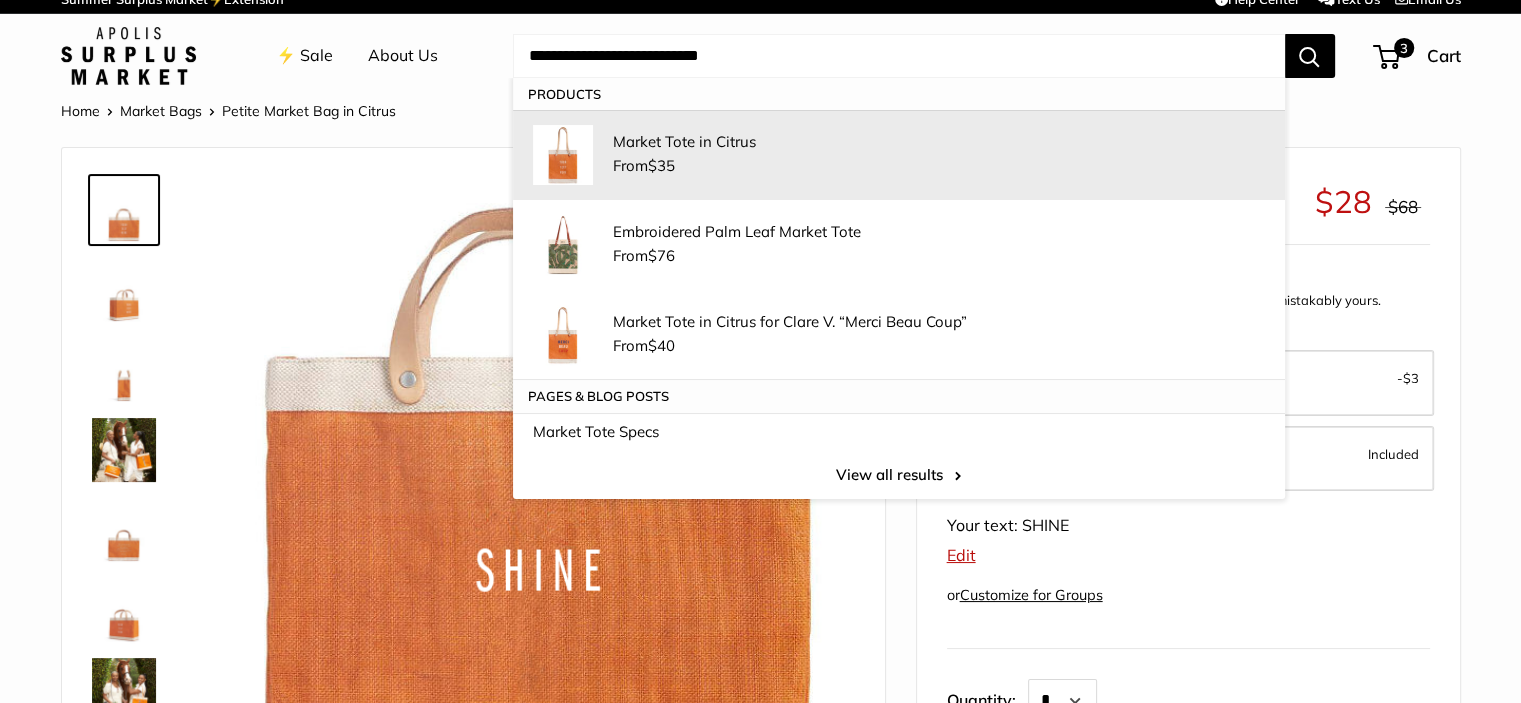 click on "Market Tote in Citrus" at bounding box center (939, 141) 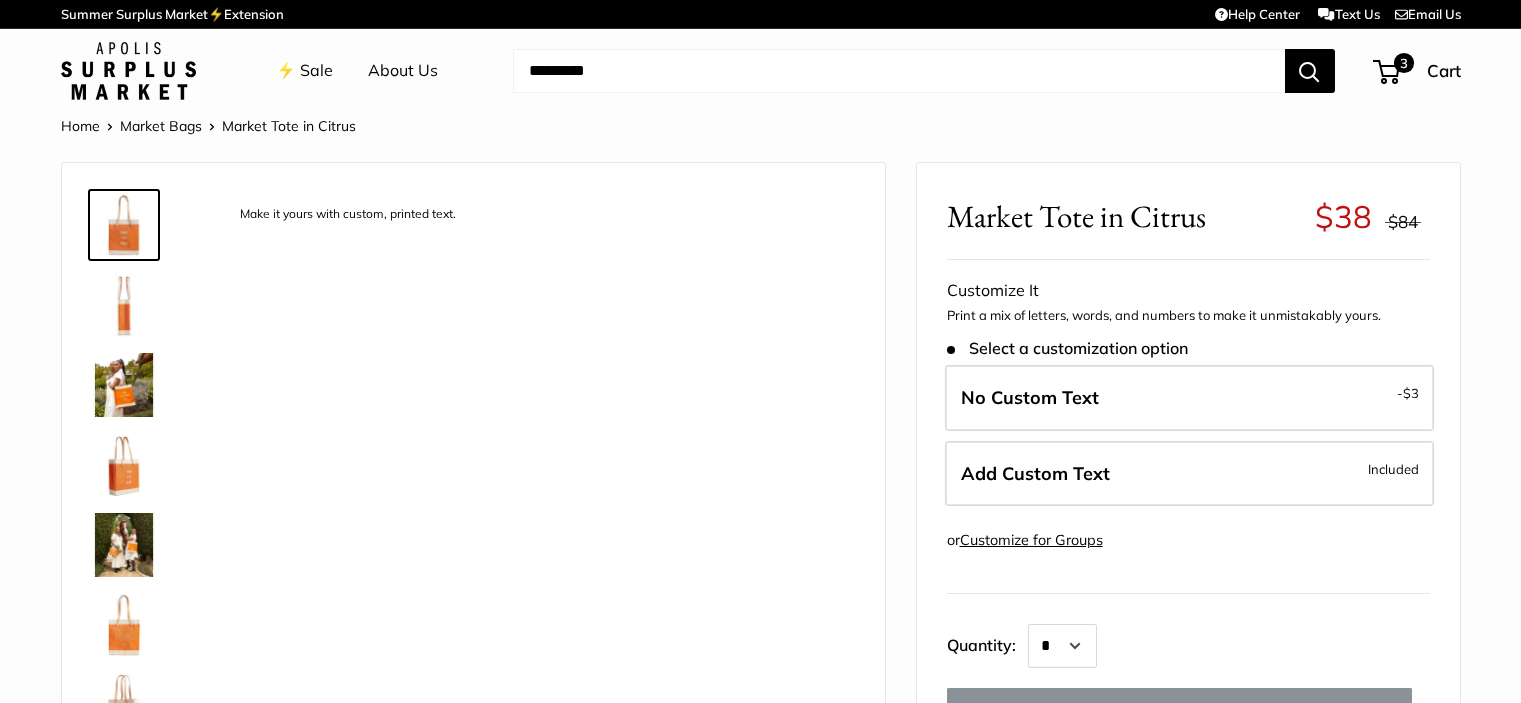 scroll, scrollTop: 0, scrollLeft: 0, axis: both 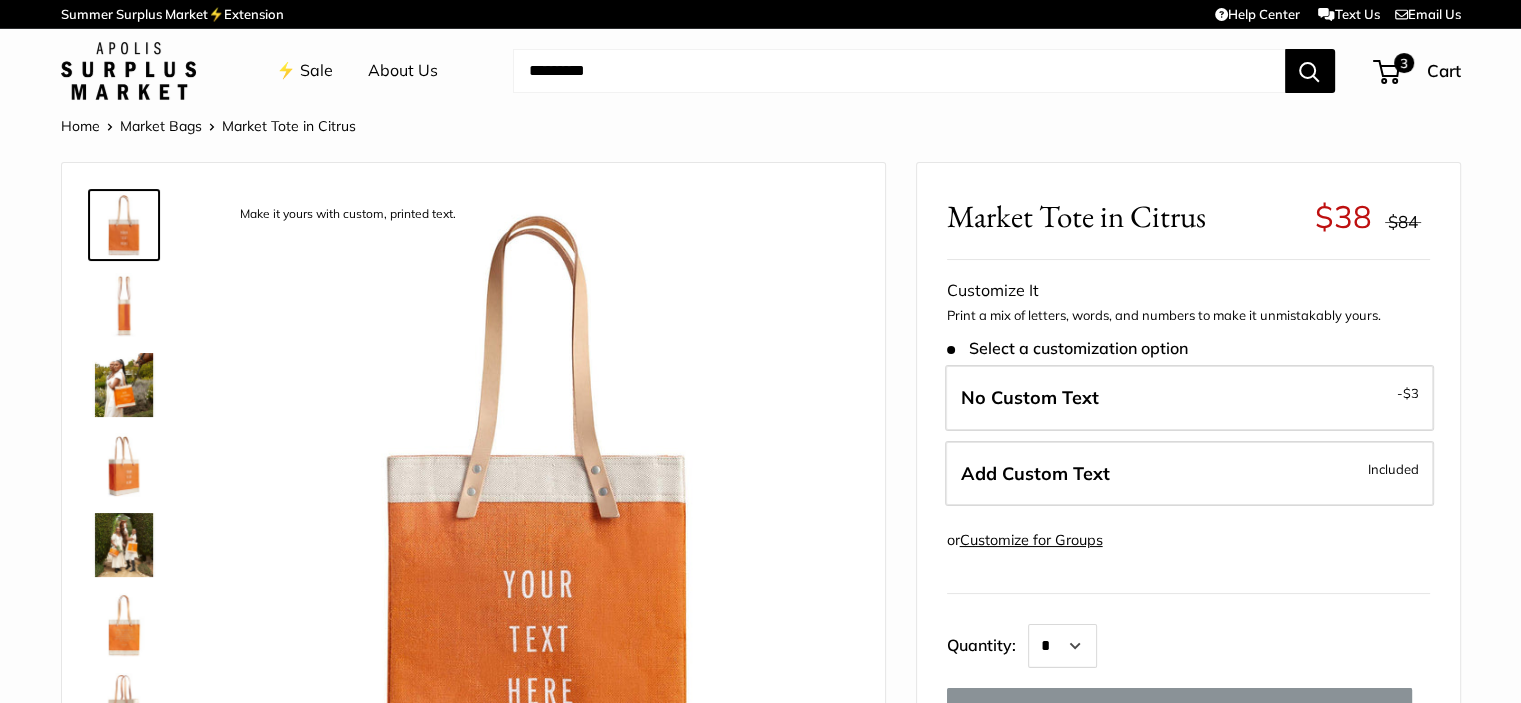 click on "Add Custom Text
Included" at bounding box center (1189, 474) 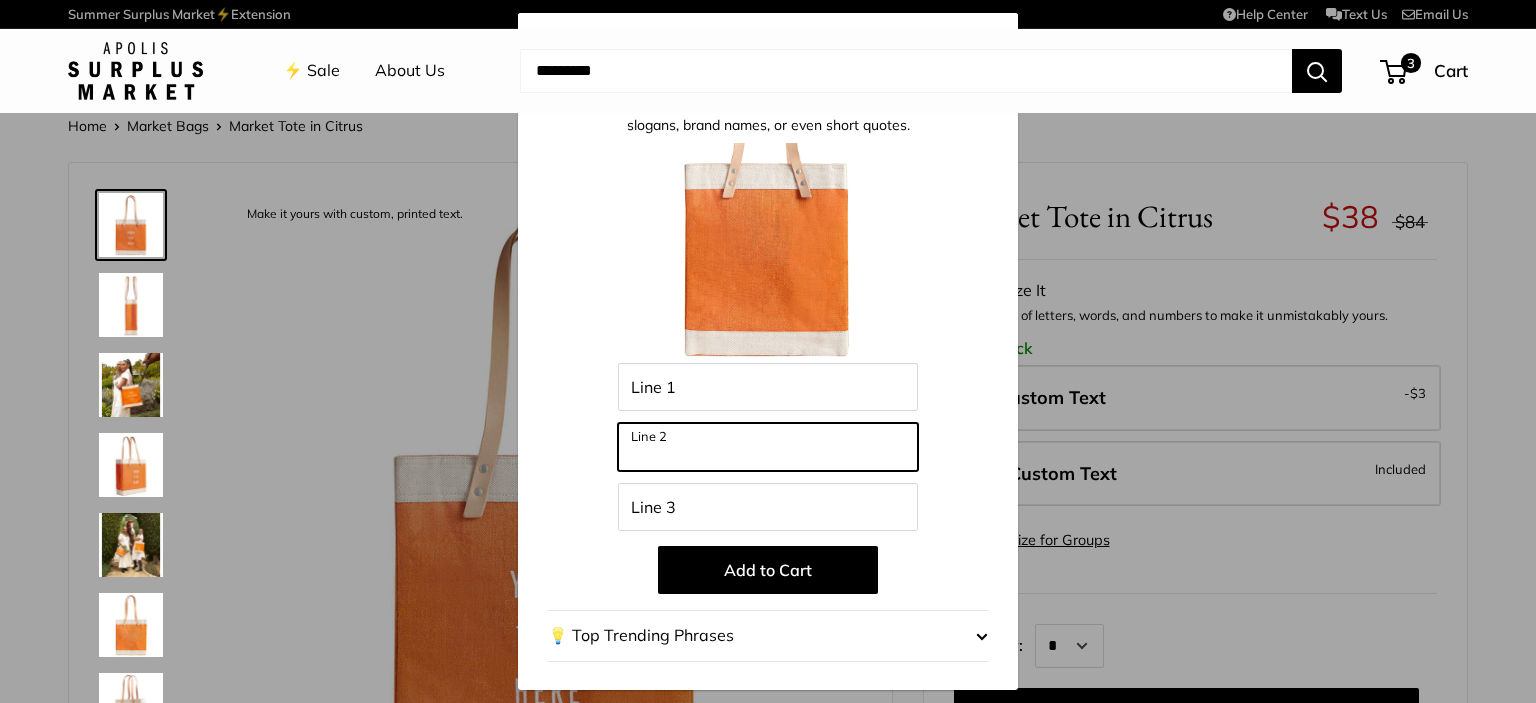 click on "Line 2" at bounding box center (768, 447) 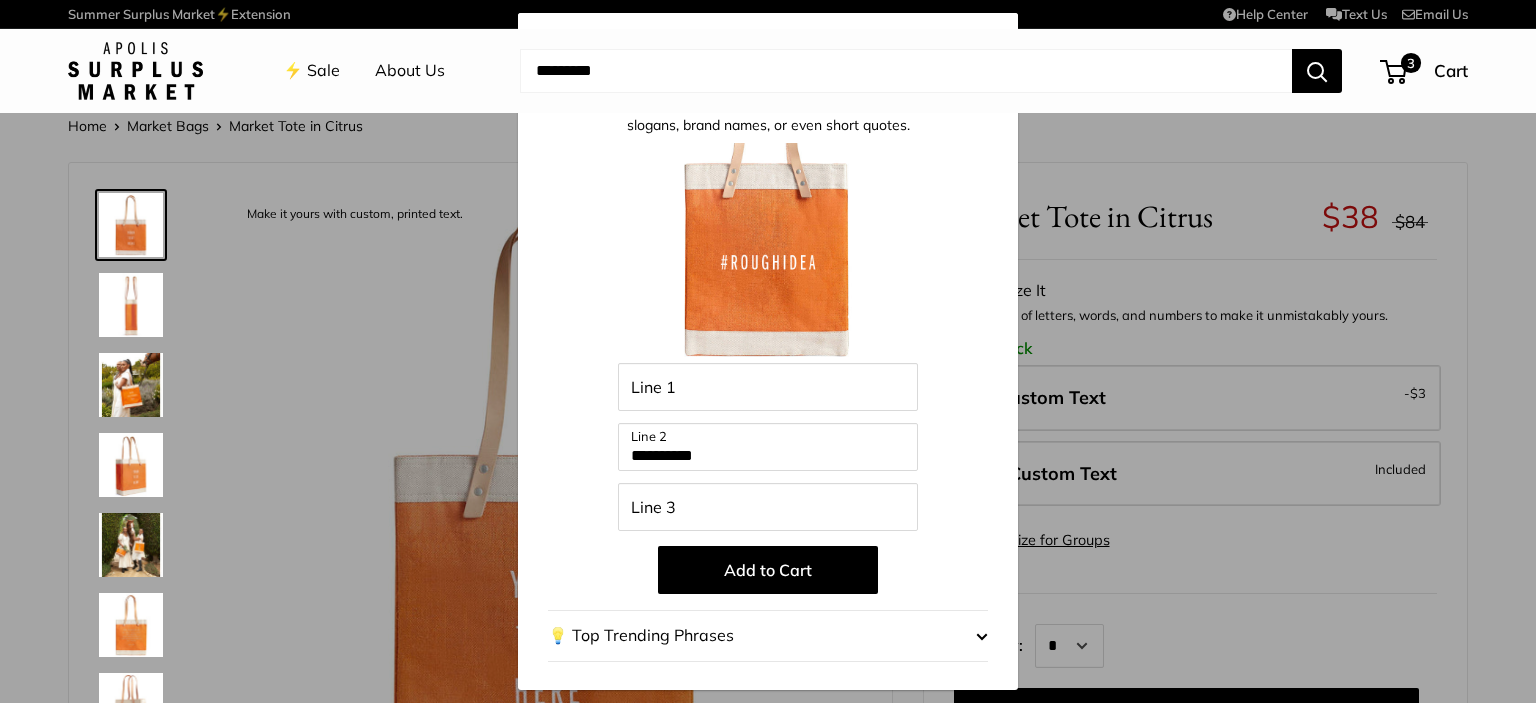 click on "Add to Cart" at bounding box center (768, 570) 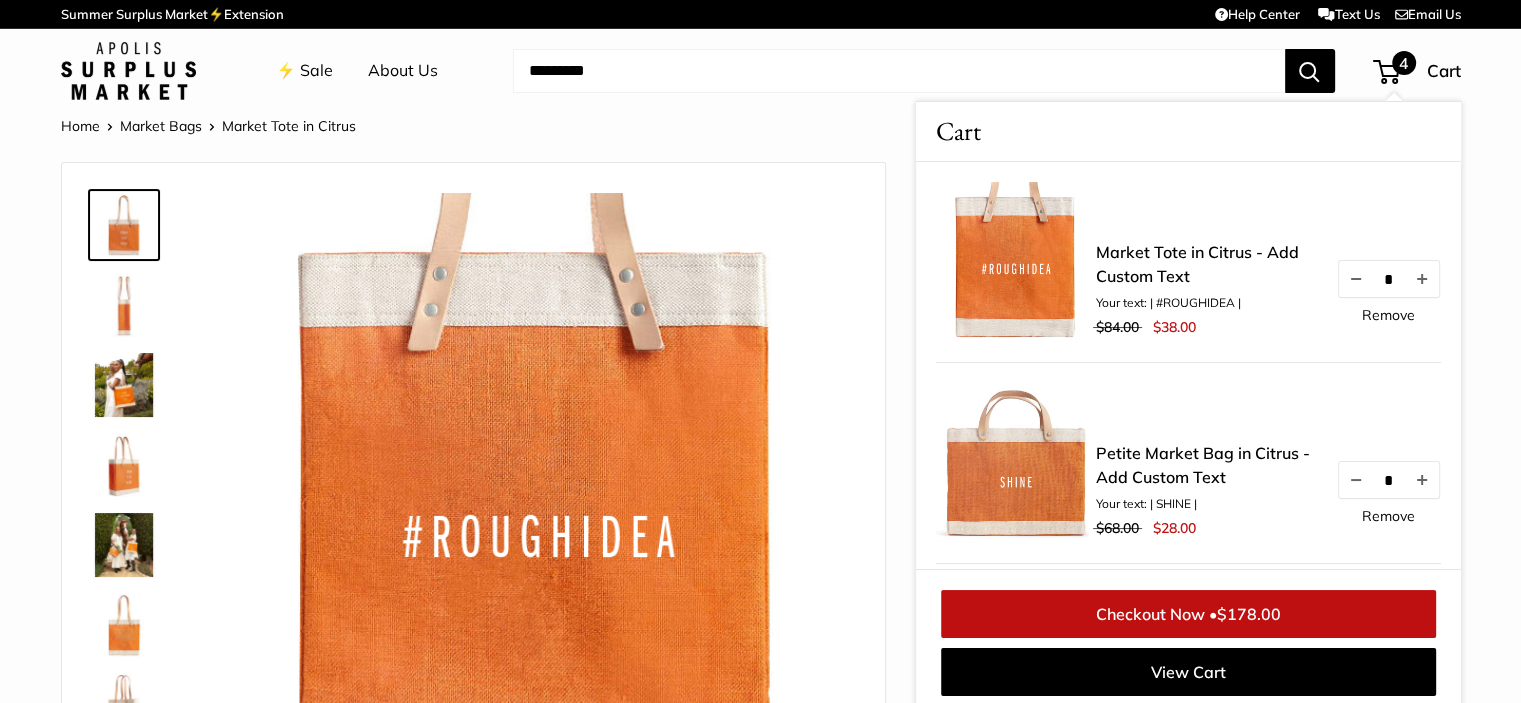 scroll, scrollTop: 8, scrollLeft: 0, axis: vertical 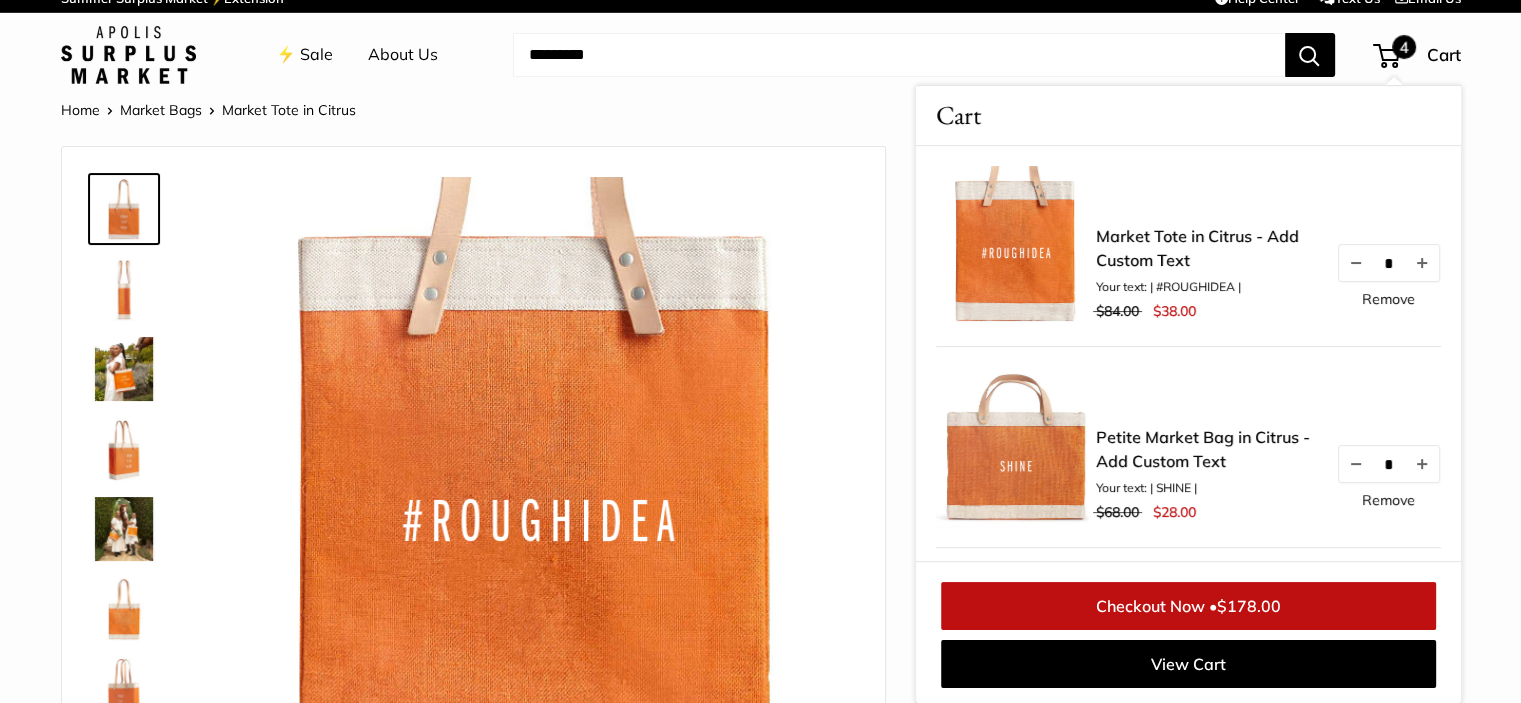 click on "4" at bounding box center [1404, 47] 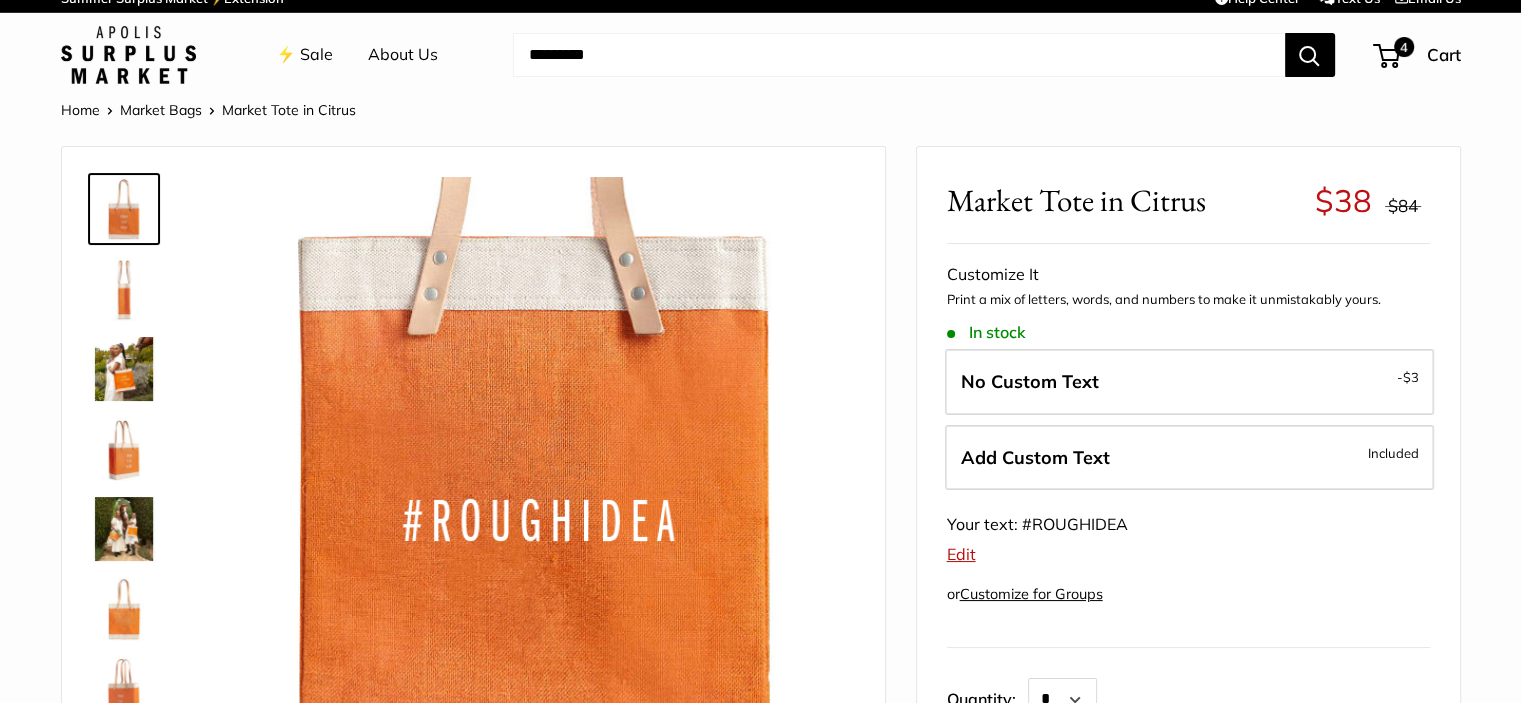click on "Edit" at bounding box center [961, 554] 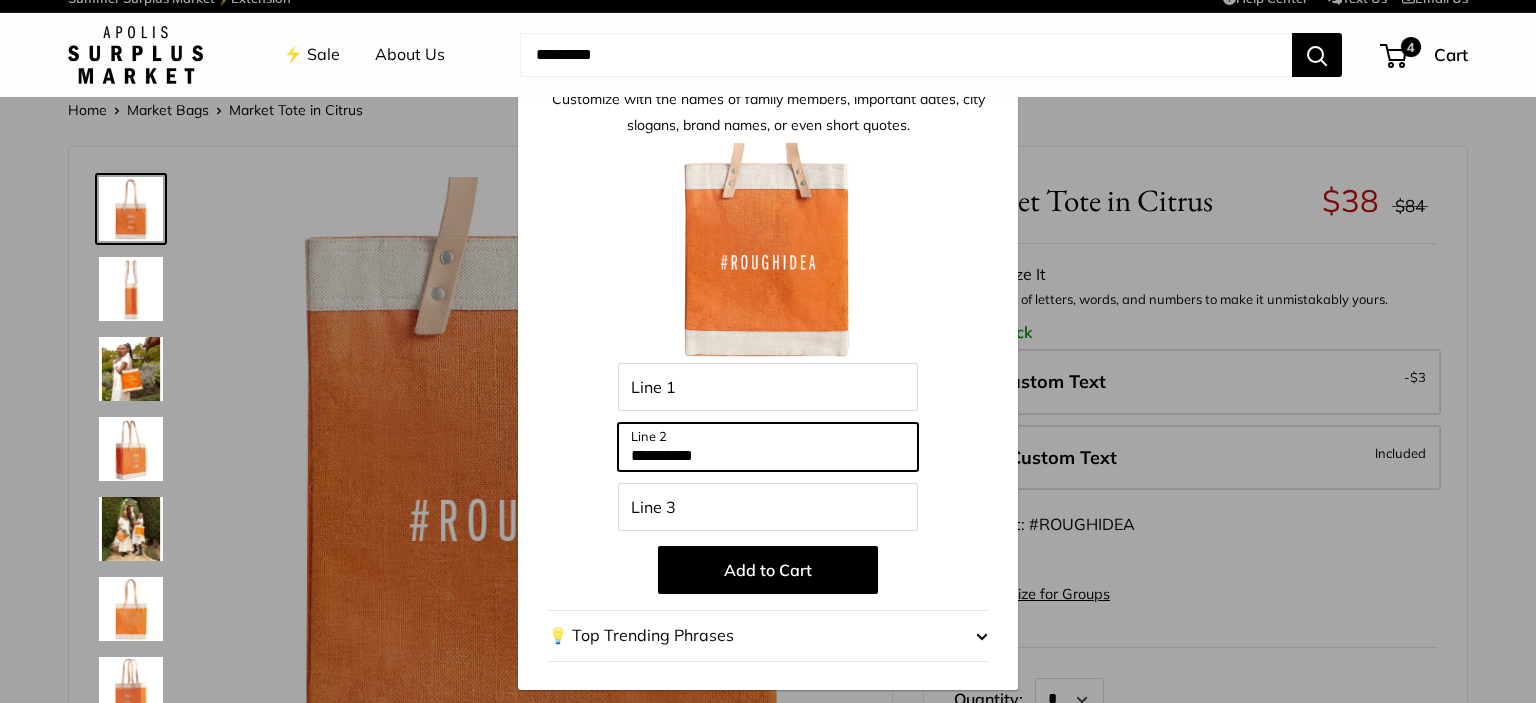 click on "**********" at bounding box center (768, 447) 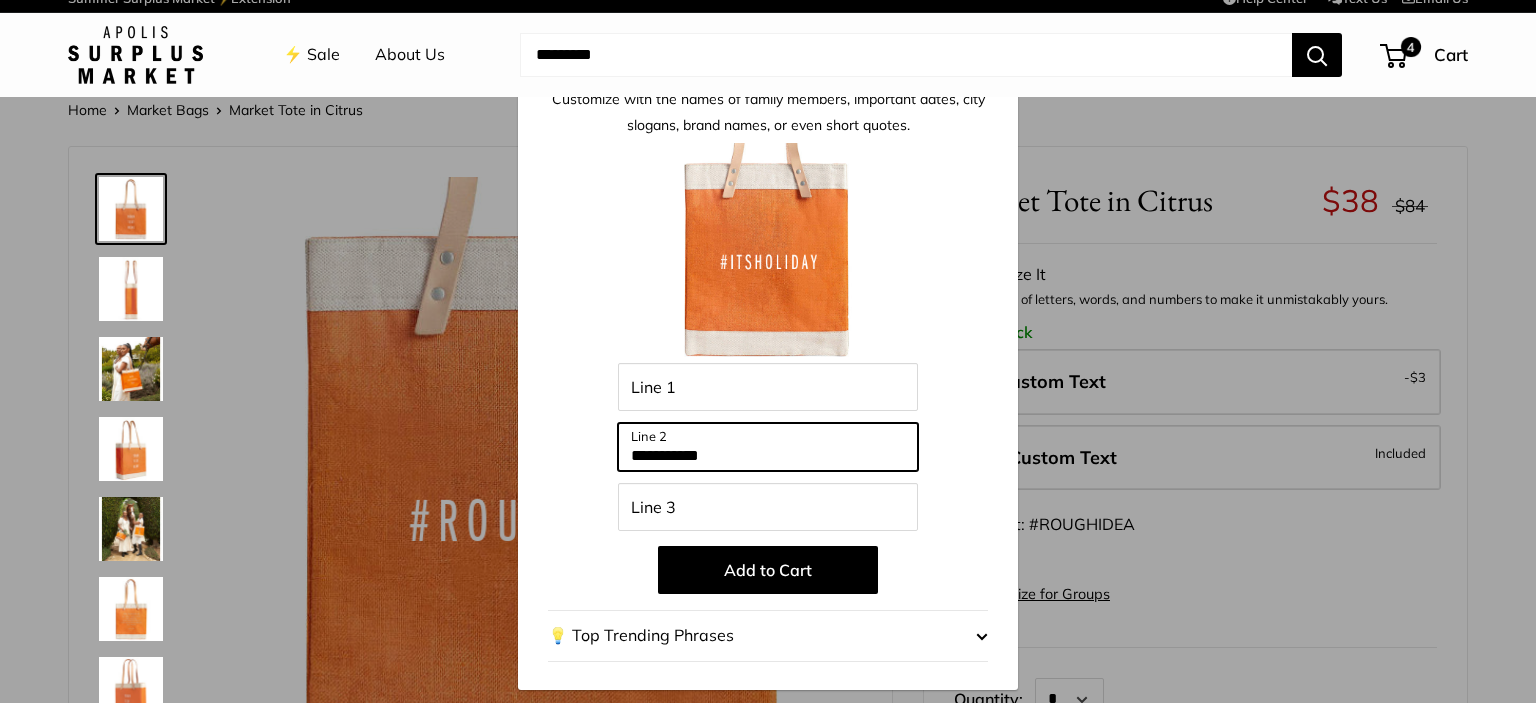 type on "**********" 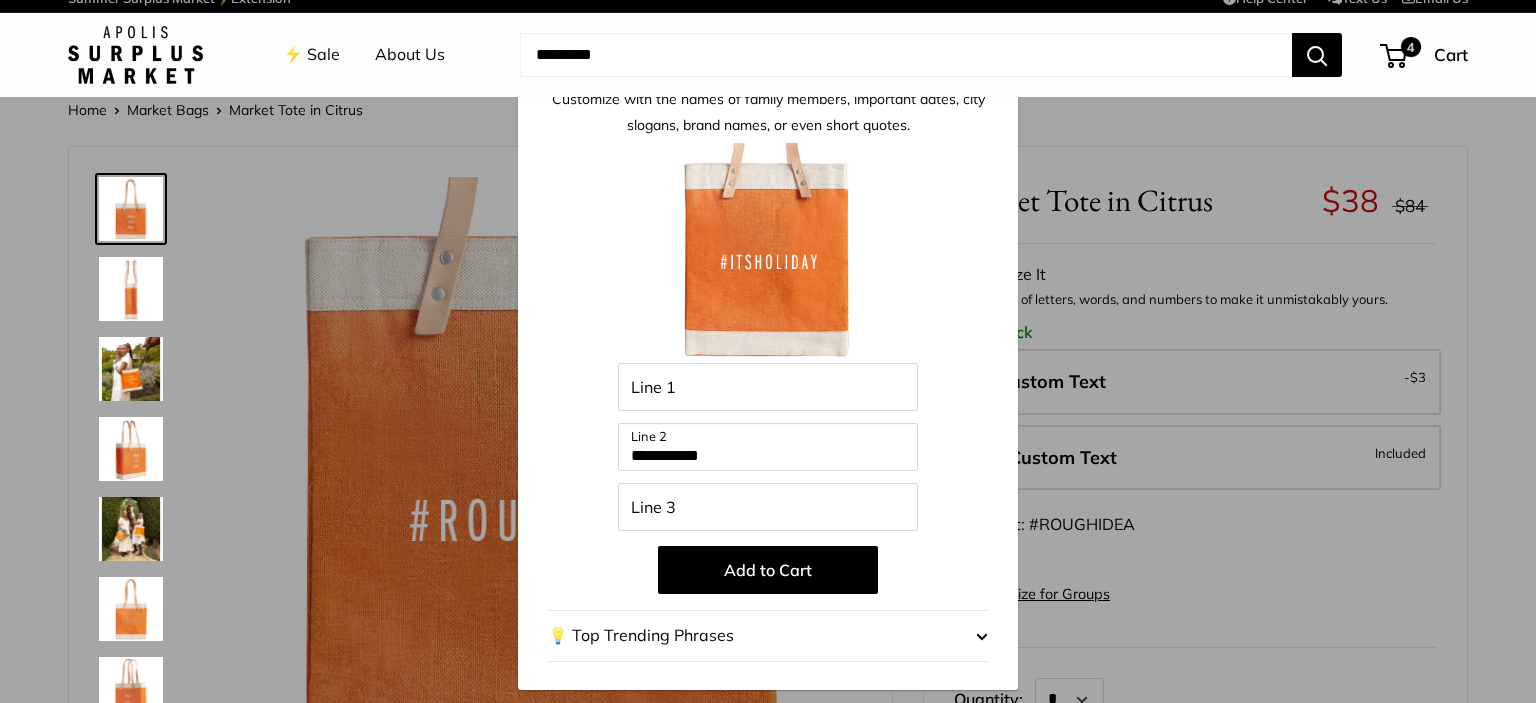 click on "Add to Cart" at bounding box center (768, 570) 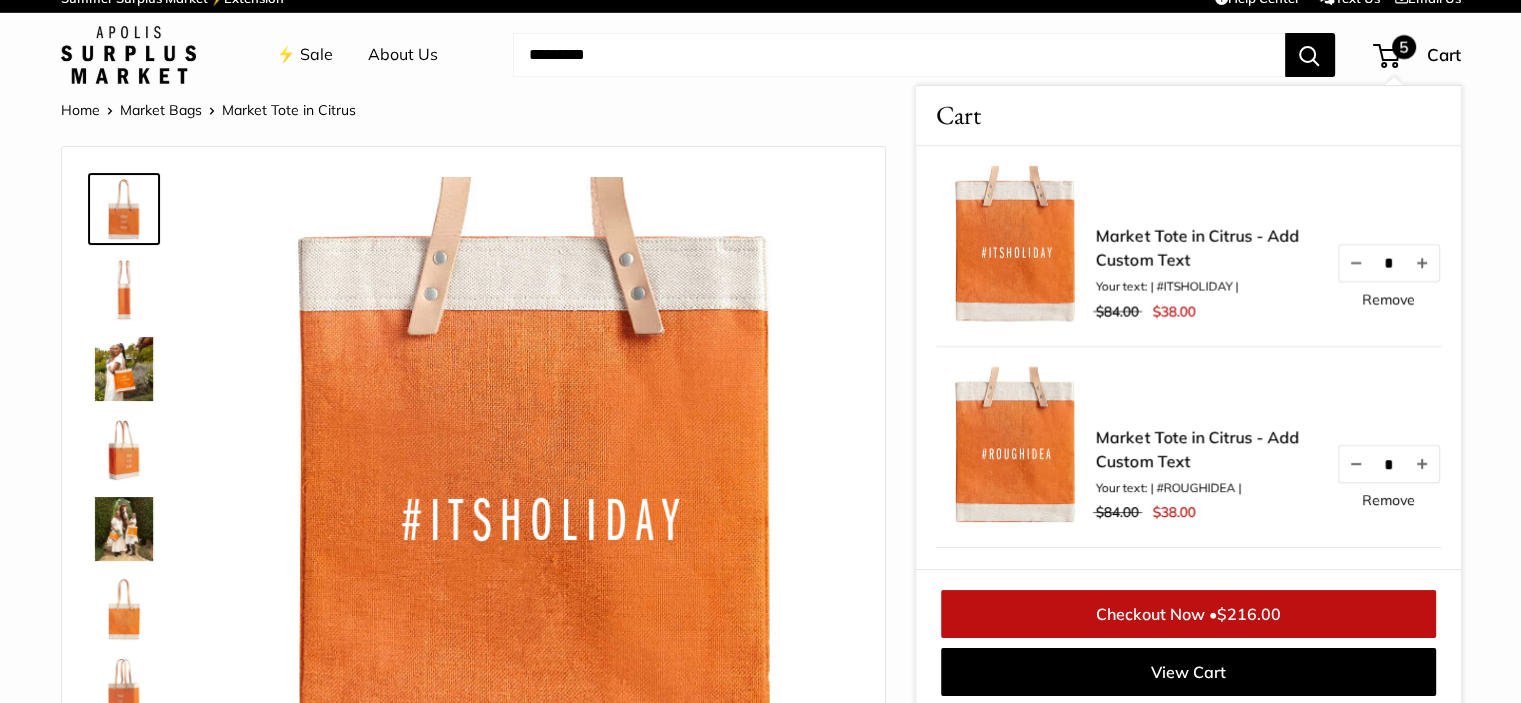 scroll, scrollTop: 21, scrollLeft: 0, axis: vertical 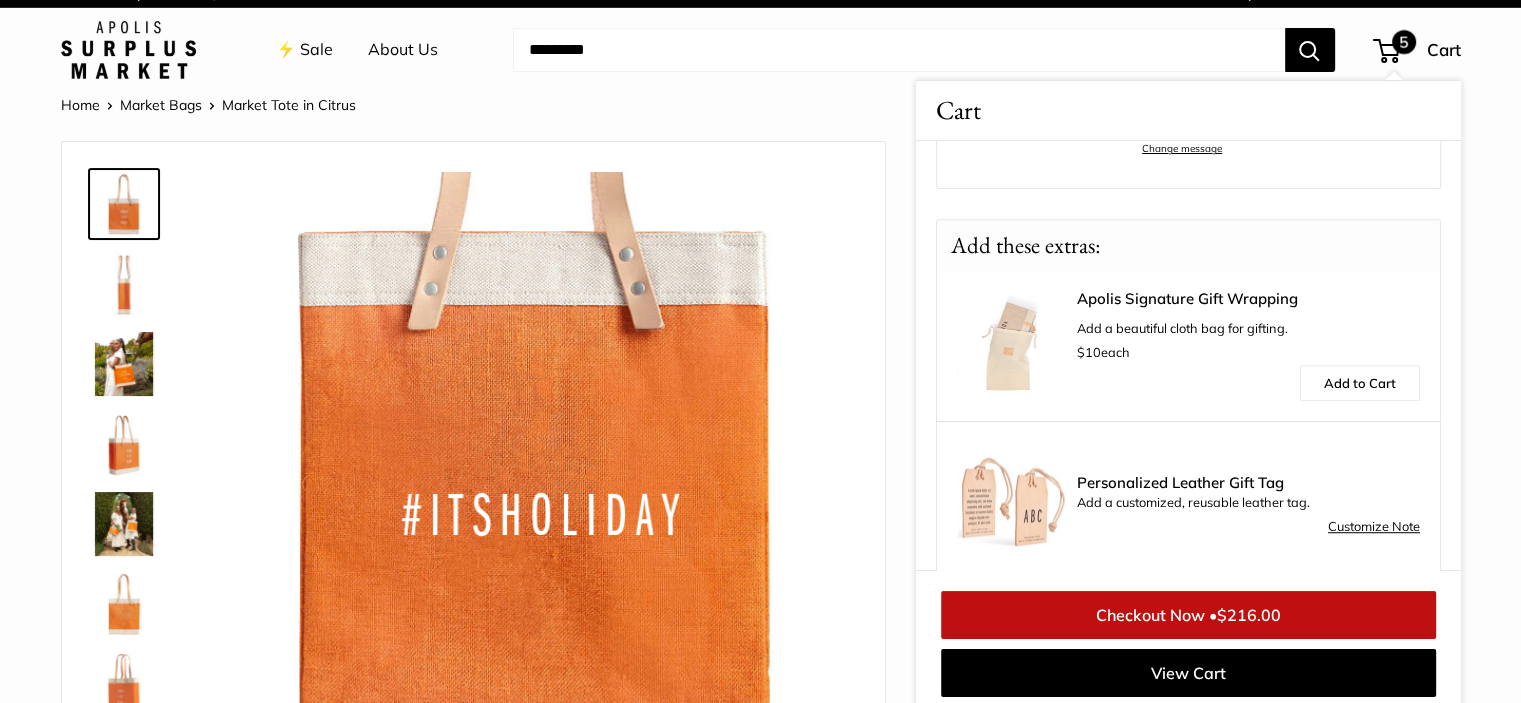 click at bounding box center [899, 50] 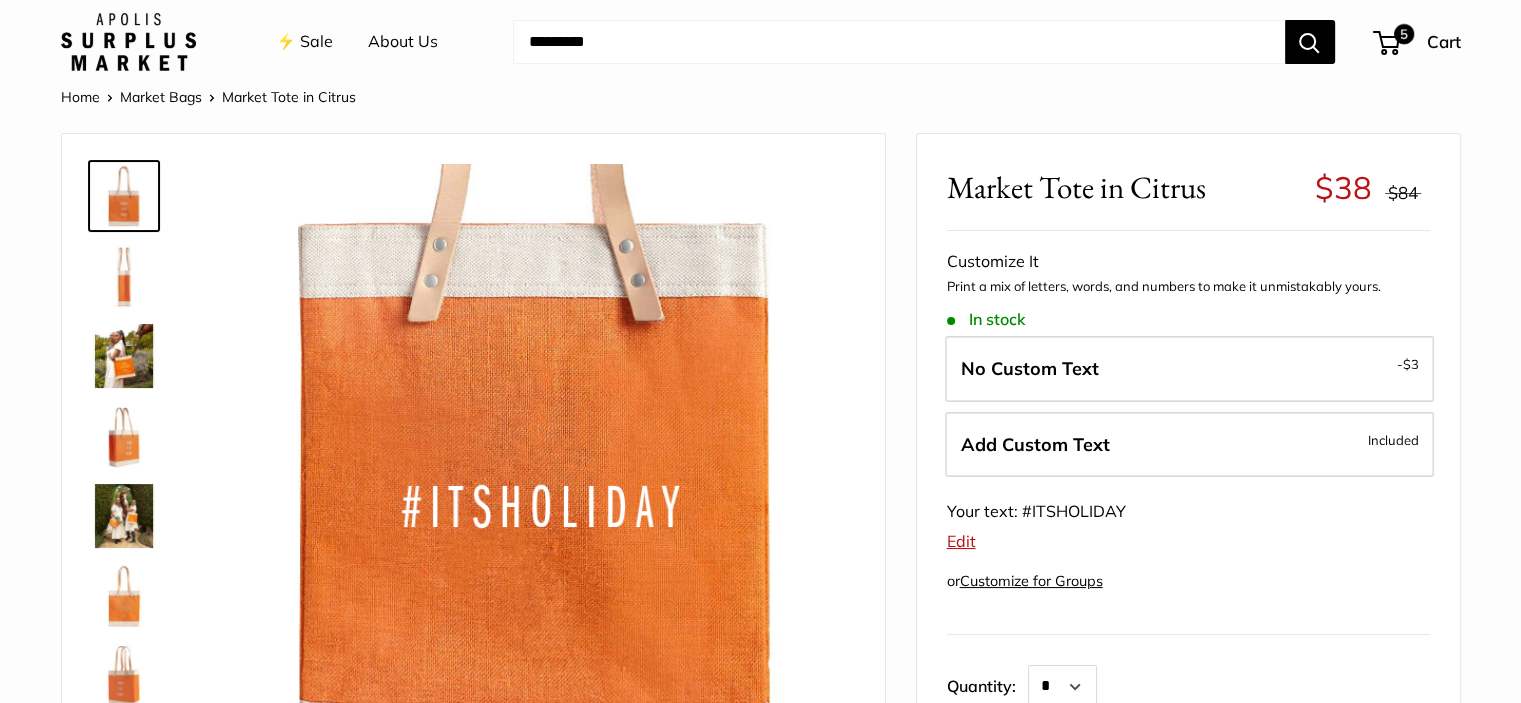 click at bounding box center [899, 42] 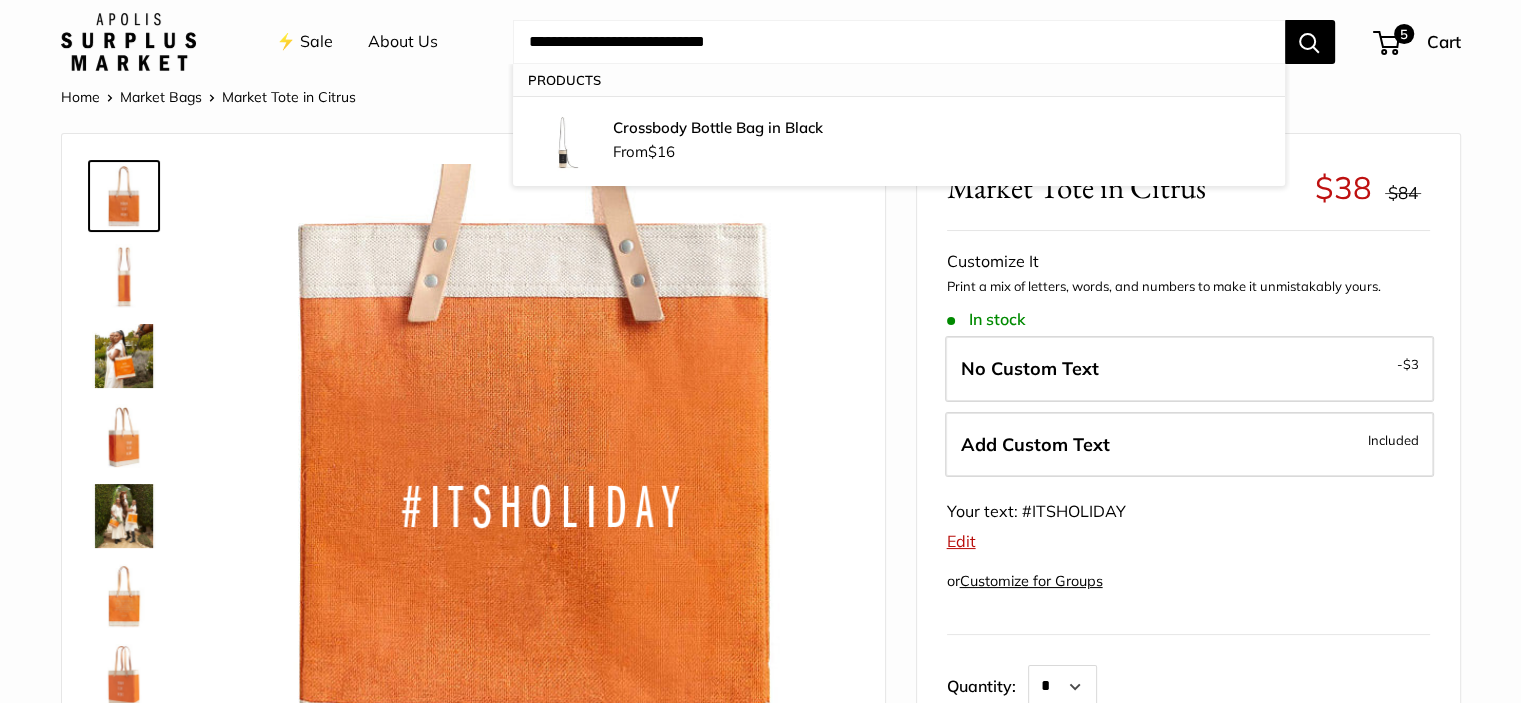 click on "**********" at bounding box center (899, 42) 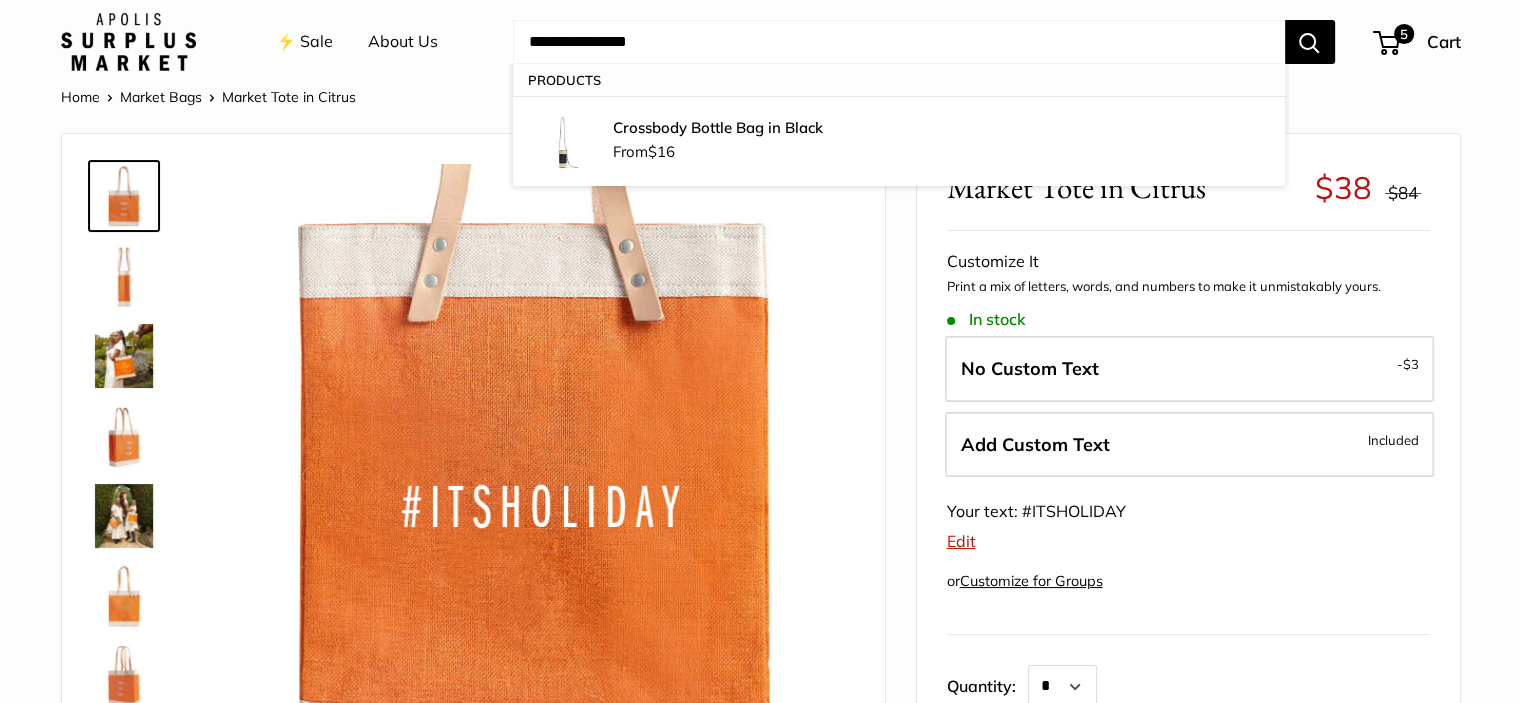 type on "**********" 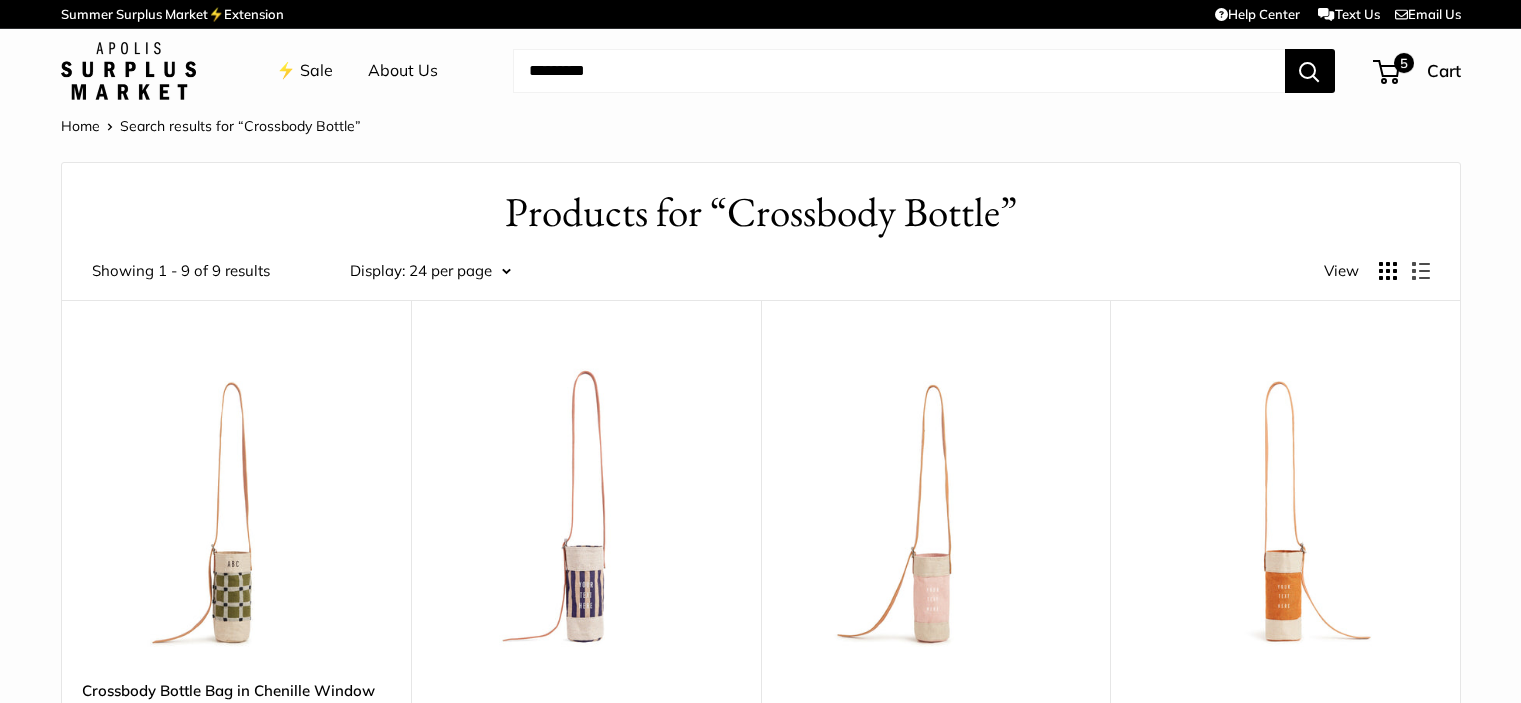 scroll, scrollTop: 0, scrollLeft: 0, axis: both 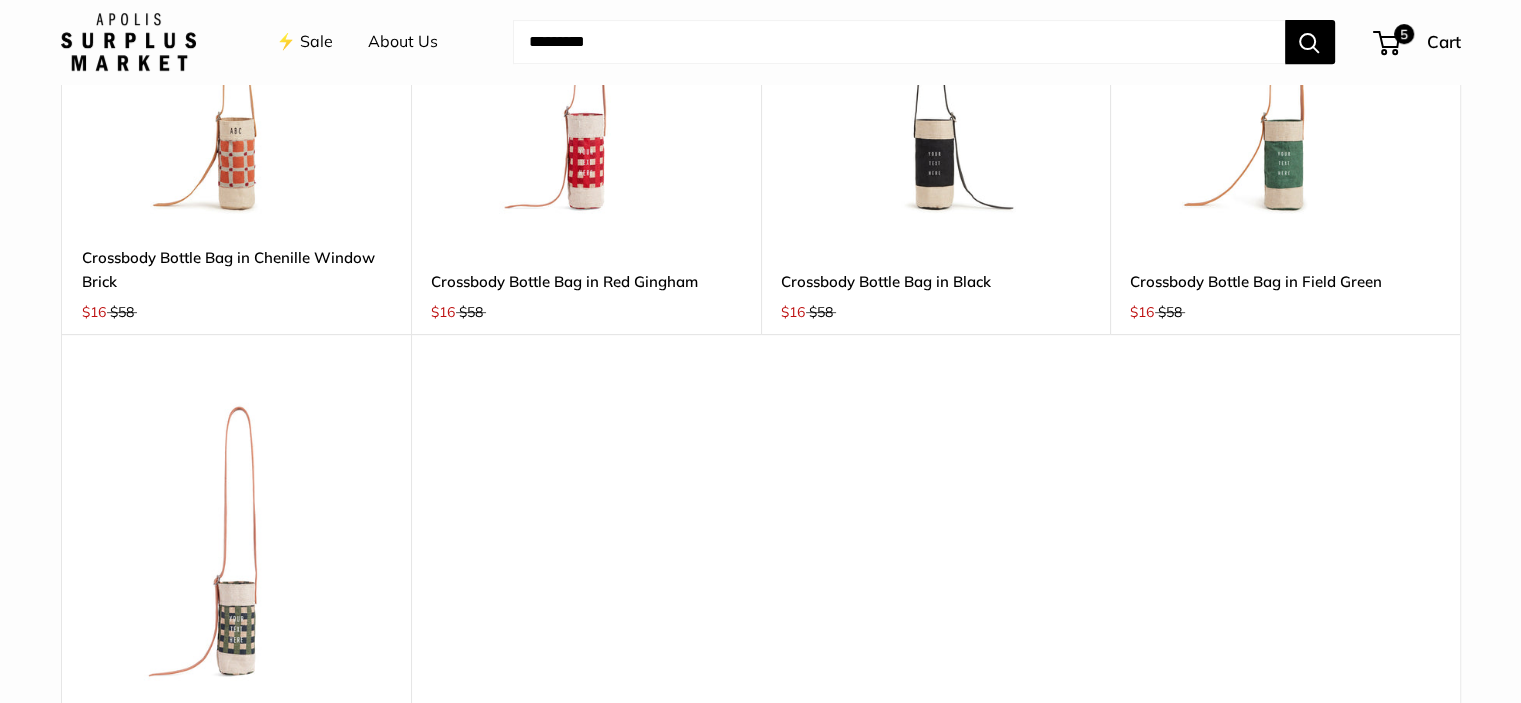 click at bounding box center (1285, 72) 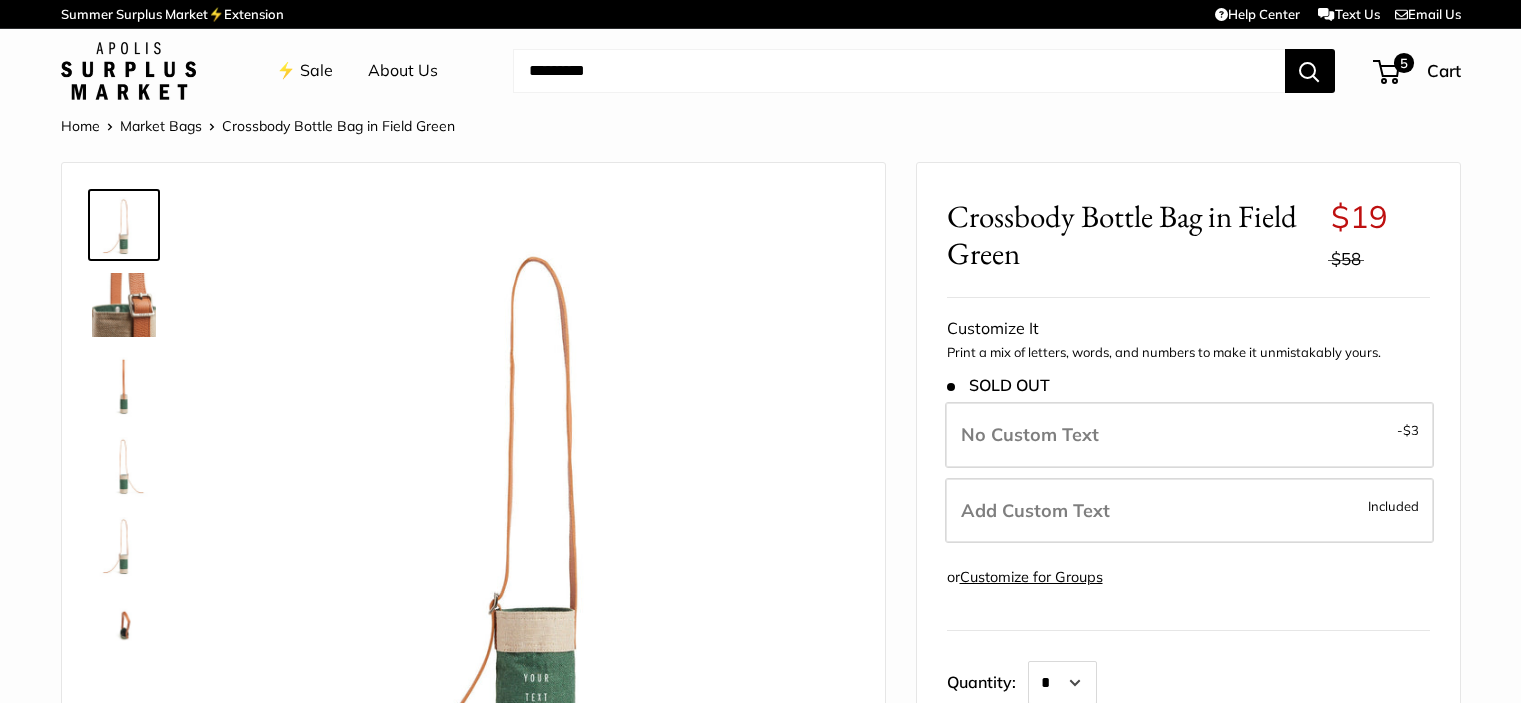 scroll, scrollTop: 0, scrollLeft: 0, axis: both 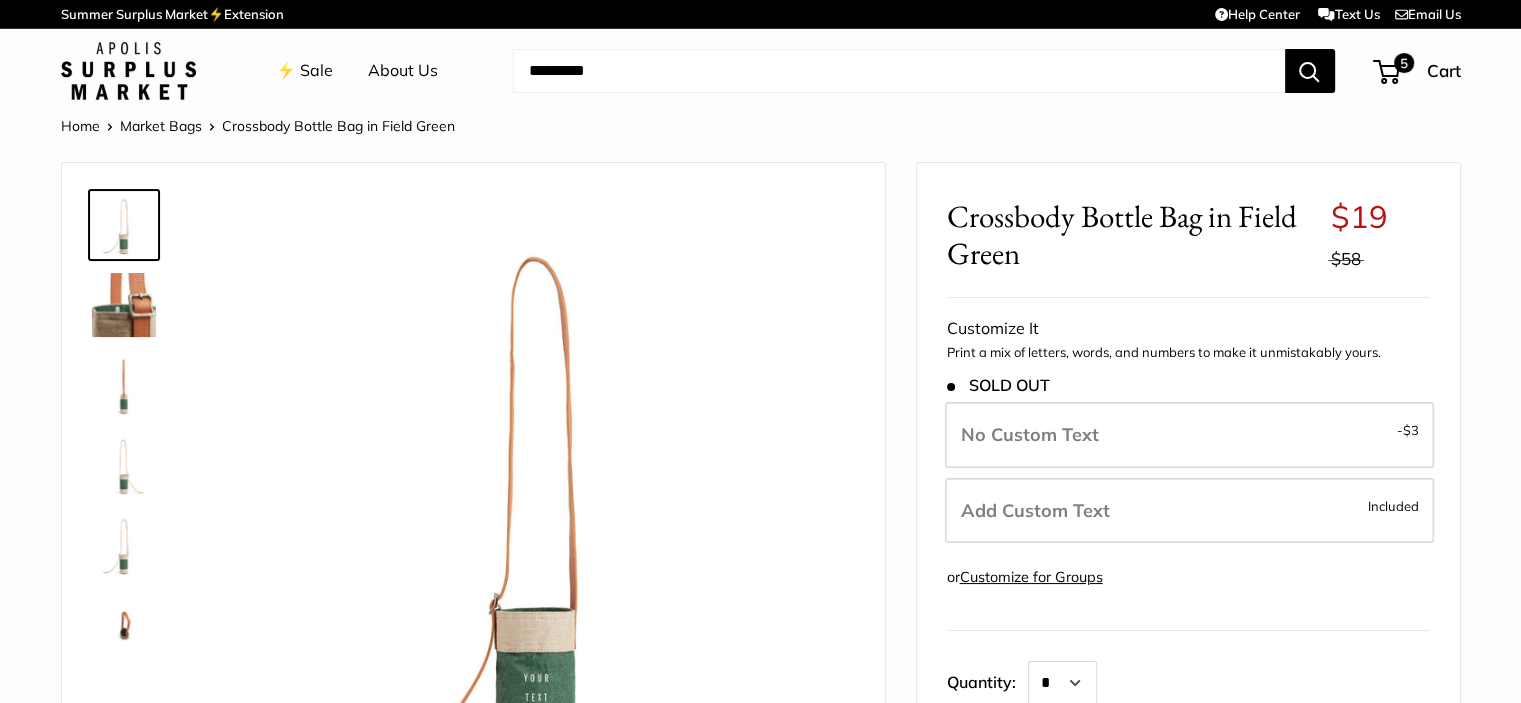 click on "Add Custom Text" at bounding box center (1035, 510) 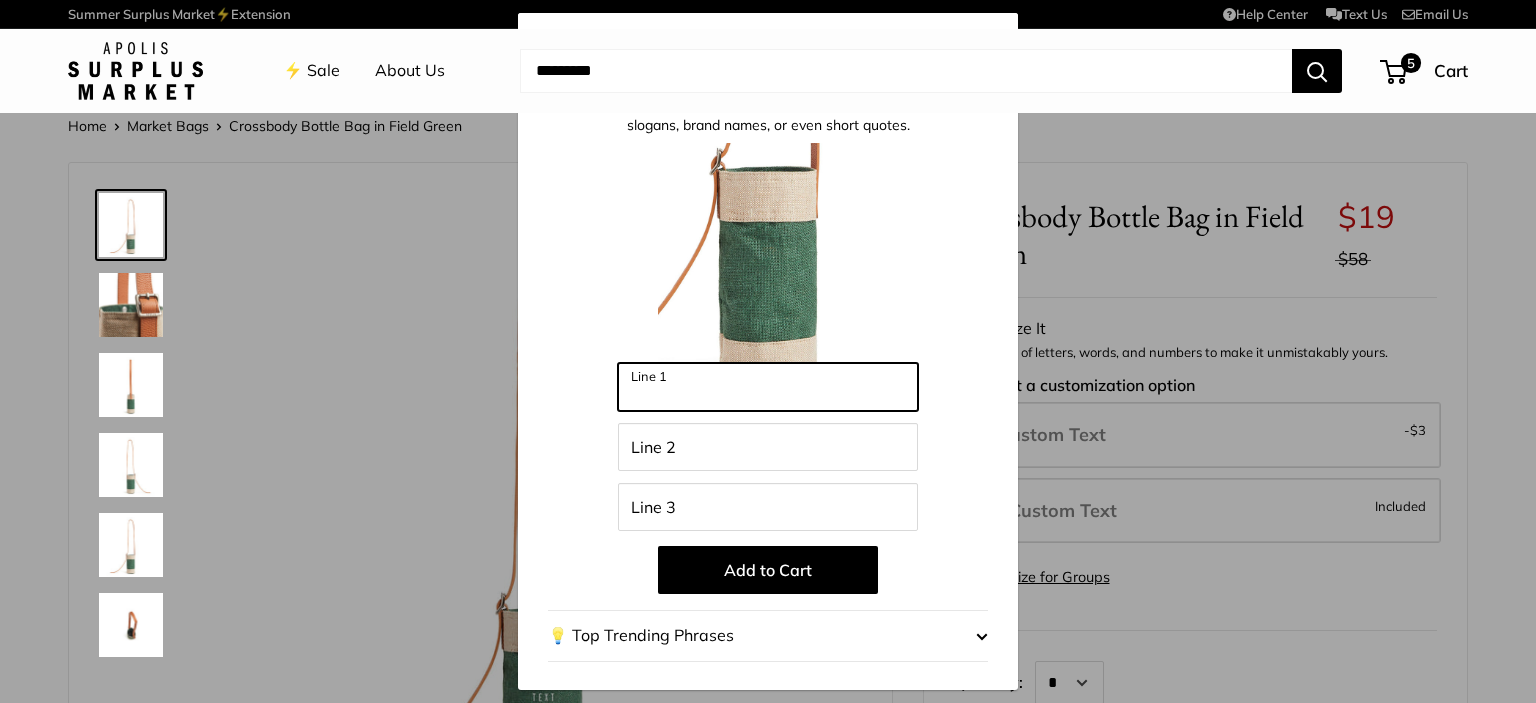 click on "Line 1" at bounding box center [768, 387] 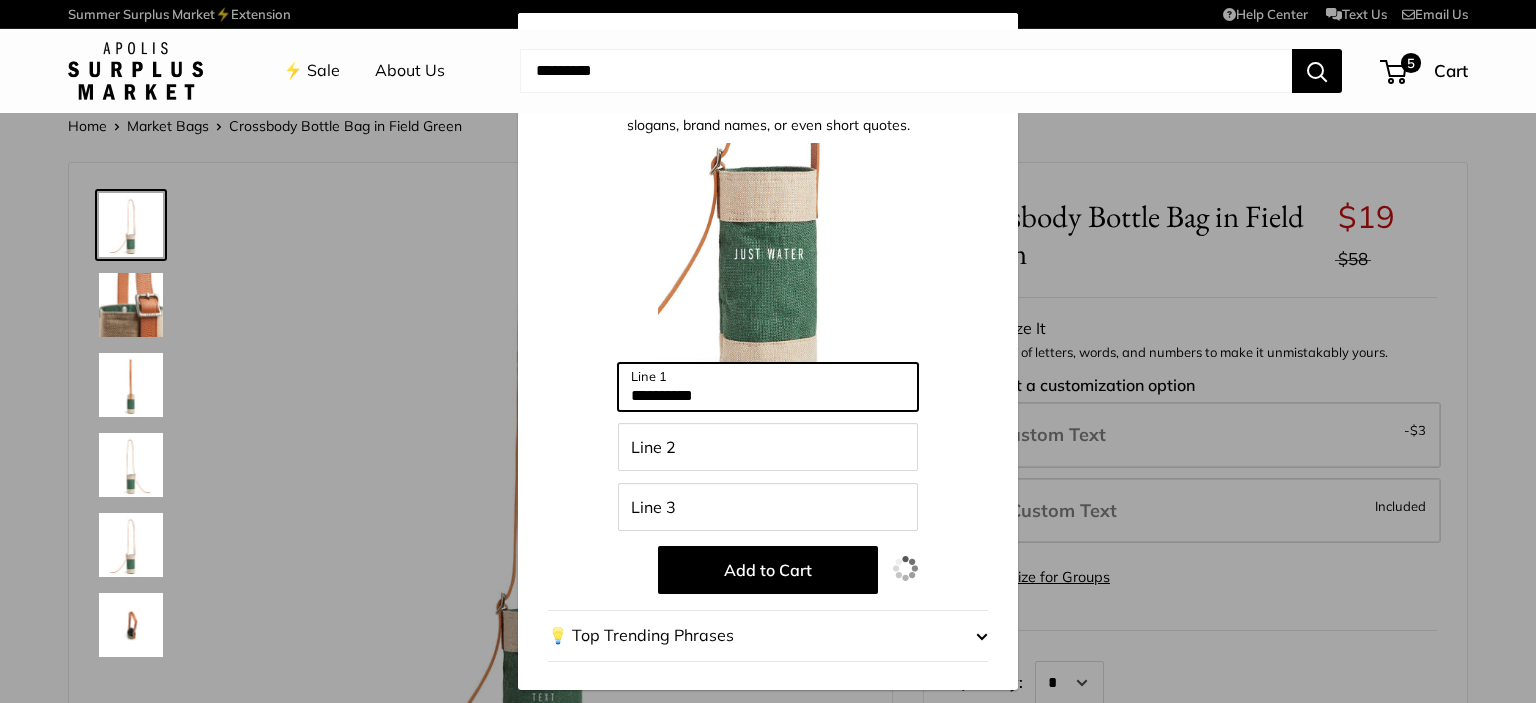 type on "**********" 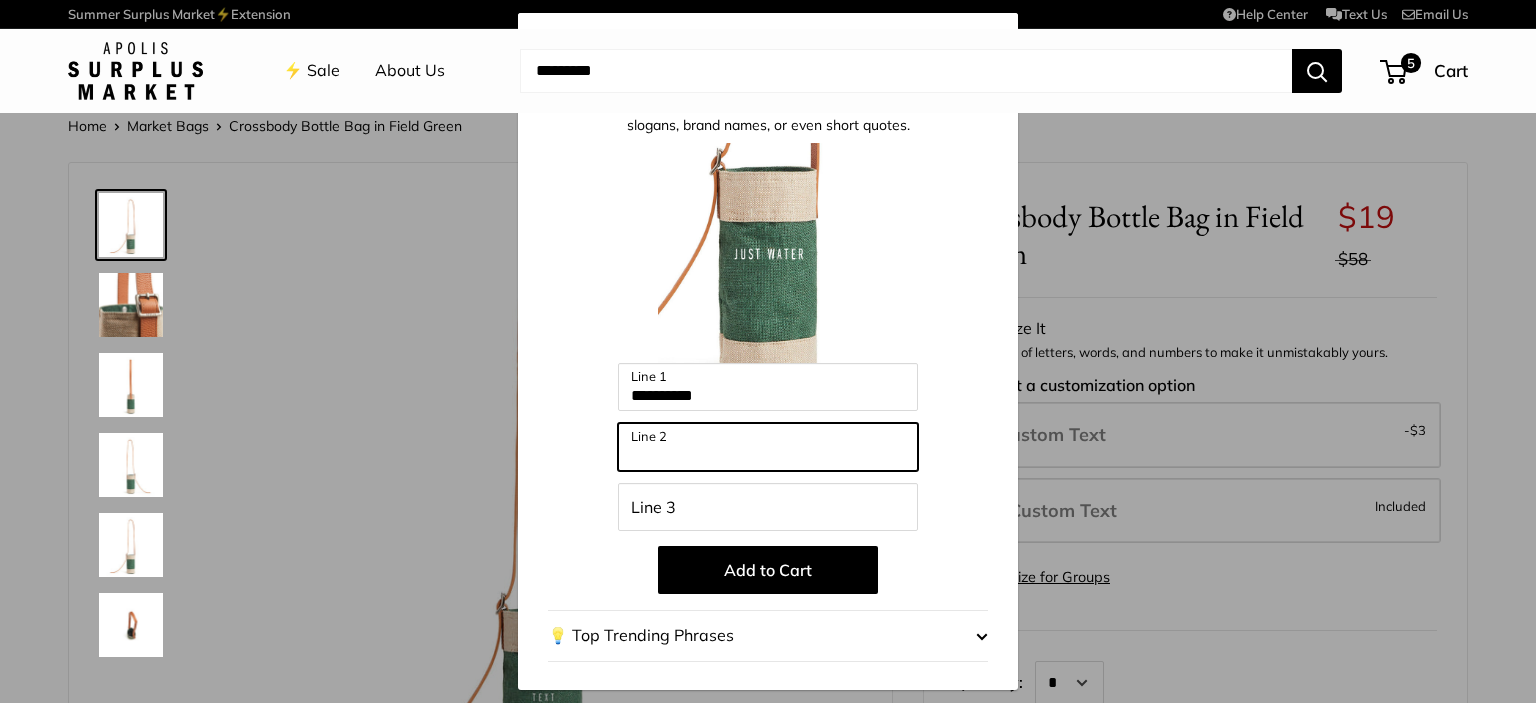 click on "Line 2" at bounding box center (768, 447) 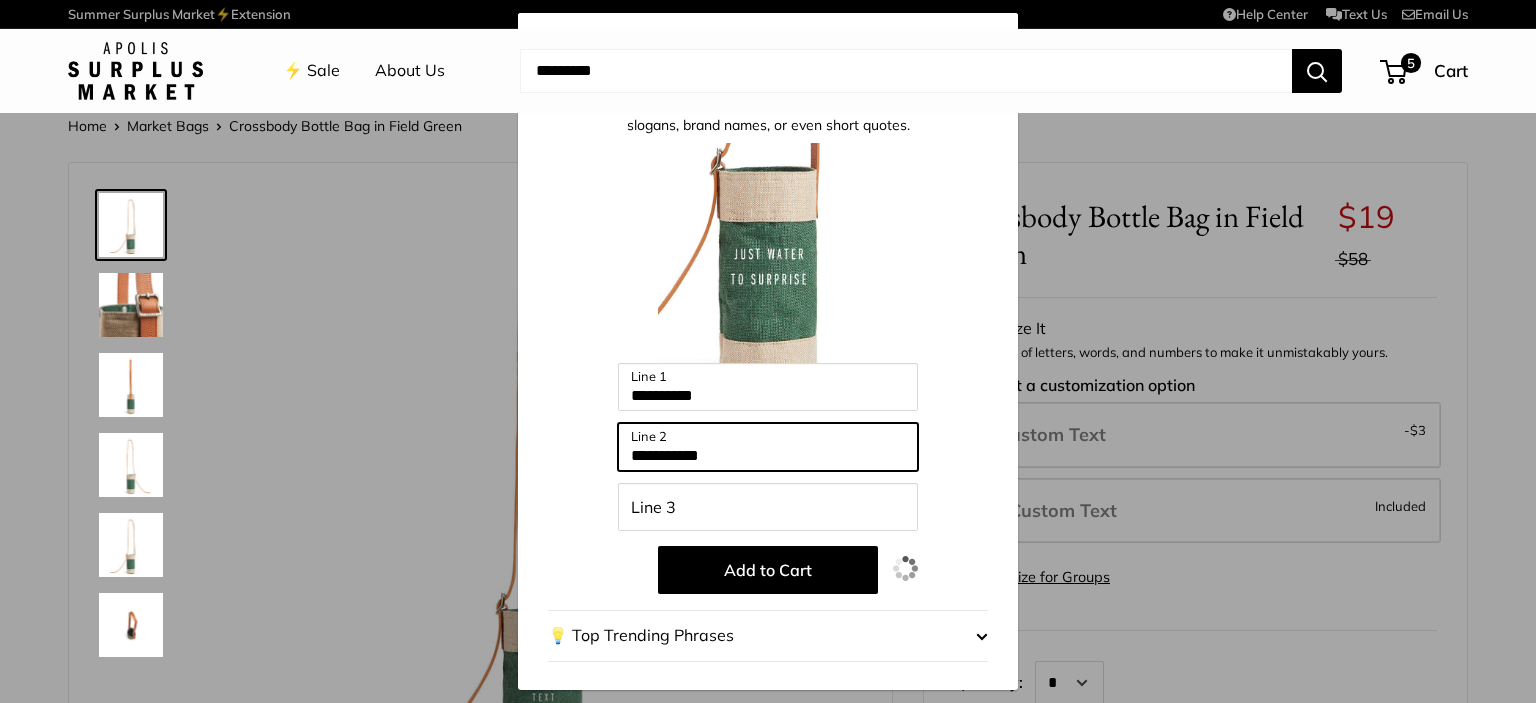 type on "**********" 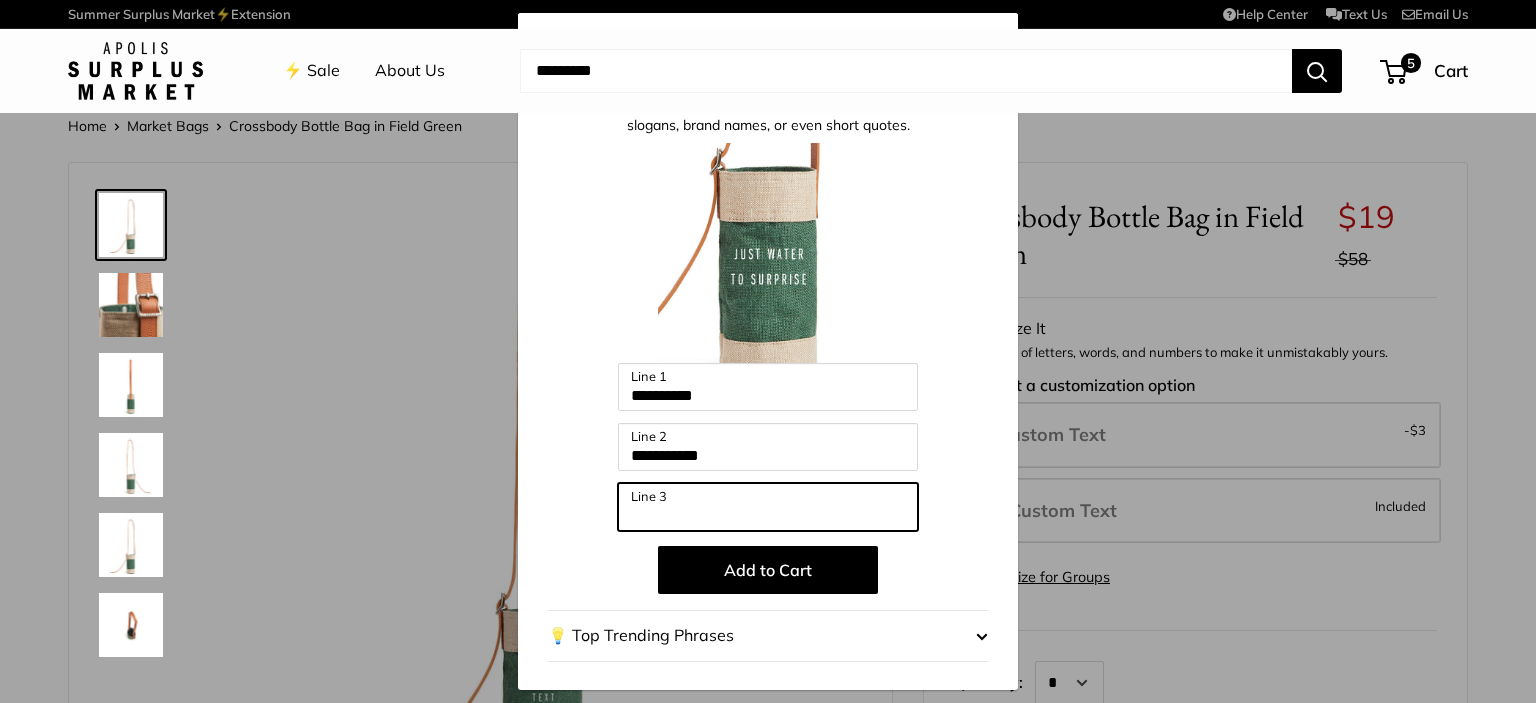 click on "Line 3" at bounding box center [768, 507] 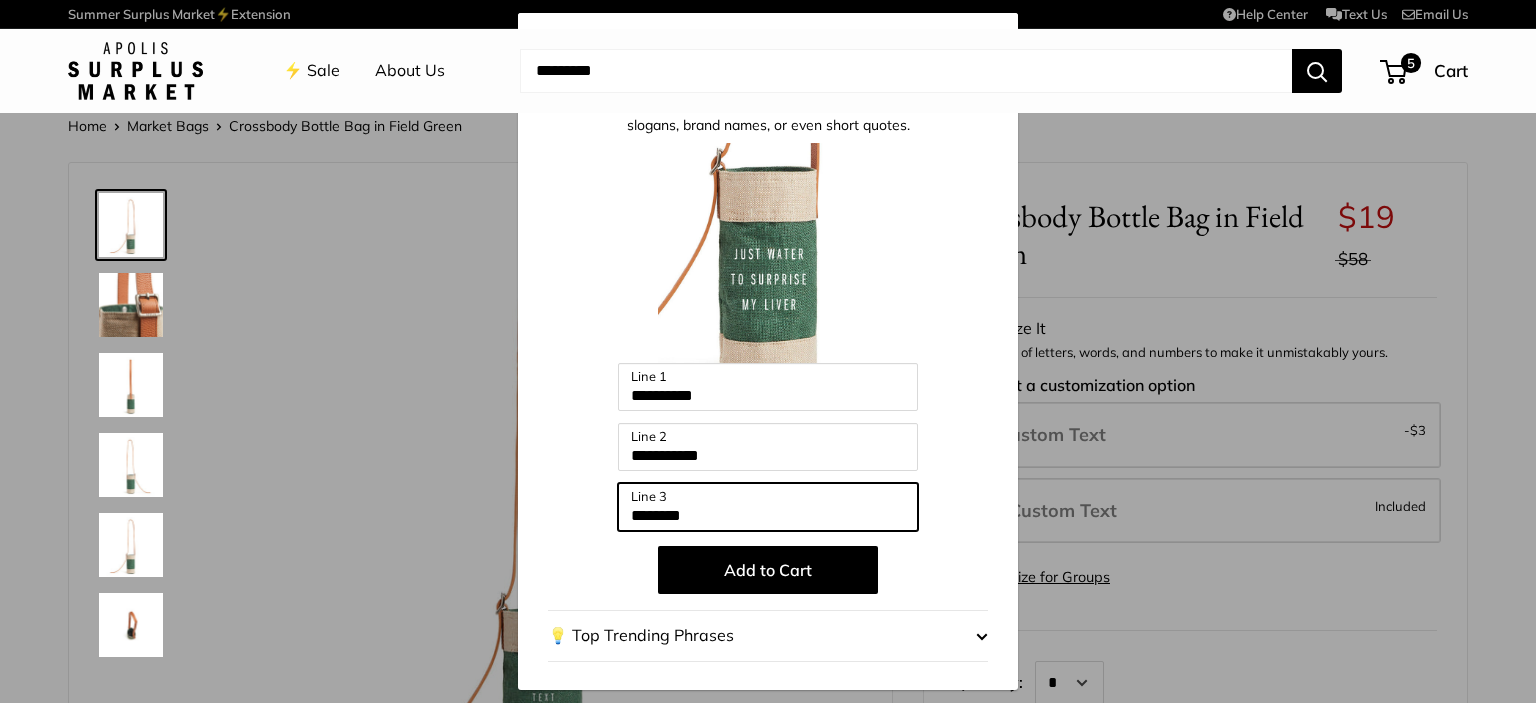 type on "********" 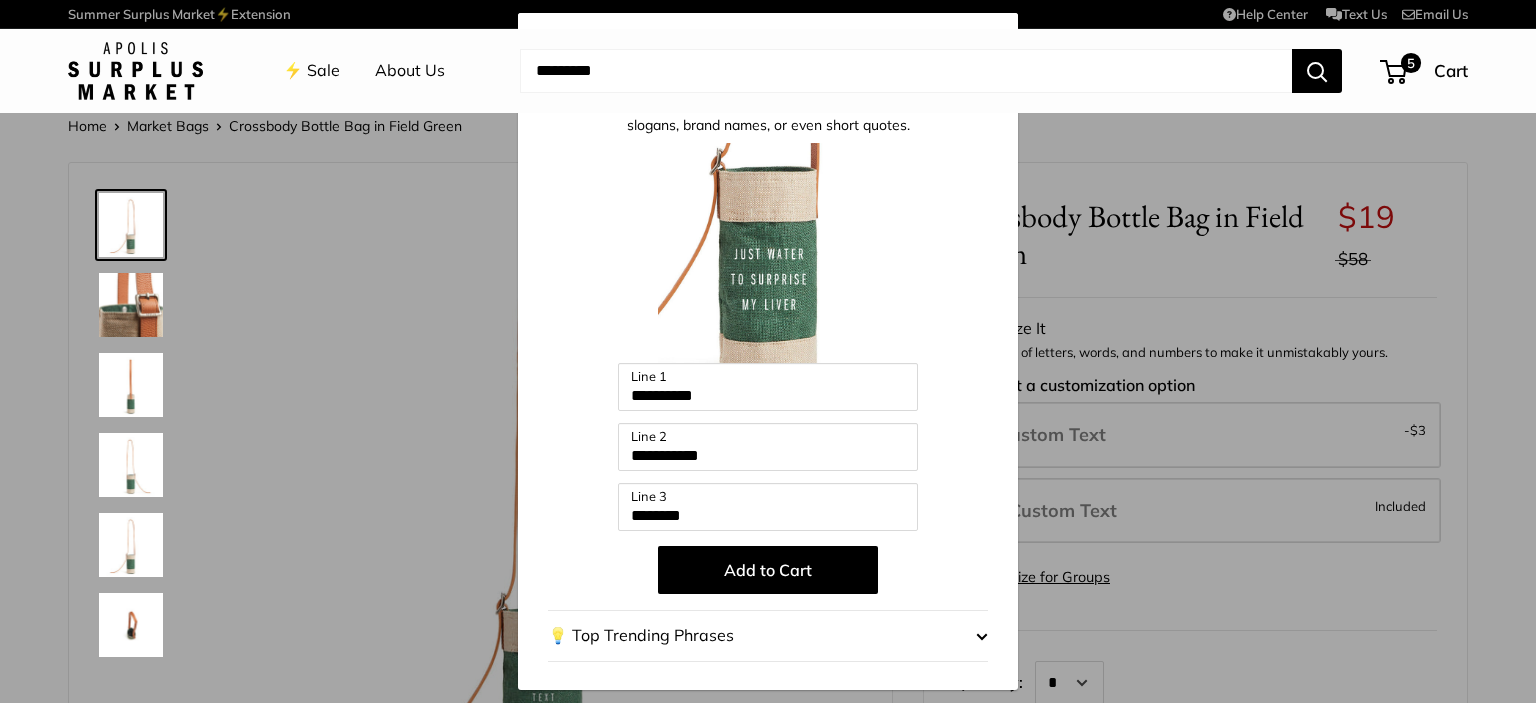 click on "Add to Cart" at bounding box center (768, 570) 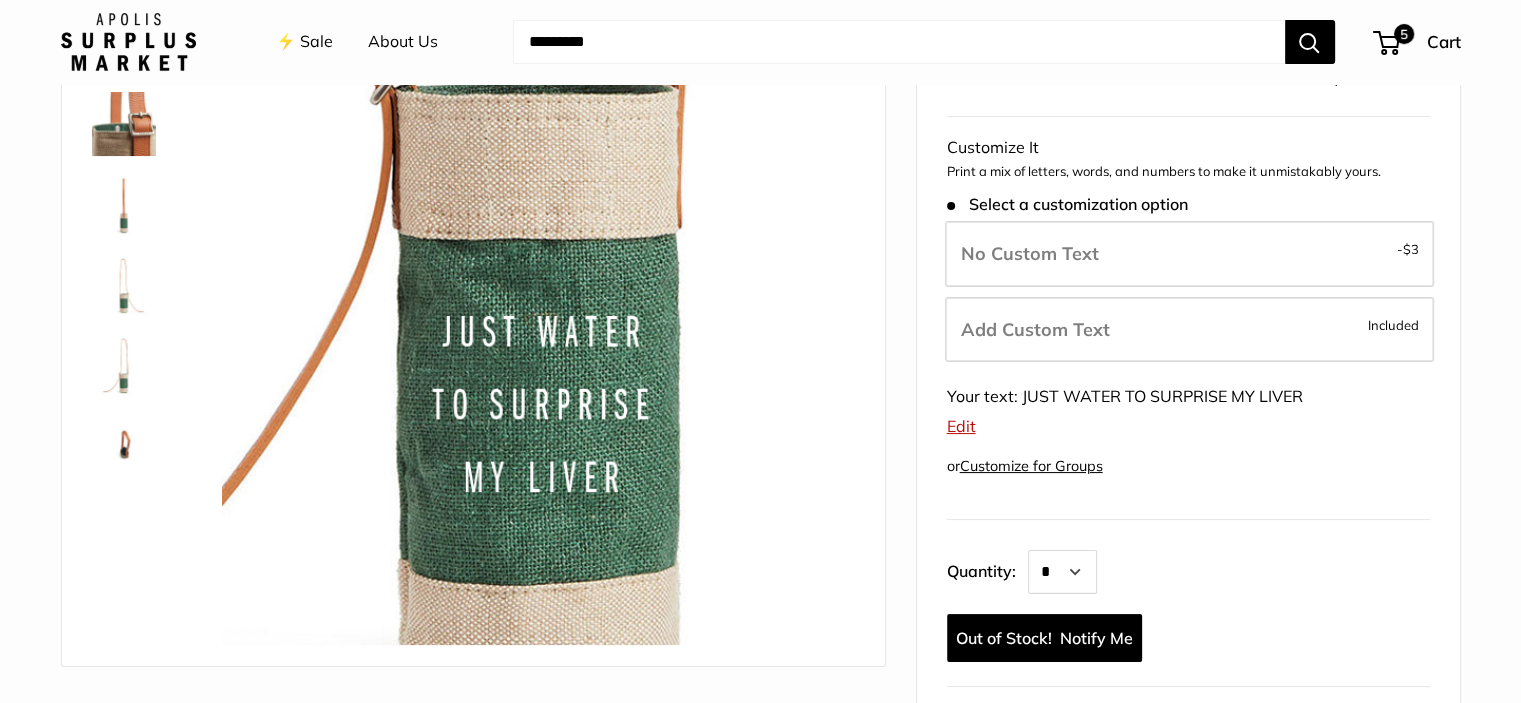 scroll, scrollTop: 0, scrollLeft: 0, axis: both 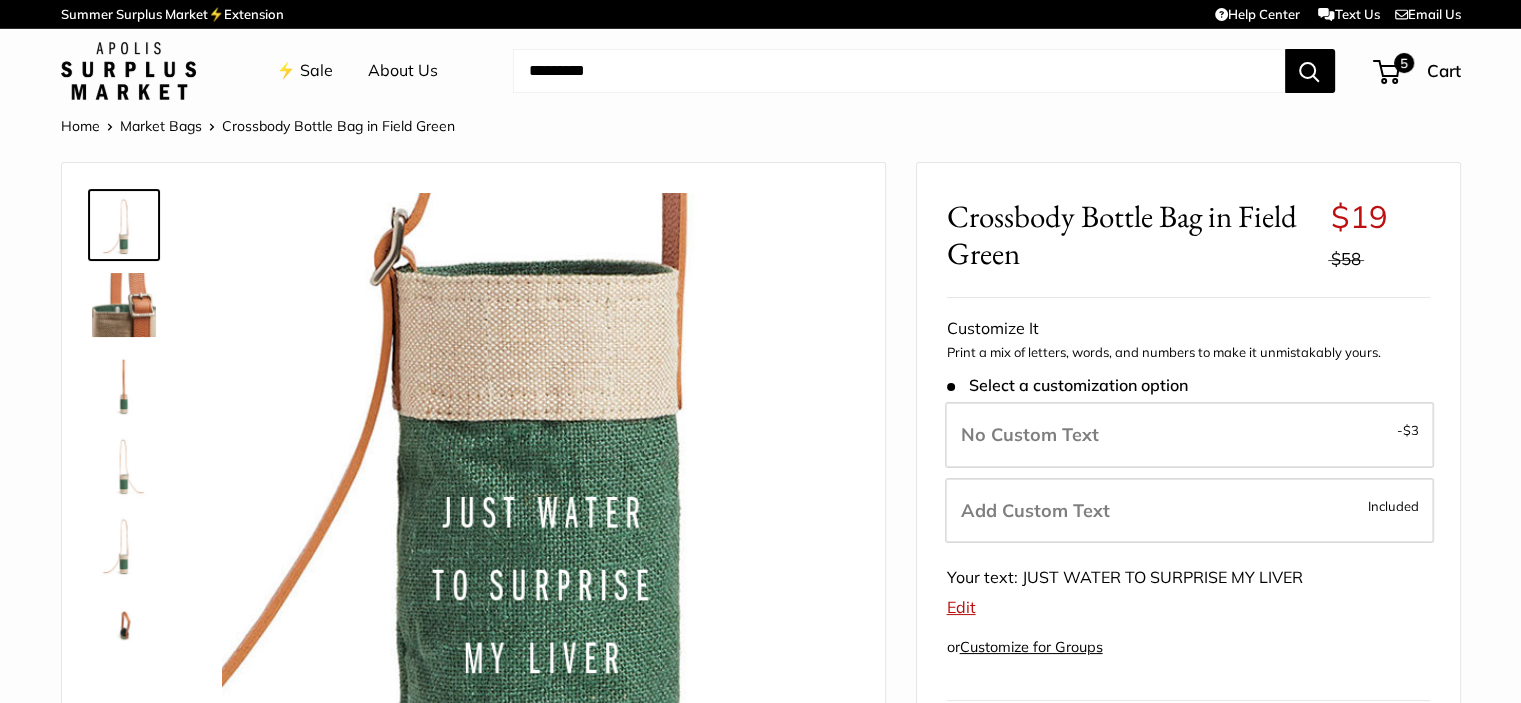 click on "5" at bounding box center (1386, 72) 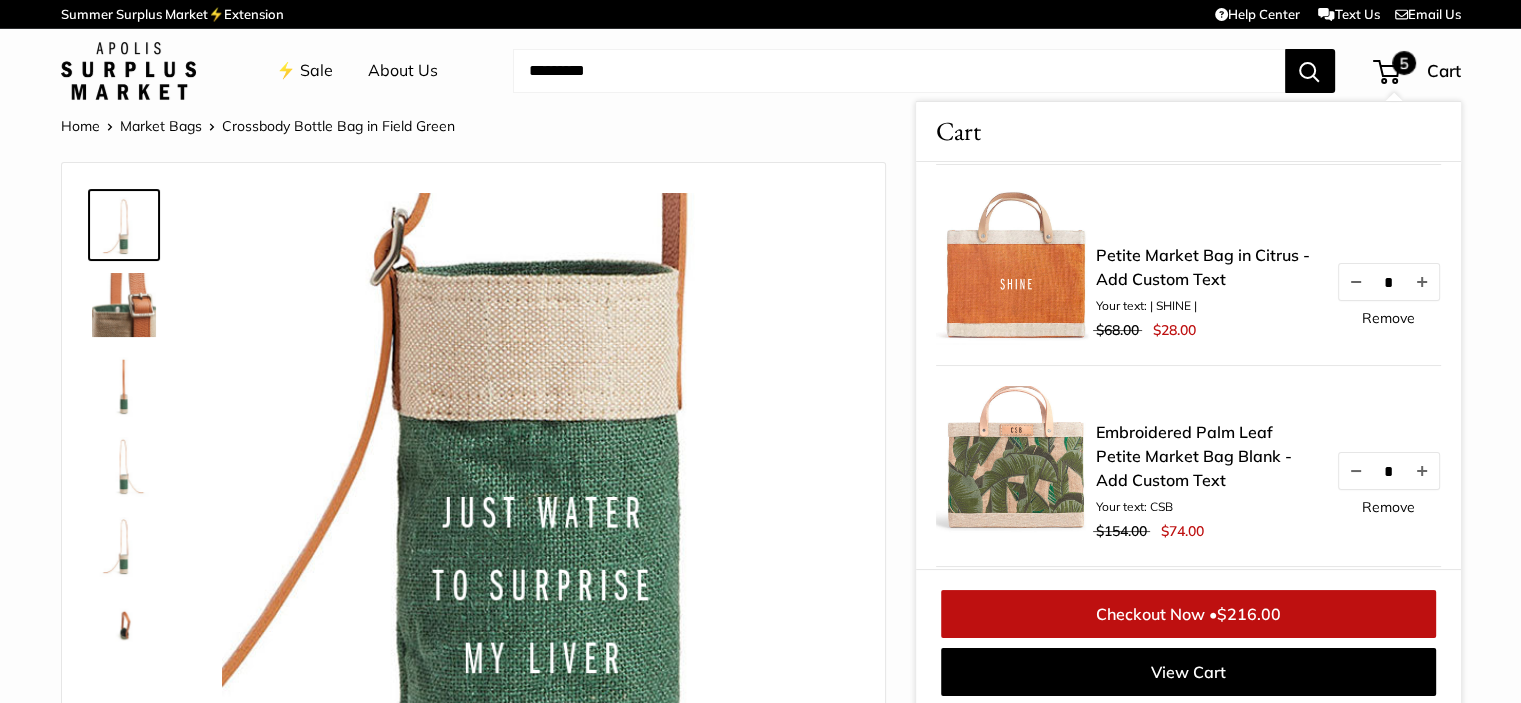 scroll, scrollTop: 400, scrollLeft: 0, axis: vertical 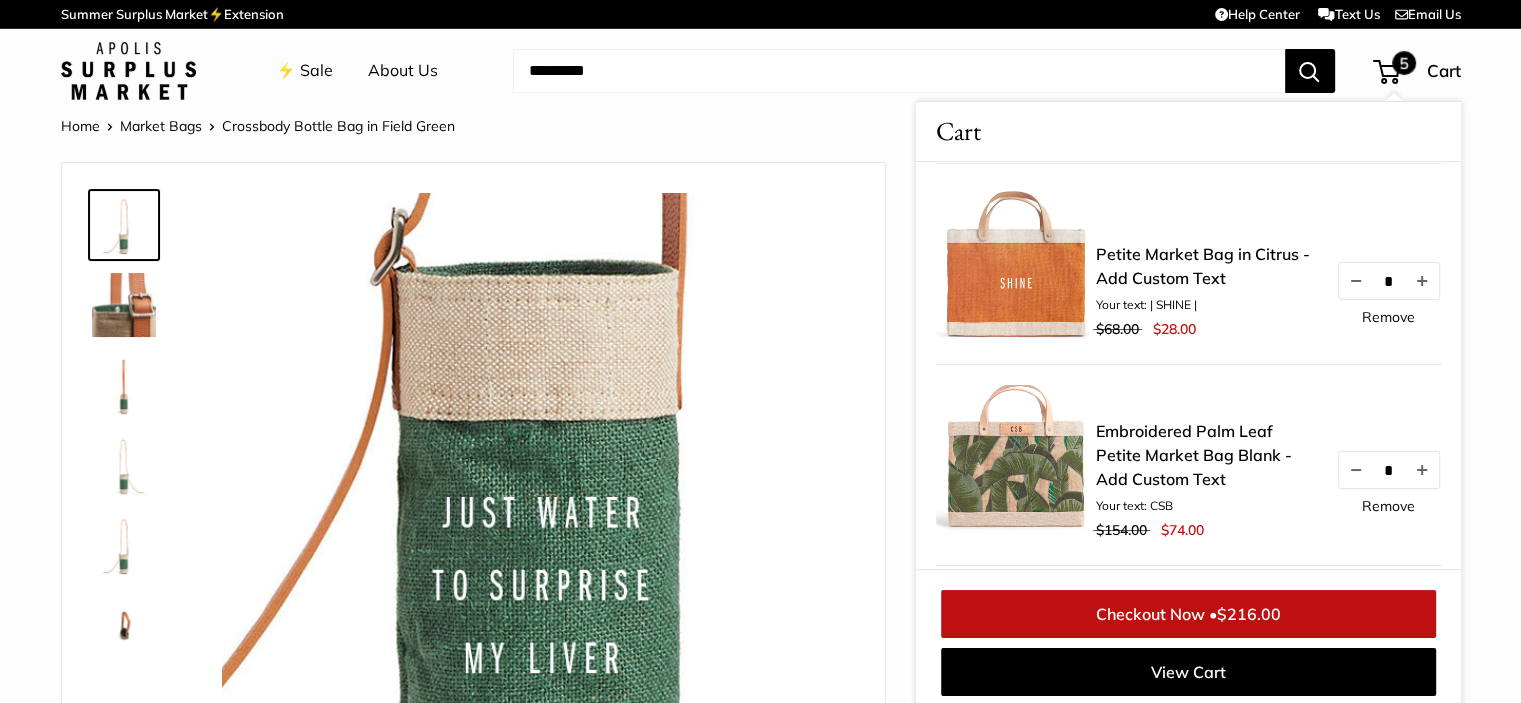 click on "Petite Market Bag in Citrus - Add Custom Text" at bounding box center (1206, 266) 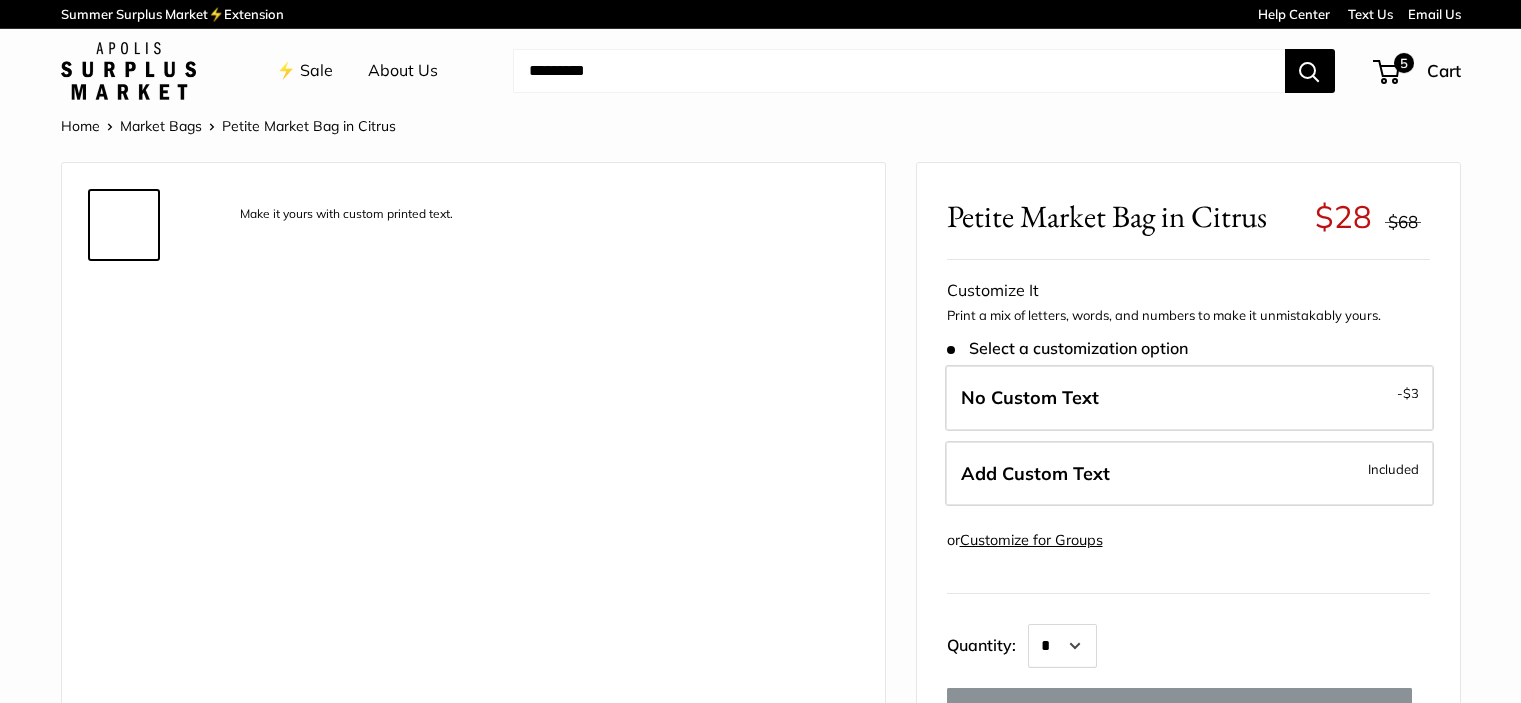 scroll, scrollTop: 0, scrollLeft: 0, axis: both 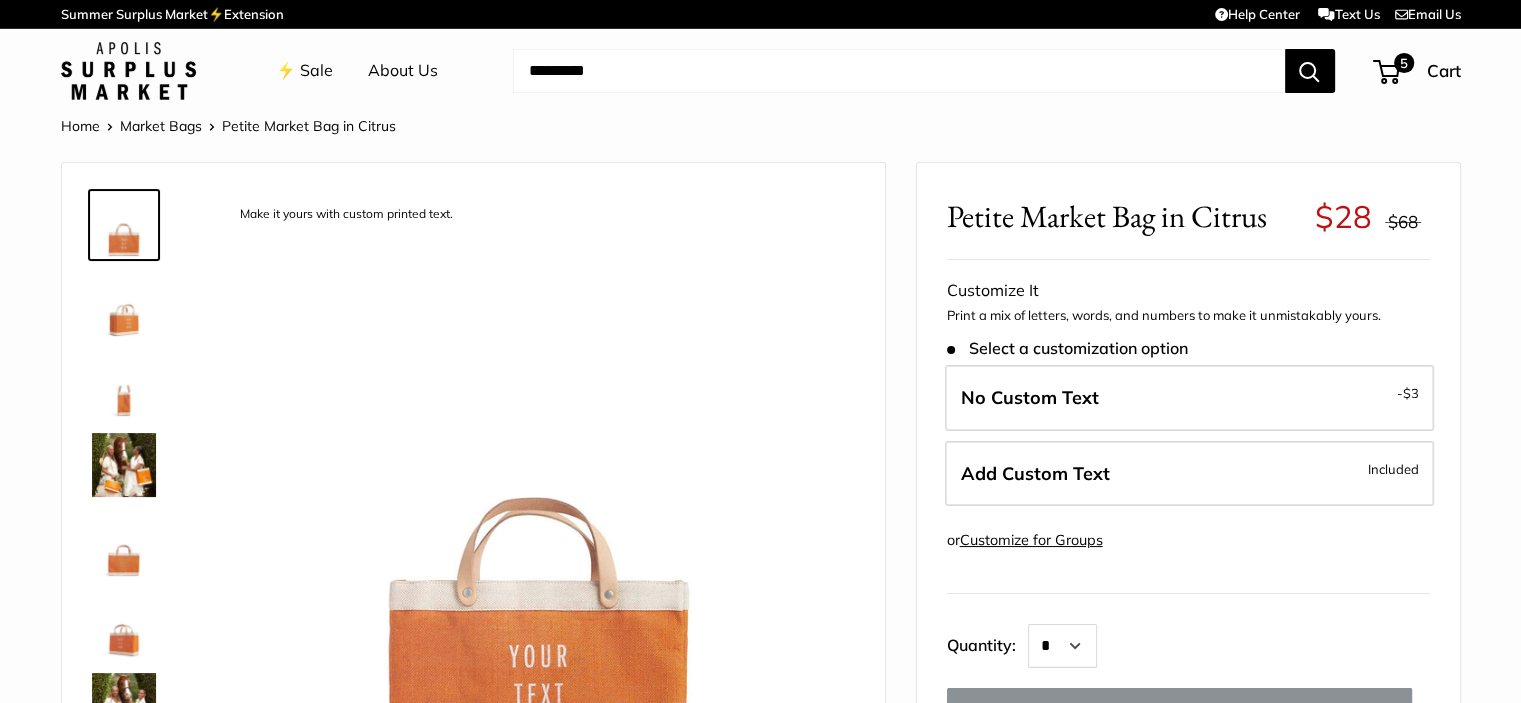 click on "Add Custom Text
Included" at bounding box center [1189, 474] 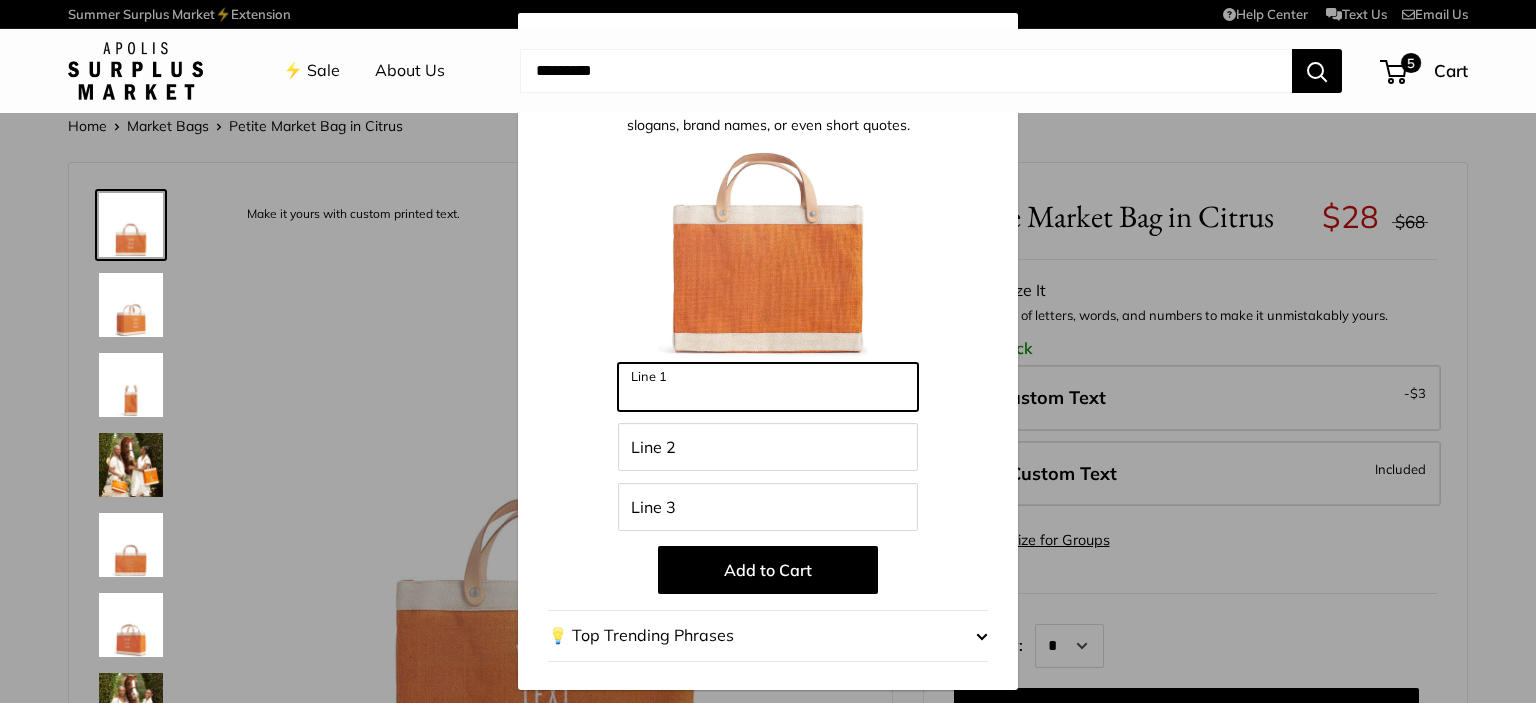click on "Line 1" at bounding box center [768, 387] 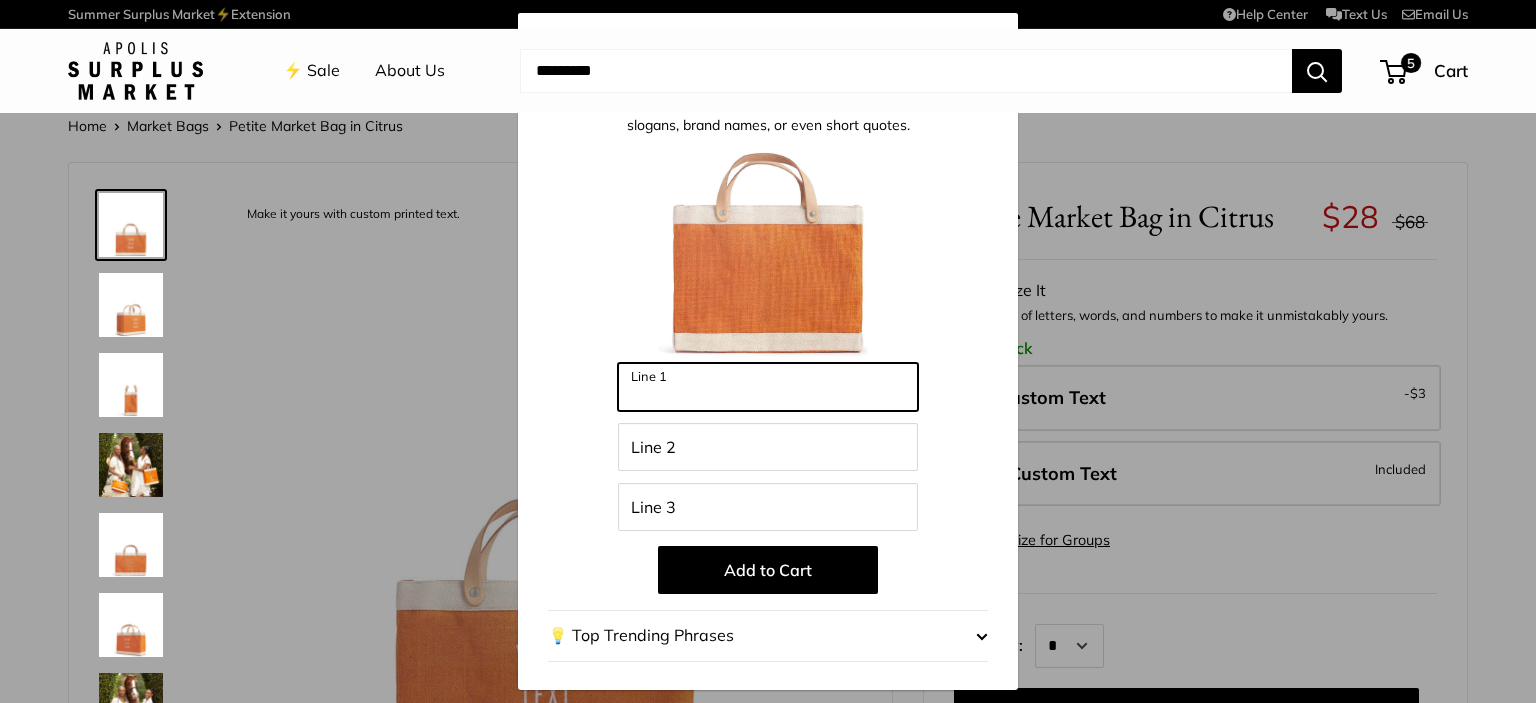 paste on "*******" 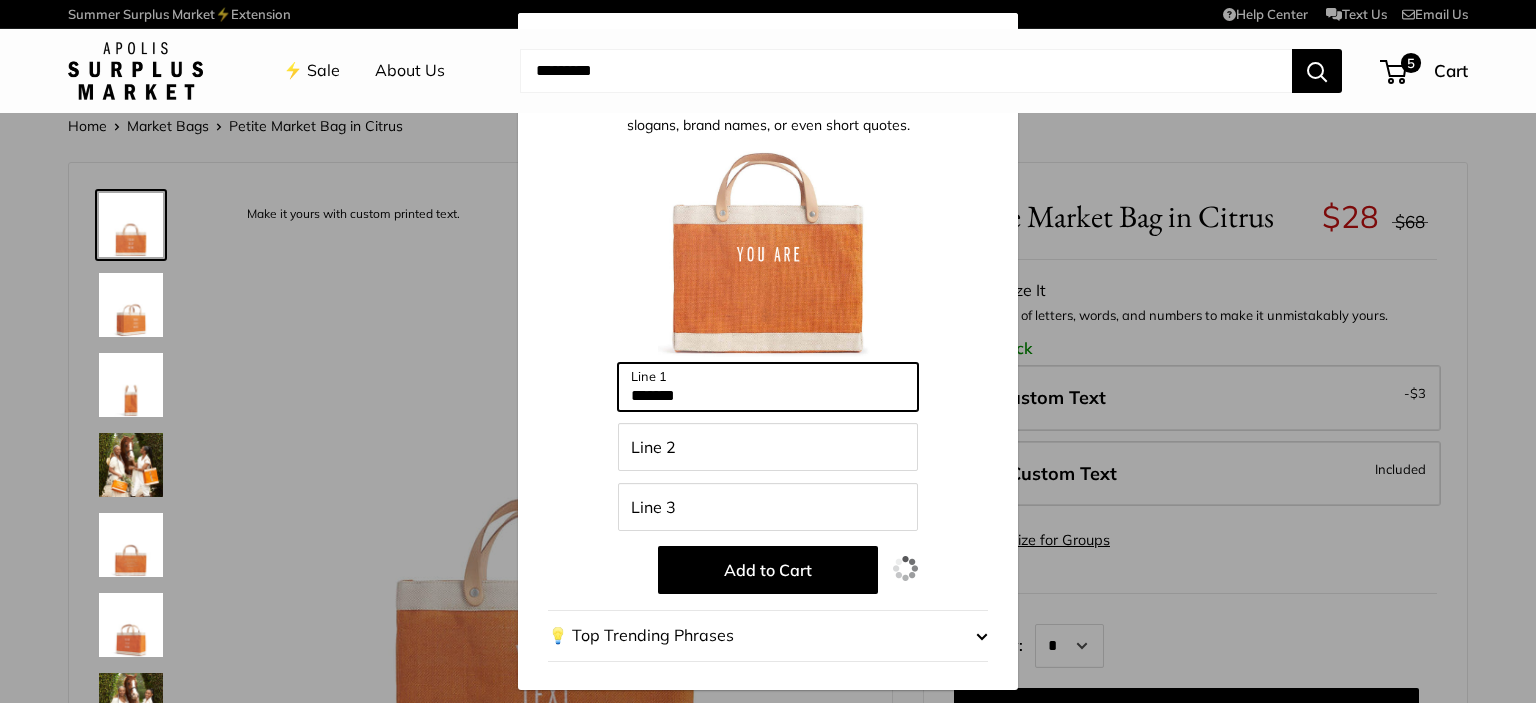 type on "*******" 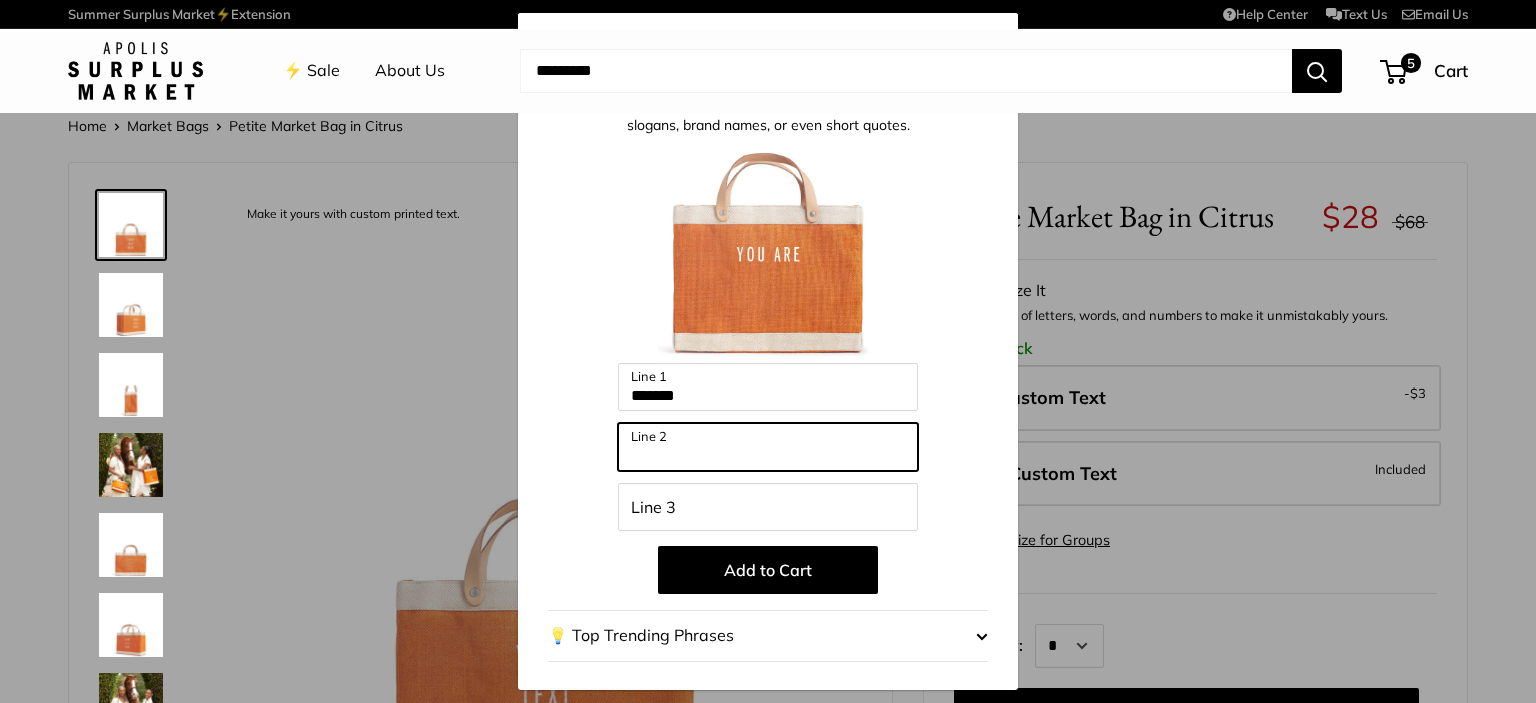 click on "Line 2" at bounding box center (768, 447) 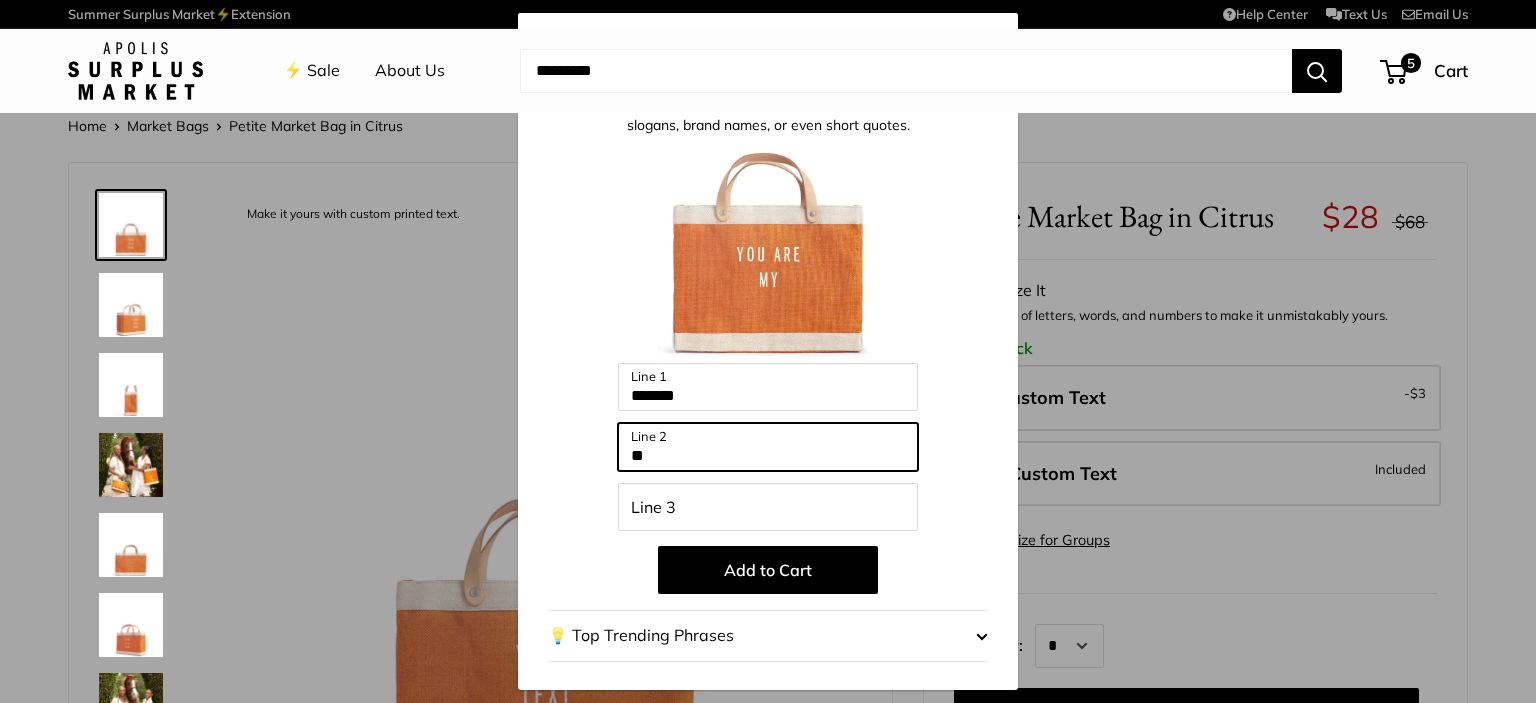type on "**" 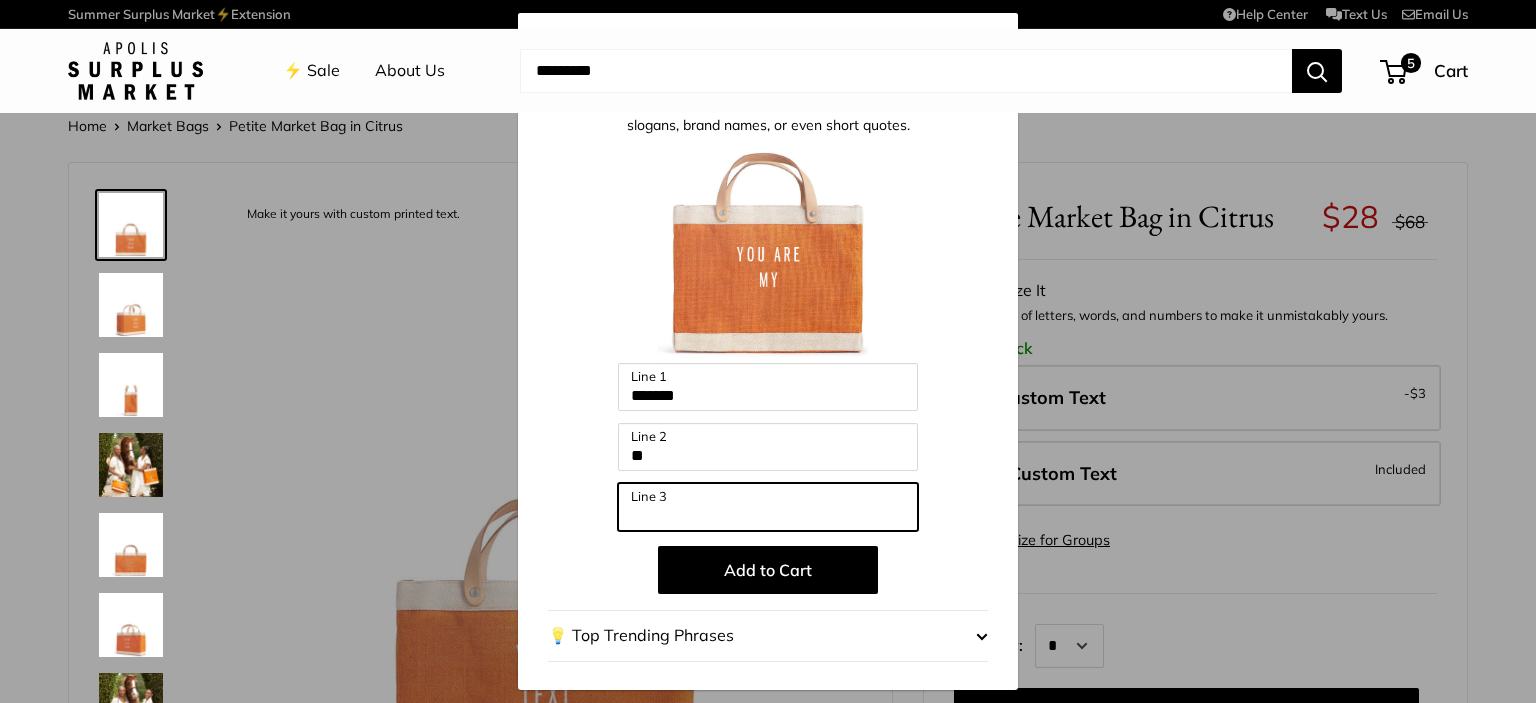 click on "Line 3" at bounding box center [768, 507] 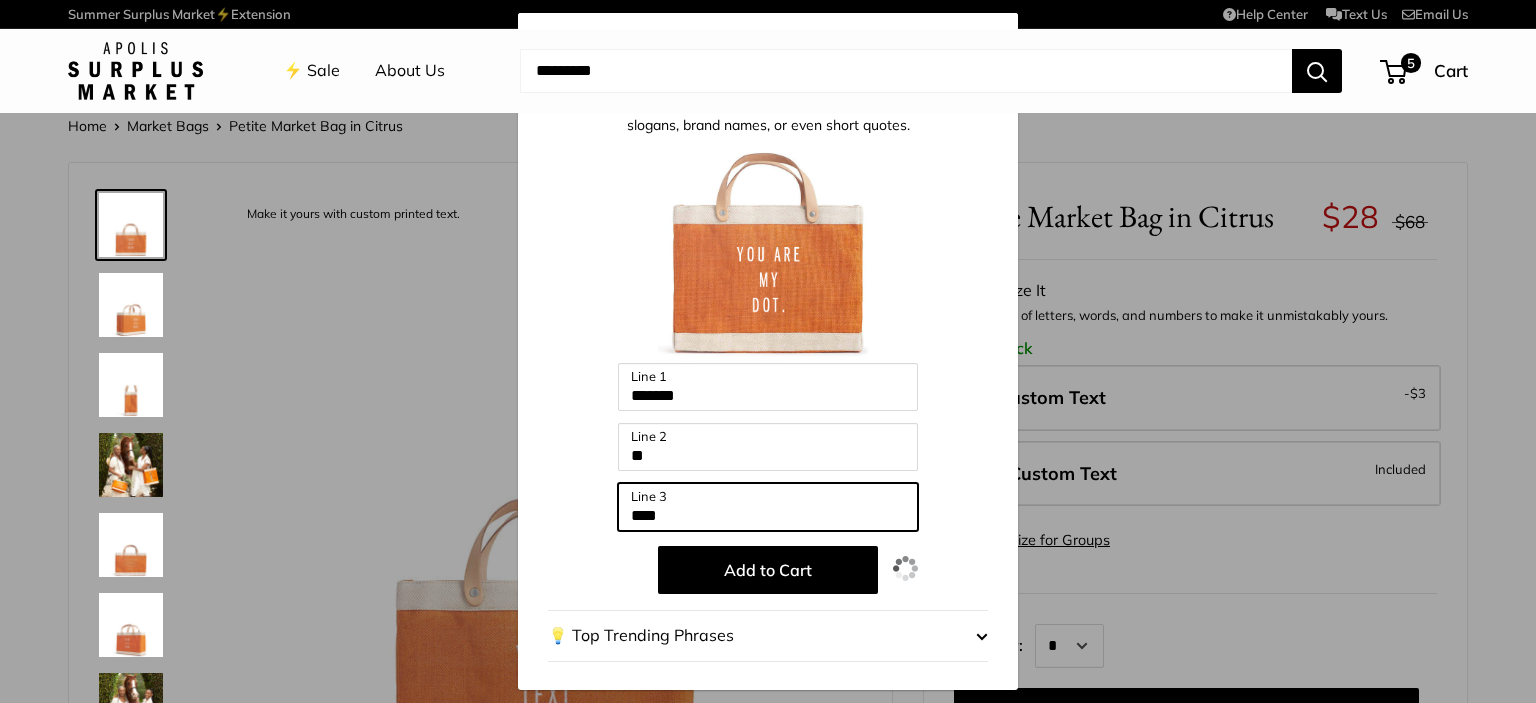 click on "****" at bounding box center [768, 507] 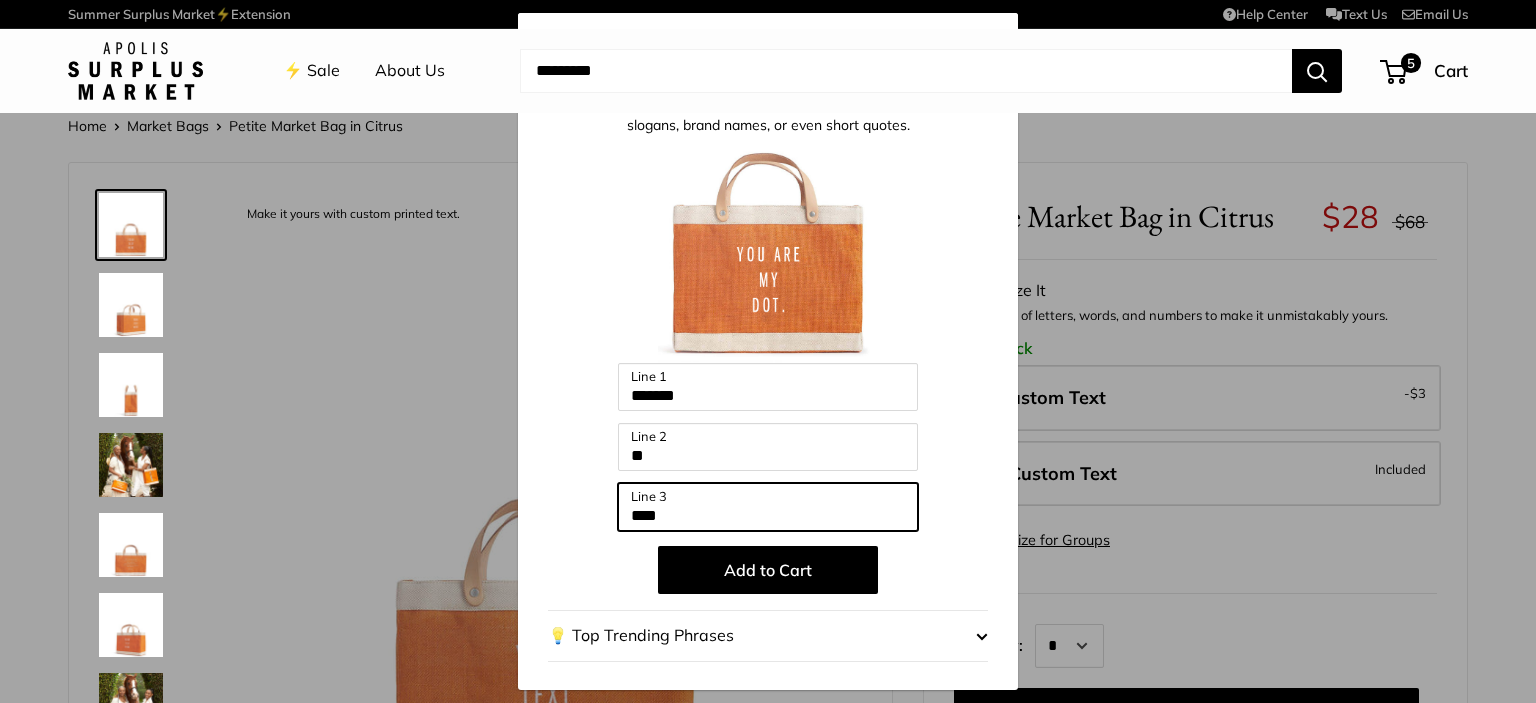 type on "****" 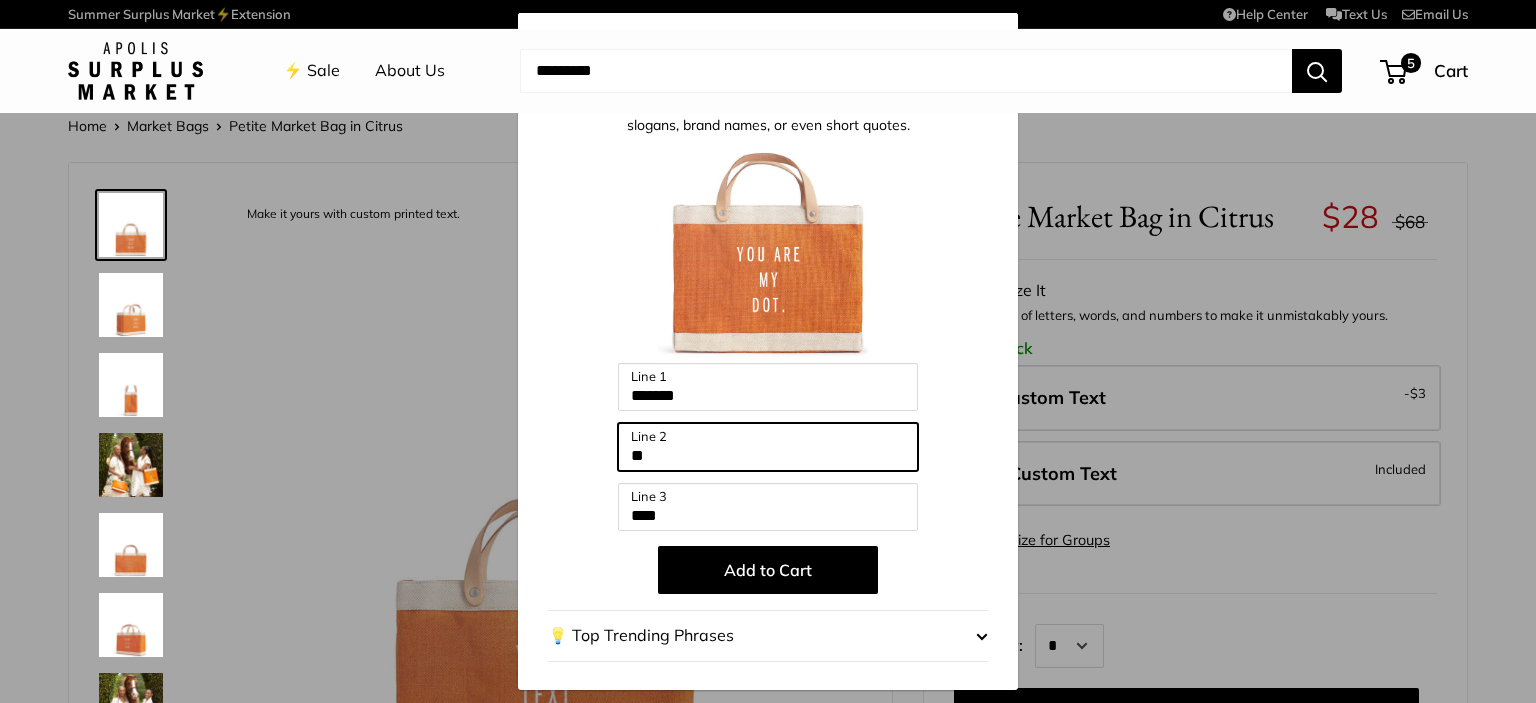 click on "**" at bounding box center [768, 447] 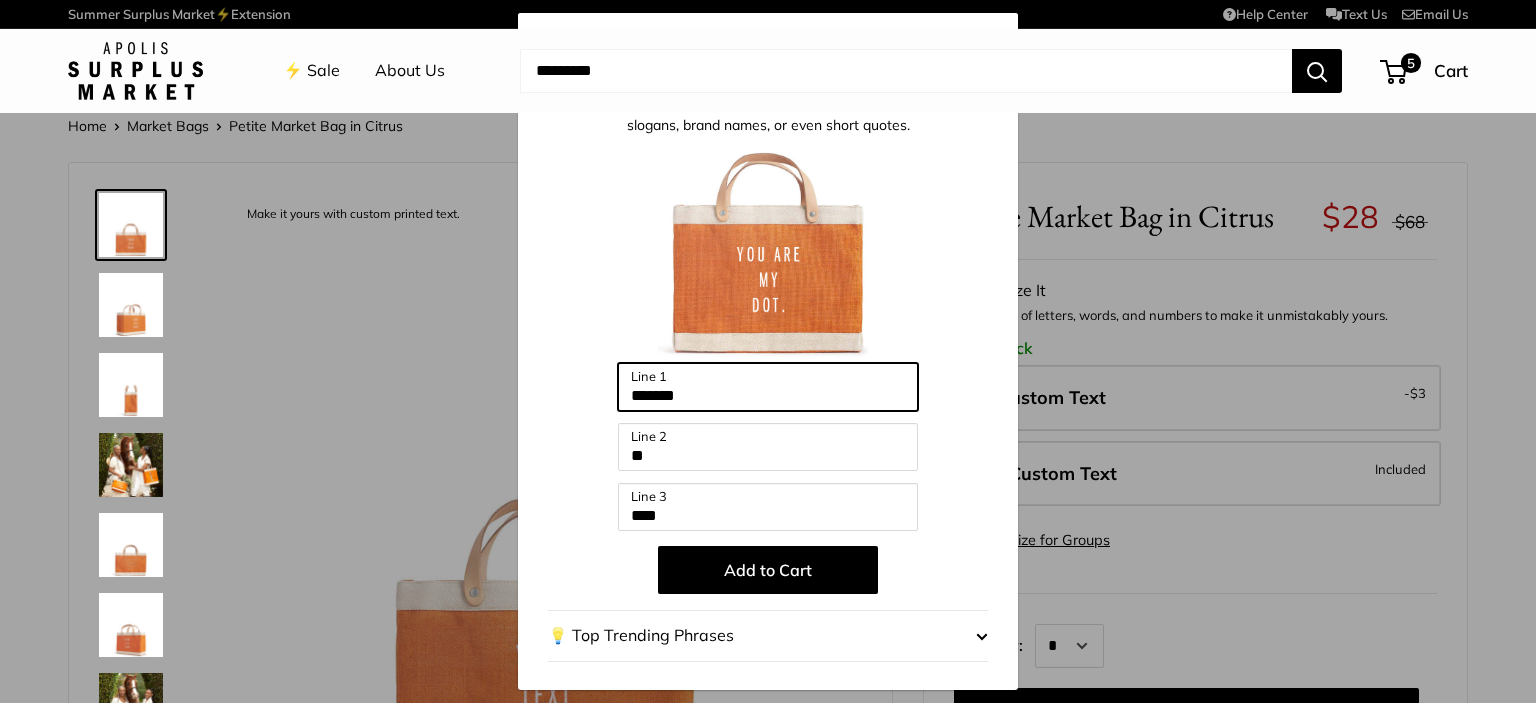 click on "*******" at bounding box center [768, 387] 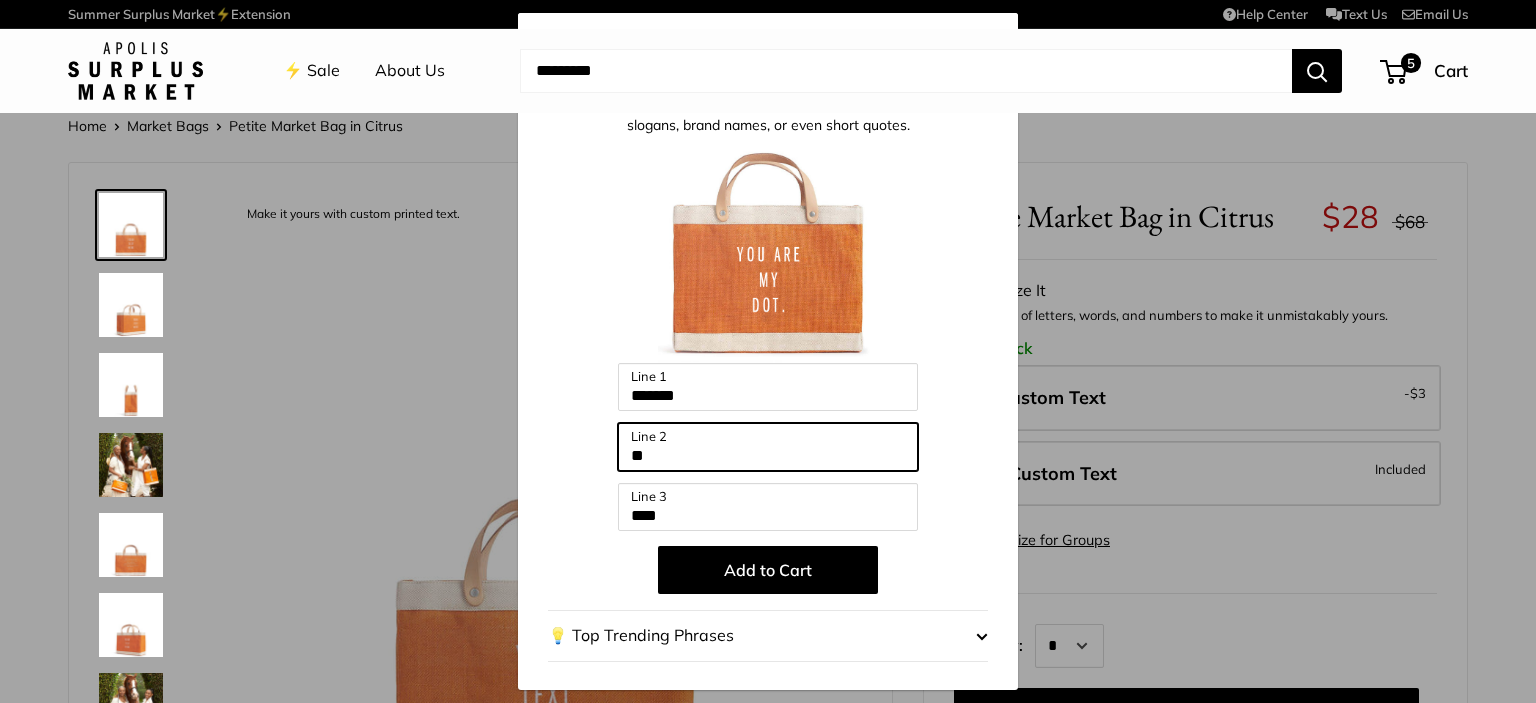 click on "**" at bounding box center [768, 447] 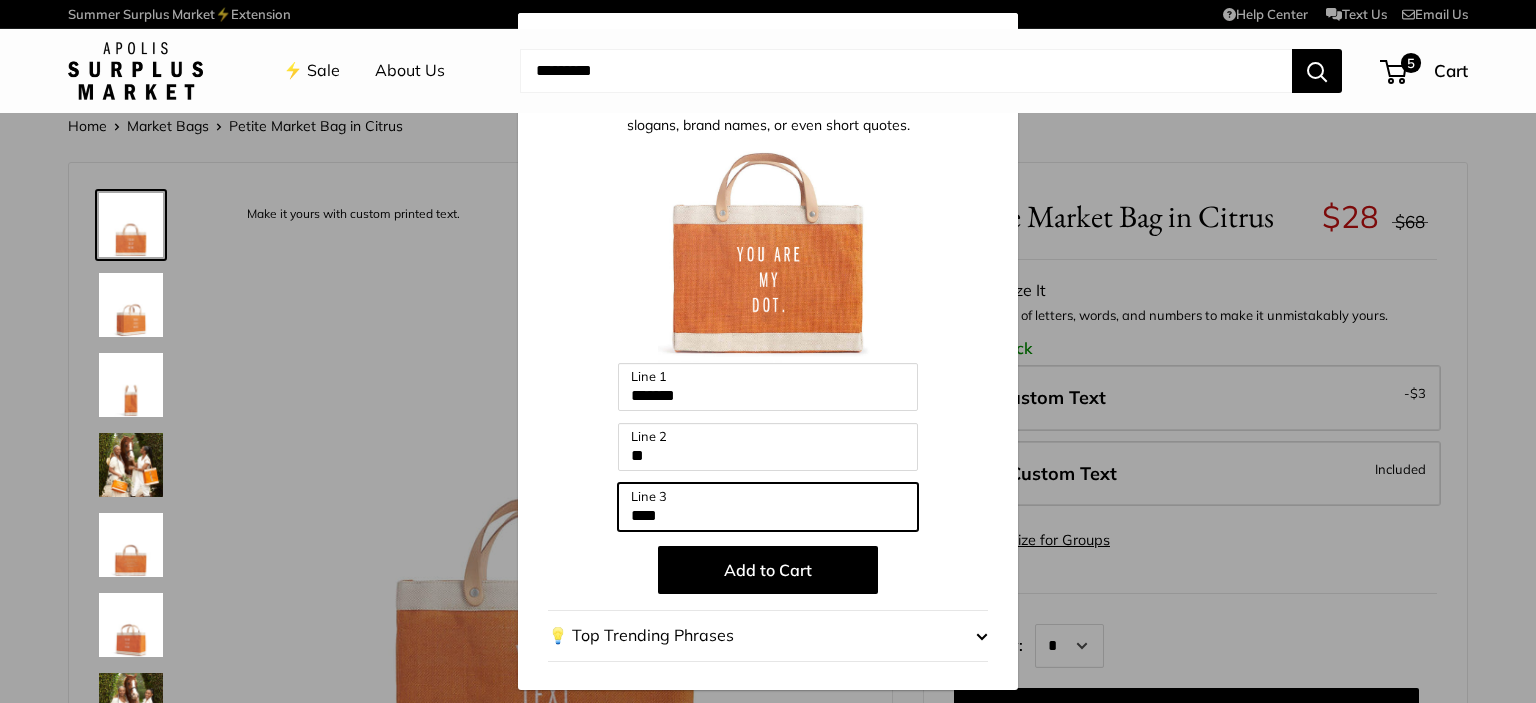 click on "****" at bounding box center [768, 507] 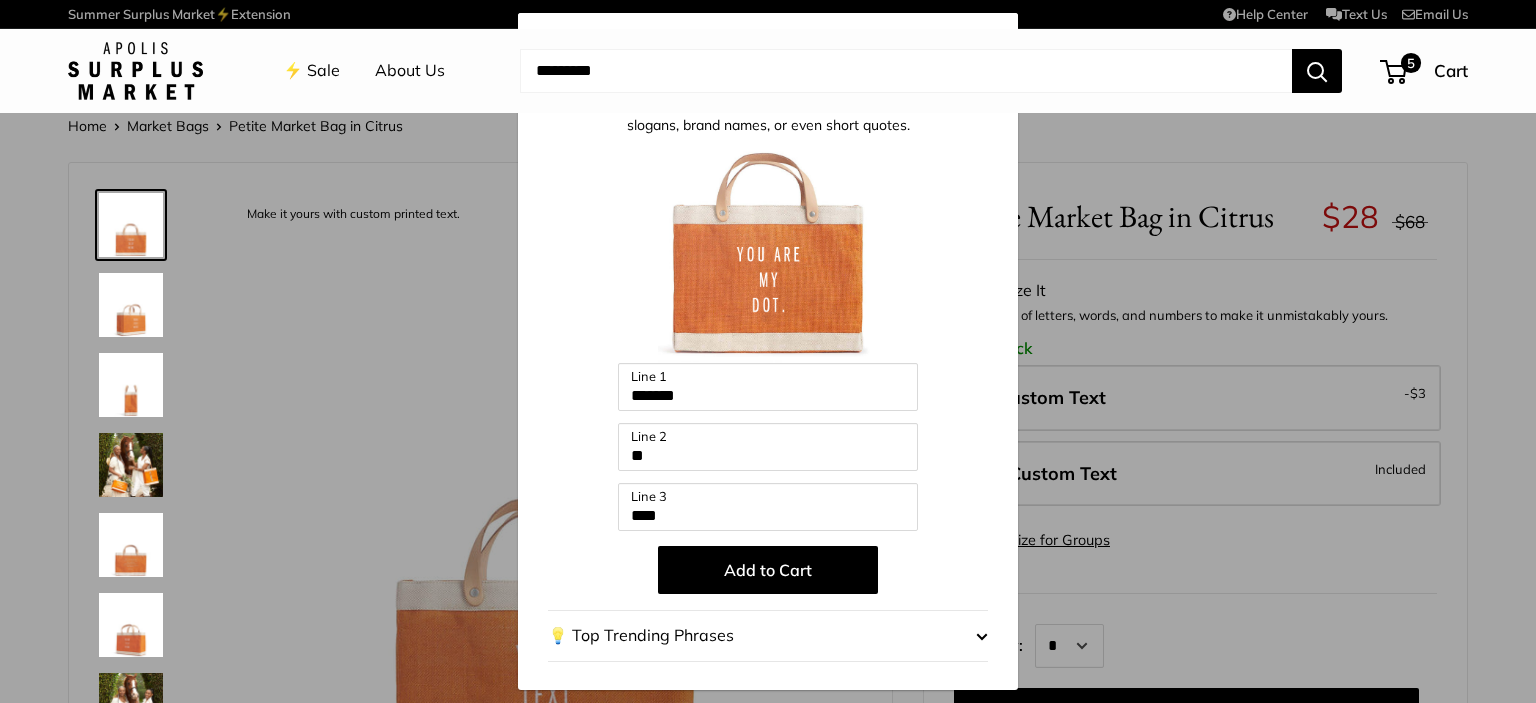 click on "Add to Cart" at bounding box center (768, 570) 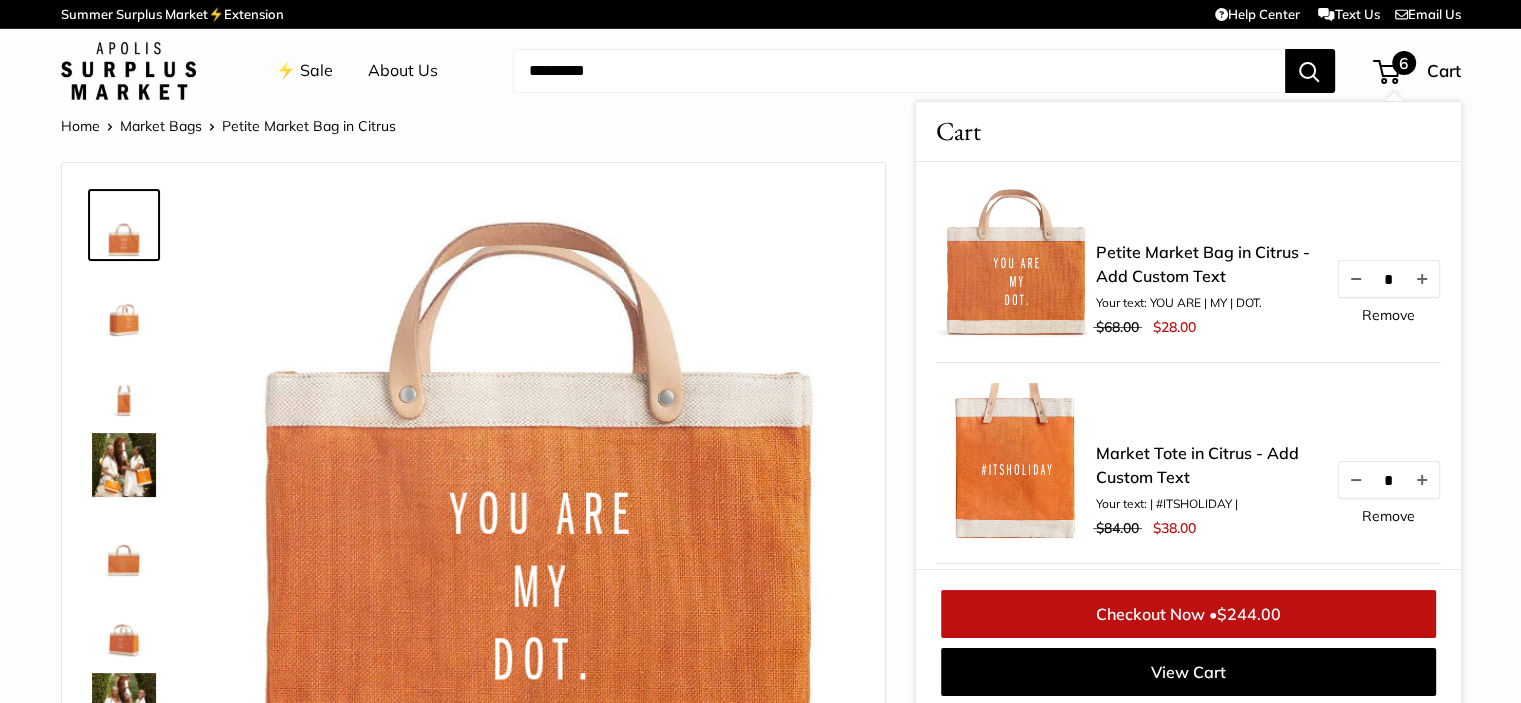 scroll, scrollTop: 8, scrollLeft: 0, axis: vertical 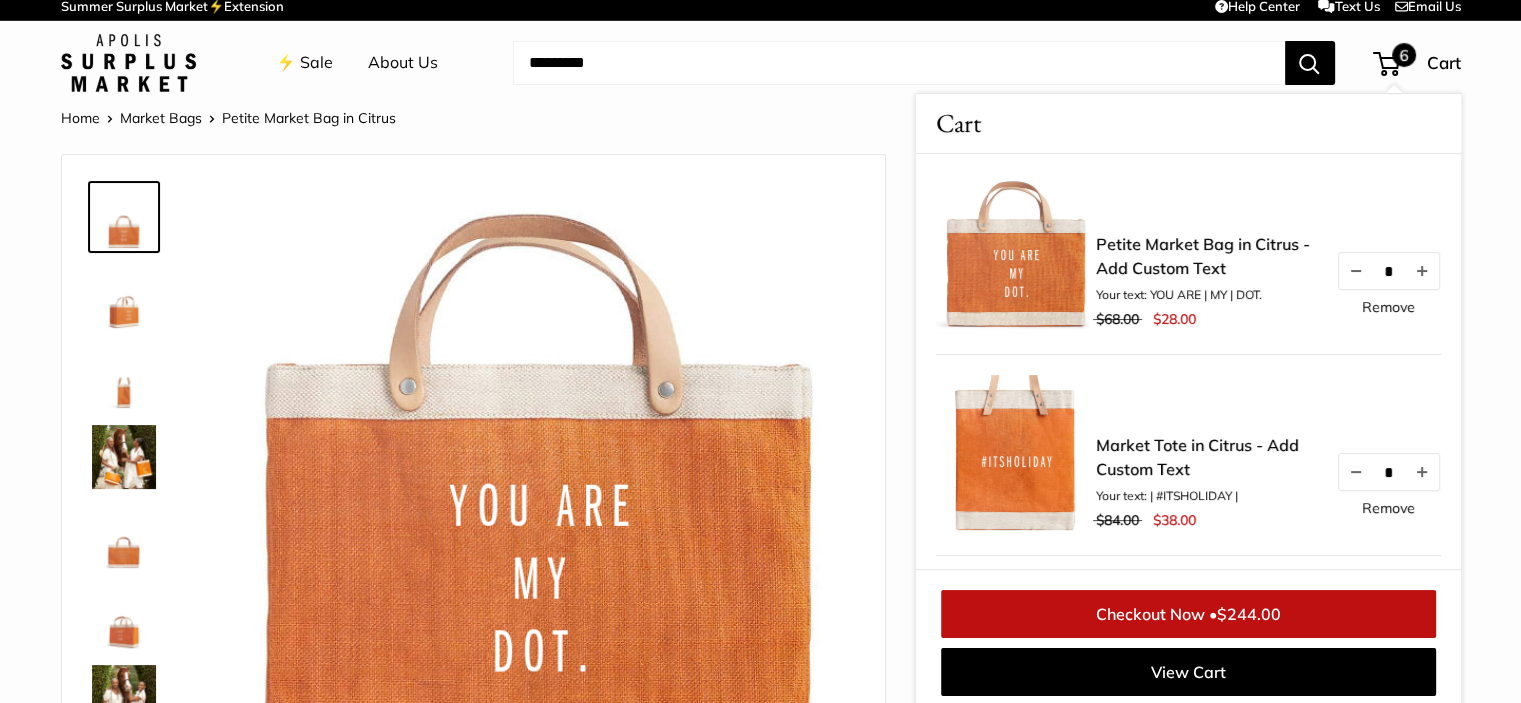 click on "Market Tote in Citrus - Add Custom Text" at bounding box center (1206, 457) 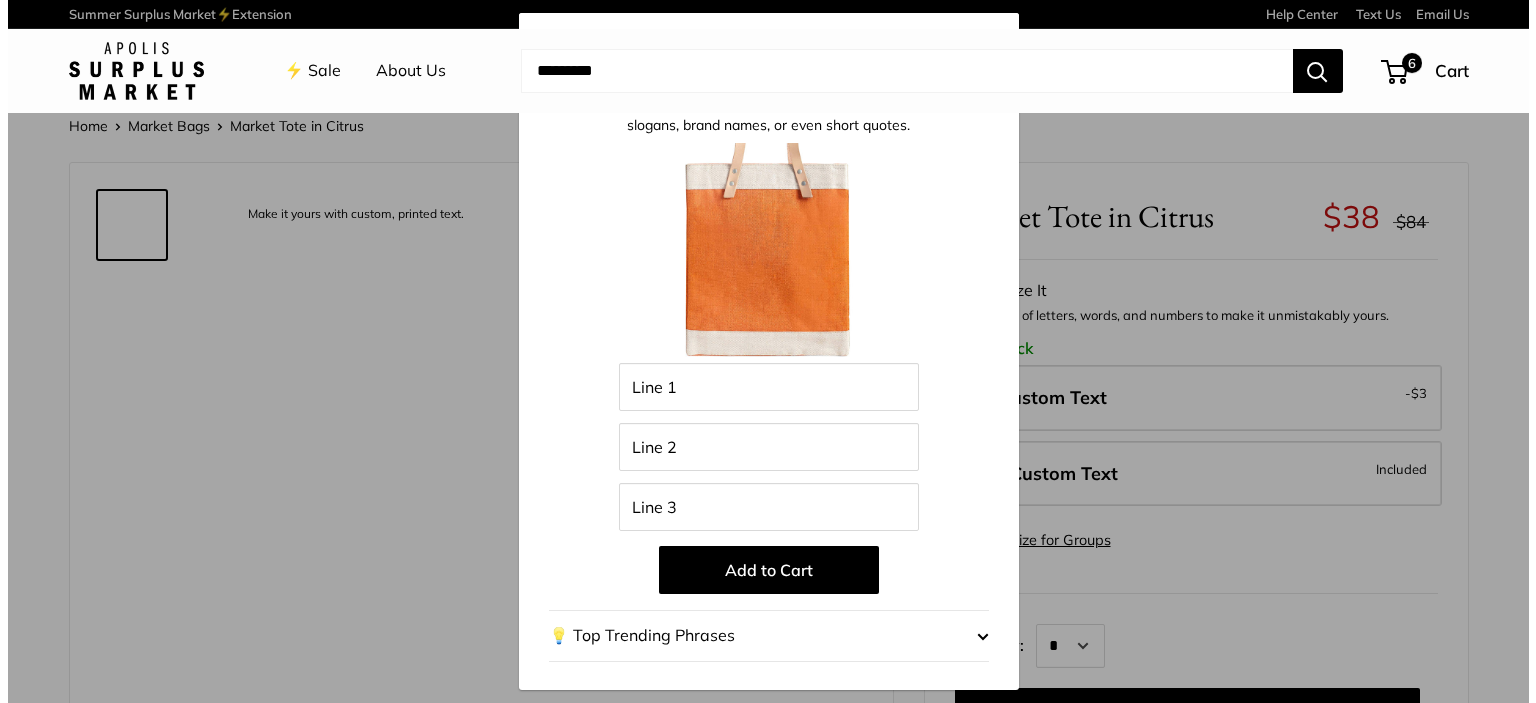 scroll, scrollTop: 0, scrollLeft: 0, axis: both 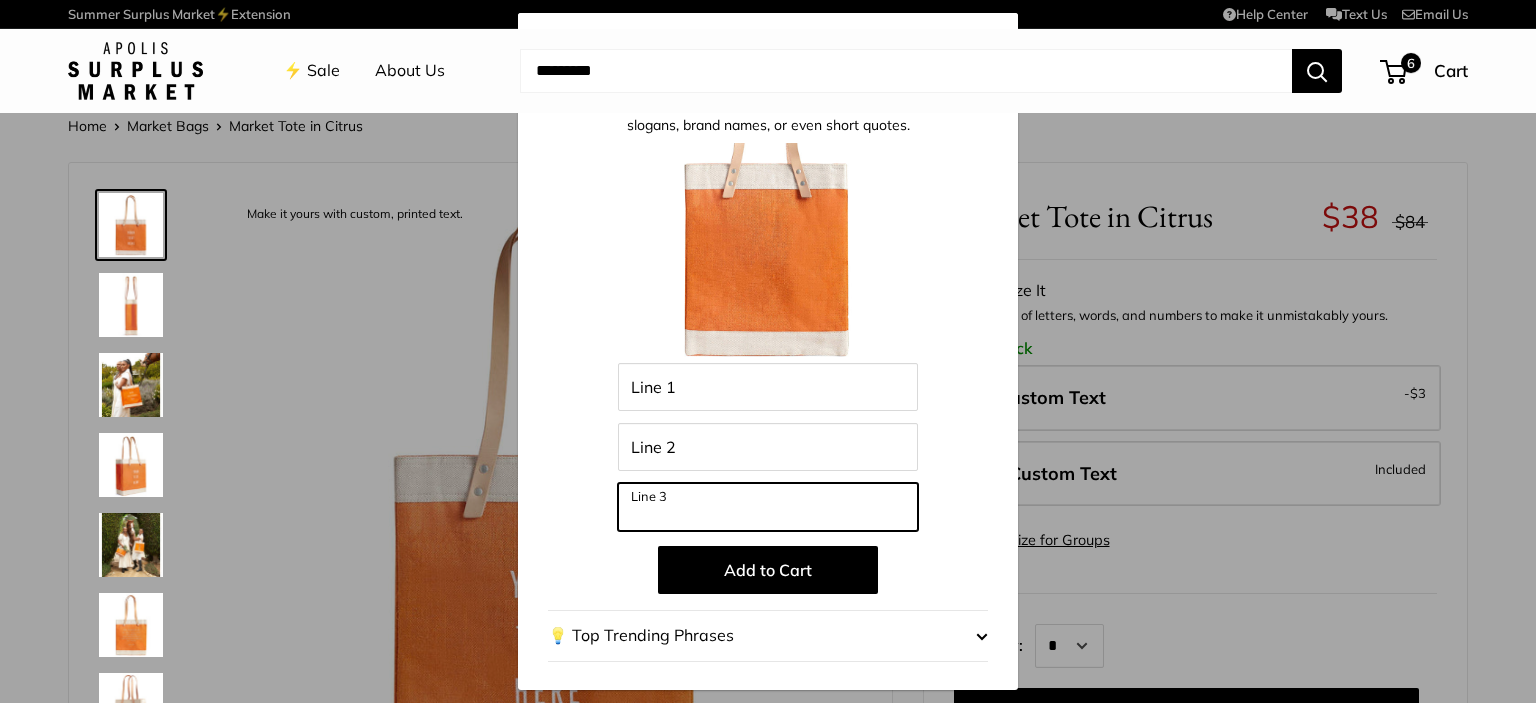 click on "Line 3" at bounding box center (768, 507) 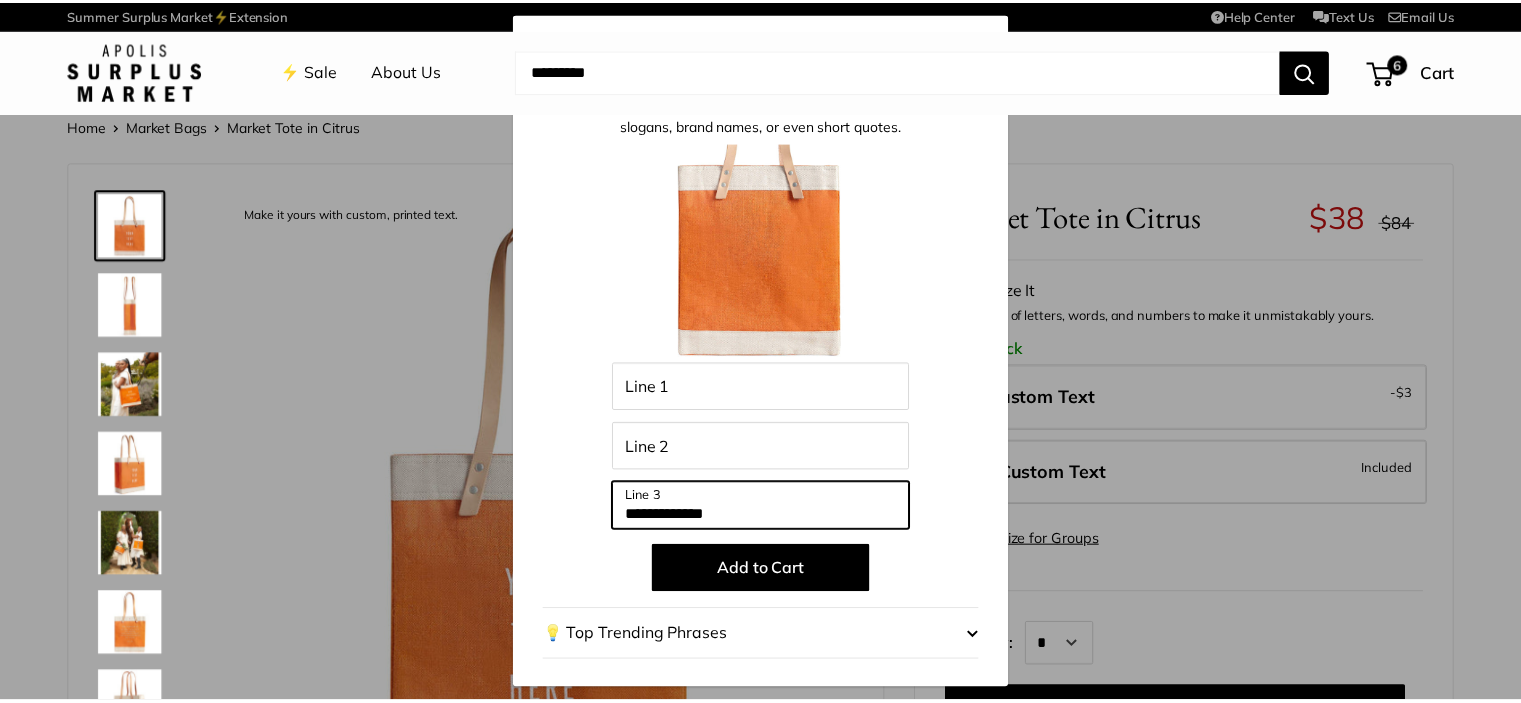 scroll, scrollTop: 0, scrollLeft: 0, axis: both 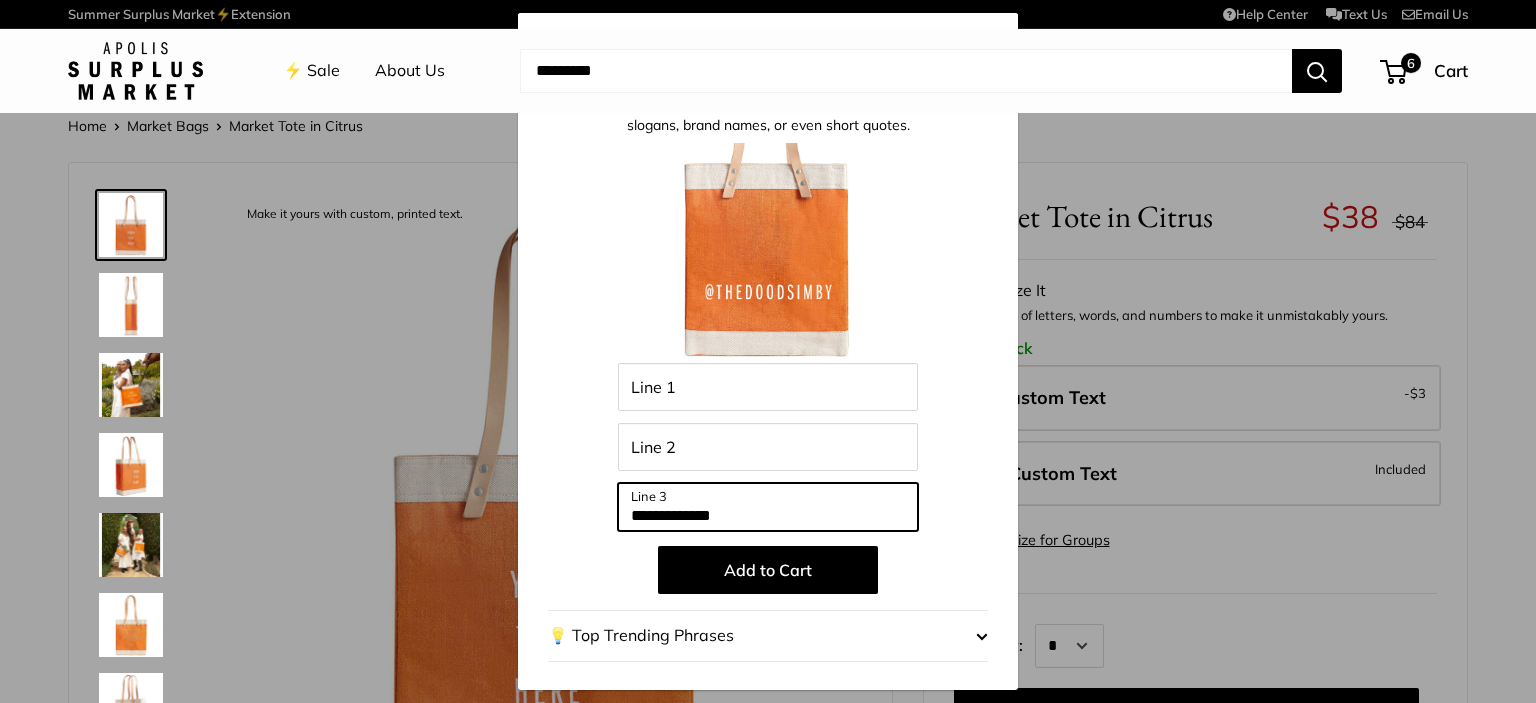 type on "**********" 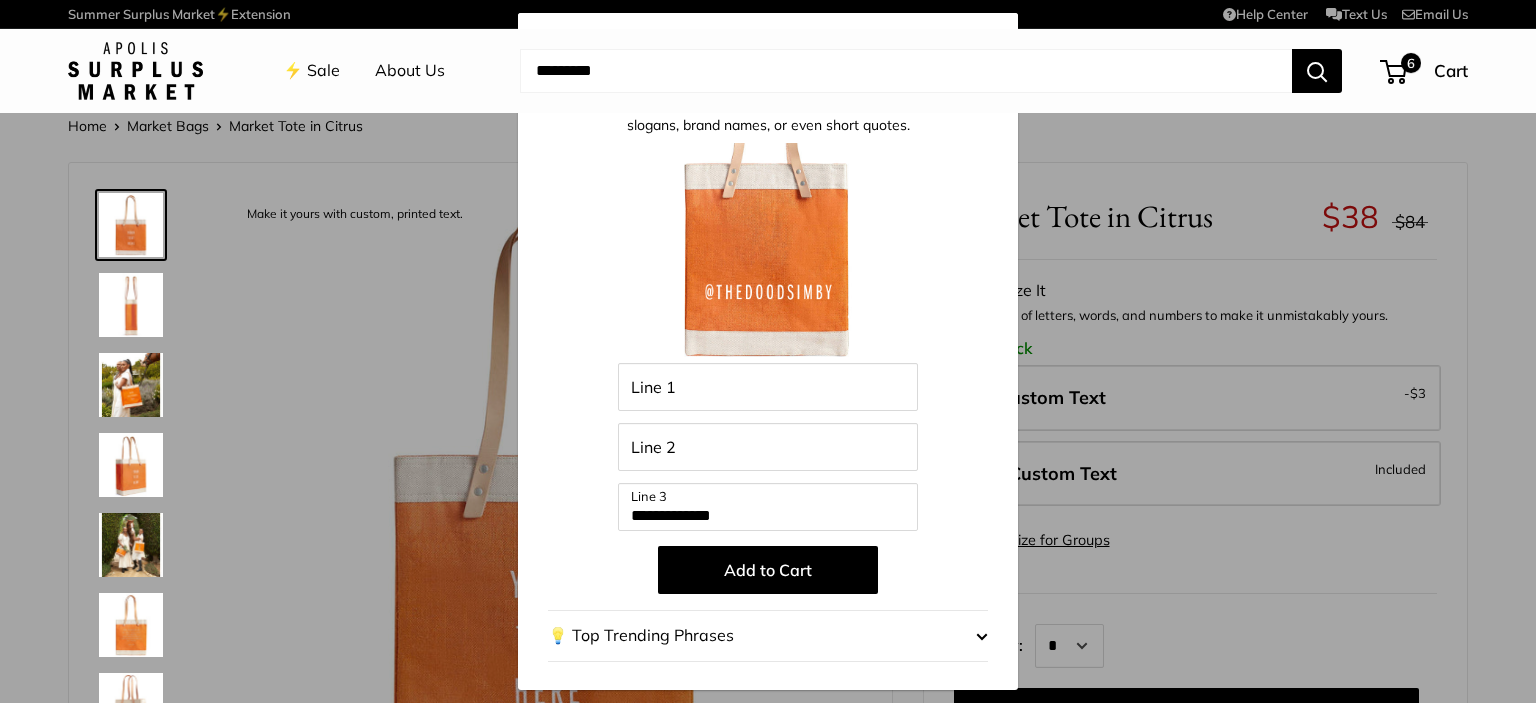 click on "Add to Cart" at bounding box center [768, 570] 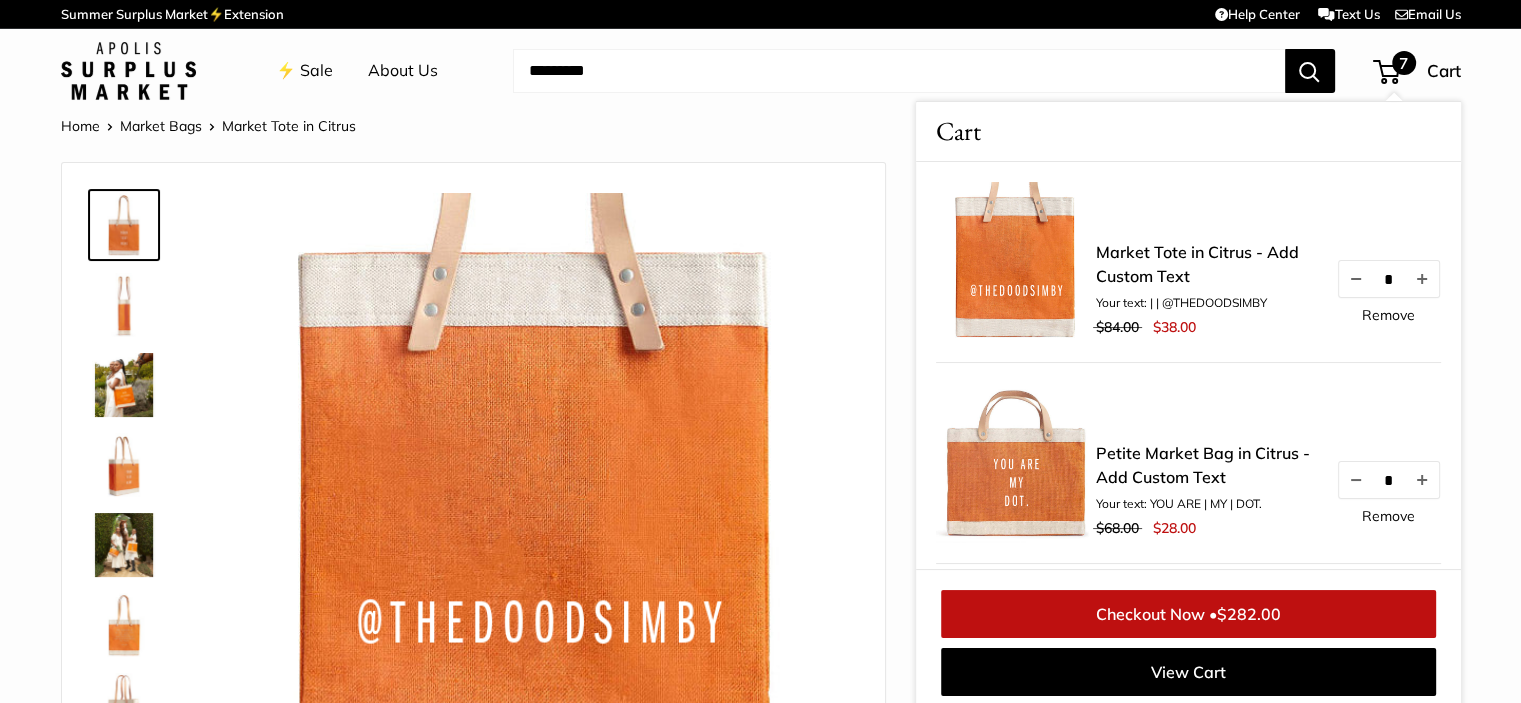 scroll, scrollTop: 8, scrollLeft: 0, axis: vertical 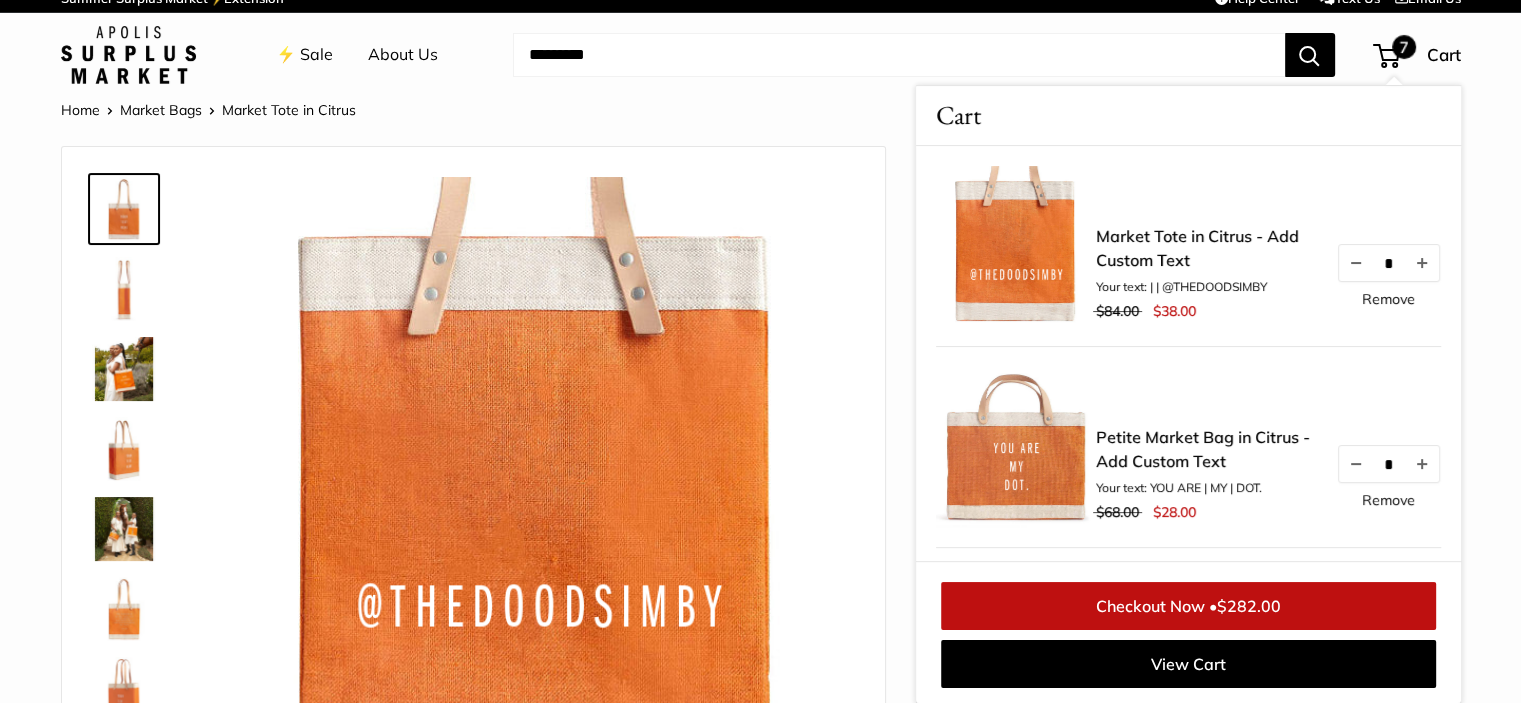 click at bounding box center [899, 55] 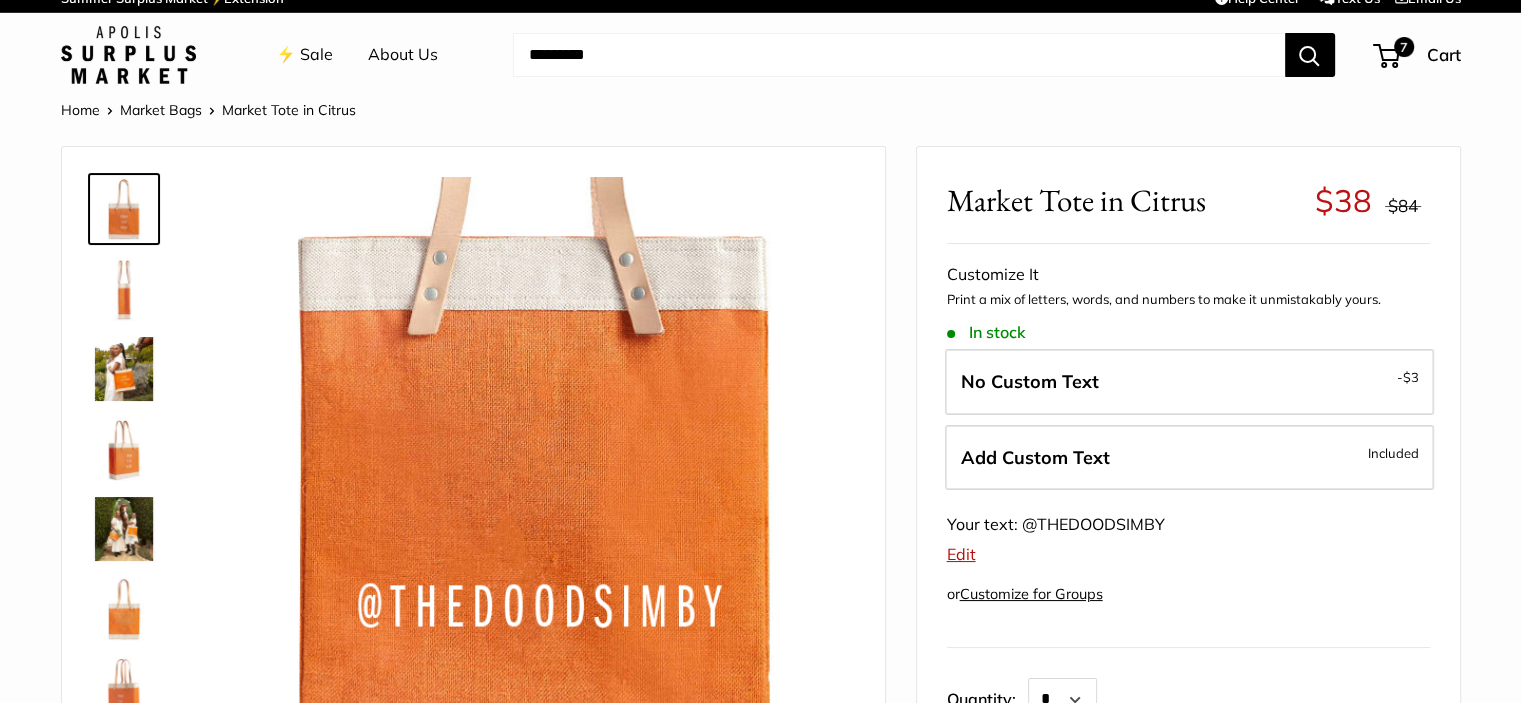 click at bounding box center (899, 55) 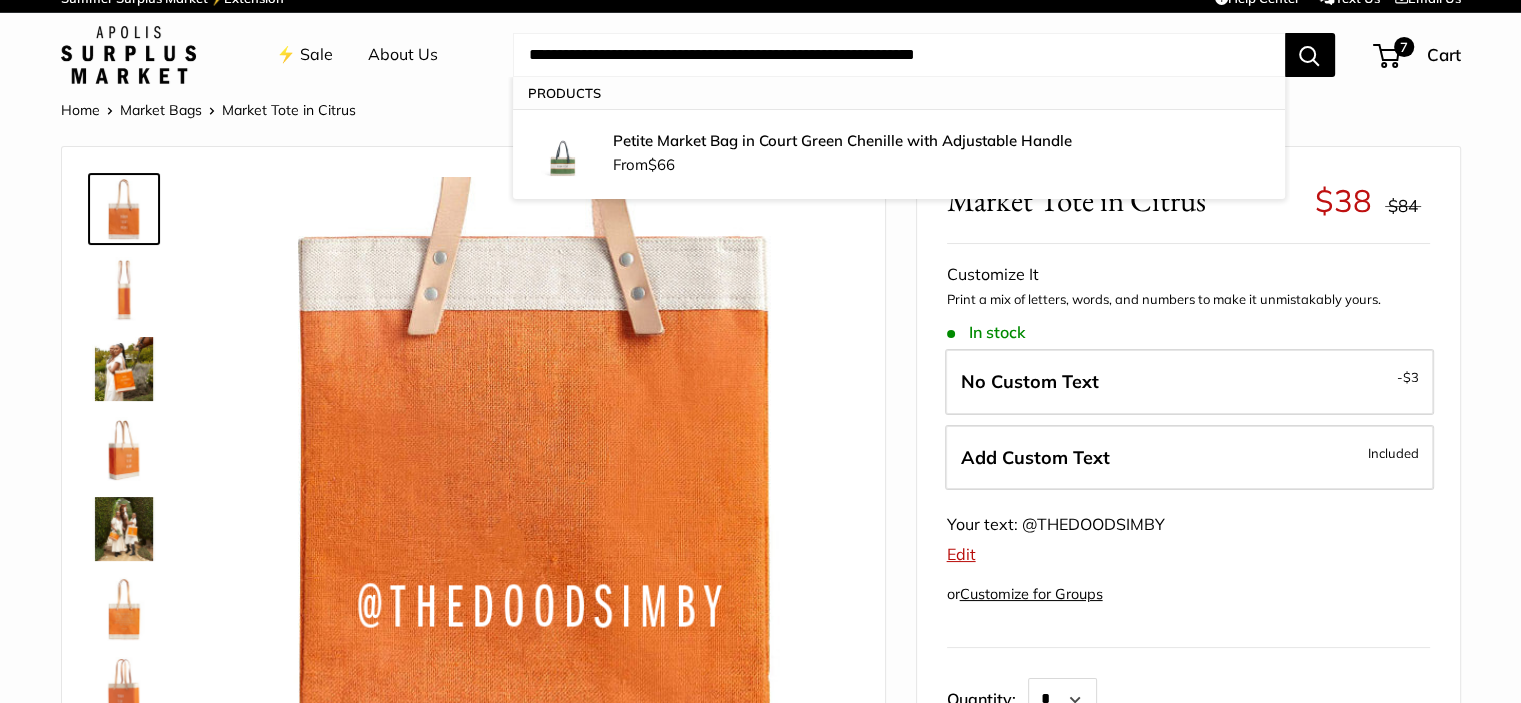 type on "**********" 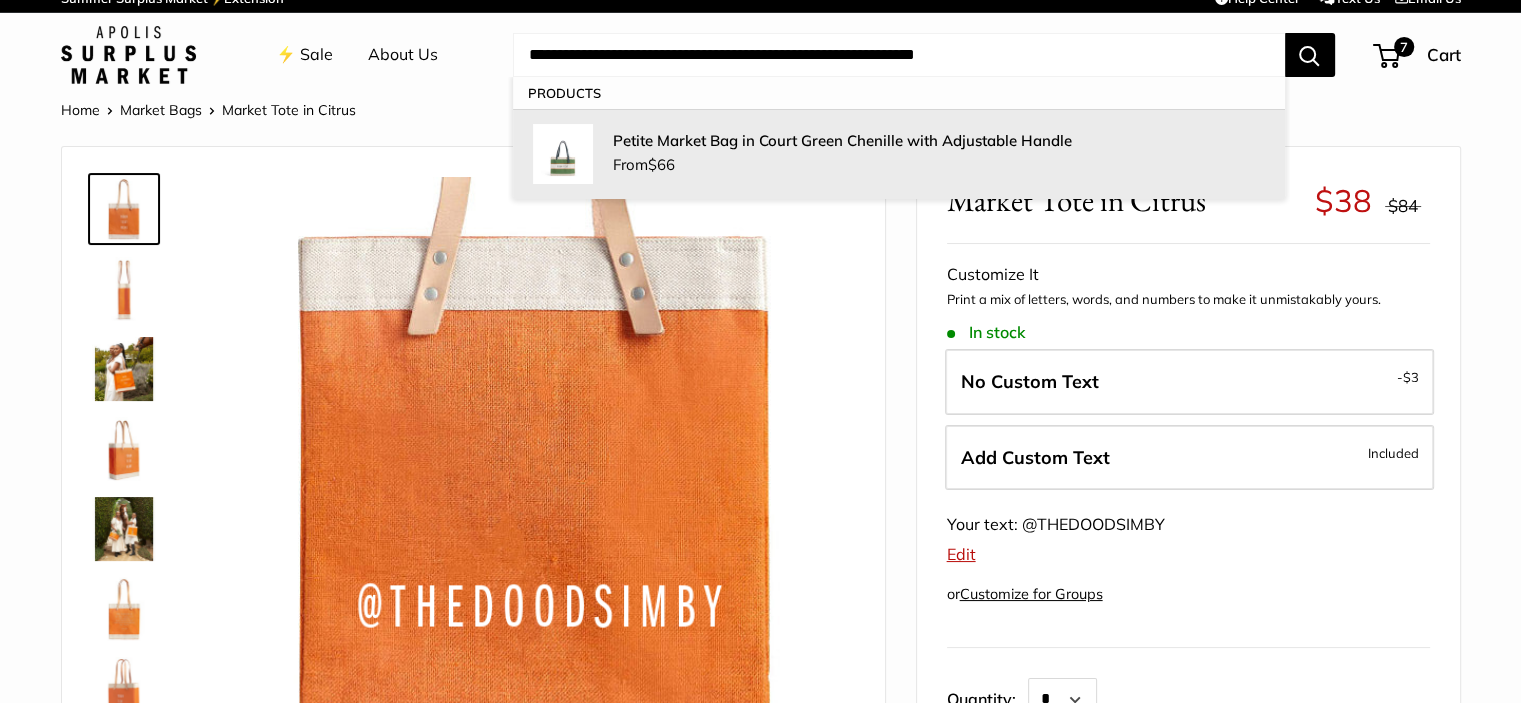 click on "Petite Market Bag in Court Green Chenille with Adjustable Handle" at bounding box center [939, 140] 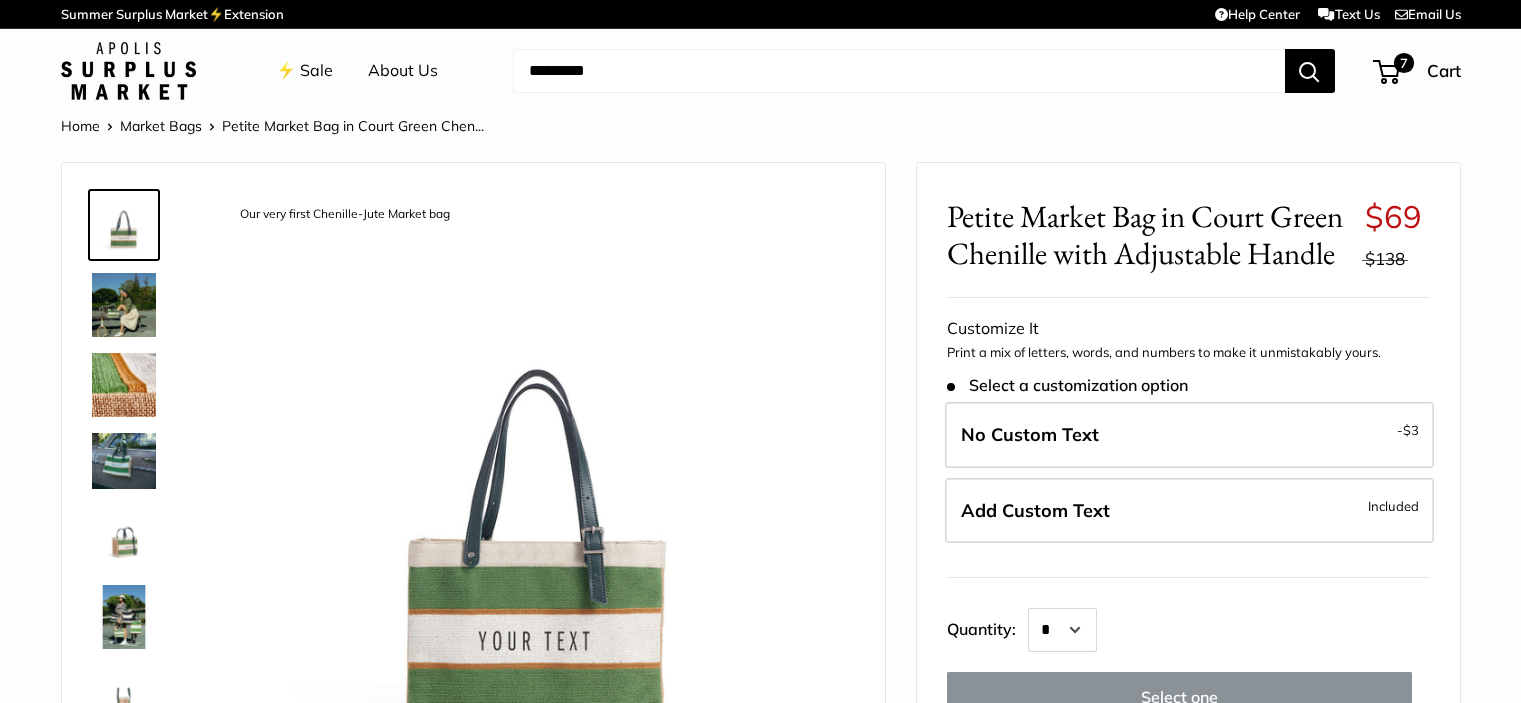 scroll, scrollTop: 0, scrollLeft: 0, axis: both 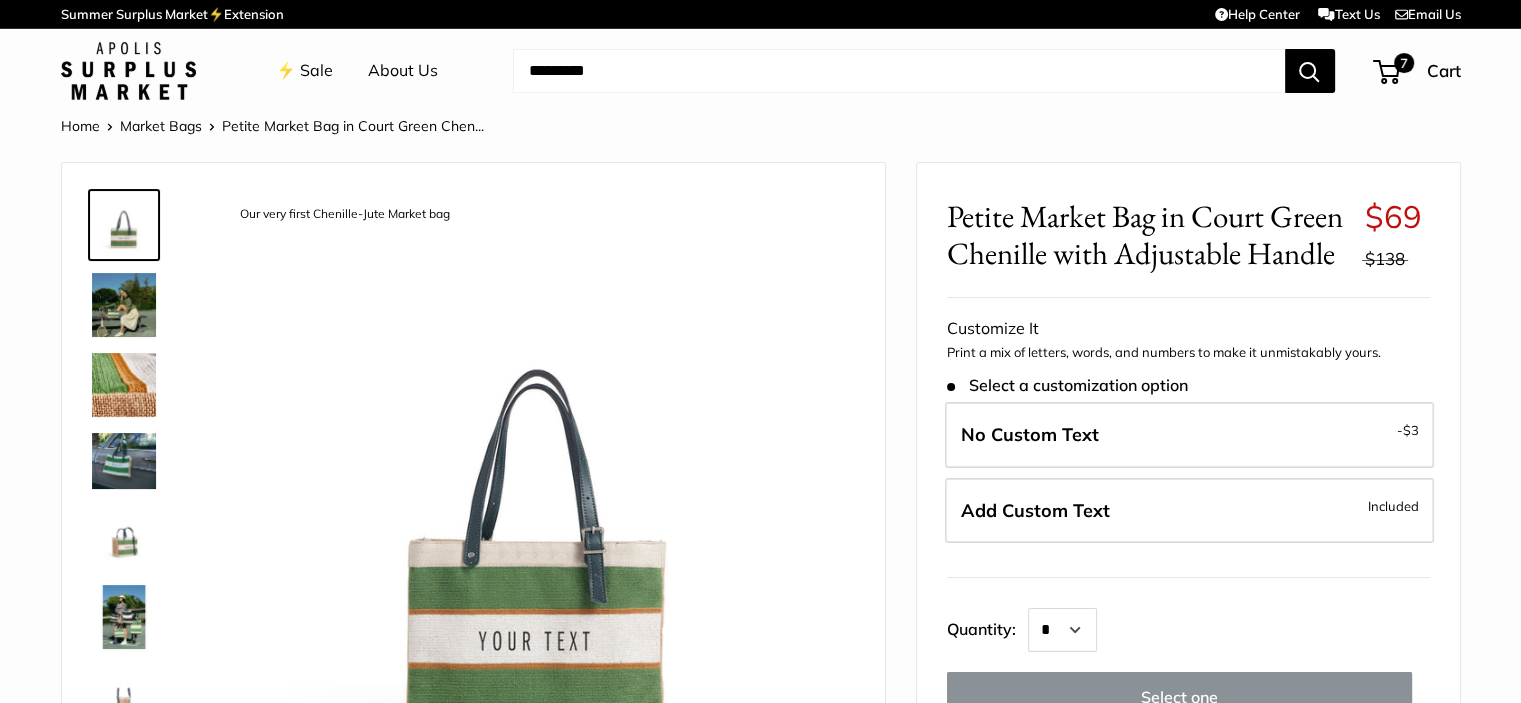 click on "Add Custom Text" at bounding box center [1035, 510] 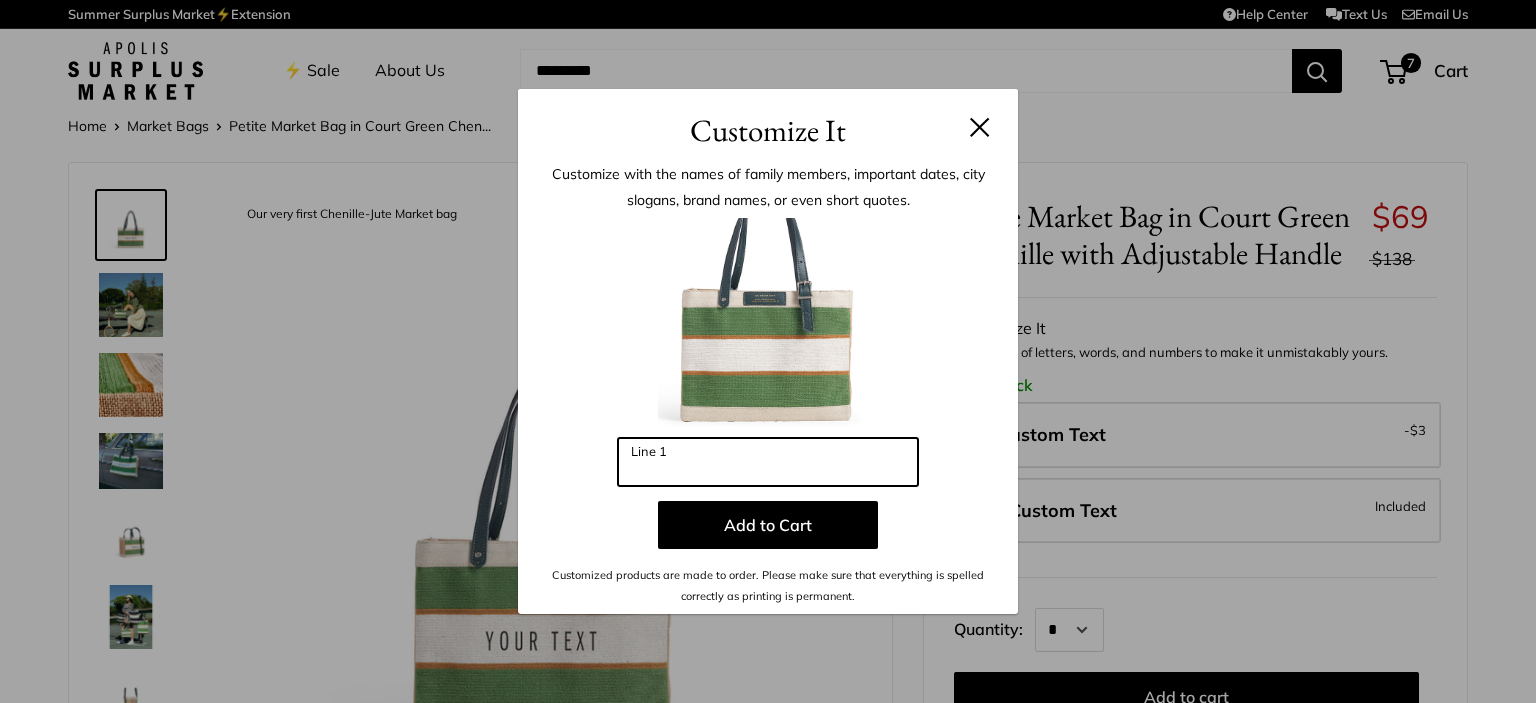 click on "Line 1" at bounding box center (768, 462) 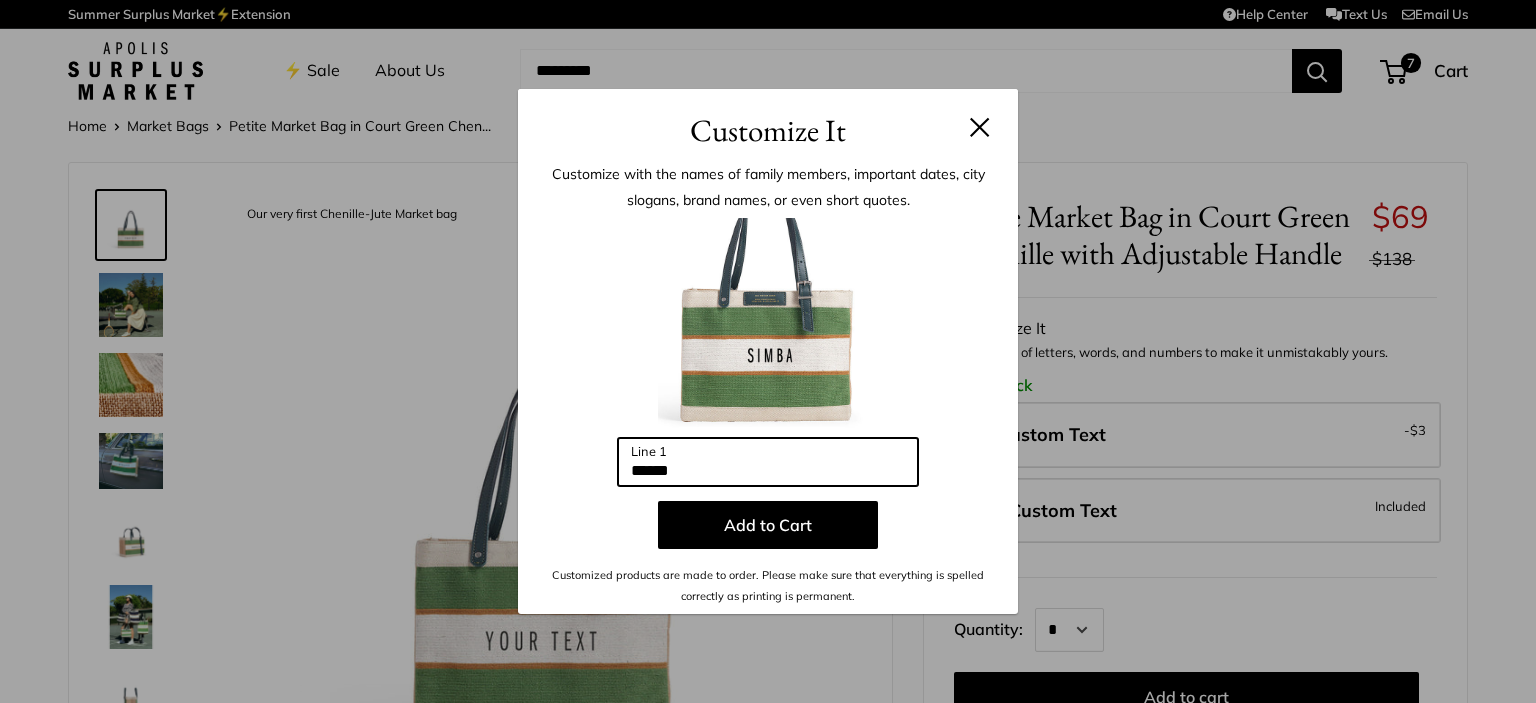 click on "*****" at bounding box center [768, 462] 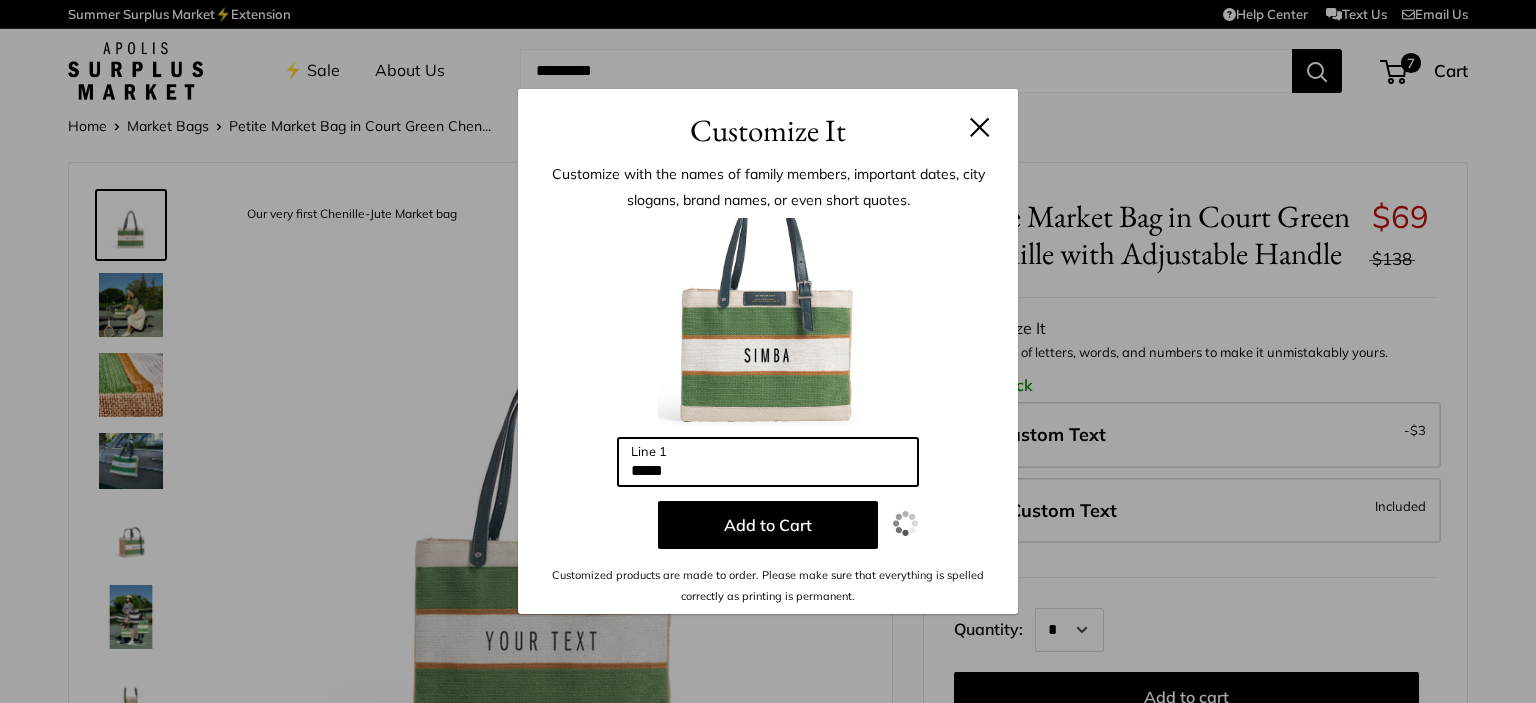 type on "*****" 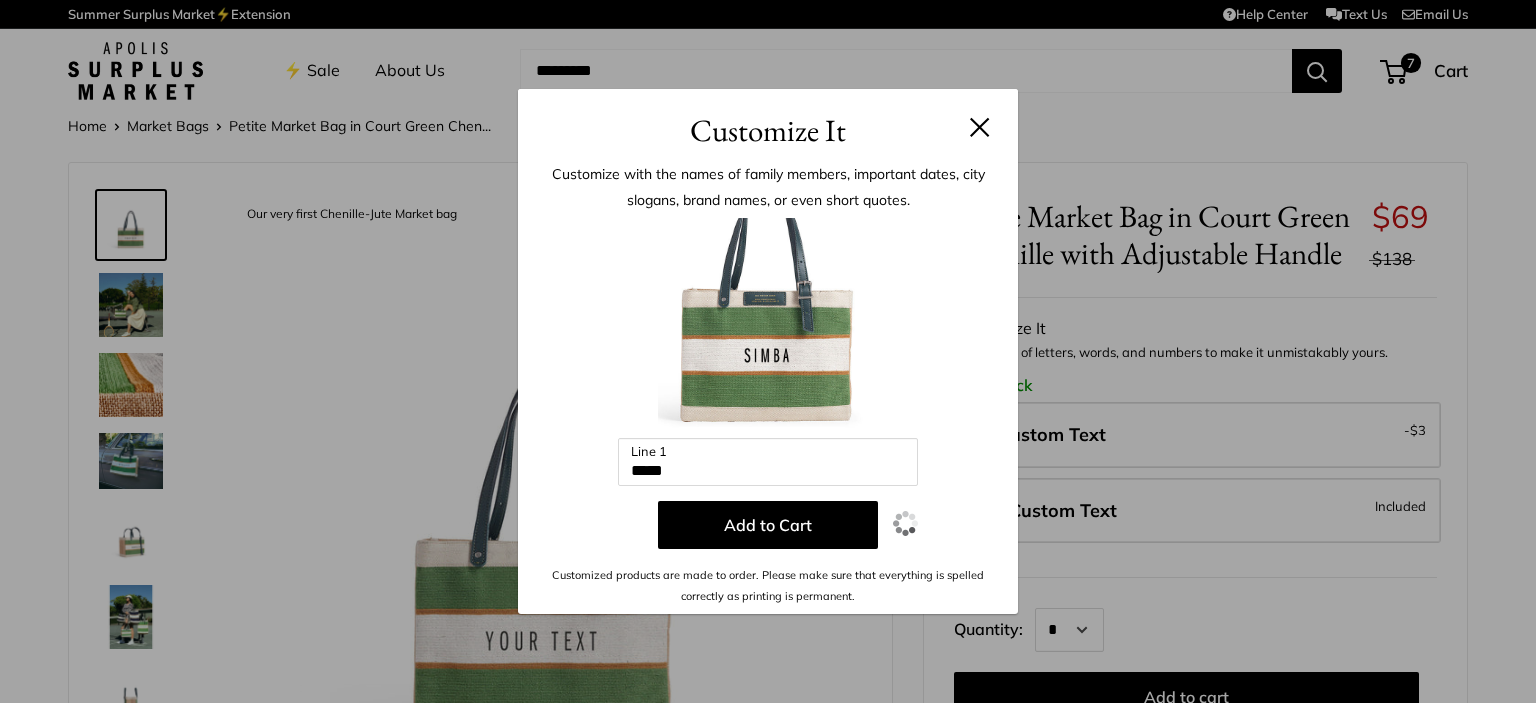 click on "Add to Cart" at bounding box center (768, 525) 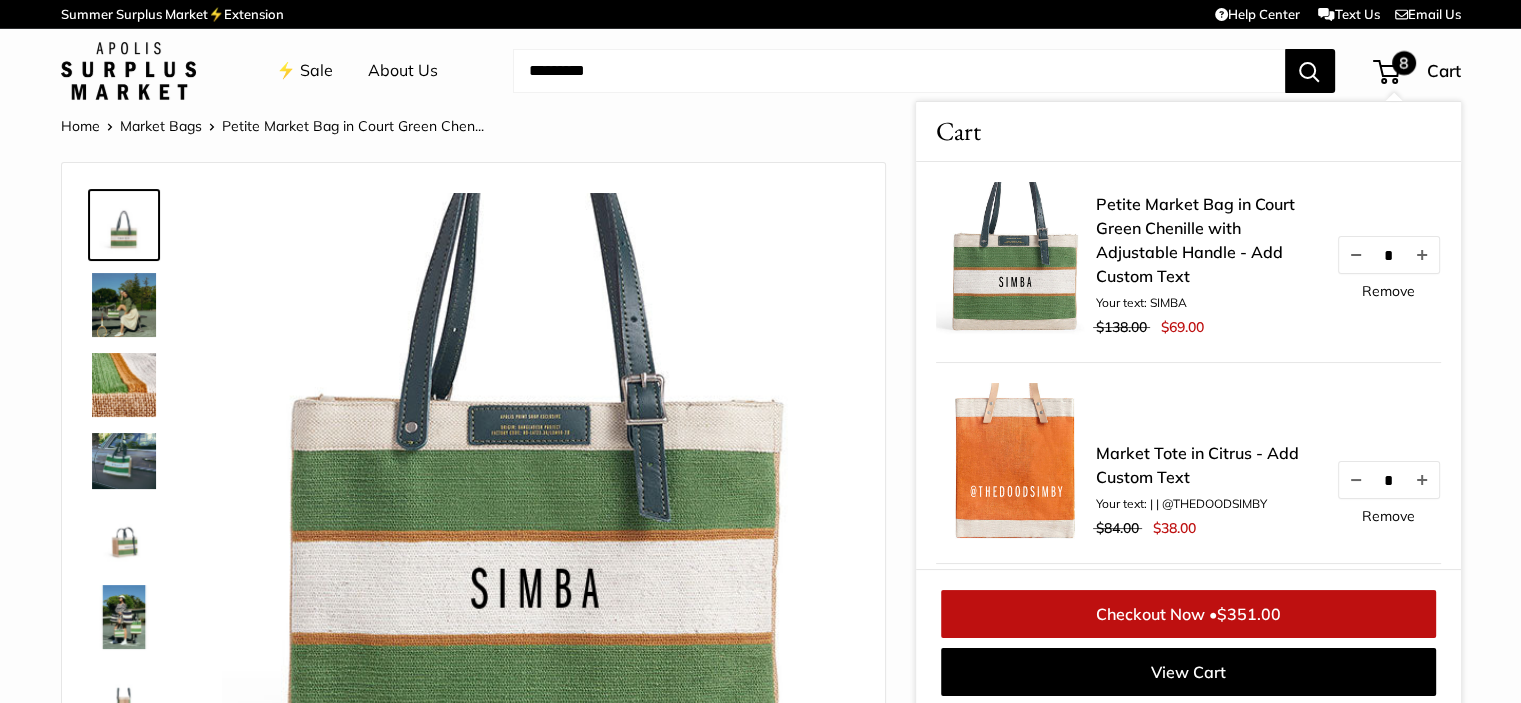 scroll, scrollTop: 8, scrollLeft: 0, axis: vertical 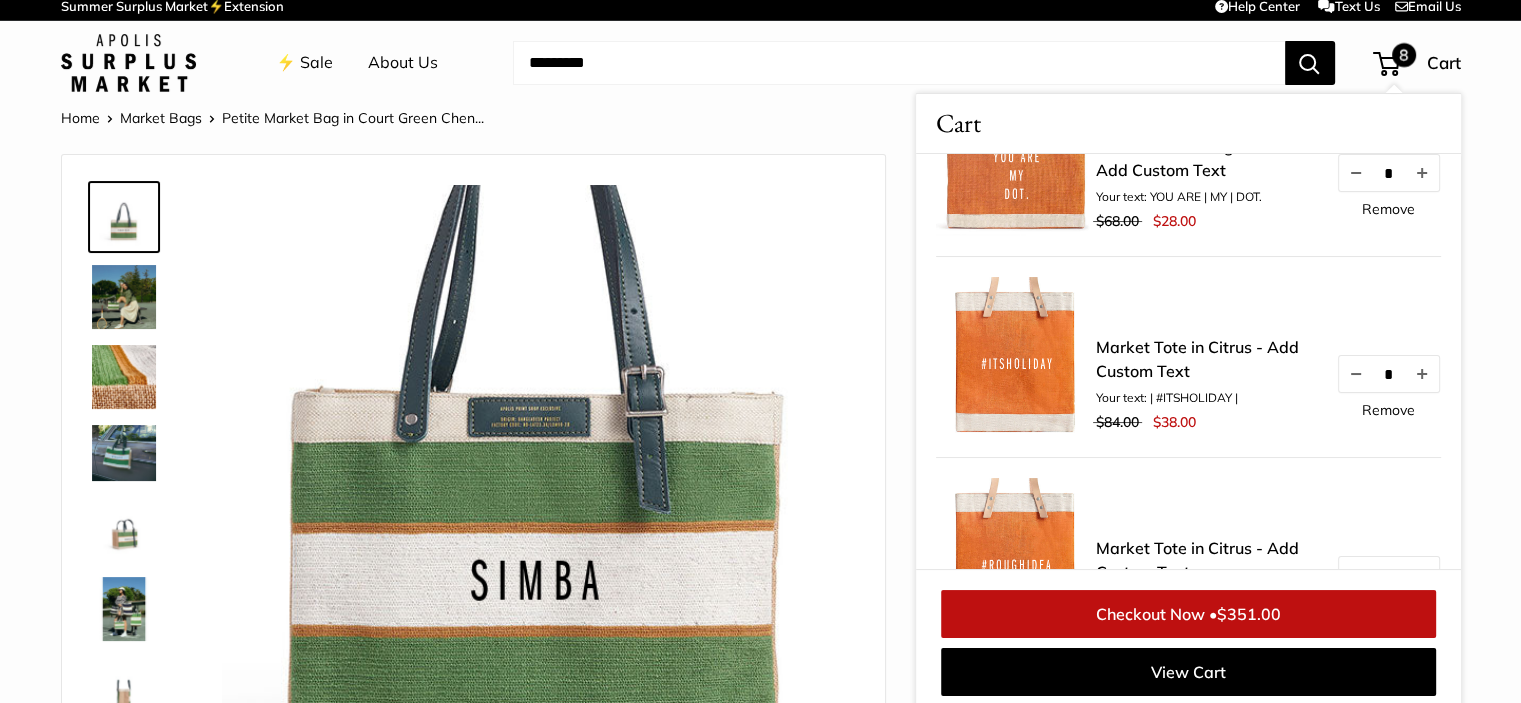 click on "Remove" at bounding box center [1388, 410] 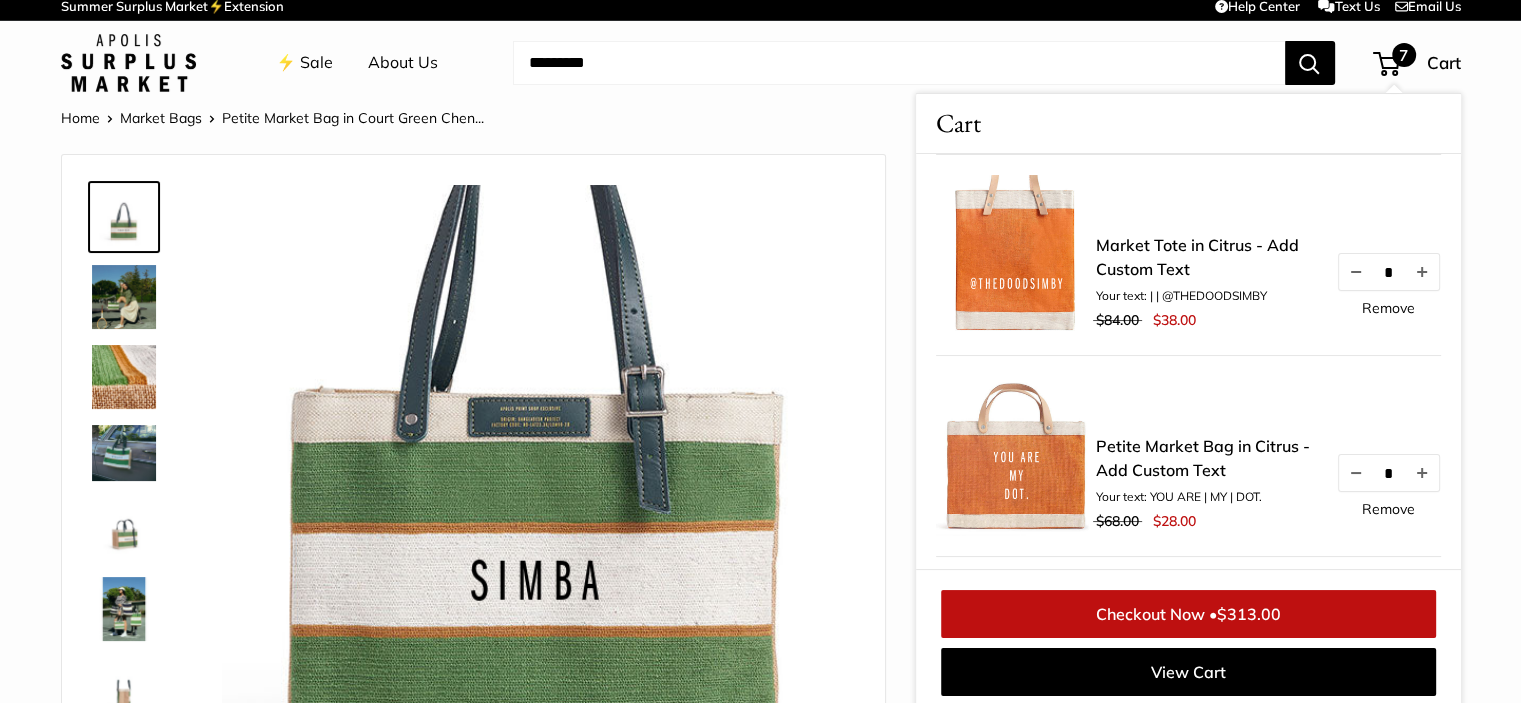 scroll, scrollTop: 400, scrollLeft: 0, axis: vertical 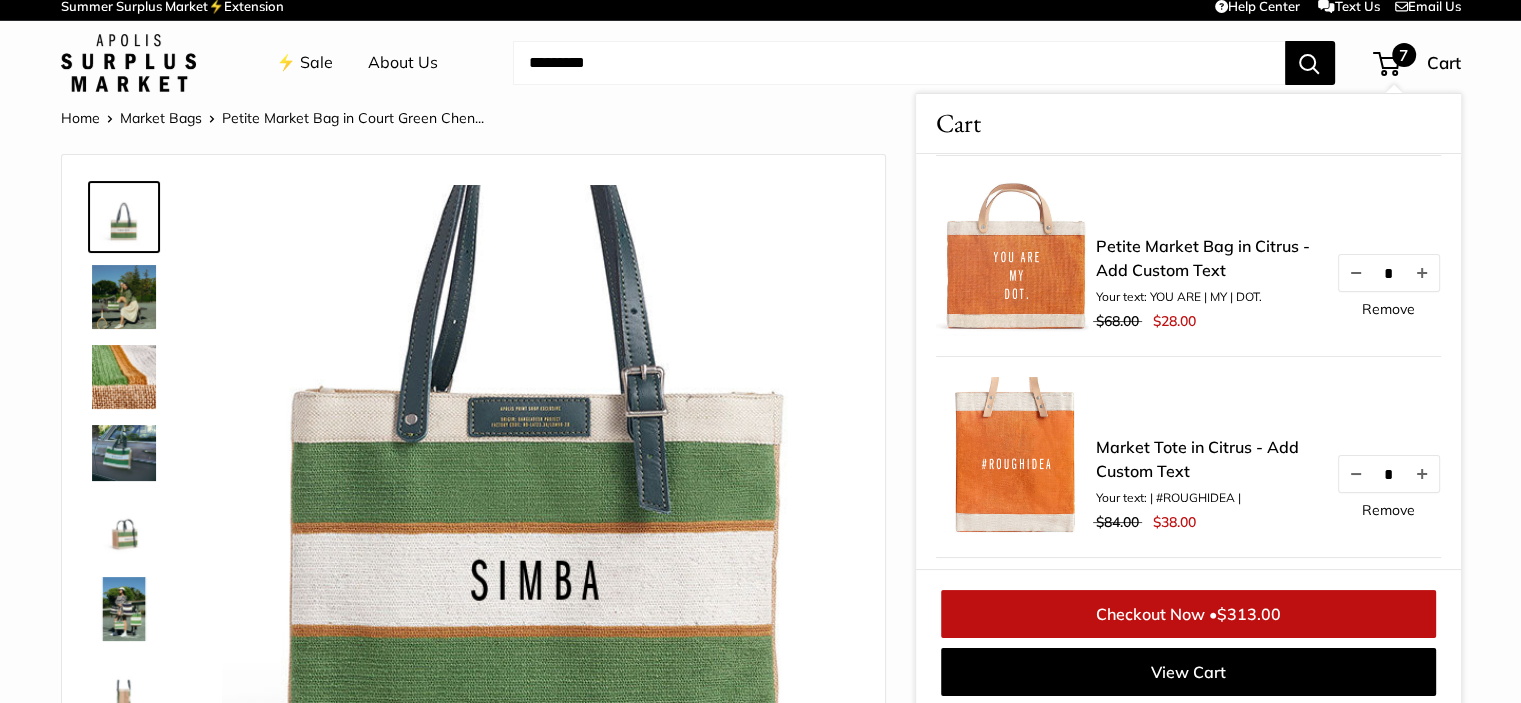 click on "Remove" at bounding box center [1388, 510] 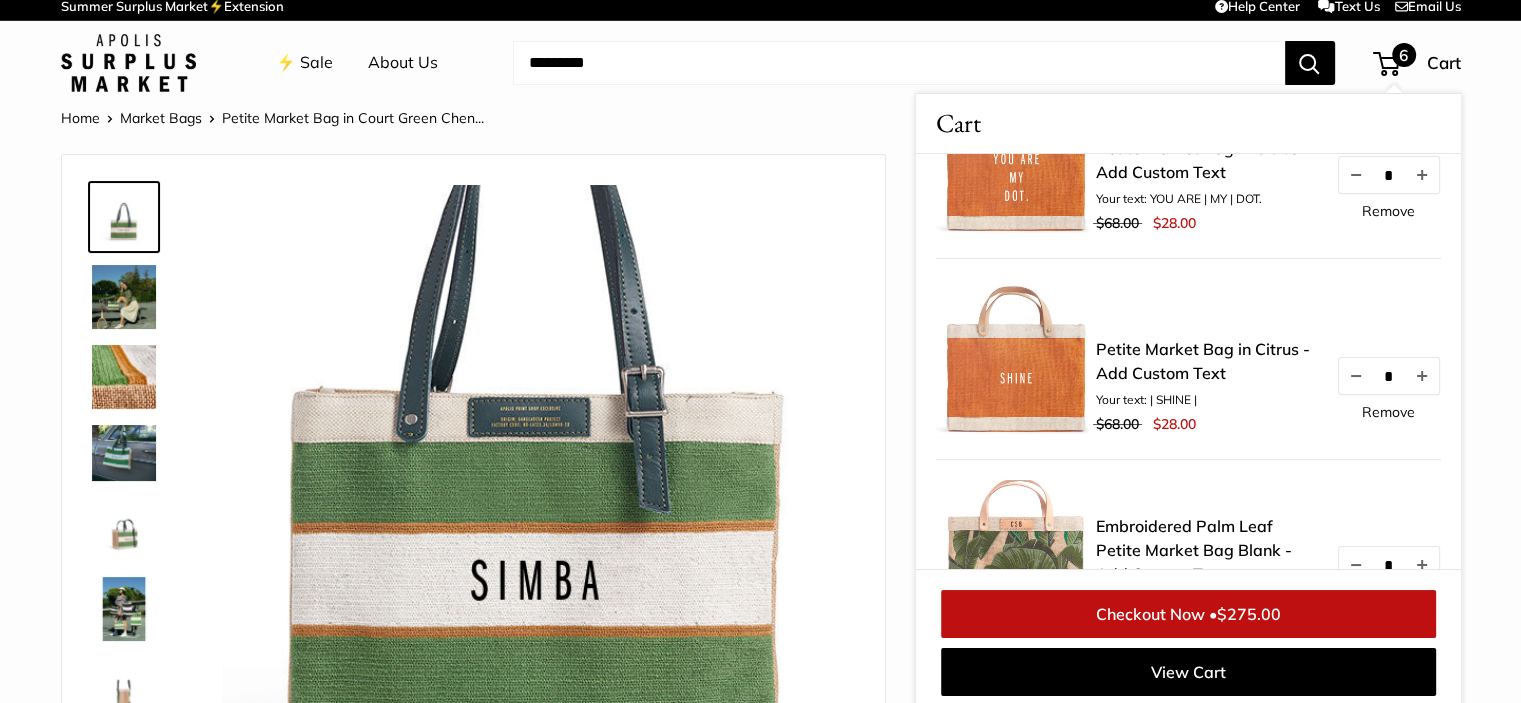 scroll, scrollTop: 500, scrollLeft: 0, axis: vertical 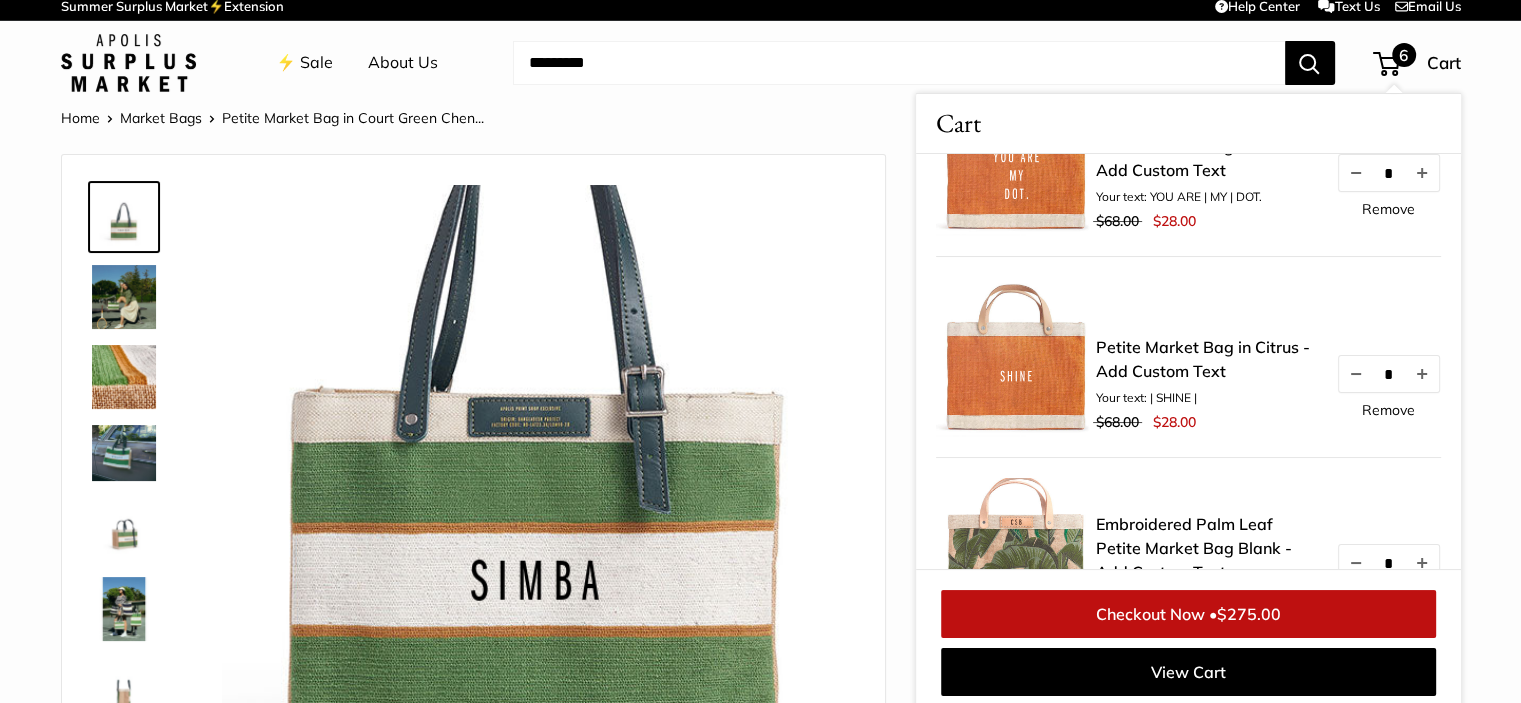 click on "Remove" at bounding box center [1388, 410] 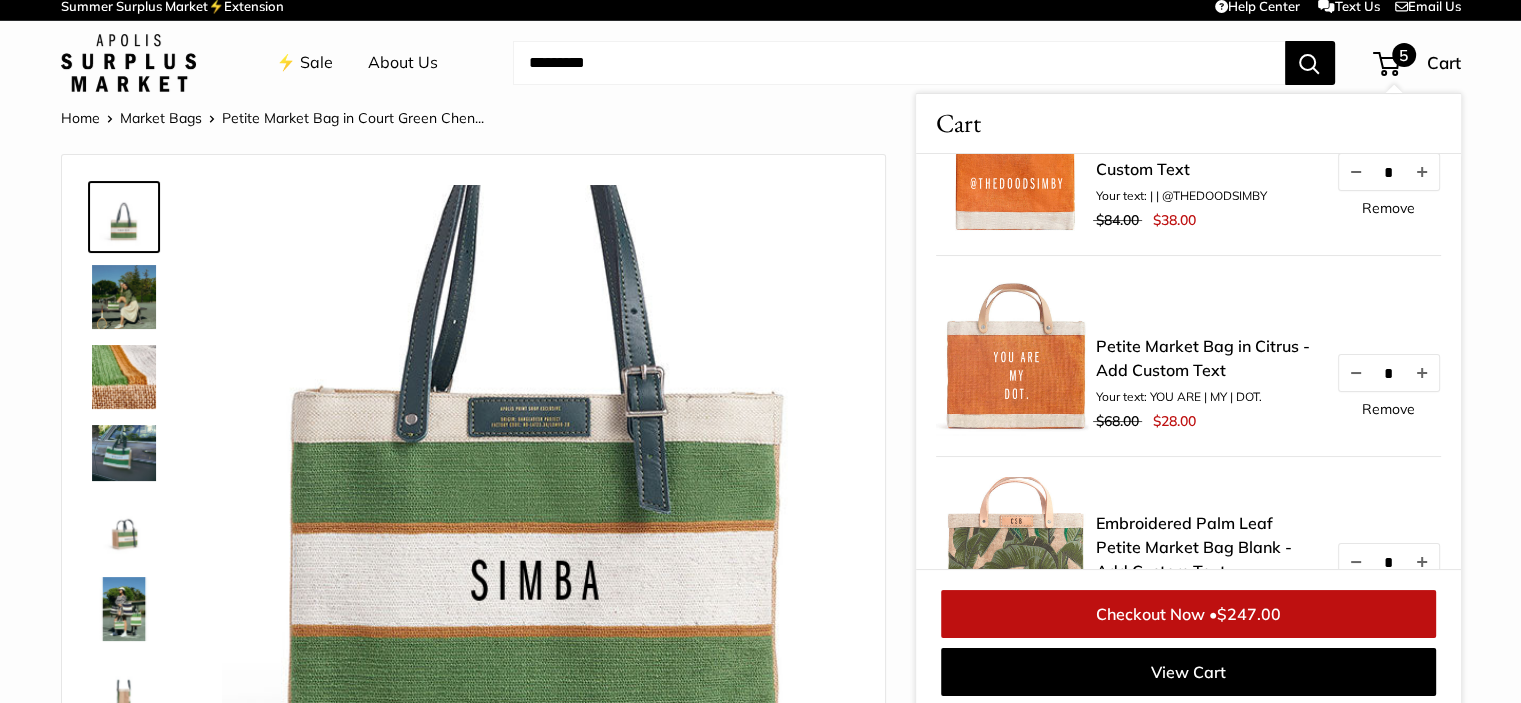 scroll, scrollTop: 0, scrollLeft: 0, axis: both 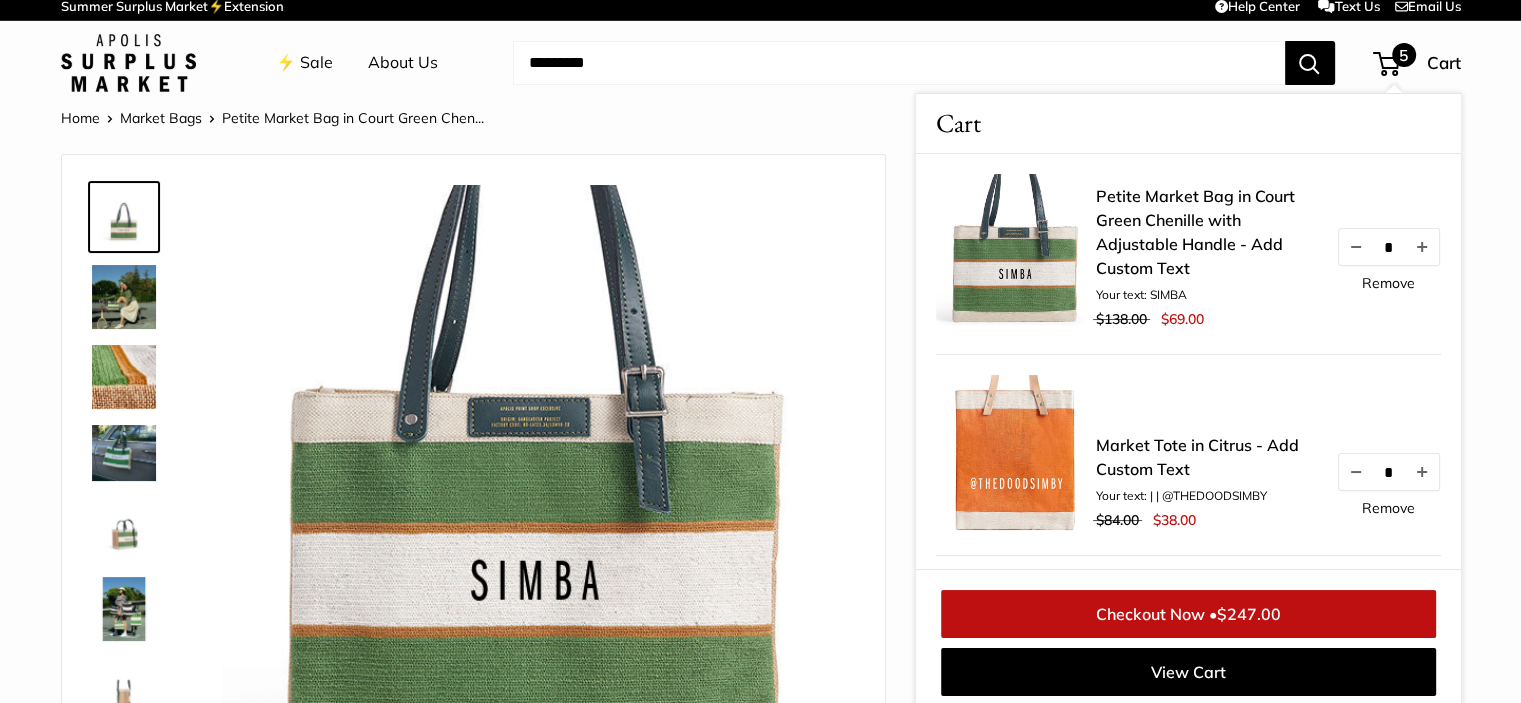 click at bounding box center [899, 63] 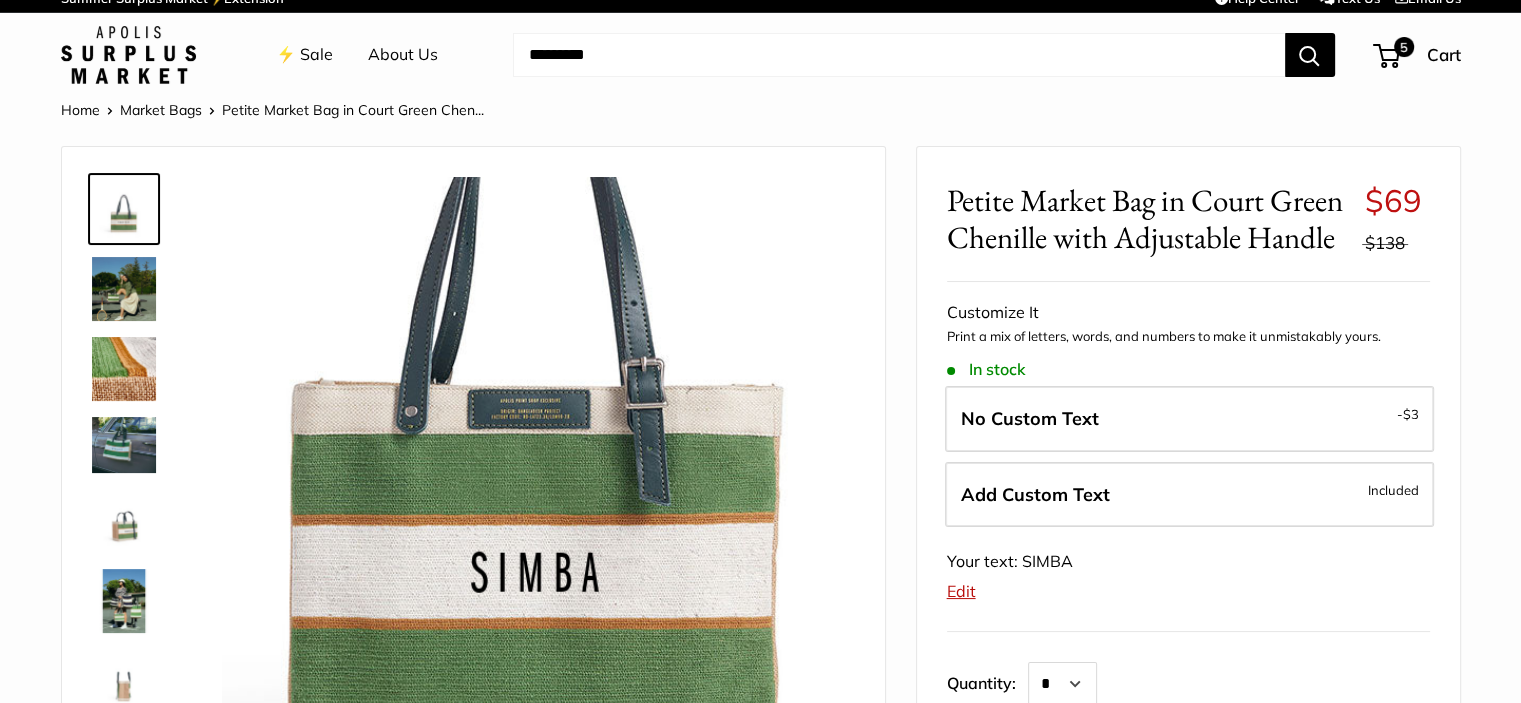 click at bounding box center (899, 55) 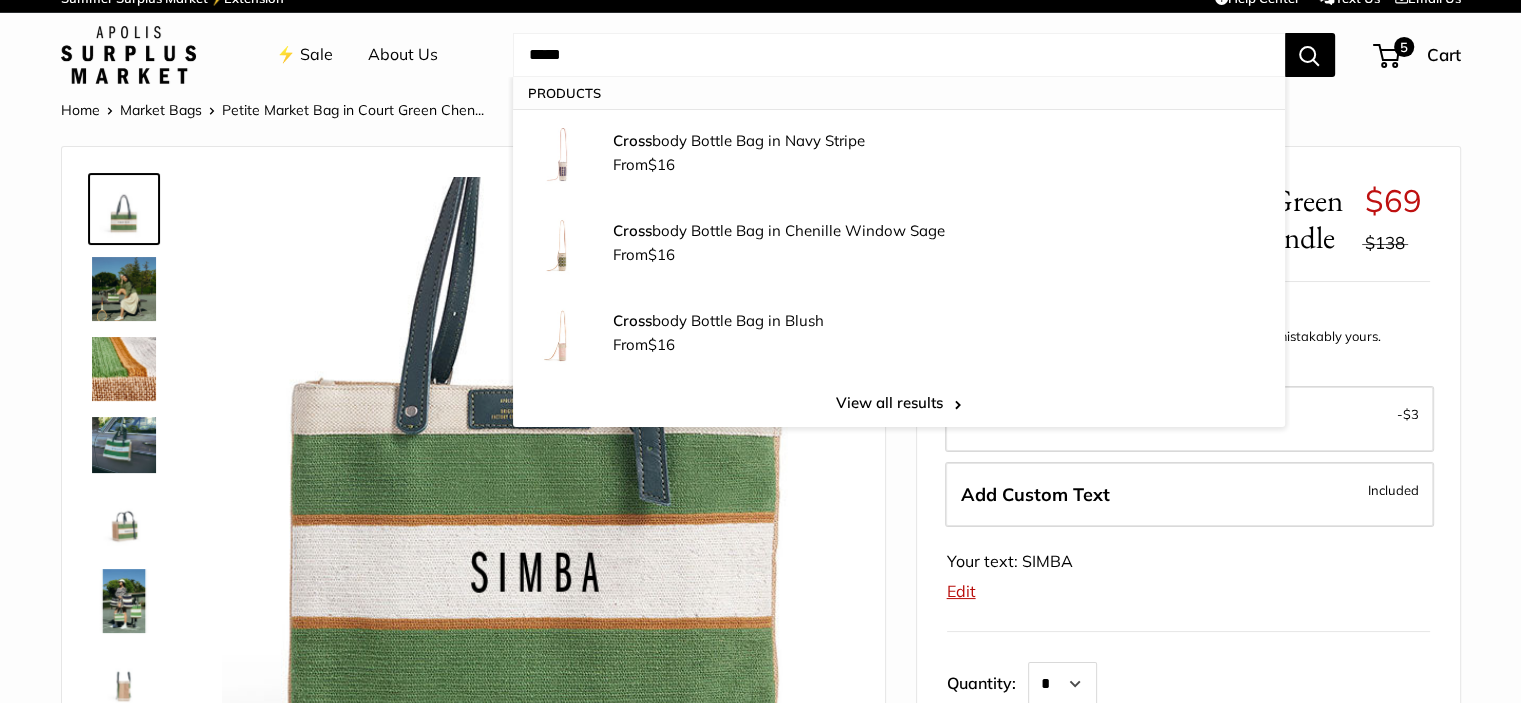 type on "*****" 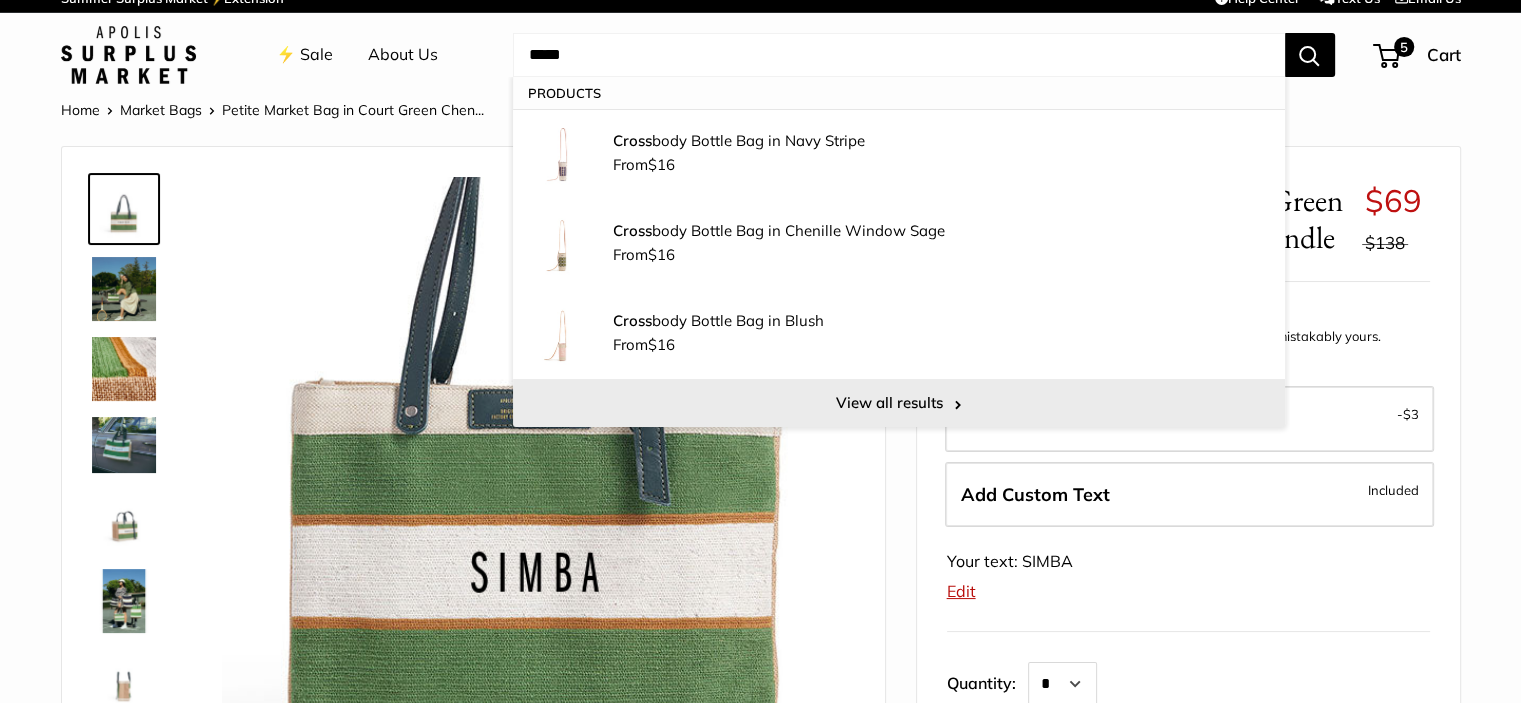 click on "View all results" at bounding box center (899, 403) 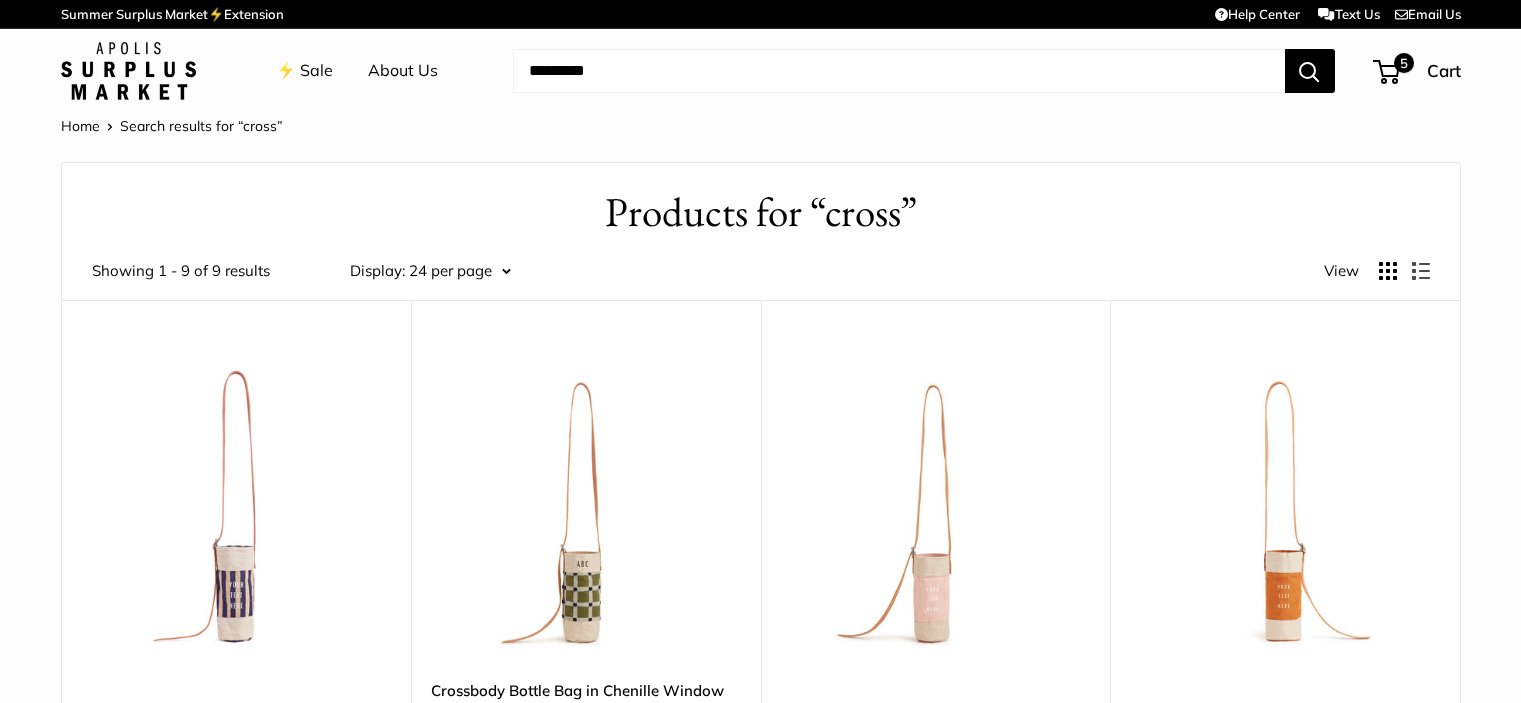 scroll, scrollTop: 0, scrollLeft: 0, axis: both 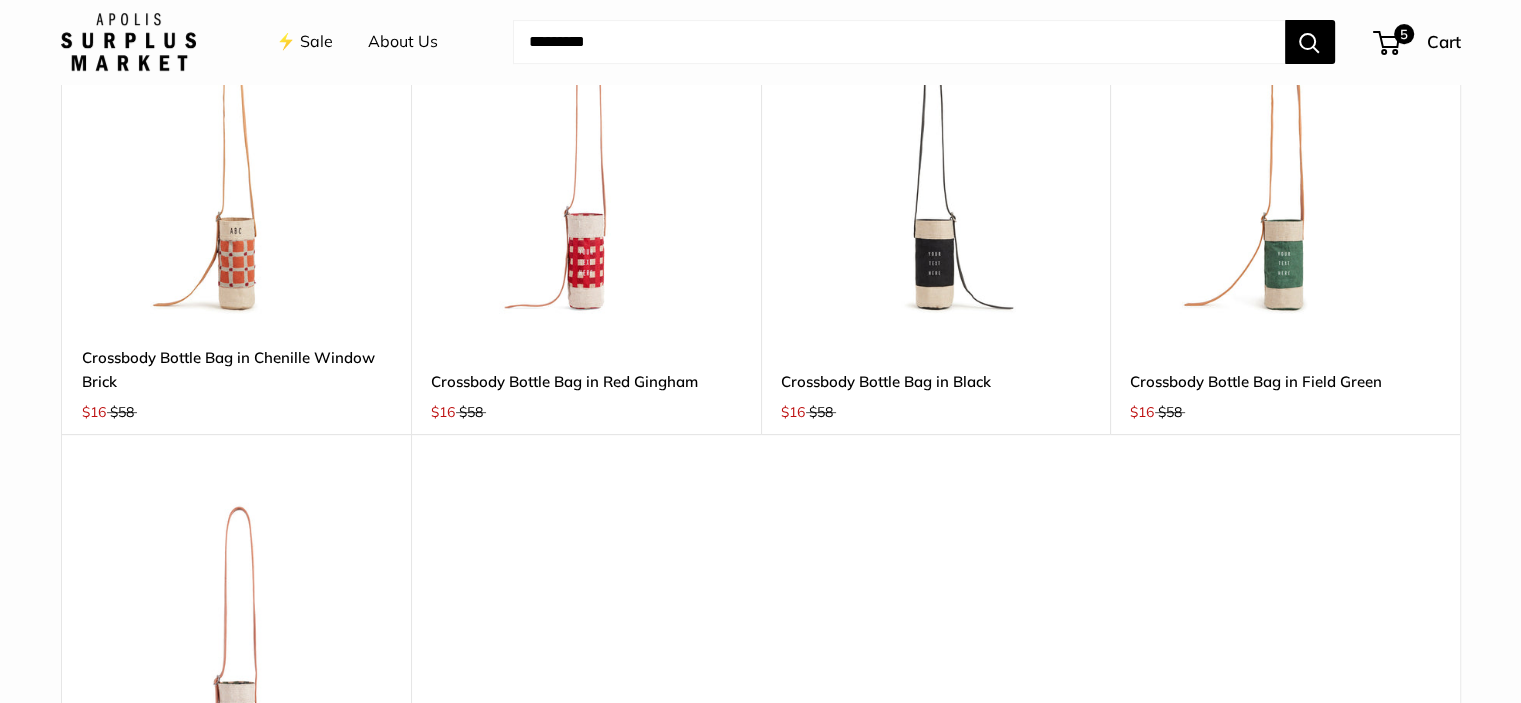 click at bounding box center (1285, 172) 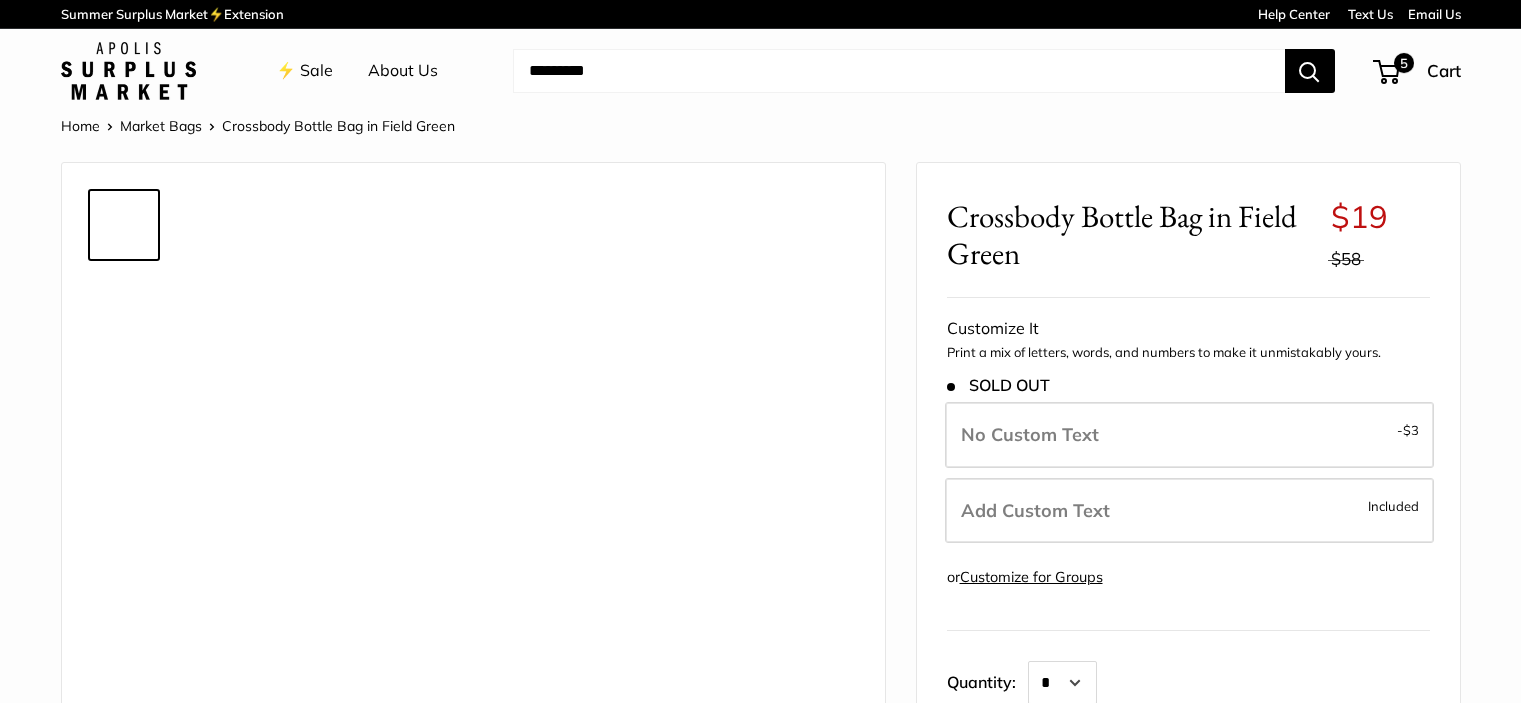 scroll, scrollTop: 0, scrollLeft: 0, axis: both 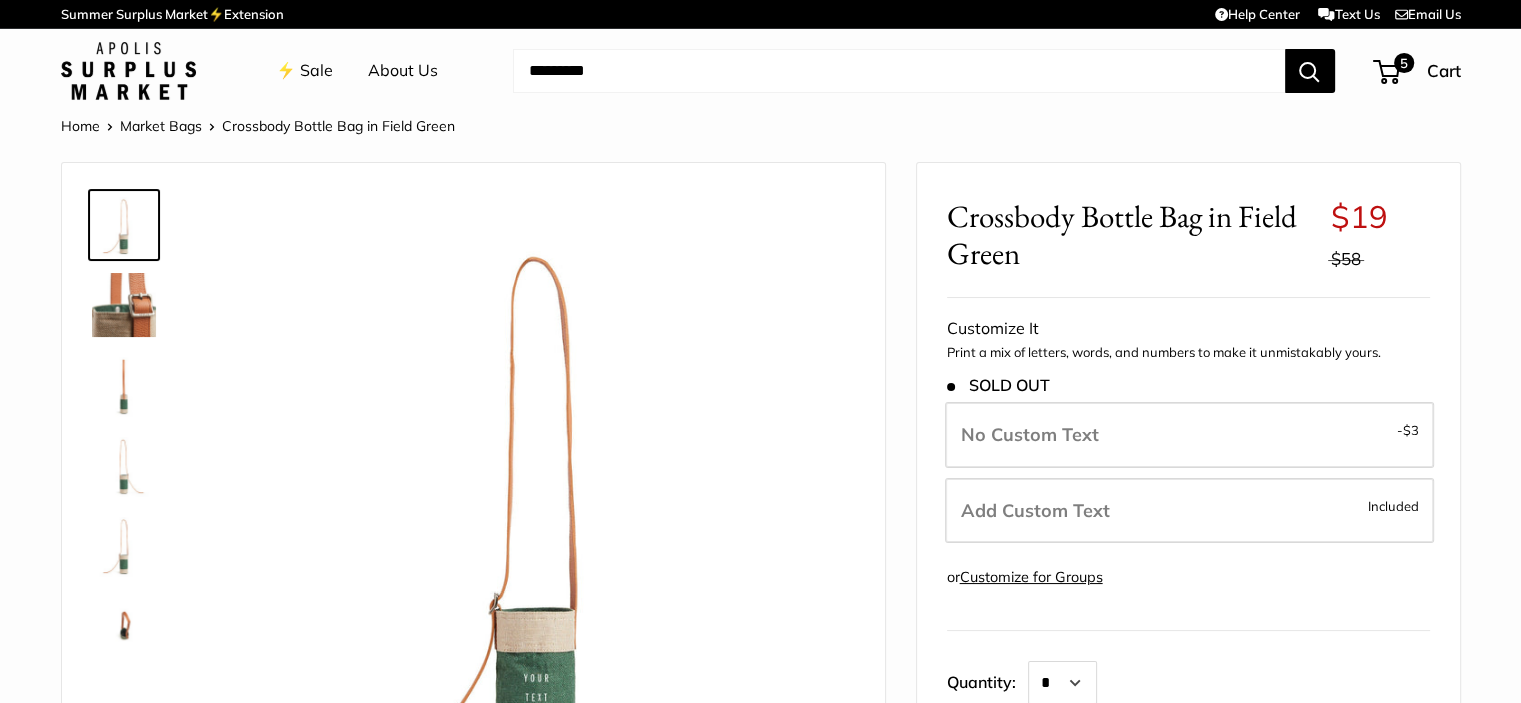 click on "Add Custom Text
Included" at bounding box center [1189, 511] 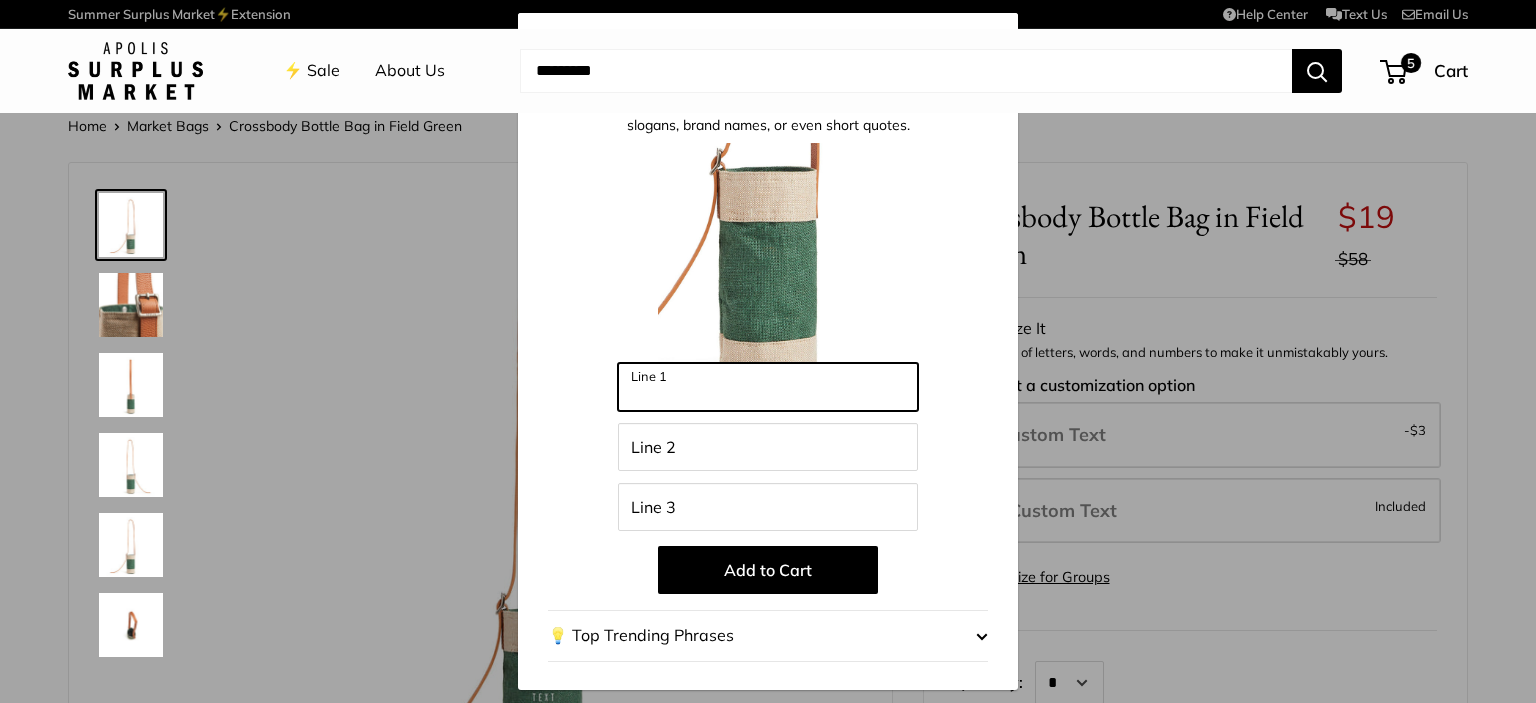 click on "Line 1" at bounding box center [768, 387] 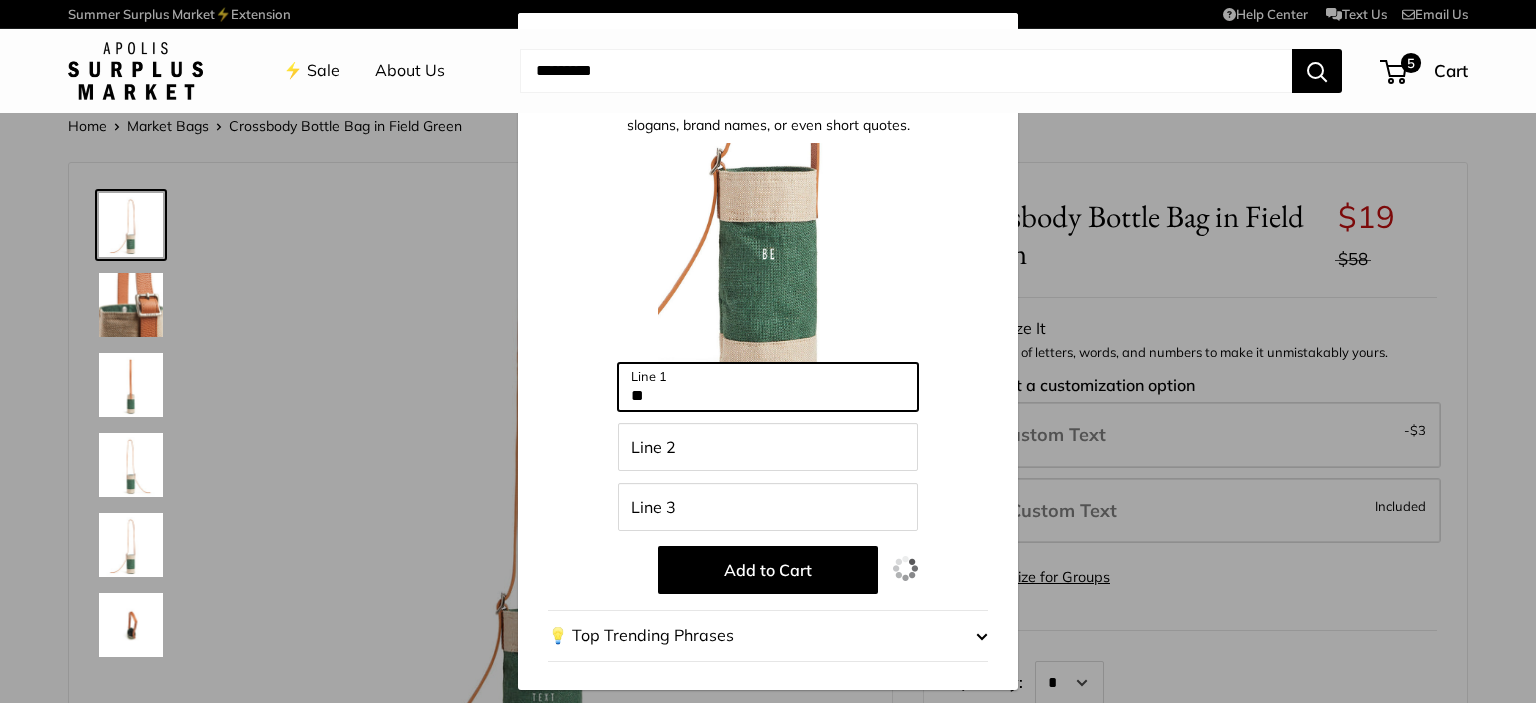 type on "**" 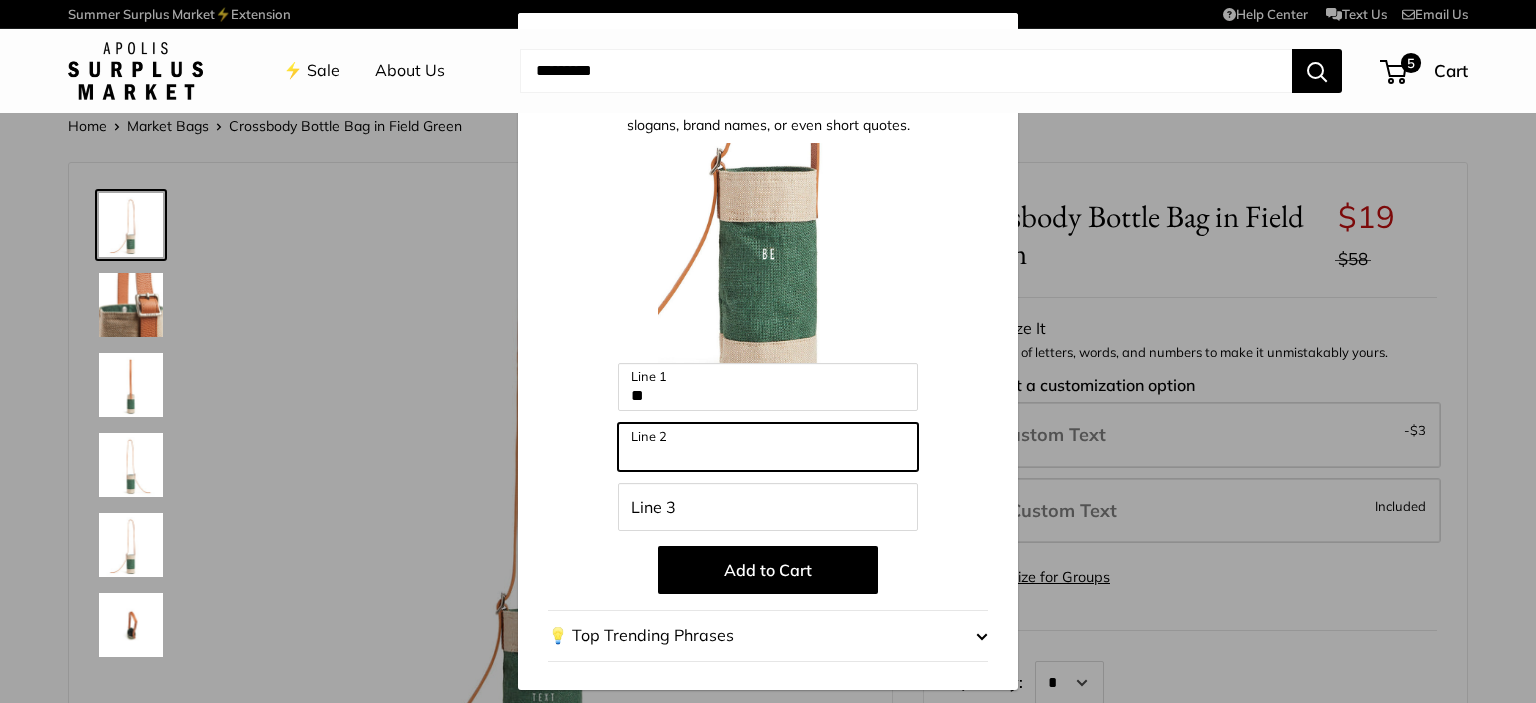 click on "Line 2" at bounding box center [768, 447] 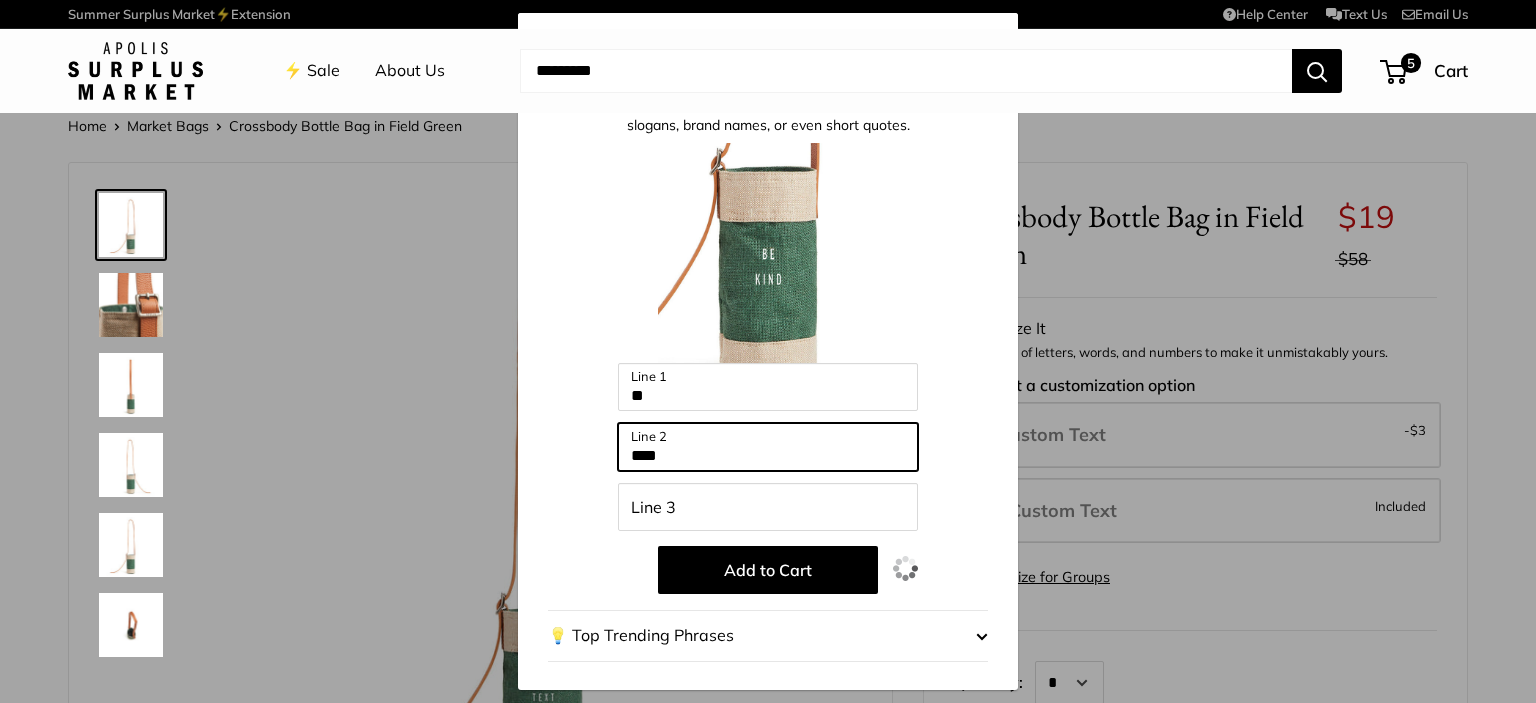 type on "****" 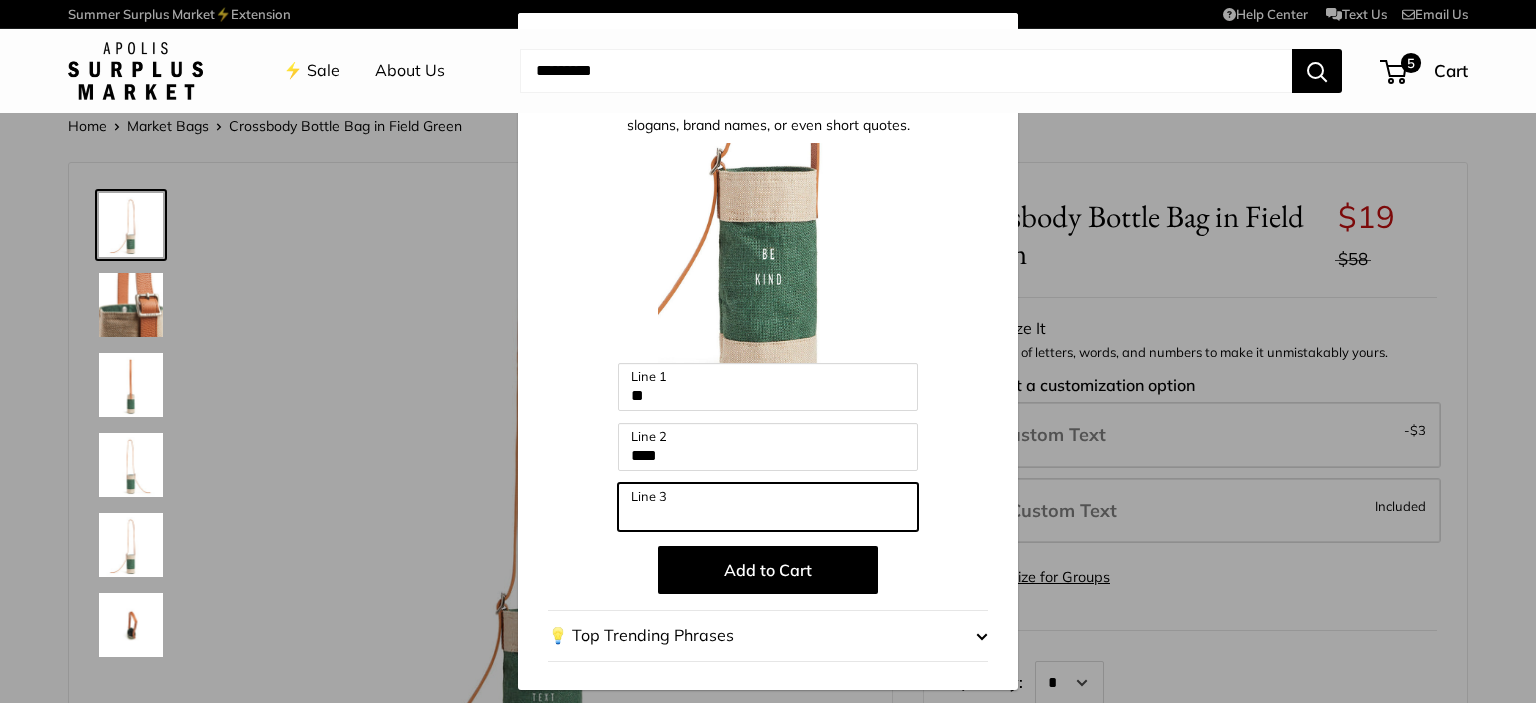 click on "Line 3" at bounding box center (768, 507) 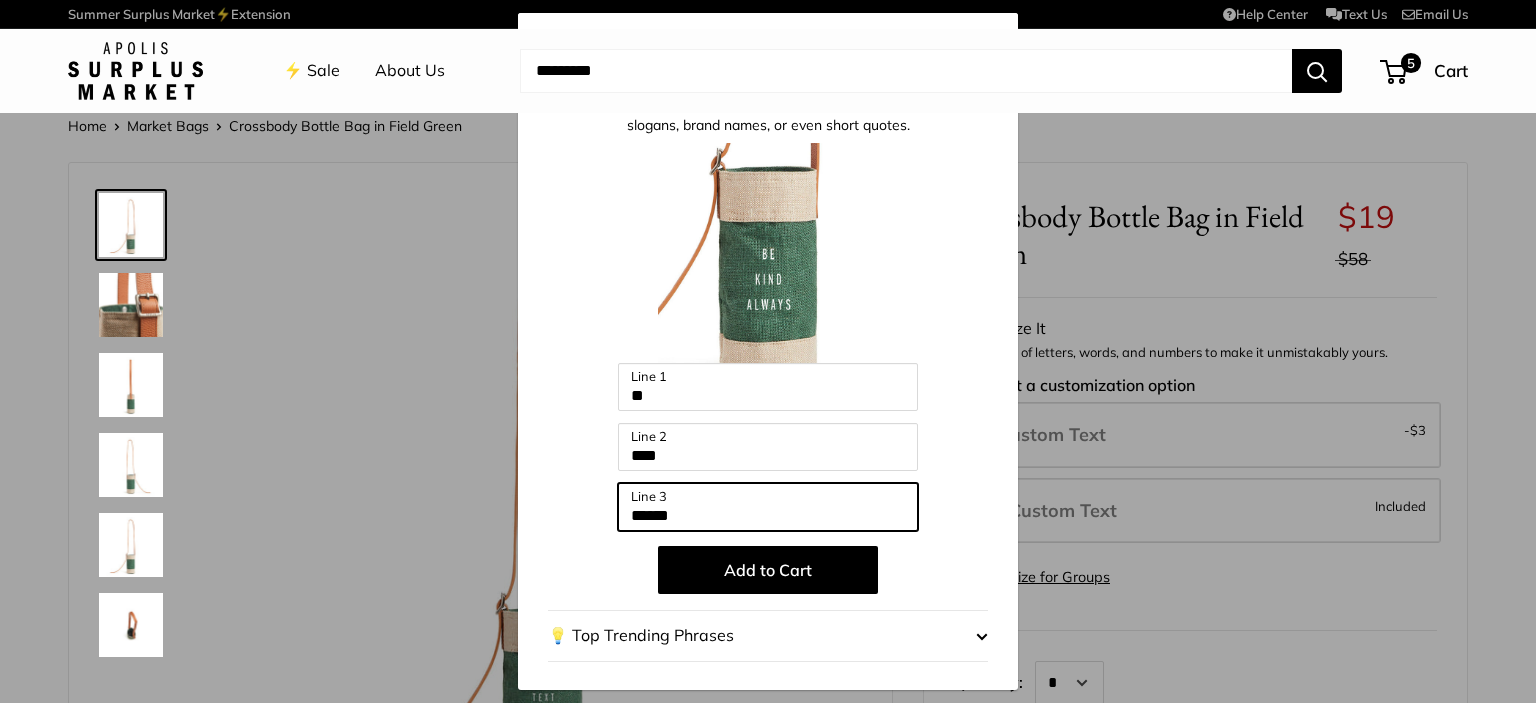 type on "******" 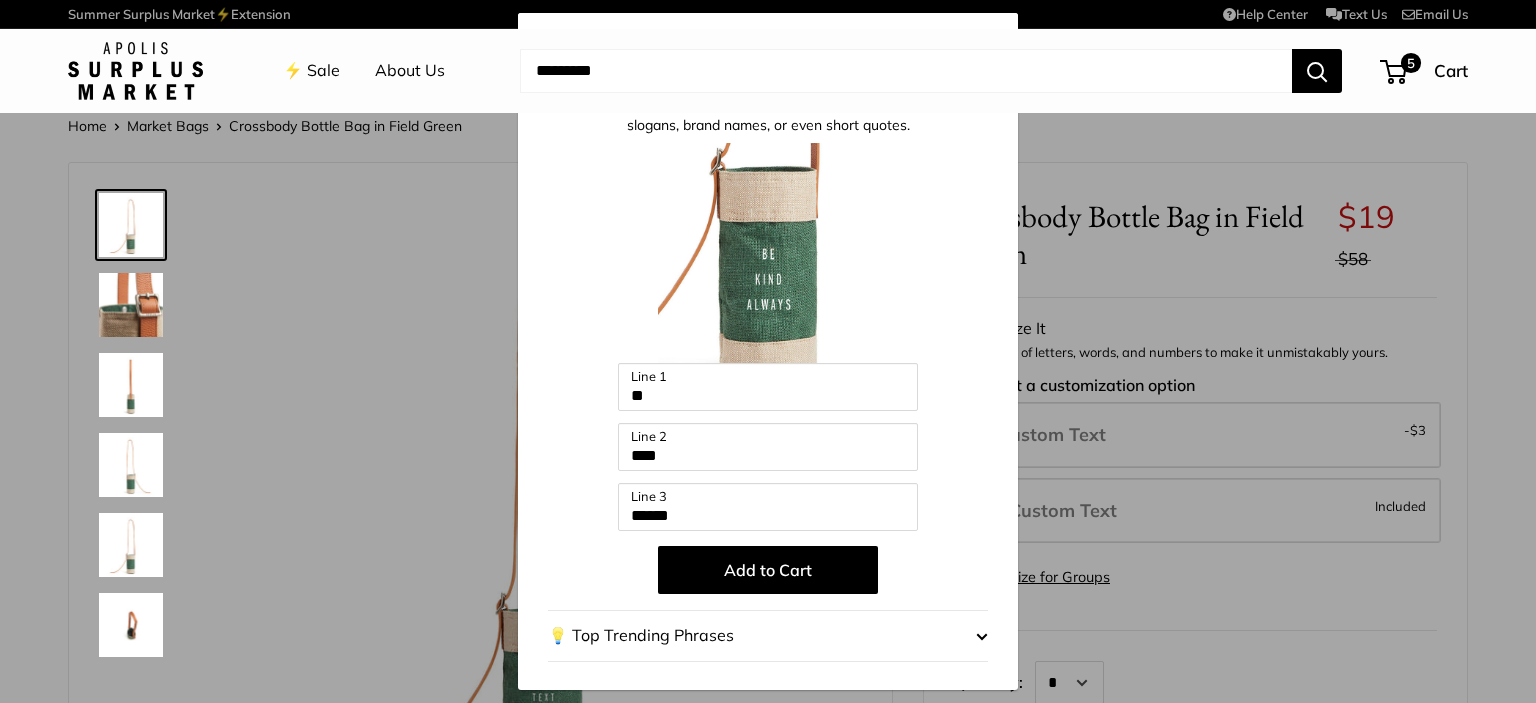 click on "Add to Cart" at bounding box center [768, 570] 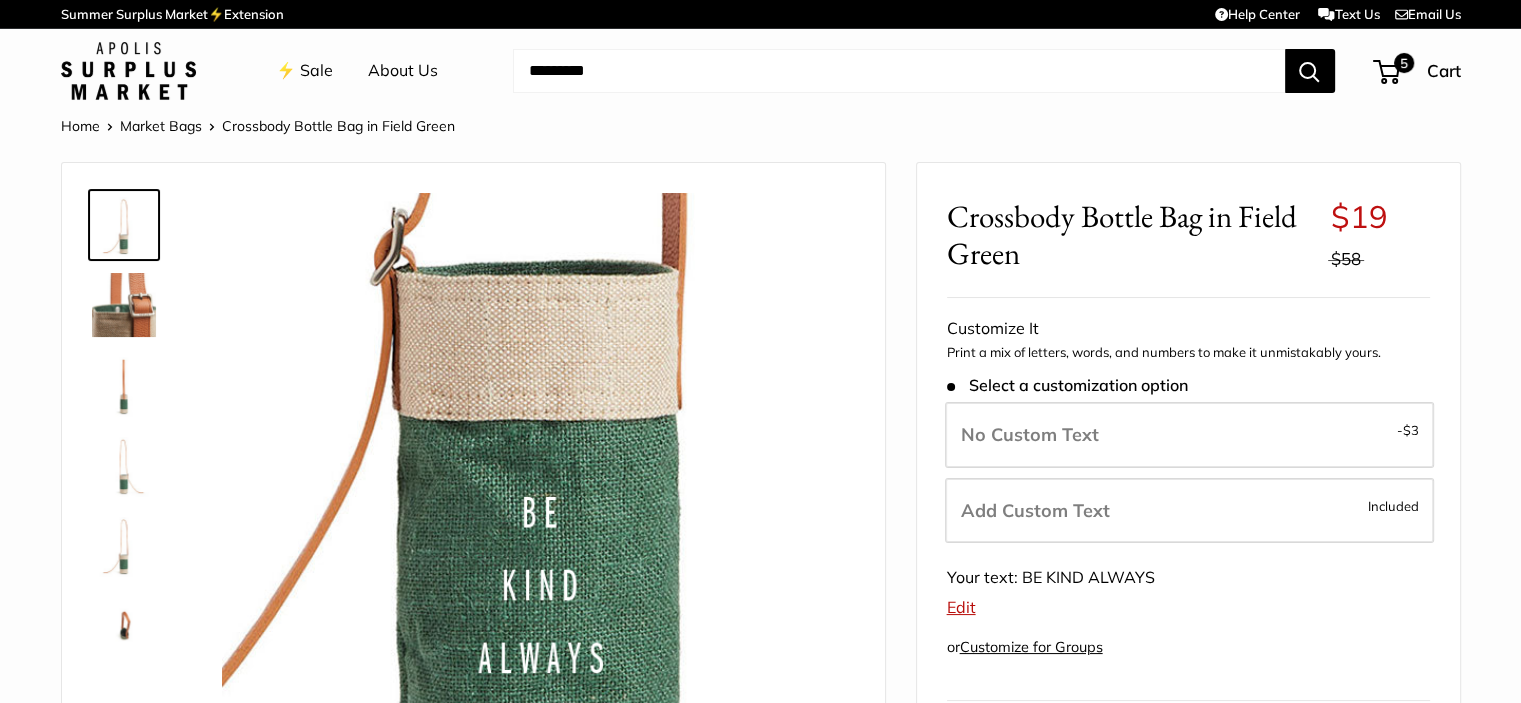 click on "Add Custom Text" at bounding box center [1035, 510] 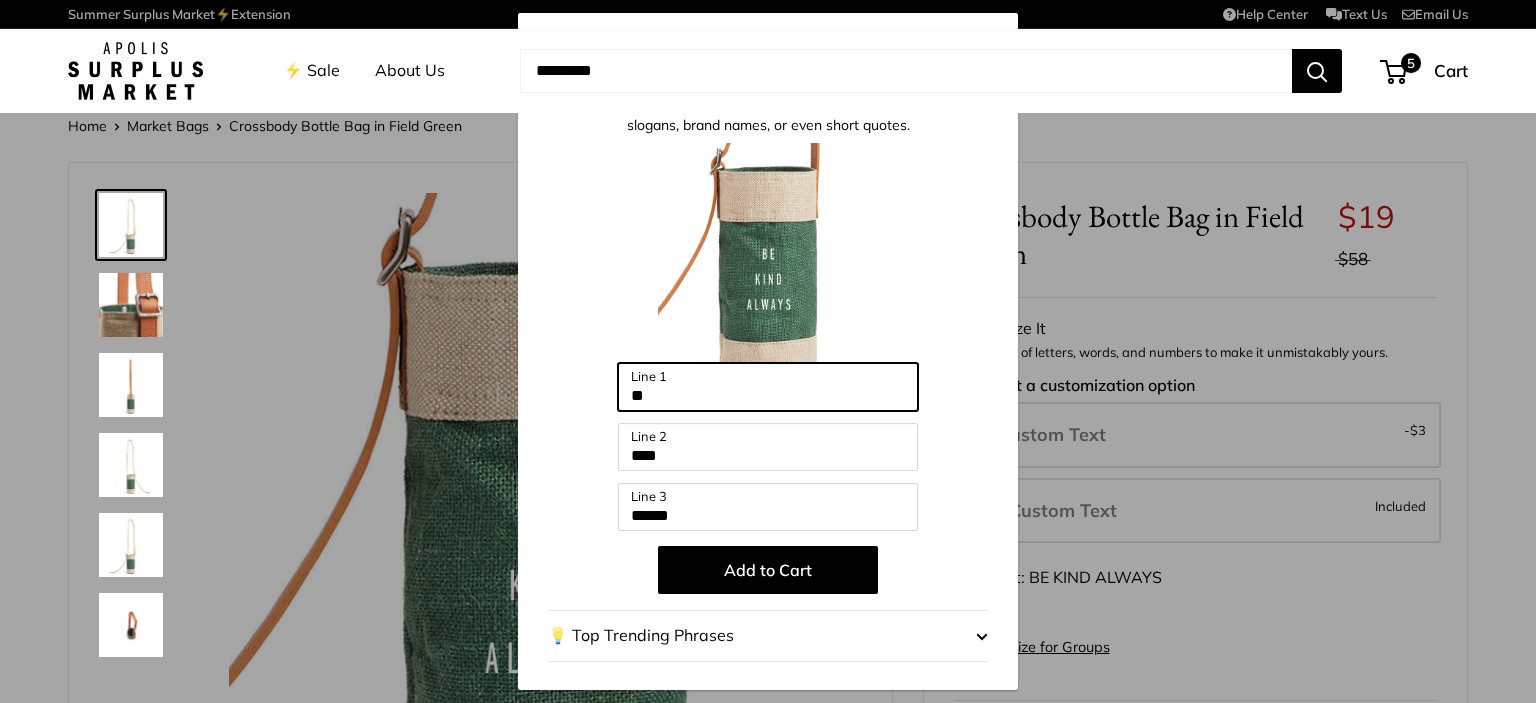 drag, startPoint x: 699, startPoint y: 387, endPoint x: 518, endPoint y: 387, distance: 181 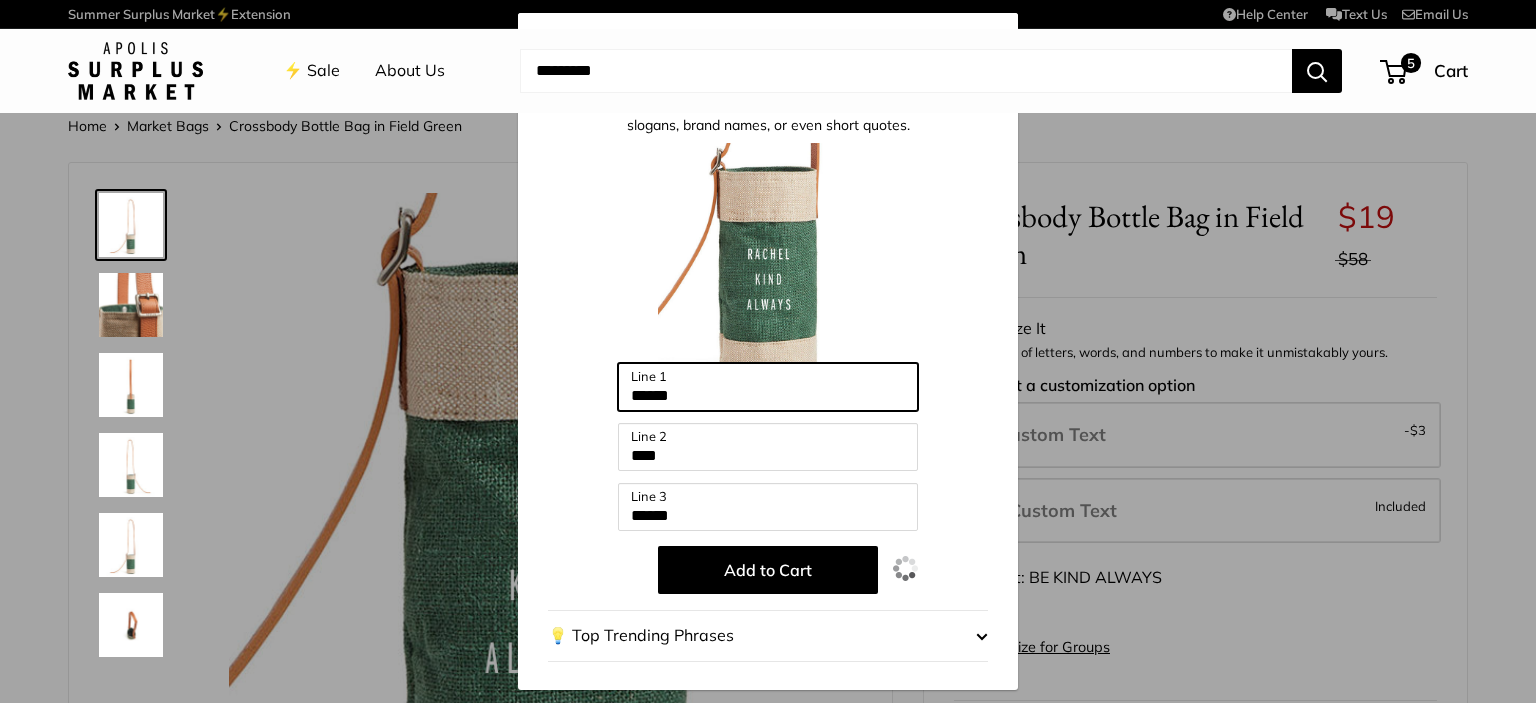 type on "******" 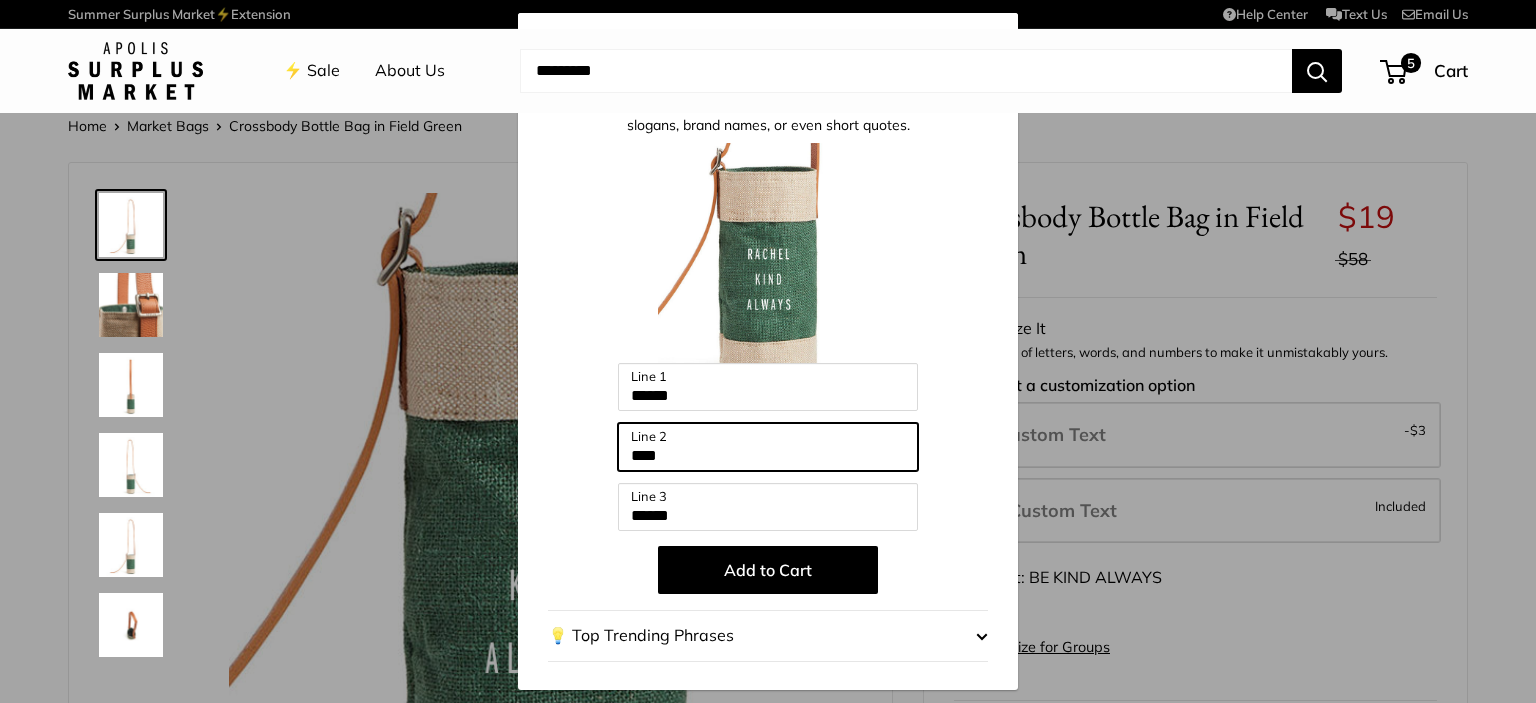 drag, startPoint x: 686, startPoint y: 463, endPoint x: 579, endPoint y: 452, distance: 107.563934 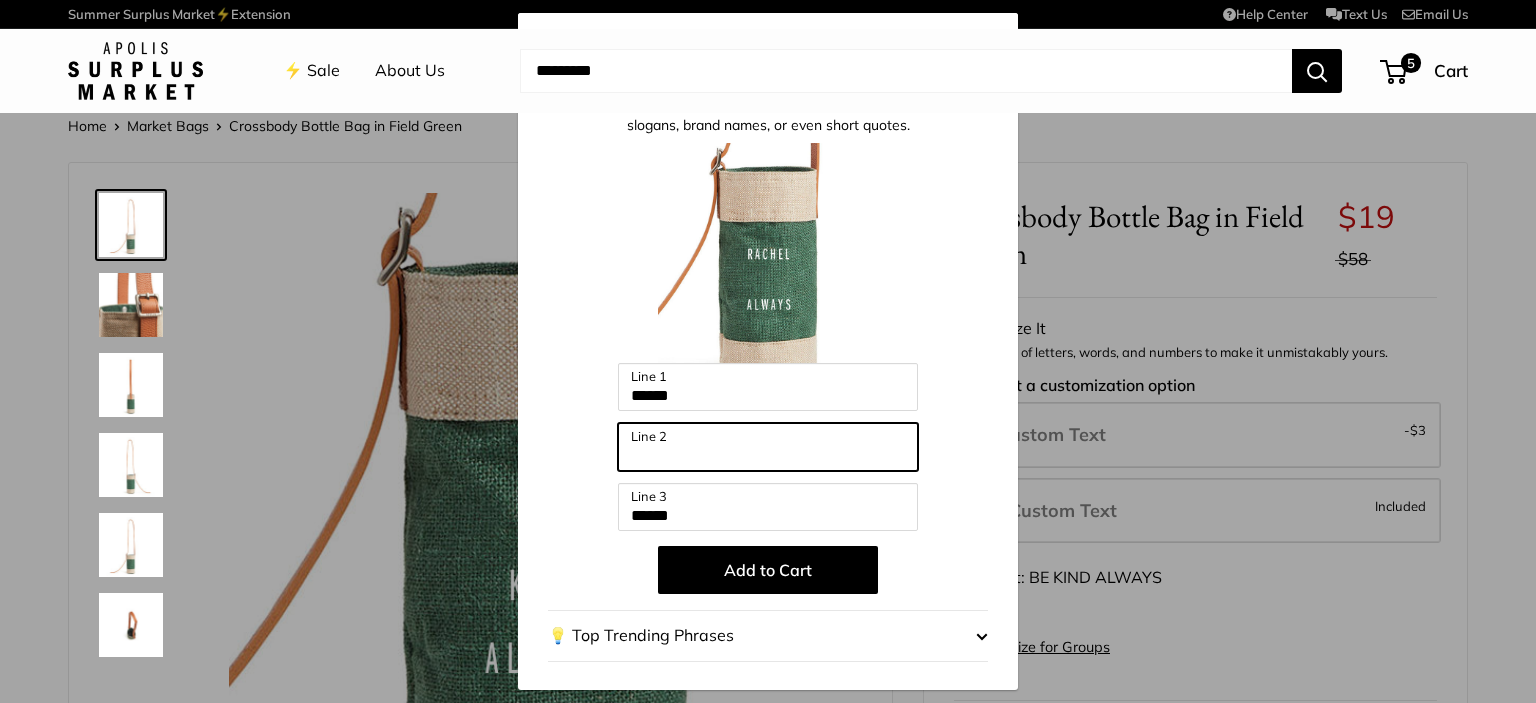 type 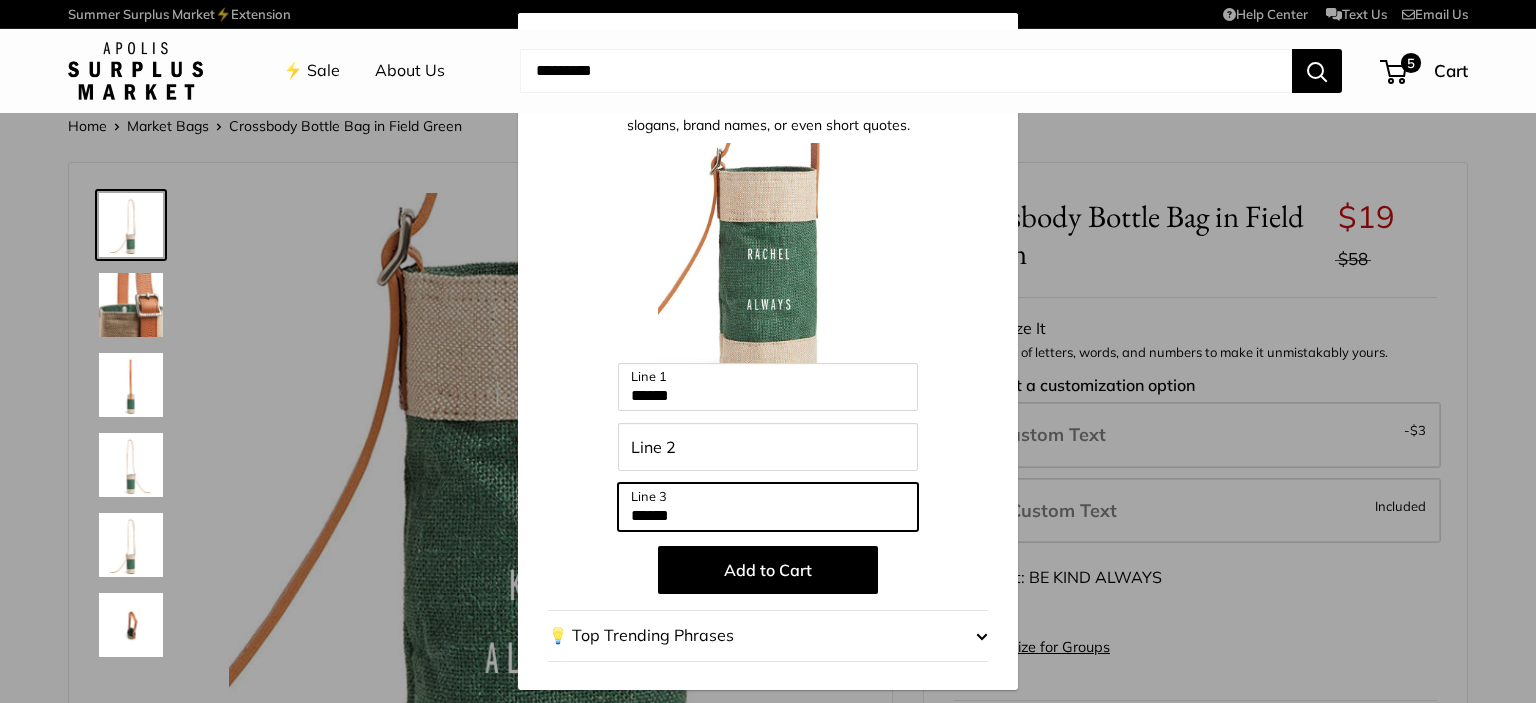 drag, startPoint x: 636, startPoint y: 506, endPoint x: 531, endPoint y: 506, distance: 105 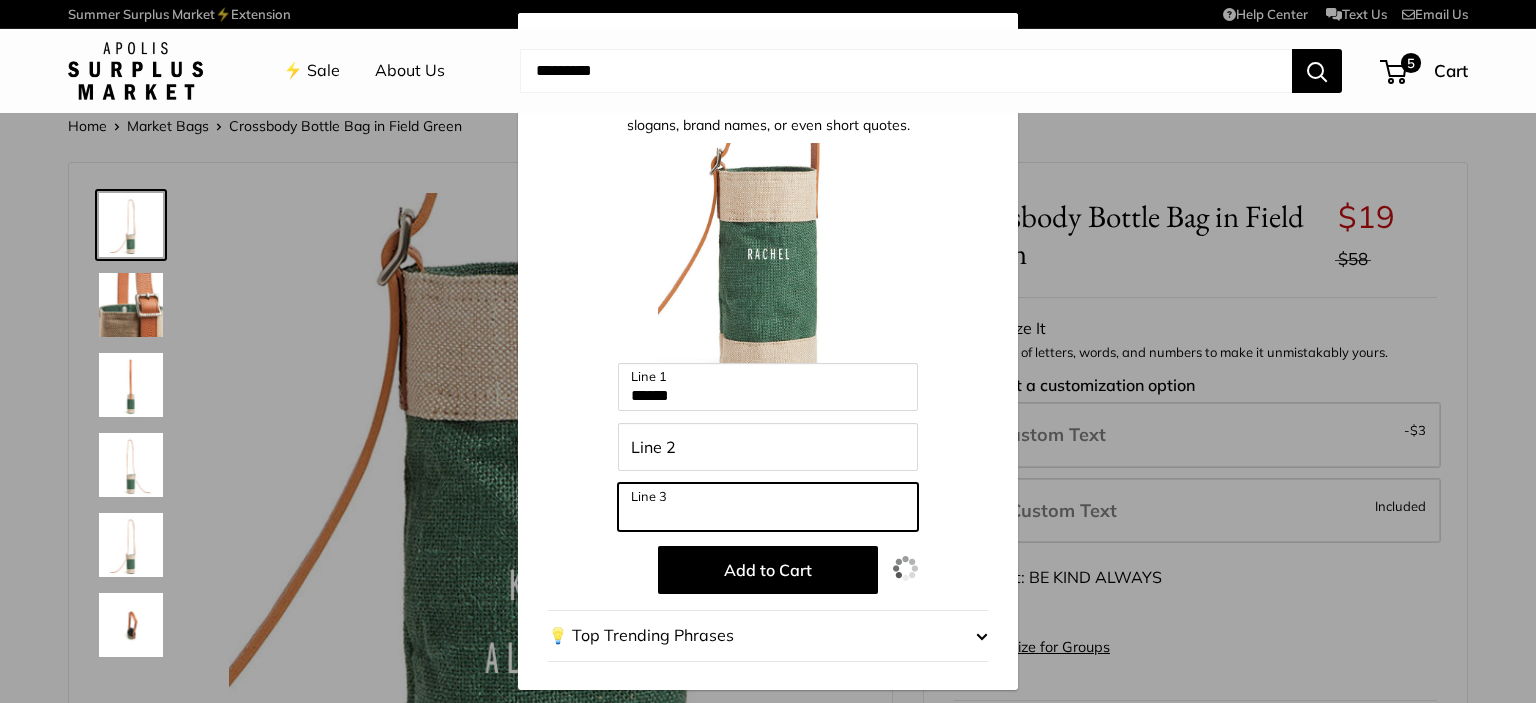 type 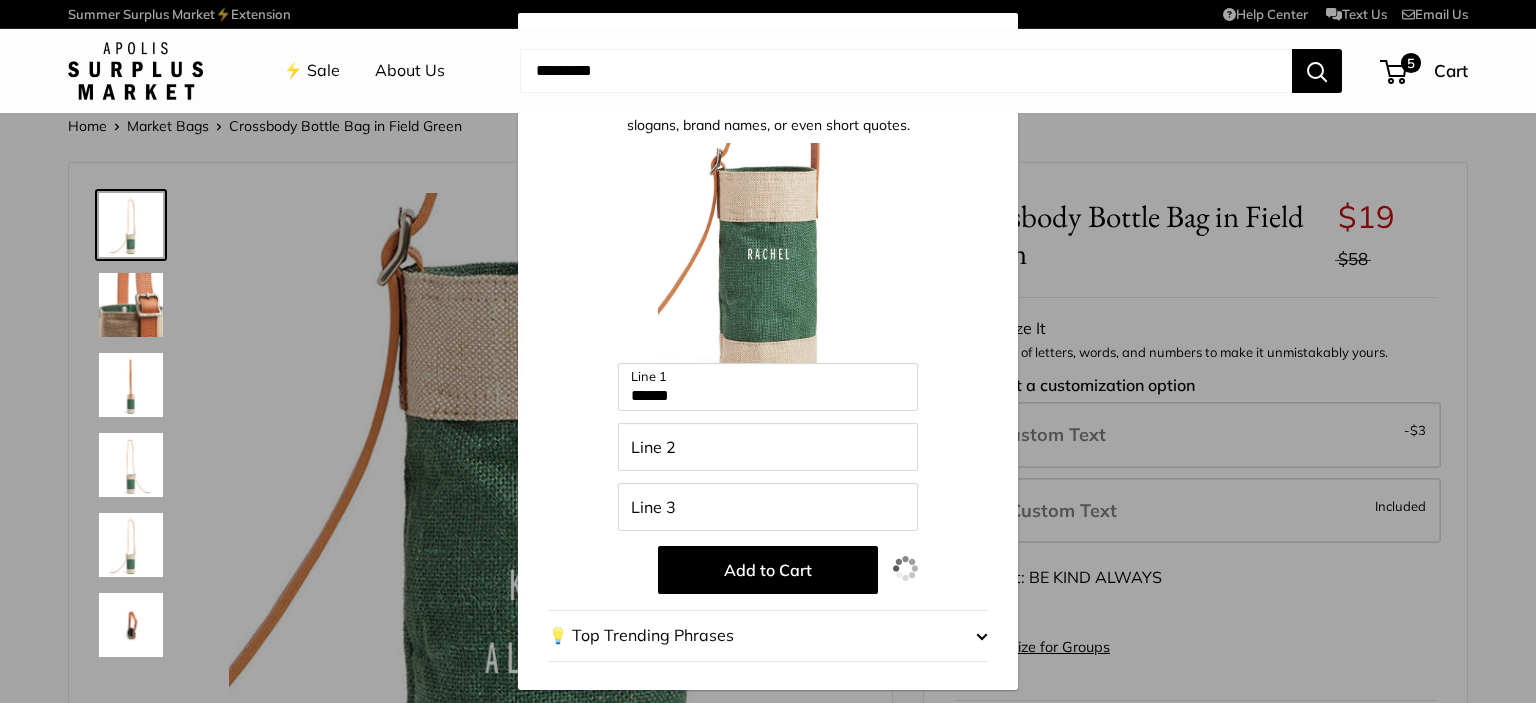 click on "Add to Cart" at bounding box center [768, 570] 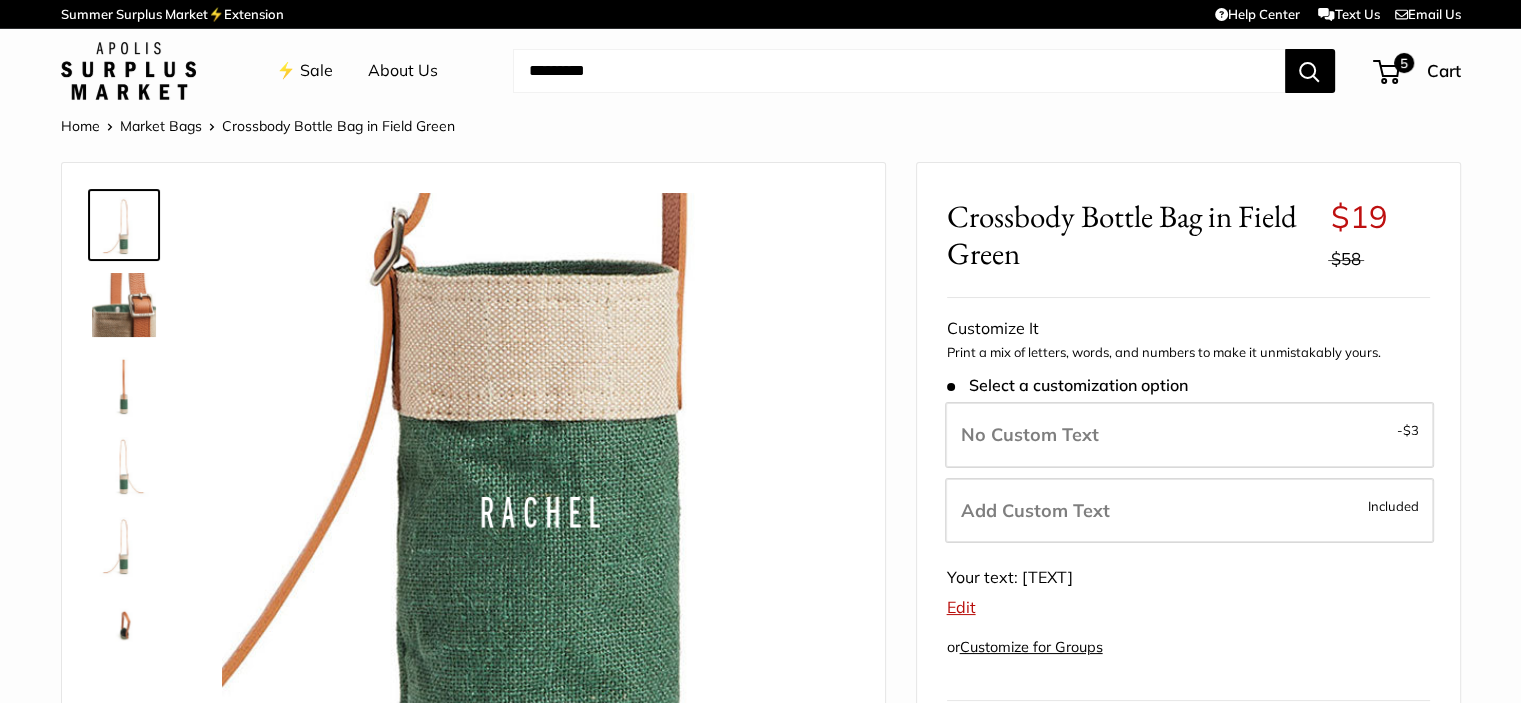 click on "Edit" at bounding box center (961, 607) 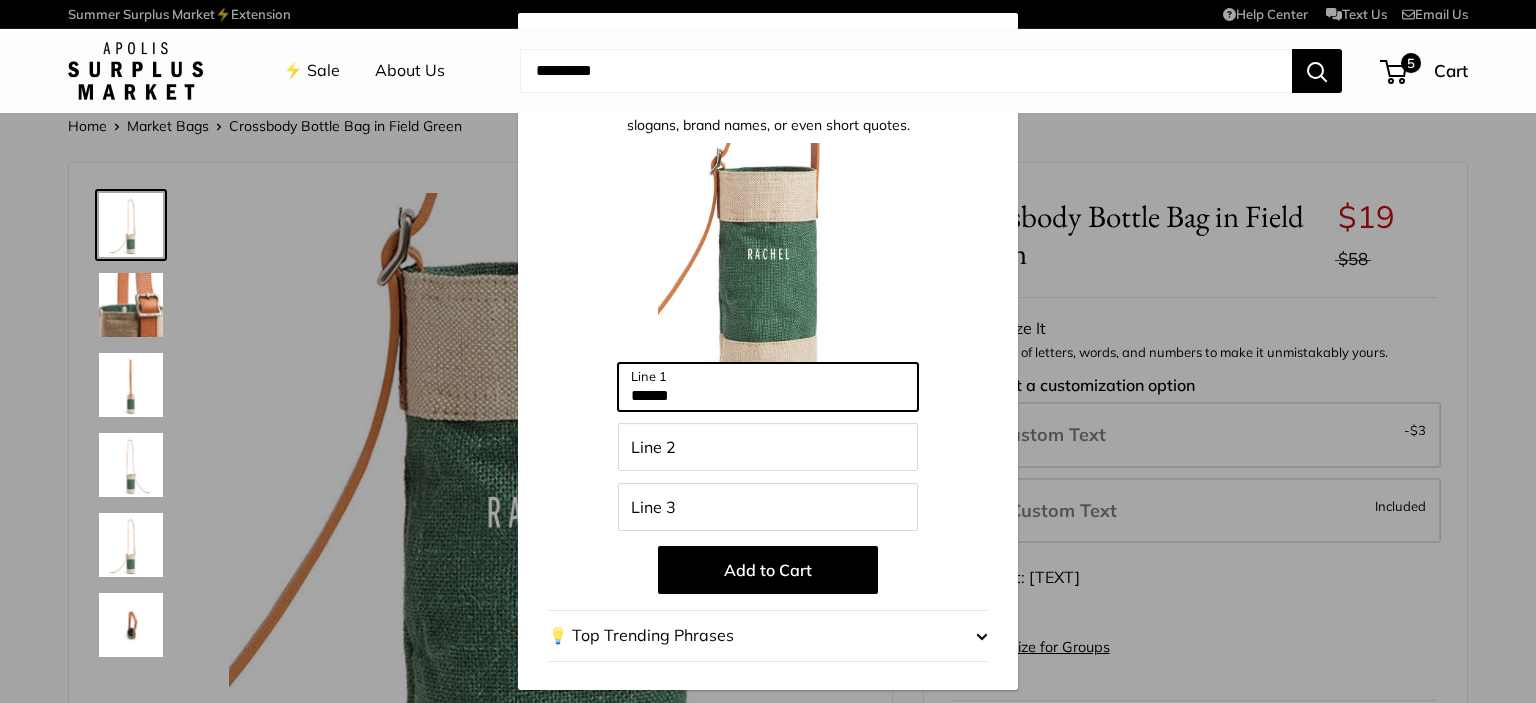 drag, startPoint x: 734, startPoint y: 397, endPoint x: 545, endPoint y: 373, distance: 190.51772 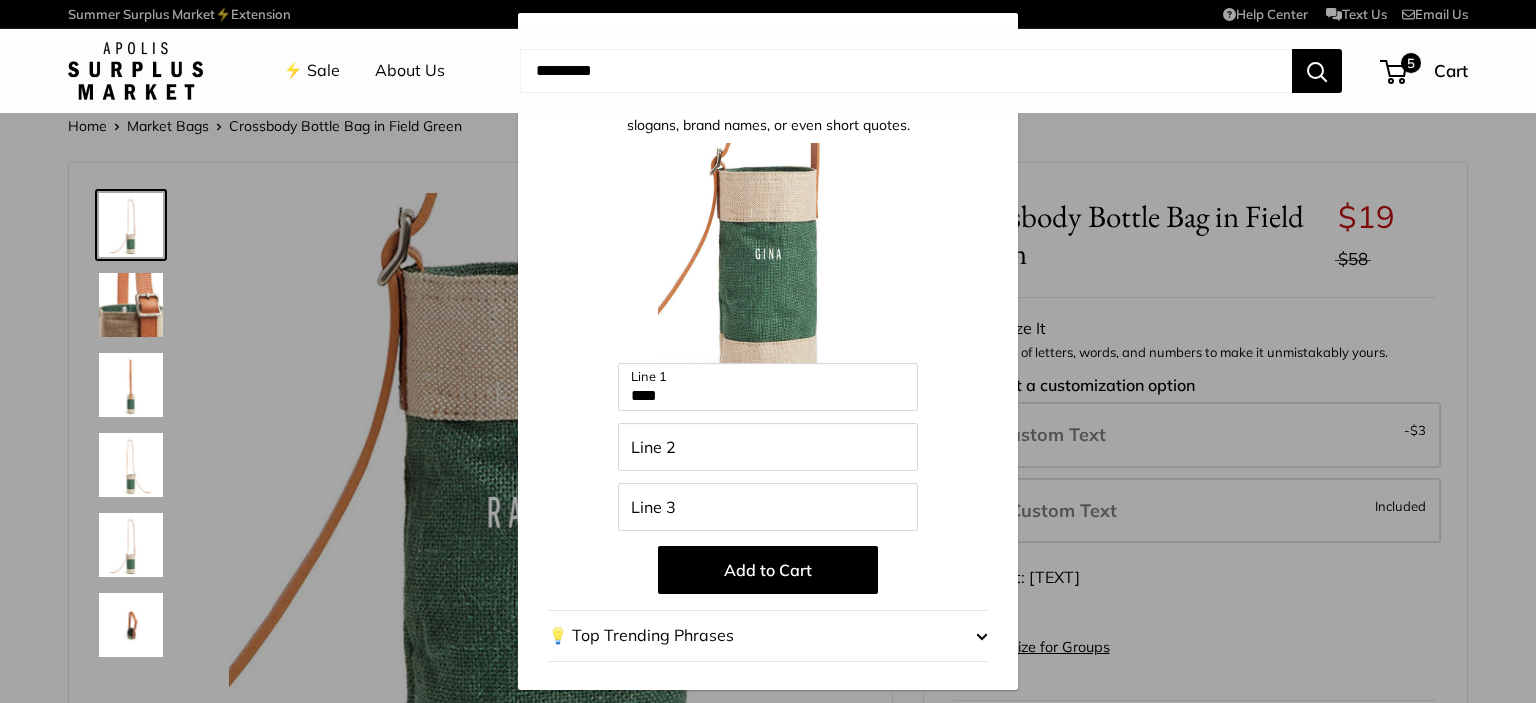 click on "Add to Cart" at bounding box center [768, 570] 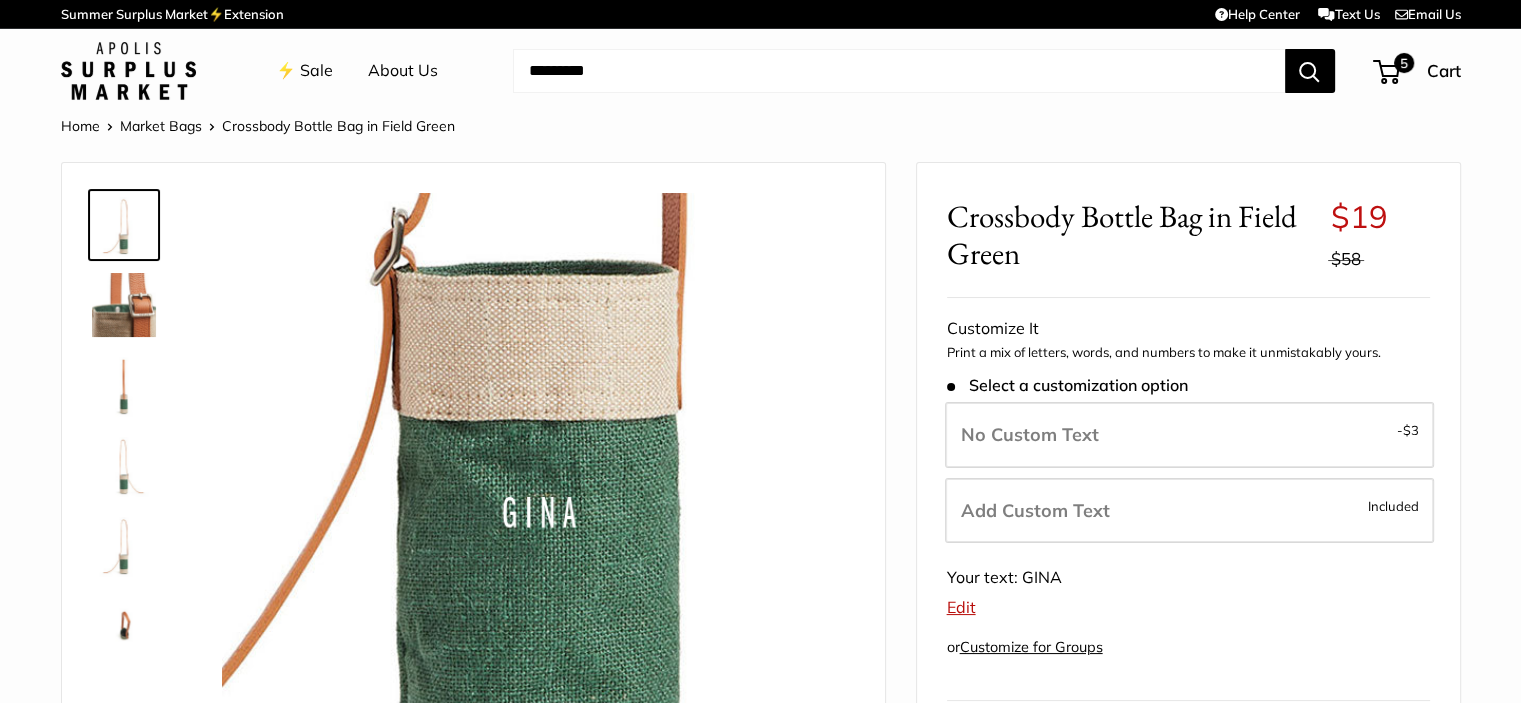 click on "Edit" at bounding box center [961, 607] 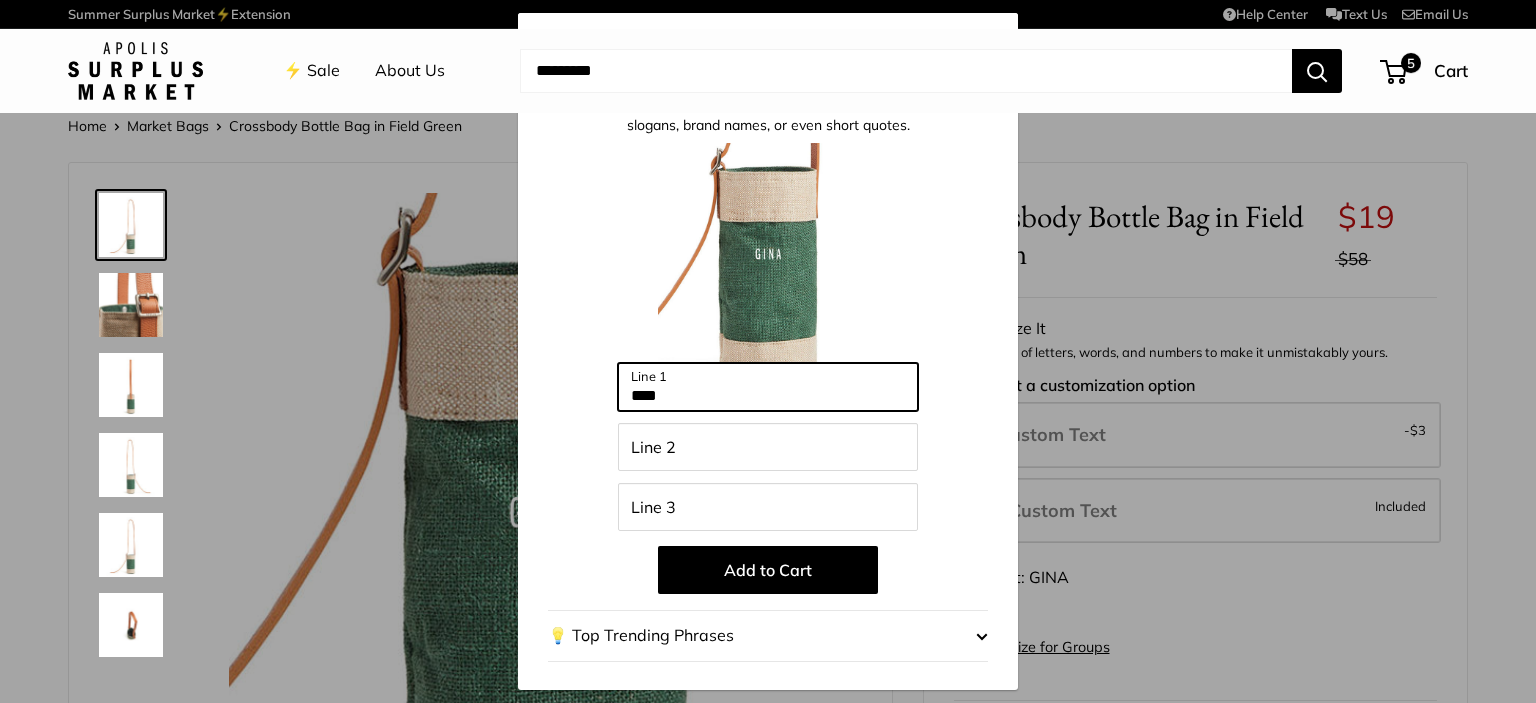 click on "****" at bounding box center (768, 387) 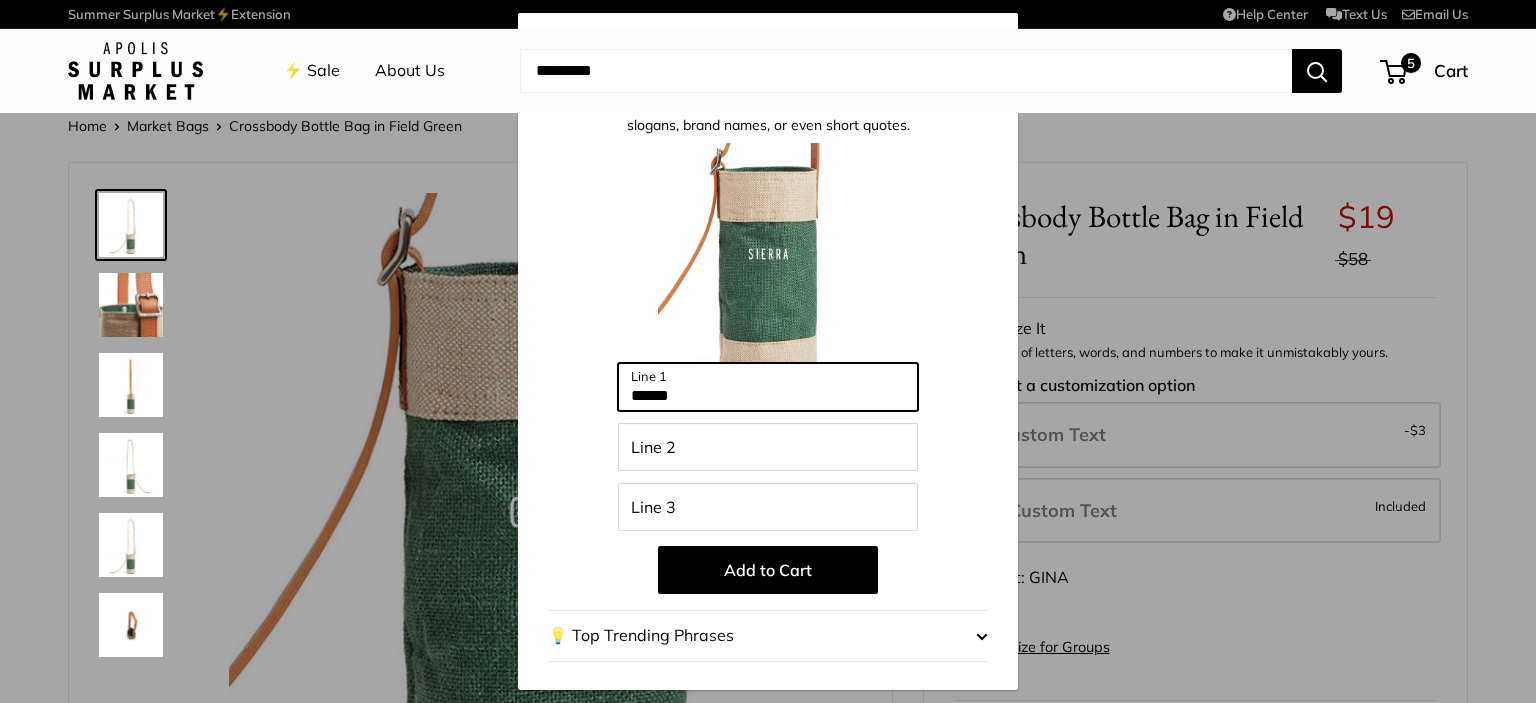 type on "******" 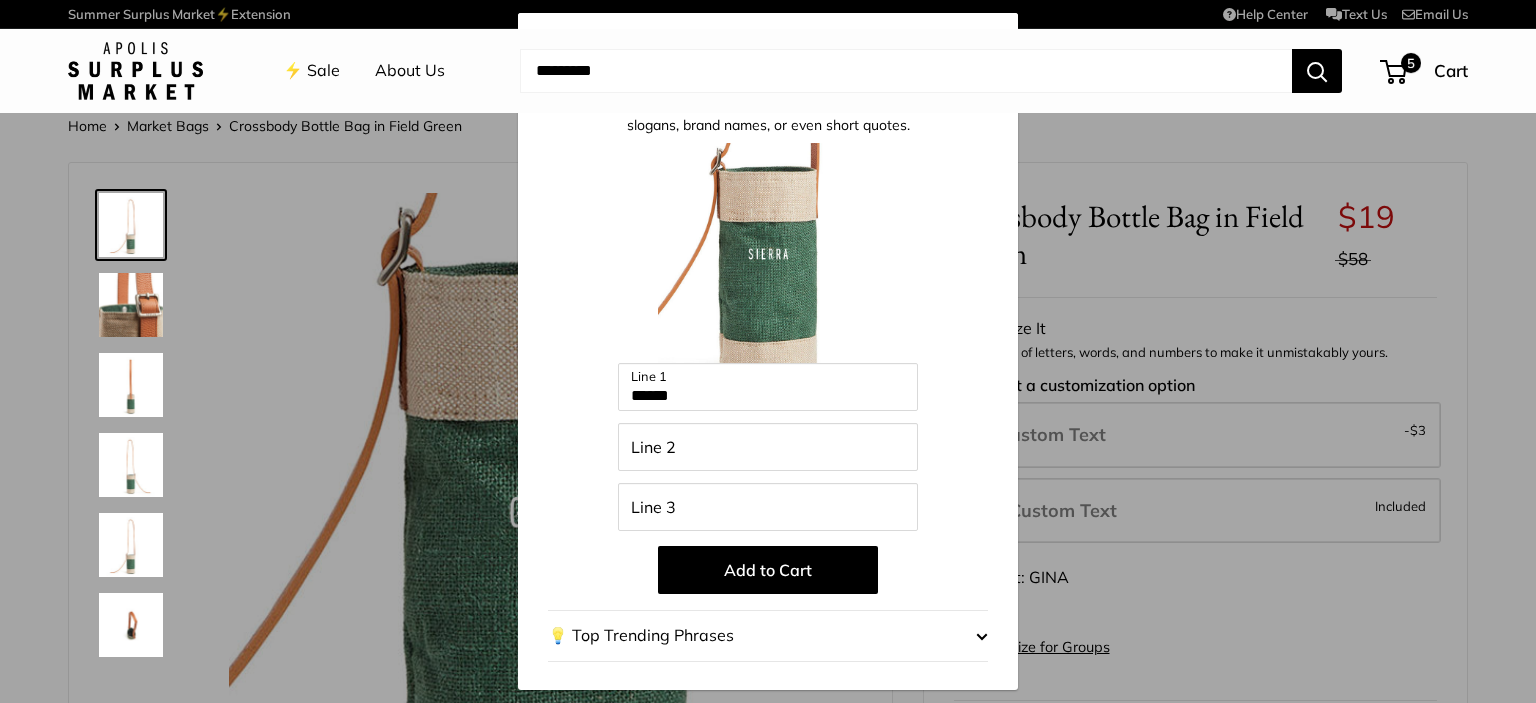 click on "Add to Cart" at bounding box center (768, 570) 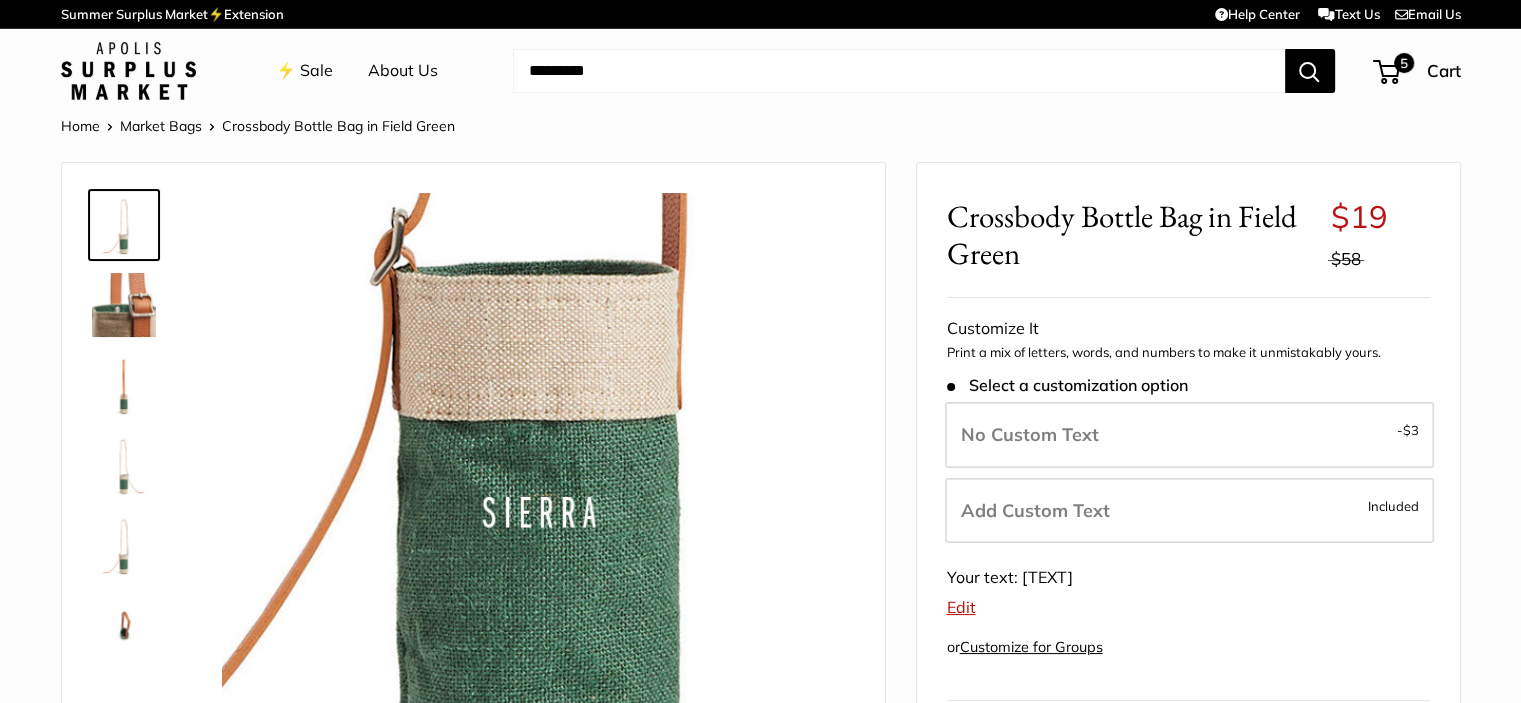click on "5" at bounding box center (1386, 72) 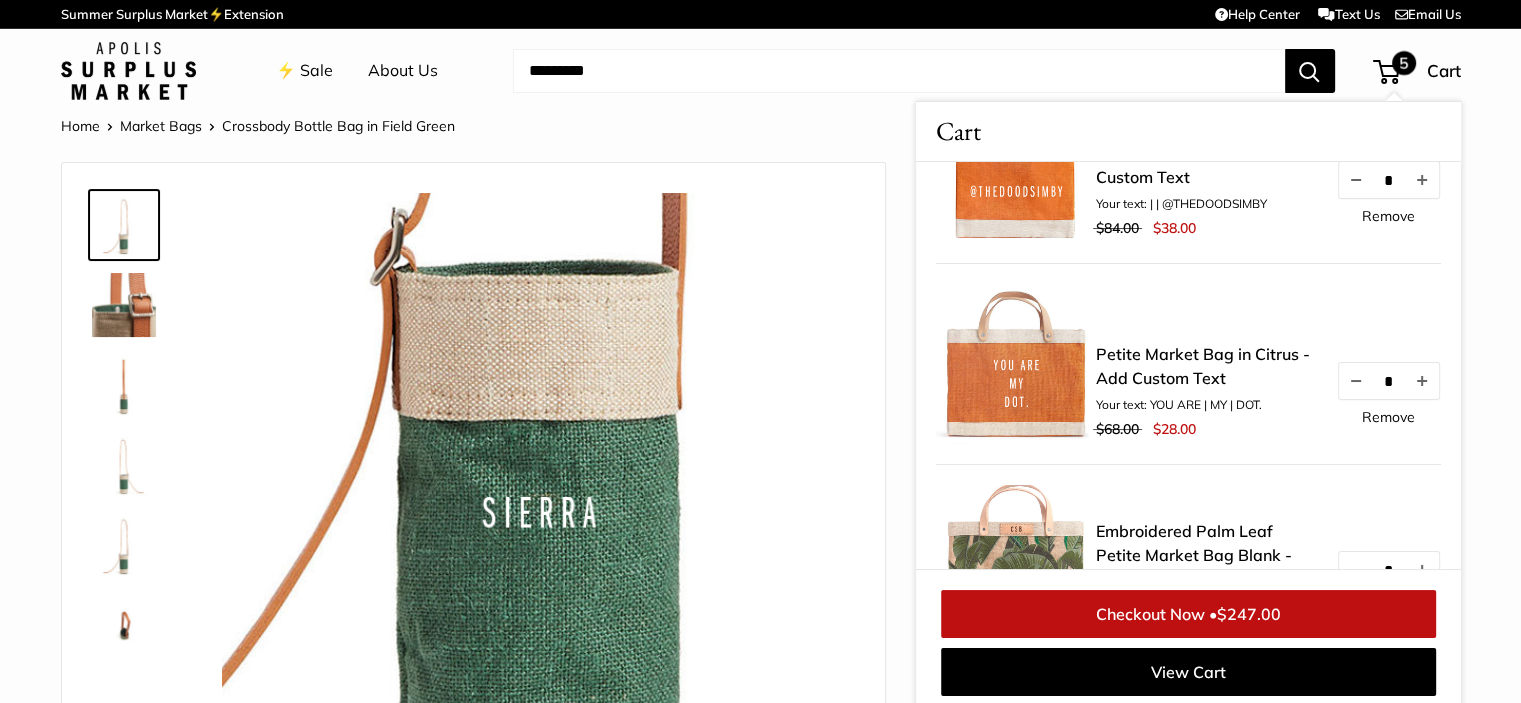 scroll, scrollTop: 100, scrollLeft: 0, axis: vertical 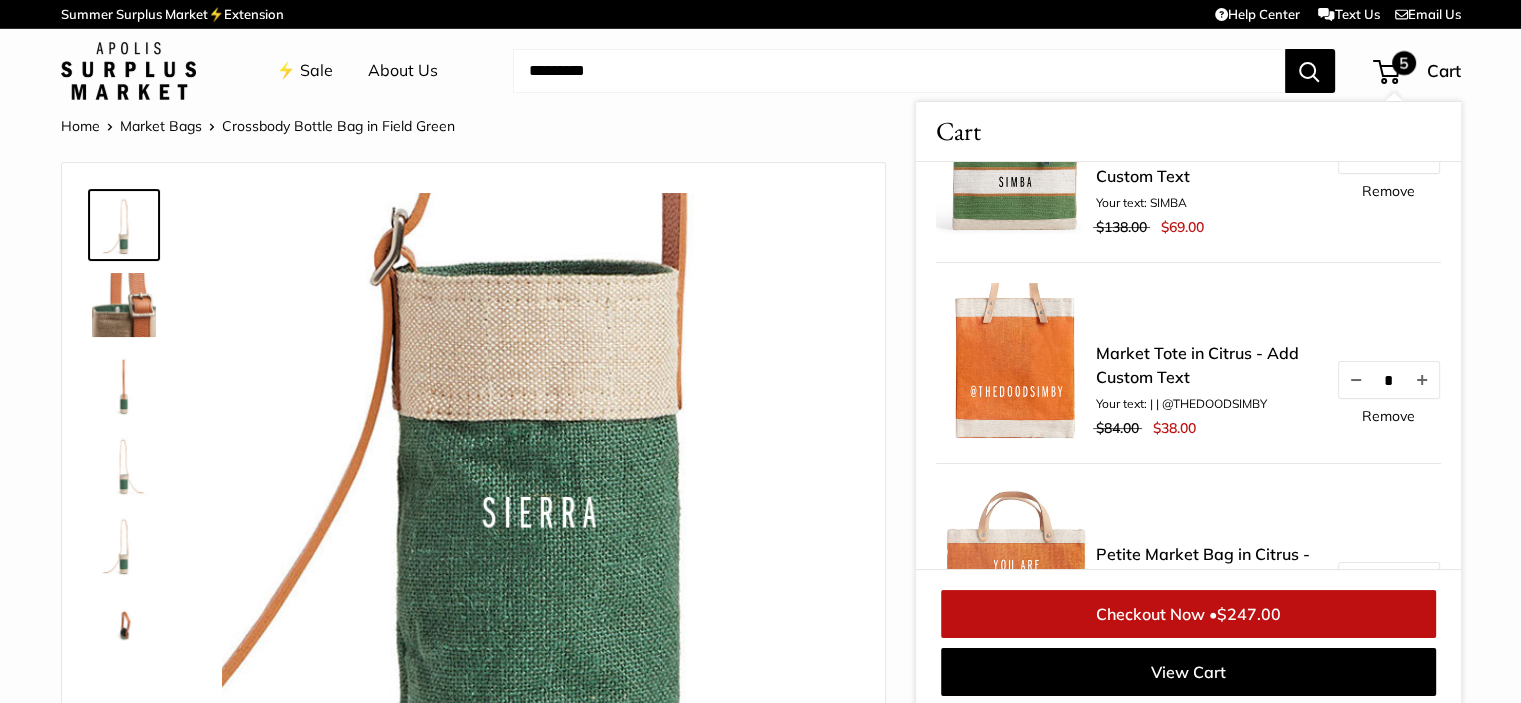 click at bounding box center (538, 509) 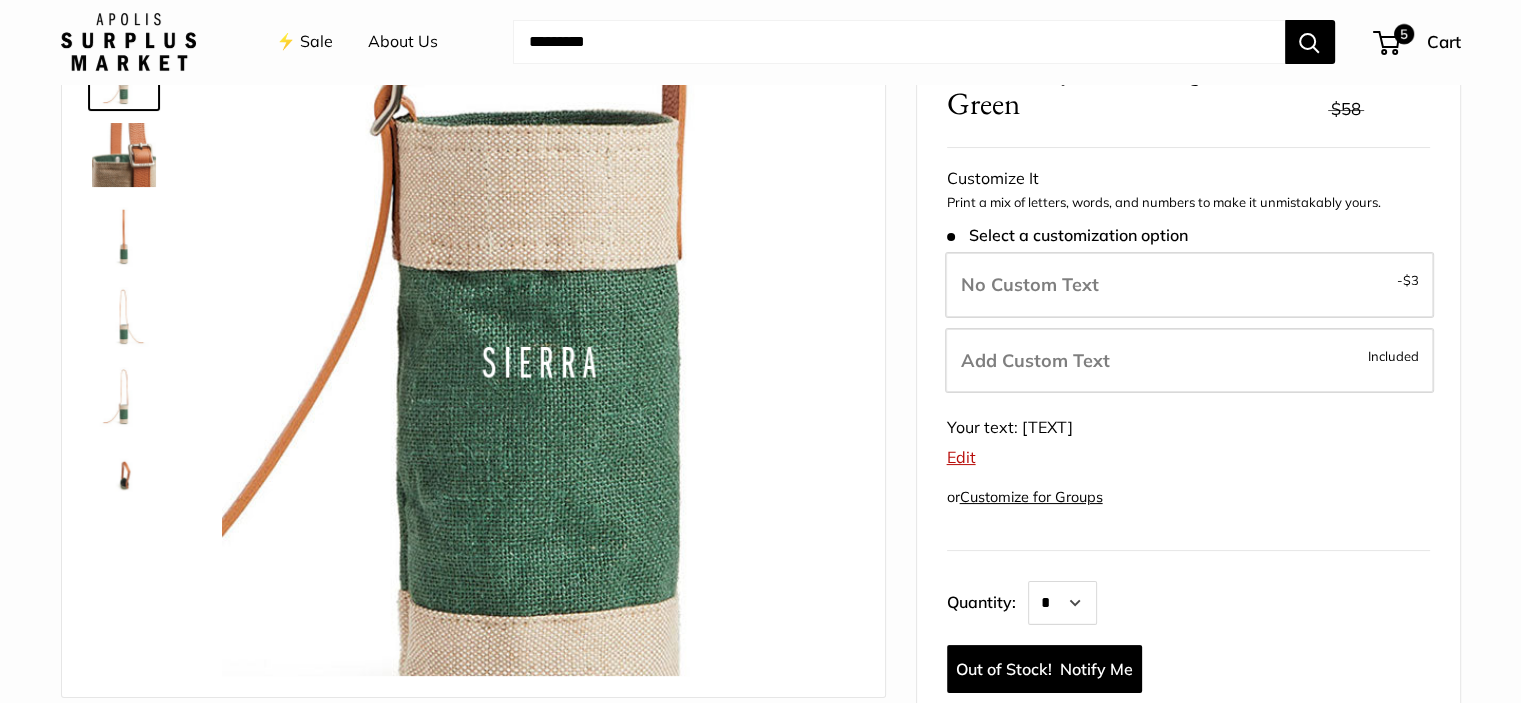 scroll, scrollTop: 0, scrollLeft: 0, axis: both 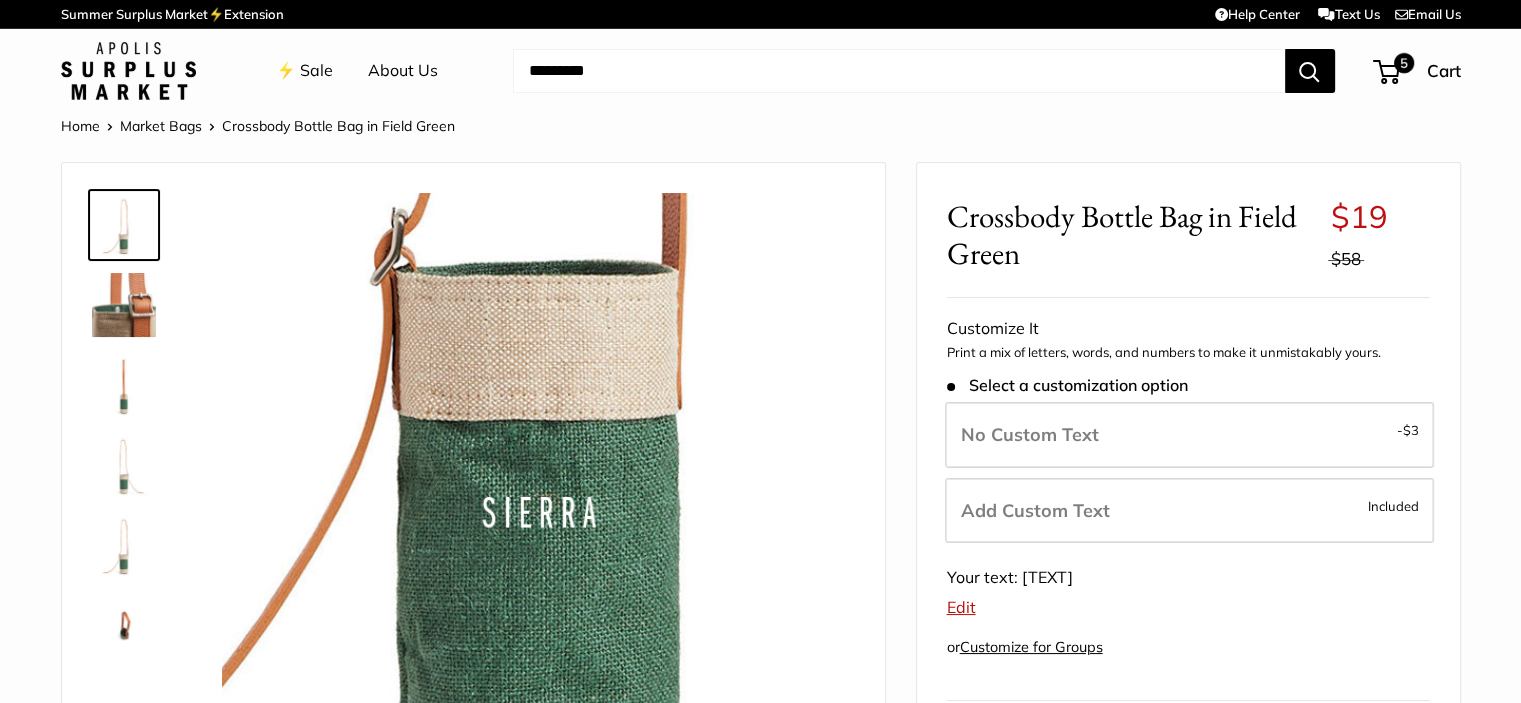 click on "5" at bounding box center (1386, 72) 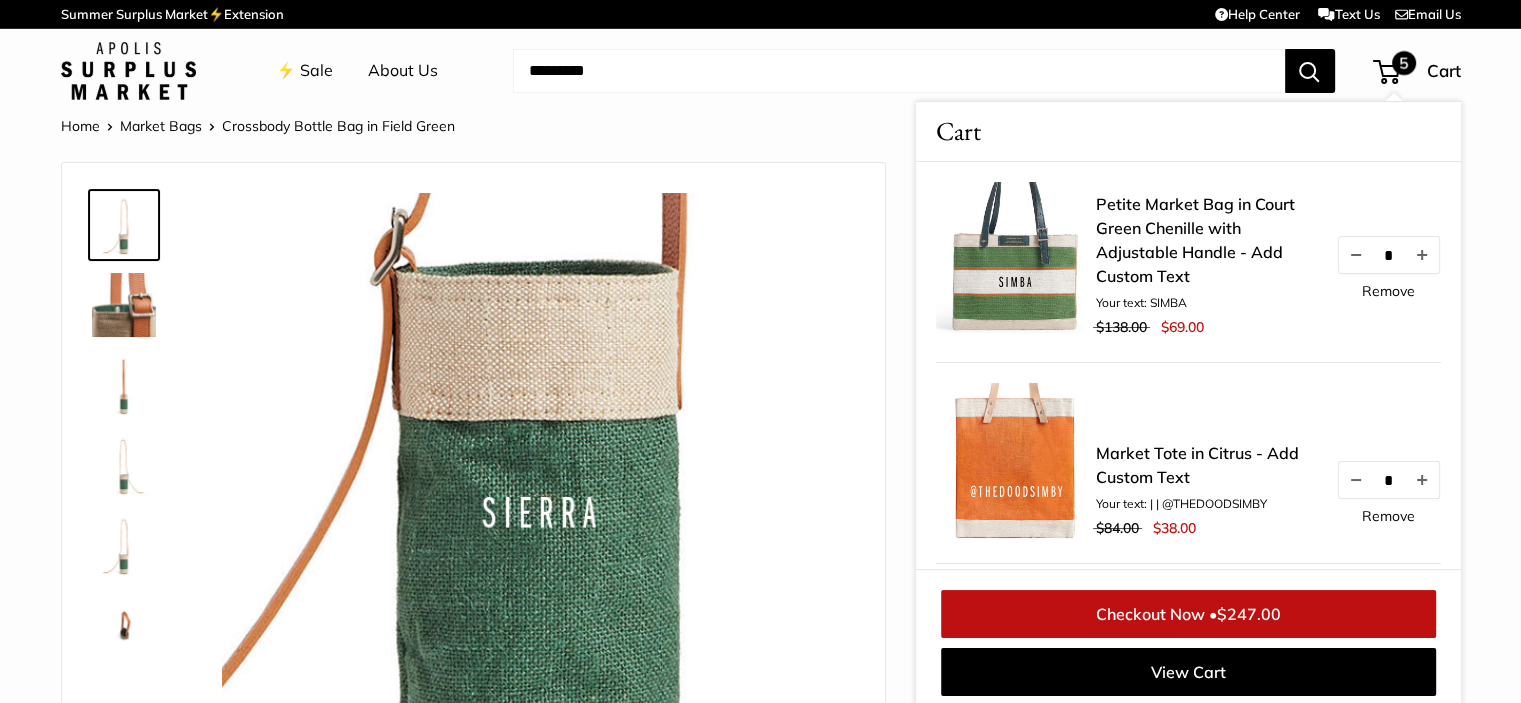 scroll, scrollTop: 200, scrollLeft: 0, axis: vertical 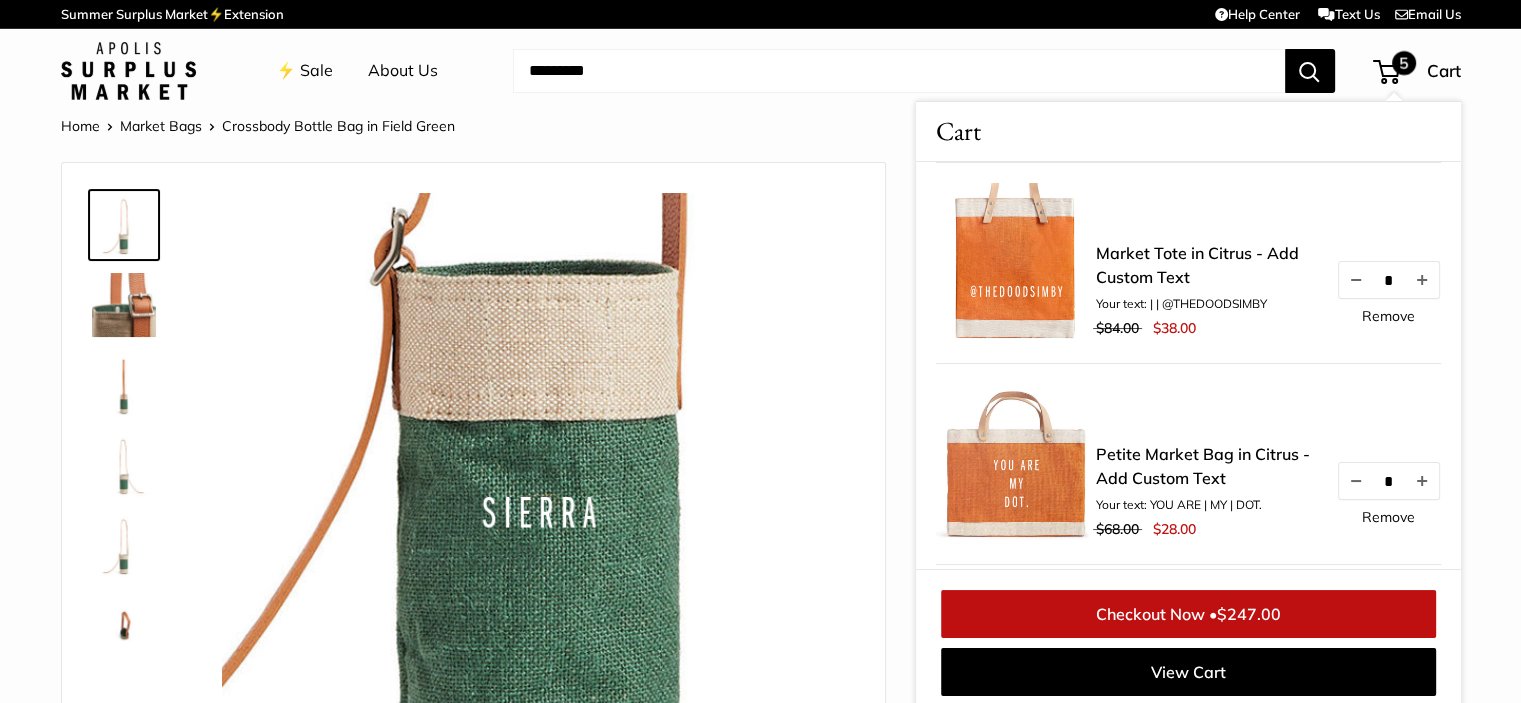 click on "Market Tote in Citrus - Add Custom Text" at bounding box center [1206, 265] 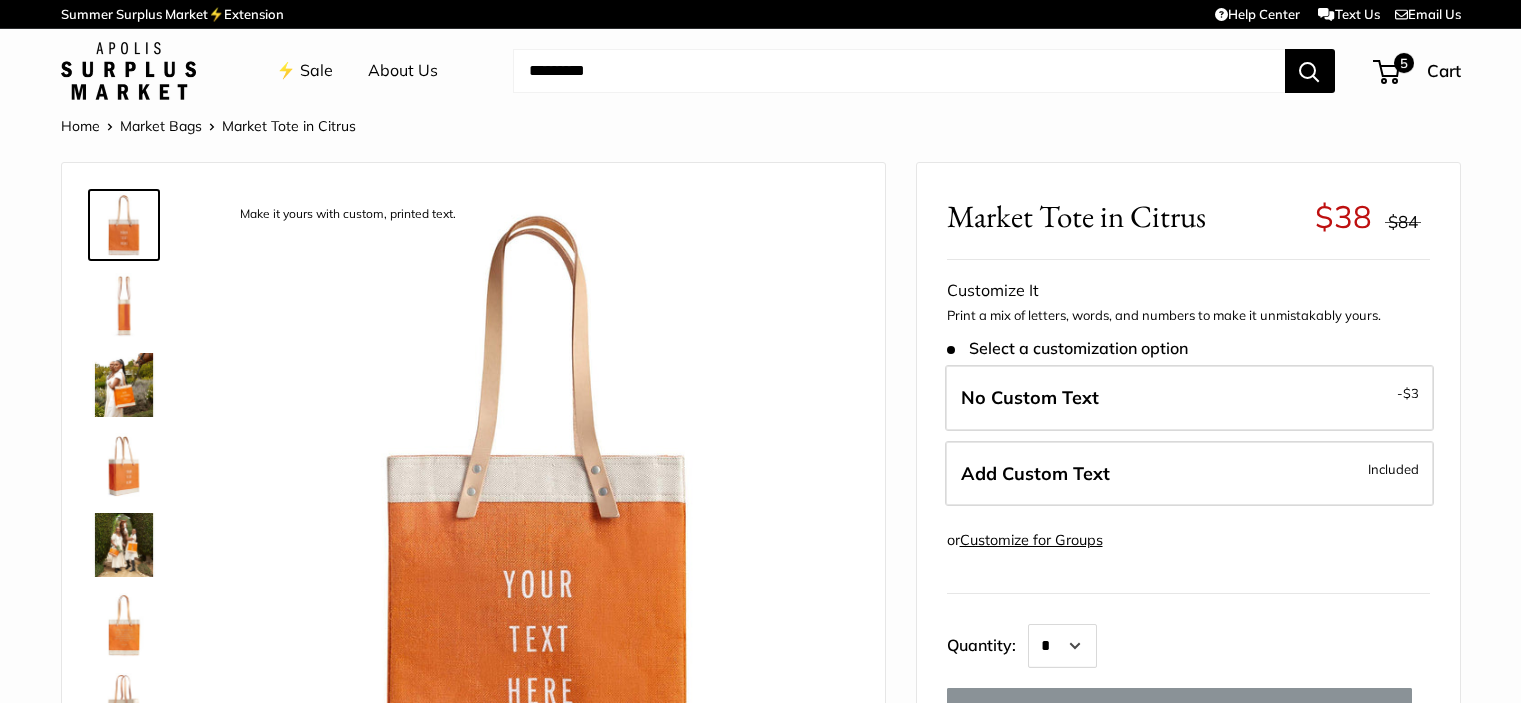 scroll, scrollTop: 0, scrollLeft: 0, axis: both 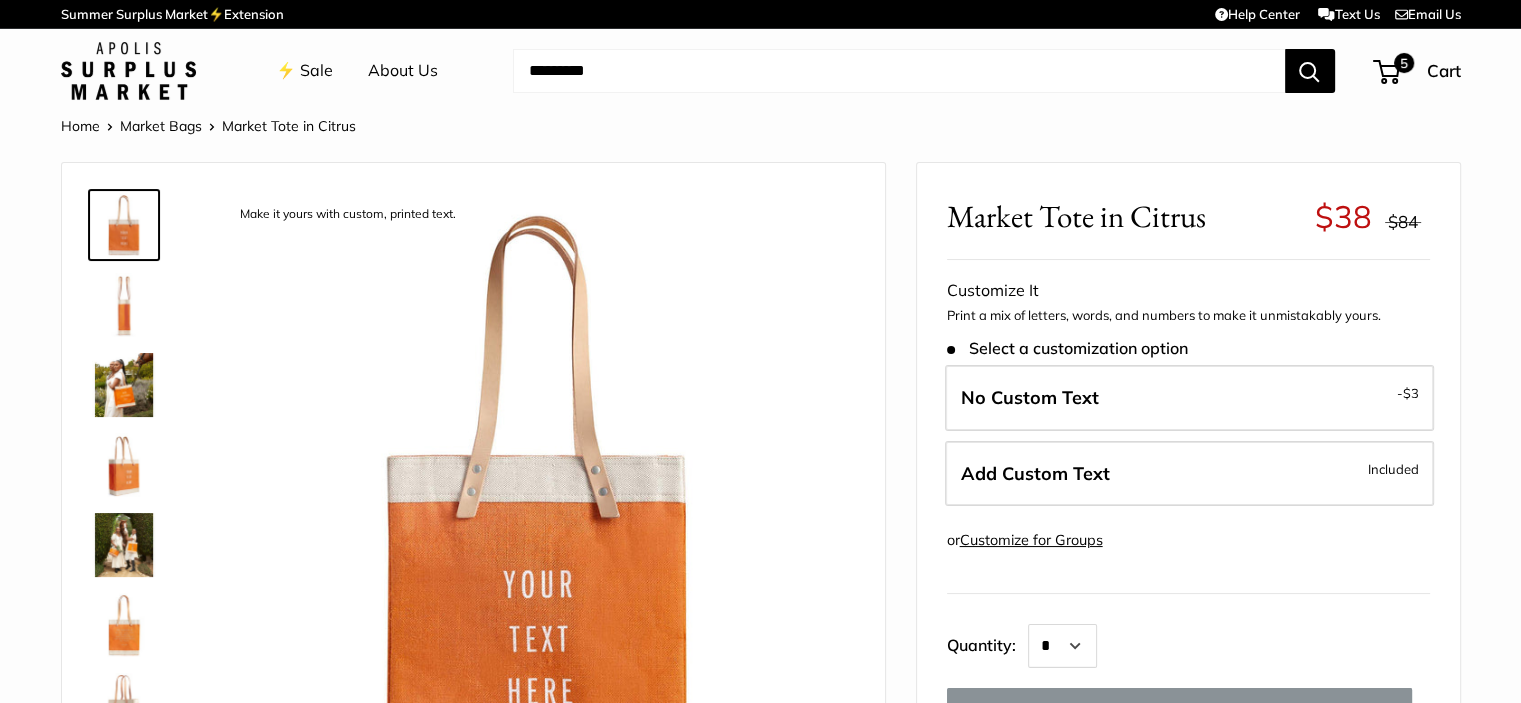 click on "Add Custom Text
Included" at bounding box center (1189, 474) 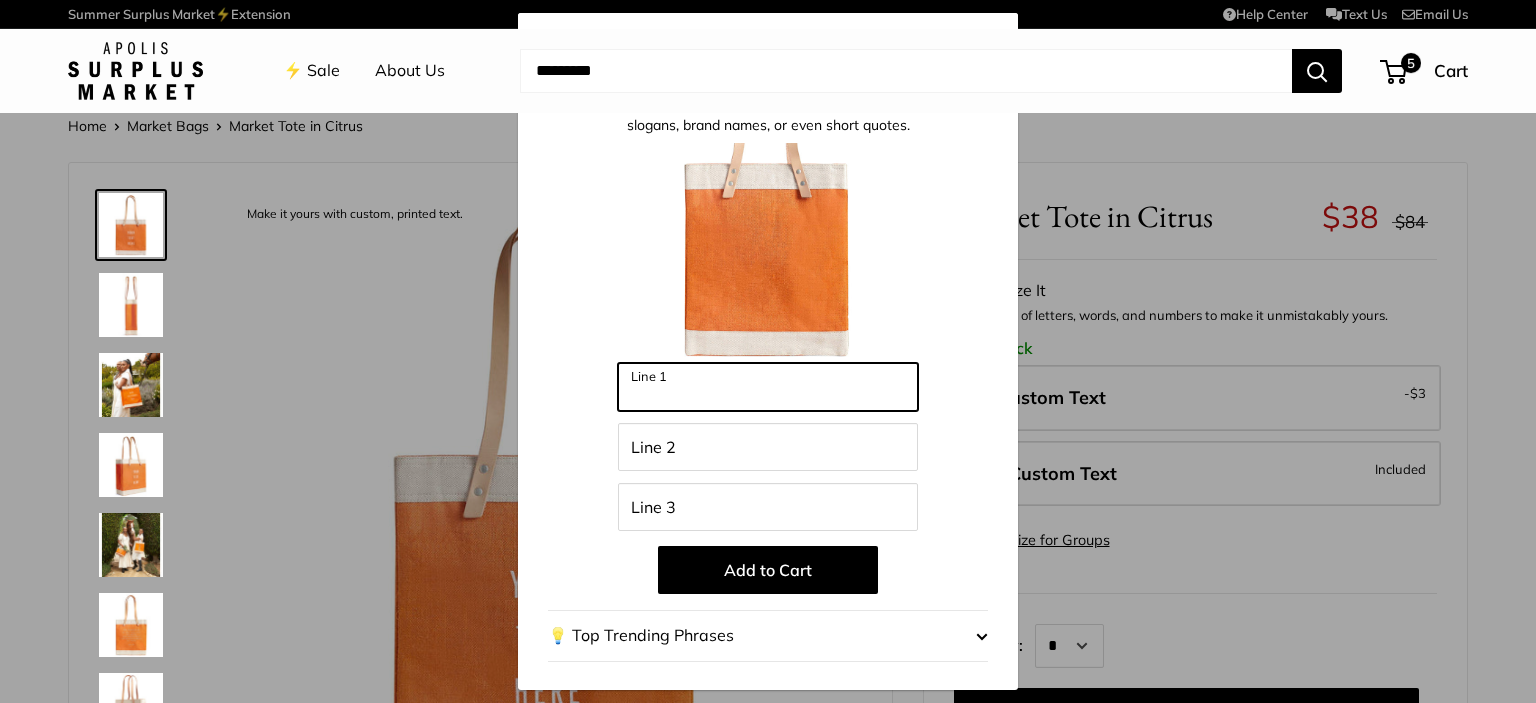 click on "Line 1" at bounding box center [768, 387] 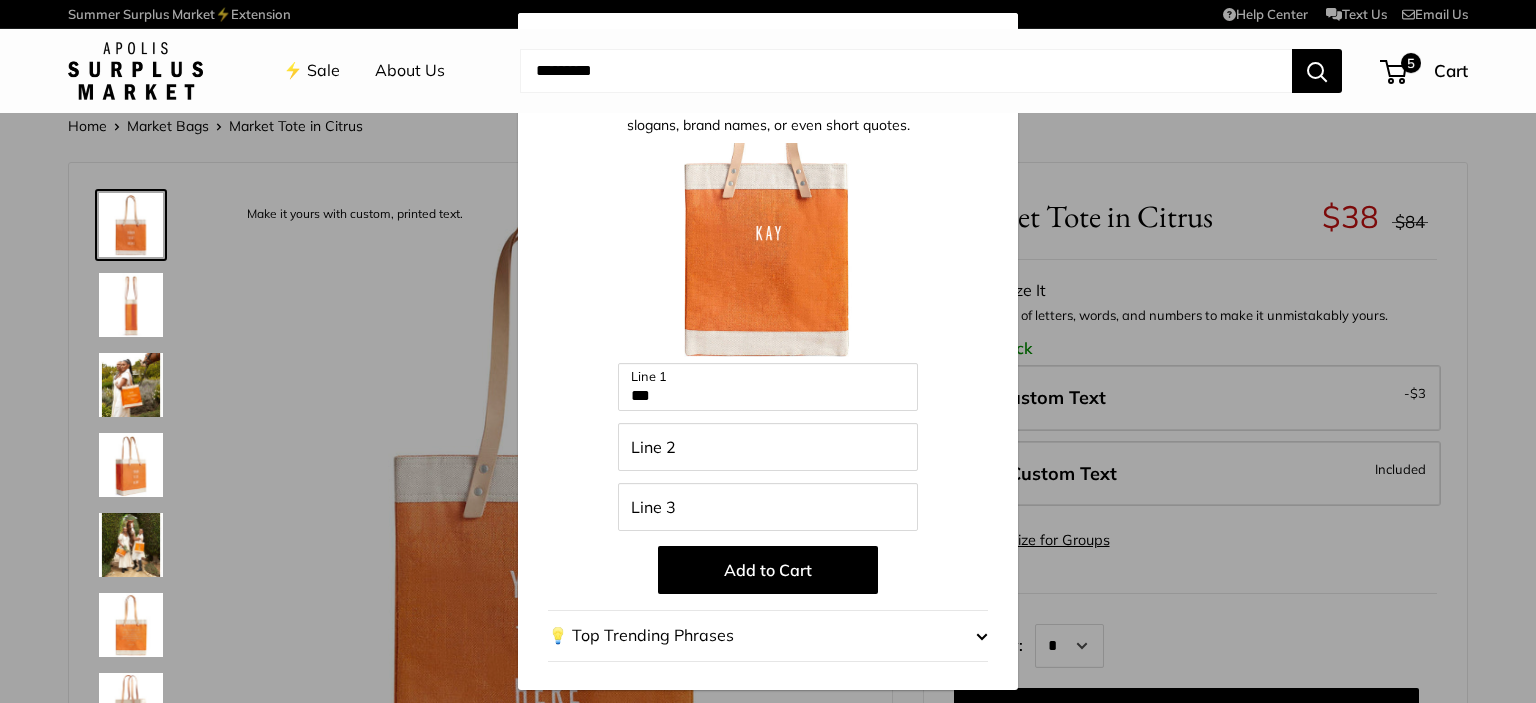 click on "Add to Cart" at bounding box center [768, 570] 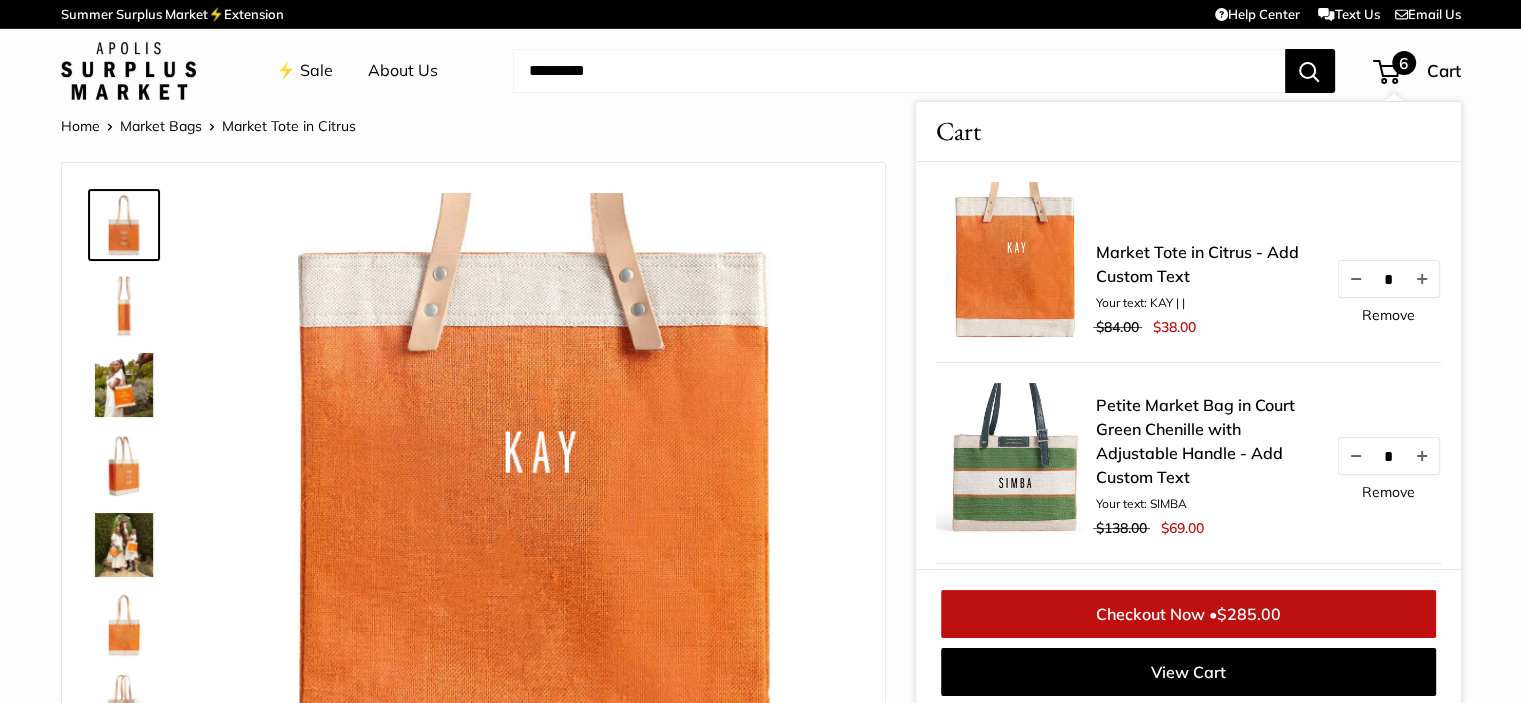scroll, scrollTop: 8, scrollLeft: 0, axis: vertical 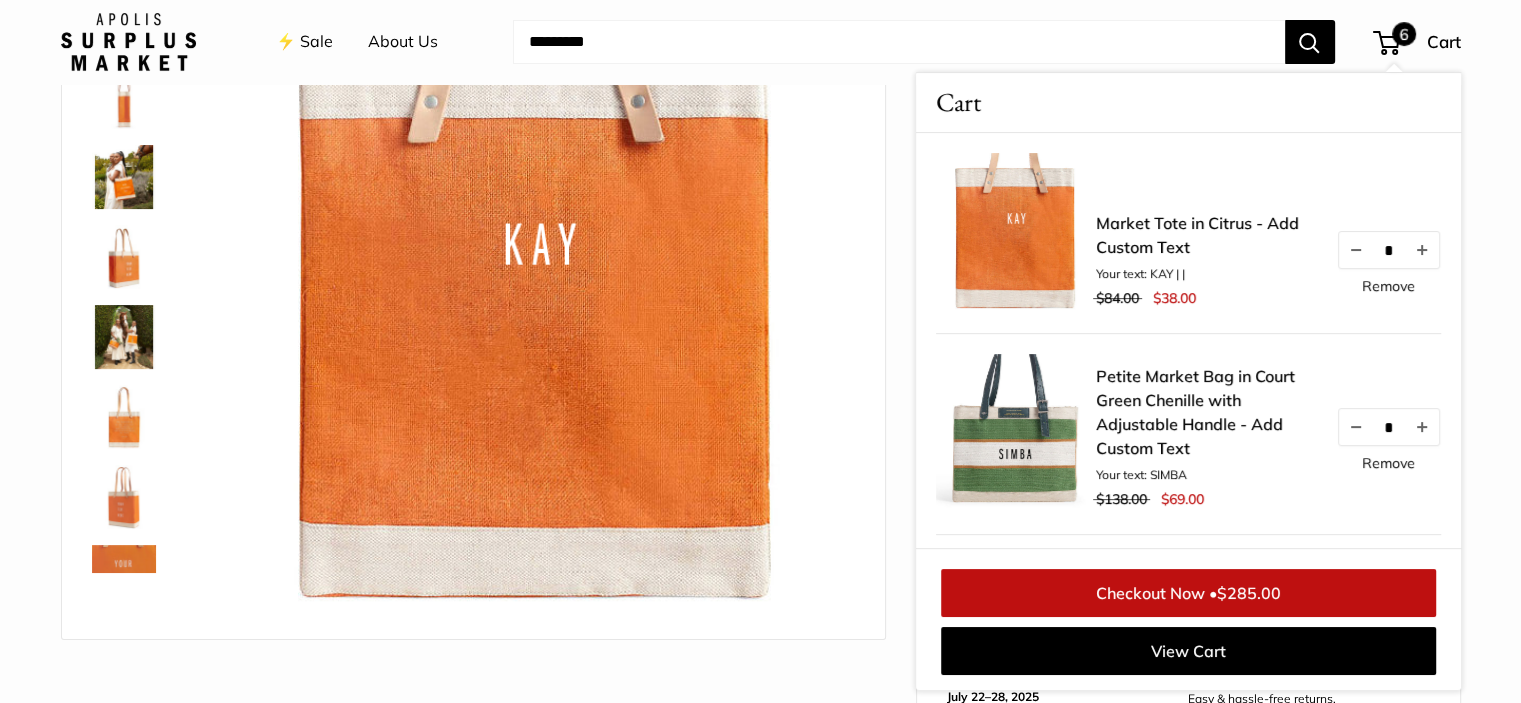click on "6" at bounding box center [1386, 43] 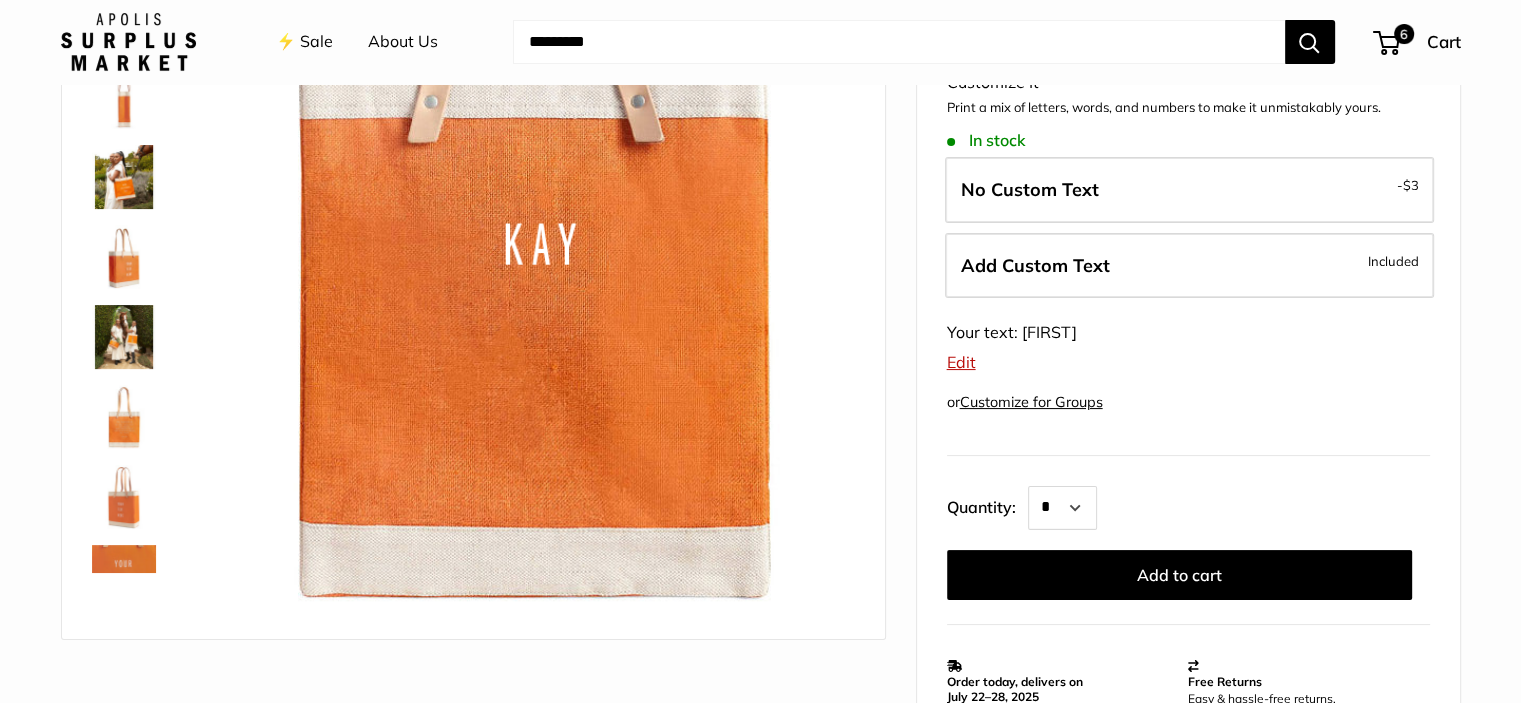 click on "Edit" at bounding box center (961, 362) 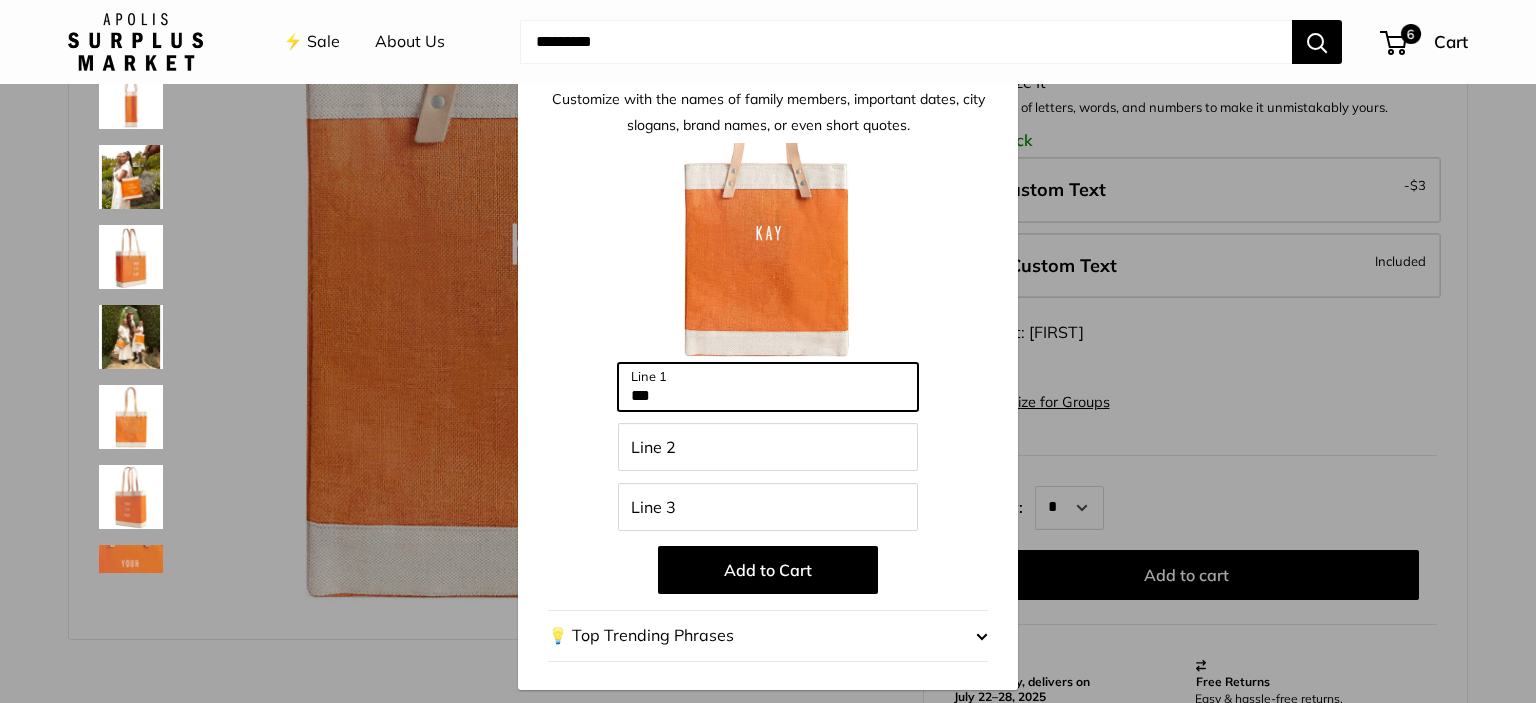 drag, startPoint x: 741, startPoint y: 407, endPoint x: 615, endPoint y: 398, distance: 126.32102 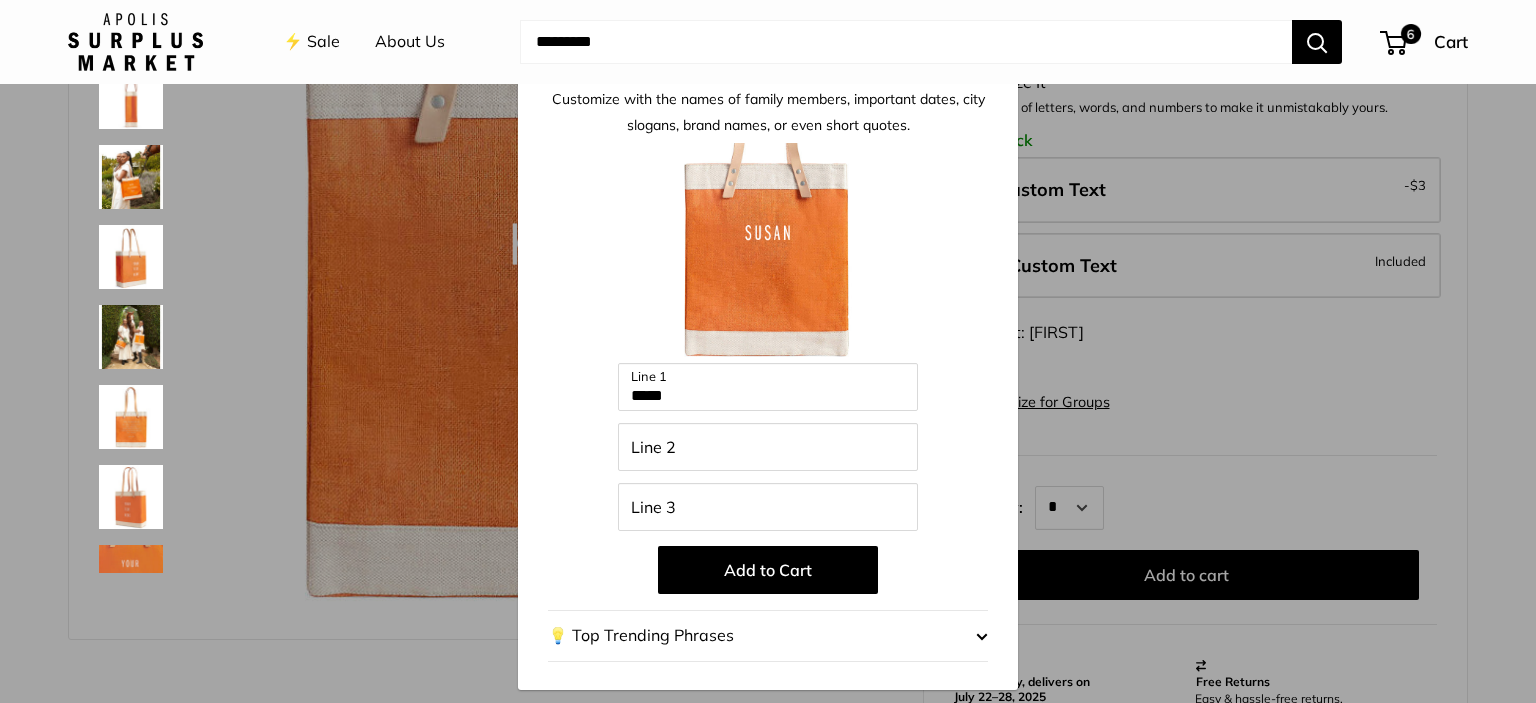click on "Add to Cart" at bounding box center (768, 570) 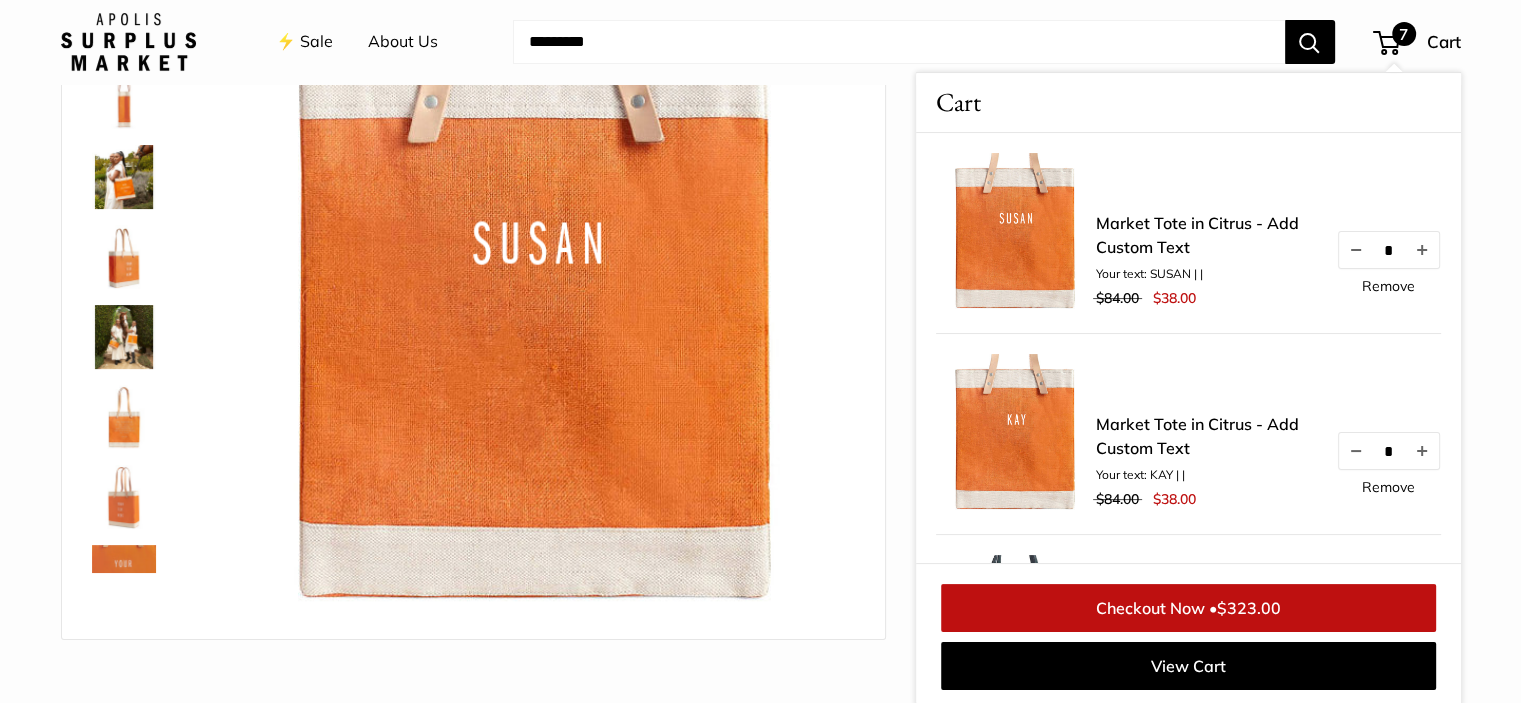 scroll, scrollTop: 209, scrollLeft: 0, axis: vertical 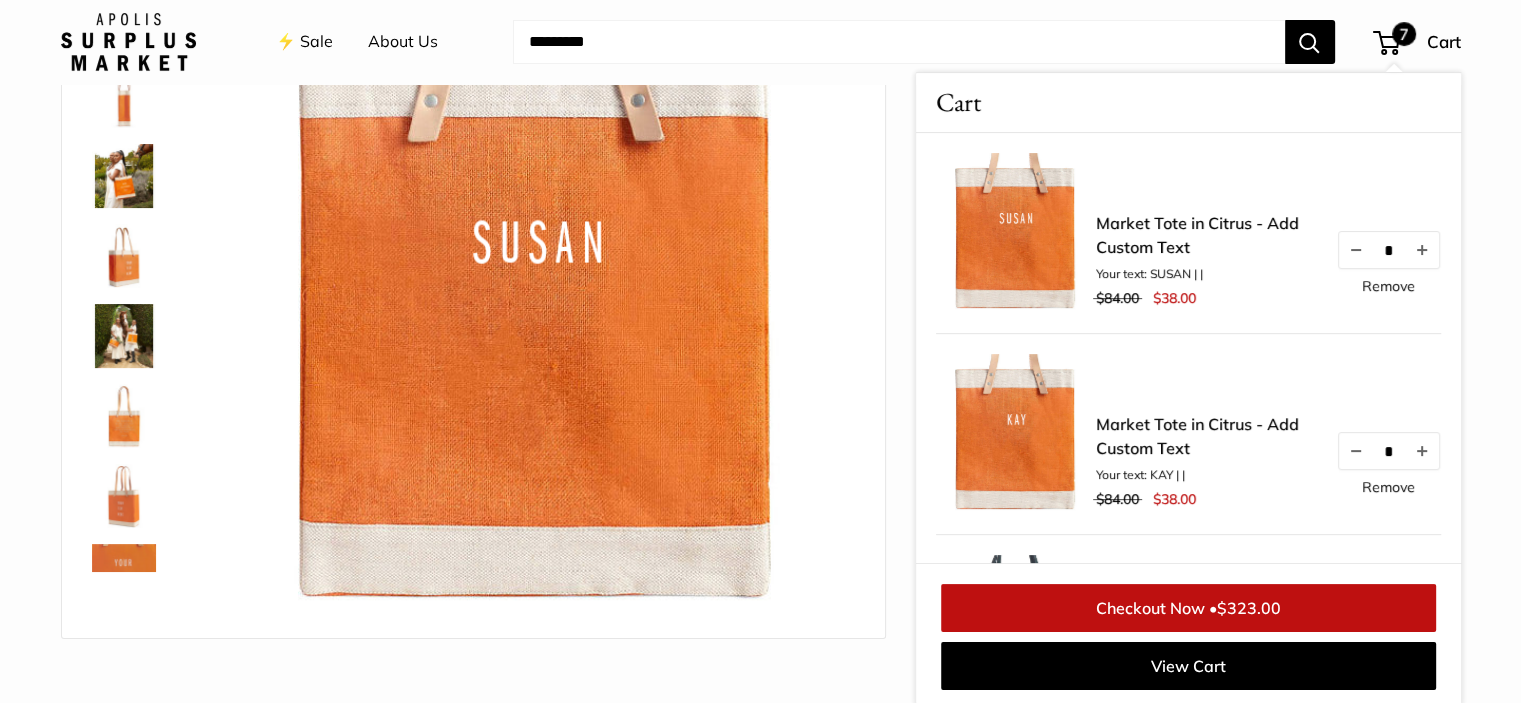 click on "Remove" at bounding box center [1388, 286] 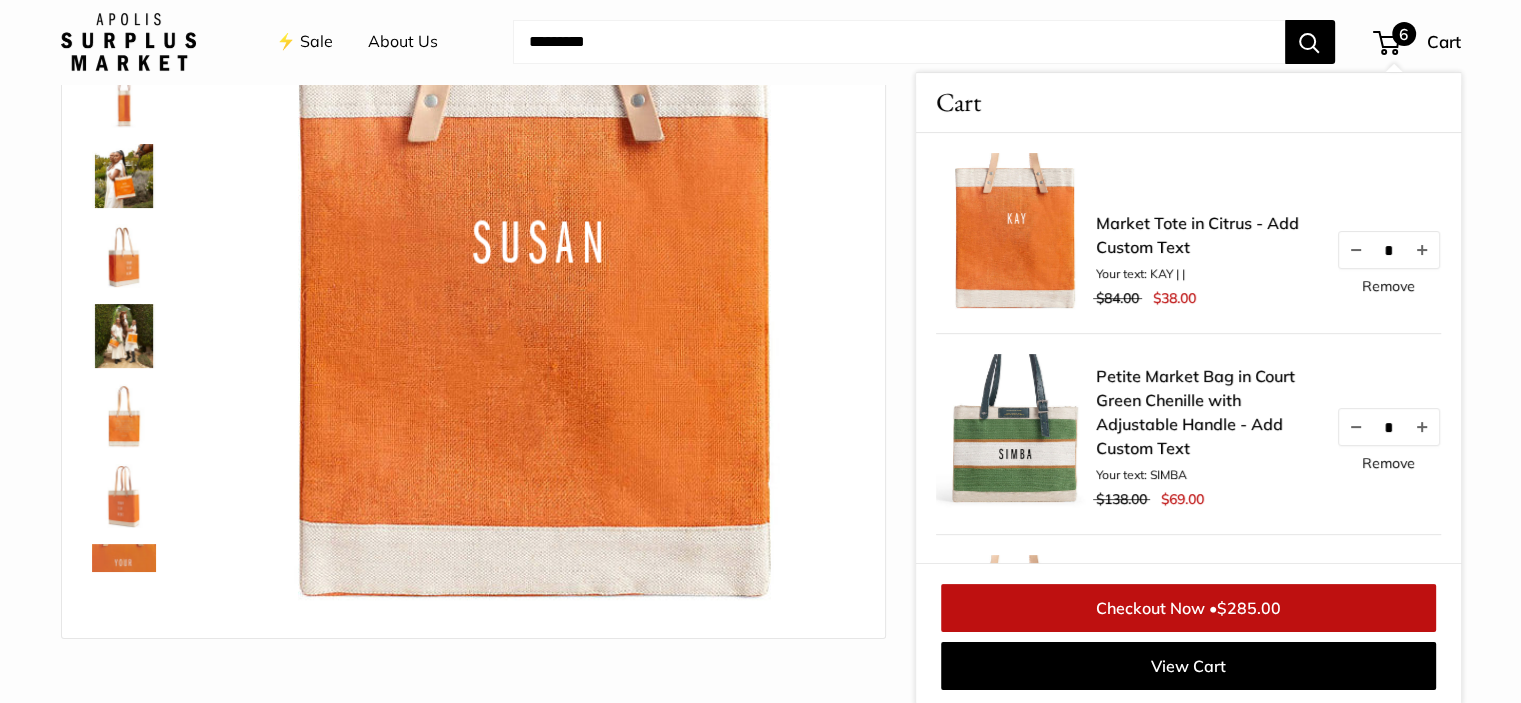 click at bounding box center (899, 42) 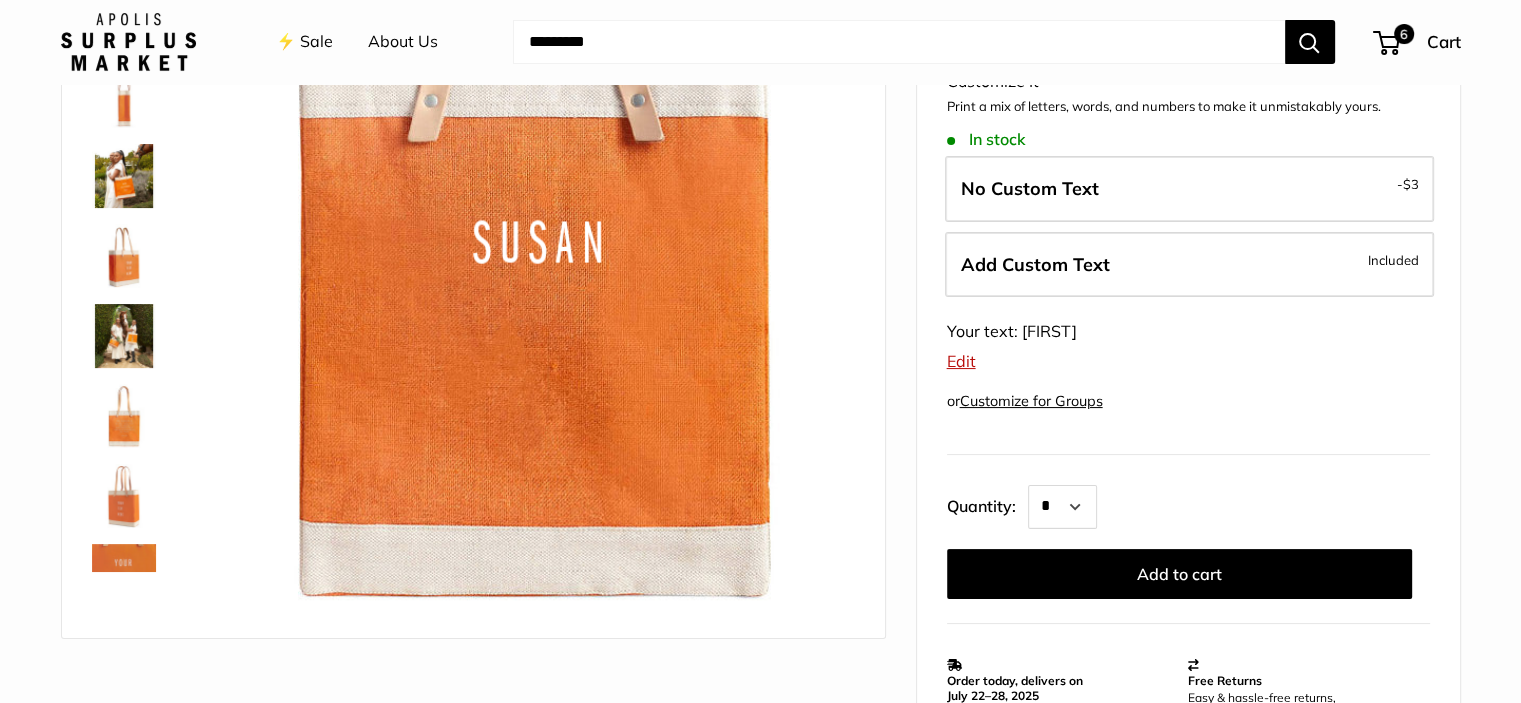scroll, scrollTop: 211, scrollLeft: 0, axis: vertical 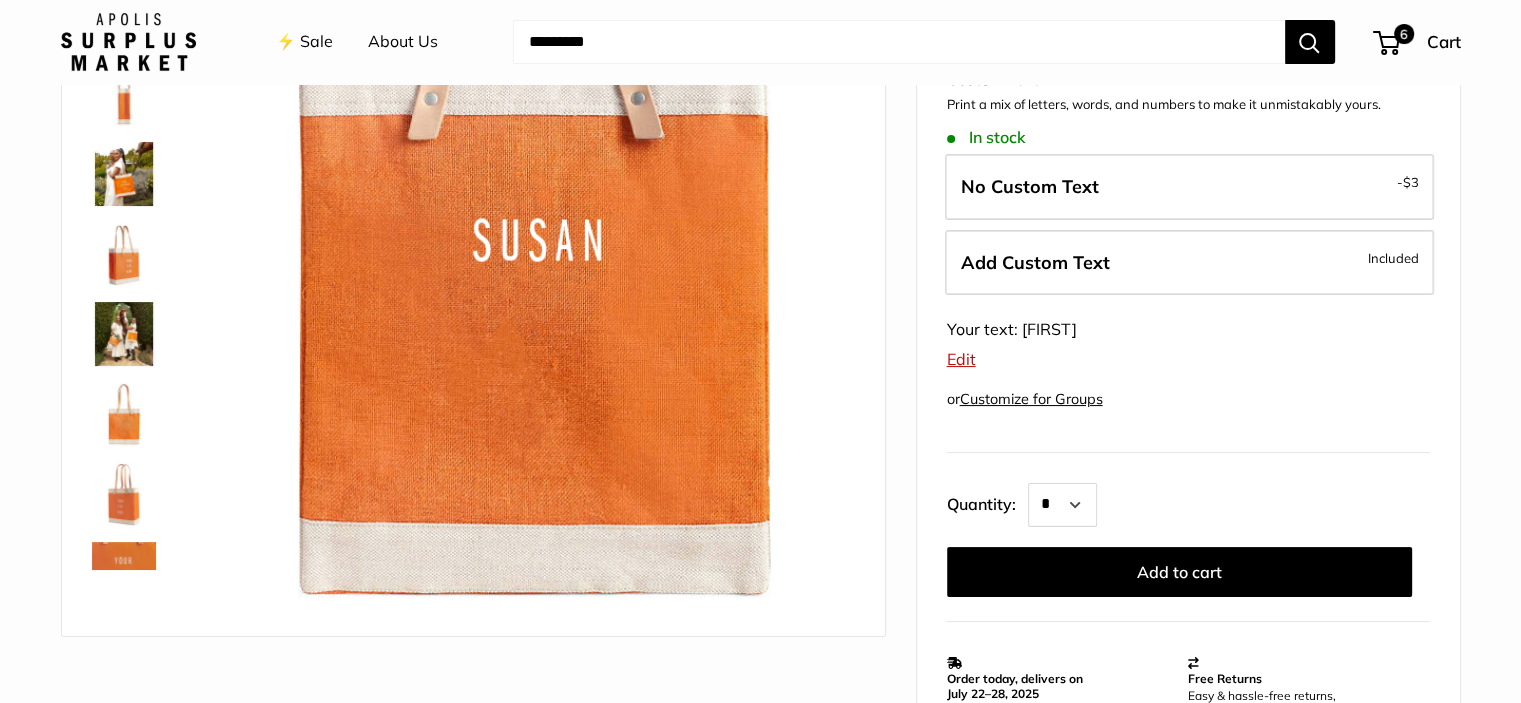 click on "Edit" at bounding box center (961, 359) 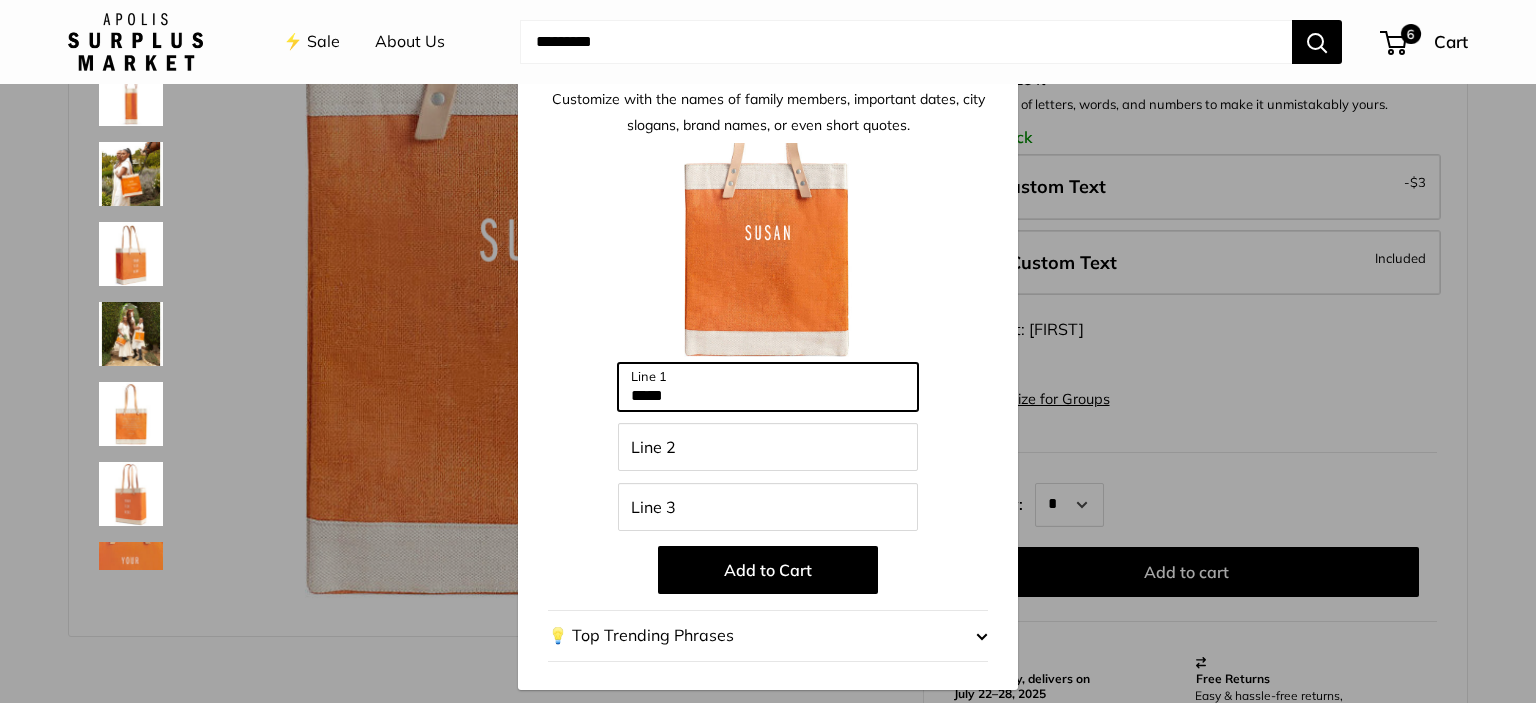 drag, startPoint x: 644, startPoint y: 389, endPoint x: 486, endPoint y: 392, distance: 158.02847 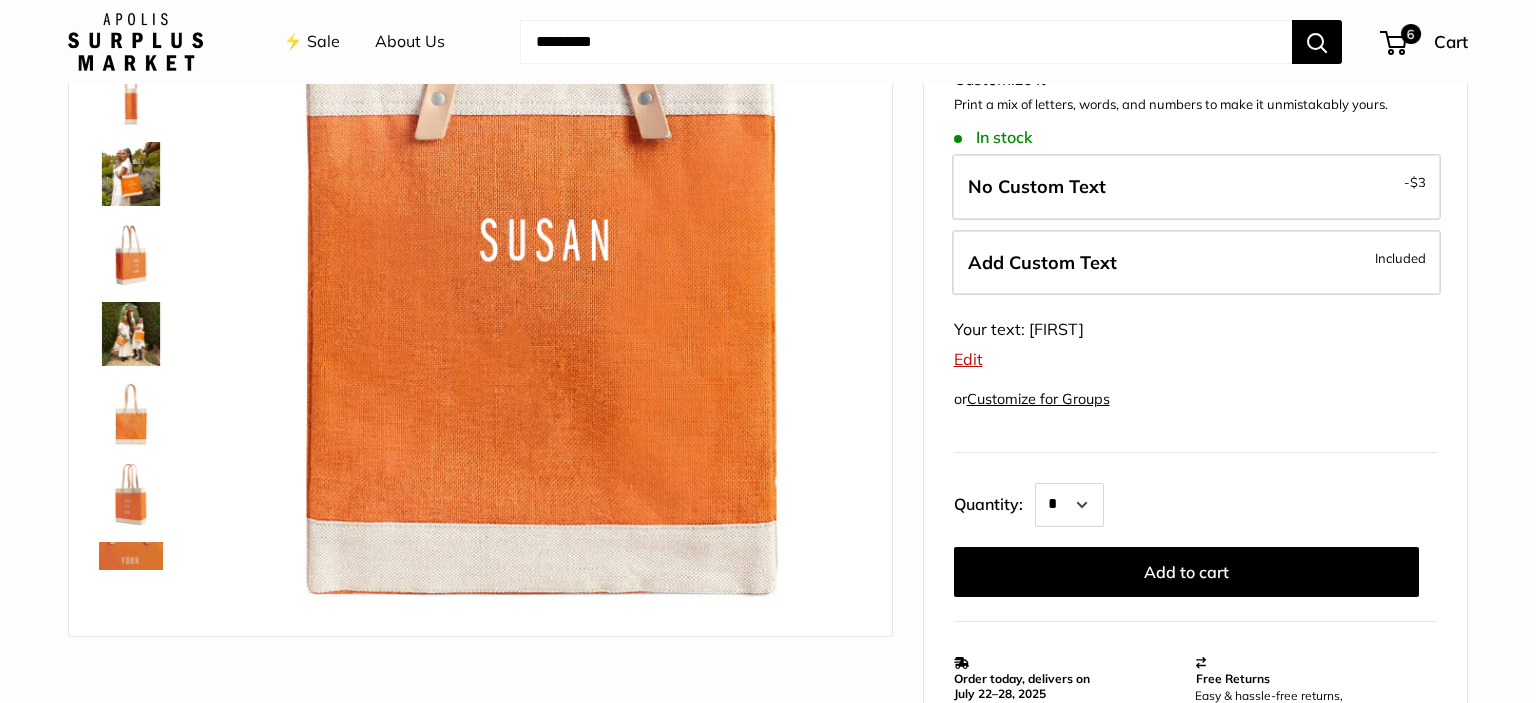 paste 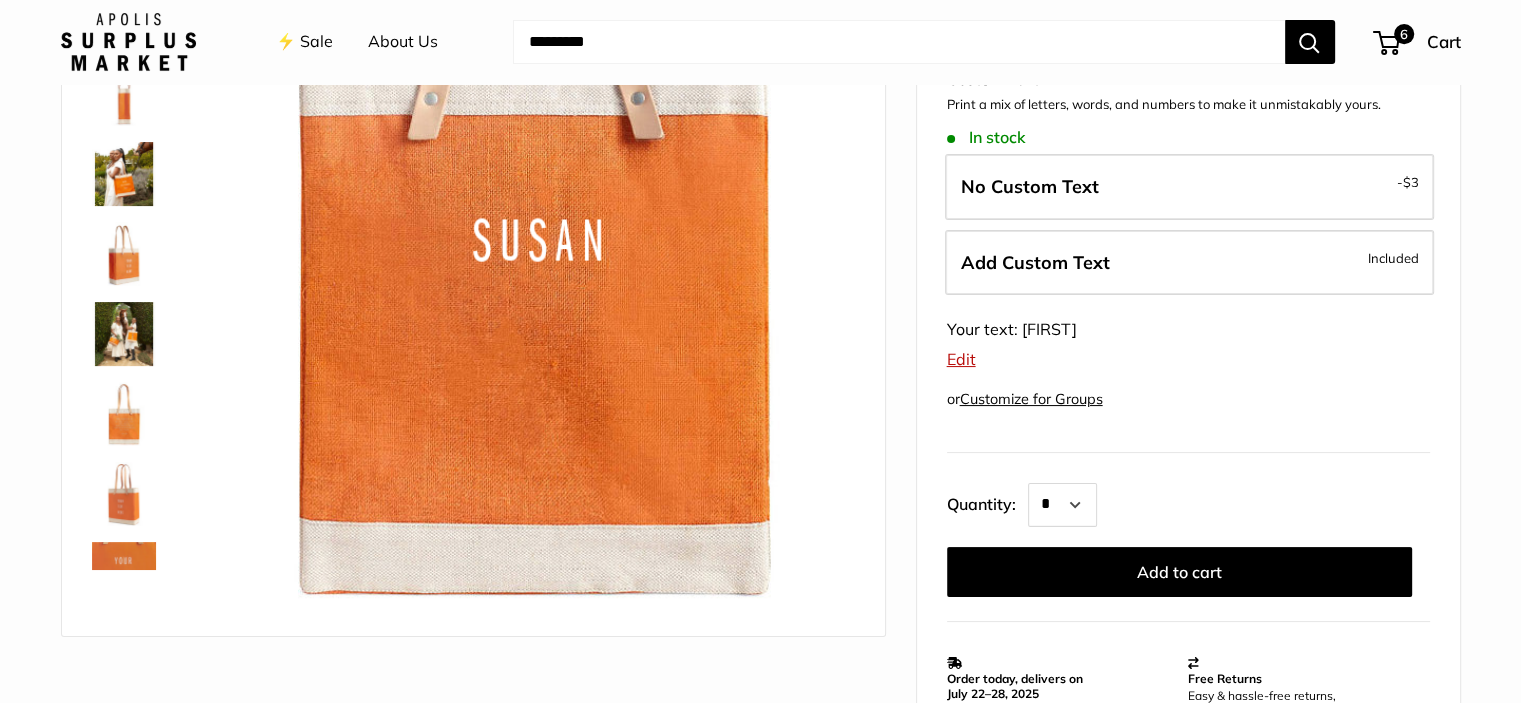 click on "Edit" at bounding box center [961, 359] 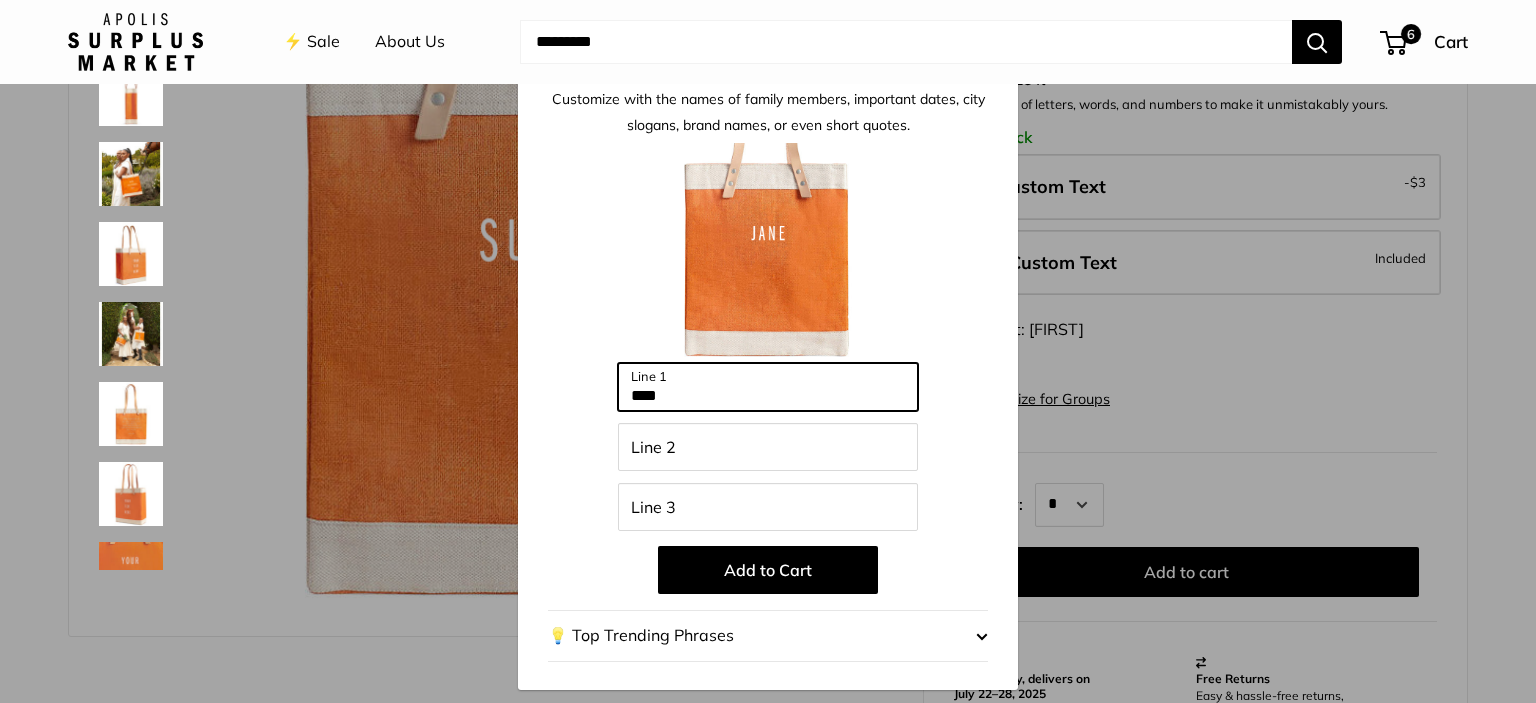 drag, startPoint x: 679, startPoint y: 400, endPoint x: 615, endPoint y: 395, distance: 64.195015 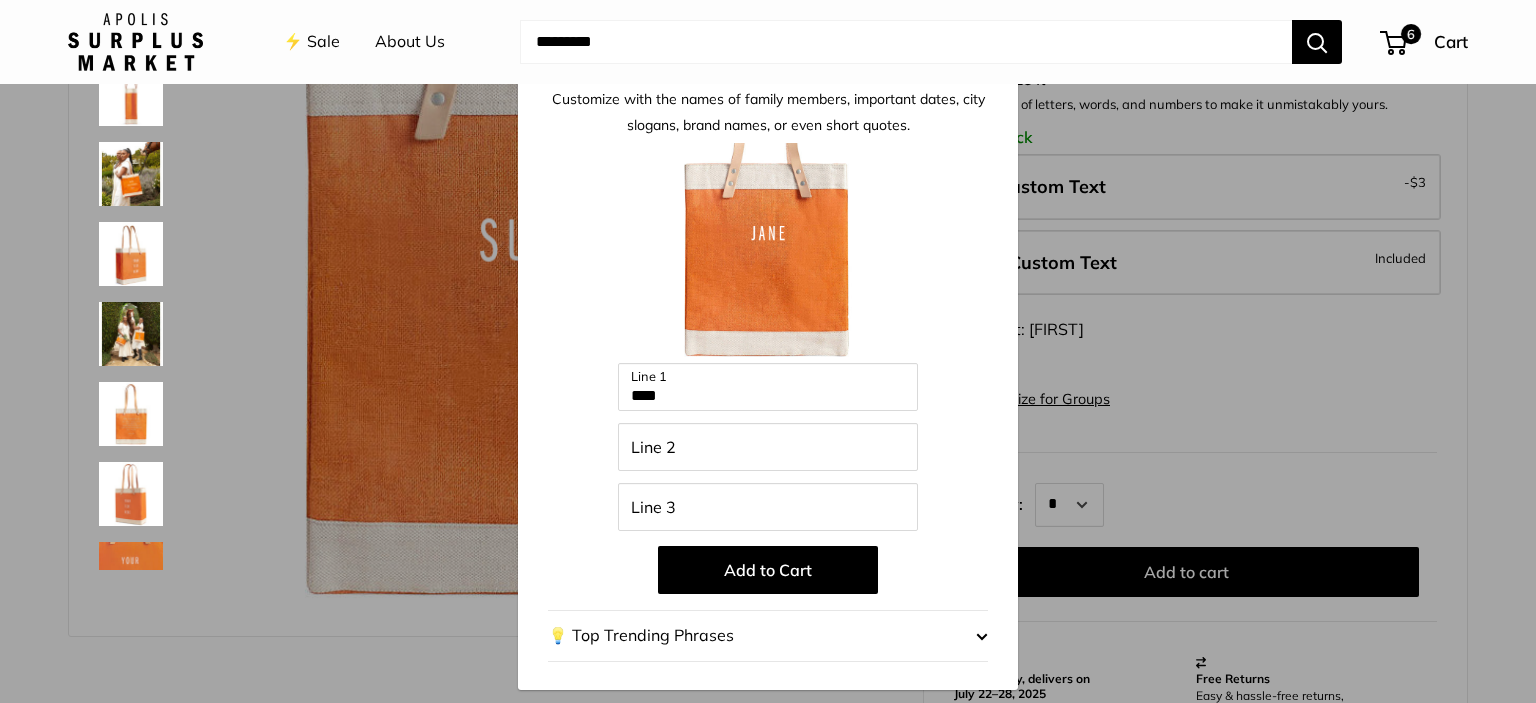 click on "Add to Cart" at bounding box center [768, 570] 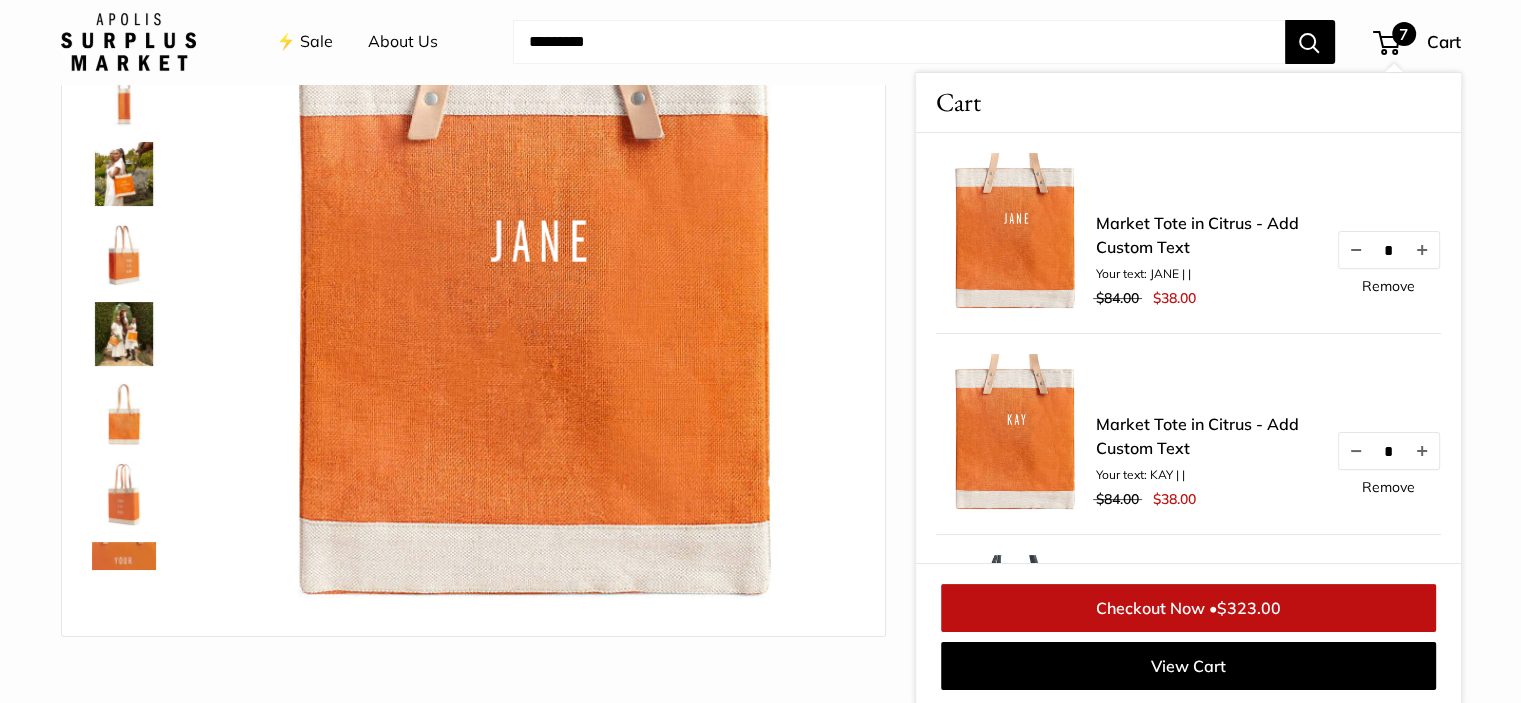 click on "Remove" at bounding box center [1388, 487] 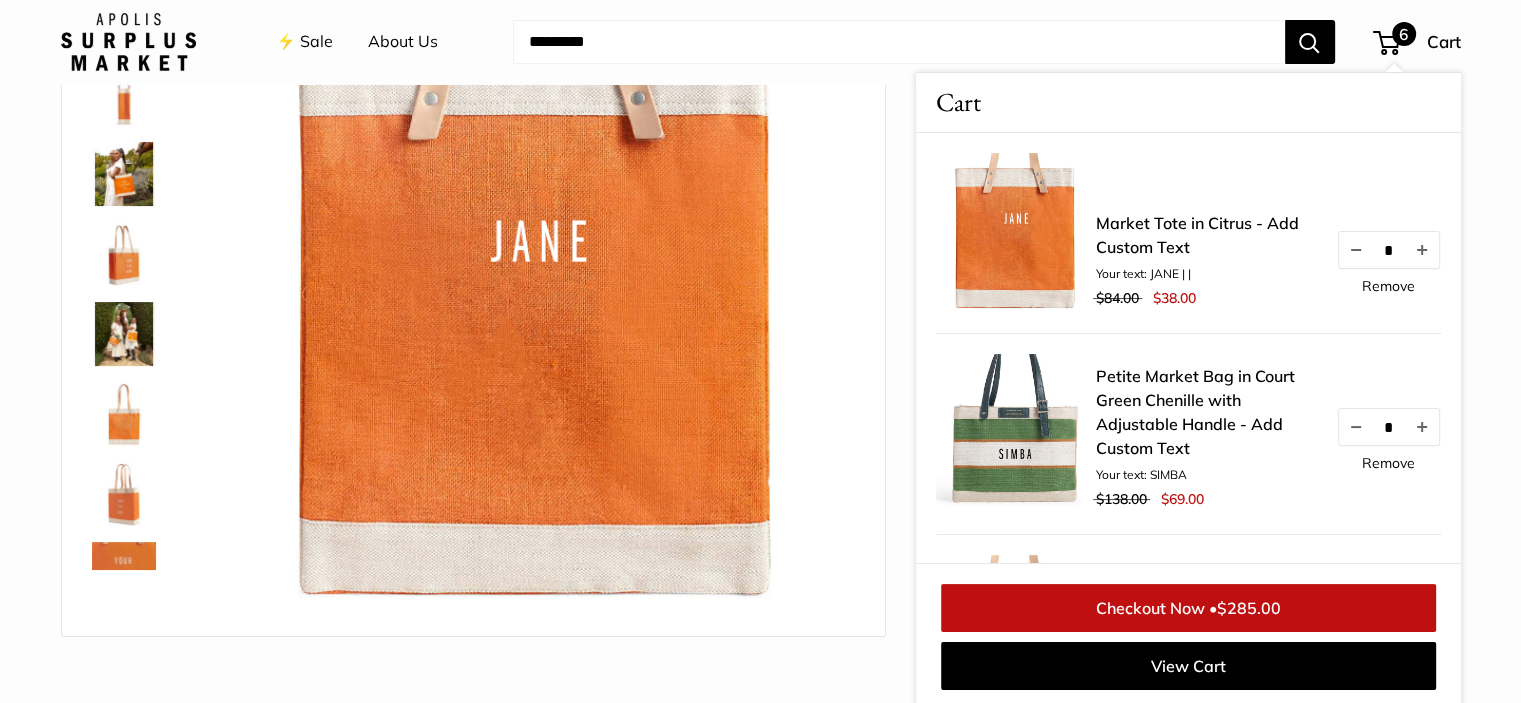 scroll, scrollTop: 212, scrollLeft: 0, axis: vertical 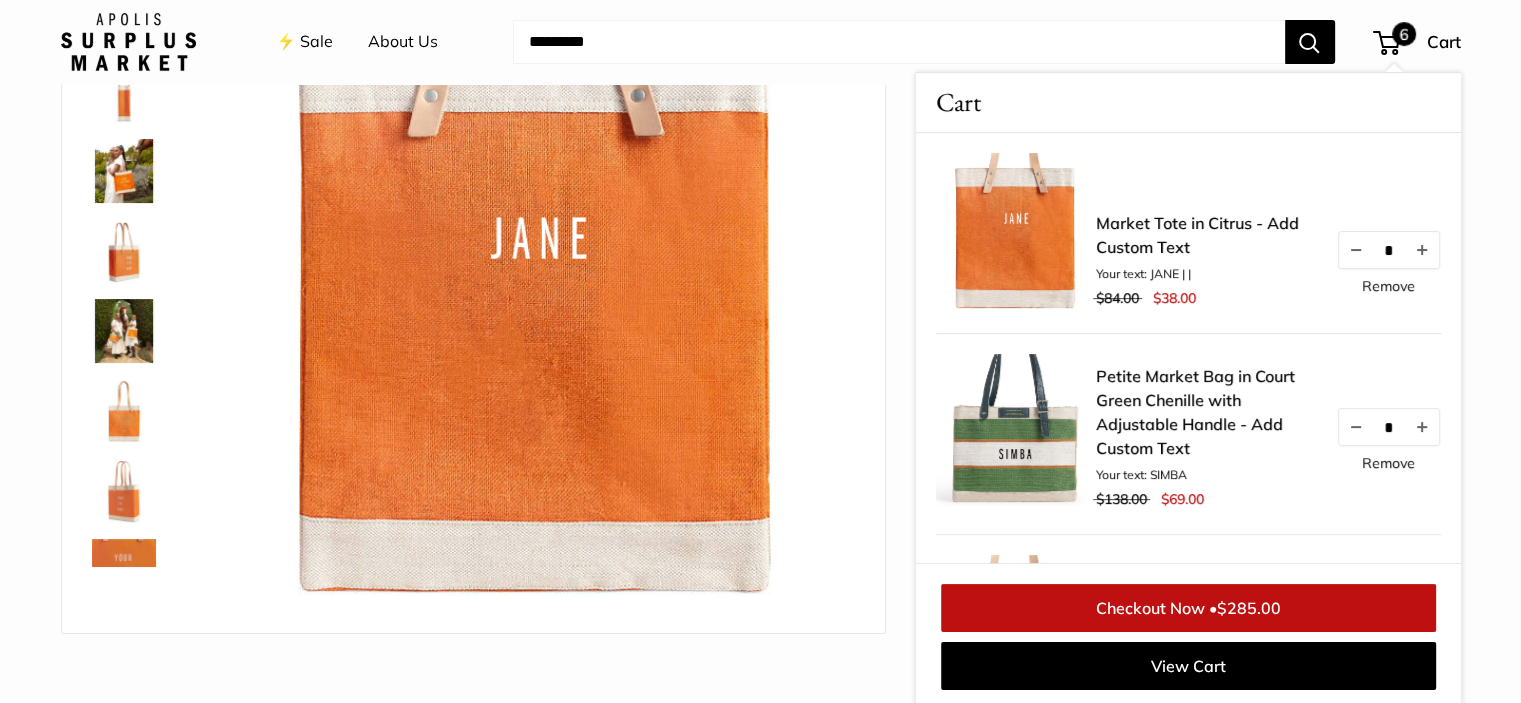 click on "6" at bounding box center [1386, 43] 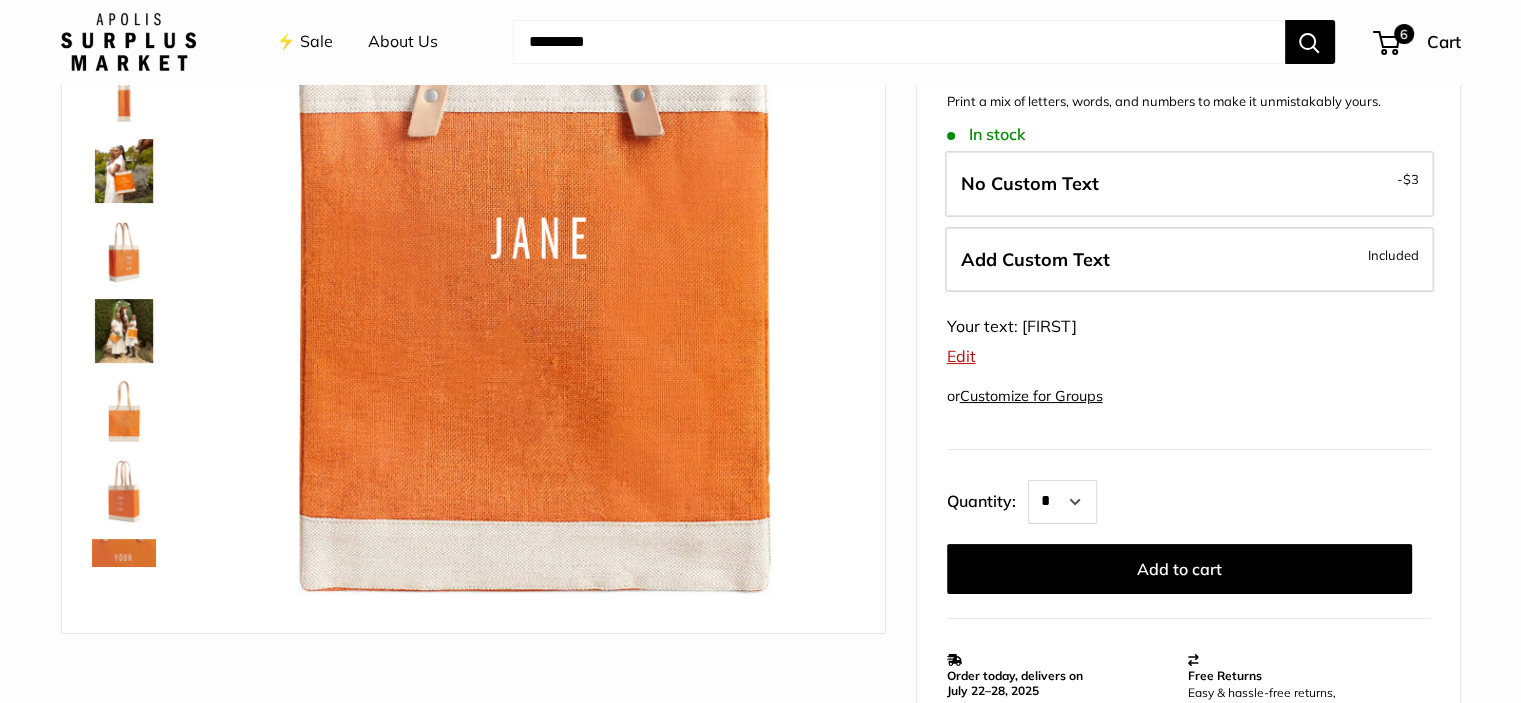 click on "Edit" at bounding box center [961, 356] 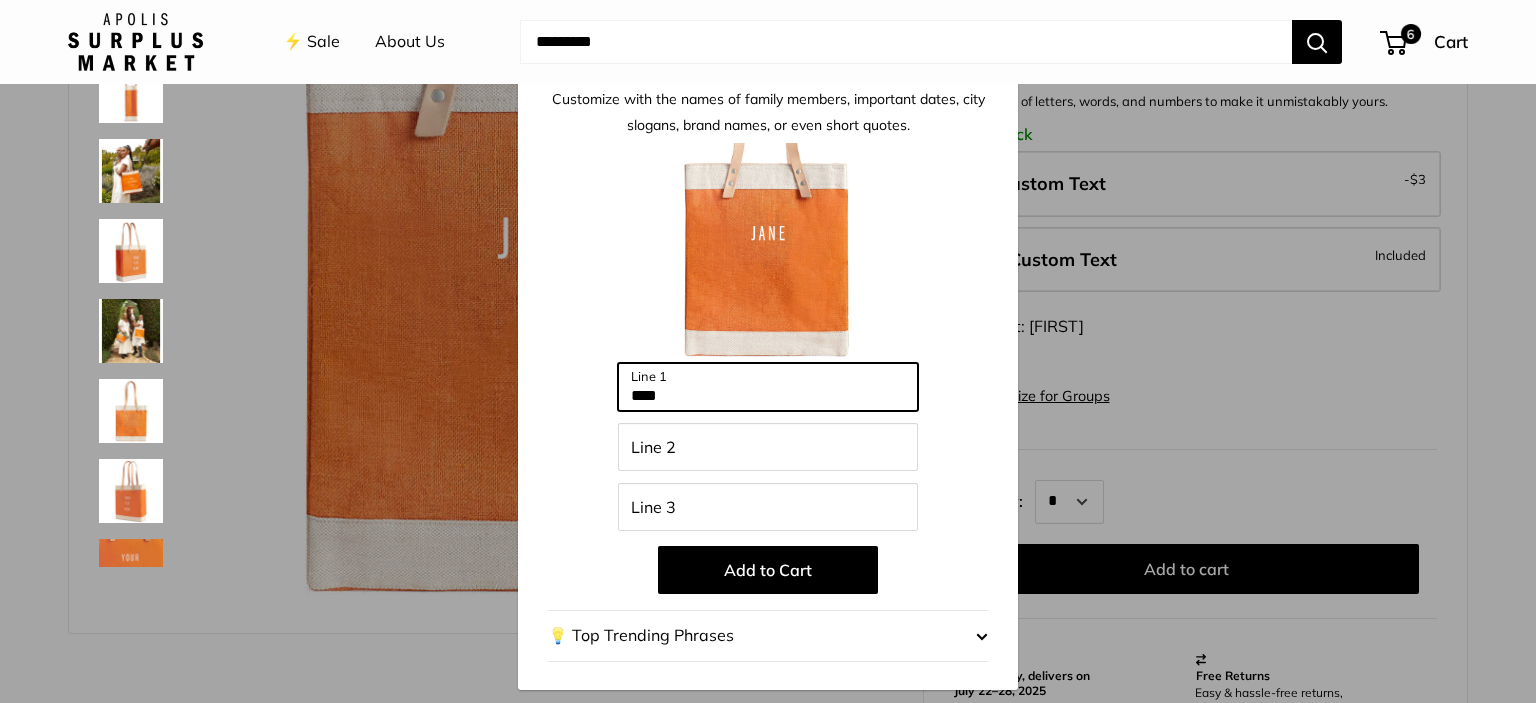 drag, startPoint x: 732, startPoint y: 394, endPoint x: 429, endPoint y: 395, distance: 303.00165 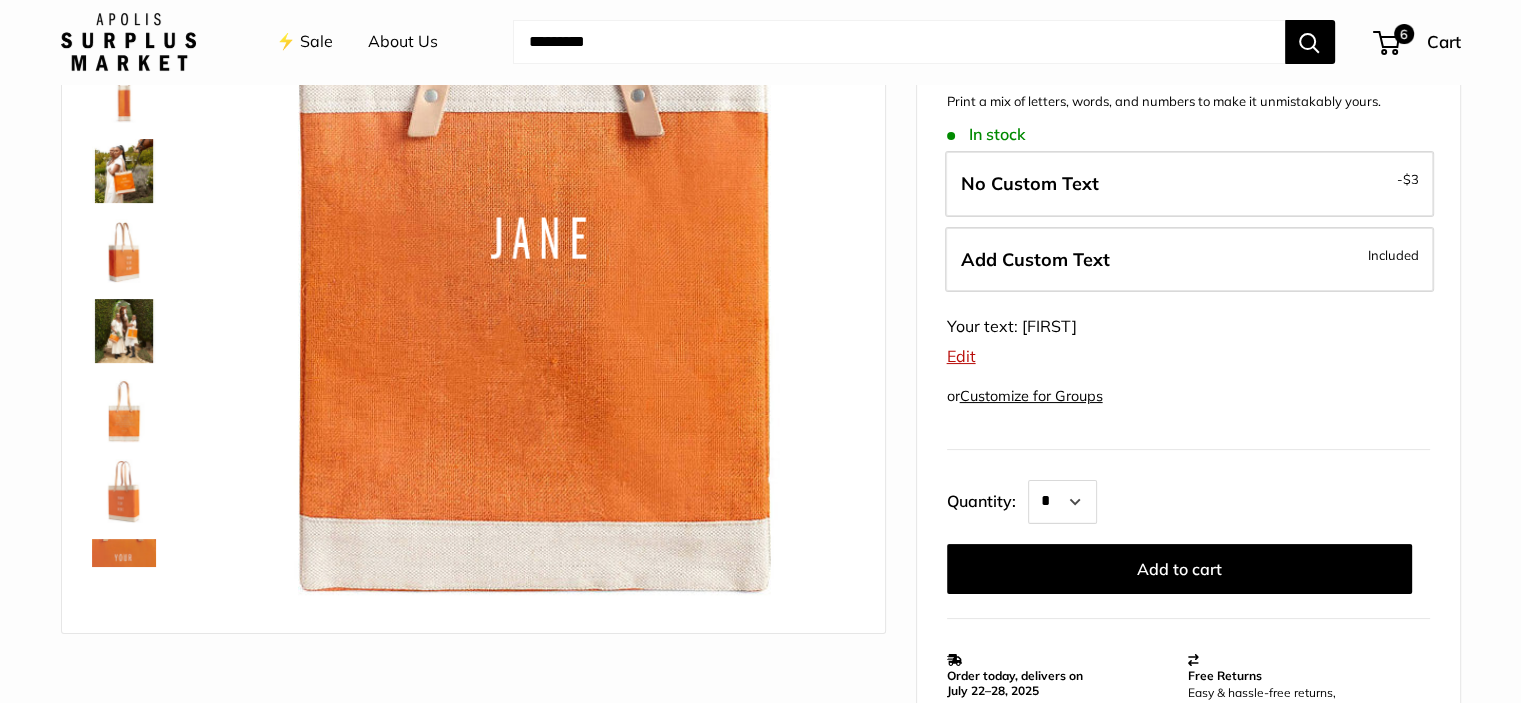 paste 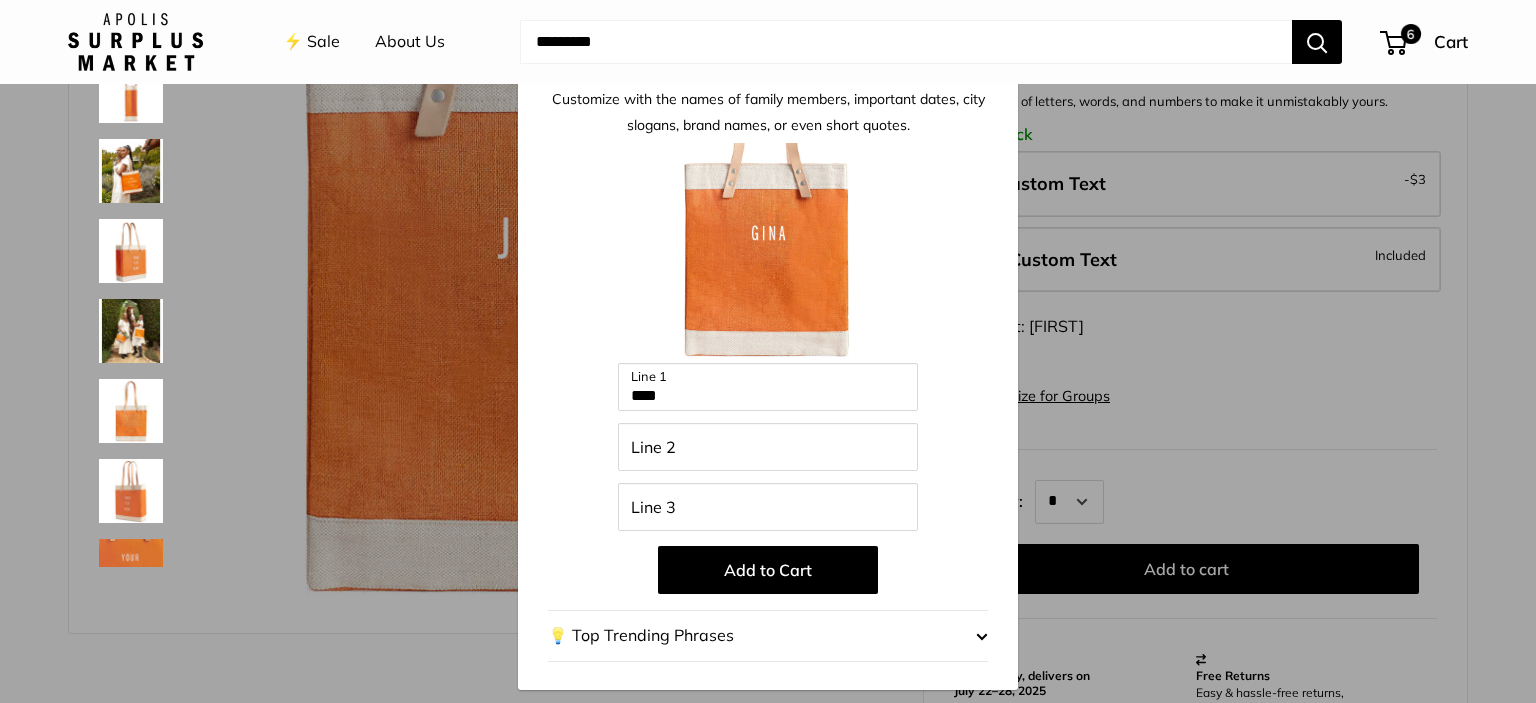 click on "Add to Cart" at bounding box center [768, 570] 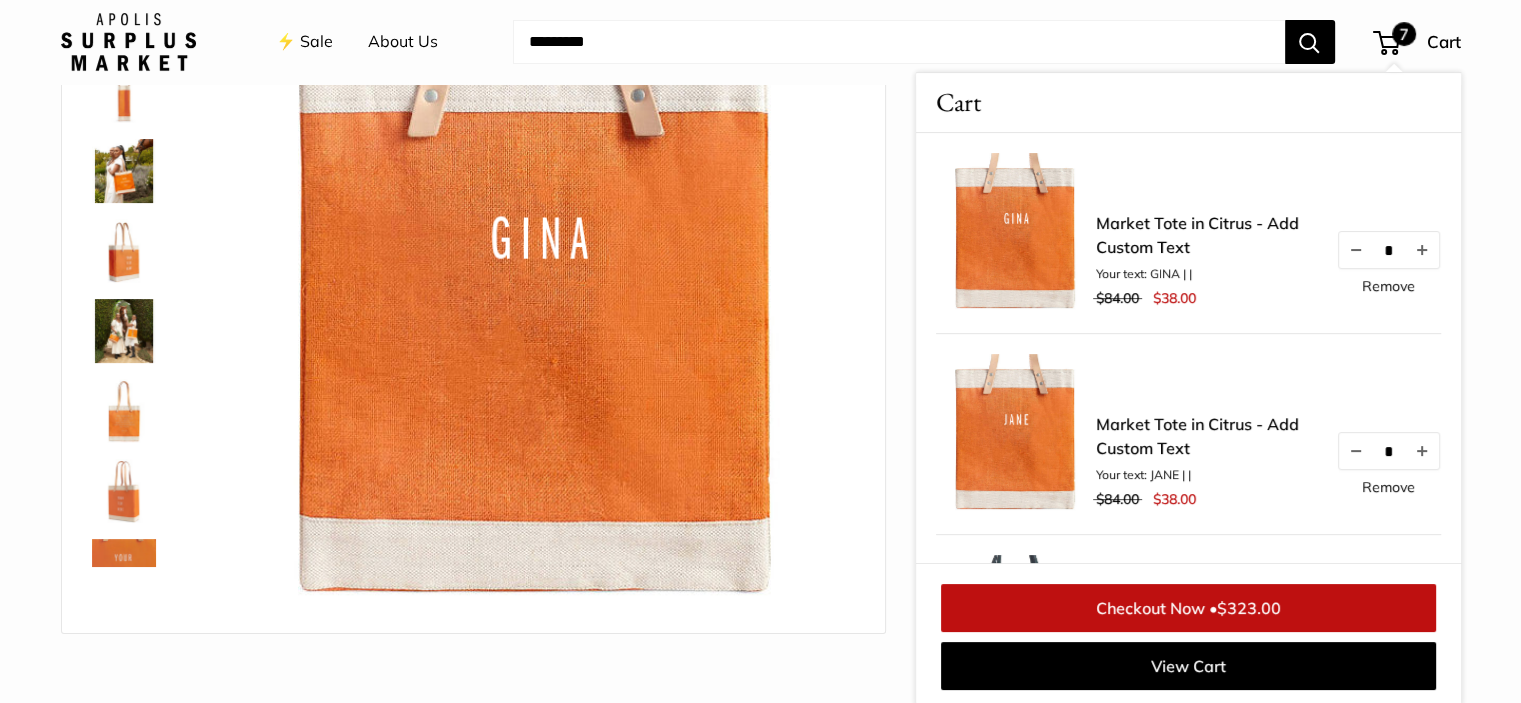click on "Remove" at bounding box center [1388, 286] 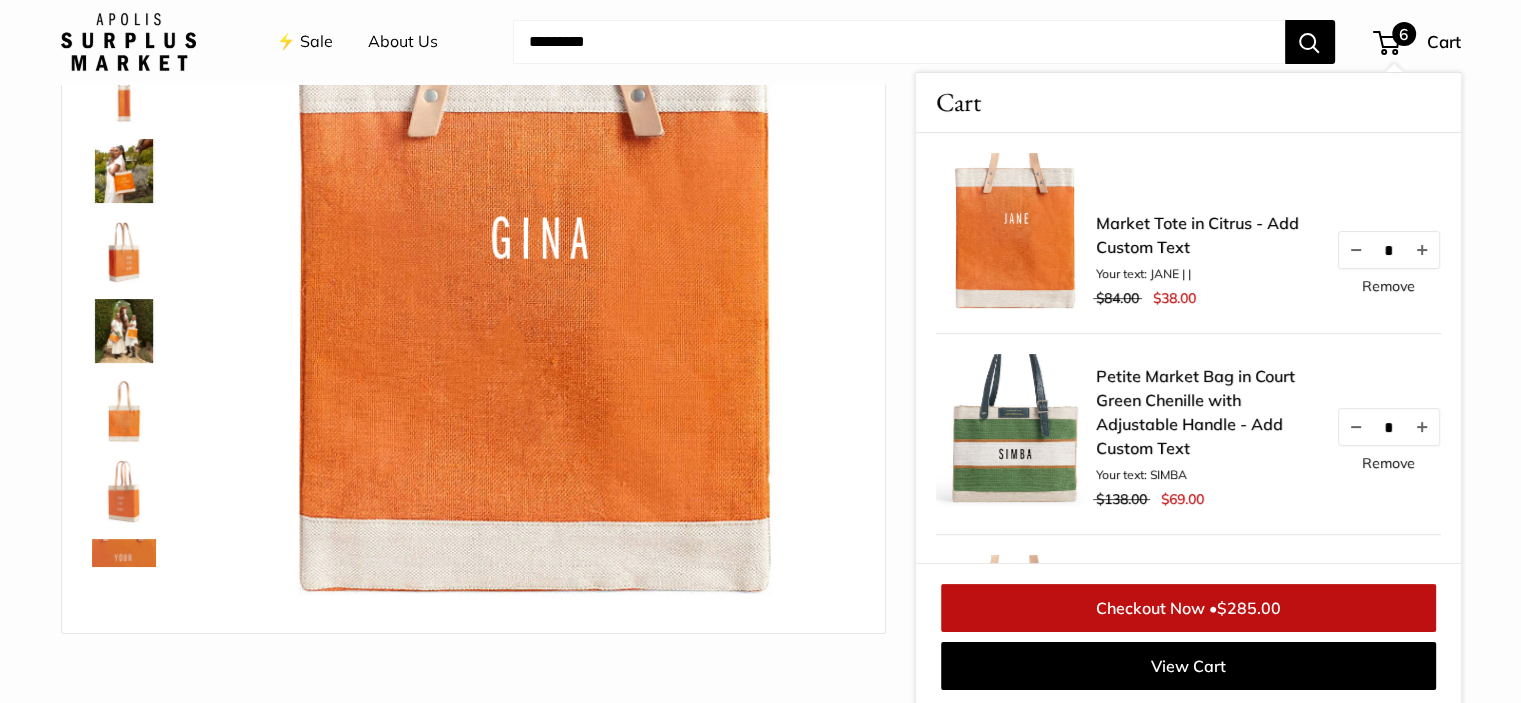 click on "Remove" at bounding box center (1388, 286) 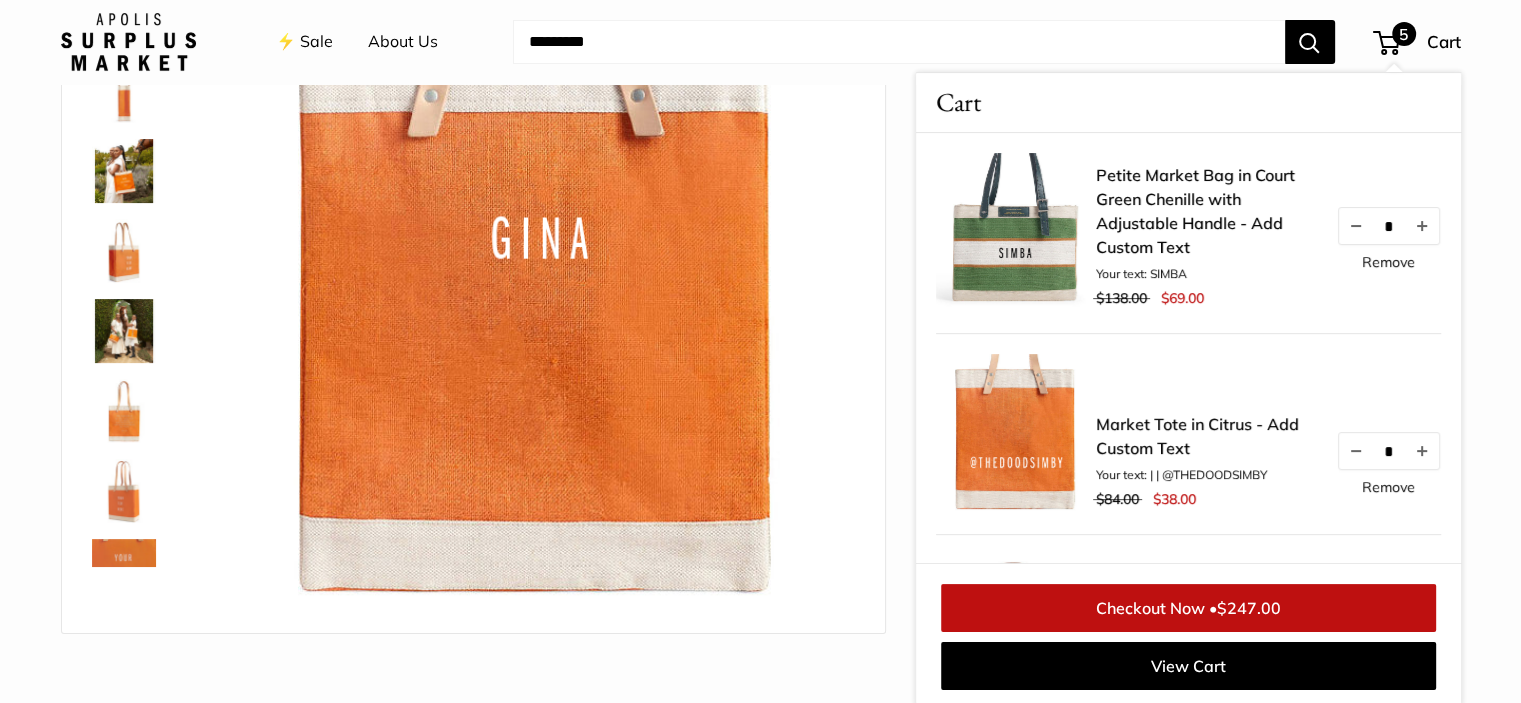 click on "12.5" wide, 15" high, 5.5" deep; handles: 11" drop
Seal of authenticity printed on the backside of every bag." at bounding box center [473, 290] 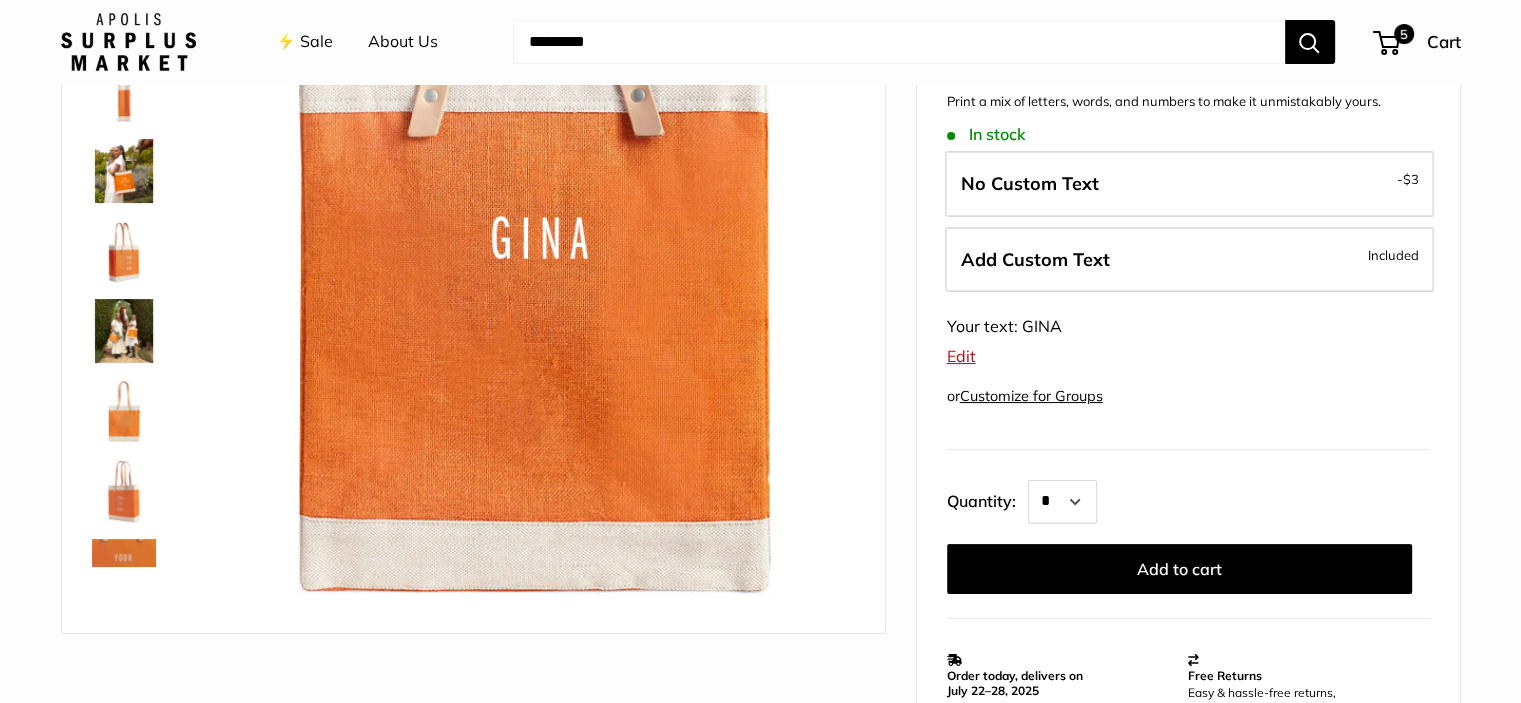 click on "Edit" at bounding box center [961, 356] 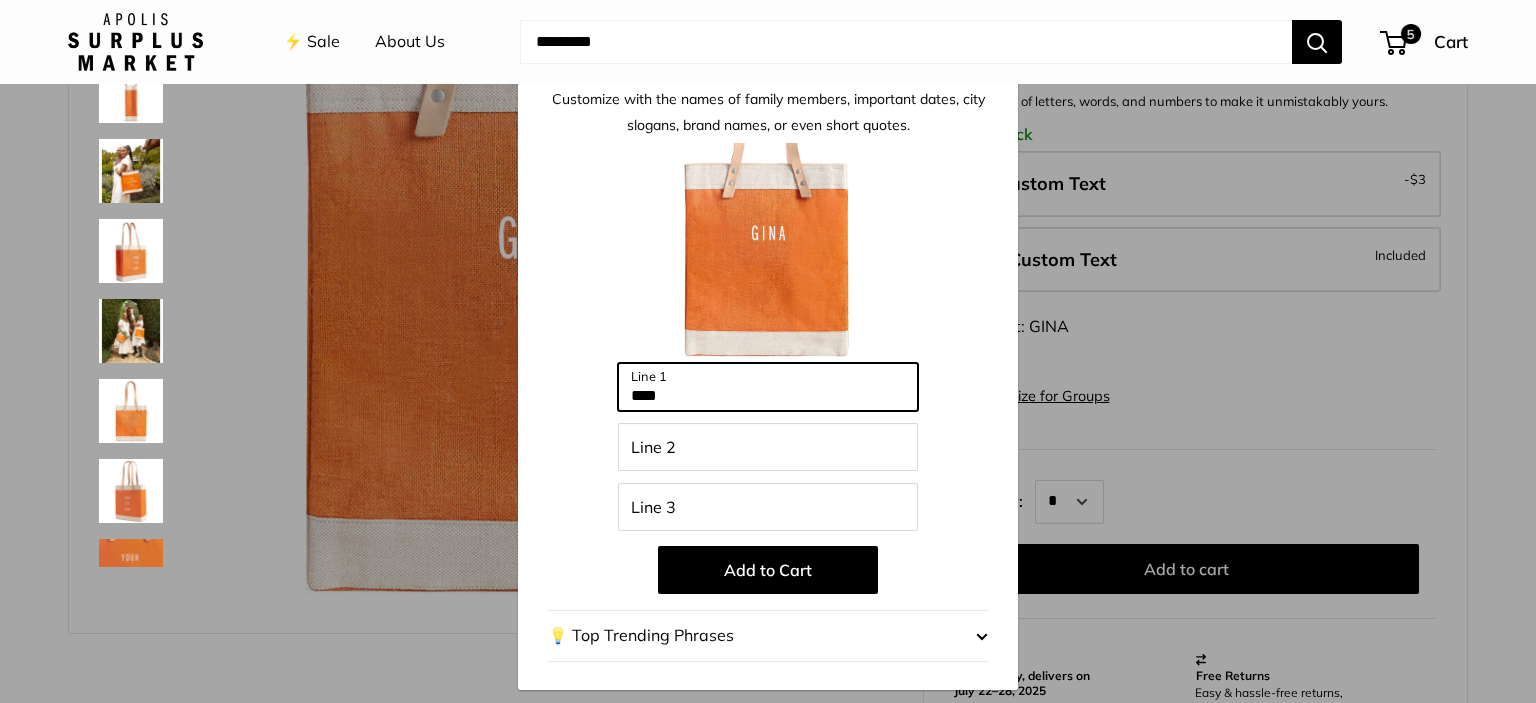 drag, startPoint x: 675, startPoint y: 394, endPoint x: 574, endPoint y: 393, distance: 101.00495 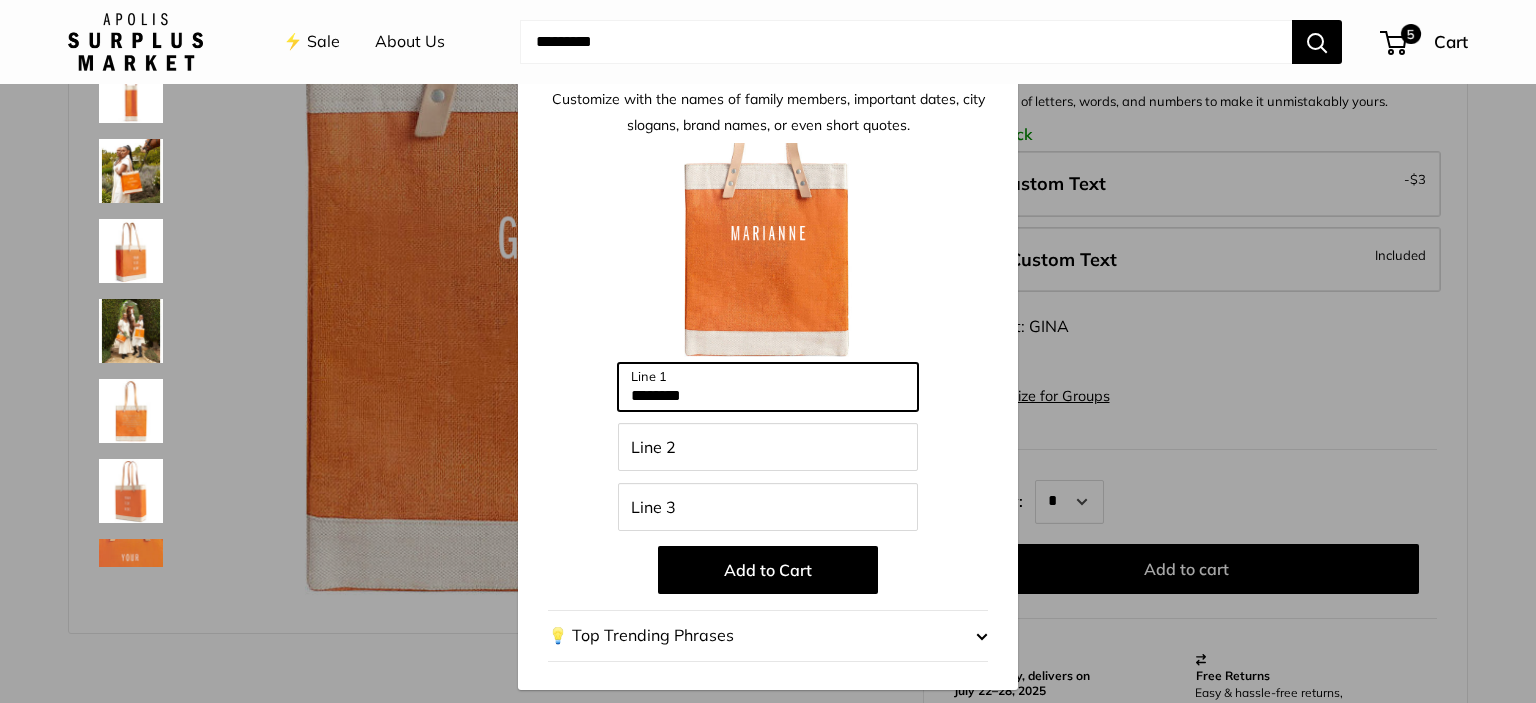 type on "********" 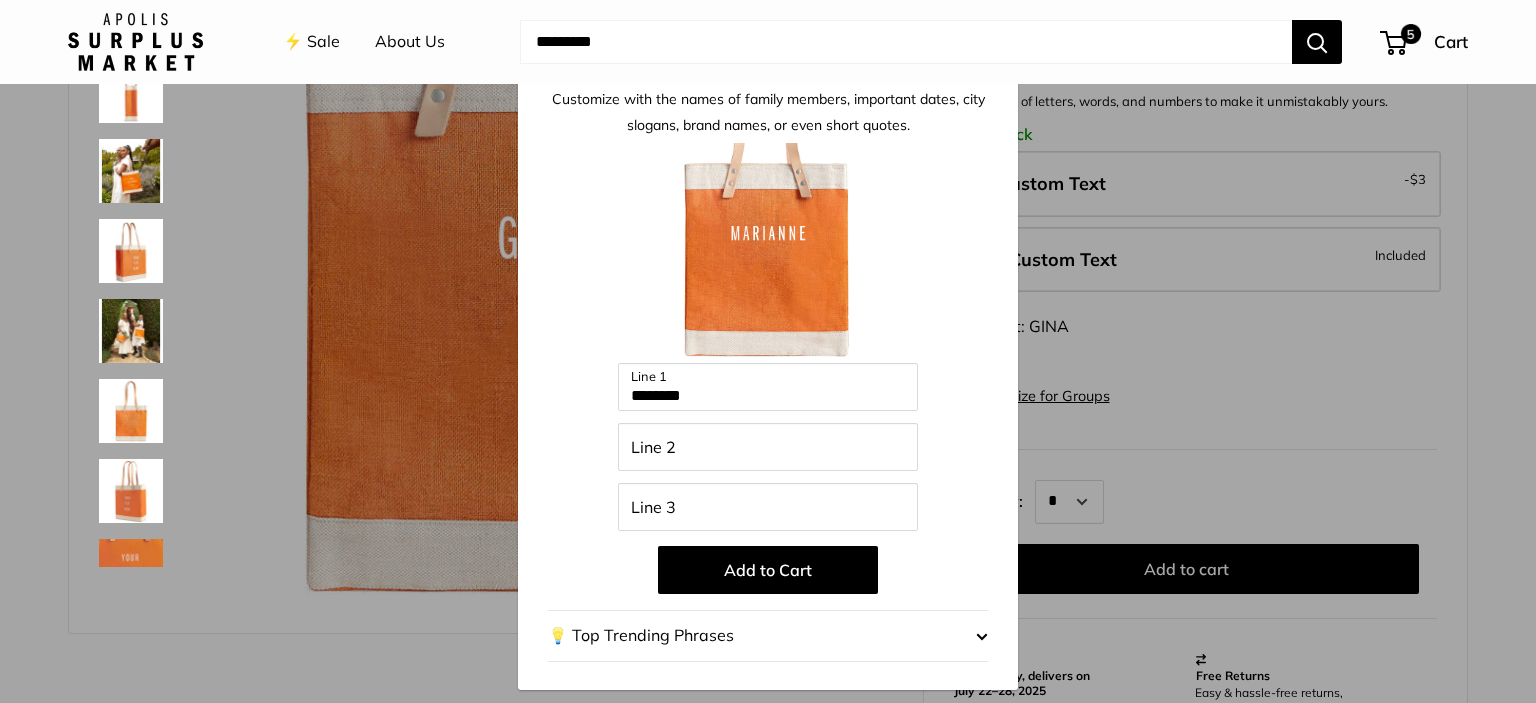 click on "Add to Cart" at bounding box center (768, 570) 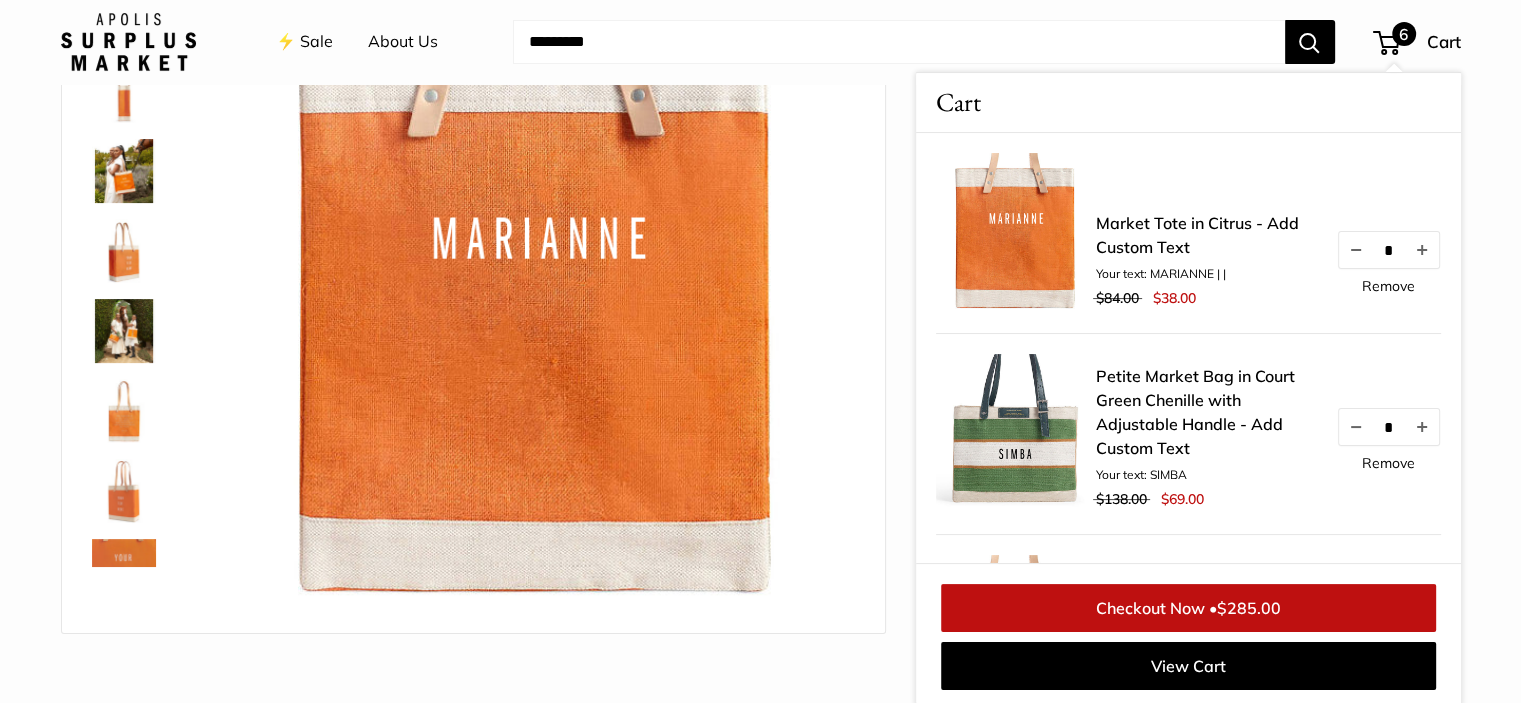 scroll, scrollTop: 216, scrollLeft: 0, axis: vertical 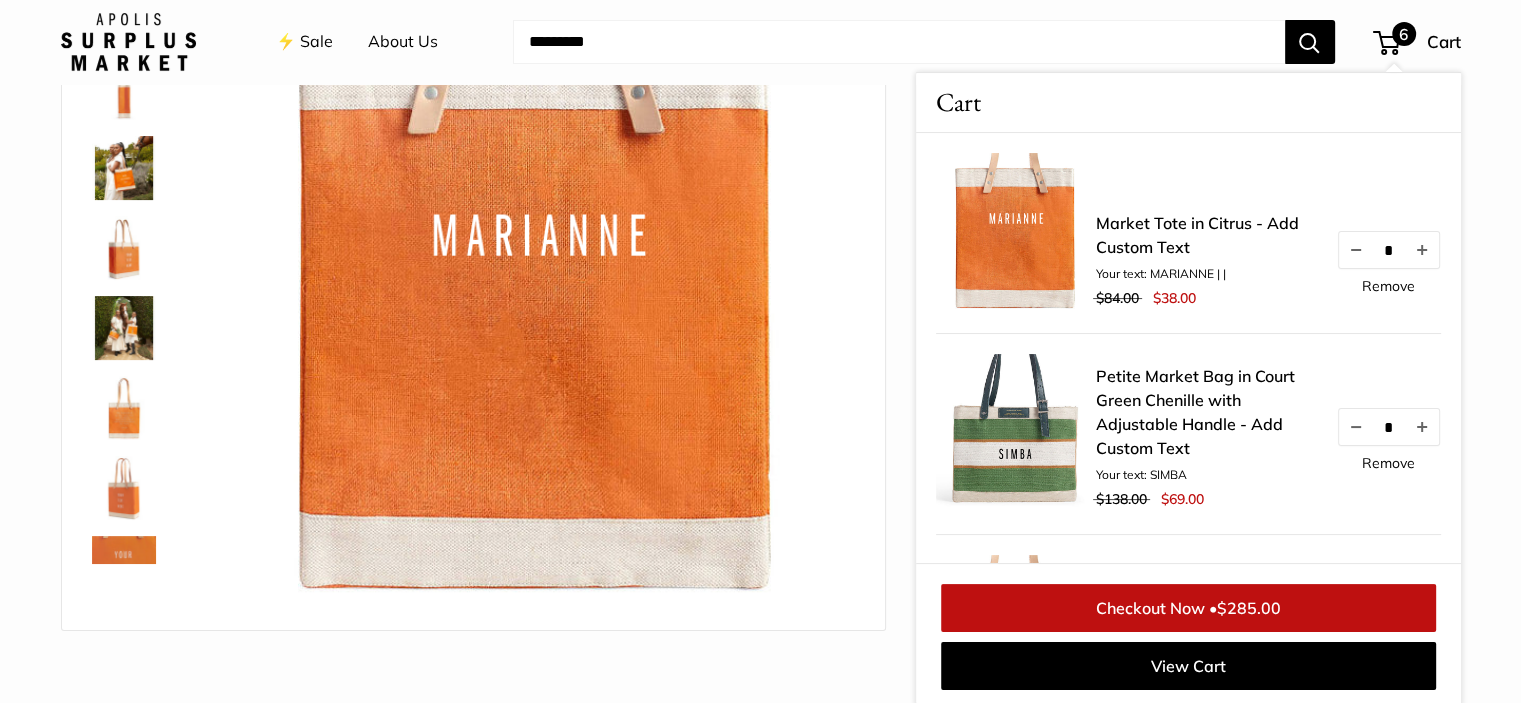 click at bounding box center [899, 42] 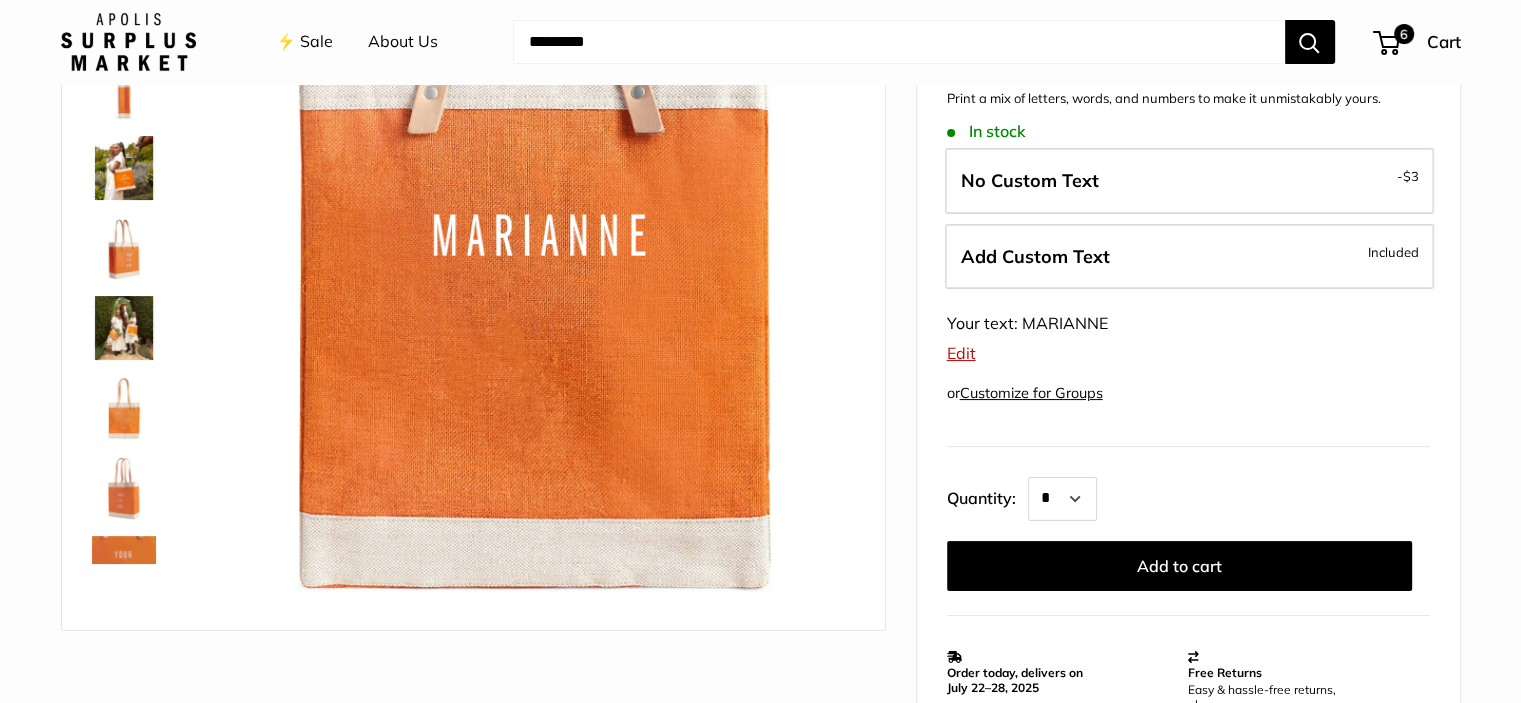 click at bounding box center (899, 42) 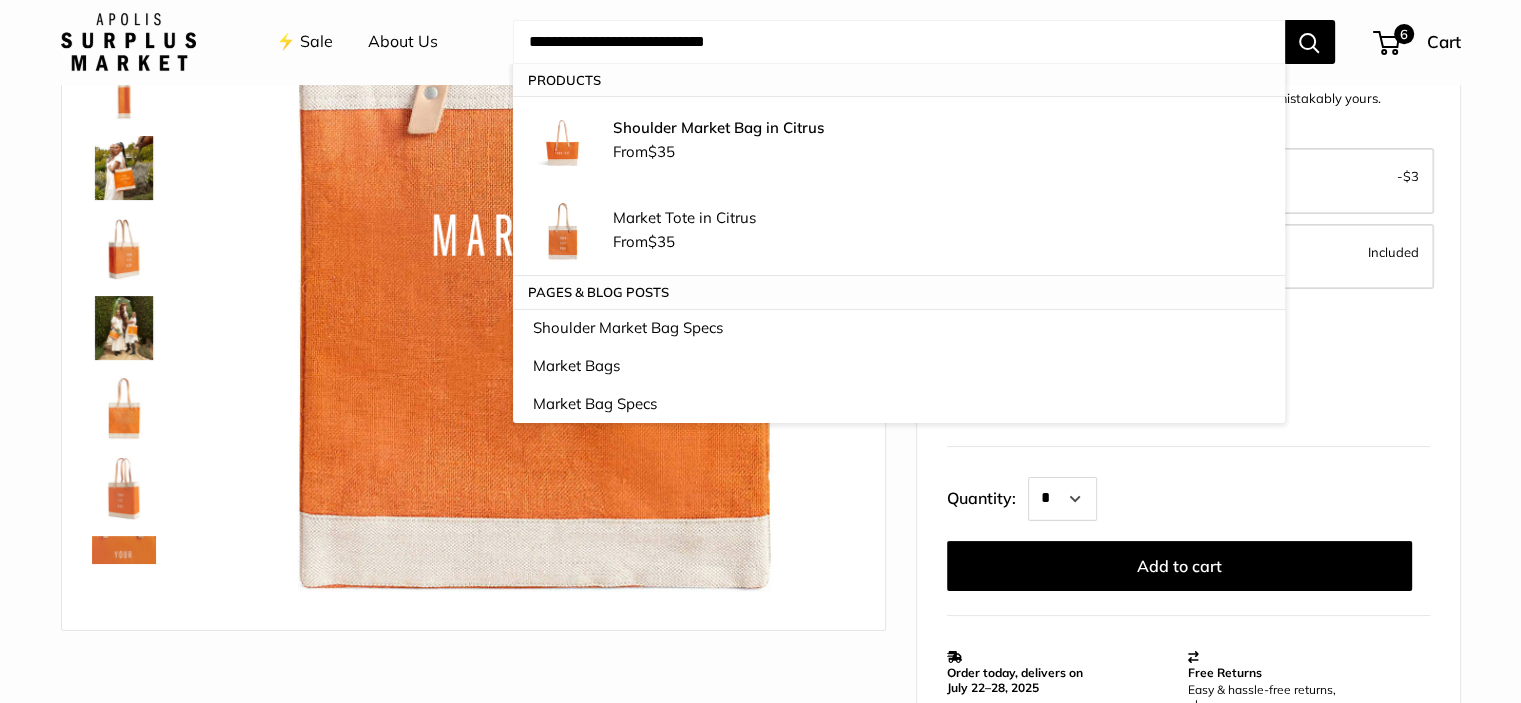 type on "**********" 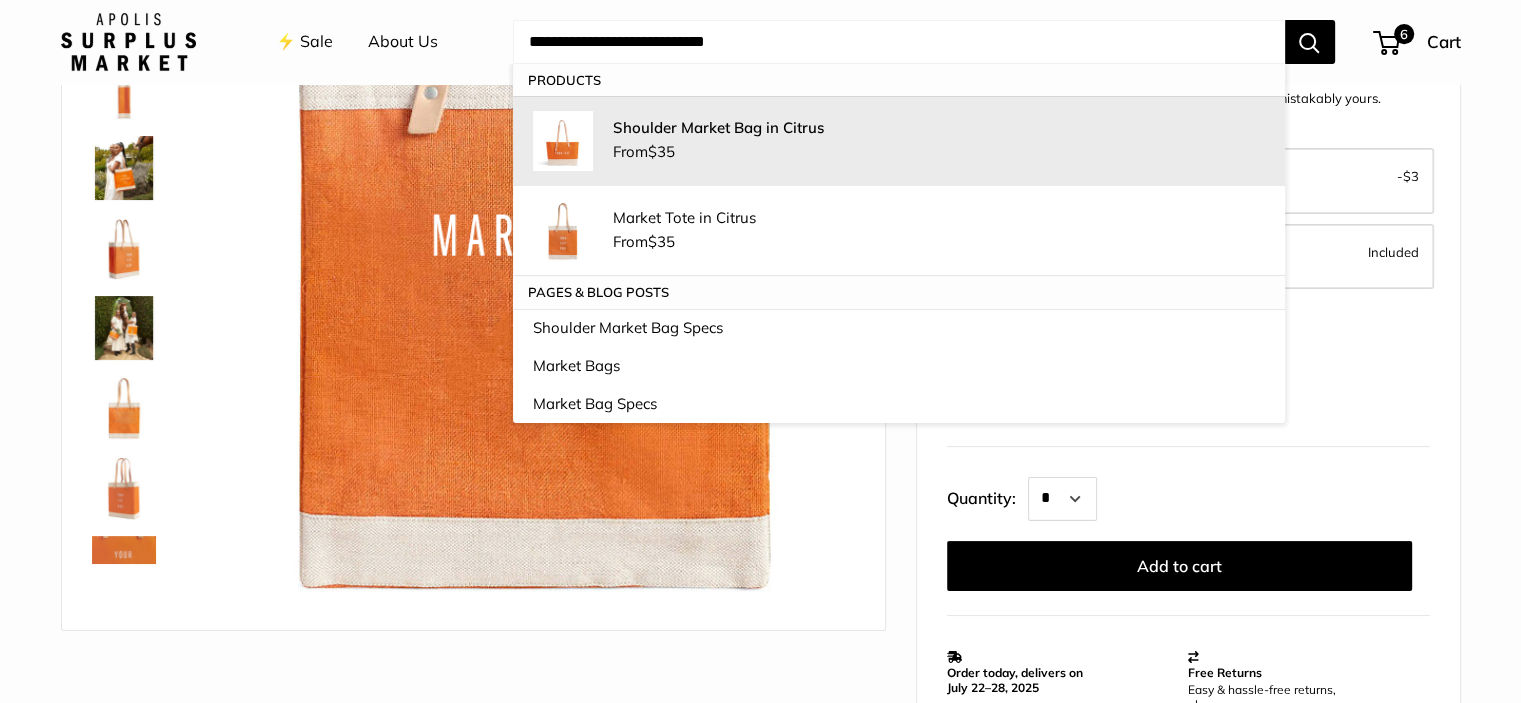 click on "Shoulder Market Bag in Citrus" at bounding box center (718, 127) 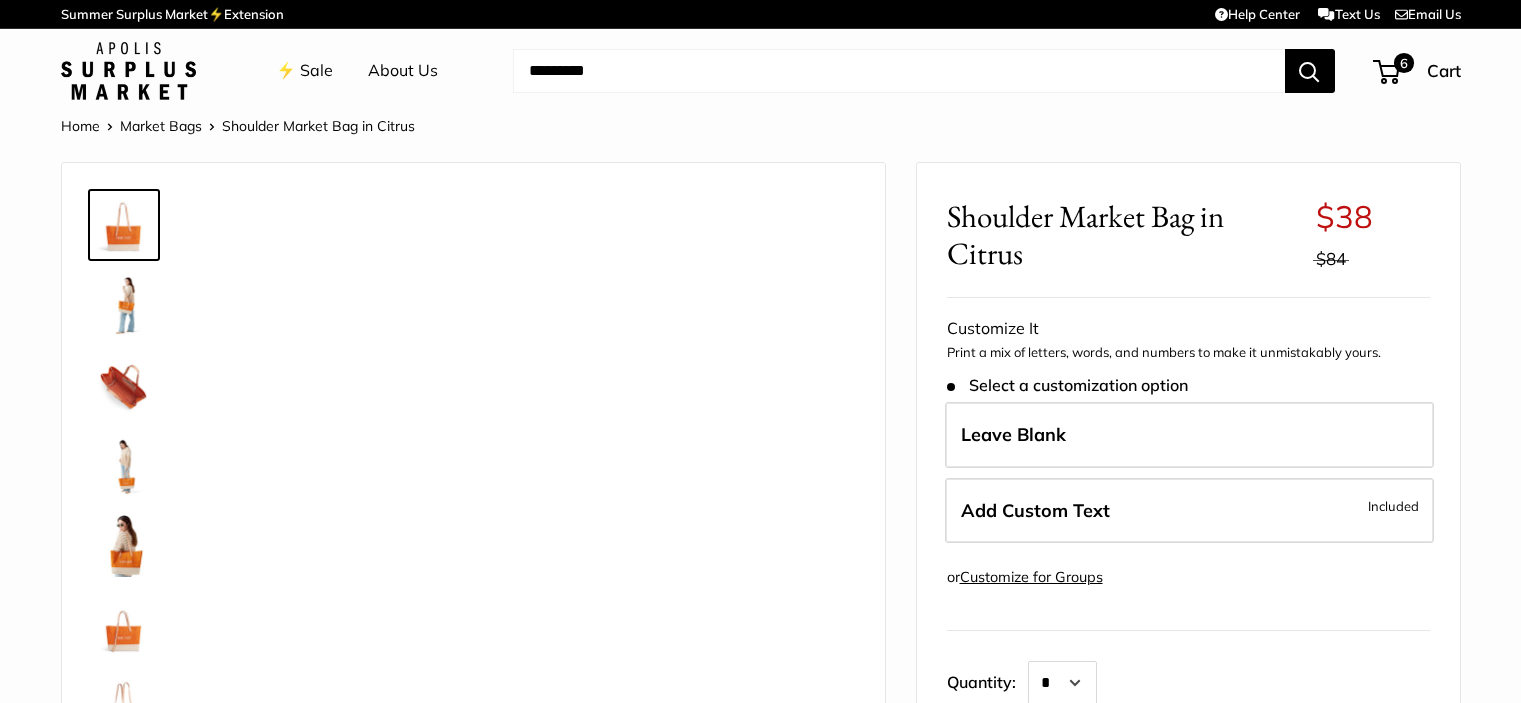 scroll, scrollTop: 0, scrollLeft: 0, axis: both 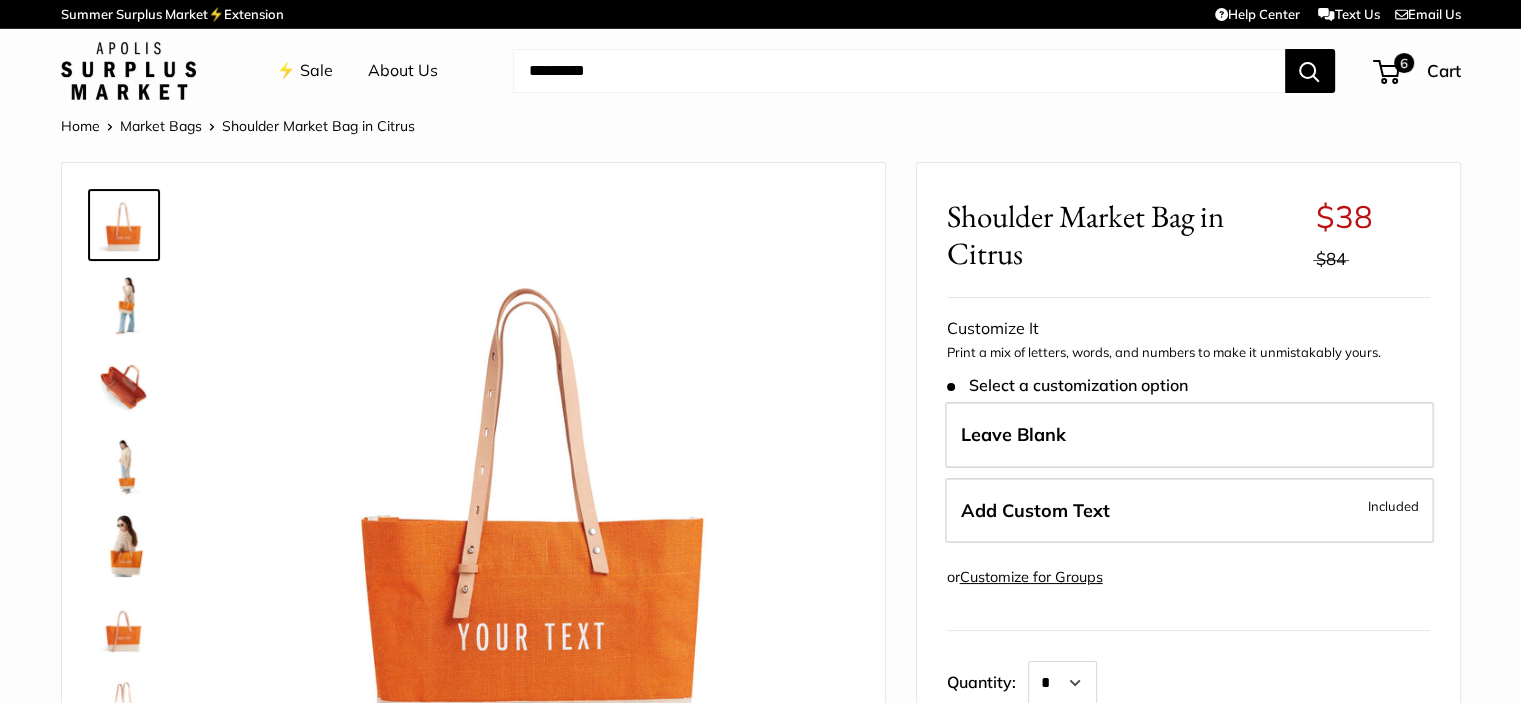 click on "Add Custom Text
Included" at bounding box center (1189, 511) 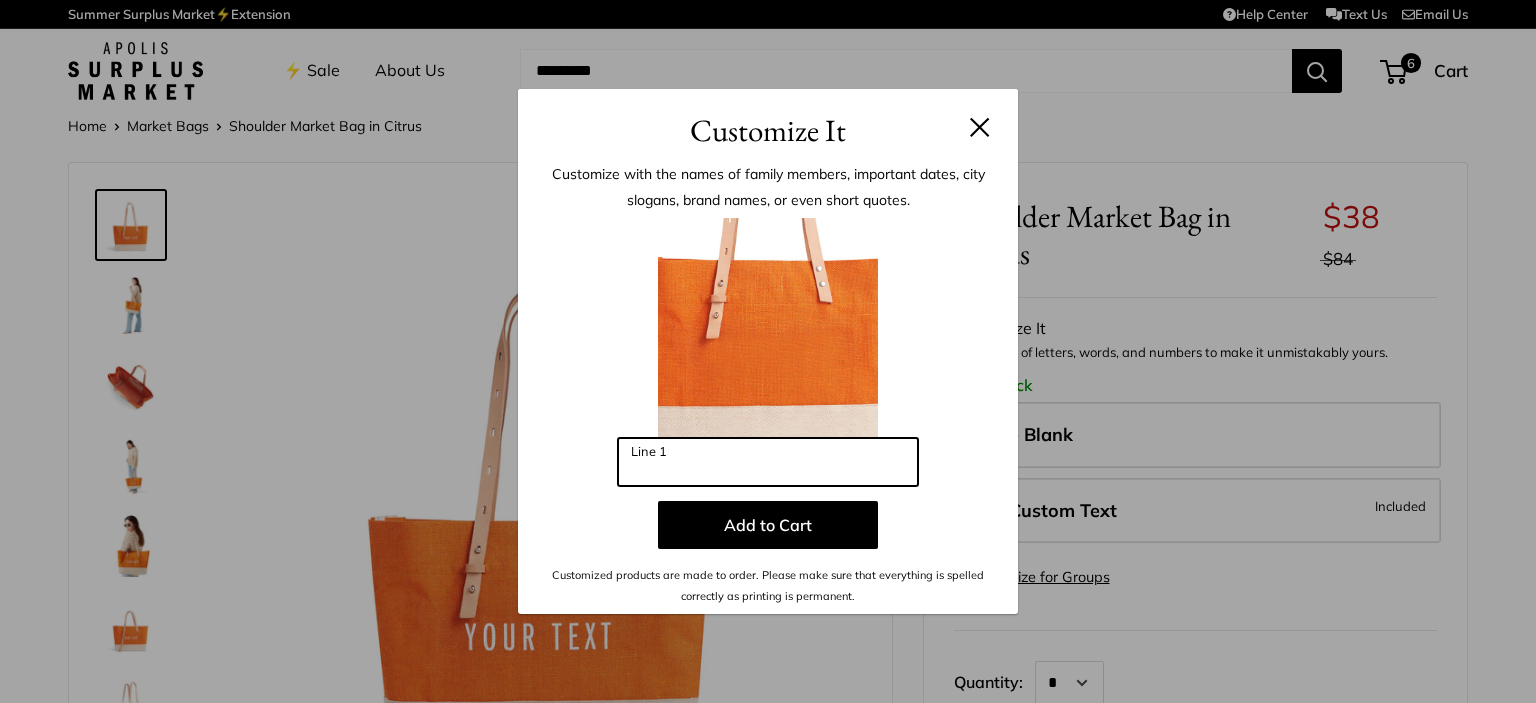 click on "Line 1" at bounding box center [768, 462] 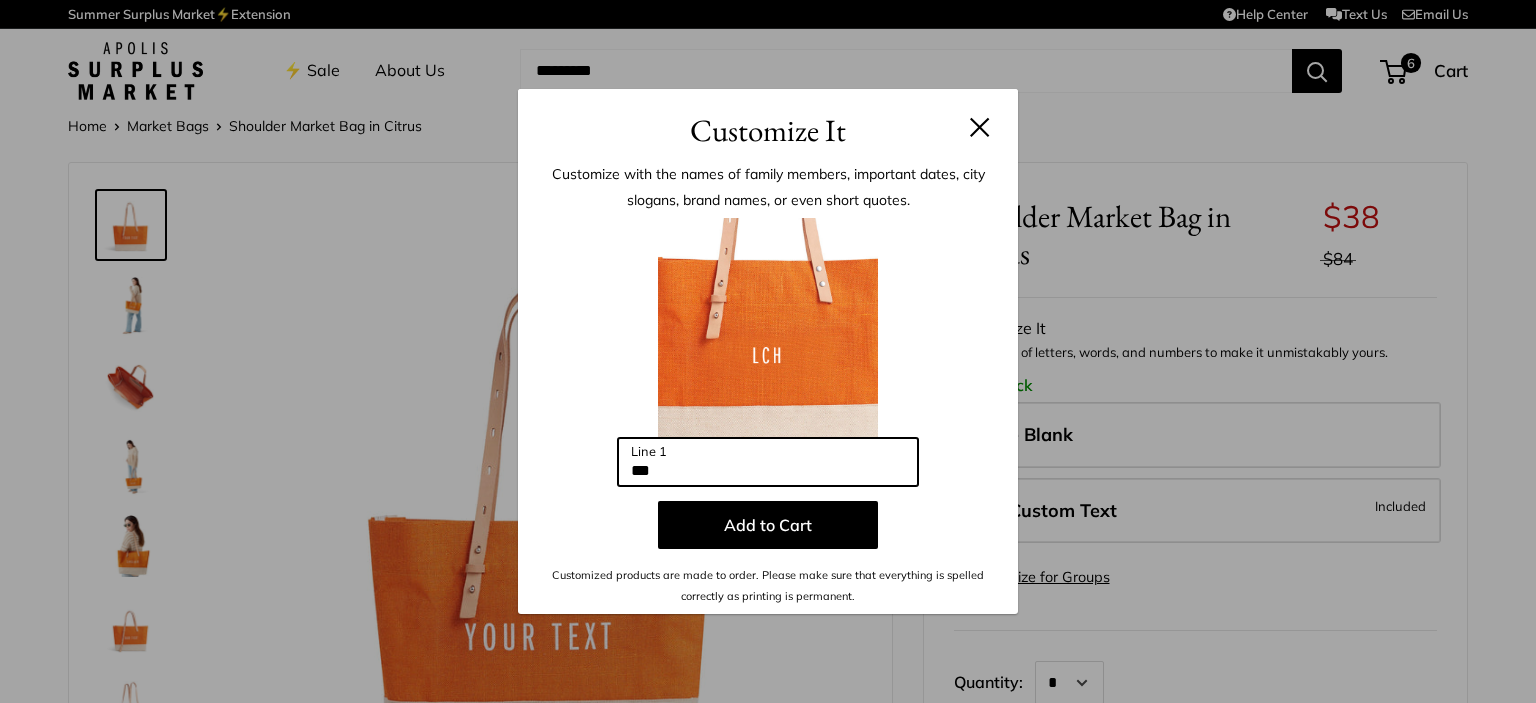 type on "***" 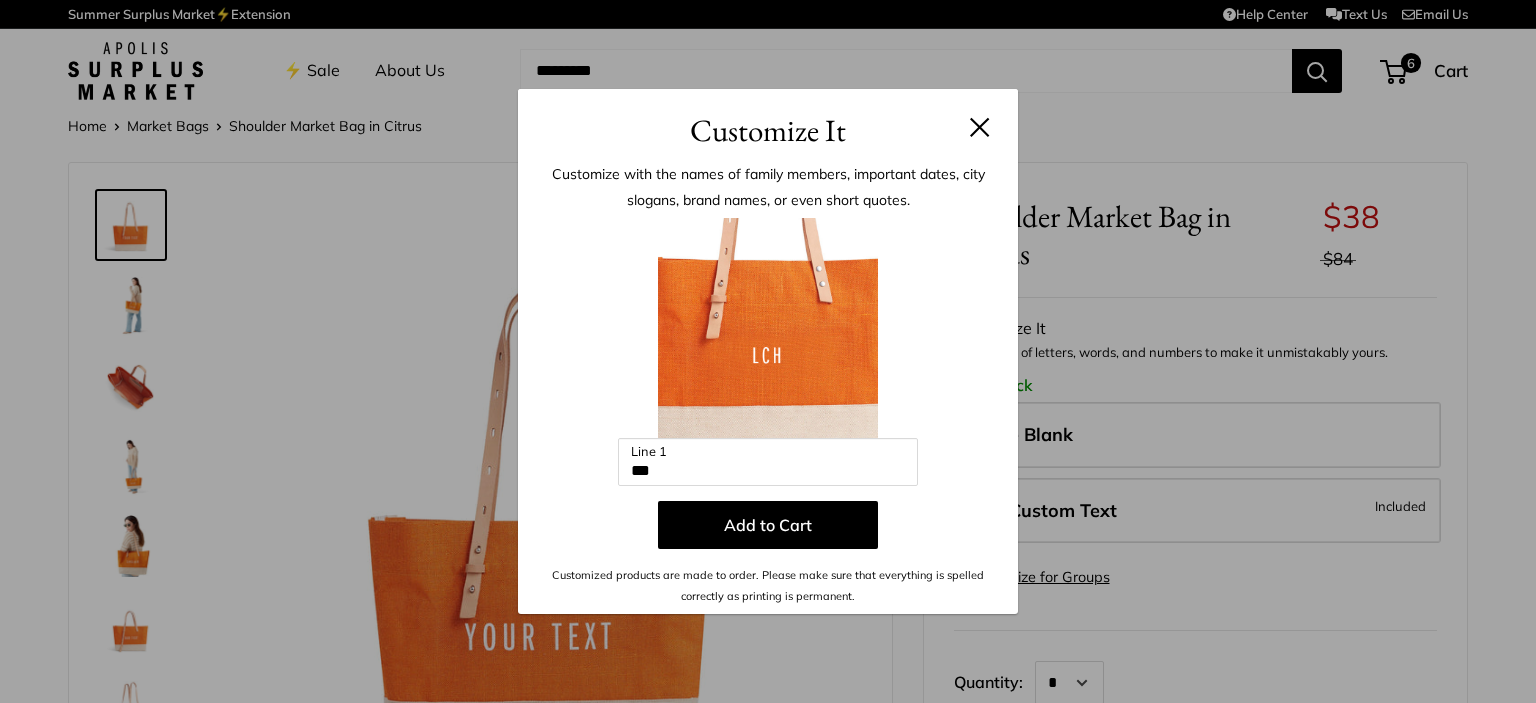click on "Add to Cart" at bounding box center [768, 525] 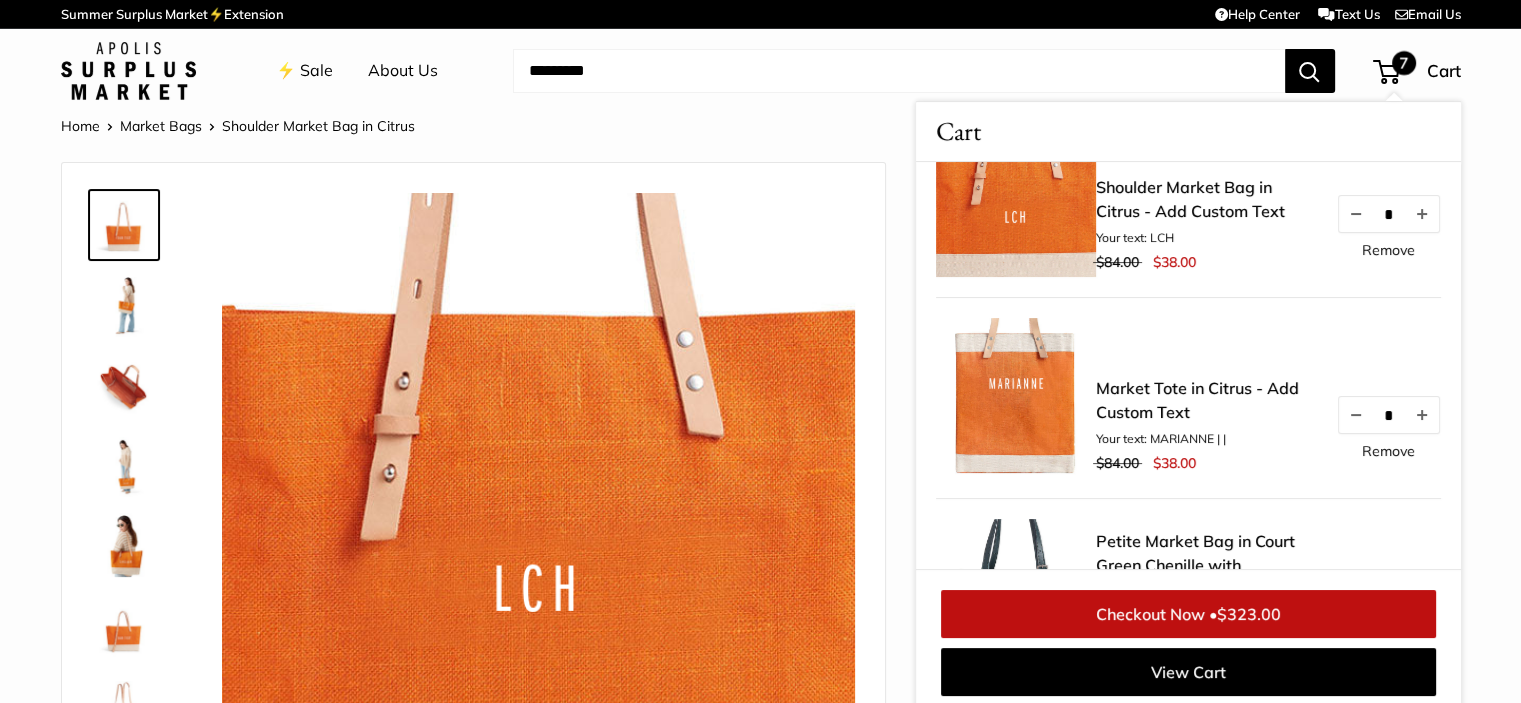 scroll, scrollTop: 100, scrollLeft: 0, axis: vertical 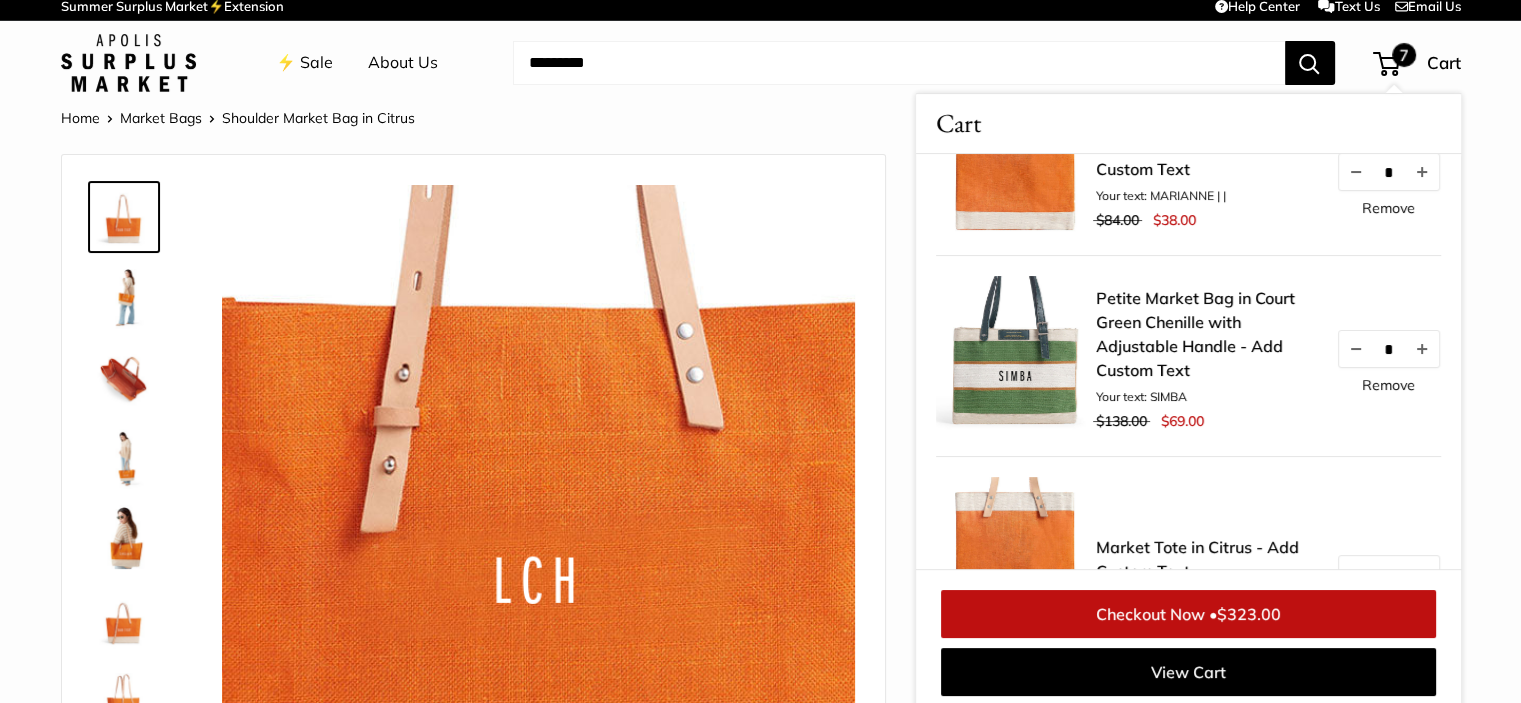 click on "Remove" at bounding box center [1388, 208] 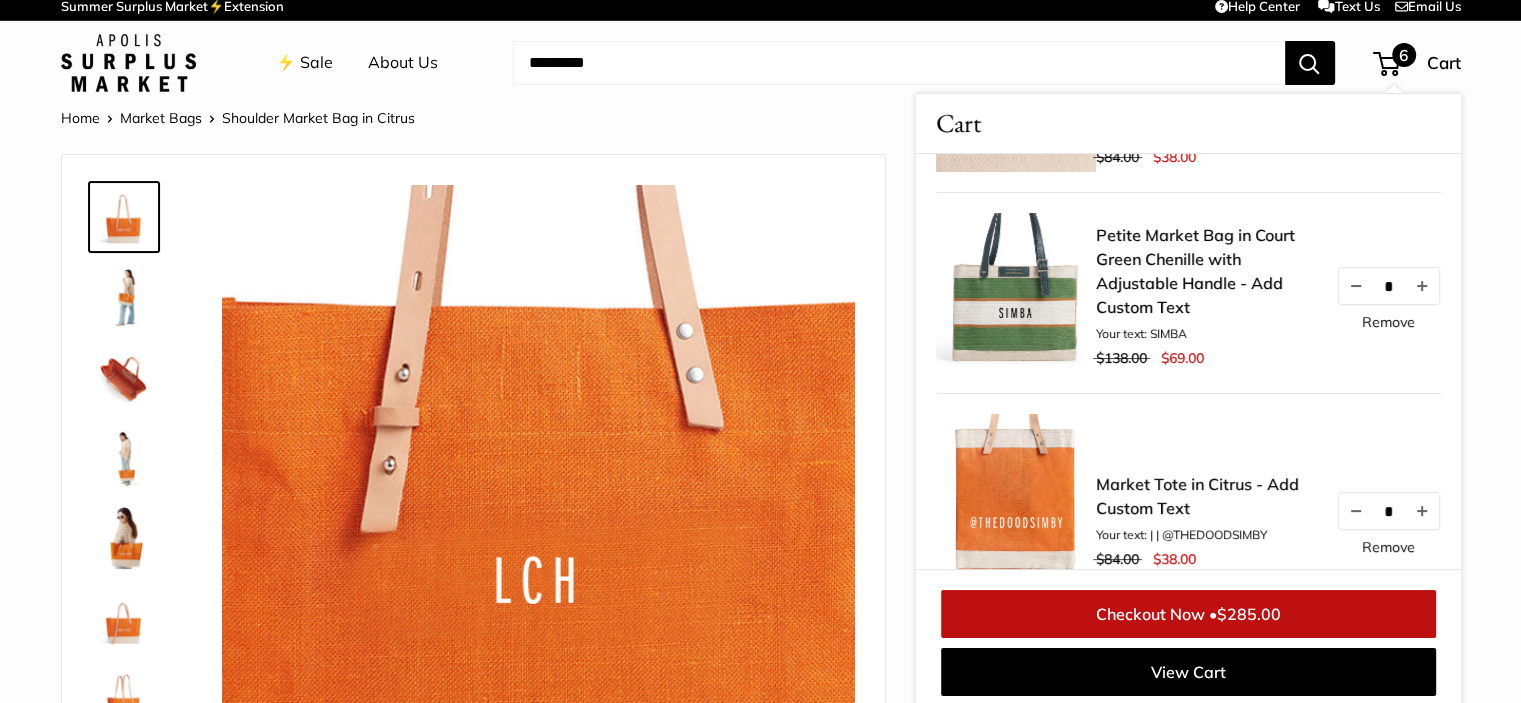 scroll, scrollTop: 0, scrollLeft: 0, axis: both 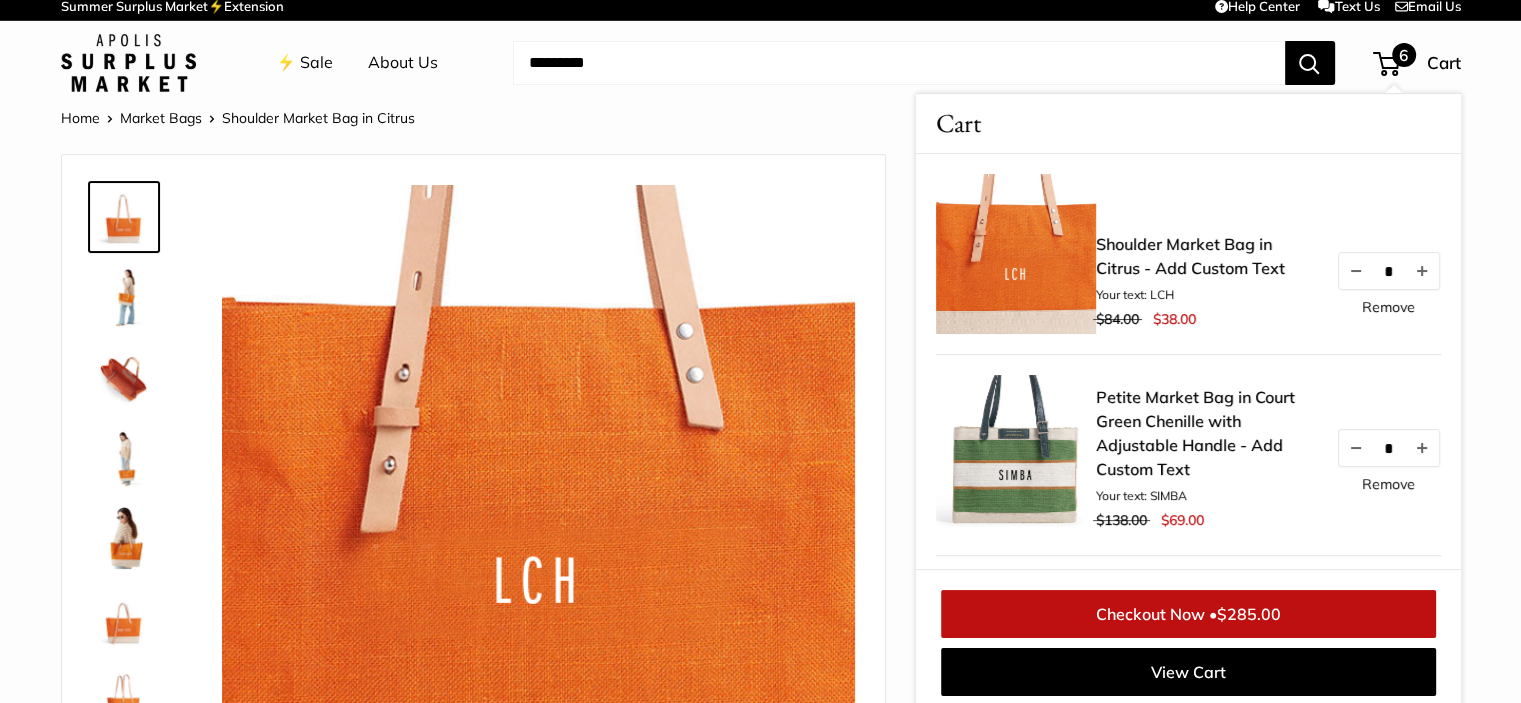 click at bounding box center (899, 63) 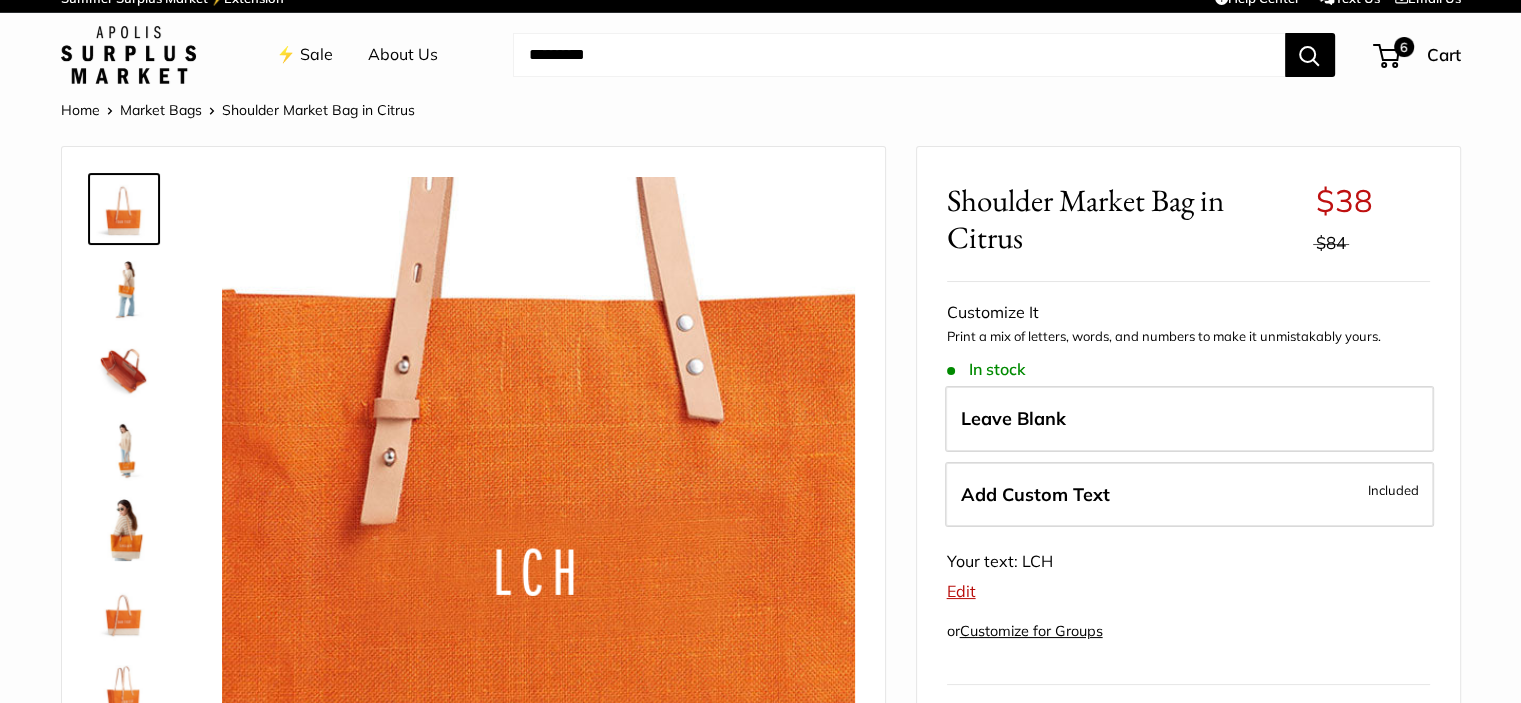click at bounding box center (899, 55) 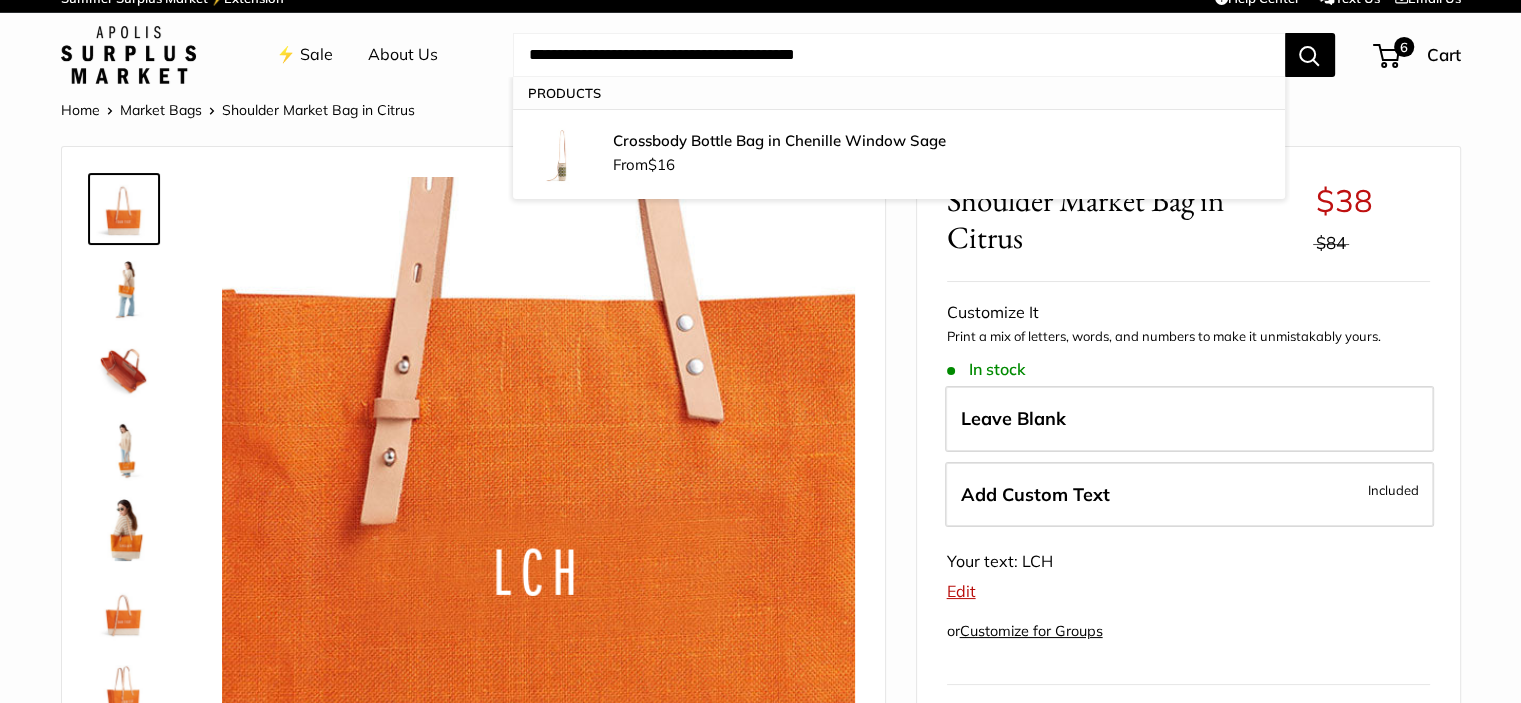 type on "**********" 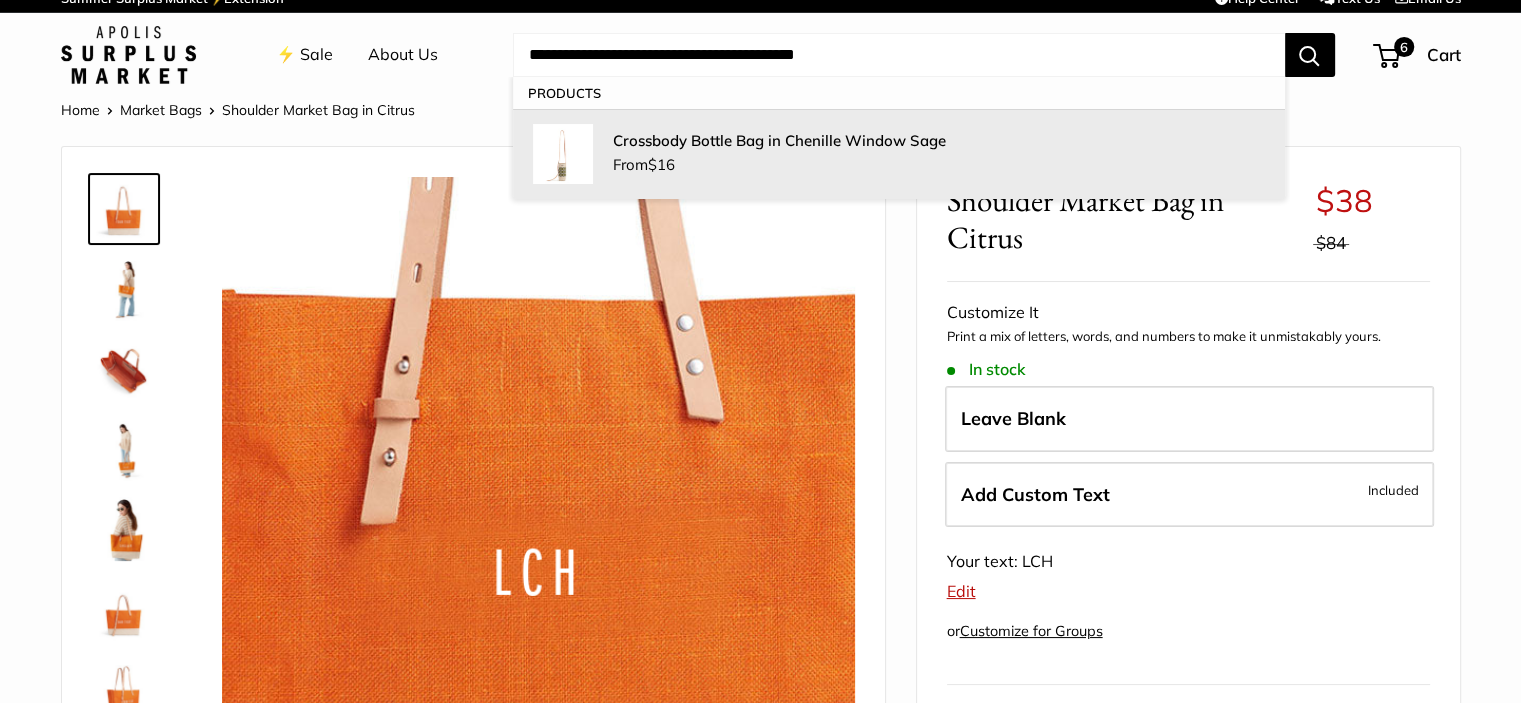 click on "Crossbody Bottle Bag in Chenille Window Sage" at bounding box center (779, 140) 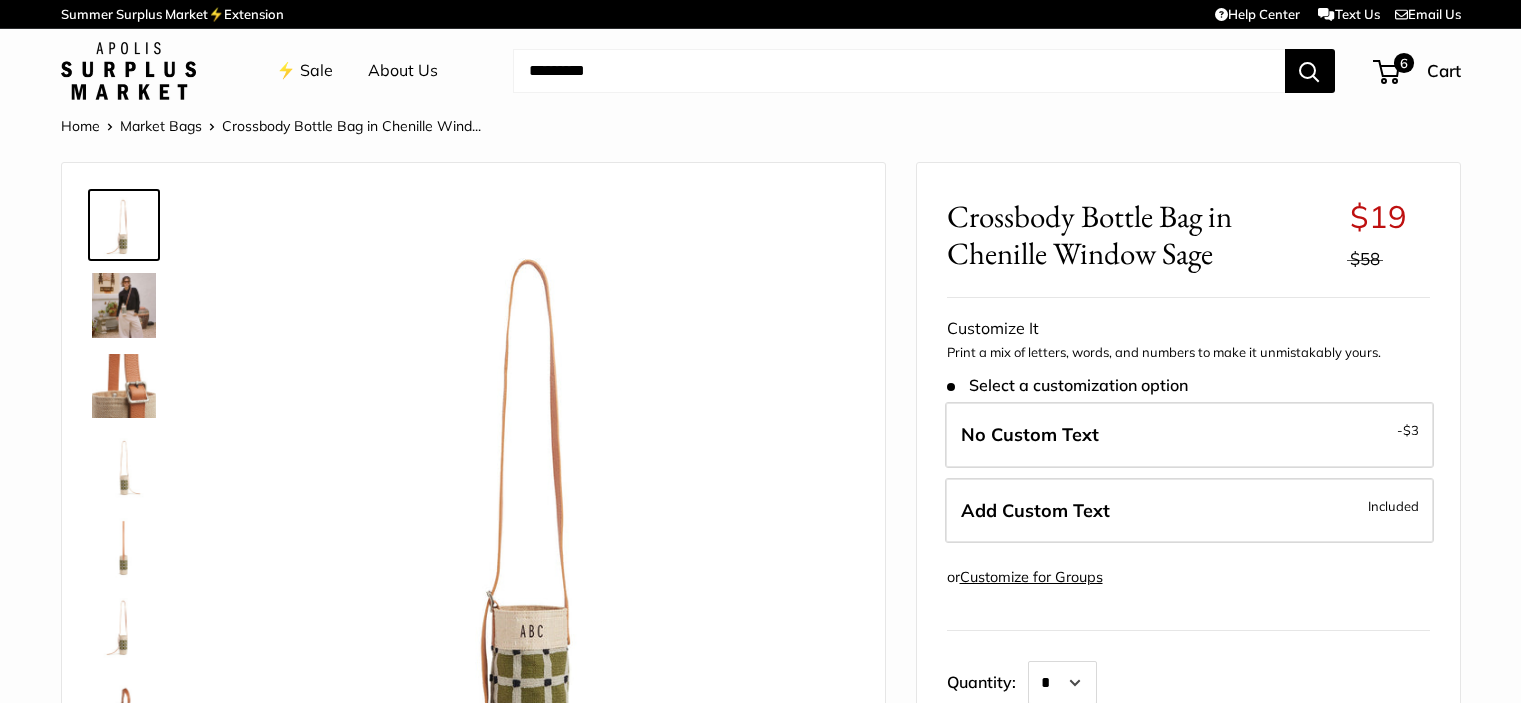 scroll, scrollTop: 0, scrollLeft: 0, axis: both 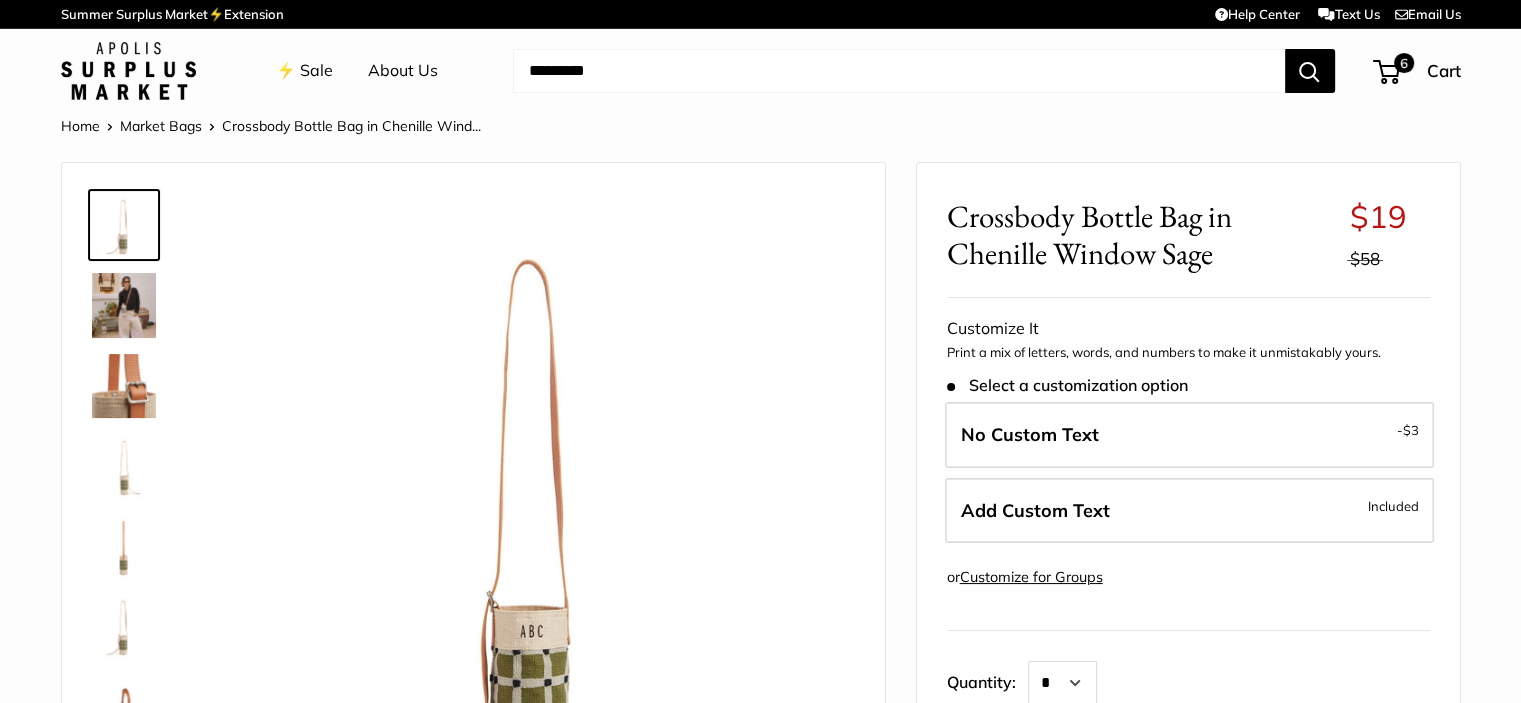 click on "Add Custom Text
Included" at bounding box center (1189, 511) 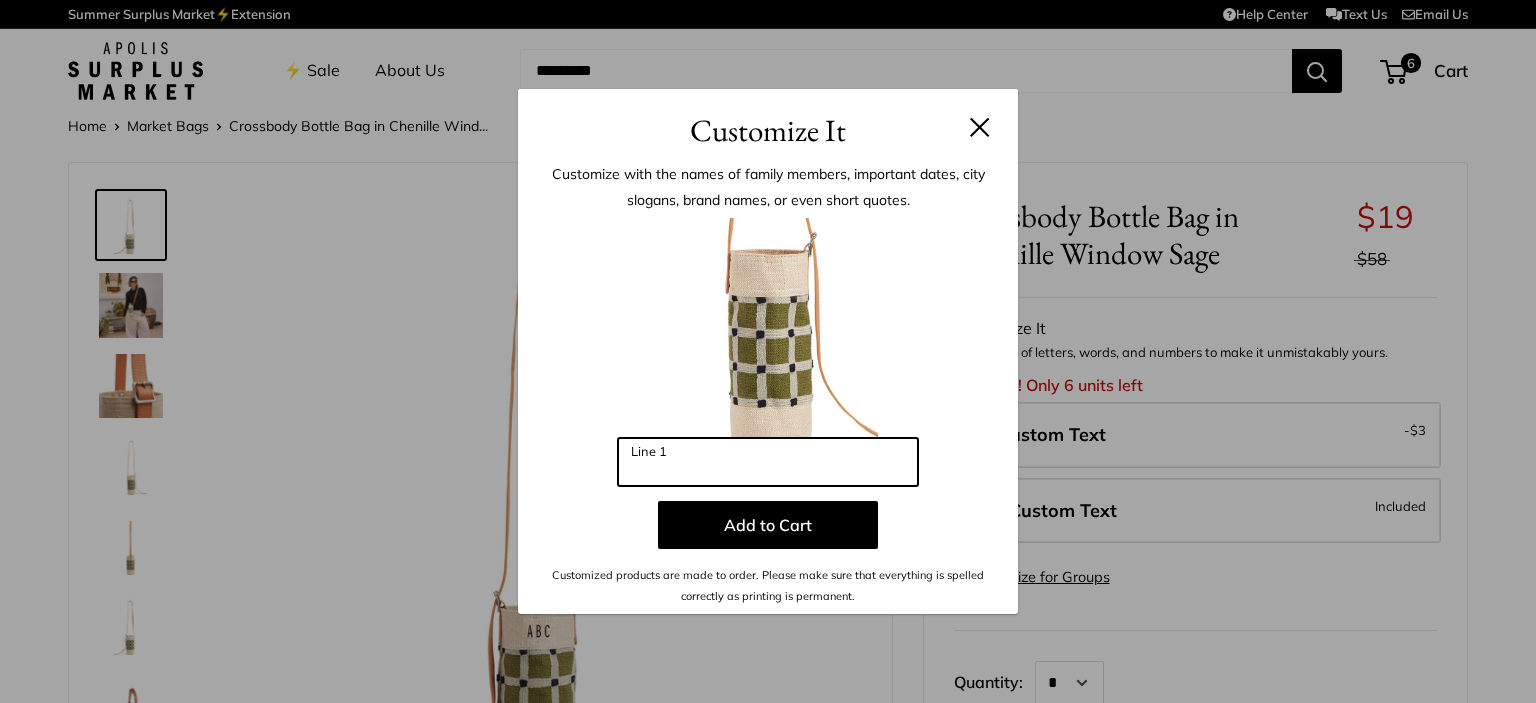 click on "Line 1" at bounding box center (768, 462) 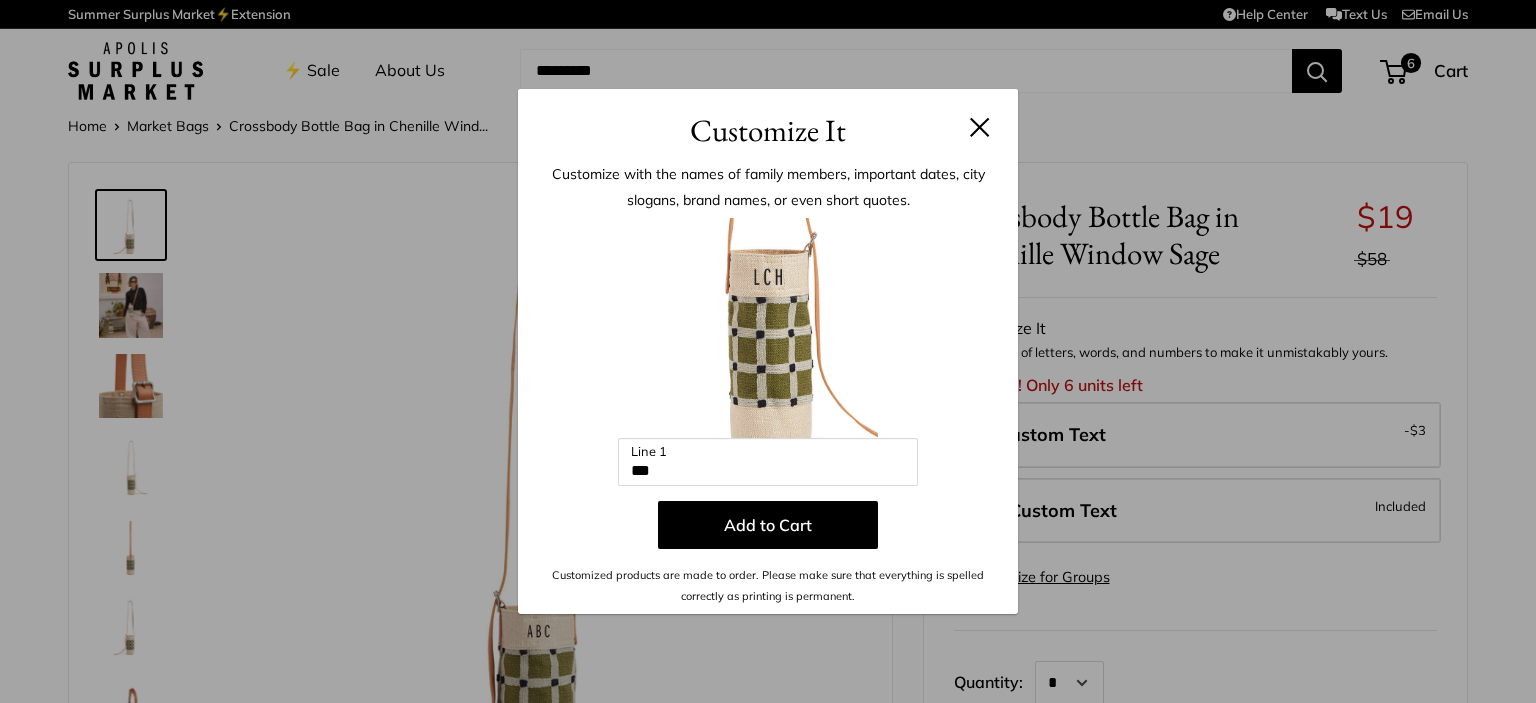 click on "Add to Cart" at bounding box center (768, 525) 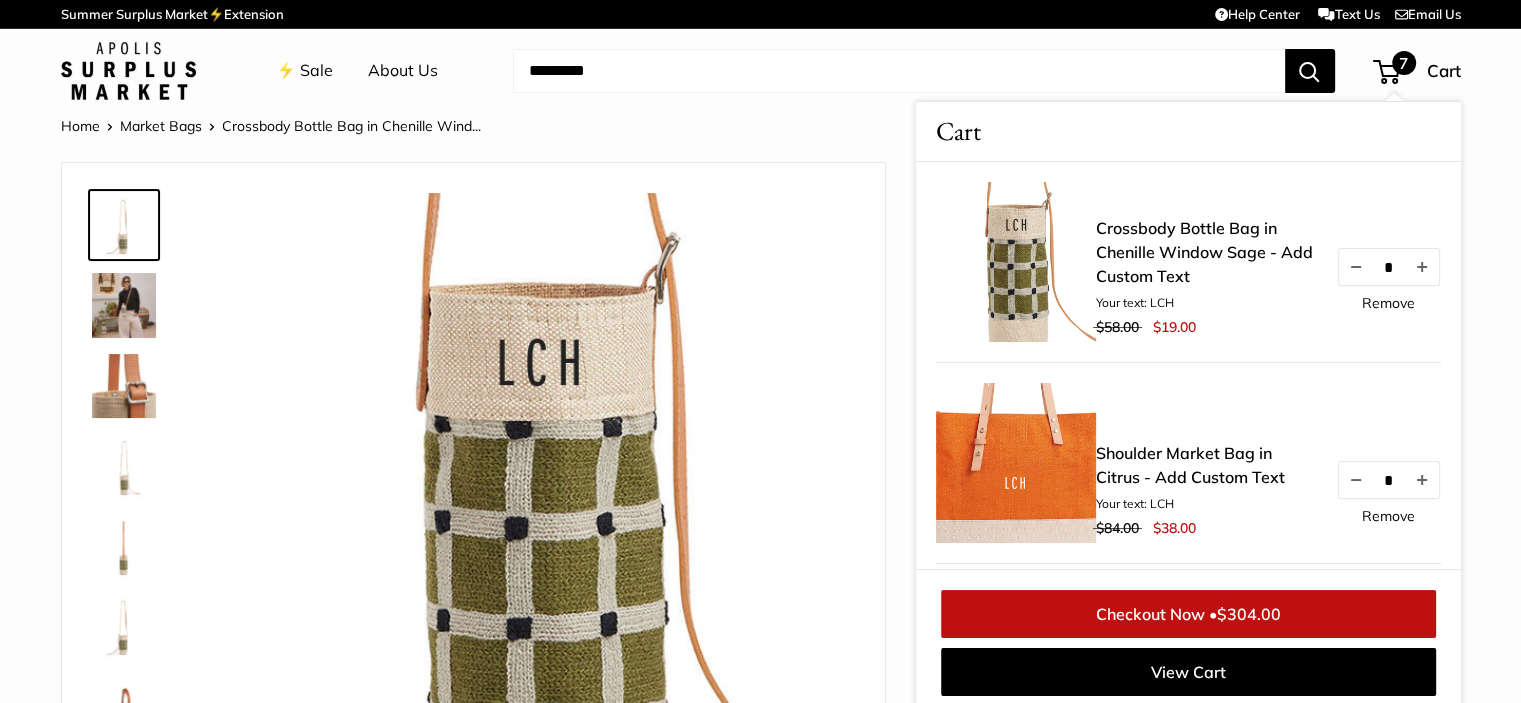 scroll, scrollTop: 8, scrollLeft: 0, axis: vertical 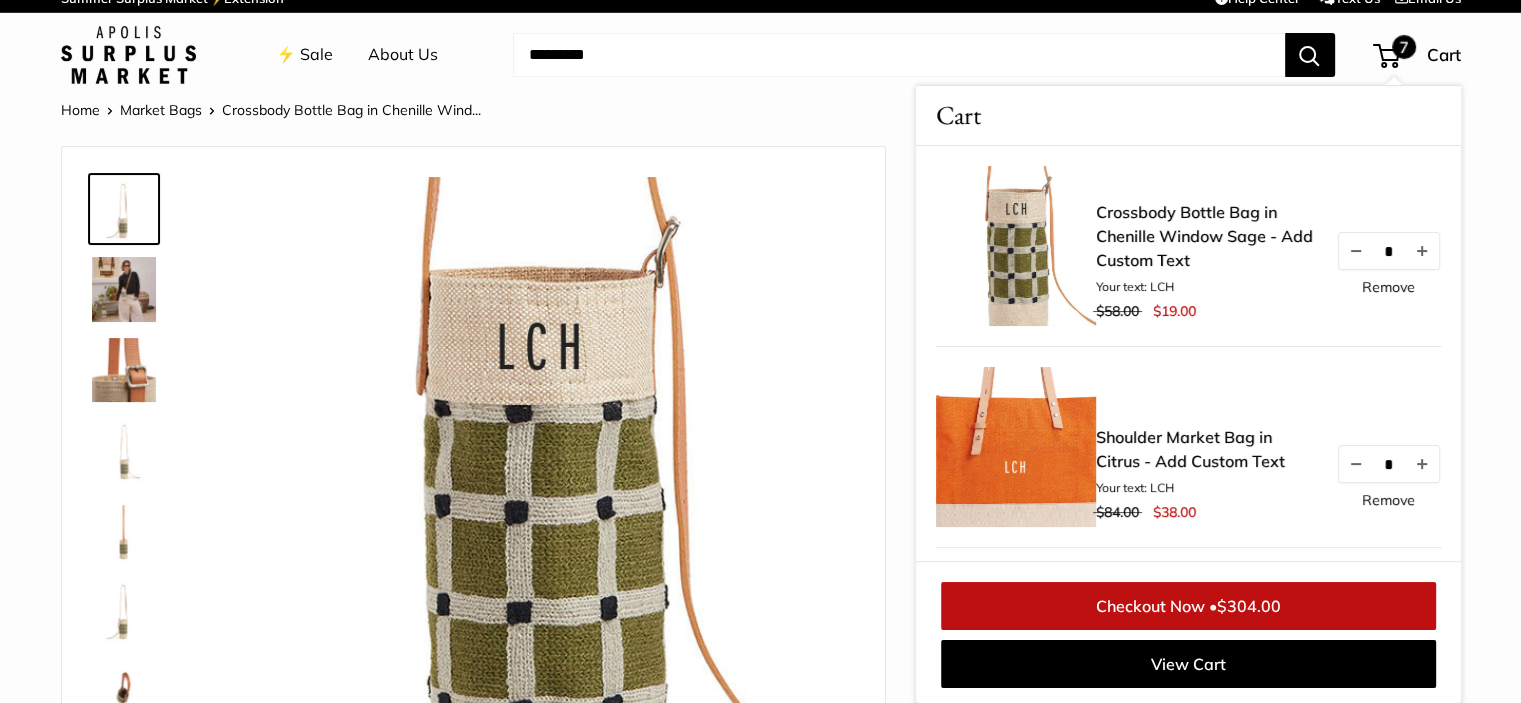 click on "7" at bounding box center (1386, 56) 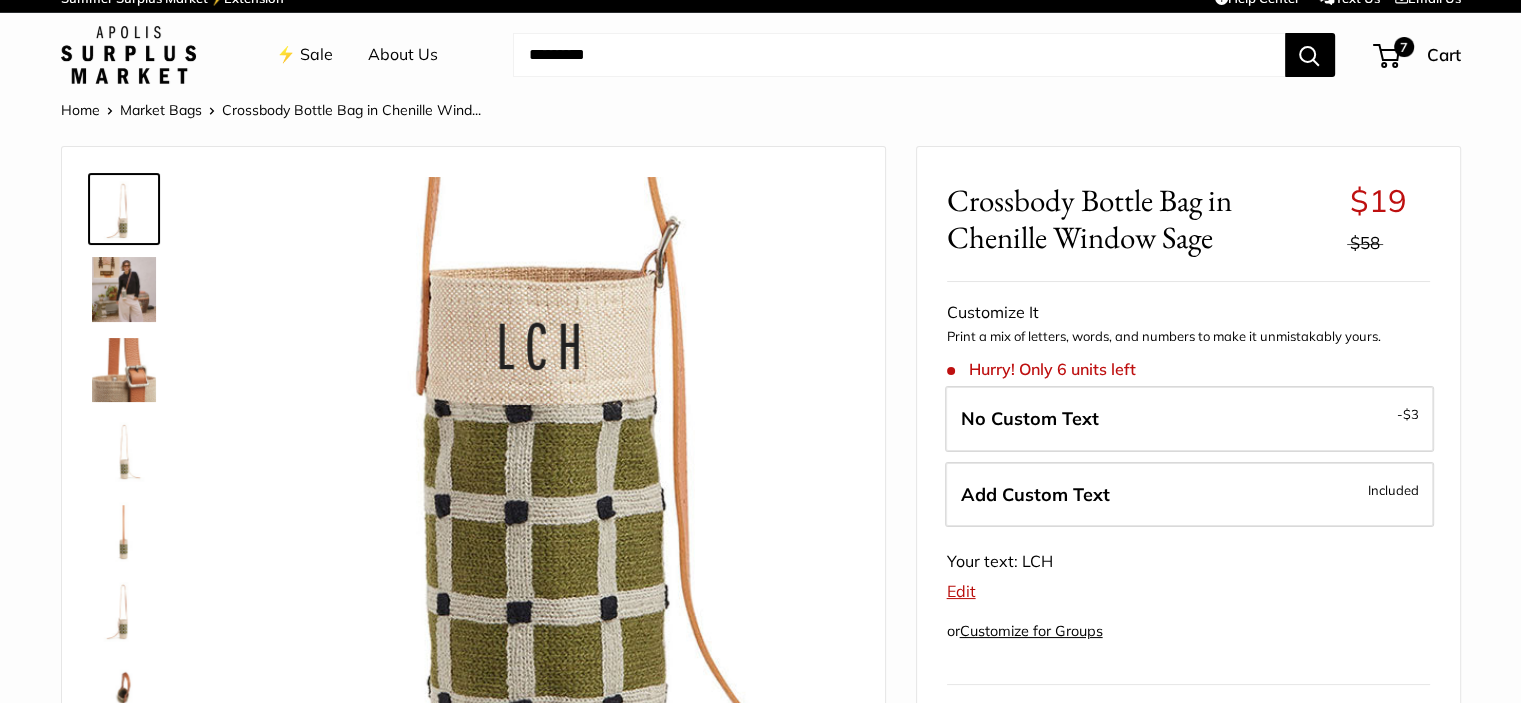 click on "Edit" at bounding box center [961, 591] 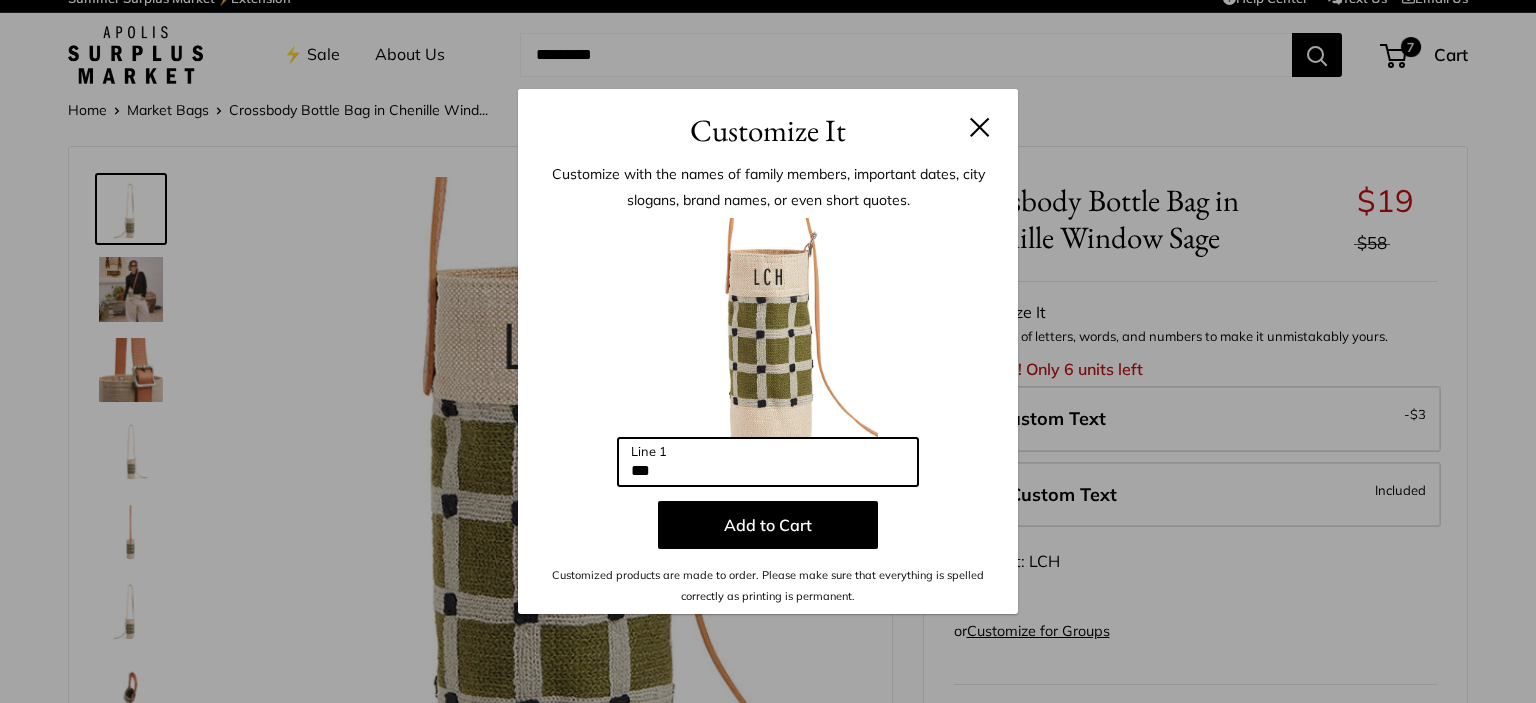click on "***" at bounding box center [768, 462] 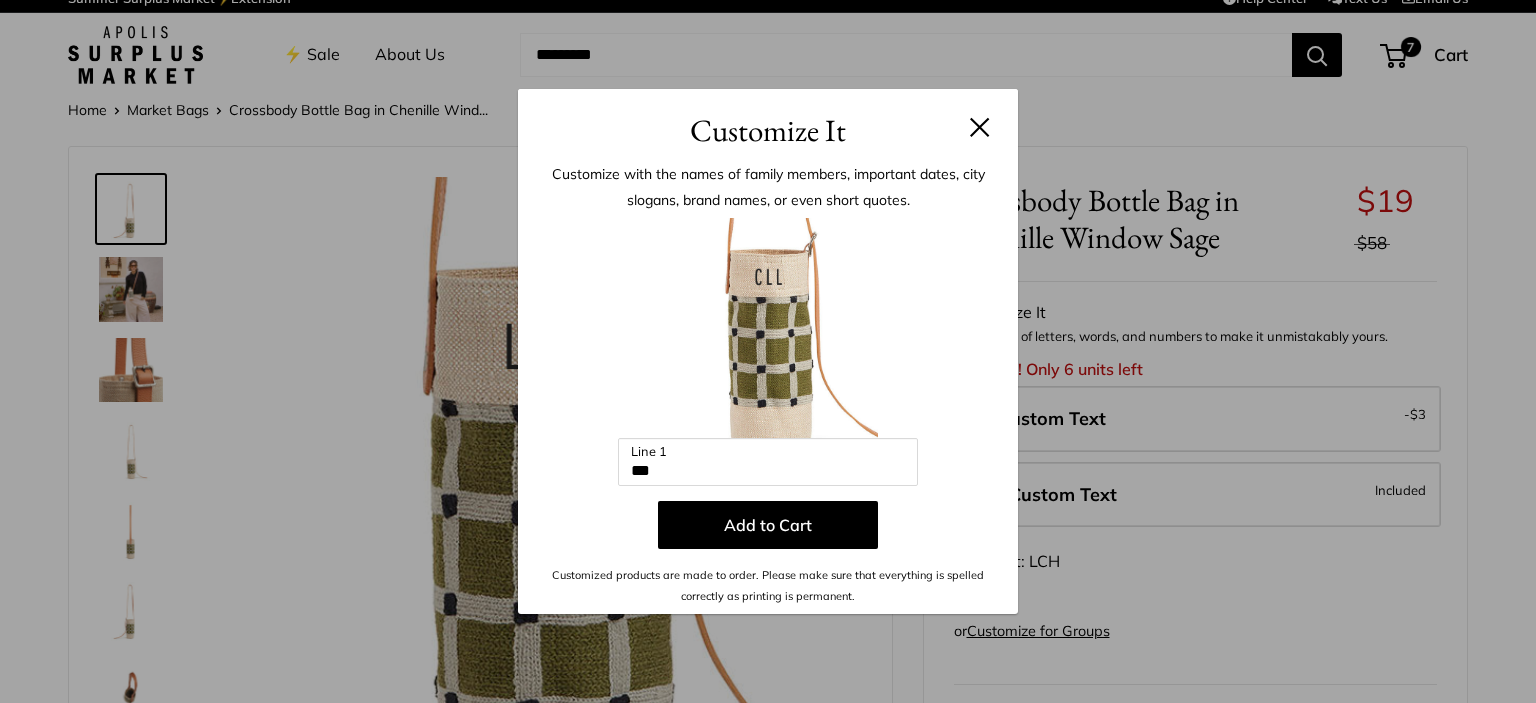click on "Add to Cart" at bounding box center [768, 525] 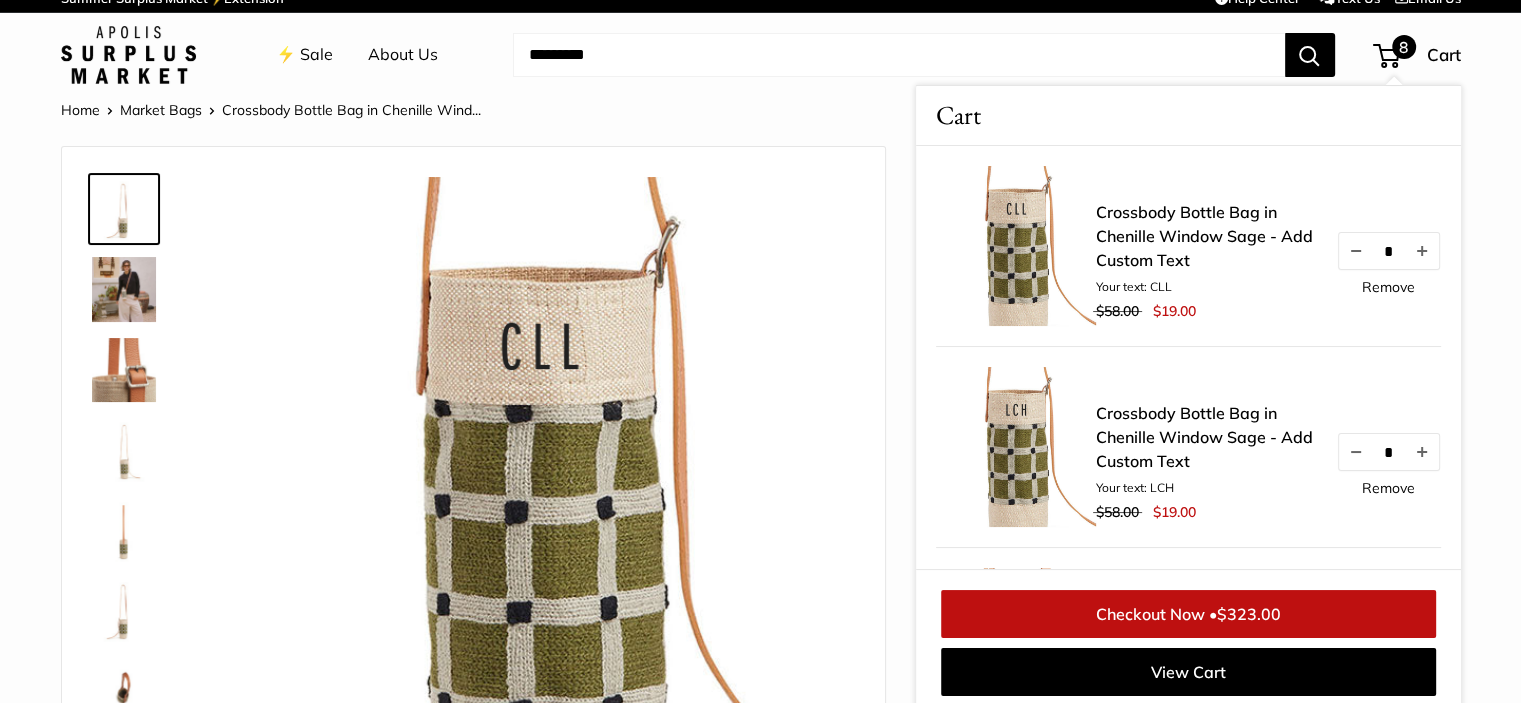 scroll, scrollTop: 24, scrollLeft: 0, axis: vertical 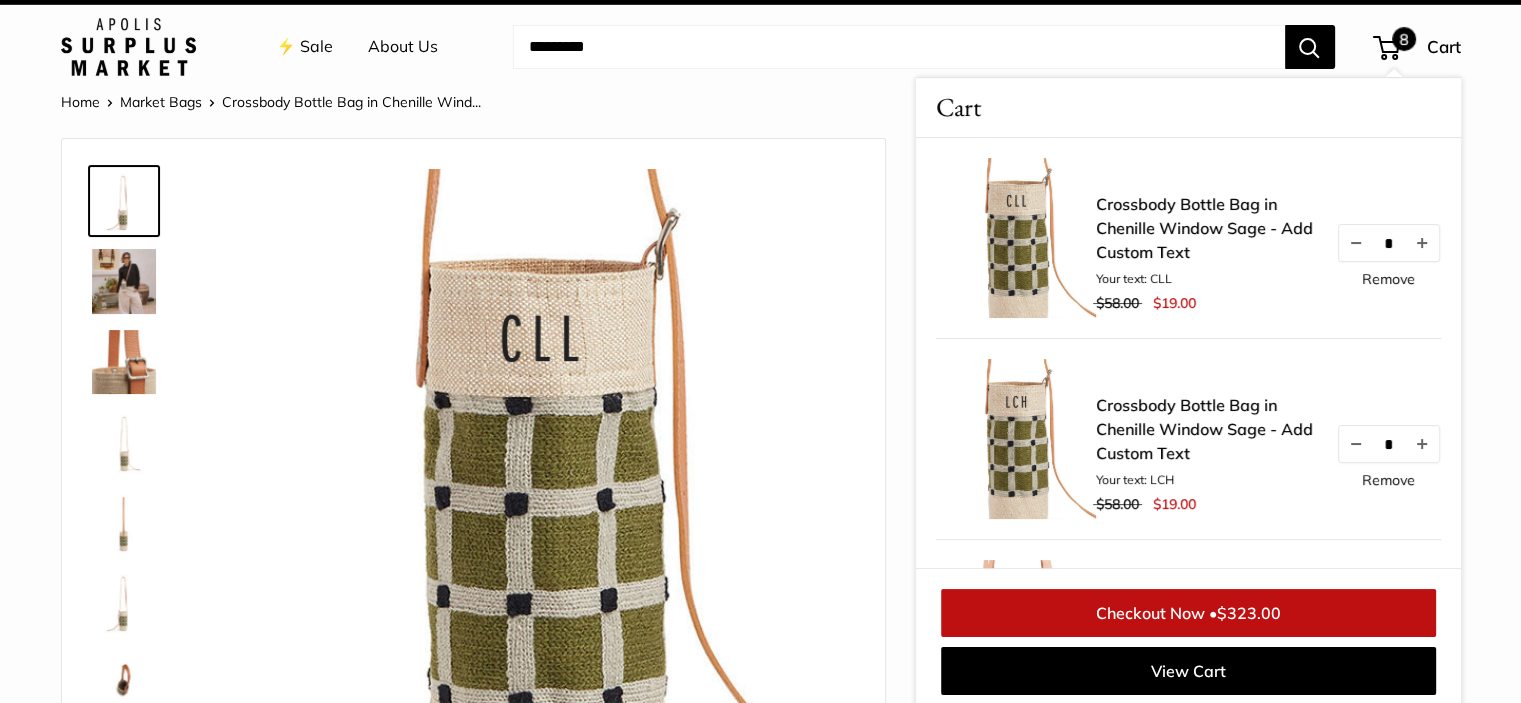 click on "Remove" at bounding box center [1388, 480] 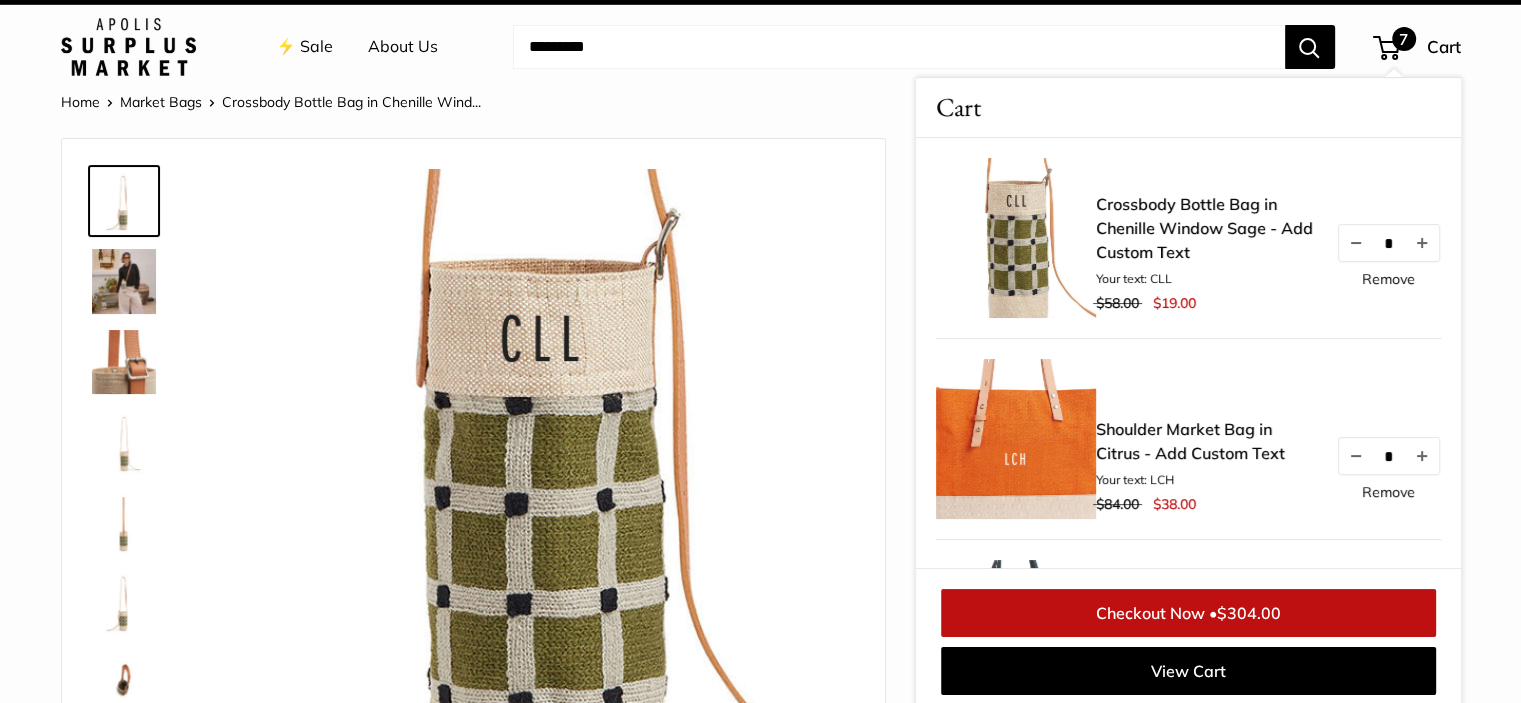 click at bounding box center [538, 485] 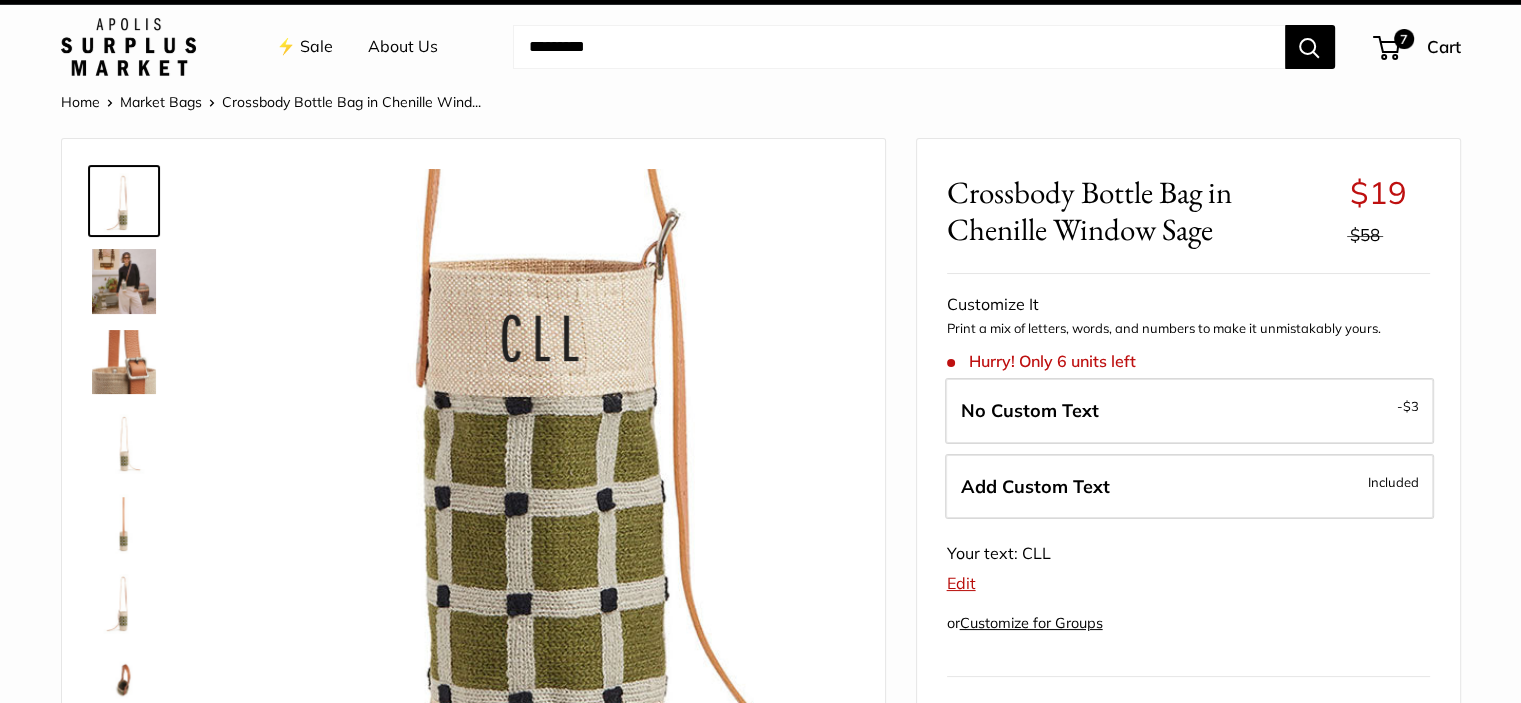 click on "Edit" at bounding box center [961, 583] 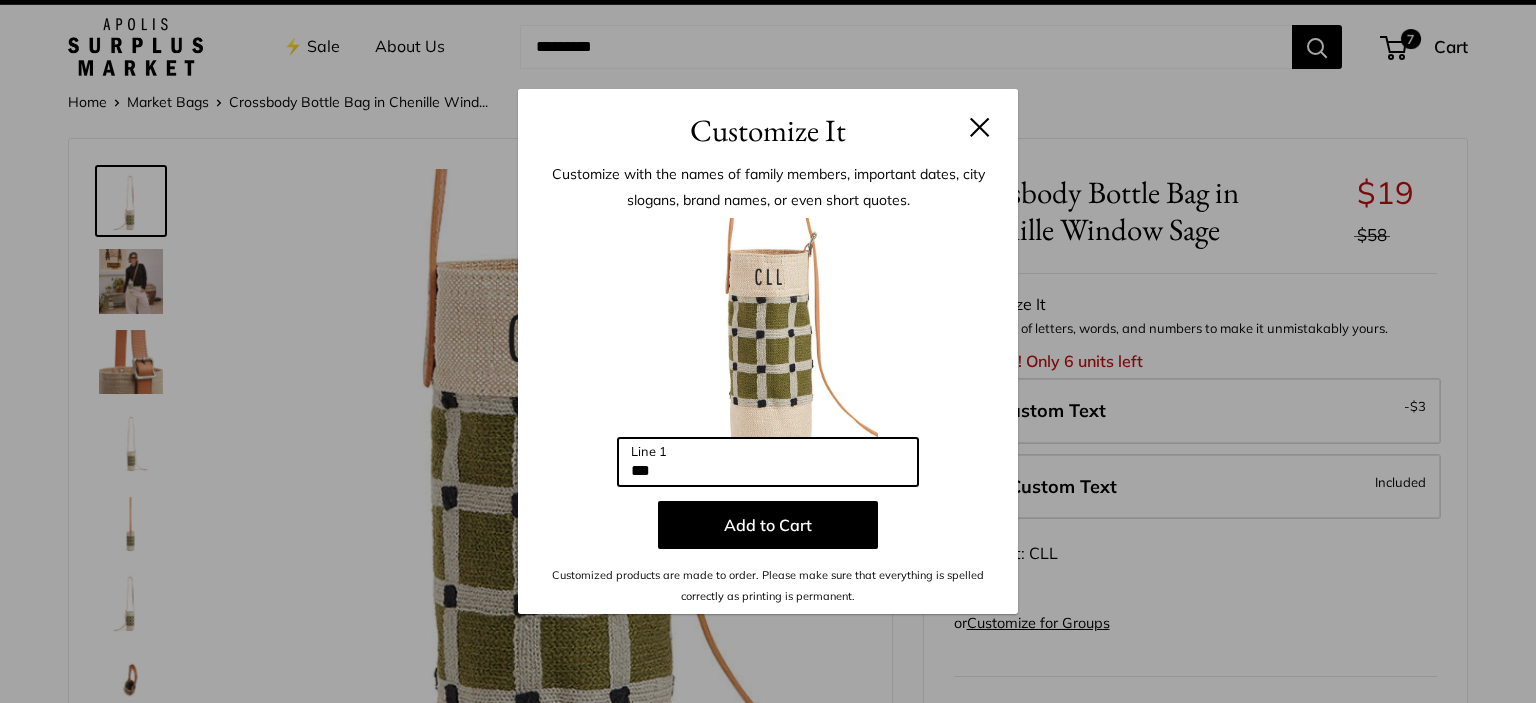 click on "***" at bounding box center (768, 462) 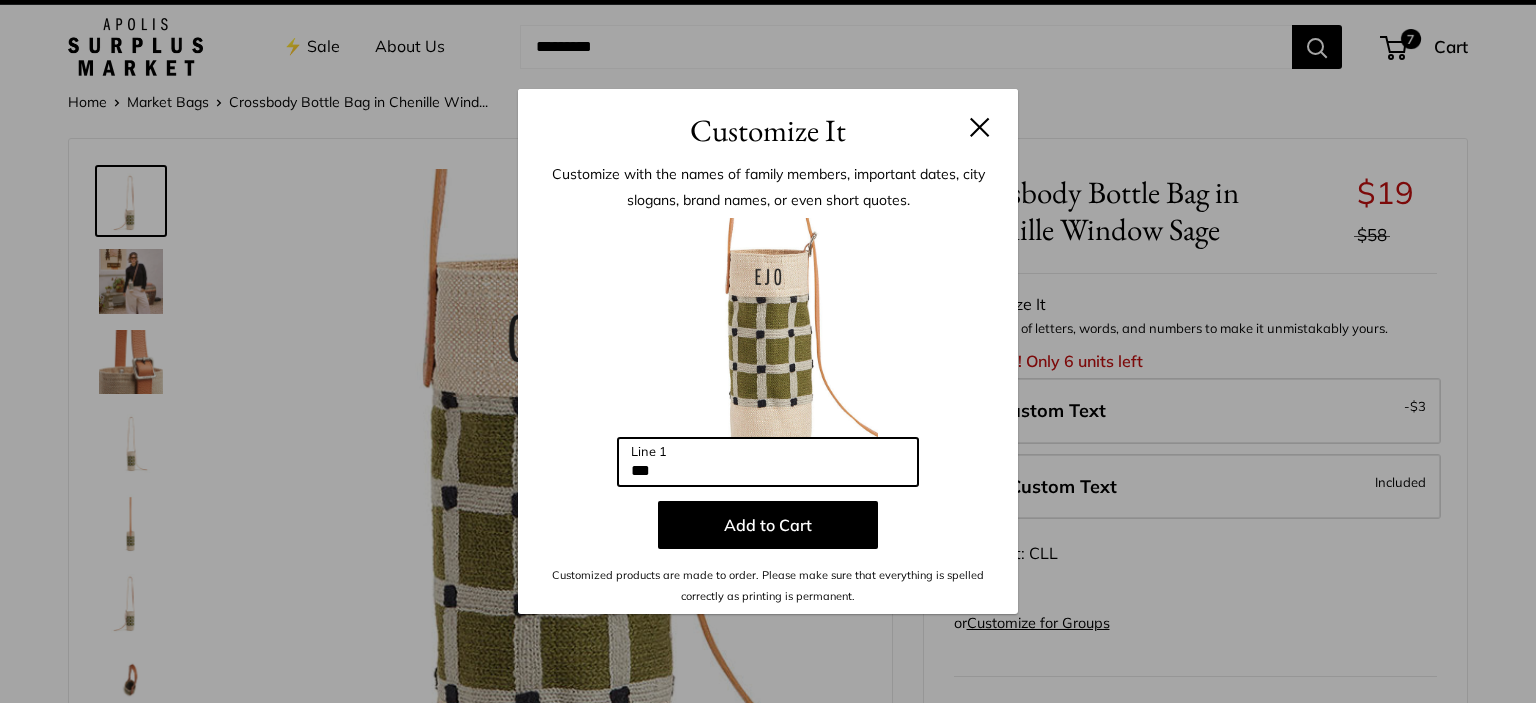 type on "***" 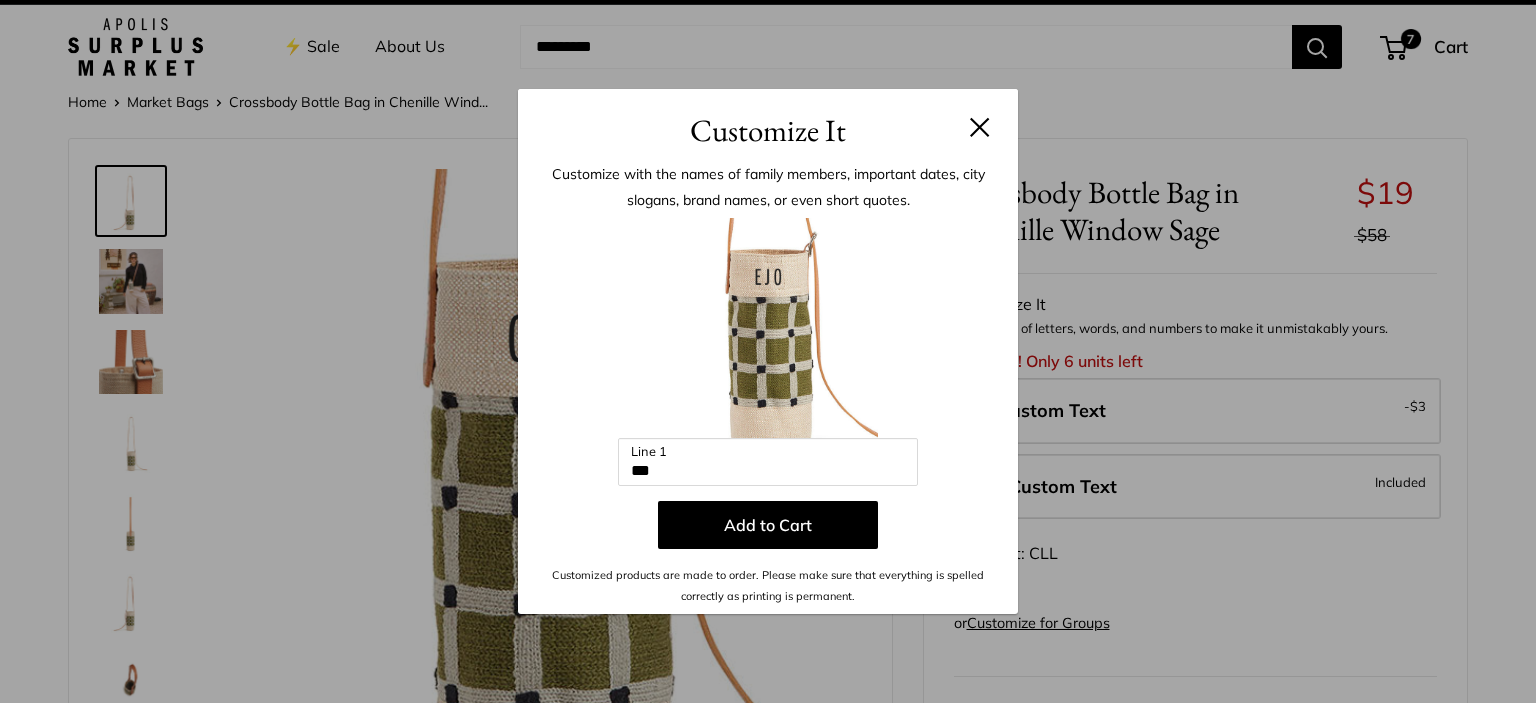 click on "Add to Cart" at bounding box center [768, 525] 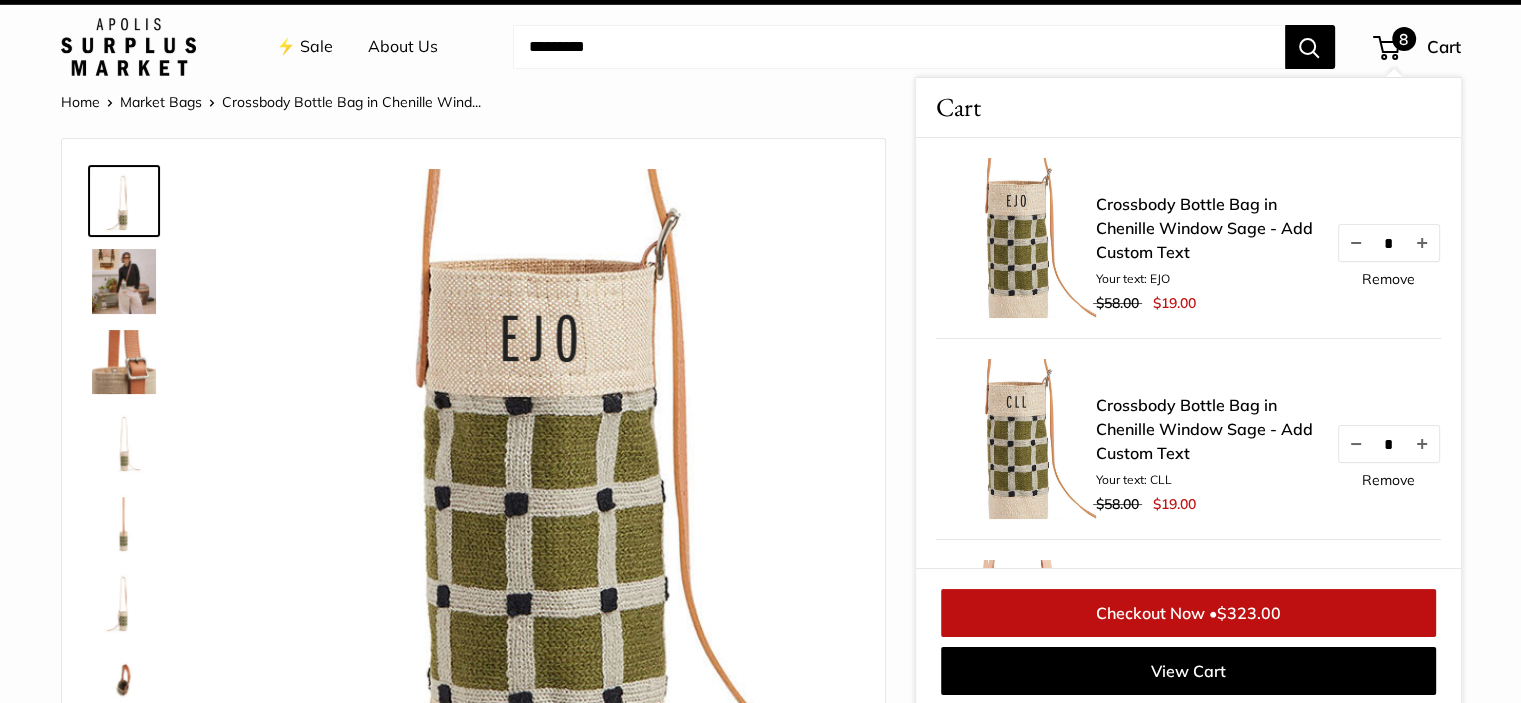 scroll, scrollTop: 30, scrollLeft: 0, axis: vertical 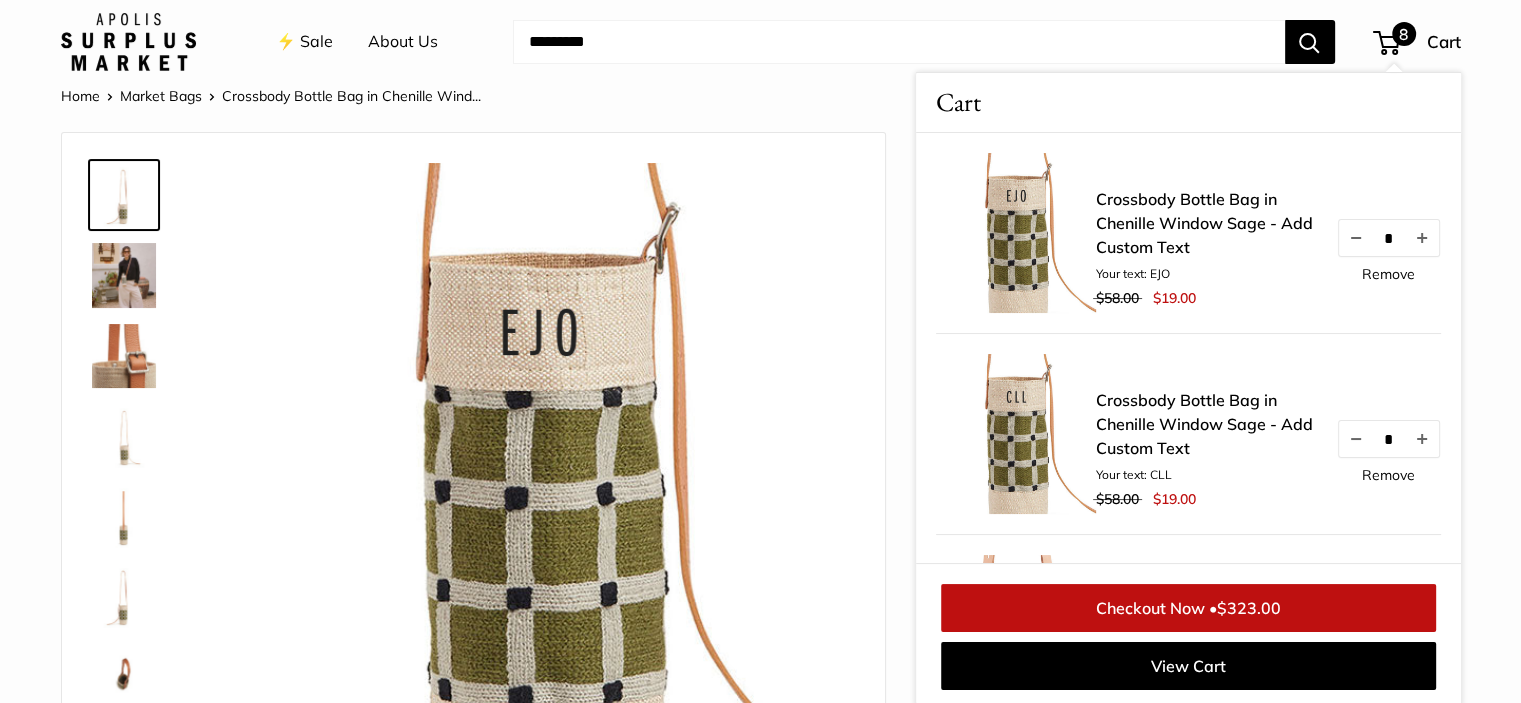 click on "Remove" at bounding box center [1388, 274] 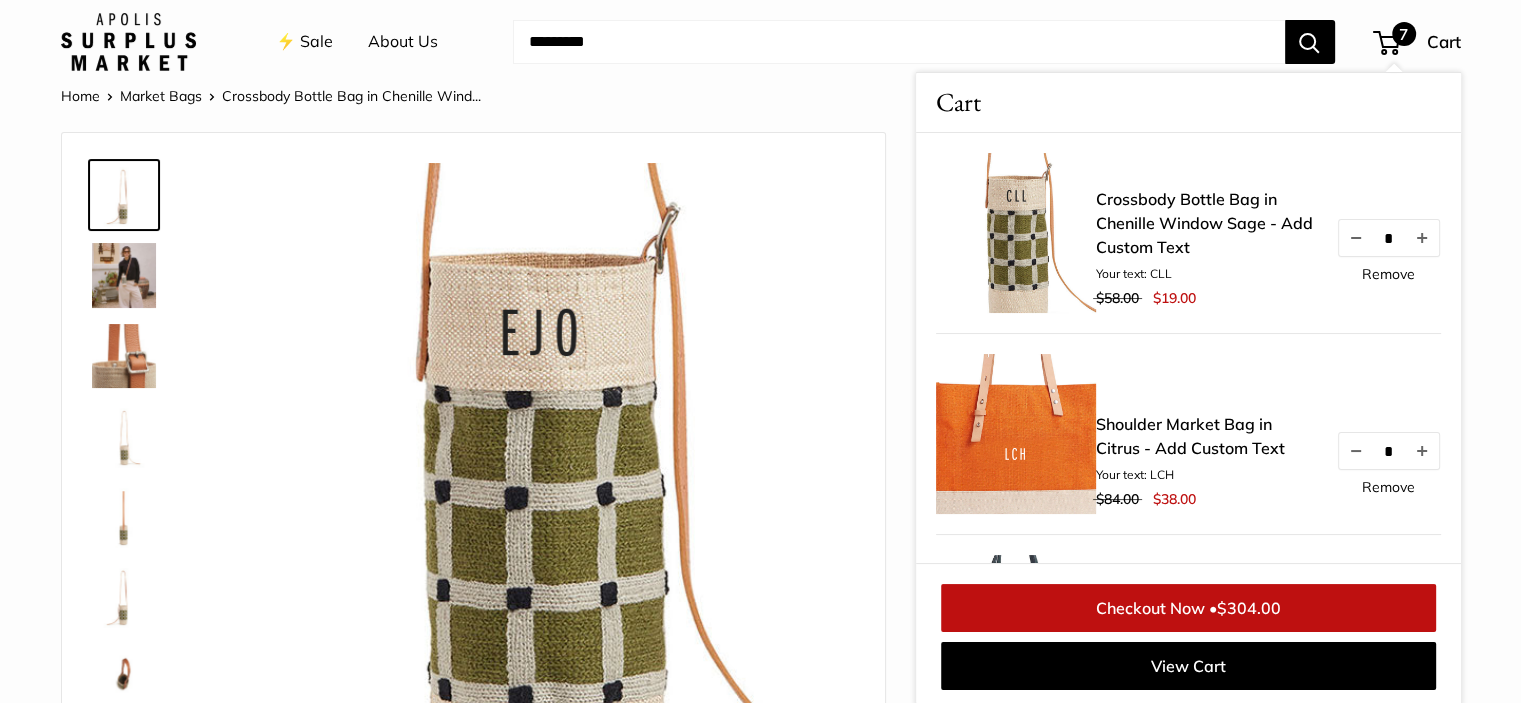 scroll, scrollTop: 32, scrollLeft: 0, axis: vertical 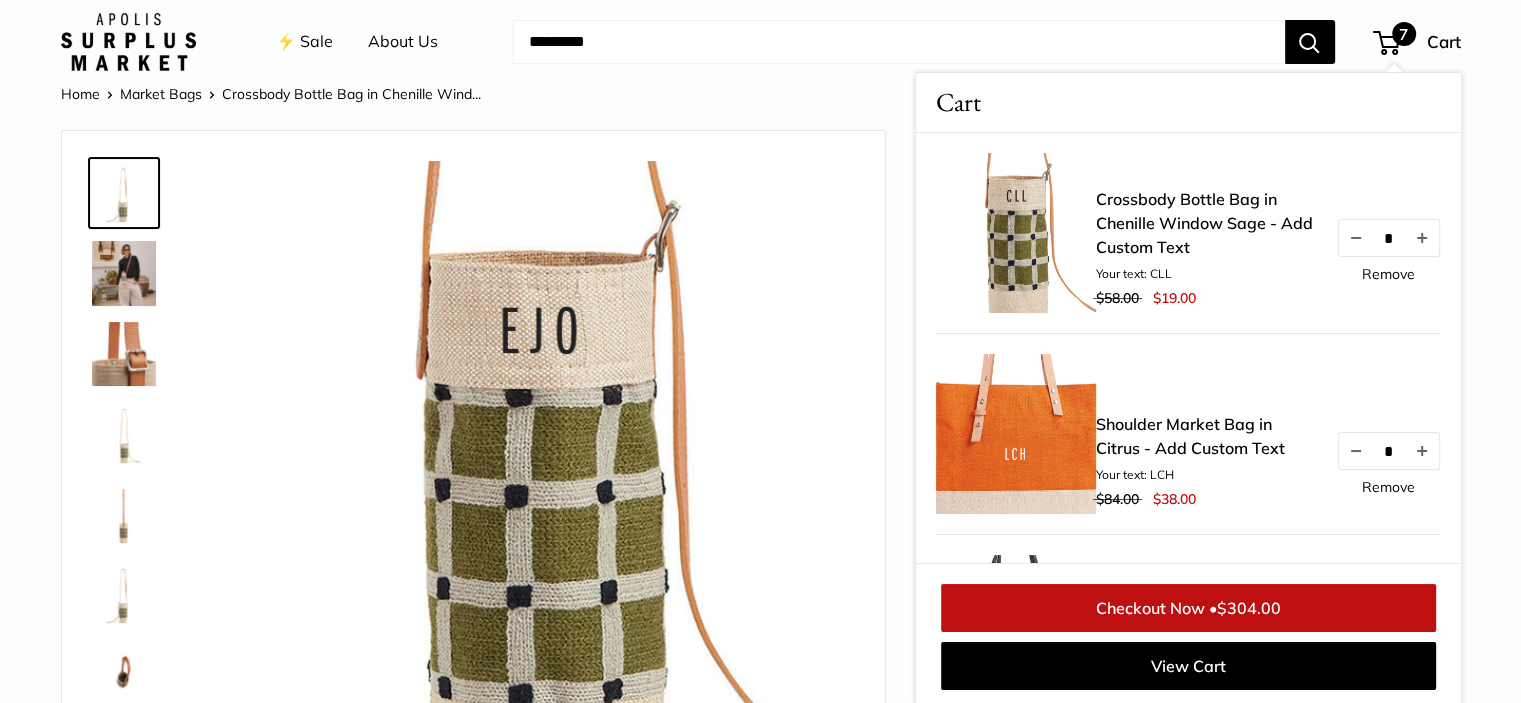 click at bounding box center (899, 42) 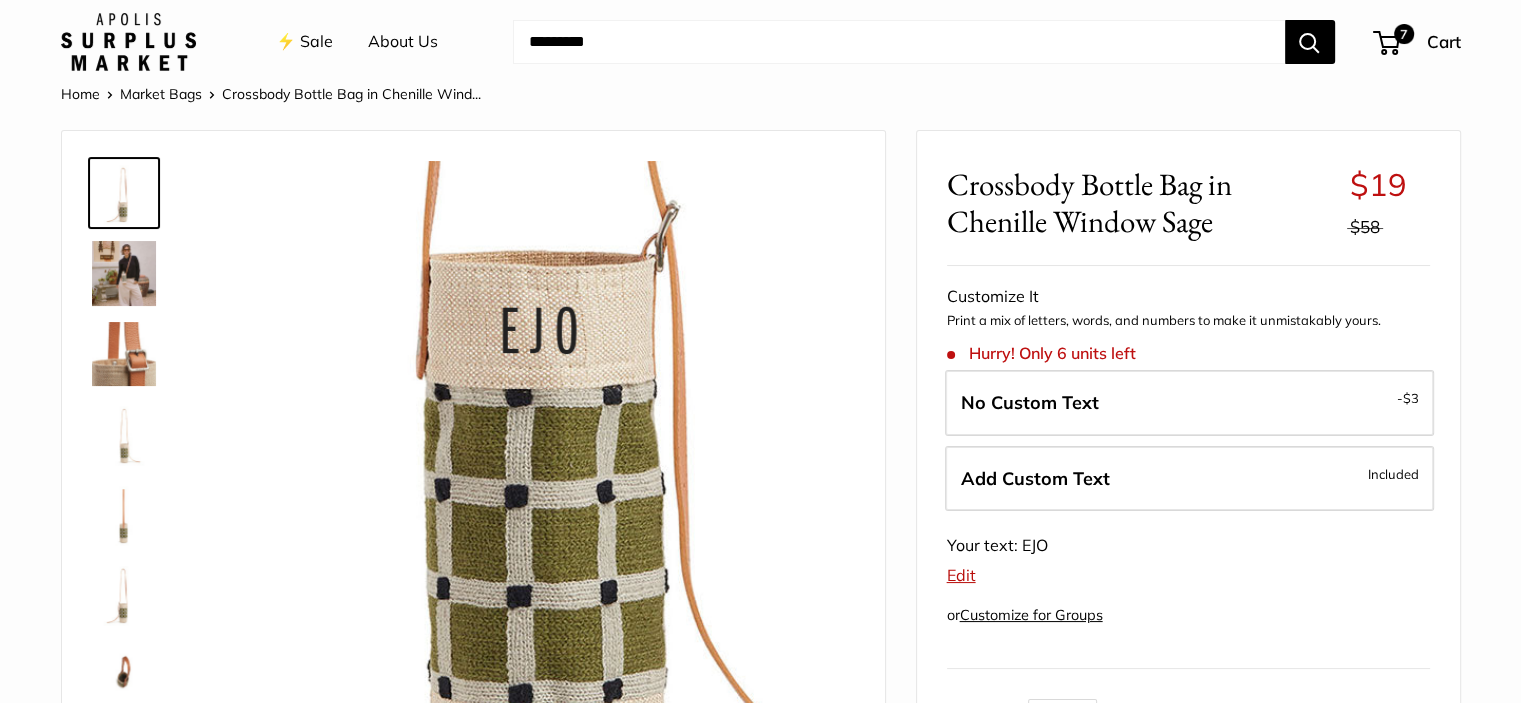 click at bounding box center (899, 42) 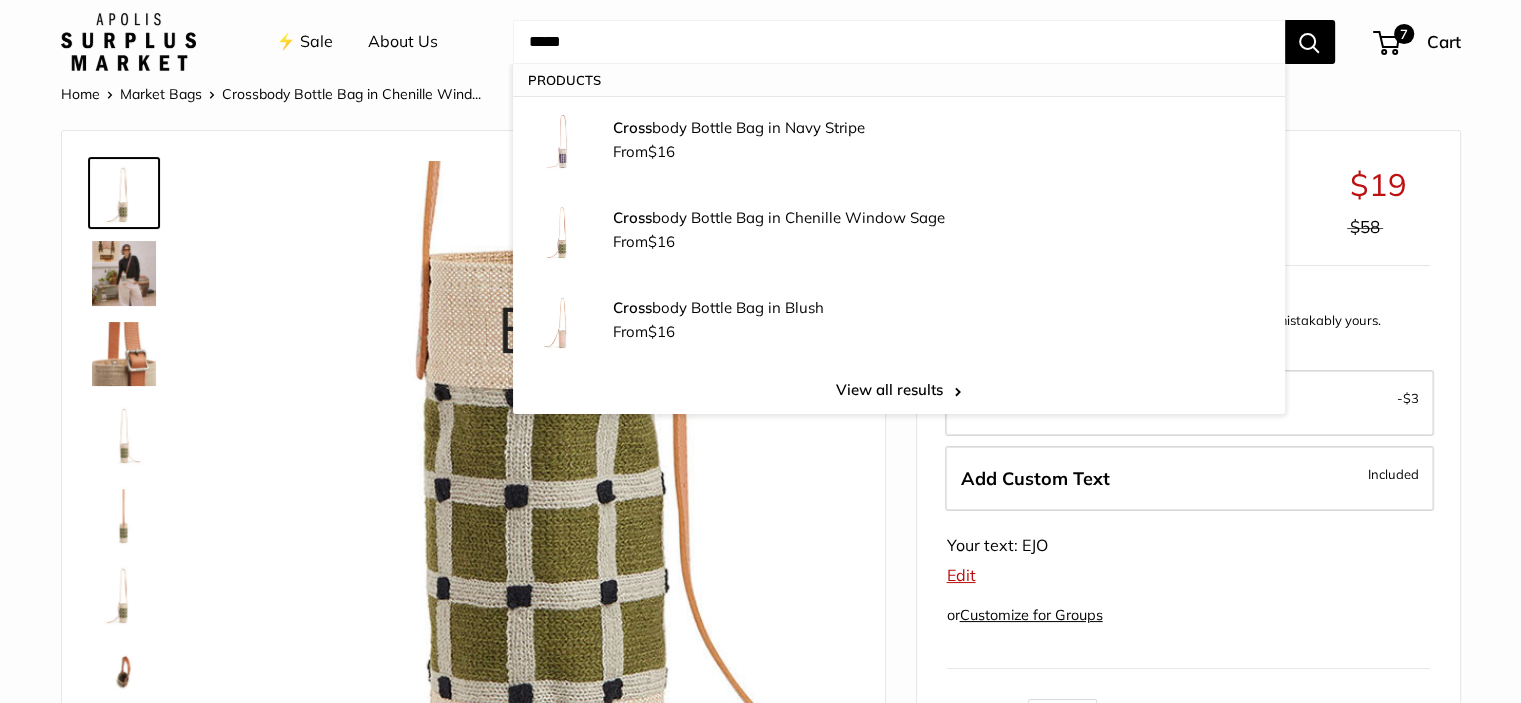 type on "*****" 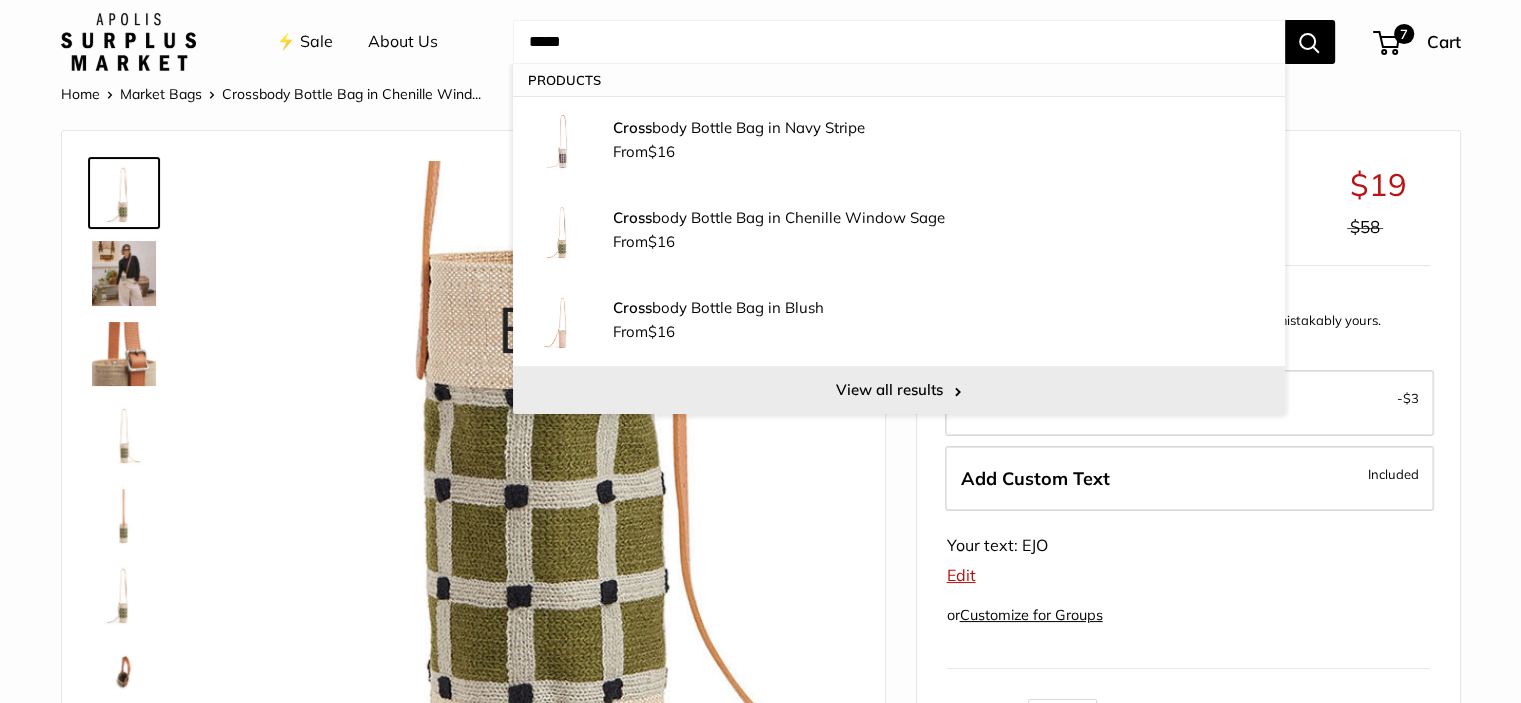 click on "View all results" at bounding box center (899, 390) 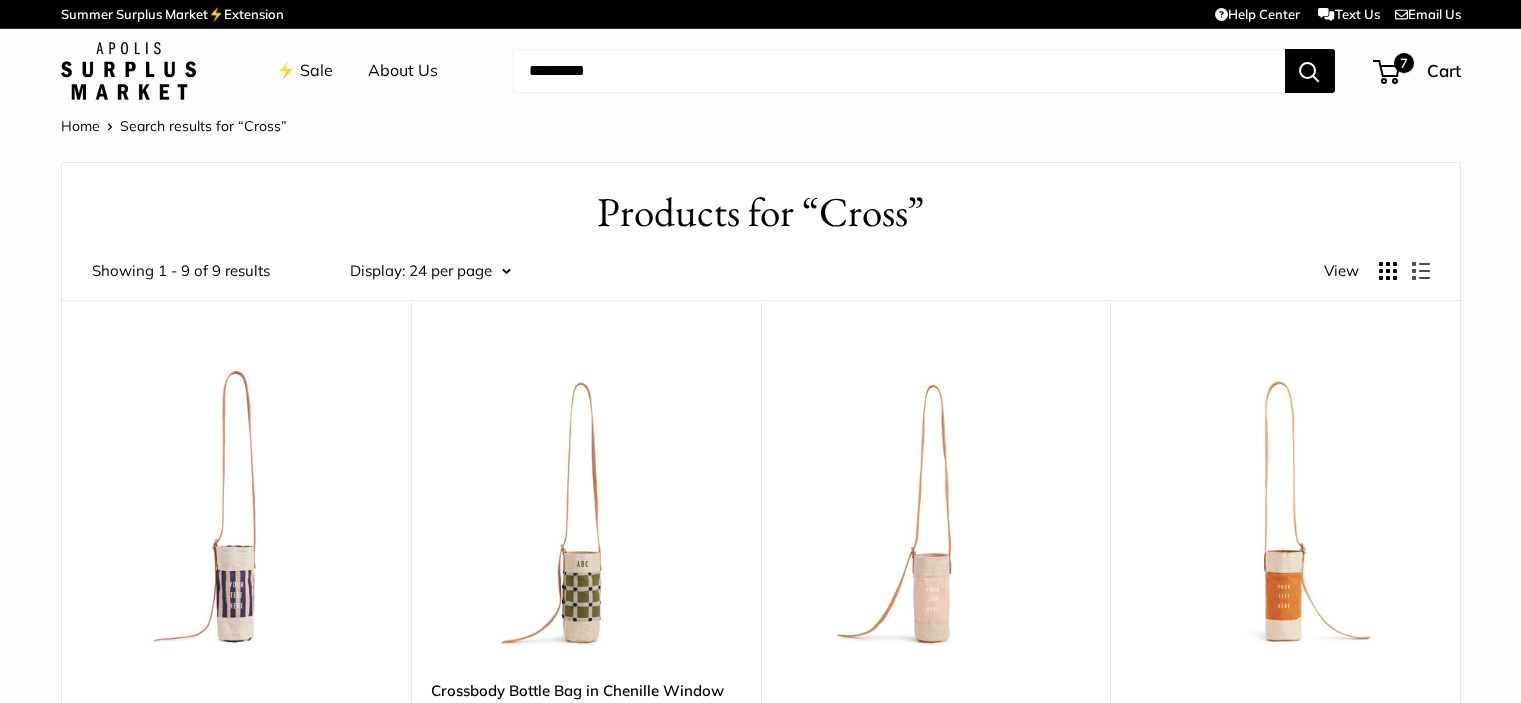 scroll, scrollTop: 0, scrollLeft: 0, axis: both 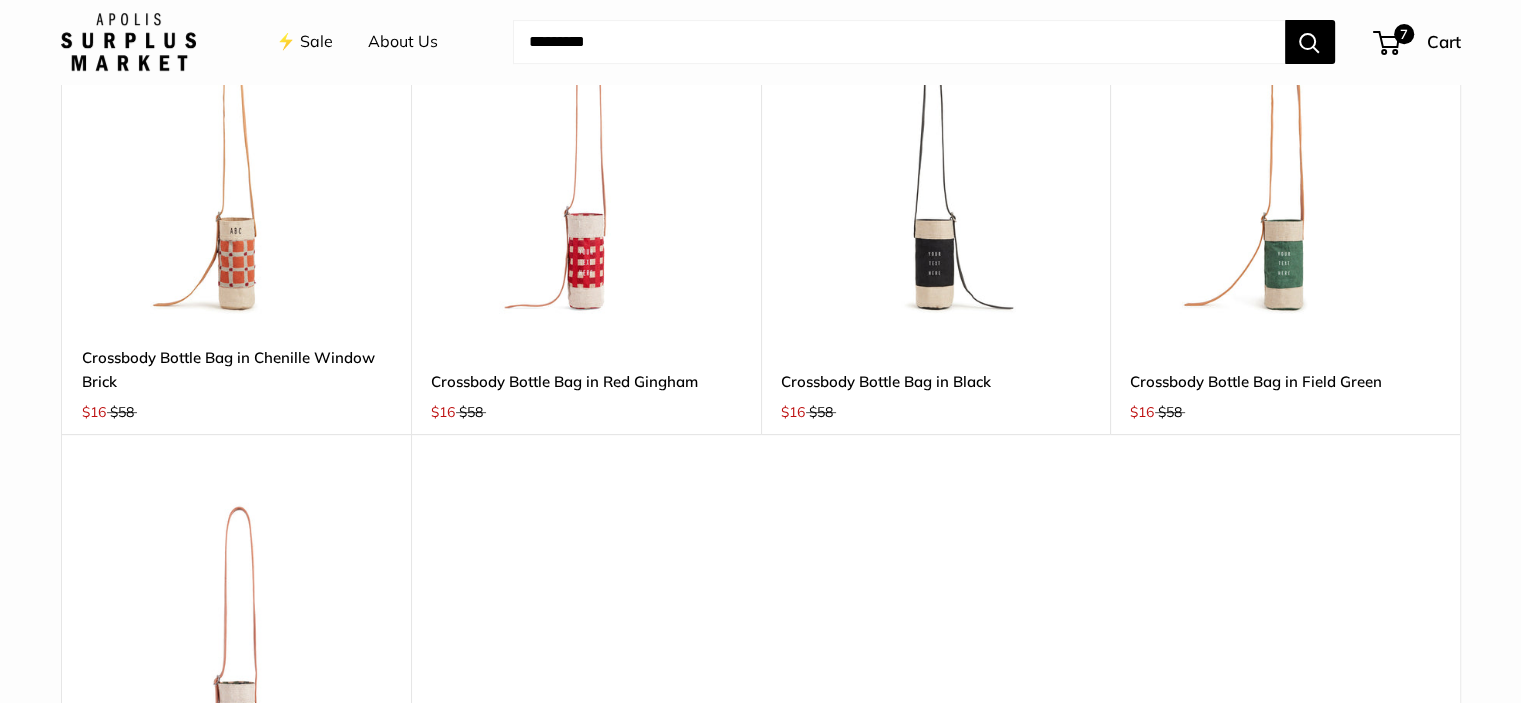 click at bounding box center [1285, 172] 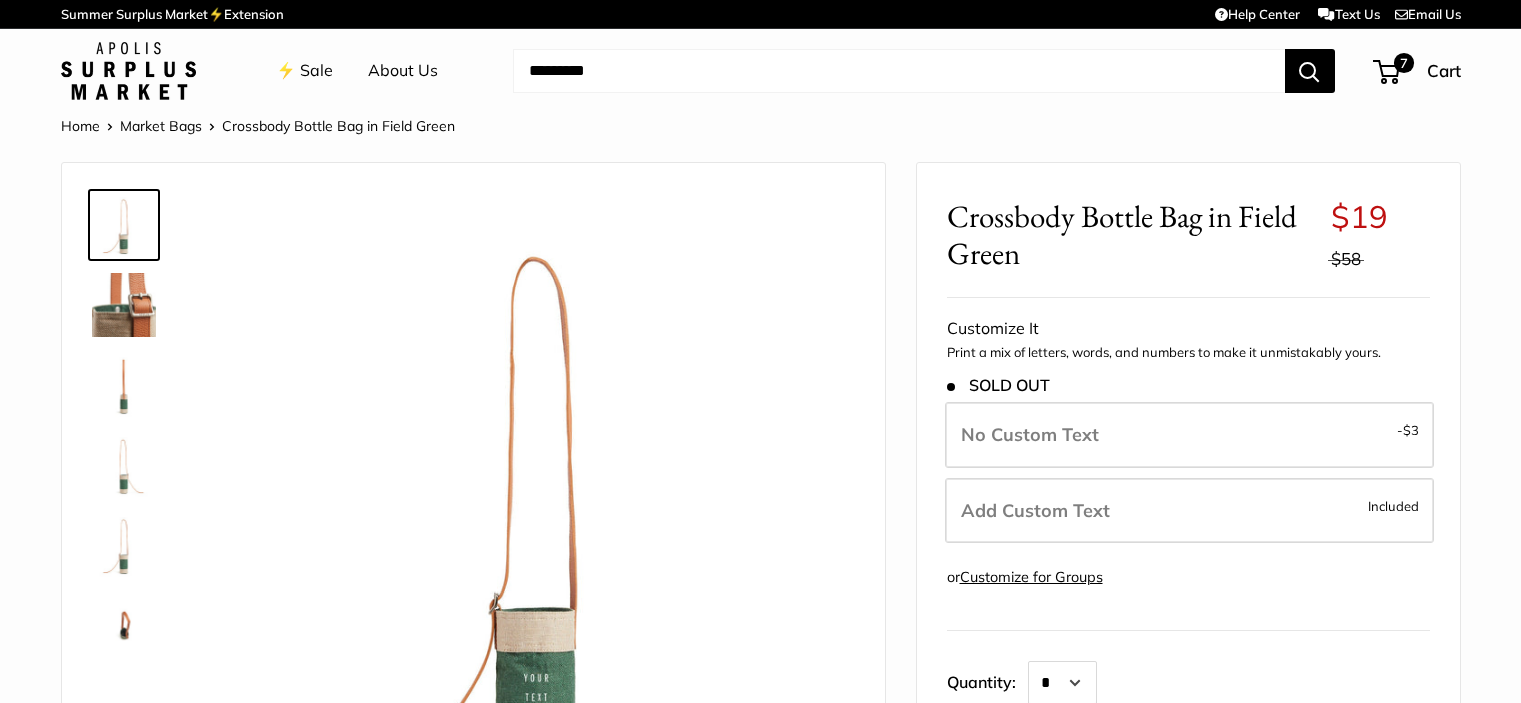 scroll, scrollTop: 0, scrollLeft: 0, axis: both 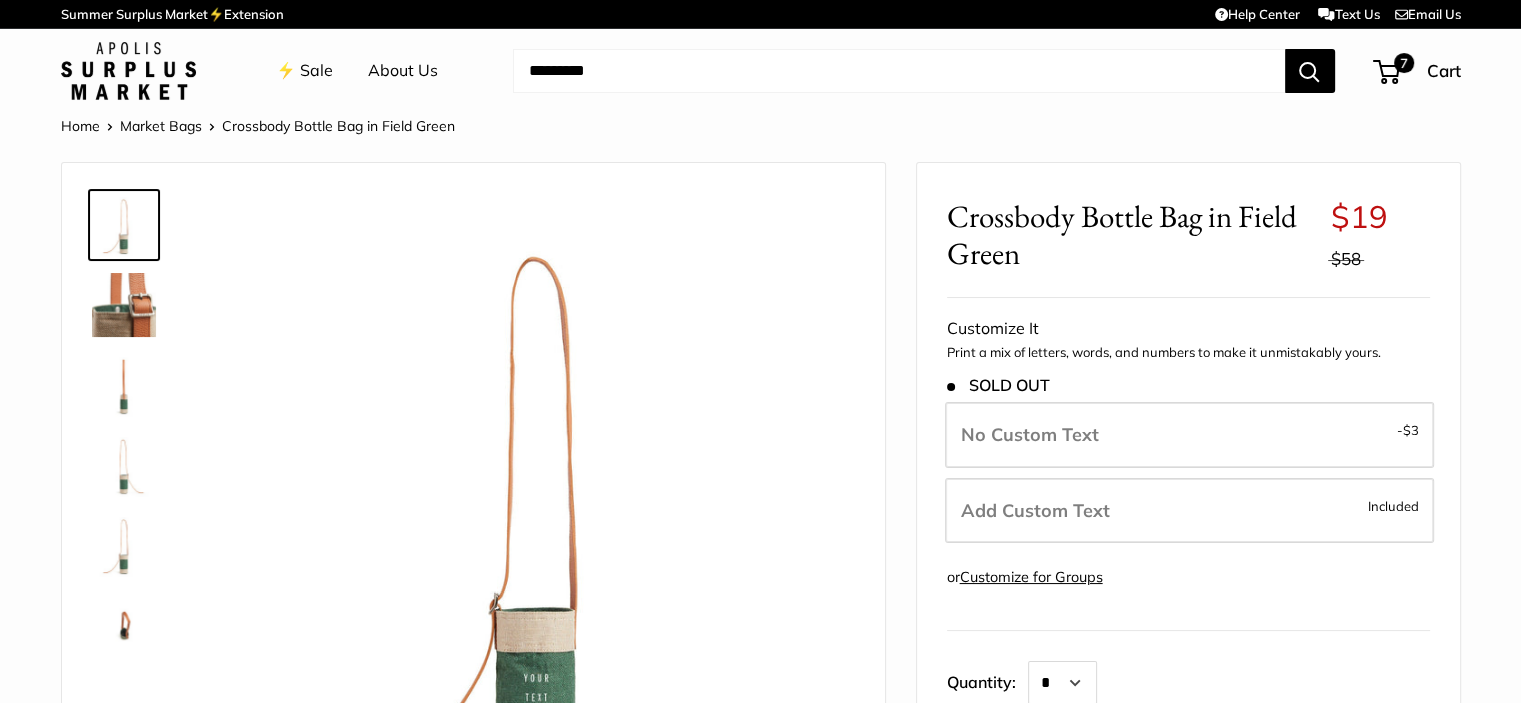 click on "Add Custom Text
Included" at bounding box center [1189, 511] 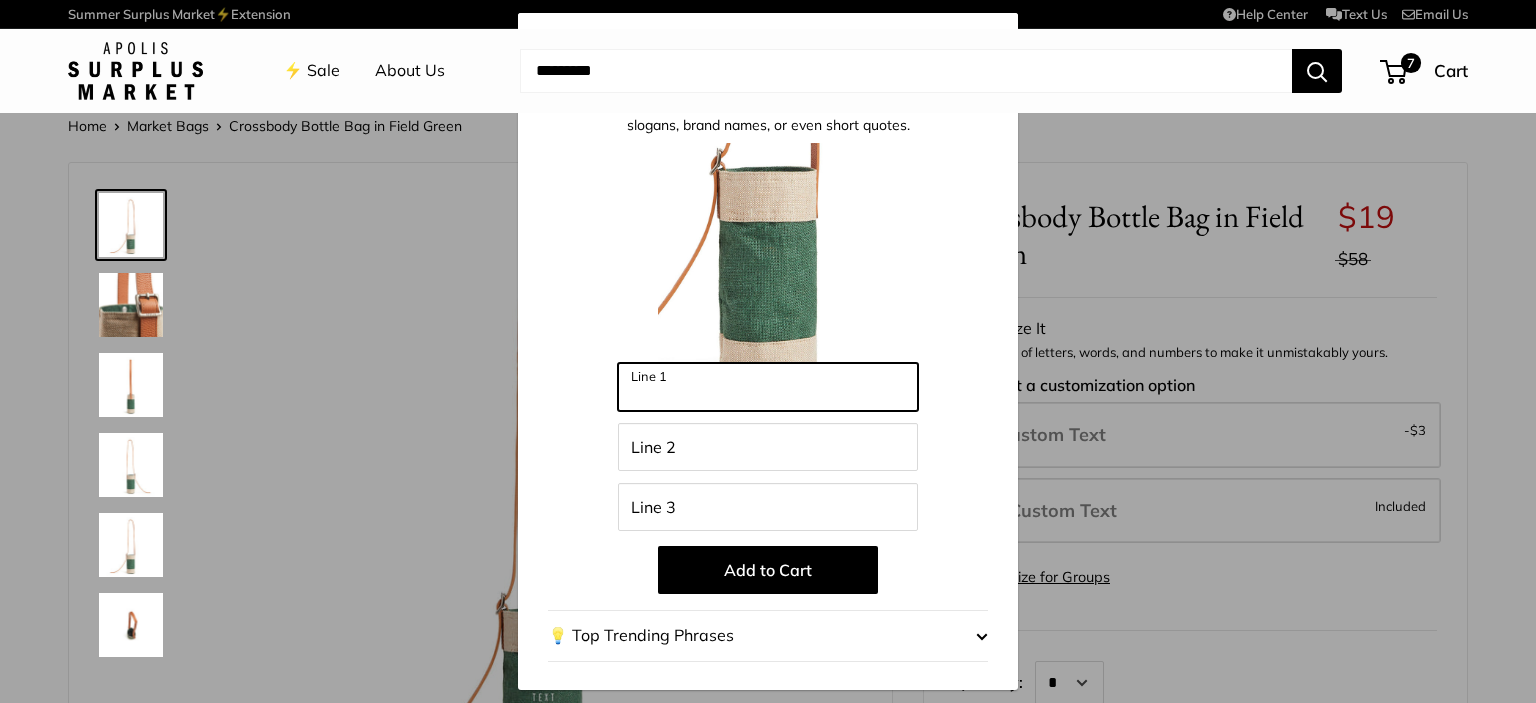 click on "Line 1" at bounding box center [768, 387] 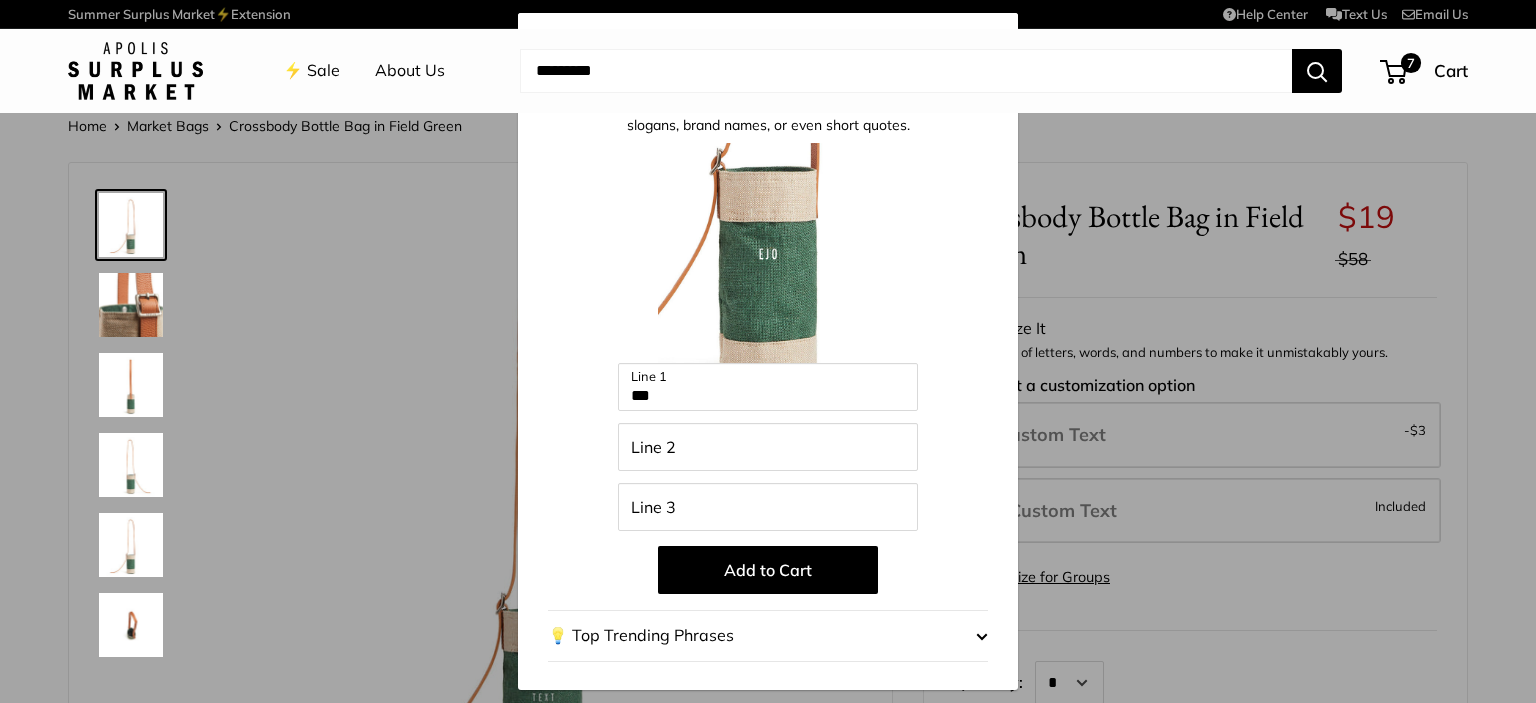 click on "Add to Cart" at bounding box center [768, 570] 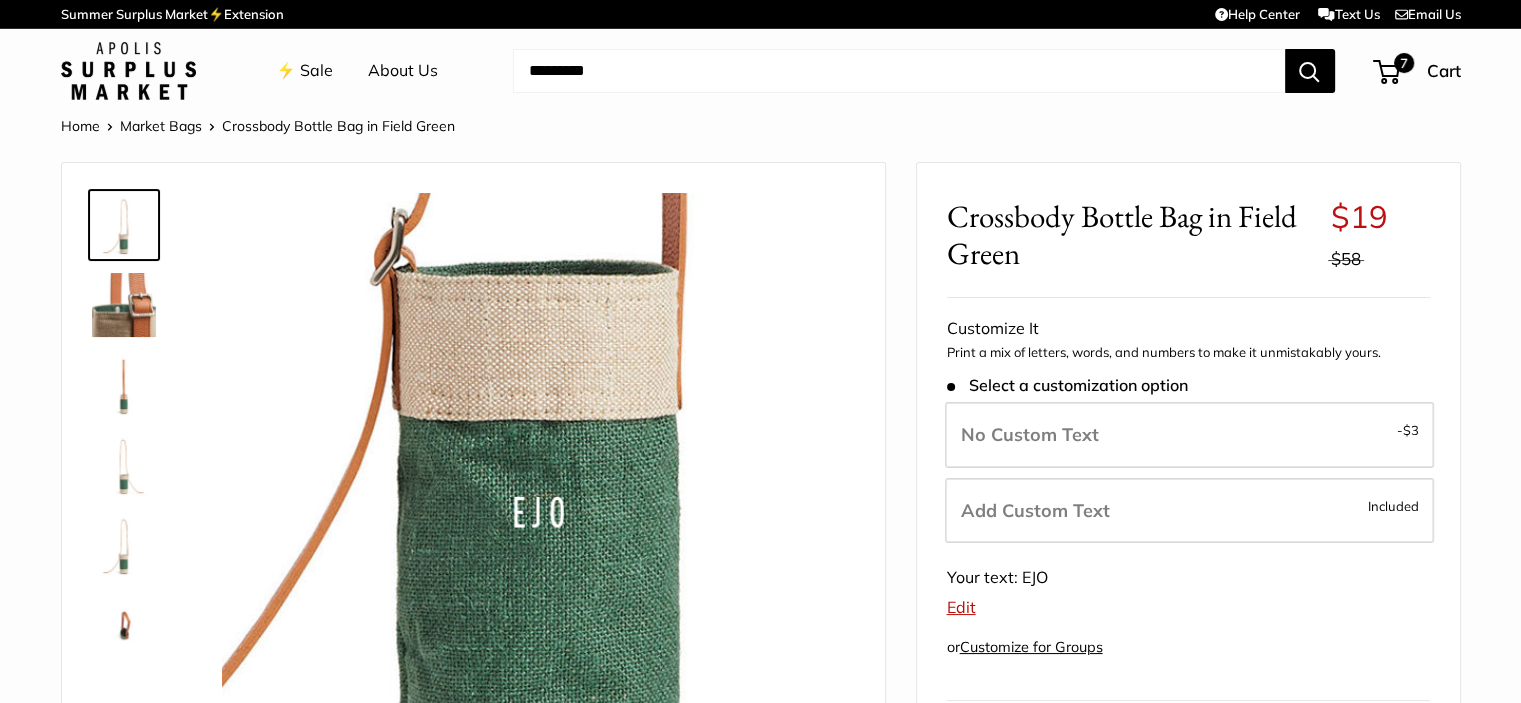 click on "Edit" at bounding box center [961, 607] 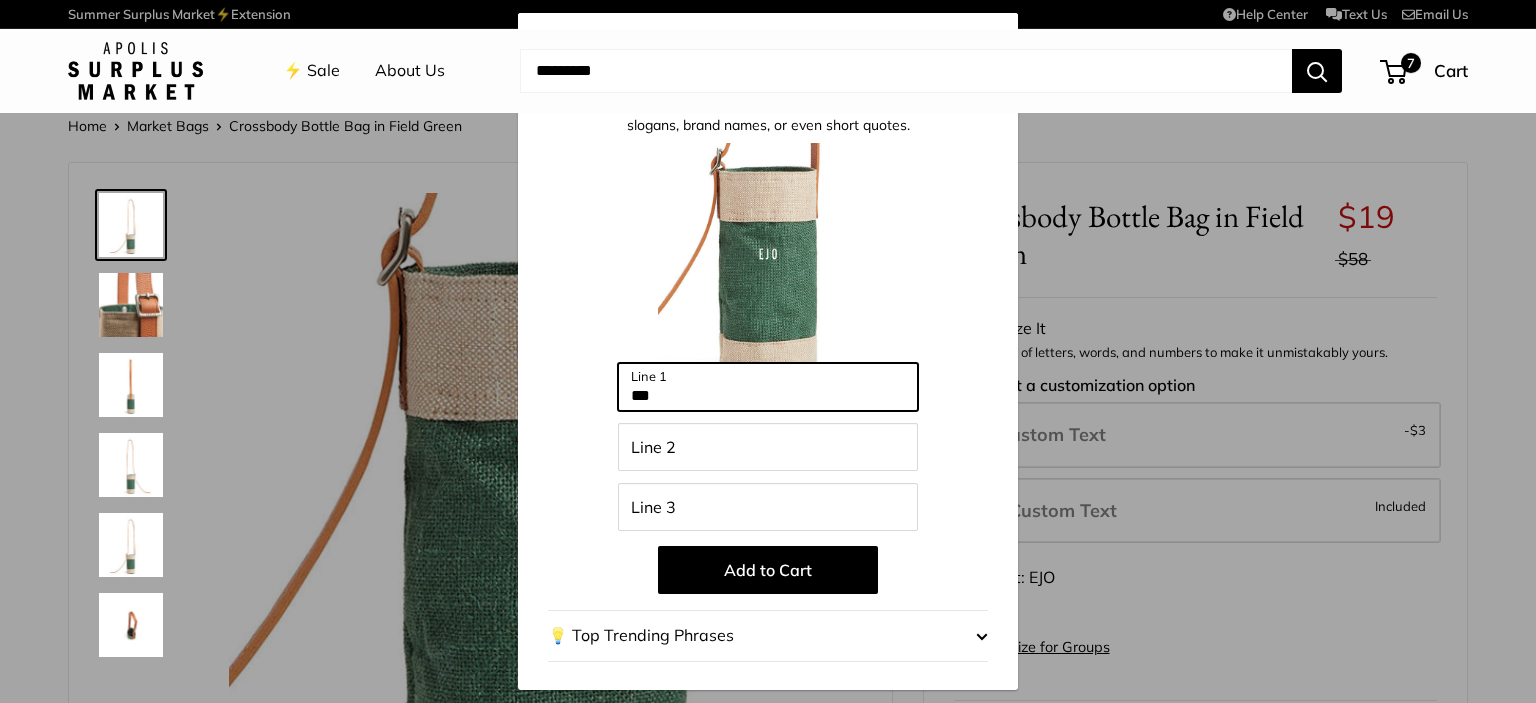 drag, startPoint x: 674, startPoint y: 392, endPoint x: 598, endPoint y: 394, distance: 76.02631 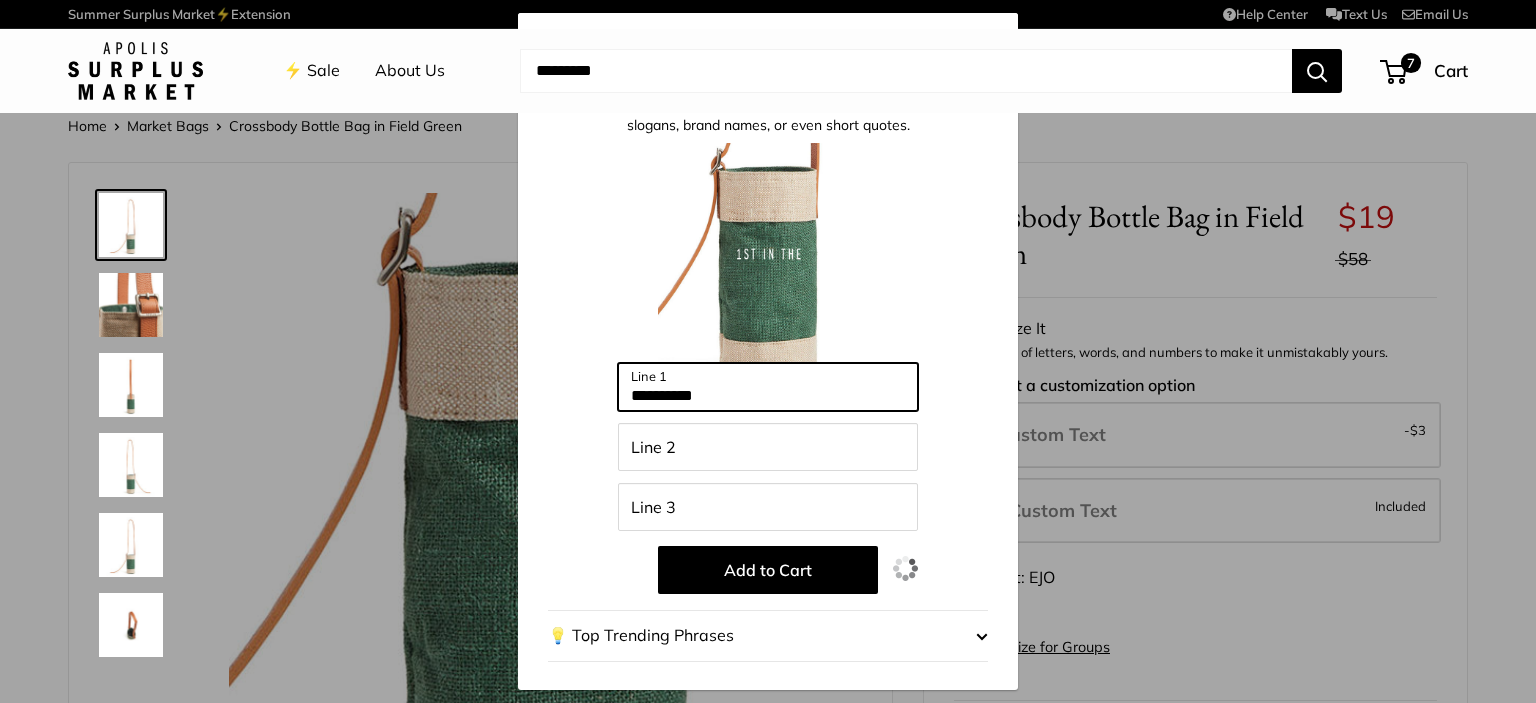 click on "**********" at bounding box center (768, 387) 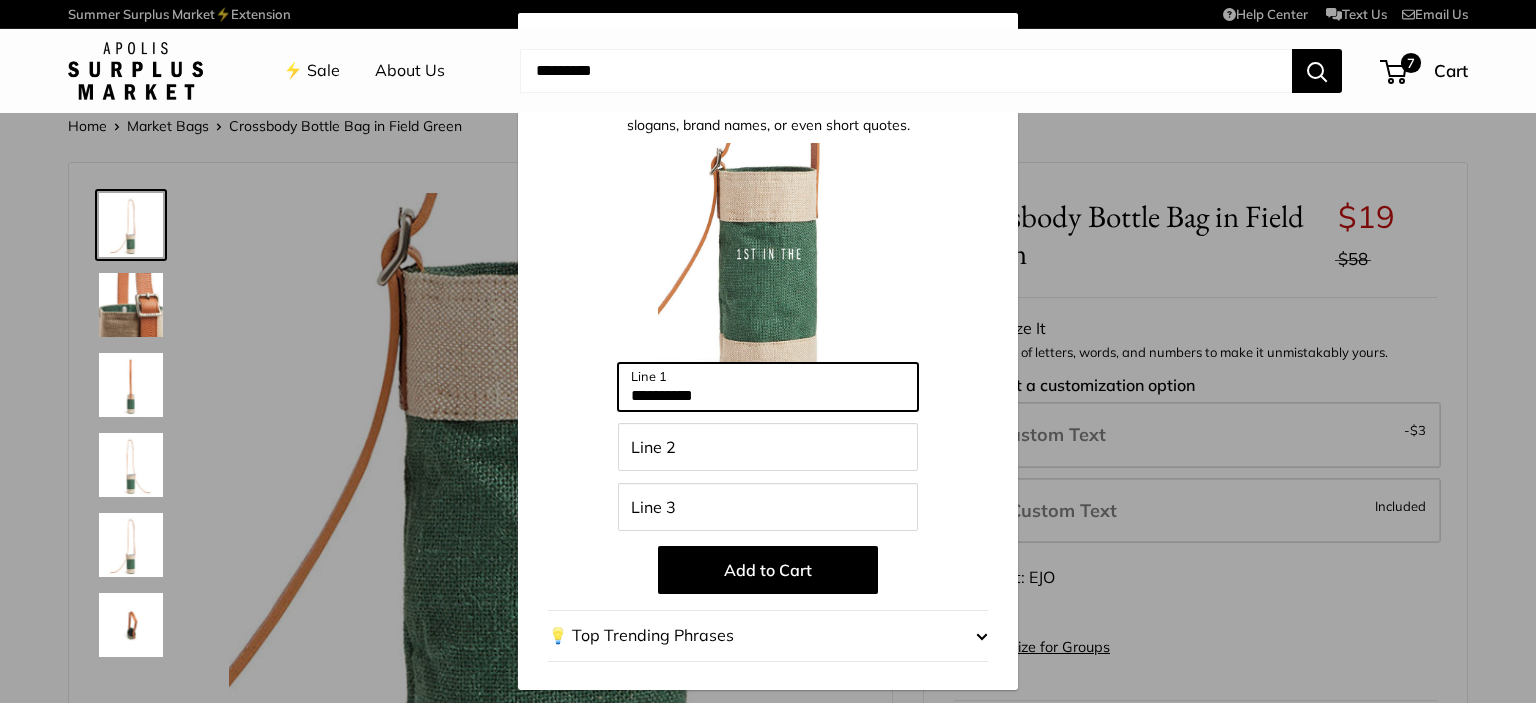 click on "**********" at bounding box center (768, 387) 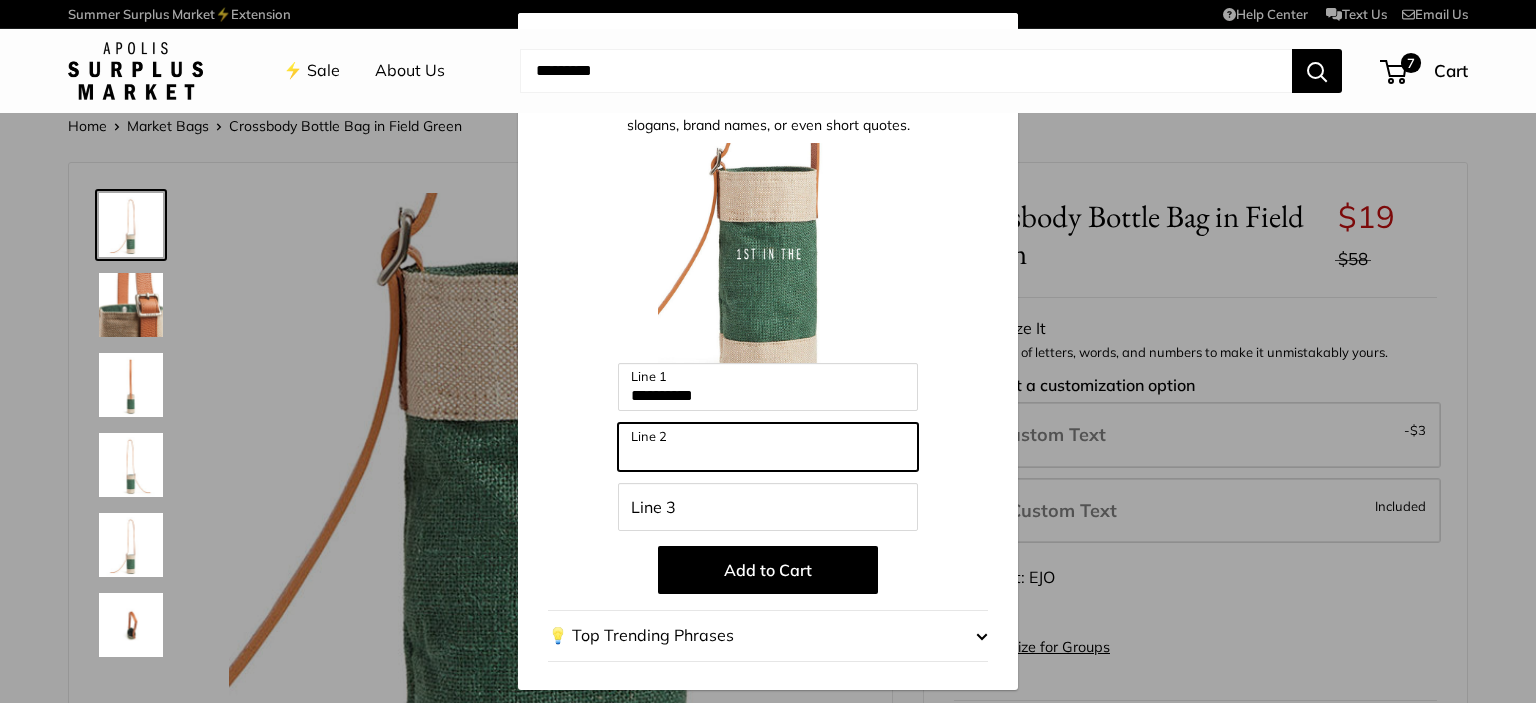 click on "Line 2" at bounding box center (768, 447) 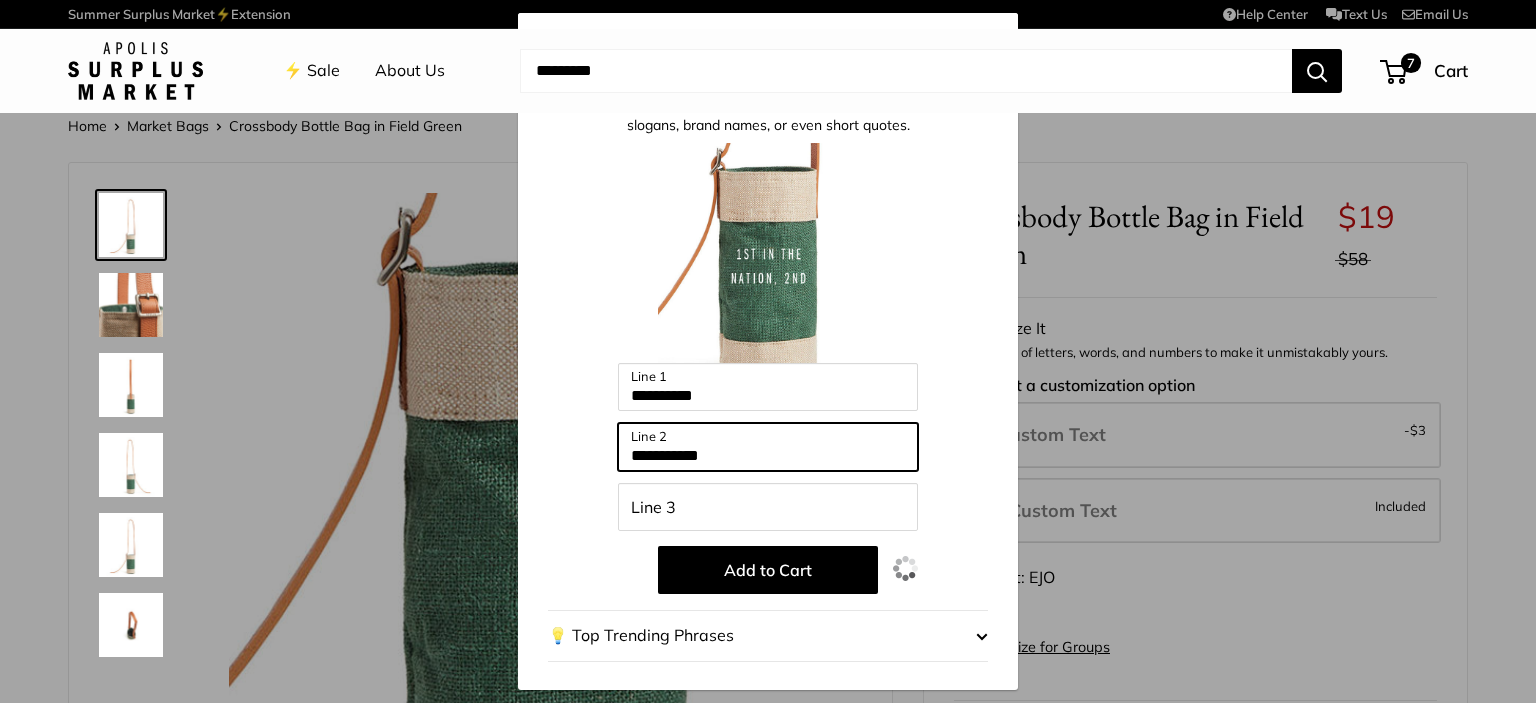 type on "**********" 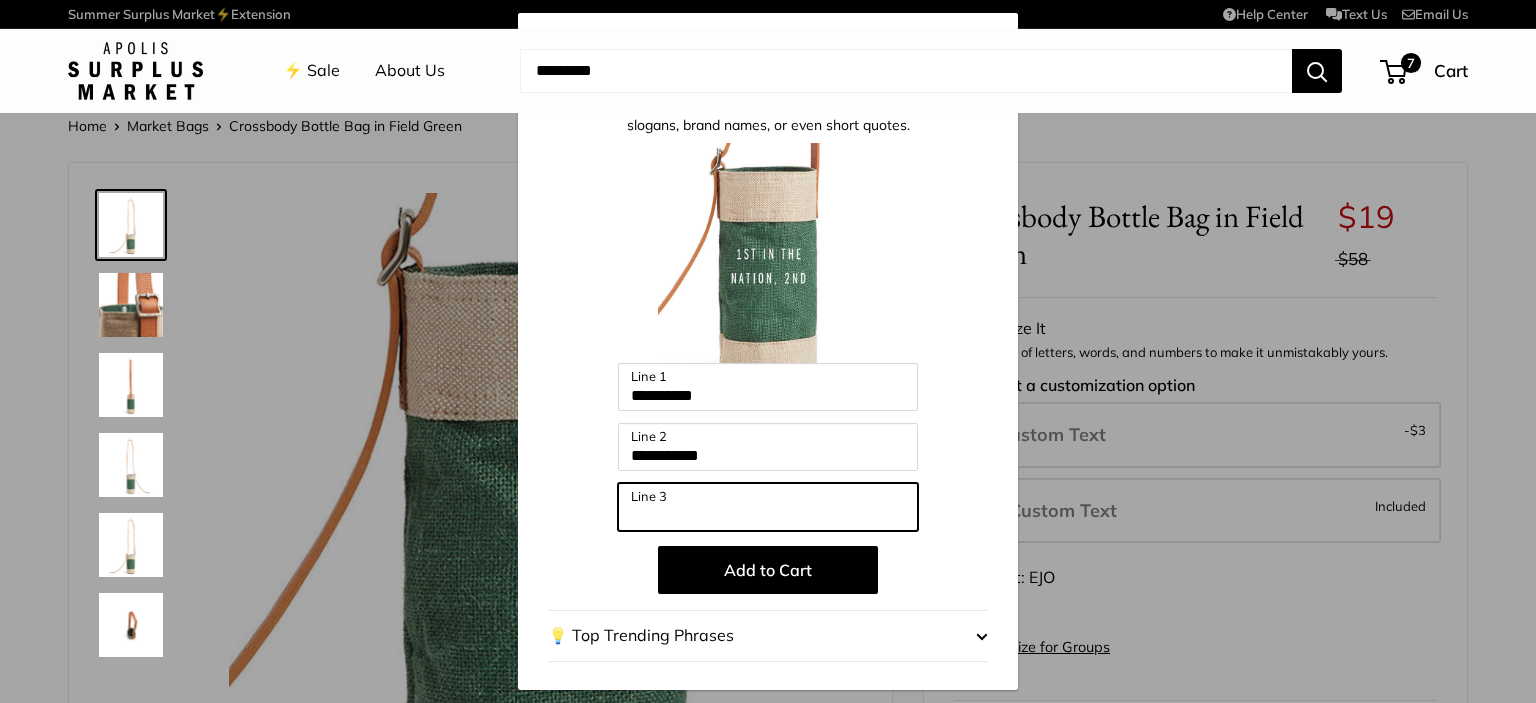 click on "Line 3" at bounding box center [768, 507] 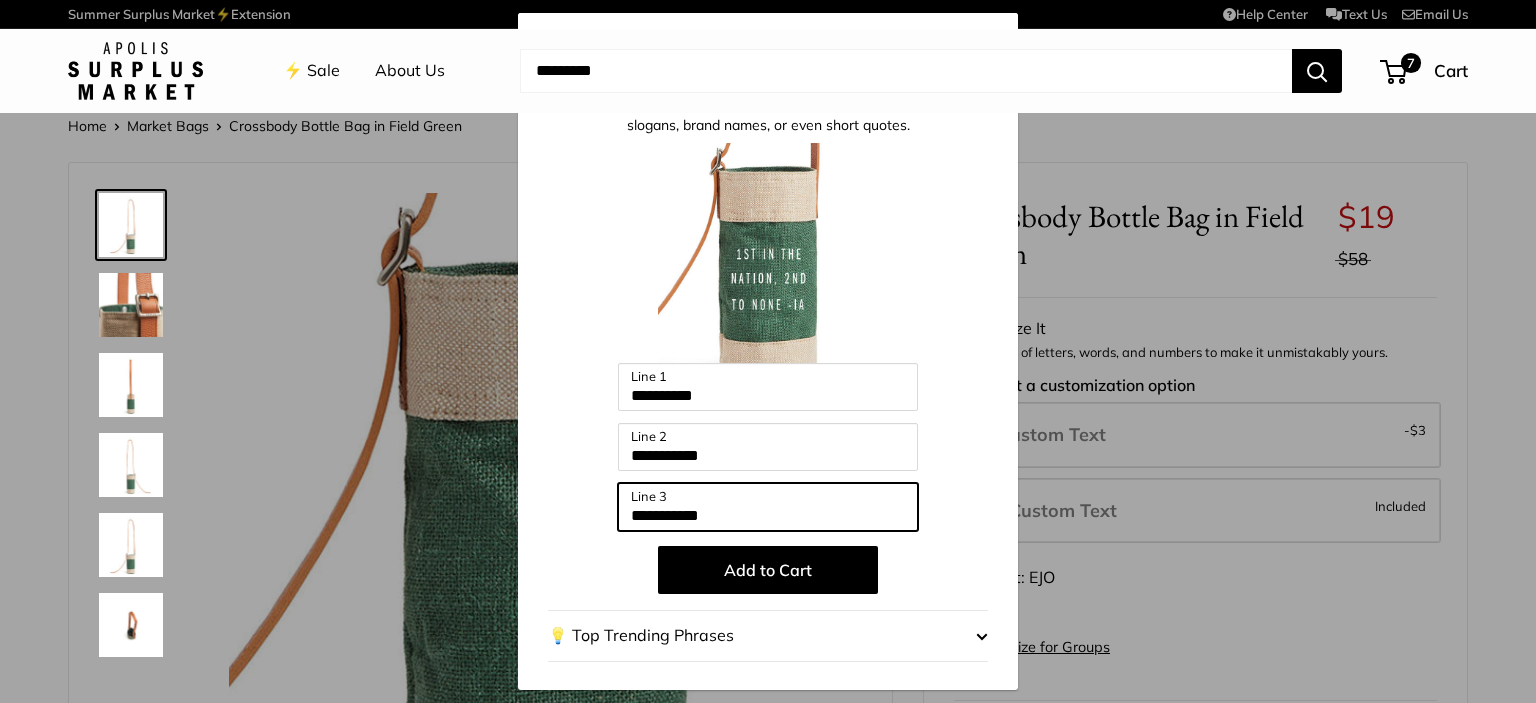 type on "**********" 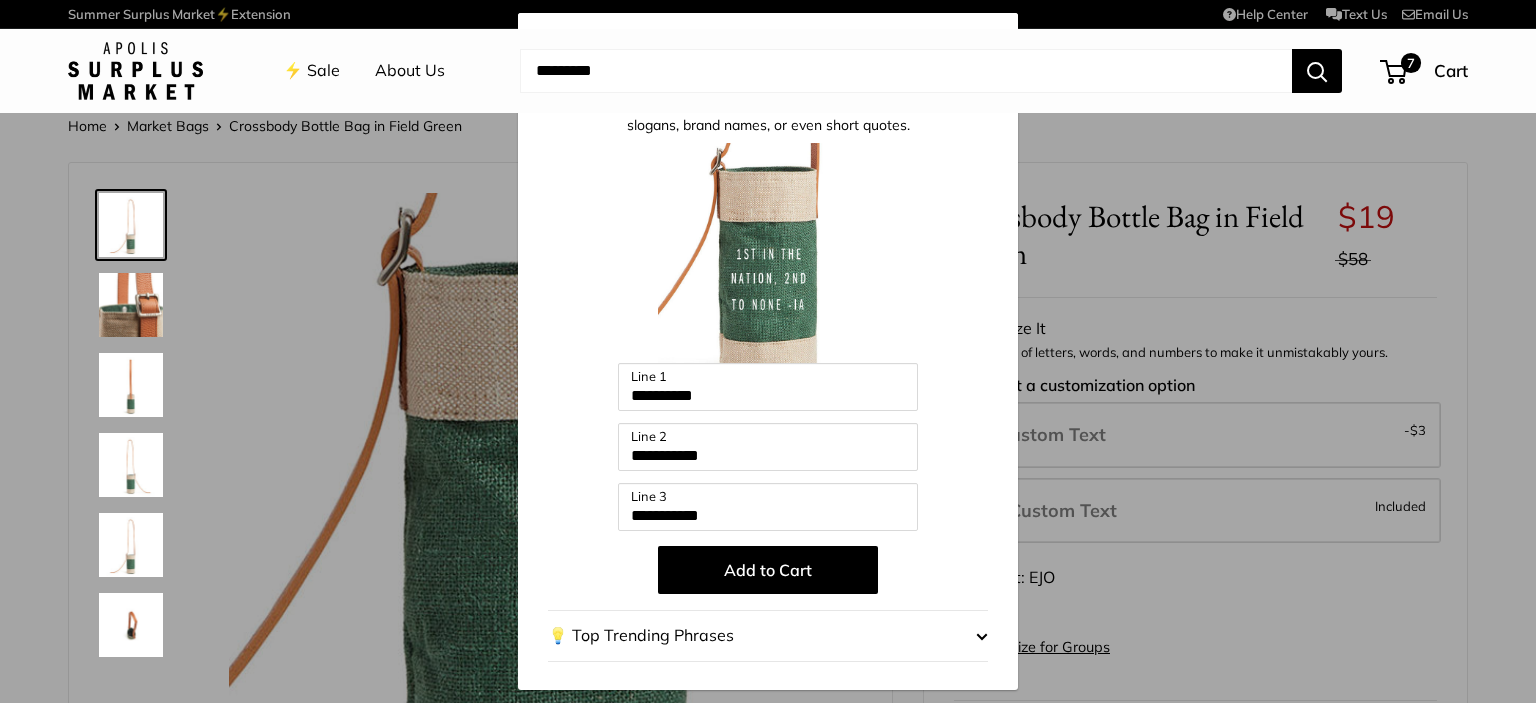 click on "Add to Cart" at bounding box center (768, 570) 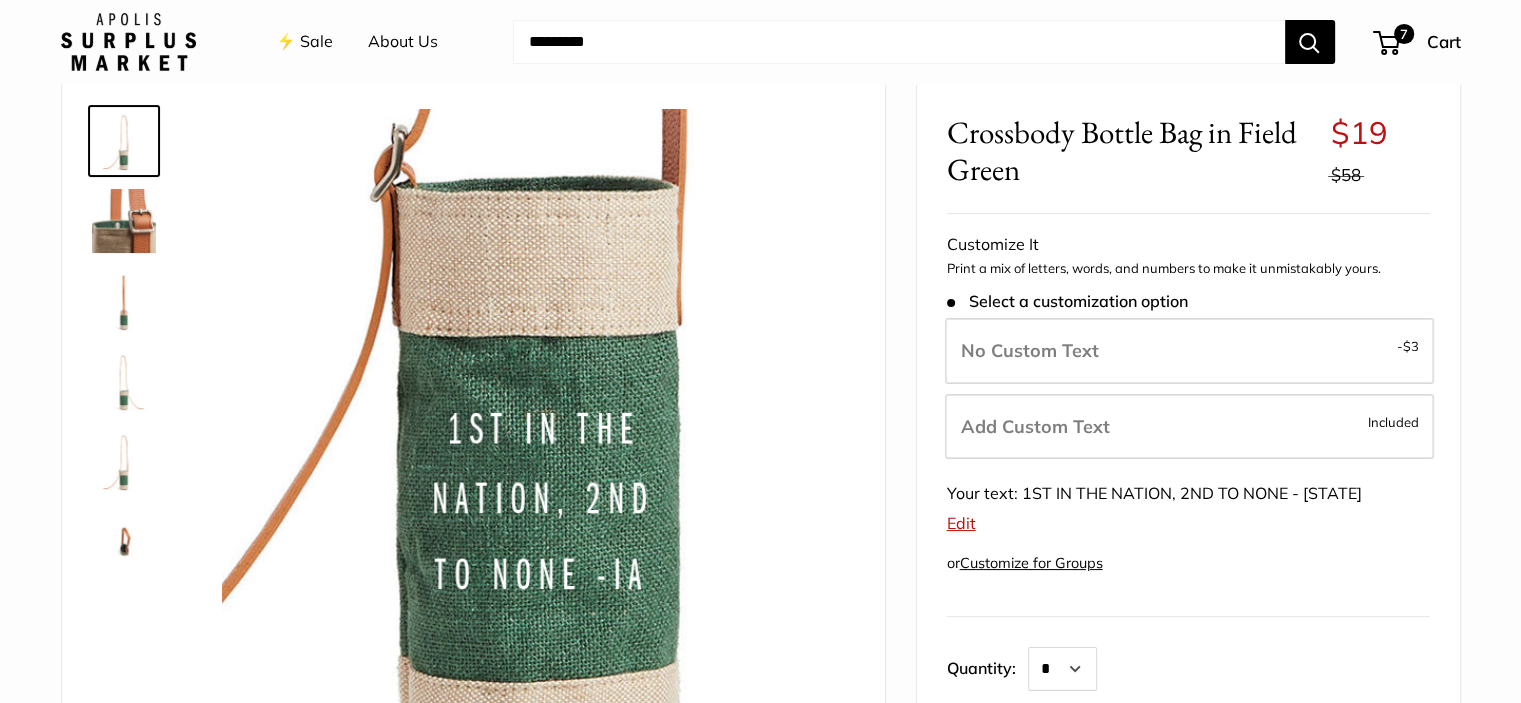 scroll, scrollTop: 200, scrollLeft: 0, axis: vertical 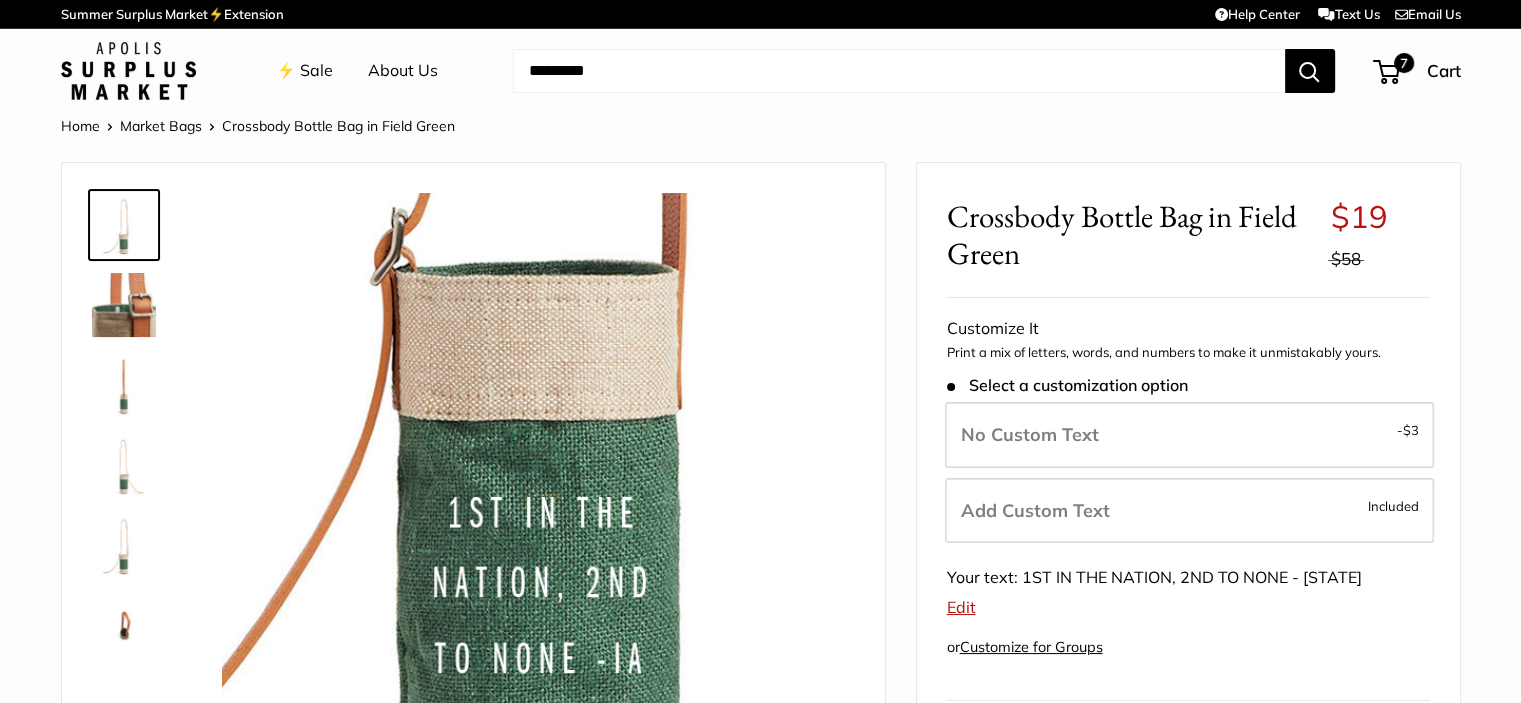 click on "7" at bounding box center (1386, 72) 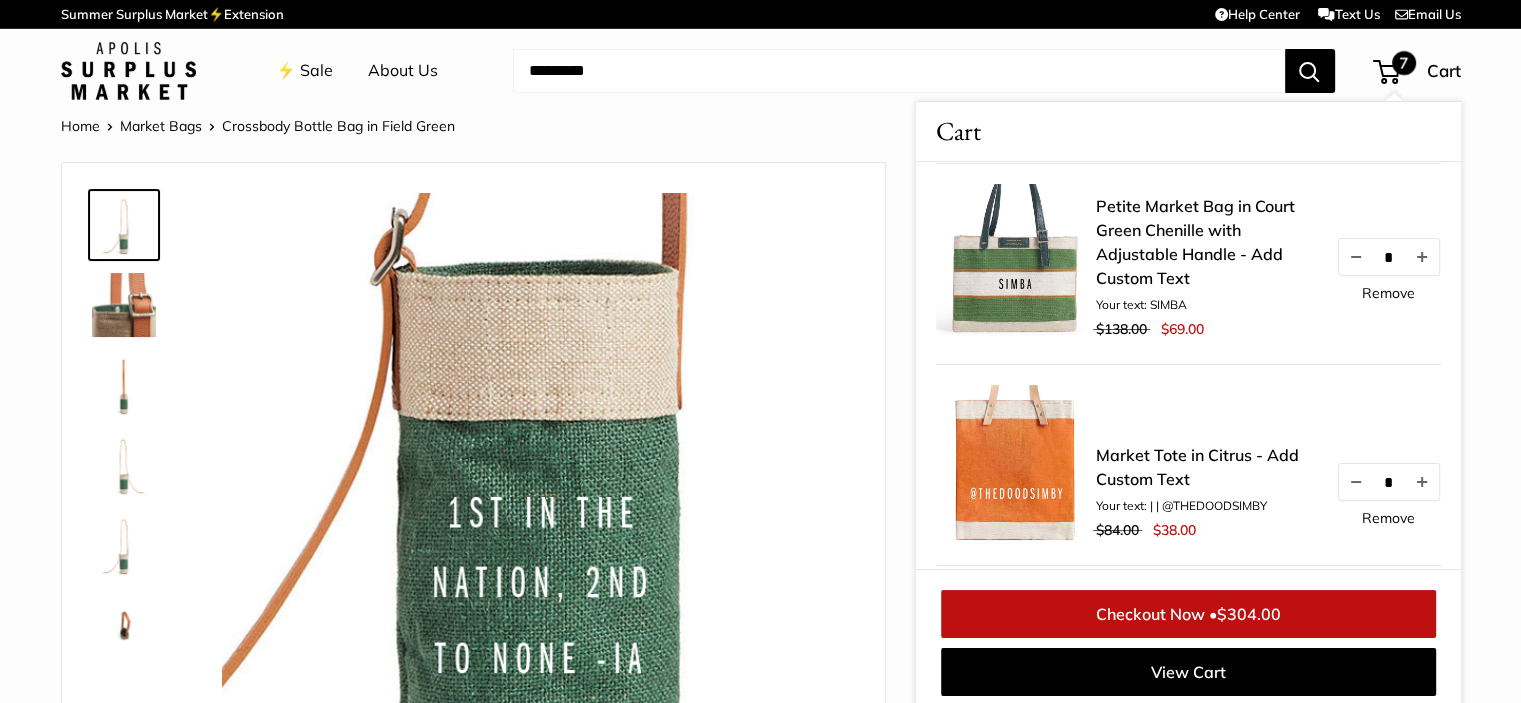 scroll, scrollTop: 600, scrollLeft: 0, axis: vertical 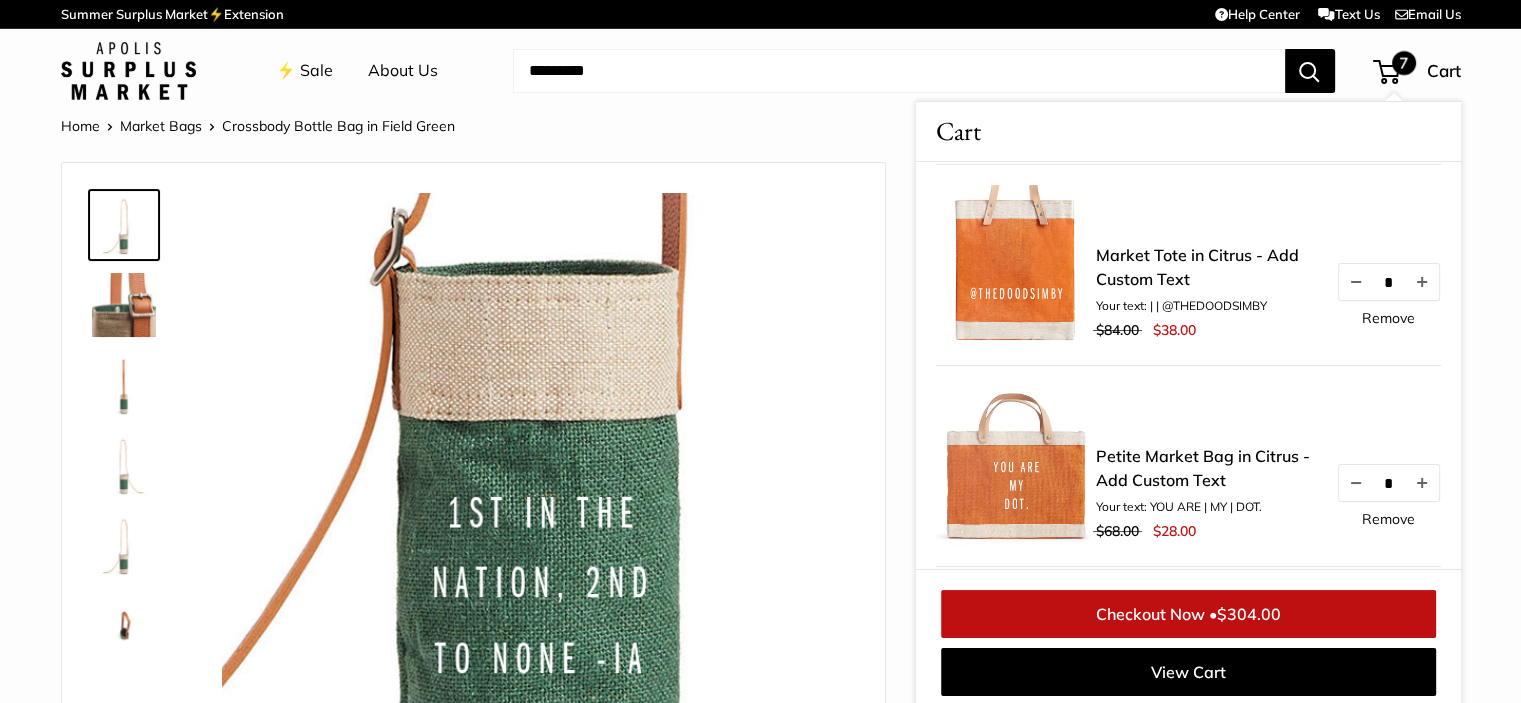 click on "Market Tote in Citrus - Add Custom Text" at bounding box center [1206, 267] 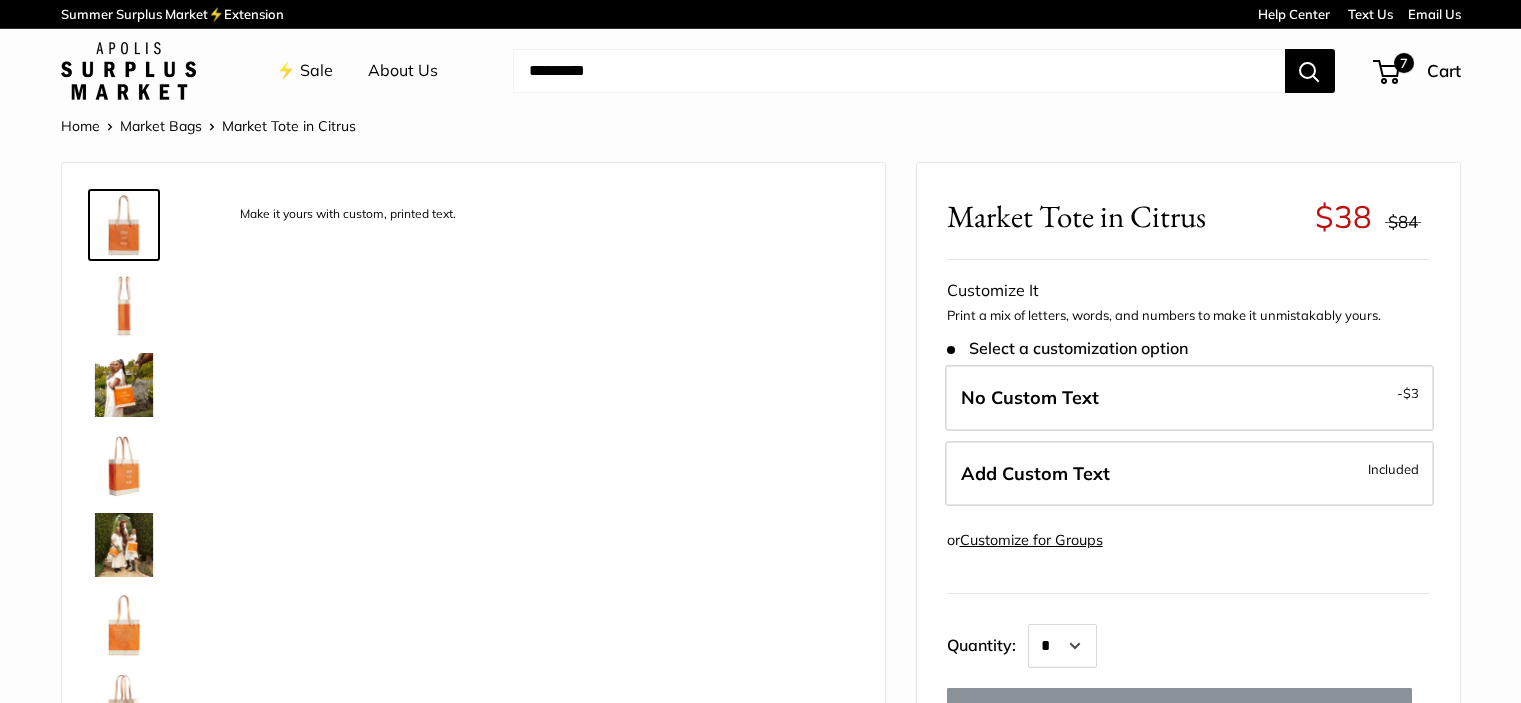 scroll, scrollTop: 0, scrollLeft: 0, axis: both 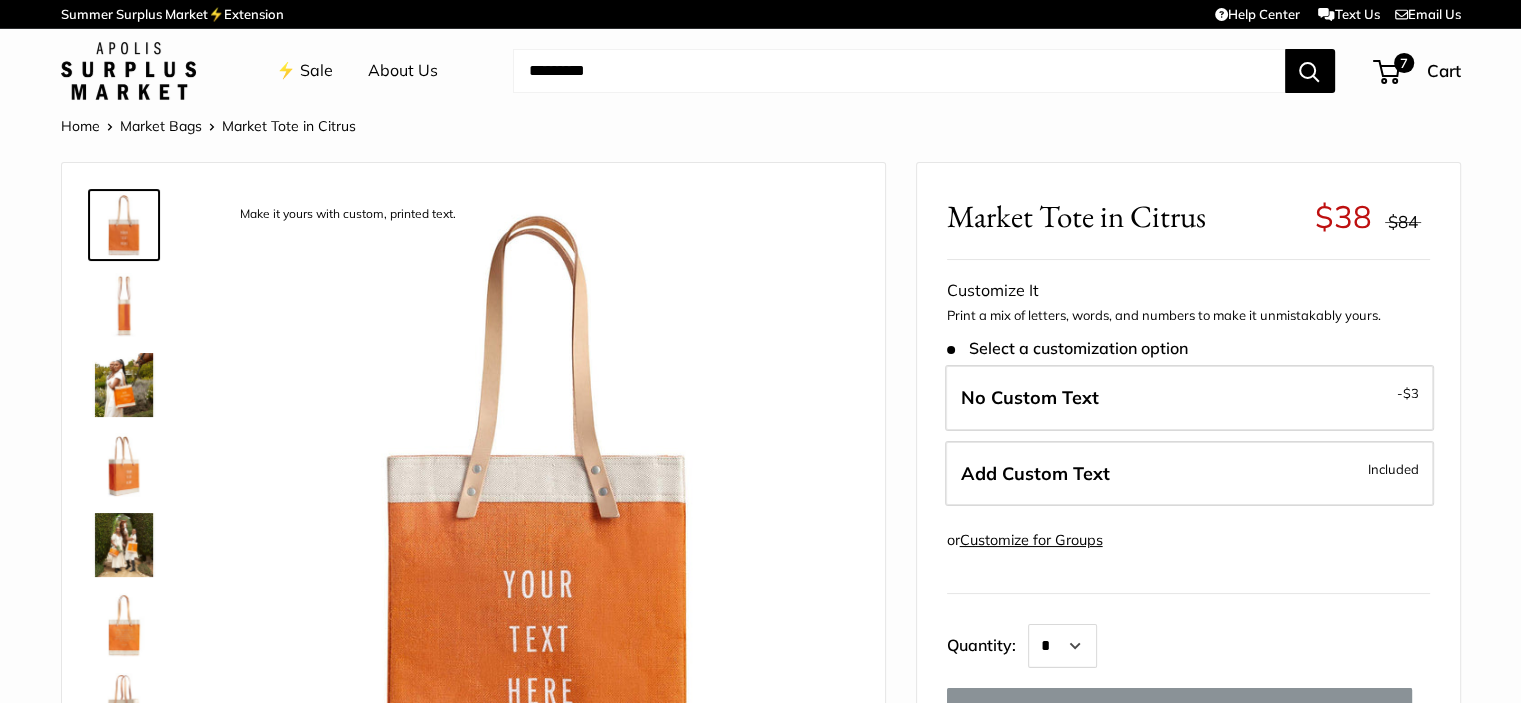 click on "Add Custom Text
Included" at bounding box center [1189, 474] 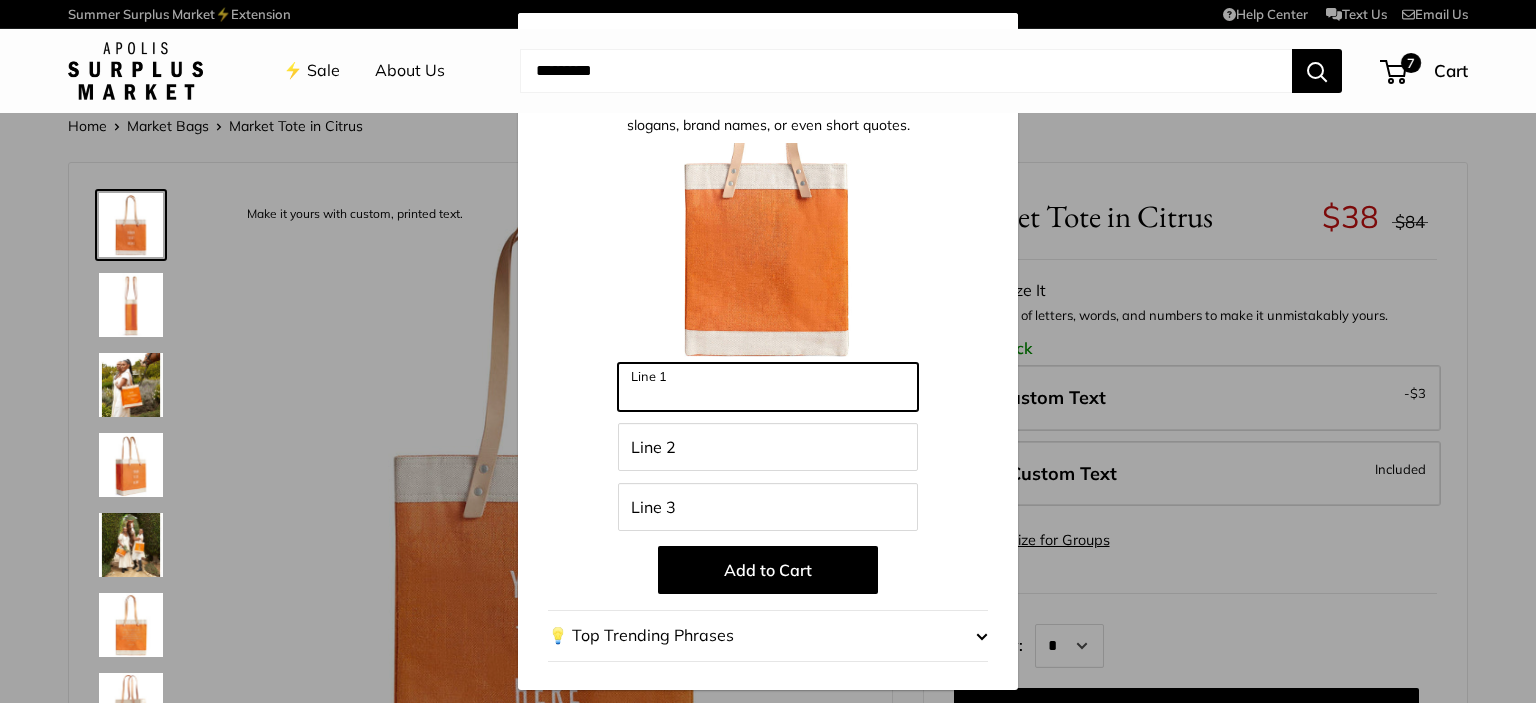 click on "Line 1" at bounding box center [768, 387] 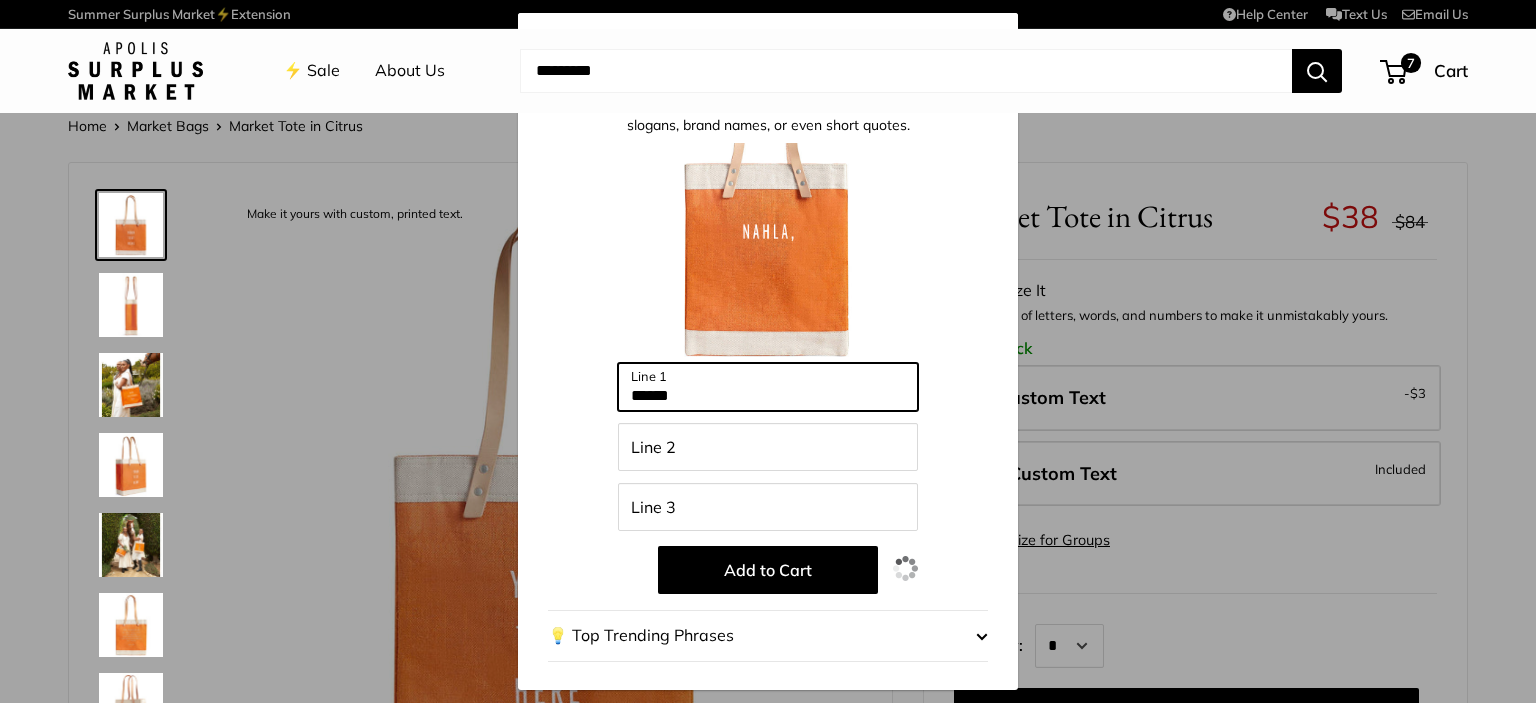 click on "******" at bounding box center [768, 387] 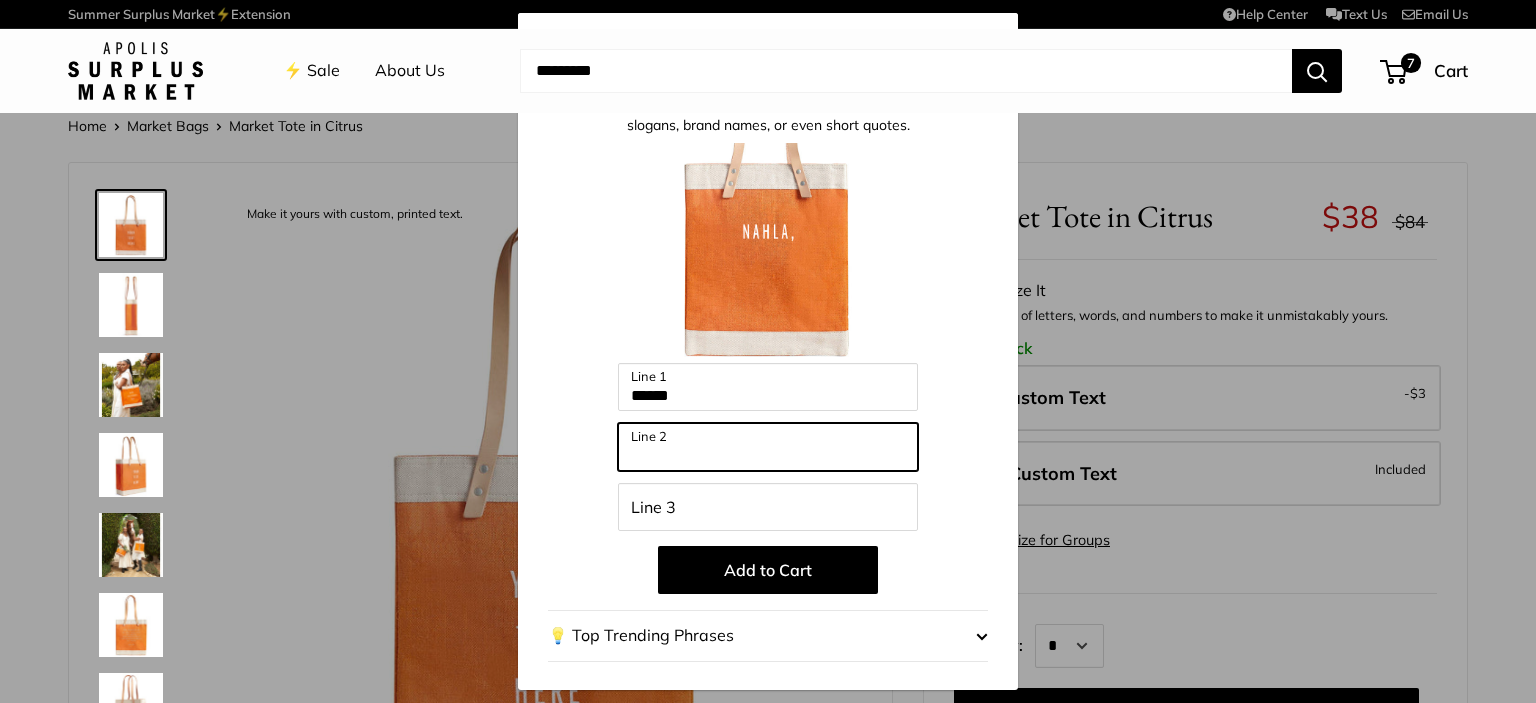 click on "Line 2" at bounding box center (768, 447) 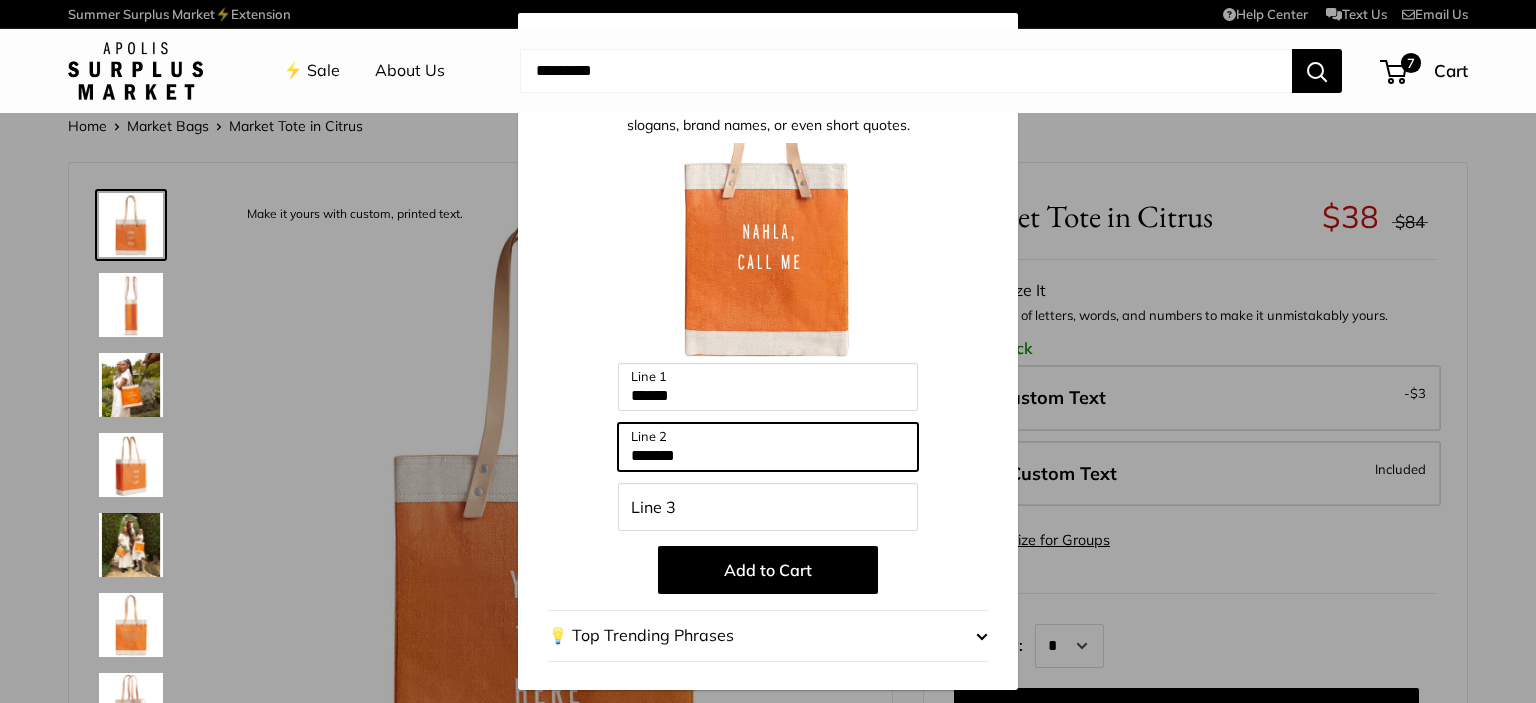 type on "*******" 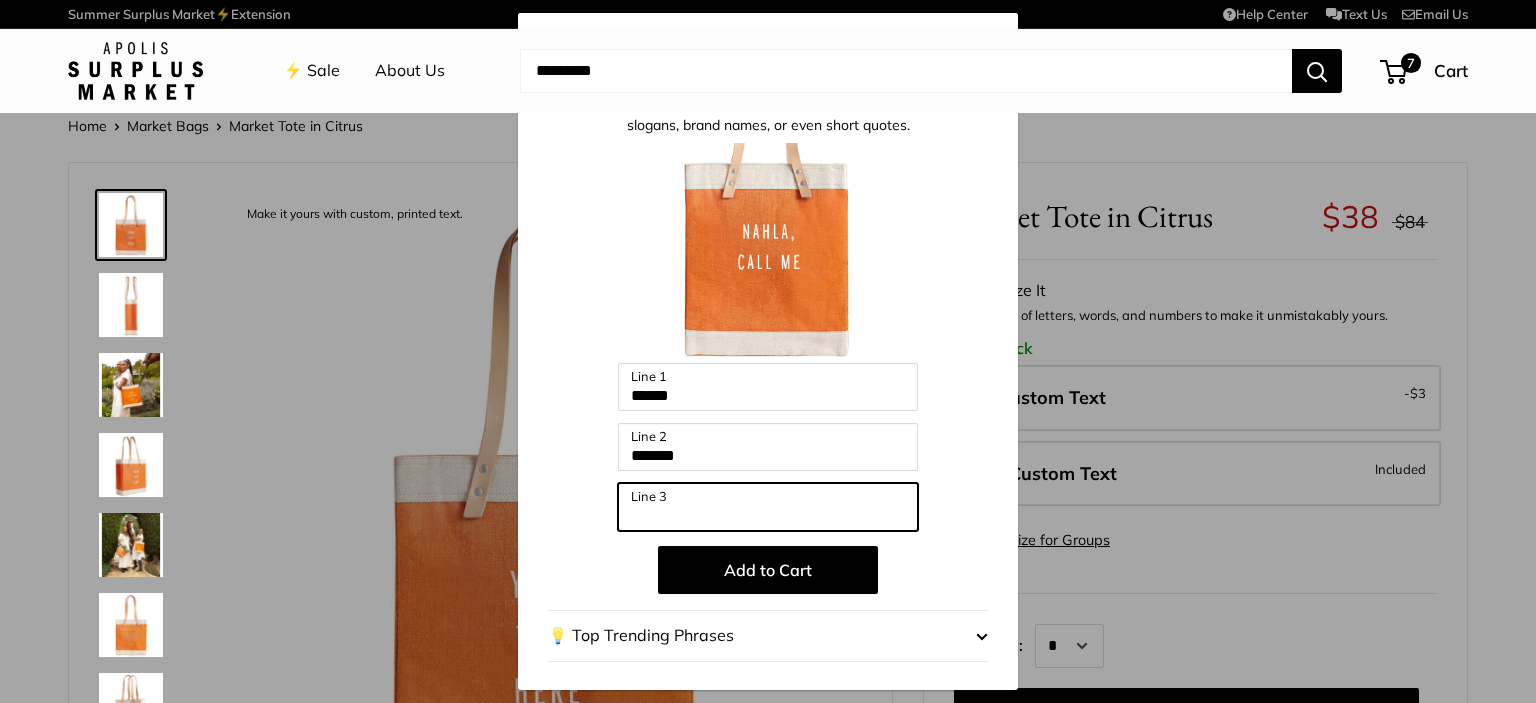 click on "Line 3" at bounding box center (768, 507) 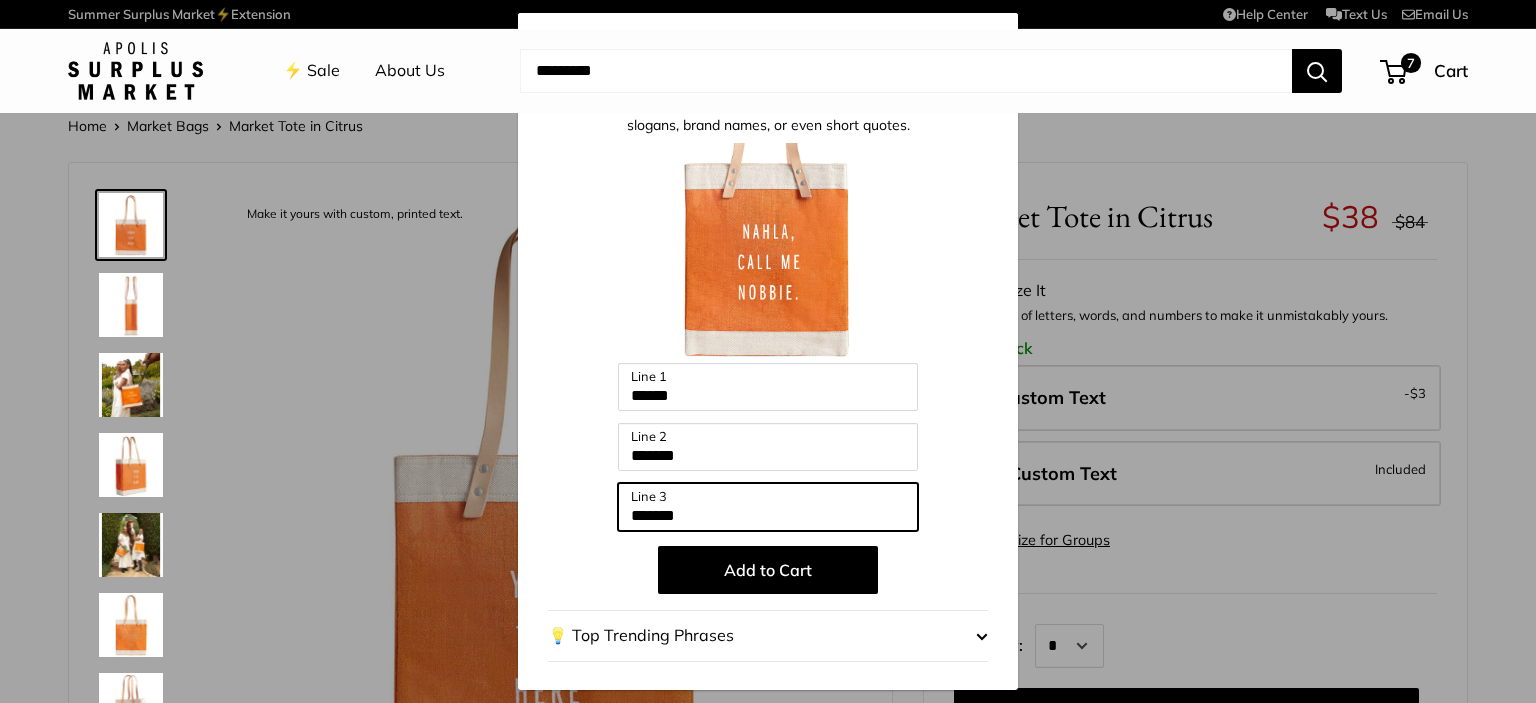 type on "*******" 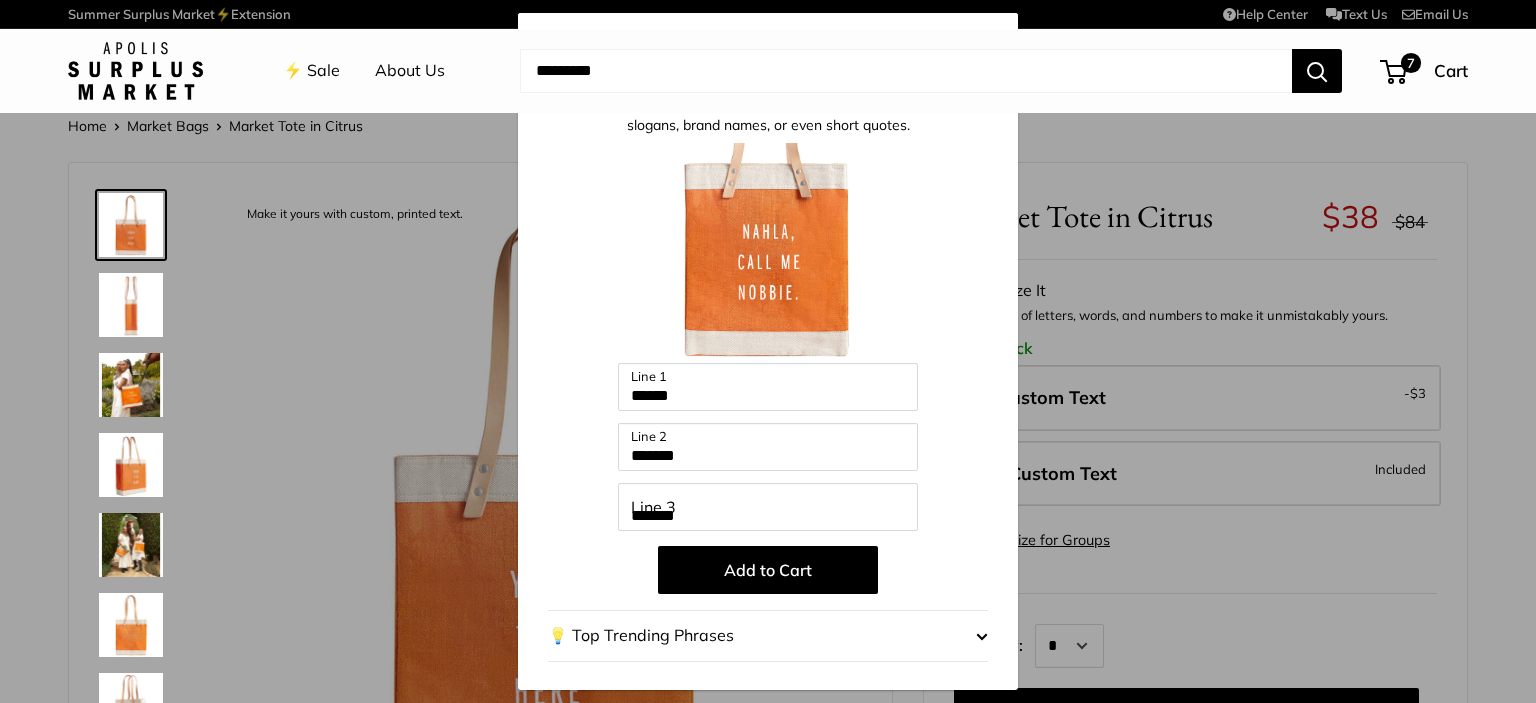 click on "Add to Cart" at bounding box center (768, 570) 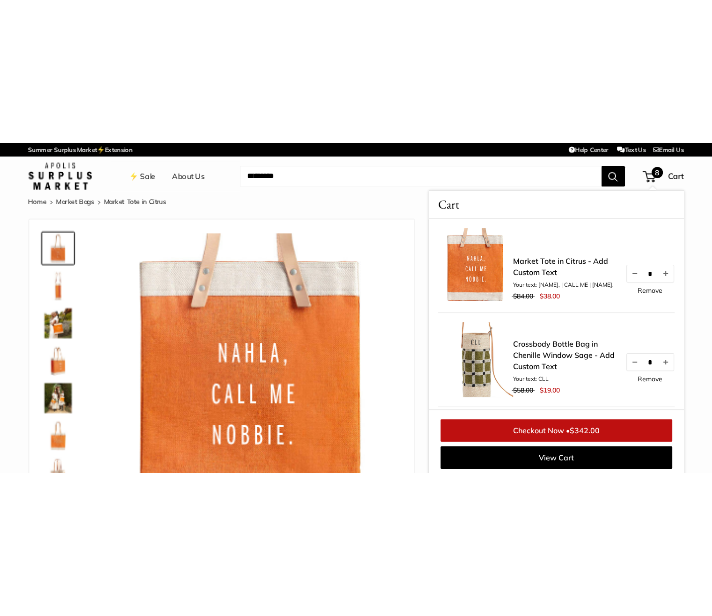 scroll, scrollTop: 8, scrollLeft: 0, axis: vertical 